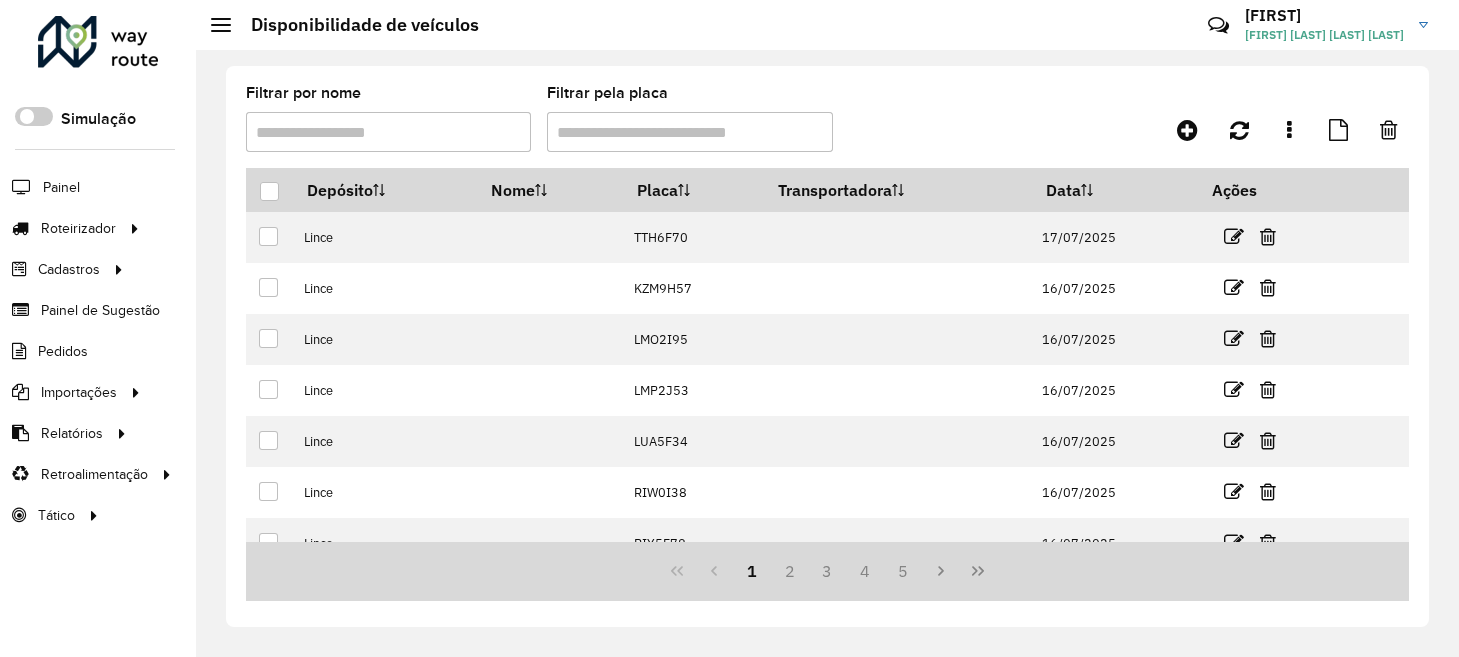 scroll, scrollTop: 0, scrollLeft: 0, axis: both 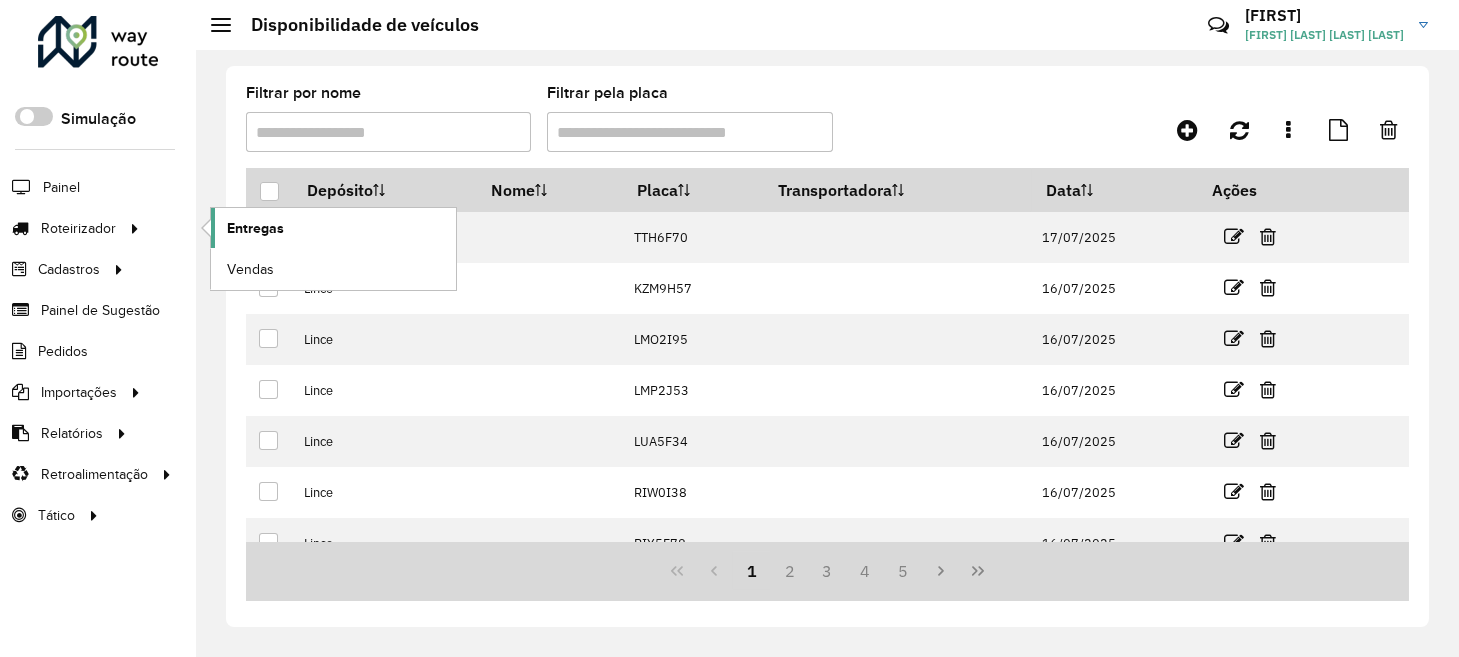 click on "Entregas" 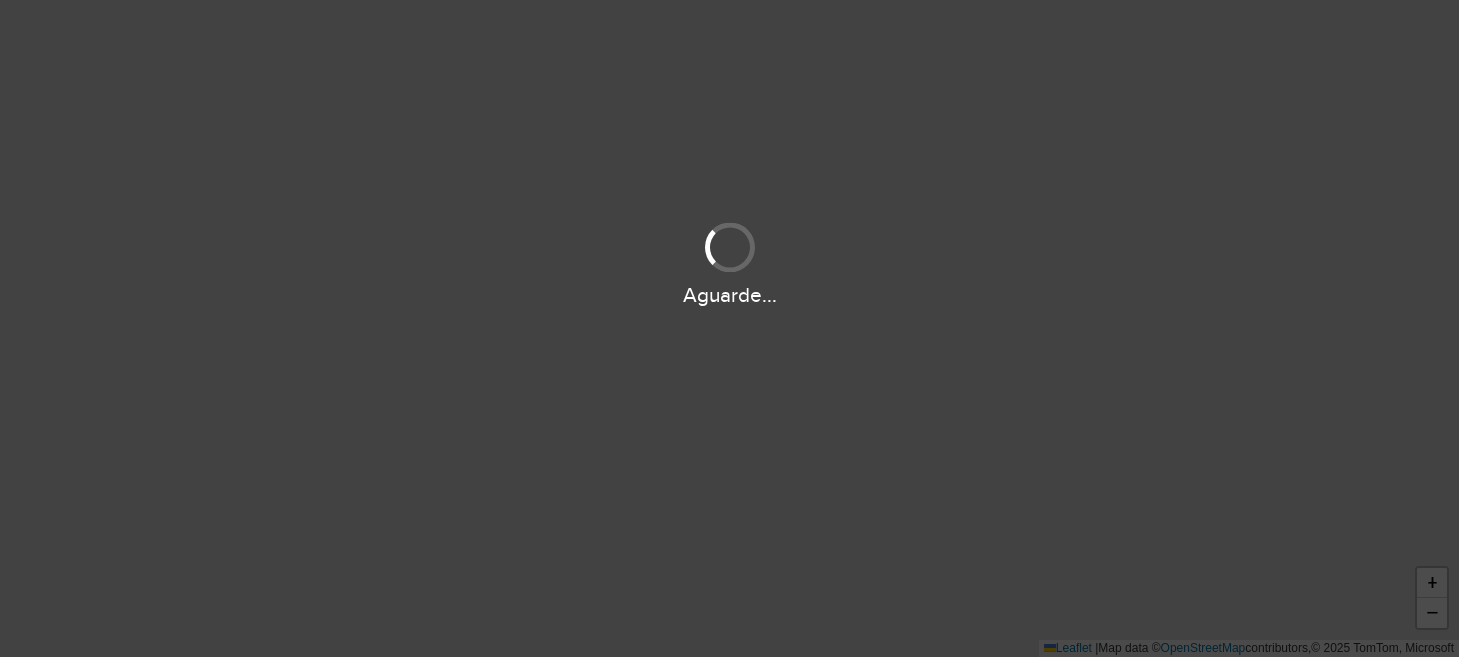 scroll, scrollTop: 0, scrollLeft: 0, axis: both 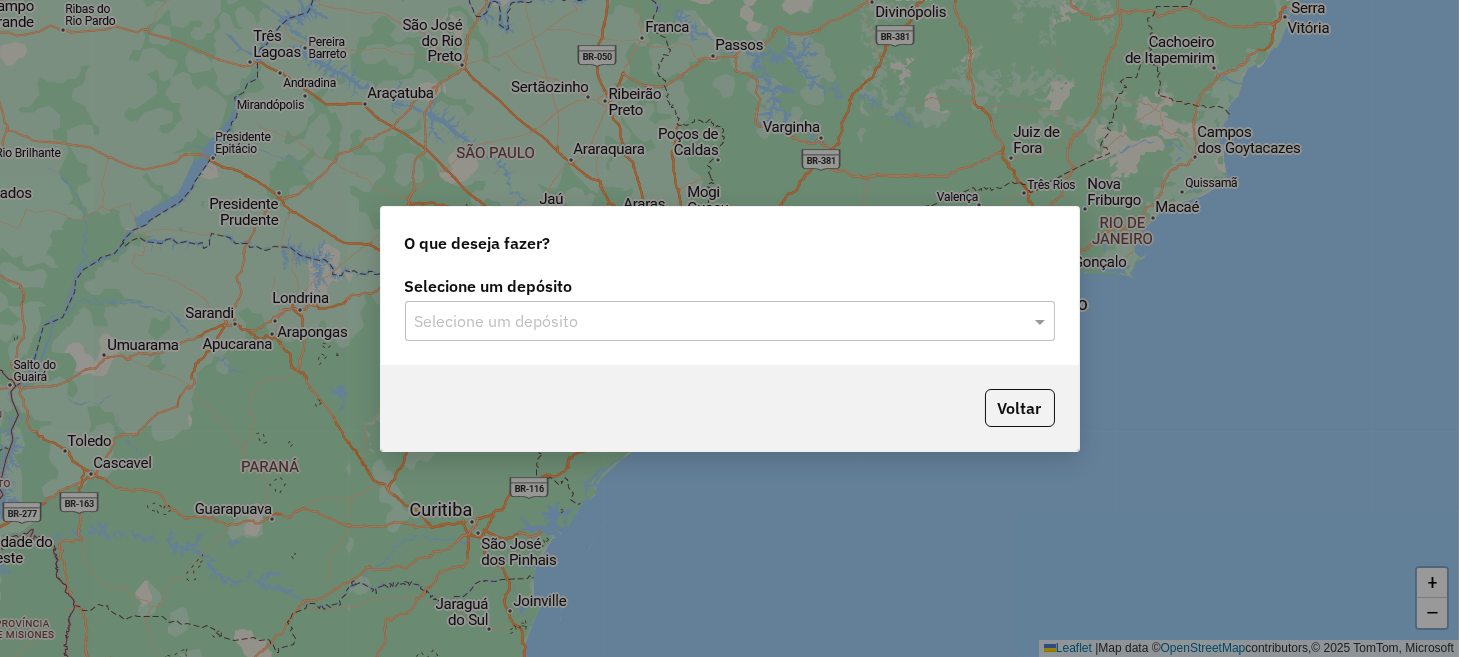 click 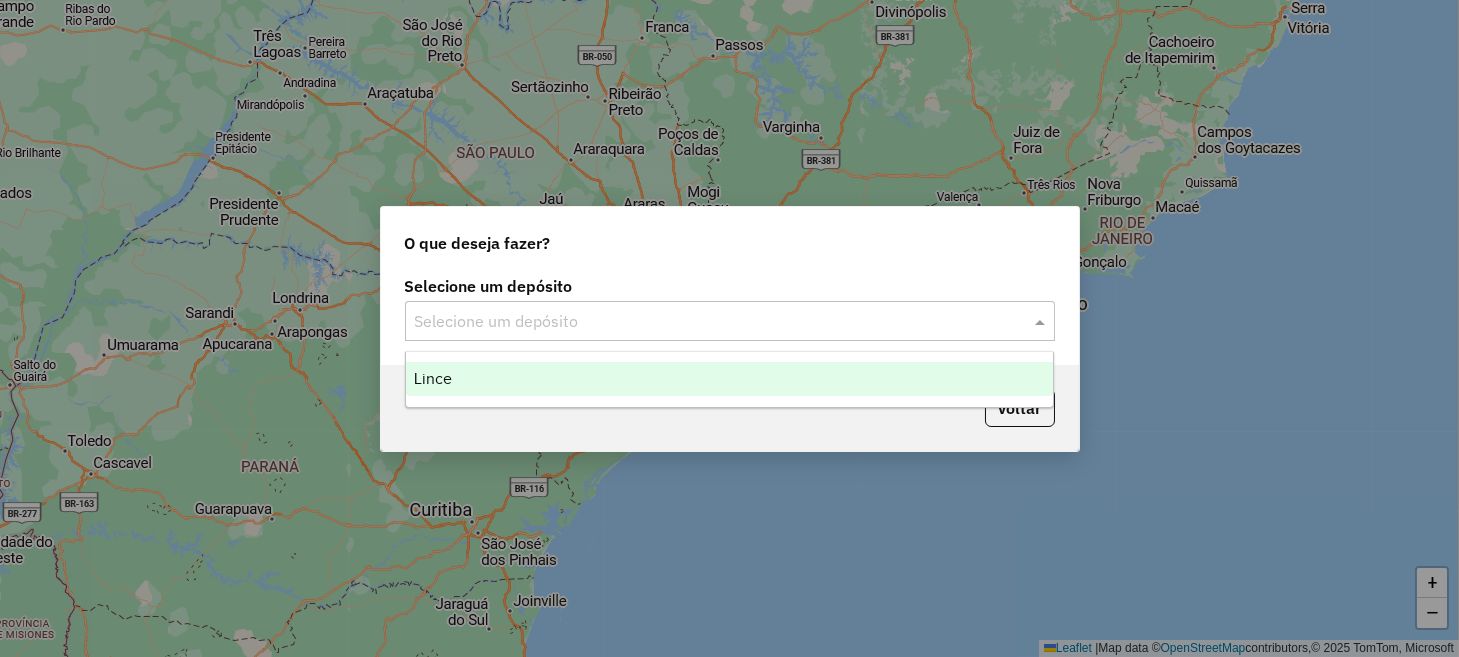 click on "Lince" at bounding box center (729, 379) 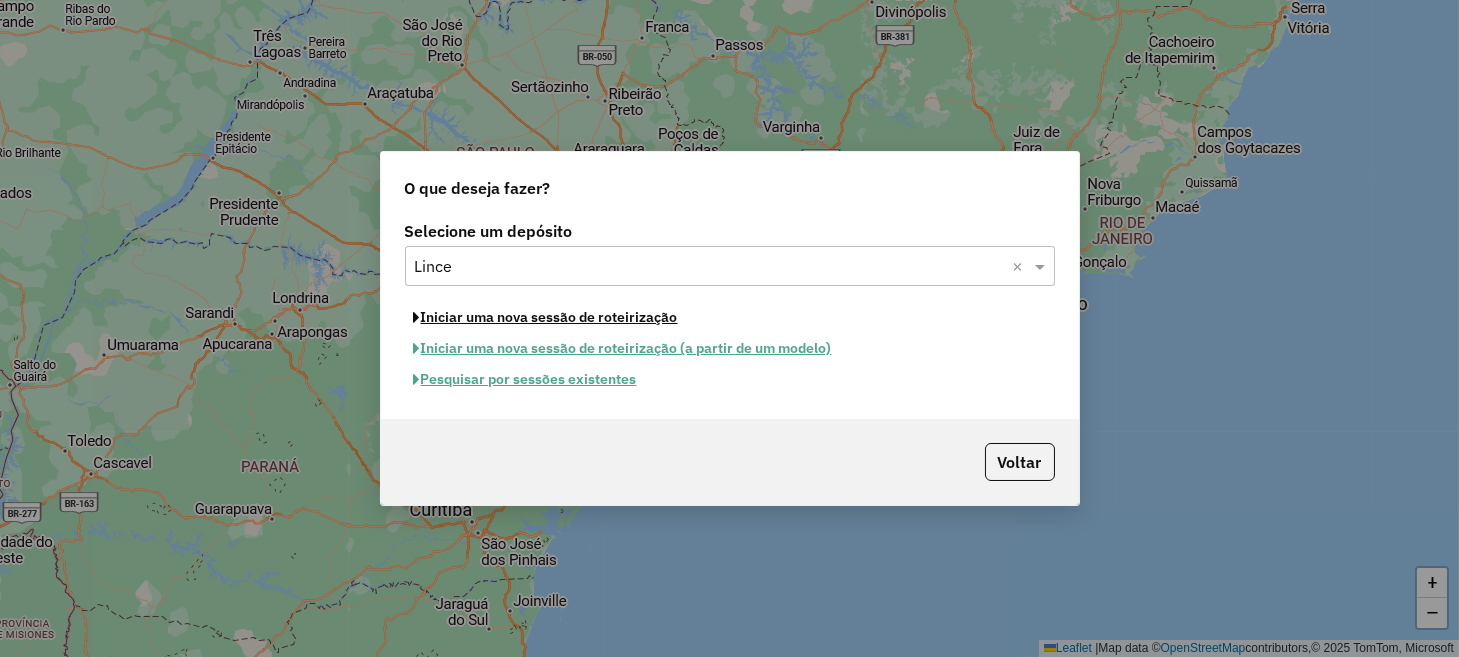 click on "Iniciar uma nova sessão de roteirização" 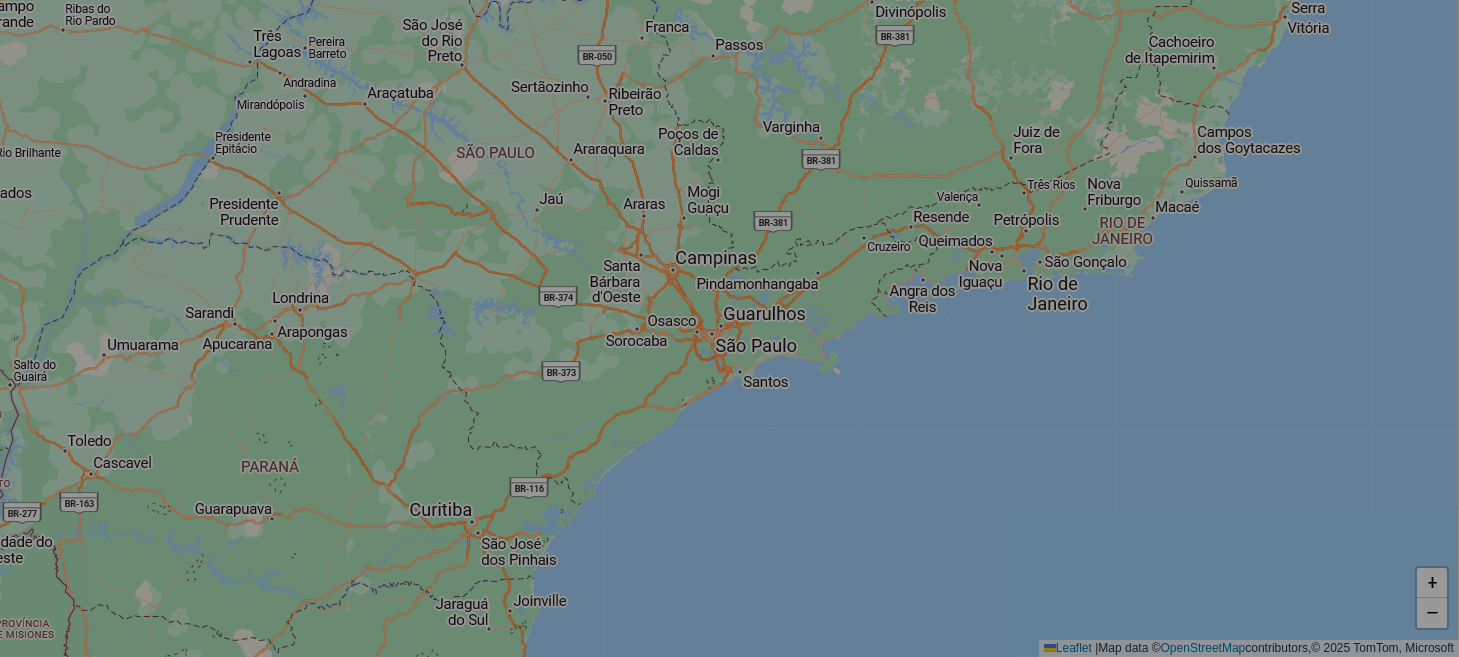 select on "*" 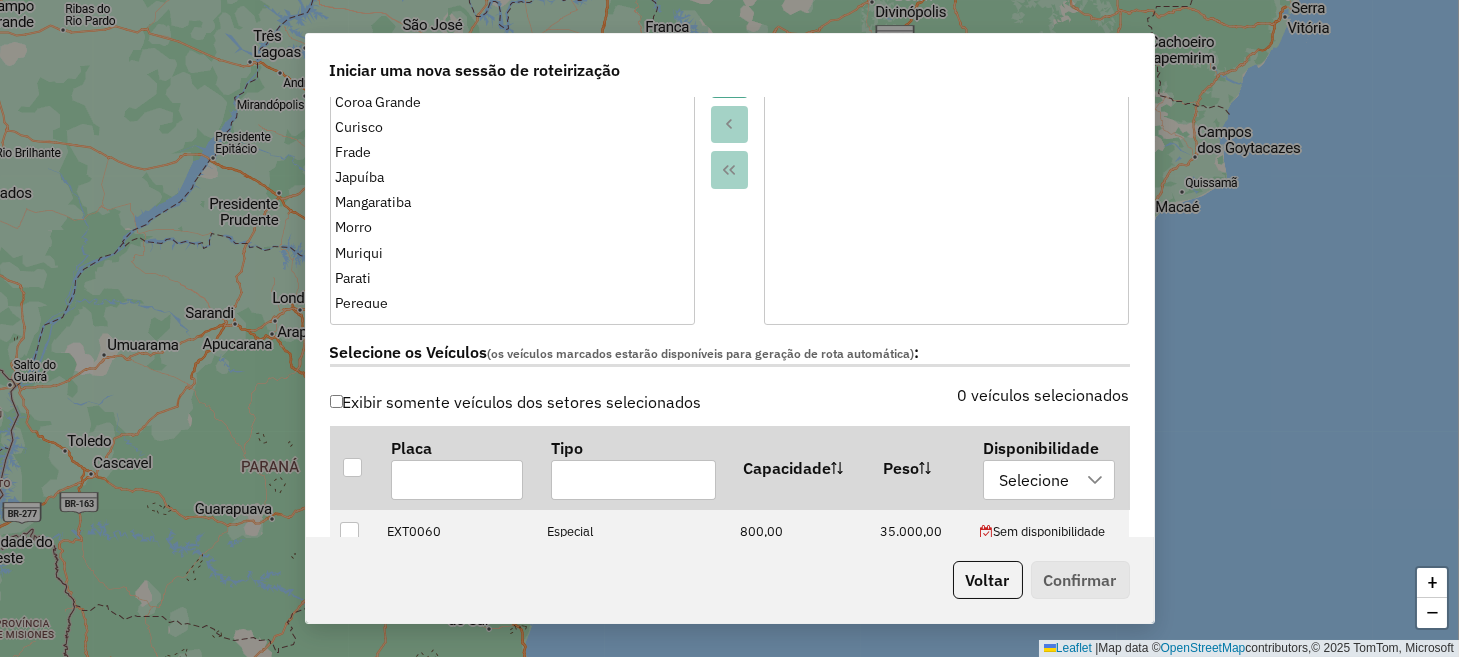 scroll, scrollTop: 600, scrollLeft: 0, axis: vertical 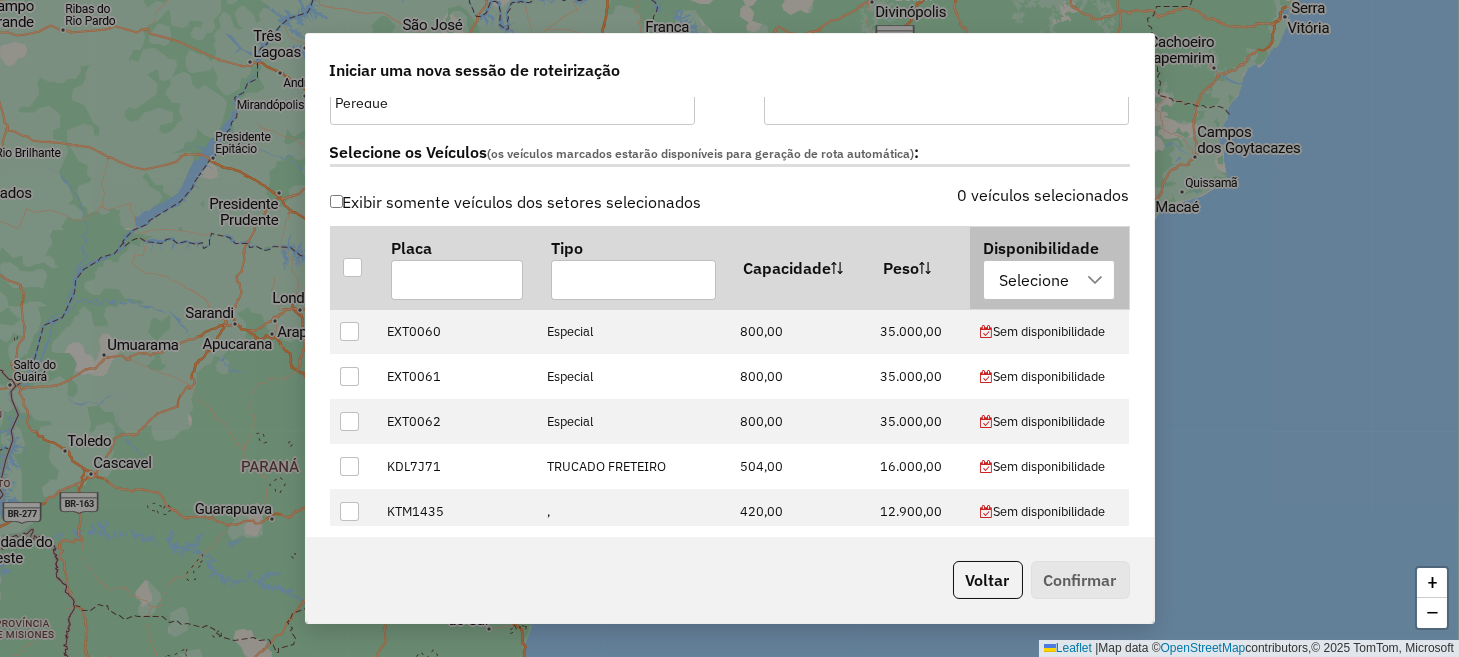 click 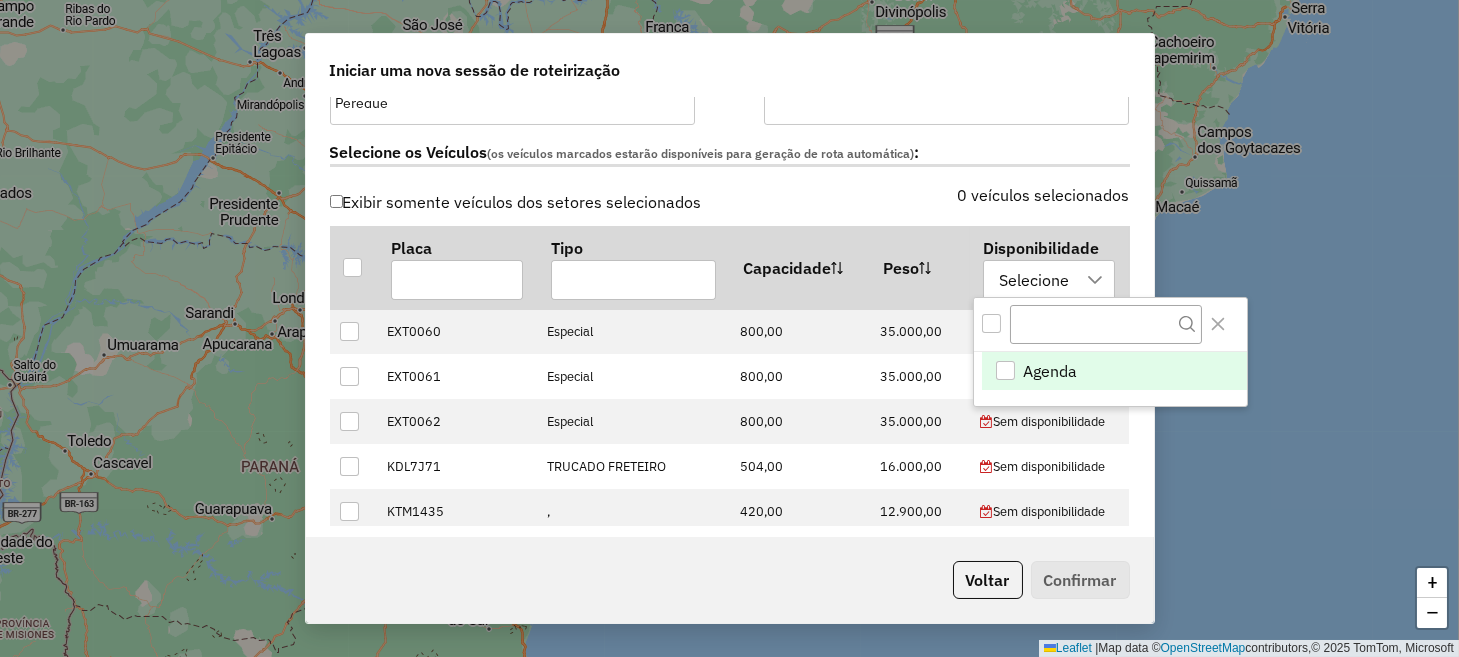 click on "Agenda" at bounding box center (1051, 371) 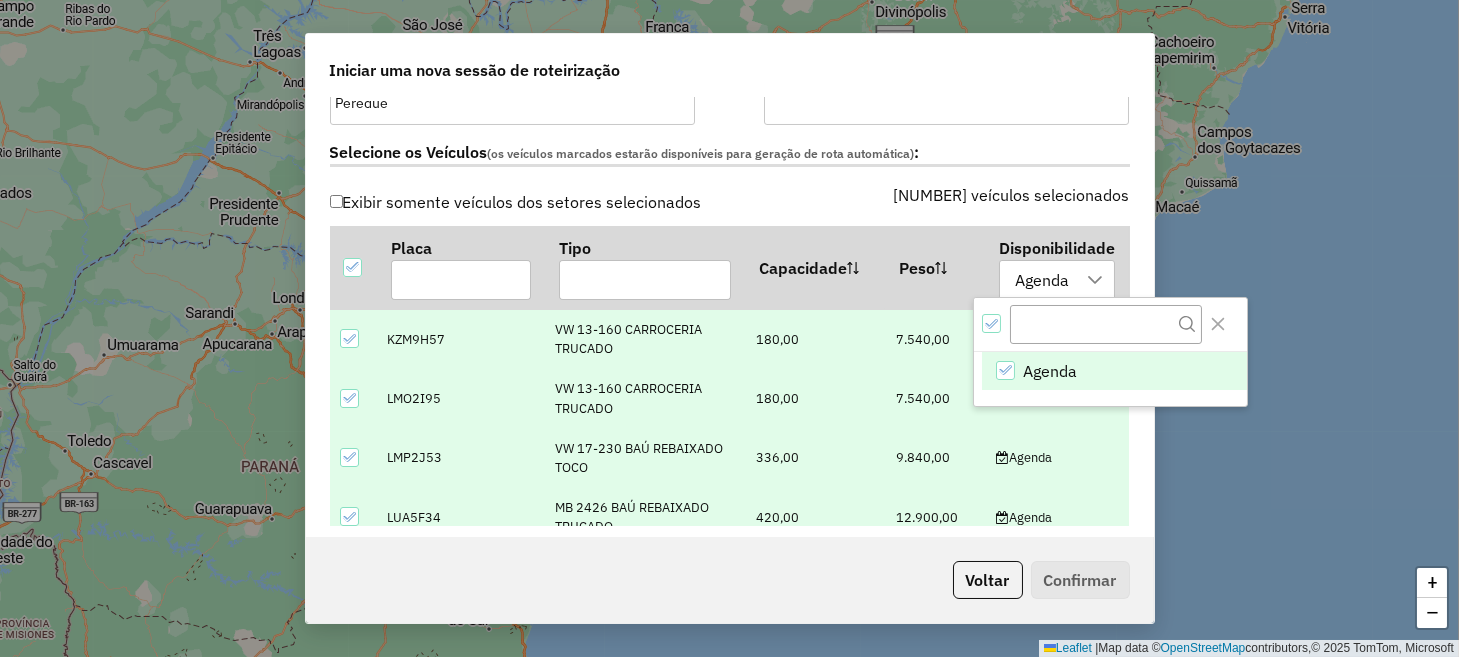 click on "Exibir somente veículos dos setores selecionados 16 veículos selecionados Placa Tipo Capacidade Peso Disponibilidade Agenda [PLATE] VW 13-160 CARROCERIA TRUCADO [CAPACITY] [WEIGHT] Agenda [PLATE] VW 13-160 CARROCERIA TRUCADO [CAPACITY] [WEIGHT] Agenda [PLATE] VW 17-230 BAÚ REBAIXADO TOCO [CAPACITY] [WEIGHT] Agenda [PLATE] MB 2426 BAÚ REBAIXADO TRUCADO [CAPACITY] [WEIGHT] Agenda [PLATE] MB 1719 EURO 6 BAÚ ALTO TOCO [CAPACITY] [WEIGHT] Agenda [PLATE] MB 1719 EURO 5 BAÚ ALTO TOCO [CAPACITY] [WEIGHT] Agenda [PLATE] MB 1719 EURO 5 BAÚ ALTO TOCO [CAPACITY] [WEIGHT] Agenda [PLATE] MB 2426 BAÚ REBAIXADO TRUCADO [CAPACITY] [WEIGHT] Agenda [PLATE] MB 2426 BAÚ REBAIXADO TRUCADO [CAPACITY] [WEIGHT] Agenda [PLATE] MB 2426 BAÚ REBAIXADO TRUCADO [CAPACITY] [WEIGHT] Agenda [PLATE] IVECO DAILY 65C CARROCERIA [CAPACITY] [WEIGHT] Agenda [PLATE] MB 1719 EURO 6 BAÚ ALTO TOCO [CAPACITY] [WEIGHT] Agenda [PLATE] VW 13-180 BAÚ ALTO TRUCADO [CAPACITY] [WEIGHT] Agenda [PLATE] MB 1719 EURO 6 BAÚ ALTO TOCO [CAPACITY] [WEIGHT] Agenda" 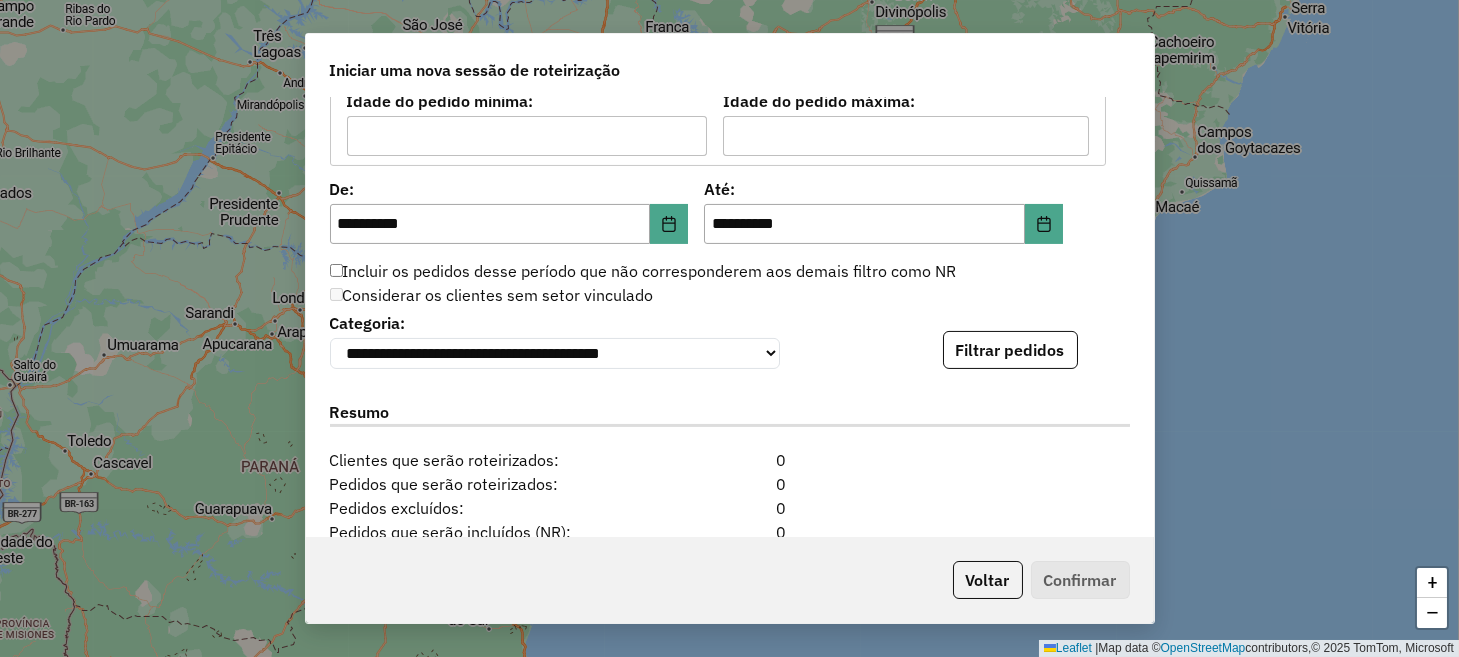 scroll, scrollTop: 1900, scrollLeft: 0, axis: vertical 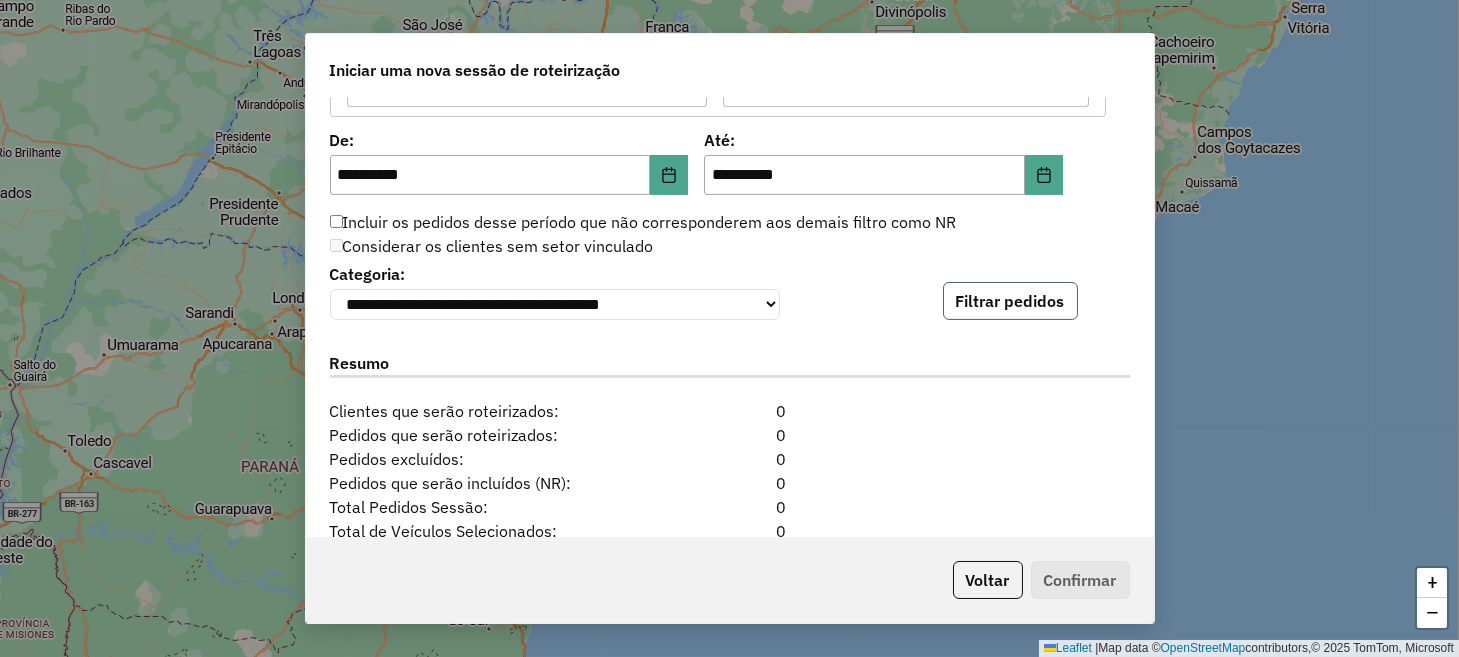 click on "Filtrar pedidos" 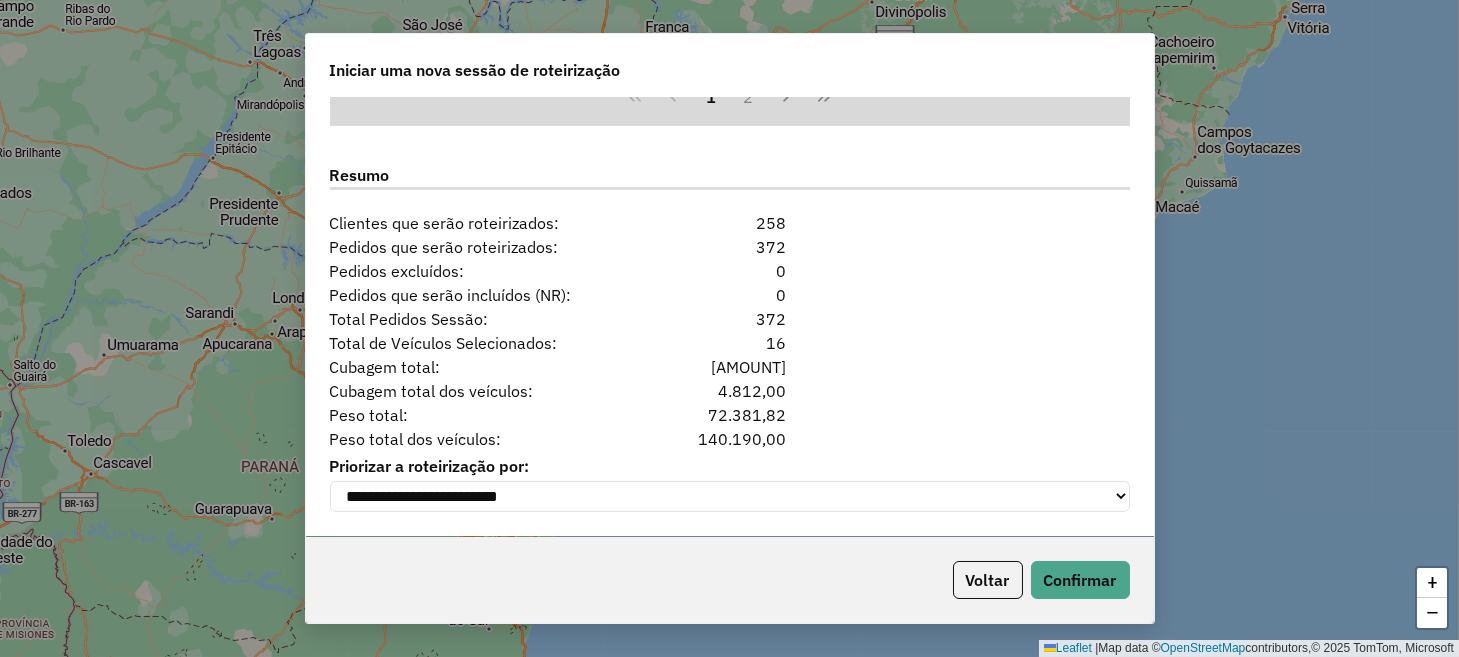scroll, scrollTop: 2504, scrollLeft: 0, axis: vertical 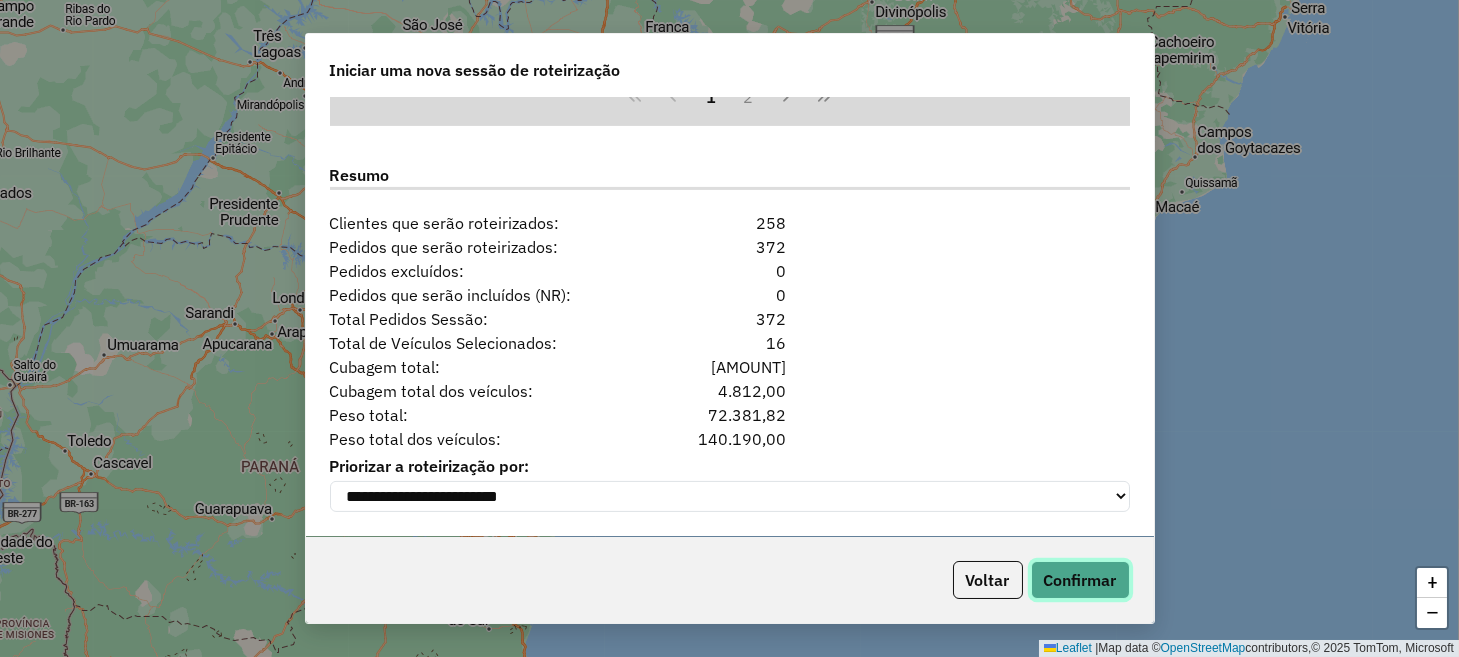 click on "Confirmar" 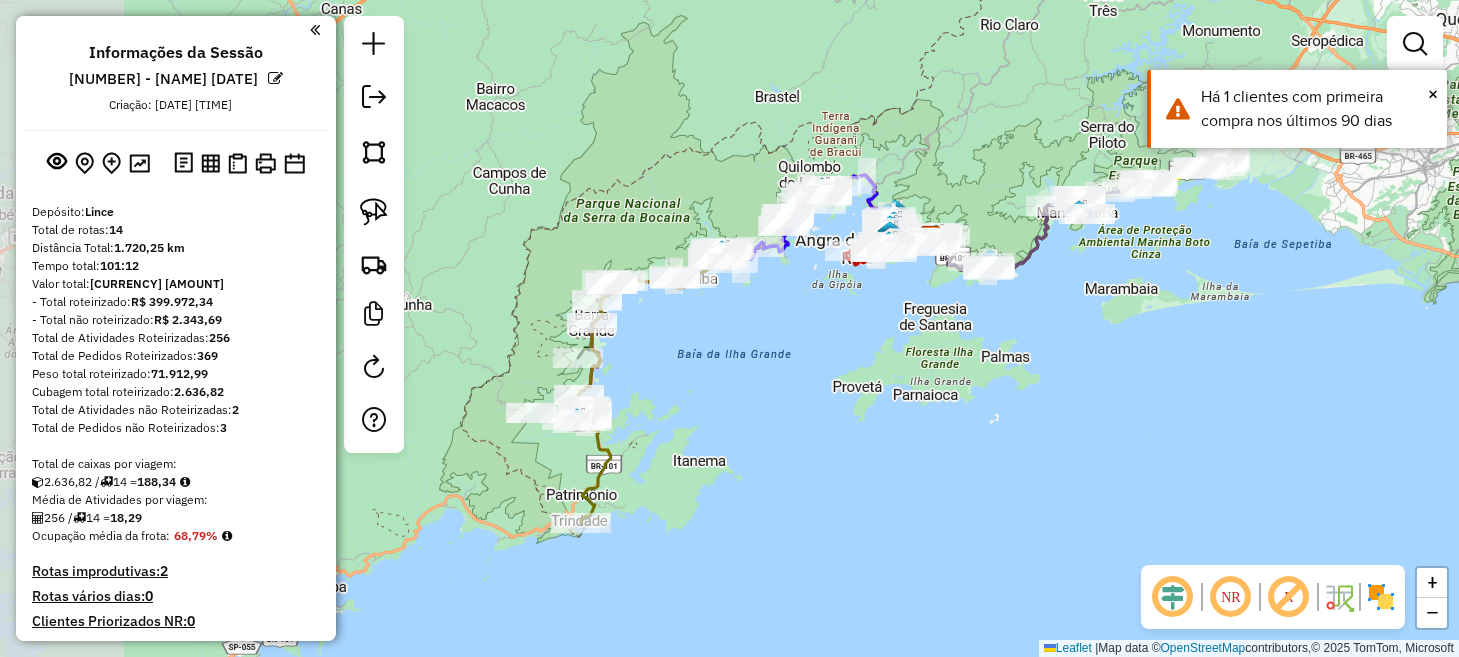 drag, startPoint x: 556, startPoint y: 520, endPoint x: 780, endPoint y: 416, distance: 246.96559 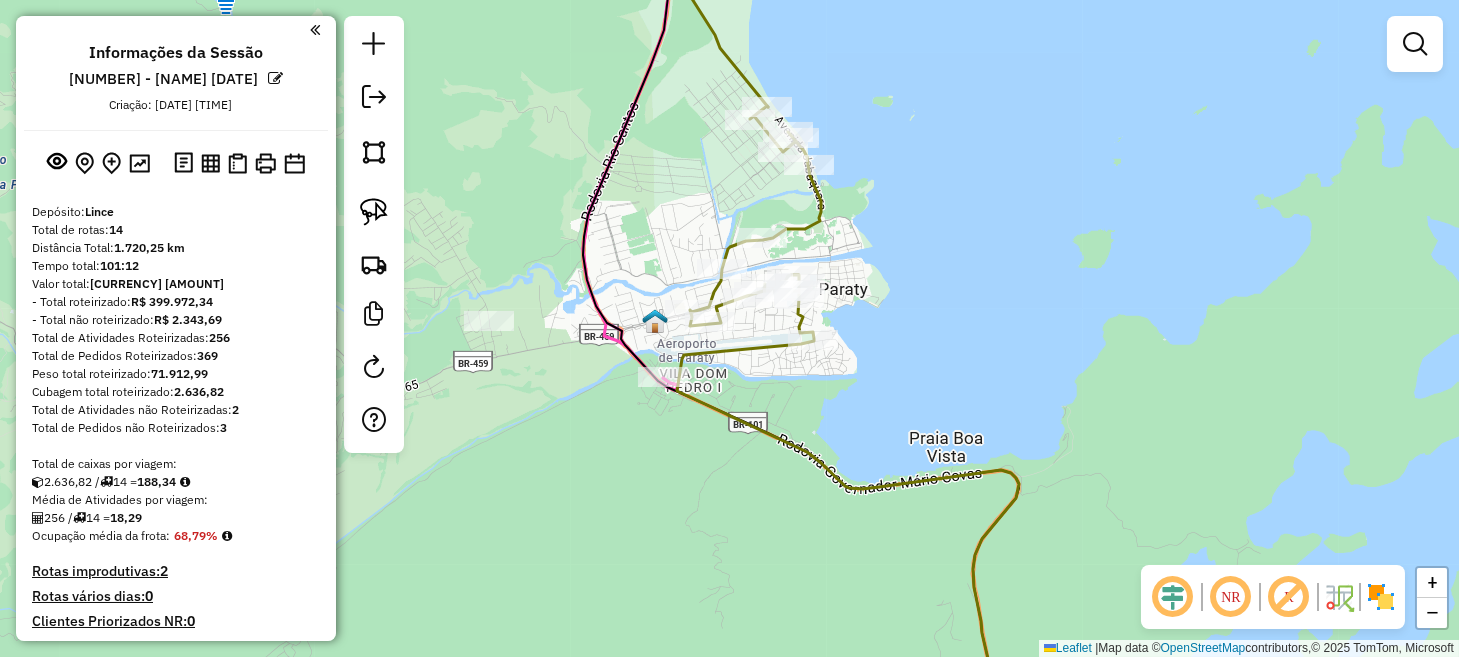 drag, startPoint x: 582, startPoint y: 376, endPoint x: 801, endPoint y: 424, distance: 224.19858 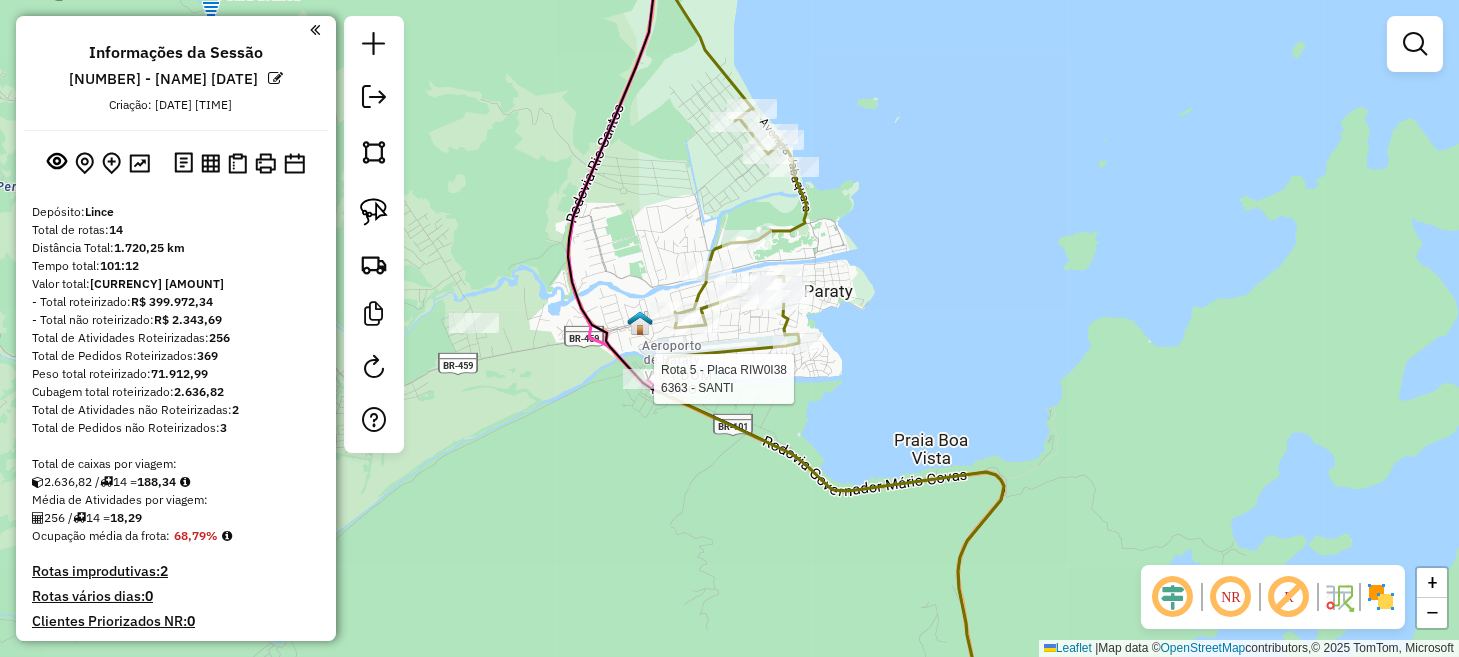 select on "**********" 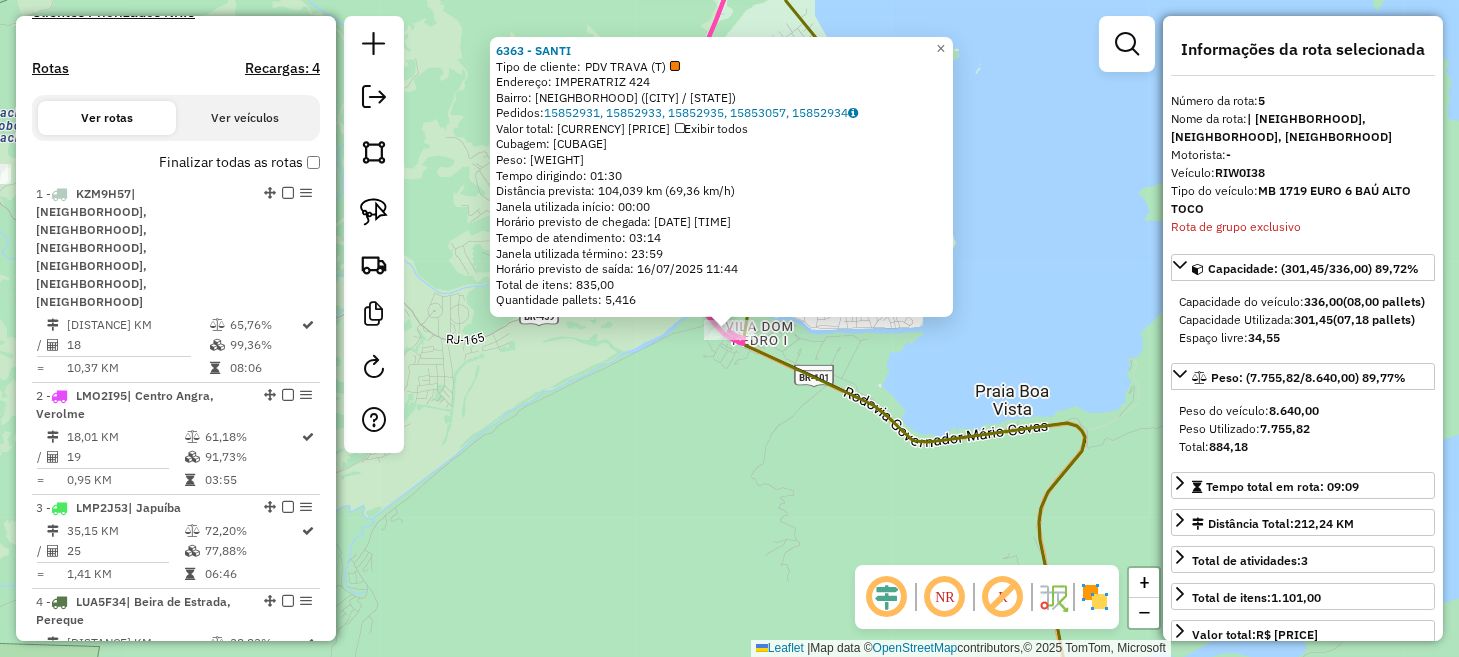 scroll, scrollTop: 1221, scrollLeft: 0, axis: vertical 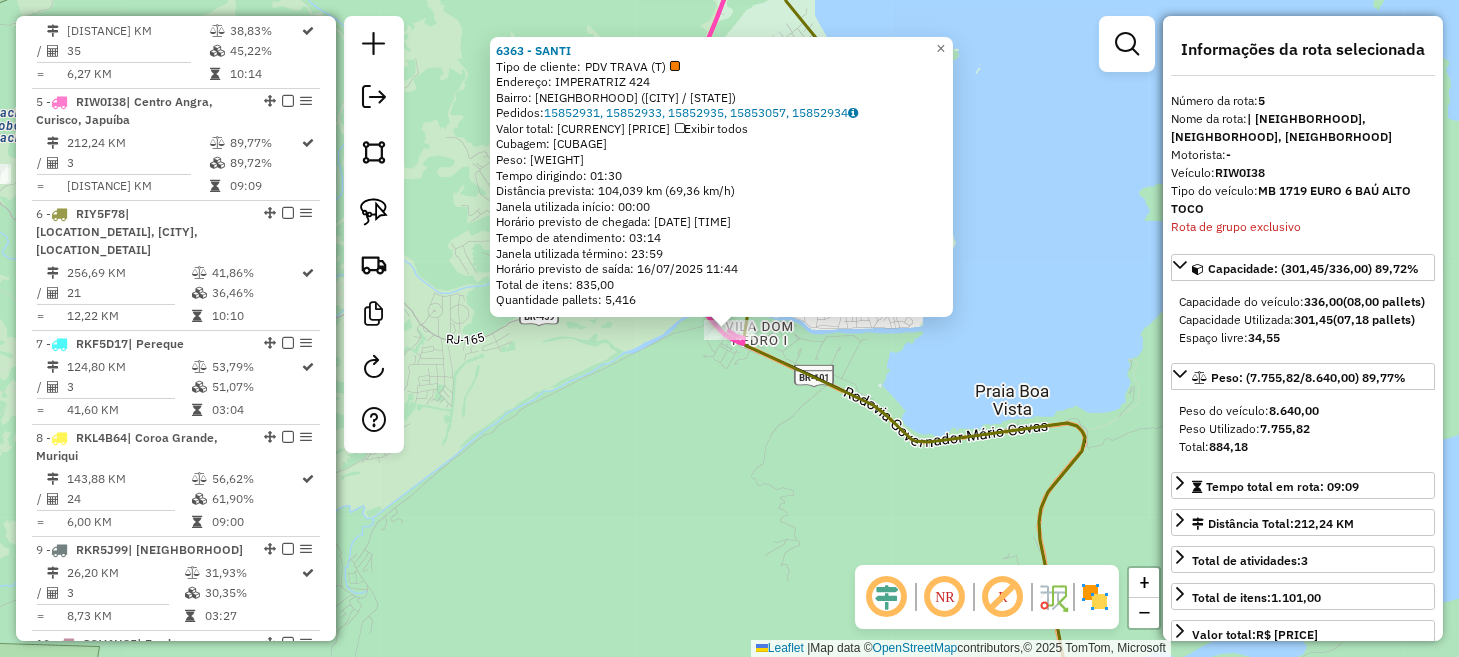 click on "Tipo de cliente:   PDV TRAVA (T)   Endereço:  IMPERATRIZ [NUMBER]   Bairro: VILA DOM PEDRO I (PARATI / [STATE])   Pedidos:  [NUMBER], [NUMBER], [NUMBER], [NUMBER], [NUMBER]   Valor total: R$ [NUMBER]   Exibir todos   Cubagem: [NUMBER]  Peso: [NUMBER]  Tempo dirigindo: [TIME]   Distância prevista: [NUMBER] km ([NUMBER] km/h)   Janela utilizada início: [TIME]   Horário previsto de chegada: [DATE] [TIME]   Tempo de atendimento: [TIME]   Janela utilizada término: [TIME]   Horário previsto de saída: [DATE] [TIME]   Total de itens: [NUMBER]   Quantidade pallets: [NUMBER]  × Janela de atendimento Grade de atendimento Capacidade Transportadoras Veículos Cliente Pedidos  Rotas Selecione os dias de semana para filtrar as janelas de atendimento  Seg   Ter   Qua   Qui   Sex   Sáb   Dom  Informe o período da janela de atendimento: De: Até:  Filtrar exatamente a janela do cliente  Considerar janela de atendimento padrão  Selecione os dias de semana para filtrar as grades de atendimento  Seg   Ter   Qua   Qui  De:" 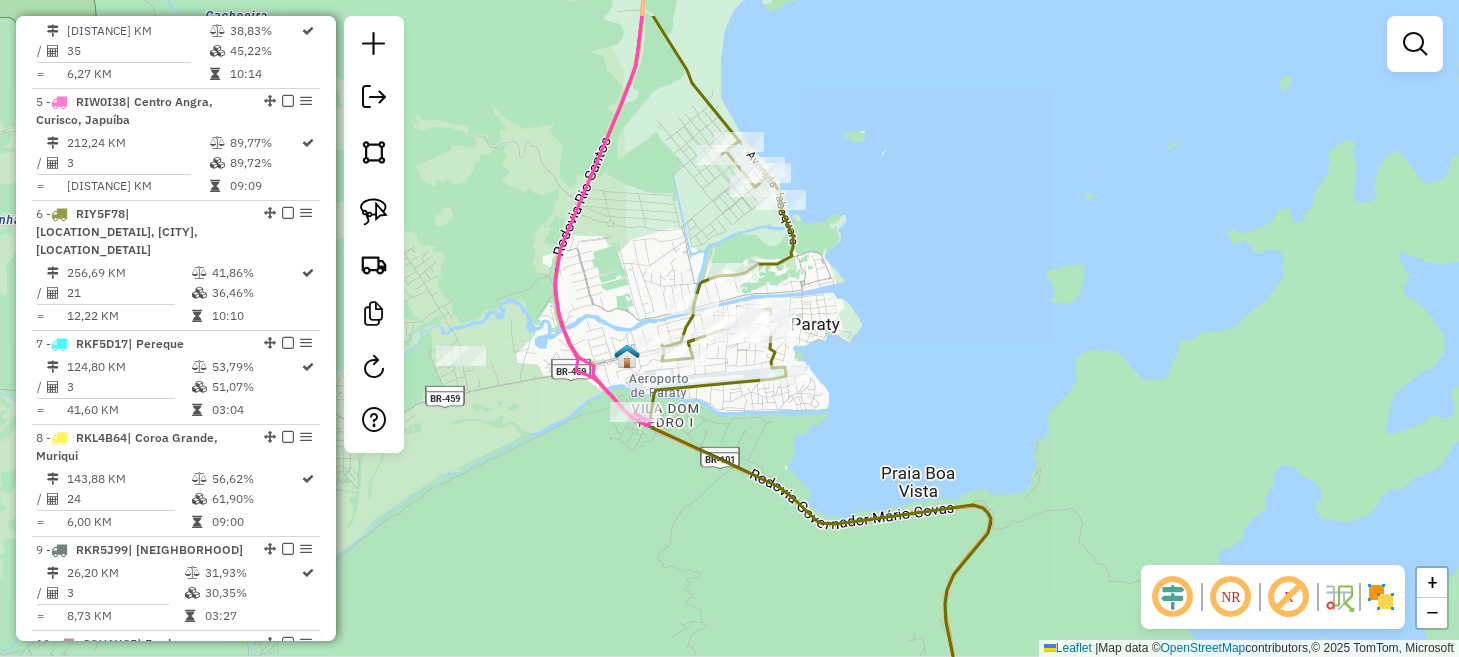 drag, startPoint x: 942, startPoint y: 324, endPoint x: 844, endPoint y: 410, distance: 130.38405 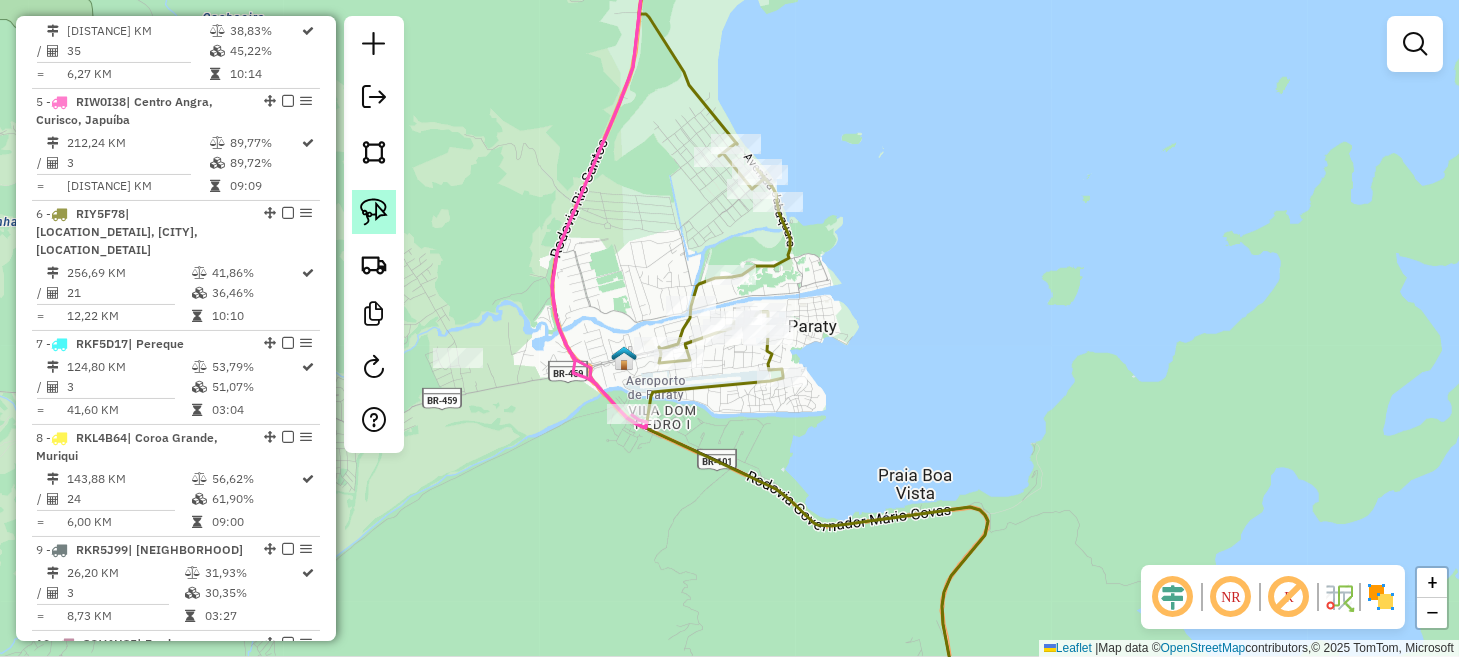 click 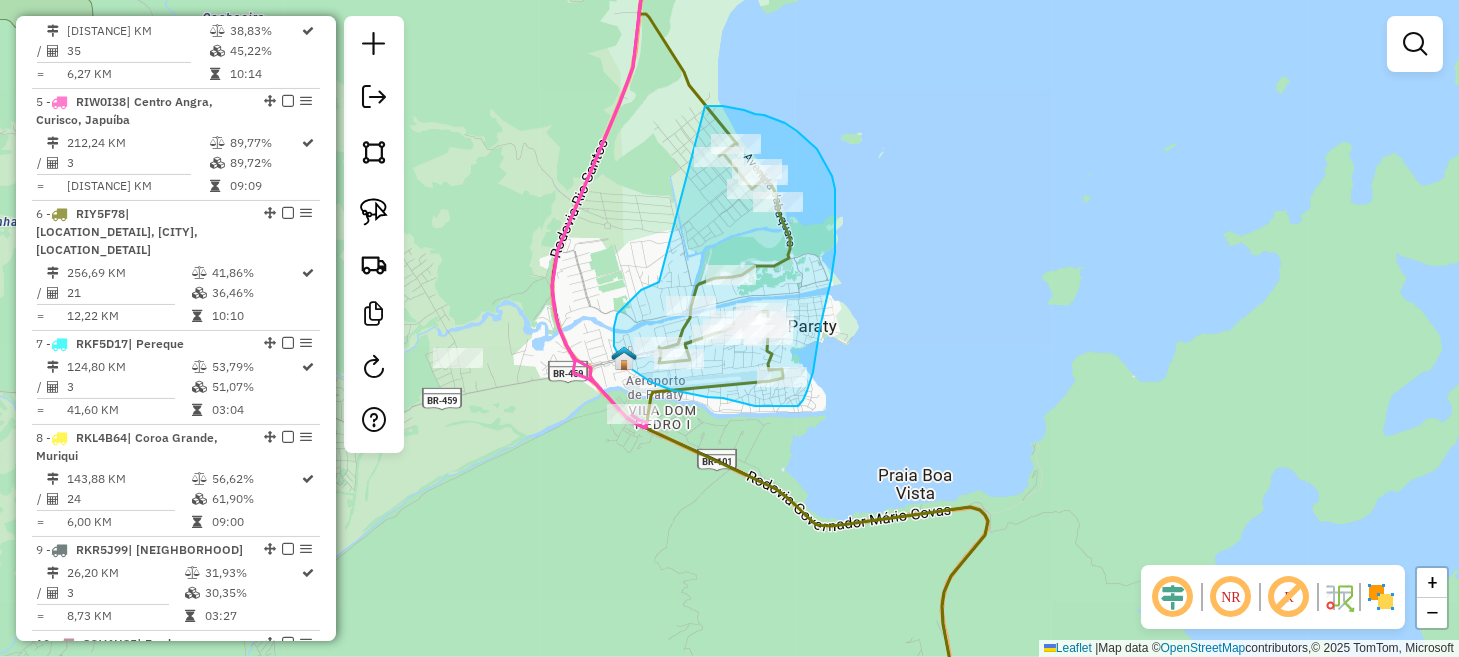 drag, startPoint x: 651, startPoint y: 285, endPoint x: 688, endPoint y: 110, distance: 178.86867 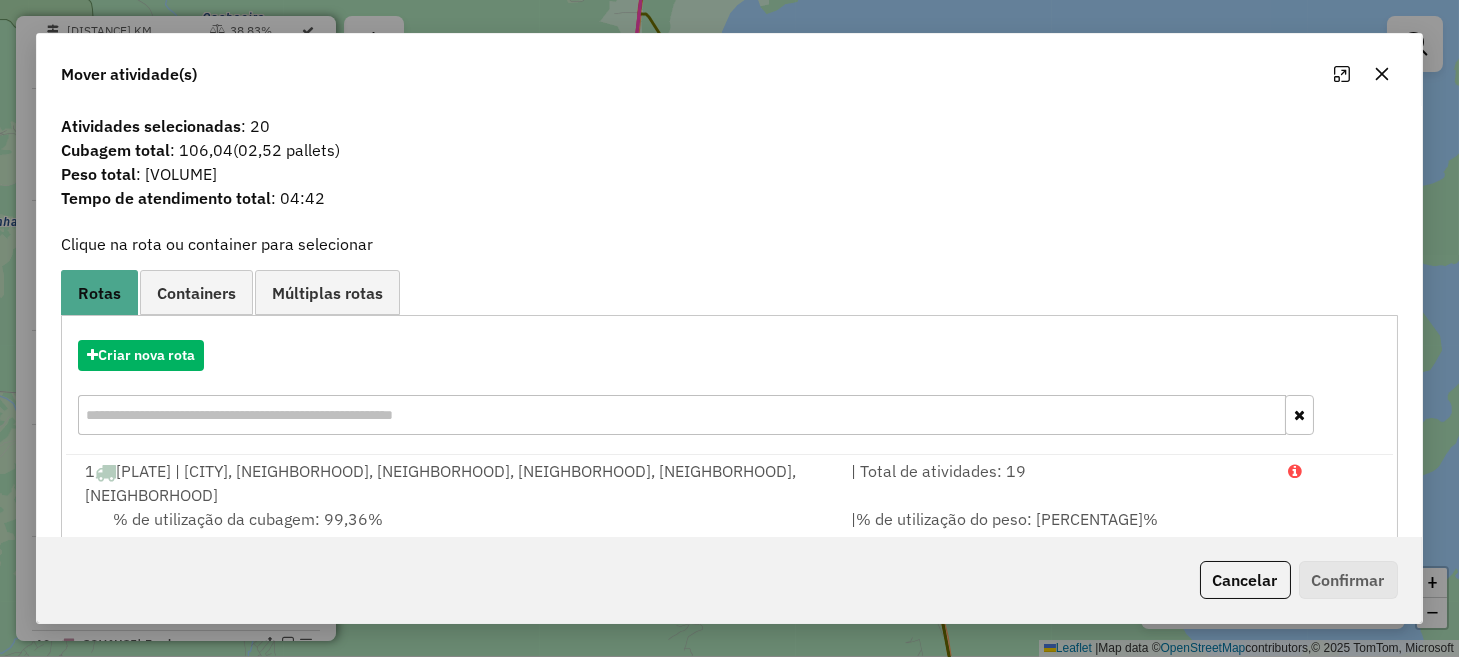 click on "Cancelar" 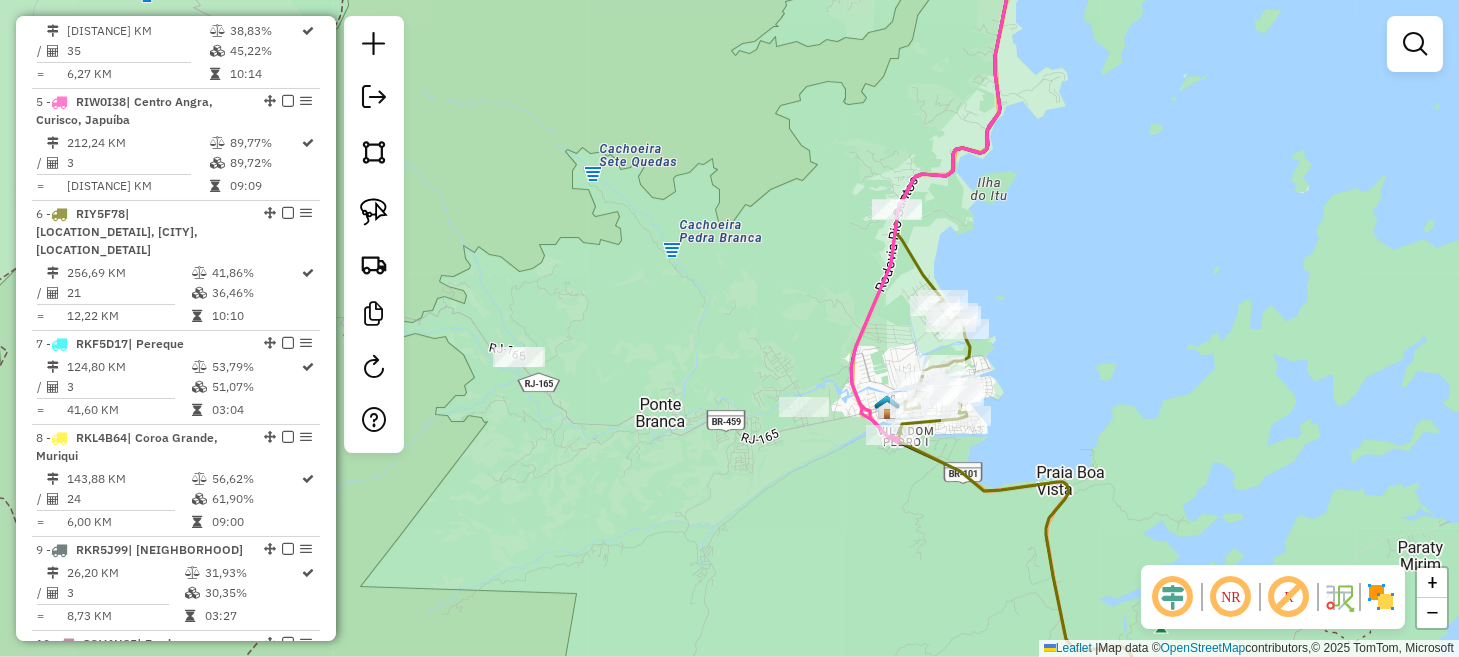 drag, startPoint x: 970, startPoint y: 421, endPoint x: 1055, endPoint y: 426, distance: 85.146935 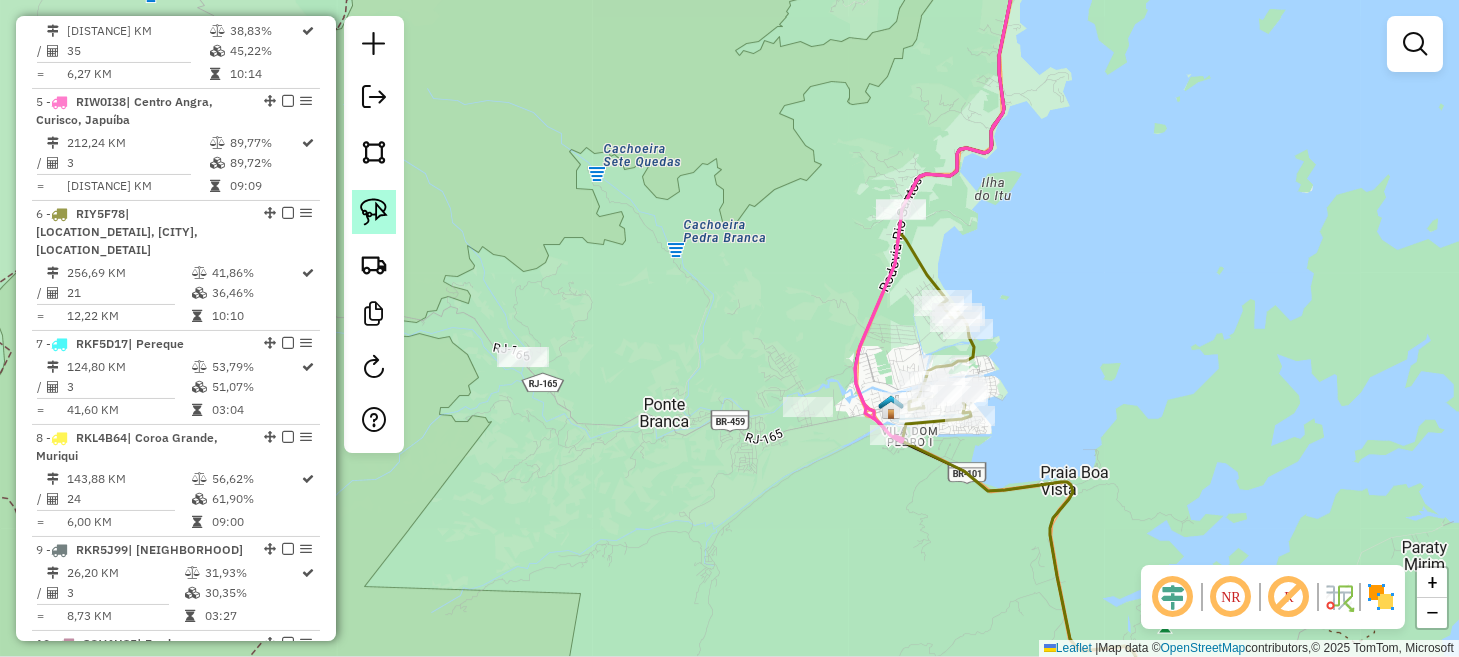 click 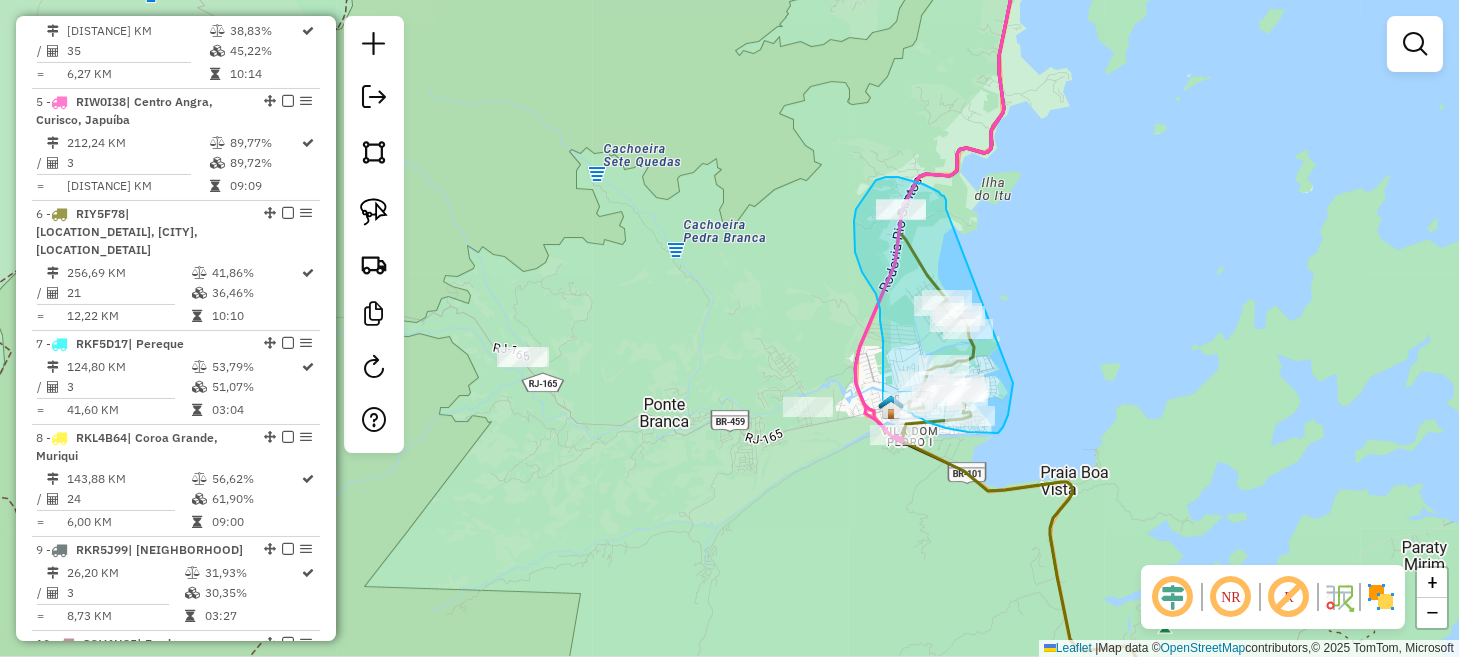 drag, startPoint x: 946, startPoint y: 209, endPoint x: 1013, endPoint y: 373, distance: 177.15813 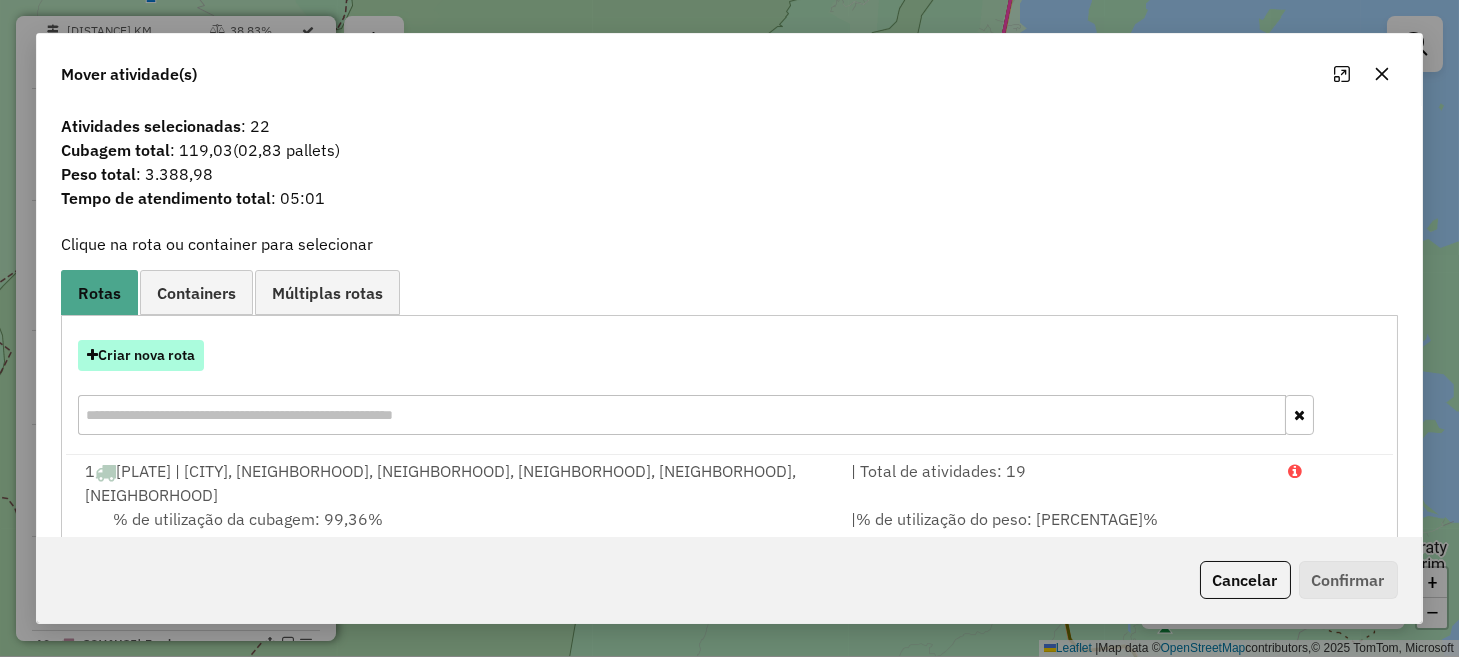 click on "Criar nova rota" at bounding box center (141, 355) 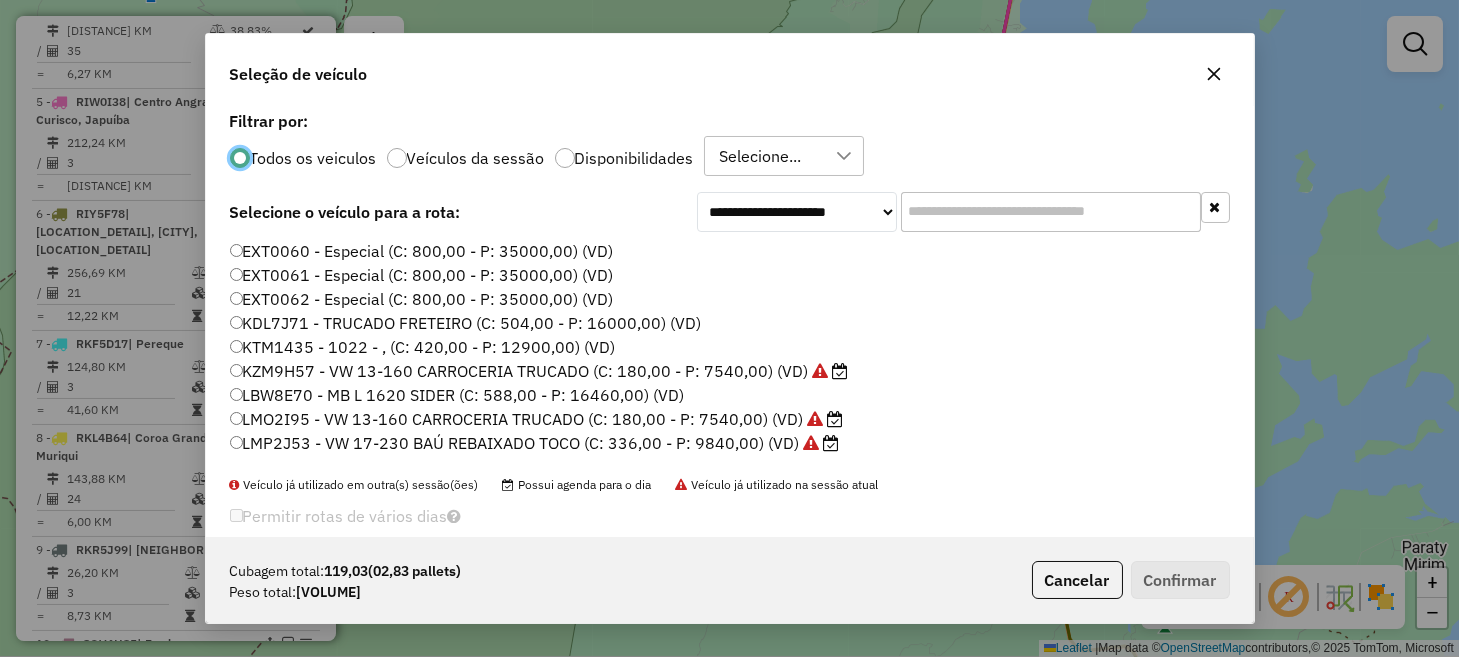 scroll, scrollTop: 10, scrollLeft: 6, axis: both 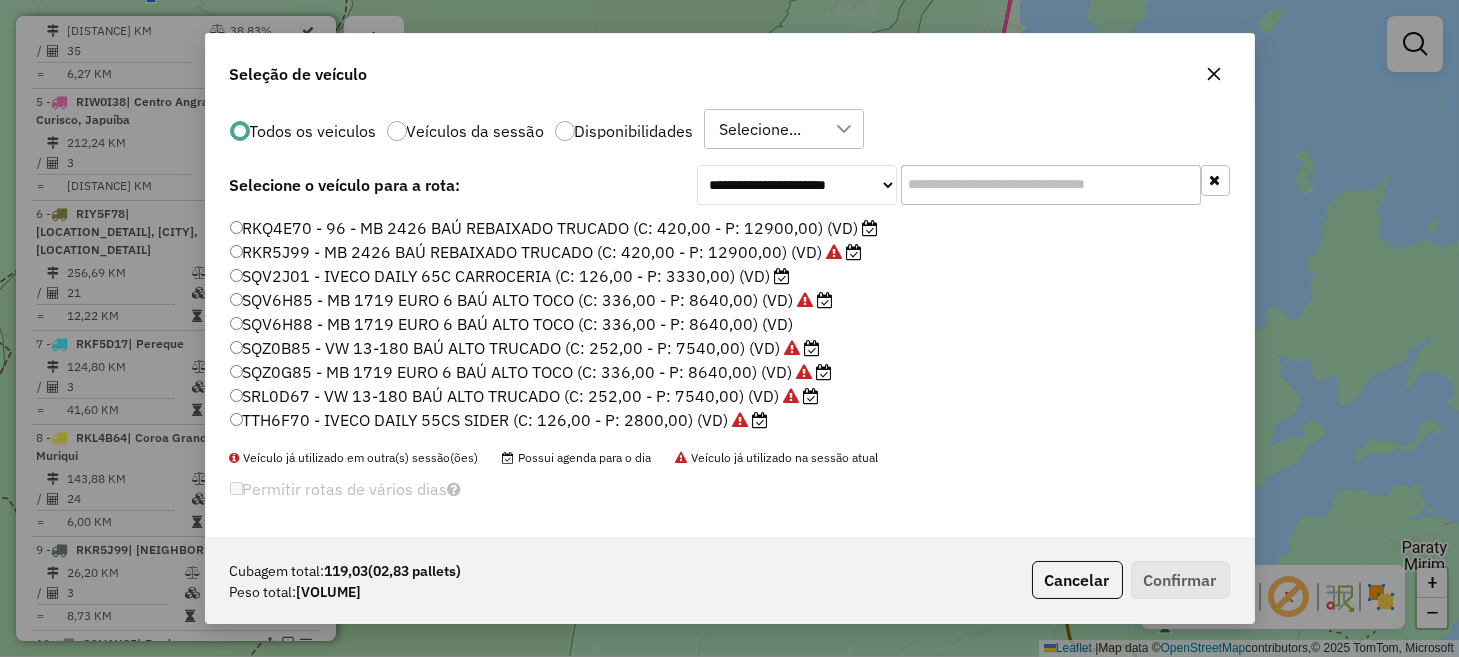 click on "SRL0D67 - VW 13-180 BAÚ ALTO TRUCADO (C: 252,00 - P: 7540,00) (VD)" 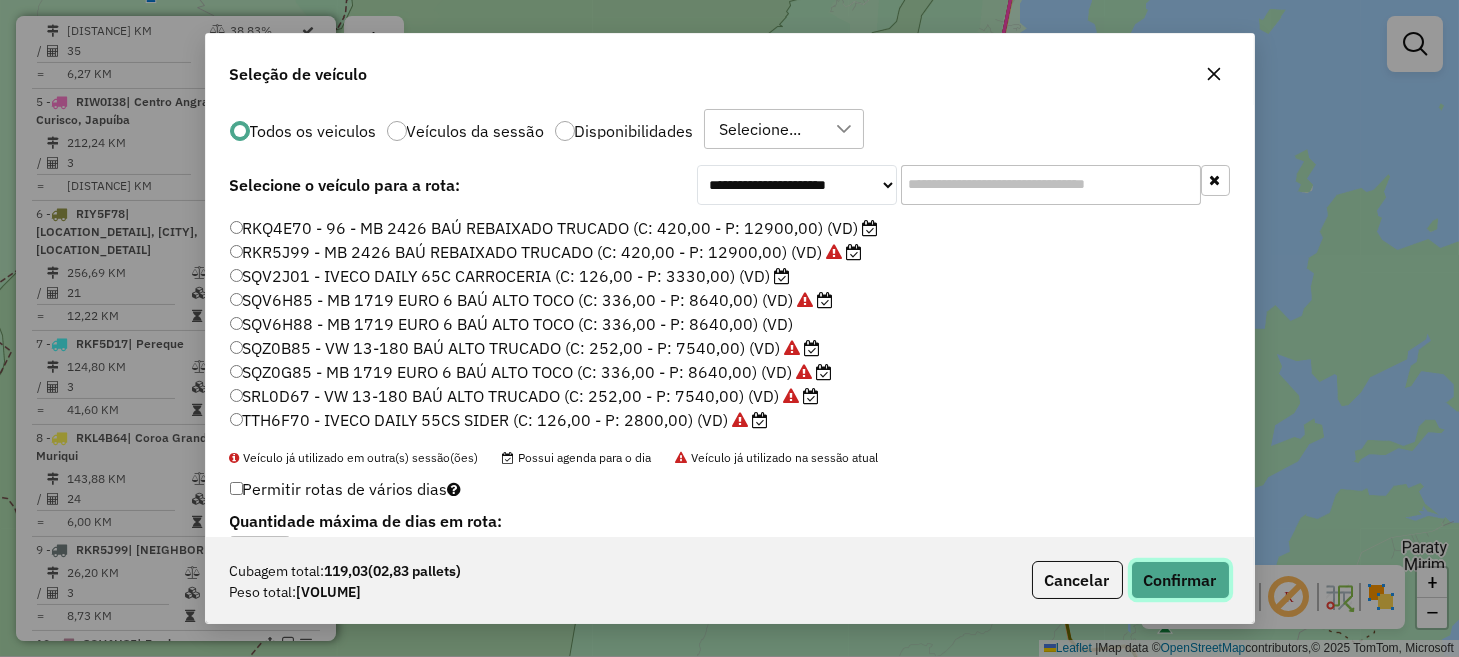 click on "Confirmar" 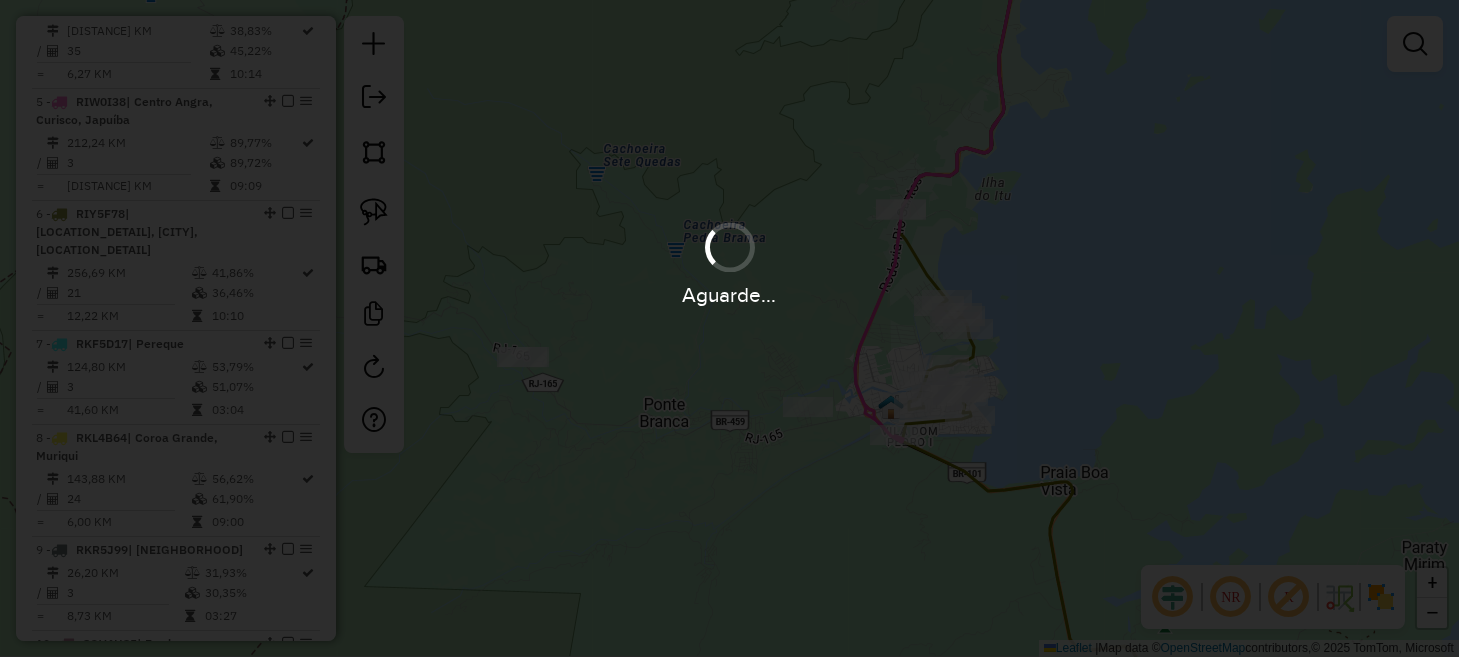 scroll, scrollTop: 0, scrollLeft: 0, axis: both 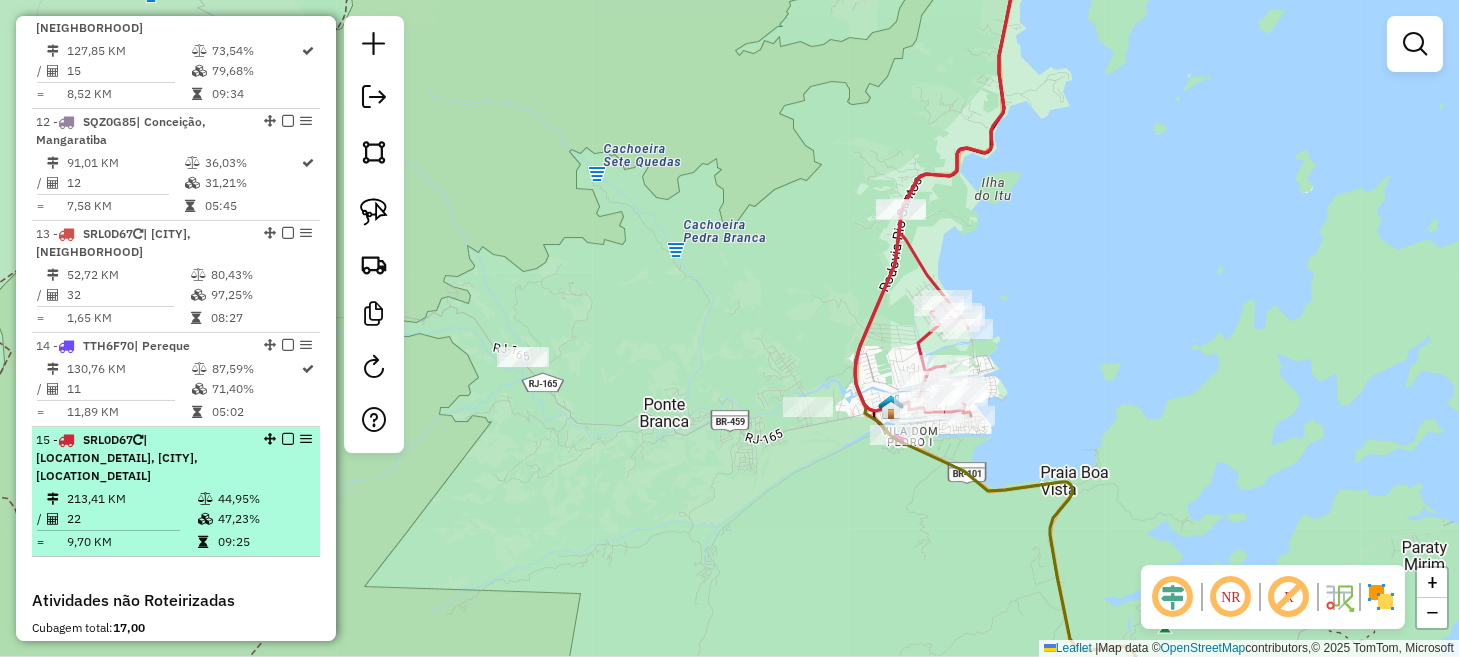 click at bounding box center (288, 439) 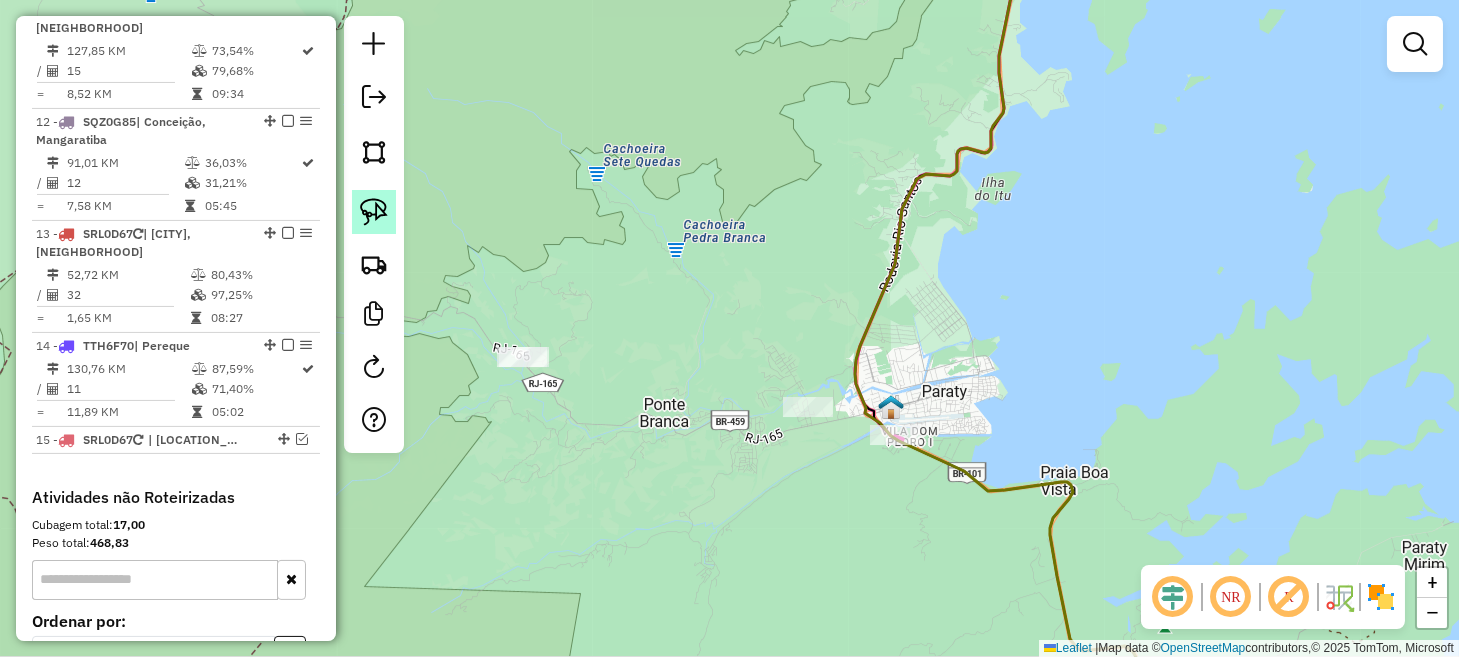 click 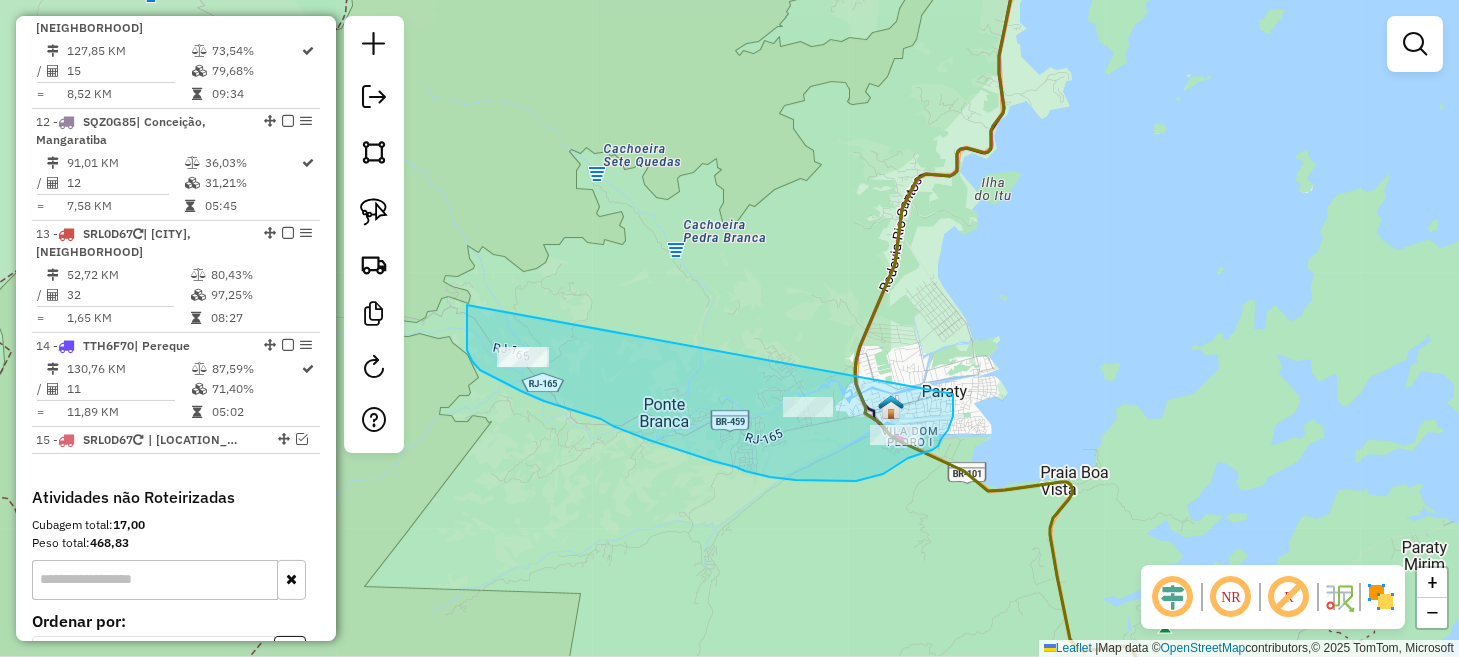 drag, startPoint x: 467, startPoint y: 336, endPoint x: 953, endPoint y: 391, distance: 489.10223 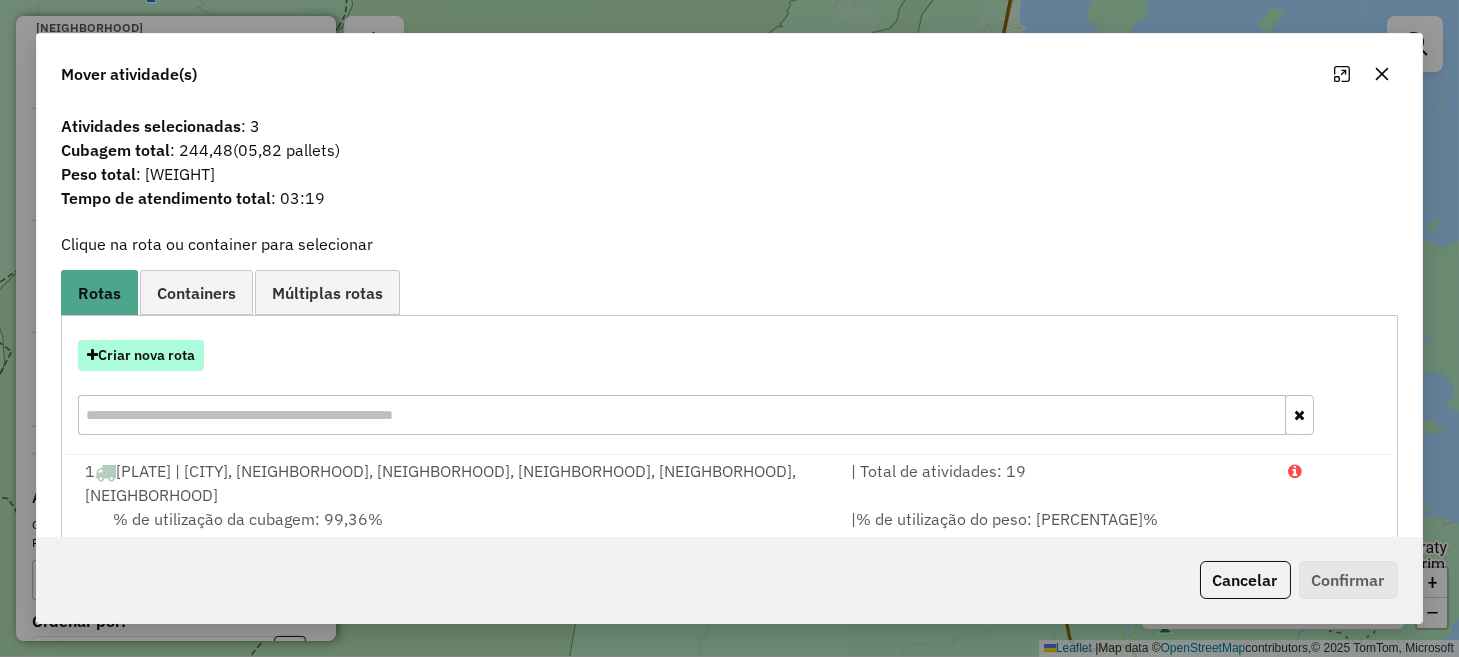 click on "Criar nova rota" at bounding box center [141, 355] 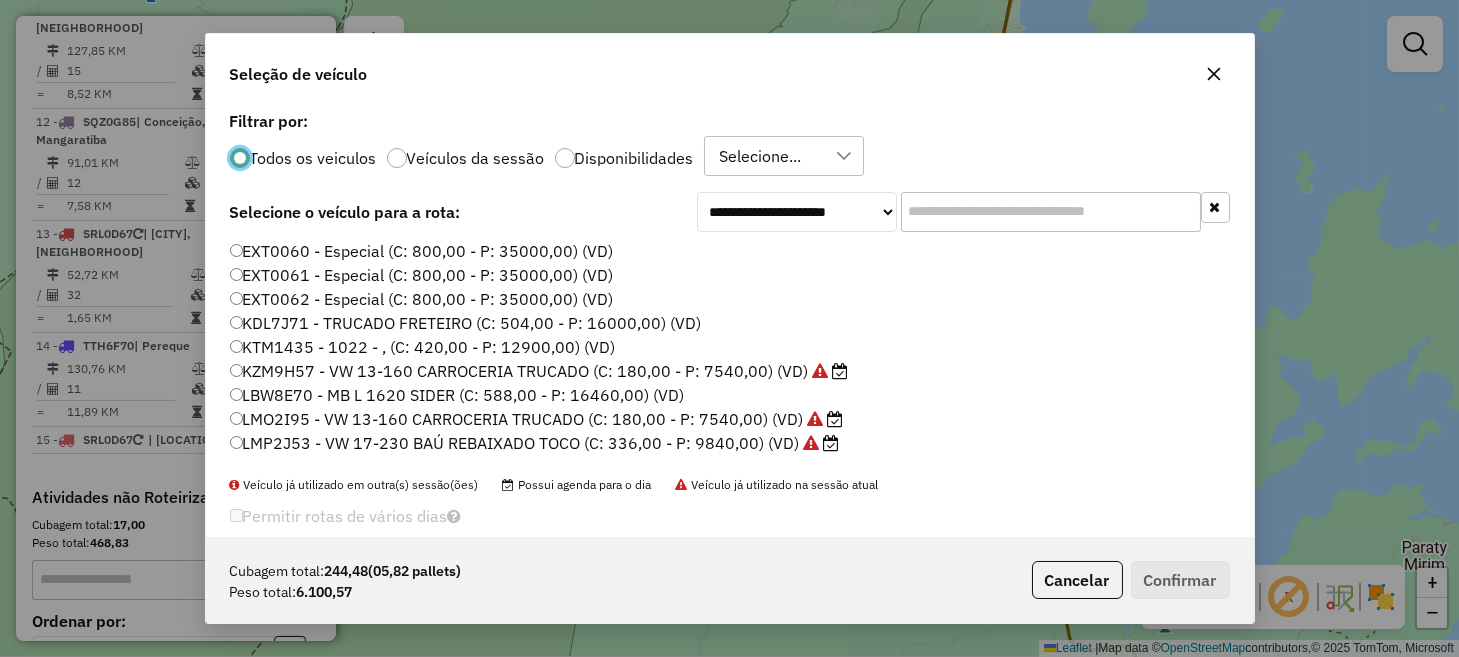 scroll, scrollTop: 10, scrollLeft: 6, axis: both 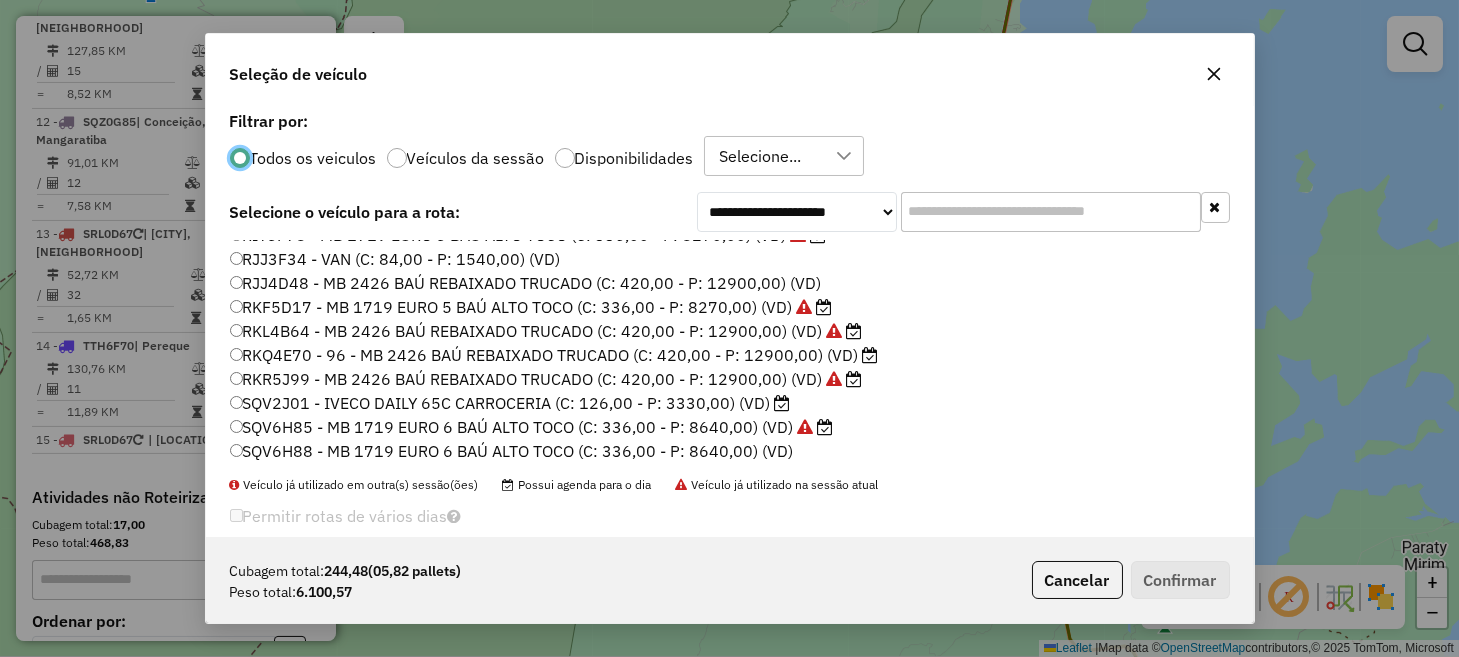 click on "RKF5D17 - MB 1719 EURO 5 BAÚ ALTO TOCO (C: 336,00 - P: 8270,00) (VD)" 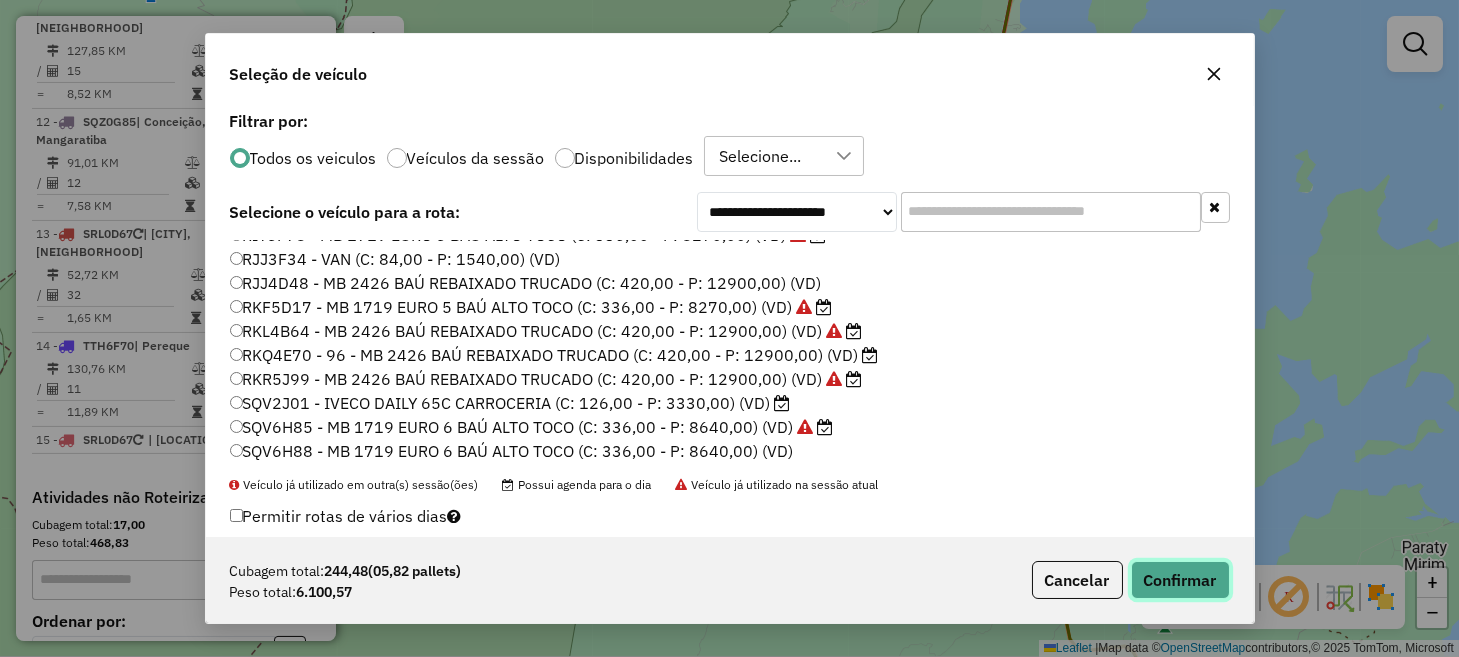click on "Confirmar" 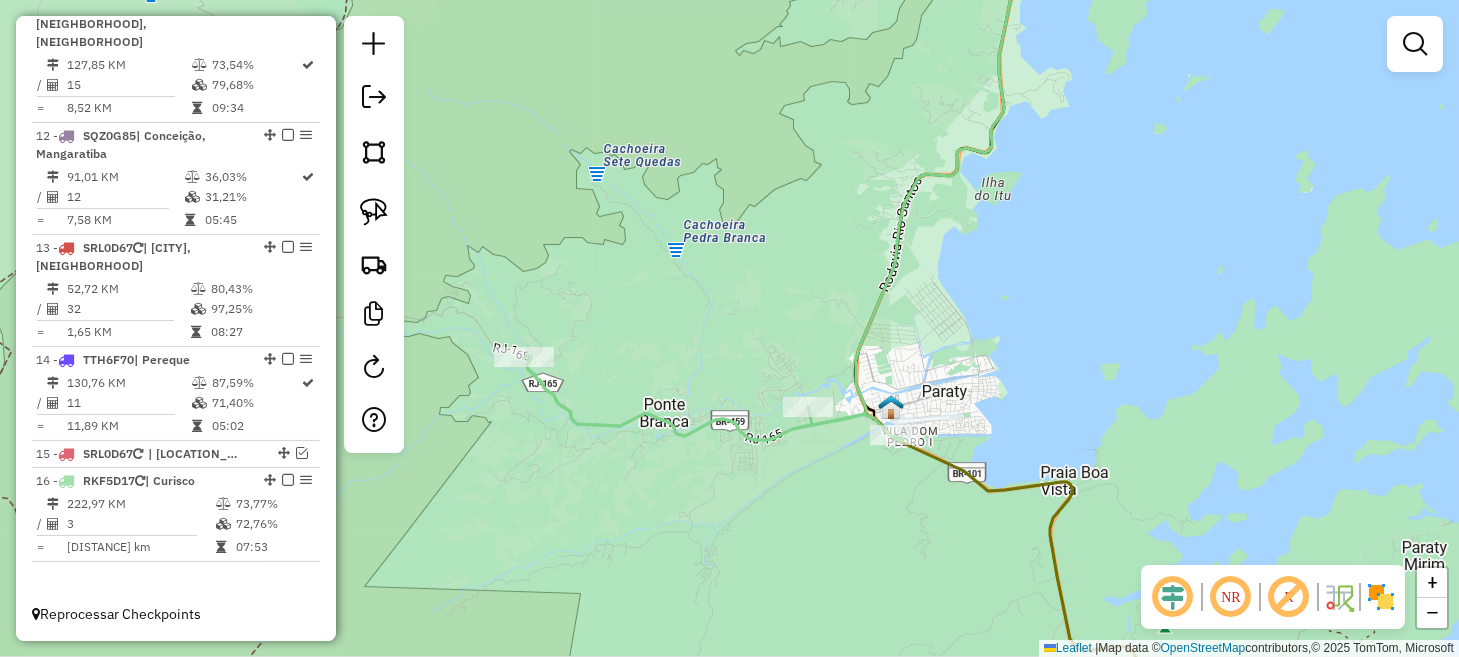 scroll, scrollTop: 1858, scrollLeft: 0, axis: vertical 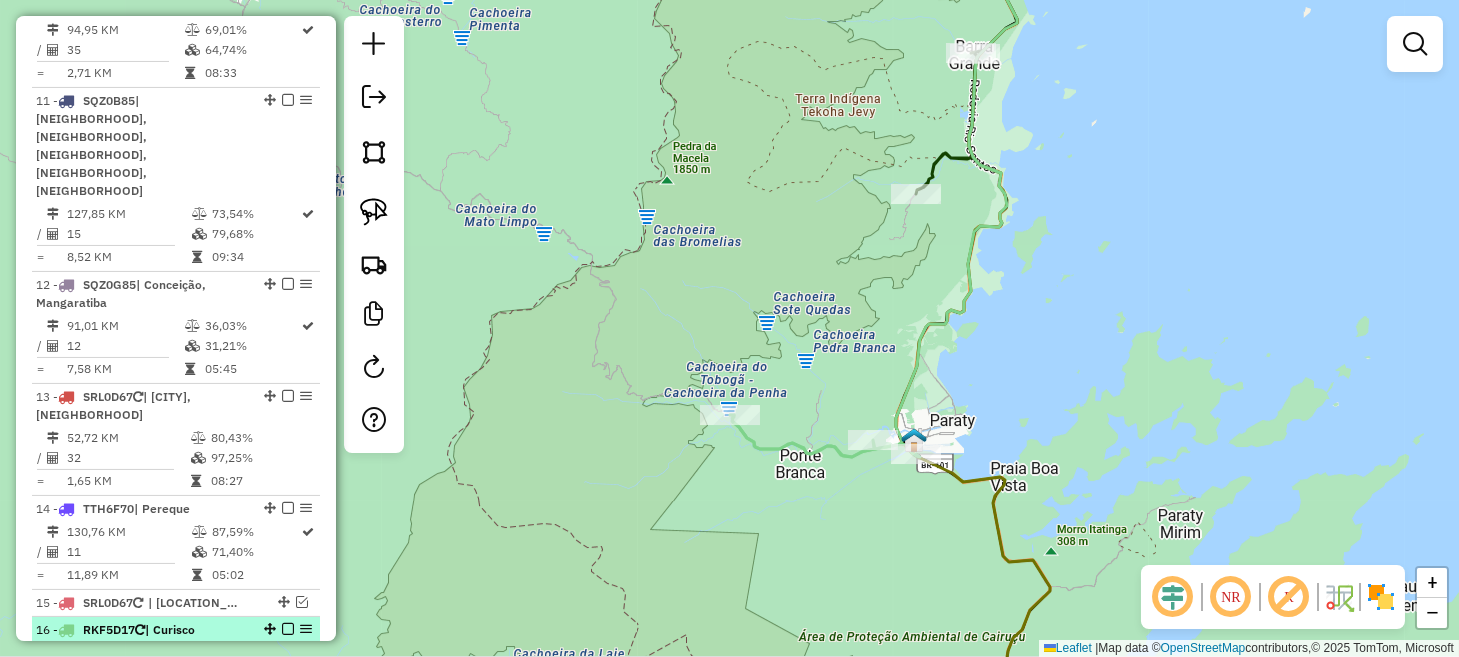 click at bounding box center (288, 629) 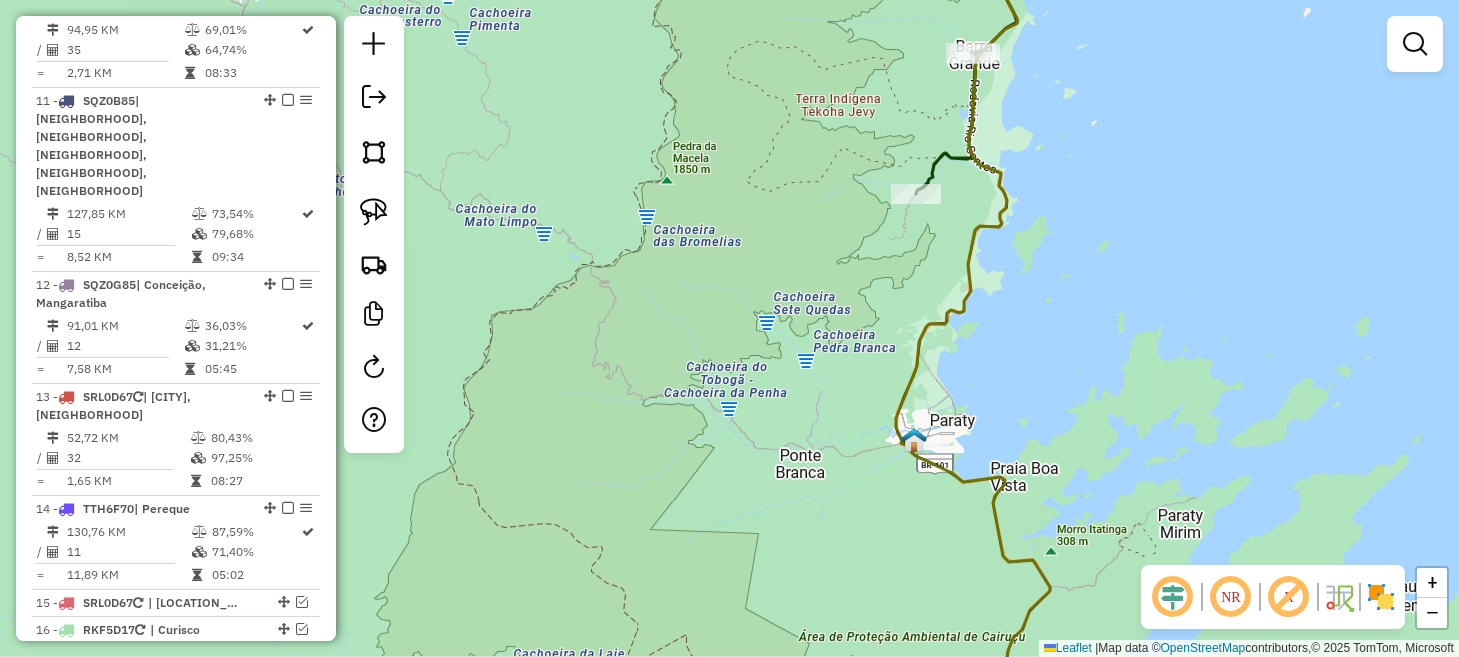 scroll, scrollTop: 1791, scrollLeft: 0, axis: vertical 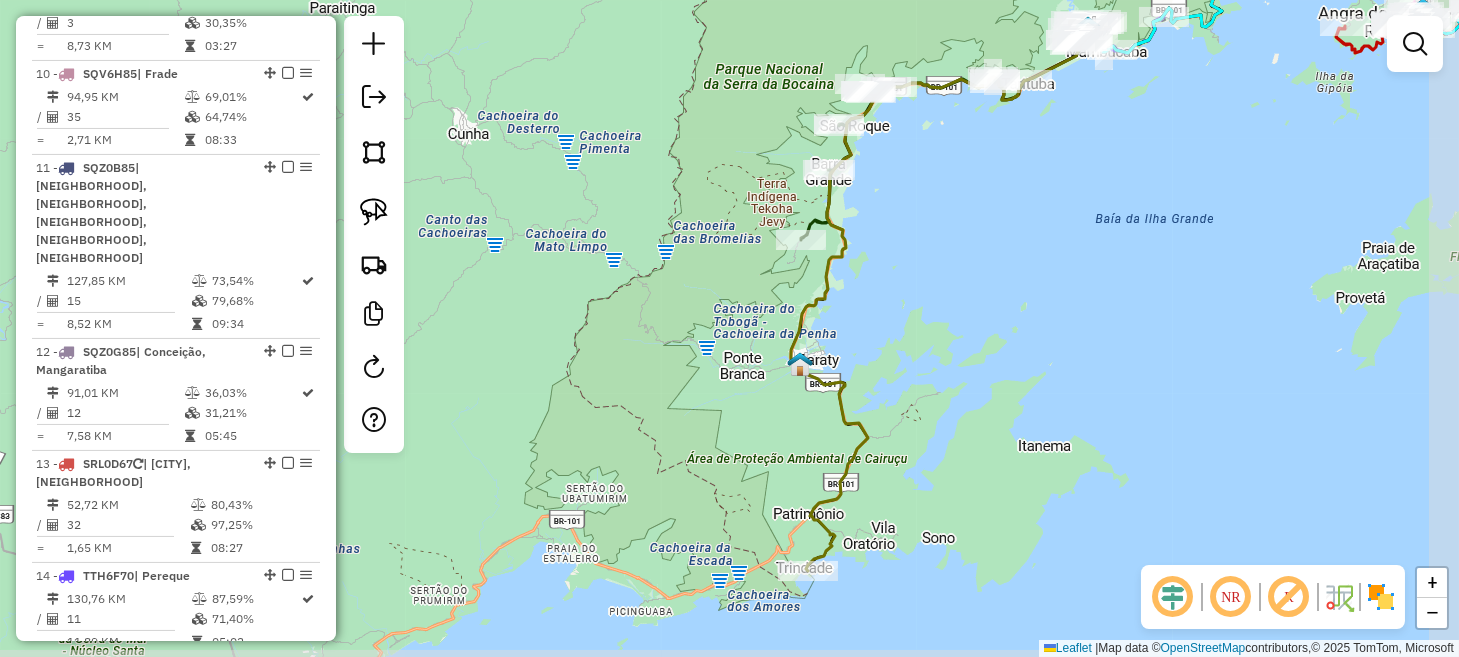 drag, startPoint x: 786, startPoint y: 490, endPoint x: 768, endPoint y: 419, distance: 73.24616 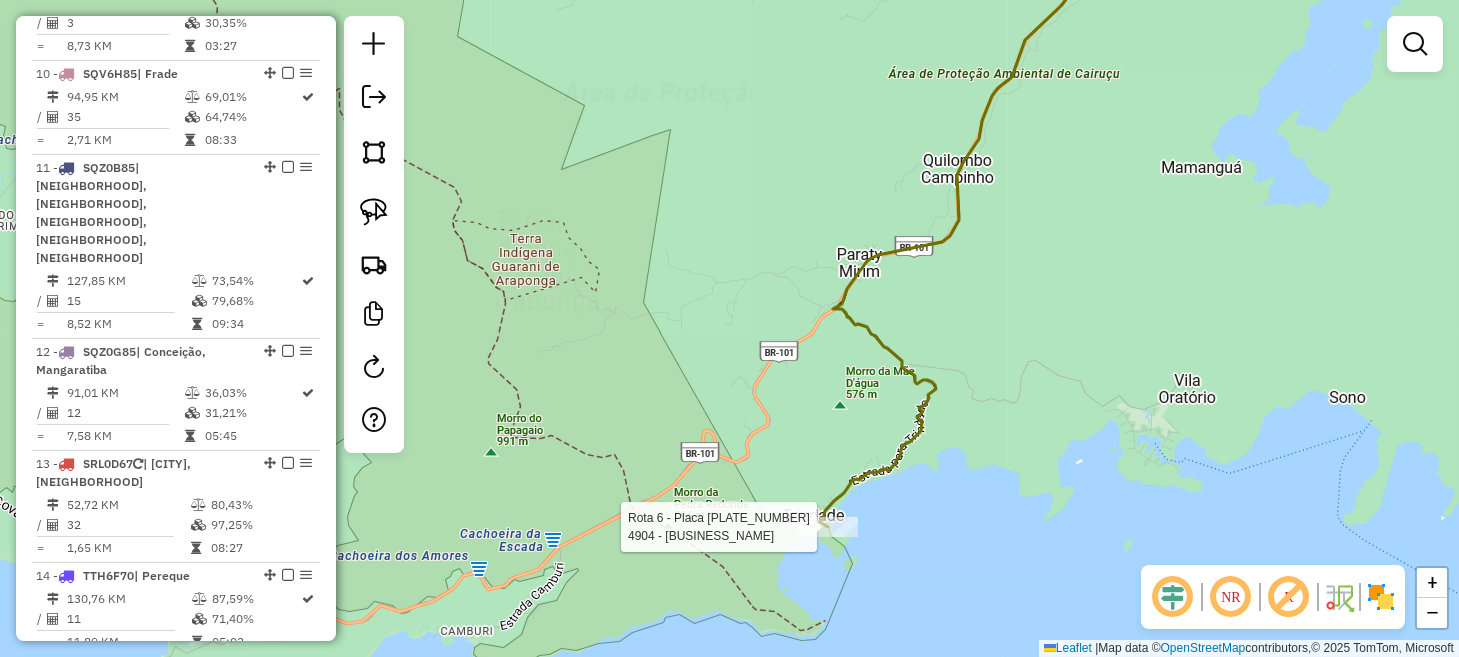 select on "**********" 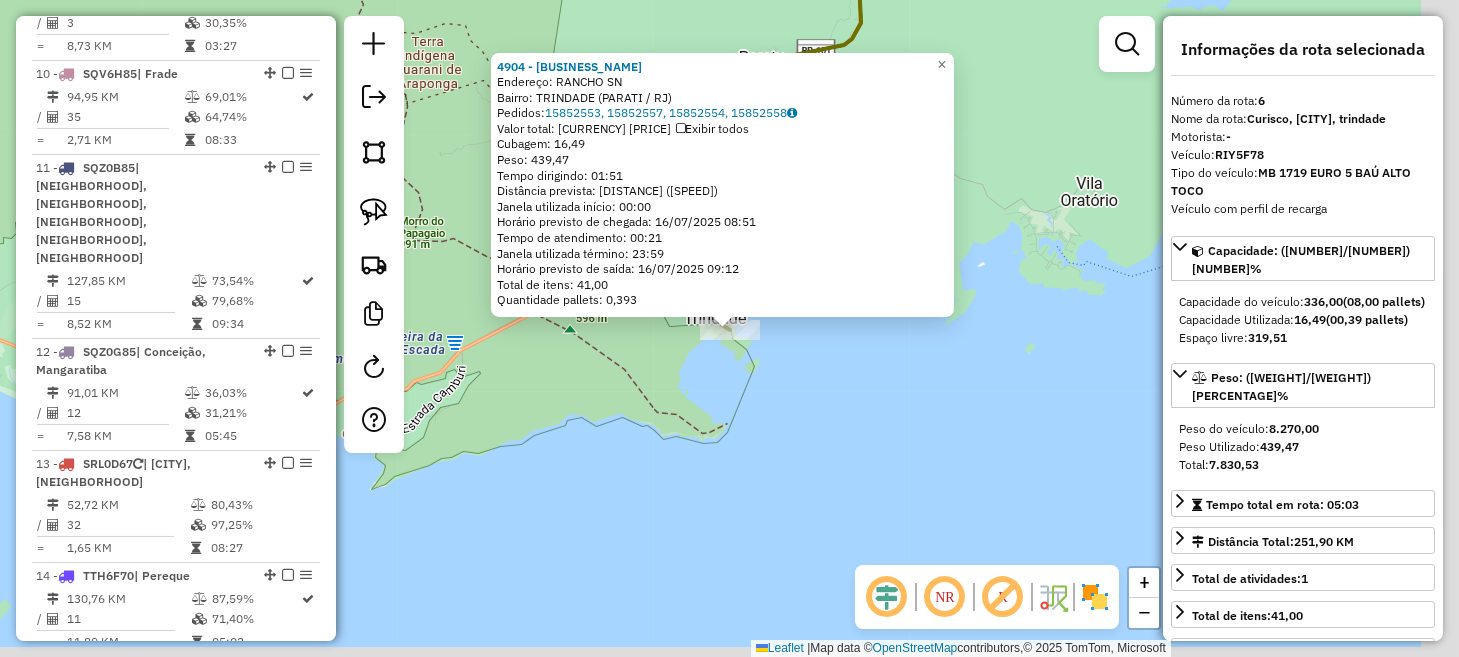 scroll, scrollTop: 1333, scrollLeft: 0, axis: vertical 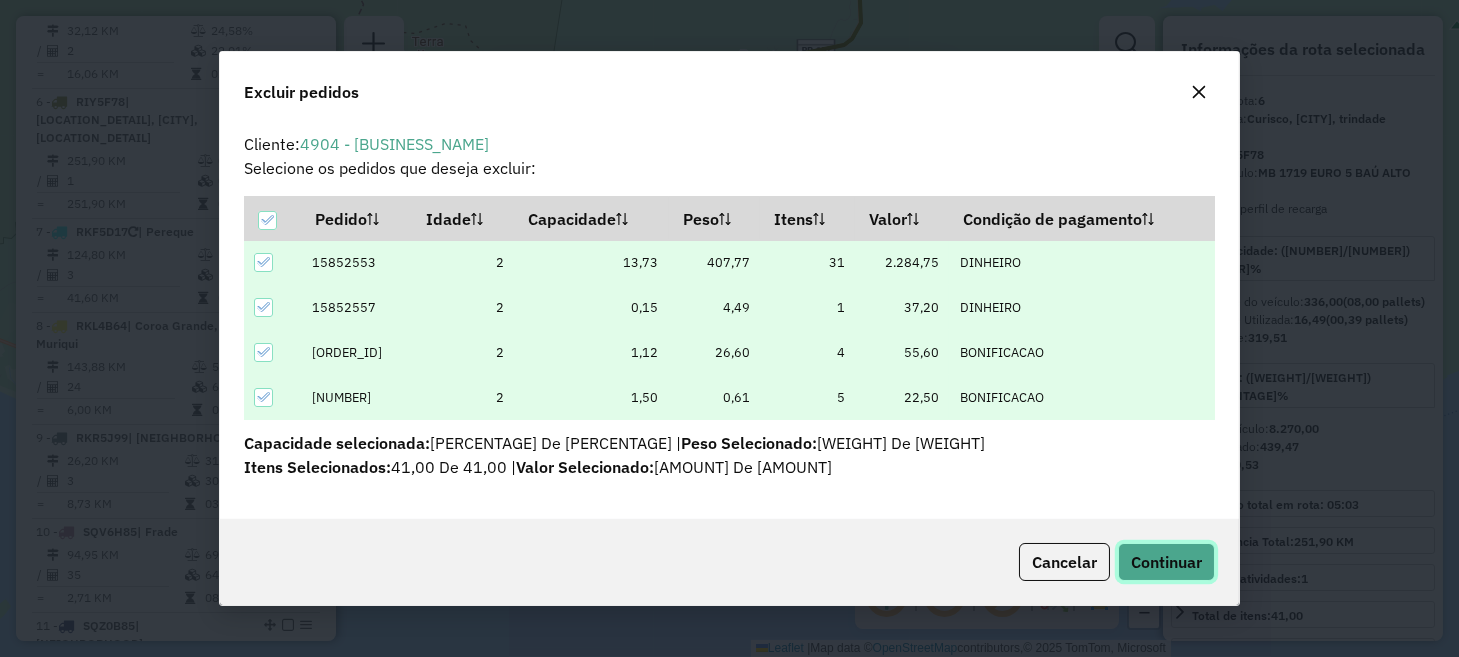 click on "Continuar" 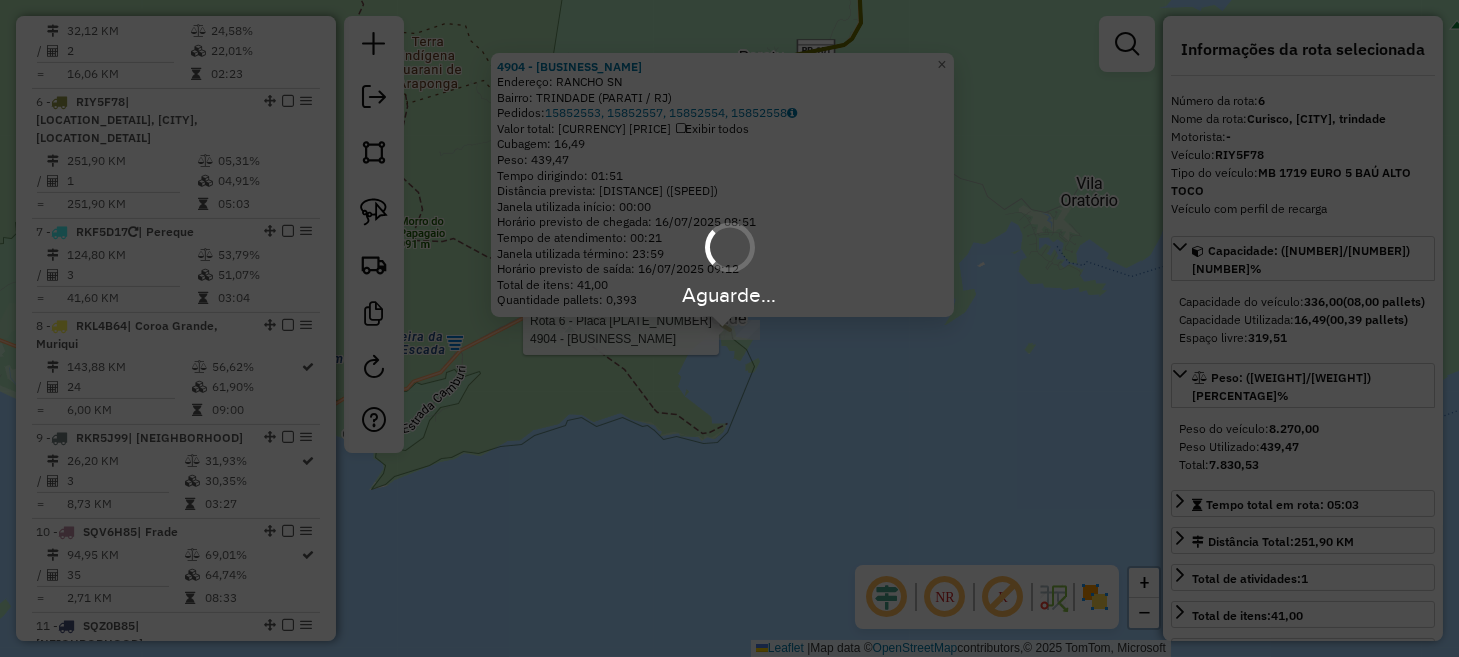 scroll, scrollTop: 1221, scrollLeft: 0, axis: vertical 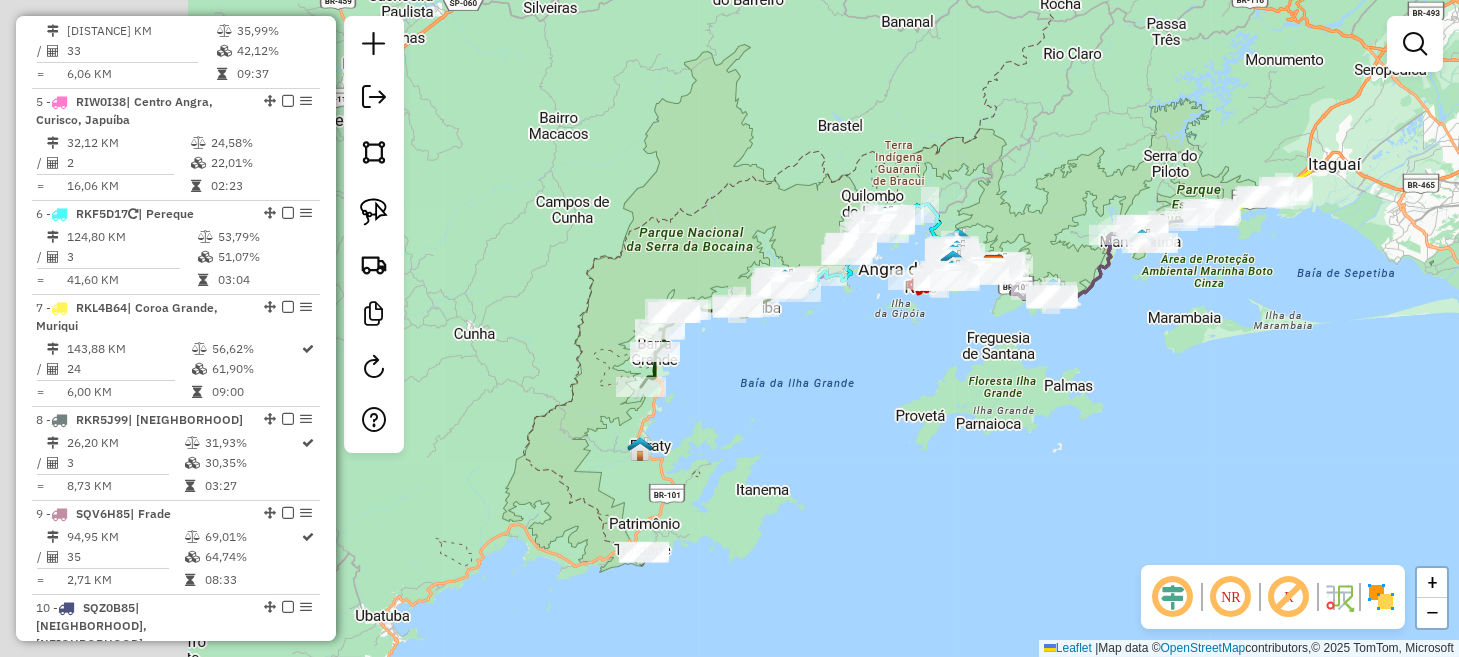 drag, startPoint x: 560, startPoint y: 459, endPoint x: 847, endPoint y: 393, distance: 294.4911 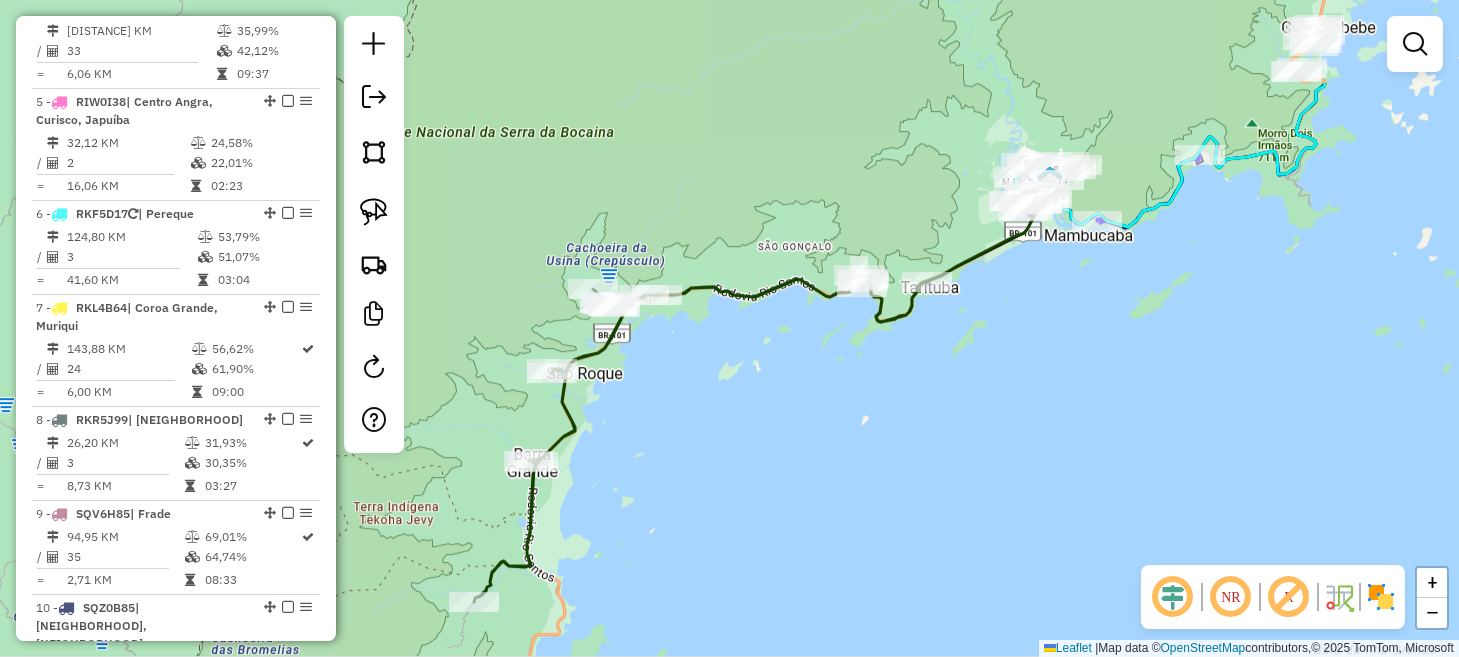 drag, startPoint x: 864, startPoint y: 304, endPoint x: 960, endPoint y: 440, distance: 166.46922 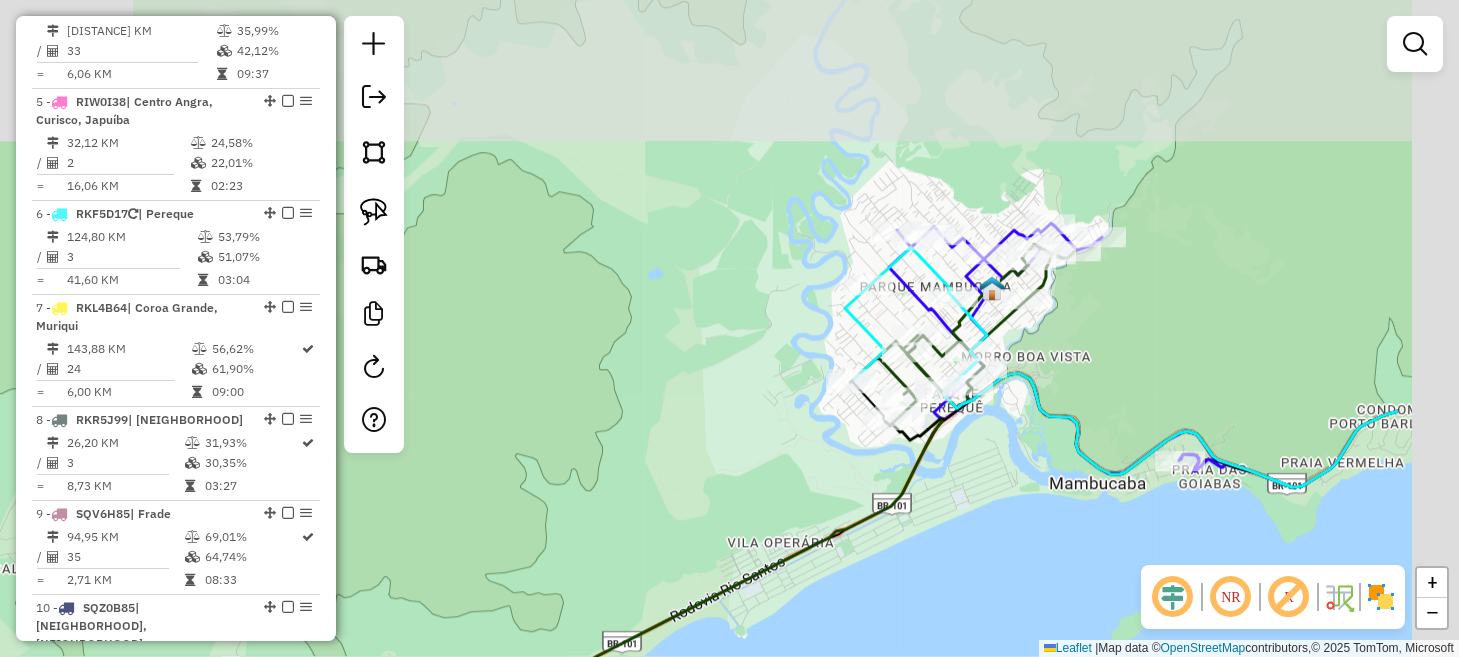 drag, startPoint x: 939, startPoint y: 271, endPoint x: 653, endPoint y: 465, distance: 345.58936 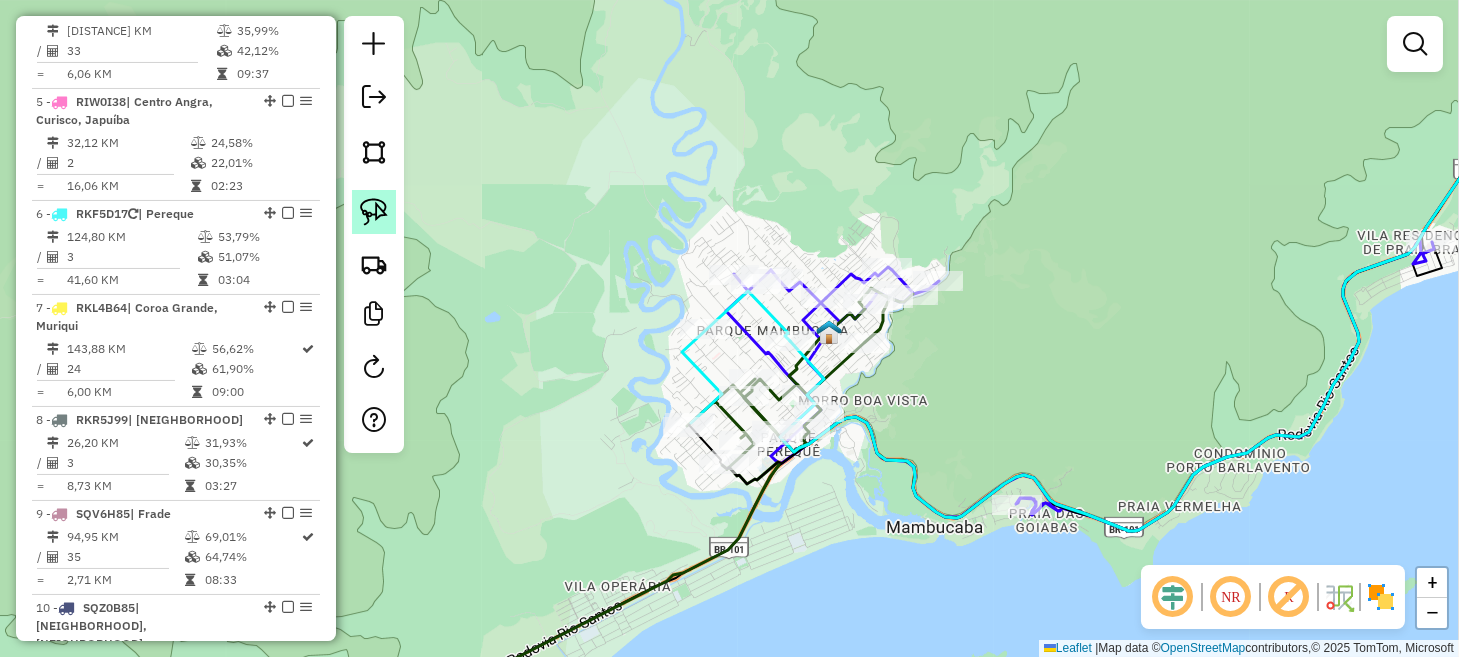 drag, startPoint x: 378, startPoint y: 210, endPoint x: 491, endPoint y: 282, distance: 133.9888 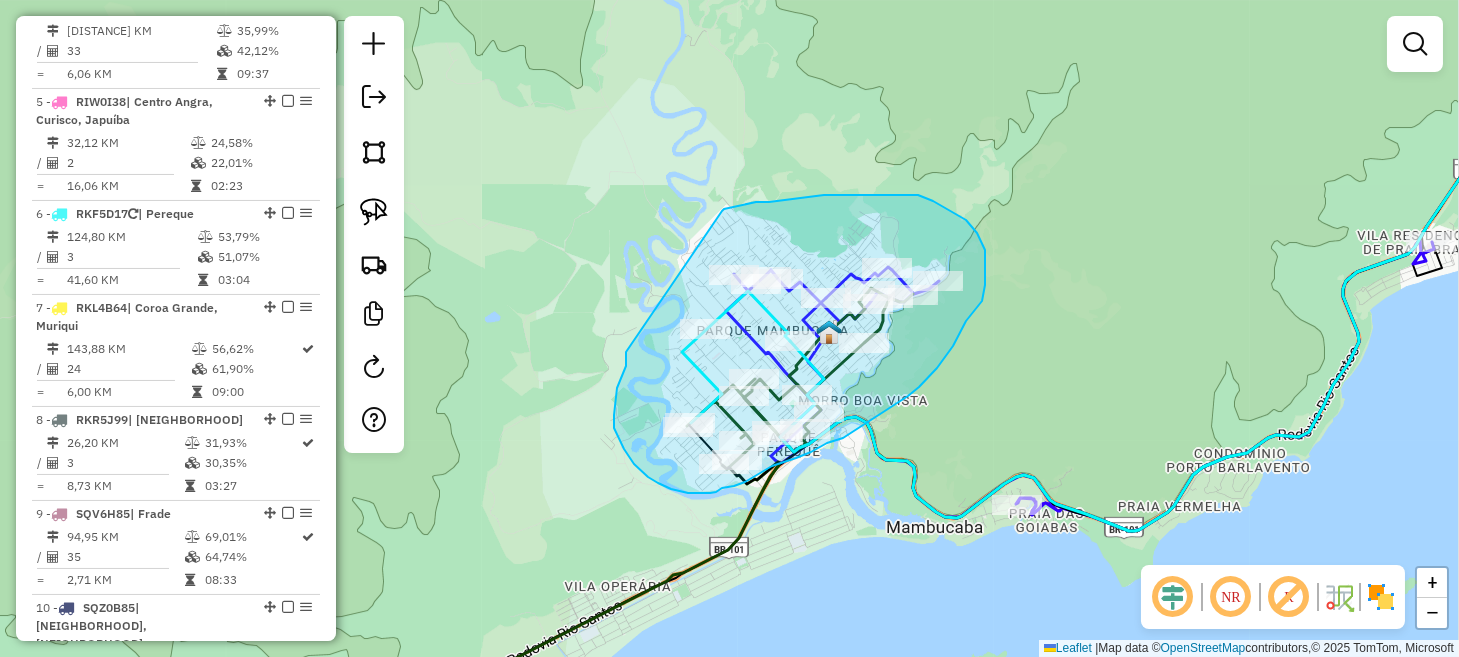 drag, startPoint x: 616, startPoint y: 394, endPoint x: 722, endPoint y: 211, distance: 211.48286 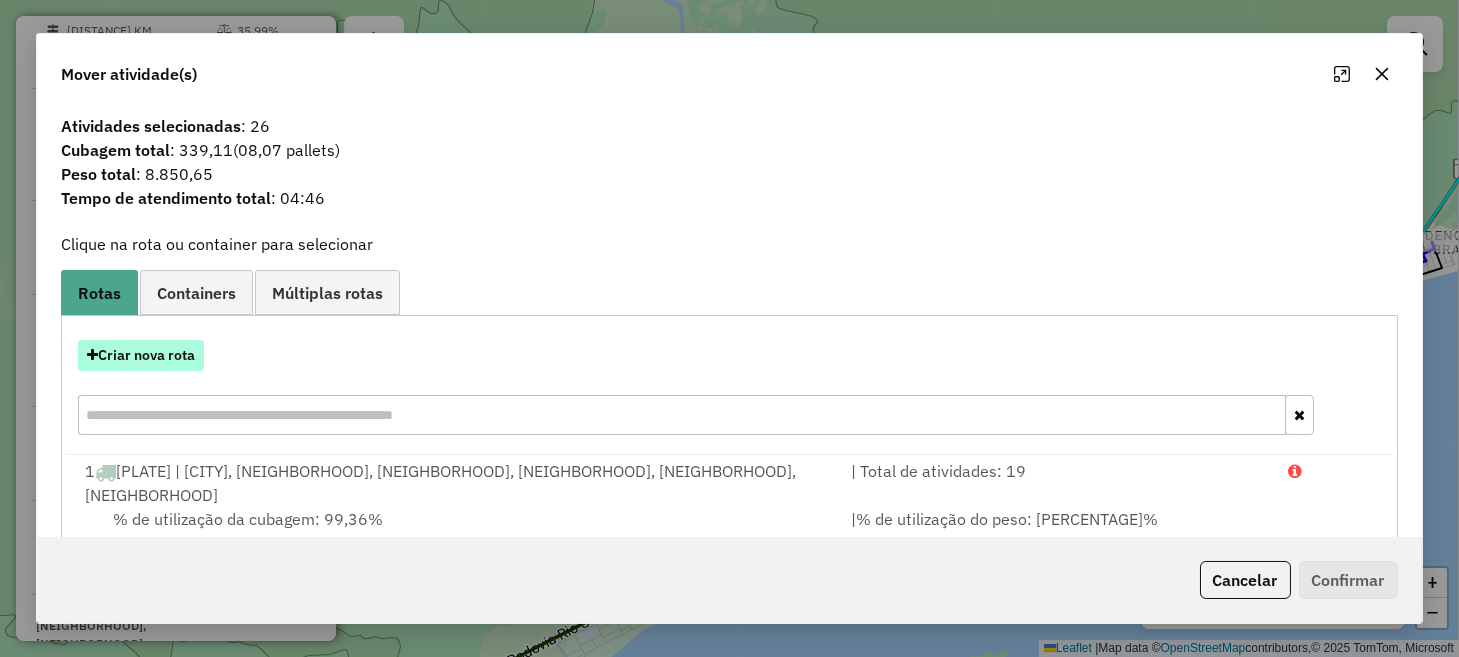 click on "Criar nova rota" at bounding box center (141, 355) 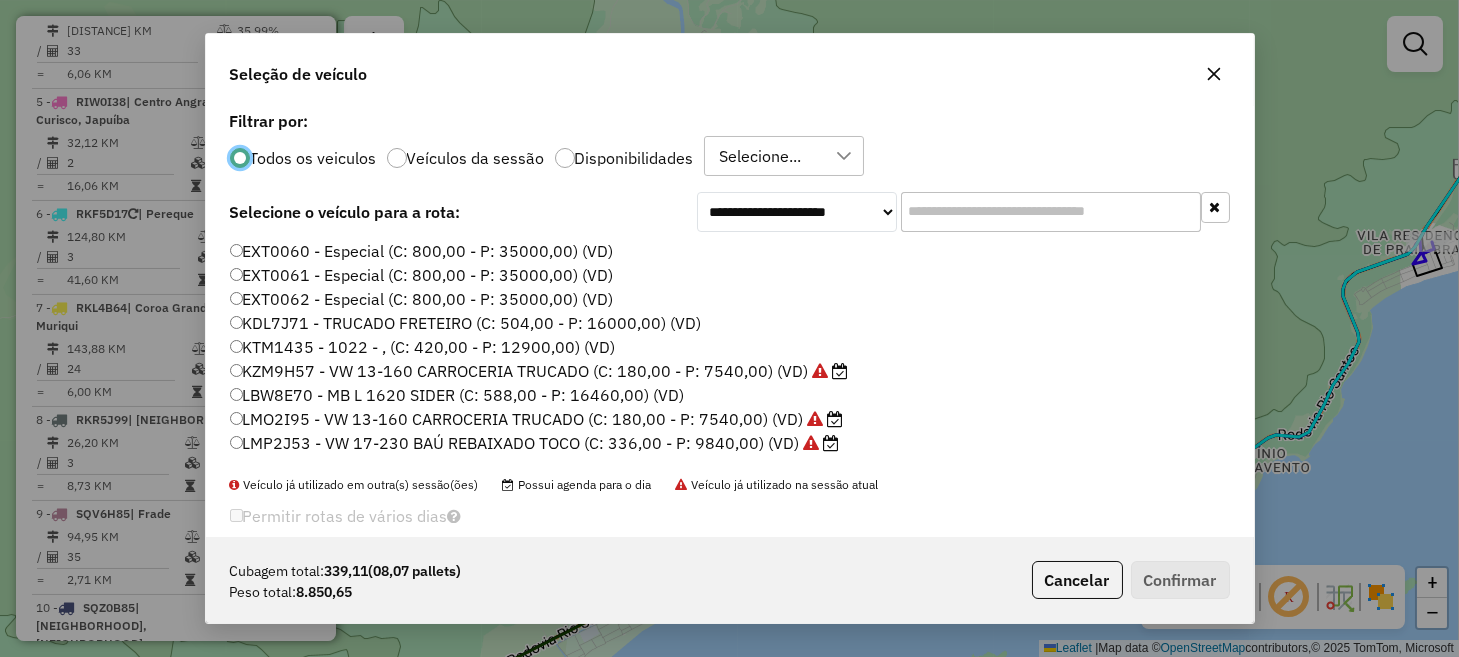 scroll, scrollTop: 10, scrollLeft: 6, axis: both 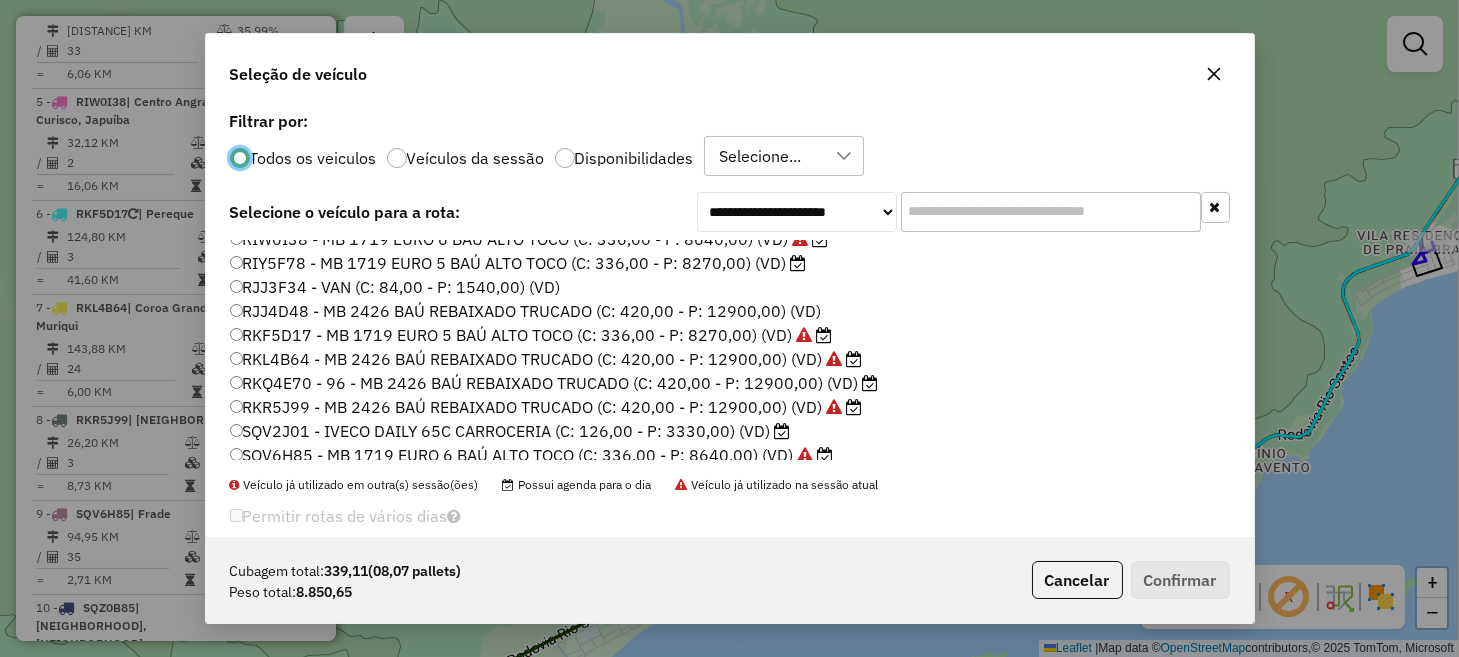 click on "RKQ4E70 - 96 - MB 2426 BAÚ REBAIXADO TRUCADO (C: 420,00 - P: 12900,00) (VD)" 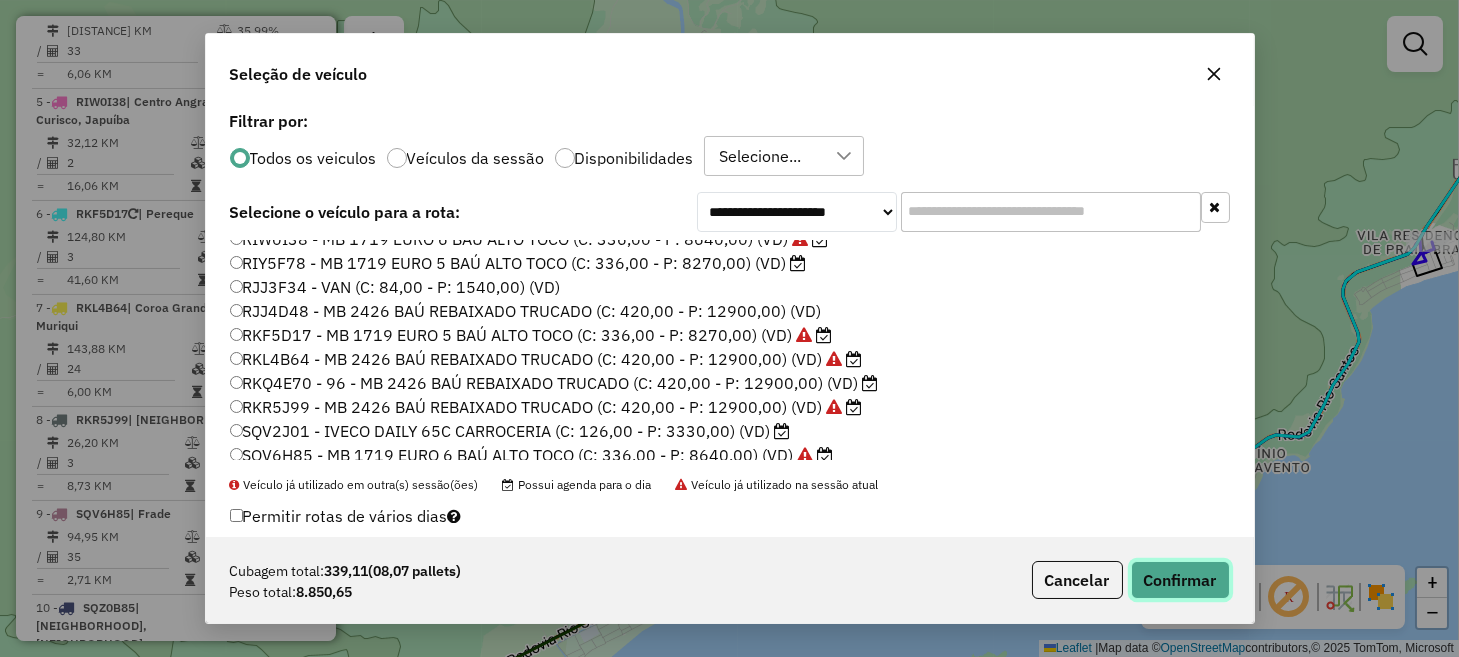 click on "Confirmar" 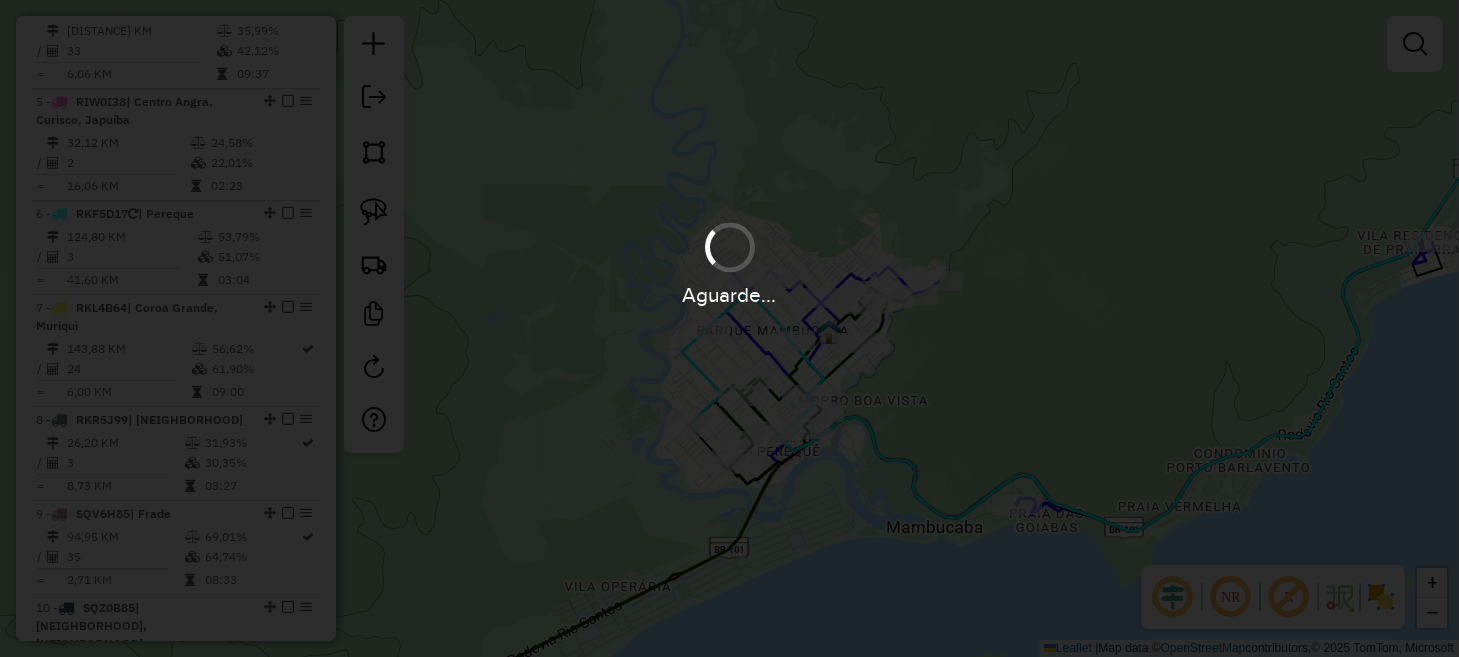 scroll, scrollTop: 1245, scrollLeft: 0, axis: vertical 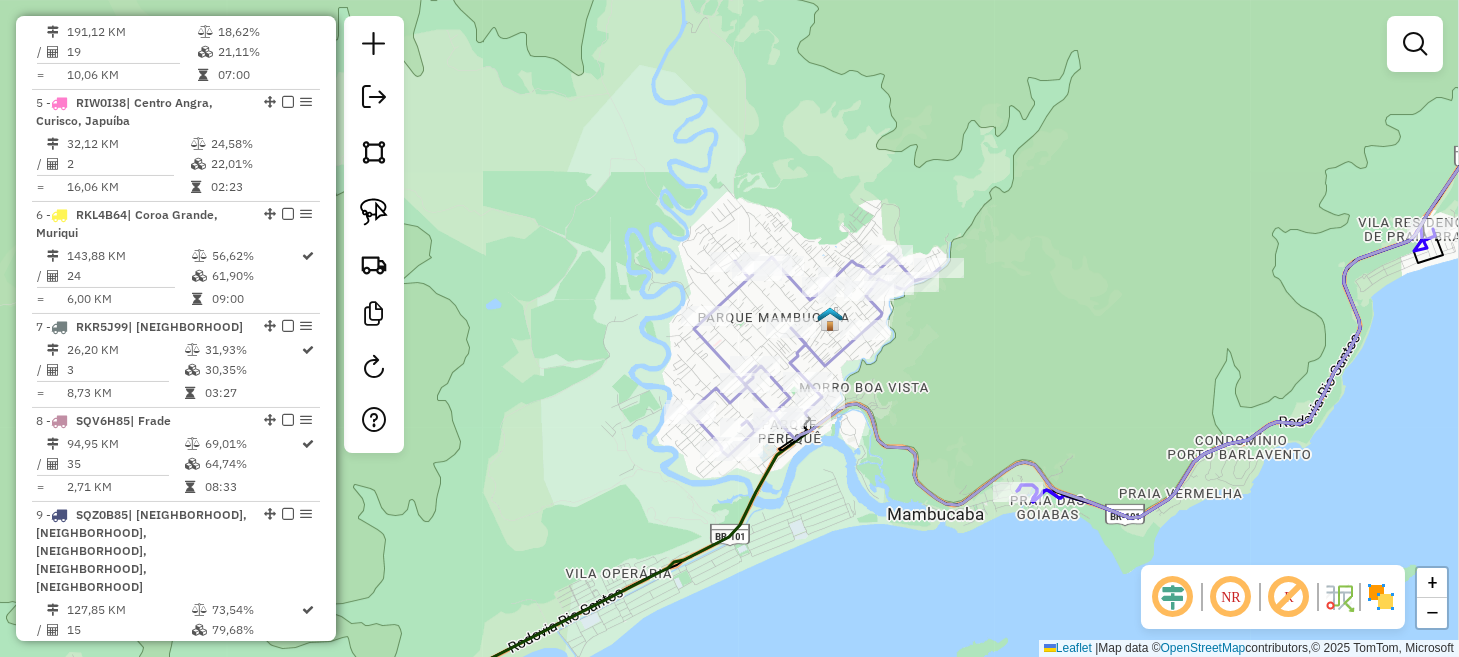 drag, startPoint x: 876, startPoint y: 515, endPoint x: 907, endPoint y: 335, distance: 182.64993 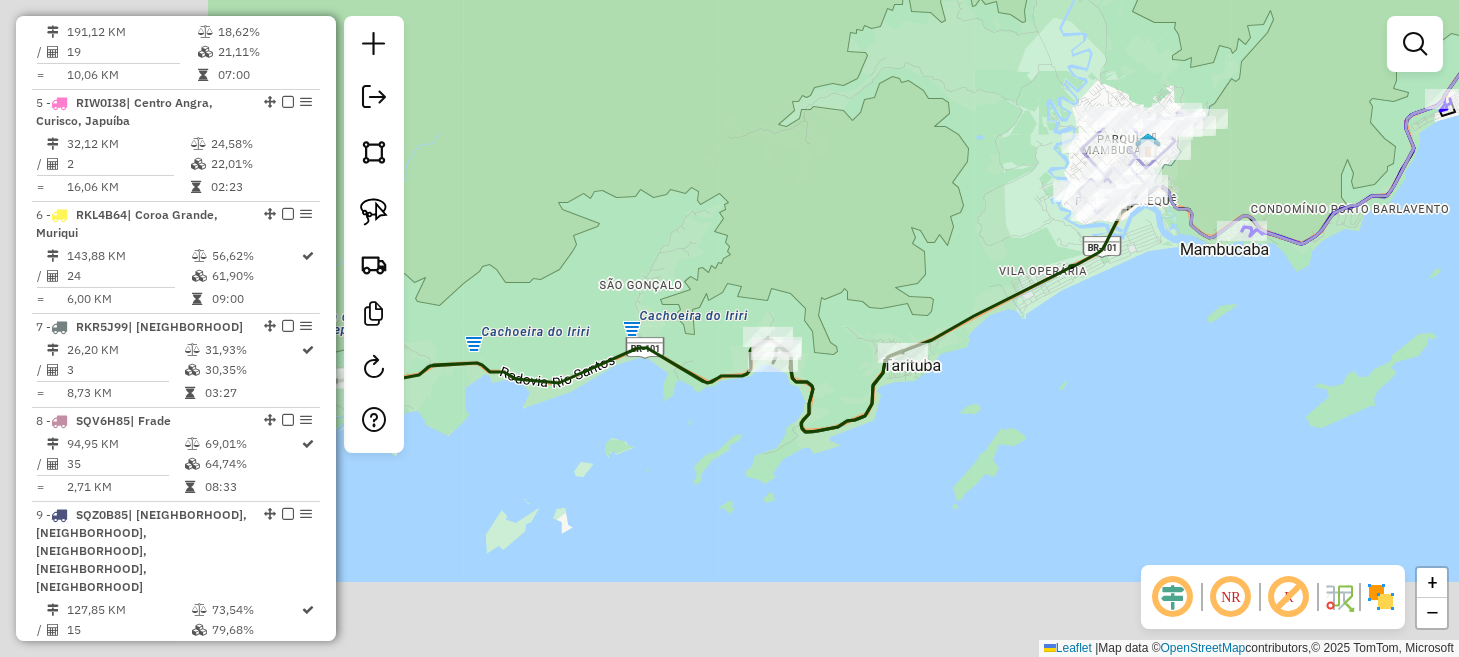 drag, startPoint x: 828, startPoint y: 509, endPoint x: 1124, endPoint y: 392, distance: 318.28445 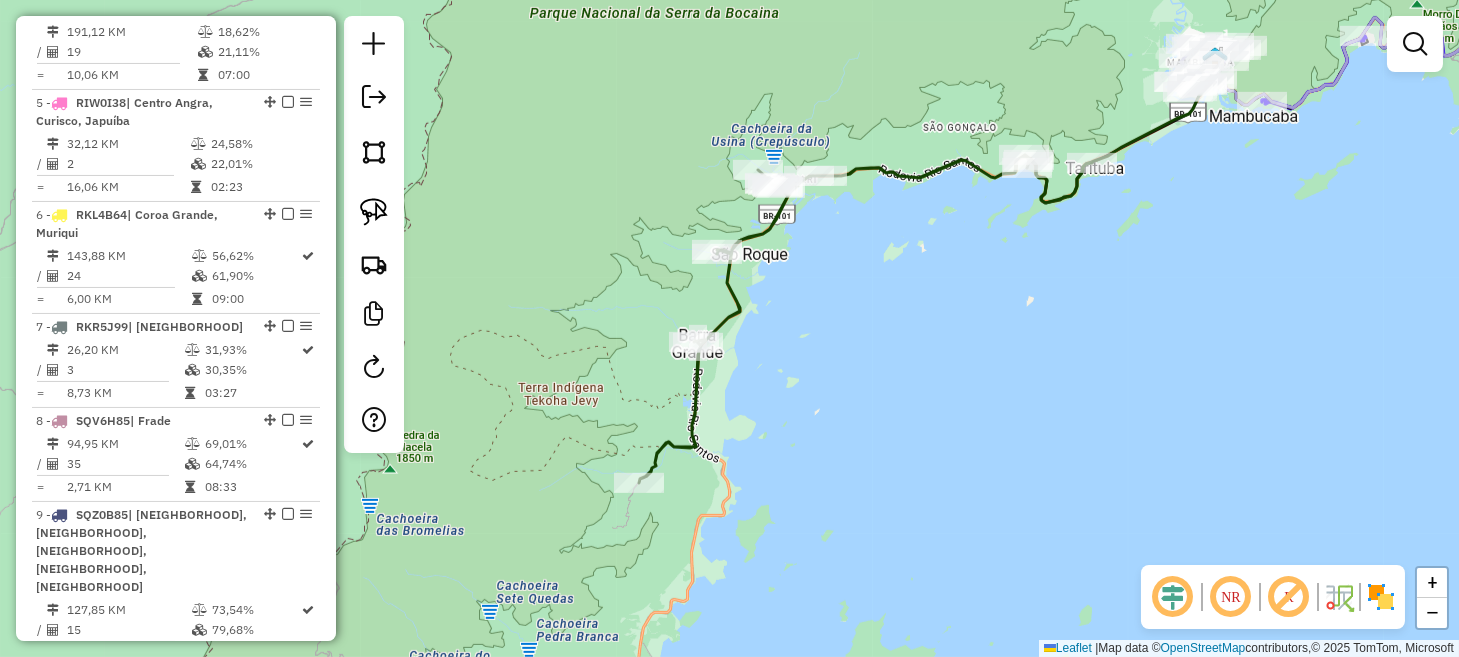 drag, startPoint x: 1023, startPoint y: 512, endPoint x: 1088, endPoint y: 310, distance: 212.20038 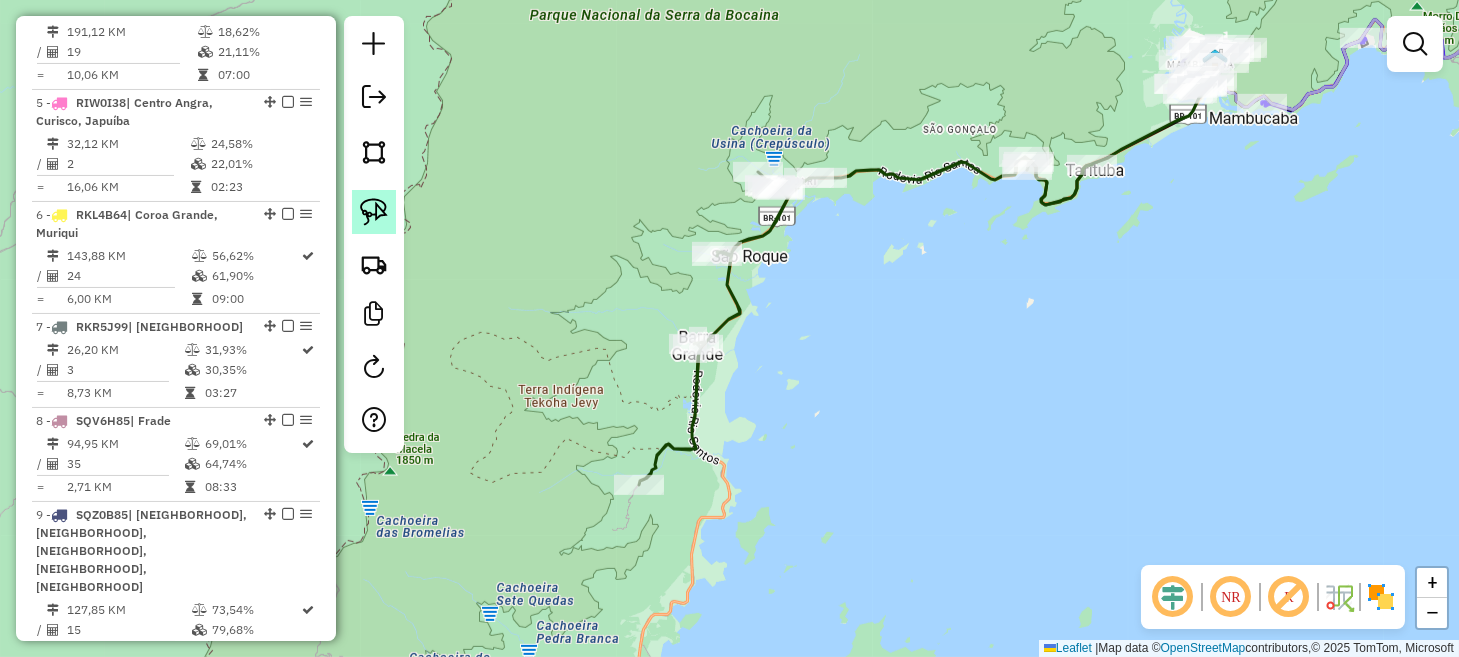 click 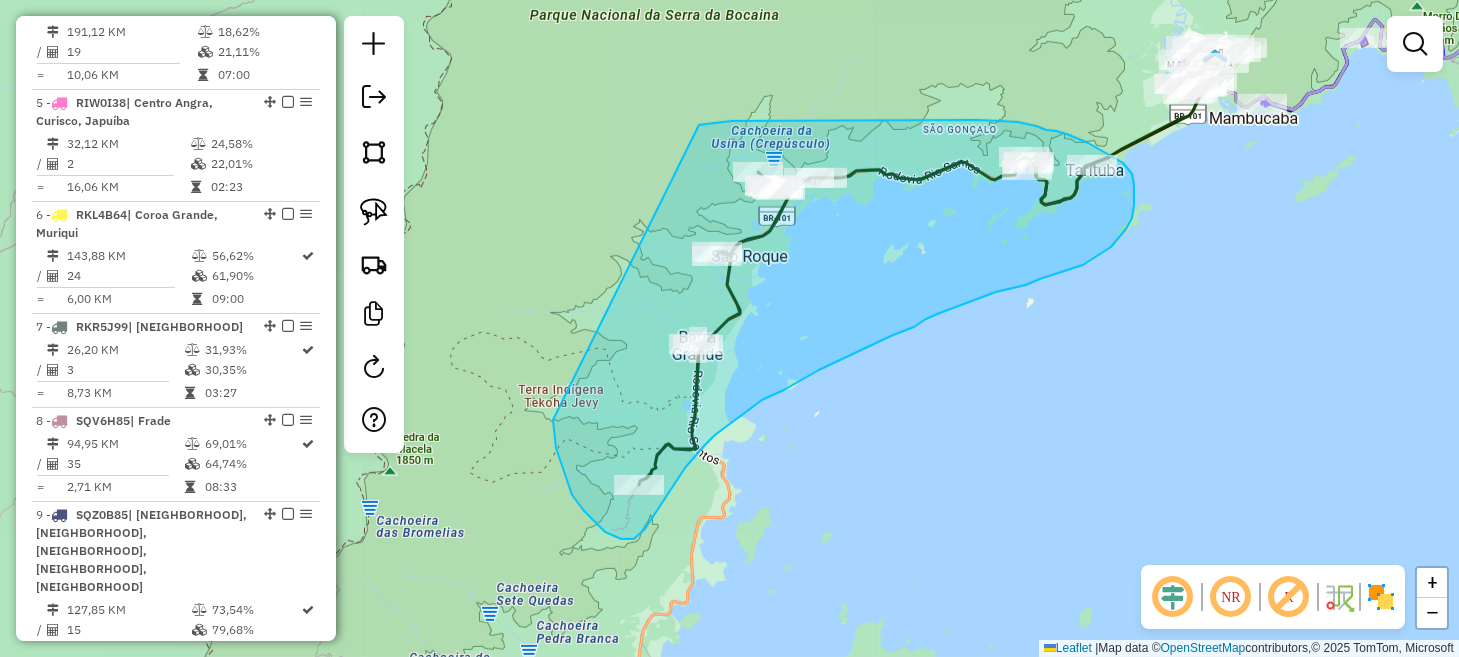 drag, startPoint x: 555, startPoint y: 439, endPoint x: 699, endPoint y: 125, distance: 345.44464 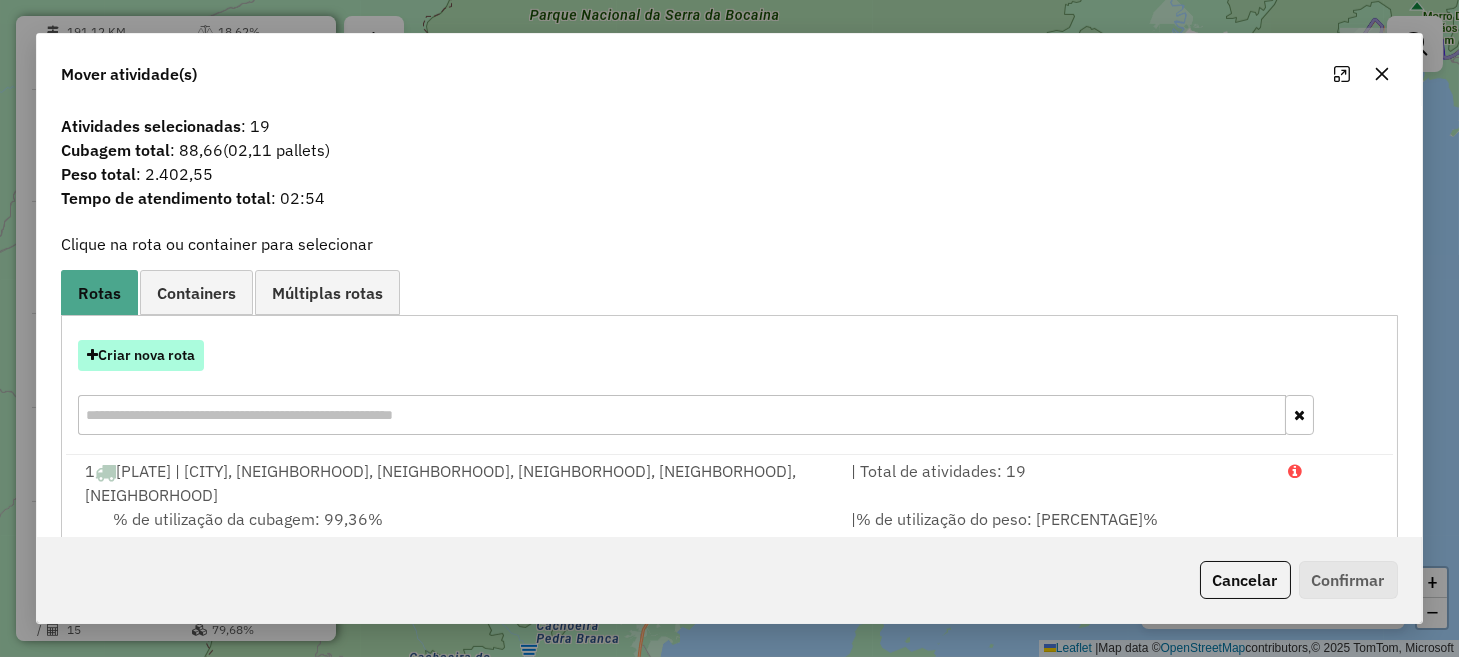 click on "Criar nova rota" at bounding box center (141, 355) 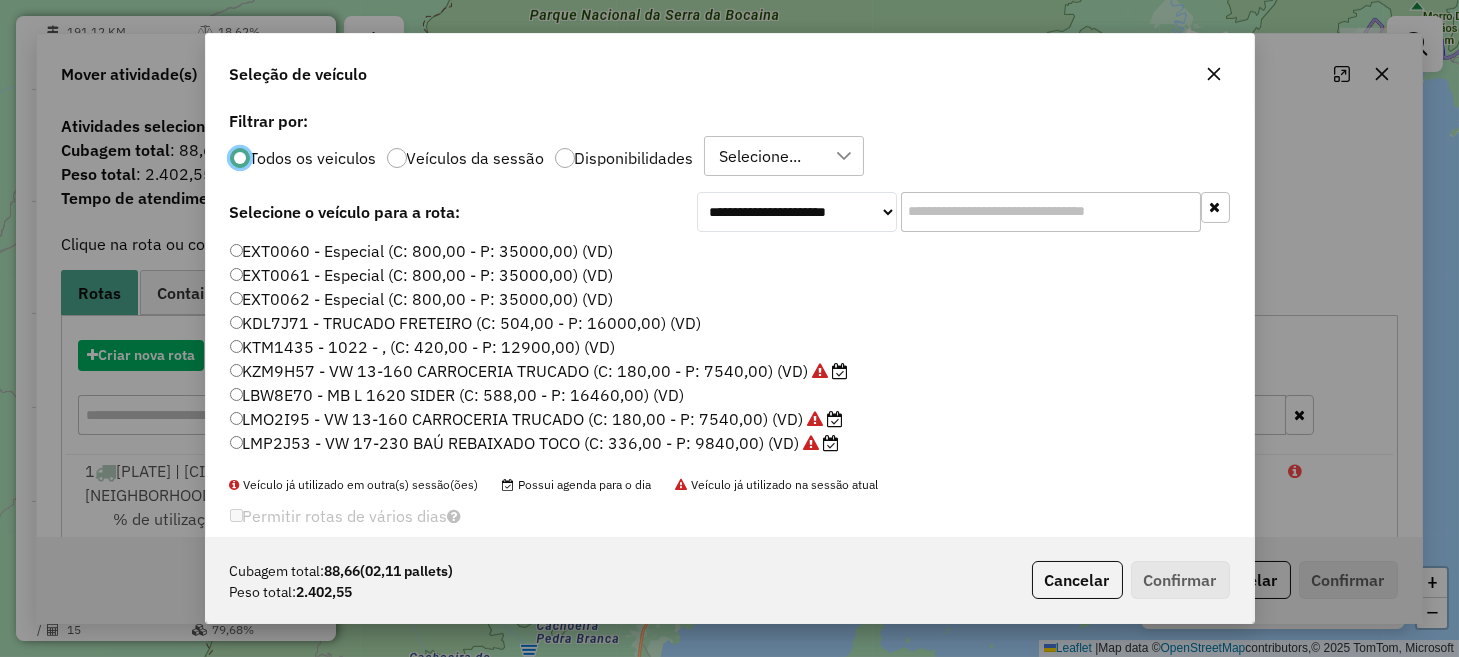 scroll, scrollTop: 10, scrollLeft: 6, axis: both 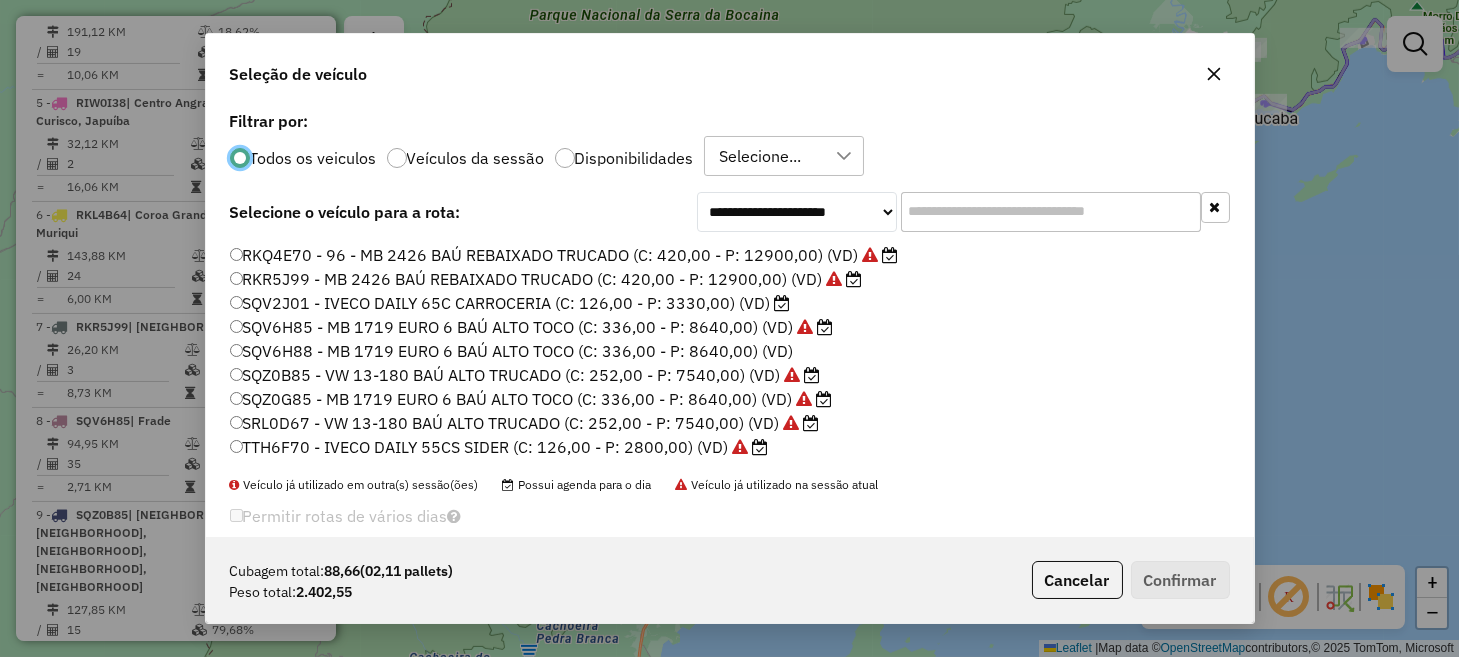click on "SQV6H85 - MB 1719 EURO 6 BAÚ ALTO TOCO (C: 336,00 - P: 8640,00) (VD)" 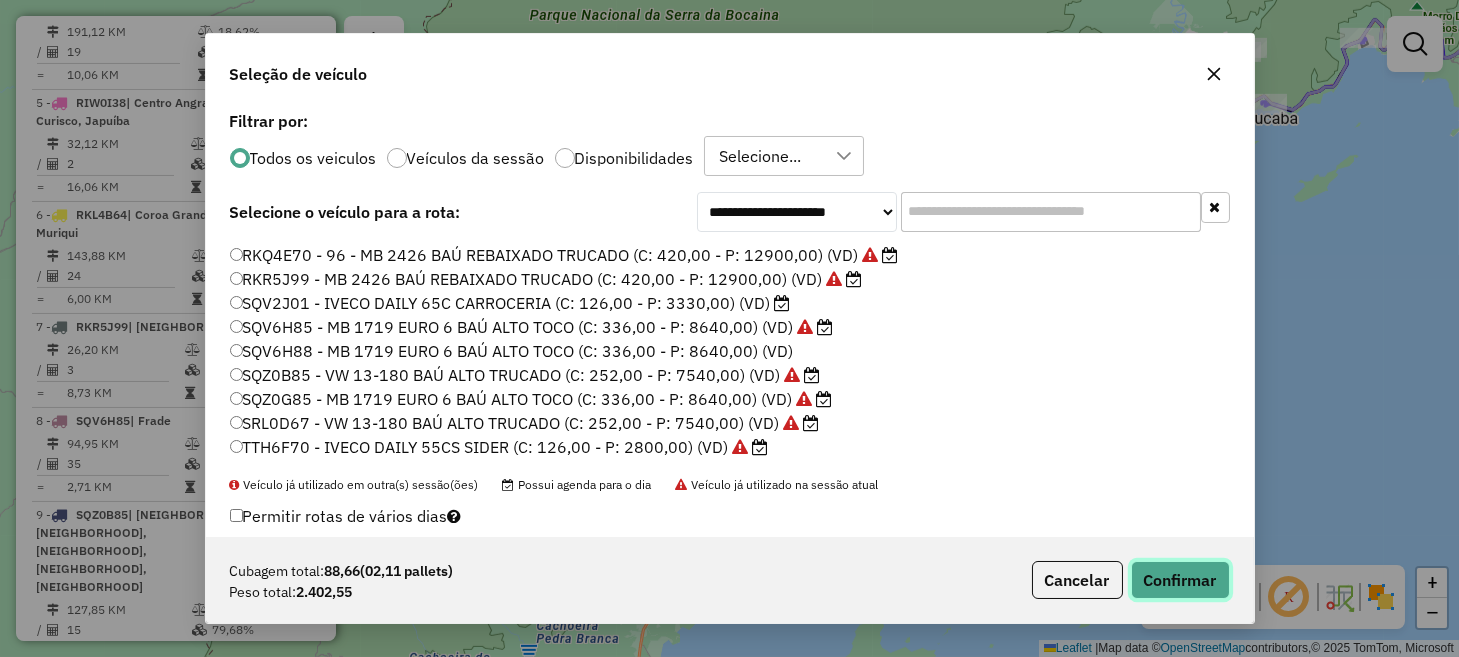 click on "Confirmar" 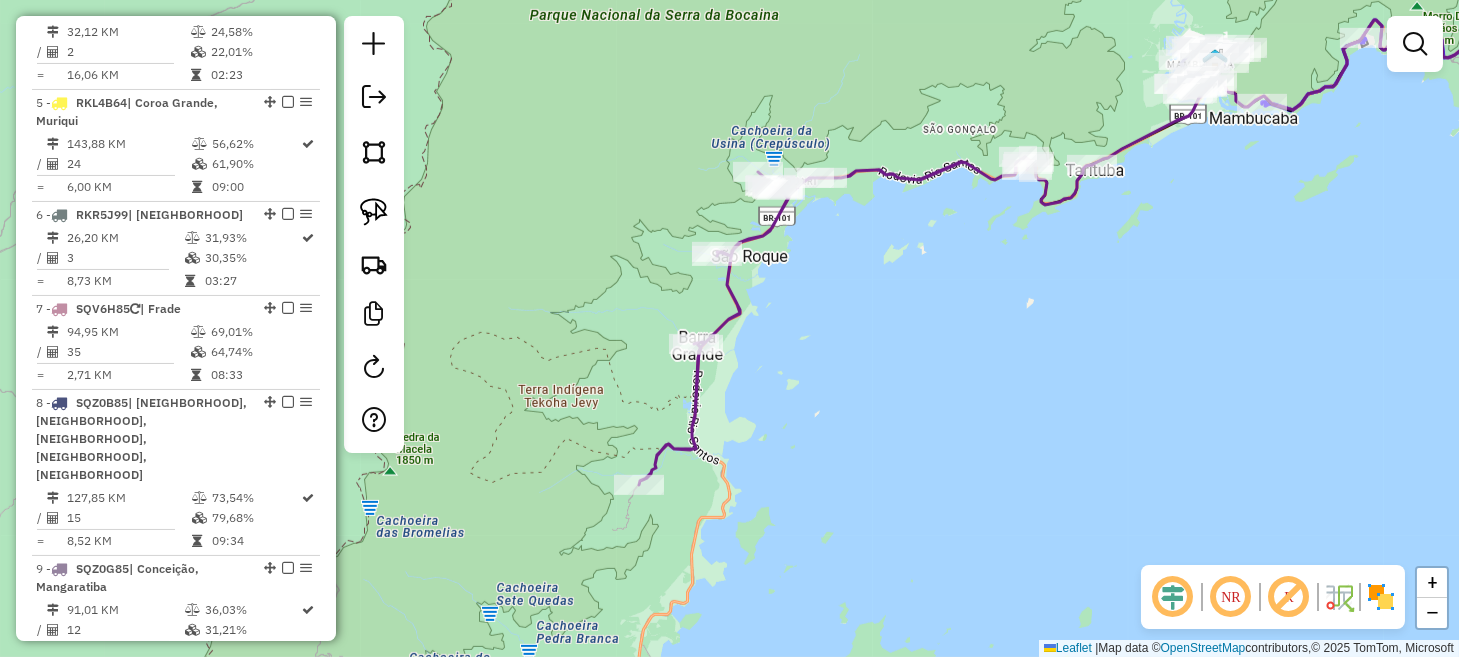 scroll, scrollTop: 1133, scrollLeft: 0, axis: vertical 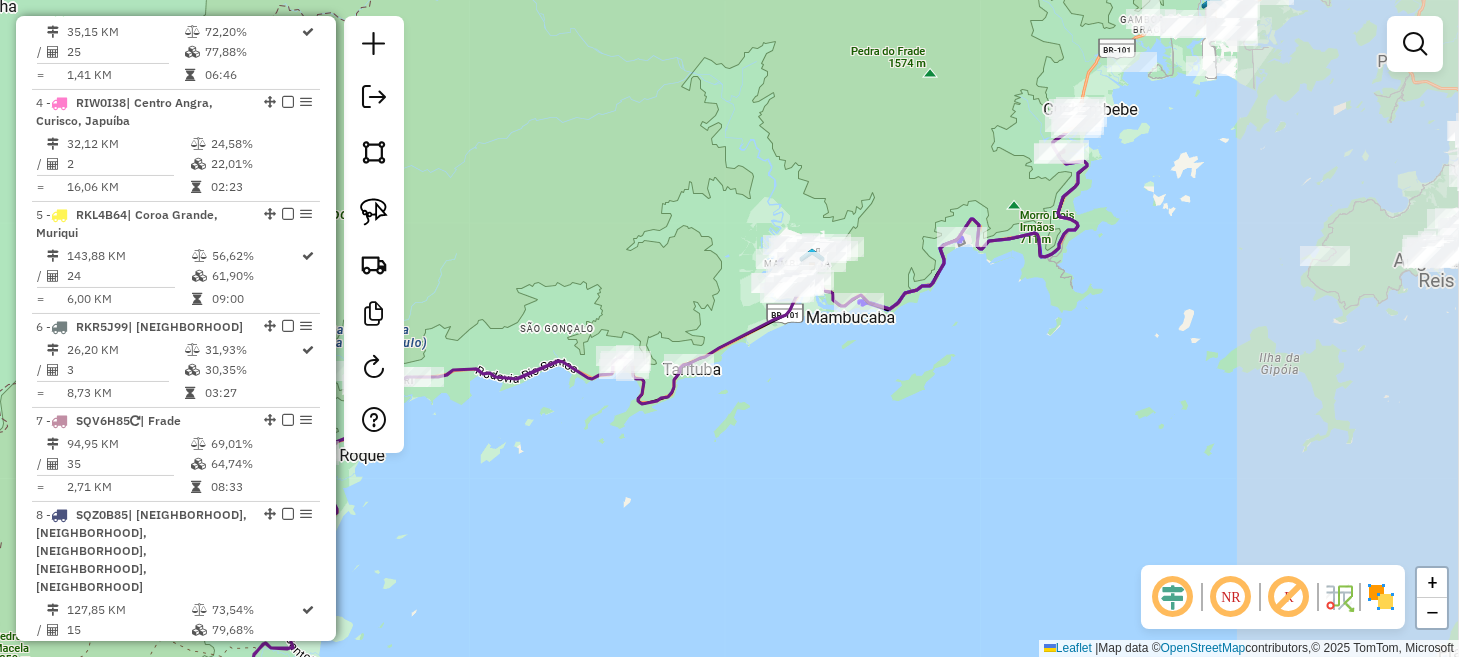 drag, startPoint x: 1068, startPoint y: 300, endPoint x: 640, endPoint y: 504, distance: 474.1308 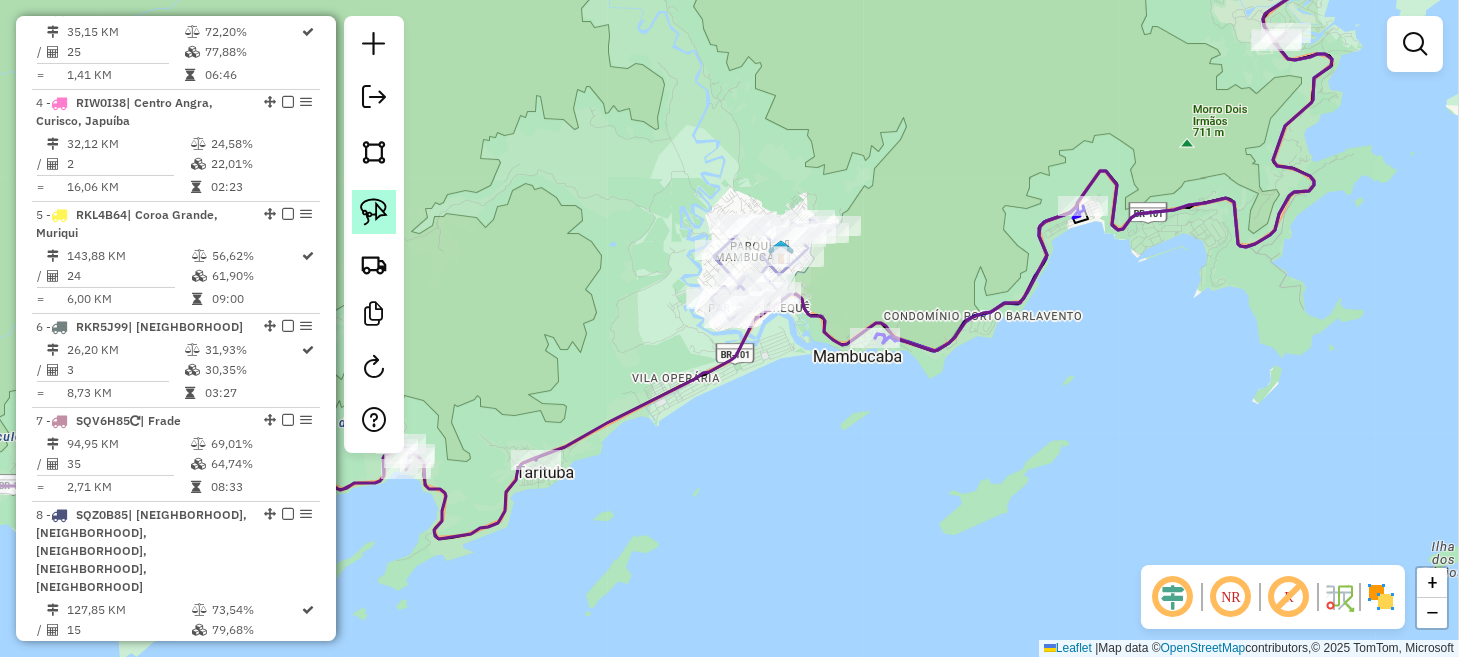 click 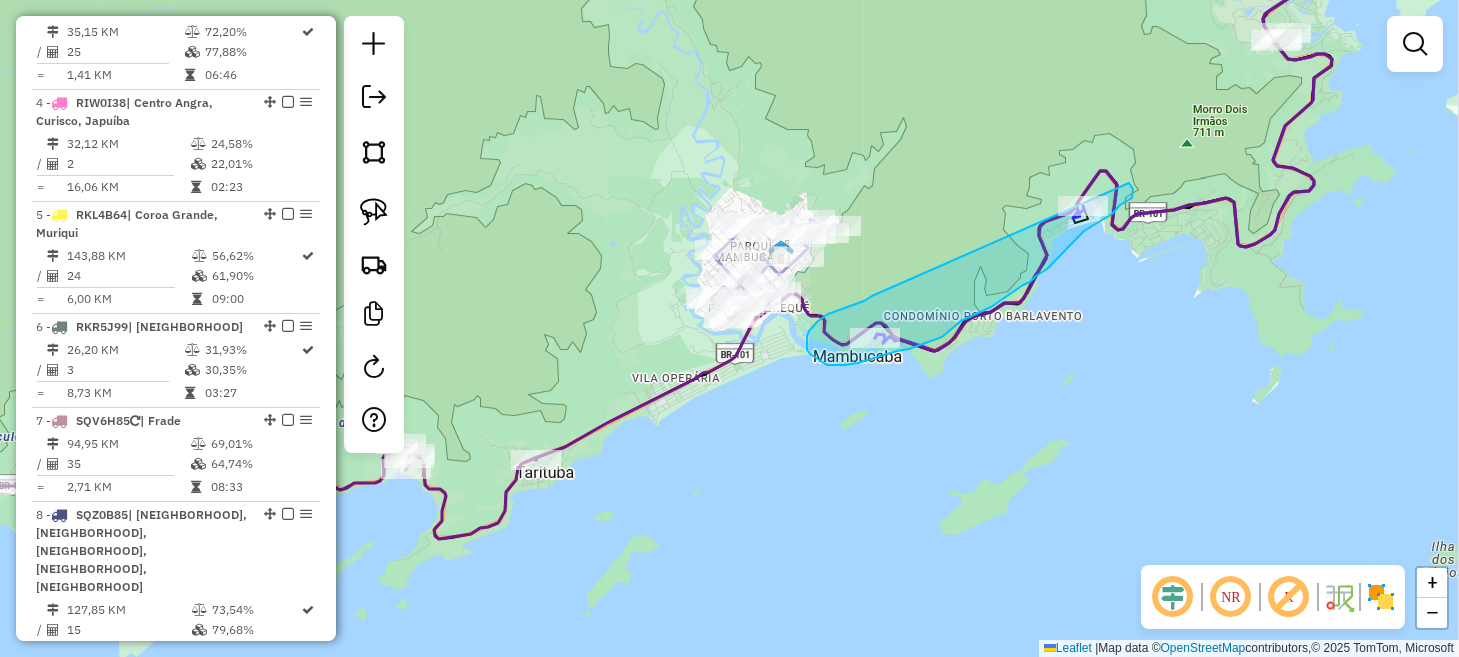 drag, startPoint x: 807, startPoint y: 336, endPoint x: 1007, endPoint y: 169, distance: 260.55518 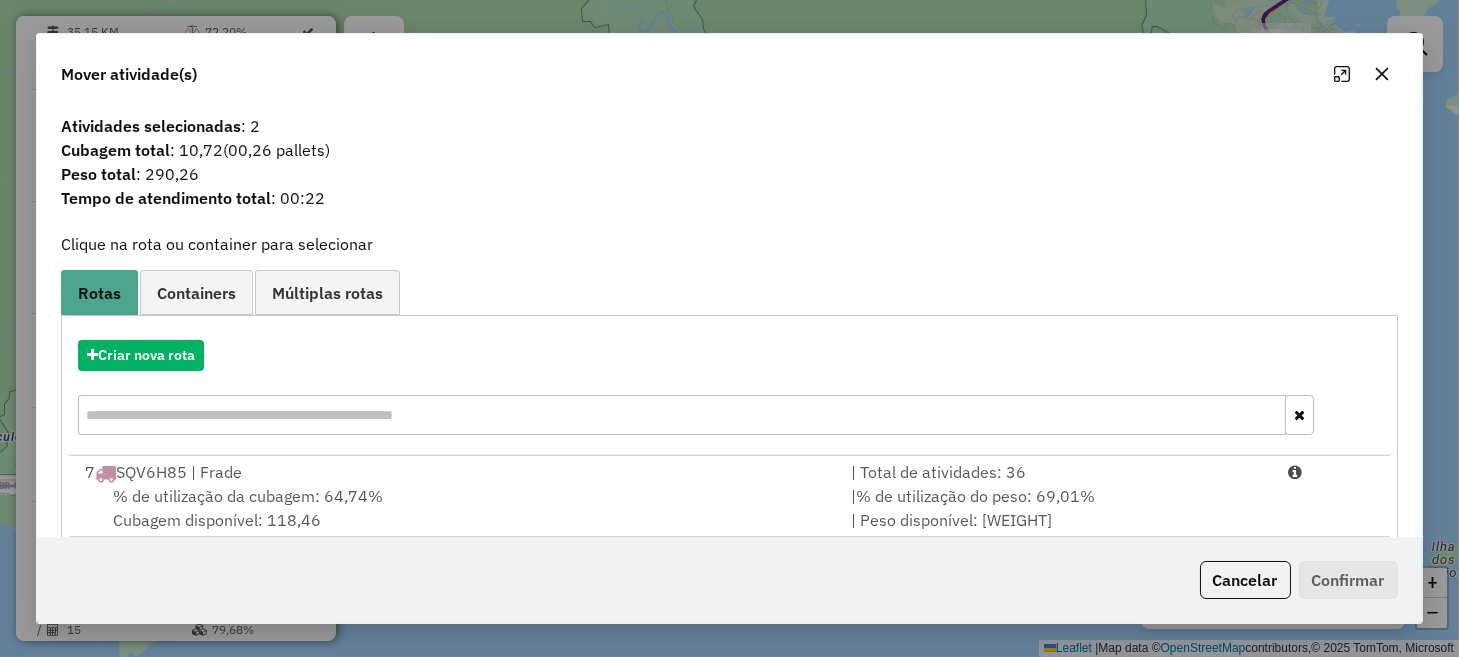 scroll, scrollTop: 569, scrollLeft: 0, axis: vertical 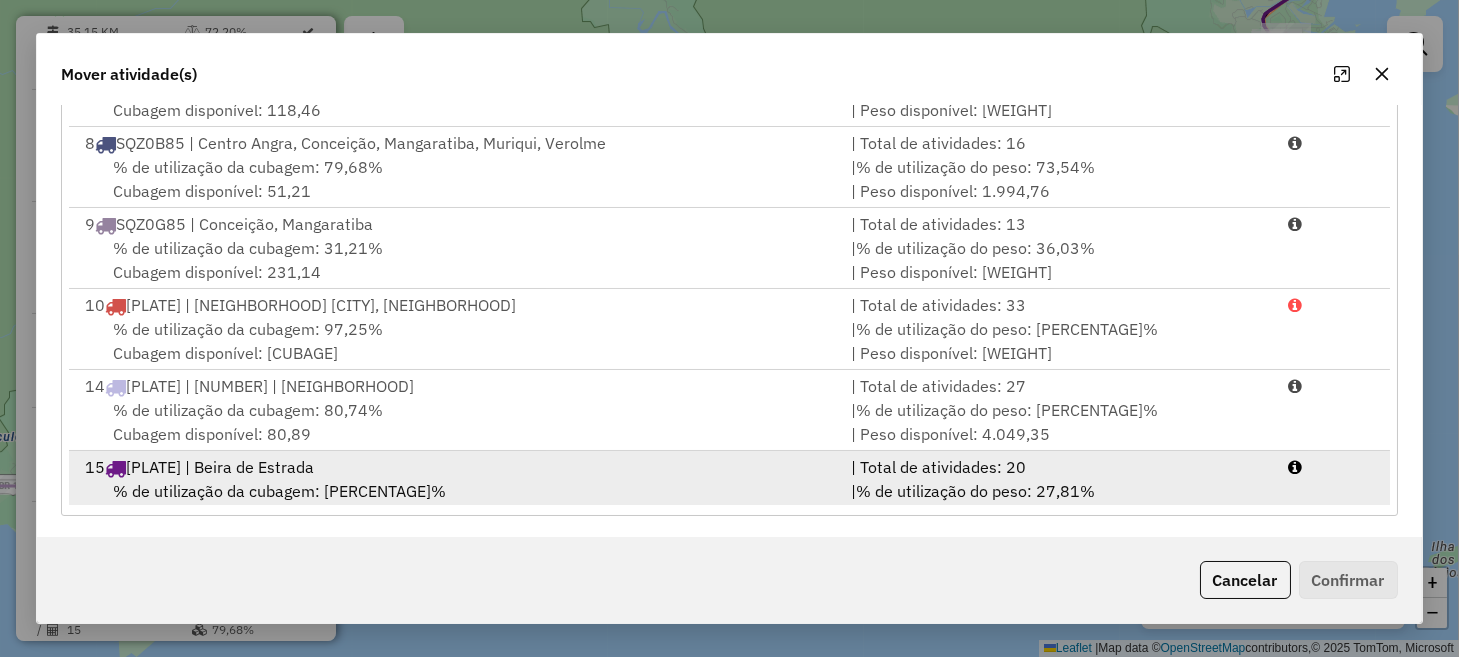 click on "% de utilização da cubagem: [PERCENTAGE]%  Cubagem disponível: [VOLUME]" at bounding box center (455, 503) 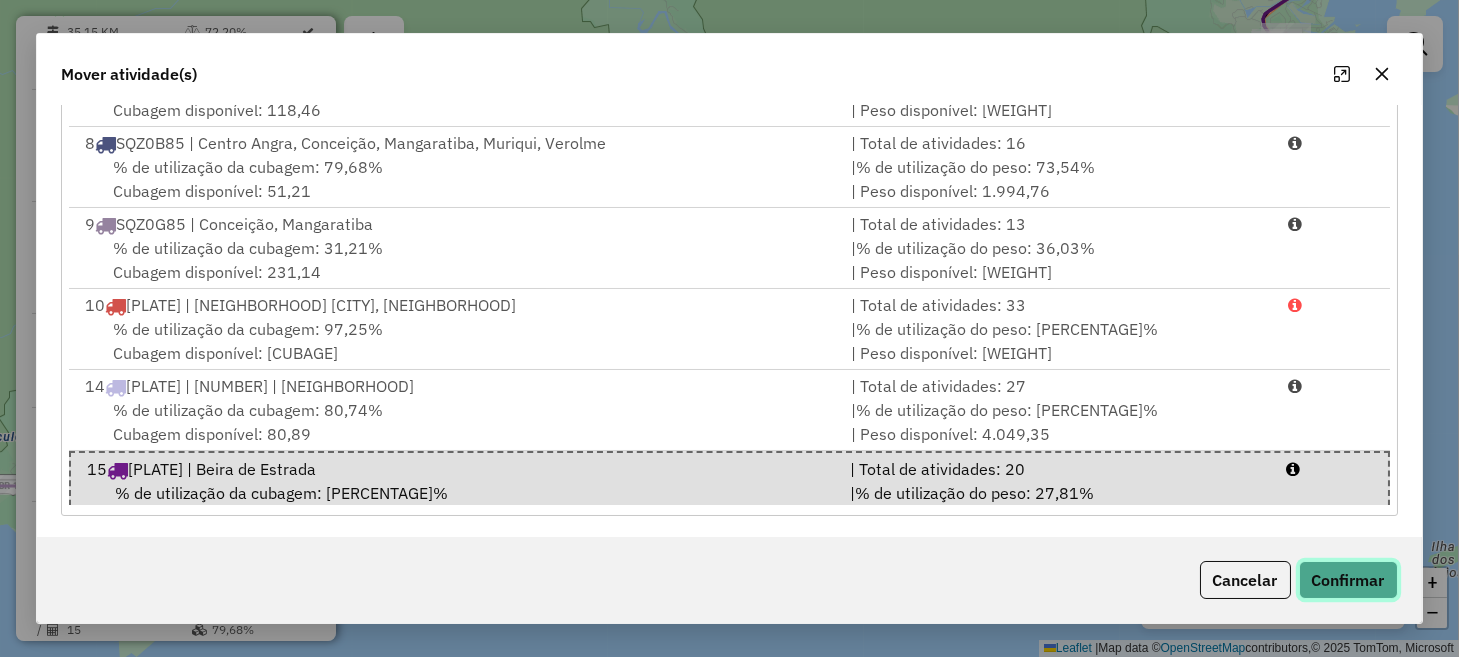 click on "Confirmar" 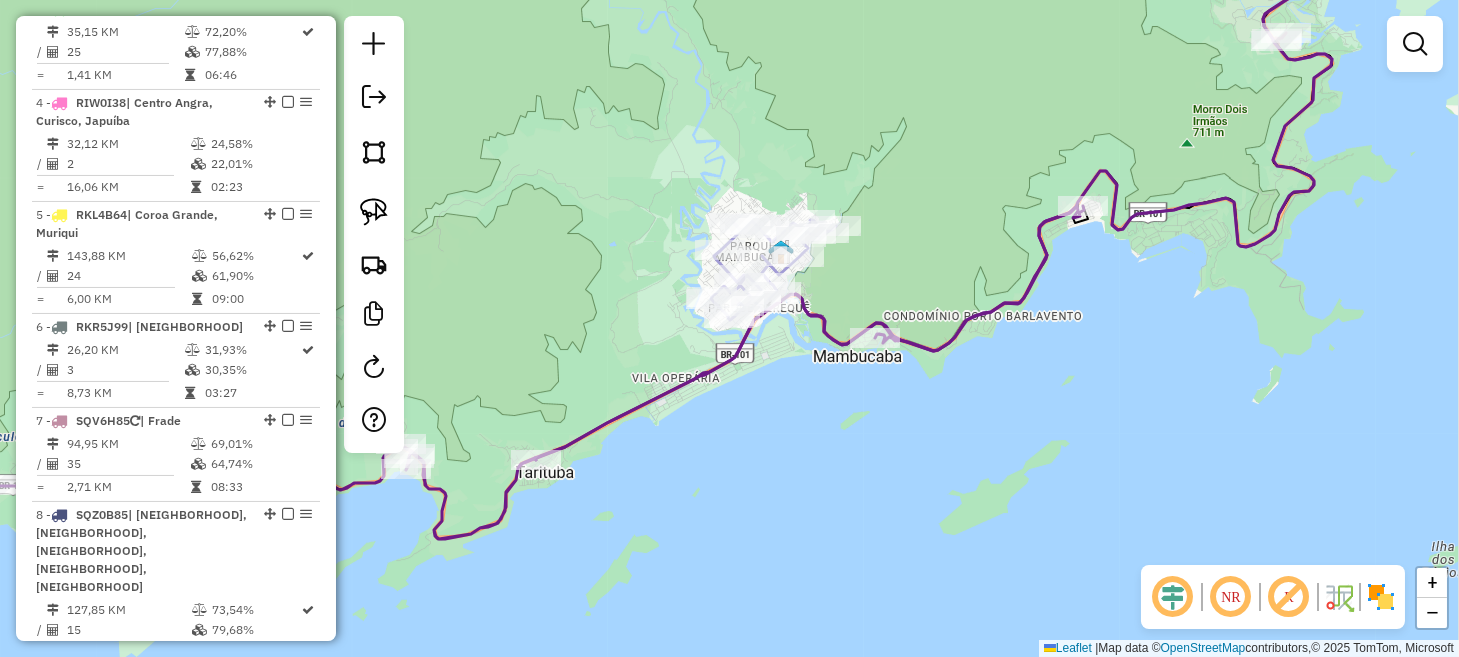 scroll, scrollTop: 0, scrollLeft: 0, axis: both 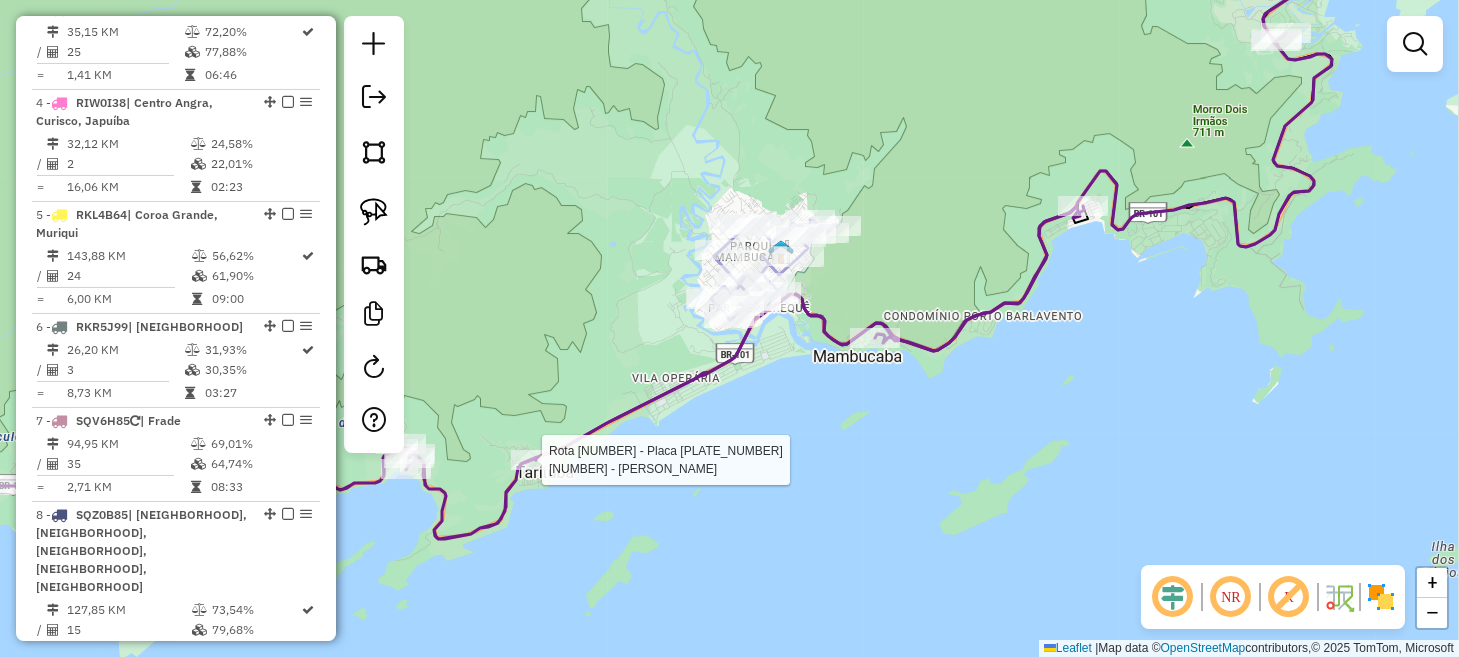 select on "**********" 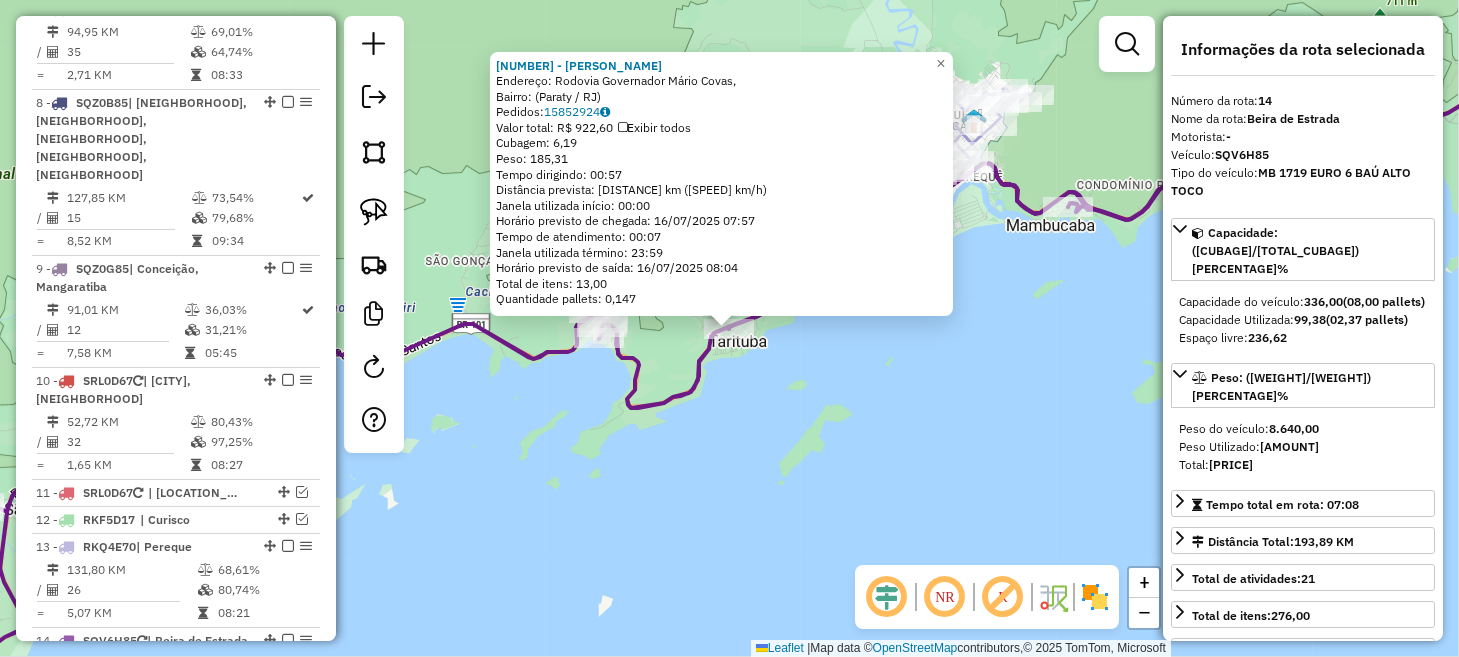 scroll, scrollTop: 1924, scrollLeft: 0, axis: vertical 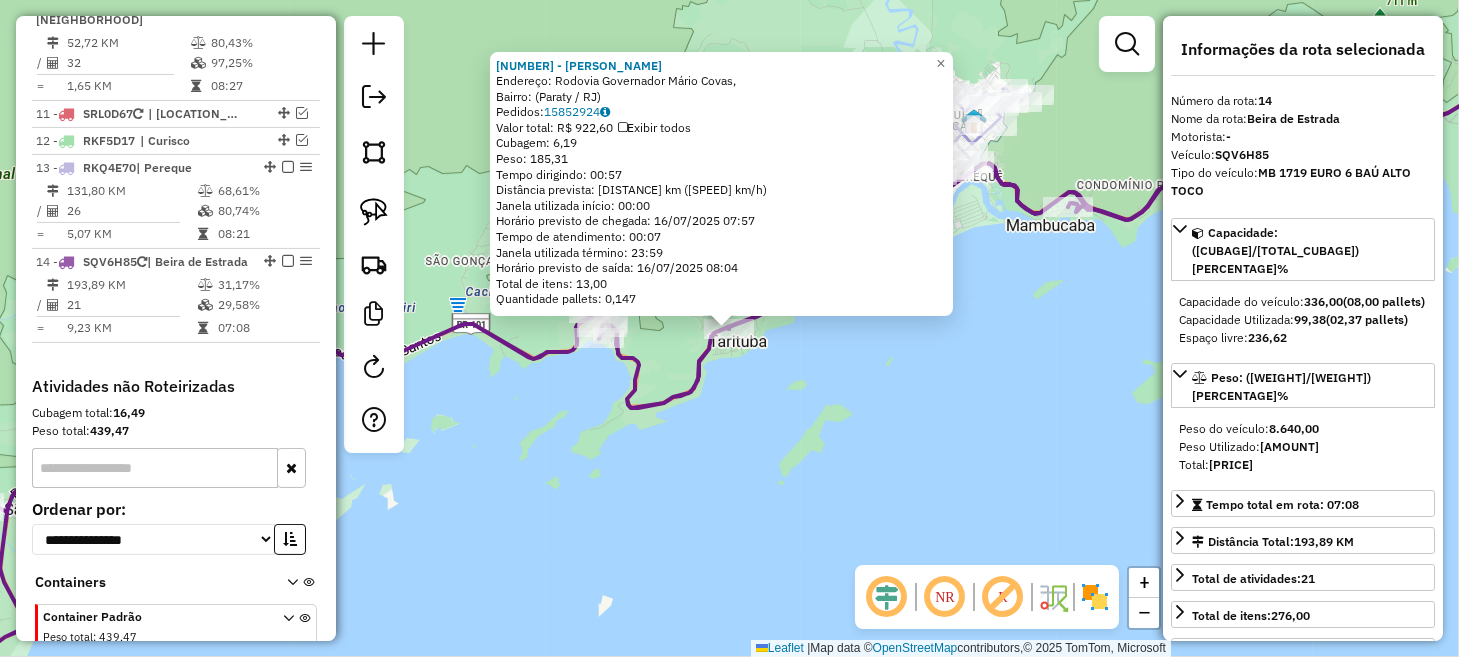 click on "10769 - [FIRST_NAME] [LAST_NAME] Endereço: [STREET_NAME], Bairro: ([CITY] / [STATE]) Pedidos: 15852924 Valor total: R$ 922,60 Exibir todos Cubagem: 6,19 Peso: 185,31 Tempo dirigindo: 00:57 Distância prevista: 65,001 km (68,42 km/h) Janela utilizada início: 00:00 Horário previsto de chegada: [DATE] [TIME] Tempo de atendimento: 00:07 Janela utilizada término: 23:59 Horário previsto de saída: [DATE] [TIME] Total de itens: 13,00 Quantidade pallets: 0,147 × Janela de atendimento Grade de atendimento Capacidade Transportadoras Veículos Cliente Pedidos Rotas Selecione os dias de semana para filtrar as janelas de atendimento Seg Ter Qua Qui Sex Sáb Dom Informe o período da janela de atendimento: De: Até: Filtrar exatamente a janela do cliente Considerar janela de atendimento padrão Selecione os dias de semana para filtrar as grades de atendimento Seg Ter Qua Qui Sex Sáb Dom Considerar clientes sem dia de atendimento cadastrado" 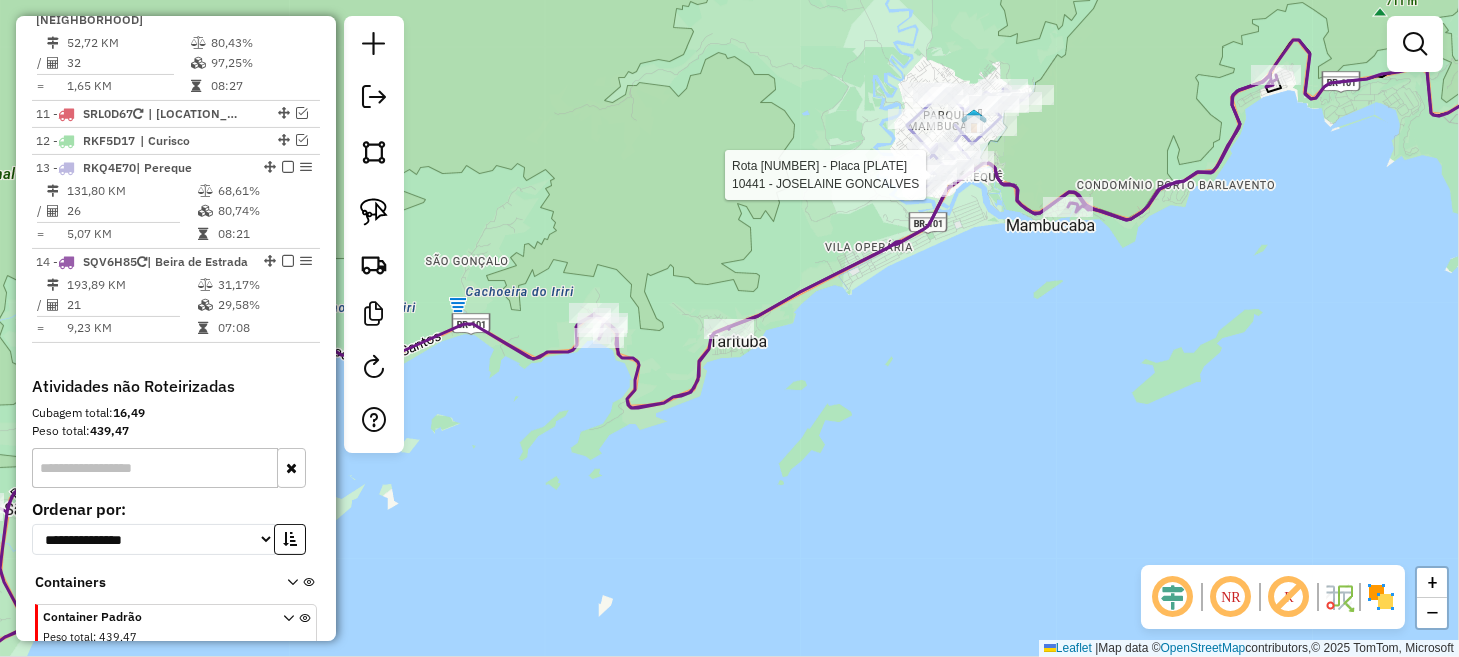 select on "**********" 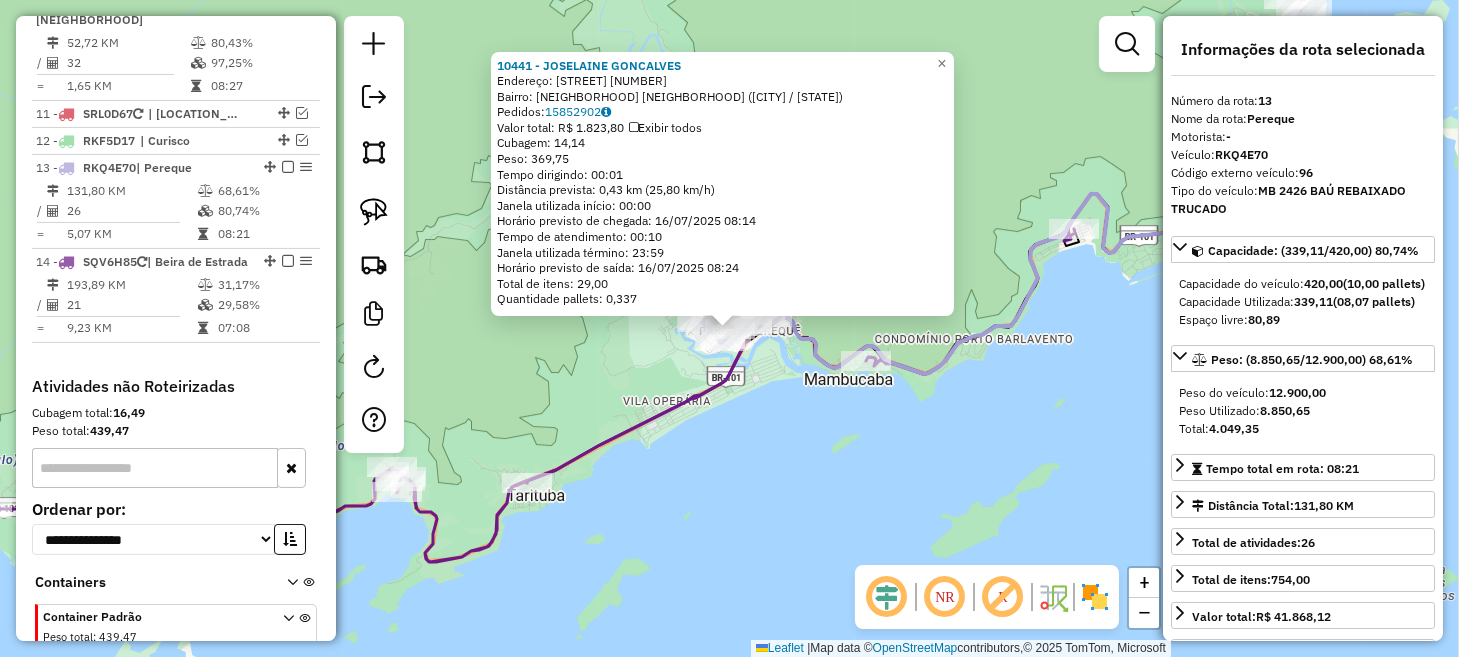 click on "10441 - [NAME] Endereço: [STREET] [NUMBER] Bairro: [NEIGHBORHOOD] [CITY] ([CITY] / [STATE]) Pedidos: [ORDER_ID] Valor total: [CURRENCY] [AMOUNT] Exibir todos Cubagem: [CUBAGE] Peso: [WEIGHT] Tempo dirigindo: [TIME] Distância prevista: [DISTANCE] ([SPEED]) Janela utilizada início: [TIME] Horário previsto de chegada: [DATE] [TIME] Tempo de atendimento: [TIME] Janela utilizada término: [TIME] Horário previsto de saída: [DATE] [TIME] Total de itens: [ITEMS] Quantidade pallets: [PALLETS] Janela de atendimento Grade de atendimento Capacidade Transportadoras Veículos Cliente Pedidos Rotas Selecione os dias de semana para filtrar as janelas de atendimento Seg Ter Qua Qui Sex Sáb Dom Informe o período da janela de atendimento: De: [TIME] Até: [TIME] Filtrar exatamente a janela do cliente Considerar janela de atendimento padrão Selecione os dias de semana para filtrar as grades de atendimento Seg Ter Qua Qui Sex Sáb Dom Peso mínimo: [WEIGHT] Peso máximo: [WEIGHT]" 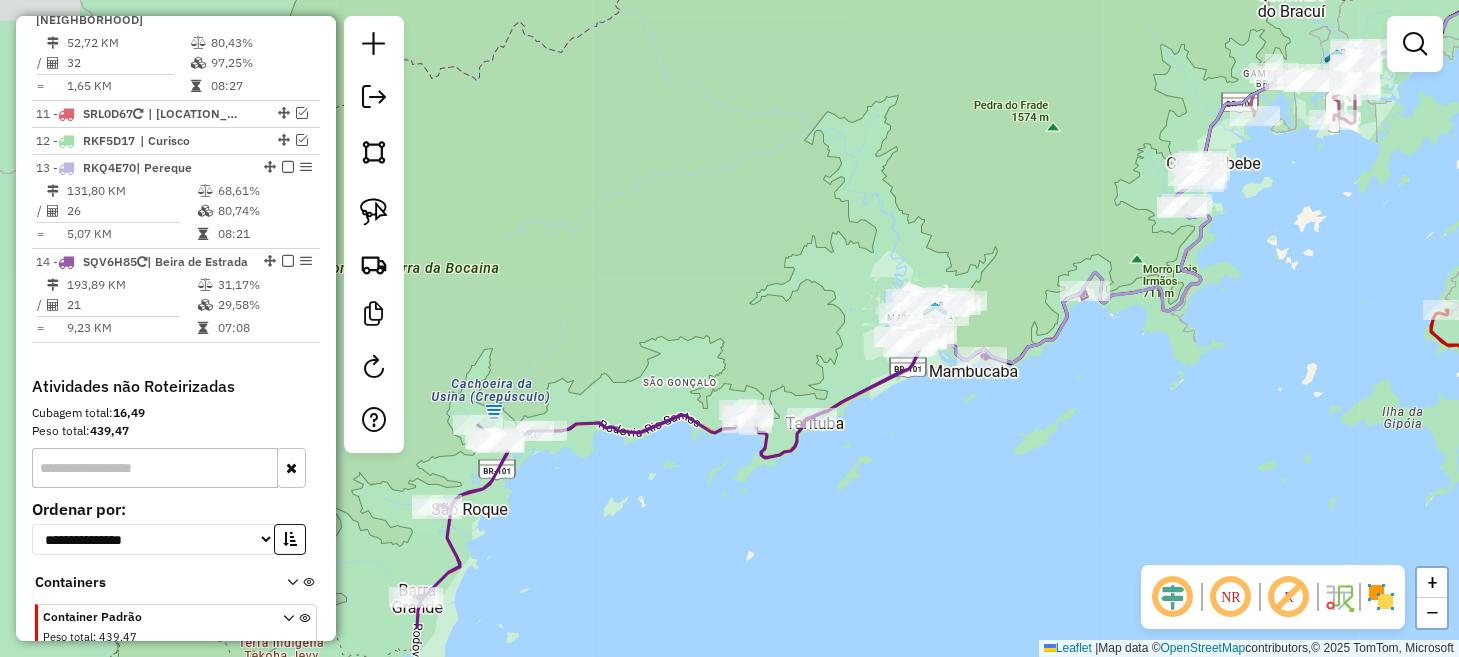 drag, startPoint x: 748, startPoint y: 537, endPoint x: 915, endPoint y: 441, distance: 192.62659 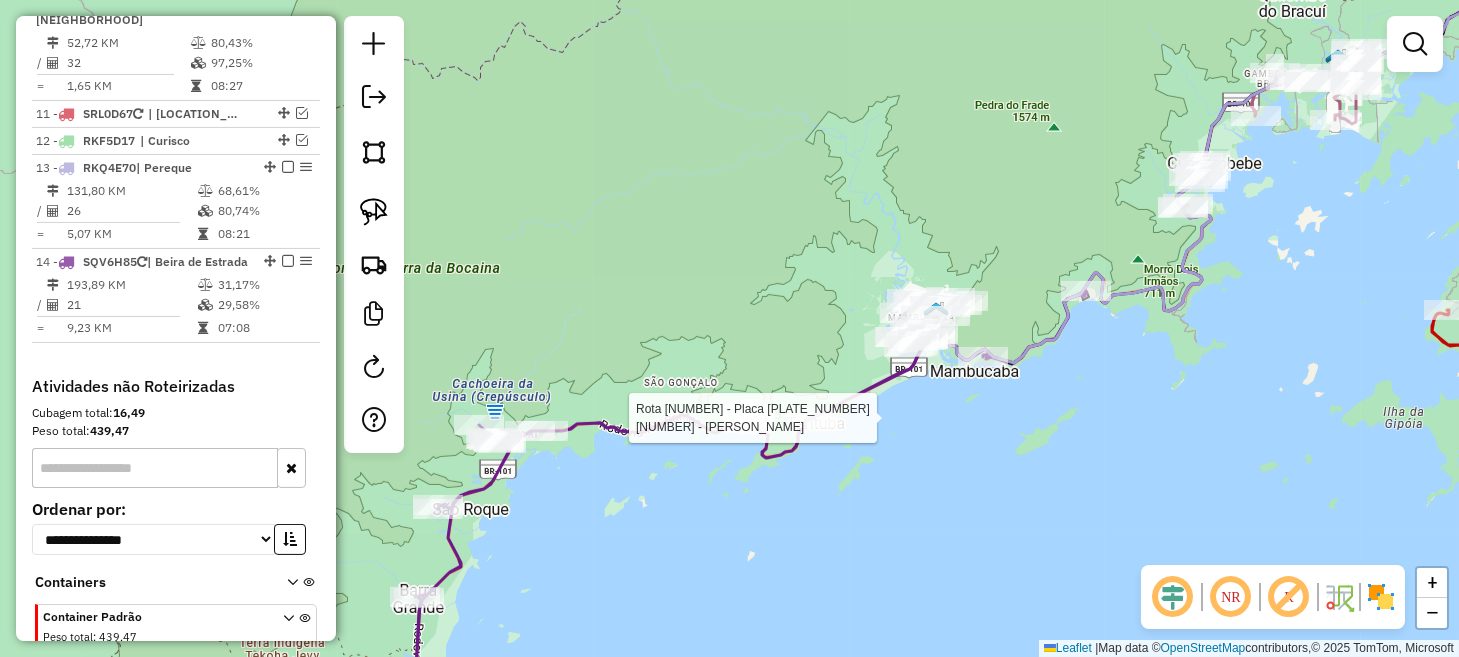 select on "**********" 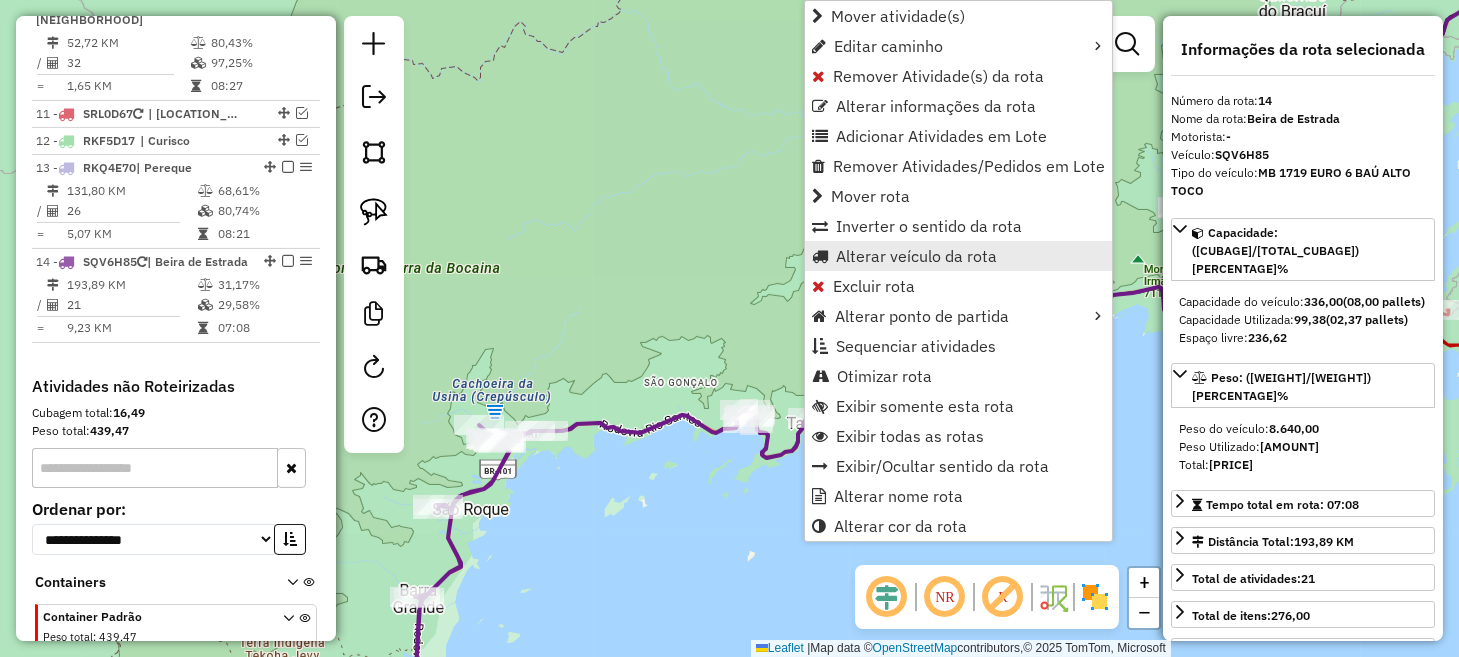 click on "Alterar veículo da rota" at bounding box center [916, 256] 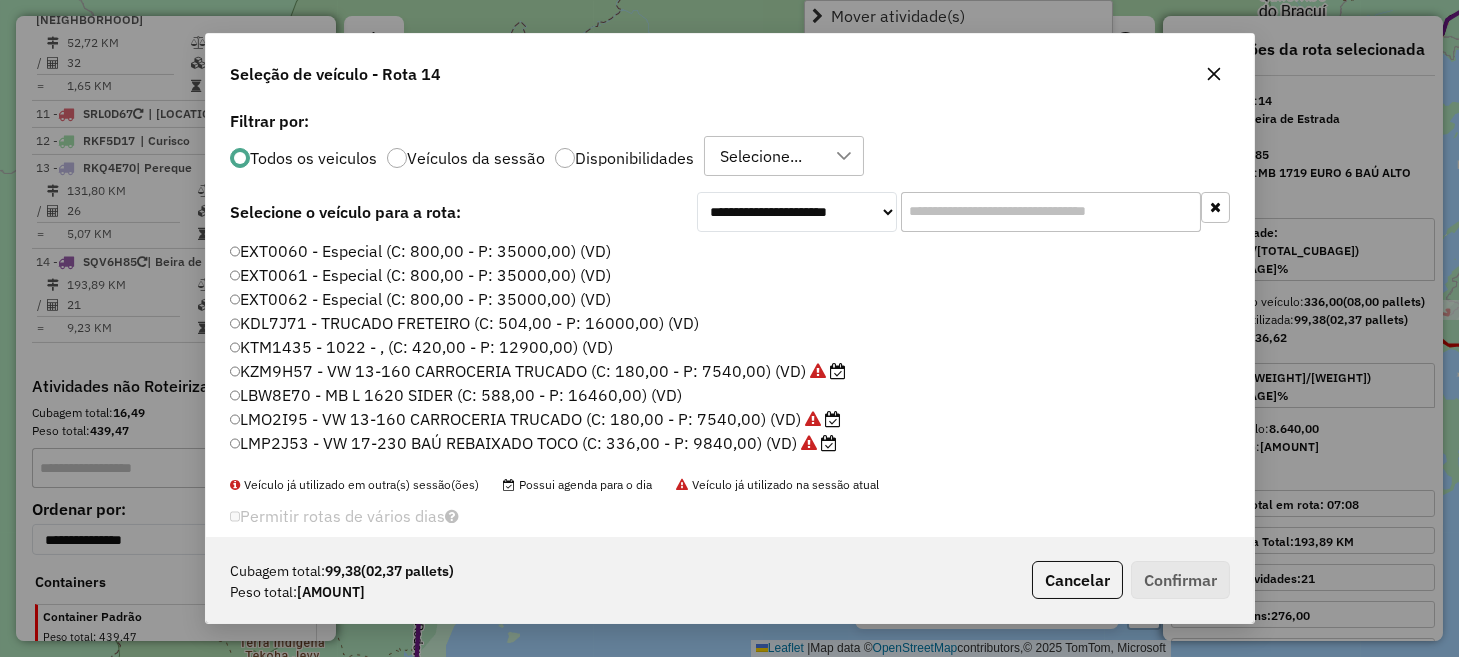 scroll, scrollTop: 10, scrollLeft: 6, axis: both 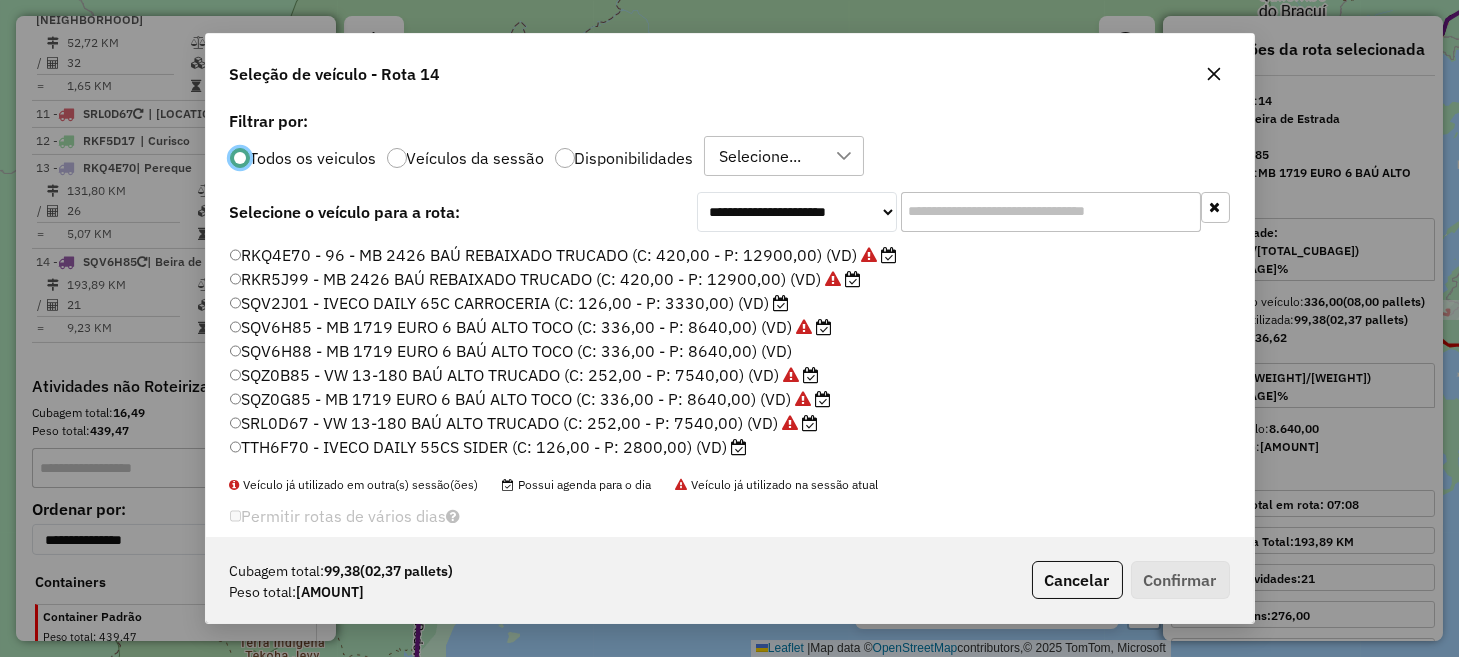 click on "SQZ0B85 - VW 13-180 BAÚ ALTO TRUCADO (C: 252,00 - P: 7540,00) (VD)" 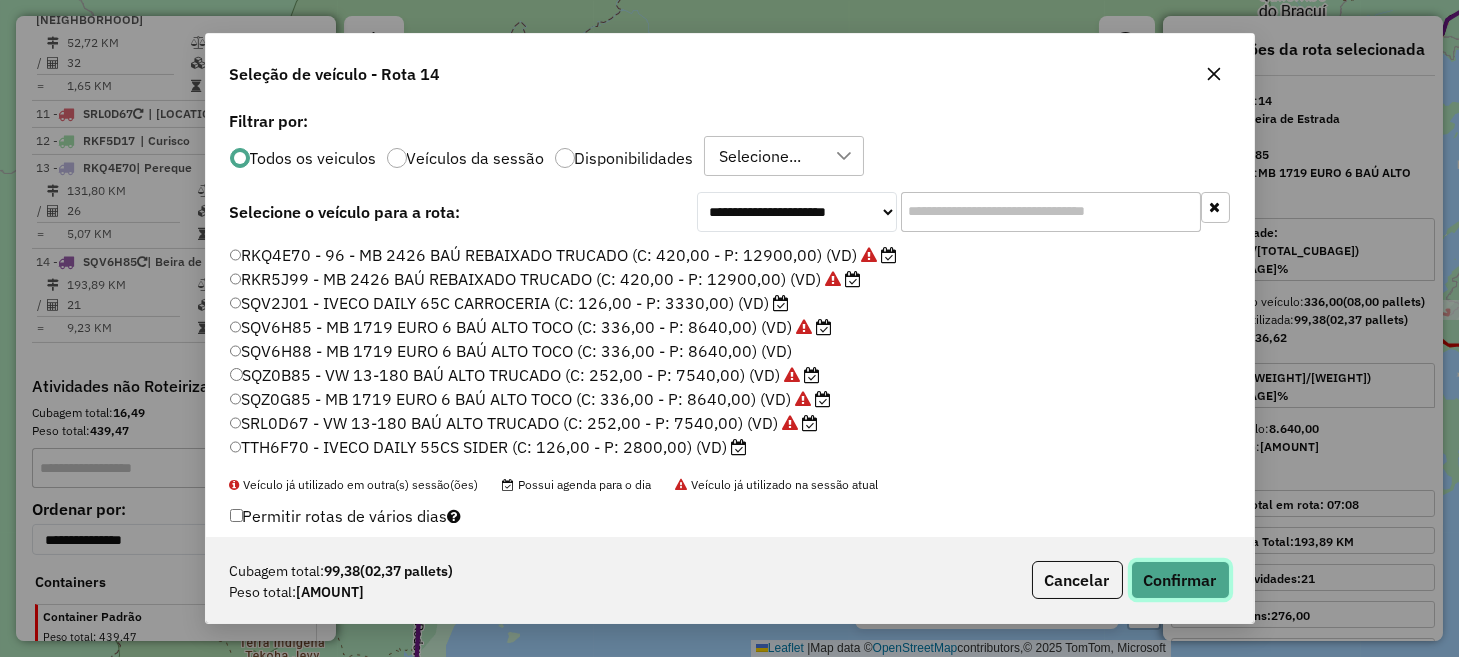 click on "Confirmar" 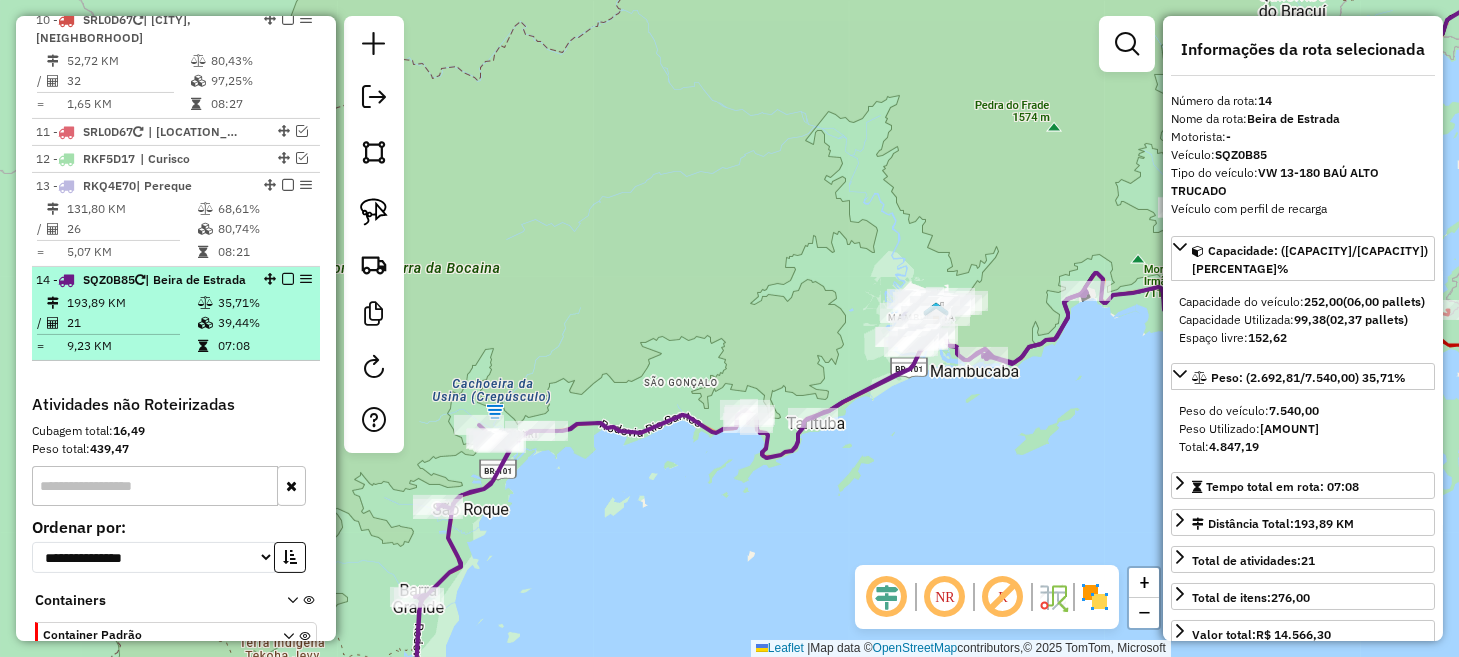 click at bounding box center (288, 279) 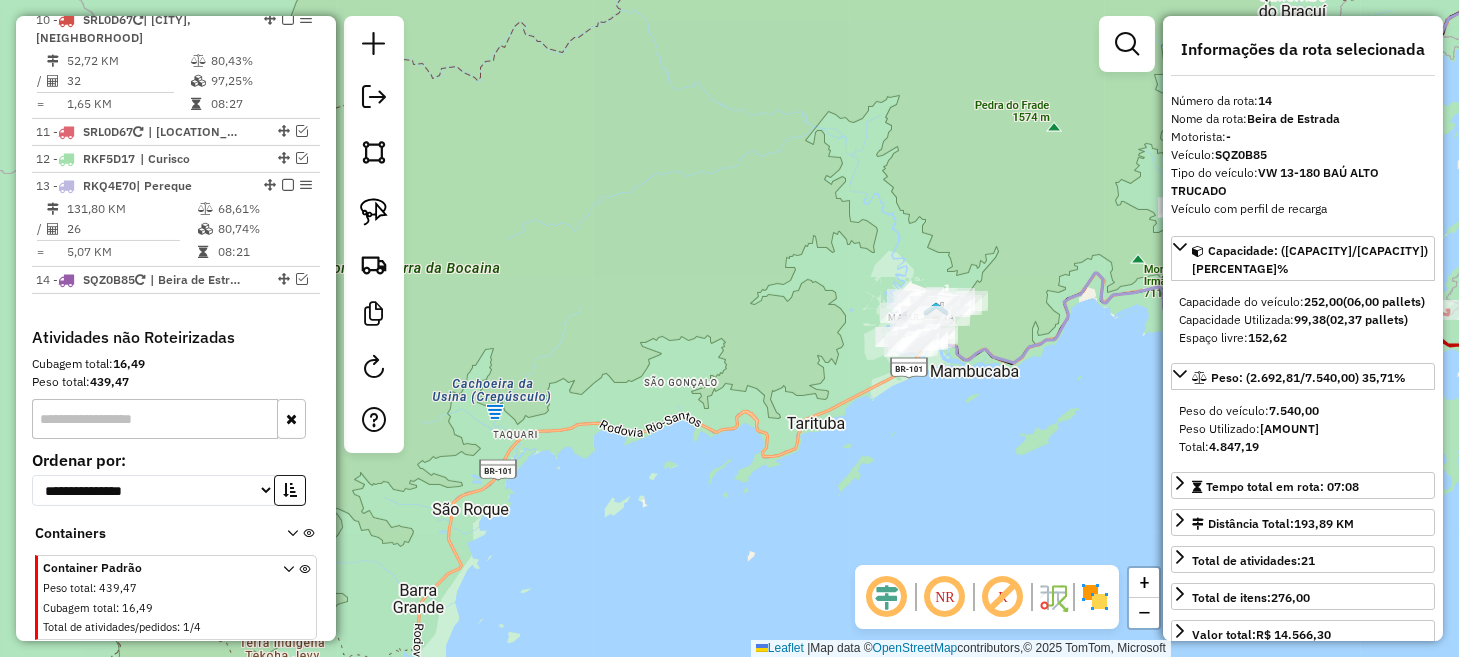 scroll, scrollTop: 1839, scrollLeft: 0, axis: vertical 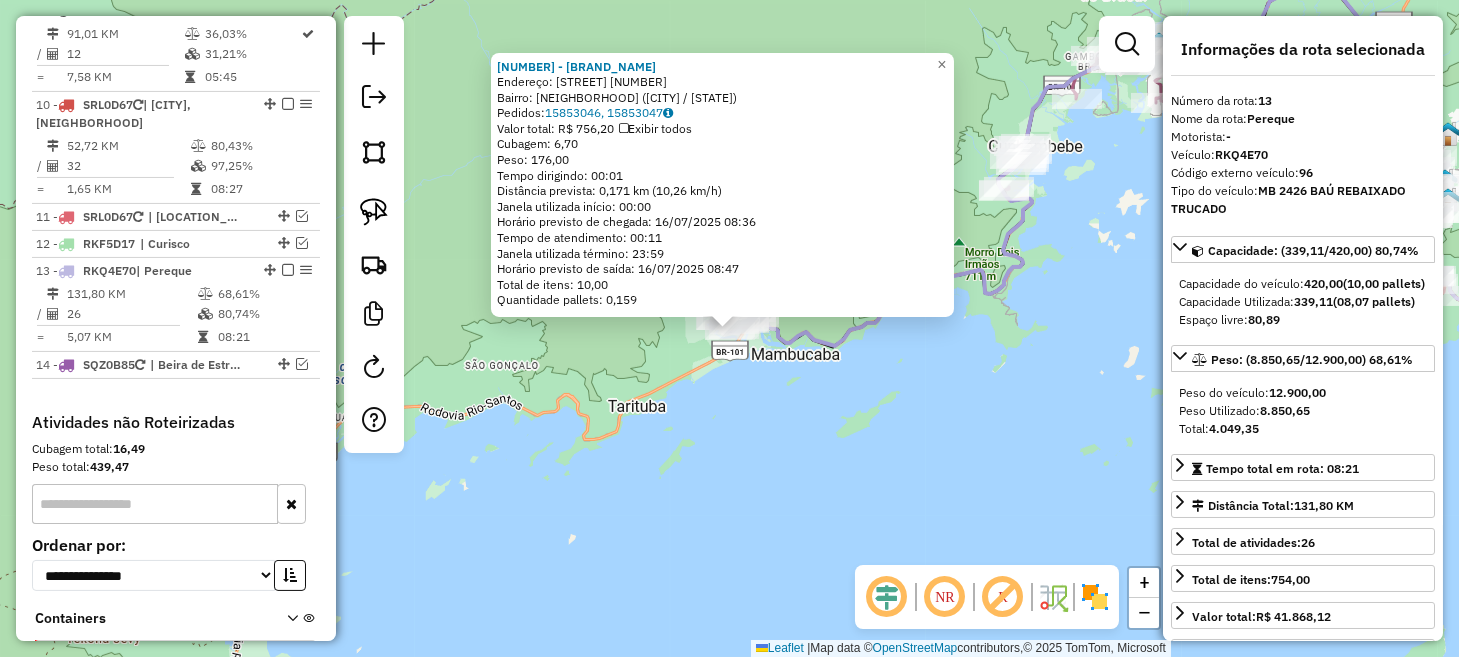 click on "[NUMBER] - [BRAND]  Endereço:  [STREET]   Bairro: [NEIGHBORHOOD] ([CITY] / [STATE])   Pedidos:  [NUMBER], [NUMBER]   Valor total: [CURRENCY] [PRICE]   Exibir todos   Cubagem: [PRICE]  Peso: [PRICE]  Tempo dirigindo: [TIME]   Distância prevista: [PRICE] km ([PRICE] km/h)   Janela utilizada início: [TIME]   Horário previsto de chegada: [DATE] [TIME]   Tempo de atendimento: [TIME]   Janela utilizada término: [TIME]   Horário previsto de saída: [DATE] [TIME]   Total de itens: [PRICE]   Quantidade pallets: [PRICE]  × Janela de atendimento Grade de atendimento Capacidade Transportadoras Veículos Cliente Pedidos  Rotas Selecione os dias de semana para filtrar as janelas de atendimento  Seg   Ter   Qua   Qui   Sex   Sáb   Dom  Informe o período da janela de atendimento: De: Até:  Filtrar exatamente a janela do cliente  Considerar janela de atendimento padrão  Selecione os dias de semana para filtrar as grades de atendimento  Seg   Ter   Qua   Qui   Sex   Sáb   Dom   Peso mínimo:   Peso máximo:   De:   Até:" 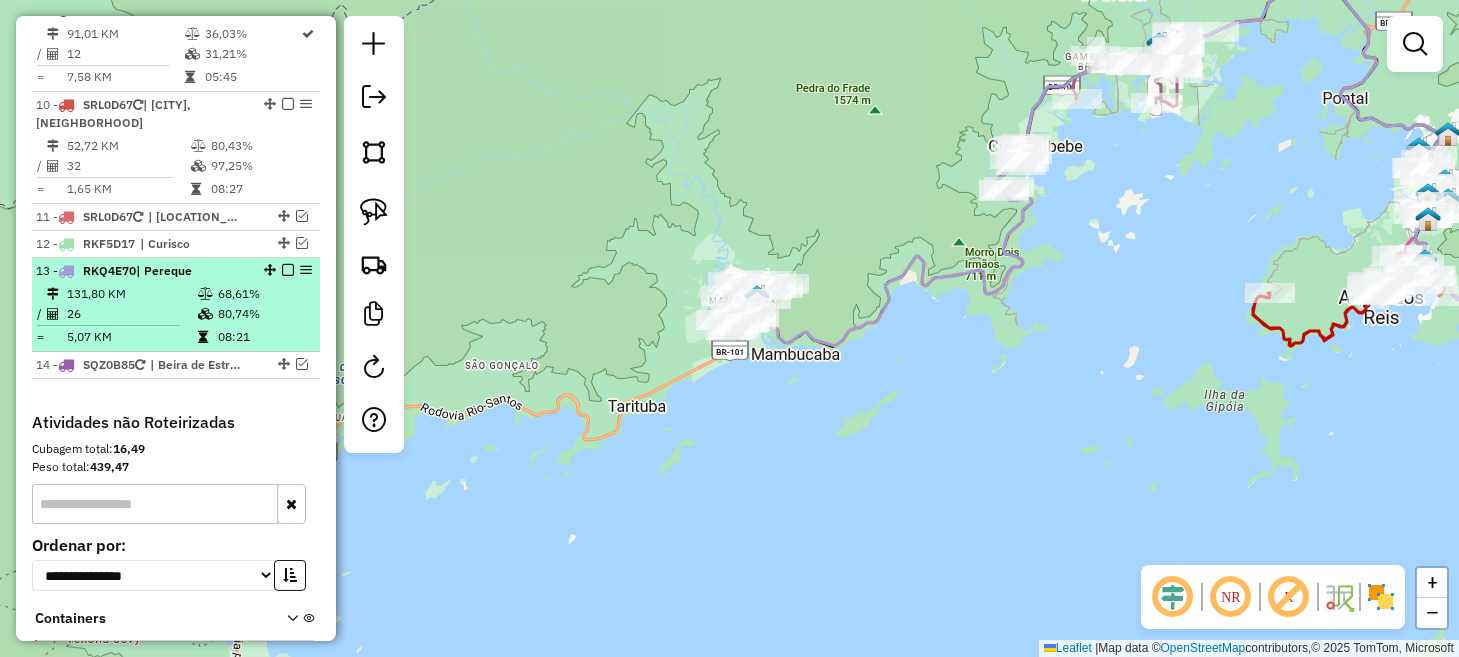 click at bounding box center [288, 270] 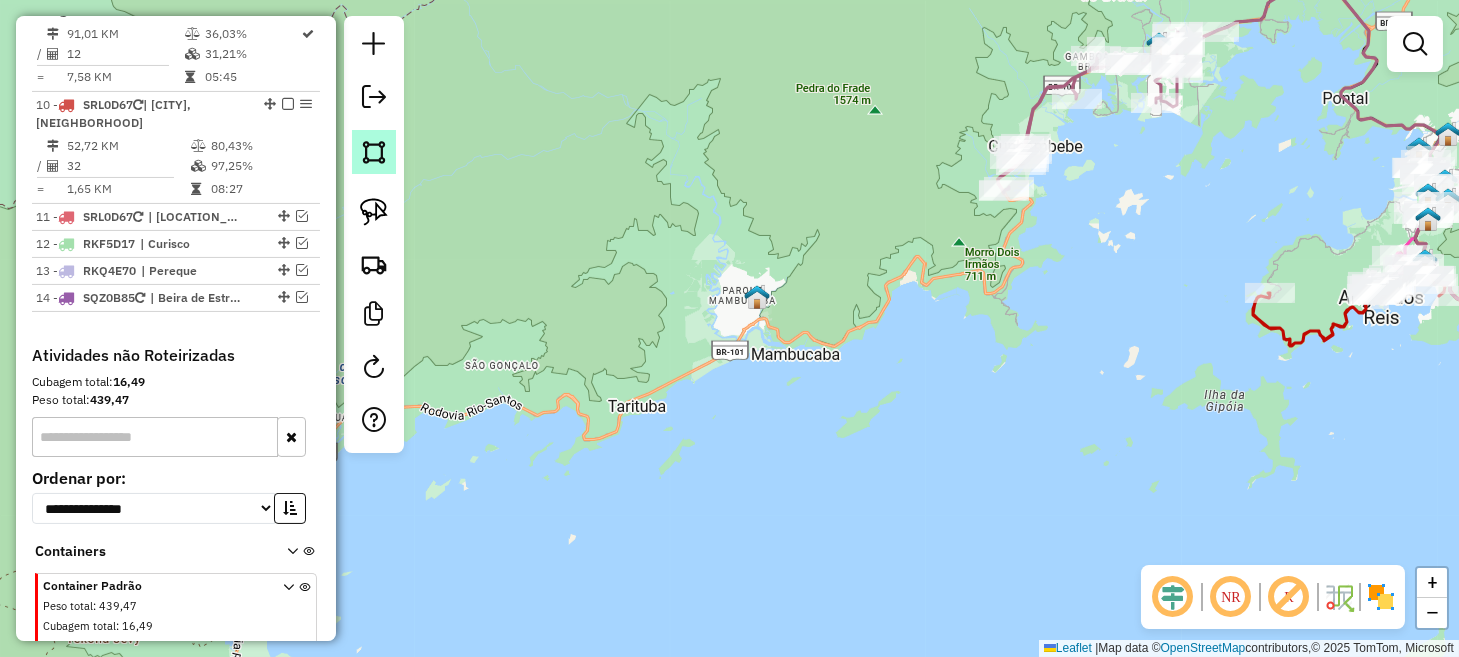 scroll, scrollTop: 1772, scrollLeft: 0, axis: vertical 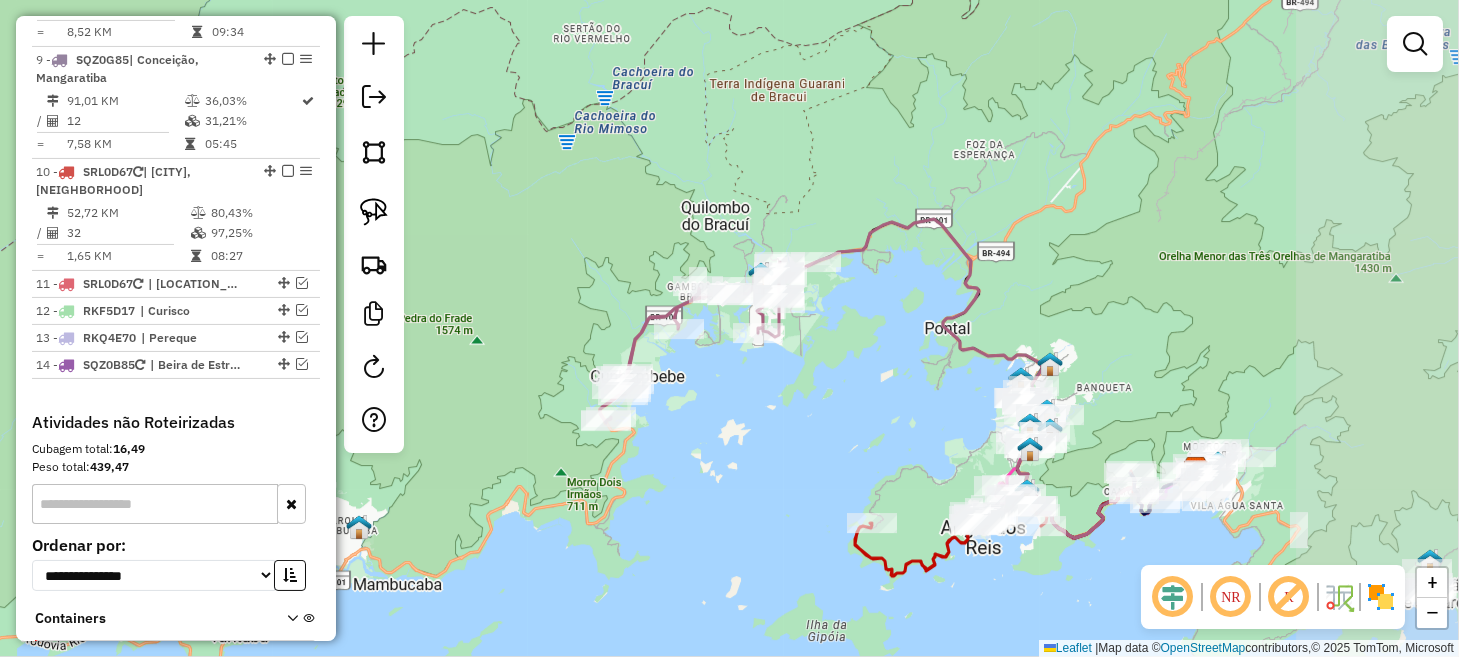 drag, startPoint x: 971, startPoint y: 282, endPoint x: 560, endPoint y: 556, distance: 493.9605 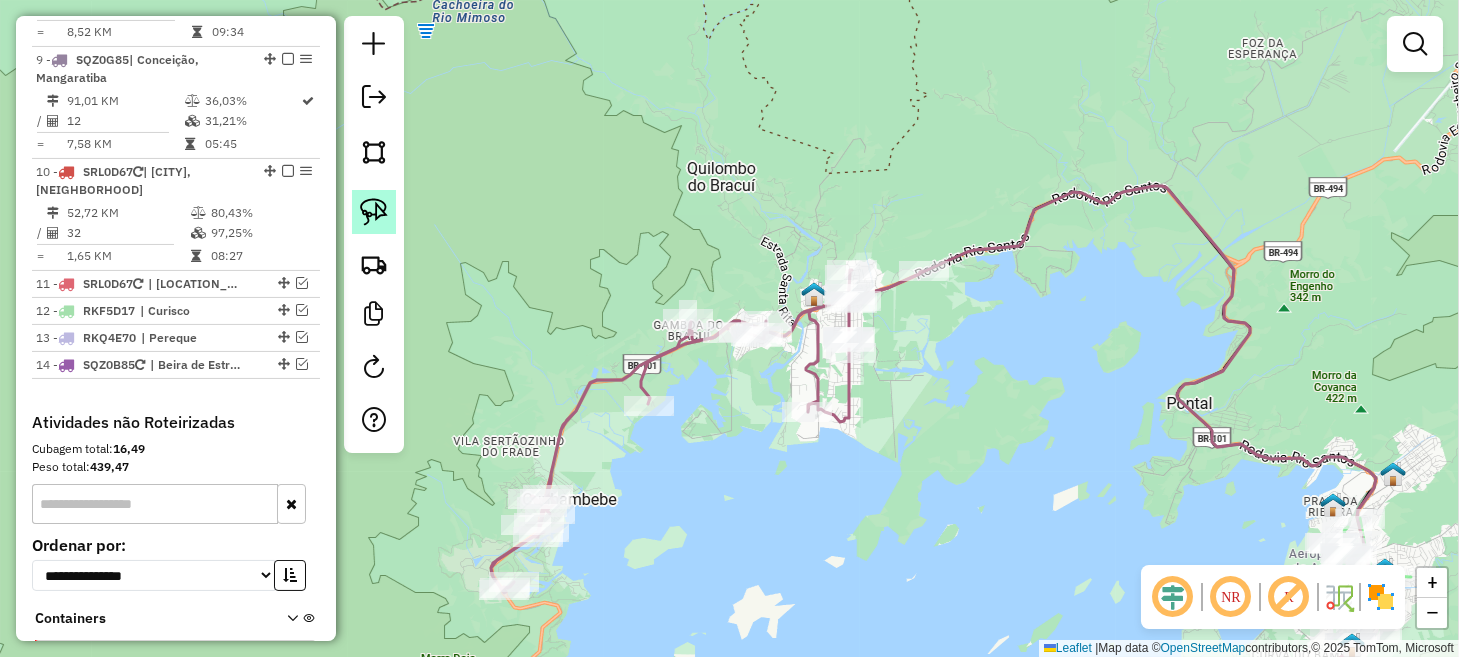 click 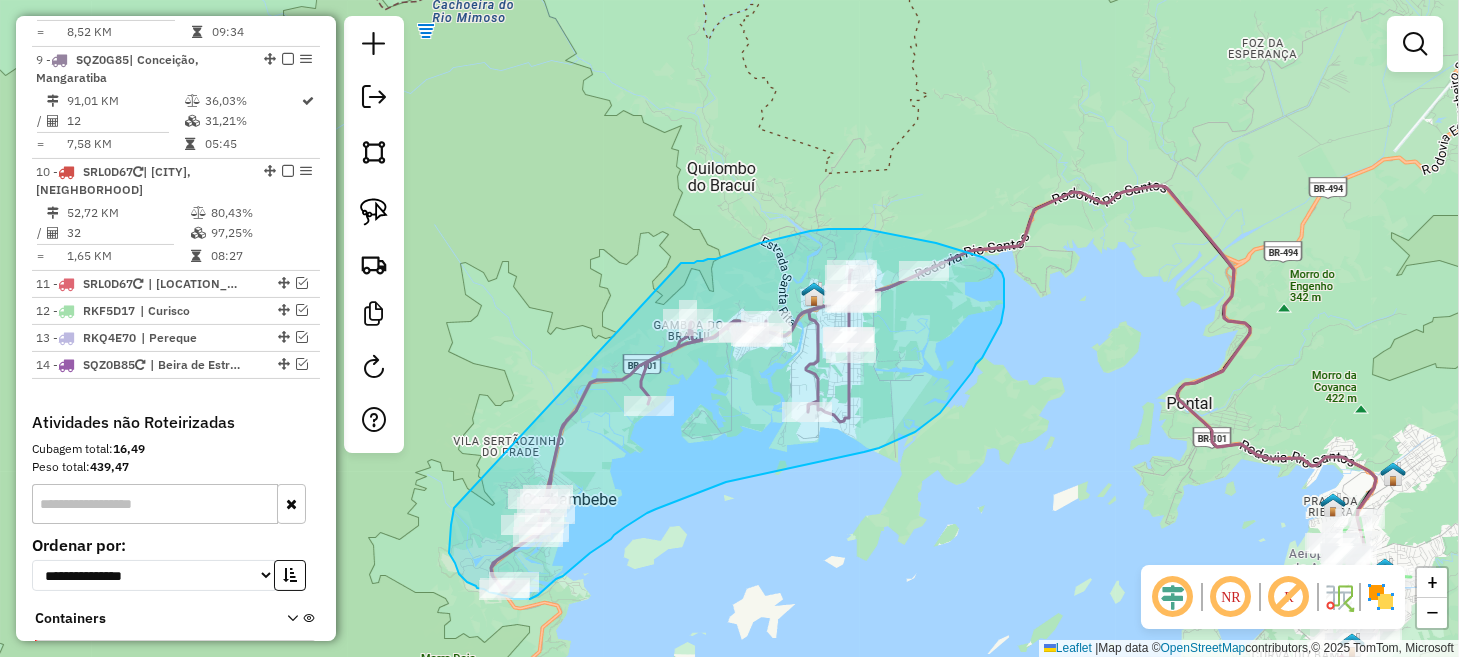 drag, startPoint x: 454, startPoint y: 508, endPoint x: 680, endPoint y: 263, distance: 333.31818 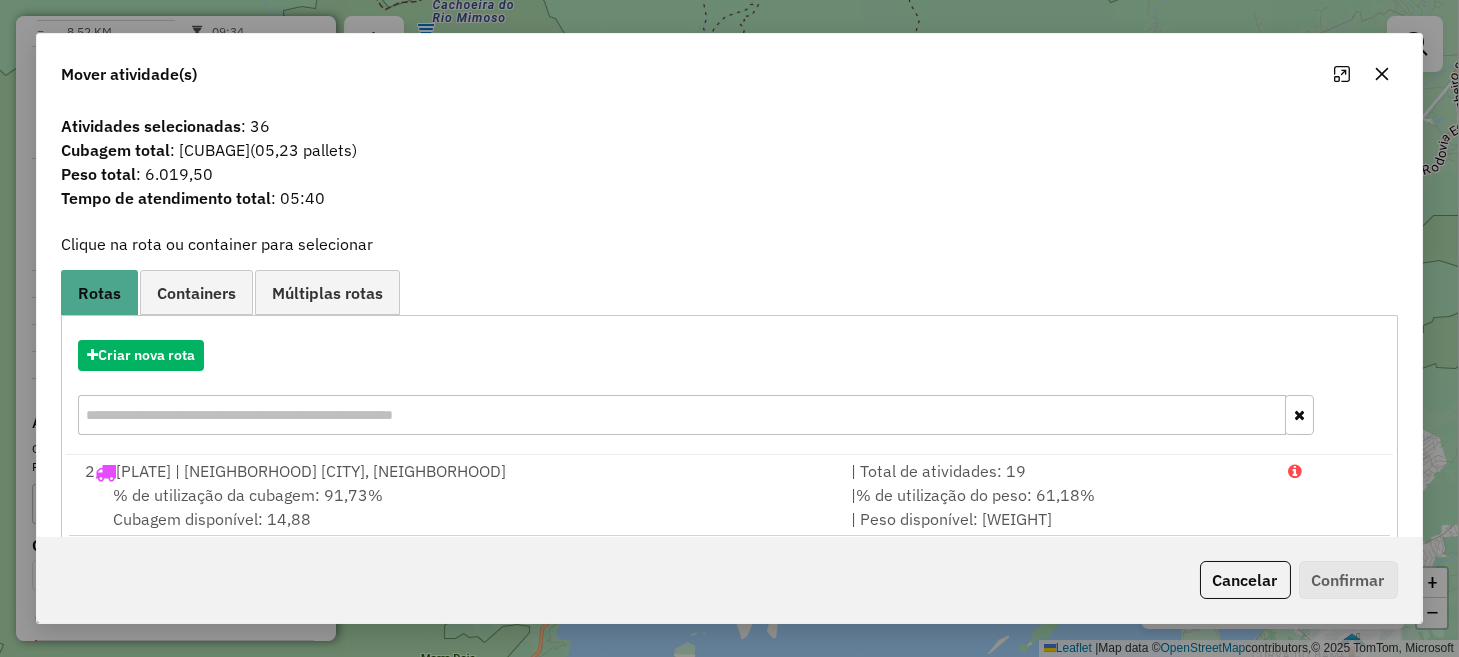 click on "Cancelar   Confirmar" 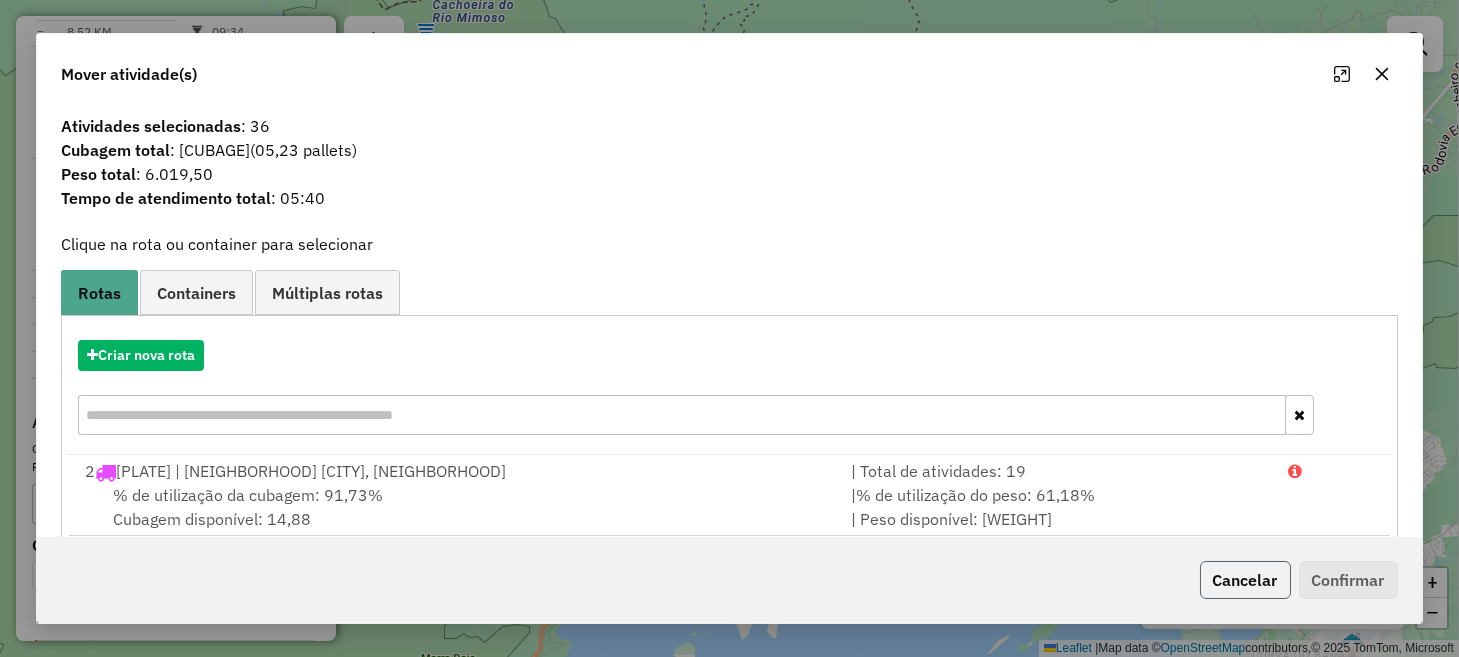 click on "Cancelar" 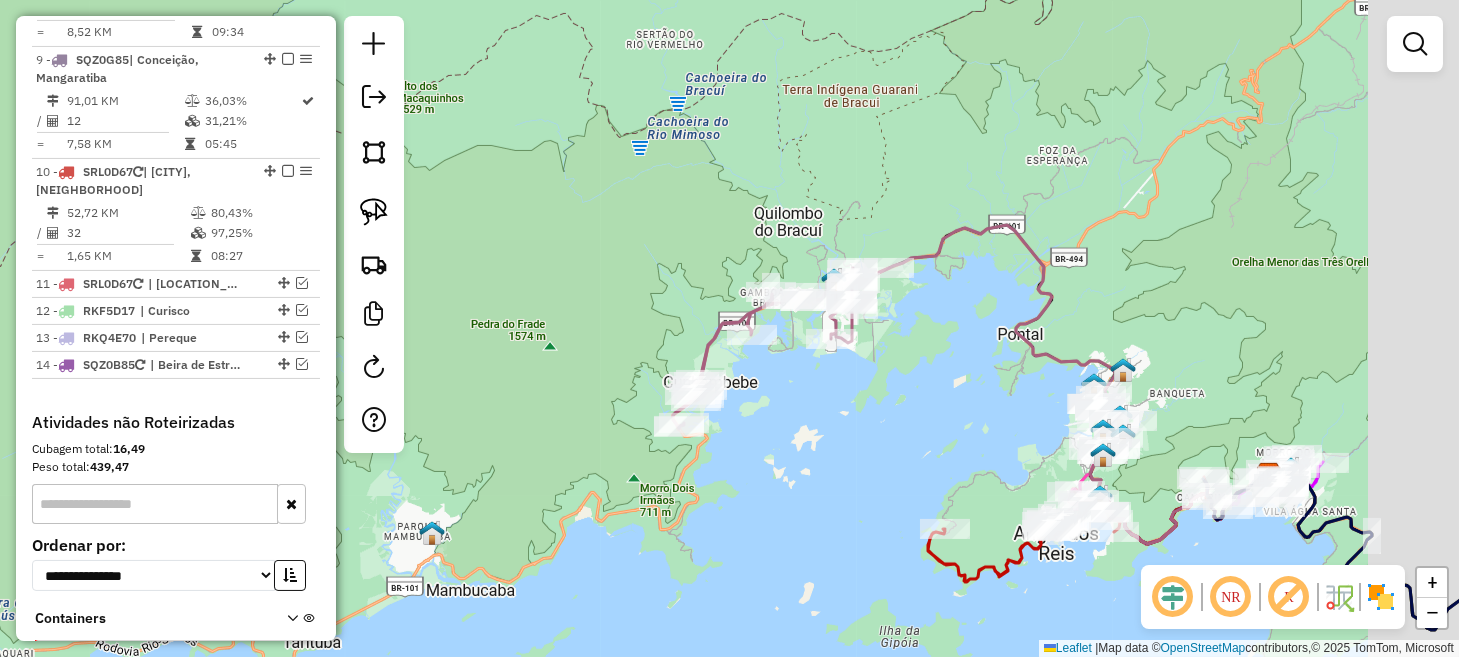drag, startPoint x: 1030, startPoint y: 485, endPoint x: 762, endPoint y: 256, distance: 352.51242 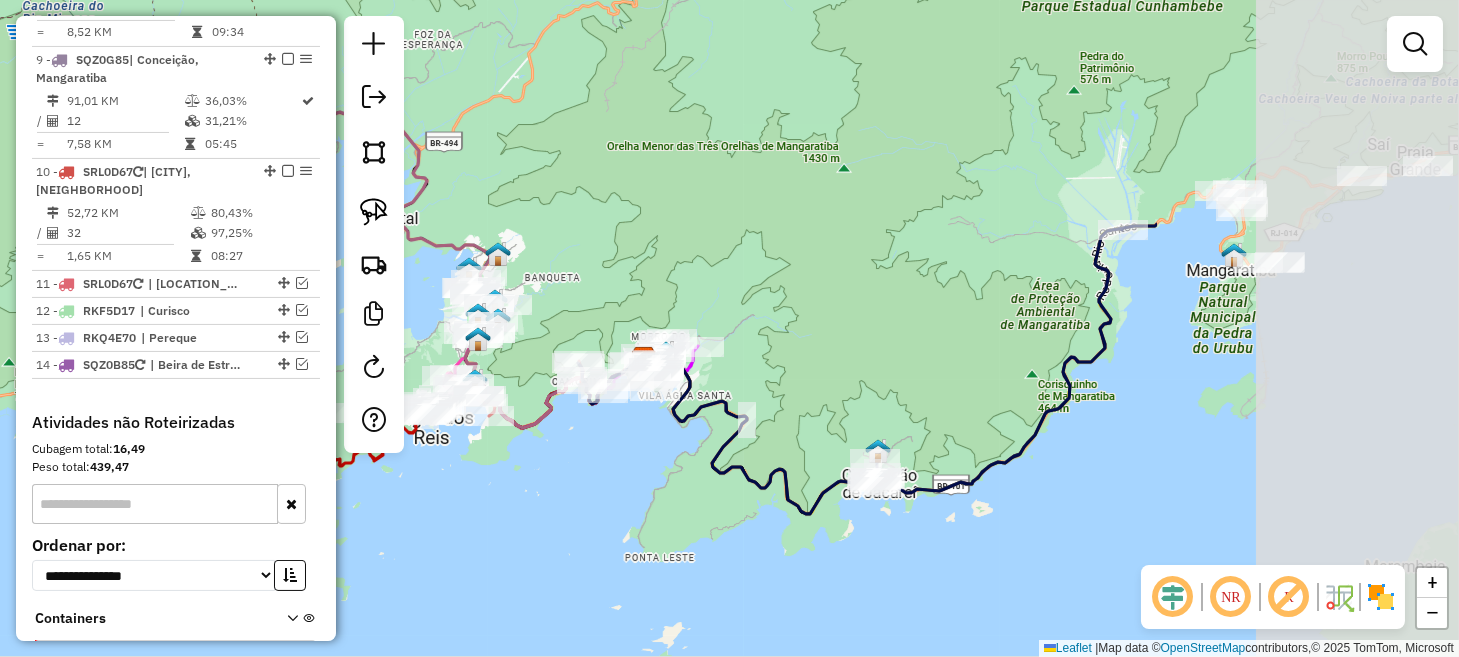 drag, startPoint x: 1026, startPoint y: 477, endPoint x: 572, endPoint y: 506, distance: 454.92526 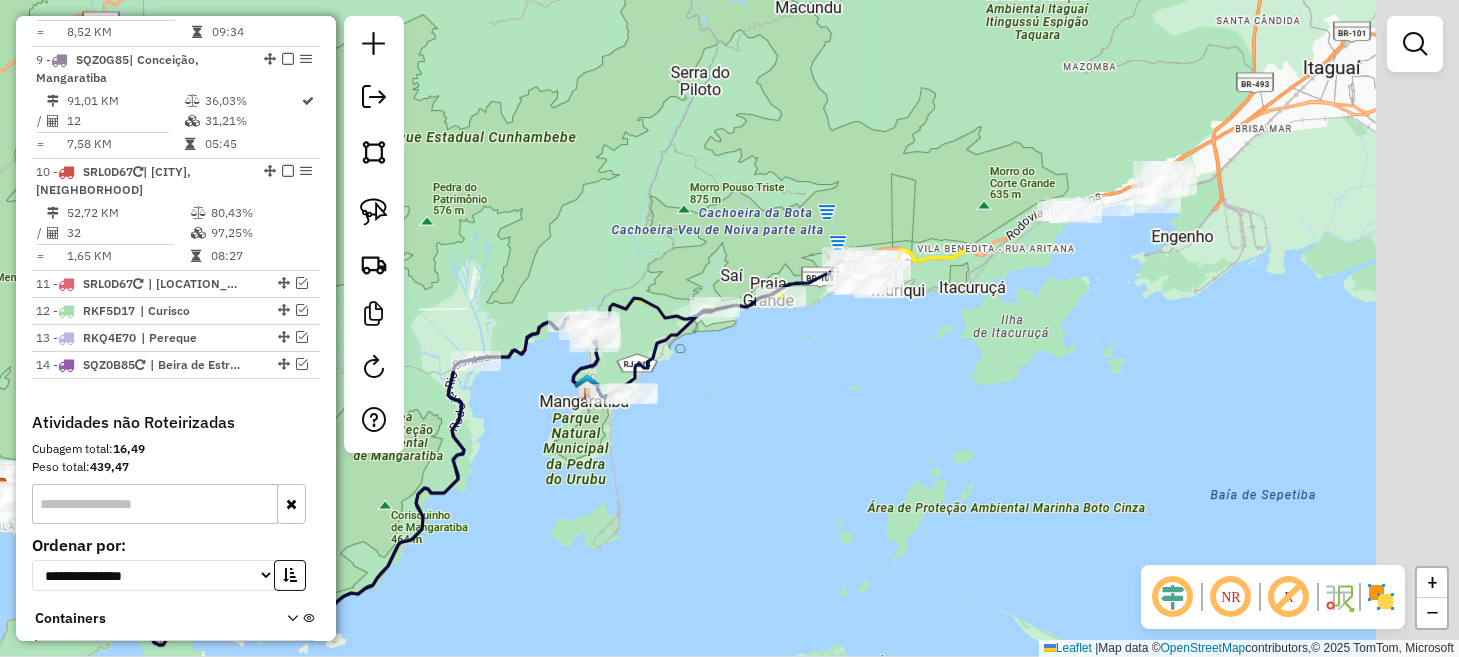 drag, startPoint x: 1296, startPoint y: 385, endPoint x: 515, endPoint y: 545, distance: 797.2208 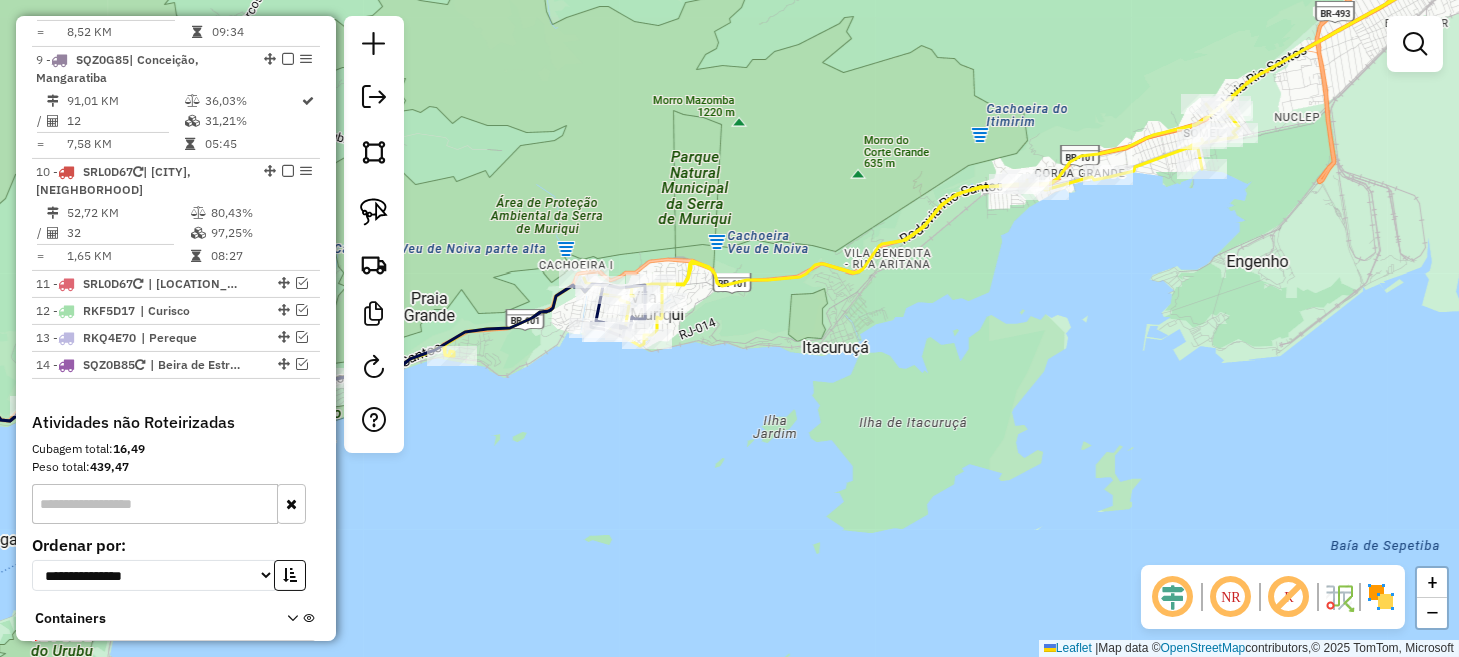 drag, startPoint x: 758, startPoint y: 378, endPoint x: 838, endPoint y: 395, distance: 81.78631 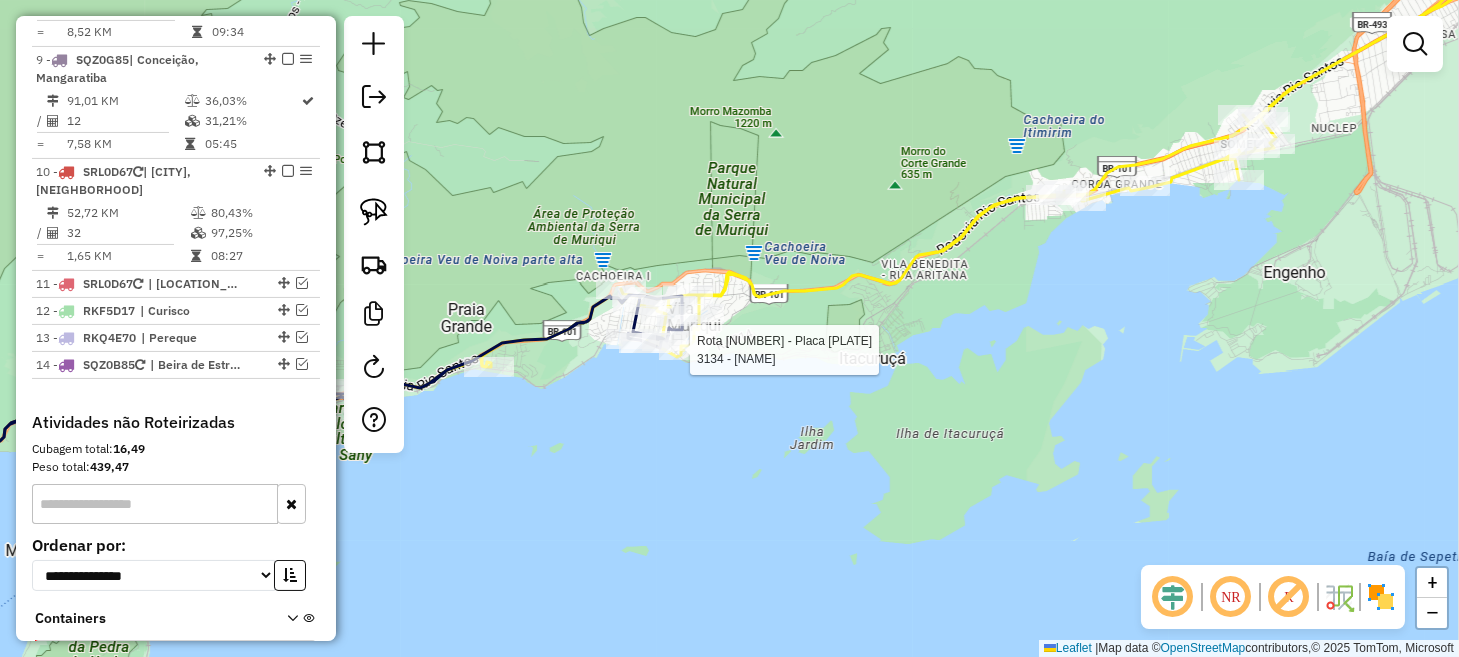 select on "**********" 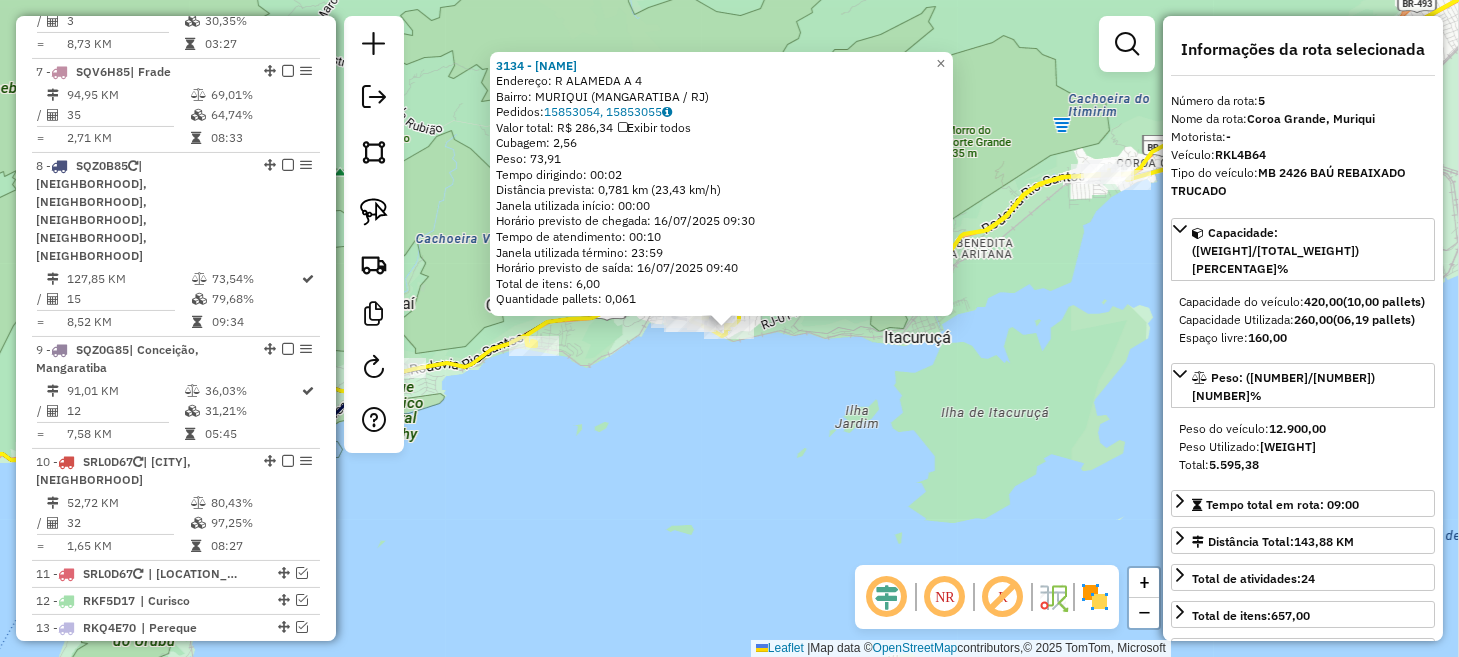 scroll, scrollTop: 1245, scrollLeft: 0, axis: vertical 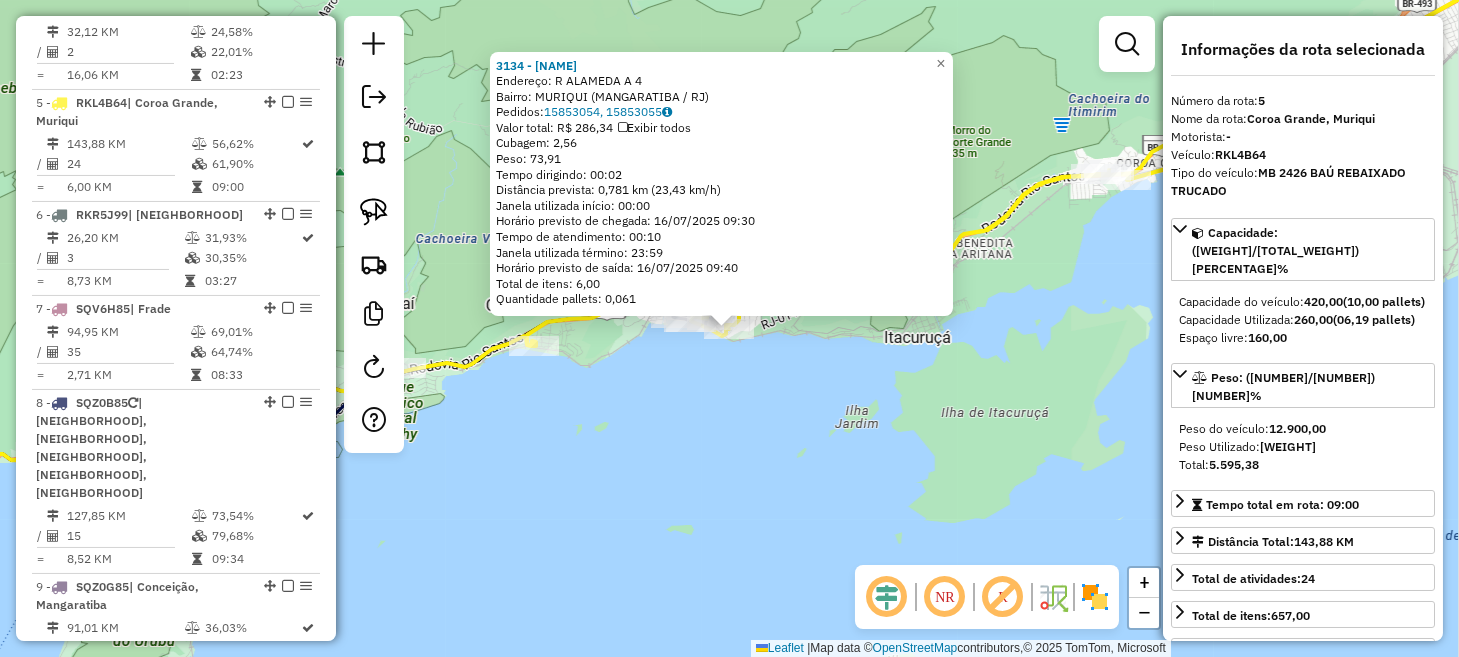 click on "3134 - BAR DO IVAN  Endereço: R   ALAMEDA A                     4   Bairro: MURIQUI ([CITY] / [STATE])   Pedidos:  15853054, 15853055   Valor total: R$ 286,34   Exibir todos   Cubagem: 2,56  Peso: 73,91  Tempo dirigindo: 00:02   Distância prevista: 0,781 km (23,43 km/h)   Janela utilizada início: 00:00   Horário previsto de chegada: 16/07/2025 09:30   Tempo de atendimento: 00:10   Janela utilizada término: 23:59   Horário previsto de saída: 16/07/2025 09:40   Total de itens: 6,00   Quantidade pallets: 0,061  × Janela de atendimento Grade de atendimento Capacidade Transportadoras Veículos Cliente Pedidos  Rotas Selecione os dias de semana para filtrar as janelas de atendimento  Seg   Ter   Qua   Qui   Sex   Sáb   Dom  Informe o período da janela de atendimento: De: Até:  Filtrar exatamente a janela do cliente  Considerar janela de atendimento padrão  Selecione os dias de semana para filtrar as grades de atendimento  Seg   Ter   Qua   Qui   Sex   Sáb   Dom   Peso mínimo:   Peso máximo:   De:  +" 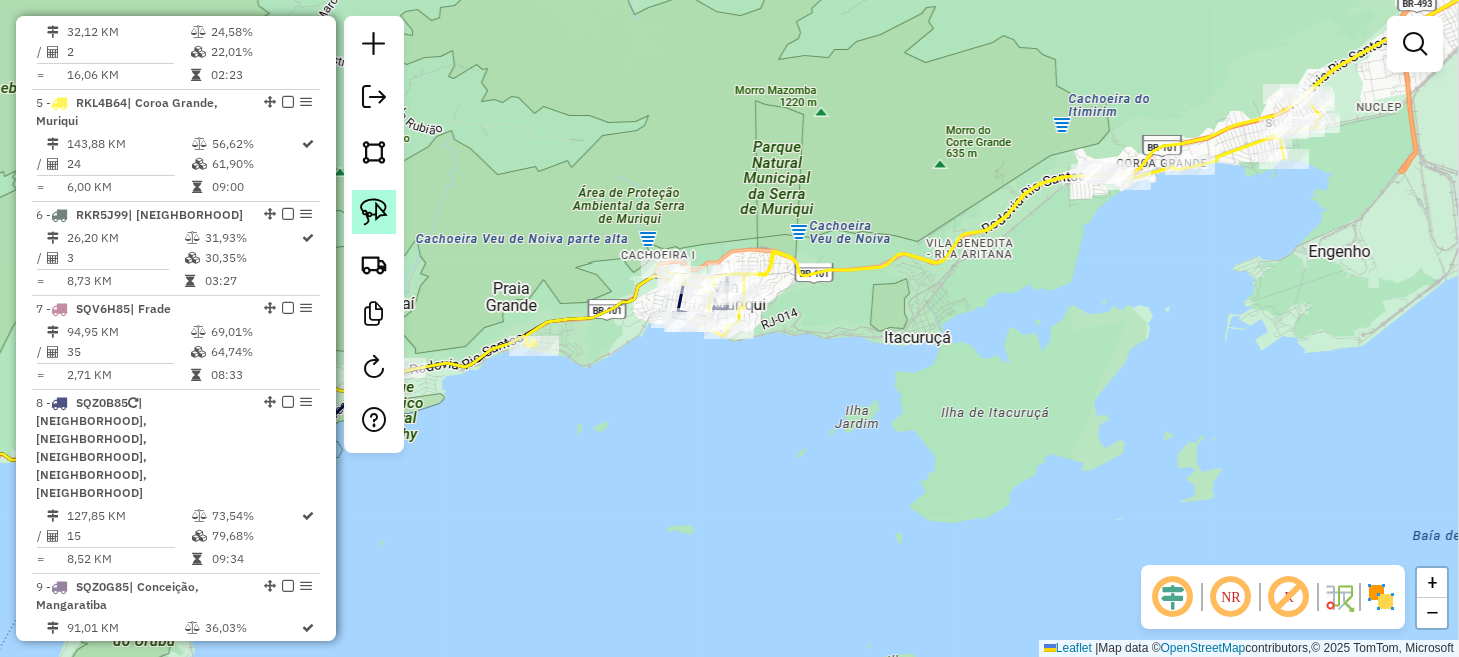 click 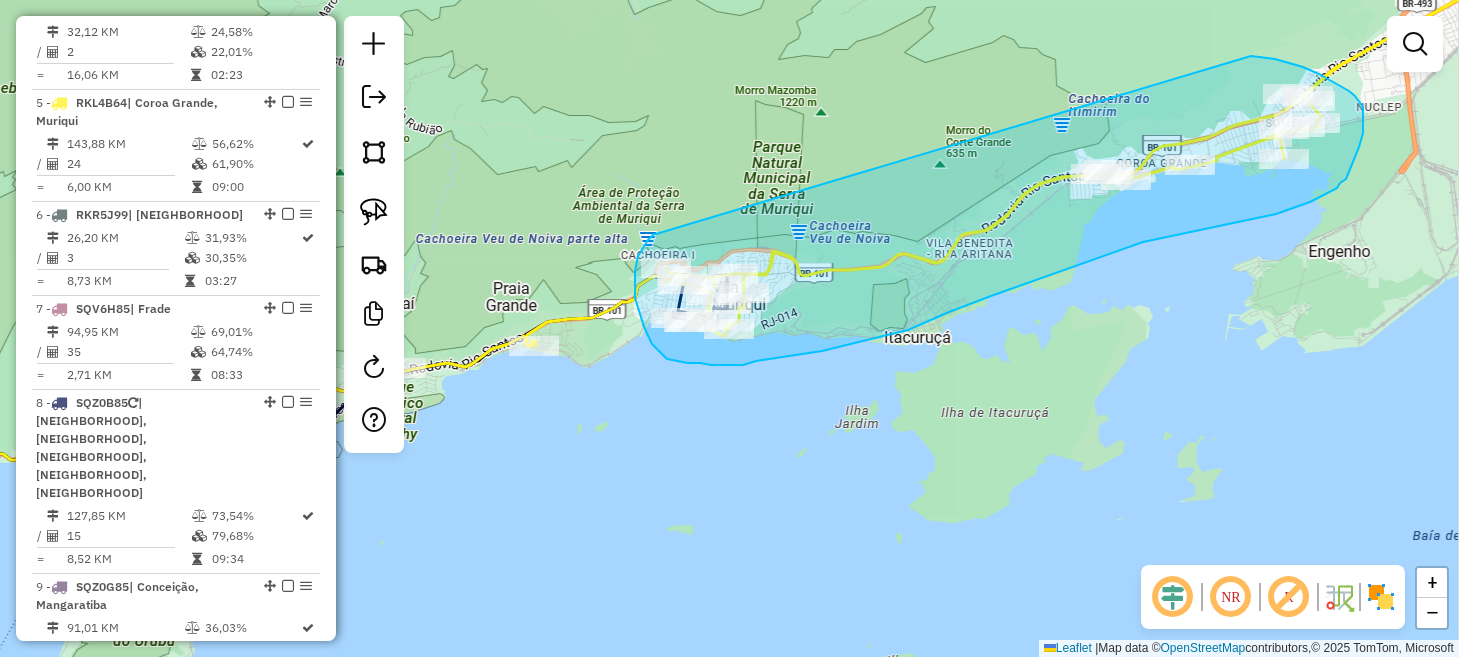 drag, startPoint x: 656, startPoint y: 234, endPoint x: 1235, endPoint y: 56, distance: 605.74335 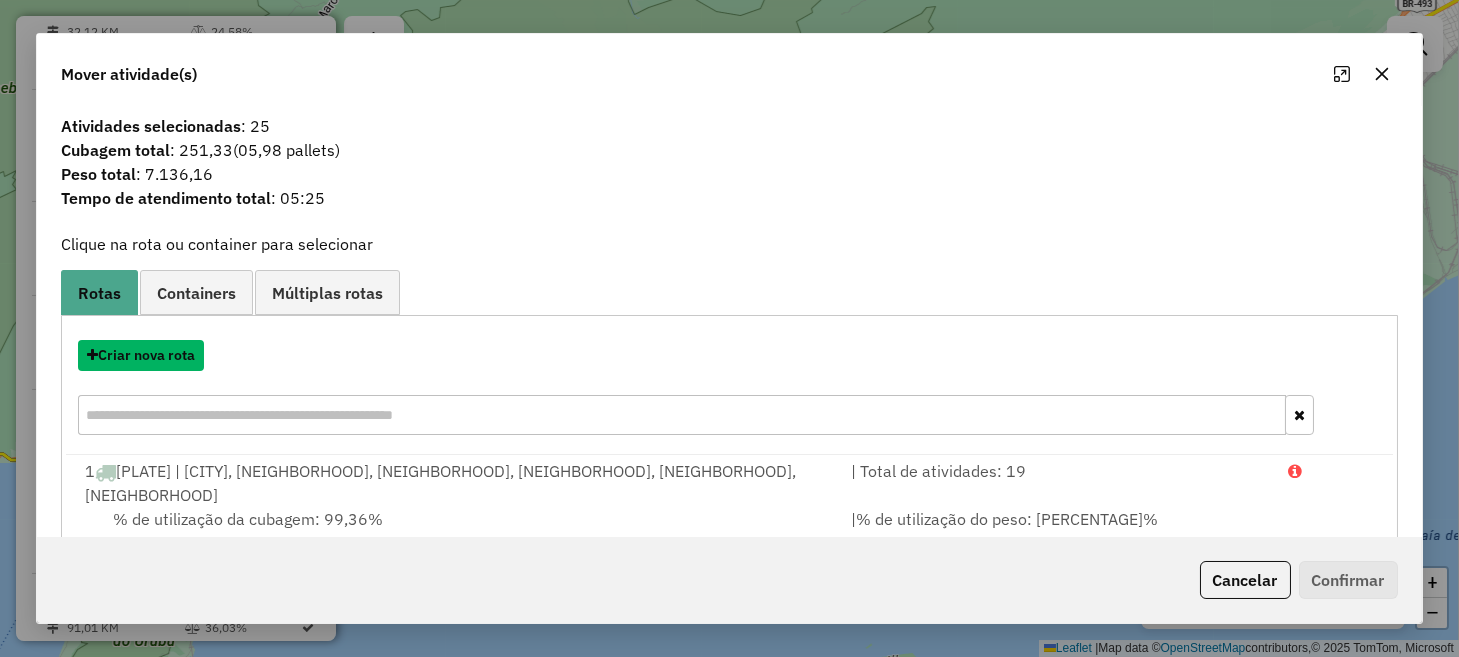 click on "Criar nova rota" at bounding box center (141, 355) 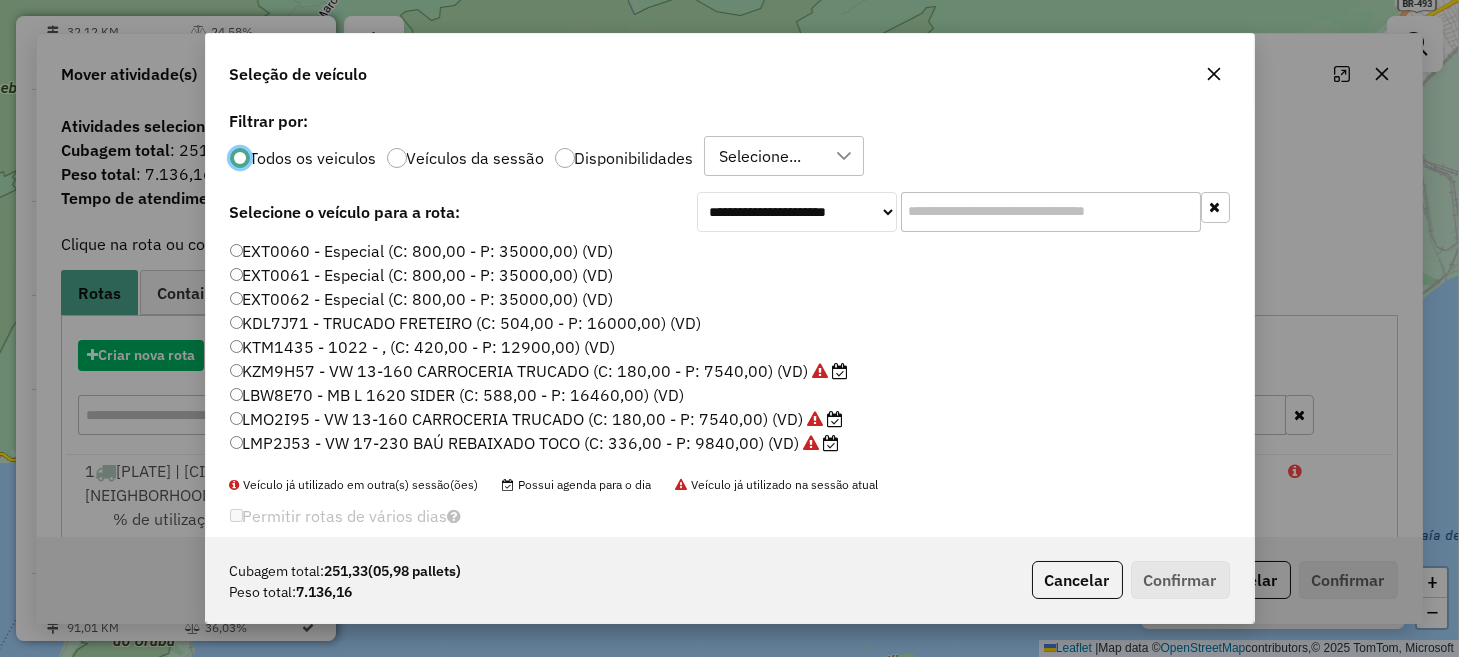 scroll, scrollTop: 10, scrollLeft: 6, axis: both 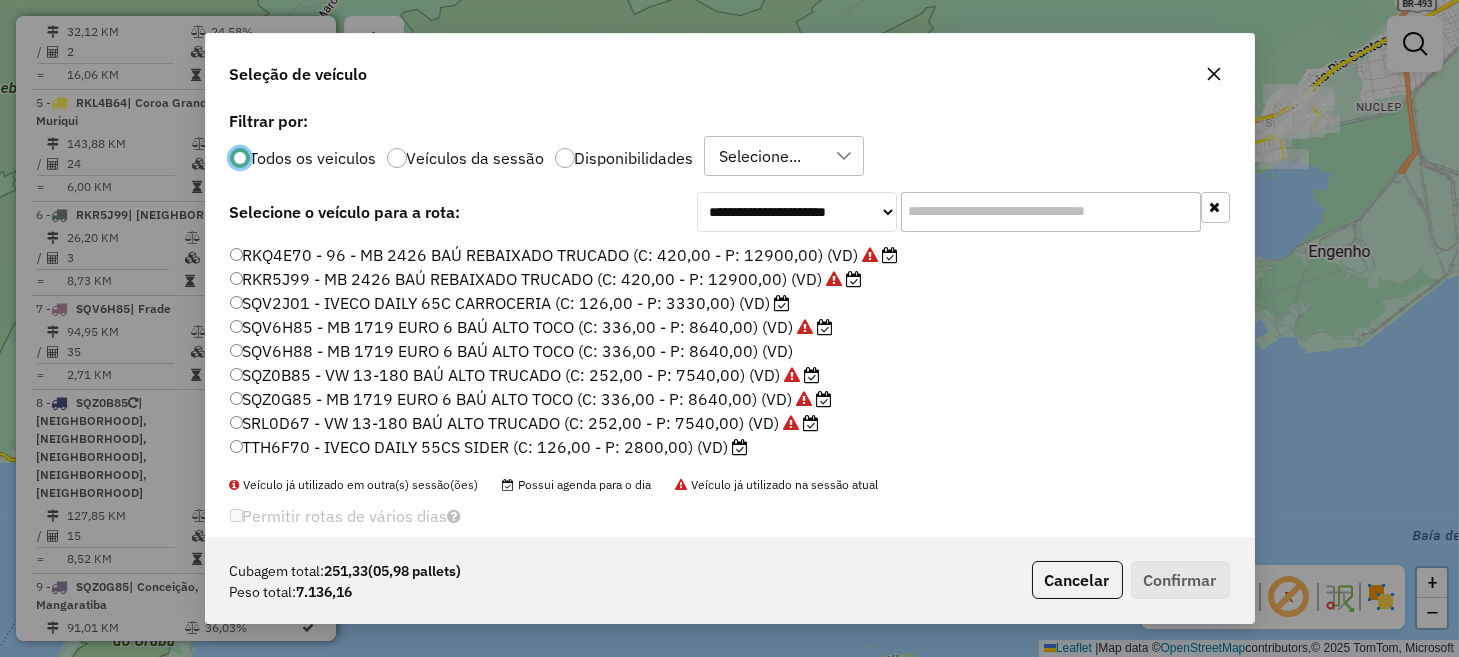 click on "RKR5J99 - MB 2426 BAÚ REBAIXADO TRUCADO (C: 420,00 - P: 12900,00) (VD)" 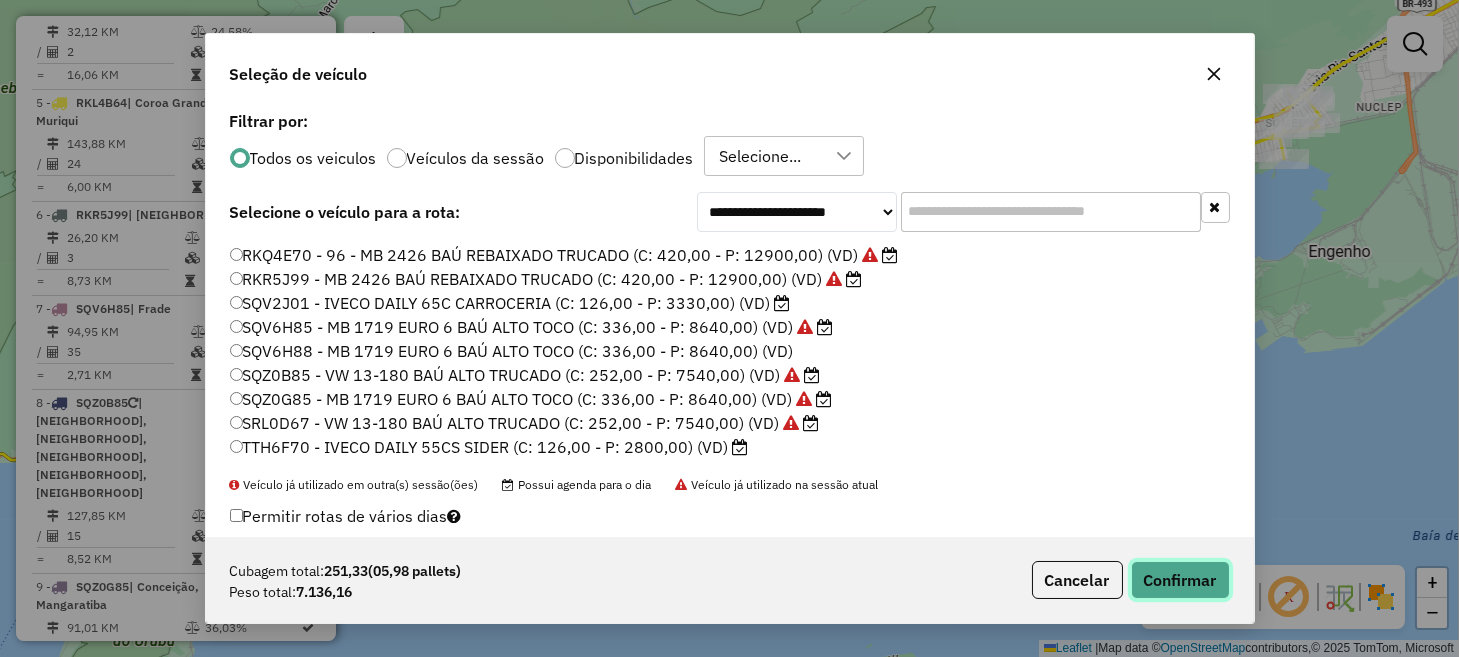 click on "Confirmar" 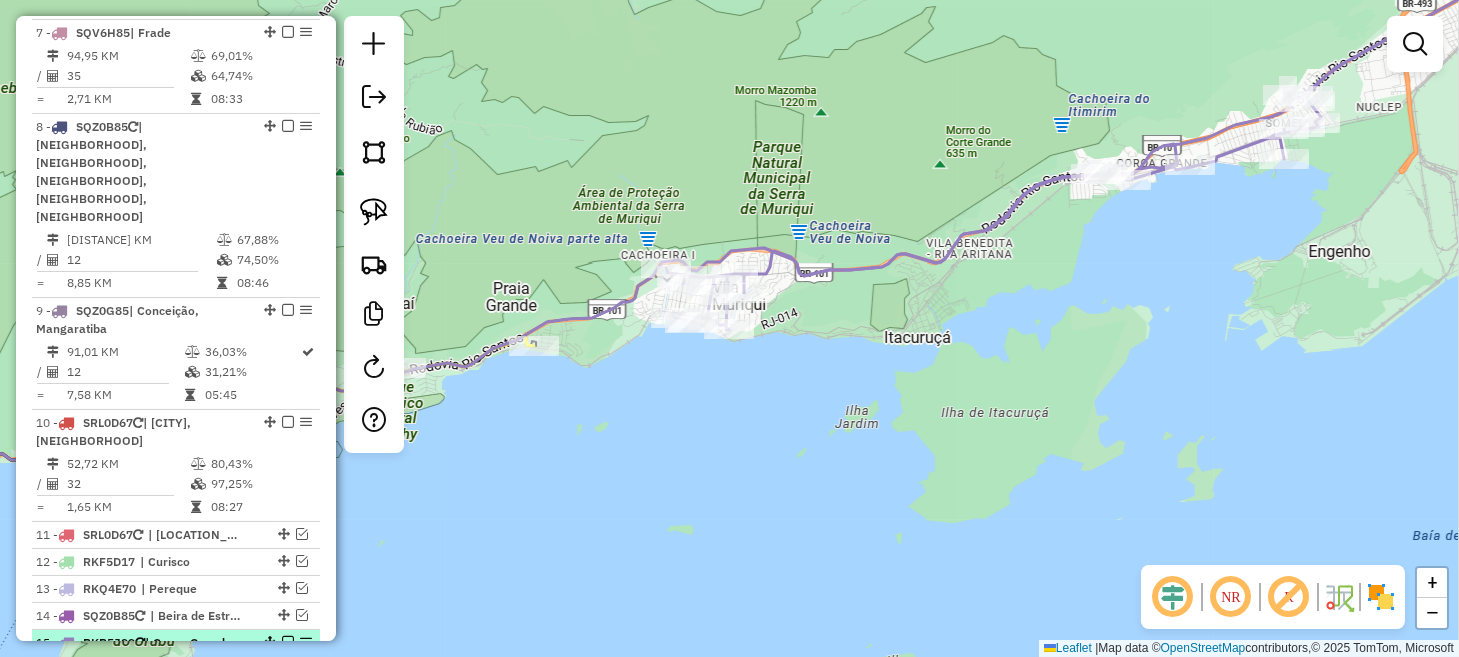 scroll, scrollTop: 1539, scrollLeft: 0, axis: vertical 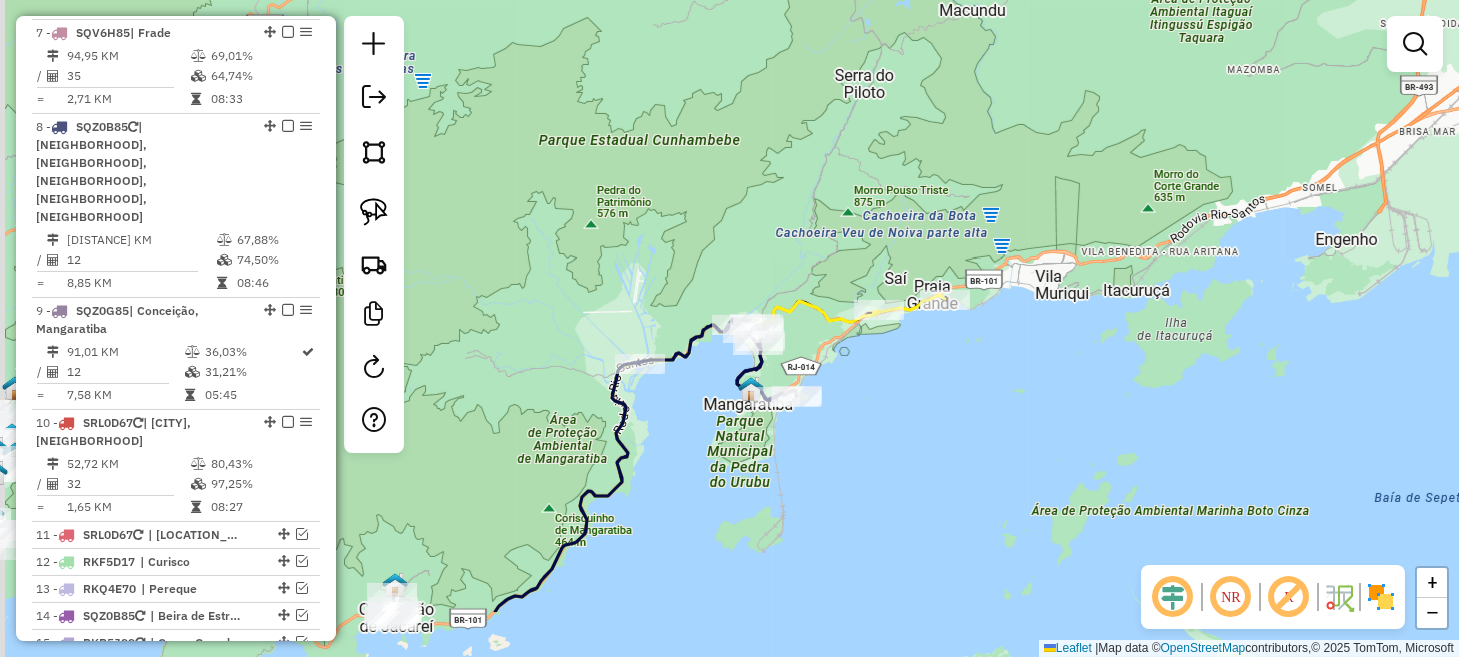 drag, startPoint x: 635, startPoint y: 533, endPoint x: 1007, endPoint y: 415, distance: 390.26657 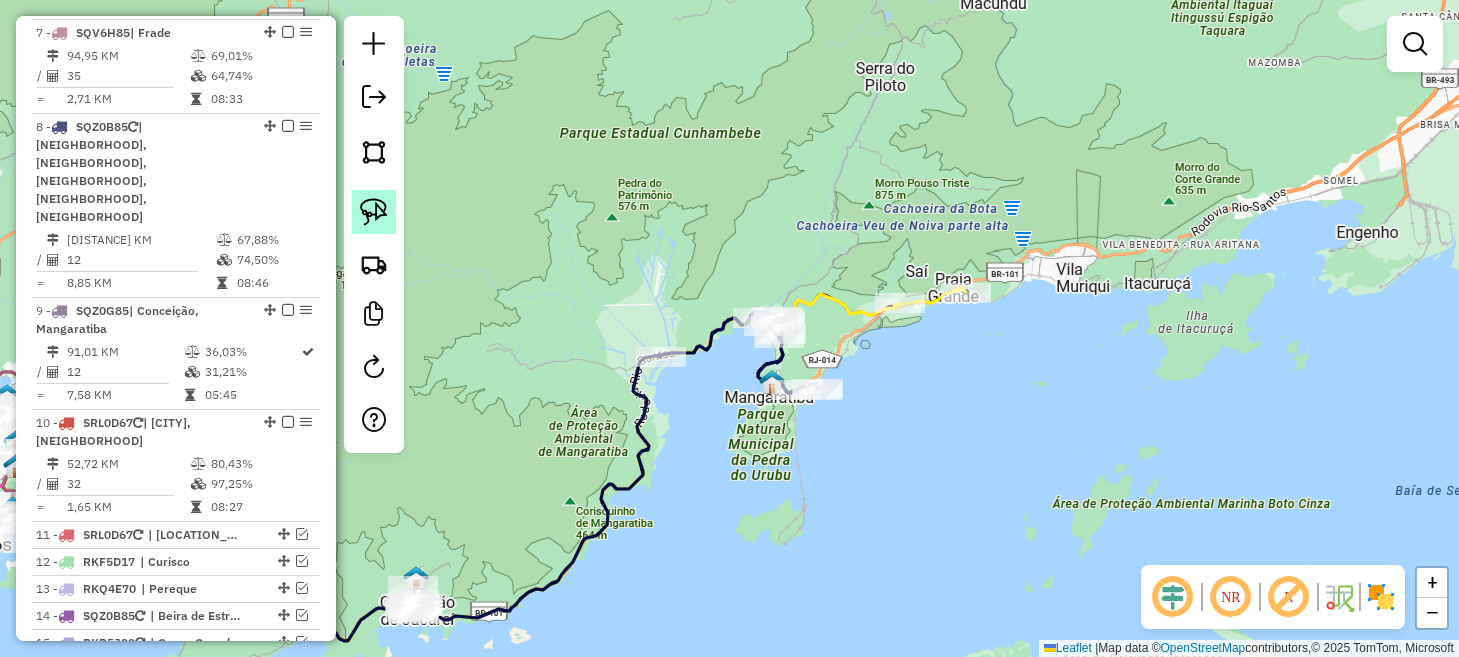 click 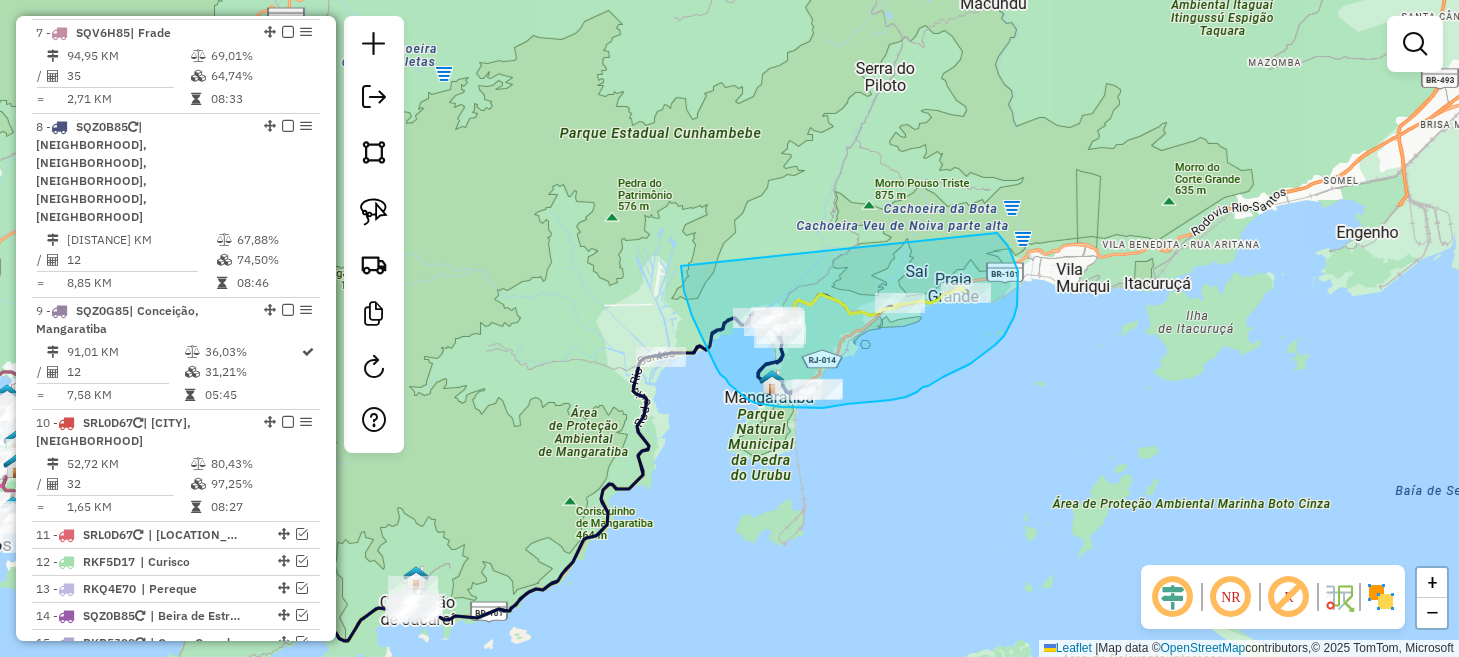 drag, startPoint x: 681, startPoint y: 269, endPoint x: 991, endPoint y: 227, distance: 312.8322 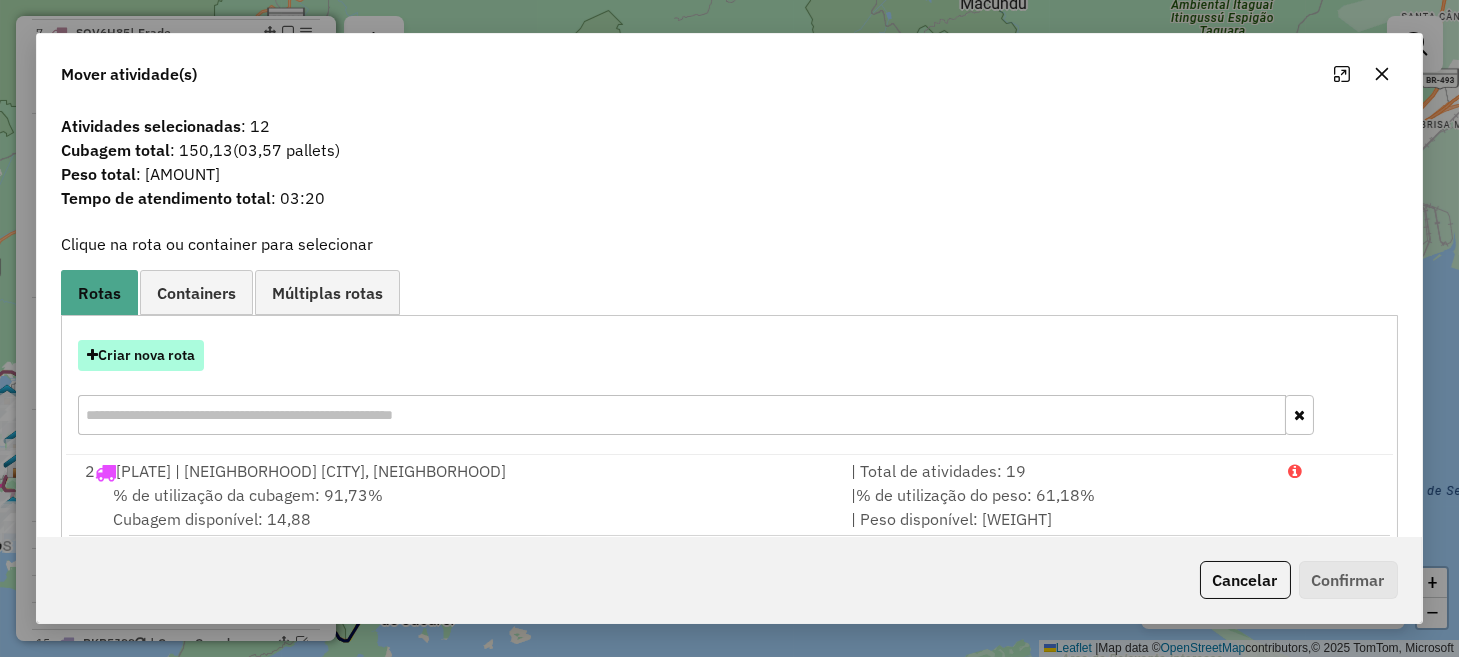 click on "Criar nova rota" at bounding box center (141, 355) 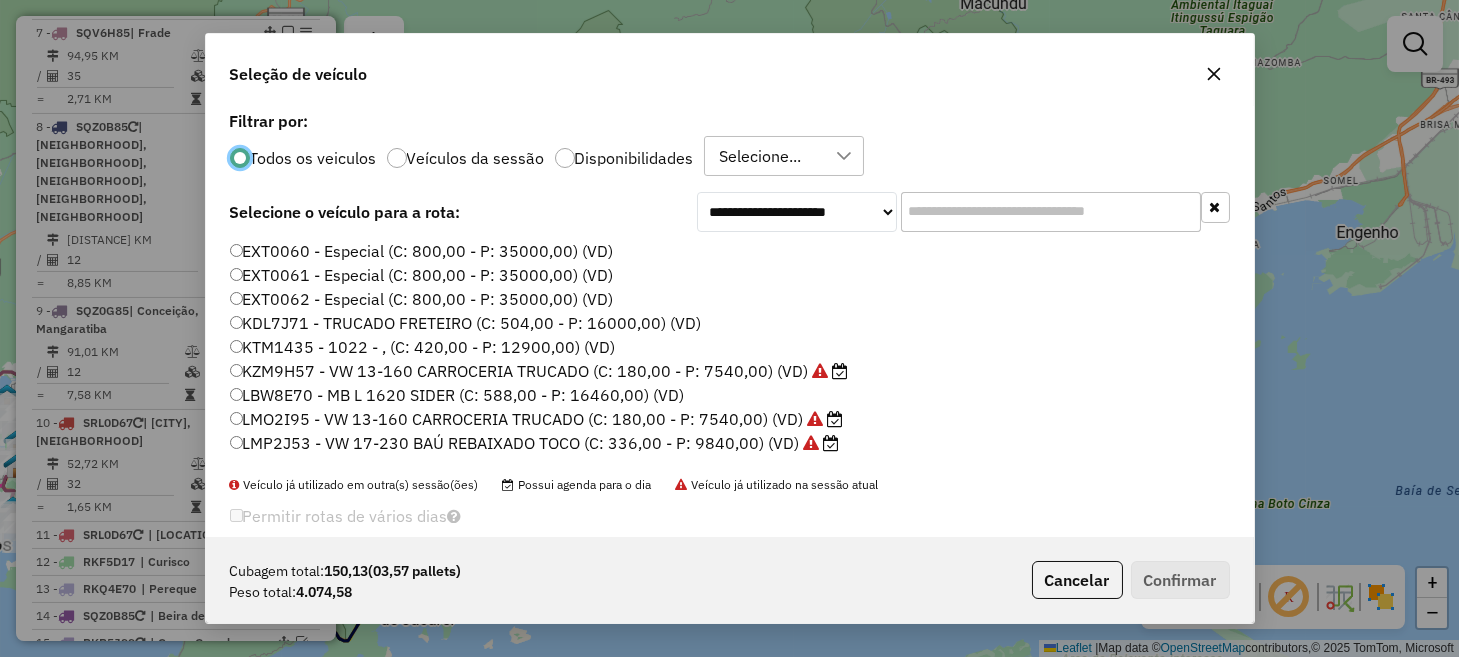 scroll, scrollTop: 10, scrollLeft: 6, axis: both 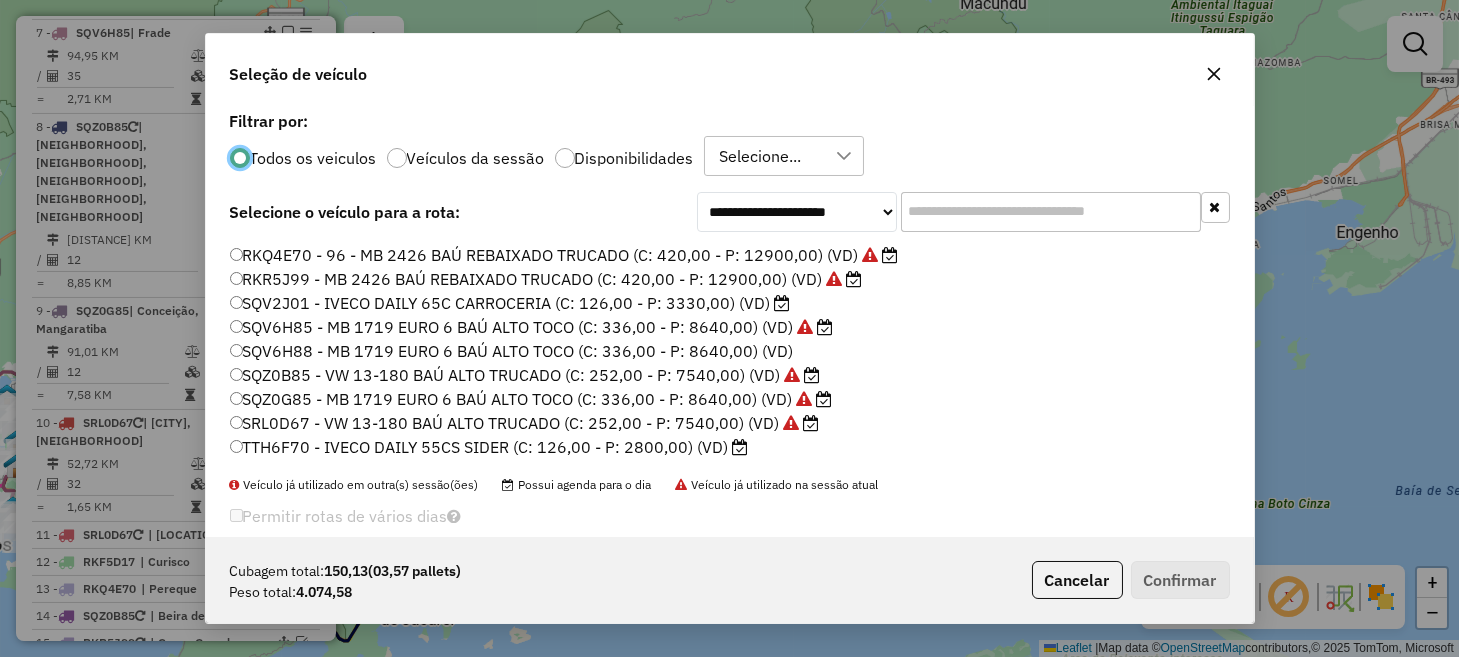 click on "SQZ0G85 - MB 1719 EURO 6 BAÚ ALTO TOCO (C: 336,00 - P: 8640,00) (VD)" 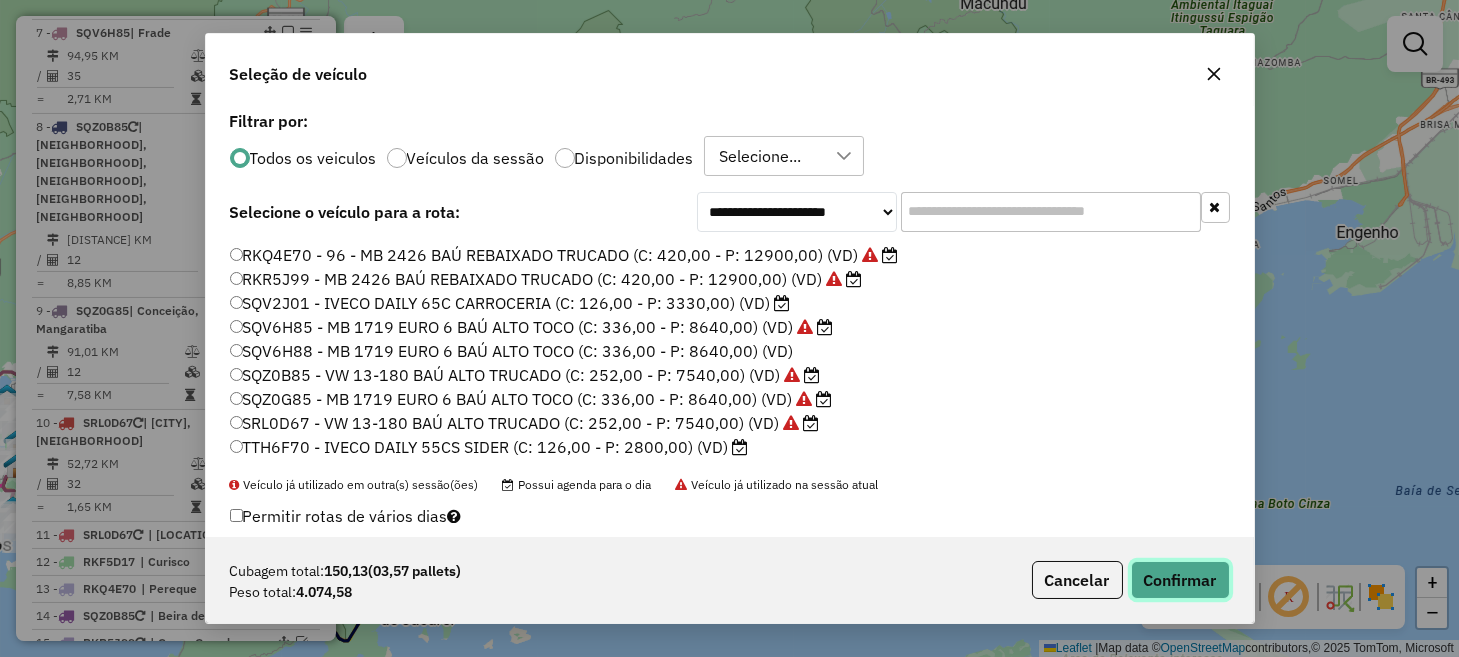 click on "Confirmar" 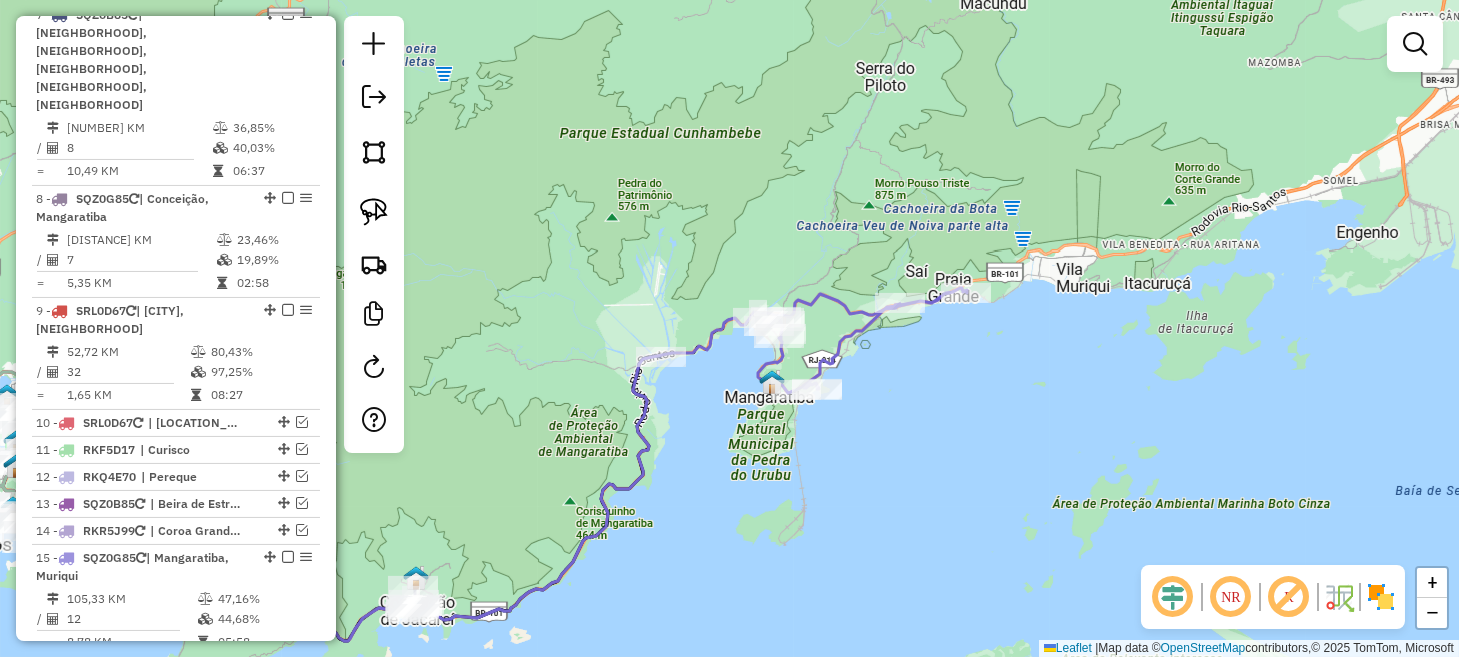 scroll, scrollTop: 1427, scrollLeft: 0, axis: vertical 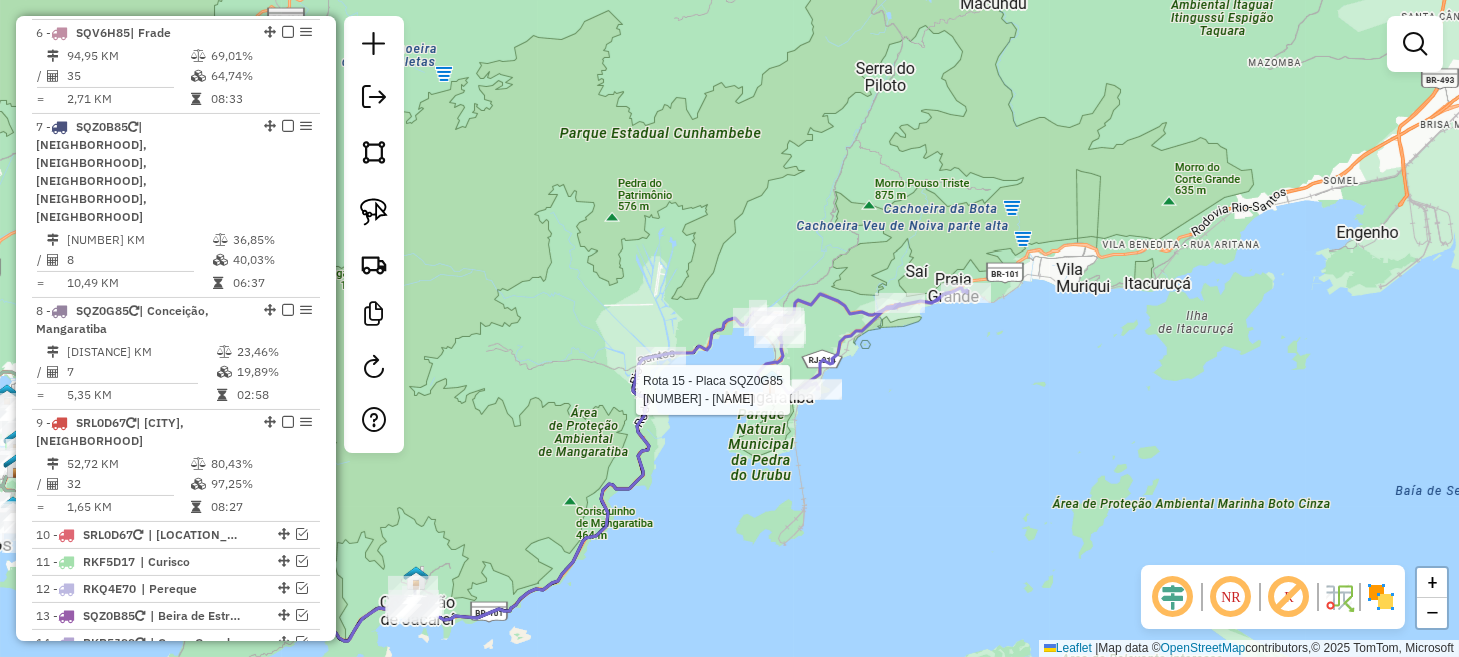 select on "**********" 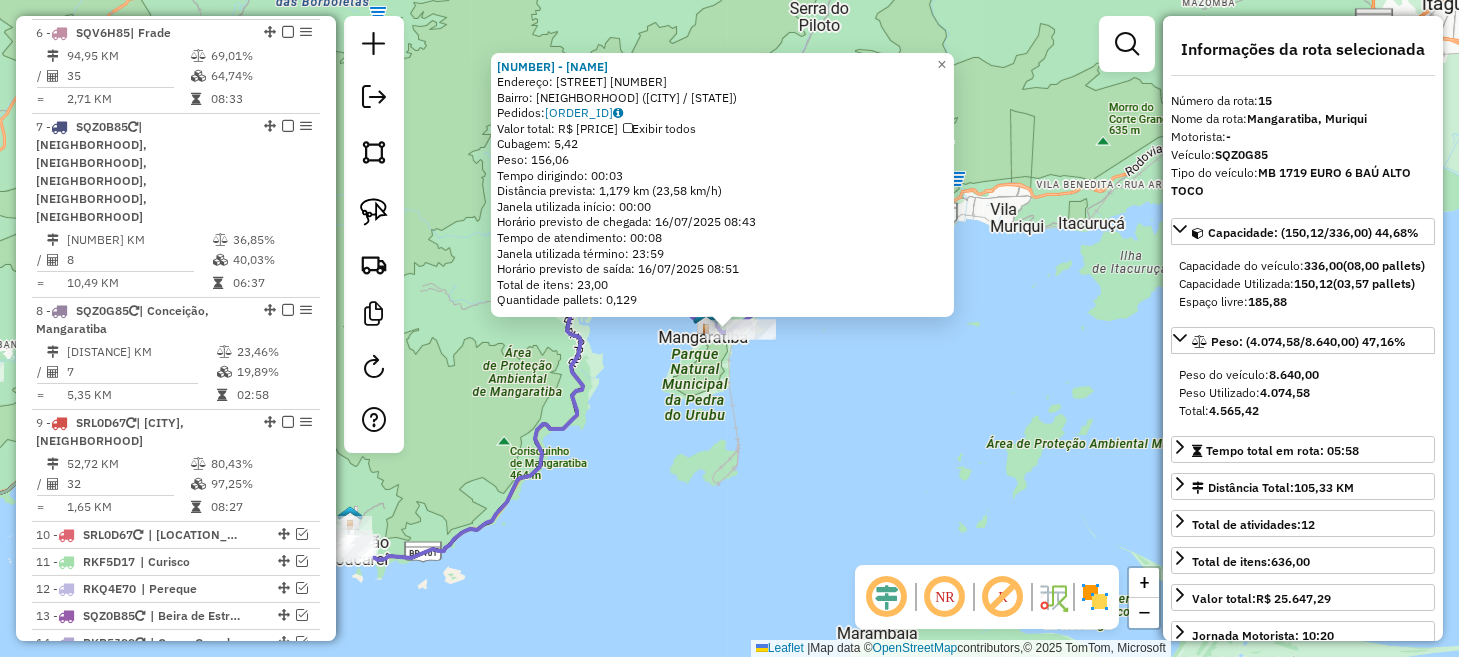 scroll, scrollTop: 1798, scrollLeft: 0, axis: vertical 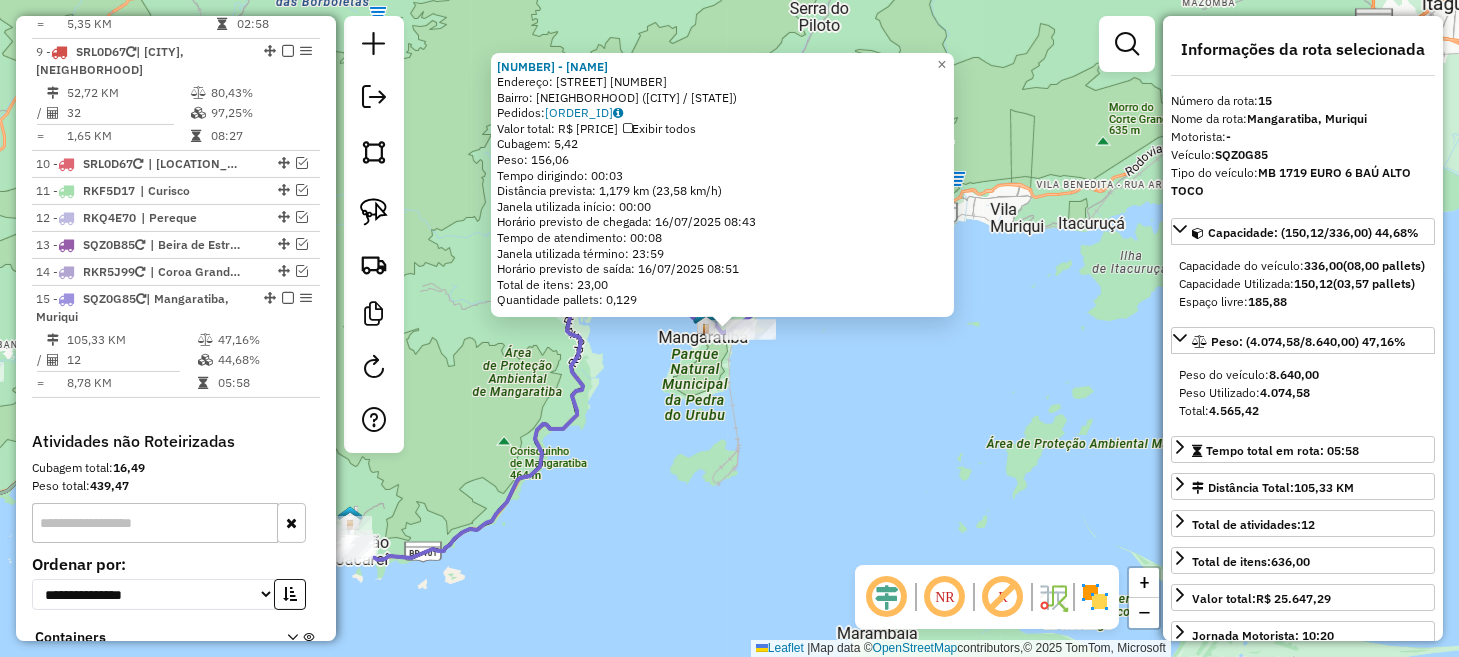 click on "Endereço:  [STATE_HIGHWAY] [NUMBER]   Bairro: [NEIGHBORHOOD] ([CITY] / [STATE])   Pedidos:  [NUMBER]   Valor total: R$ [PRICE]   Exibir todos   Cubagem: [CUBAGE]  Peso: [WEIGHT]  Tempo dirigindo: [TIME]   Distância prevista: [DISTANCE] km ([SPEED] km/h)   Janela utilizada início: [TIME]   Horário previsto de chegada: [DATE] [TIME]   Tempo de atendimento: [TIME]   Janela utilizada término: [TIME]   Horário previsto de saída: [DATE] [TIME]   Total de itens: [QUANTITY]  Quantidade pallets: [QUANTITY]  × Janela de atendimento Grade de atendimento Capacidade Transportadoras Veículos Cliente Pedidos  Rotas Selecione os dias de semana para filtrar as janelas de atendimento  Seg   Ter   Qua   Qui   Sex   Sáb   Dom  Informe o período da janela de atendimento: De: Até:  Filtrar exatamente a janela do cliente  Considerar janela de atendimento padrão  Selecione os dias de semana para filtrar as grades de atendimento  Seg   Ter   Qua   Qui   Sex   Sáb   Dom   Considerar clientes sem dia de atendimento cadastrado  Peso mínimo:  De:" 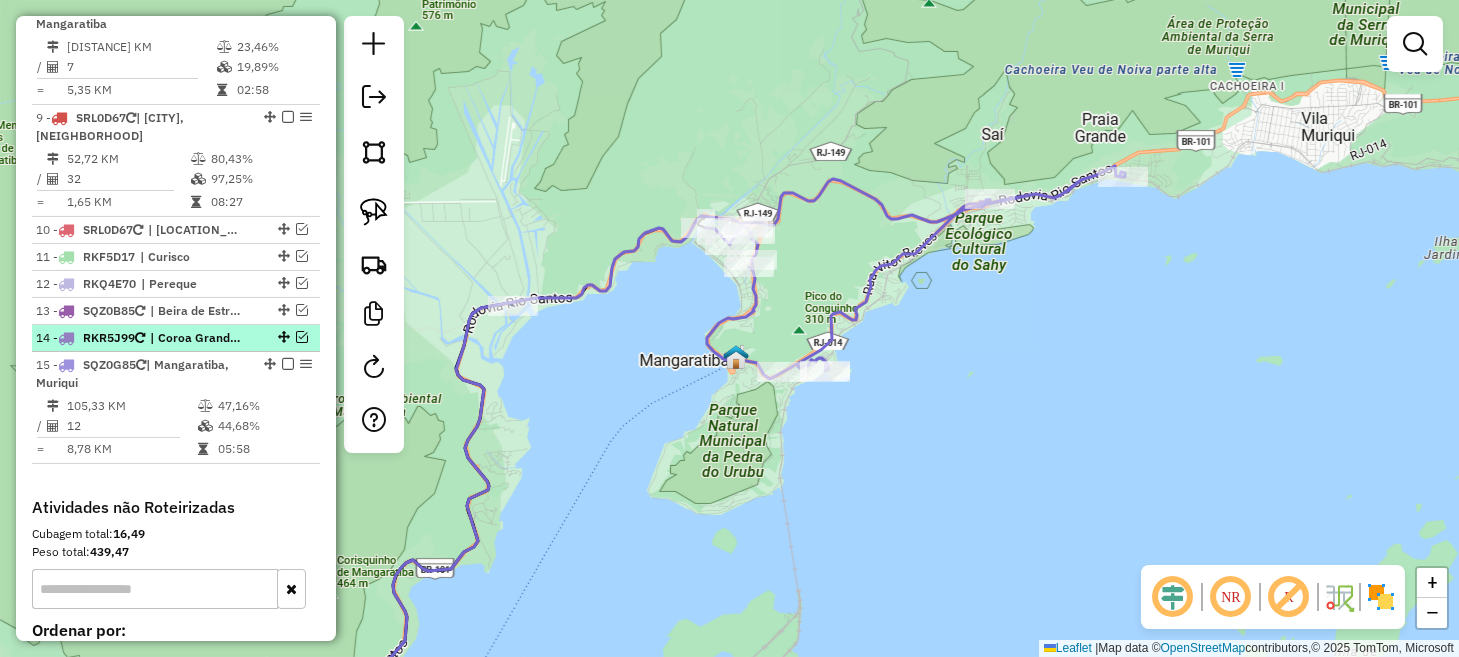 scroll, scrollTop: 1699, scrollLeft: 0, axis: vertical 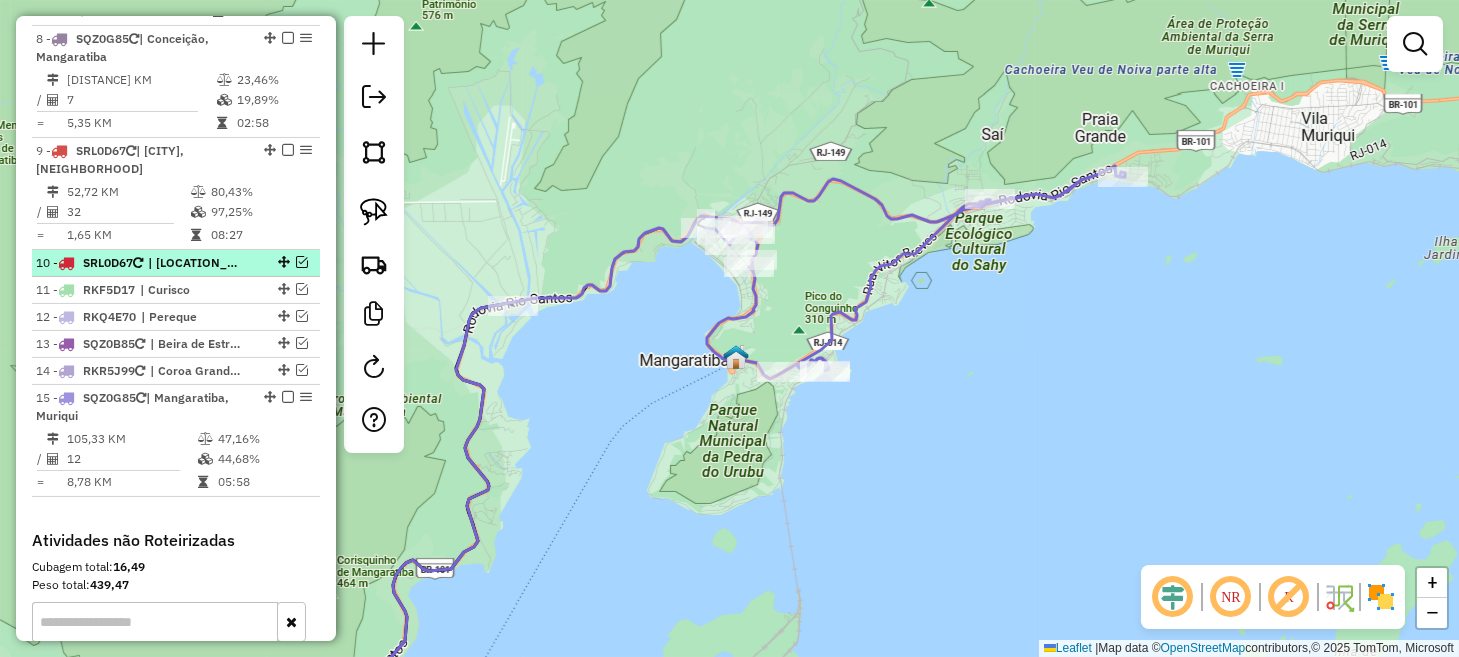 click at bounding box center (302, 262) 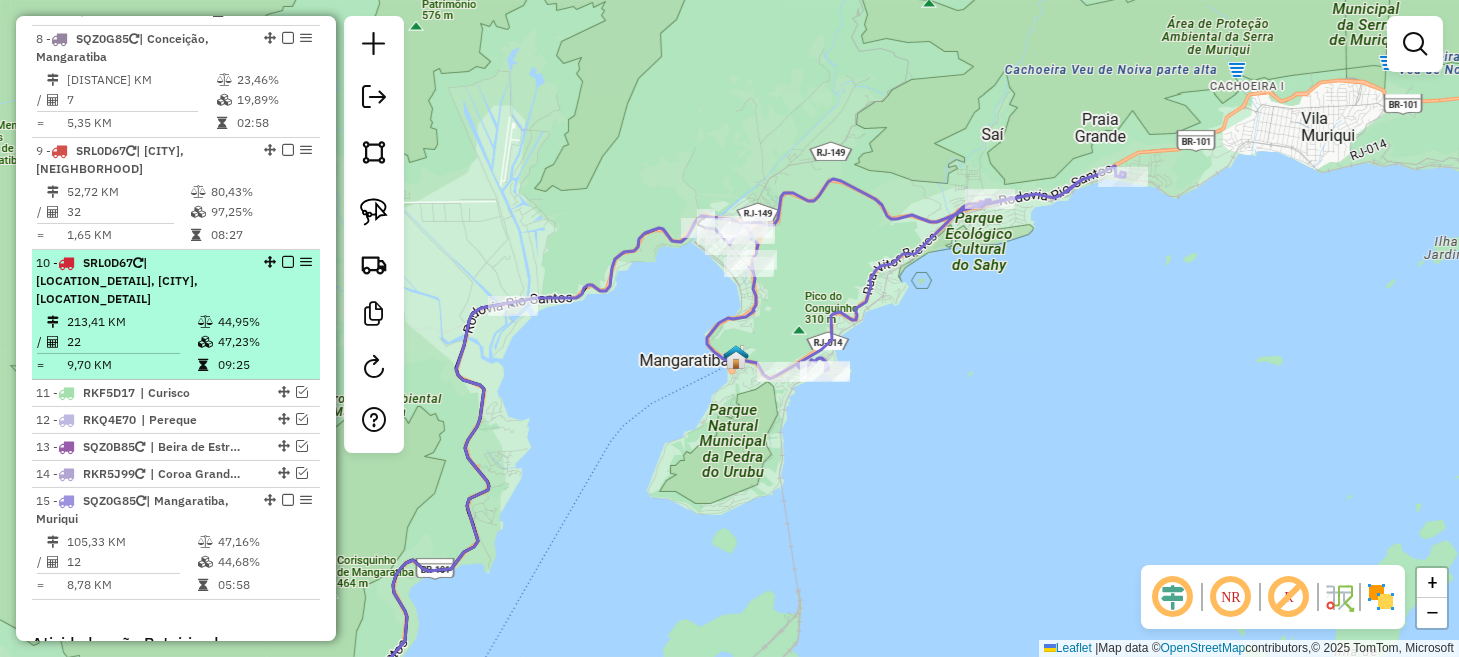 click on "10 -       SRL0D67   | Beira de Estrada, Curisco, [CITY]" at bounding box center (142, 281) 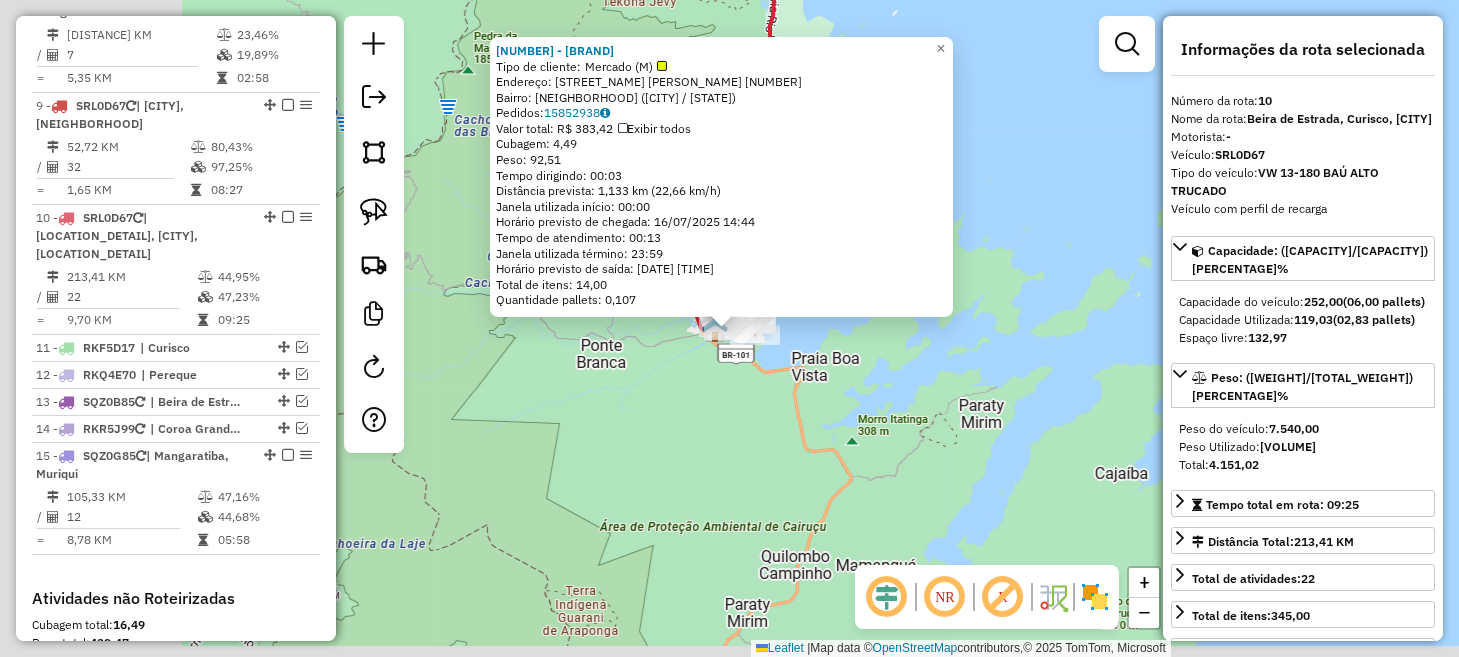 scroll, scrollTop: 1785, scrollLeft: 0, axis: vertical 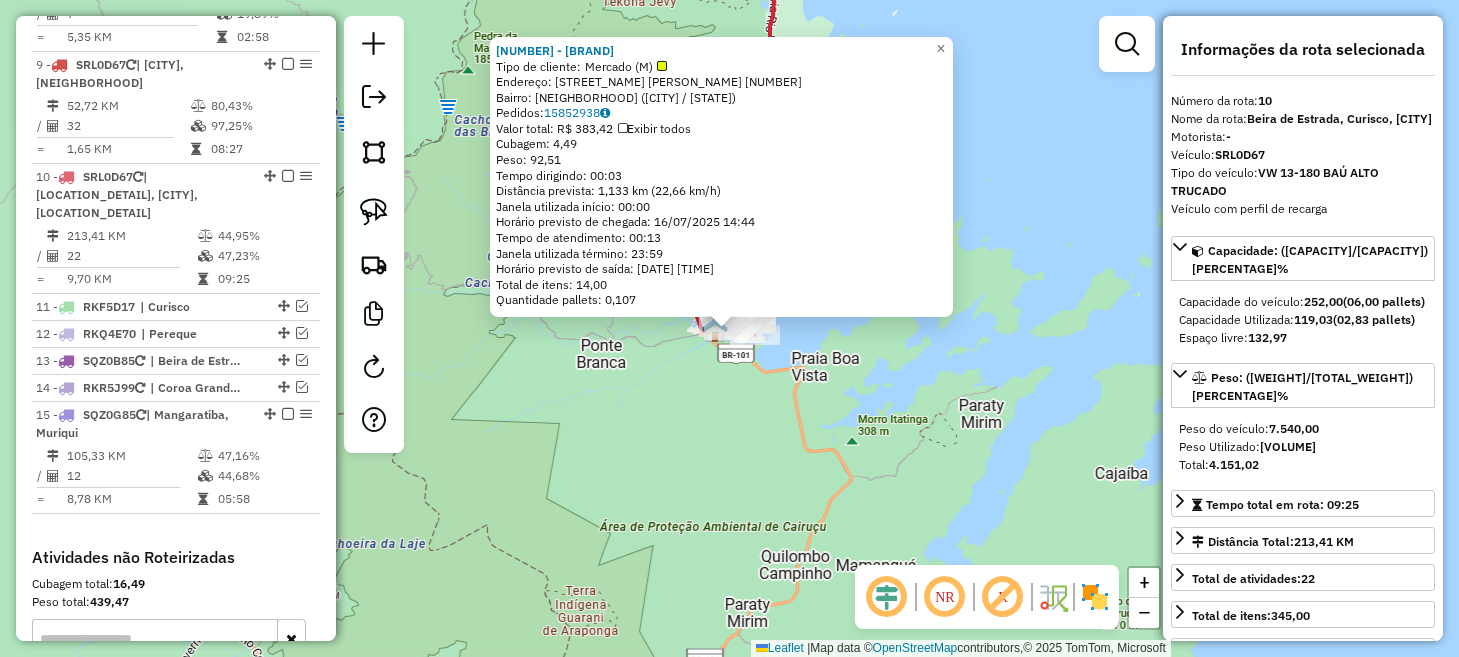 click on "5223 - VIP CONVENIENCIA  Tipo de cliente:   Mercado (M)   Endereço:  R AMAURY DOS SANTOS PADUA 185   Bairro: CHACARA DA SAUDADE ([CITY] / [STATE])   Pedidos:  15852938   Valor total: R$ 383,42   Exibir todos   Cubagem: 4,49  Peso: 92,51  Tempo dirigindo: 00:03   Distância prevista: 1,133 km (22,66 km/h)   Janela utilizada início: 00:00   Horário previsto de chegada: 16/07/2025 14:44   Tempo de atendimento: 00:13   Janela utilizada término: 23:59   Horário previsto de saída: 16/07/2025 14:57   Total de itens: 14,00   Quantidade pallets: 0,107  × Janela de atendimento Grade de atendimento Capacidade Transportadoras Veículos Cliente Pedidos  Rotas Selecione os dias de semana para filtrar as janelas de atendimento  Seg   Ter   Qua   Qui   Sex   Sáb   Dom  Informe o período da janela de atendimento: De: Até:  Filtrar exatamente a janela do cliente  Considerar janela de atendimento padrão  Selecione os dias de semana para filtrar as grades de atendimento  Seg   Ter   Qua   Qui   Sex   Sáb   Dom  De:" 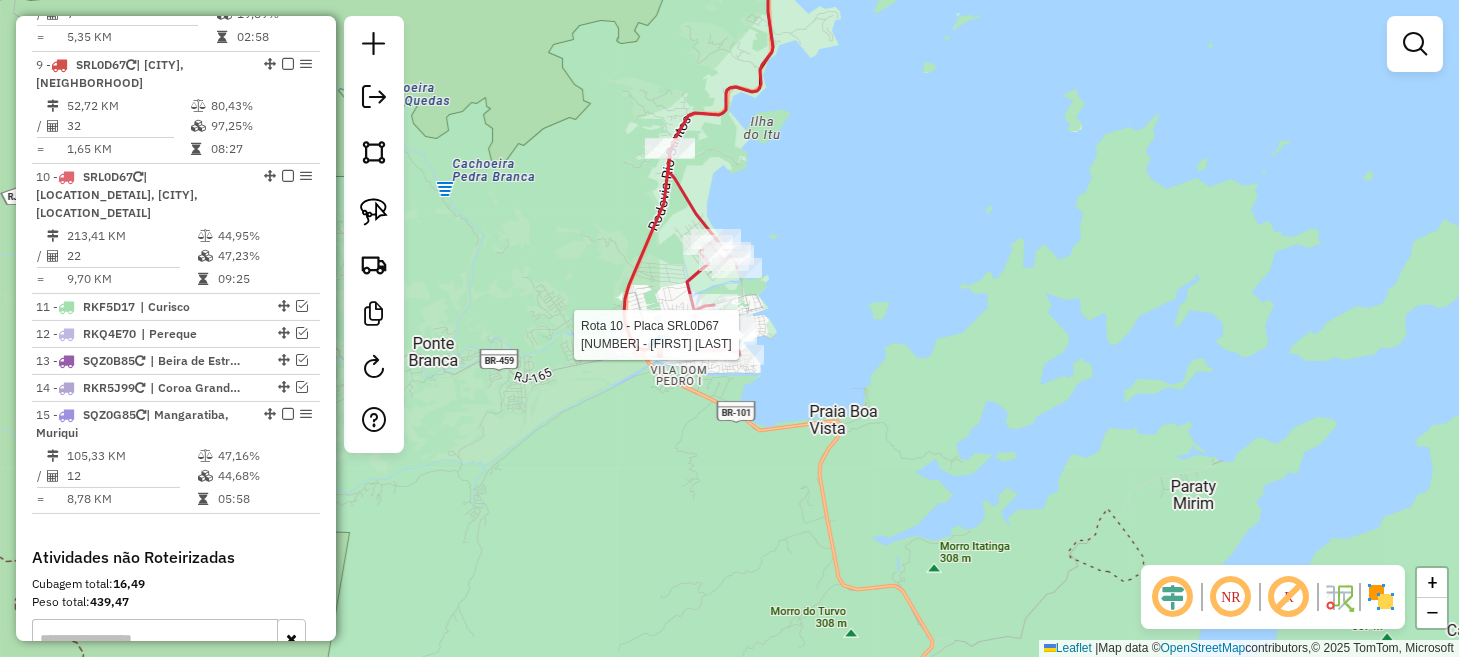 select on "**********" 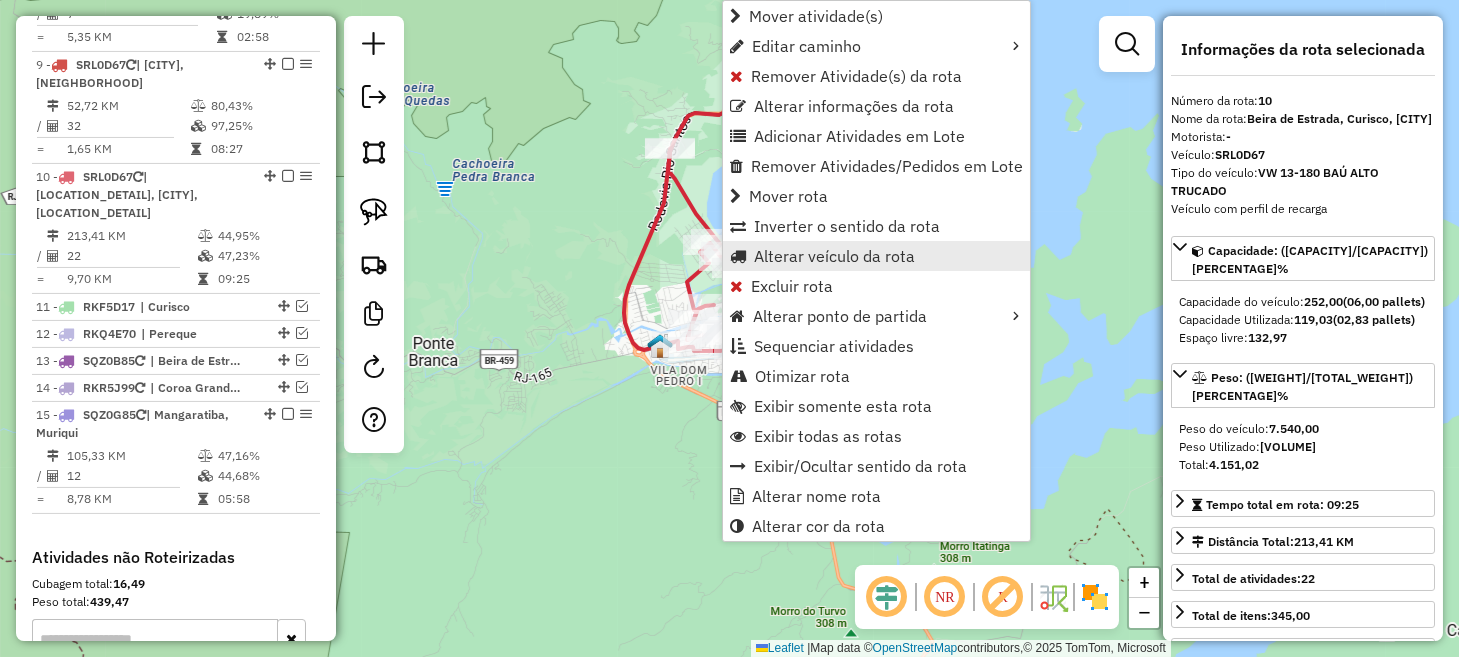 click on "Alterar veículo da rota" at bounding box center [834, 256] 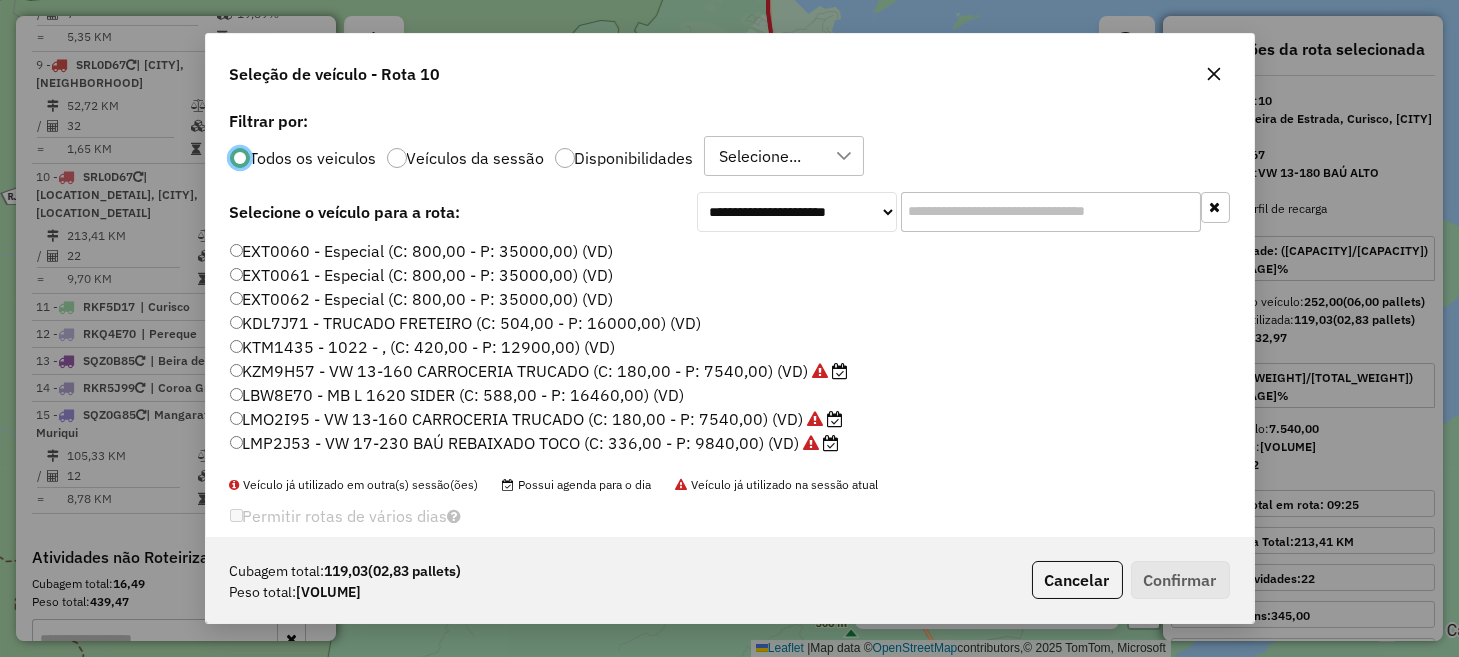 scroll, scrollTop: 10, scrollLeft: 6, axis: both 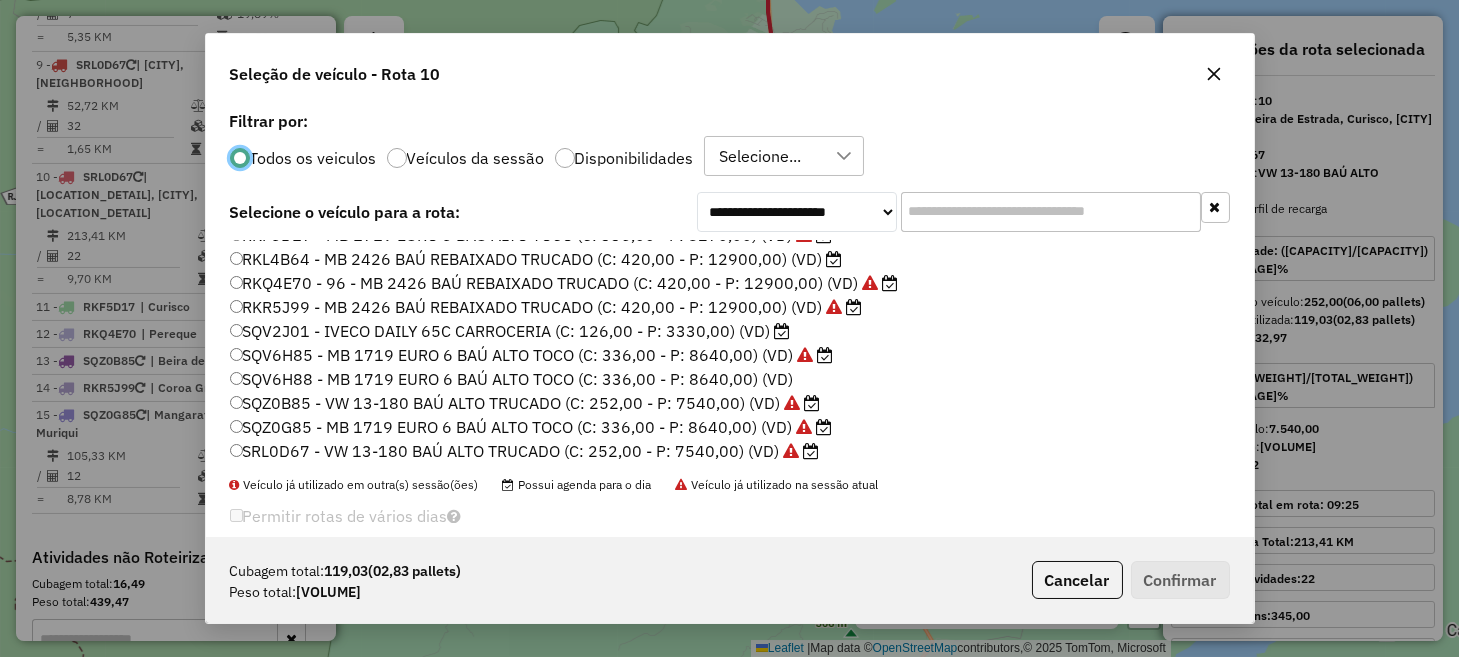 click on "SQV6H85 - MB 1719 EURO 6 BAÚ ALTO TOCO (C: 336,00 - P: 8640,00) (VD)" 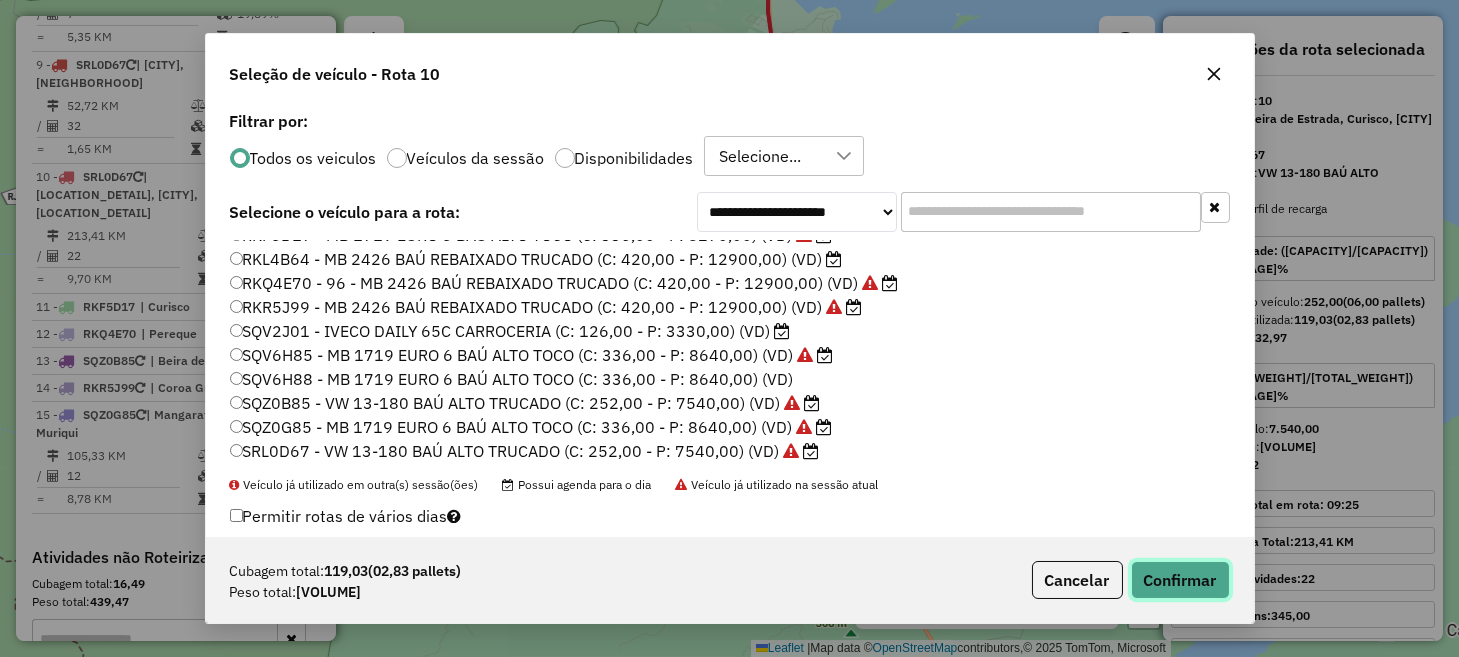 click on "Confirmar" 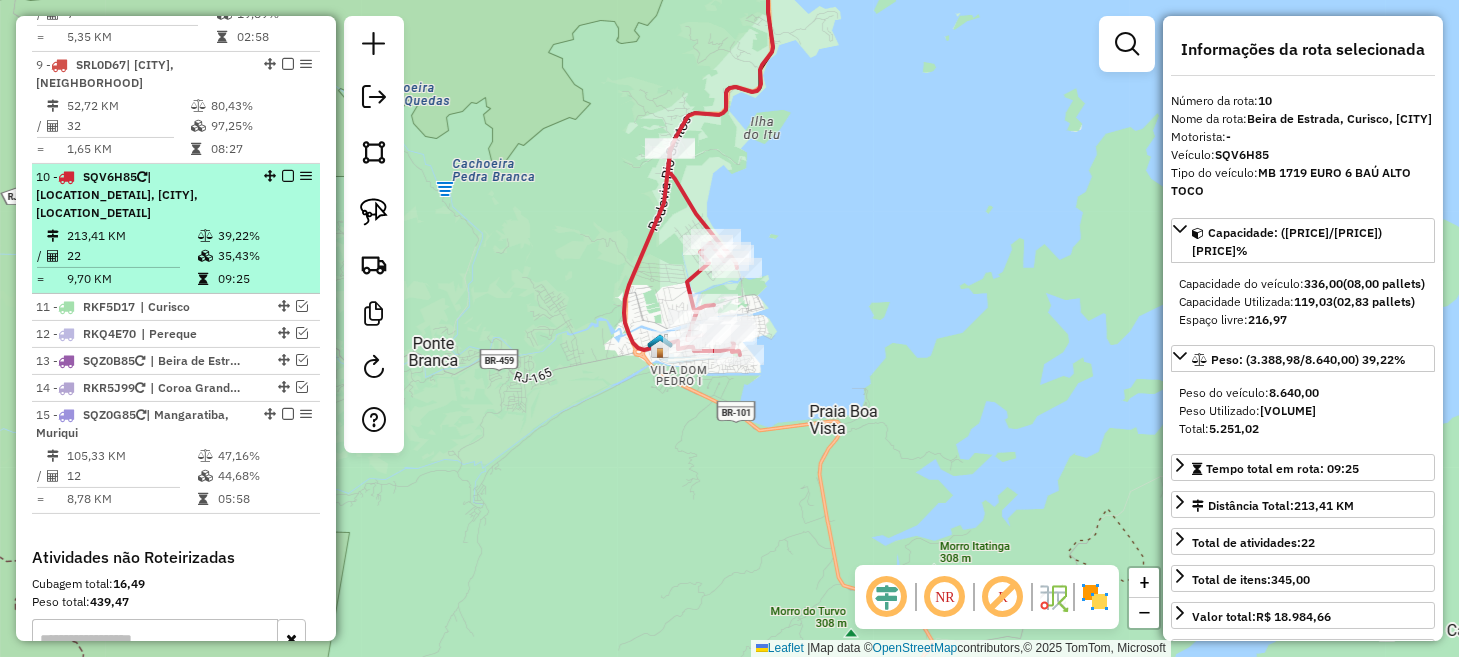 click at bounding box center (288, 176) 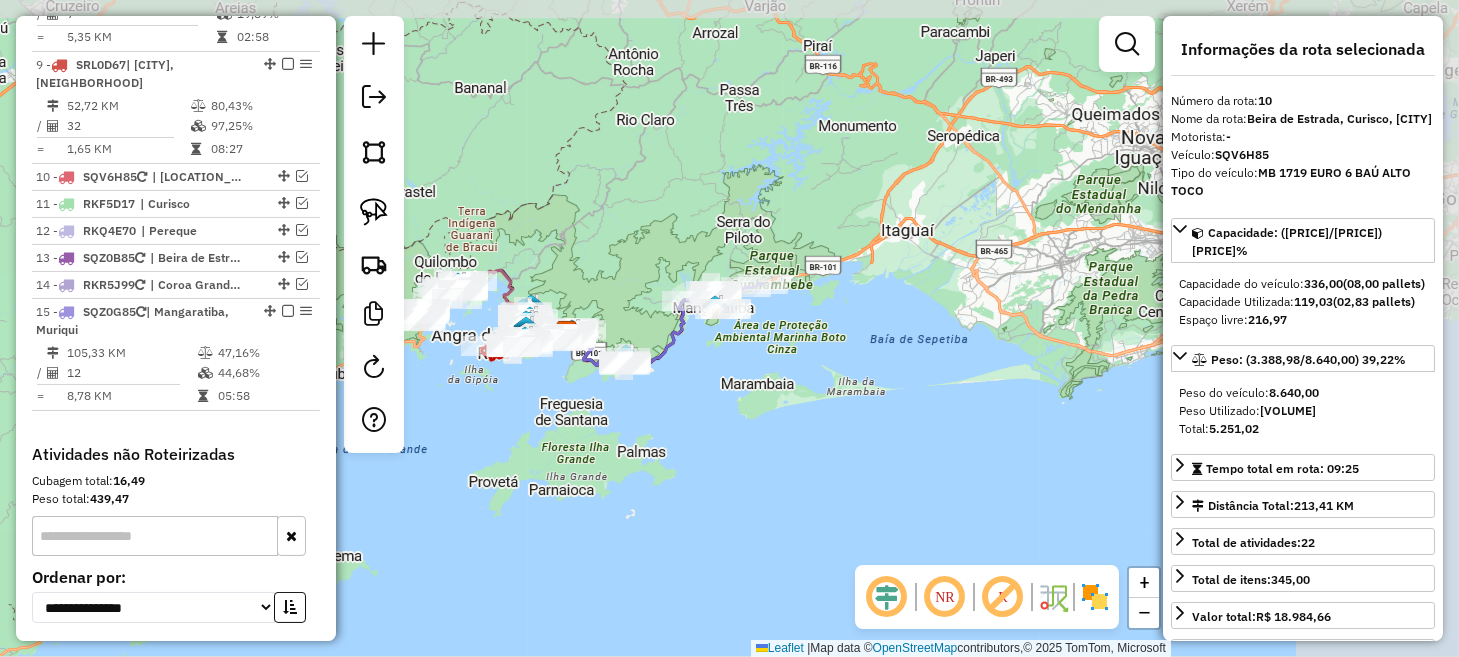 drag, startPoint x: 956, startPoint y: 313, endPoint x: 381, endPoint y: 497, distance: 603.7226 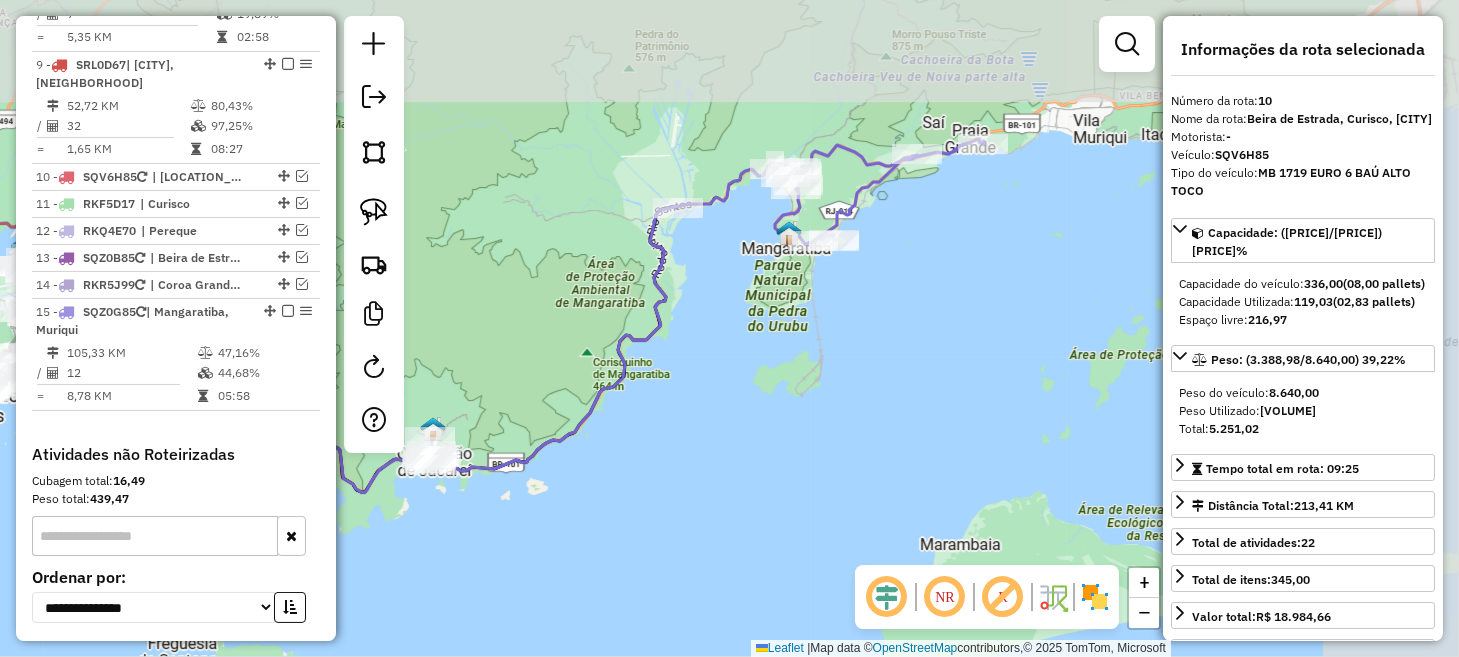 drag, startPoint x: 909, startPoint y: 382, endPoint x: 688, endPoint y: 496, distance: 248.67047 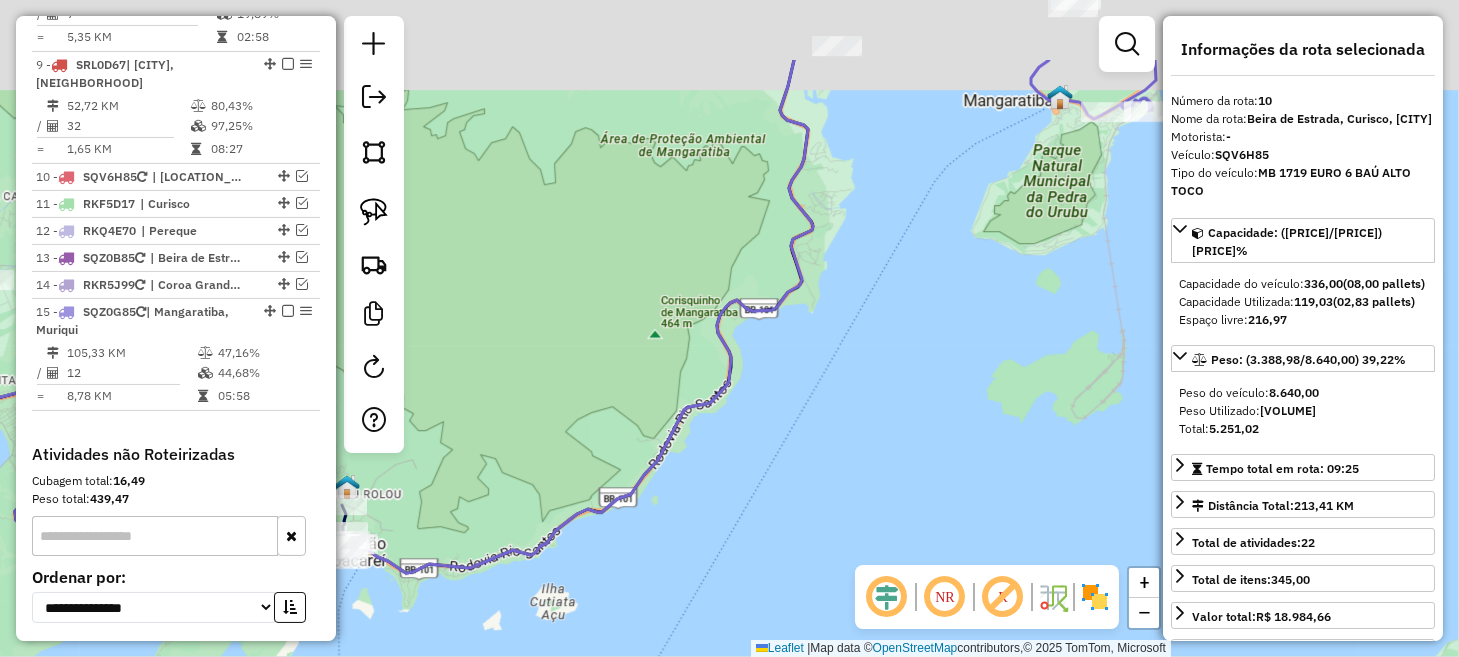 drag, startPoint x: 824, startPoint y: 73, endPoint x: 780, endPoint y: 279, distance: 210.64662 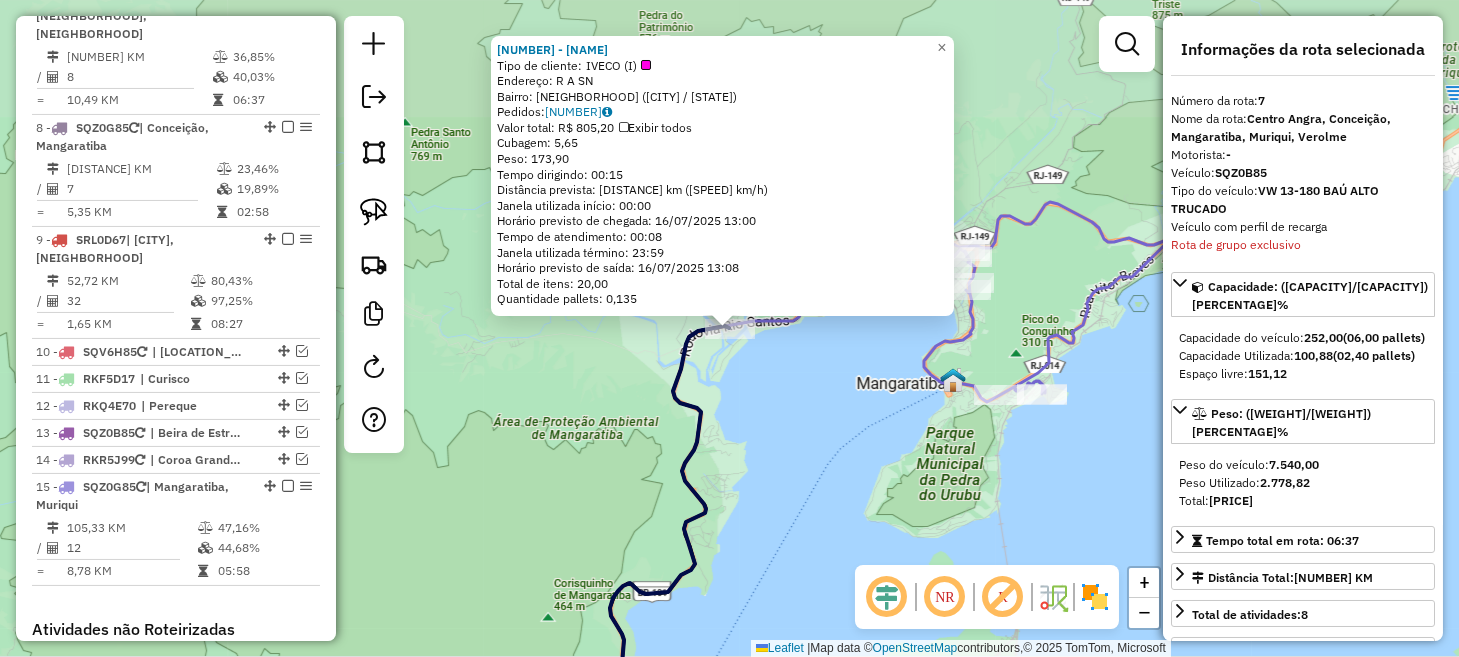 scroll, scrollTop: 1433, scrollLeft: 0, axis: vertical 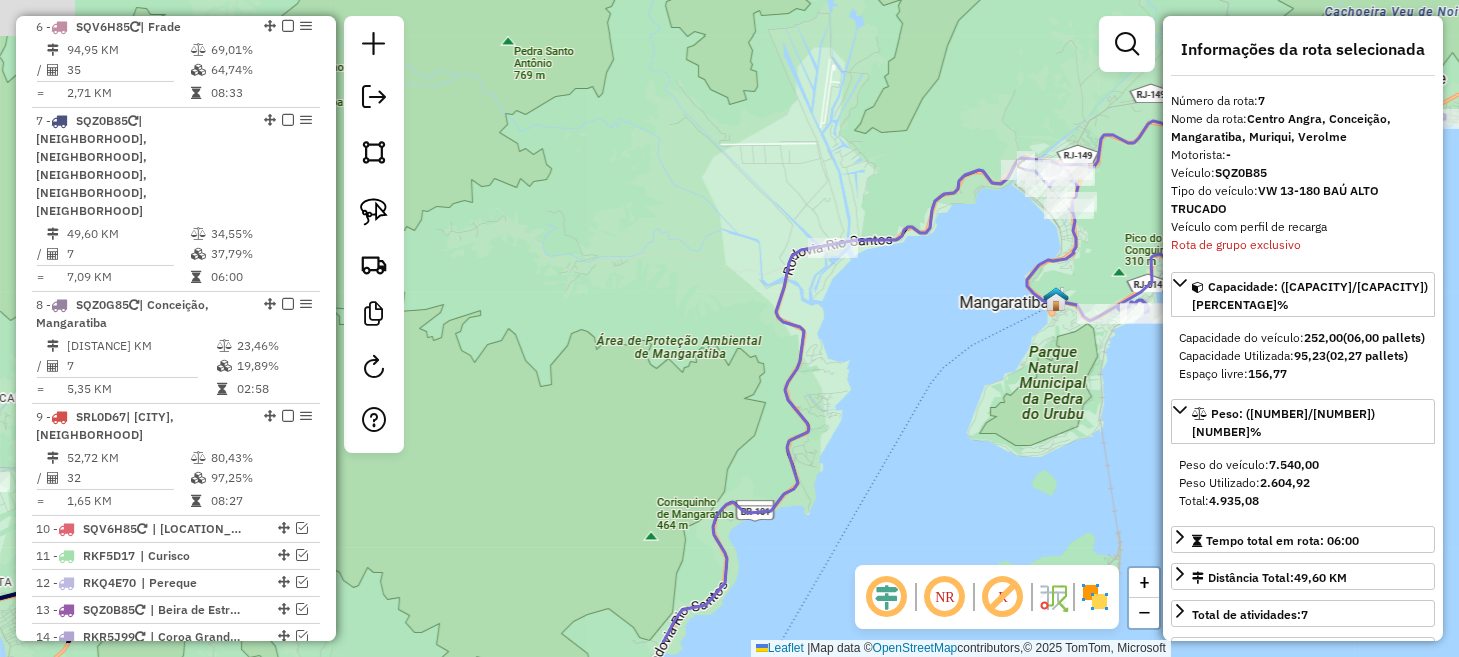 drag, startPoint x: 668, startPoint y: 327, endPoint x: 953, endPoint y: 129, distance: 347.0288 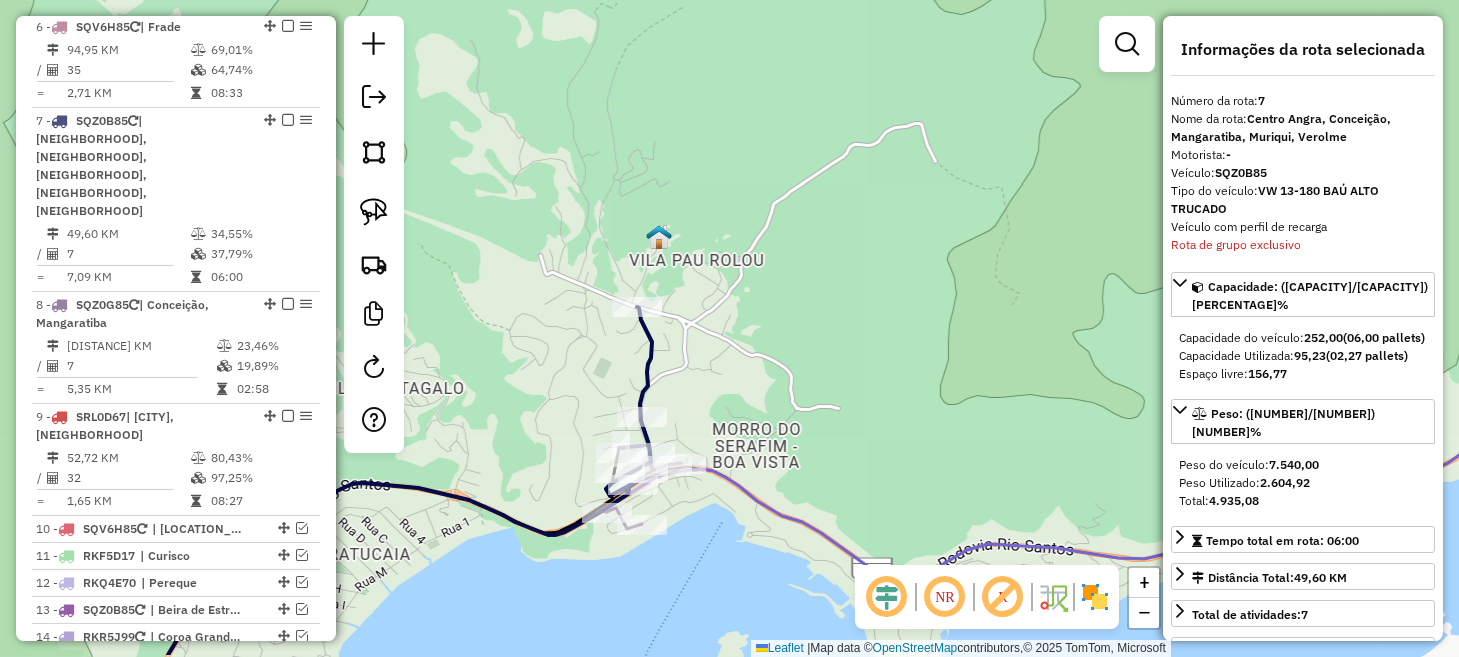 drag, startPoint x: 729, startPoint y: 482, endPoint x: 803, endPoint y: 391, distance: 117.29024 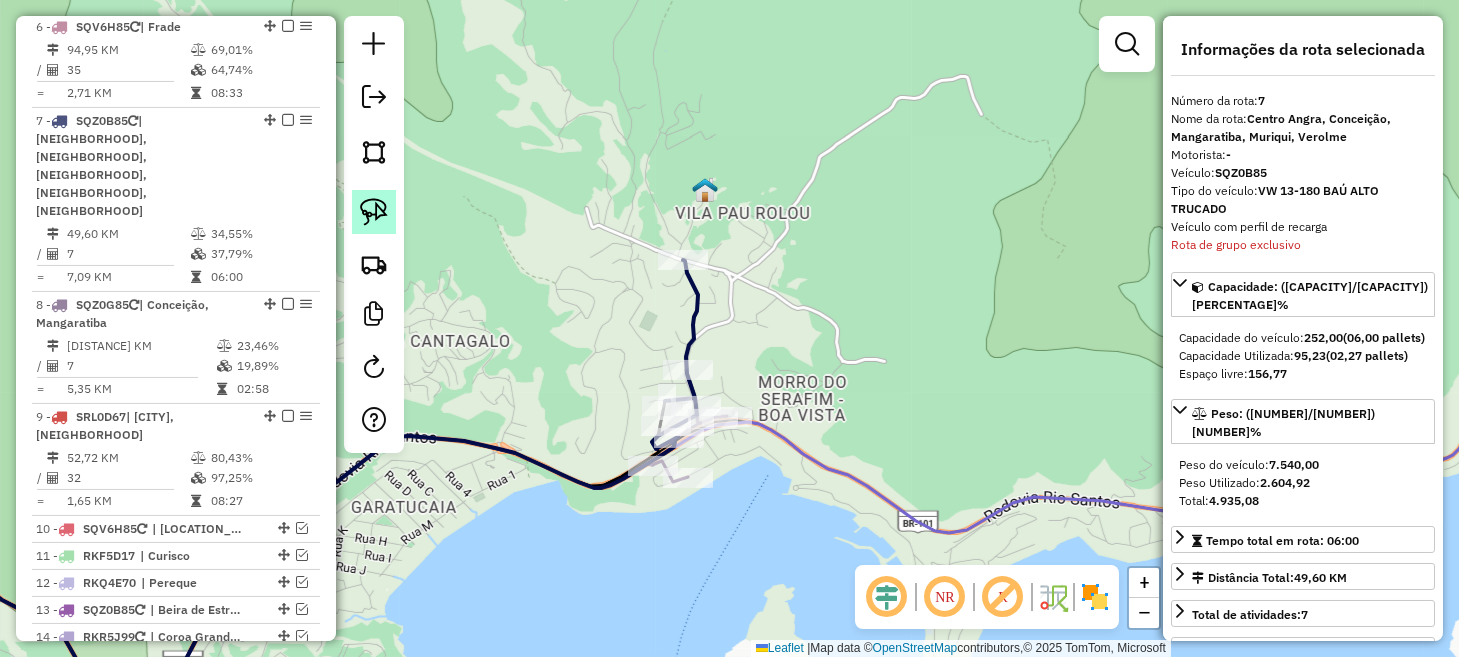 click 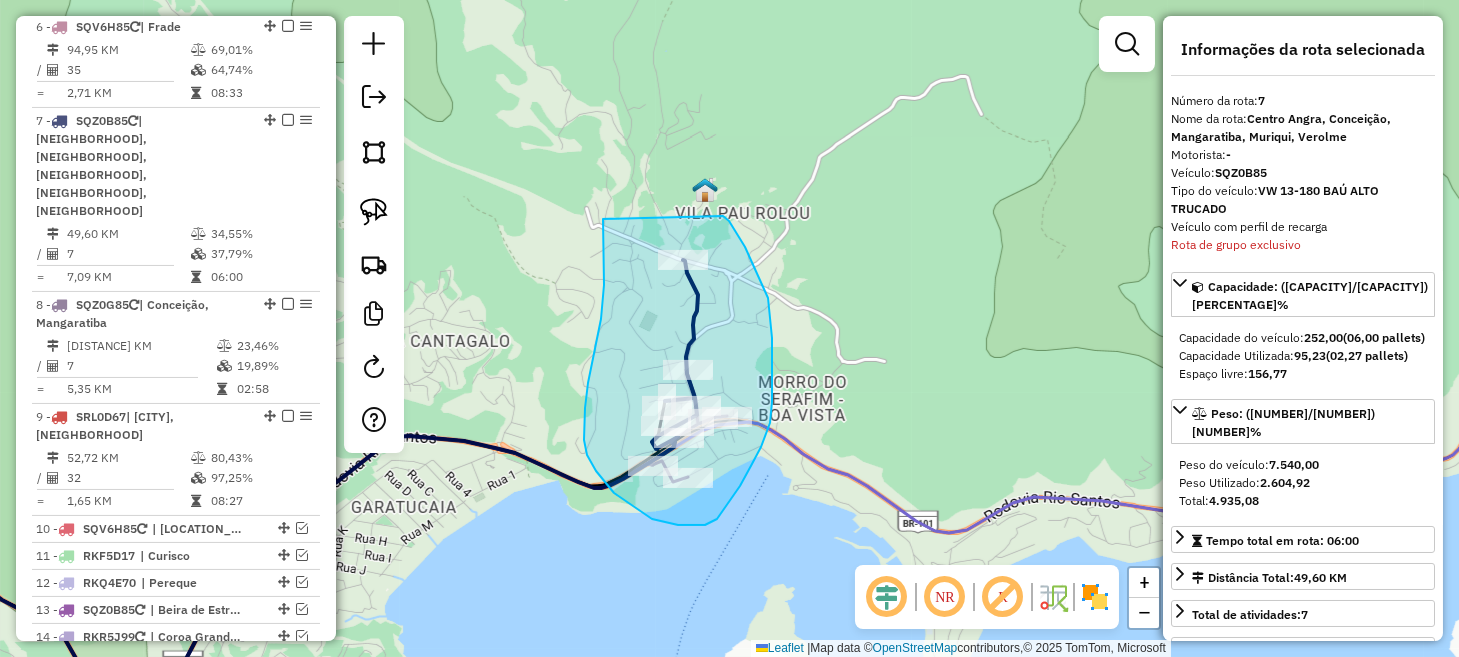 drag, startPoint x: 603, startPoint y: 219, endPoint x: 723, endPoint y: 214, distance: 120.10412 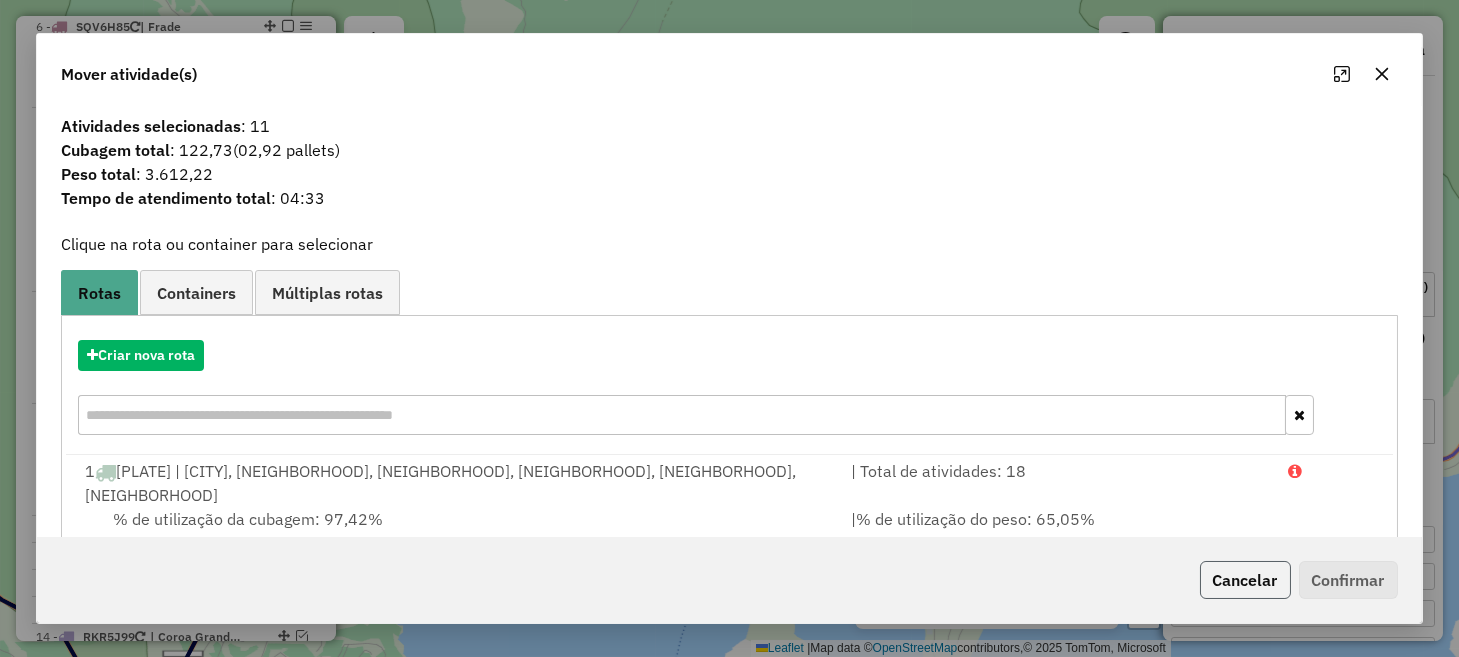 click on "Cancelar" 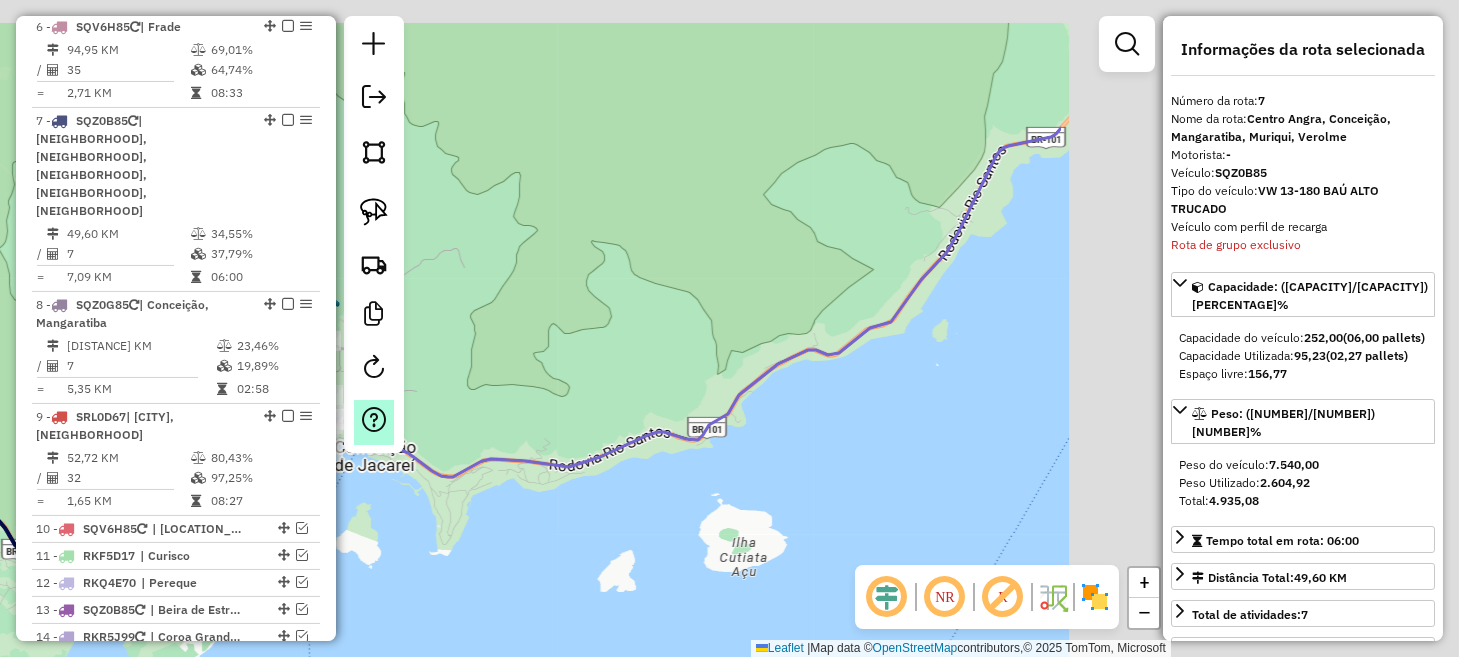 drag, startPoint x: 1036, startPoint y: 335, endPoint x: 371, endPoint y: 407, distance: 668.8864 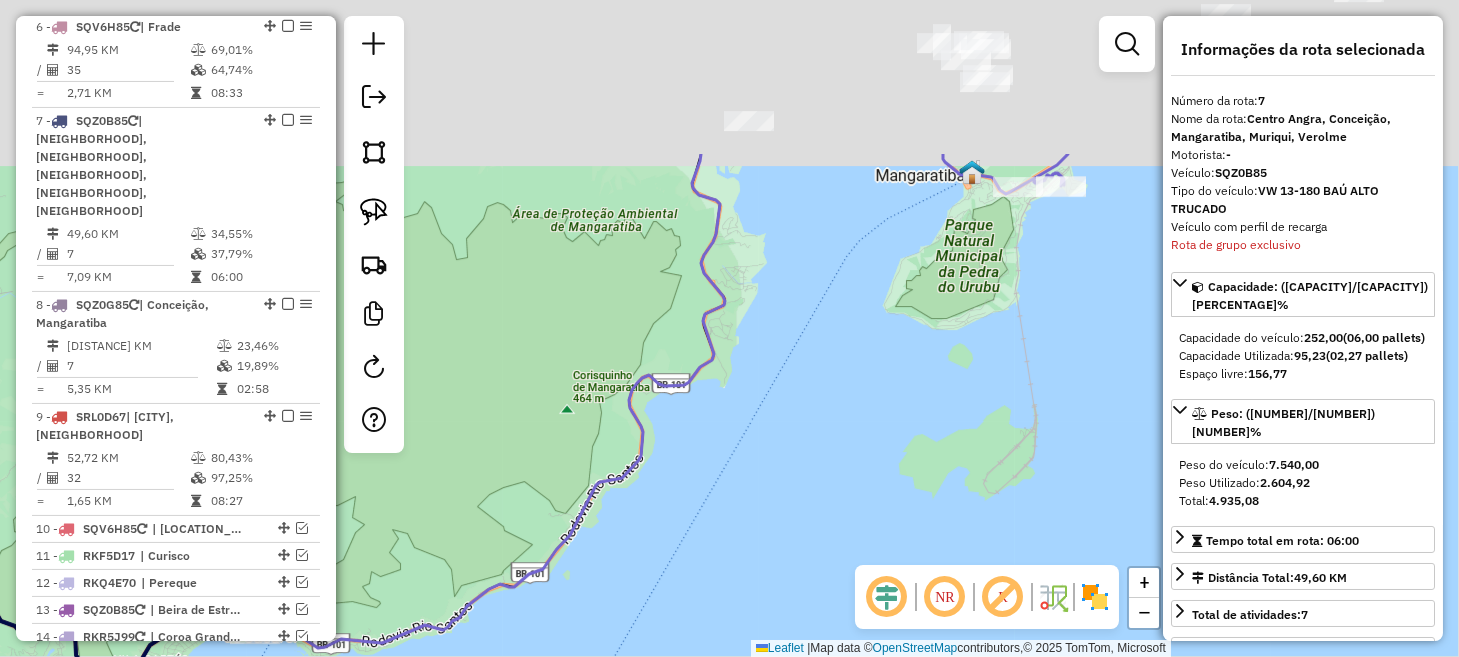 drag, startPoint x: 854, startPoint y: 425, endPoint x: 764, endPoint y: 569, distance: 169.81166 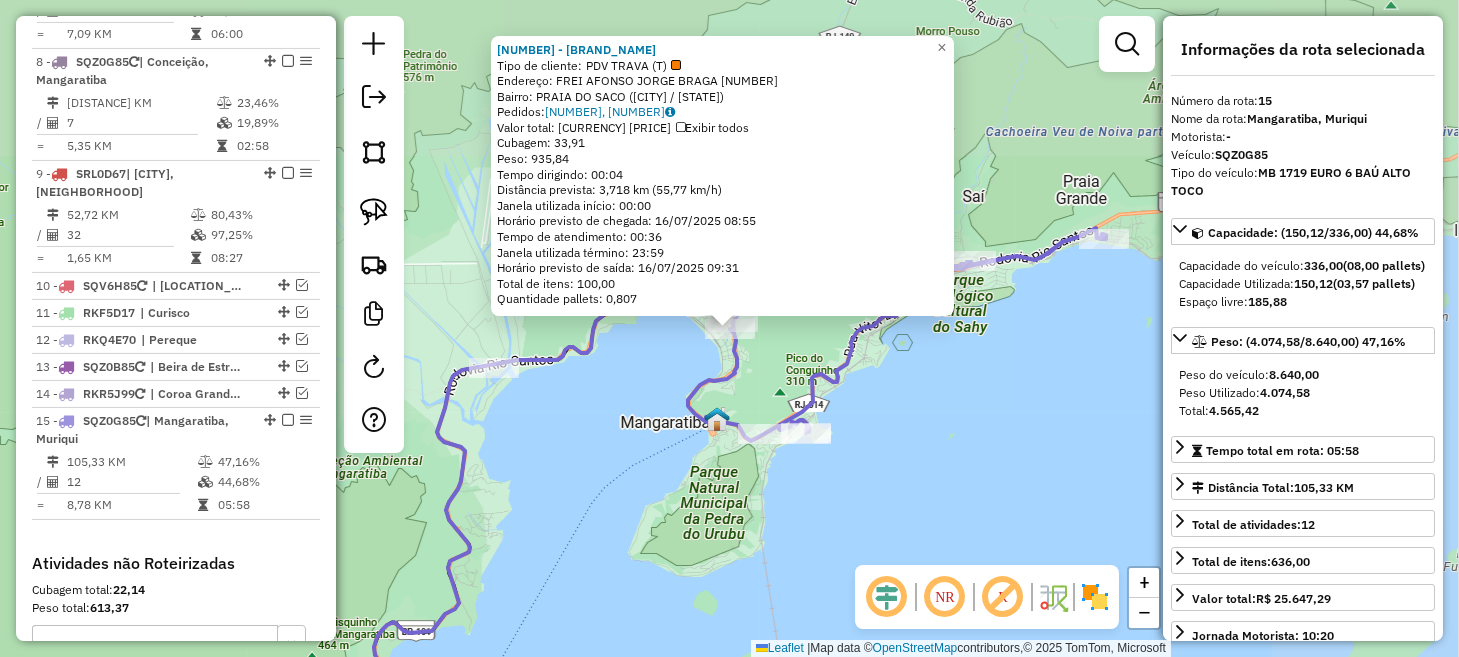 scroll, scrollTop: 1798, scrollLeft: 0, axis: vertical 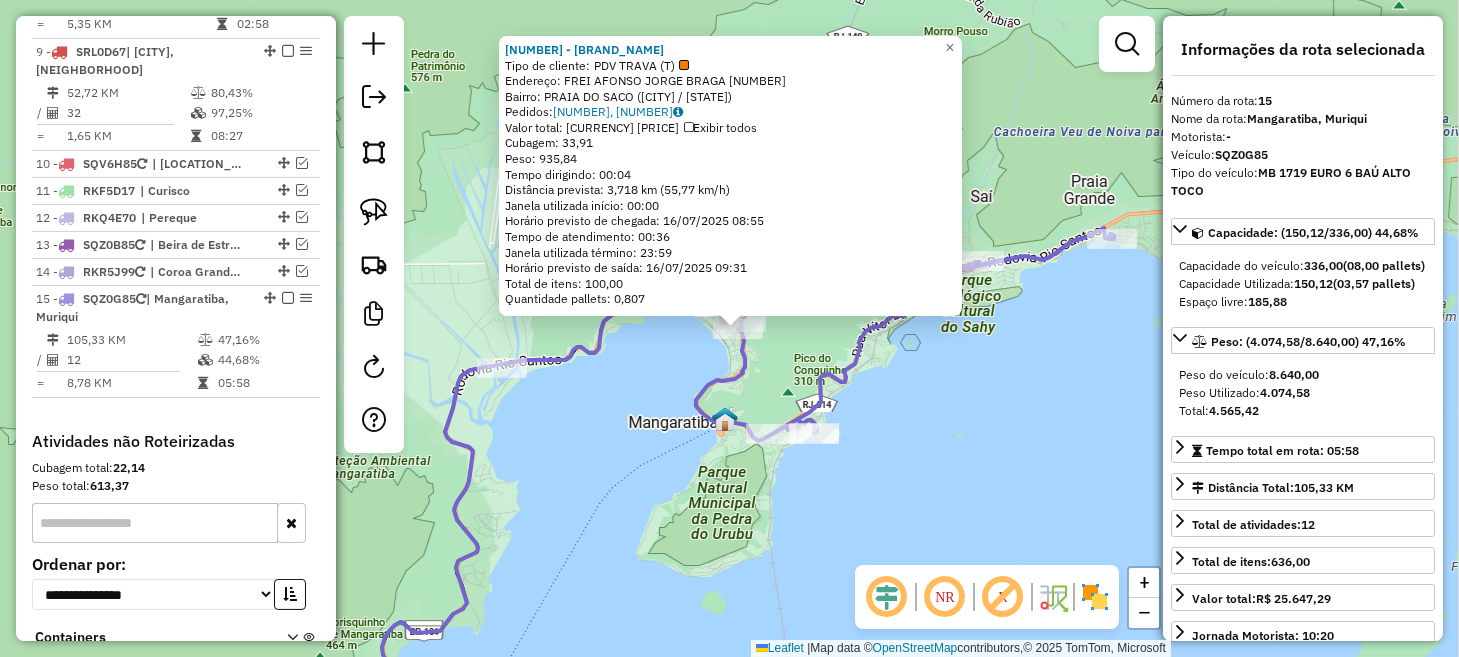 drag, startPoint x: 687, startPoint y: 569, endPoint x: 700, endPoint y: 562, distance: 14.764823 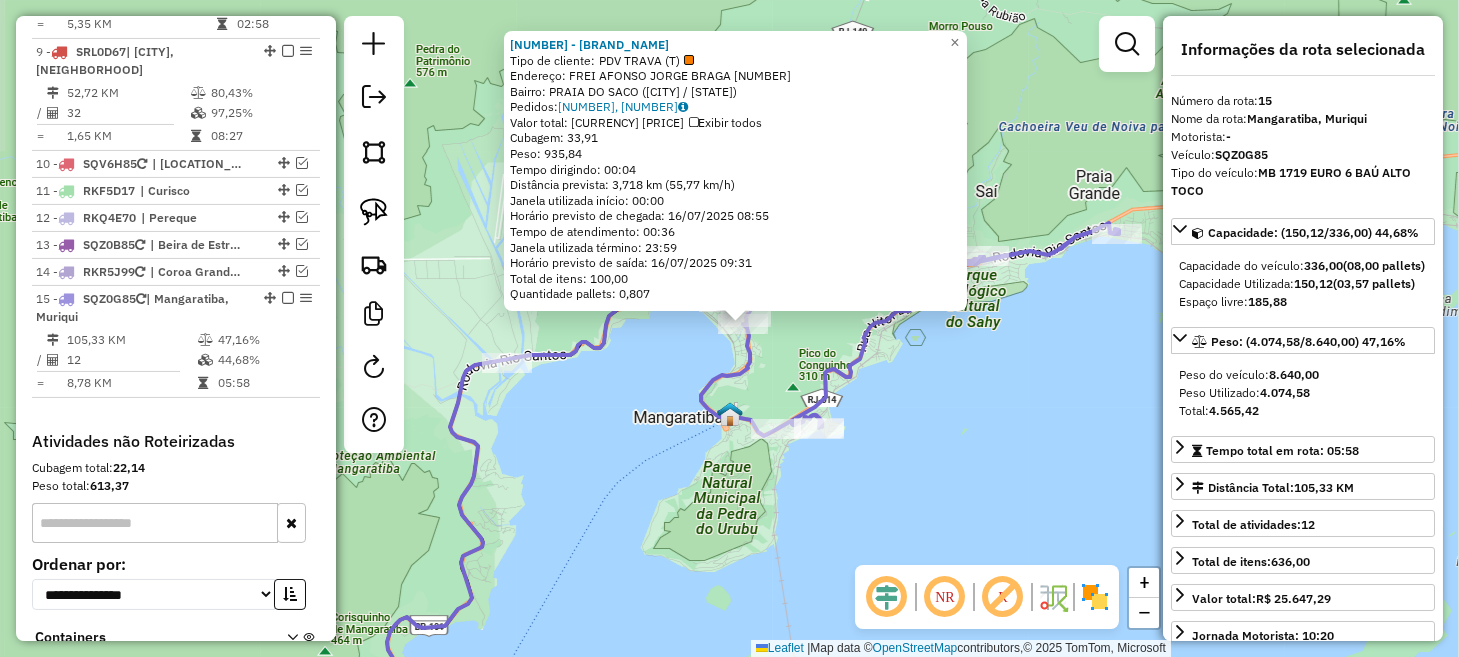click on "96003 - DEPOSITO DA MARCIA  Tipo de cliente:   PDV TRAVA (T)   Endereço:  FREI AFONSO JORGE BRAGA 001135   Bairro: PRAIA DO SACO ([CITY] / [STATE])   Pedidos:  15853188, 15853231   Valor total: R$ 6.130,39   Exibir todos   Cubagem: 33,91  Peso: 935,84  Tempo dirigindo: 00:04   Distância prevista: 3,718 km (55,77 km/h)   Janela utilizada início: 00:00   Horário previsto de chegada: 16/07/2025 08:55   Tempo de atendimento: 00:36   Janela utilizada término: 23:59   Horário previsto de saída: 16/07/2025 09:31   Total de itens: 100,00   Quantidade pallets: 0,807  × Janela de atendimento Grade de atendimento Capacidade Transportadoras Veículos Cliente Pedidos  Rotas Selecione os dias de semana para filtrar as janelas de atendimento  Seg   Ter   Qua   Qui   Sex   Sáb   Dom  Informe o período da janela de atendimento: De: Até:  Filtrar exatamente a janela do cliente  Considerar janela de atendimento padrão  Selecione os dias de semana para filtrar as grades de atendimento  Seg   Ter   Qua   Qui   Sex  +" 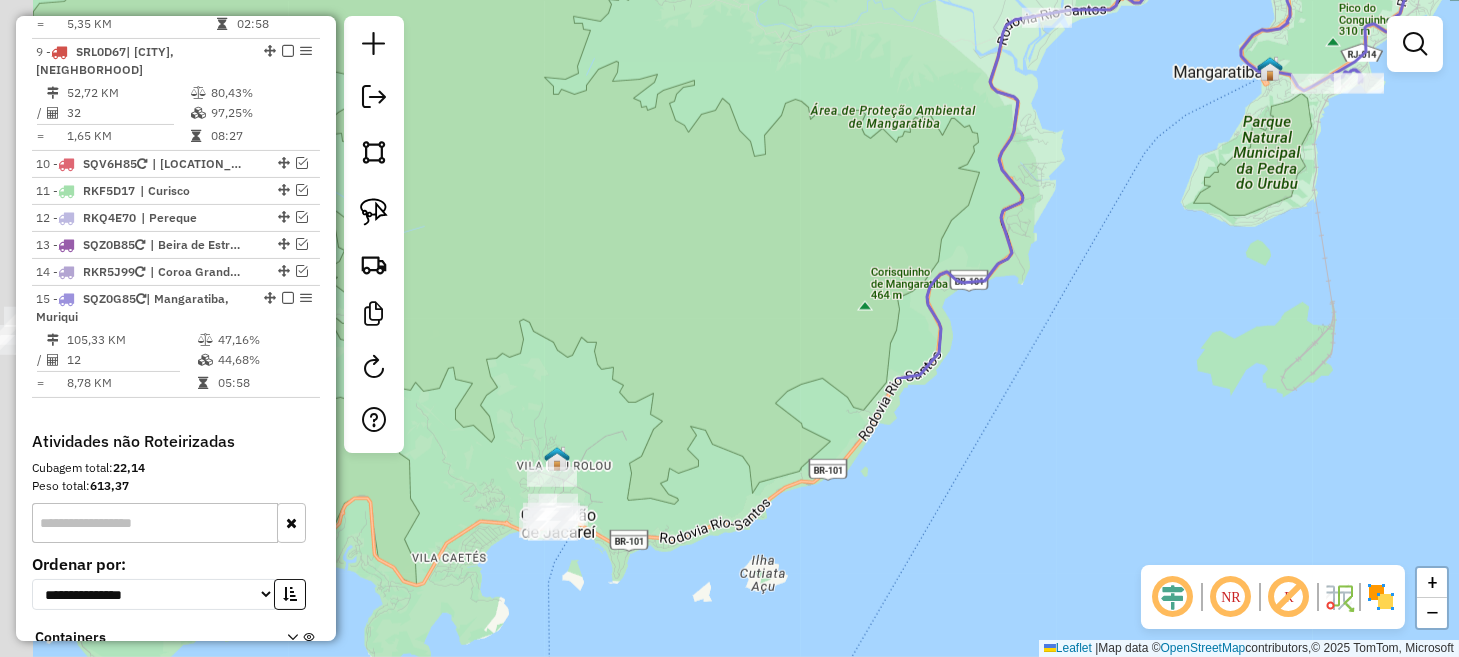 drag, startPoint x: 647, startPoint y: 544, endPoint x: 1200, endPoint y: 195, distance: 653.91895 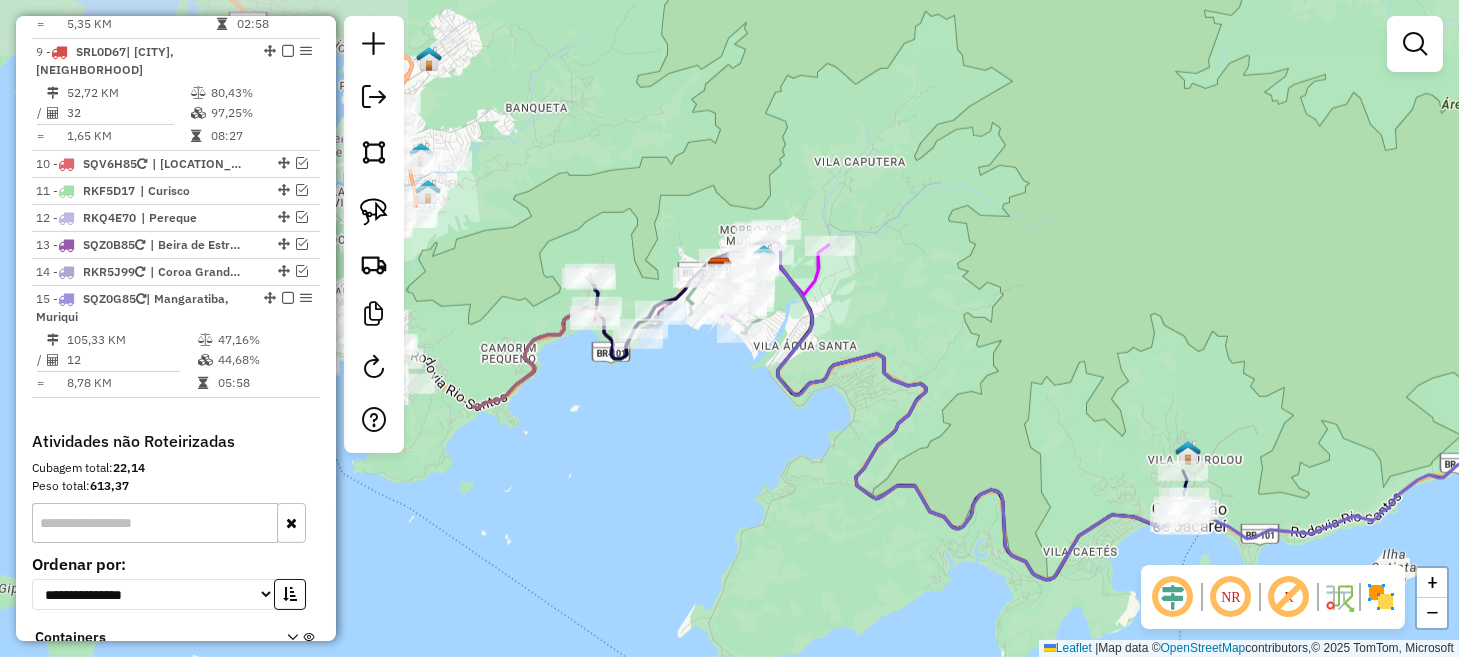 drag, startPoint x: 518, startPoint y: 554, endPoint x: 1130, endPoint y: 555, distance: 612.0008 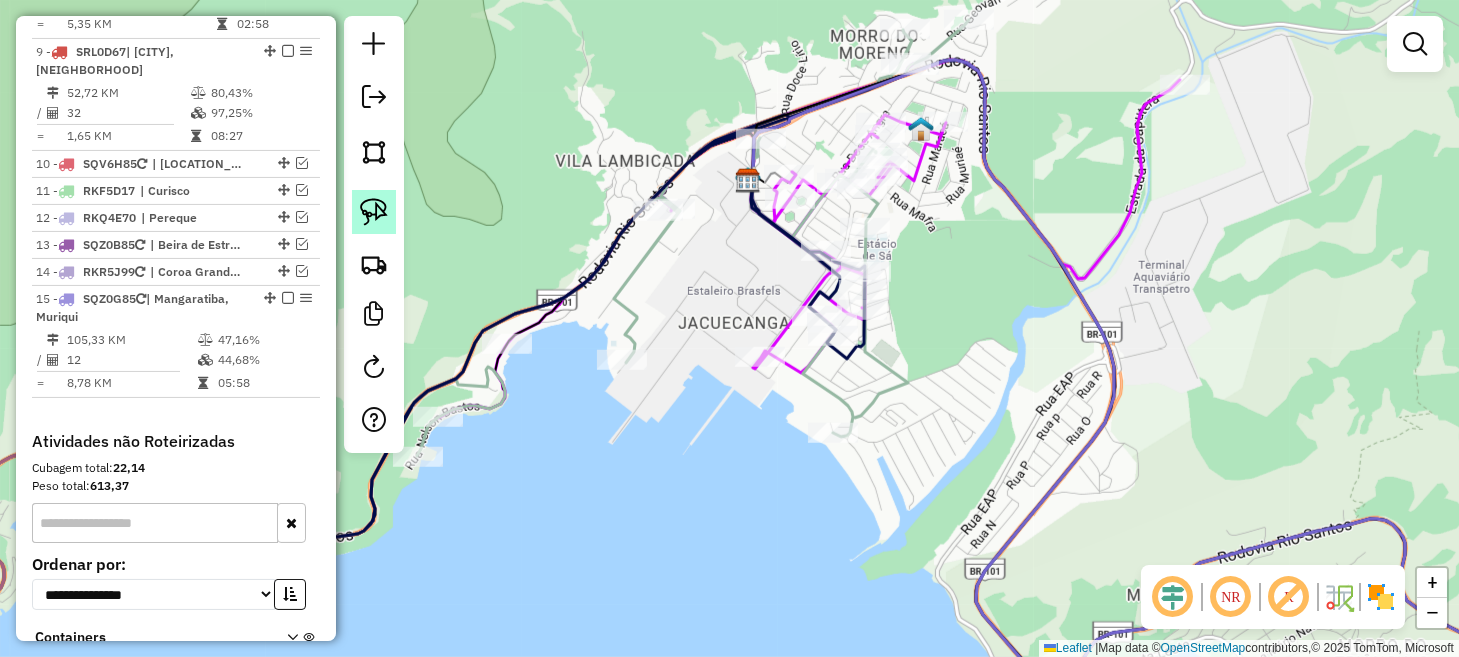 click 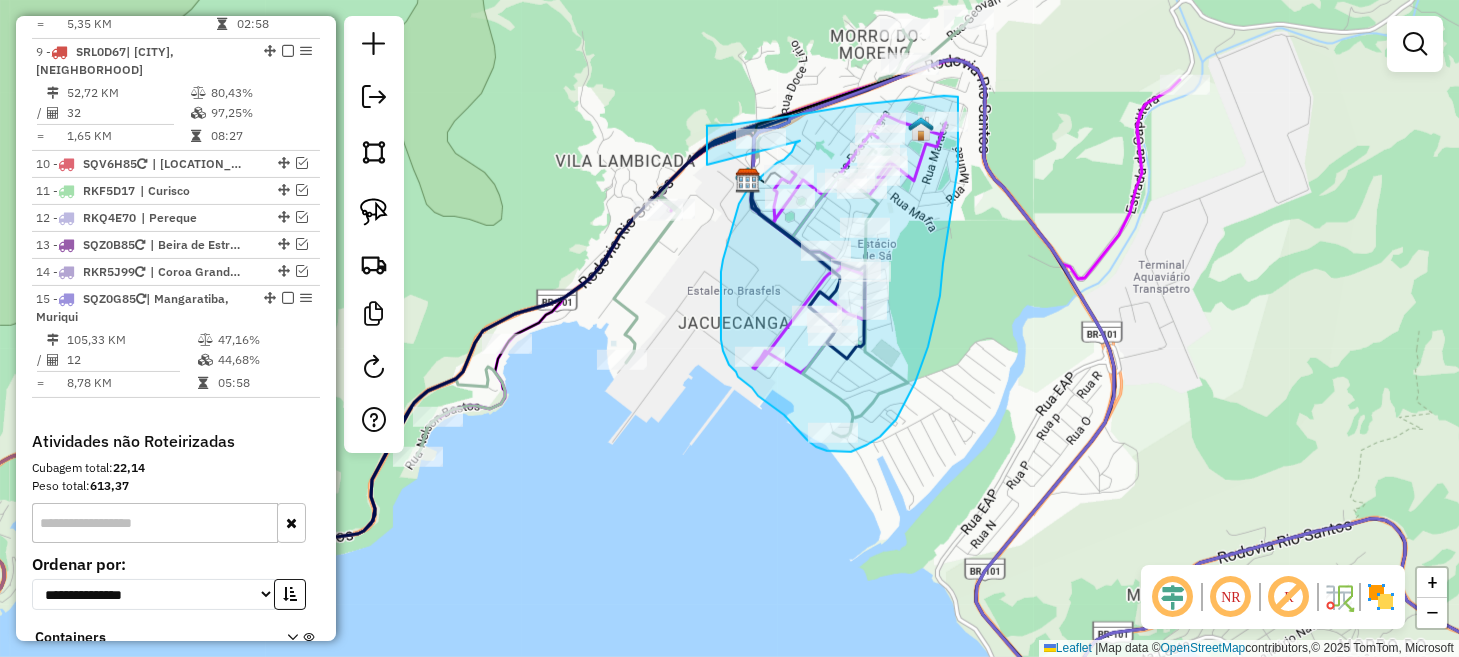 drag, startPoint x: 800, startPoint y: 141, endPoint x: 708, endPoint y: 176, distance: 98.43272 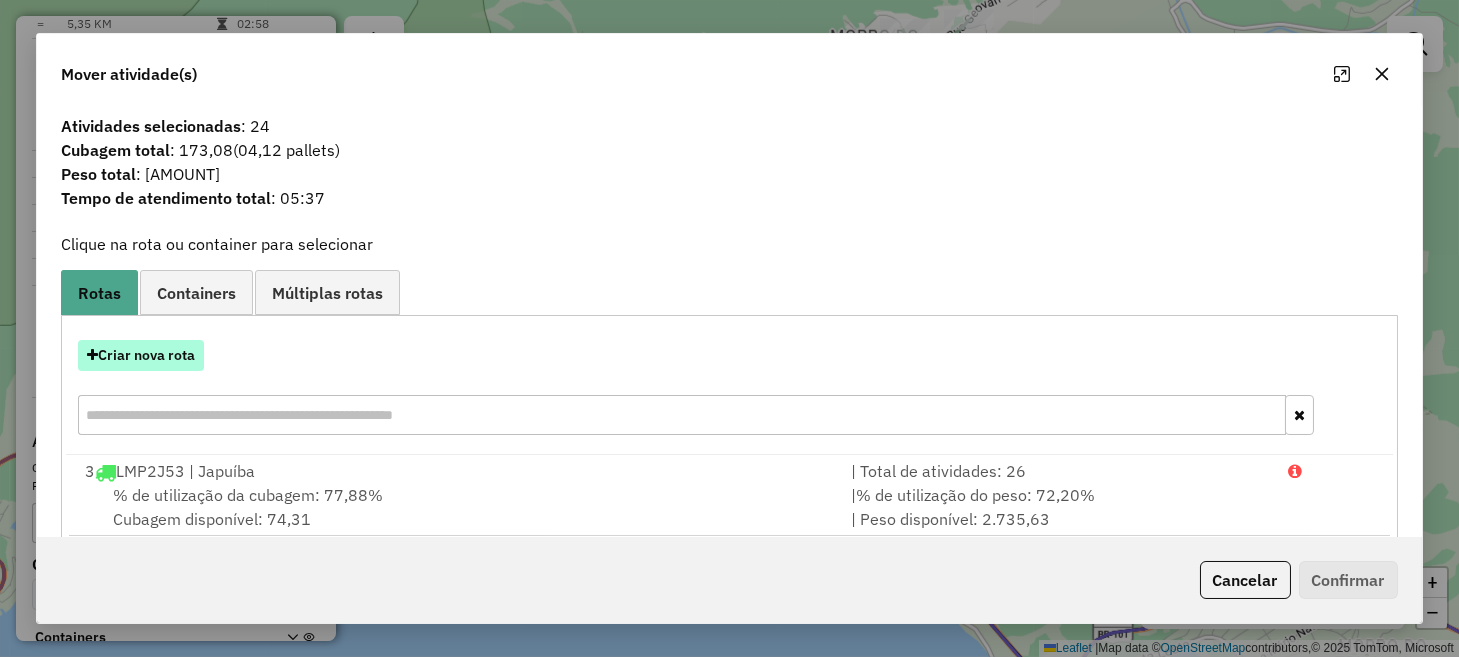 click on "Criar nova rota" at bounding box center (141, 355) 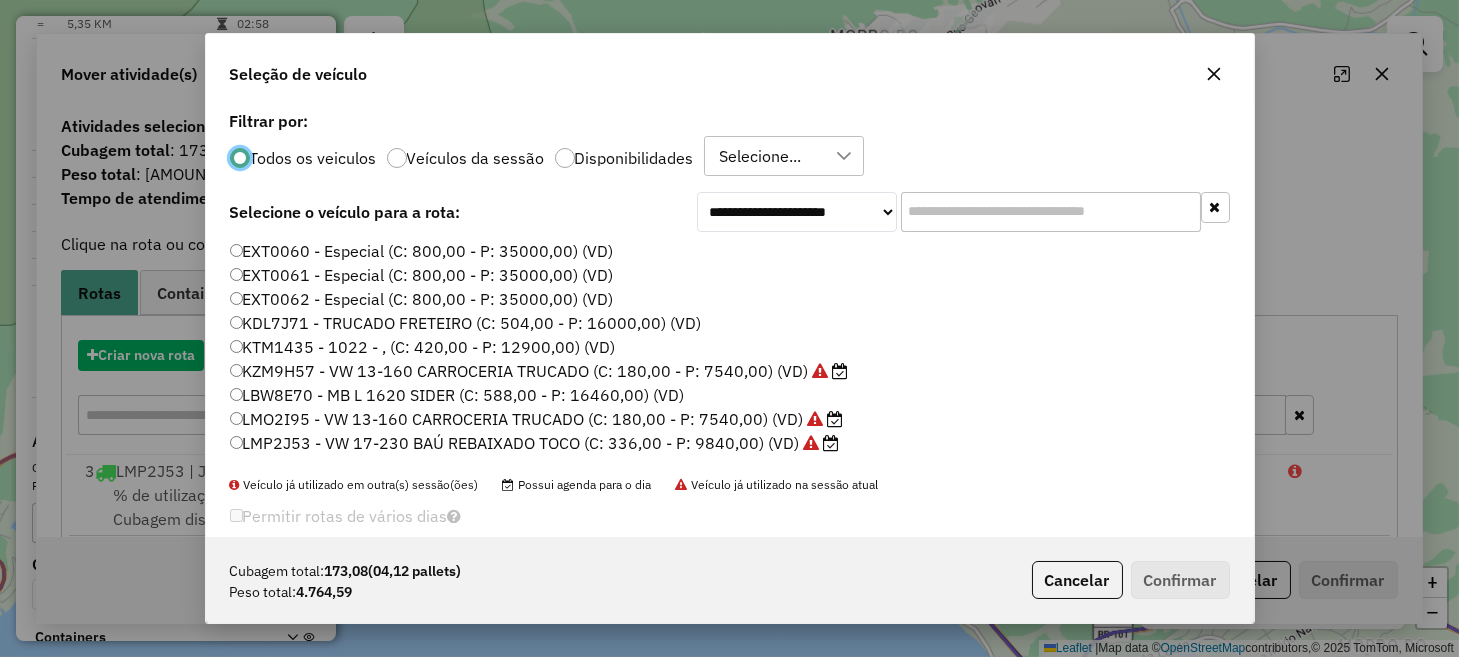 scroll, scrollTop: 10, scrollLeft: 6, axis: both 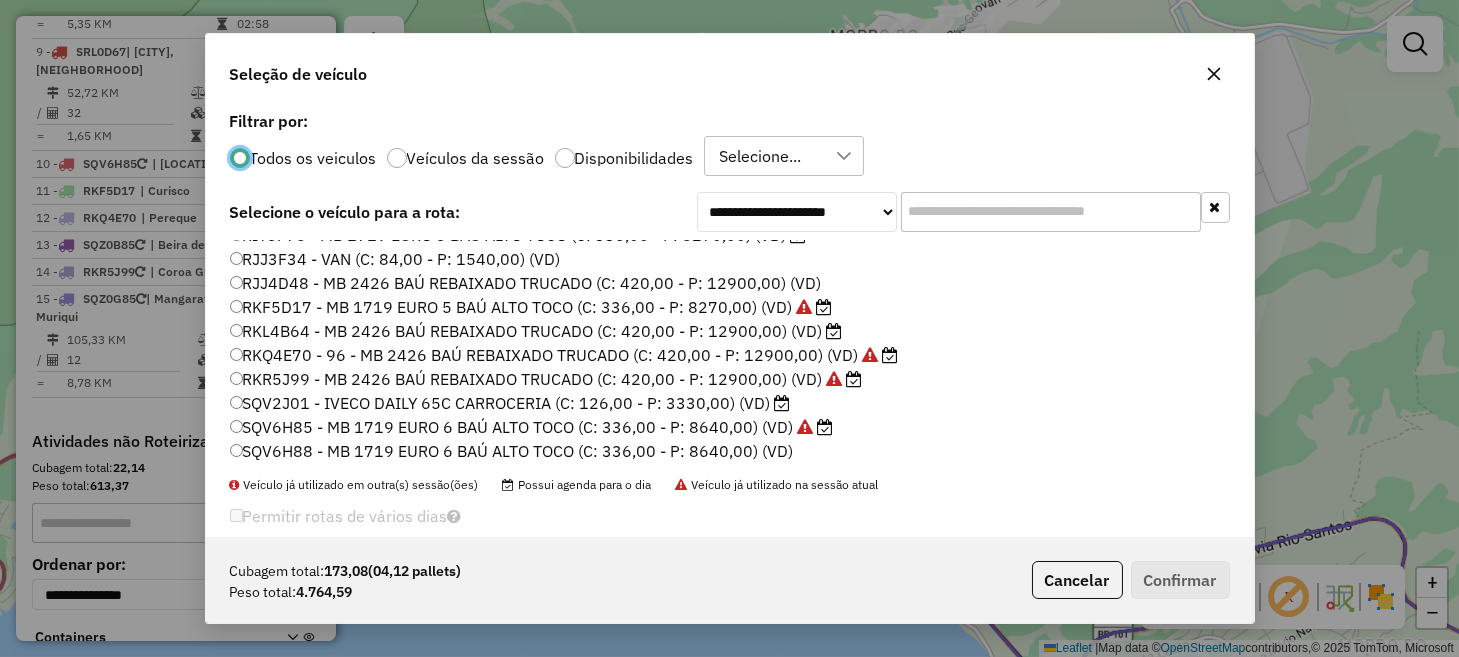 click on "RKL4B64 - MB 2426 BAÚ REBAIXADO TRUCADO (C: 420,00 - P: 12900,00) (VD)" 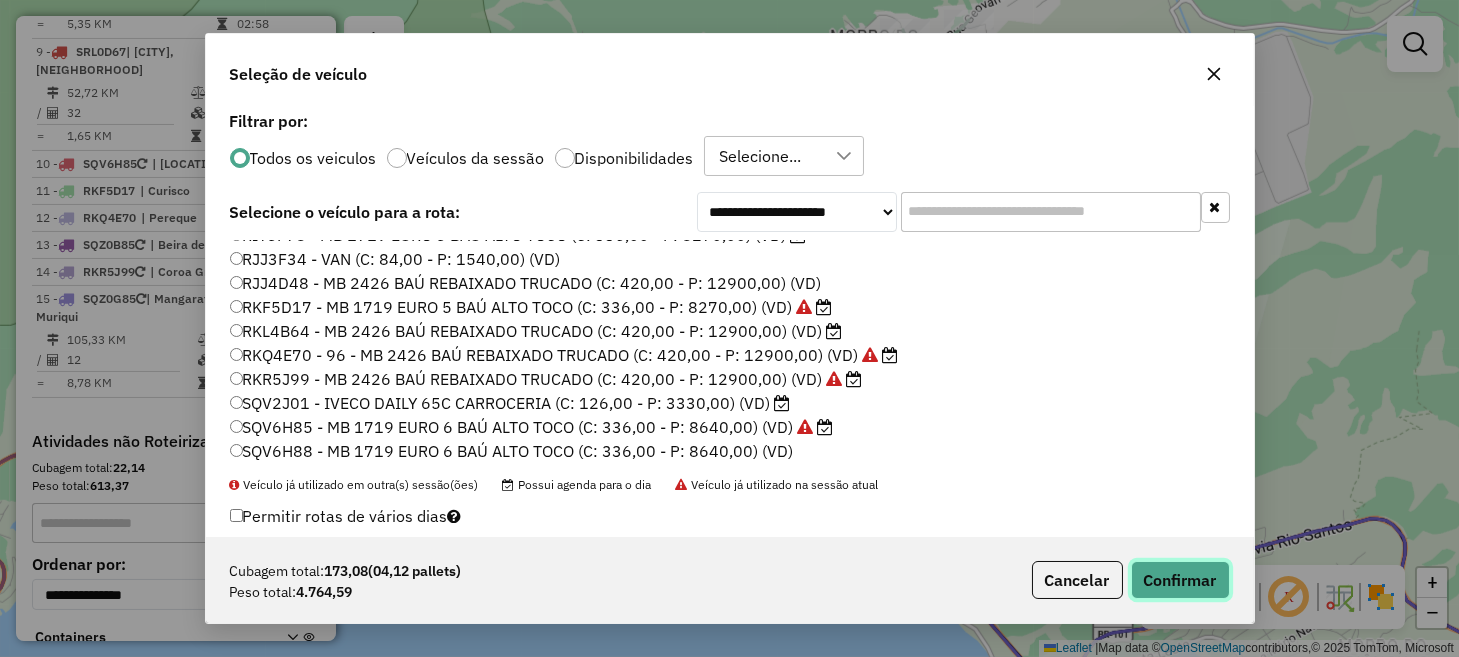 click on "Confirmar" 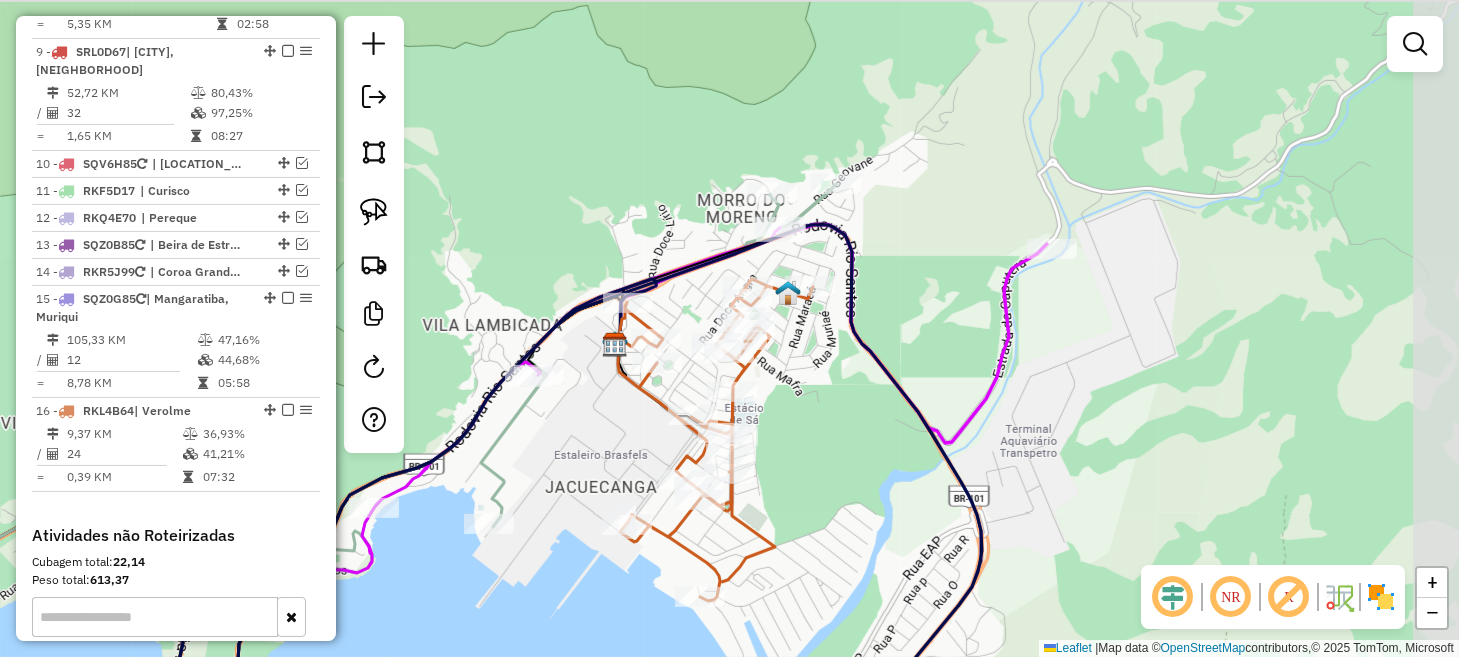 drag, startPoint x: 936, startPoint y: 317, endPoint x: 793, endPoint y: 483, distance: 219.10043 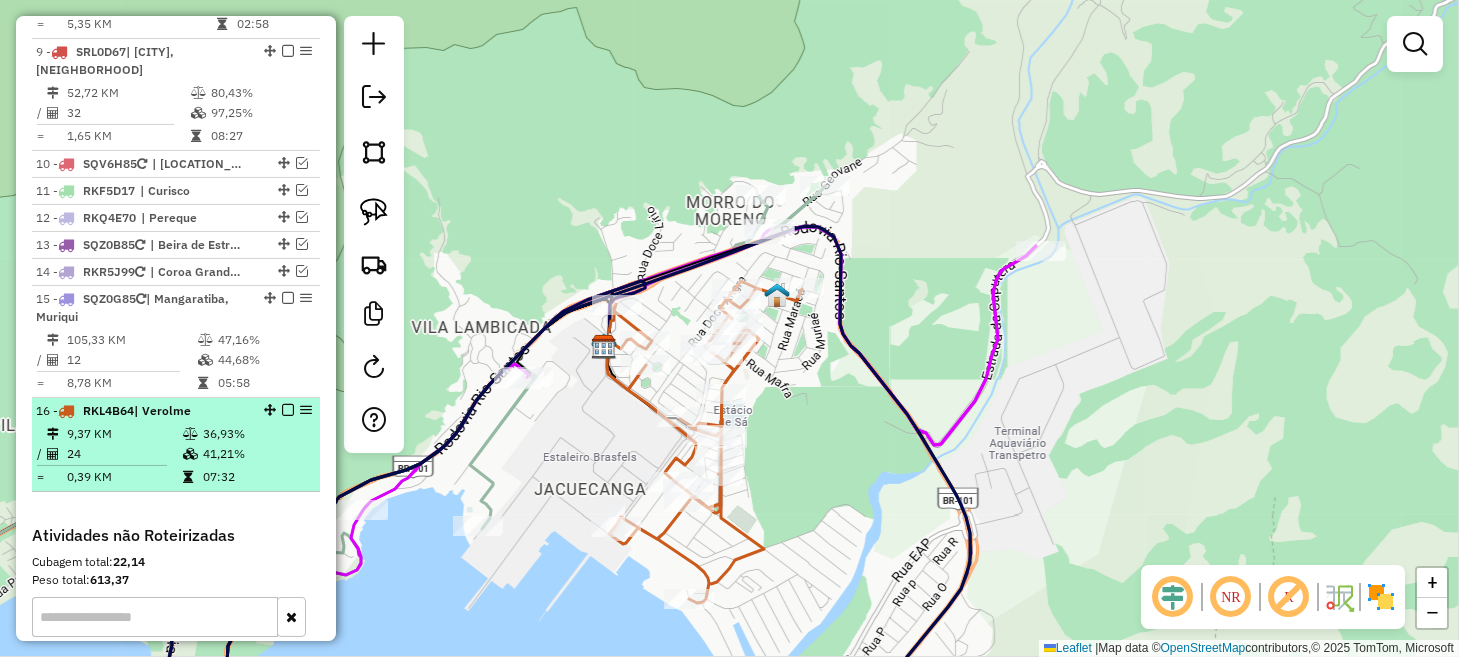 click at bounding box center (288, 410) 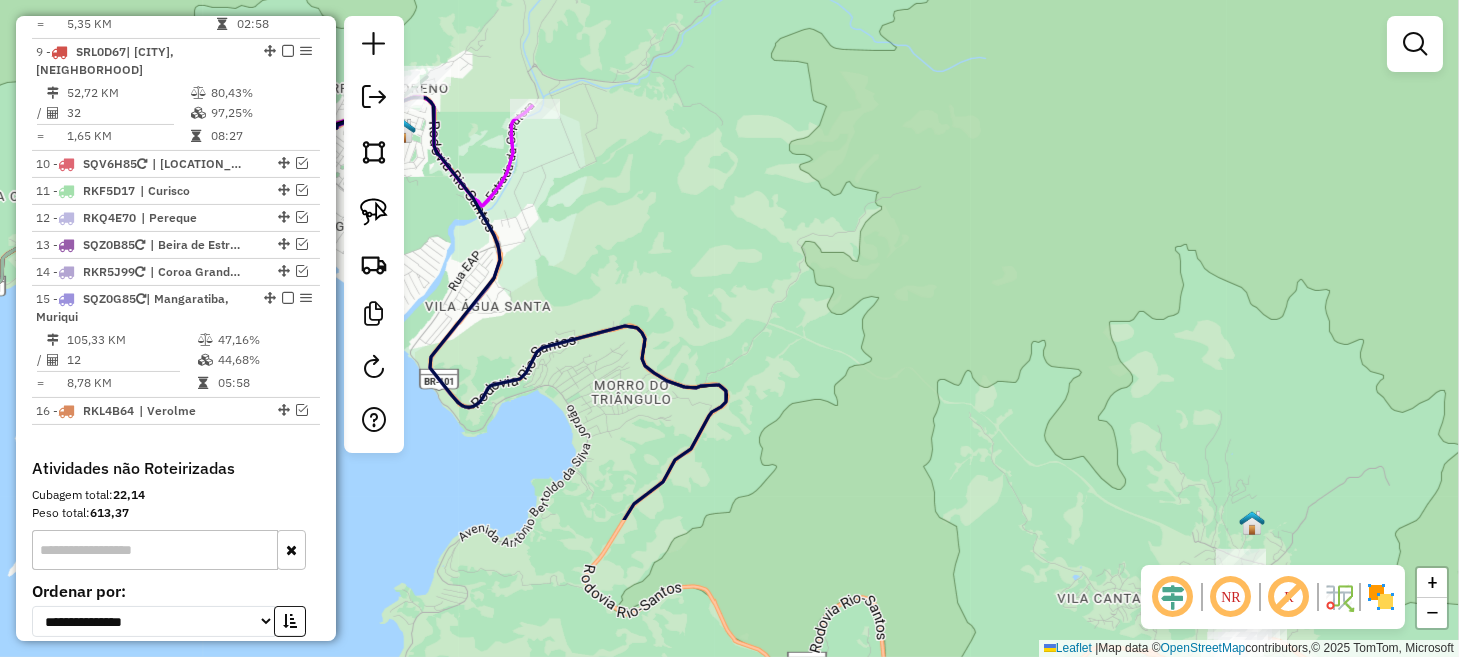 drag, startPoint x: 1094, startPoint y: 425, endPoint x: 684, endPoint y: 219, distance: 458.842 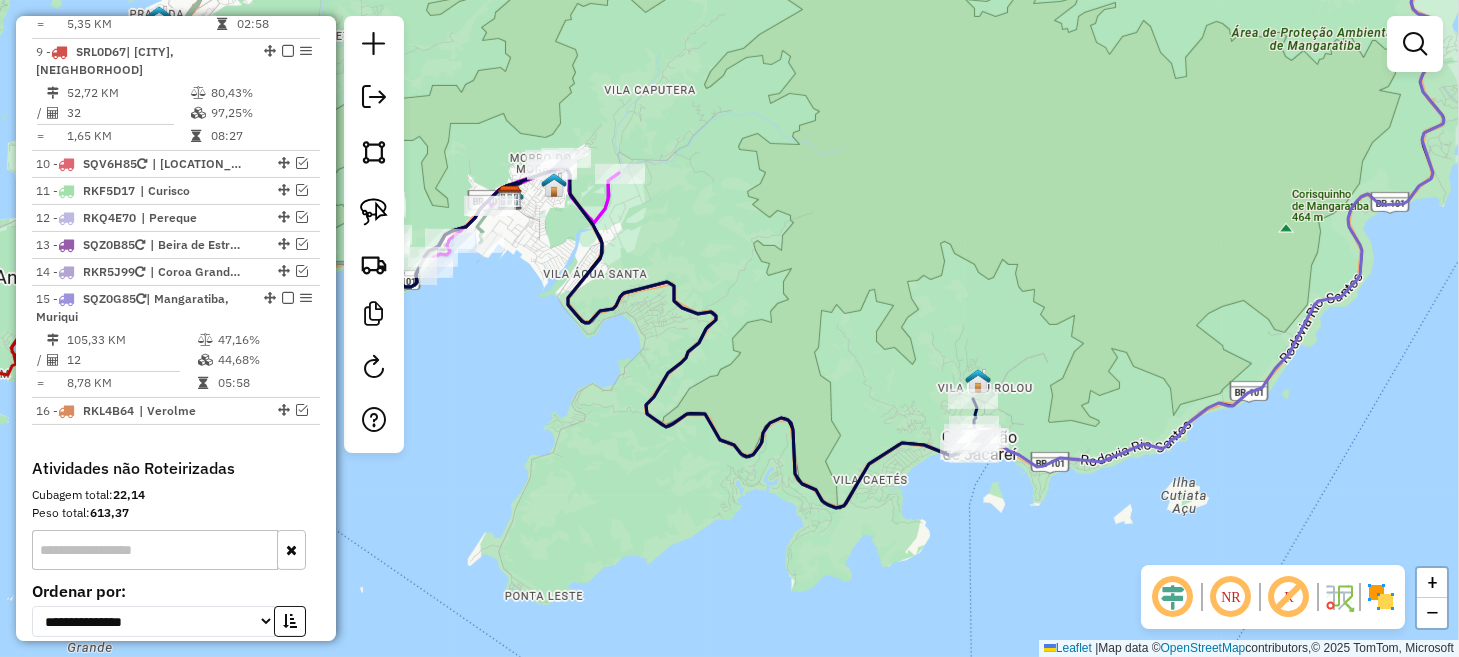 click on "Janela de atendimento Grade de atendimento Capacidade Transportadoras Veículos Cliente Pedidos  Rotas Selecione os dias de semana para filtrar as janelas de atendimento  Seg   Ter   Qua   Qui   Sex   Sáb   Dom  Informe o período da janela de atendimento: De: Até:  Filtrar exatamente a janela do cliente  Considerar janela de atendimento padrão  Selecione os dias de semana para filtrar as grades de atendimento  Seg   Ter   Qua   Qui   Sex   Sáb   Dom   Considerar clientes sem dia de atendimento cadastrado  Clientes fora do dia de atendimento selecionado Filtrar as atividades entre os valores definidos abaixo:  Peso mínimo:   Peso máximo:   Cubagem mínima:   Cubagem máxima:   De:   Até:  Filtrar as atividades entre o tempo de atendimento definido abaixo:  De:   Até:   Considerar capacidade total dos clientes não roteirizados Transportadora: Selecione um ou mais itens Tipo de veículo: Selecione um ou mais itens Veículo: Selecione um ou mais itens Motorista: Selecione um ou mais itens Nome: Rótulo:" 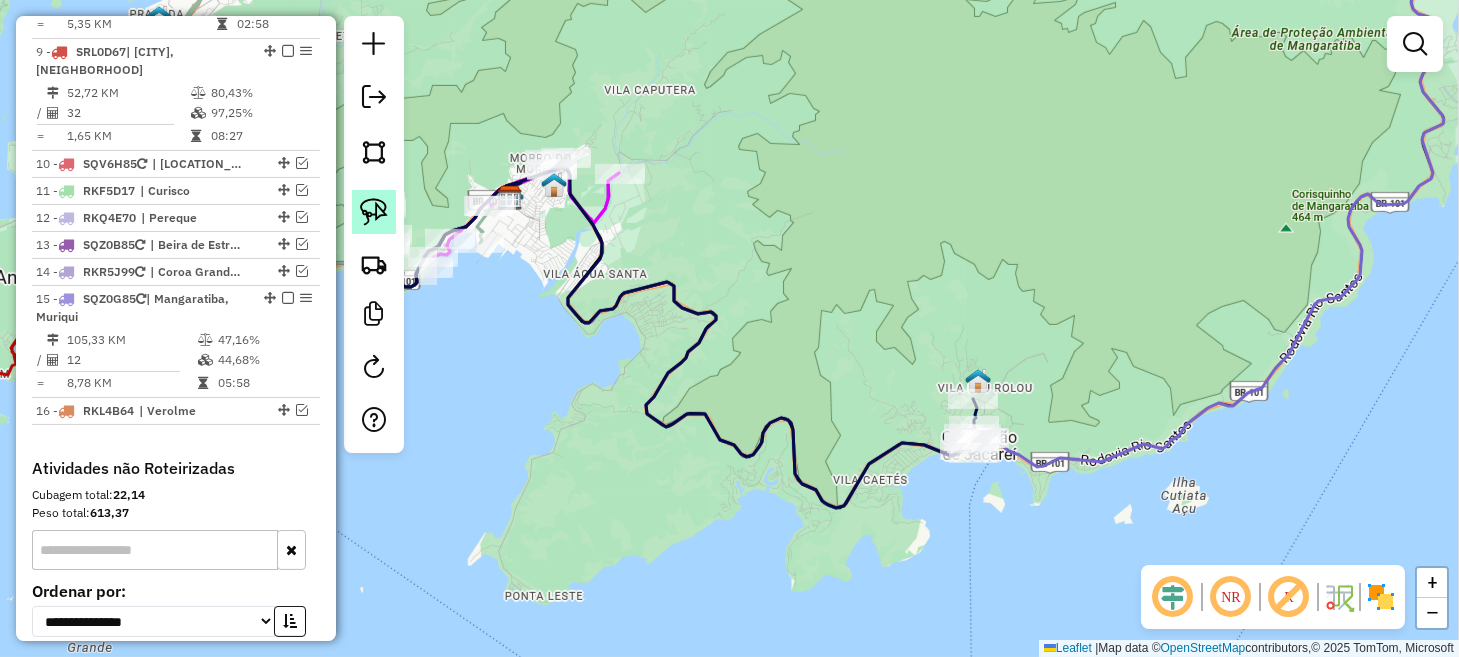 drag, startPoint x: 371, startPoint y: 202, endPoint x: 416, endPoint y: 192, distance: 46.09772 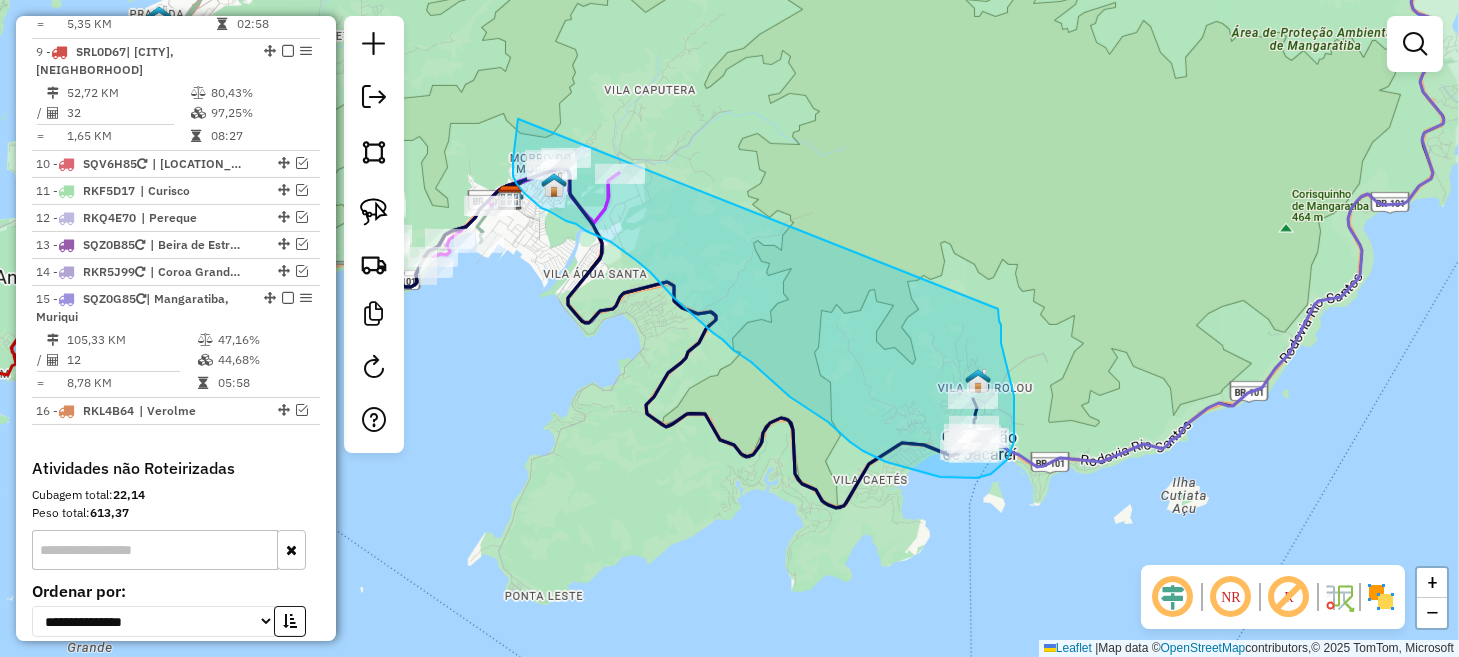 drag, startPoint x: 518, startPoint y: 119, endPoint x: 998, endPoint y: 292, distance: 510.22446 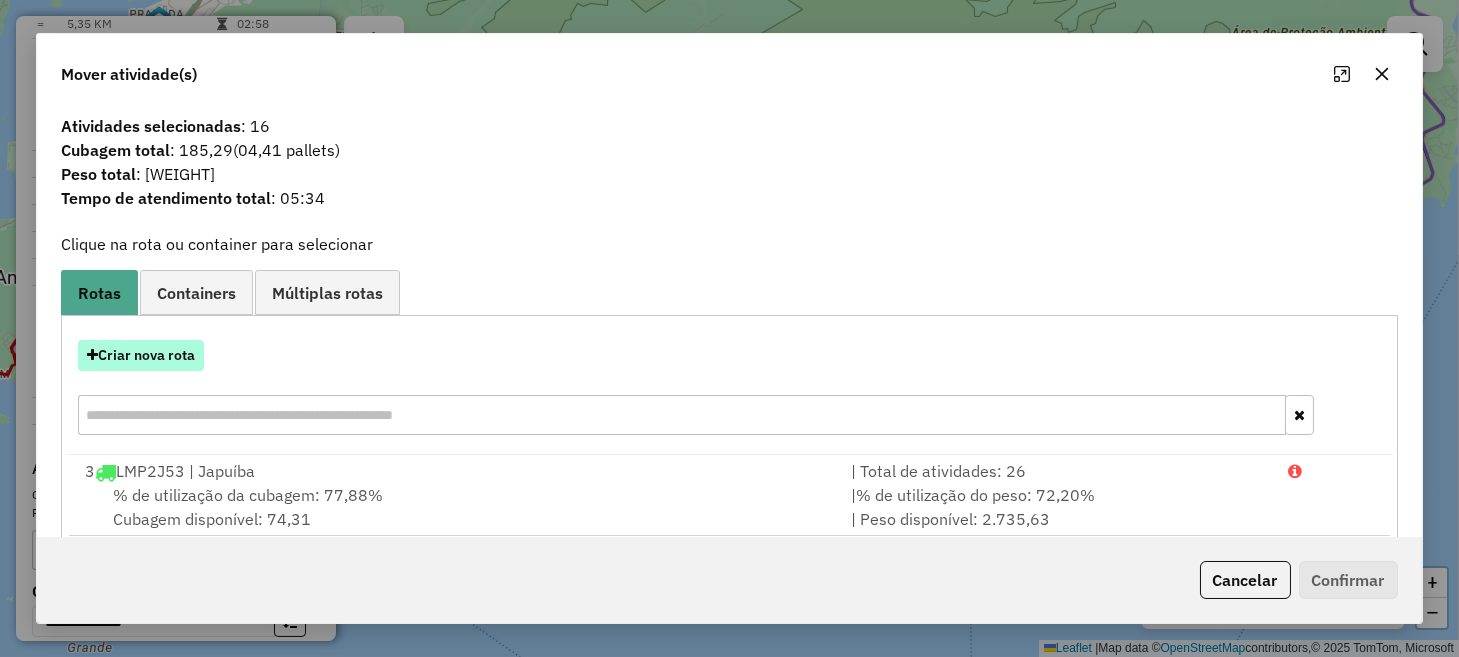 click on "Criar nova rota" at bounding box center (141, 355) 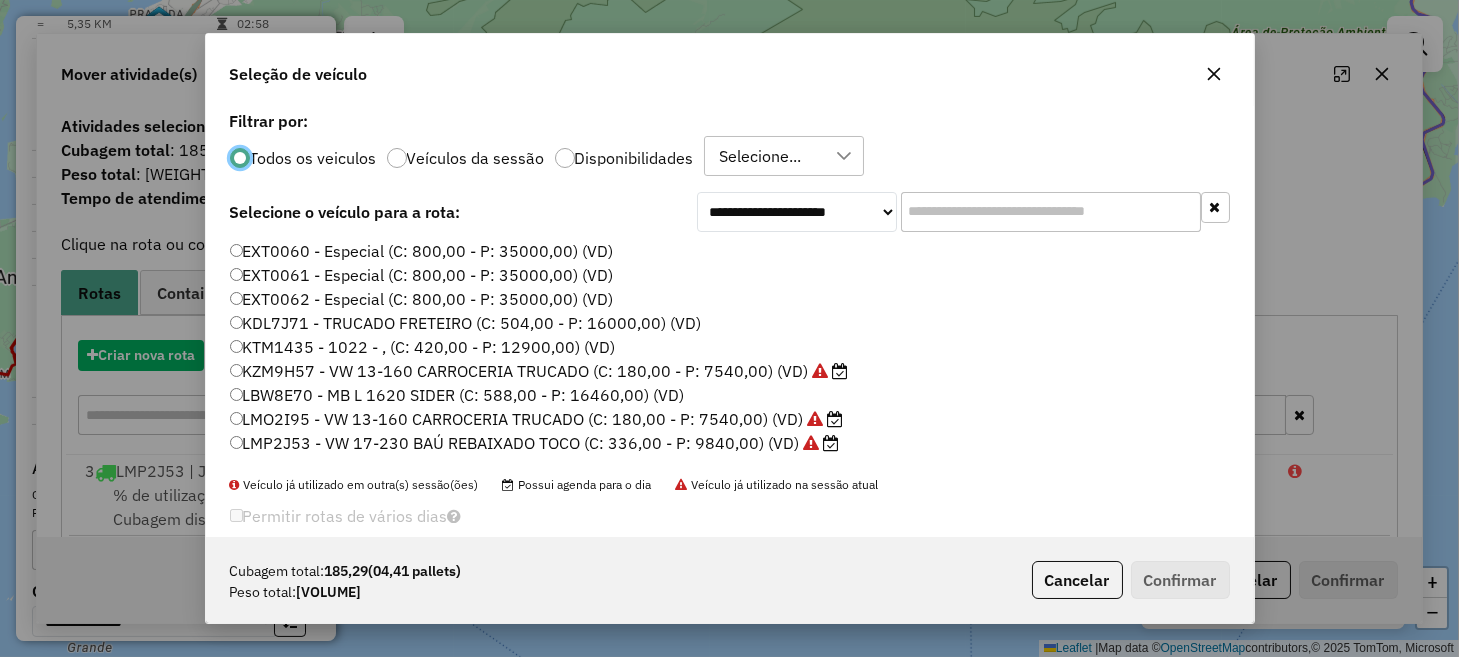 scroll, scrollTop: 10, scrollLeft: 6, axis: both 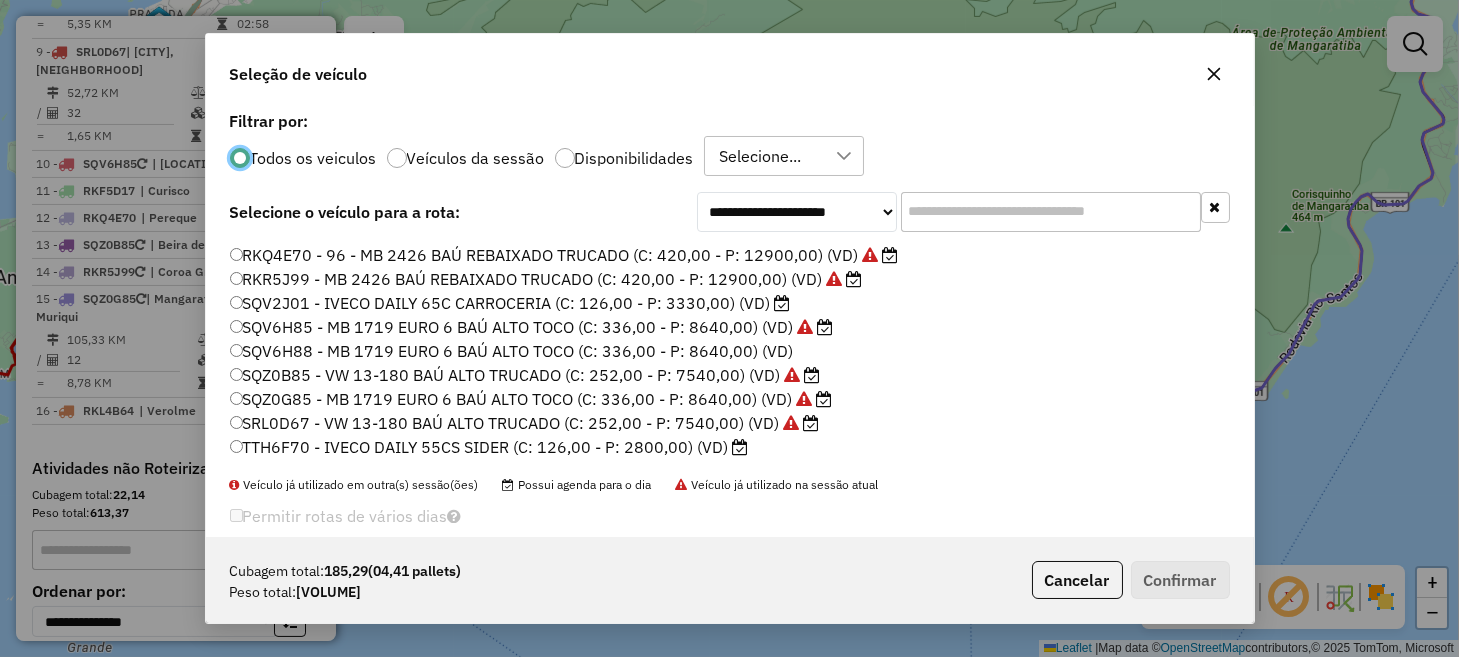 drag, startPoint x: 288, startPoint y: 426, endPoint x: 305, endPoint y: 426, distance: 17 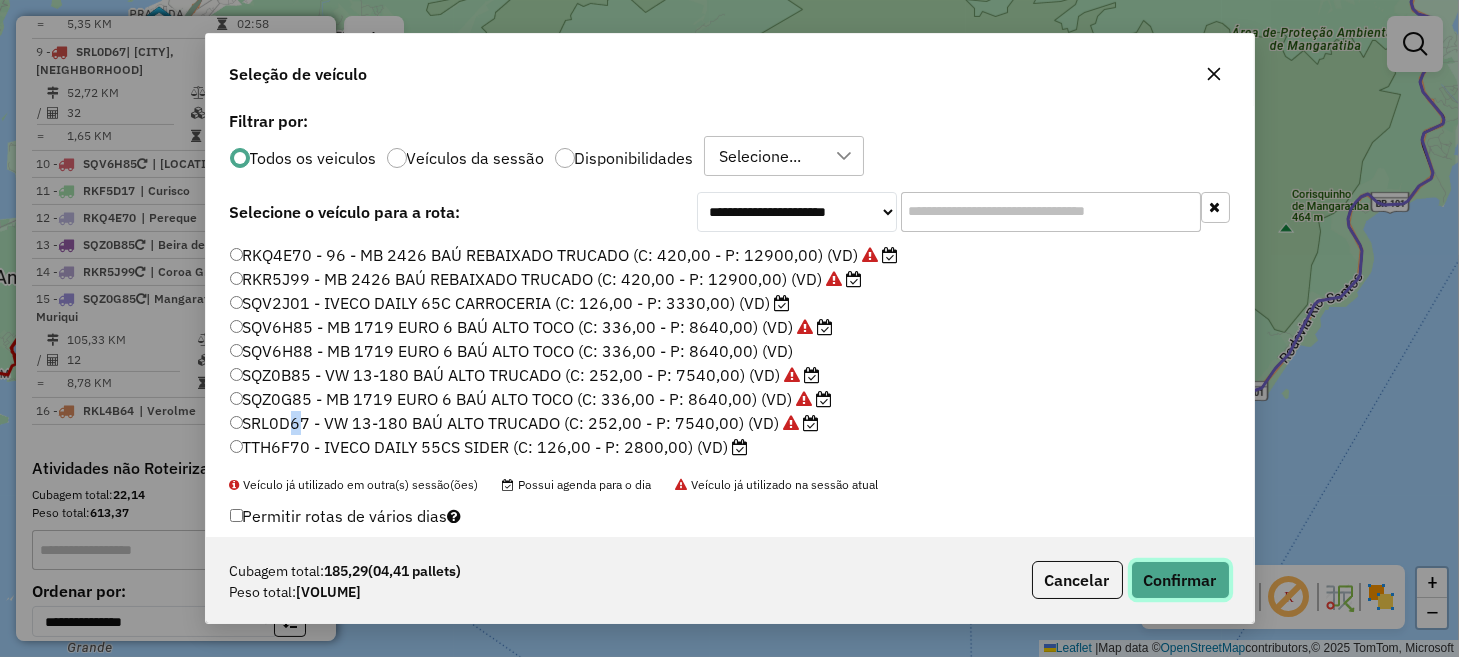 click on "Confirmar" 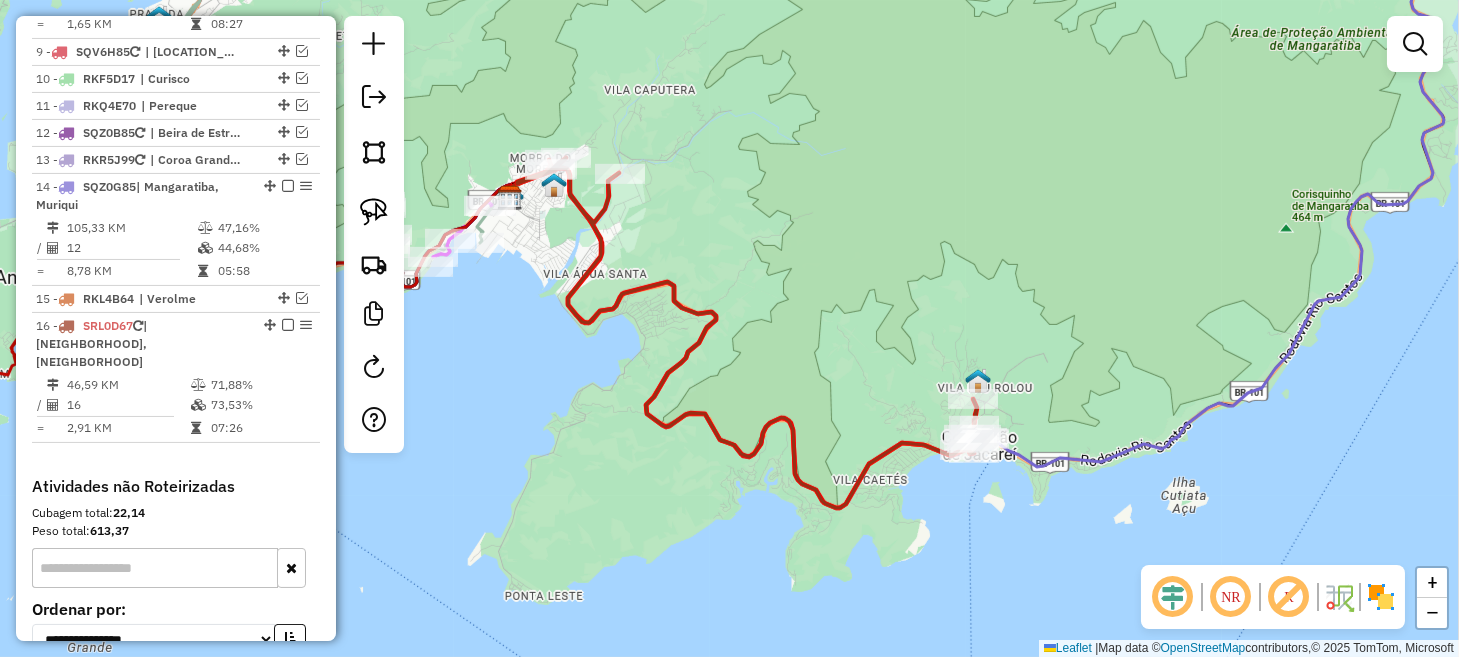 scroll, scrollTop: 1686, scrollLeft: 0, axis: vertical 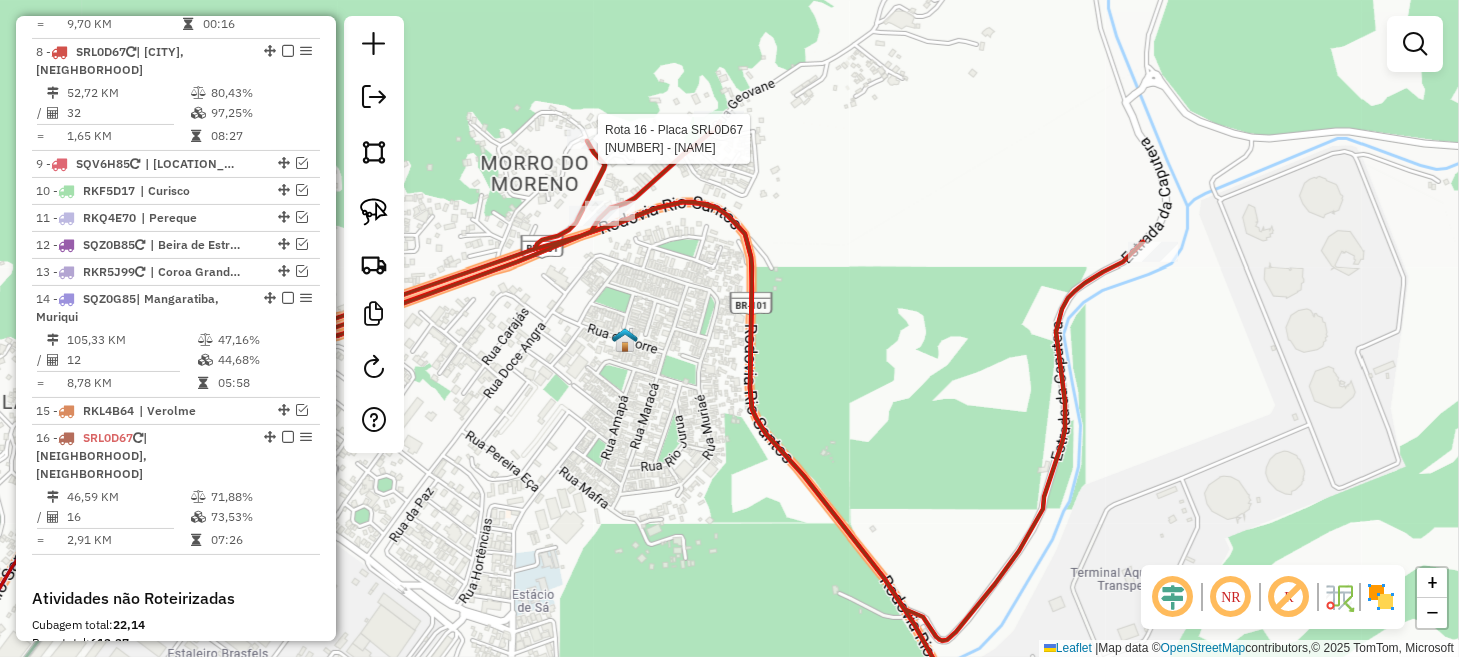 select on "**********" 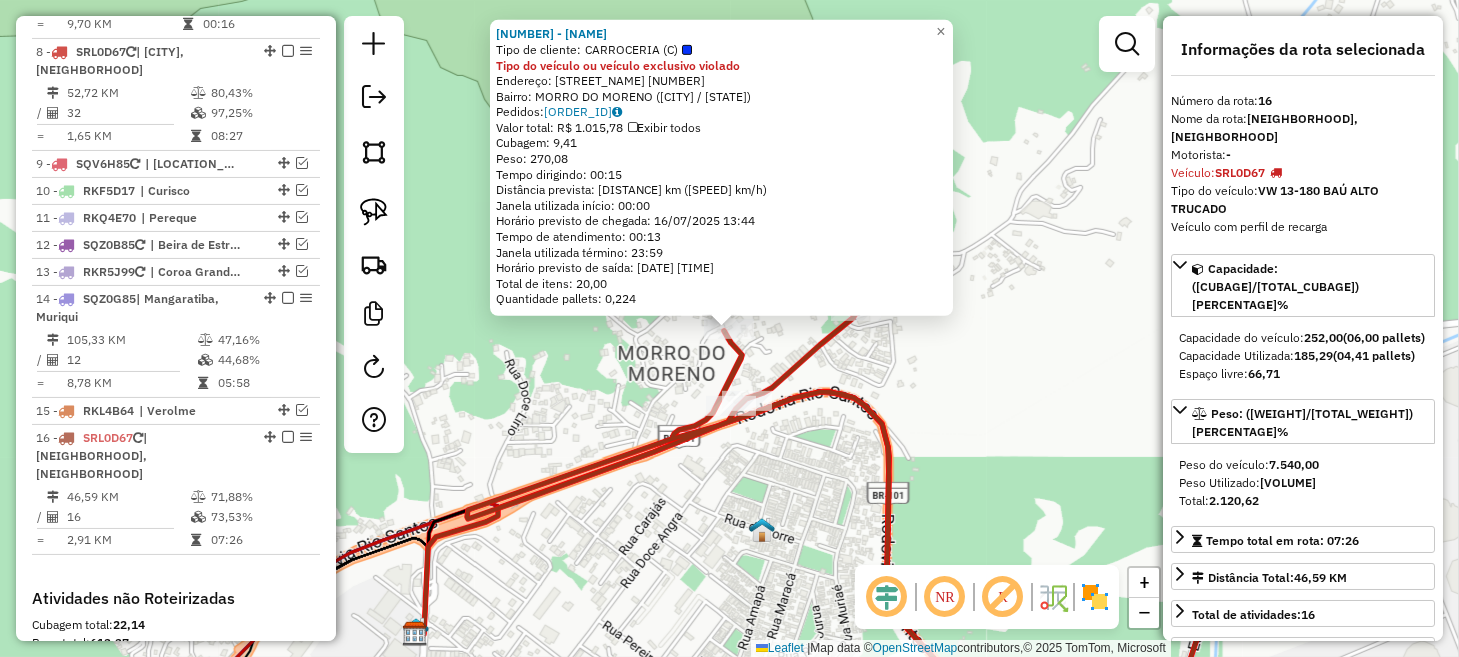scroll, scrollTop: 1826, scrollLeft: 0, axis: vertical 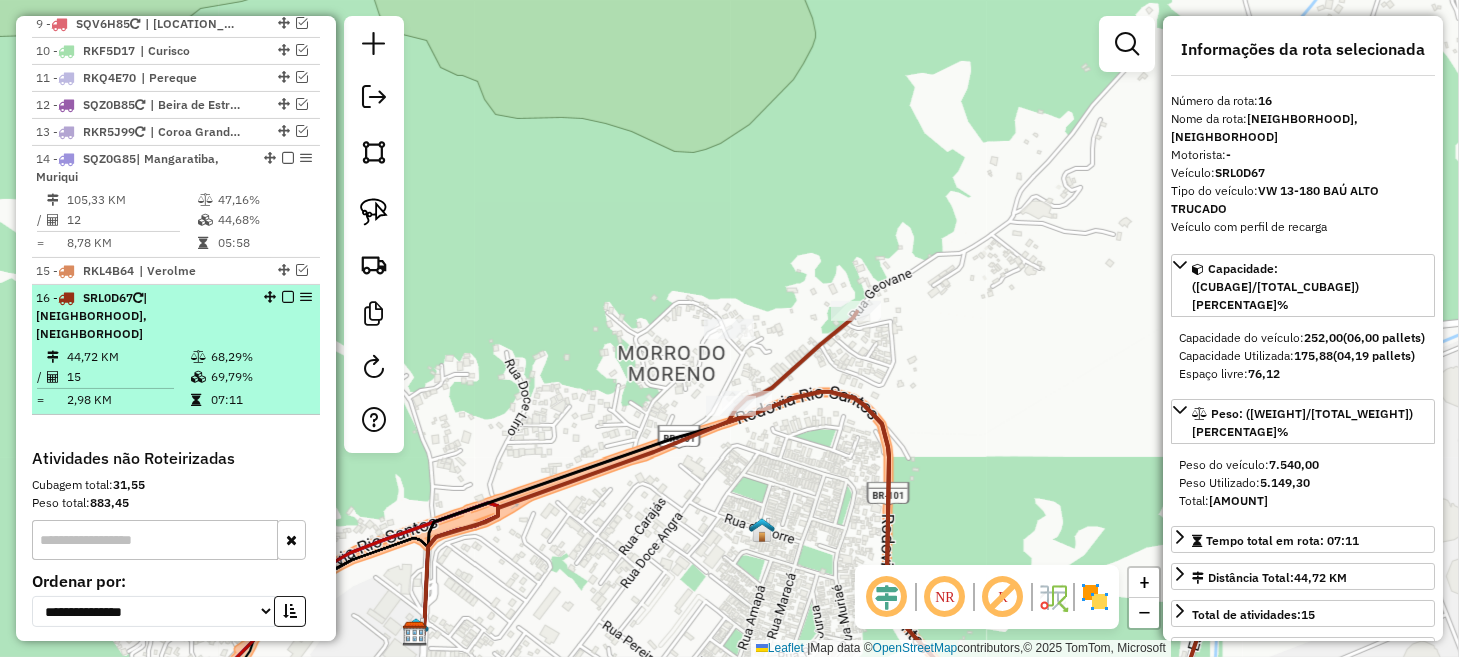 click at bounding box center [288, 297] 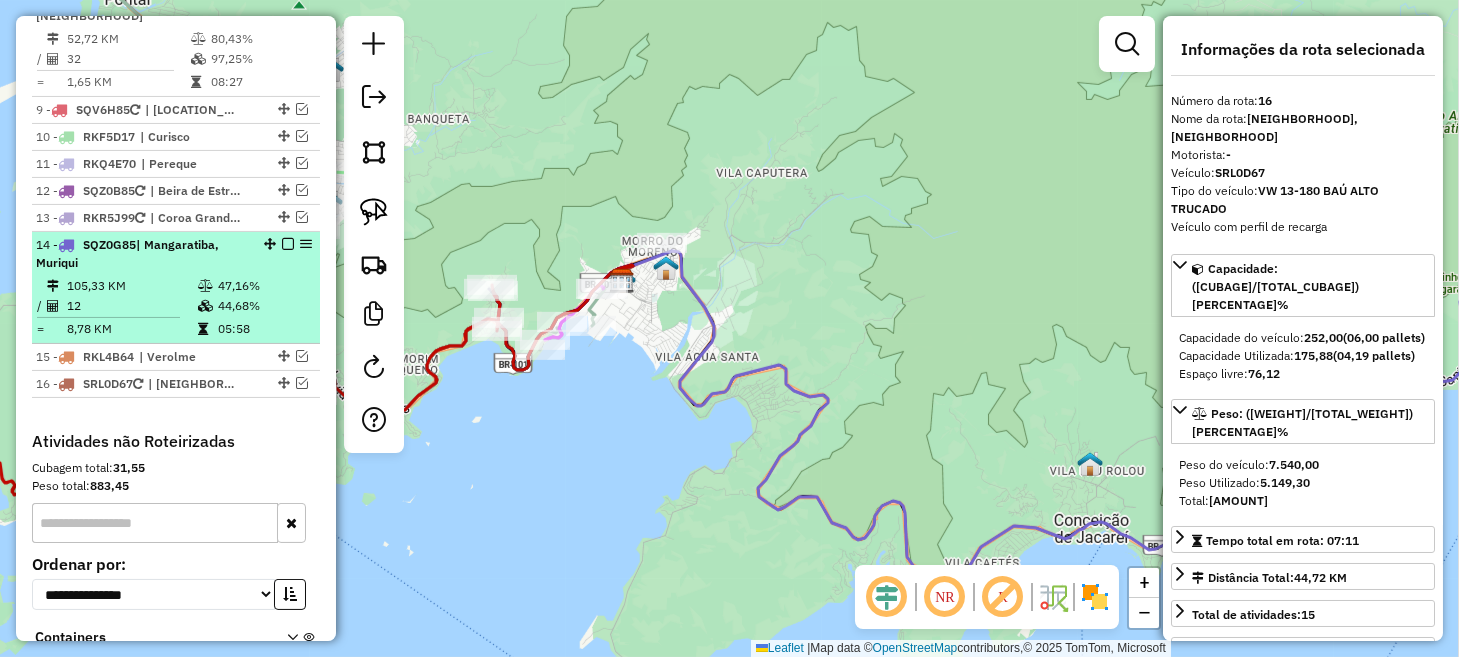 scroll, scrollTop: 1641, scrollLeft: 0, axis: vertical 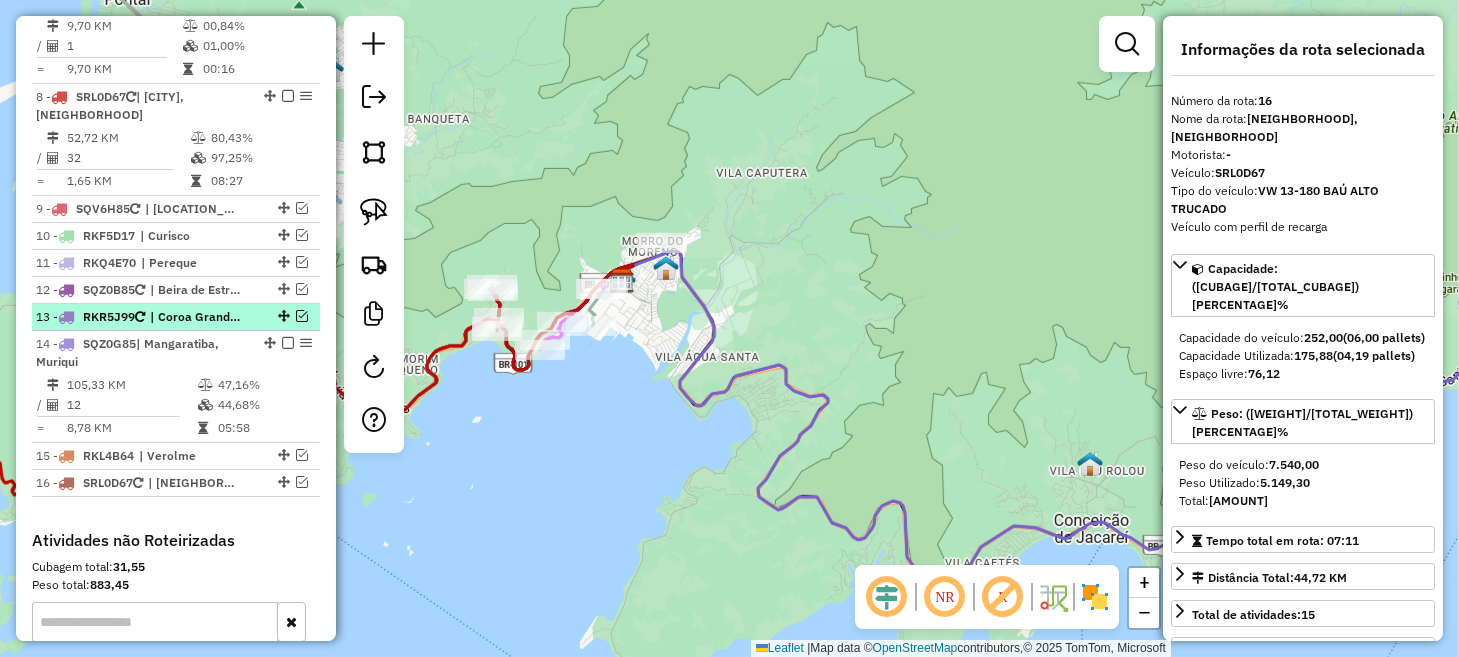 click at bounding box center [302, 316] 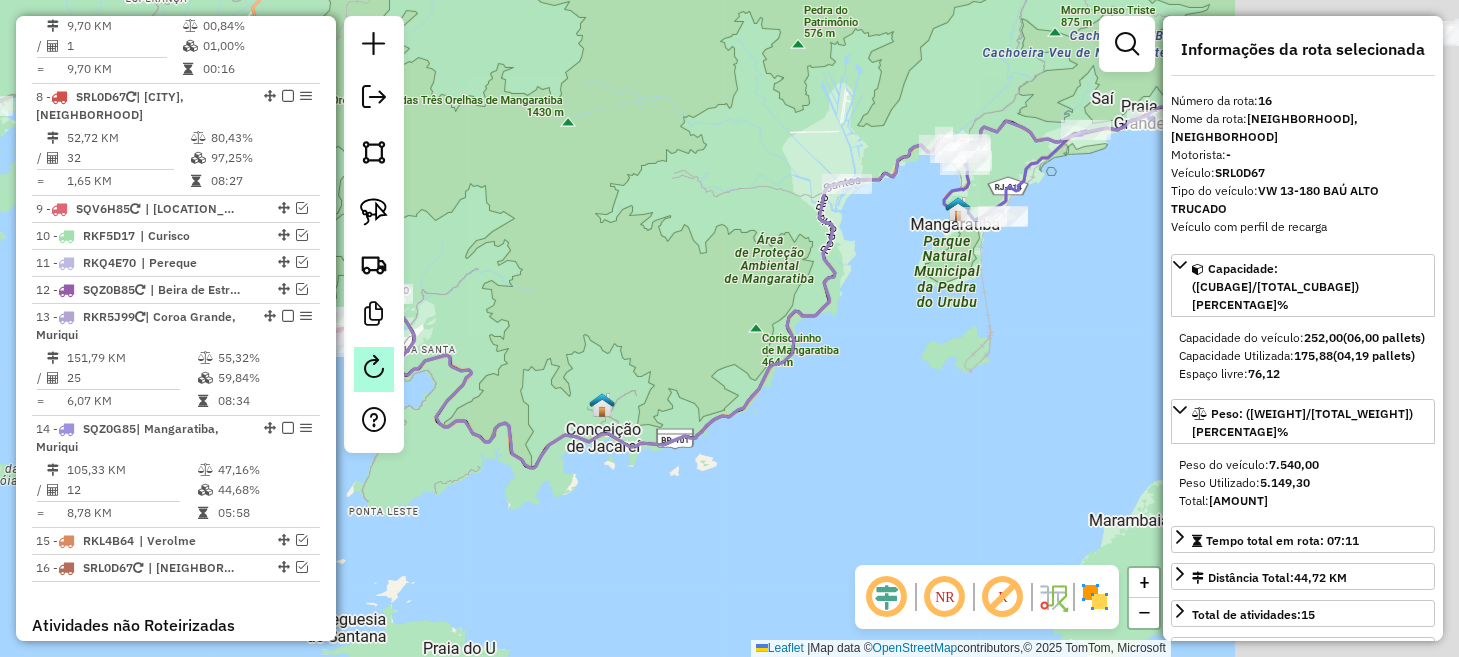 drag, startPoint x: 921, startPoint y: 251, endPoint x: 387, endPoint y: 373, distance: 547.7591 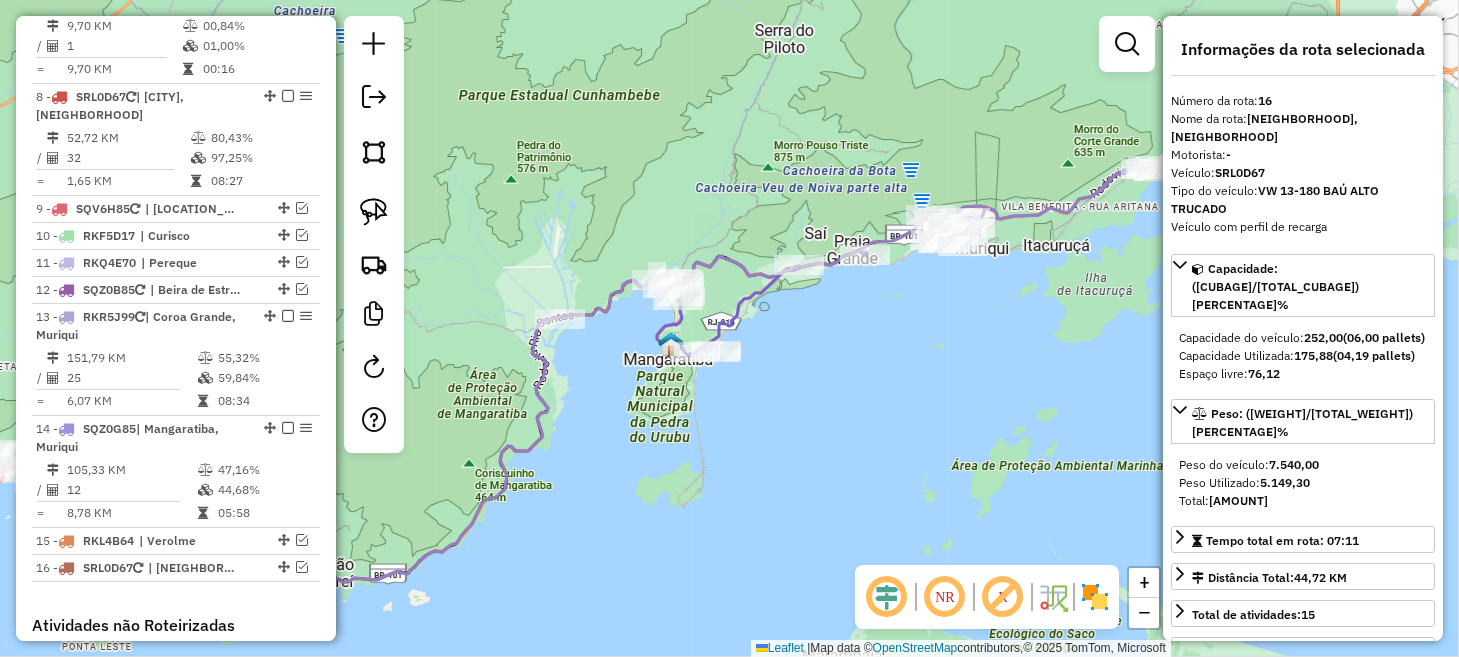 drag, startPoint x: 852, startPoint y: 346, endPoint x: 738, endPoint y: 421, distance: 136.45879 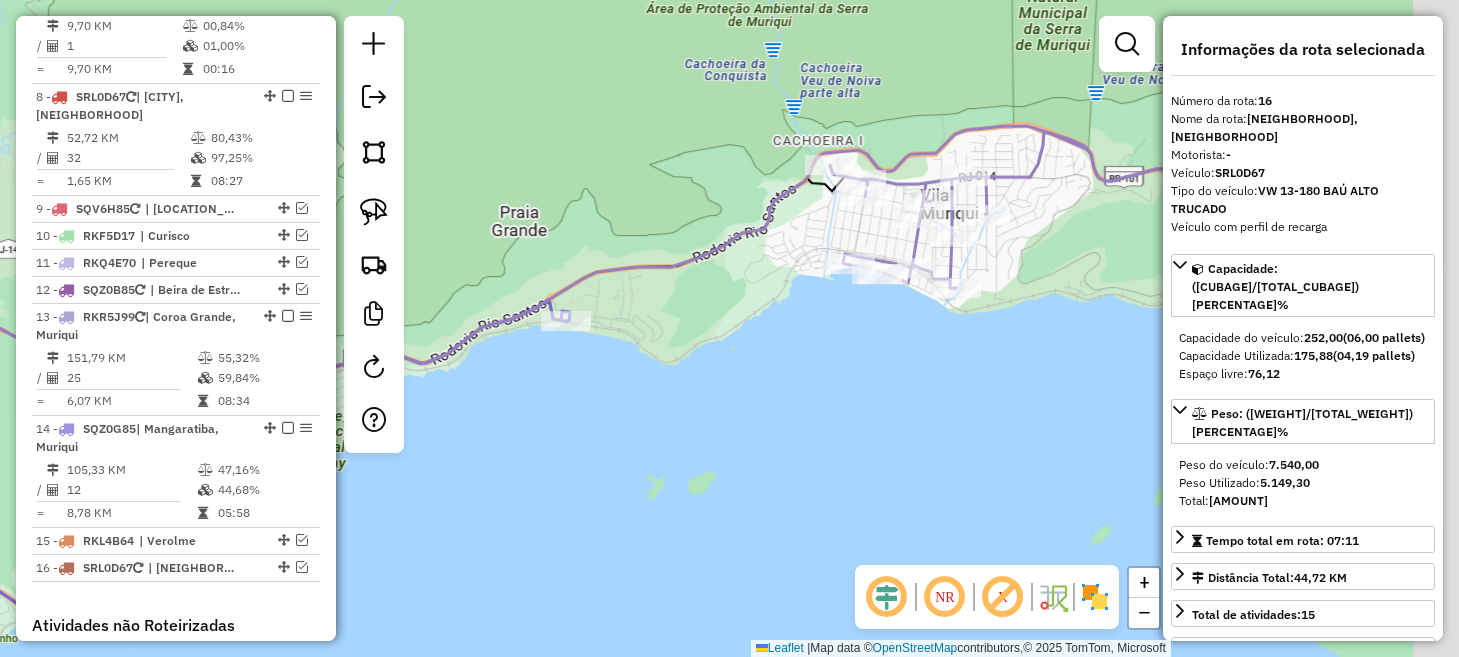 drag, startPoint x: 1017, startPoint y: 288, endPoint x: 634, endPoint y: 423, distance: 406.09604 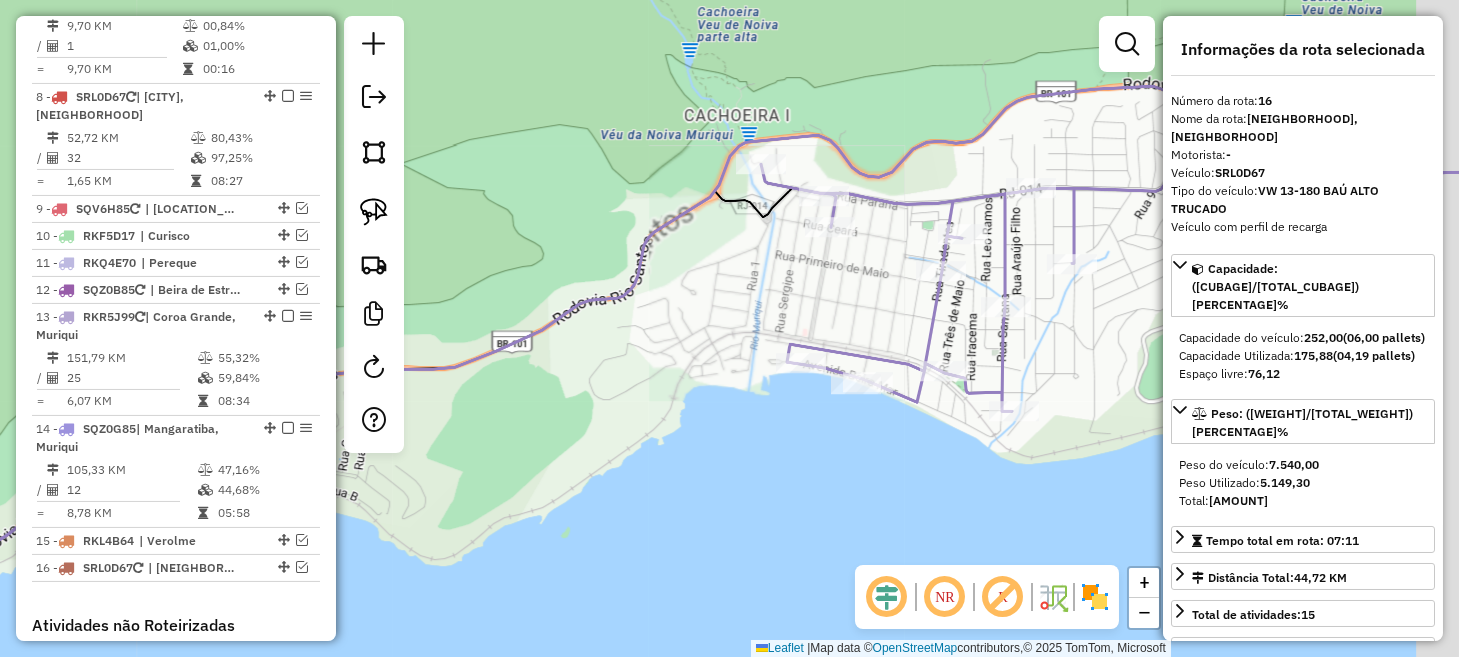 drag, startPoint x: 841, startPoint y: 242, endPoint x: 694, endPoint y: 355, distance: 185.41306 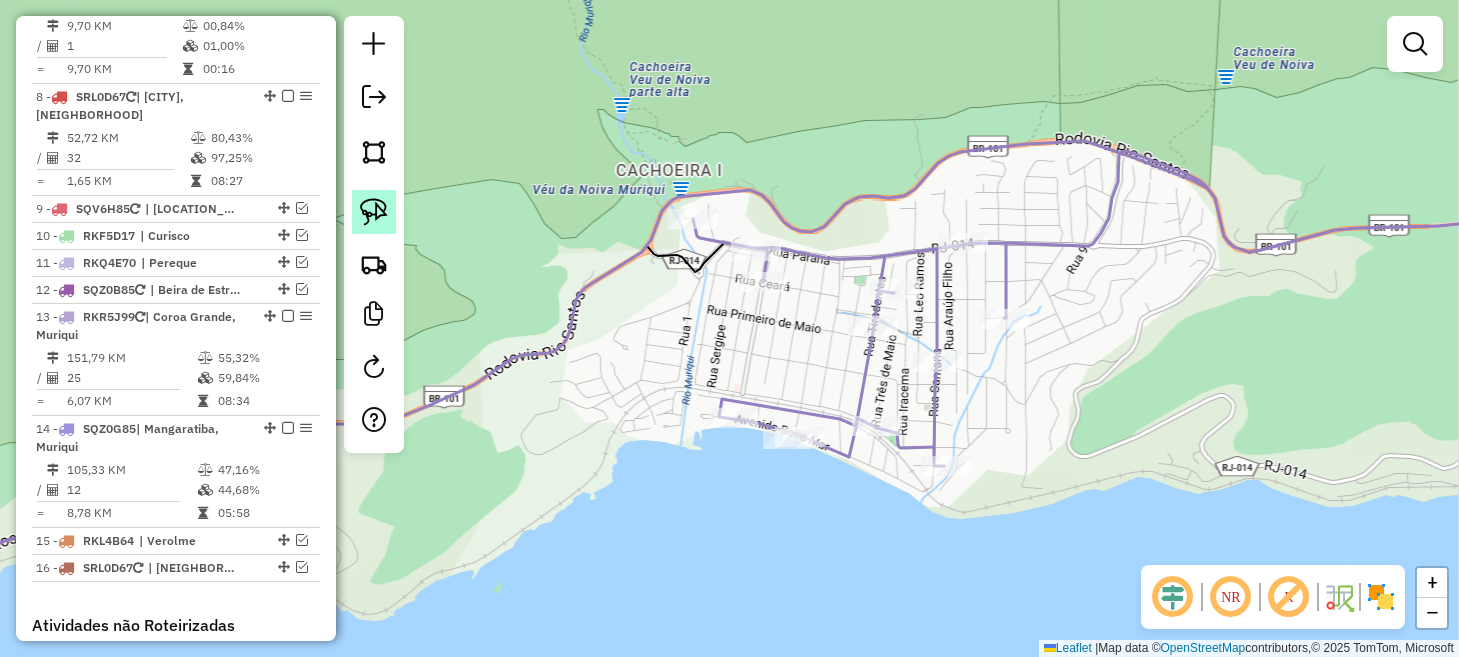 click 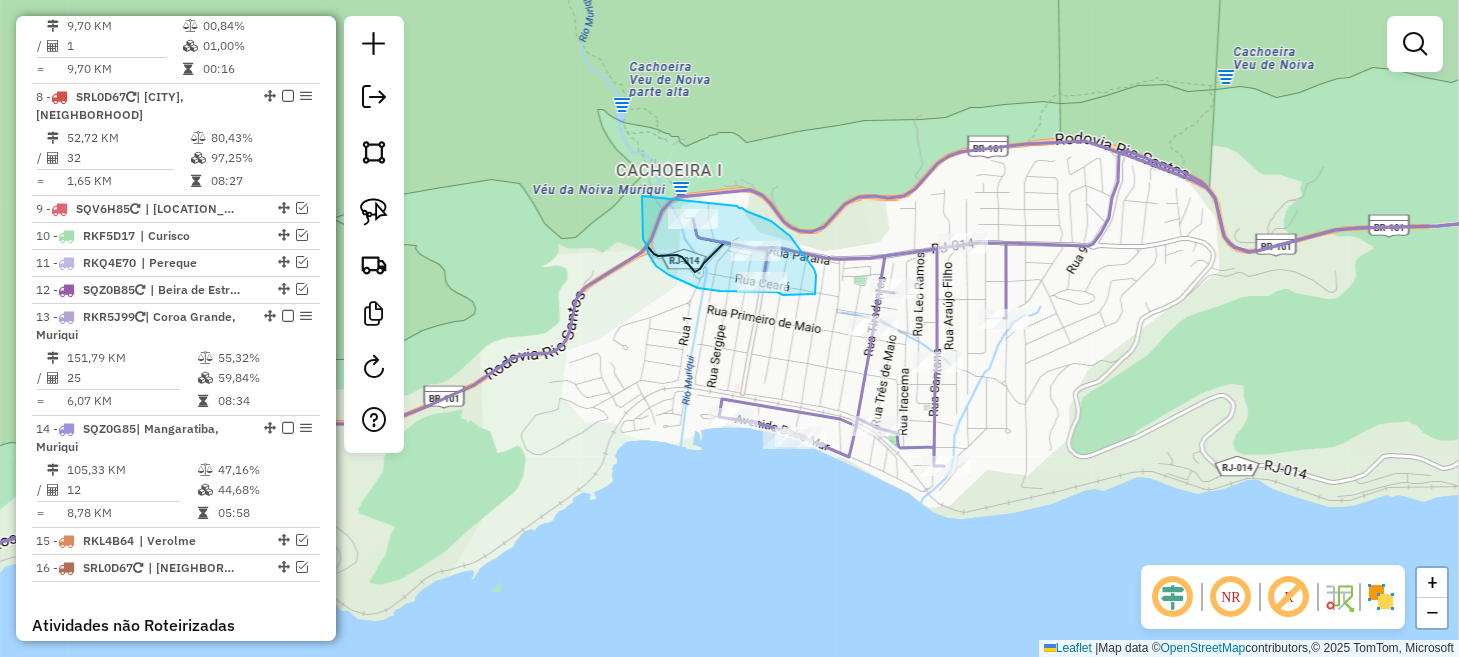 drag, startPoint x: 642, startPoint y: 196, endPoint x: 707, endPoint y: 193, distance: 65.06919 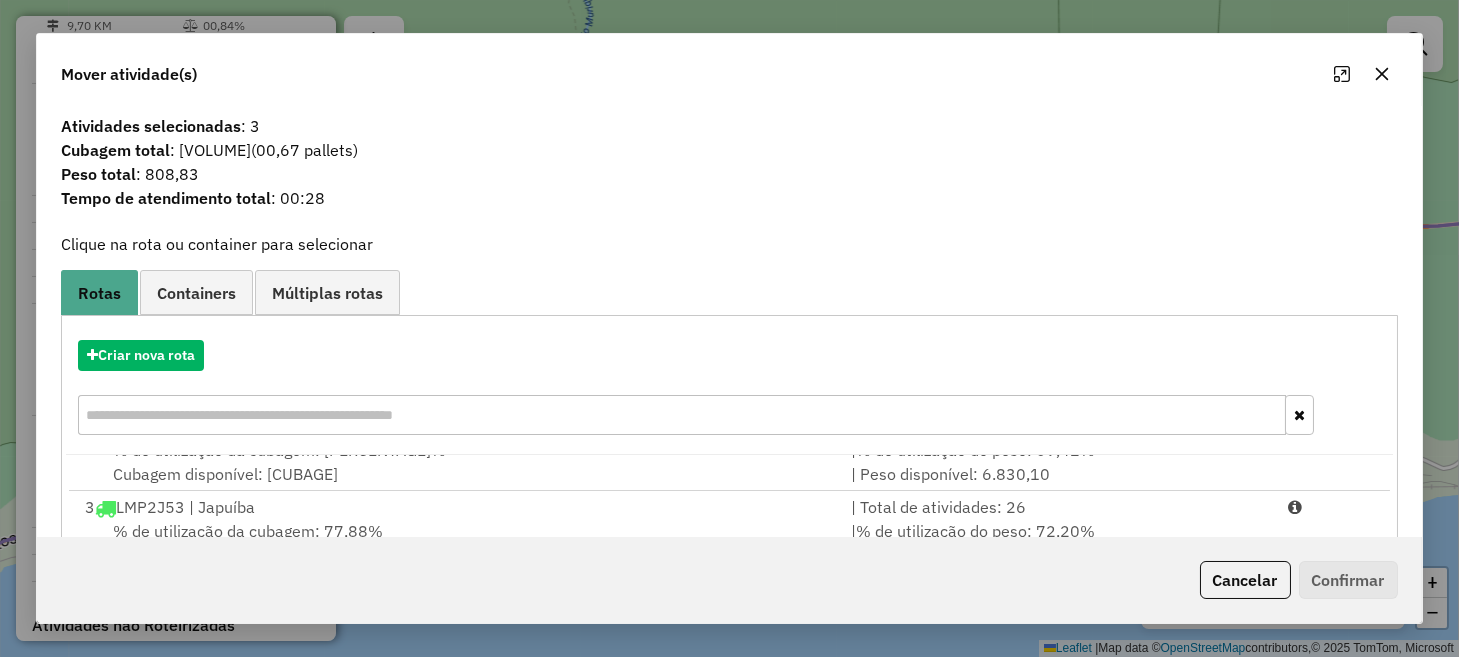 scroll, scrollTop: 326, scrollLeft: 0, axis: vertical 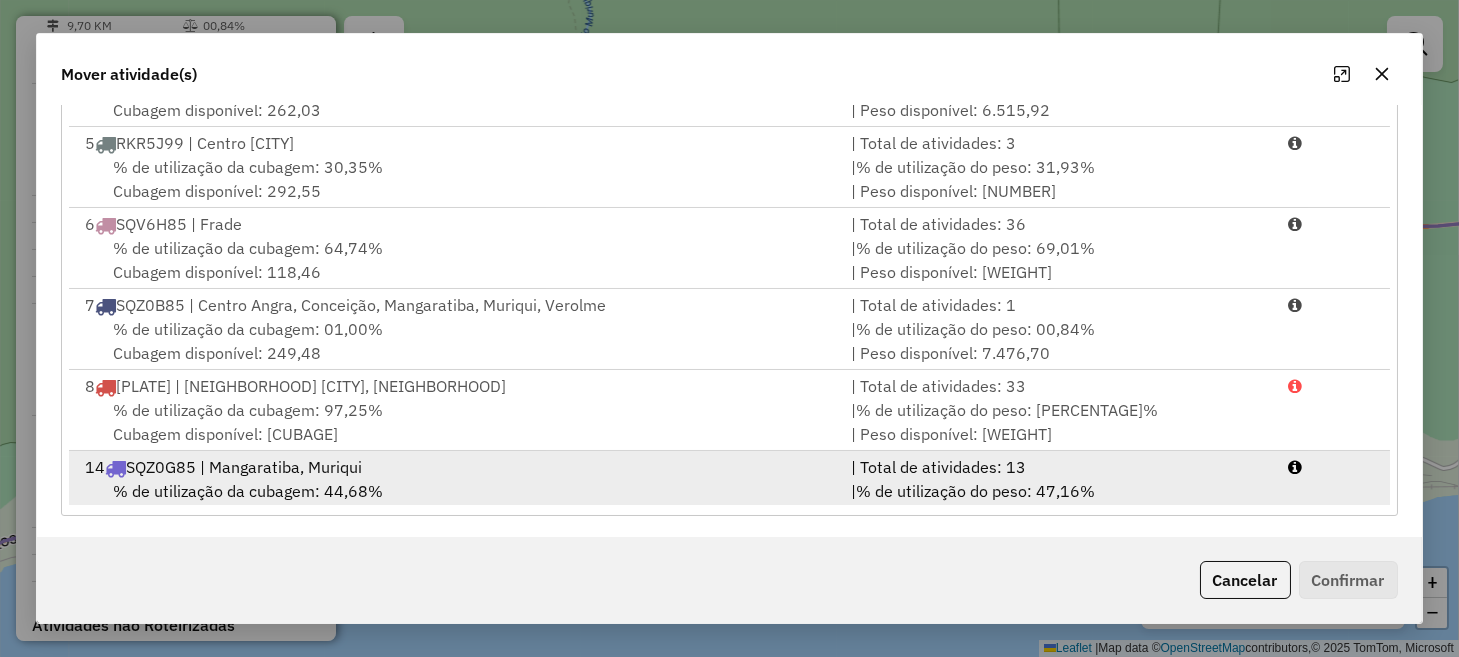 click on "% de utilização da cubagem: 44,68%  Cubagem disponível: 185,88" at bounding box center (455, 503) 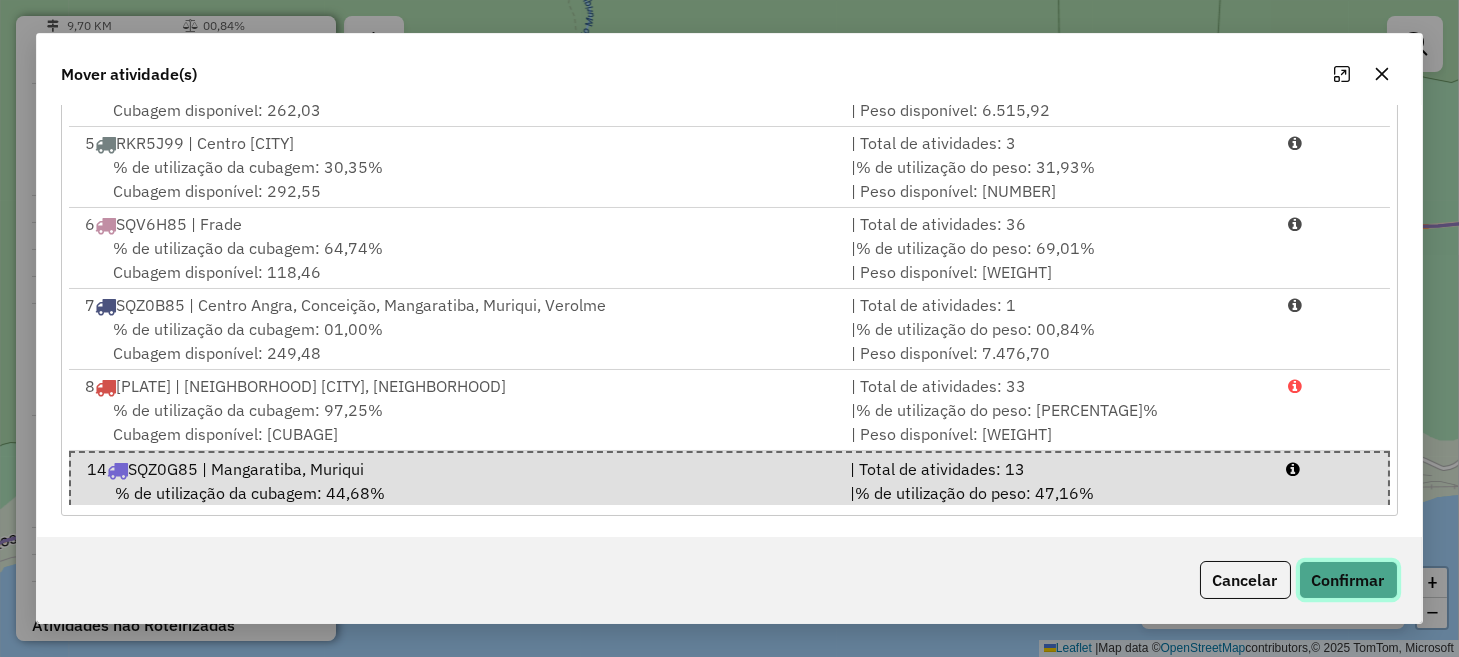 click on "Confirmar" 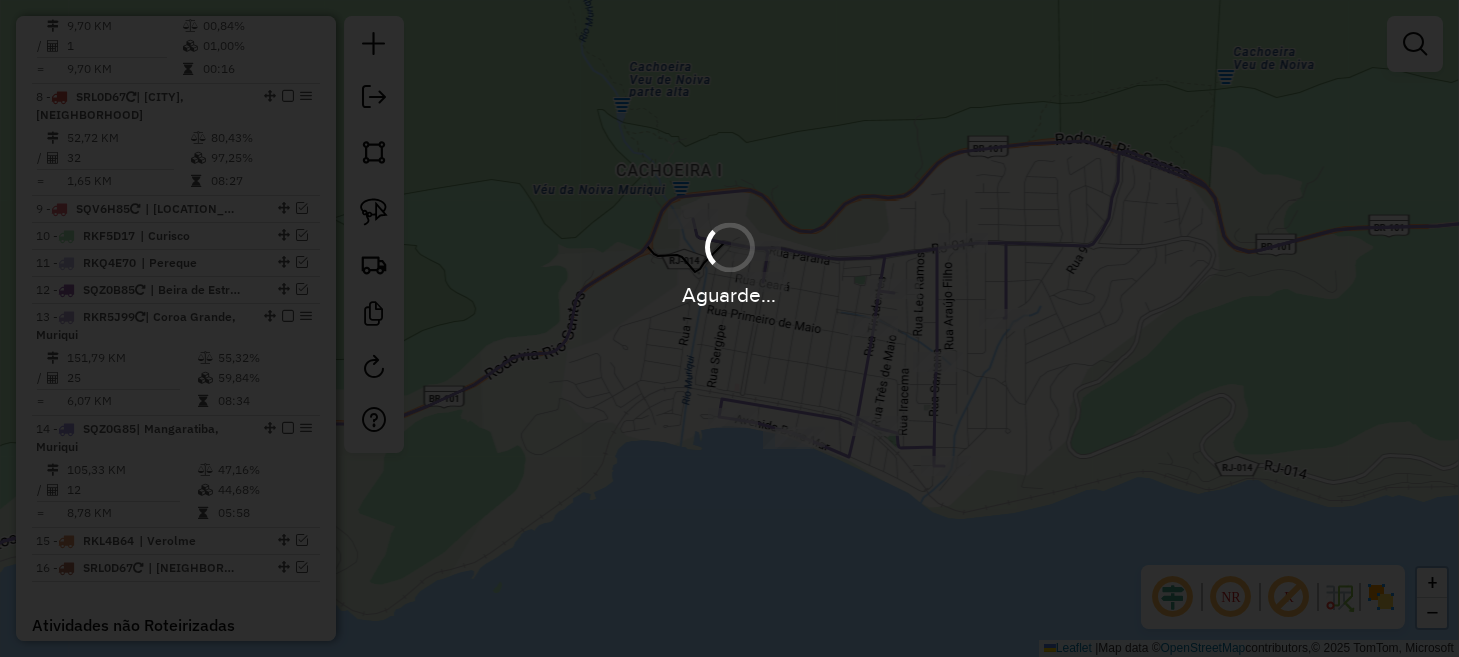 scroll, scrollTop: 0, scrollLeft: 0, axis: both 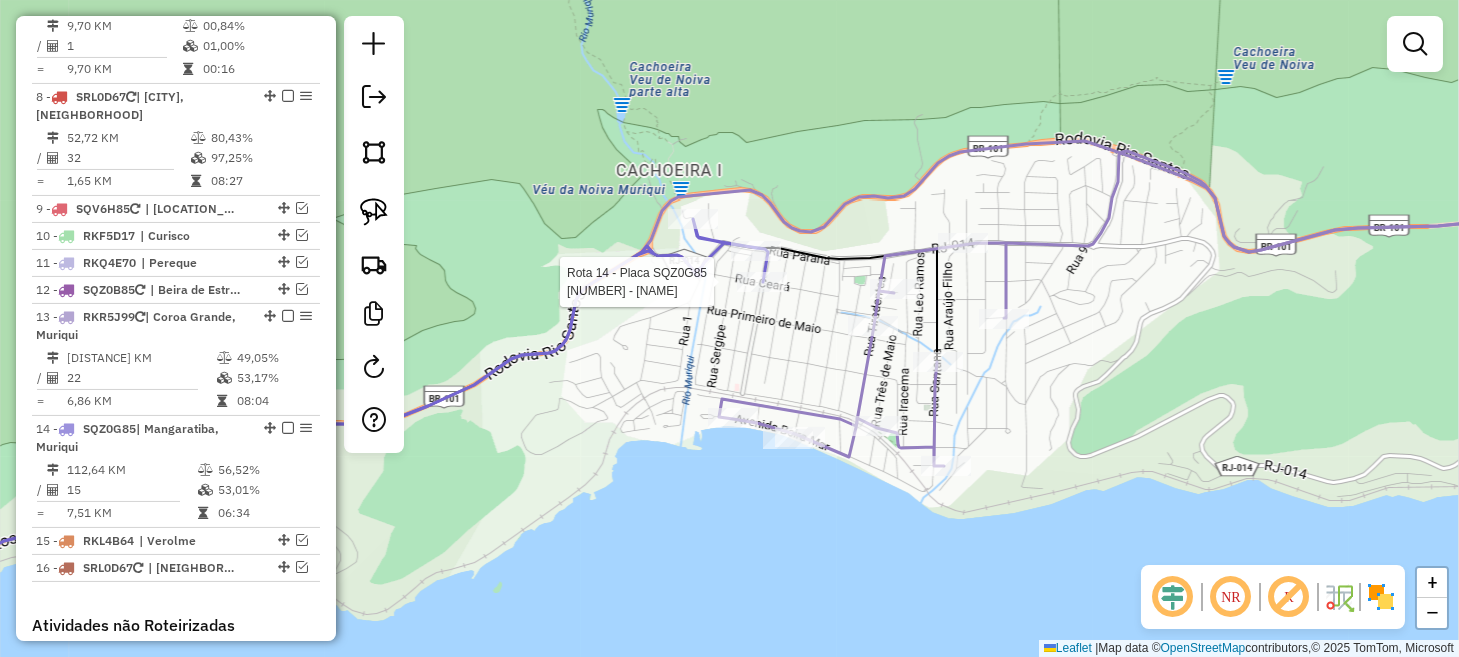select on "**********" 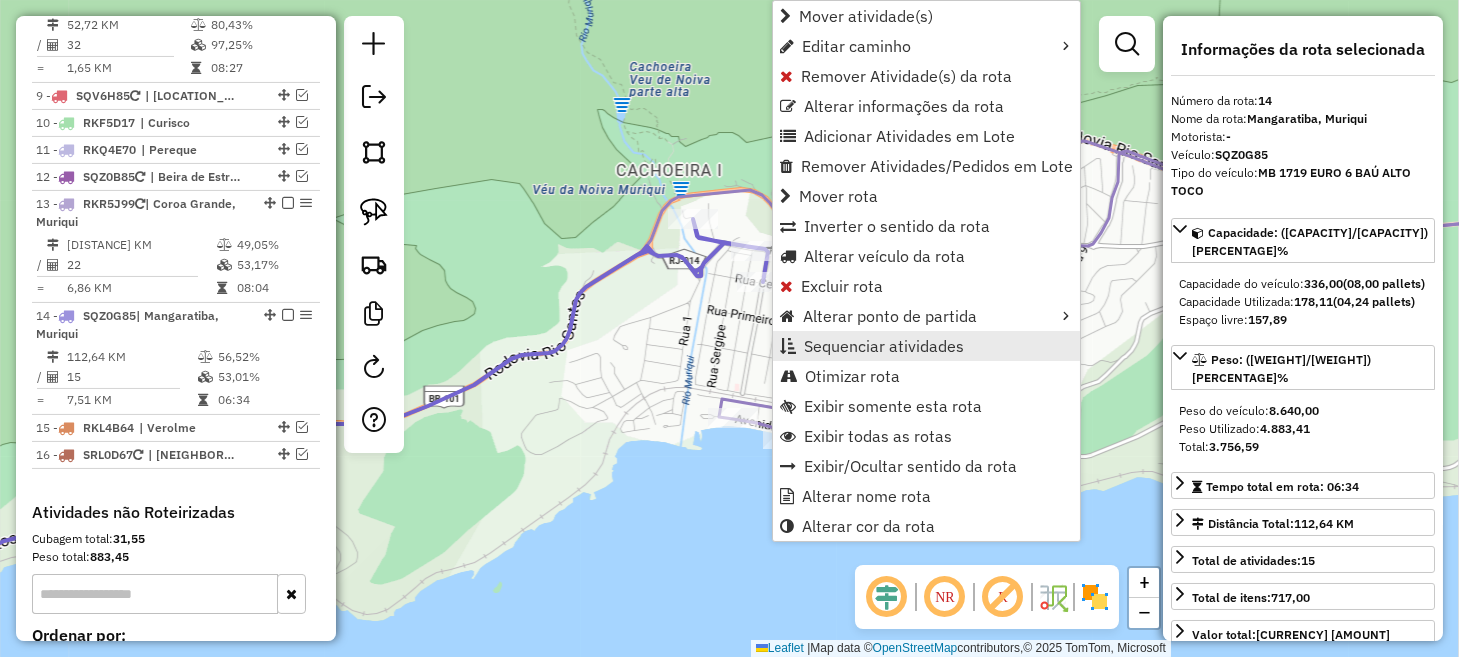 scroll, scrollTop: 1826, scrollLeft: 0, axis: vertical 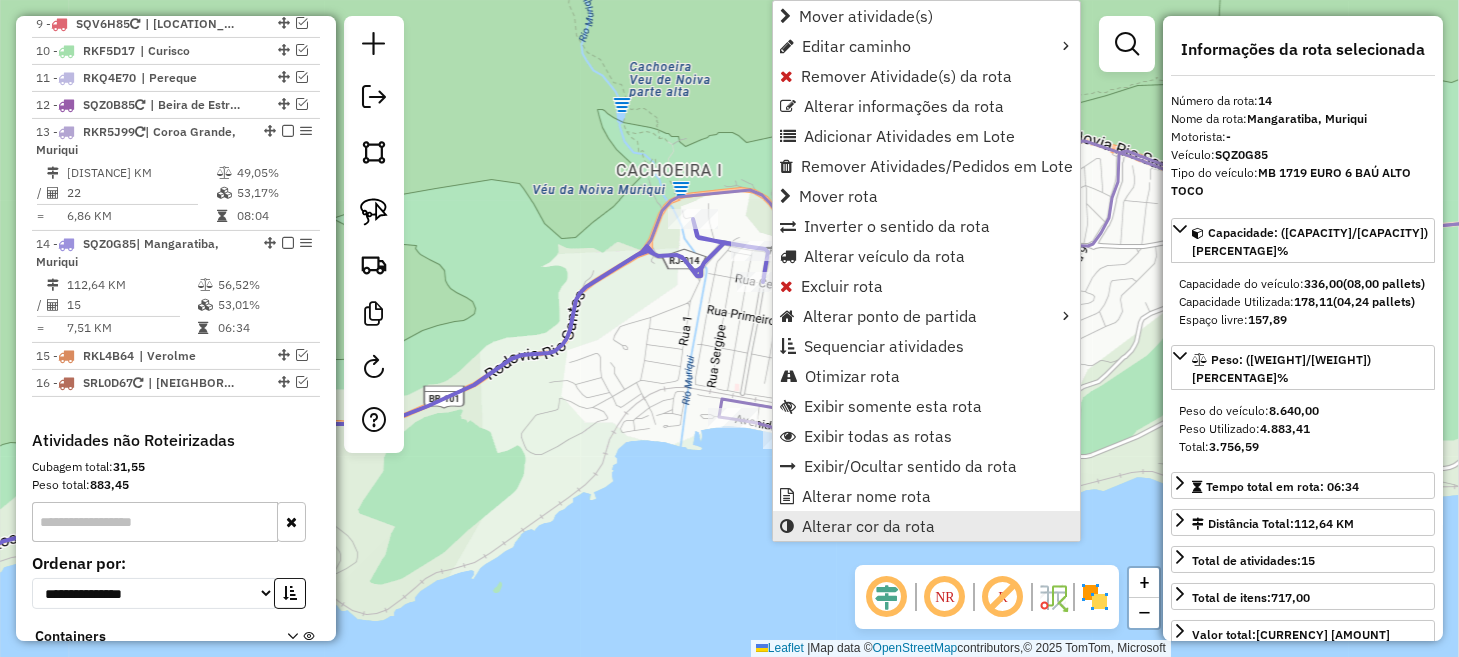 click on "Alterar cor da rota" at bounding box center [868, 526] 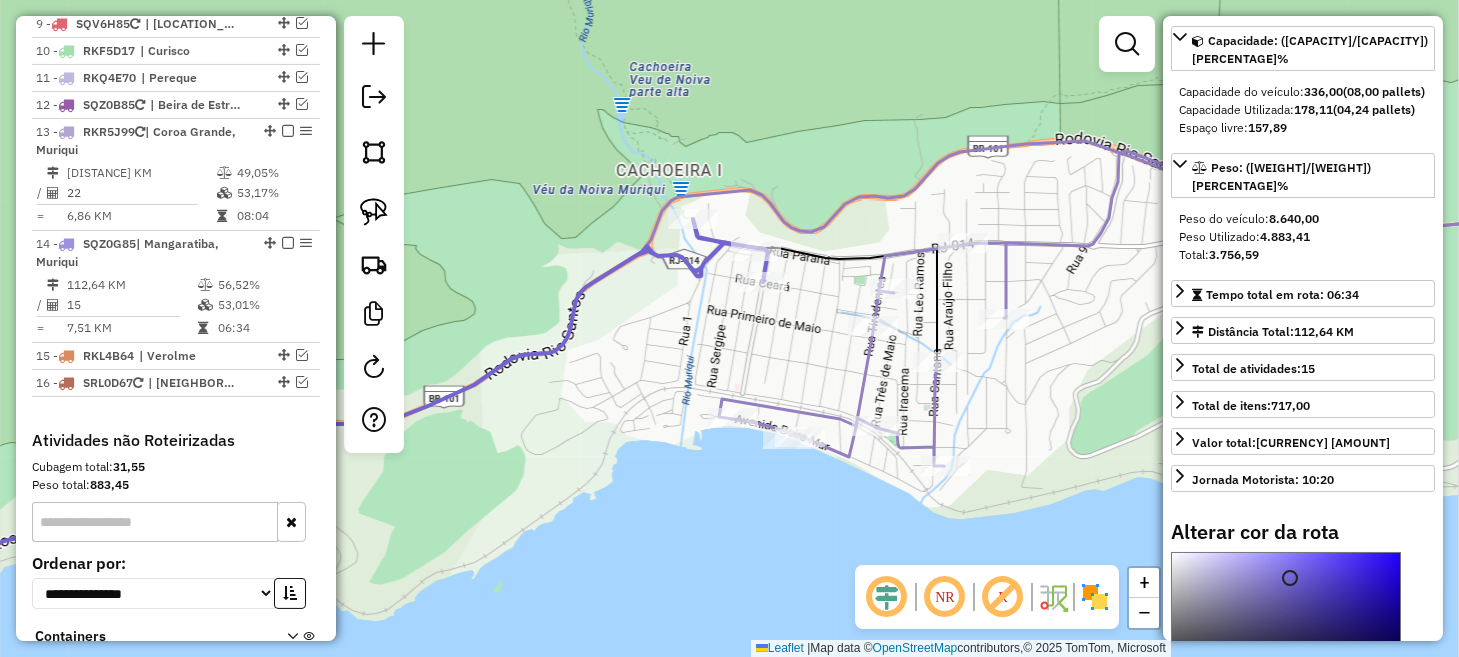scroll, scrollTop: 300, scrollLeft: 0, axis: vertical 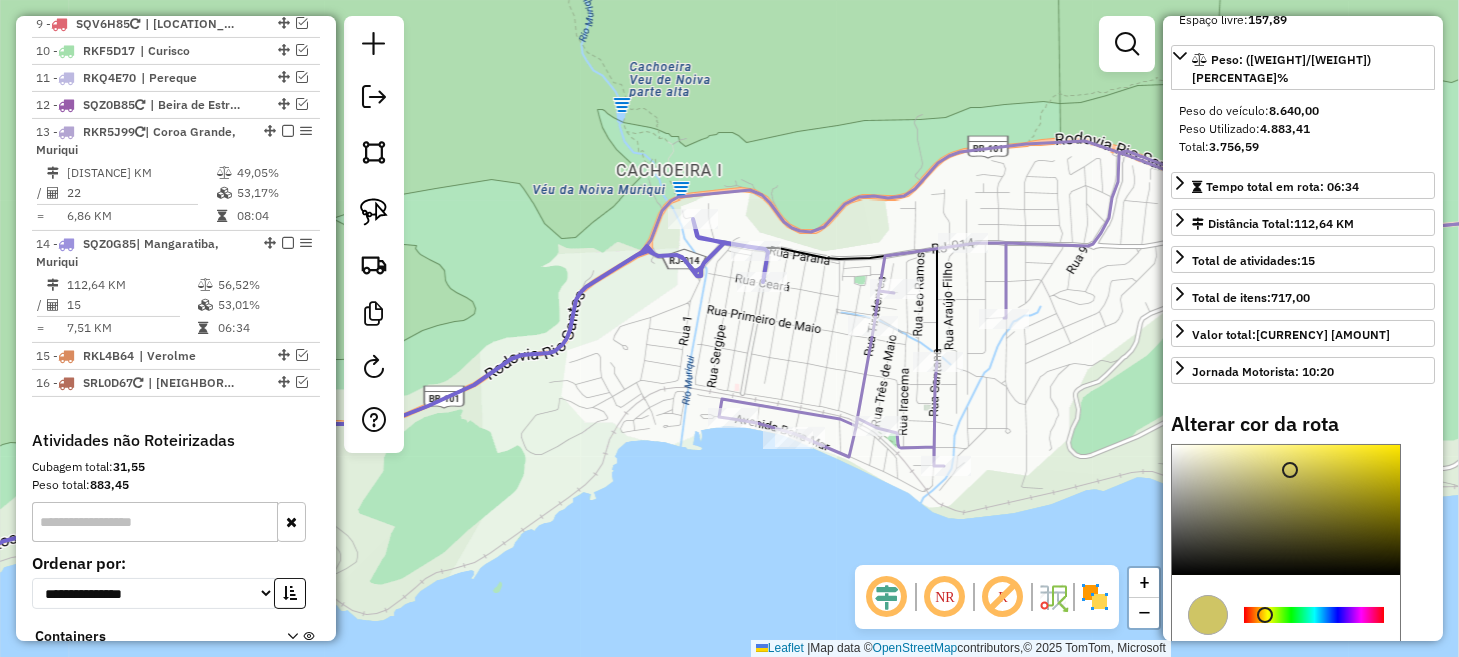 click at bounding box center (1314, 615) 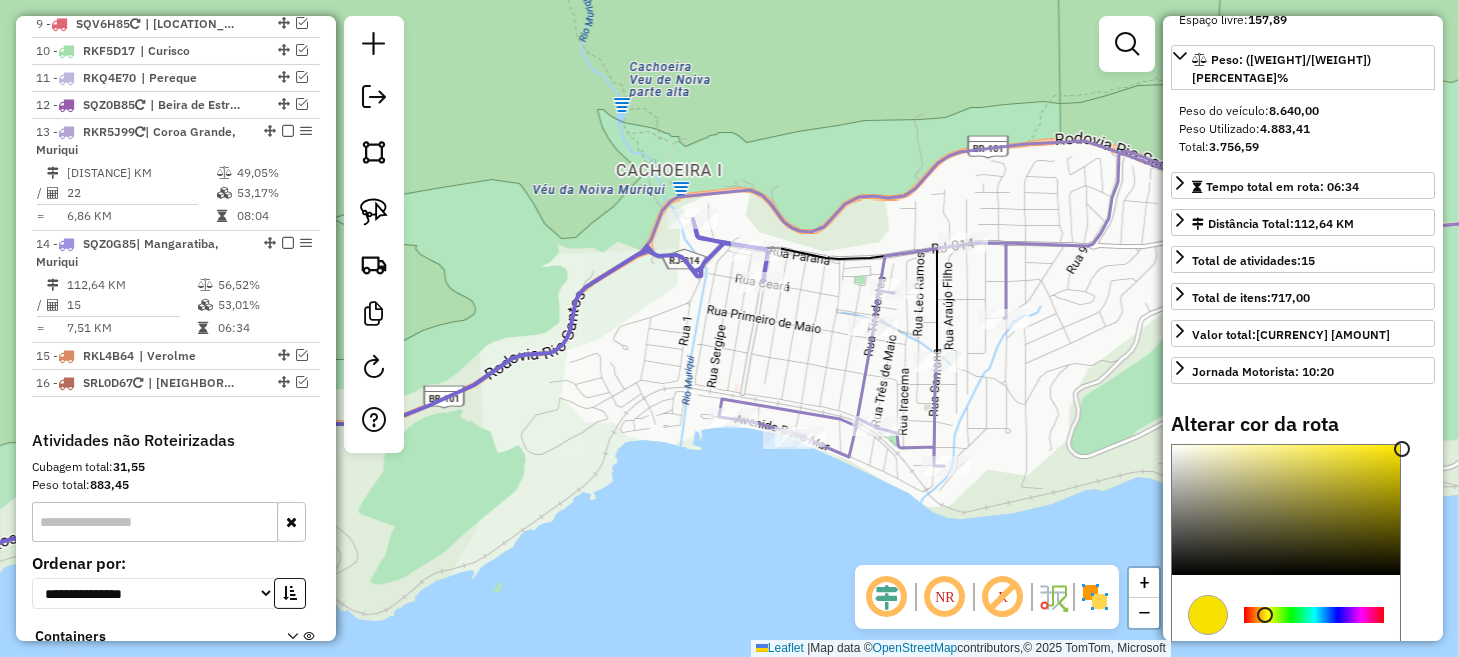 type on "*******" 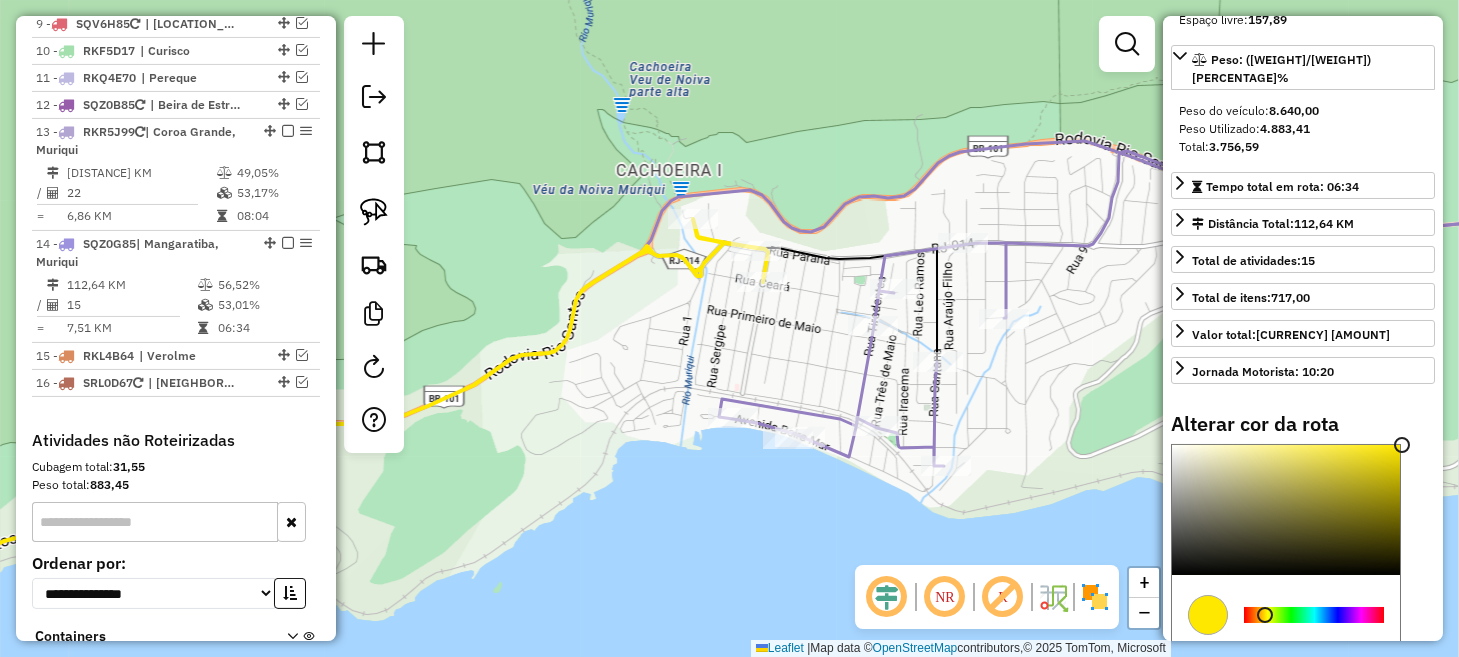 click on "Janela de atendimento Grade de atendimento Capacidade Transportadoras Veículos Cliente Pedidos  Rotas Selecione os dias de semana para filtrar as janelas de atendimento  Seg   Ter   Qua   Qui   Sex   Sáb   Dom  Informe o período da janela de atendimento: De: Até:  Filtrar exatamente a janela do cliente  Considerar janela de atendimento padrão  Selecione os dias de semana para filtrar as grades de atendimento  Seg   Ter   Qua   Qui   Sex   Sáb   Dom   Considerar clientes sem dia de atendimento cadastrado  Clientes fora do dia de atendimento selecionado Filtrar as atividades entre os valores definidos abaixo:  Peso mínimo:   Peso máximo:   Cubagem mínima:   Cubagem máxima:   De:   Até:  Filtrar as atividades entre o tempo de atendimento definido abaixo:  De:   Até:   Considerar capacidade total dos clientes não roteirizados Transportadora: Selecione um ou mais itens Tipo de veículo: Selecione um ou mais itens Veículo: Selecione um ou mais itens Motorista: Selecione um ou mais itens Nome: Rótulo:" 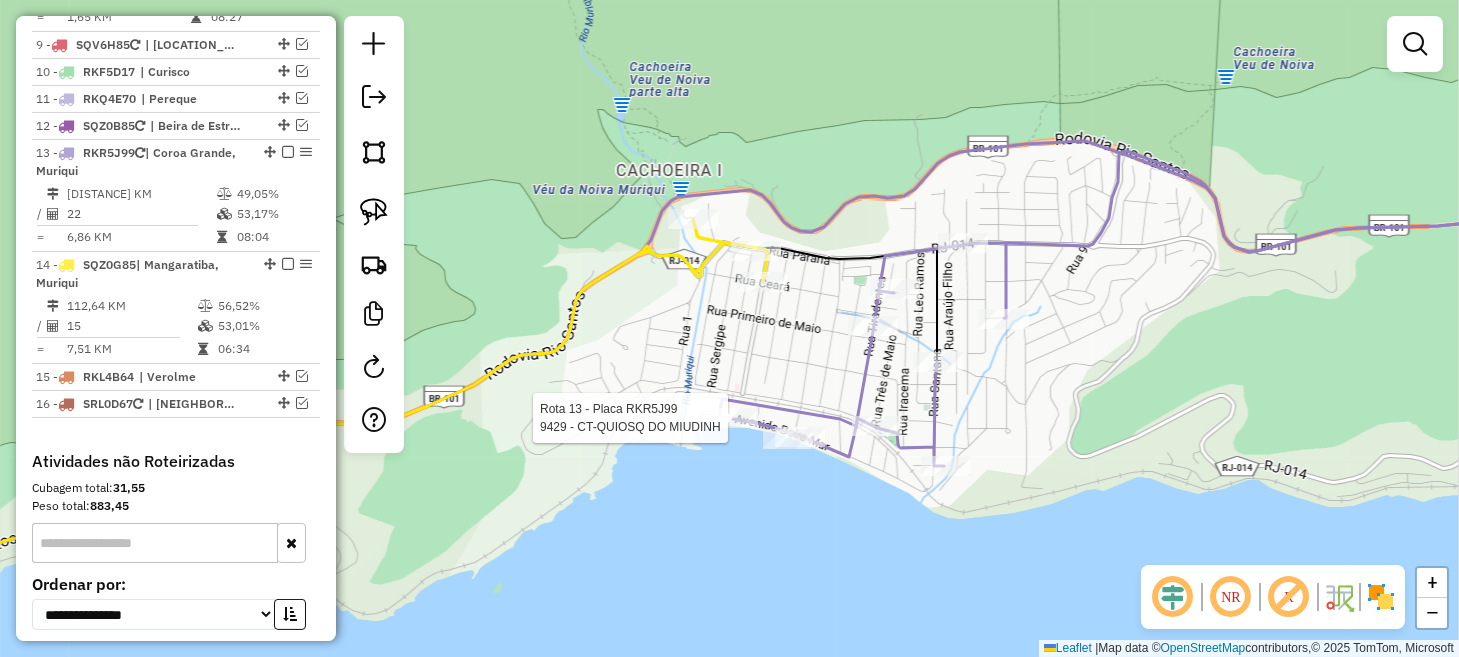 select on "**********" 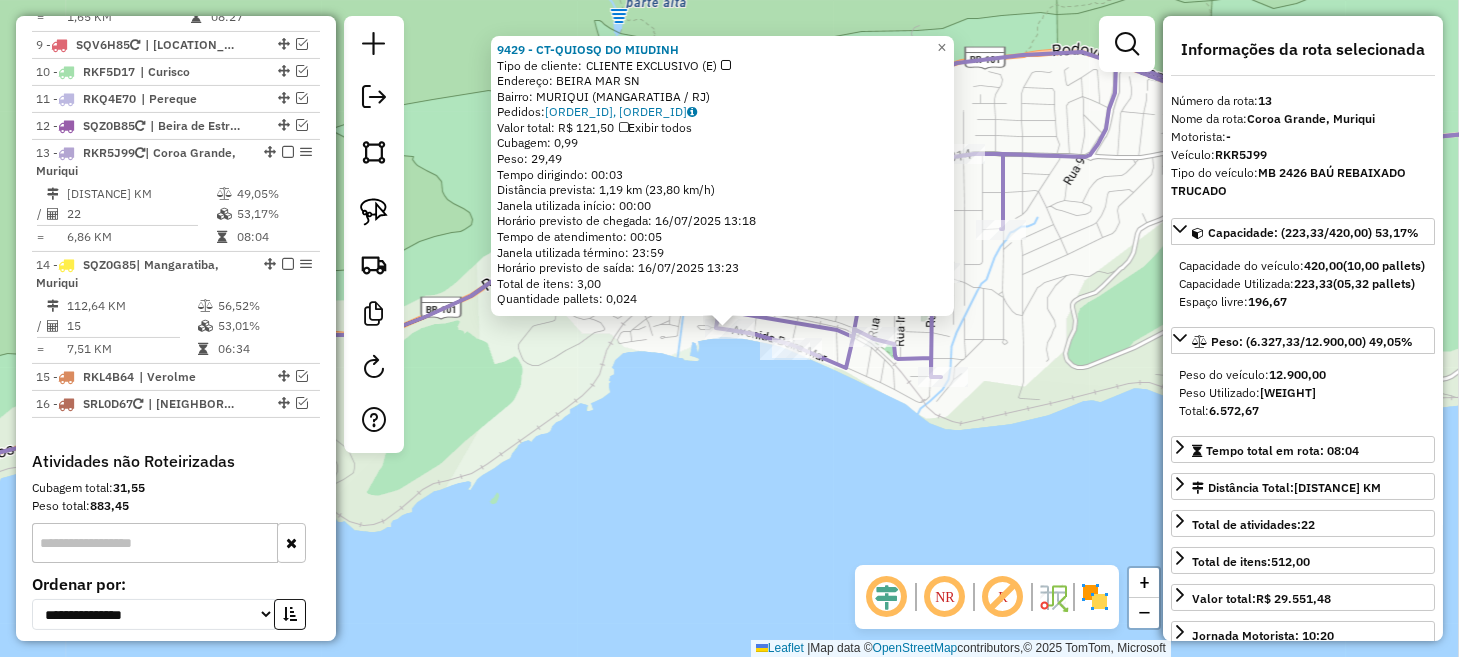 scroll, scrollTop: 1782, scrollLeft: 0, axis: vertical 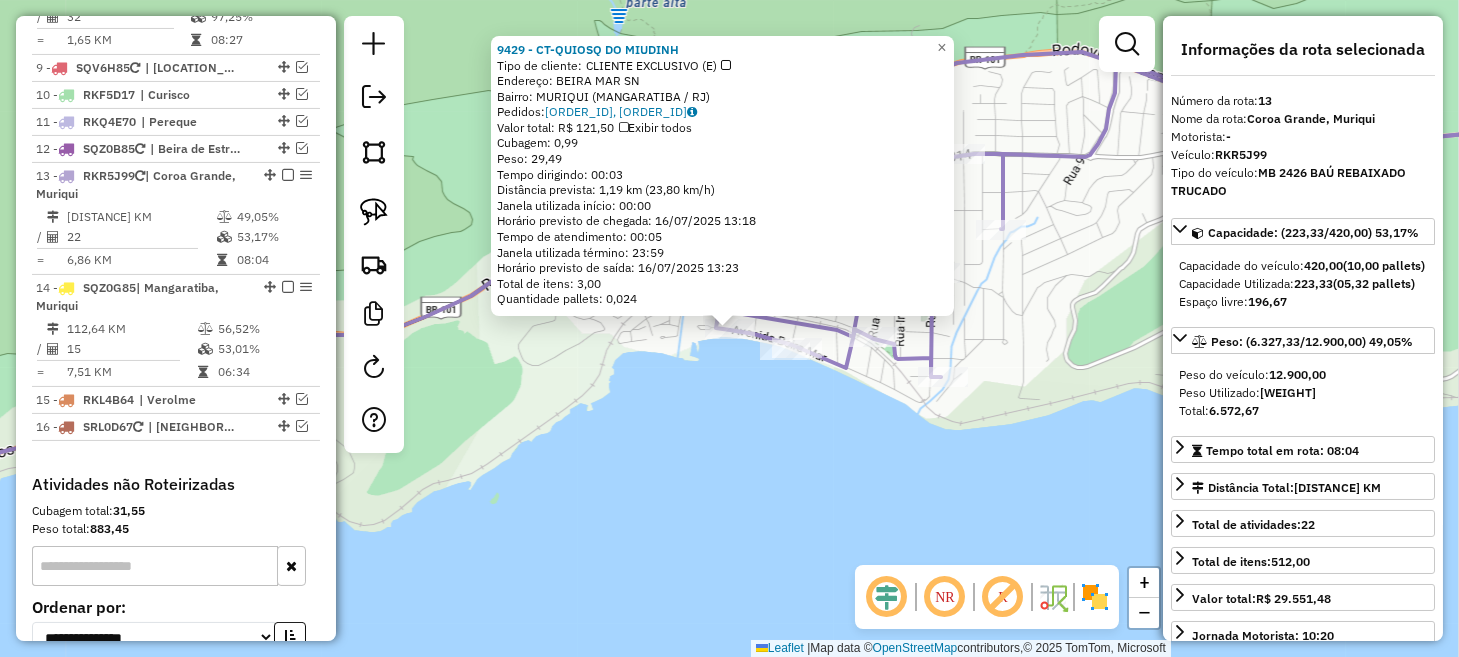 click on "[NUMBER] - [NAME]  Tipo de cliente:   CLIENTE EXCLUSIVO  (E)   Endereço:  [STREET_NAME] SN   Bairro: [NEIGHBORHOOD] ([CITY] / [STATE])   Pedidos:  [IDS]   Valor total: [CURRENCY] [PRICE]   Exibir todos   Cubagem: [VOLUME]  Peso: [WEIGHT]  Tempo dirigindo: [TIME]   Distância prevista: [DISTANCE] km ([SPEED] km/h)   Janela utilizada início: [TIME]   Horário previsto de chegada: [DATE] [TIME]   Tempo de atendimento: [TIME]   Janela utilizada término: [TIME]   Horário previsto de saída: [DATE] [TIME]   Total de itens: [NUMBER]   Quantidade pallets: [VOLUME]  × Janela de atendimento Grade de atendimento Capacidade Transportadoras Veículos Cliente Pedidos  Rotas Selecione os dias de semana para filtrar as janelas de atendimento  Seg   Ter   Qua   Qui   Sex   Sáb   Dom  Informe o período da janela de atendimento: De: Até:  Filtrar exatamente a janela do cliente  Considerar janela de atendimento padrão  Selecione os dias de semana para filtrar as grades de atendimento  Seg   Ter   Qua   Qui   Sex   Sáb   Dom   De:  De:" 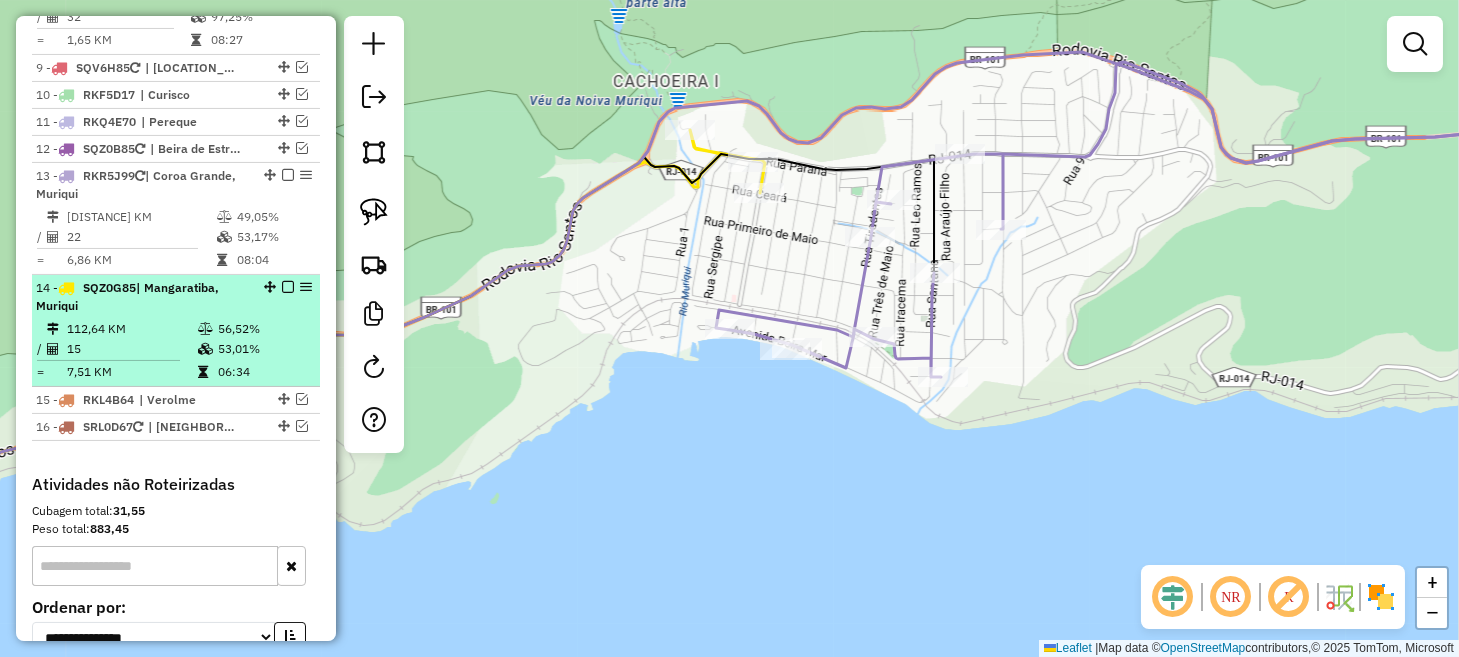 click at bounding box center (288, 287) 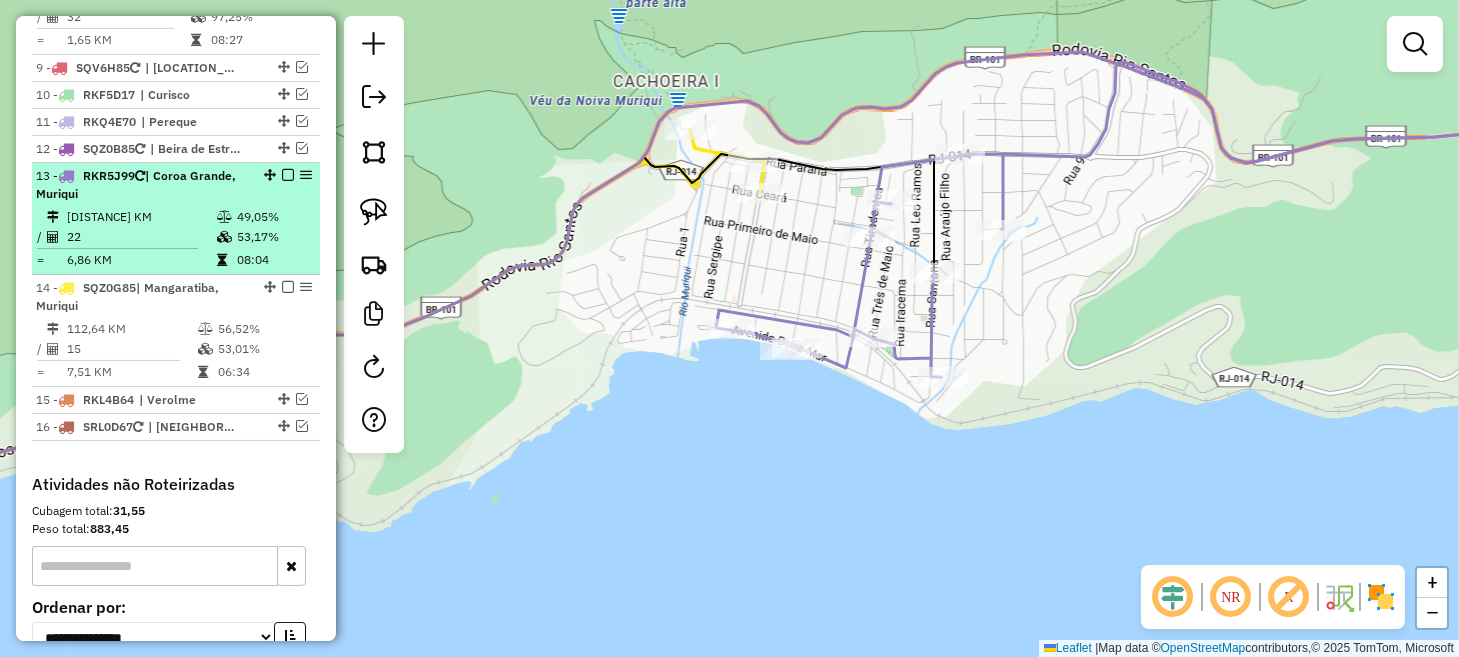 scroll, scrollTop: 1740, scrollLeft: 0, axis: vertical 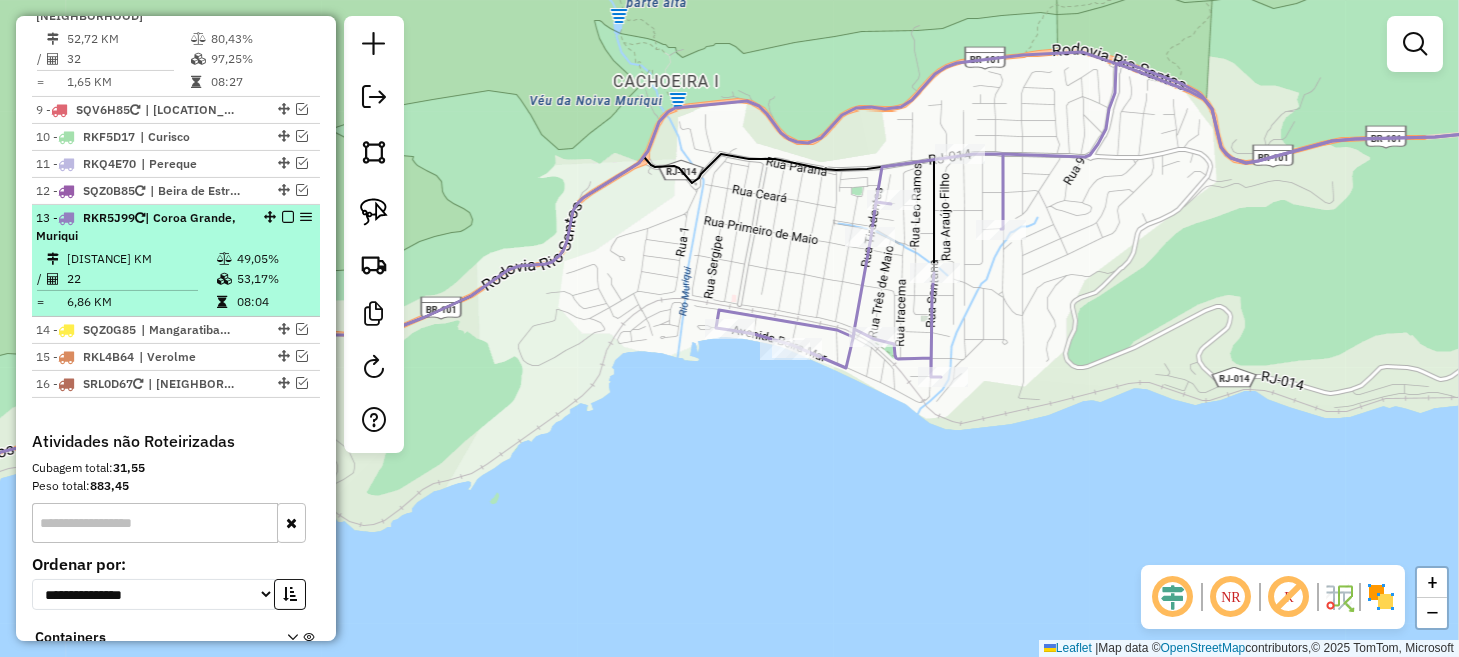 click at bounding box center [288, 217] 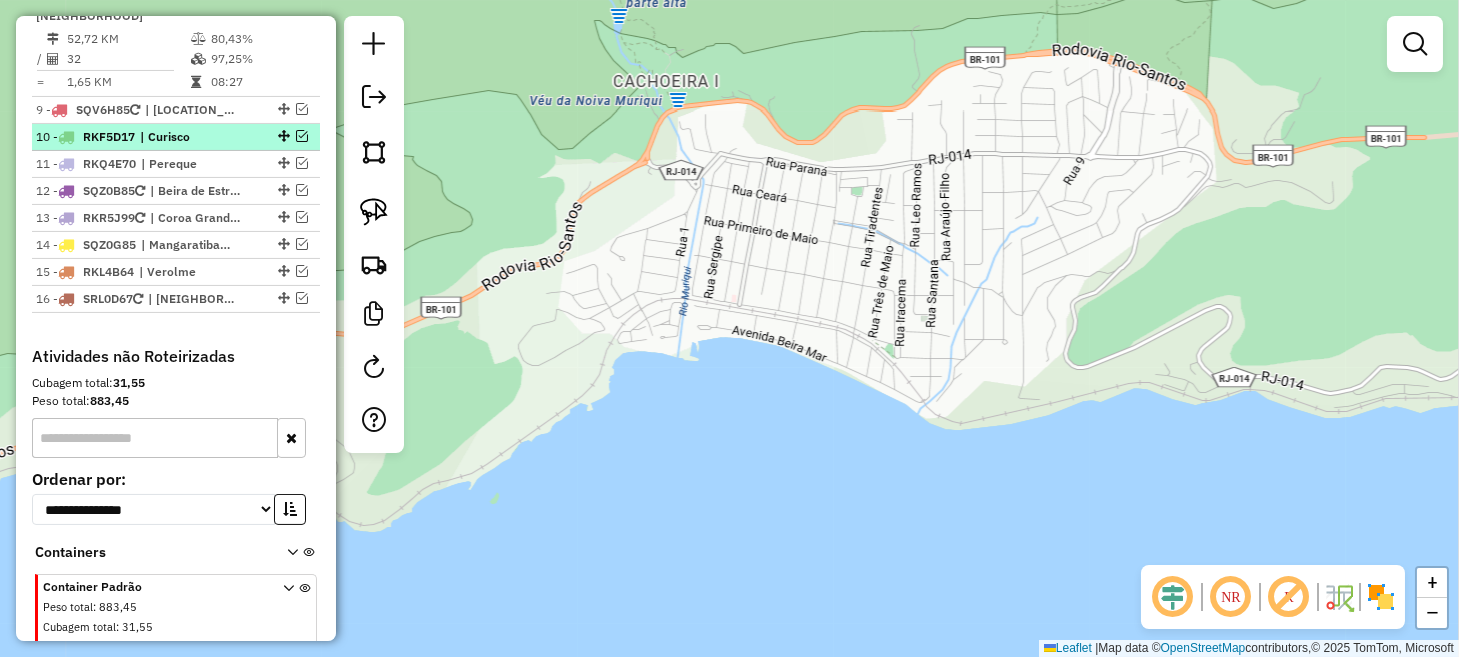 scroll, scrollTop: 1655, scrollLeft: 0, axis: vertical 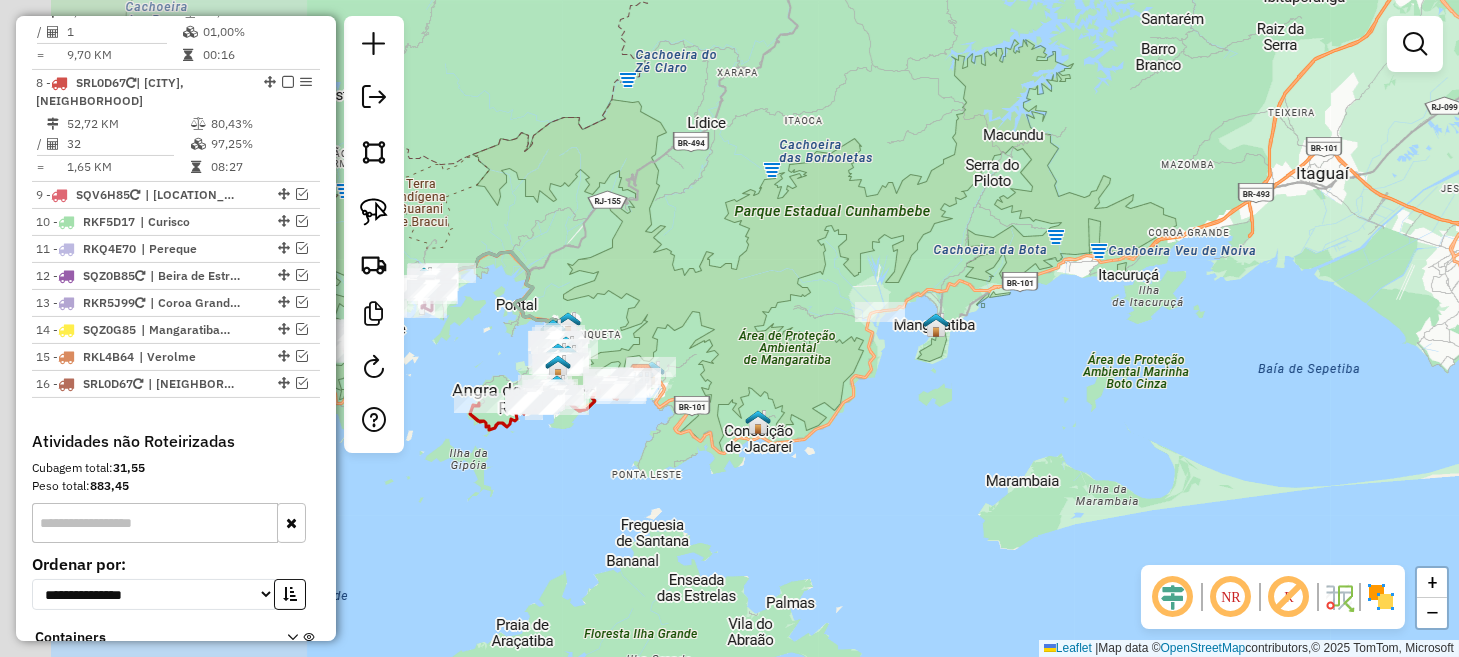 drag, startPoint x: 597, startPoint y: 438, endPoint x: 1203, endPoint y: 404, distance: 606.95306 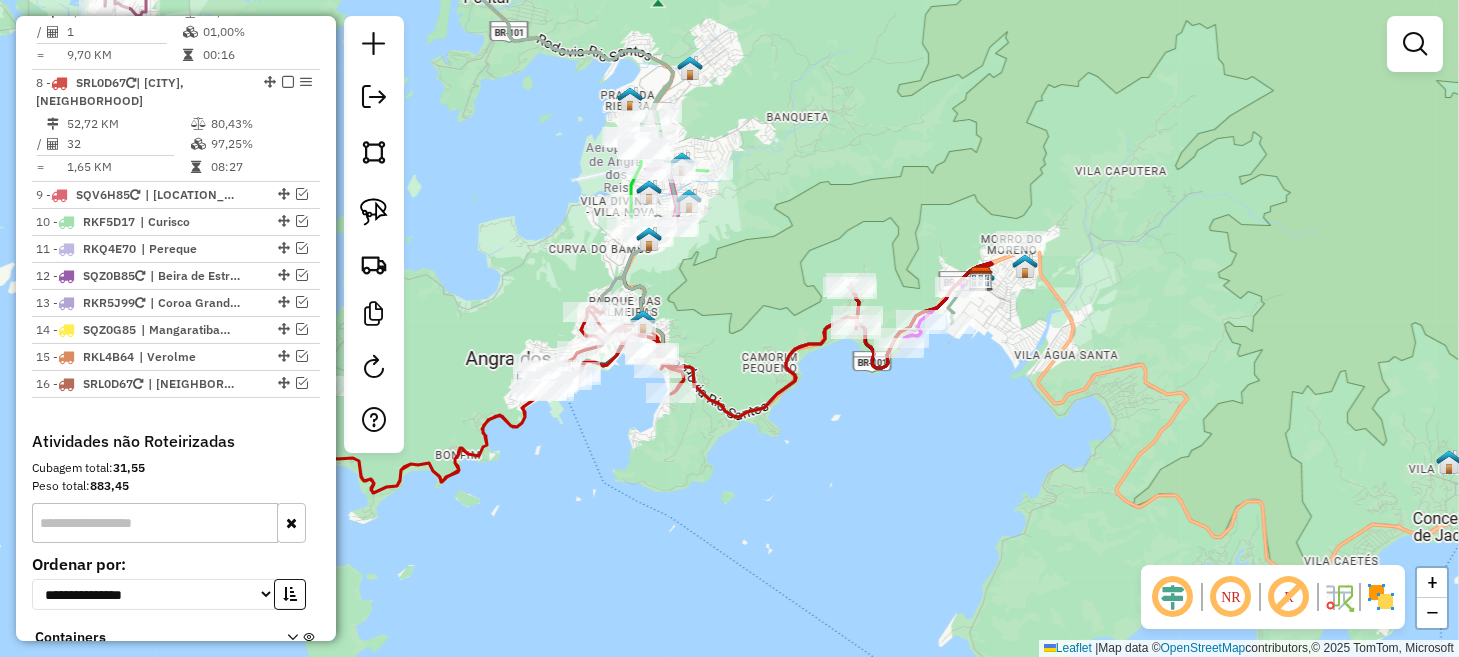 drag, startPoint x: 716, startPoint y: 272, endPoint x: 784, endPoint y: 397, distance: 142.29898 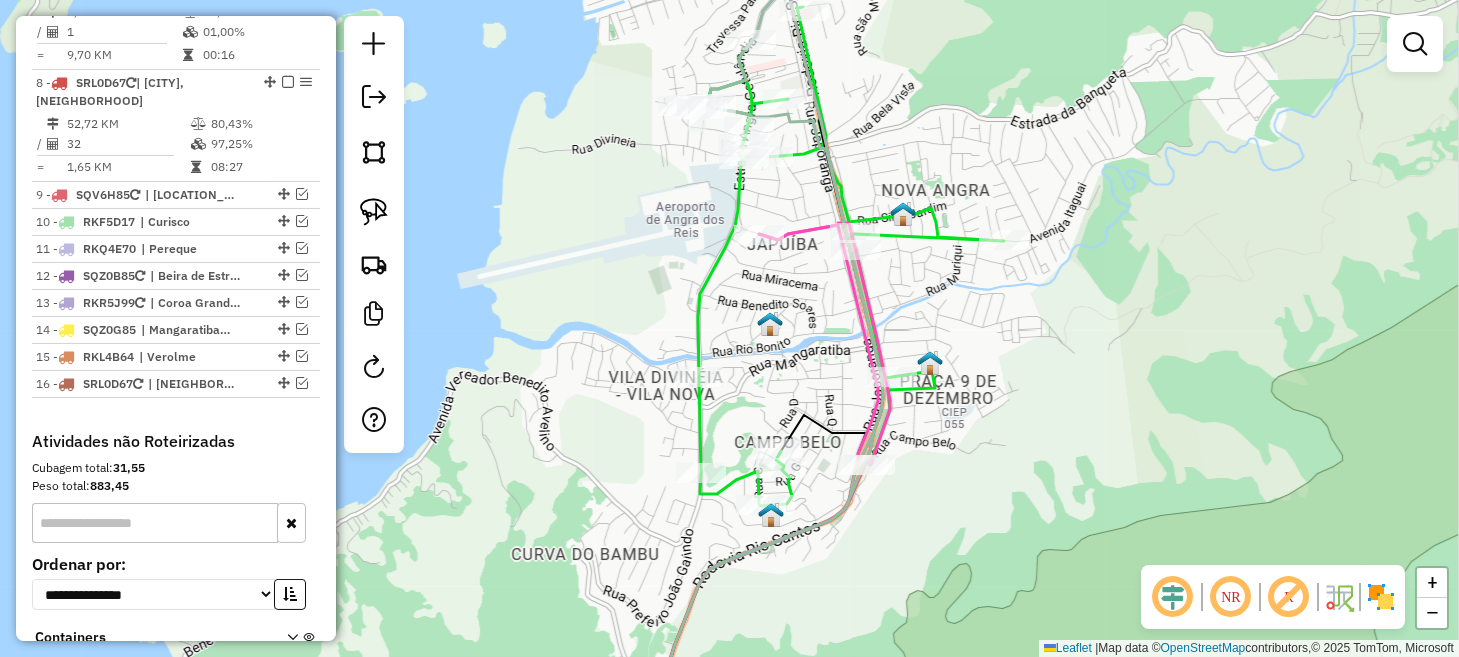 drag, startPoint x: 1092, startPoint y: 270, endPoint x: 1066, endPoint y: 372, distance: 105.26158 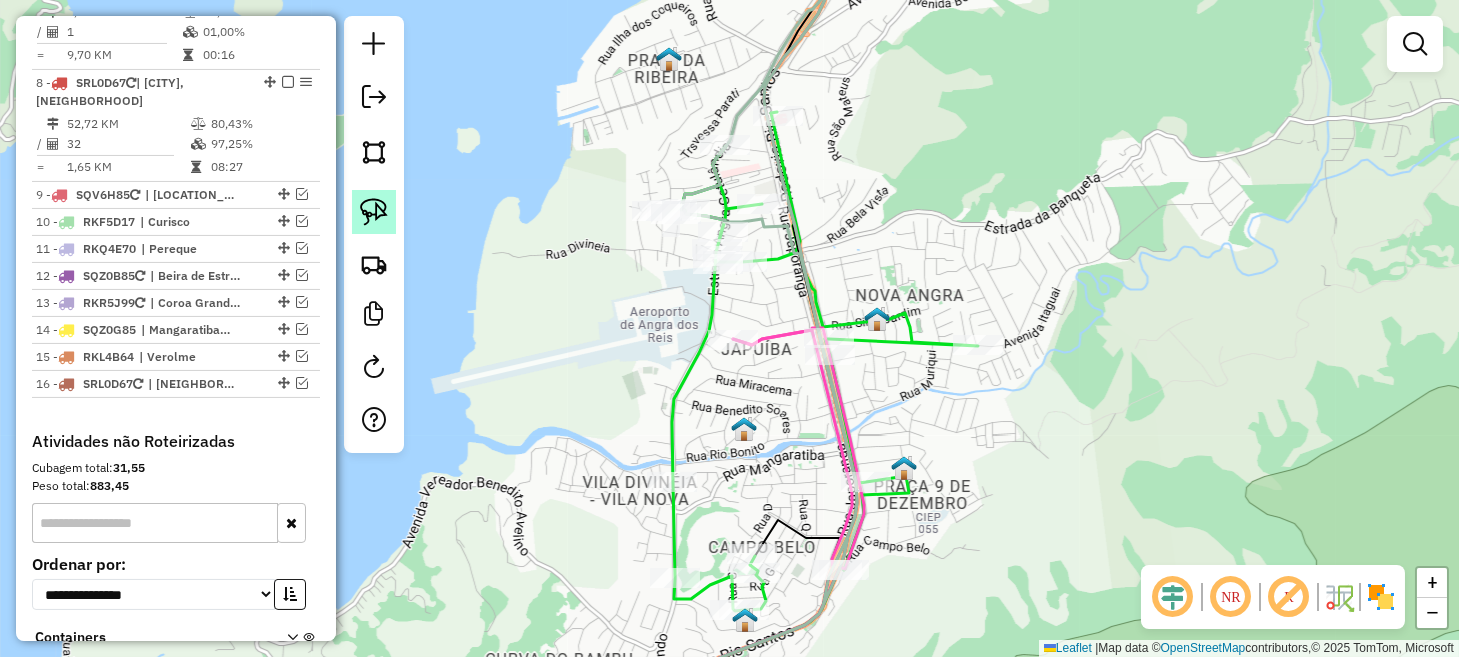 click 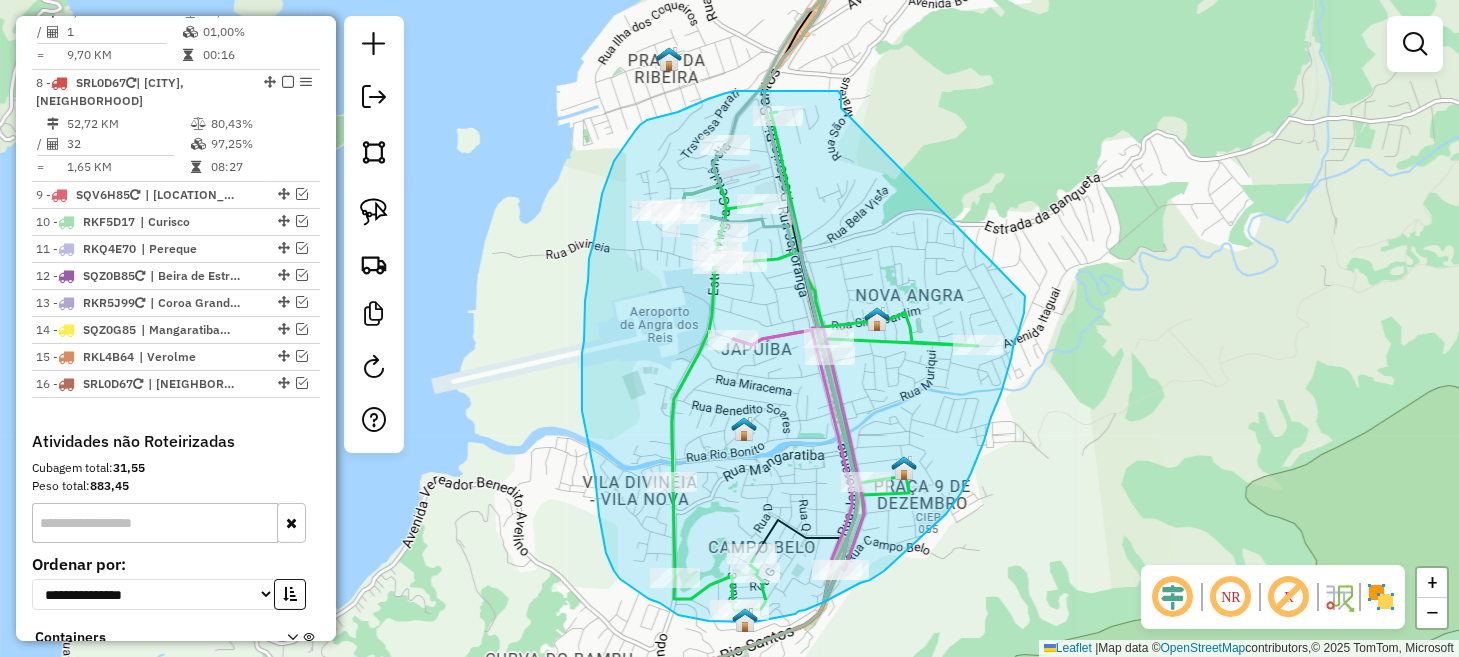drag, startPoint x: 841, startPoint y: 101, endPoint x: 1025, endPoint y: 296, distance: 268.10632 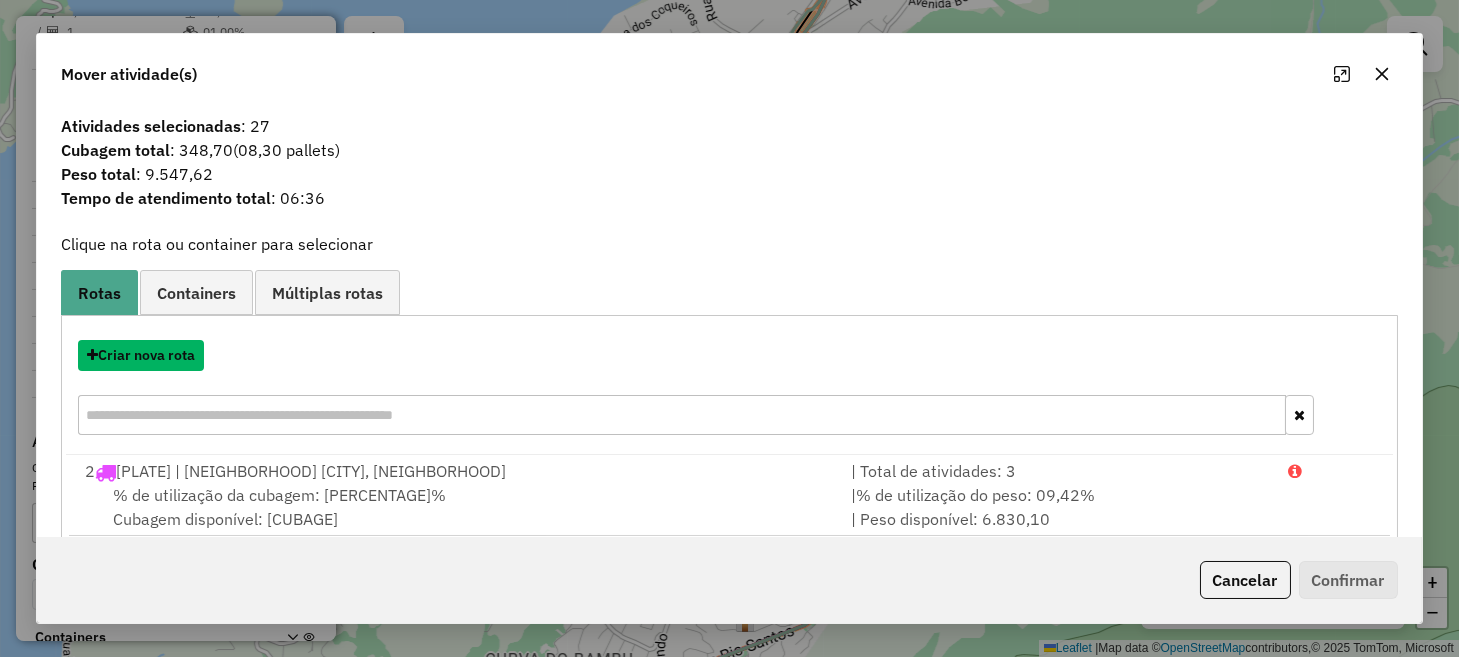 click on "Criar nova rota" at bounding box center (141, 355) 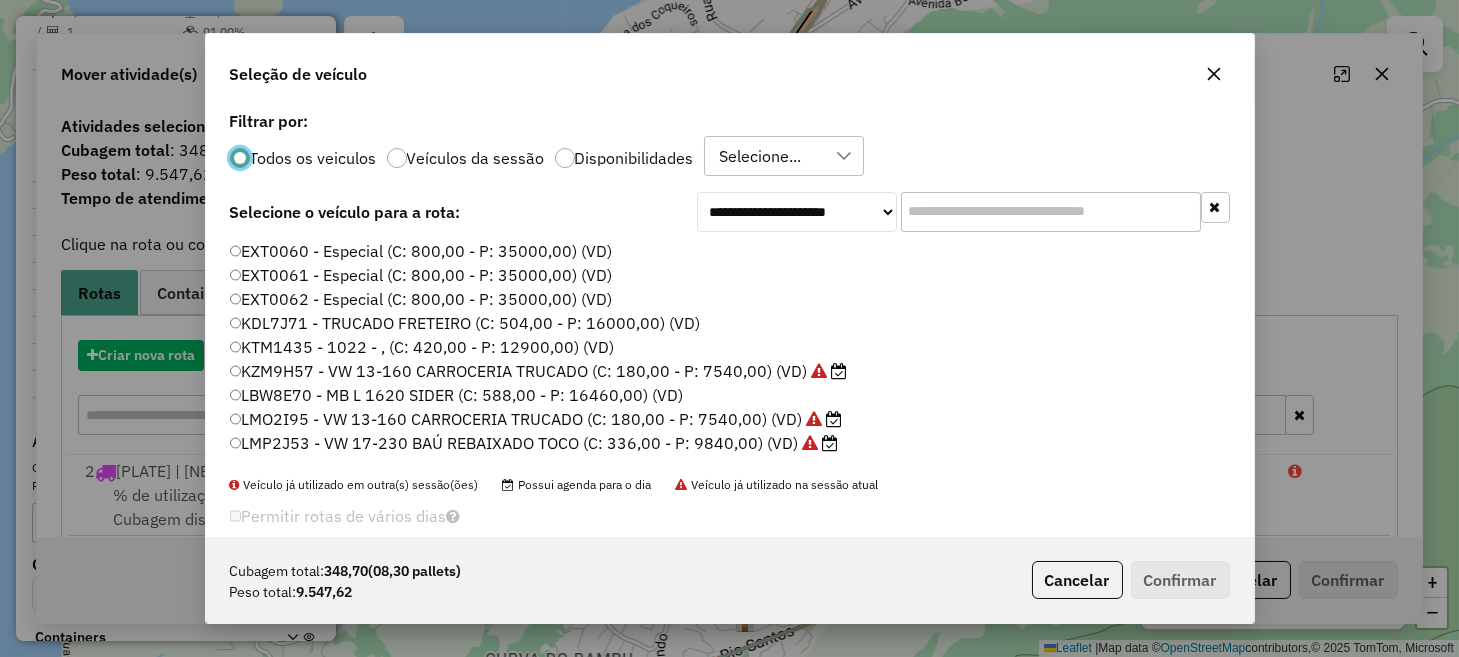 scroll, scrollTop: 10, scrollLeft: 6, axis: both 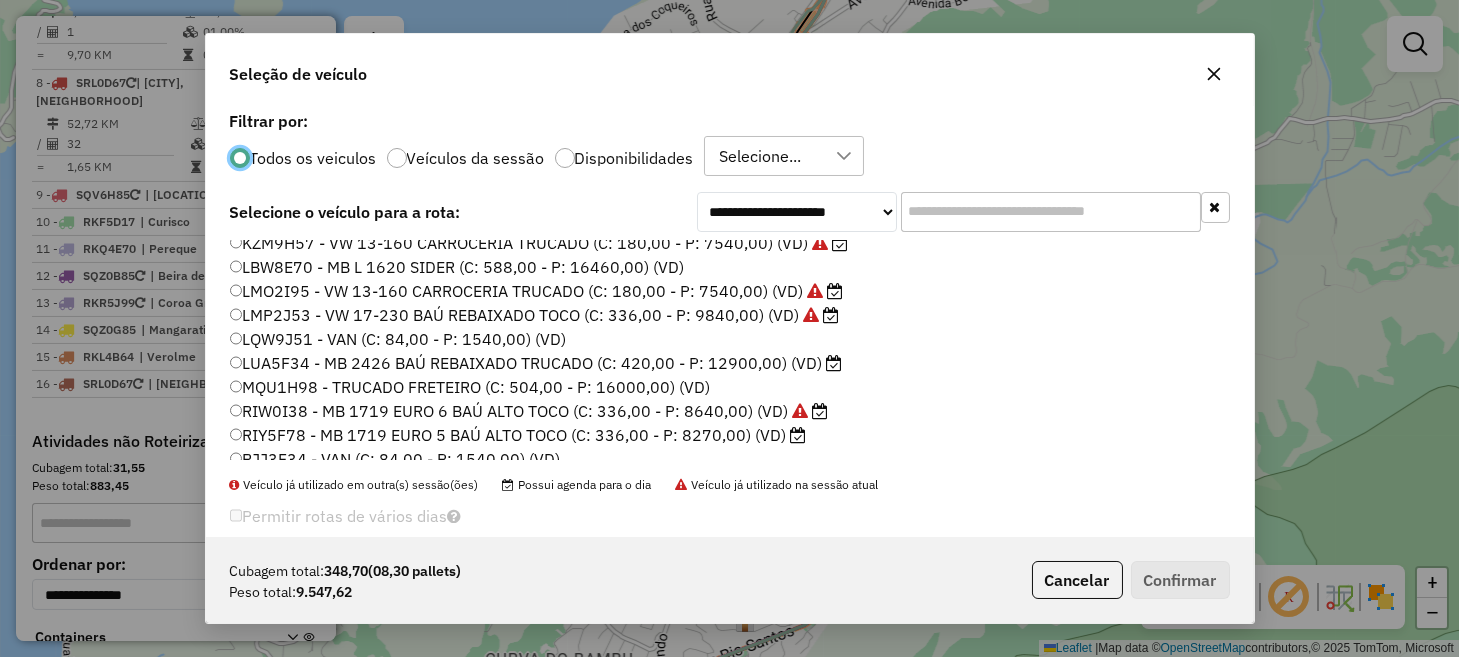 click on "LMP2J53 - VW 17-230 BAÚ REBAIXADO TOCO (C: 336,00 - P: 9840,00) (VD)" 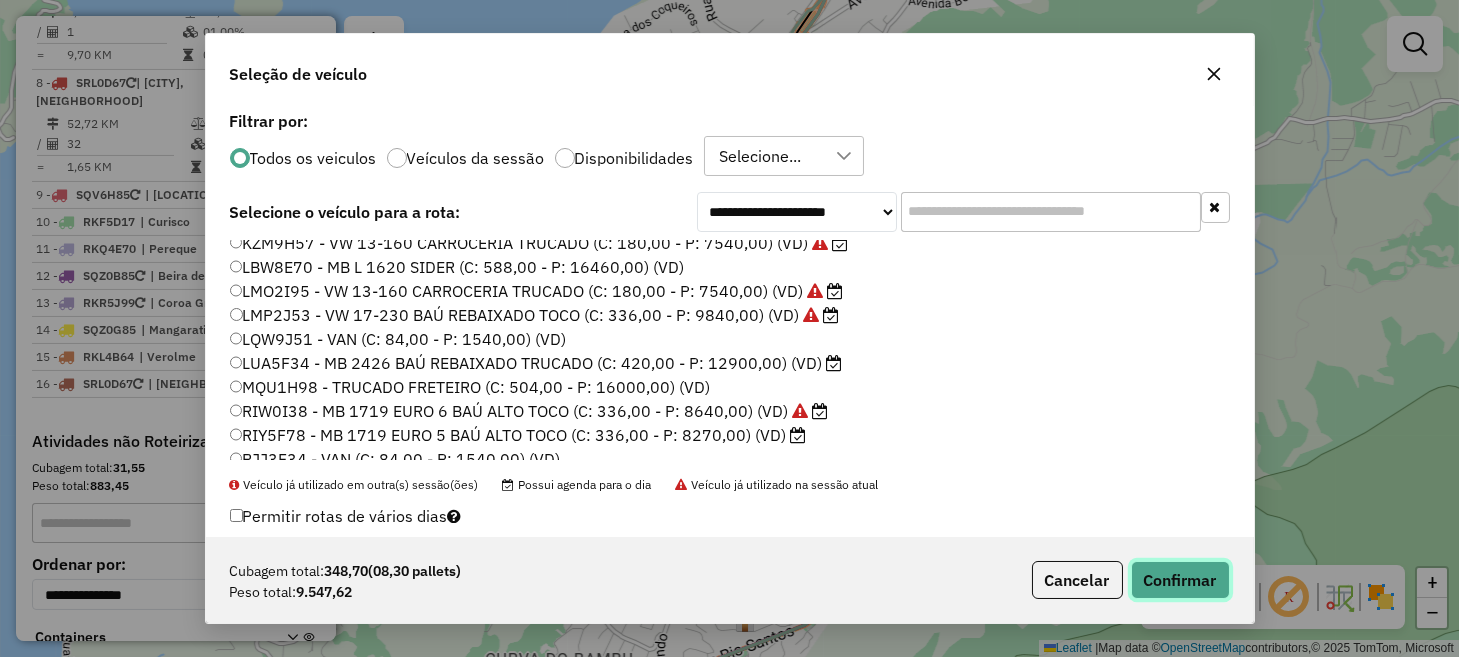 click on "Confirmar" 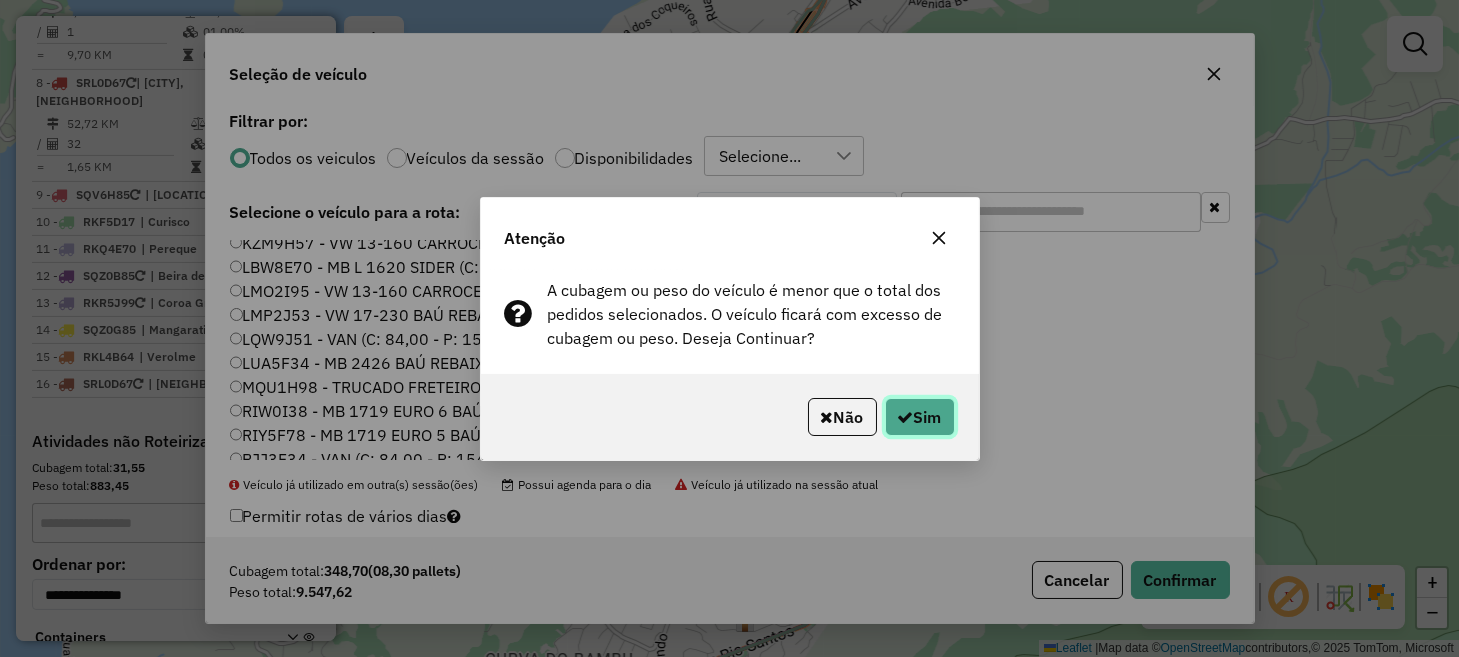click 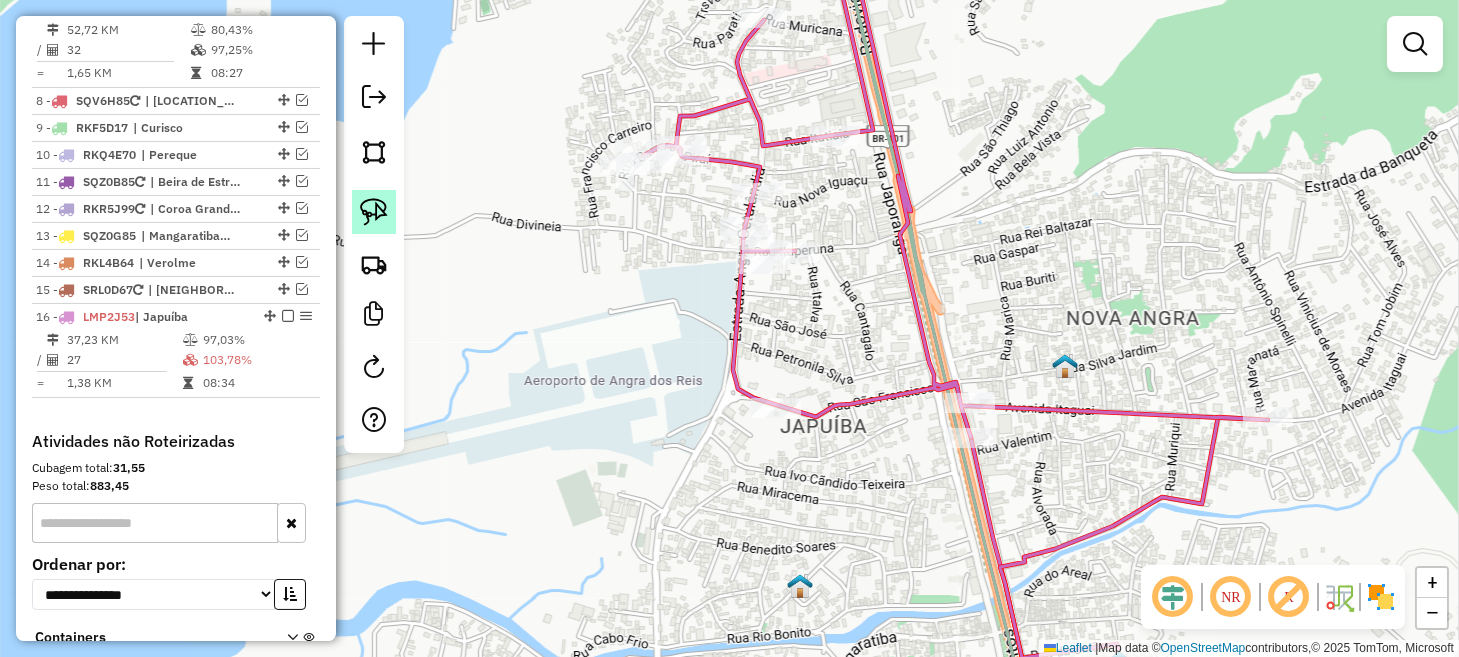 click 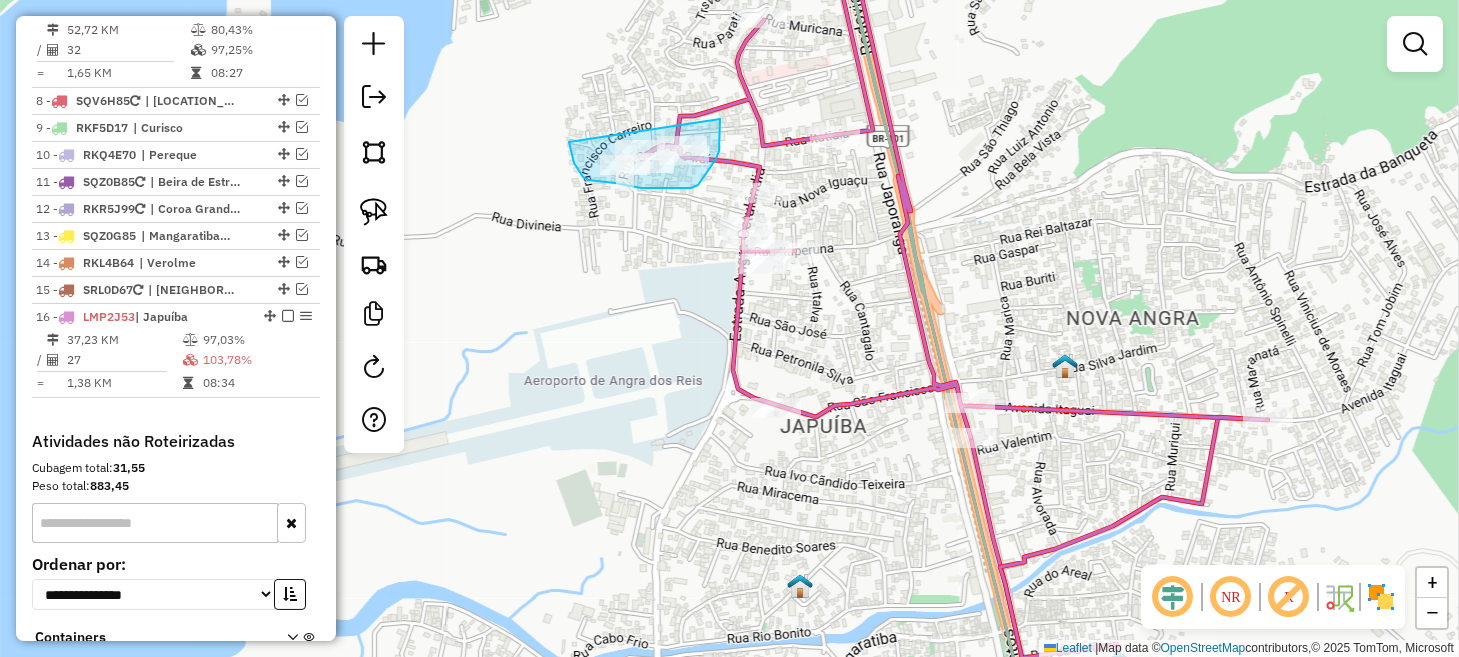 drag, startPoint x: 569, startPoint y: 142, endPoint x: 712, endPoint y: 116, distance: 145.34442 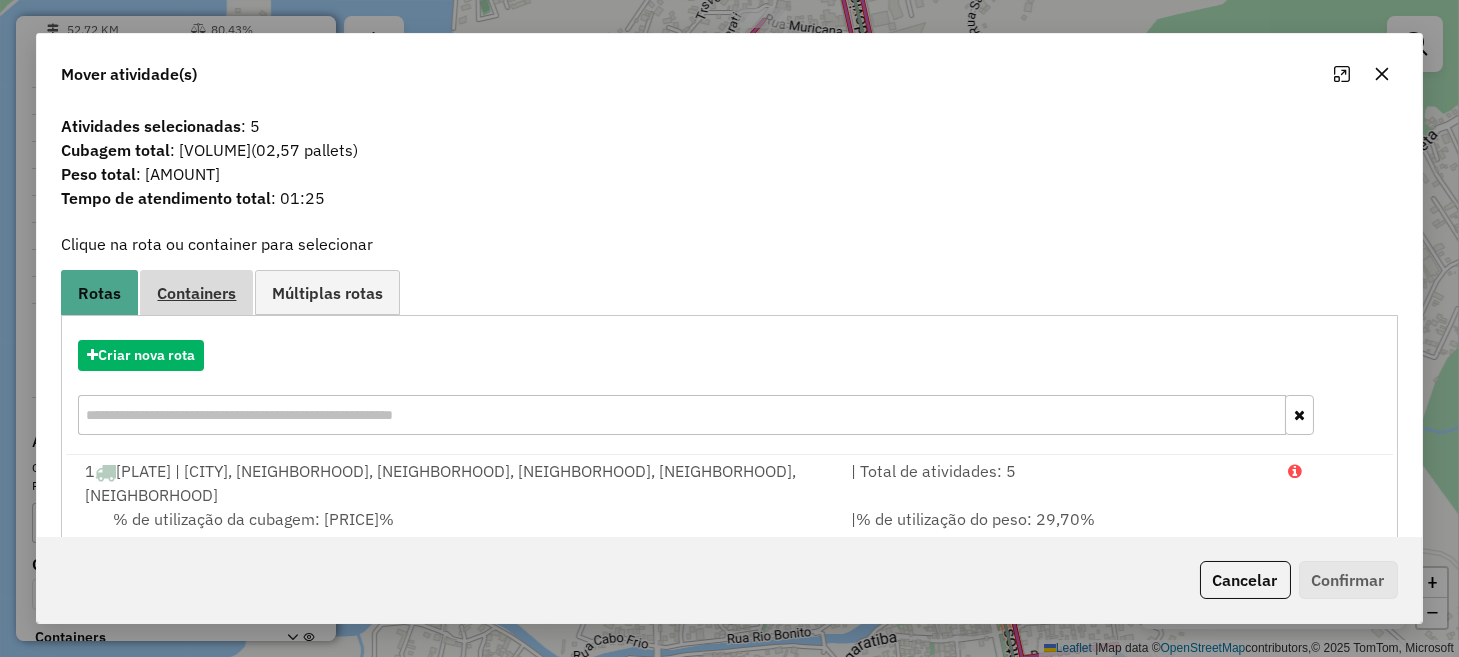 click on "Containers" at bounding box center (196, 293) 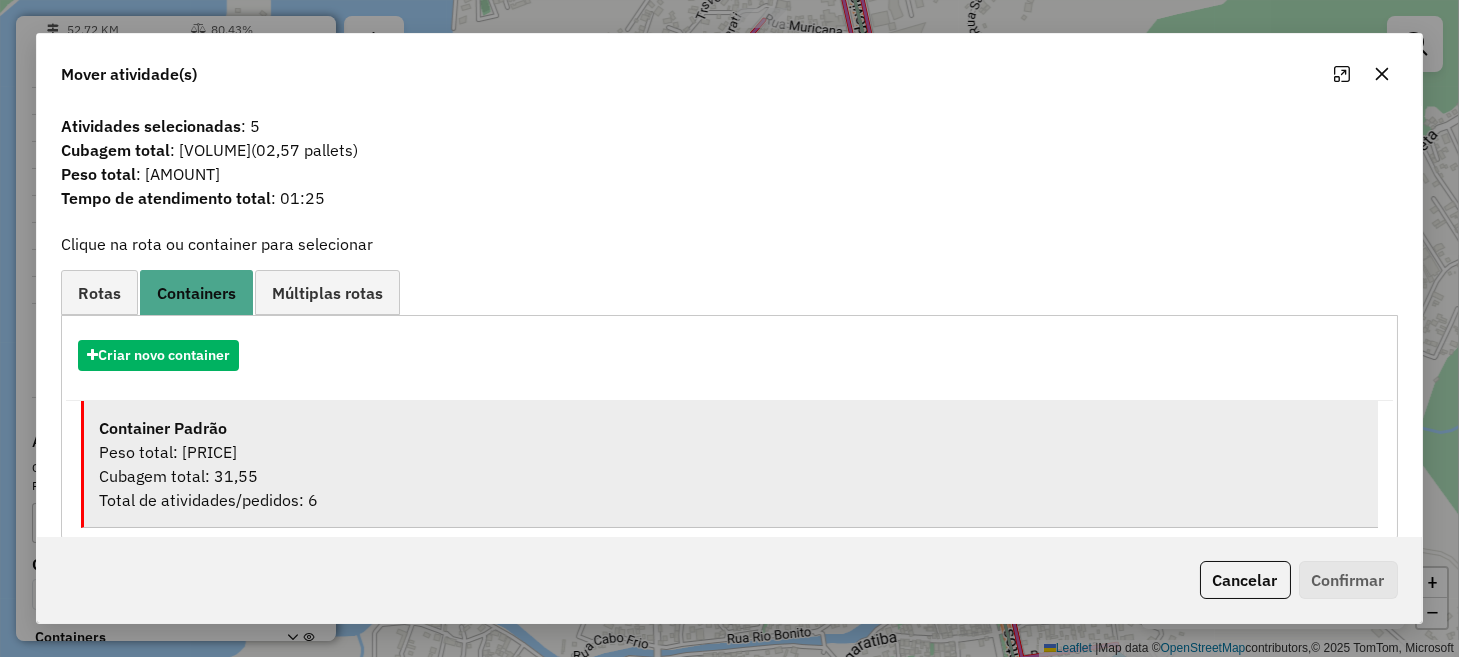 drag, startPoint x: 281, startPoint y: 457, endPoint x: 347, endPoint y: 461, distance: 66.1211 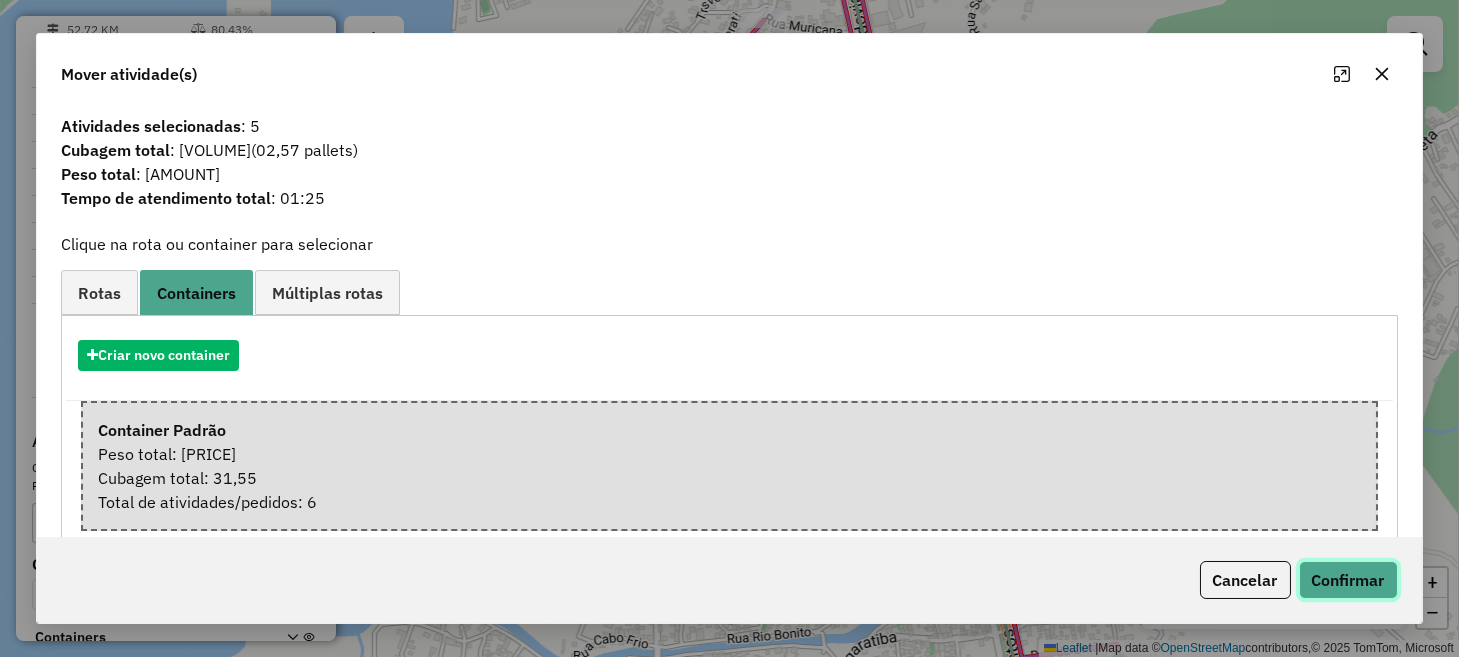 click on "Confirmar" 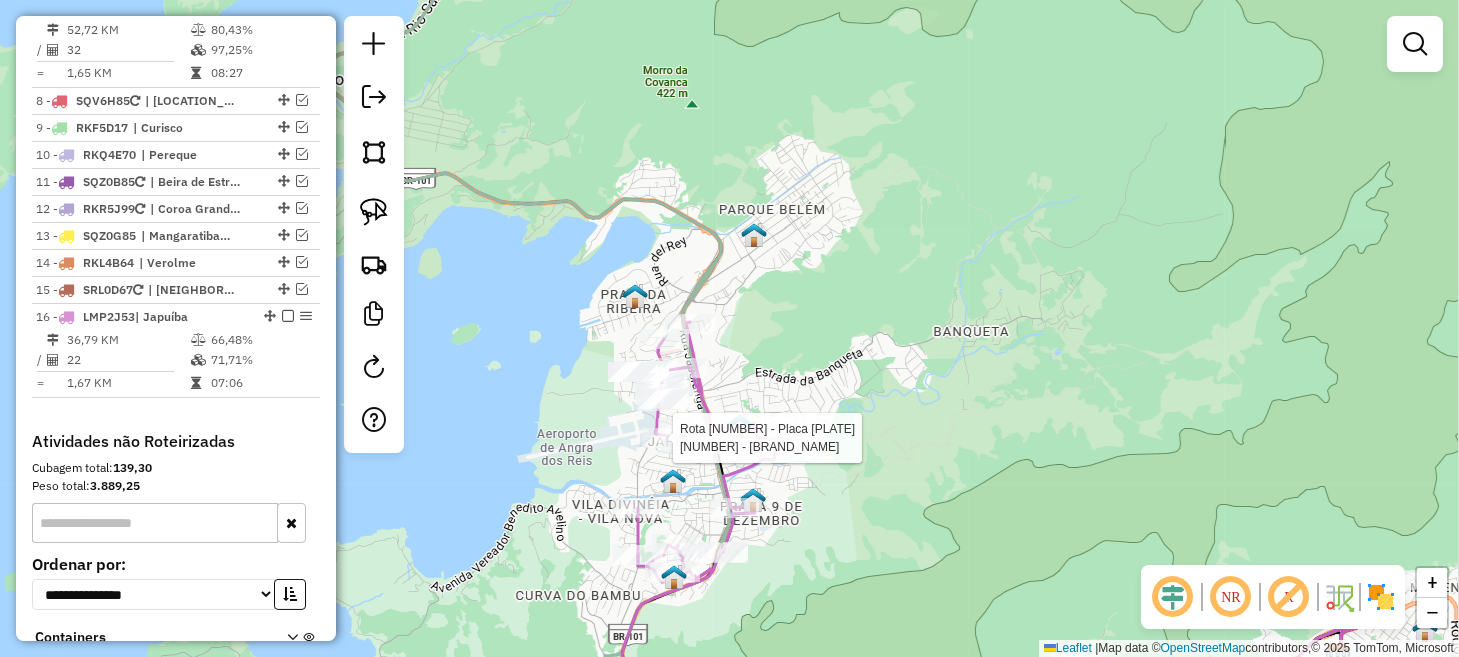 select on "**********" 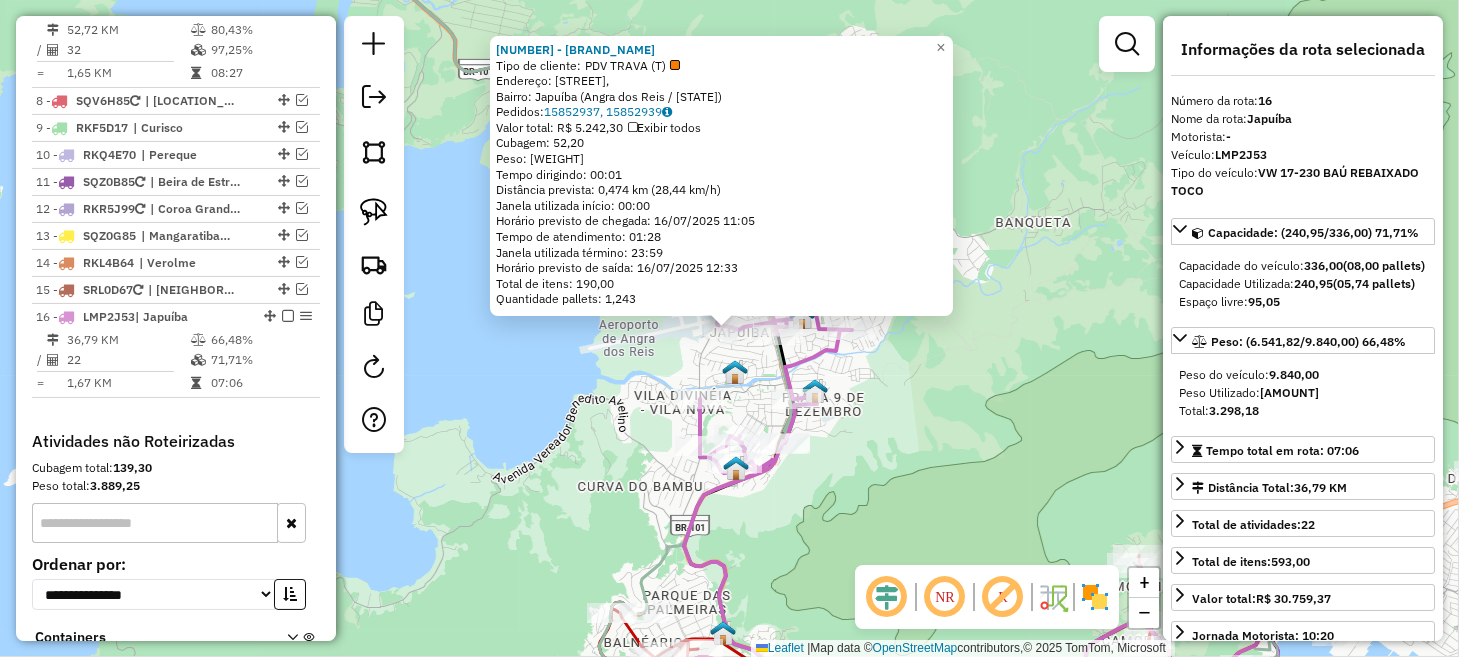 click on "[NUMBER] - TATAIS JAPUIBA  Tipo de cliente:   PDV TRAVA (T)   Endereço: [STREET] [NUMBER],    Bairro: Japuíba ([CITY] / [STATE])   Pedidos:  [ORDER_ID], [ORDER_ID]   Valor total: [CURRENCY] [PRICE]   Exibir todos   Cubagem: [CUBAGE]  Peso: [WEIGHT]  Tempo dirigindo: [TIME]   Distância prevista: [DISTANCE] km ([SPEED])   Janela utilizada início: [TIME]   Horário previsto de chegada: [DATE] [TIME]   Tempo de atendimento: [TIME]   Janela utilizada término: [TIME]   Horário previsto de saída: [DATE] [TIME]   Total de itens: [ITEMS]   Quantidade pallets: [PALLETS]  × Janela de atendimento Grade de atendimento Capacidade Transportadoras Veículos Cliente Pedidos  Rotas Selecione os dias de semana para filtrar as janelas de atendimento  Seg   Ter   Qua   Qui   Sex   Sáb   Dom  Informe o período da janela de atendimento: De: Até:  Filtrar exatamente a janela do cliente  Considerar janela de atendimento padrão  Selecione os dias de semana para filtrar as grades de atendimento  Seg   Ter   Qua   Qui   Sex   Sáb   Dom  De:" 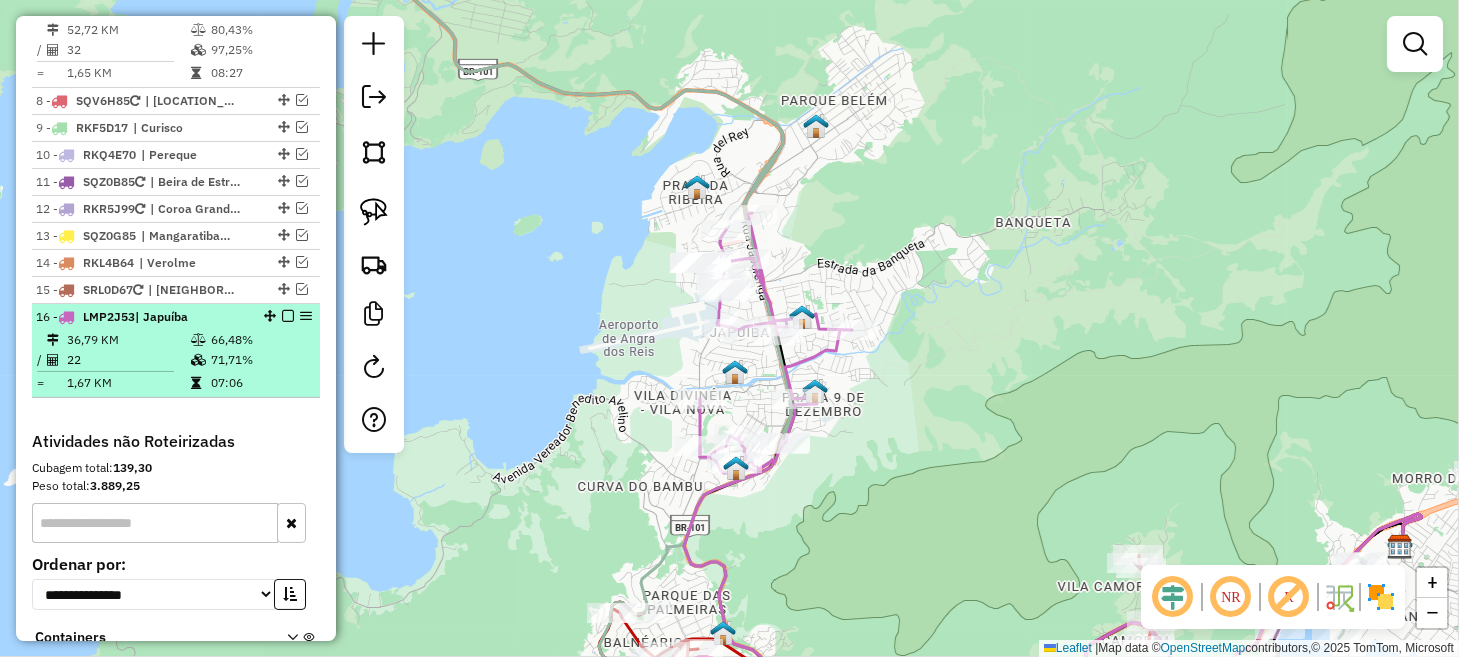 click at bounding box center [288, 316] 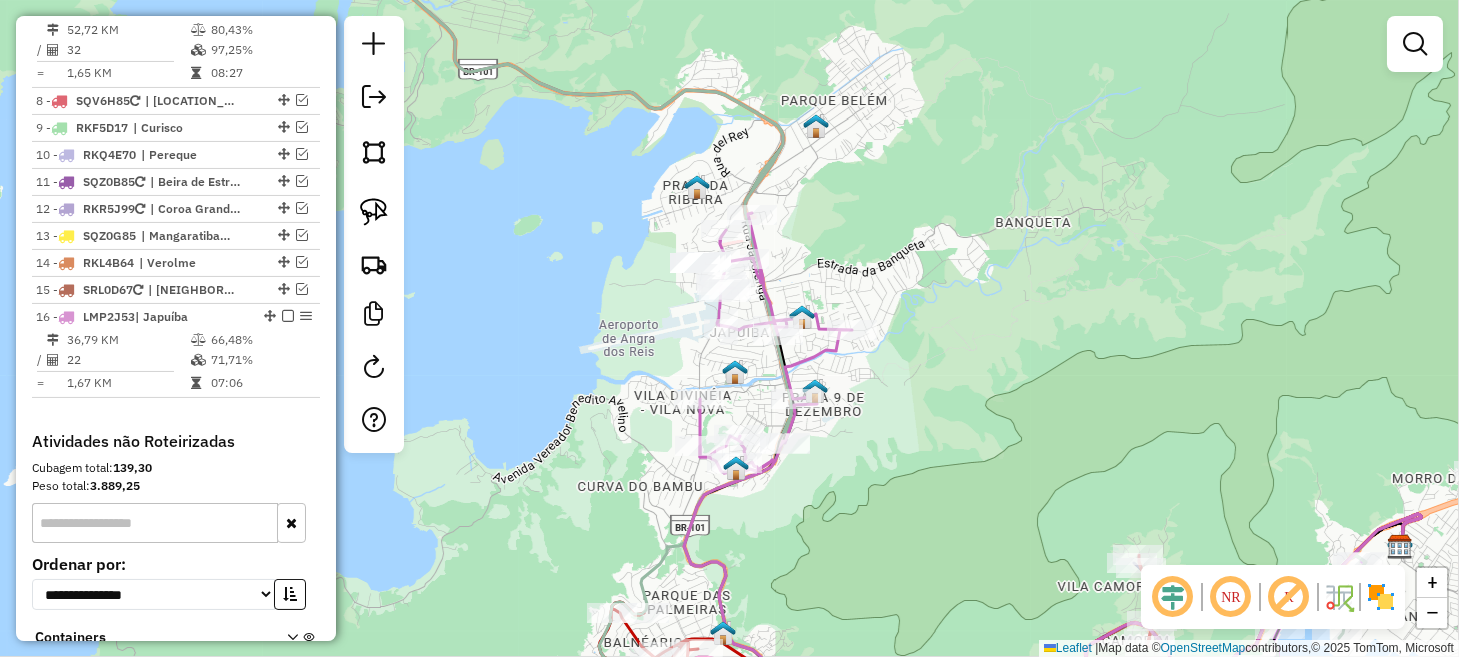 scroll, scrollTop: 1588, scrollLeft: 0, axis: vertical 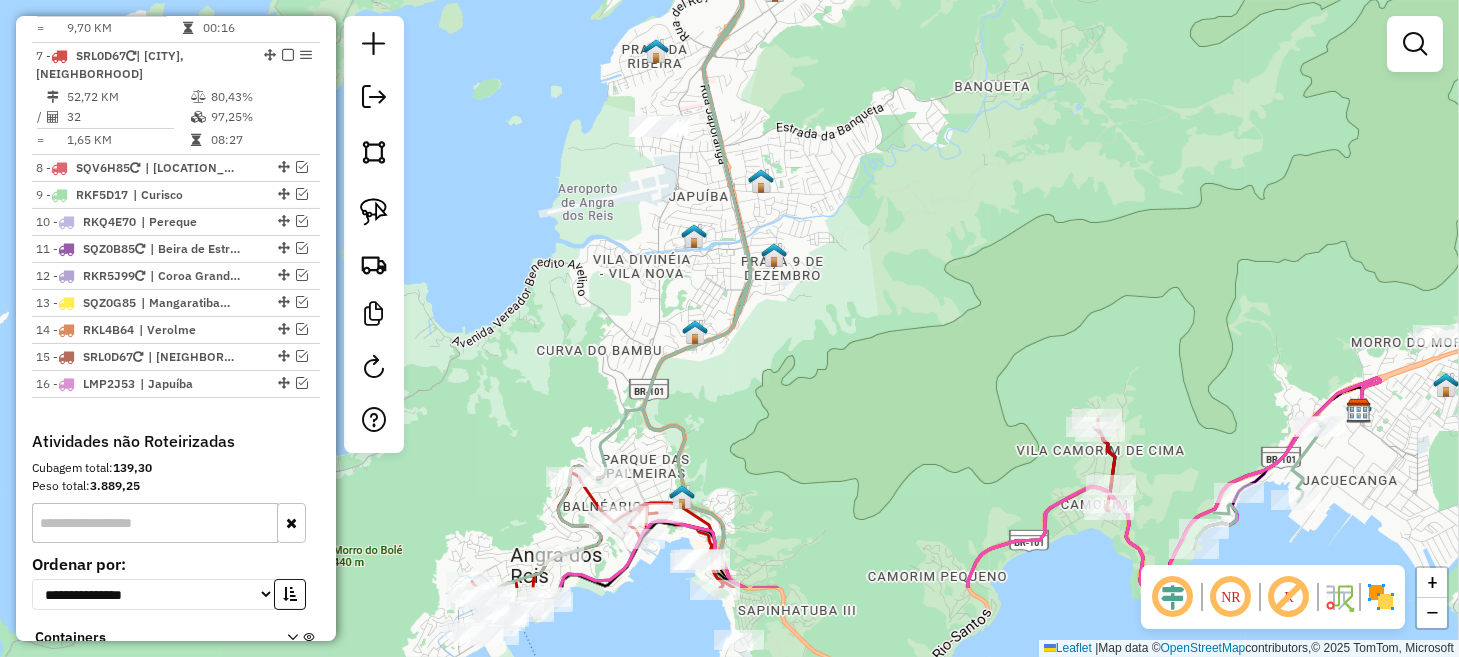 drag, startPoint x: 662, startPoint y: 365, endPoint x: 614, endPoint y: 183, distance: 188.22327 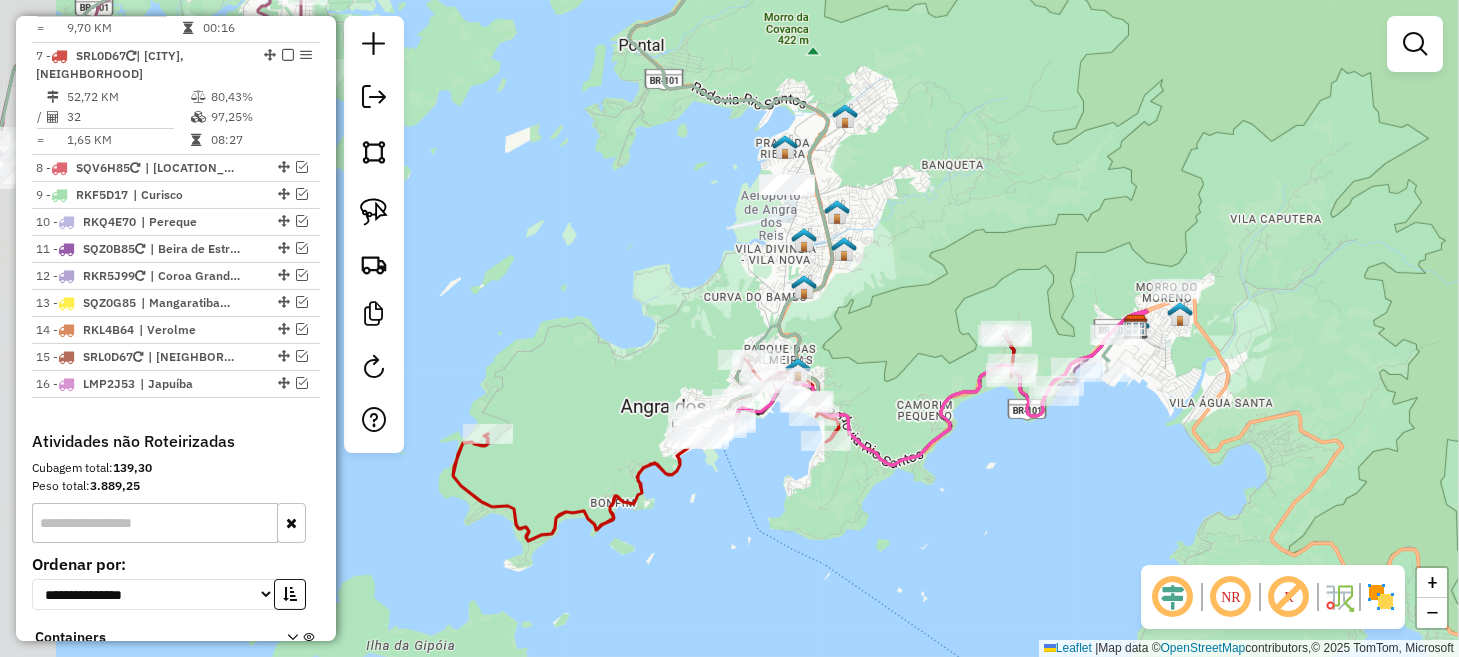 drag, startPoint x: 629, startPoint y: 502, endPoint x: 755, endPoint y: 483, distance: 127.424484 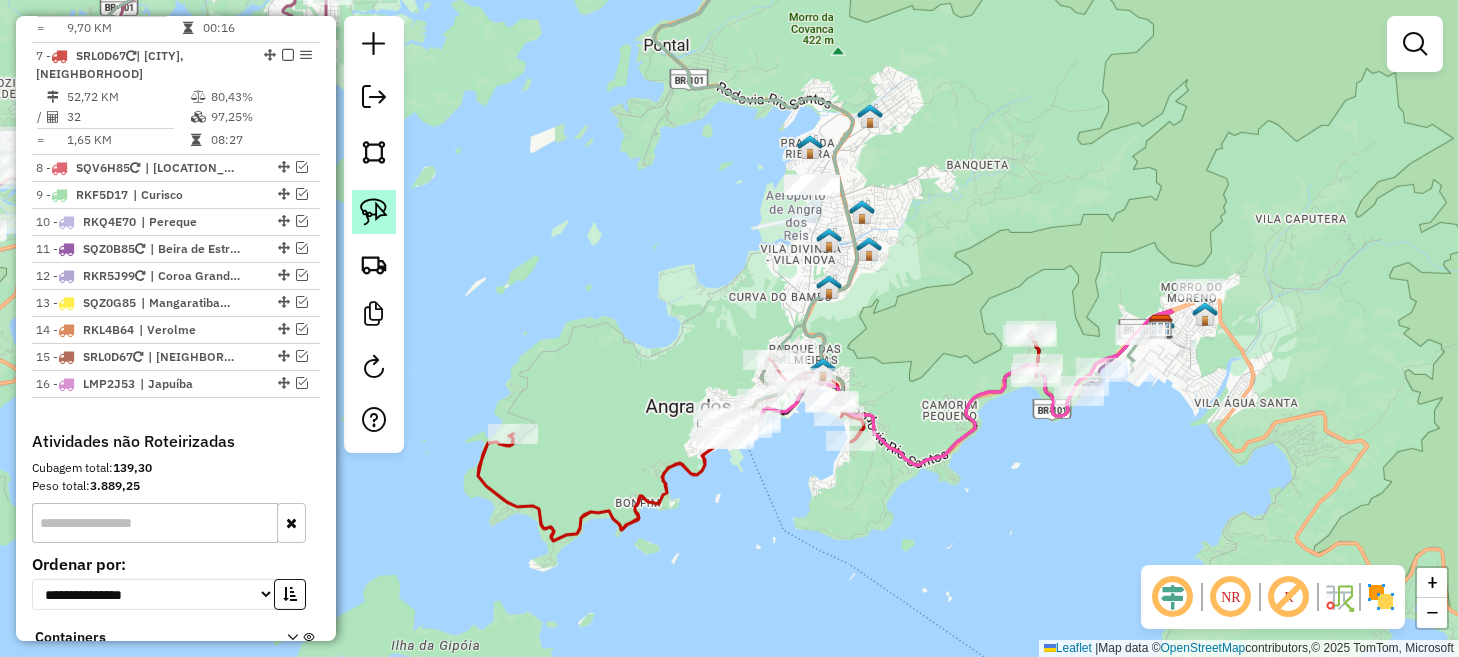 click 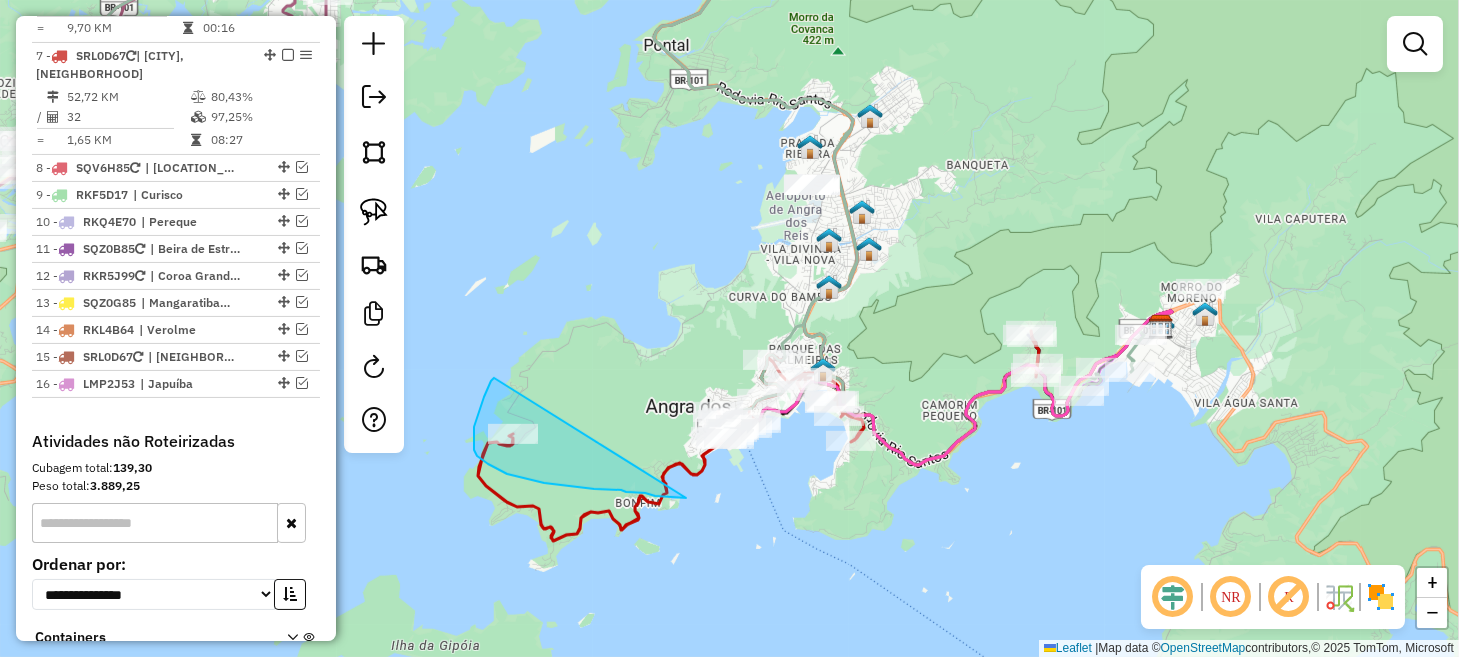 drag, startPoint x: 491, startPoint y: 381, endPoint x: 686, endPoint y: 498, distance: 227.40712 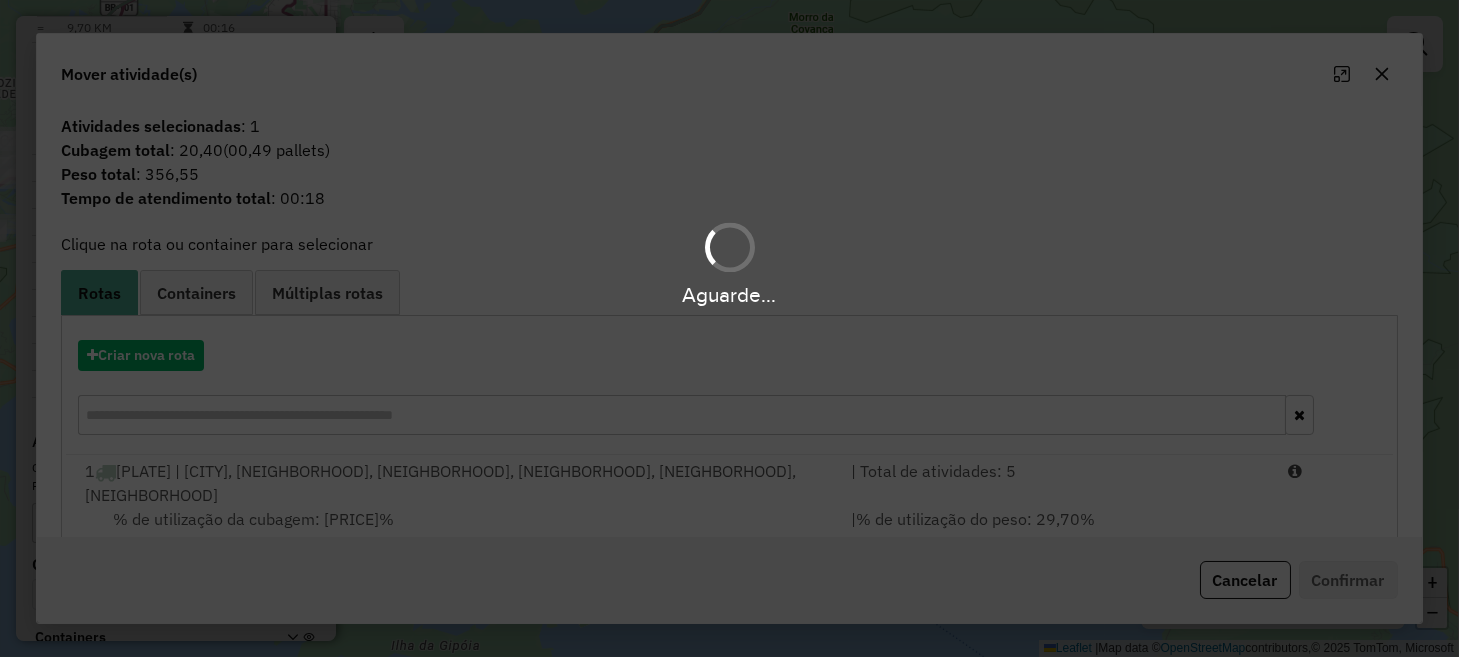 click on "Aguarde..." at bounding box center (729, 328) 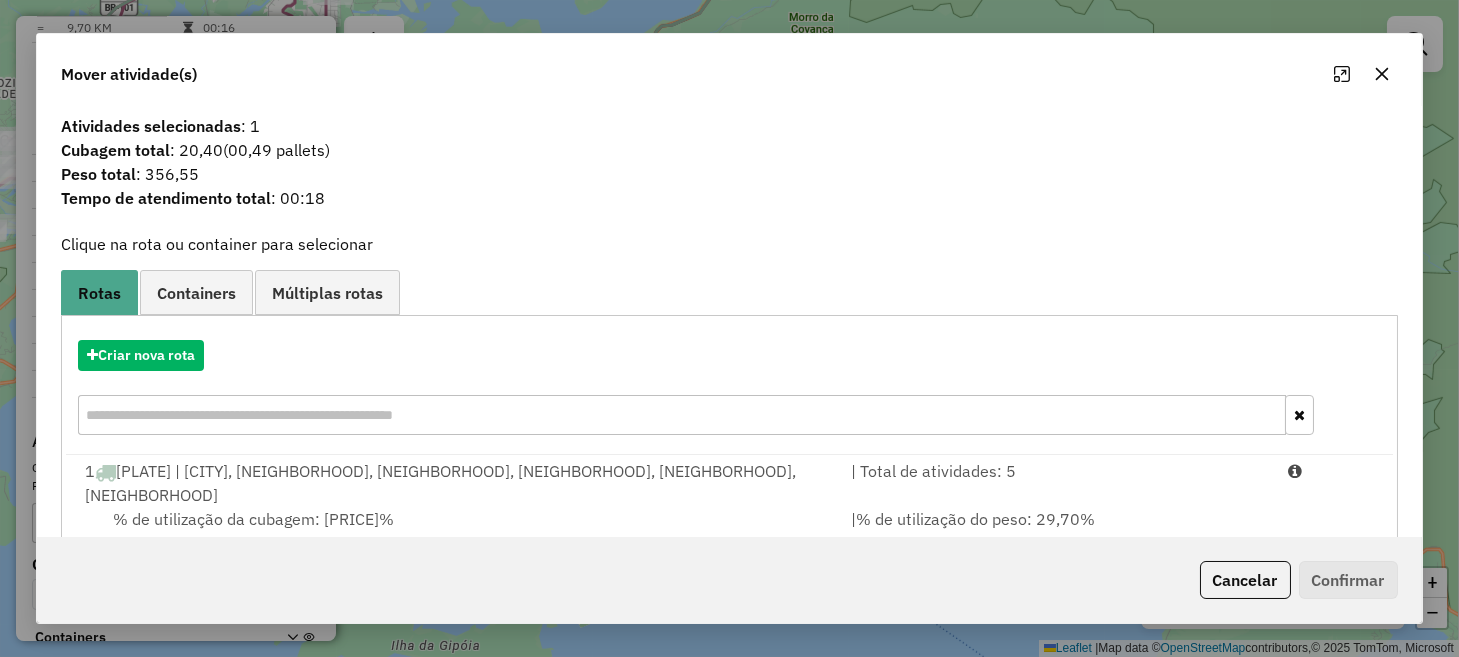 click on "Cancelar" 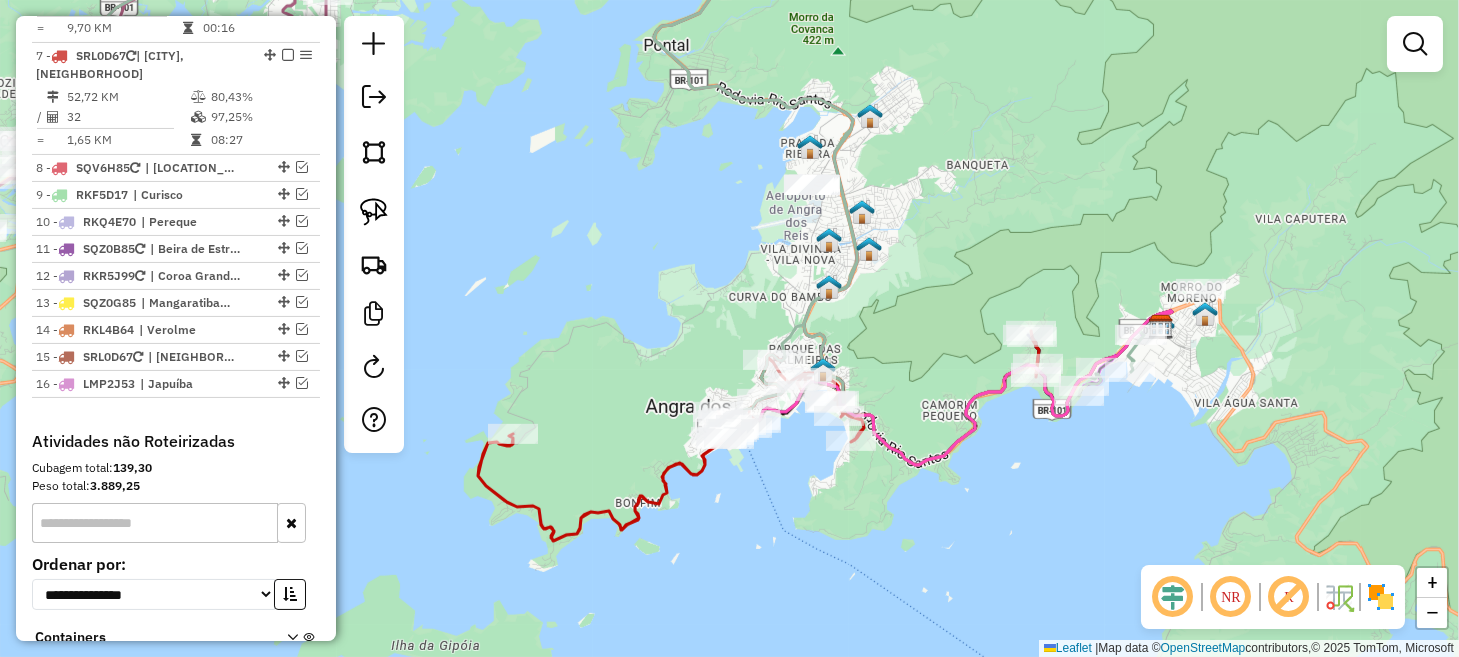 drag, startPoint x: 380, startPoint y: 213, endPoint x: 416, endPoint y: 246, distance: 48.83646 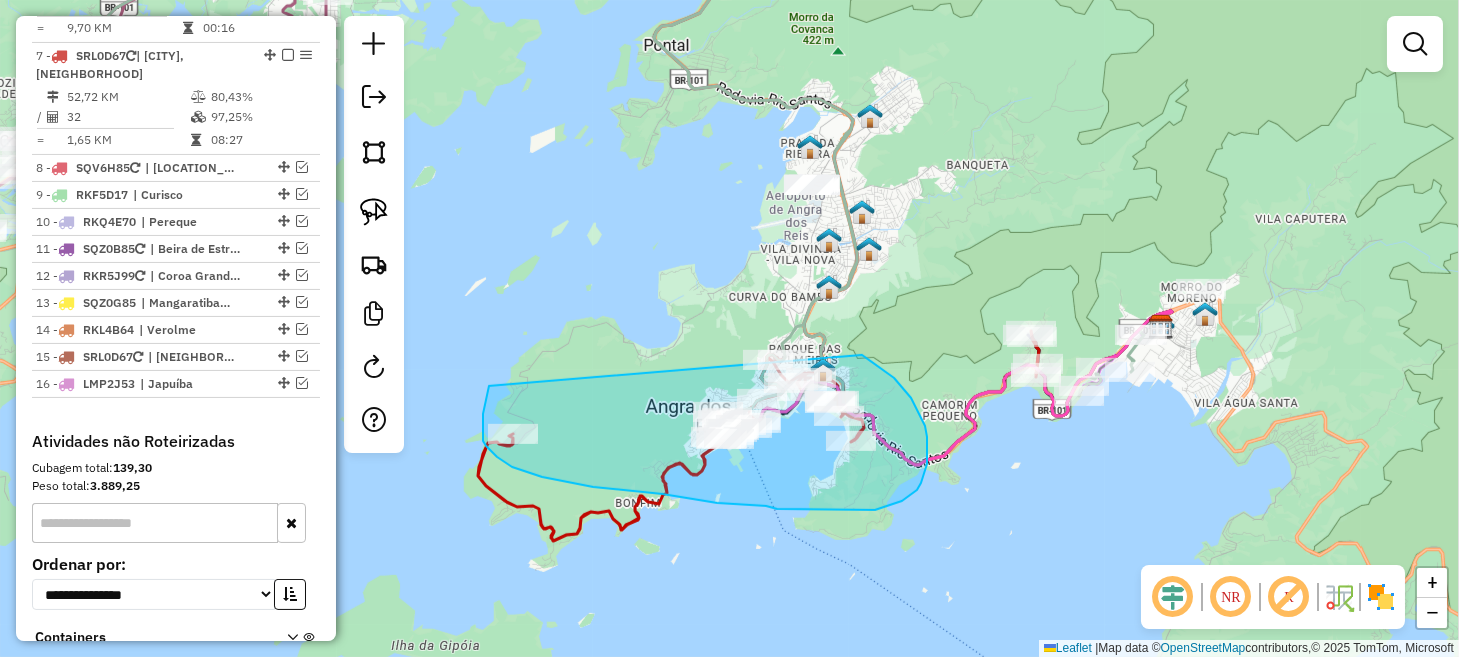 drag, startPoint x: 483, startPoint y: 419, endPoint x: 774, endPoint y: 314, distance: 309.36386 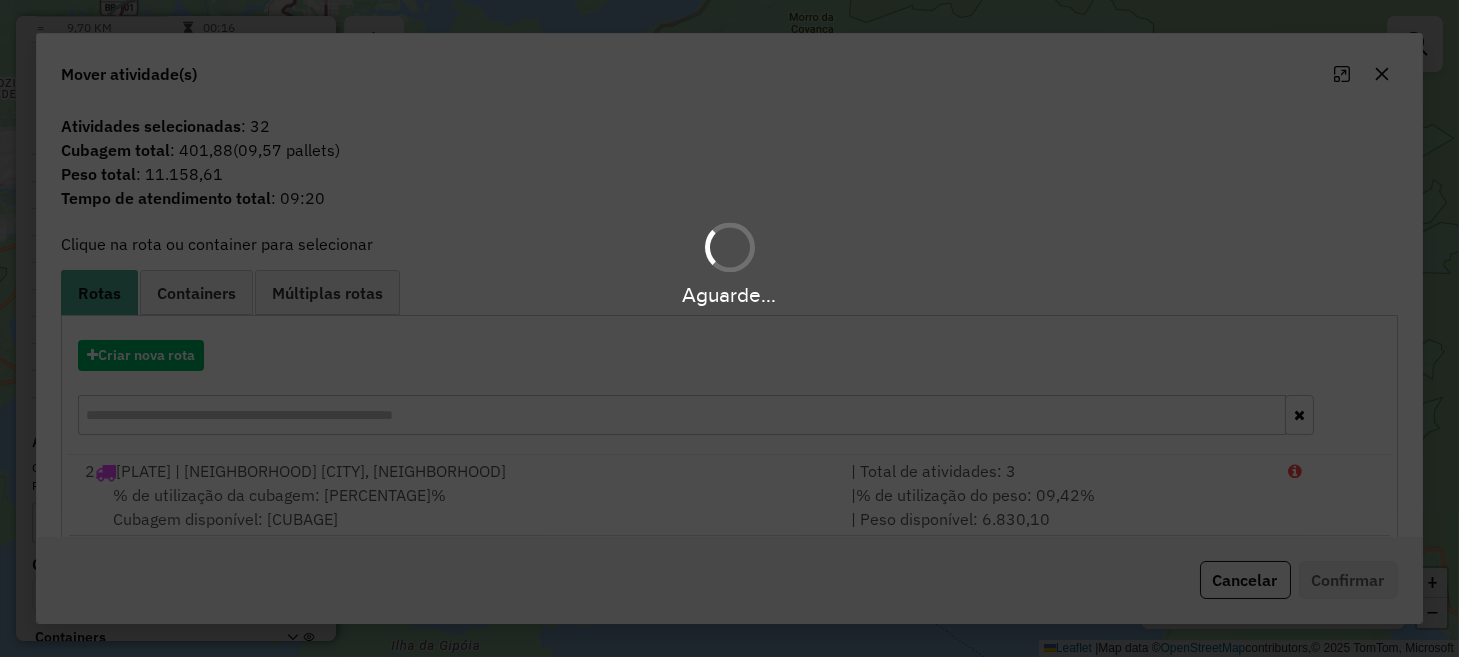 click on "Aguarde...  Pop-up bloqueado!  Seu navegador bloqueou automáticamente a abertura de uma nova janela.   Acesse as configurações e adicione o endereço do sistema a lista de permissão.   Fechar  Informações da Sessão [SESSION_ID] - [DATE]     Criação: [DATE] [TIME]   Depósito:  [DEPOSIT_NAME]  Total de rotas:  [TOTAL_ROUTES]  Distância Total:  [DISTANCE] km  Tempo total:  [TIME]  Valor total:  [CURRENCY] [PRICE]  - Total roteirizado:  [CURRENCY] [PRICE]  - Total não roteirizado:  [CURRENCY] [PRICE]  Total de Atividades Roteirizadas:  [TOTAL_ACTIVITIES]  Total de Pedidos Roteirizados:  [TOTAL_ORDERS]  Peso total roteirizado:  [WEIGHT]  Cubagem total roteirizado:  [CUBAGE]  Total de Atividades não Roteirizadas:  [TOTAL_ACTIVITIES]  Total de Pedidos não Roteirizados:  [TOTAL_ORDERS] Total de caixas por viagem:  [CUBAGE] /   [NUMBER] =  [BOXES_PER_TRIP] Média de Atividades por viagem:  [TOTAL_ACTIVITIES] /   [NUMBER] =  [AVG_ACTIVITIES] Ocupação média da frota:  [PERCENTAGE]%   Rotas improdutivas:  [NUMBER]  Rotas vários dias:  [NUMBER]  Clientes Priorizados NR:  [NUMBER]  Transportadoras  Rotas  Recargas: [NUMBER]   Ver rotas   Ver veículos   [NUMBER] -       [PLATE]  / =" at bounding box center [729, 328] 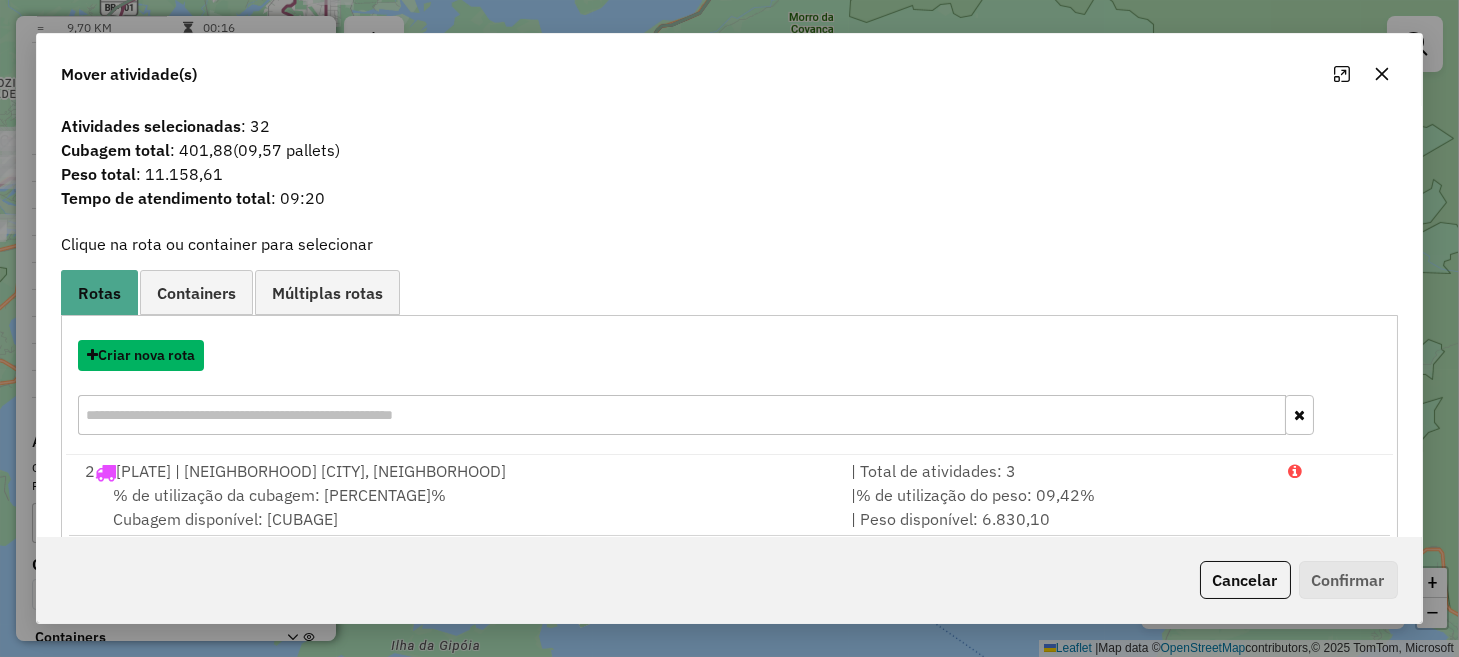click on "Criar nova rota" at bounding box center (141, 355) 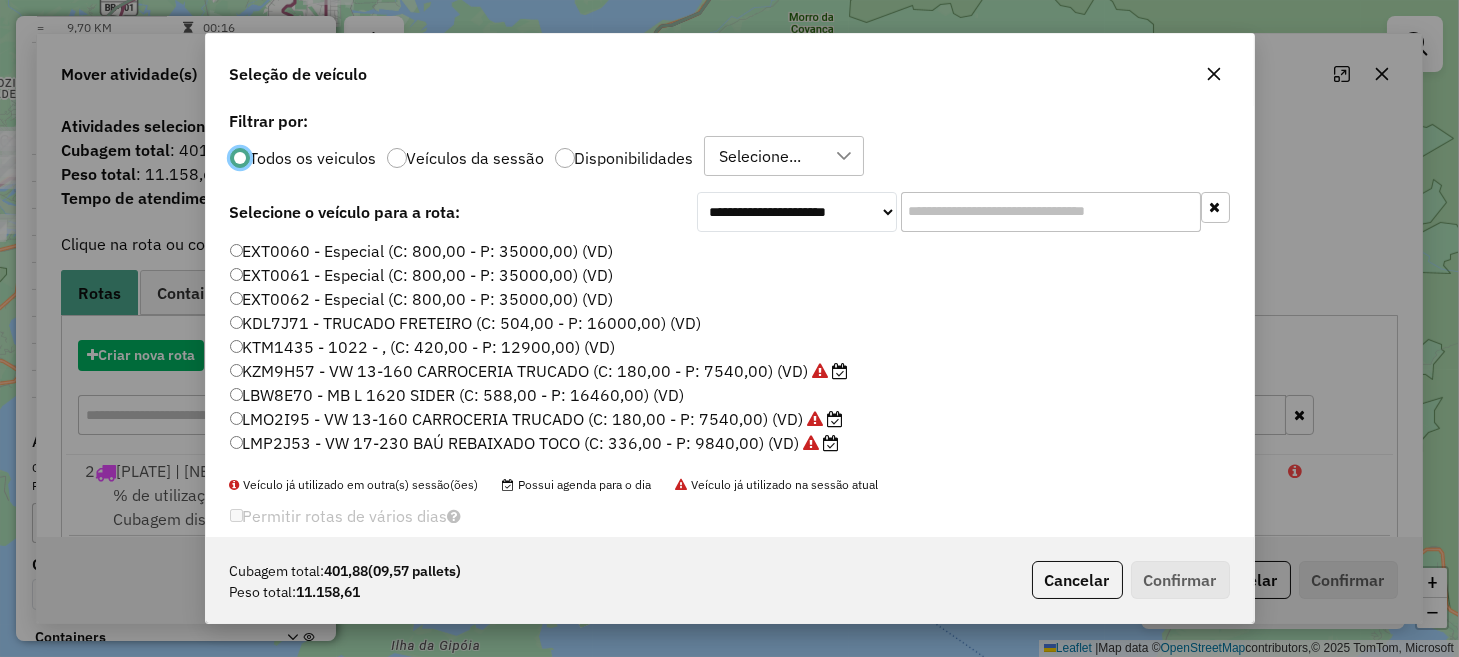 scroll, scrollTop: 10, scrollLeft: 6, axis: both 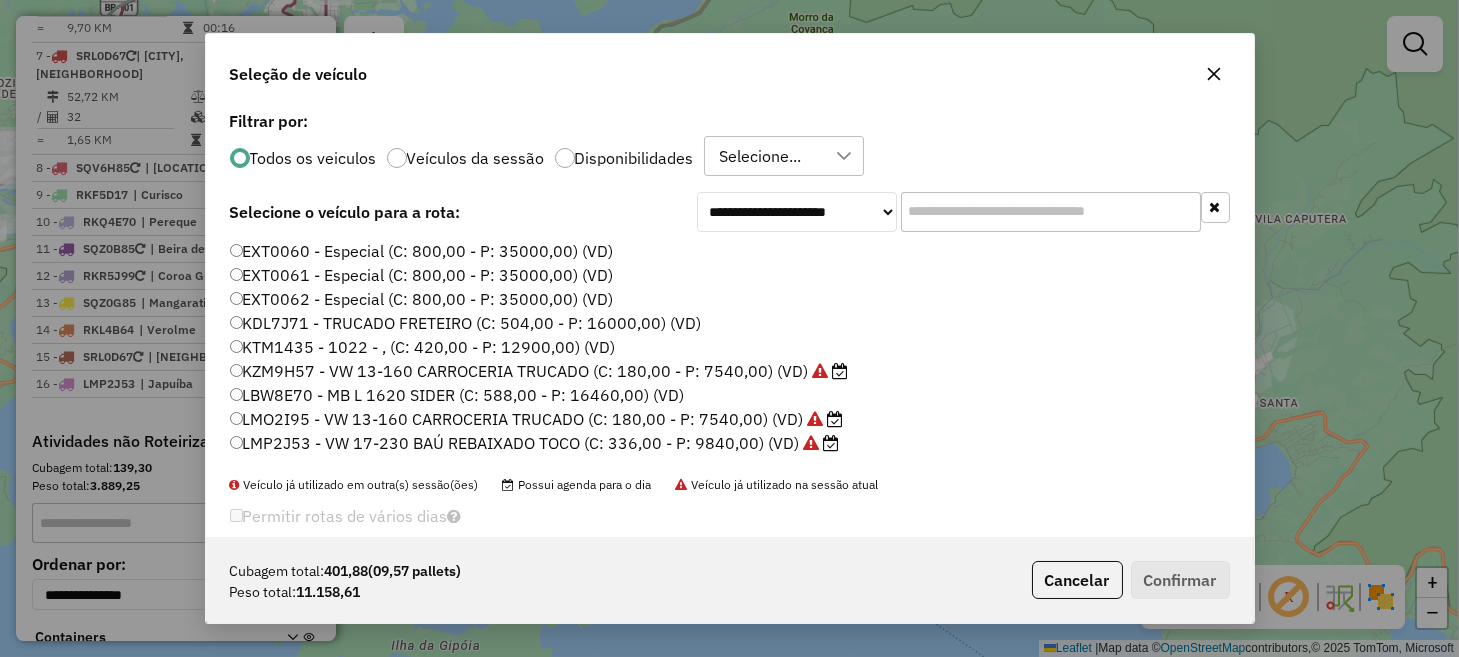 click on "LMO2I95 -  VW 13-160 CARROCERIA TRUCADO (C: 180,00 - P: 7540,00) (VD)" 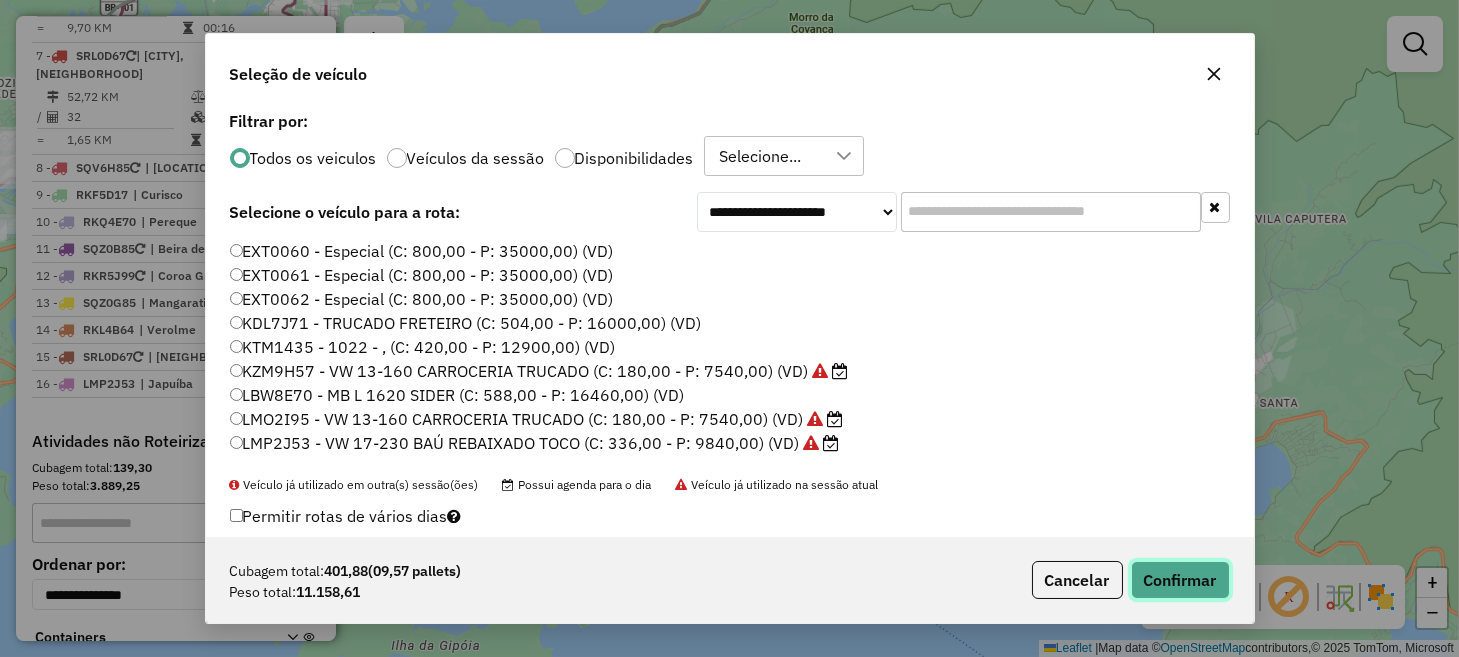 click on "Confirmar" 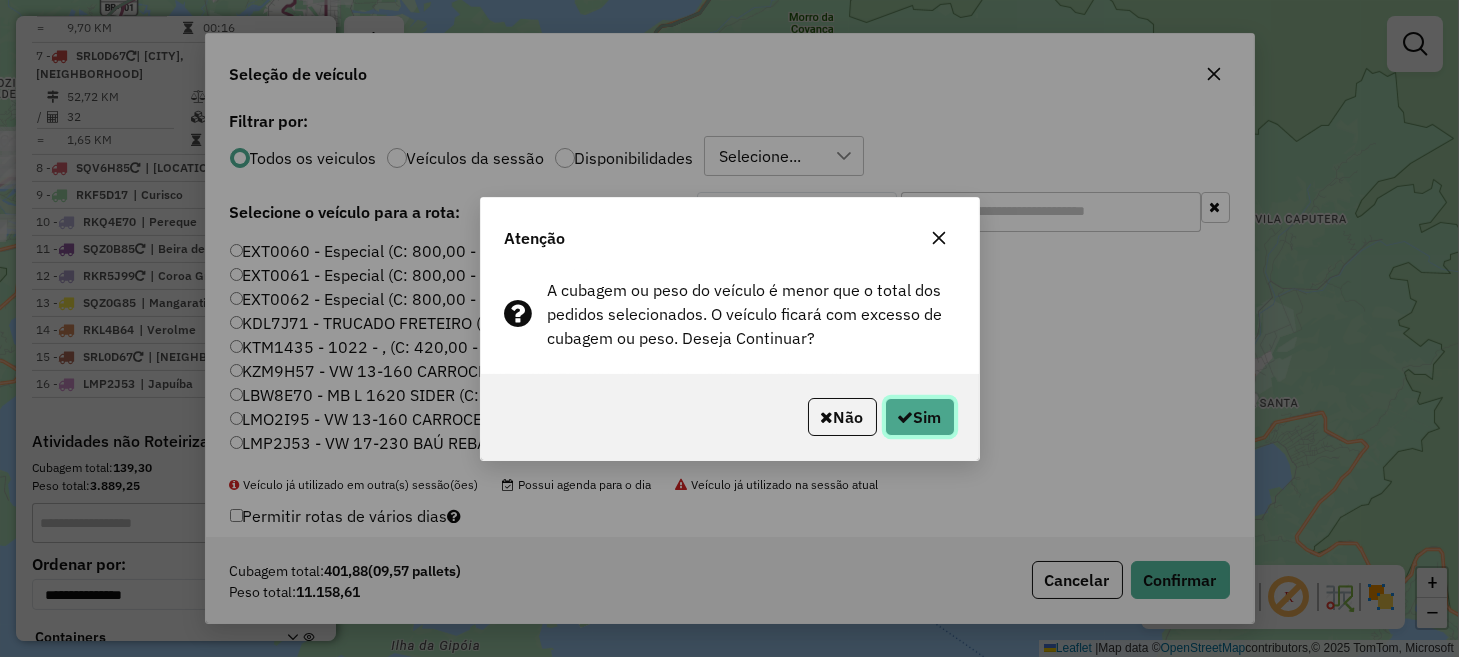 click on "Sim" 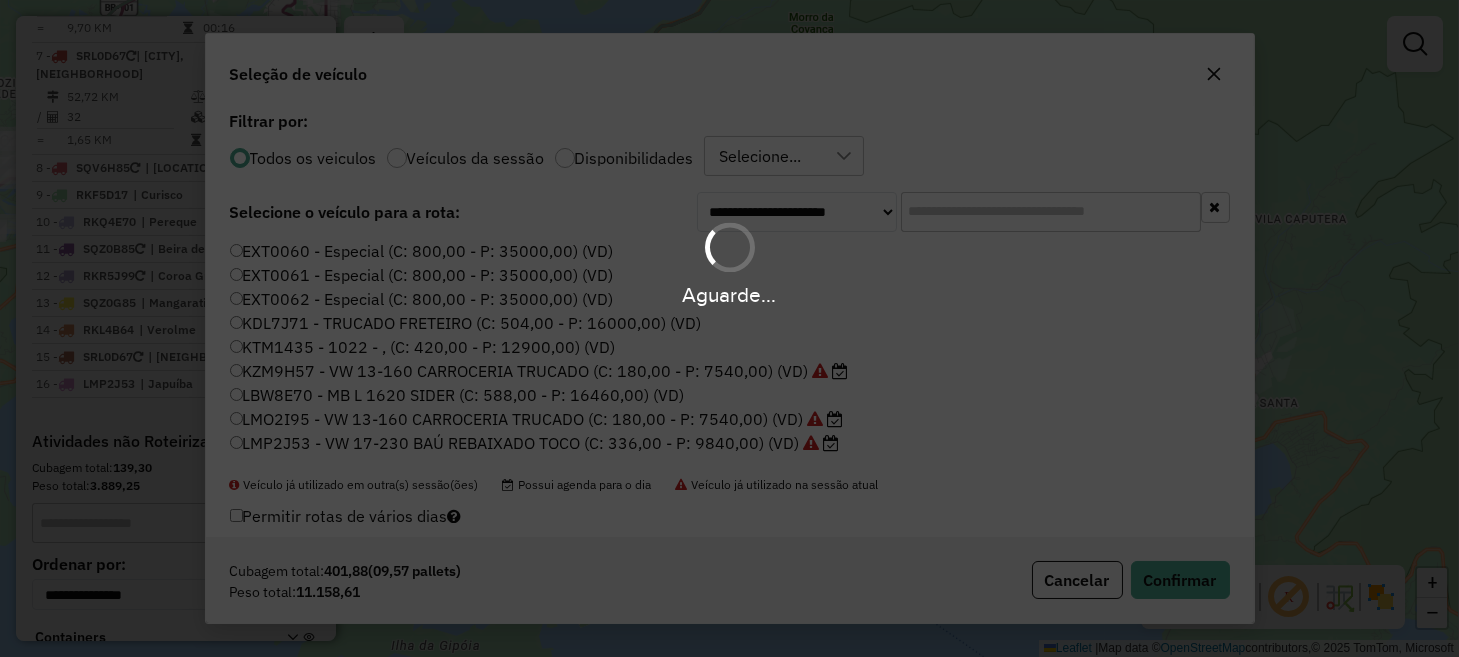 scroll, scrollTop: 1576, scrollLeft: 0, axis: vertical 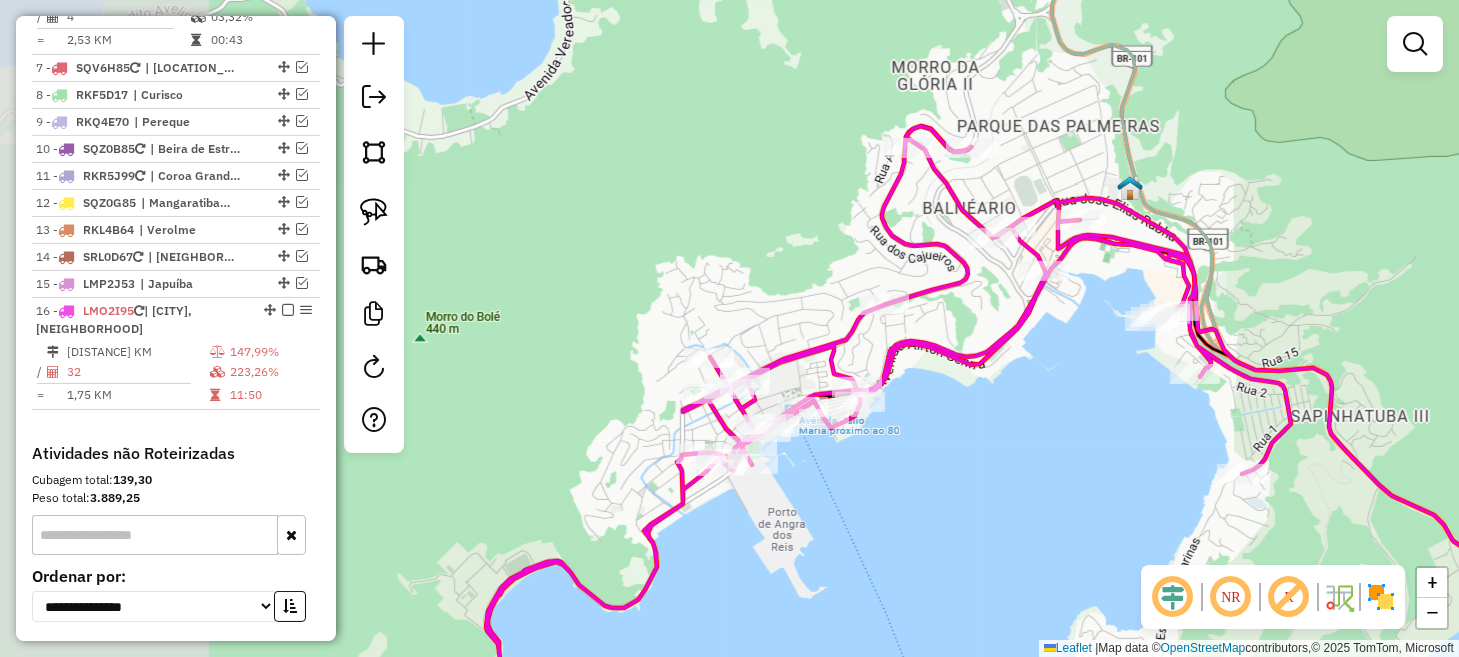 drag, startPoint x: 763, startPoint y: 471, endPoint x: 1050, endPoint y: 490, distance: 287.62823 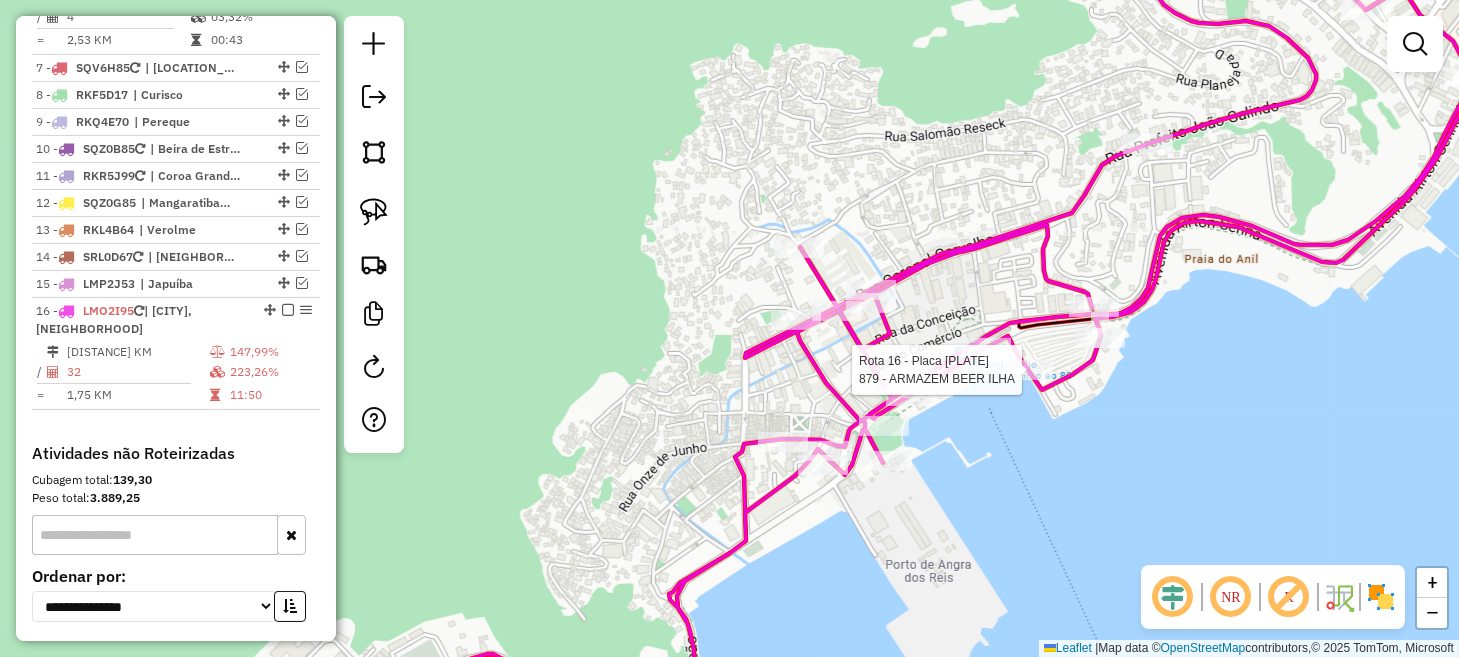 select on "**********" 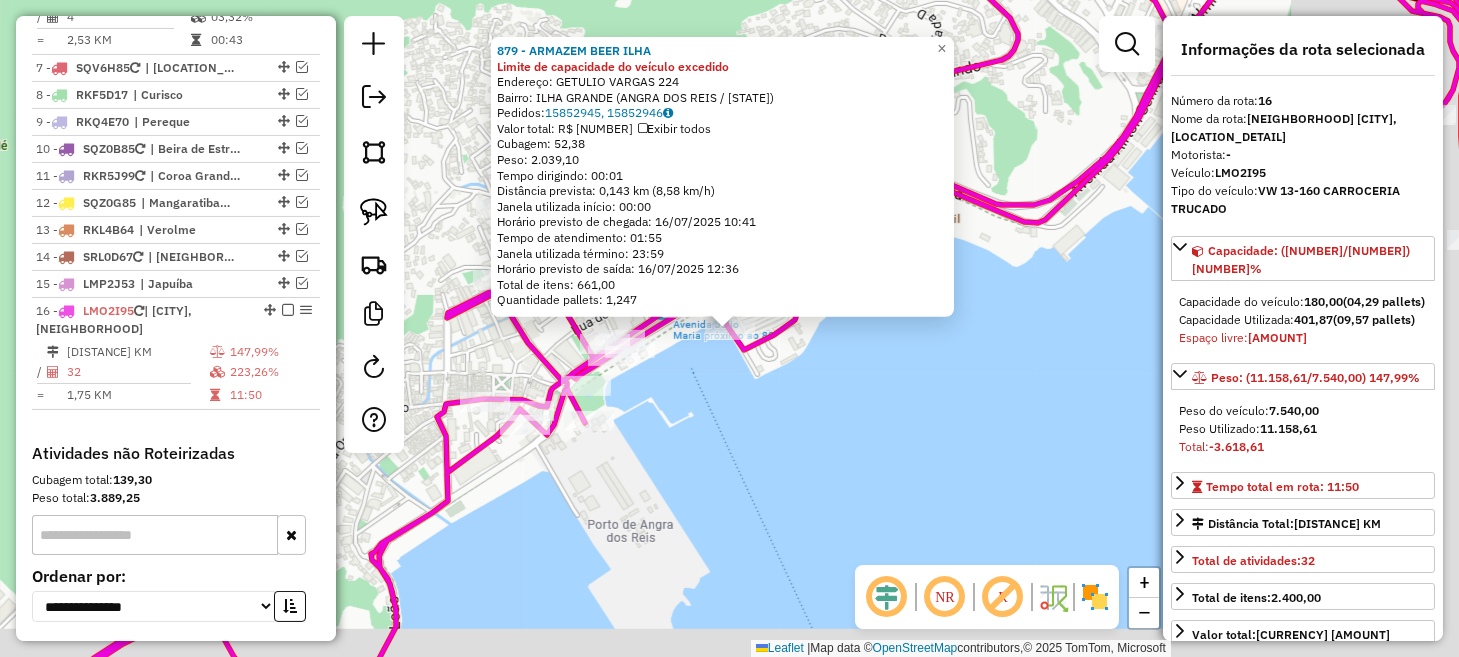 scroll, scrollTop: 1588, scrollLeft: 0, axis: vertical 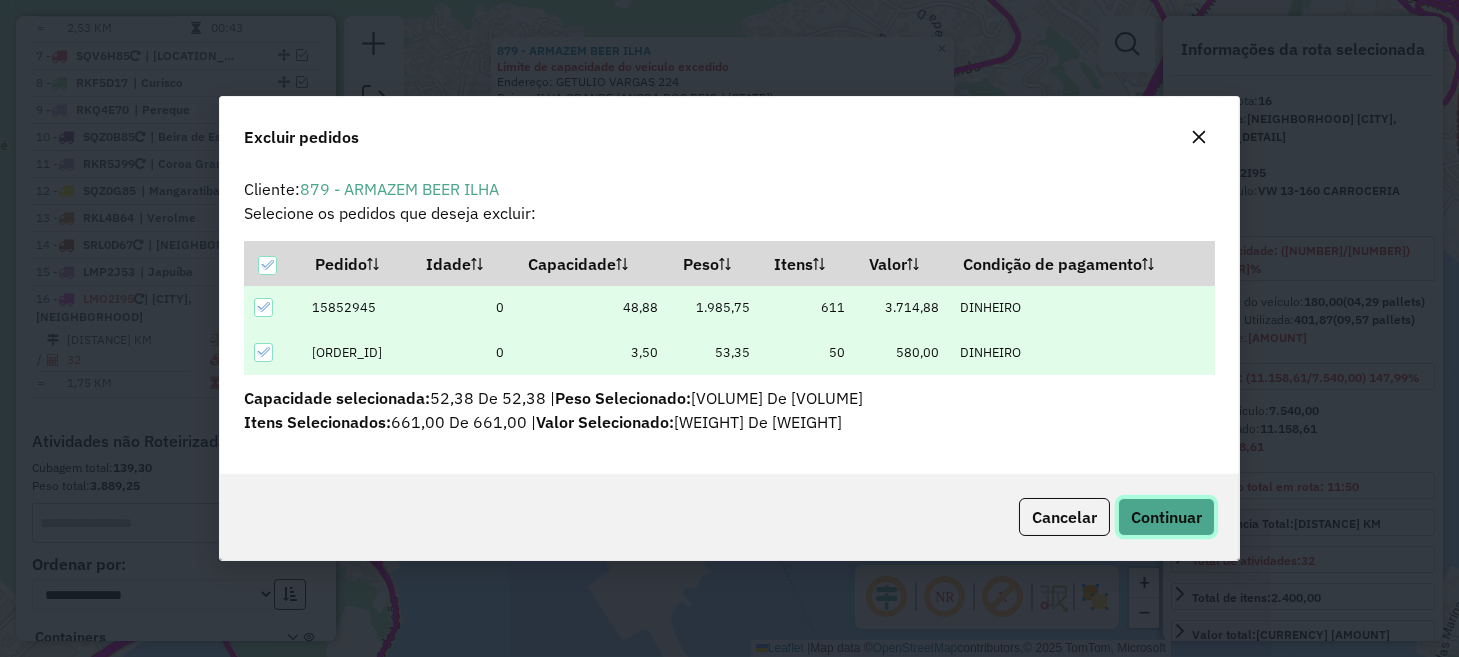 click on "Continuar" 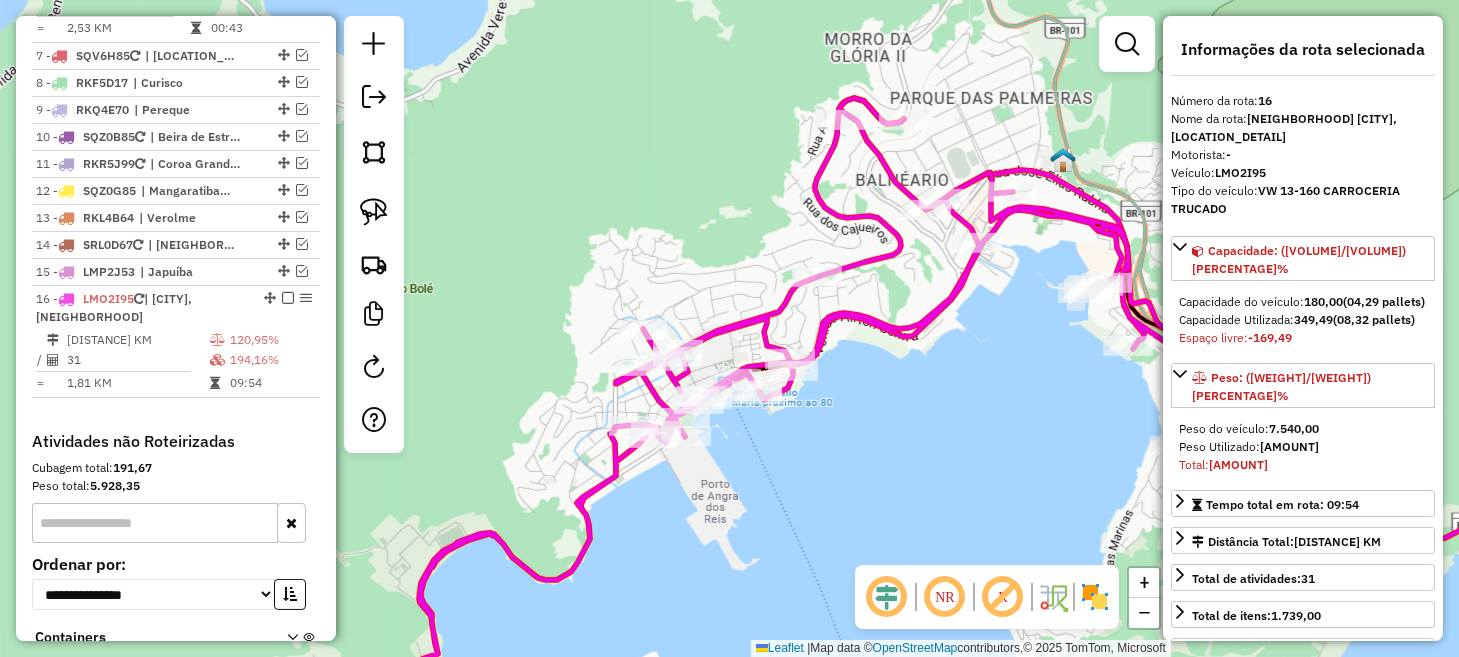 drag, startPoint x: 607, startPoint y: 512, endPoint x: 633, endPoint y: 510, distance: 26.076809 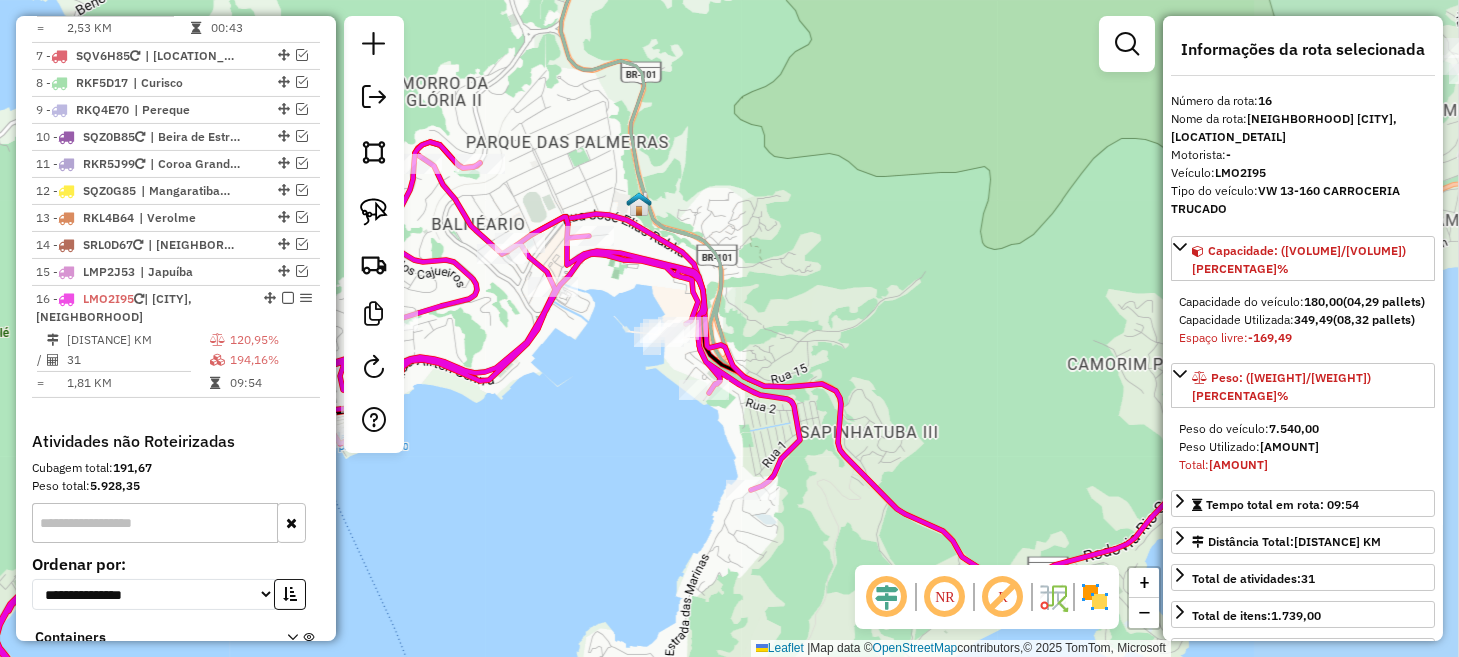 drag, startPoint x: 1005, startPoint y: 439, endPoint x: 548, endPoint y: 483, distance: 459.11328 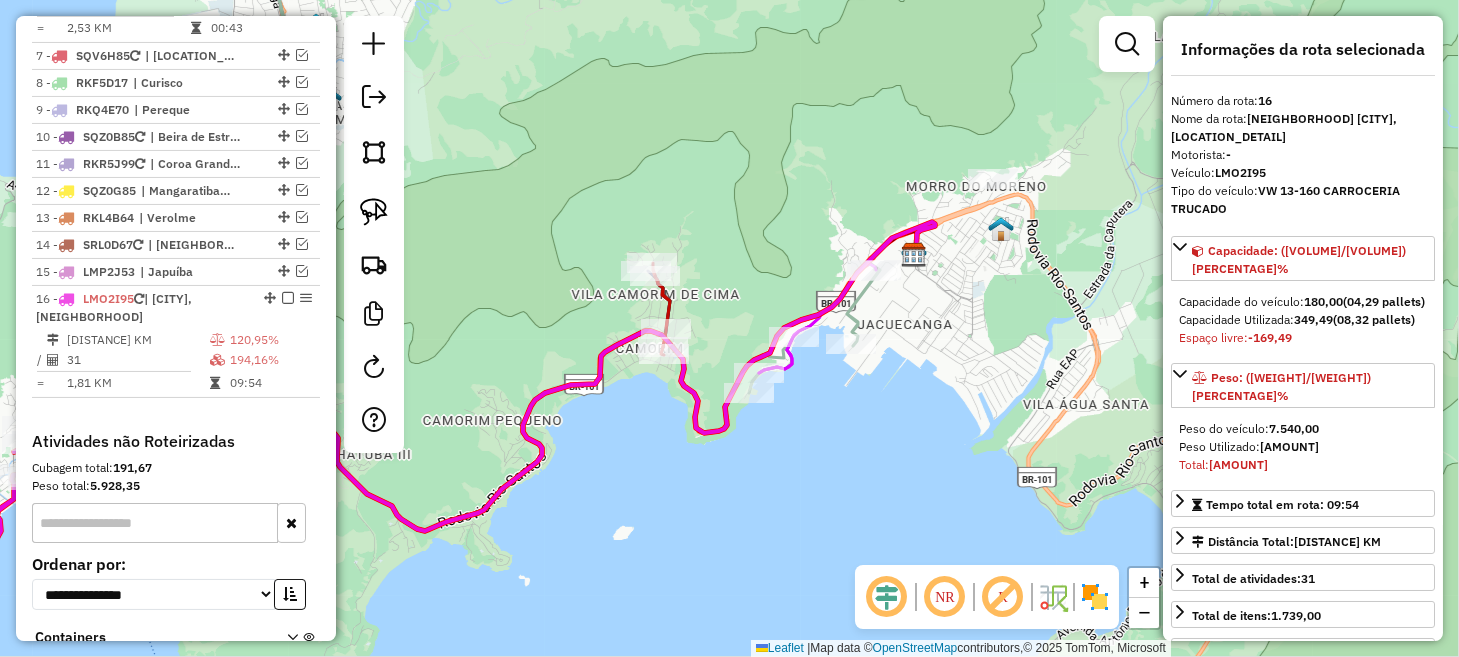 drag, startPoint x: 825, startPoint y: 373, endPoint x: 451, endPoint y: 382, distance: 374.10828 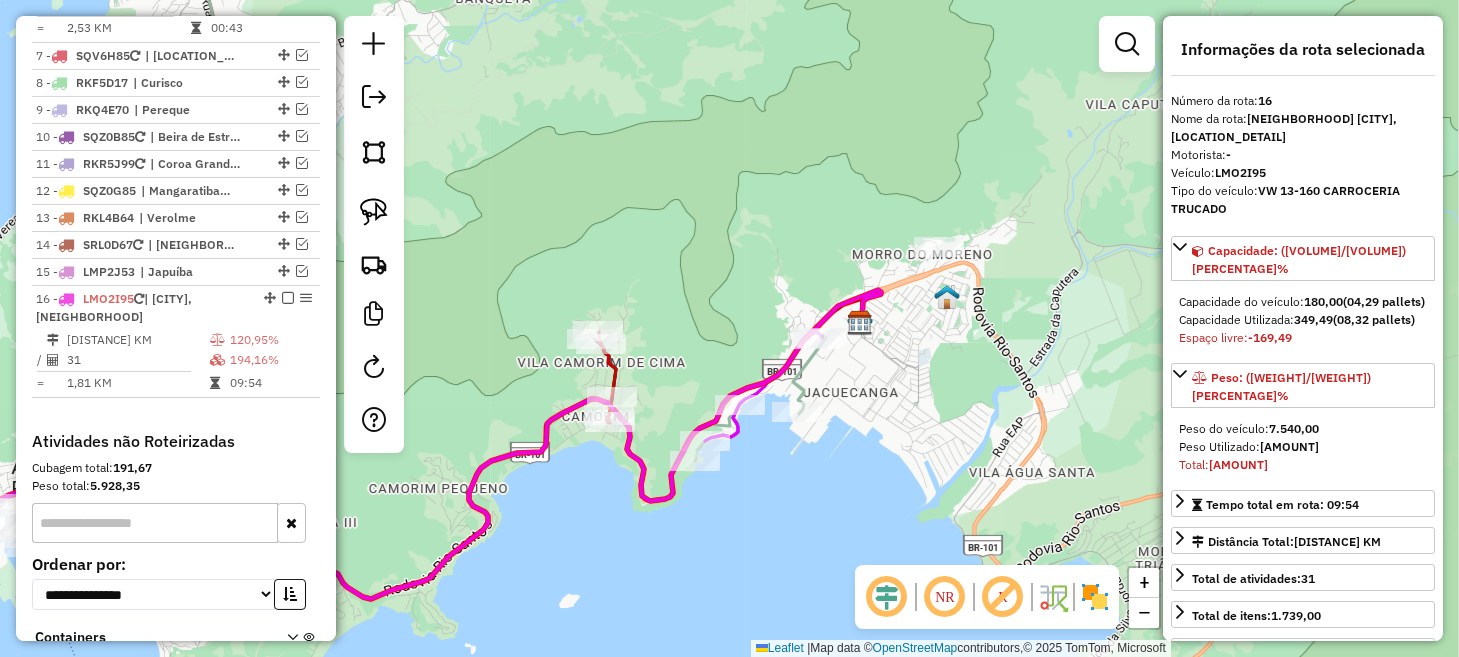 drag, startPoint x: 598, startPoint y: 252, endPoint x: 534, endPoint y: 276, distance: 68.35203 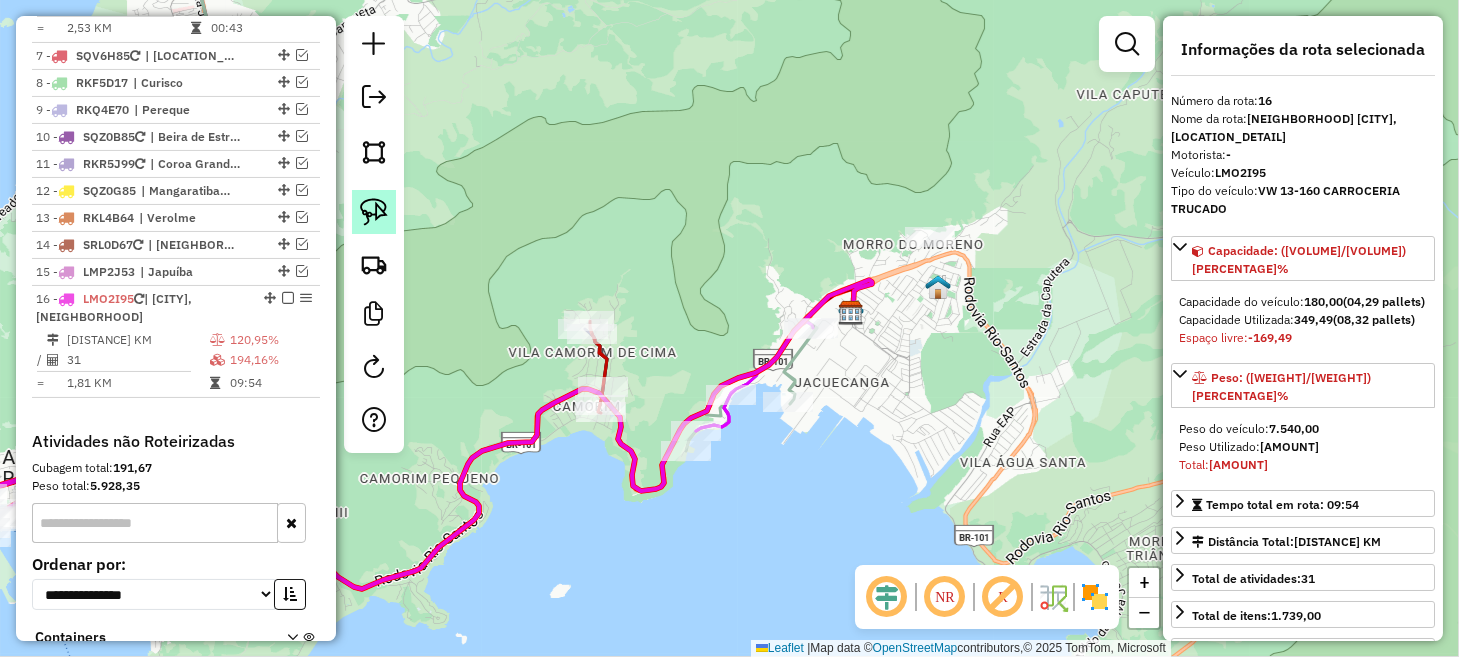 click 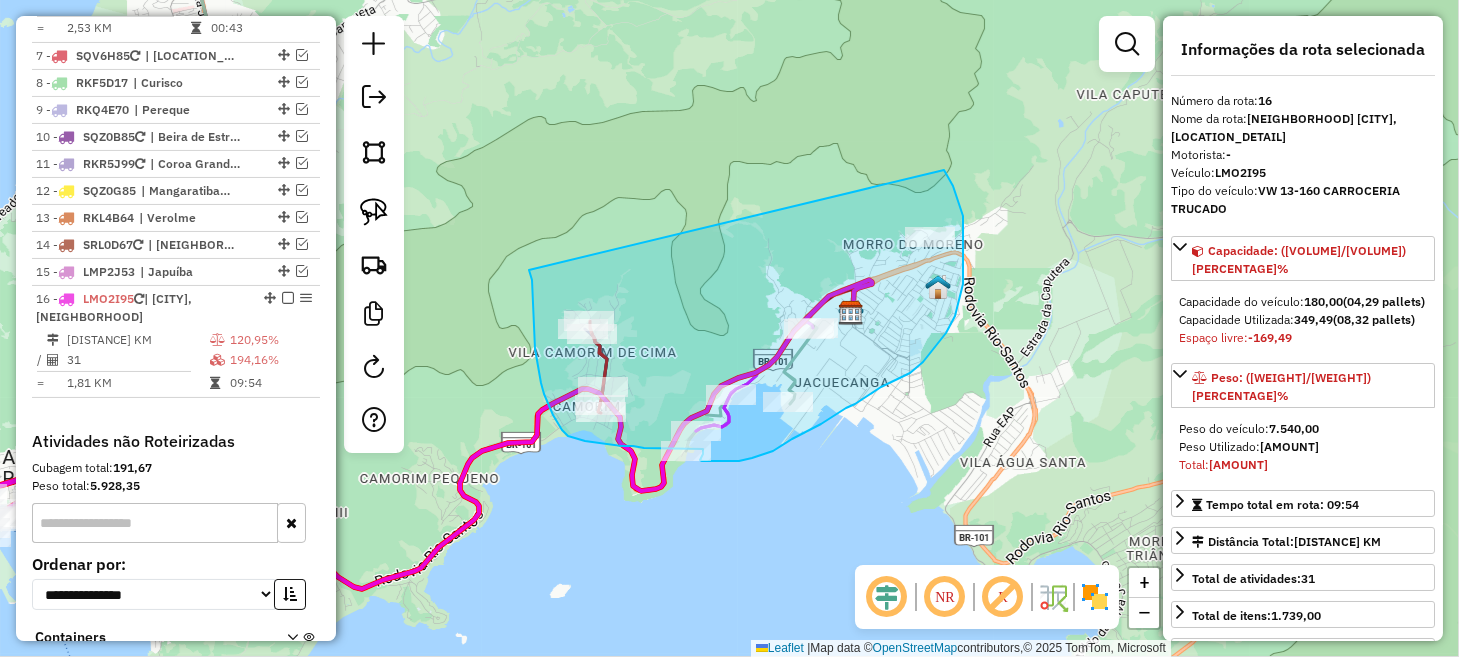 drag, startPoint x: 534, startPoint y: 338, endPoint x: 944, endPoint y: 170, distance: 443.08466 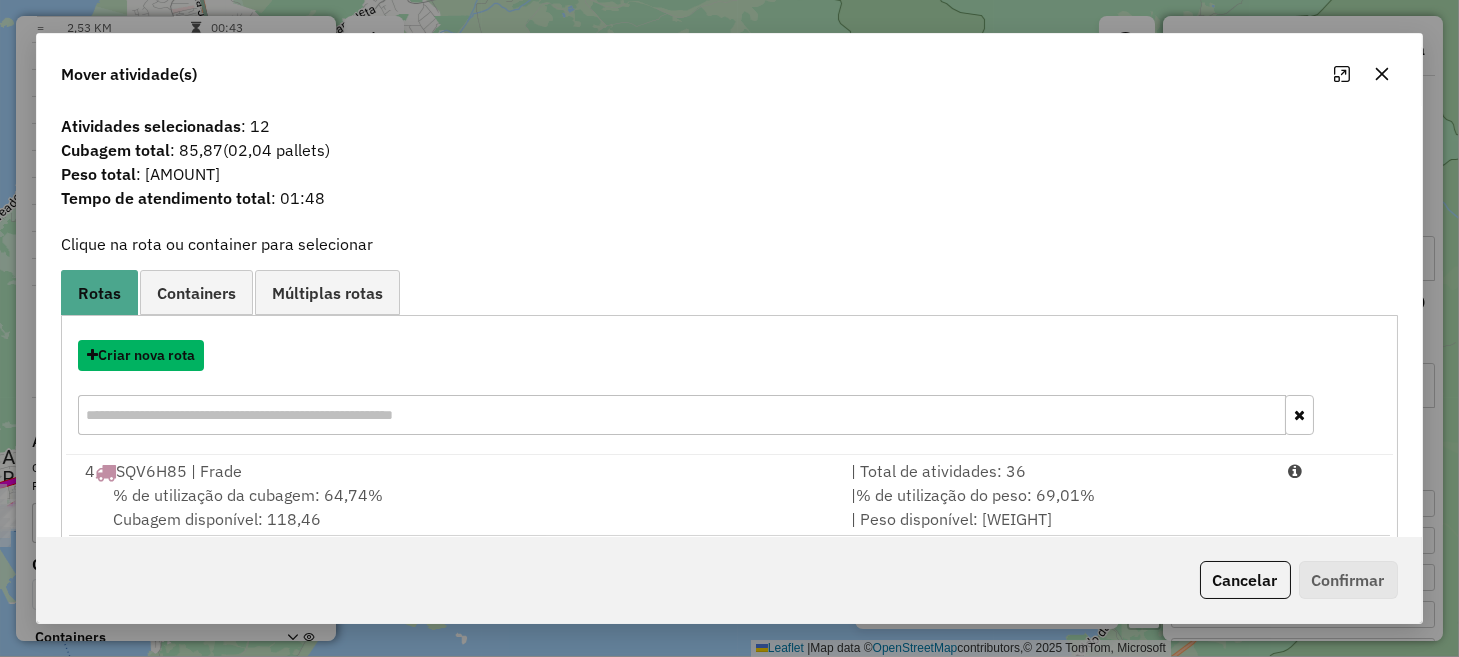 click on "Criar nova rota" at bounding box center [141, 355] 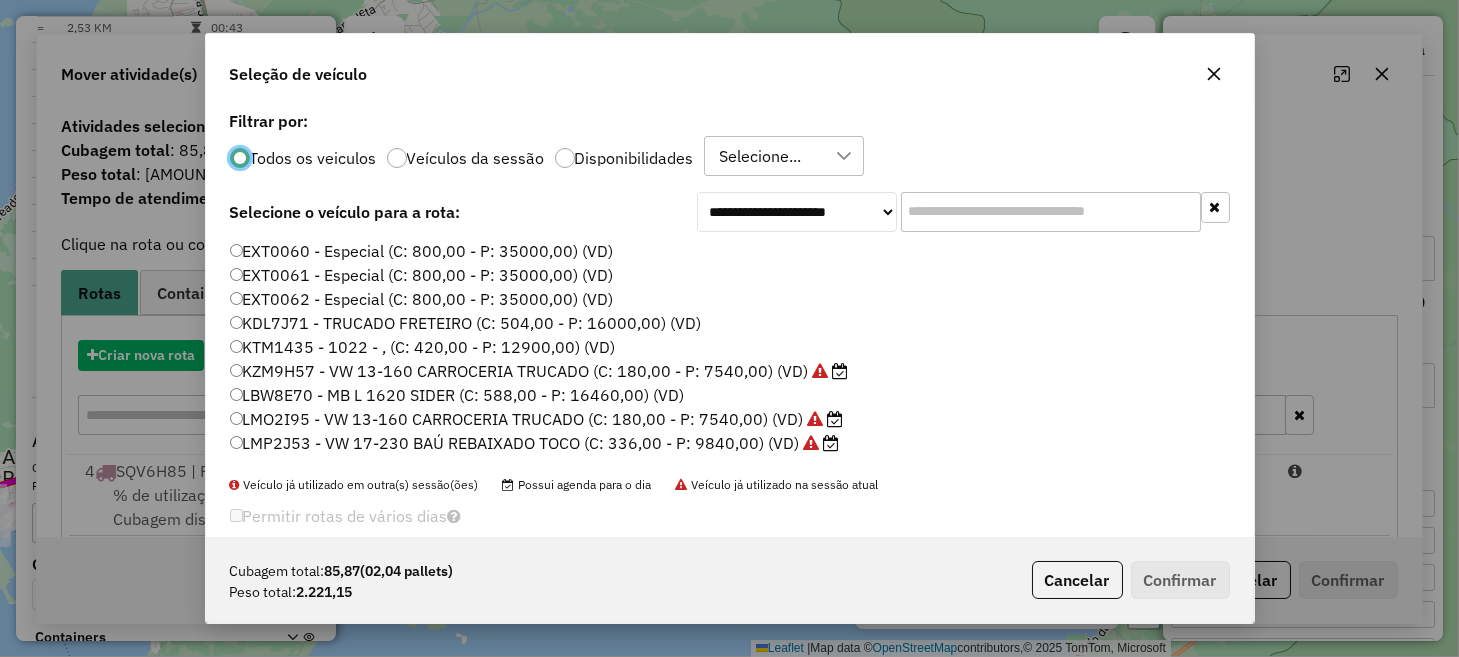 scroll, scrollTop: 10, scrollLeft: 6, axis: both 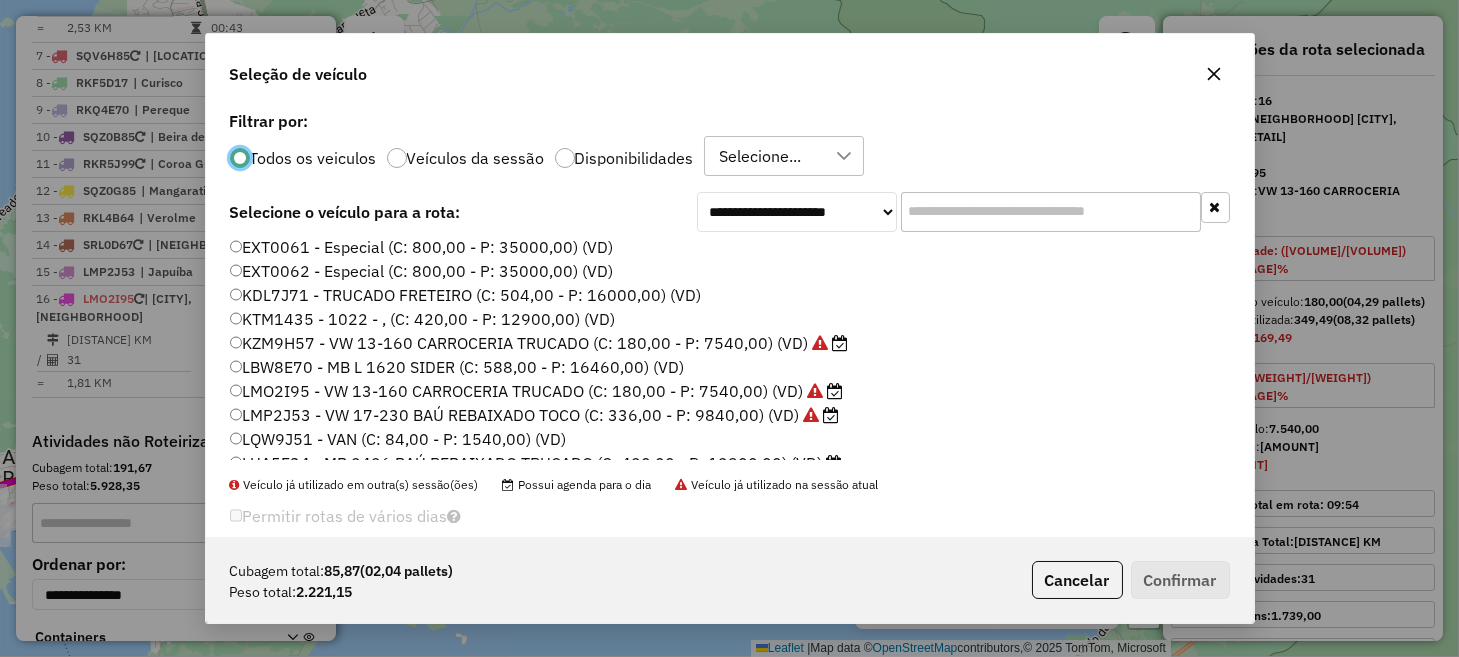 click on "KZM9H57 -  VW 13-160 CARROCERIA TRUCADO (C: 180,00 - P: 7540,00) (VD)" 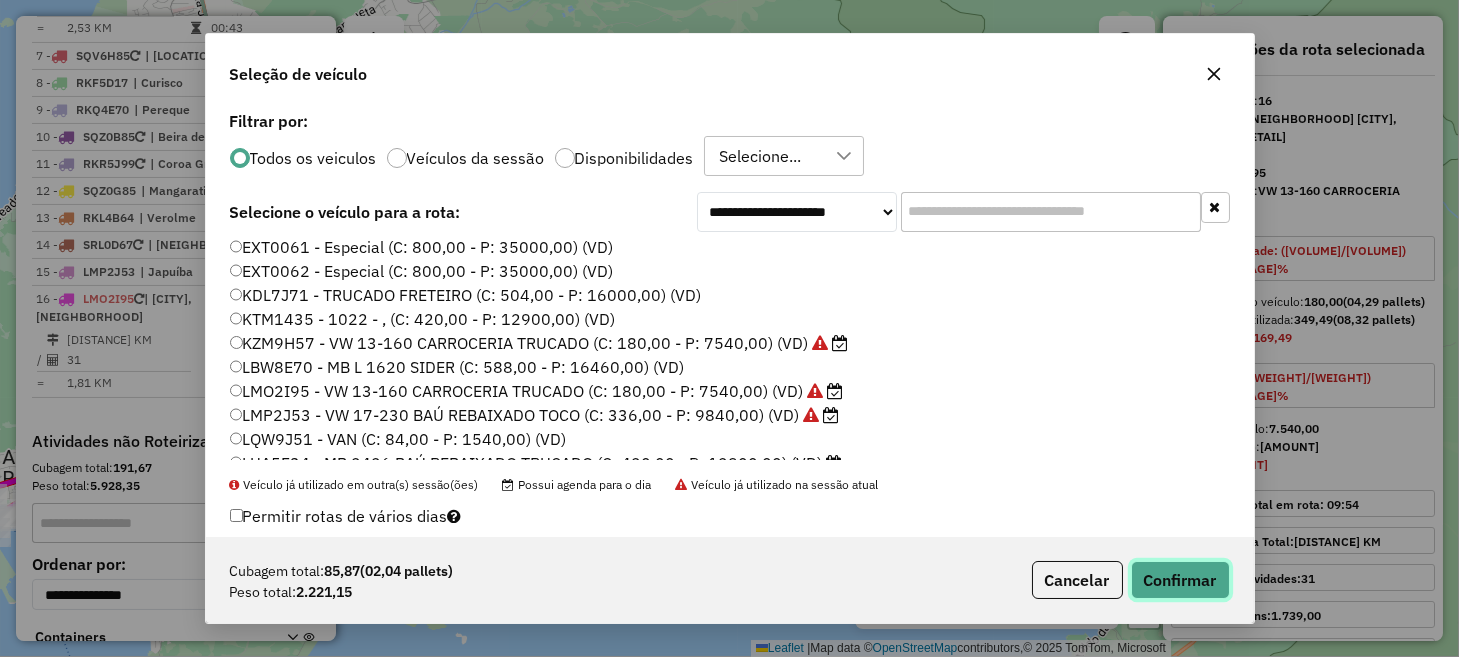 click on "Confirmar" 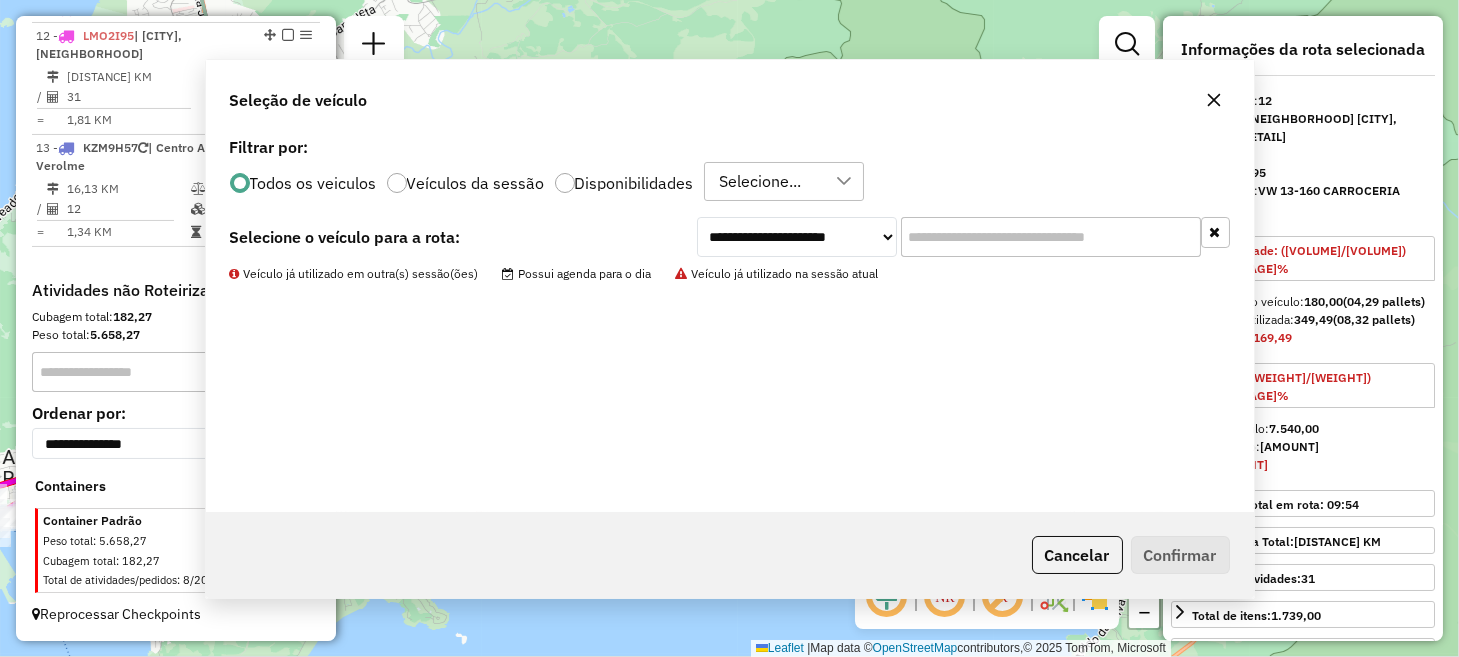 scroll, scrollTop: 1253, scrollLeft: 0, axis: vertical 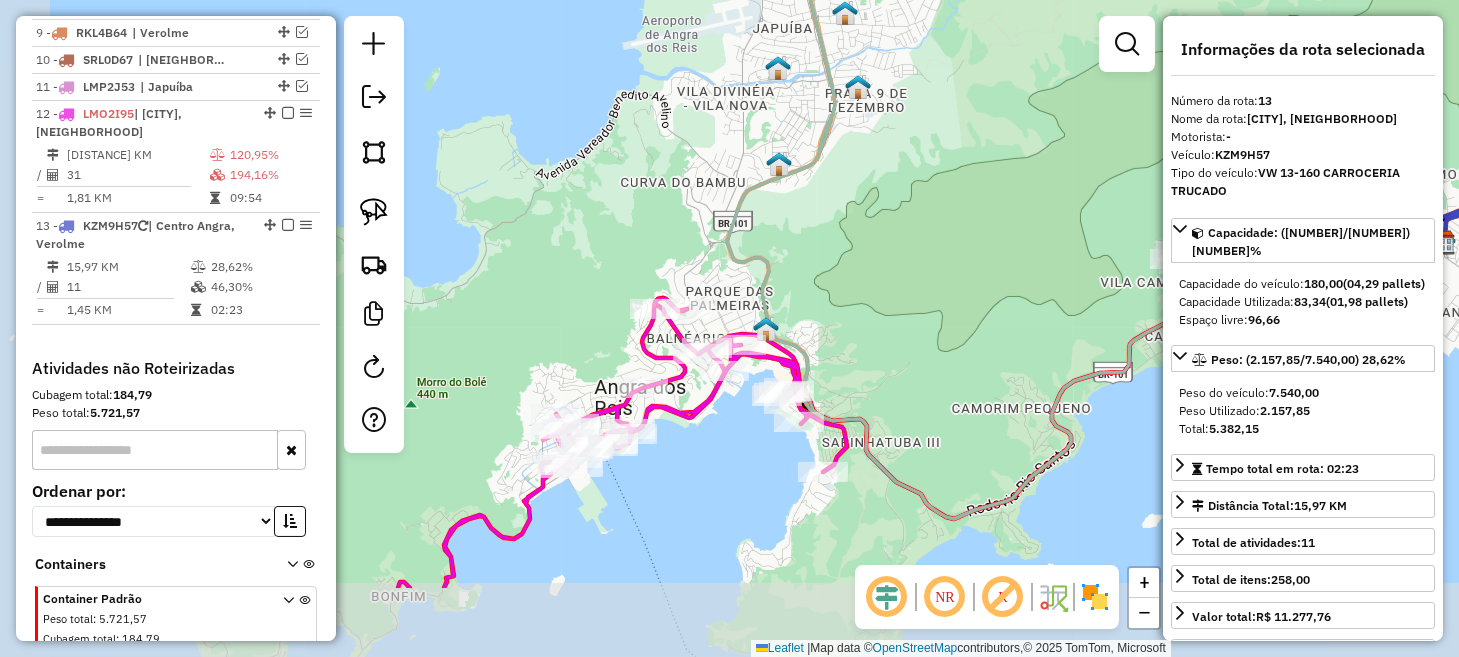 drag, startPoint x: 576, startPoint y: 450, endPoint x: 1109, endPoint y: 313, distance: 550.3254 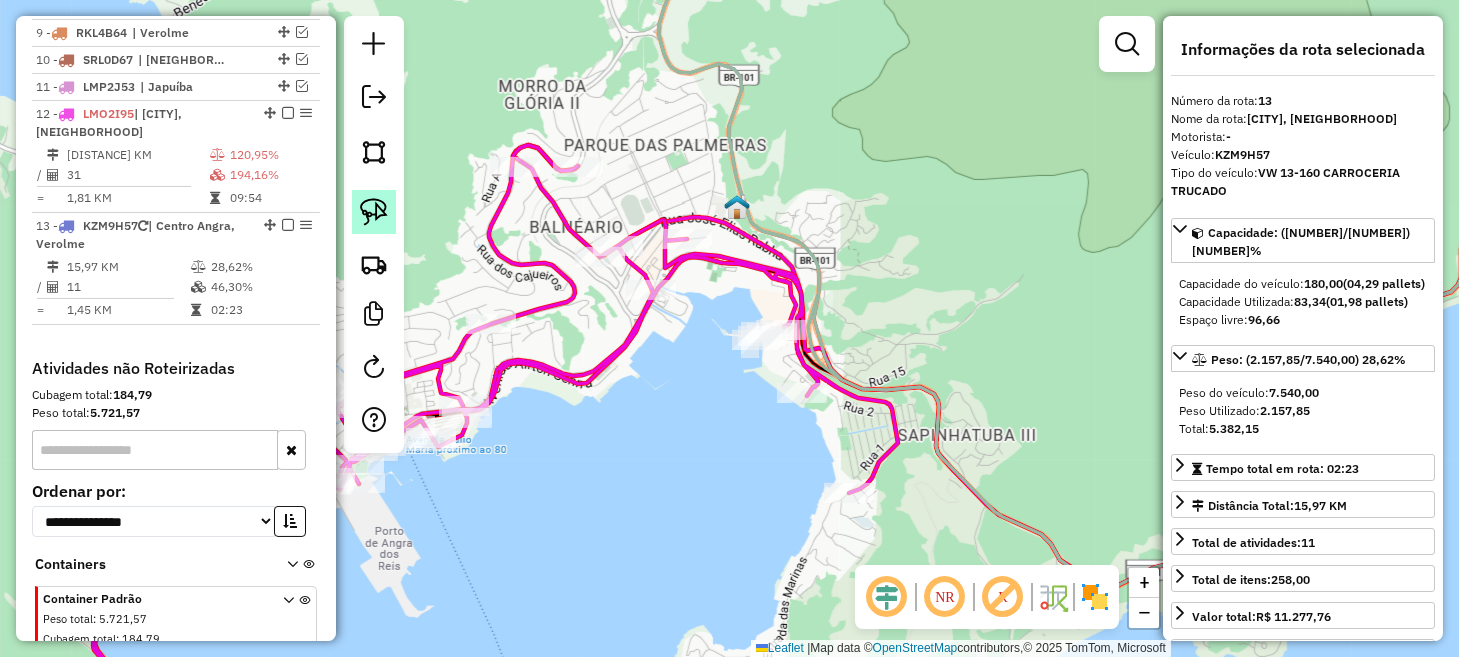click 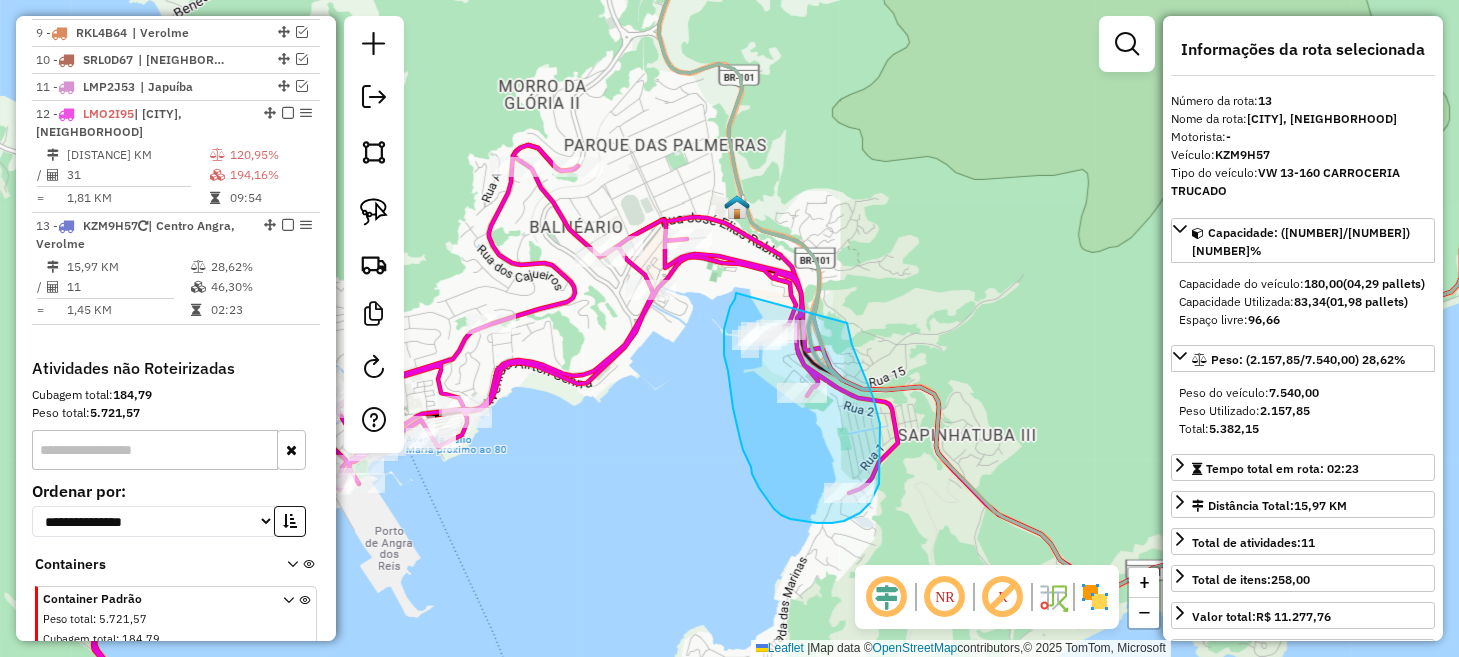 drag, startPoint x: 736, startPoint y: 293, endPoint x: 844, endPoint y: 314, distance: 110.02273 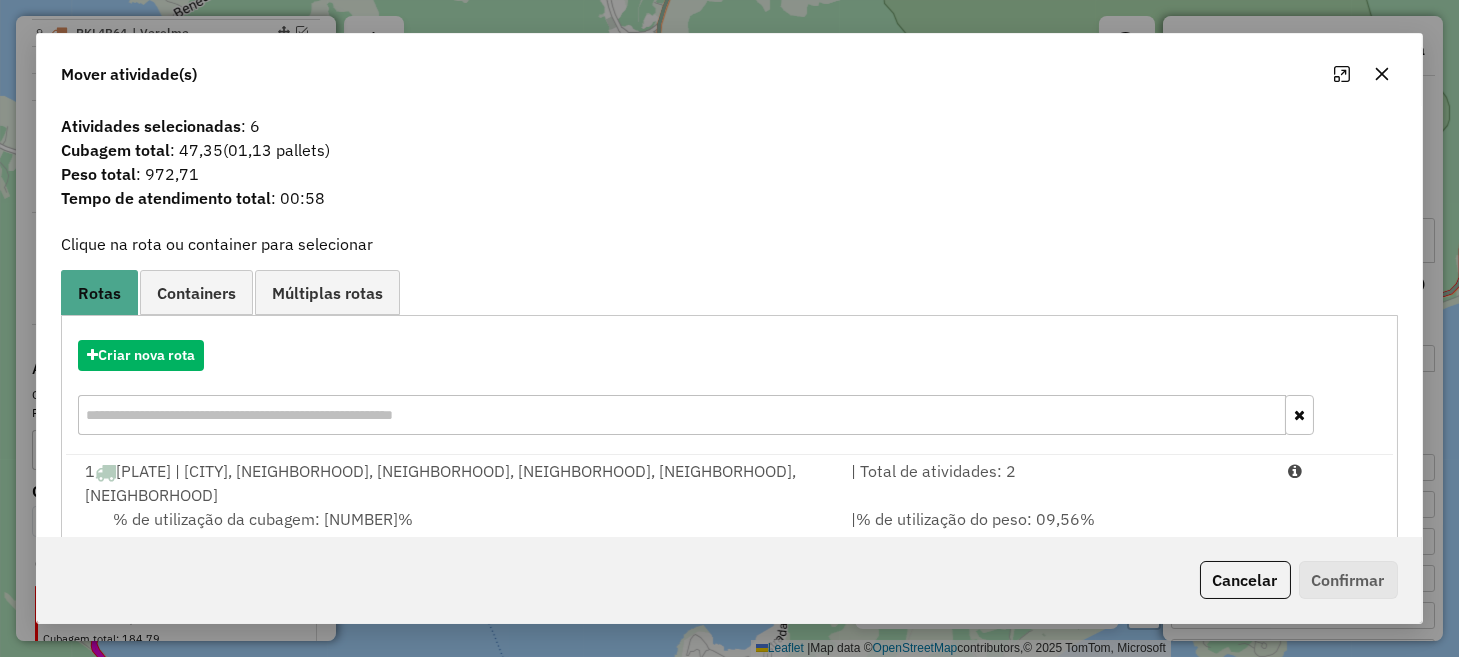click on "Cancelar" 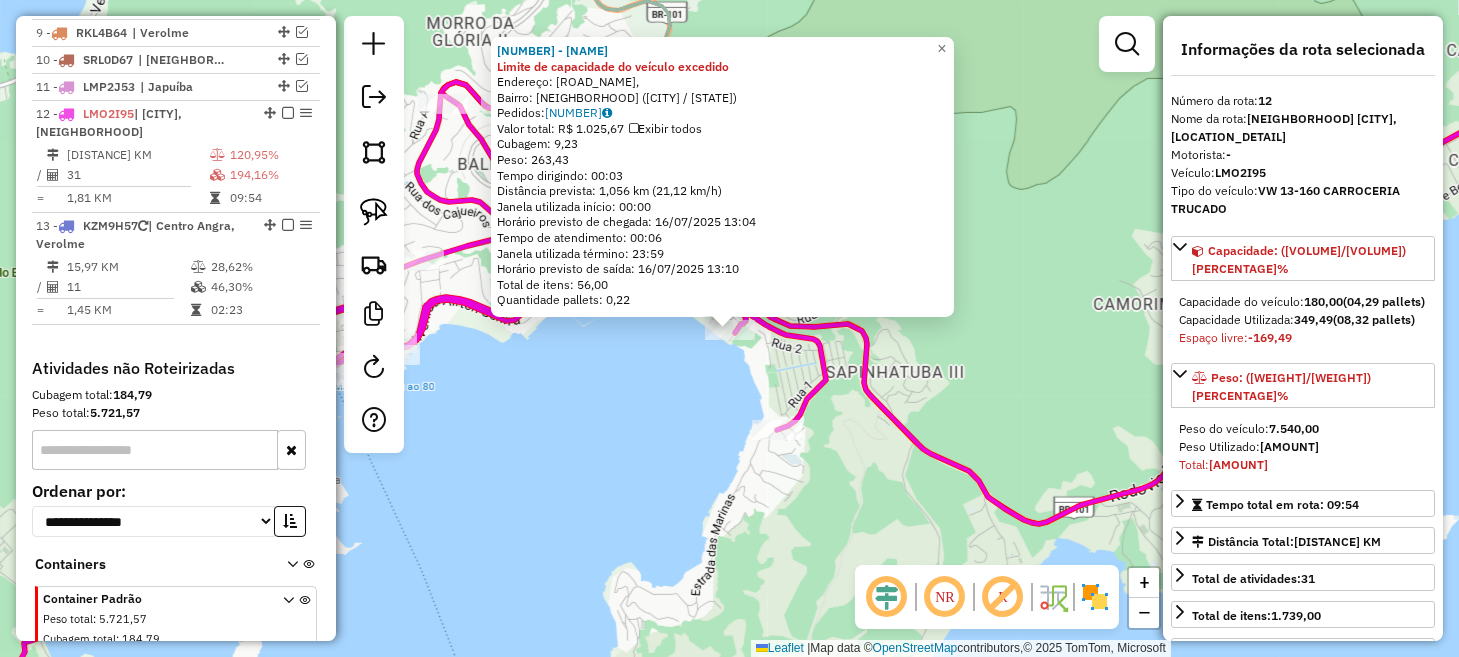 click on "9890 - LEANDRO MIGUEL Limite de capacidade do veículo excedido  Endereço: Estrada do Marinas,    Bairro: Praia da Chácara ([CITY] / [STATE])   Pedidos:  15853090   Valor total: R$ 1.025,67   Exibir todos   Cubagem: 9,23  Peso: 263,43  Tempo dirigindo: 00:03   Distância prevista: 1,056 km (21,12 km/h)   Janela utilizada início: 00:00   Horário previsto de chegada: 16/07/2025 13:04   Tempo de atendimento: 00:06   Janela utilizada término: 23:59   Horário previsto de saída: 16/07/2025 13:10   Total de itens: 56,00   Quantidade pallets: 0,22  × Janela de atendimento Grade de atendimento Capacidade Transportadoras Veículos Cliente Pedidos  Rotas Selecione os dias de semana para filtrar as janelas de atendimento  Seg   Ter   Qua   Qui   Sex   Sáb   Dom  Informe o período da janela de atendimento: De: Até:  Filtrar exatamente a janela do cliente  Considerar janela de atendimento padrão  Selecione os dias de semana para filtrar as grades de atendimento  Seg   Ter   Qua   Qui   Sex   Sáb   Dom  De:" 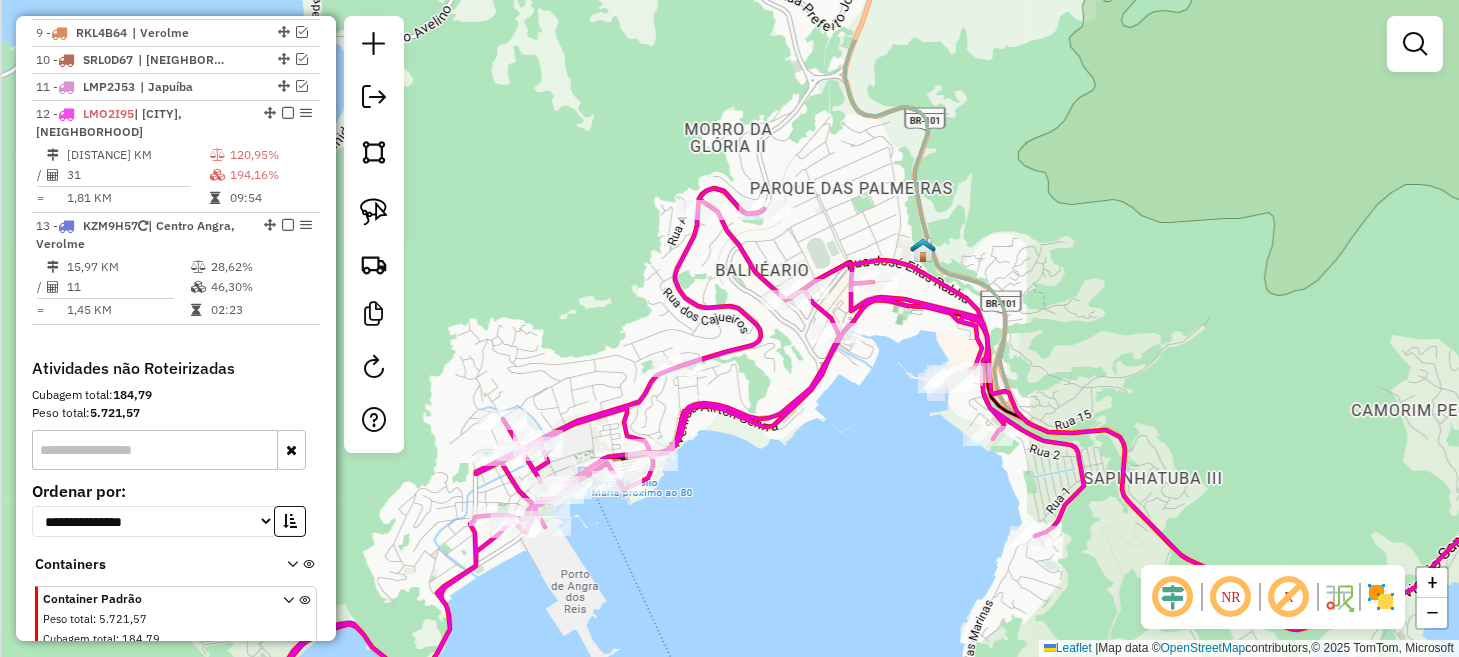 drag, startPoint x: 609, startPoint y: 365, endPoint x: 902, endPoint y: 454, distance: 306.21887 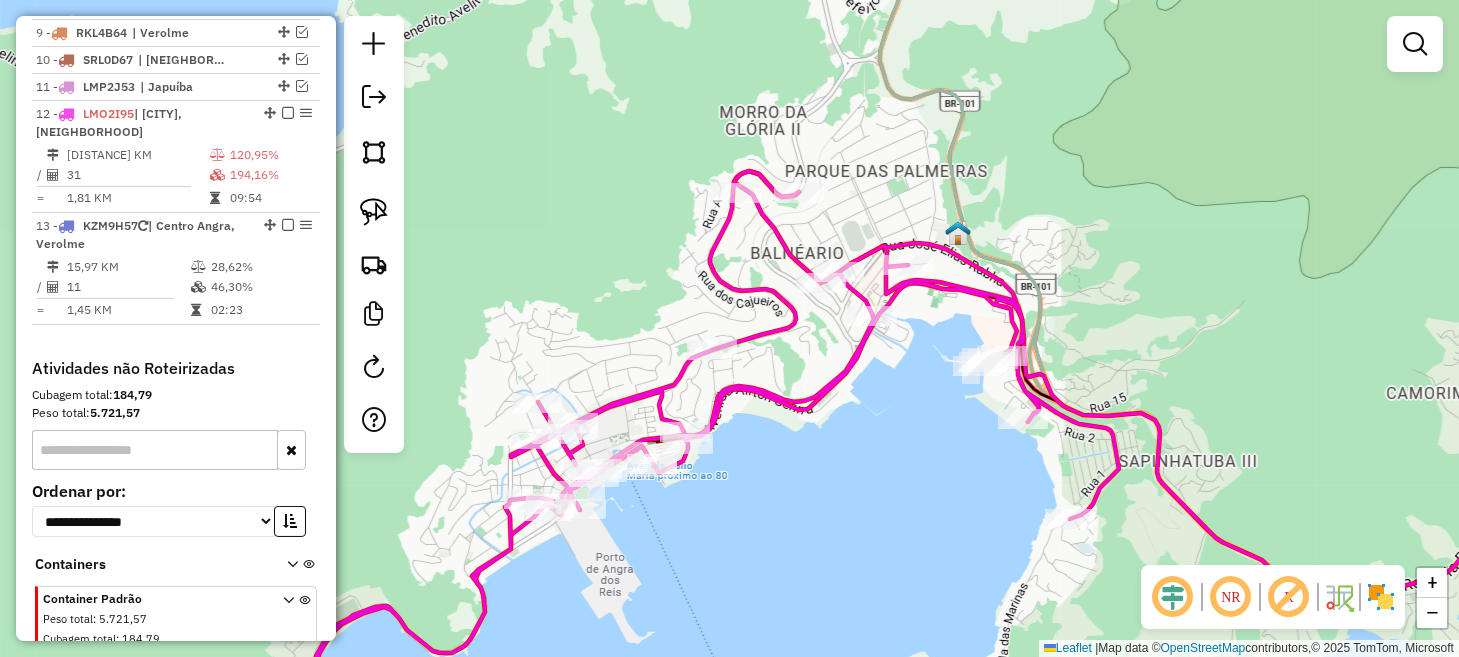 click 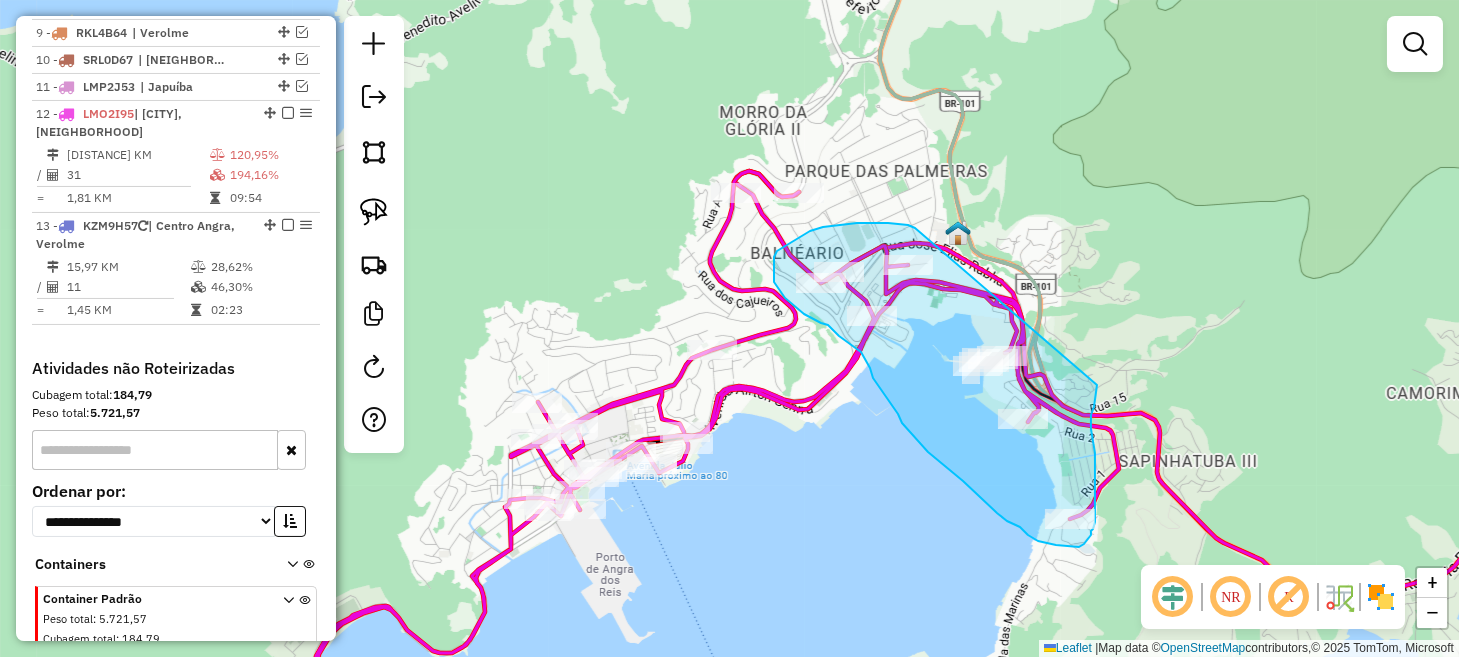 drag, startPoint x: 915, startPoint y: 228, endPoint x: 1097, endPoint y: 385, distance: 240.36015 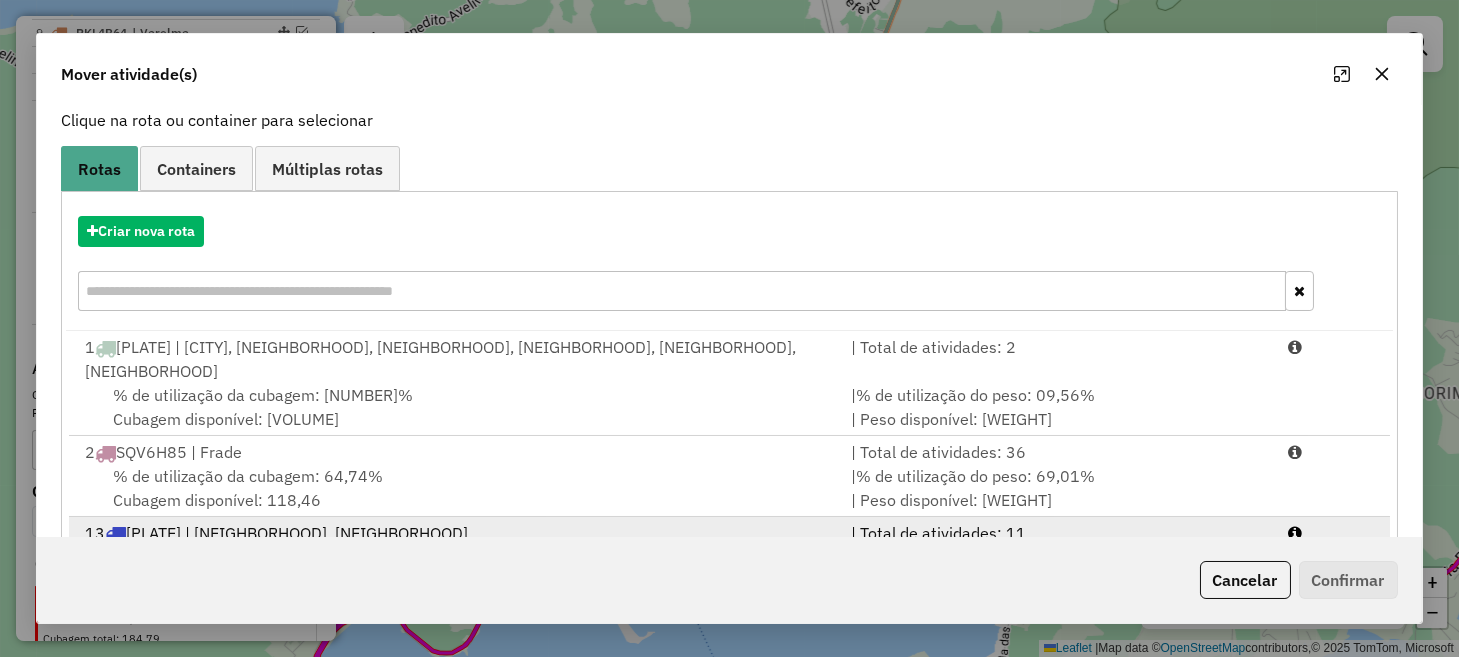 scroll, scrollTop: 192, scrollLeft: 0, axis: vertical 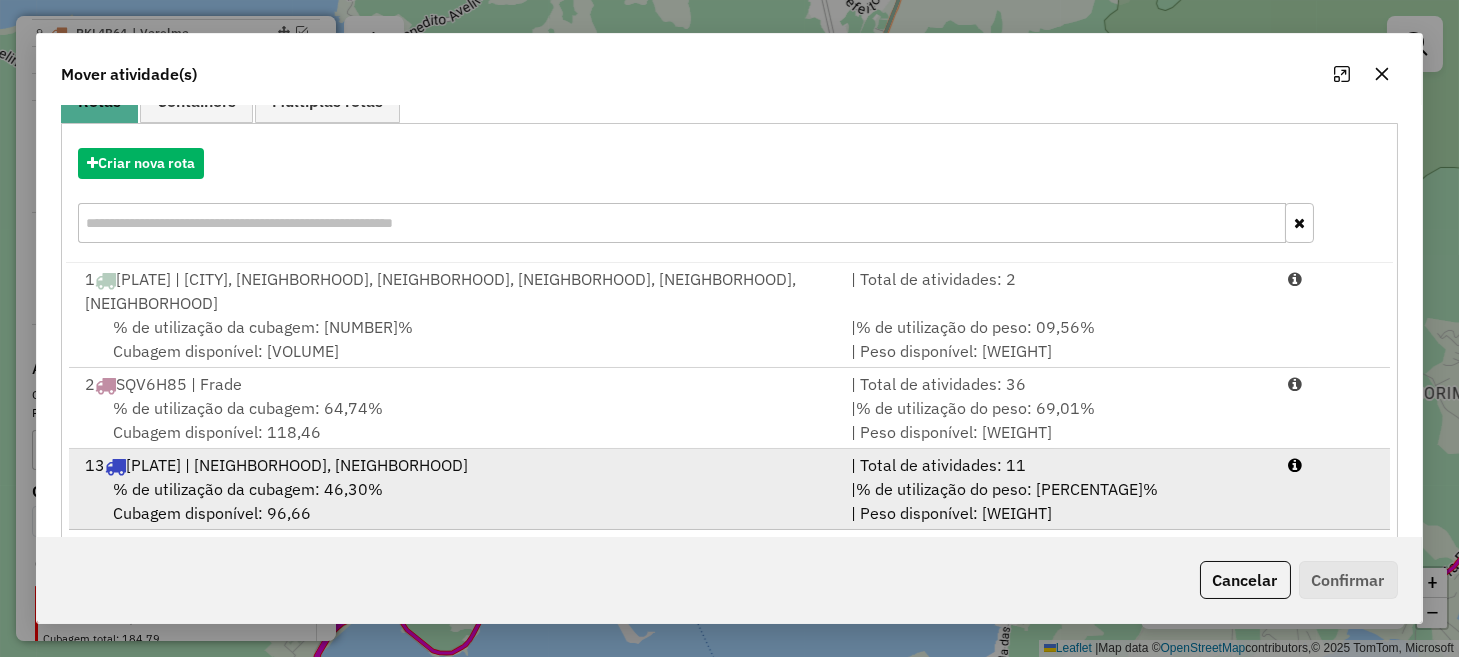 click on "|  % de utilização do peso: [PERCENTAGE]%  | Peso disponível: [WEIGHT]" at bounding box center [1057, 501] 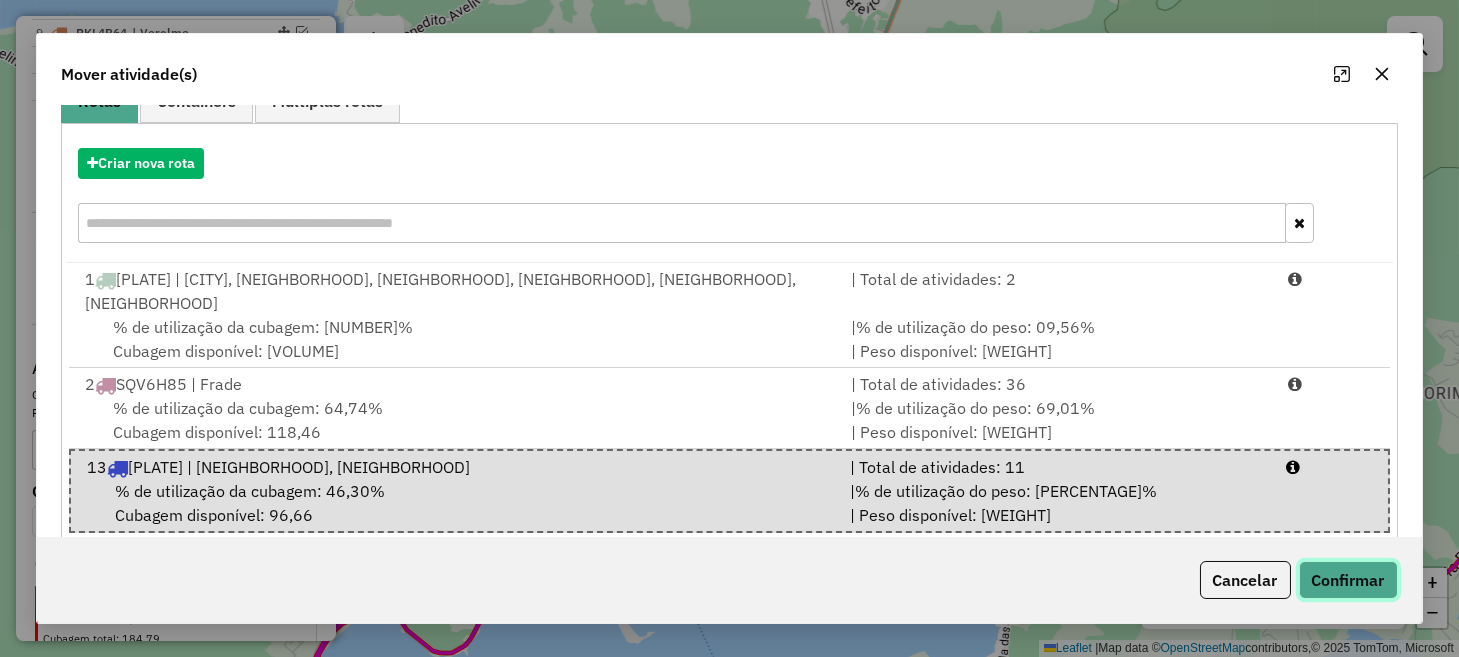click on "Confirmar" 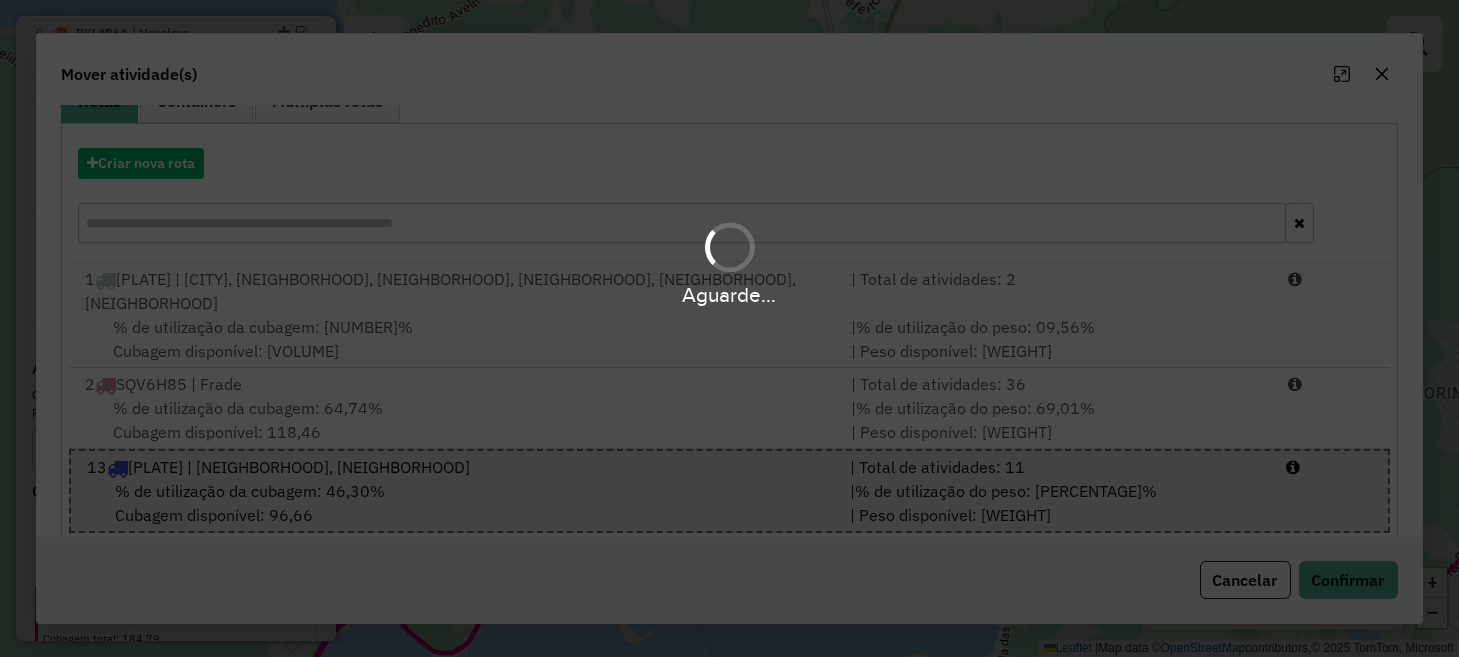 scroll, scrollTop: 0, scrollLeft: 0, axis: both 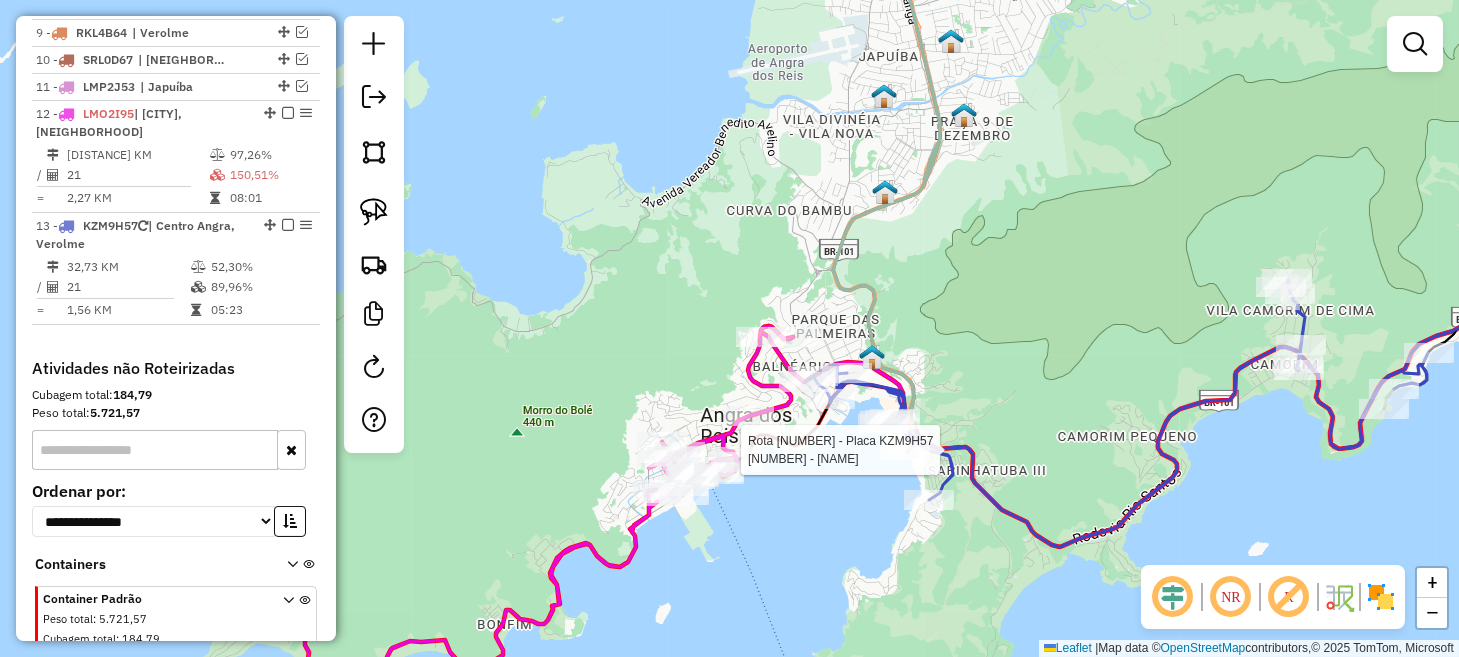 click 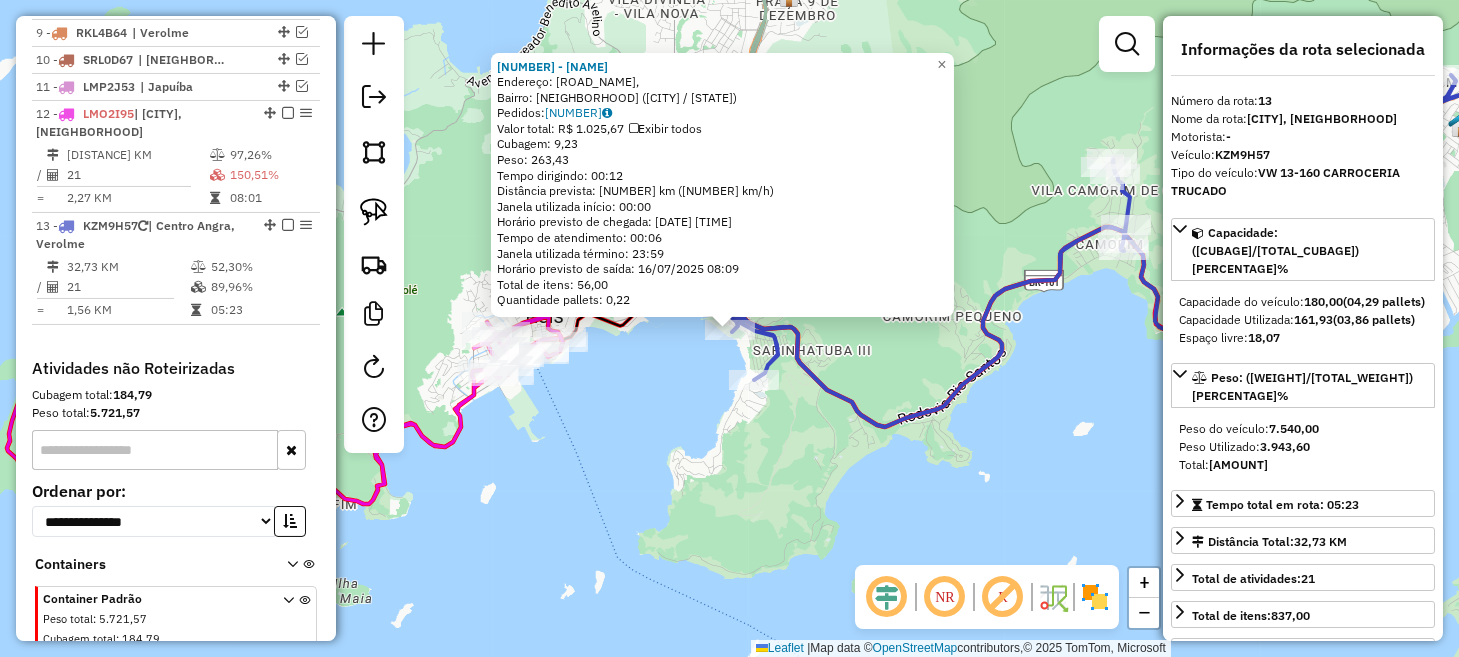 click on "[NUMBER] - [NAME] Endereço: [STREET], Bairro: [NEIGHBORHOOD] ([CITY] / [STATE]) Pedidos: [ORDER_ID] Valor total: R$ [PRICE] Exibir todos Cubagem: [CUBAGE] Peso: [WEIGHT] Tempo dirigindo: [TIME] Distância prevista: [DISTANCE] km ([SPEED] km/h) Janela utilizada início: [TIME] Horário previsto de chegada: 16/07/2025 [TIME] Tempo de atendimento: [TIME] Janela utilizada término: [TIME] Horário previsto de saída: 16/07/2025 [TIME] Total de itens: [ITEMS] Quantidade pallets: [PALLETS] × Janela de atendimento Grade de atendimento Capacidade Transportadoras Veículos Cliente Pedidos Rotas Selecione os dias de semana para filtrar as janelas de atendimento Seg Ter Qua Qui Sex Sáb Dom Informe o período da janela de atendimento: De: Até: Filtrar exatamente a janela do cliente Considerar janela de atendimento padrão Selecione os dias de semana para filtrar as grades de atendimento Seg Ter Qua Qui Sex Sáb Dom Peso mínimo: Peso máximo: De: Até:" 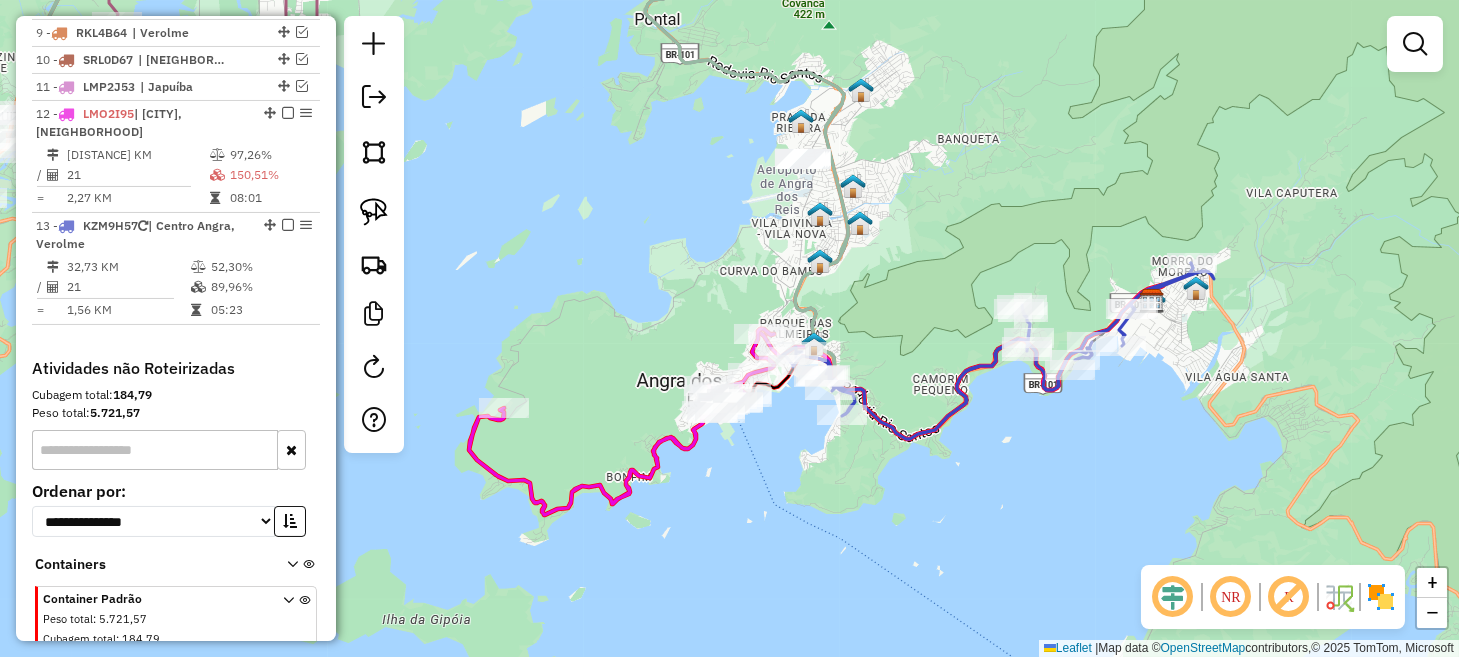 drag, startPoint x: 602, startPoint y: 445, endPoint x: 820, endPoint y: 471, distance: 219.54498 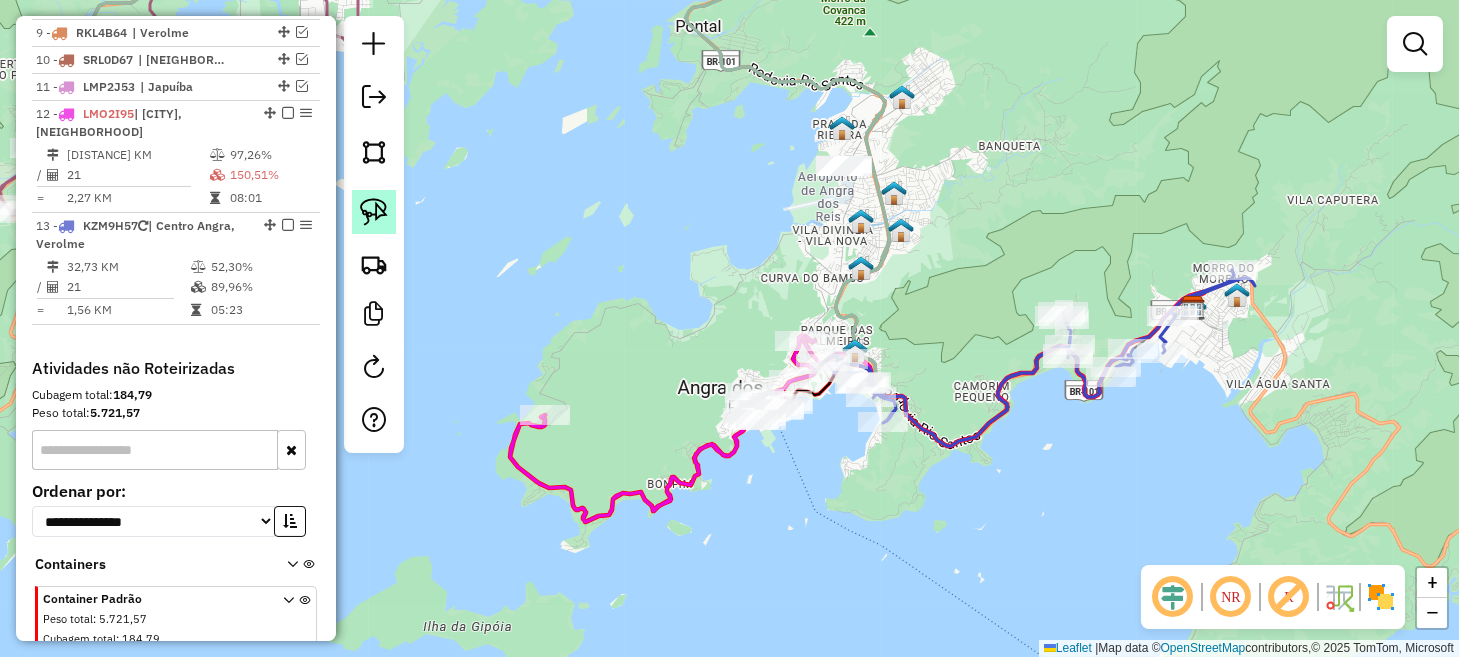 click 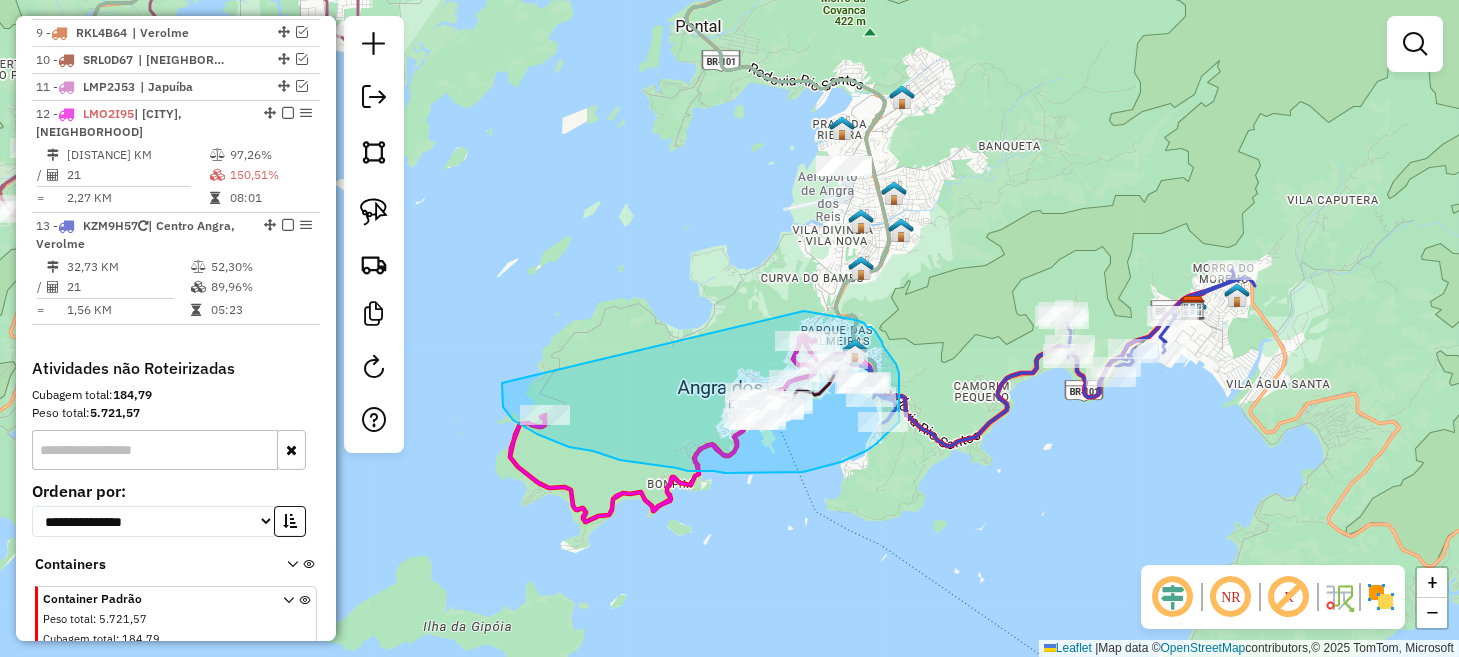 drag, startPoint x: 502, startPoint y: 383, endPoint x: 798, endPoint y: 309, distance: 305.1098 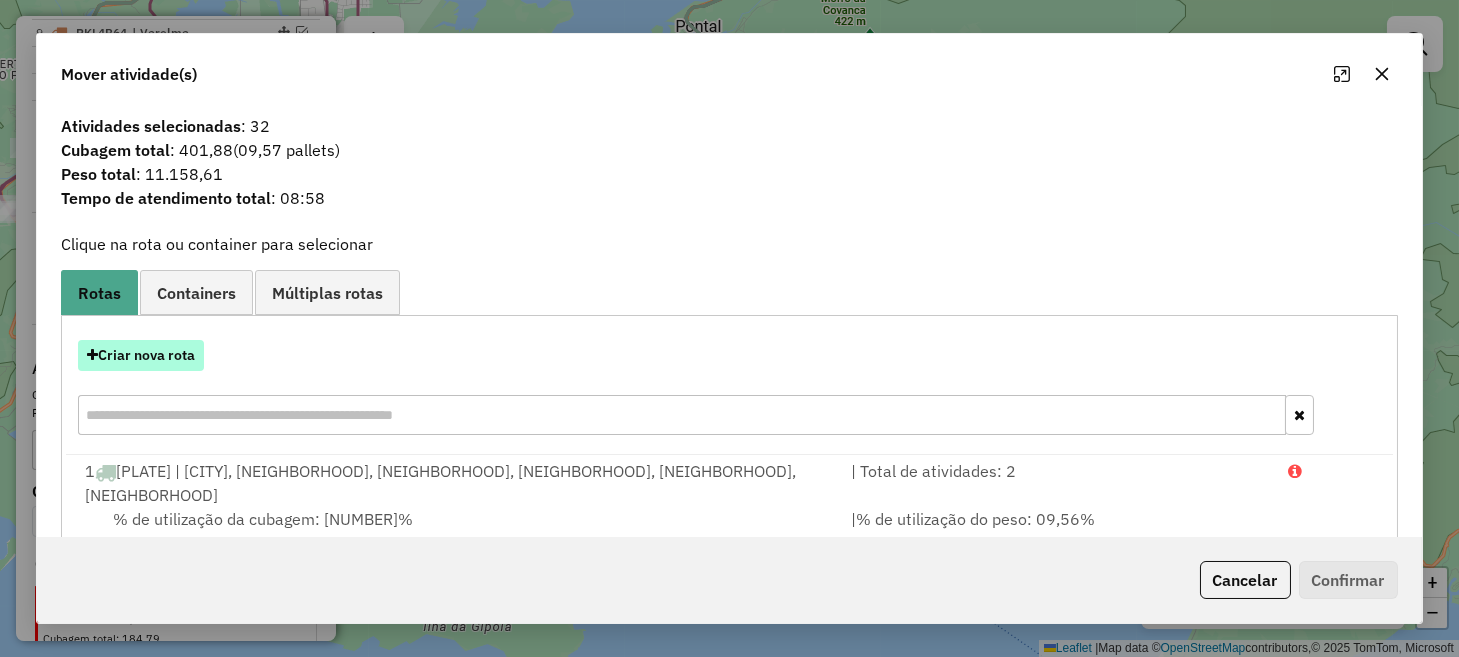 click on "Criar nova rota" at bounding box center [141, 355] 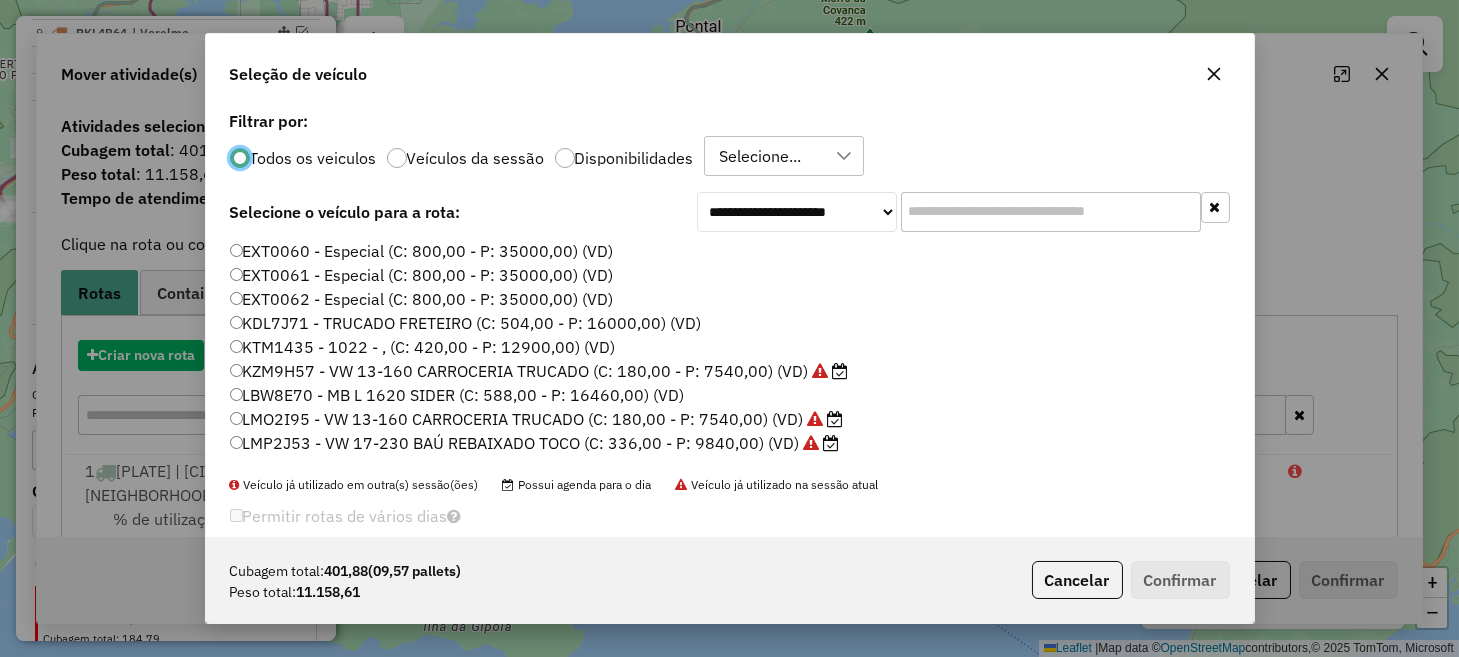 scroll, scrollTop: 10, scrollLeft: 6, axis: both 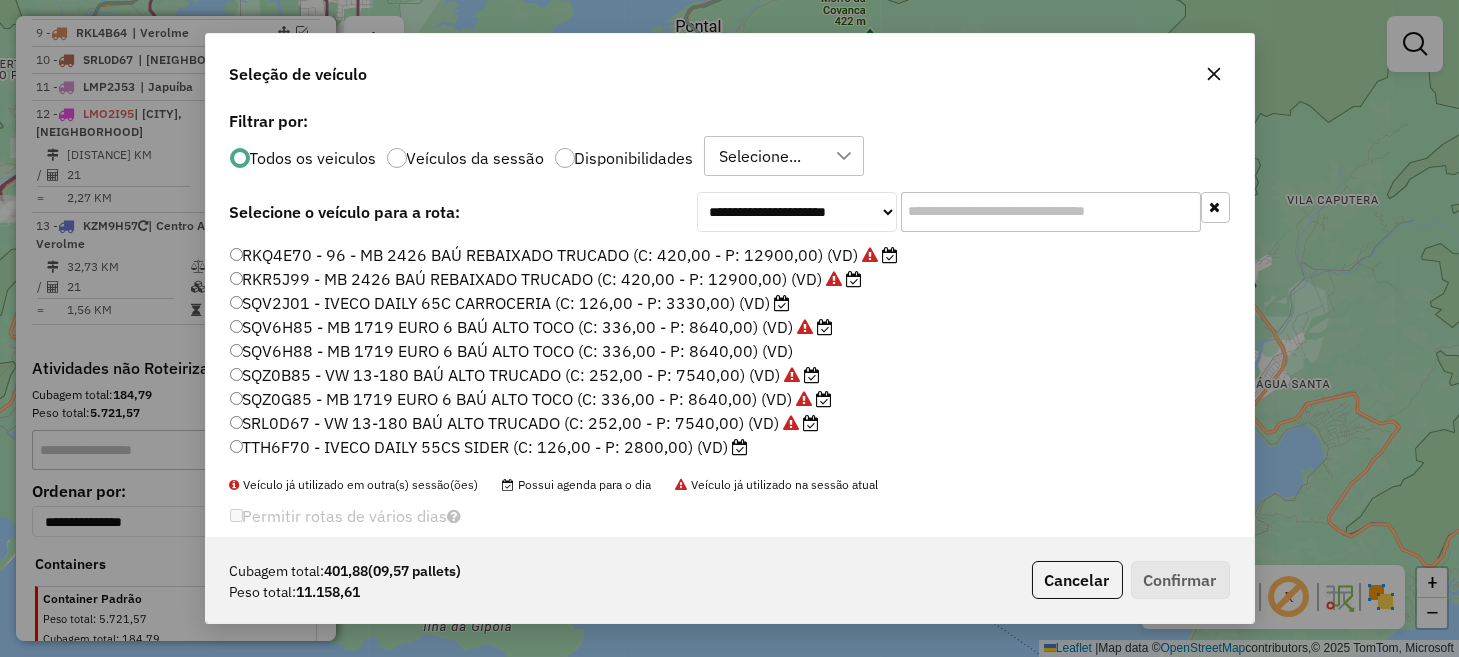 click on "SQZ0B85 - VW 13-180 BAÚ ALTO TRUCADO (C: 252,00 - P: 7540,00) (VD)" 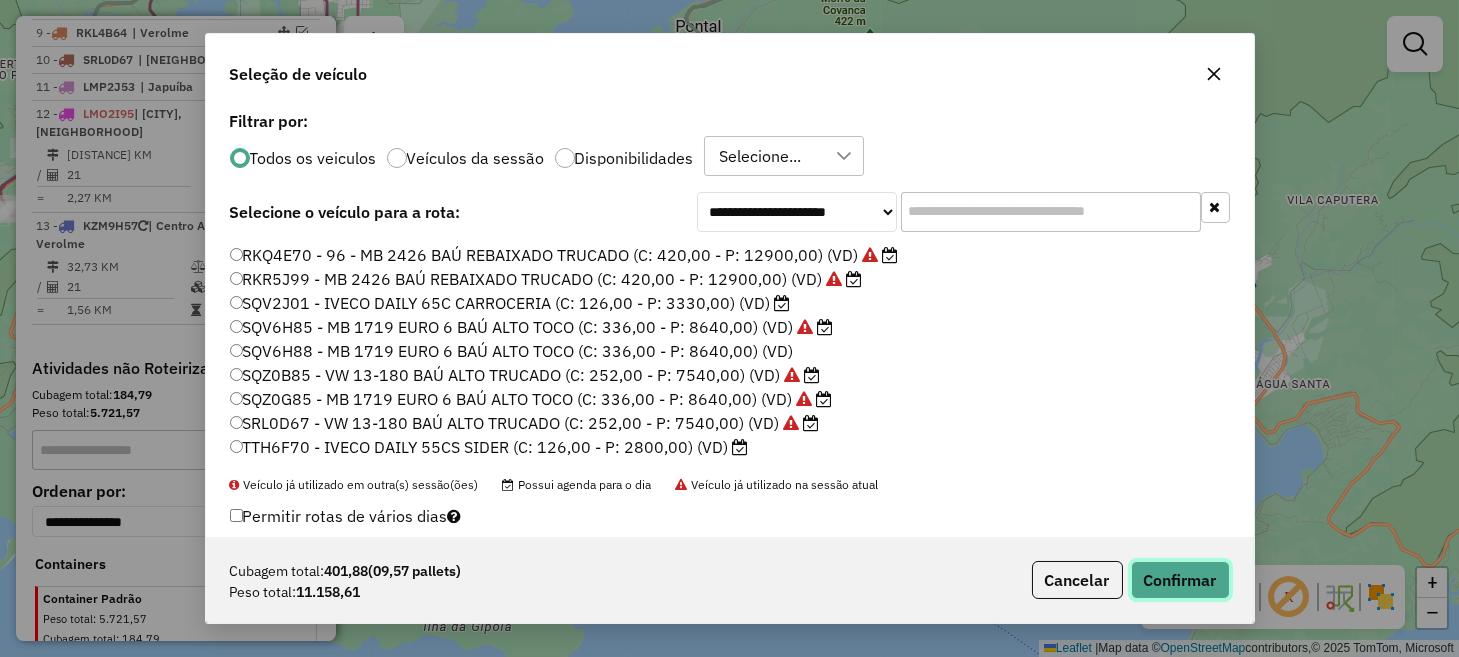 click on "Confirmar" 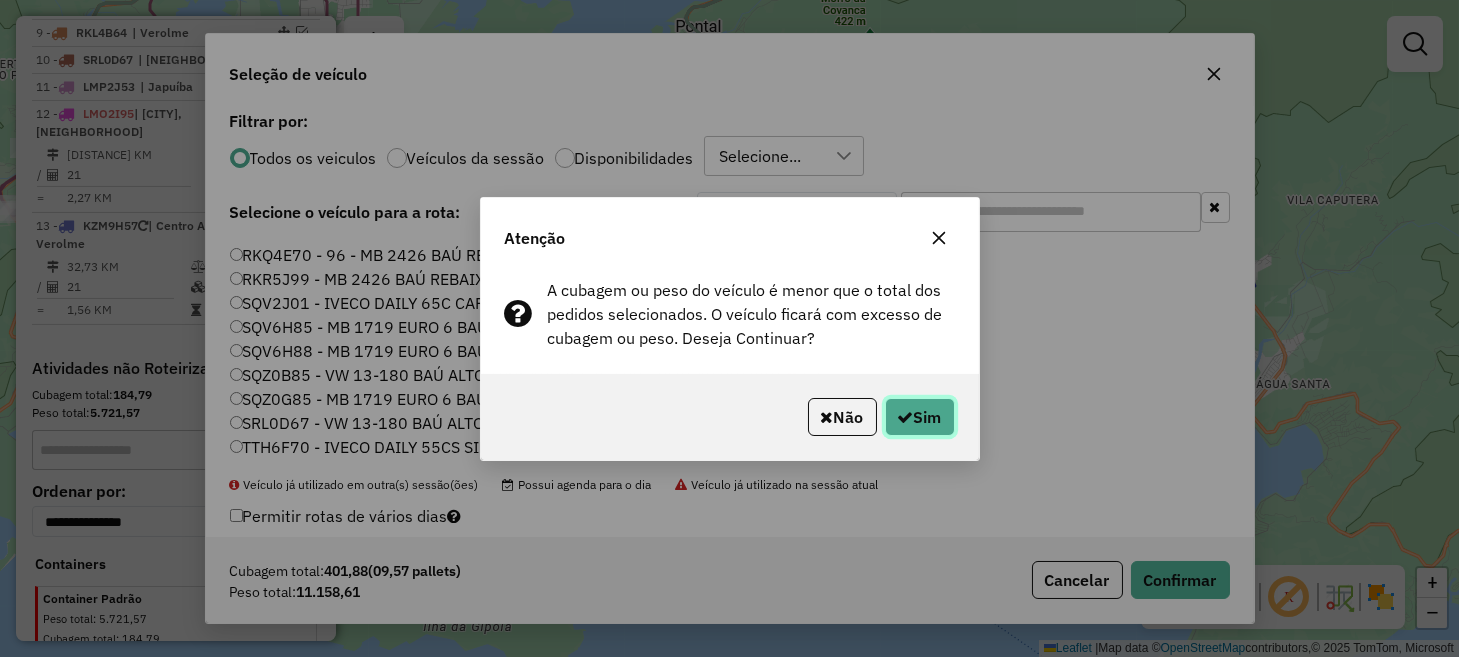 click 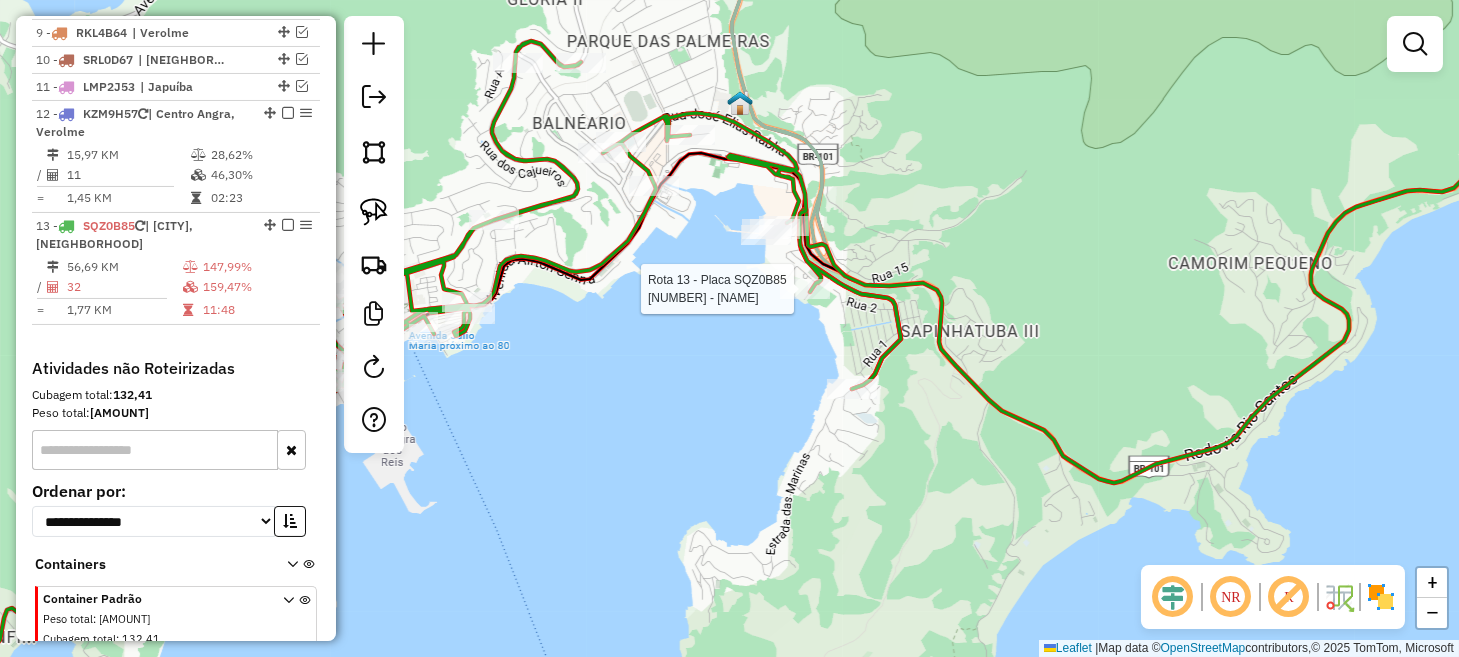 select on "**********" 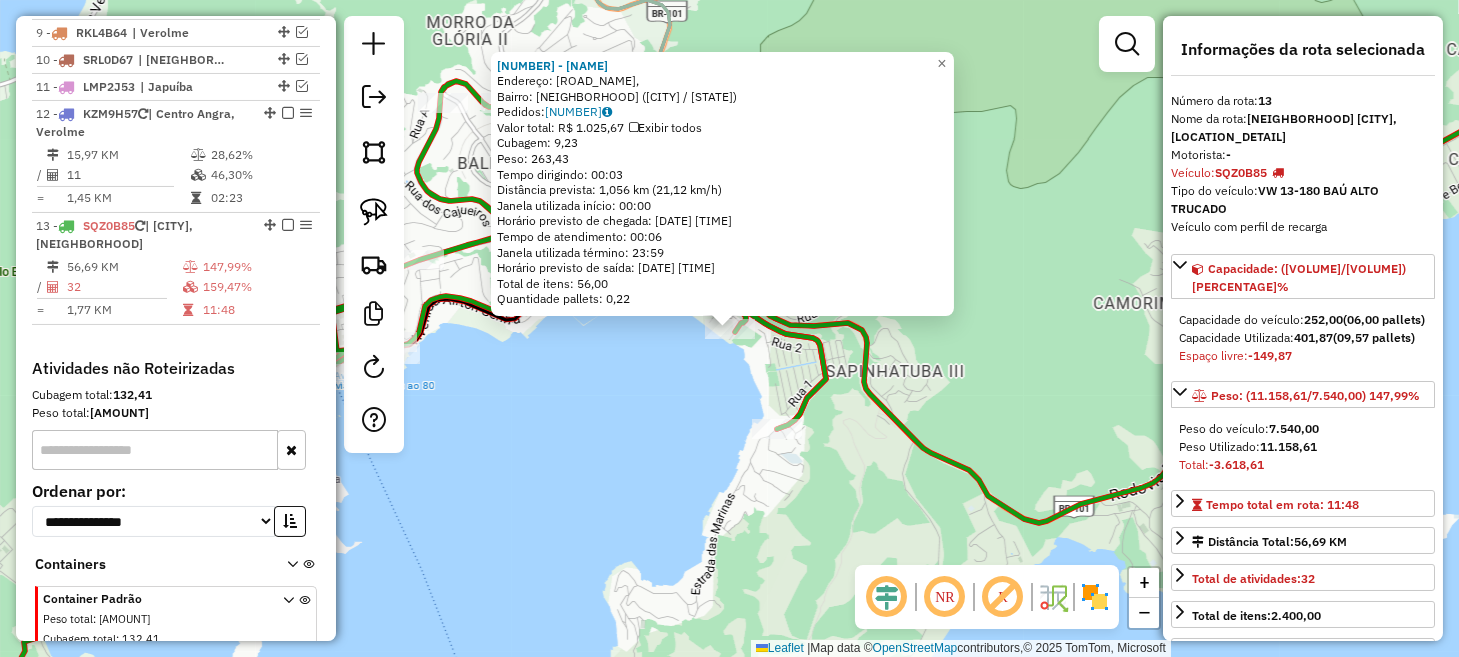 drag, startPoint x: 624, startPoint y: 493, endPoint x: 593, endPoint y: 491, distance: 31.06445 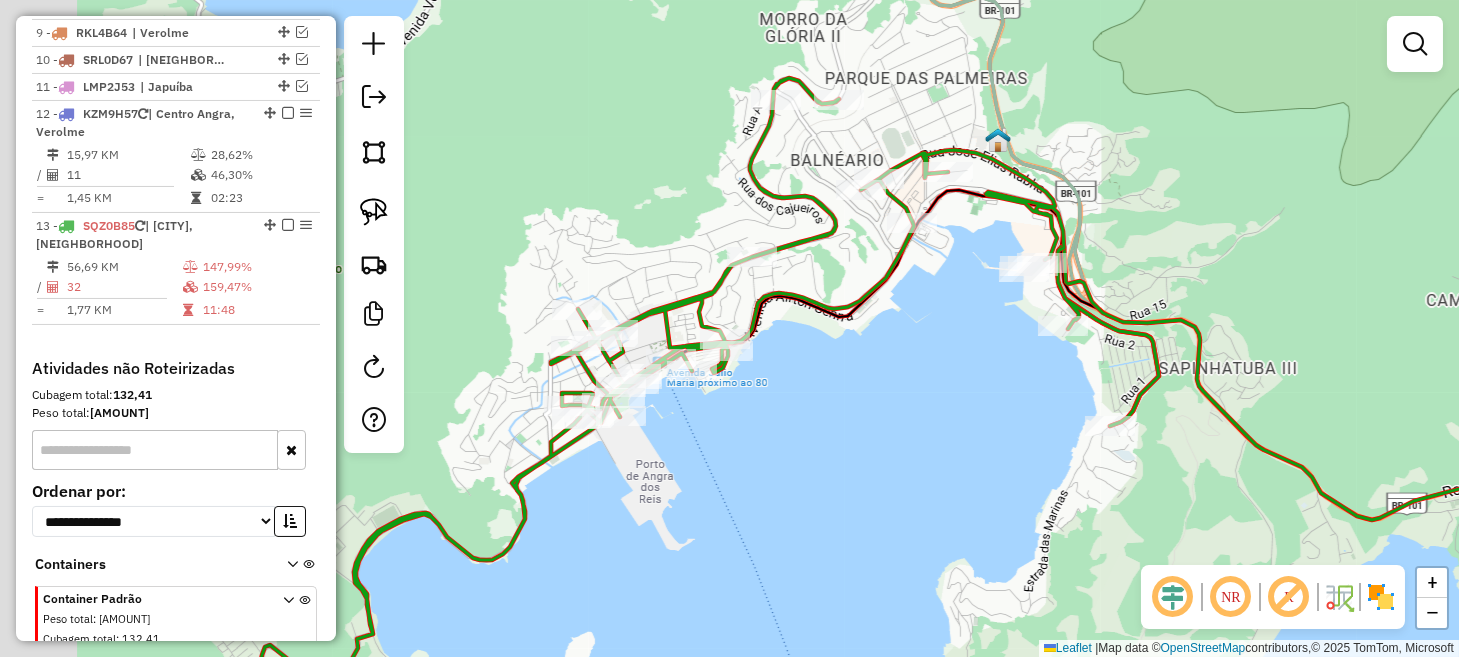 drag, startPoint x: 575, startPoint y: 488, endPoint x: 940, endPoint y: 483, distance: 365.03424 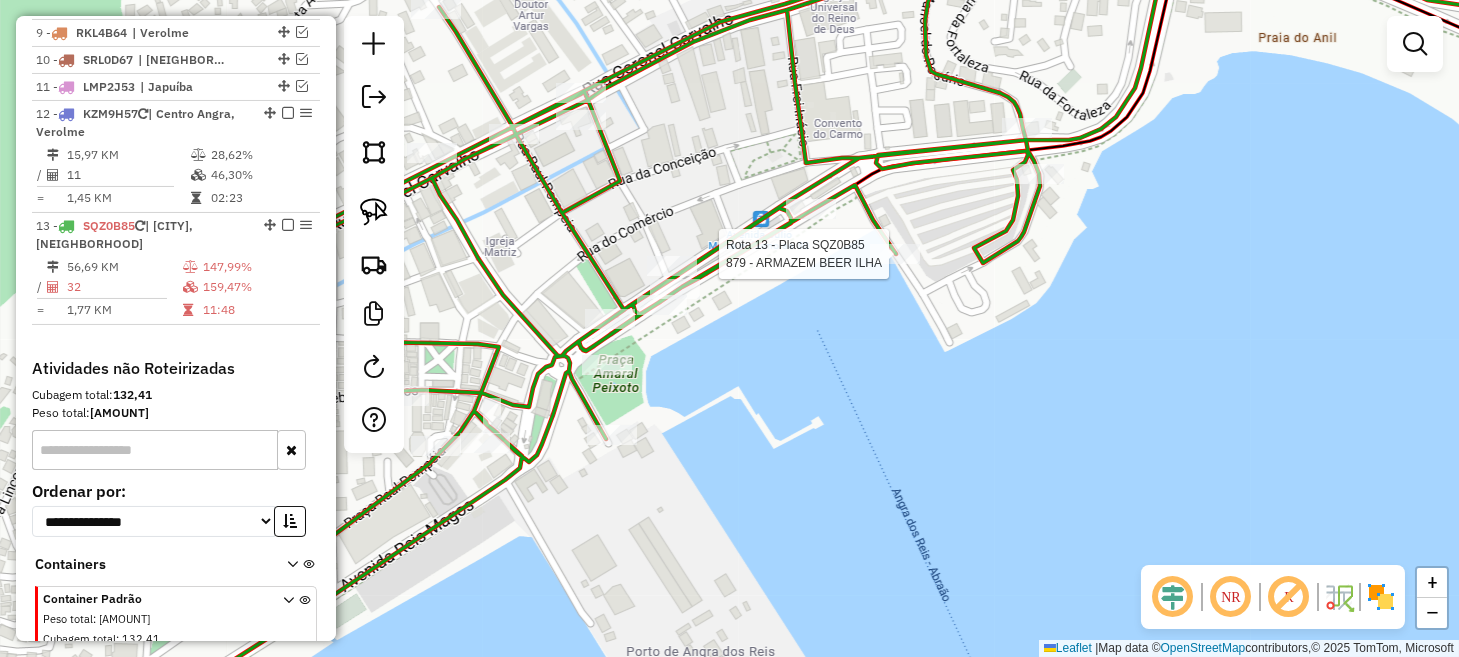 select on "**********" 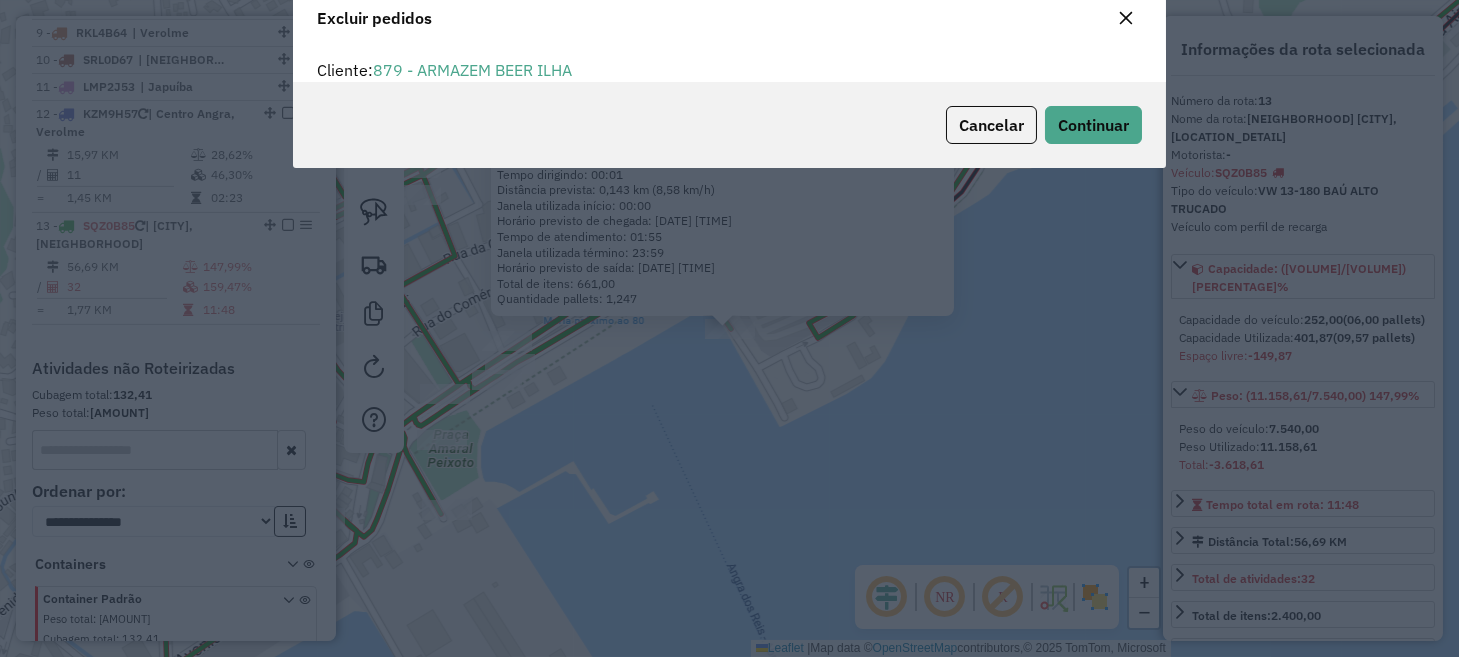 scroll, scrollTop: 10, scrollLeft: 6, axis: both 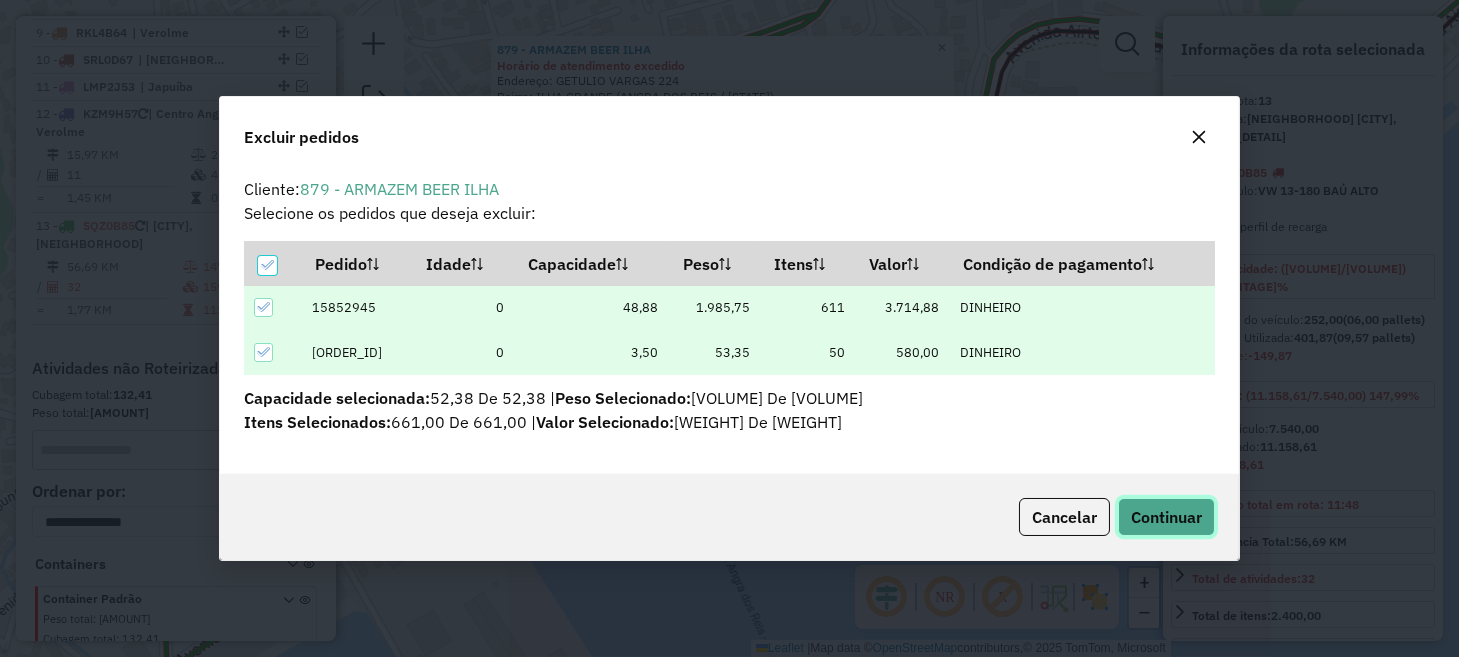 click on "Continuar" 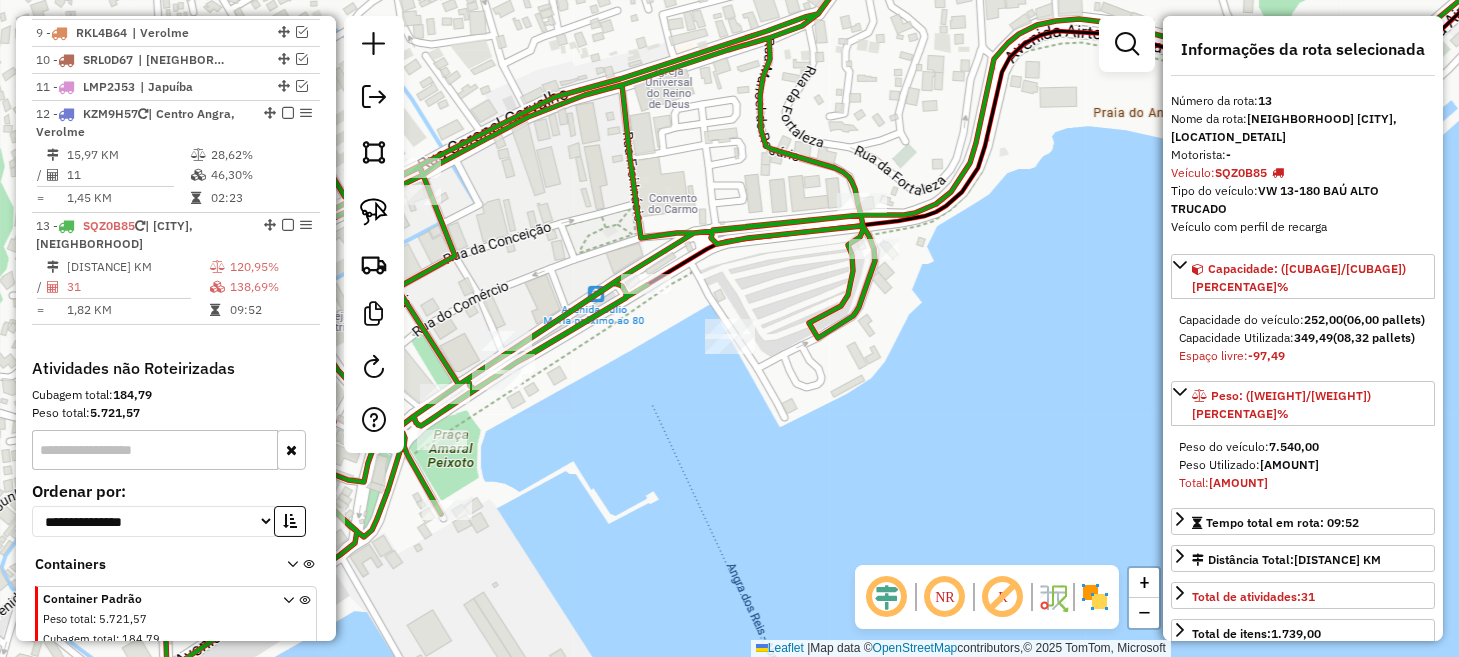 click on "Janela de atendimento Grade de atendimento Capacidade Transportadoras Veículos Cliente Pedidos  Rotas Selecione os dias de semana para filtrar as janelas de atendimento  Seg   Ter   Qua   Qui   Sex   Sáb   Dom  Informe o período da janela de atendimento: De: Até:  Filtrar exatamente a janela do cliente  Considerar janela de atendimento padrão  Selecione os dias de semana para filtrar as grades de atendimento  Seg   Ter   Qua   Qui   Sex   Sáb   Dom   Considerar clientes sem dia de atendimento cadastrado  Clientes fora do dia de atendimento selecionado Filtrar as atividades entre os valores definidos abaixo:  Peso mínimo:   Peso máximo:   Cubagem mínima:   Cubagem máxima:   De:   Até:  Filtrar as atividades entre o tempo de atendimento definido abaixo:  De:   Até:   Considerar capacidade total dos clientes não roteirizados Transportadora: Selecione um ou mais itens Tipo de veículo: Selecione um ou mais itens Veículo: Selecione um ou mais itens Motorista: Selecione um ou mais itens Nome: Rótulo:" 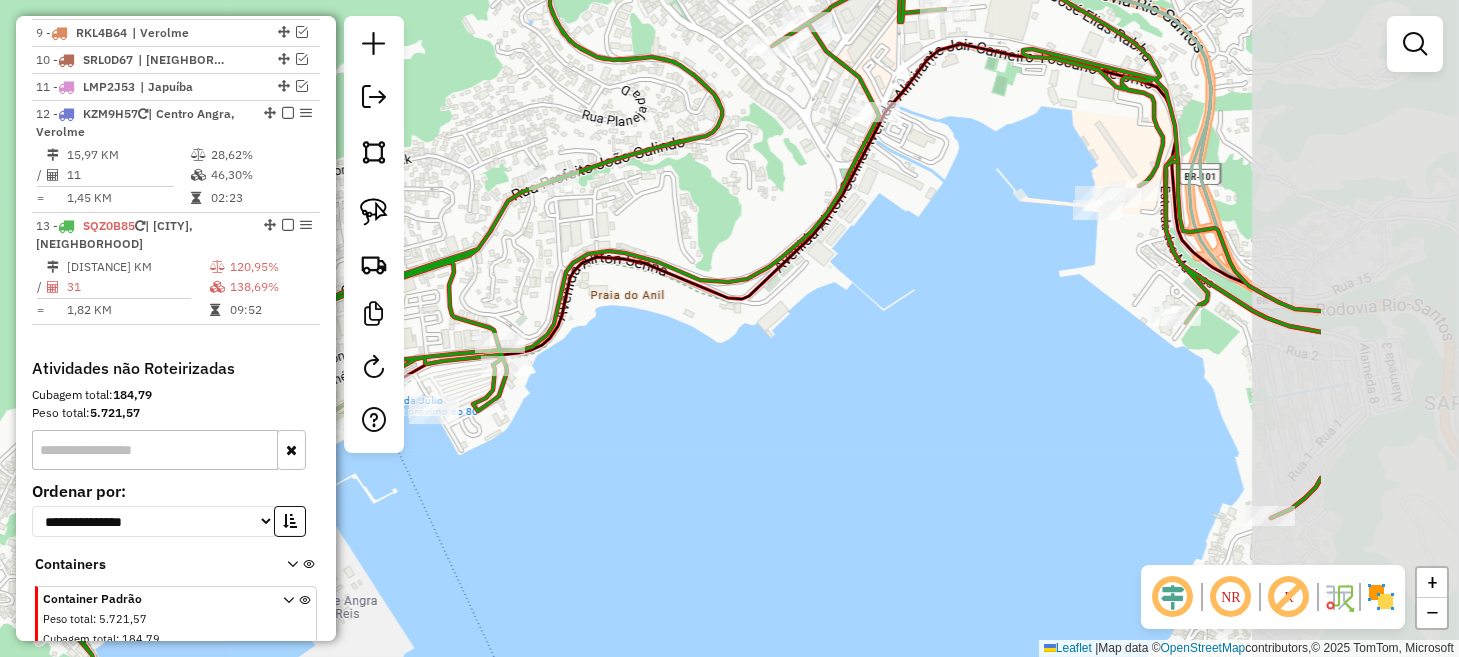 drag, startPoint x: 946, startPoint y: 440, endPoint x: 582, endPoint y: 515, distance: 371.64633 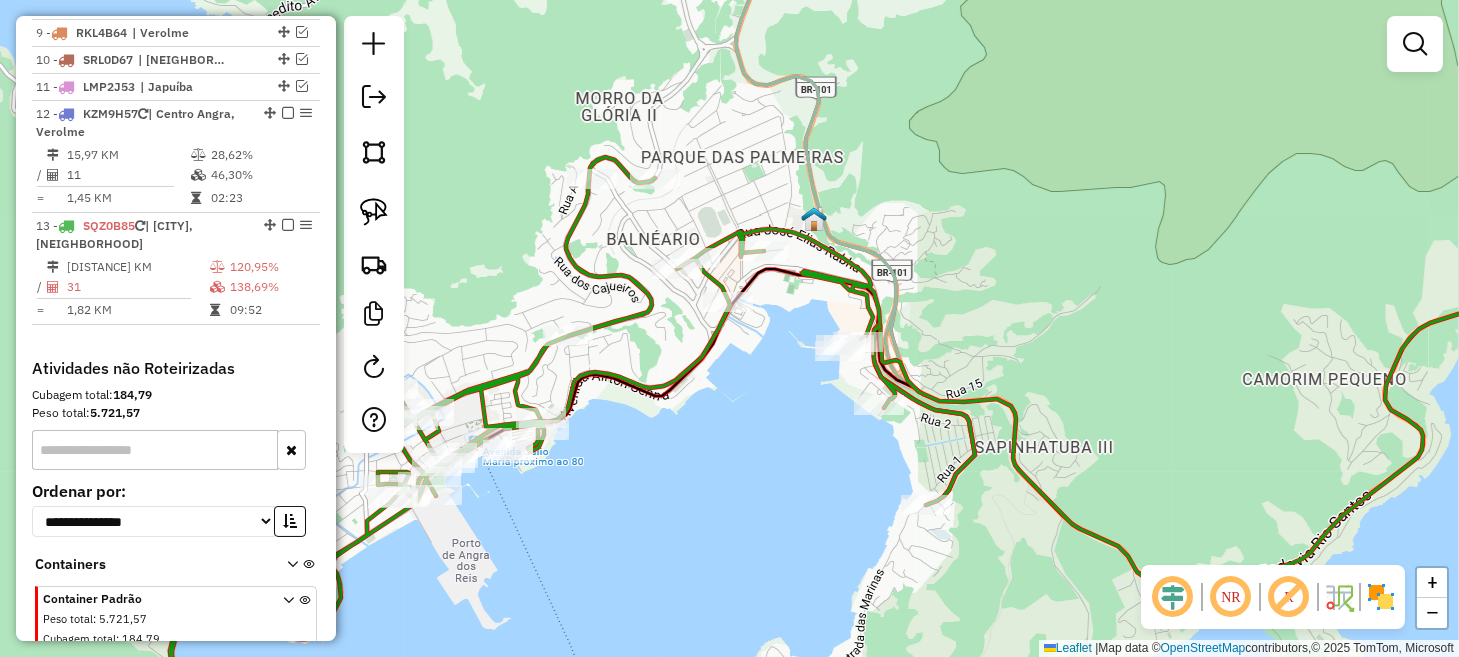 drag, startPoint x: 771, startPoint y: 451, endPoint x: 742, endPoint y: 450, distance: 29.017237 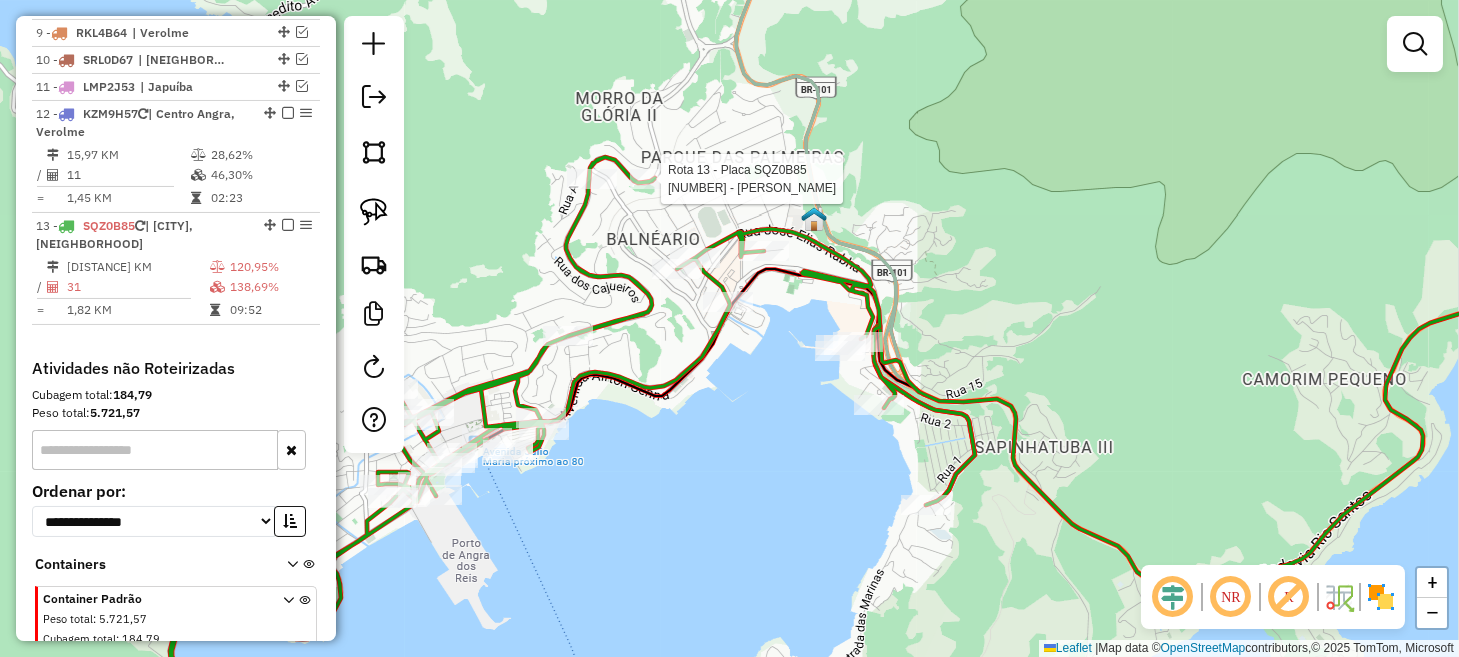 click 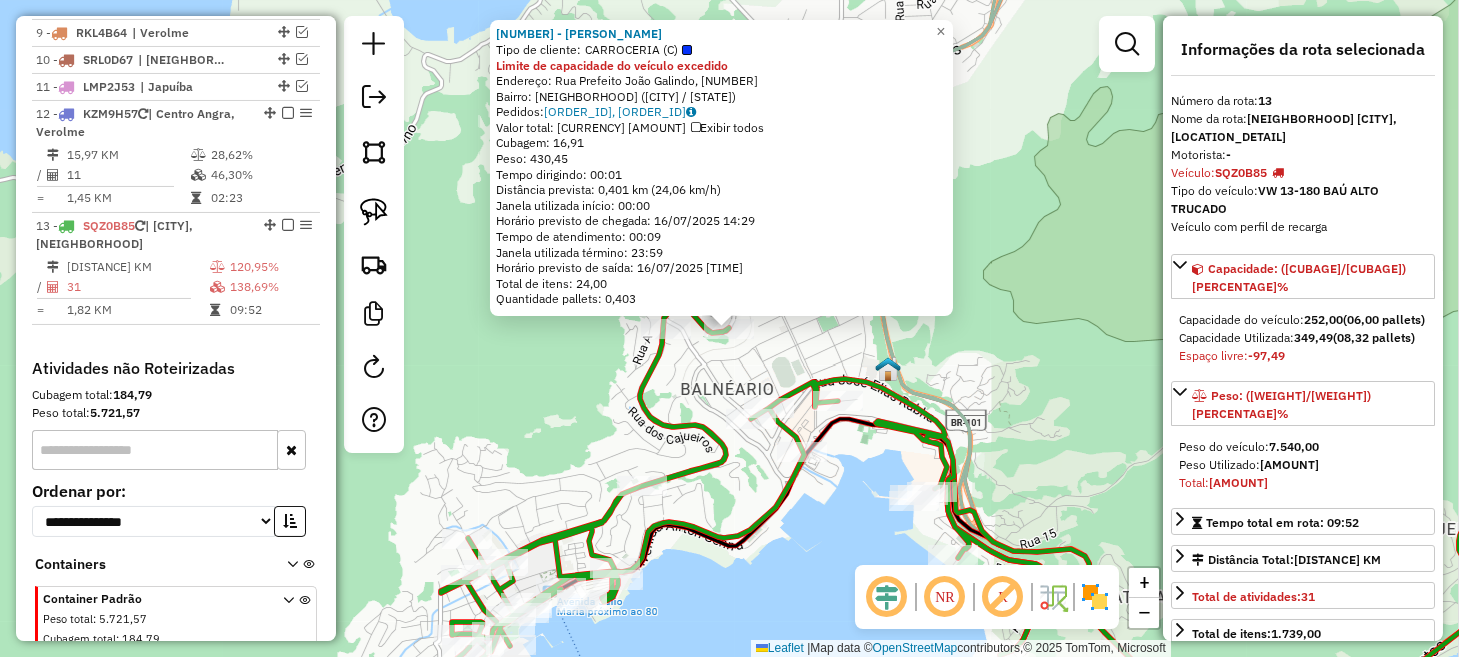 click on "Tipo de cliente:   CARROCERIA (C)  Limite de capacidade do veículo excedido  Endereço: Rua Prefeito João Galindo, [NUMBER]   Bairro: Morro da Cruz (Angra dos Reis / [STATE])   Pedidos:  [NUMBER], [NUMBER]   Valor total: R$ [NUMBER]   Exibir todos   Cubagem: [NUMBER]  Peso: [NUMBER]  Tempo dirigindo: [TIME]   Distância prevista: [NUMBER] km ([NUMBER] km/h)   Janela utilizada início: [TIME]   Horário previsto de chegada: [DATE] [TIME]   Tempo de atendimento: [TIME]   Janela utilizada término: [TIME]   Horário previsto de saída: [DATE] [TIME]   Total de itens: [NUMBER]   Quantidade pallets: [NUMBER]  × Janela de atendimento Grade de atendimento Capacidade Transportadoras Veículos Cliente Pedidos  Rotas Selecione os dias de semana para filtrar as janelas de atendimento  Seg   Ter   Qua   Qui   Sex   Sáb   Dom  Informe o período da janela de atendimento: De: Até:  Filtrar exatamente a janela do cliente  Considerar janela de atendimento padrão   Seg   Ter   Qua   Qui   Sex   Sáb   Dom   De:   De:" 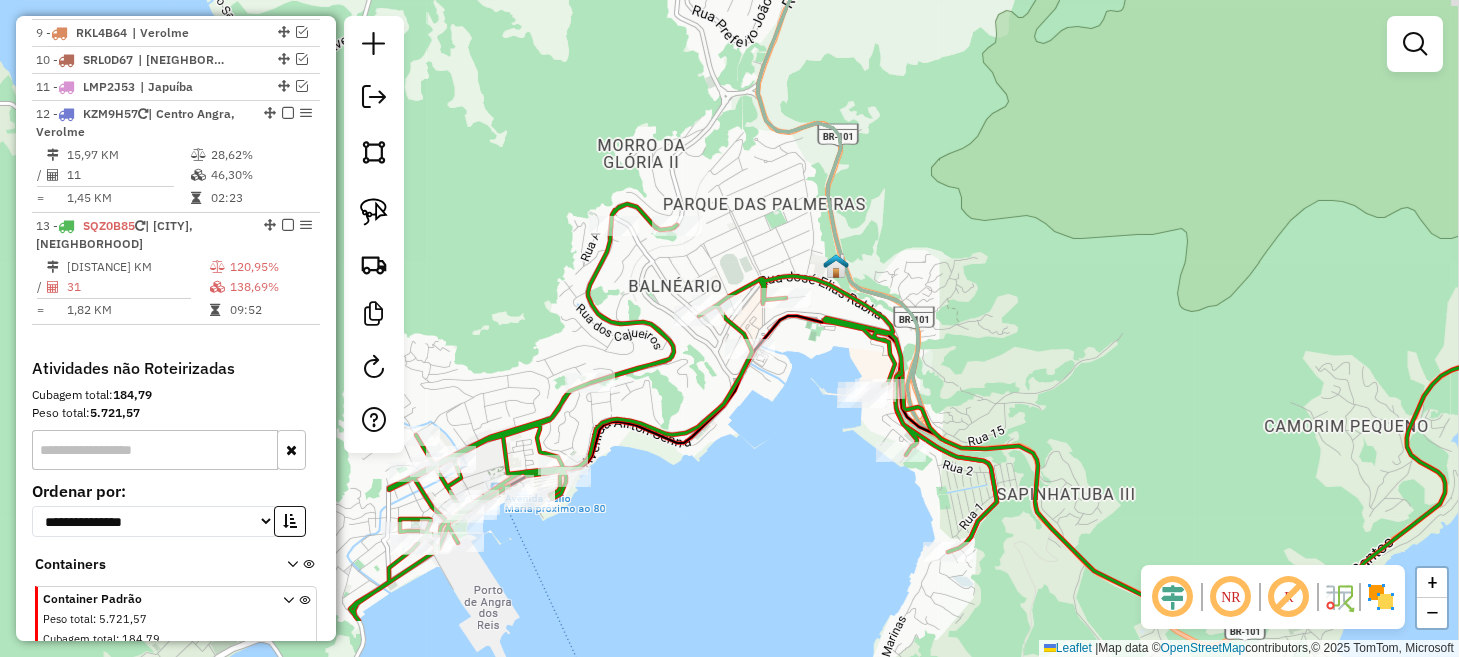 drag, startPoint x: 851, startPoint y: 543, endPoint x: 748, endPoint y: 392, distance: 182.78403 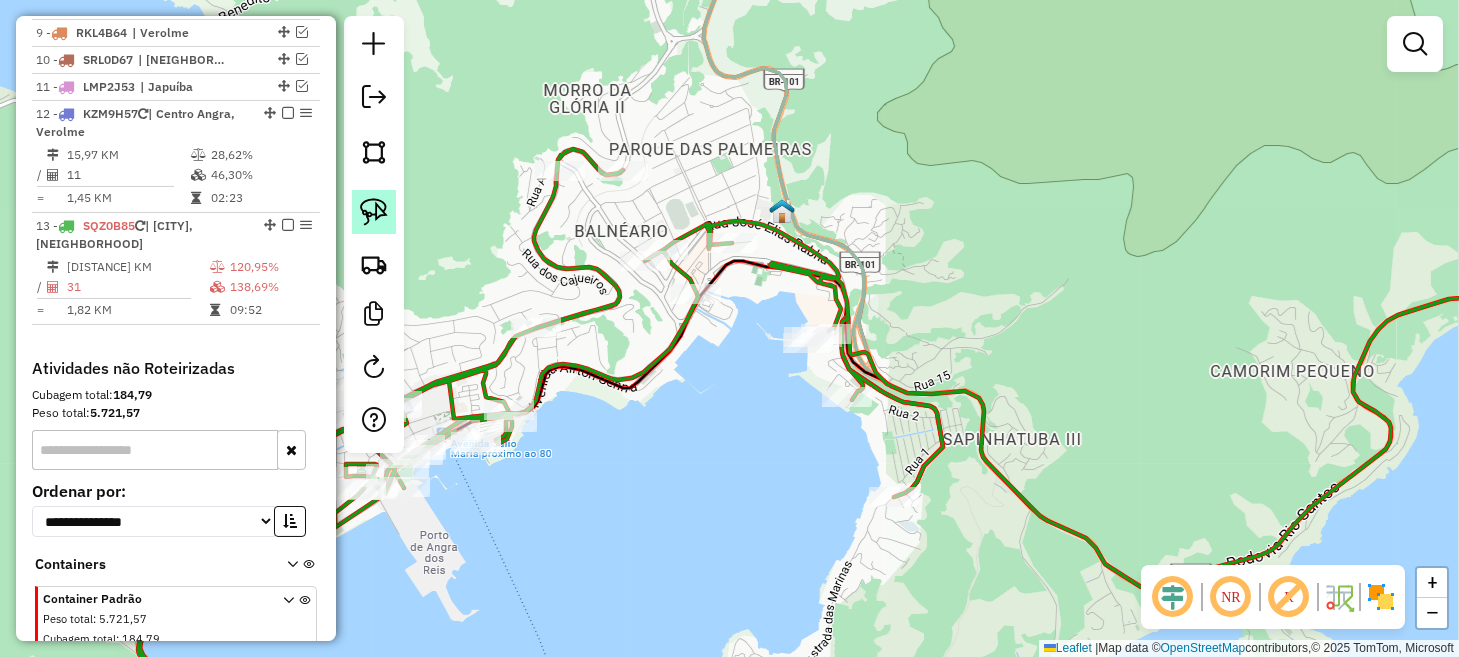 click 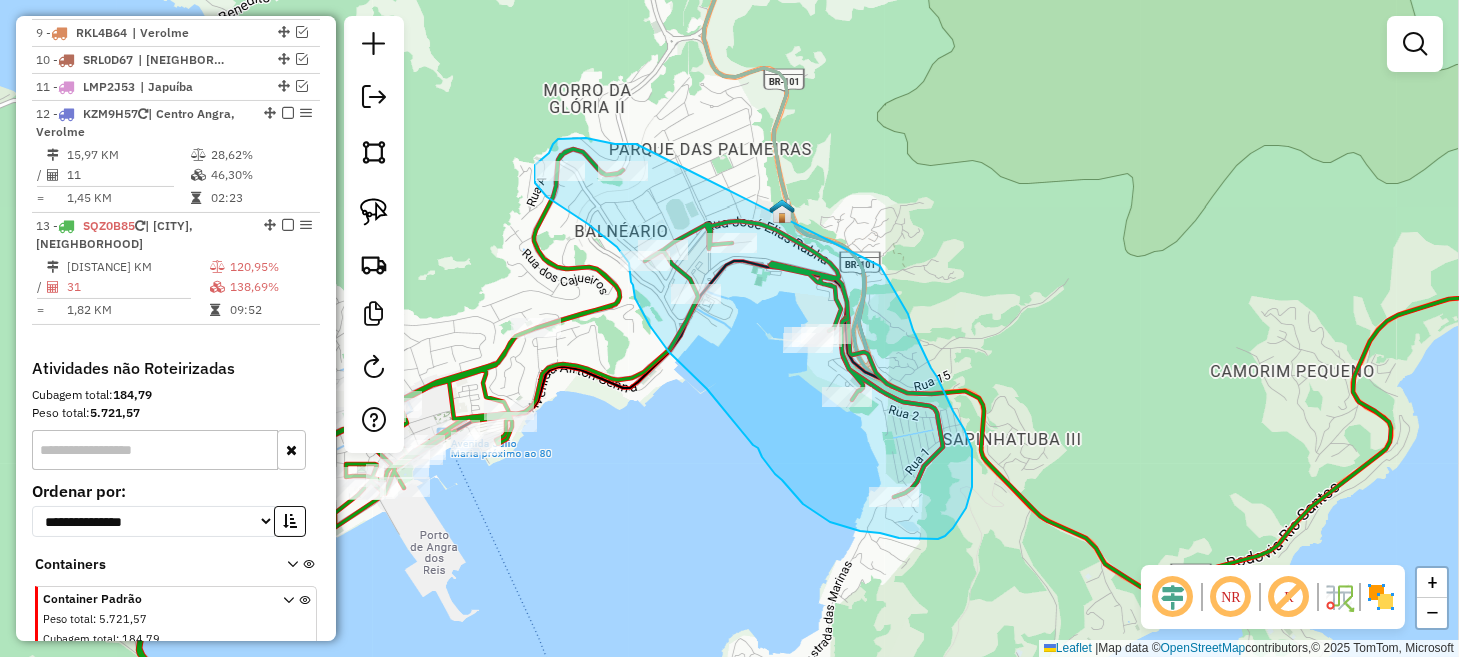 drag, startPoint x: 636, startPoint y: 144, endPoint x: 872, endPoint y: 267, distance: 266.12967 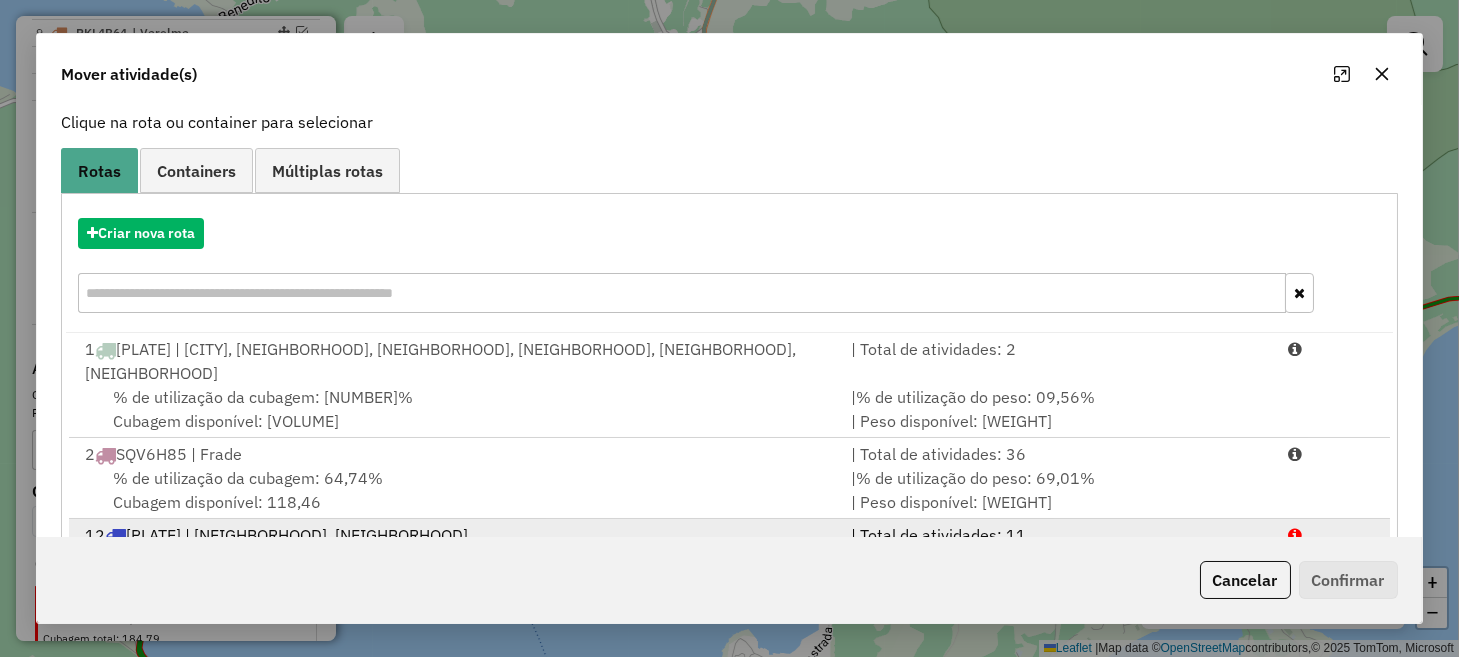 scroll, scrollTop: 192, scrollLeft: 0, axis: vertical 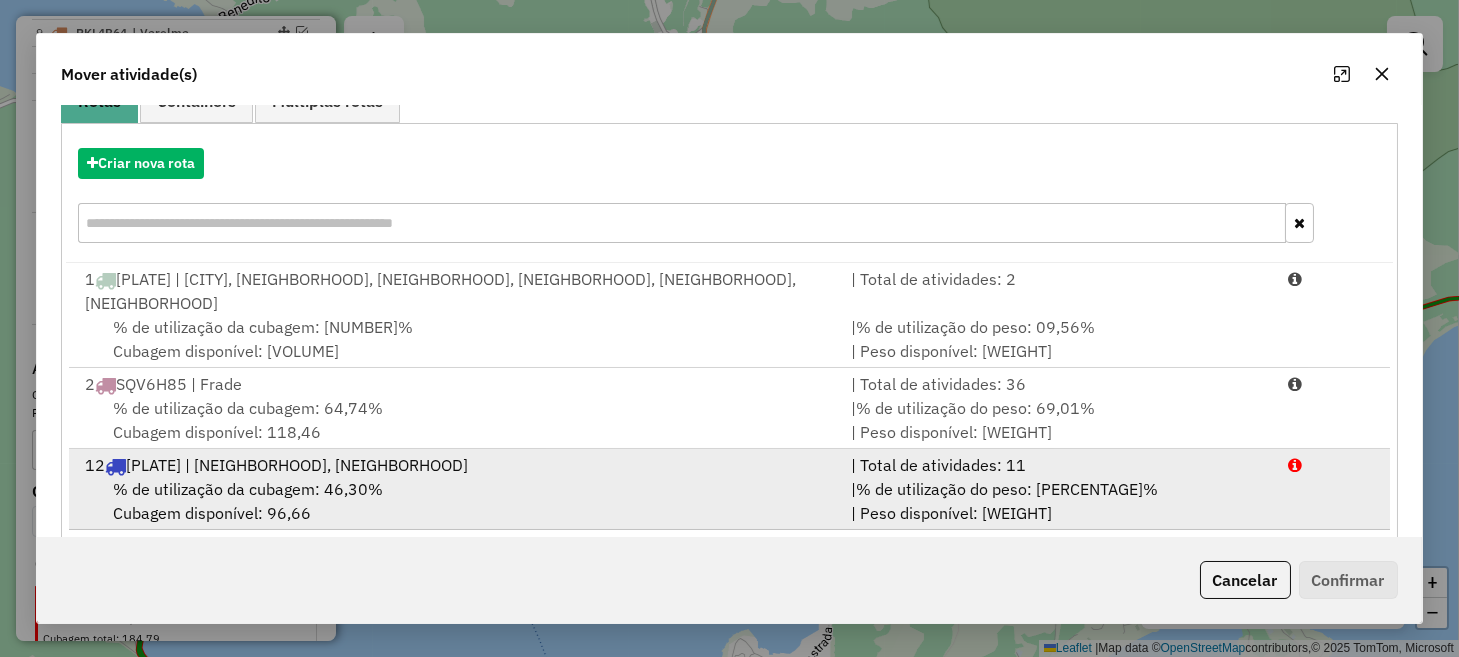 click on "% de utilização da cubagem: [PERCENTAGE]% Cubagem disponível: [CUBAGE]" at bounding box center [455, 501] 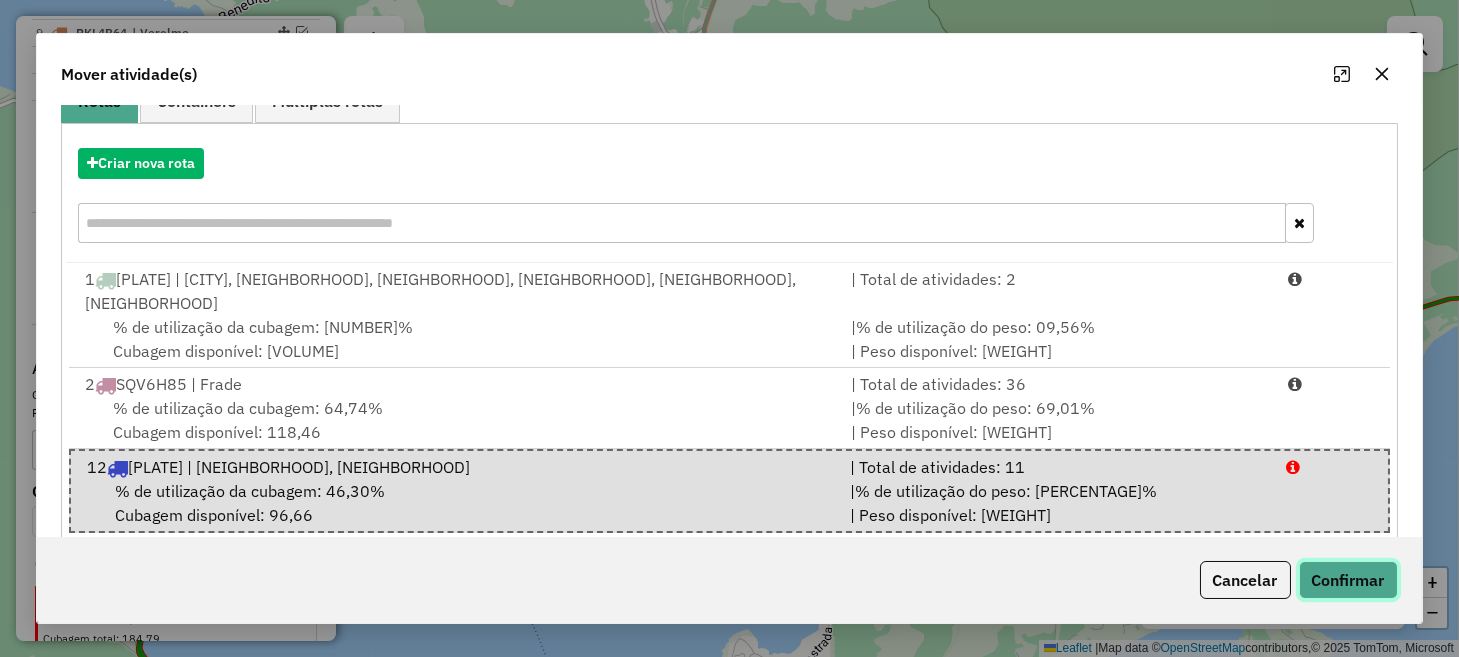 click on "Confirmar" 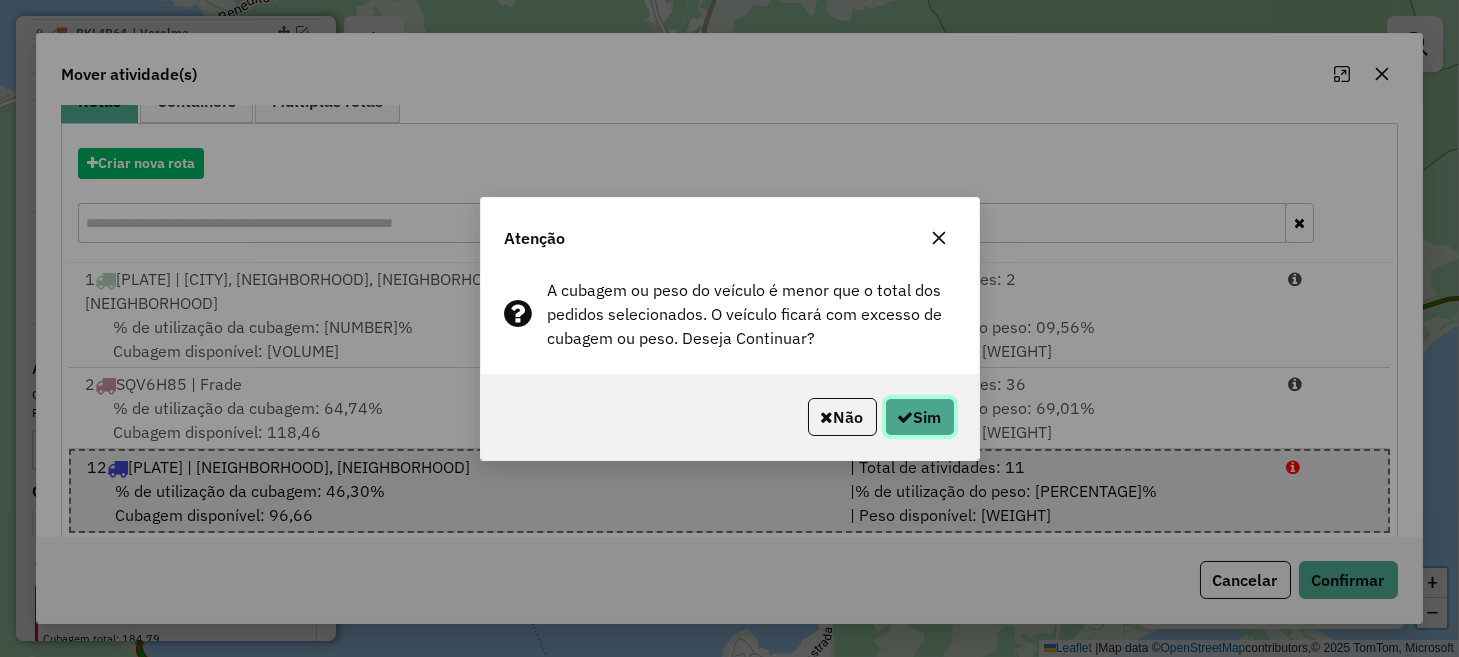 click on "Sim" 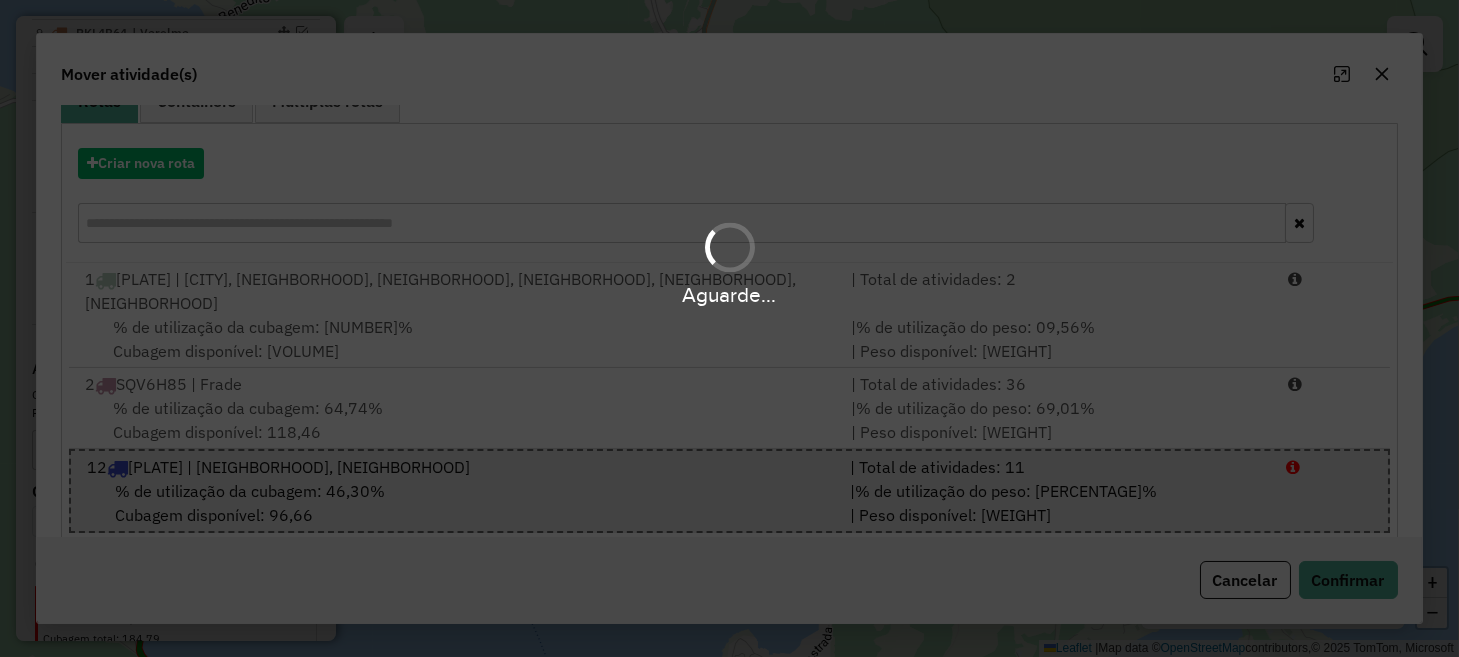 scroll, scrollTop: 0, scrollLeft: 0, axis: both 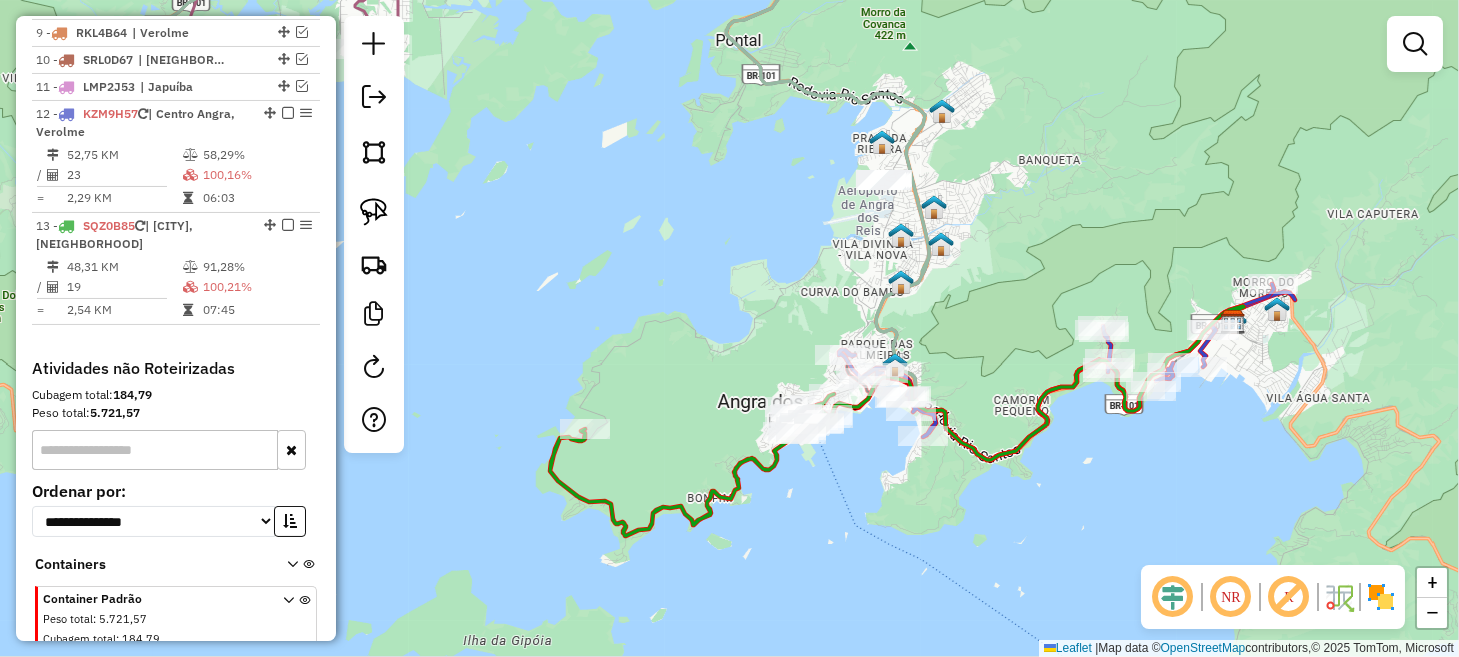 drag, startPoint x: 1109, startPoint y: 463, endPoint x: 831, endPoint y: 502, distance: 280.7223 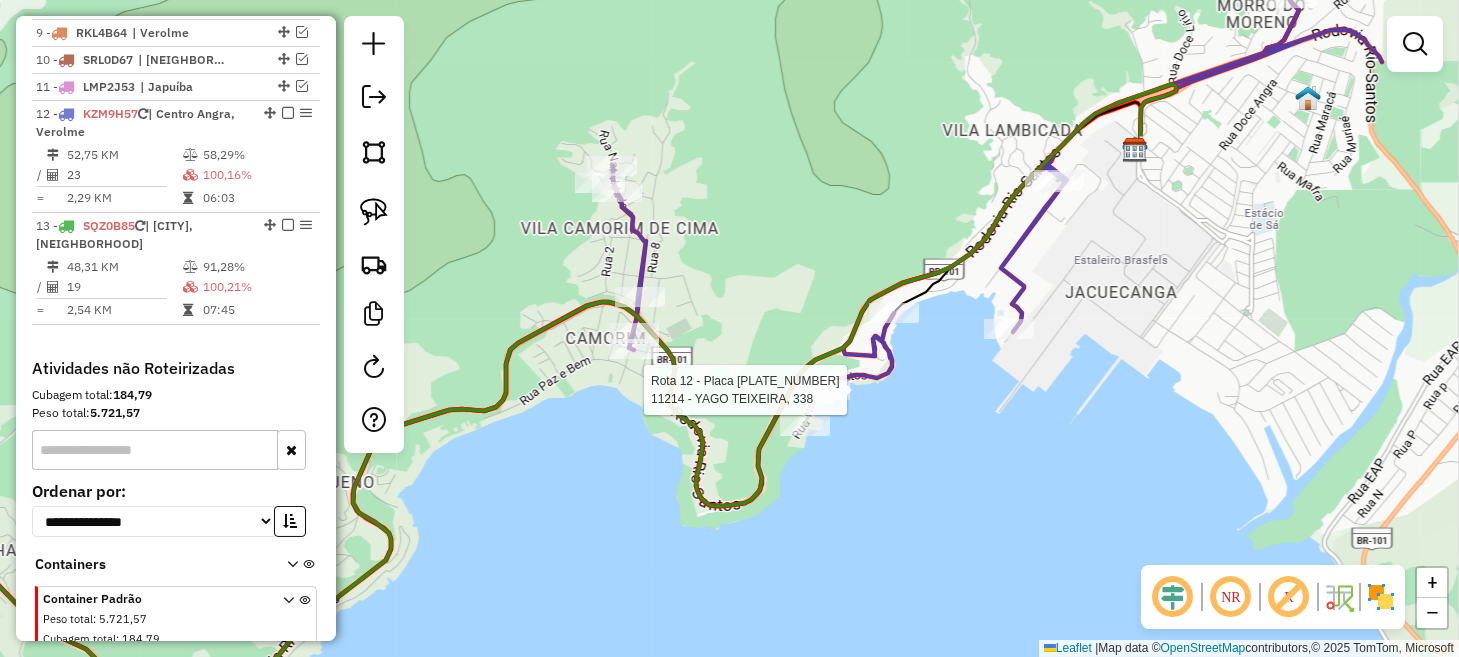 select on "**********" 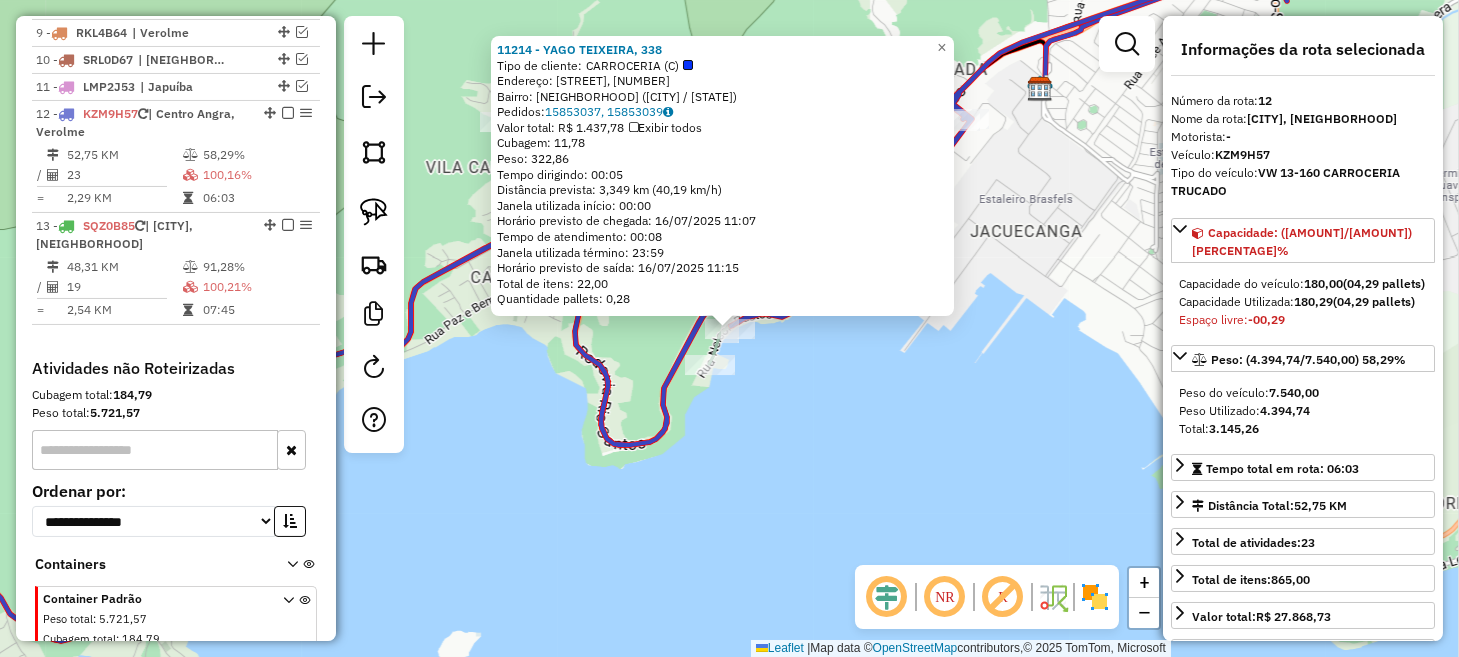 click on "[NUMBER] - [NAME]  Tipo de cliente:   CARROCERIA (C)   Endereço: [STREET], [NUMBER]   Bairro: [NEIGHBORHOOD] ([CITY] / [STATE])   Pedidos:  [ORDER_ID], [ORDER_ID]   Valor total: [CURRENCY] [PRICE]   Exibir todos   Cubagem: [CUBAGE]  Peso: [WEIGHT]  Tempo dirigindo: [TIME]   Distância prevista: [DISTANCE] km ([SPEED])   Janela utilizada início: [TIME]   Horário previsto de chegada: [DATE] [TIME]   Tempo de atendimento: [TIME]   Janela utilizada término: [TIME]   Horário previsto de saída: [DATE] [TIME]   Total de itens: [ITEMS]   Quantidade pallets: [PALLETS]  × Janela de atendimento Grade de atendimento Capacidade Transportadoras Veículos Cliente Pedidos  Rotas Selecione os dias de semana para filtrar as janelas de atendimento  Seg   Ter   Qua   Qui   Sex   Sáb   Dom  Informe o período da janela de atendimento: De: Até:  Filtrar exatamente a janela do cliente  Considerar janela de atendimento padrão  Selecione os dias de semana para filtrar as grades de atendimento  Seg   Ter   Qua   Qui   Sex   Sáb  De:" 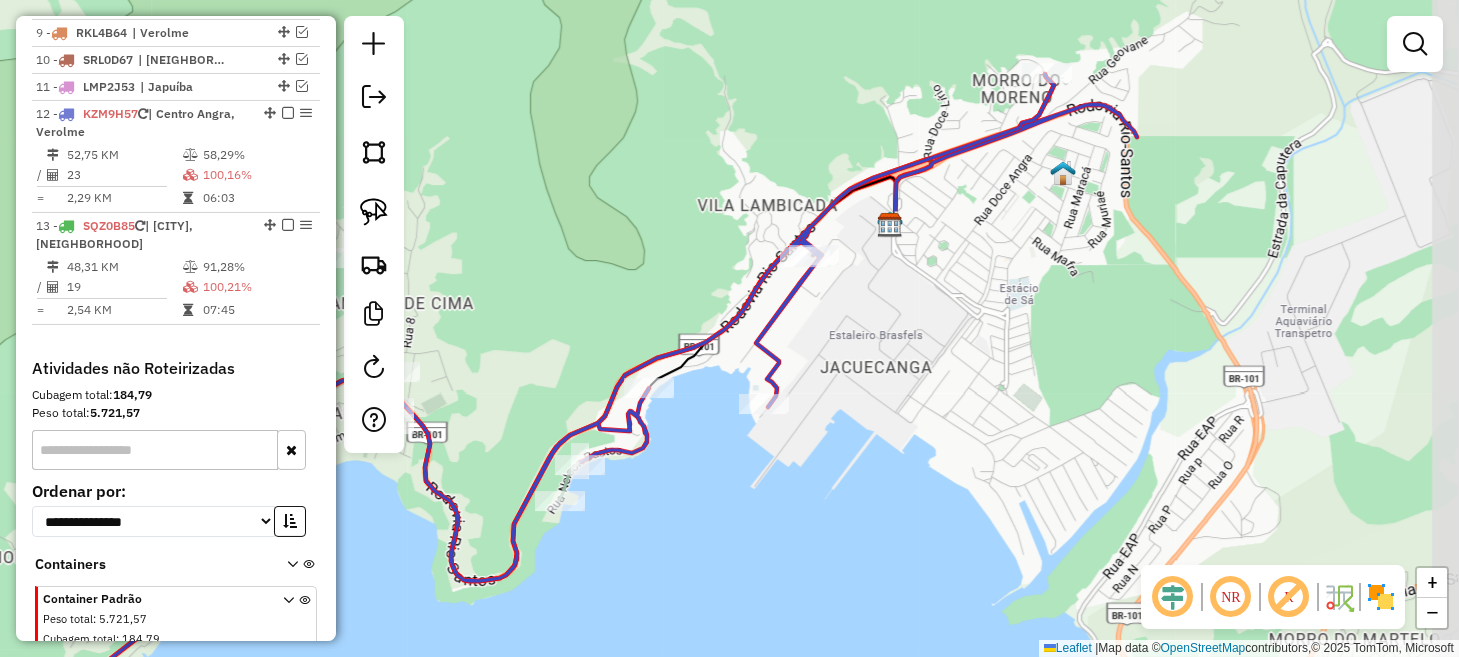 drag, startPoint x: 978, startPoint y: 322, endPoint x: 800, endPoint y: 477, distance: 236.02754 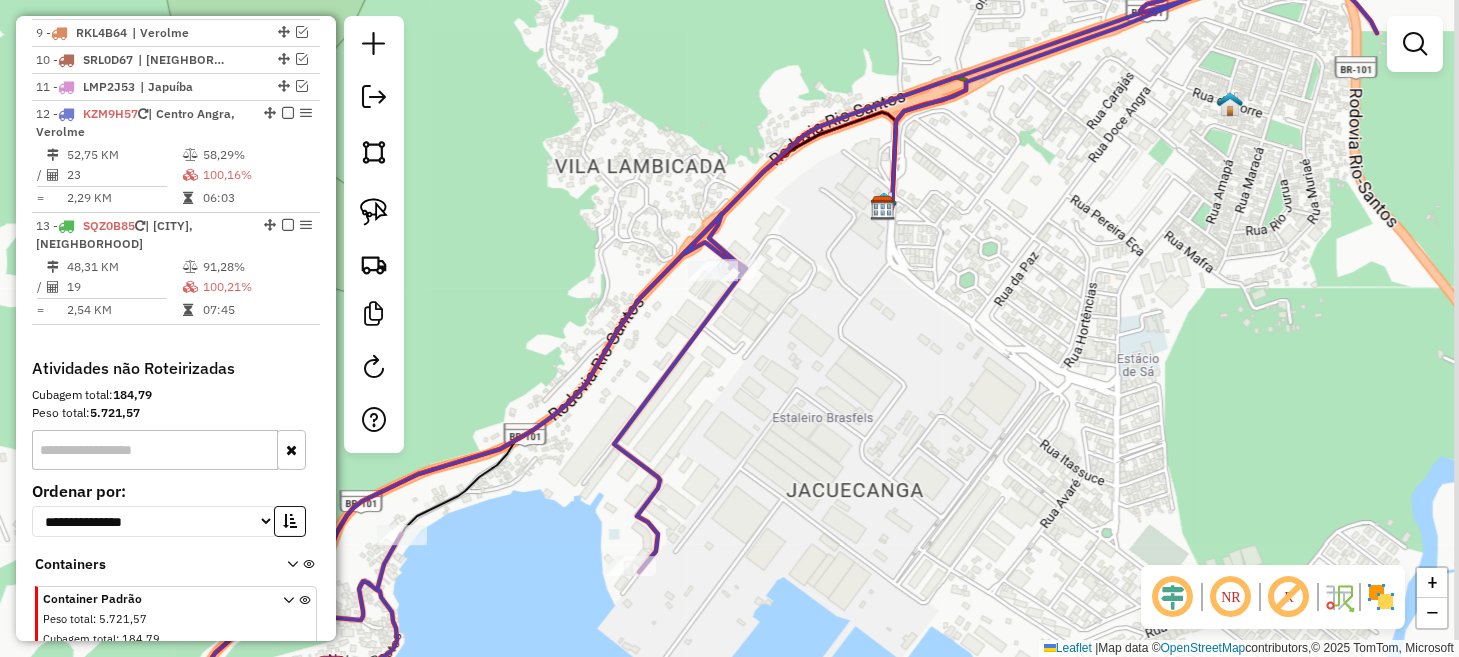 drag, startPoint x: 918, startPoint y: 261, endPoint x: 727, endPoint y: 408, distance: 241.01868 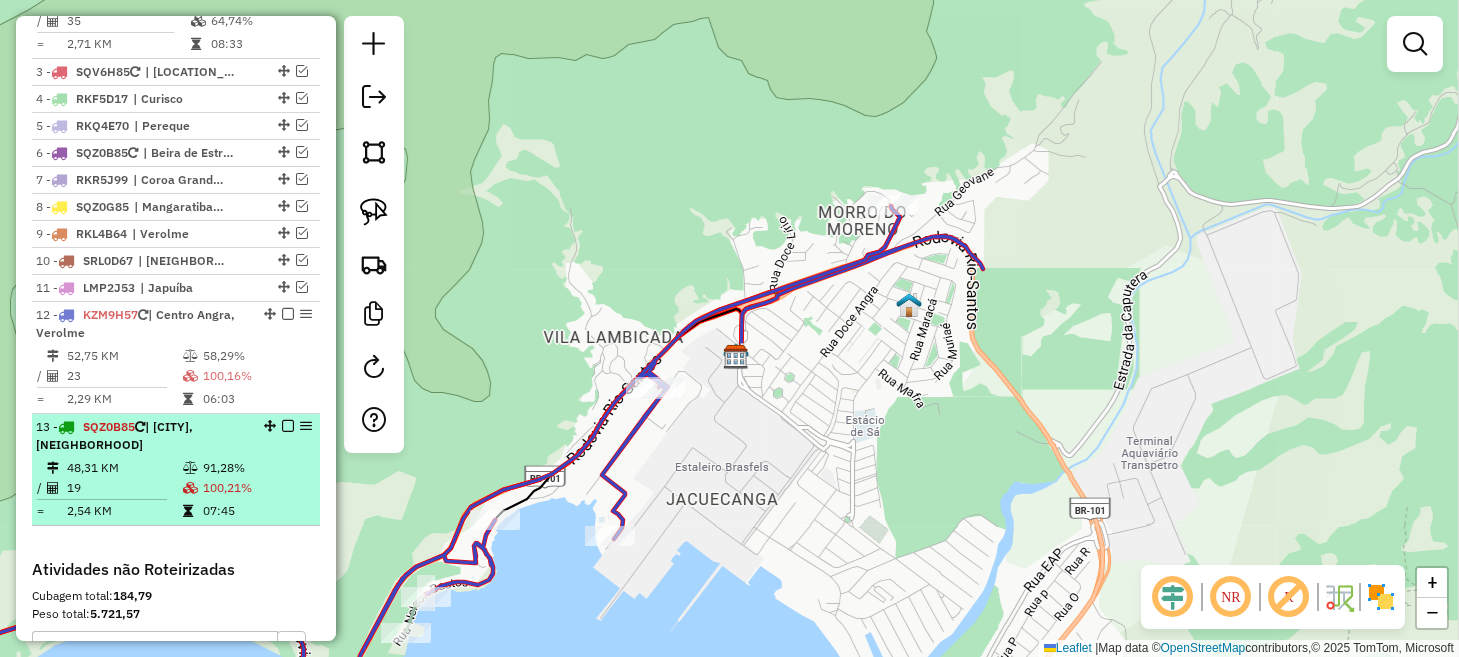 scroll, scrollTop: 953, scrollLeft: 0, axis: vertical 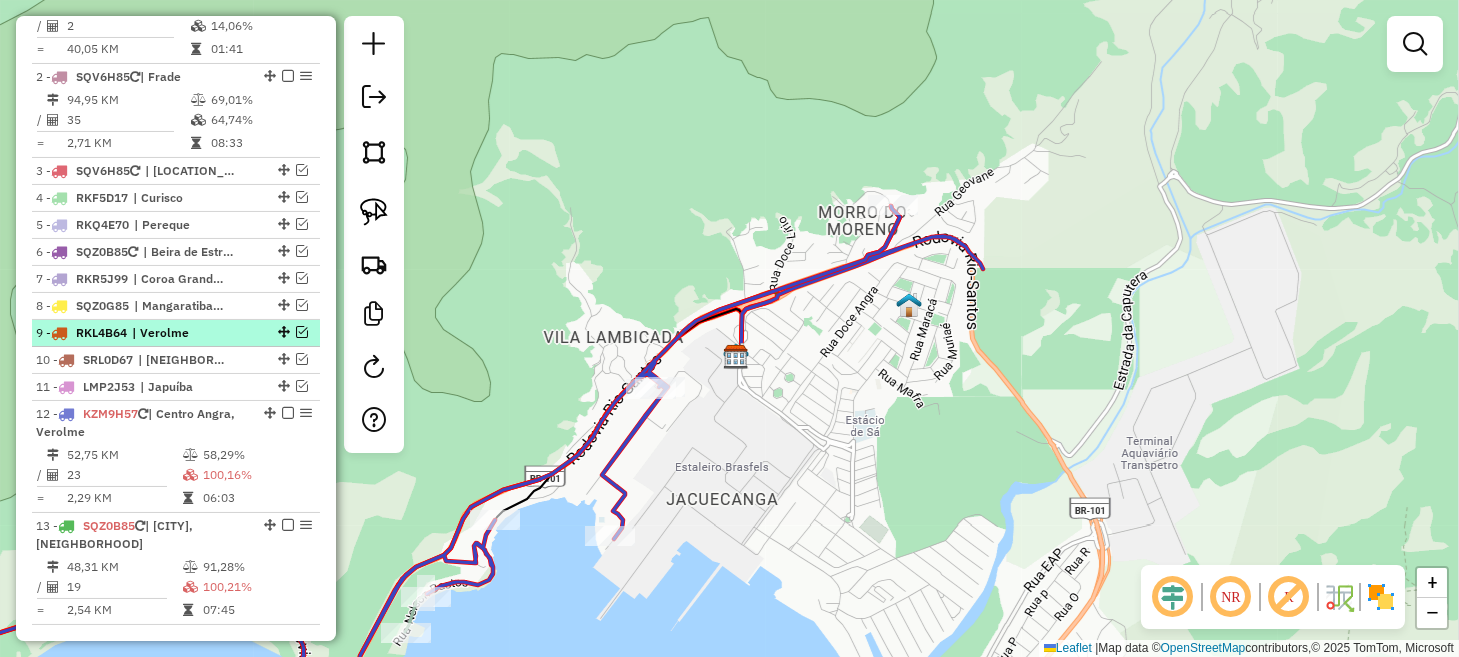 click at bounding box center (302, 332) 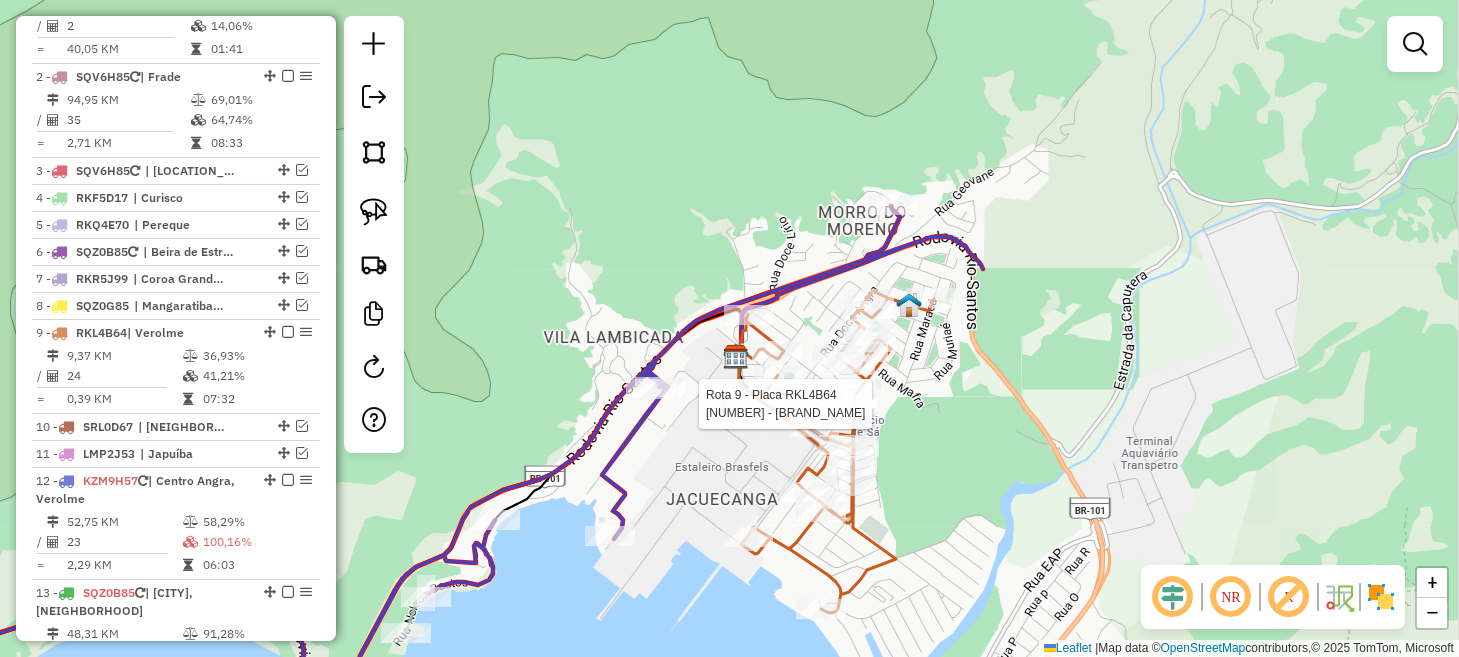 select on "**********" 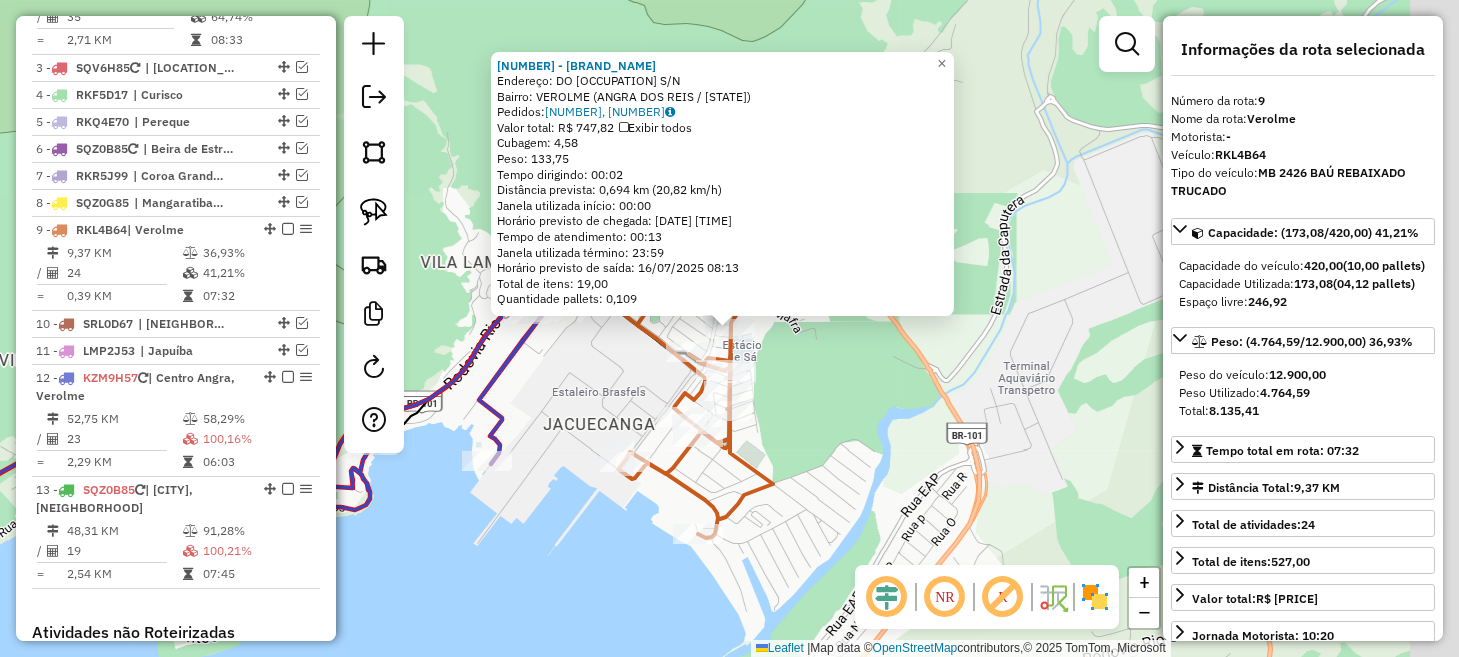 scroll, scrollTop: 1183, scrollLeft: 0, axis: vertical 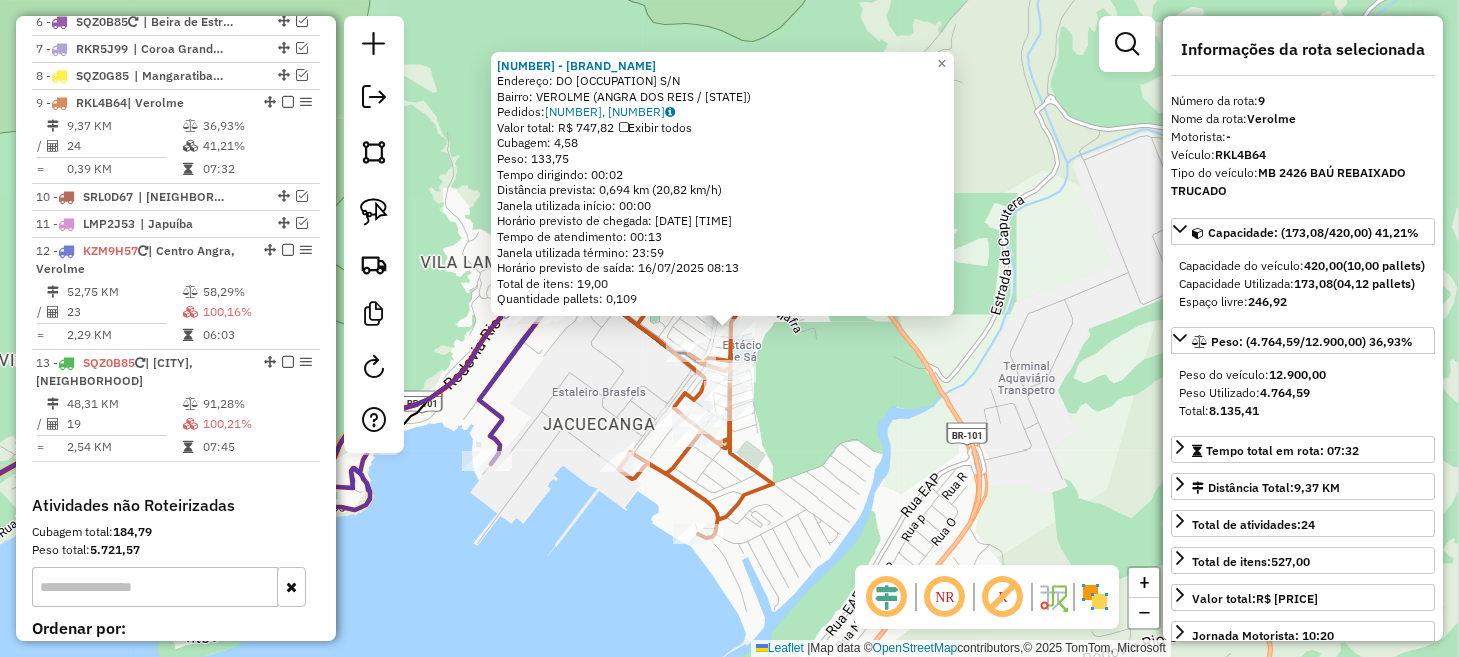 click on "[NUMBER] - [BRAND]  Endereço:  [STREET]   Bairro: [NEIGHBORHOOD] ([CITY] / [STATE])   Pedidos:  [NUMBER], [NUMBER]   Valor total: [CURRENCY] [PRICE]   Exibir todos   Cubagem: [PRICE]  Peso: [PRICE]  Tempo dirigindo: [TIME]   Distância prevista: [PRICE] km ([PRICE] km/h)   Janela utilizada início: [TIME]   Horário previsto de chegada: [DATE] [TIME]   Tempo de atendimento: [TIME]   Janela utilizada término: [TIME]   Horário previsto de saída: [DATE] [TIME]   Total de itens: [PRICE]   Quantidade pallets: [PRICE]  × Janela de atendimento Grade de atendimento Capacidade Transportadoras Veículos Cliente Pedidos  Rotas Selecione os dias de semana para filtrar as janelas de atendimento  Seg   Ter   Qua   Qui   Sex   Sáb   Dom  Informe o período da janela de atendimento: De: Até:  Filtrar exatamente a janela do cliente  Considerar janela de atendimento padrão  Selecione os dias de semana para filtrar as grades de atendimento  Seg   Ter   Qua   Qui   Sex   Sáb   Dom   Clientes fora do dia de atendimento selecionado" 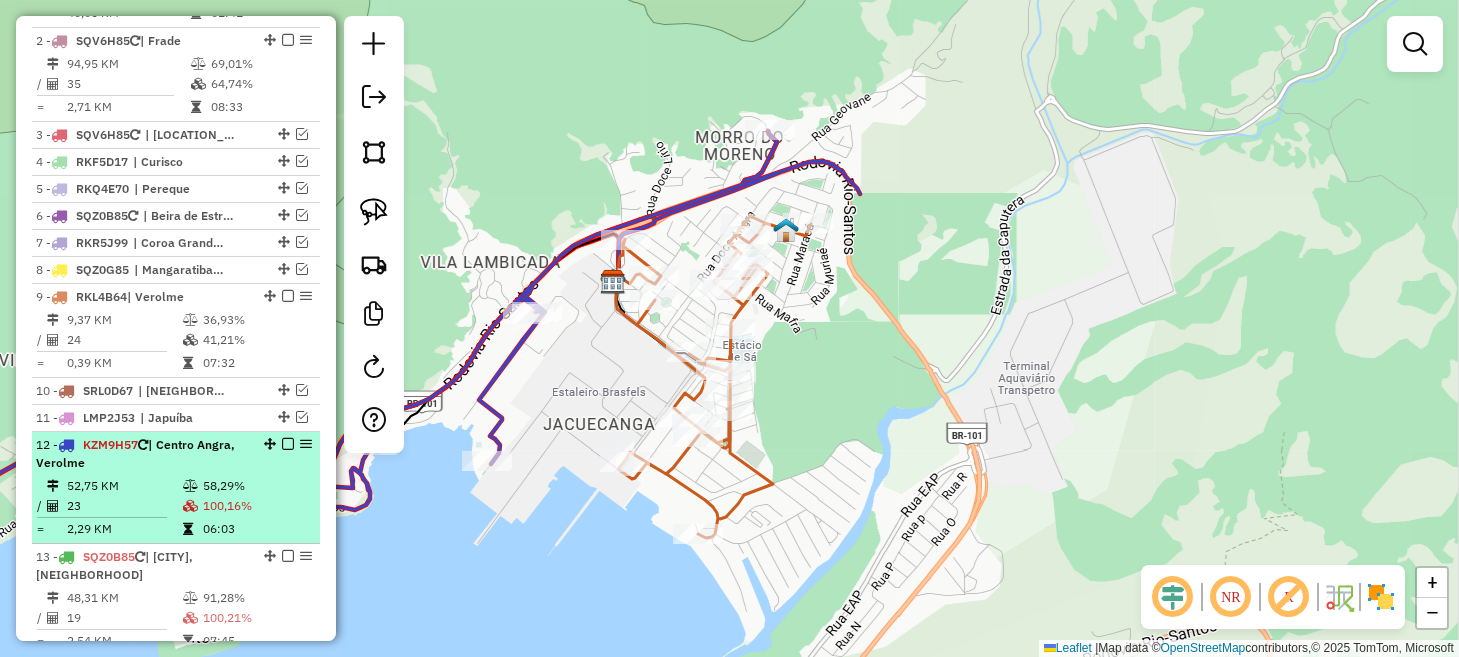 scroll, scrollTop: 983, scrollLeft: 0, axis: vertical 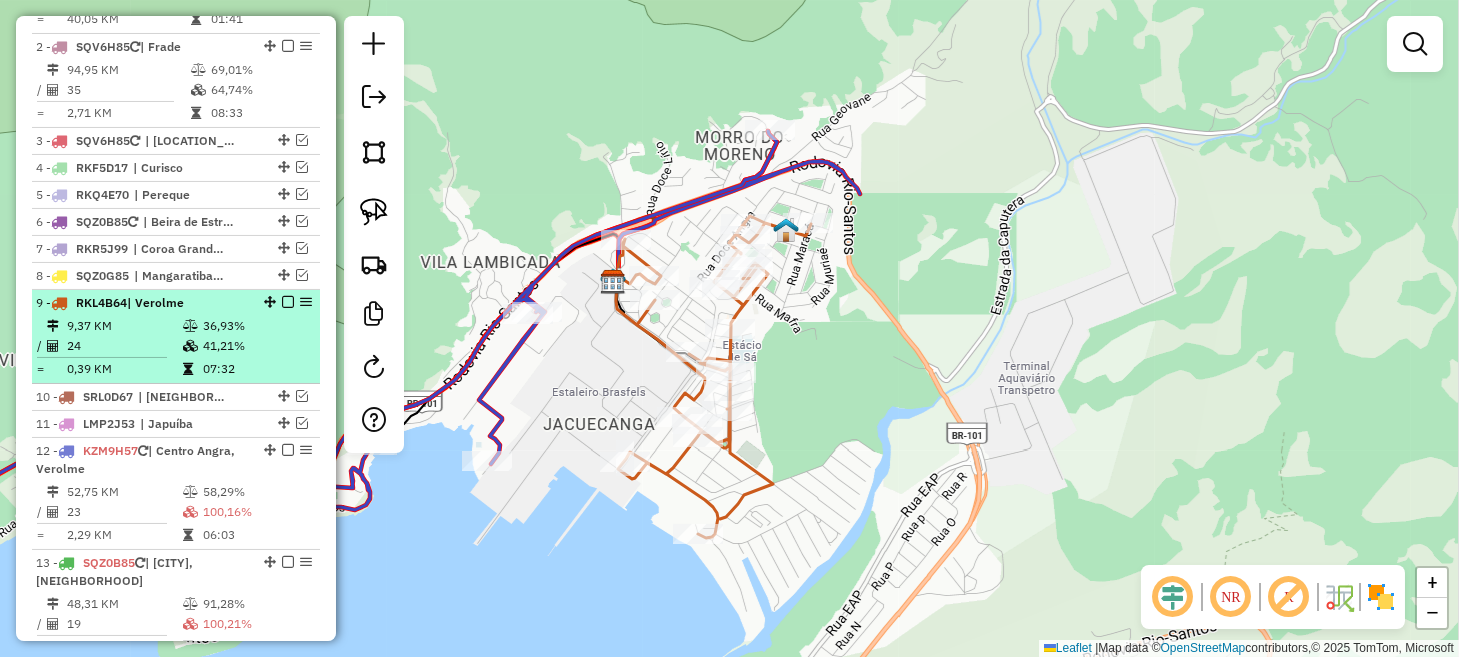 click at bounding box center [288, 302] 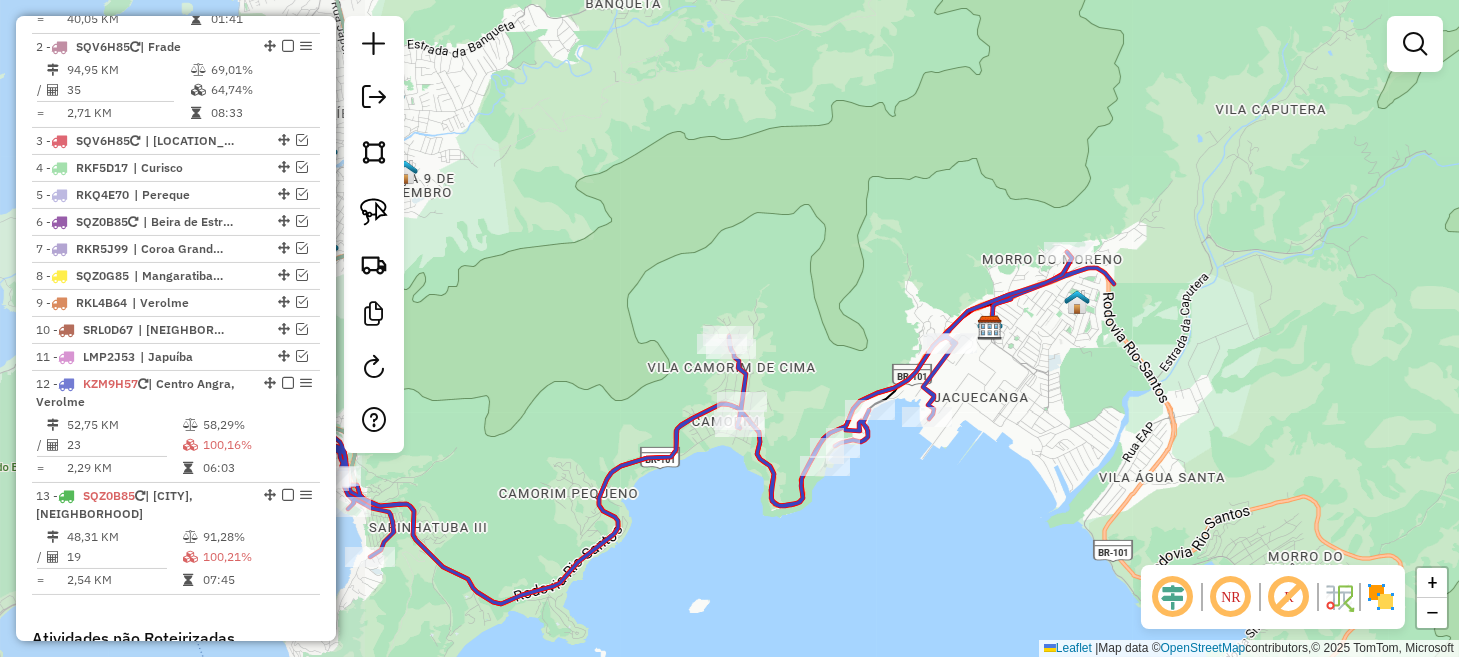 drag, startPoint x: 714, startPoint y: 481, endPoint x: 968, endPoint y: 485, distance: 254.0315 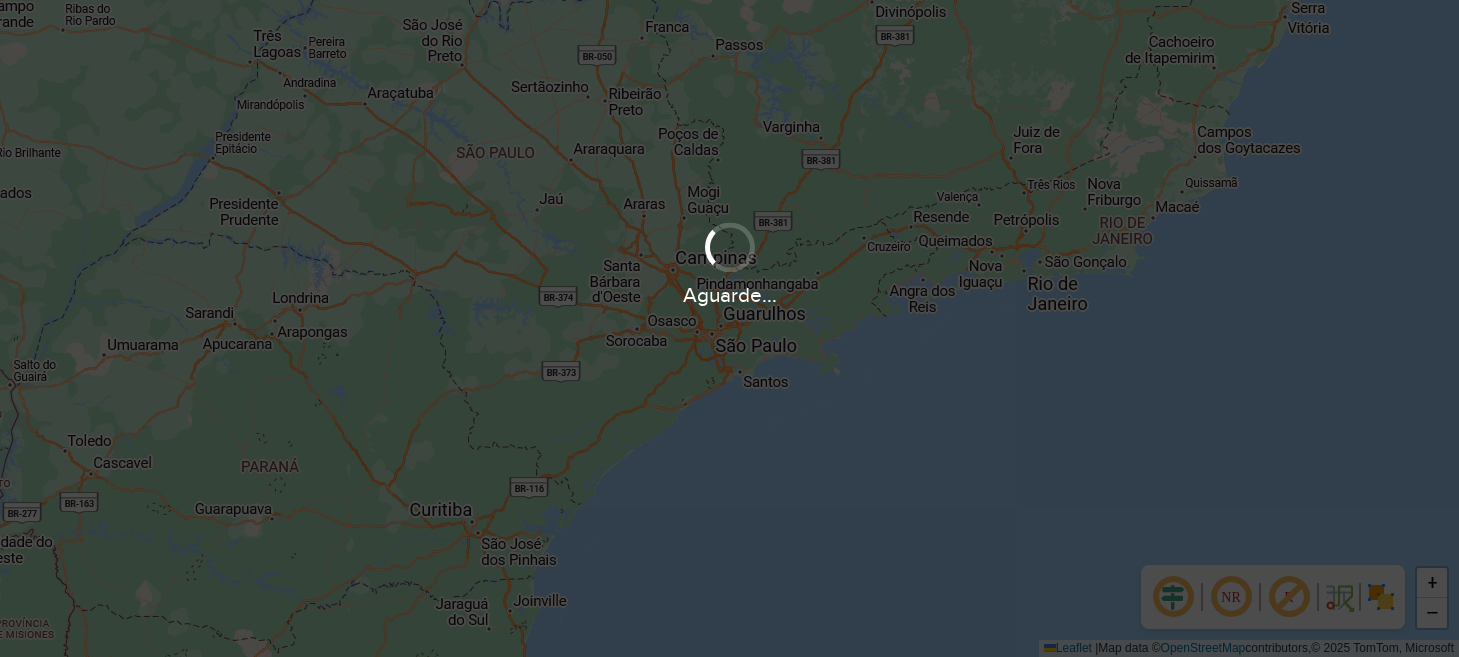 scroll, scrollTop: 0, scrollLeft: 0, axis: both 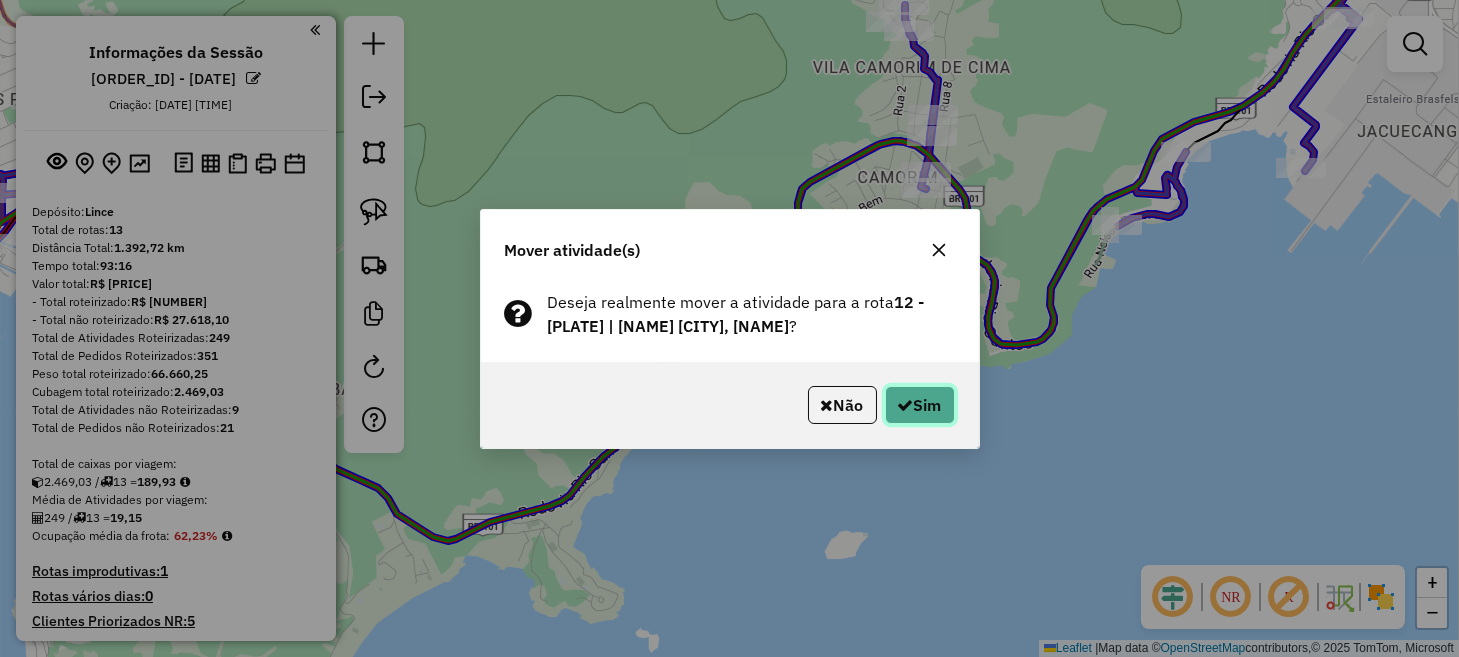 click on "Sim" 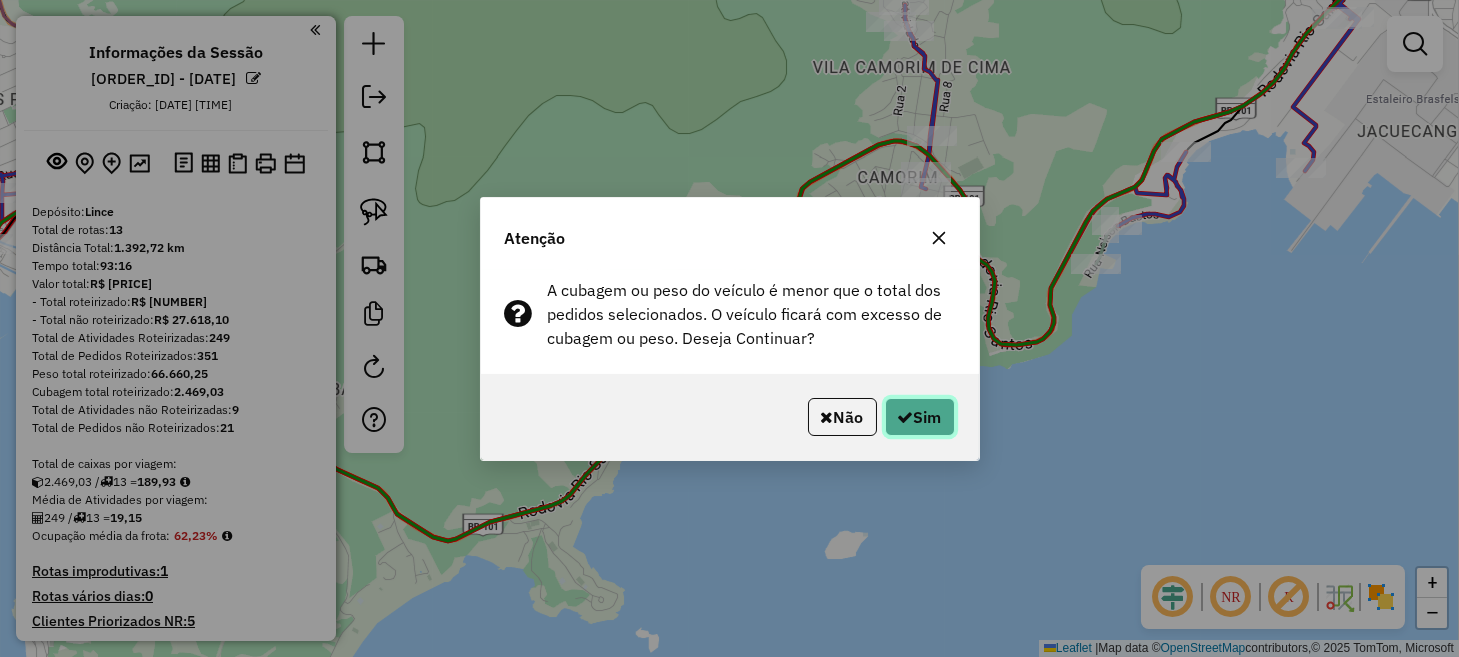 click on "Sim" 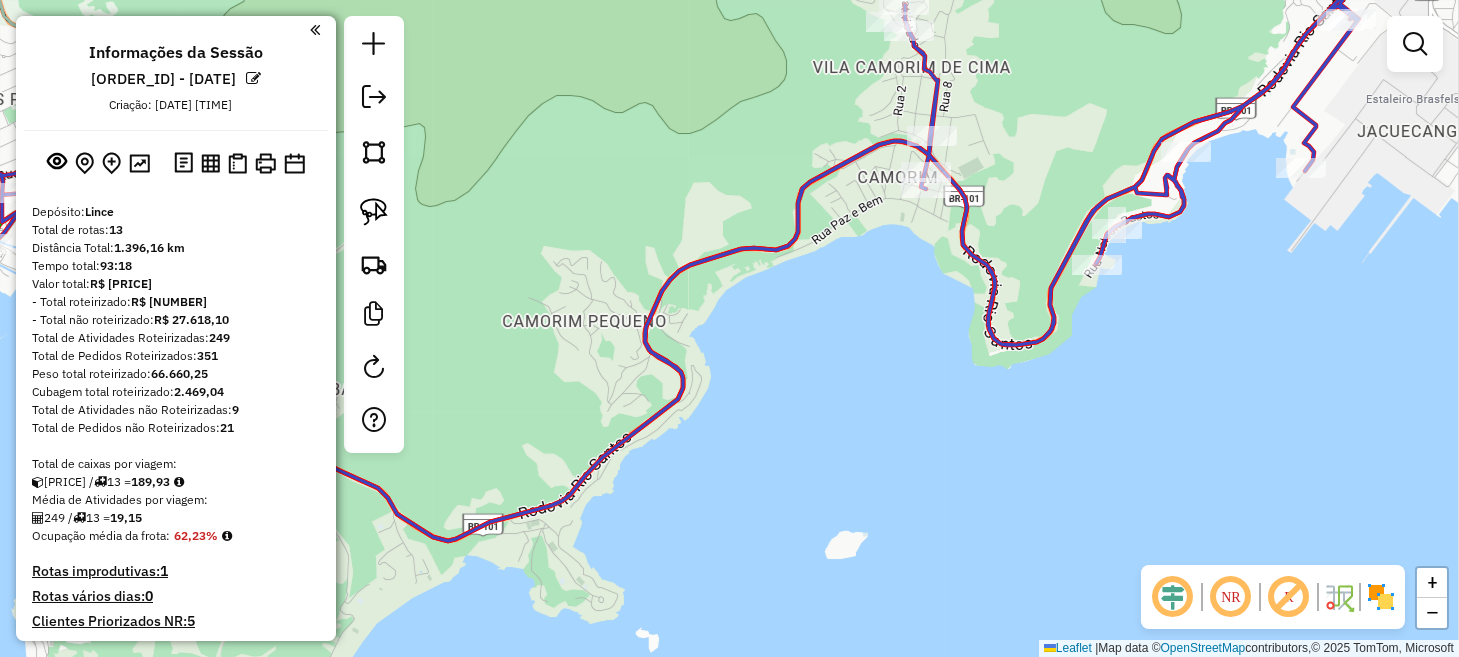 click on "Janela de atendimento Grade de atendimento Capacidade Transportadoras Veículos Cliente Pedidos  Rotas Selecione os dias de semana para filtrar as janelas de atendimento  Seg   Ter   Qua   Qui   Sex   Sáb   Dom  Informe o período da janela de atendimento: De: Até:  Filtrar exatamente a janela do cliente  Considerar janela de atendimento padrão  Selecione os dias de semana para filtrar as grades de atendimento  Seg   Ter   Qua   Qui   Sex   Sáb   Dom   Considerar clientes sem dia de atendimento cadastrado  Clientes fora do dia de atendimento selecionado Filtrar as atividades entre os valores definidos abaixo:  Peso mínimo:   Peso máximo:   Cubagem mínima:   Cubagem máxima:   De:   Até:  Filtrar as atividades entre o tempo de atendimento definido abaixo:  De:   Até:   Considerar capacidade total dos clientes não roteirizados Transportadora: Selecione um ou mais itens Tipo de veículo: Selecione um ou mais itens Veículo: Selecione um ou mais itens Motorista: Selecione um ou mais itens Nome: Rótulo:" 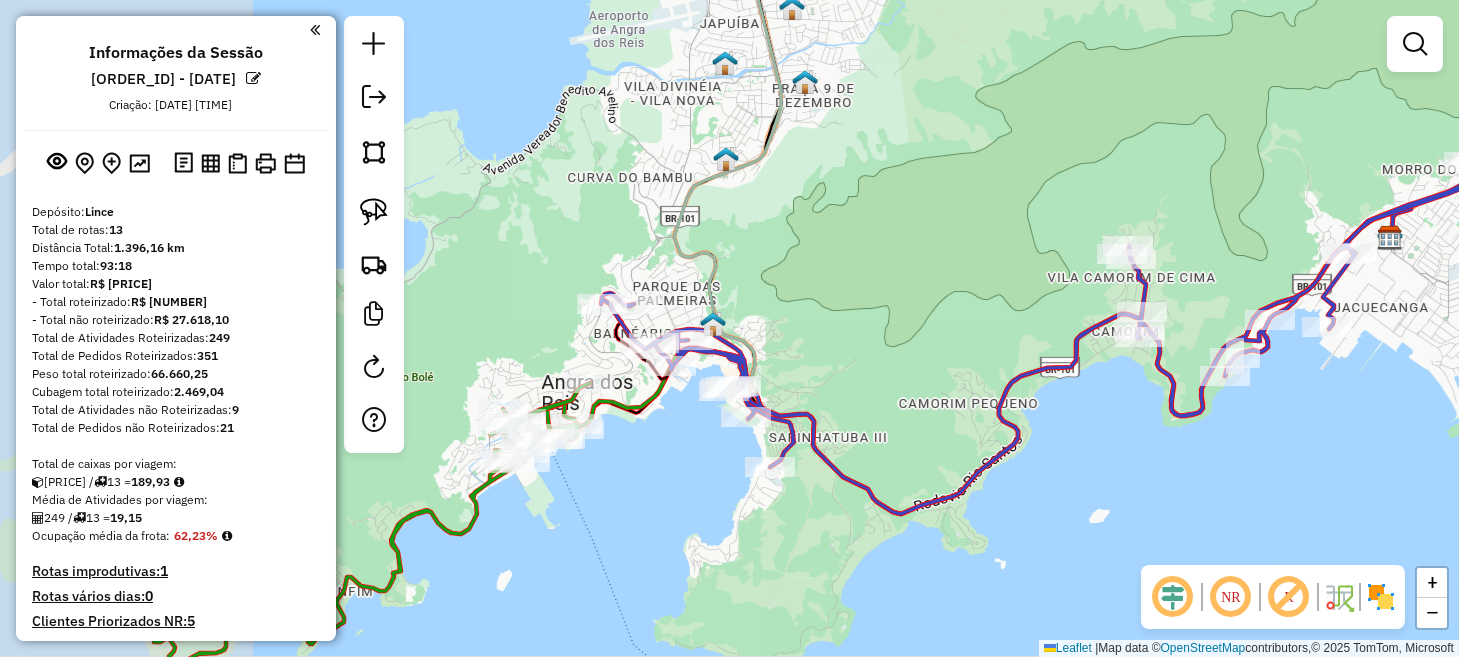 drag, startPoint x: 620, startPoint y: 380, endPoint x: 1036, endPoint y: 387, distance: 416.0589 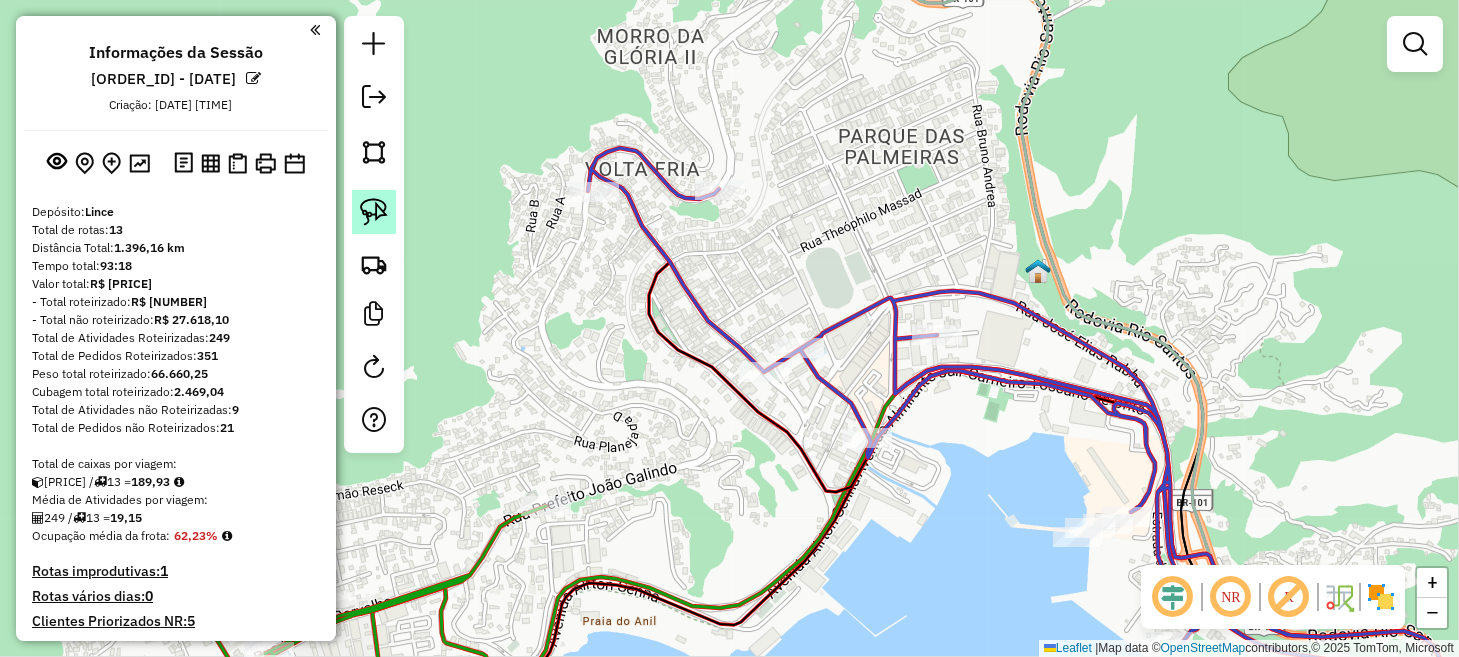 drag, startPoint x: 368, startPoint y: 207, endPoint x: 397, endPoint y: 218, distance: 31.016125 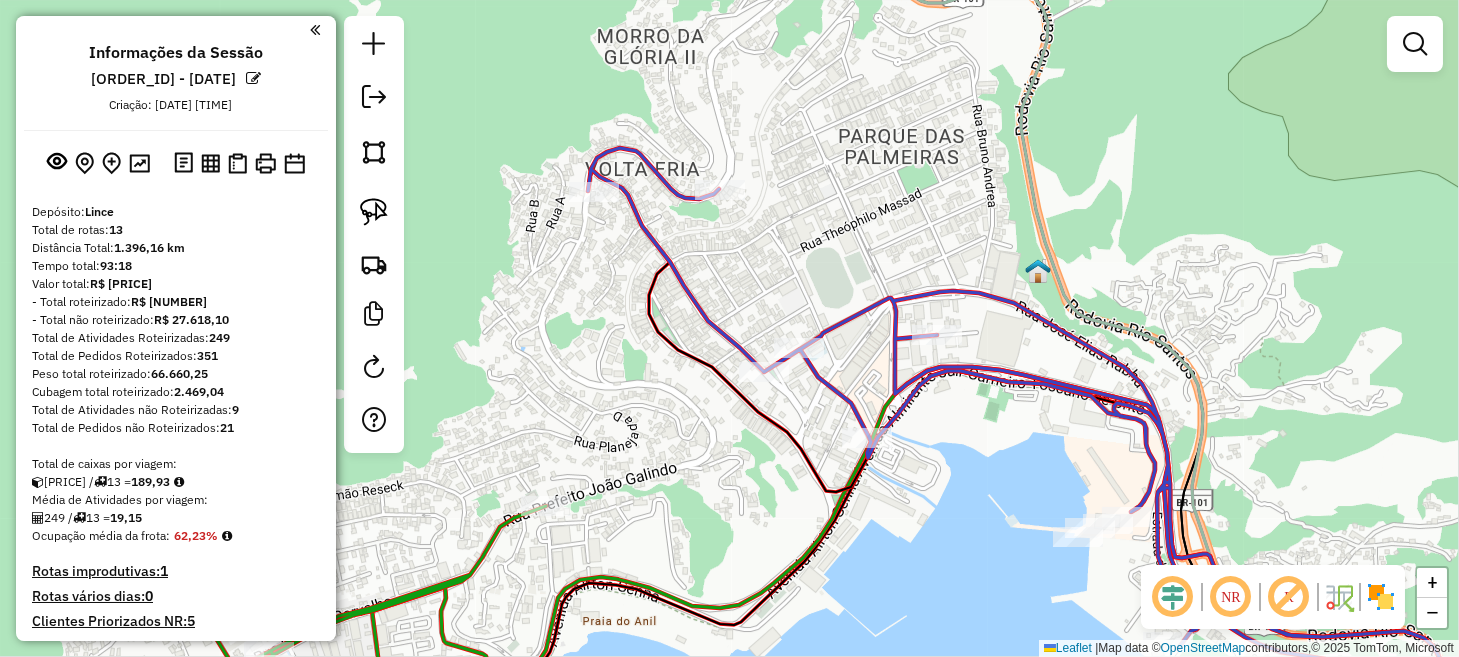 click 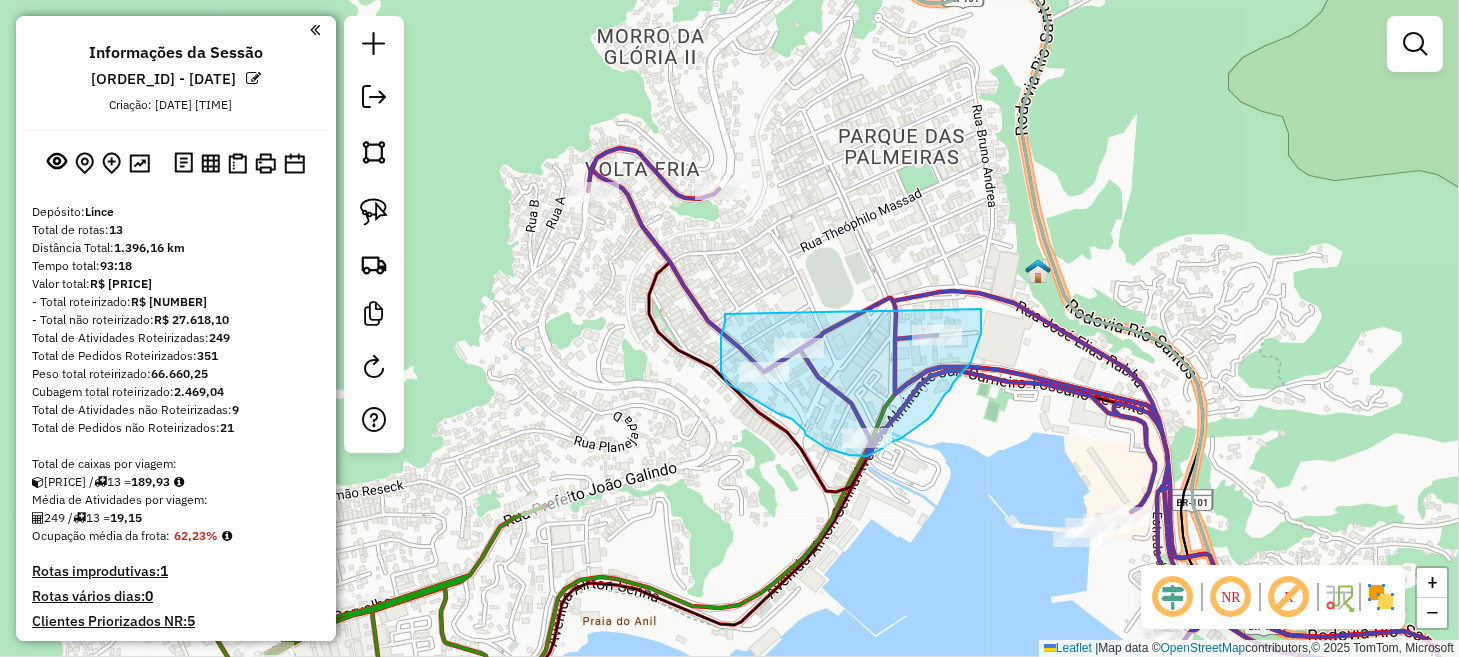 drag, startPoint x: 725, startPoint y: 314, endPoint x: 981, endPoint y: 309, distance: 256.04883 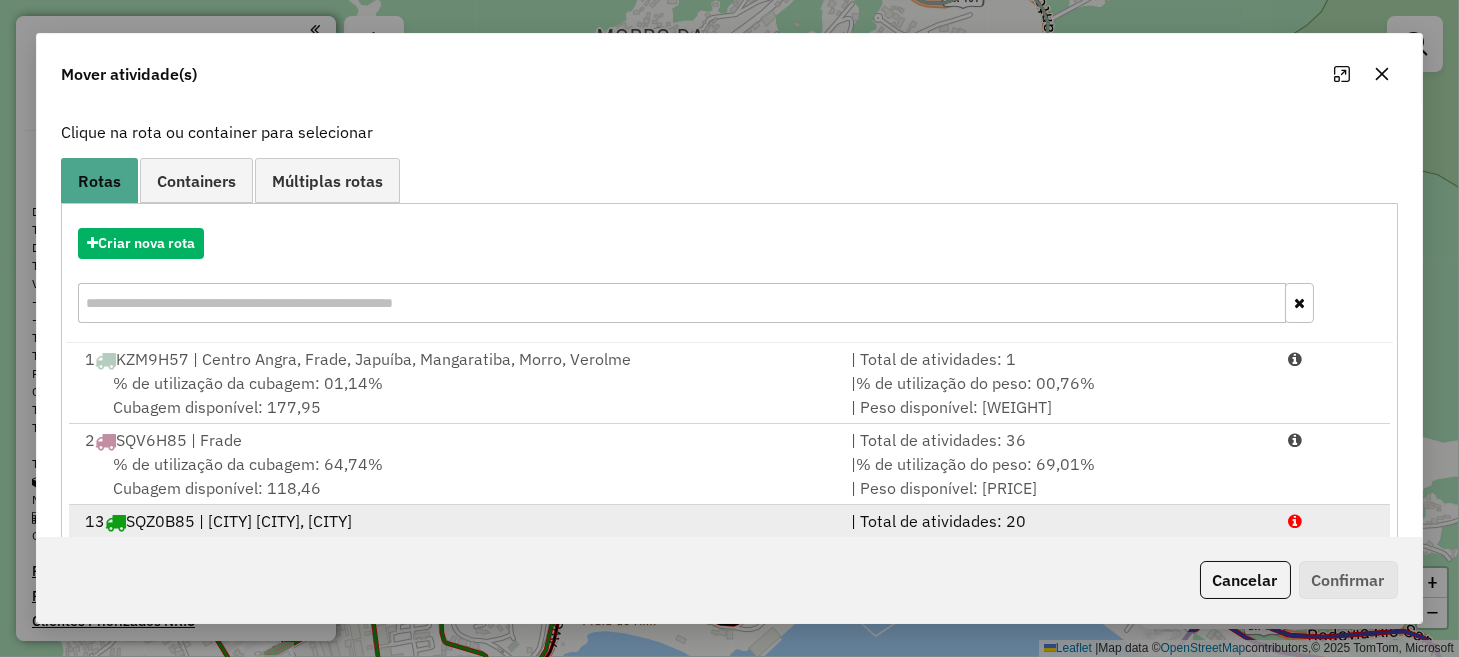 scroll, scrollTop: 192, scrollLeft: 0, axis: vertical 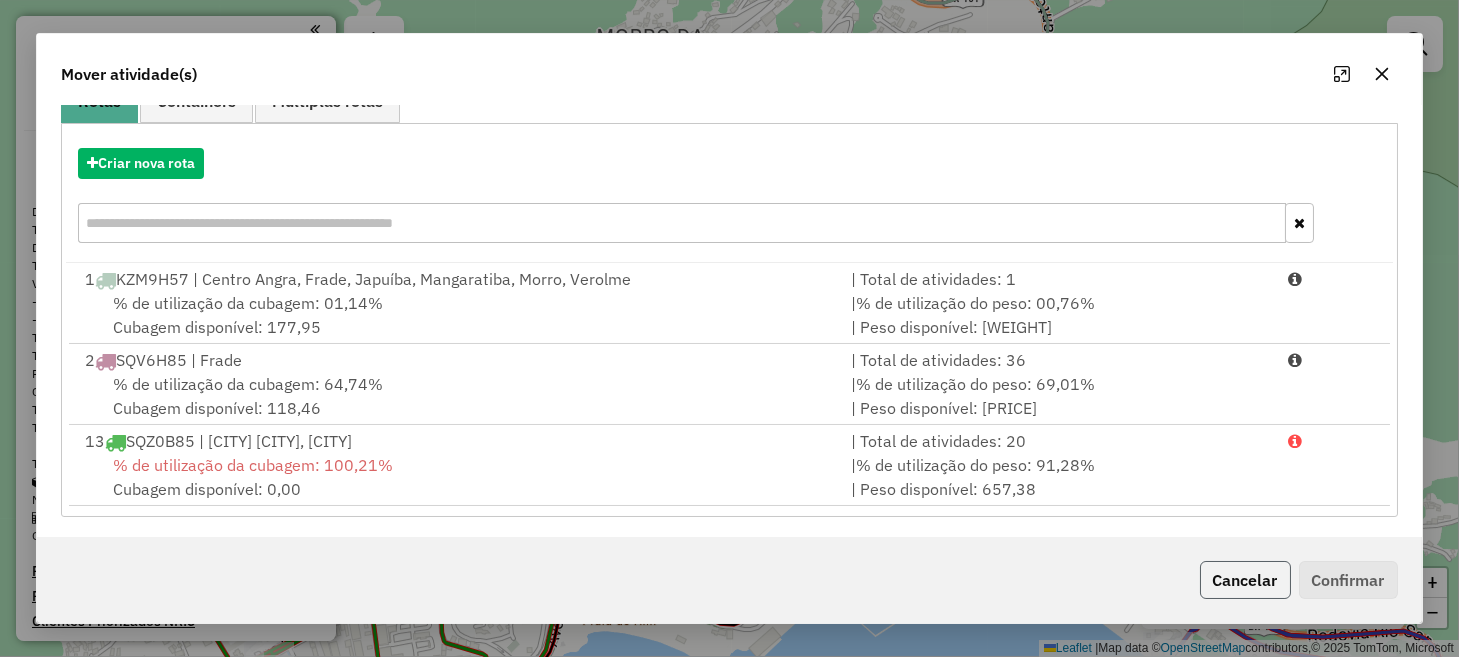 click on "Cancelar" 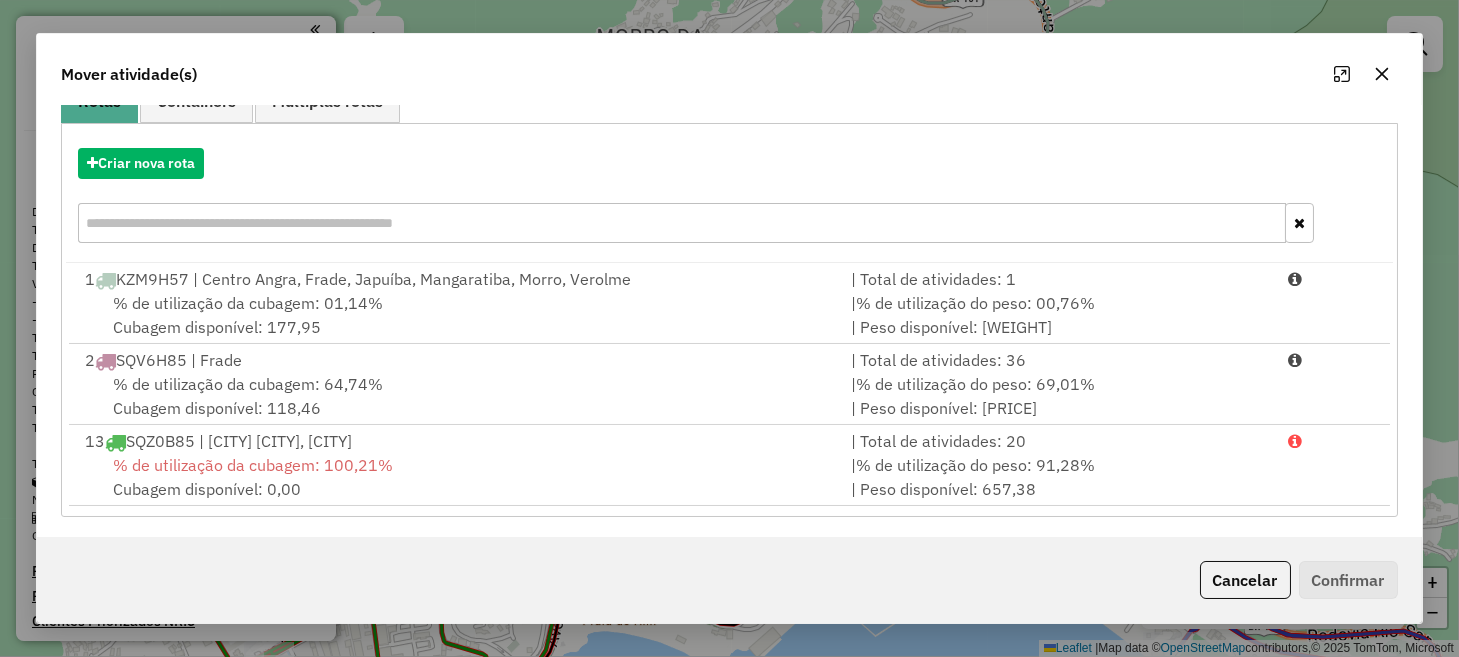 scroll, scrollTop: 0, scrollLeft: 0, axis: both 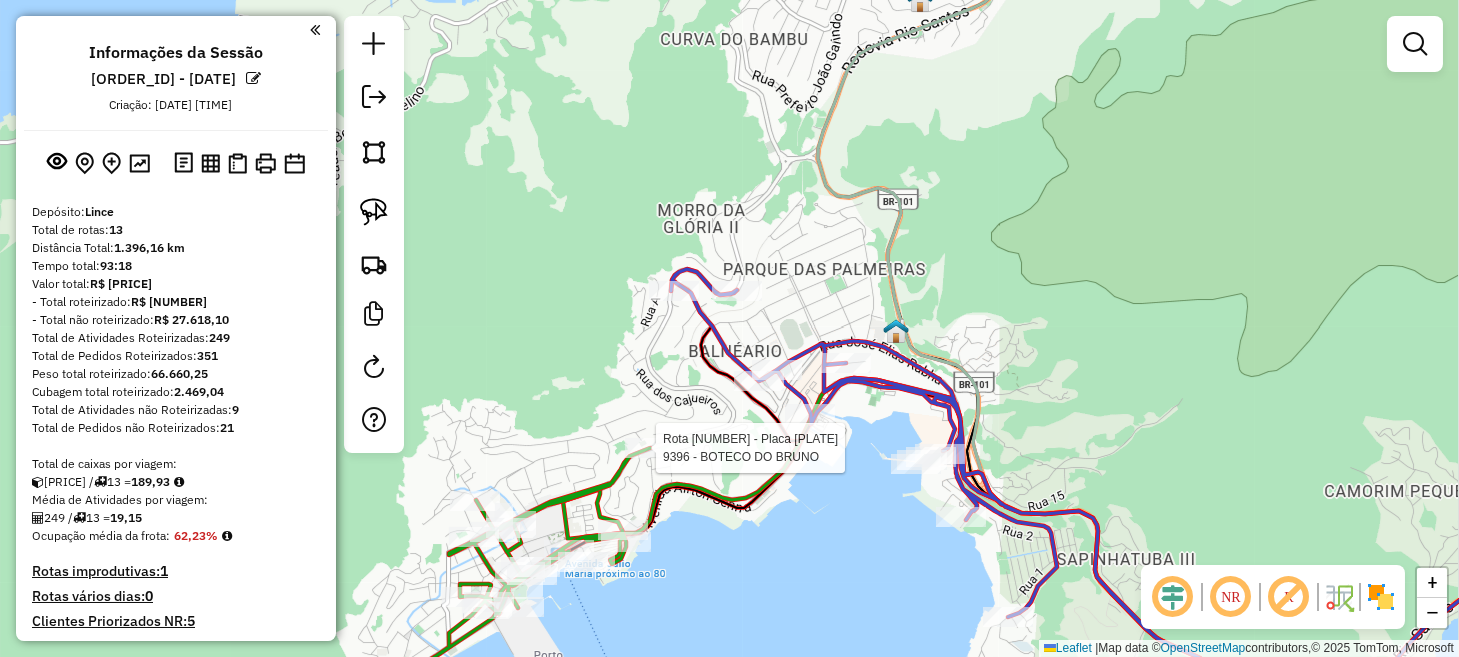 select on "**********" 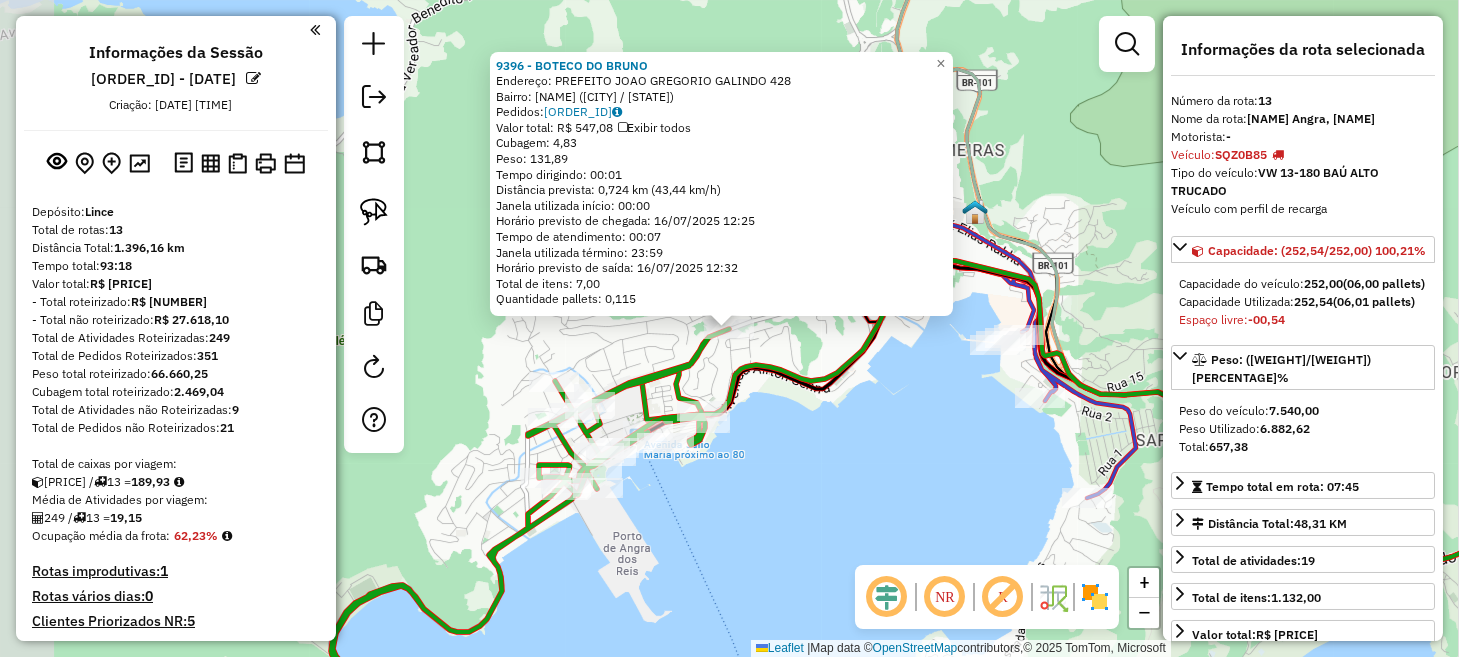 scroll, scrollTop: 1253, scrollLeft: 0, axis: vertical 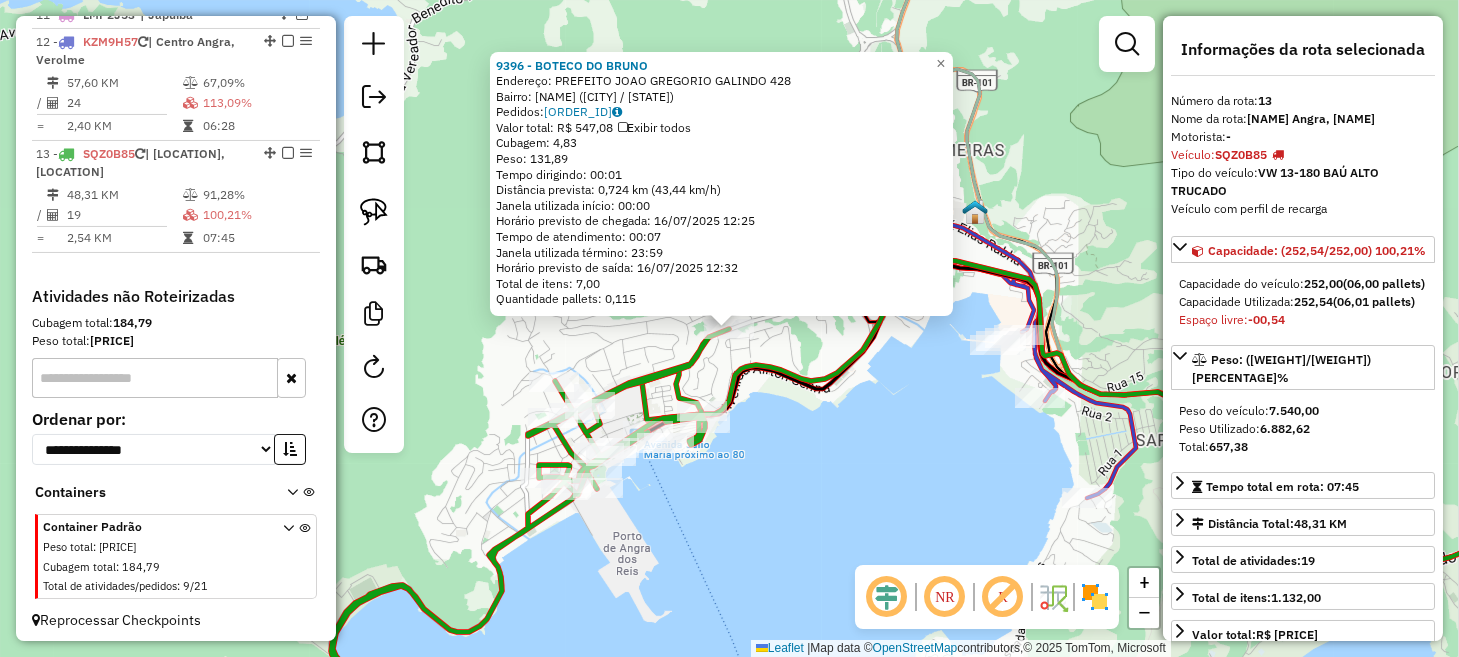click on "9396 - BOTECO DO BRUNO  Endereço:  PREFEITO JOAO GREGORIO GALINDO 428   Bairro: CENTRO (ANGRA DOS REIS / RJ)   Pedidos:  15853165   Valor total: R$ 547,08   Exibir todos   Cubagem: 4,83  Peso: 131,89  Tempo dirigindo: 00:01   Distância prevista: 0,724 km (43,44 km/h)   Janela utilizada início: 00:00   Horário previsto de chegada: 16/07/2025 12:25   Tempo de atendimento: 00:07   Janela utilizada término: 23:59   Horário previsto de saída: 16/07/2025 12:32   Total de itens: 7,00   Quantidade pallets: 0,115  × Janela de atendimento Grade de atendimento Capacidade Transportadoras Veículos Cliente Pedidos  Rotas Selecione os dias de semana para filtrar as janelas de atendimento  Seg   Ter   Qua   Qui   Sex   Sáb   Dom  Informe o período da janela de atendimento: De: Até:  Filtrar exatamente a janela do cliente  Considerar janela de atendimento padrão  Selecione os dias de semana para filtrar as grades de atendimento  Seg   Ter   Qua   Qui   Sex   Sáb   Dom   Peso mínimo:   Peso máximo:   De:   De:" 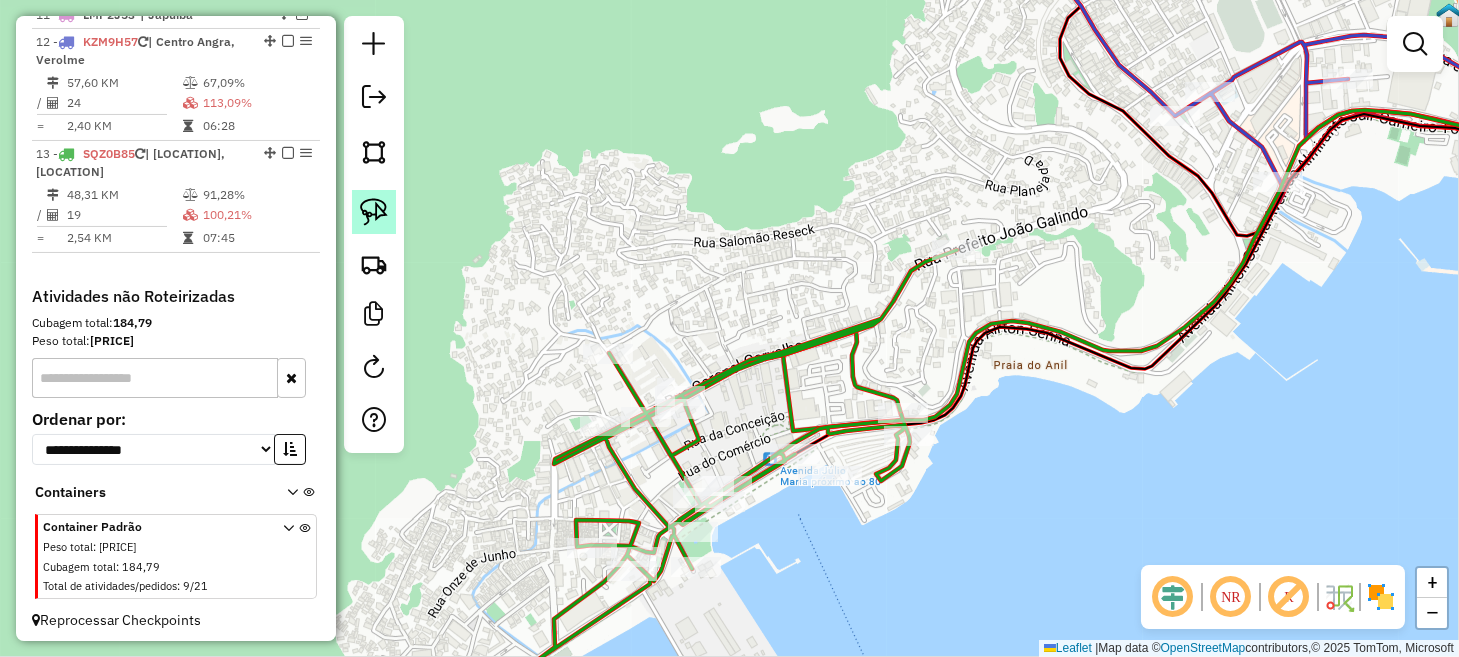 click 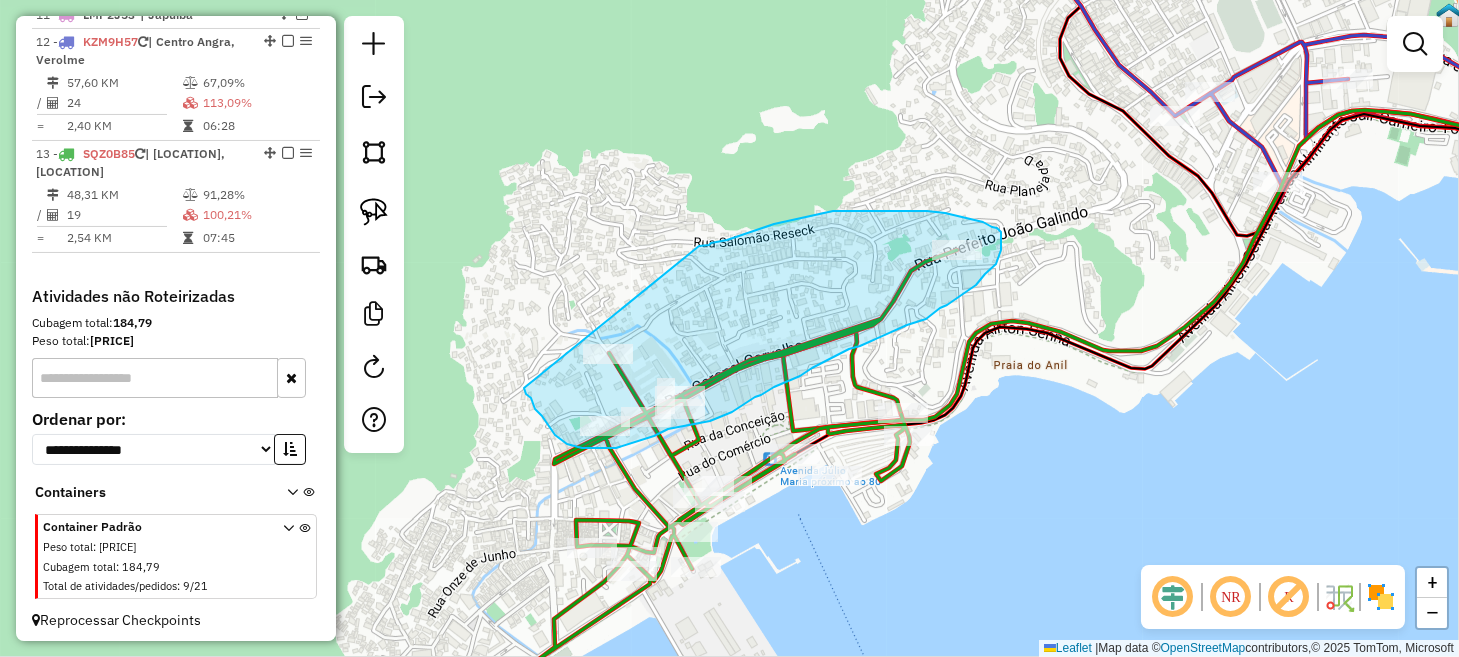 drag, startPoint x: 524, startPoint y: 388, endPoint x: 696, endPoint y: 247, distance: 222.40729 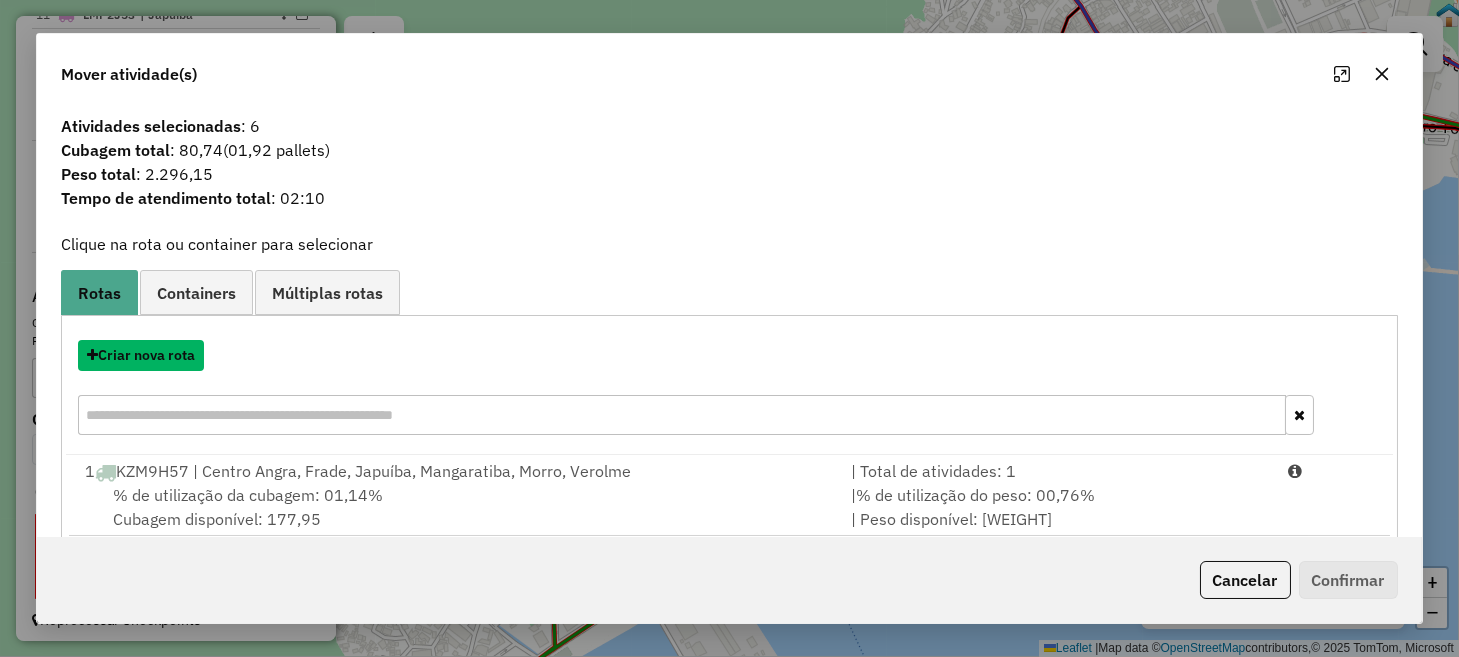 click on "Criar nova rota" at bounding box center (141, 355) 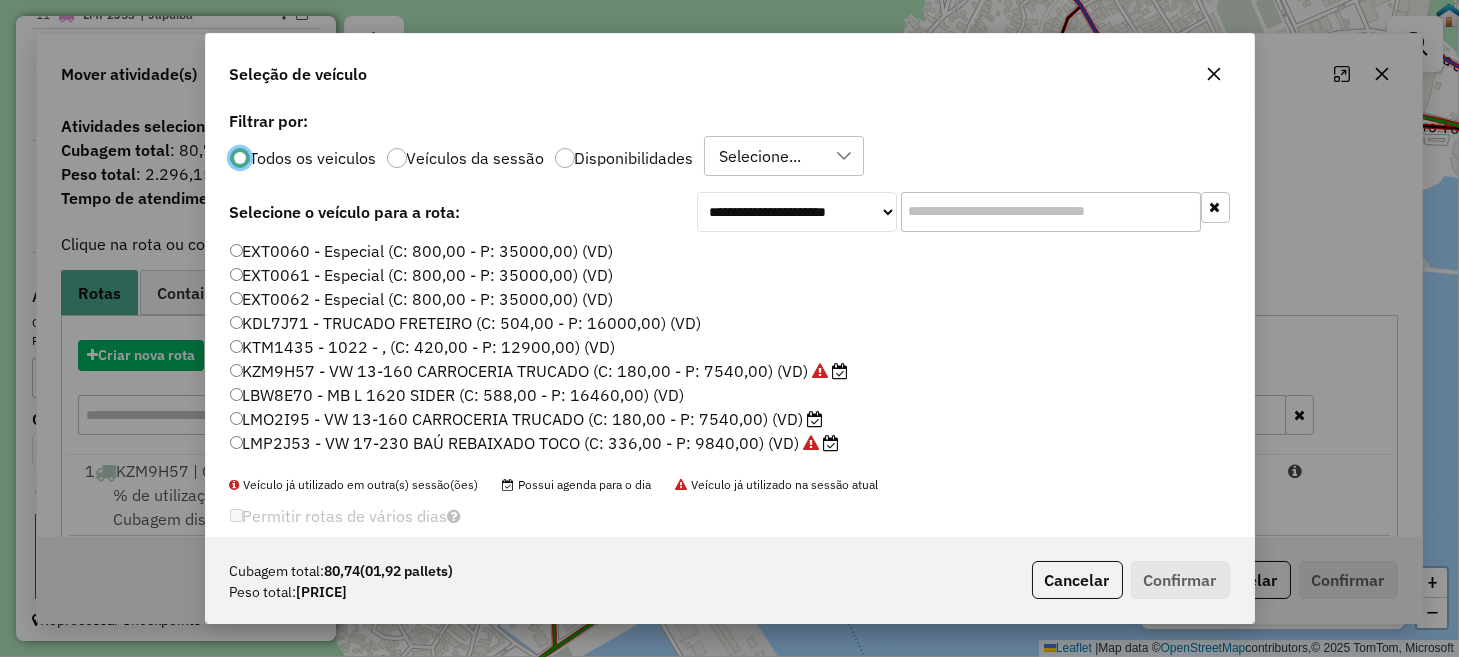 scroll, scrollTop: 10, scrollLeft: 6, axis: both 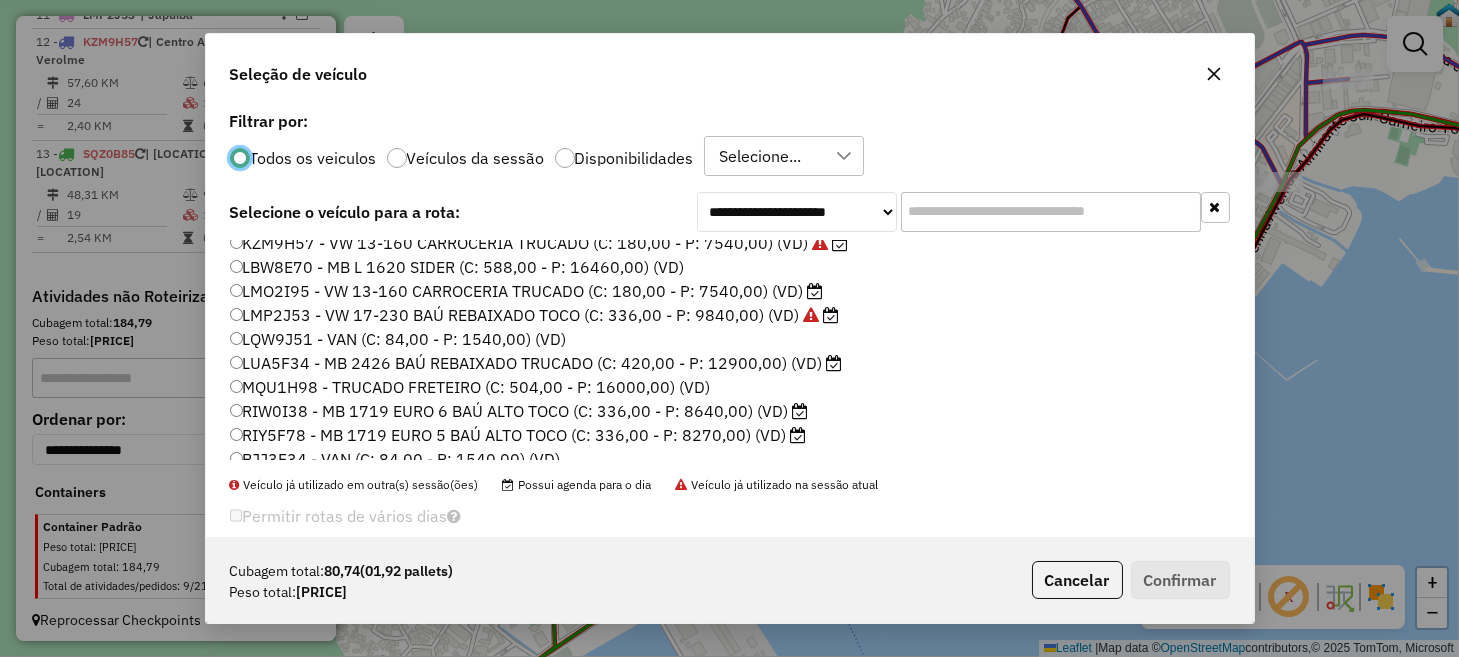 click on "LMO2I95 -  VW 13-160 CARROCERIA TRUCADO (C: 180,00 - P: 7540,00) (VD)" 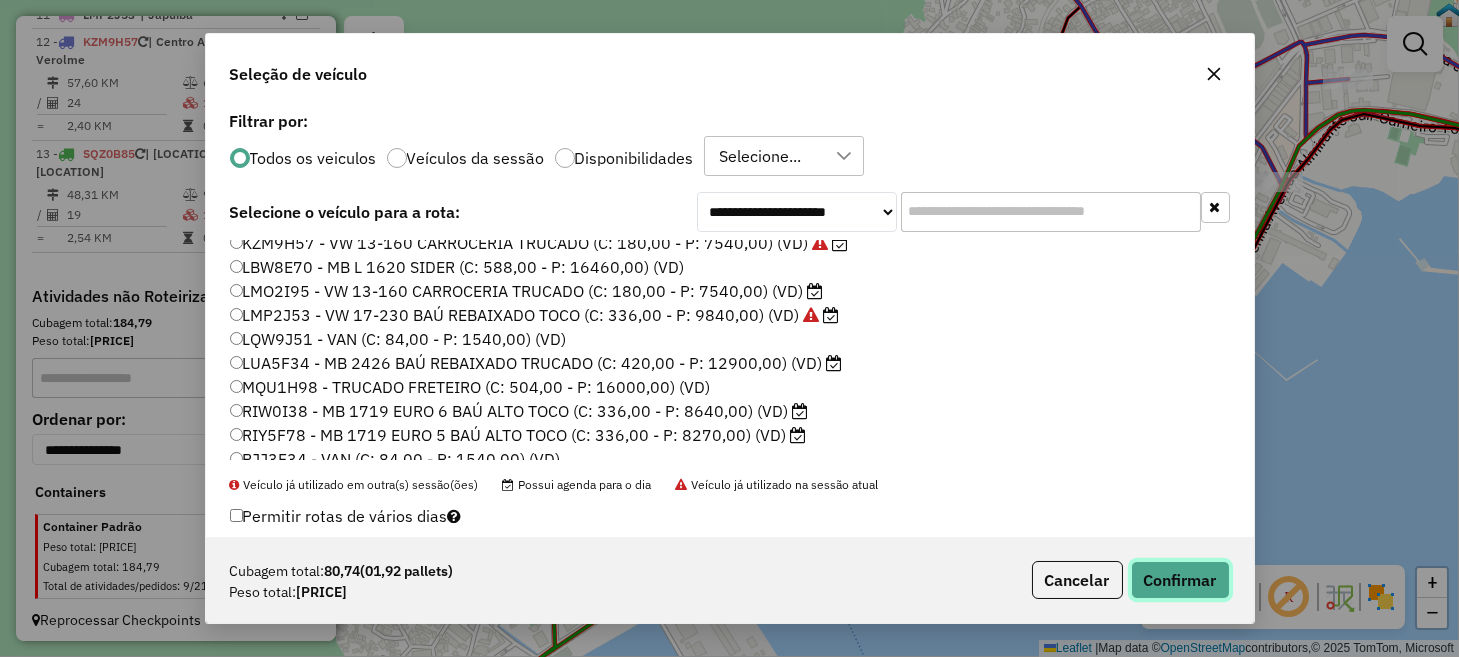 click on "Confirmar" 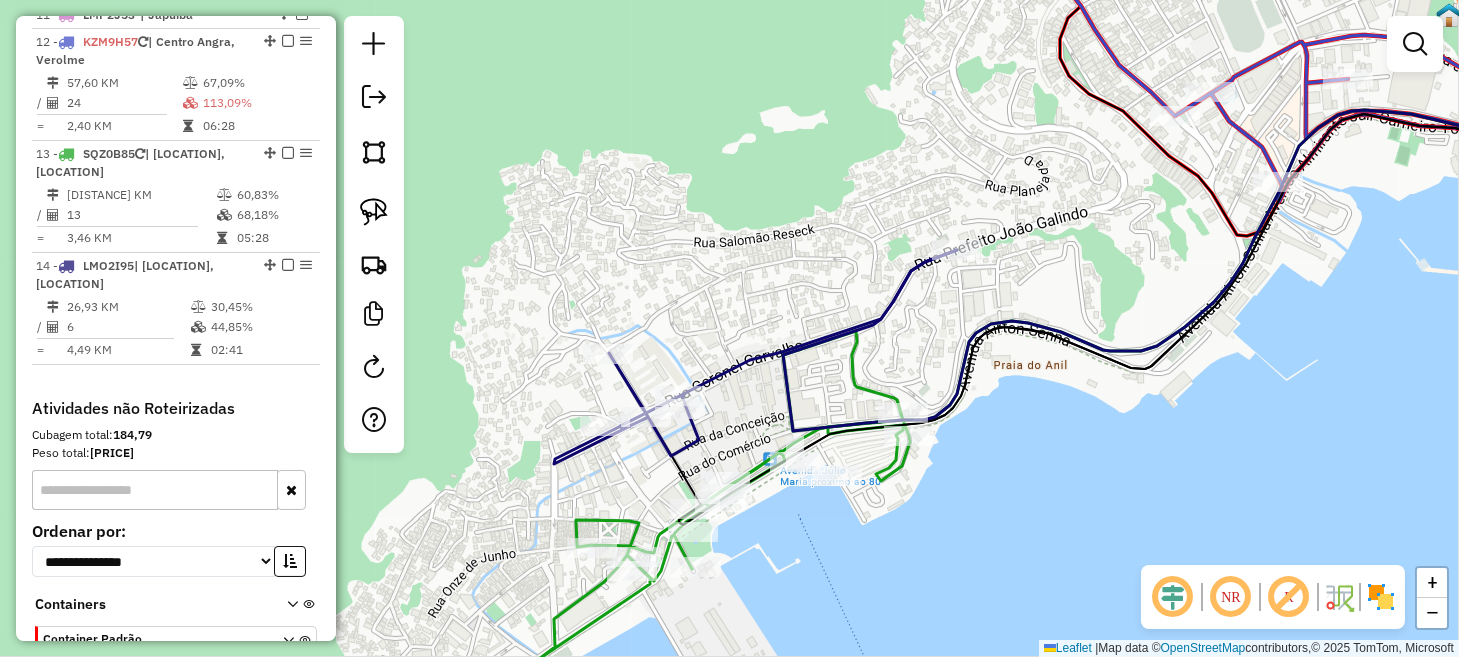 drag, startPoint x: 1160, startPoint y: 475, endPoint x: 944, endPoint y: 517, distance: 220.04546 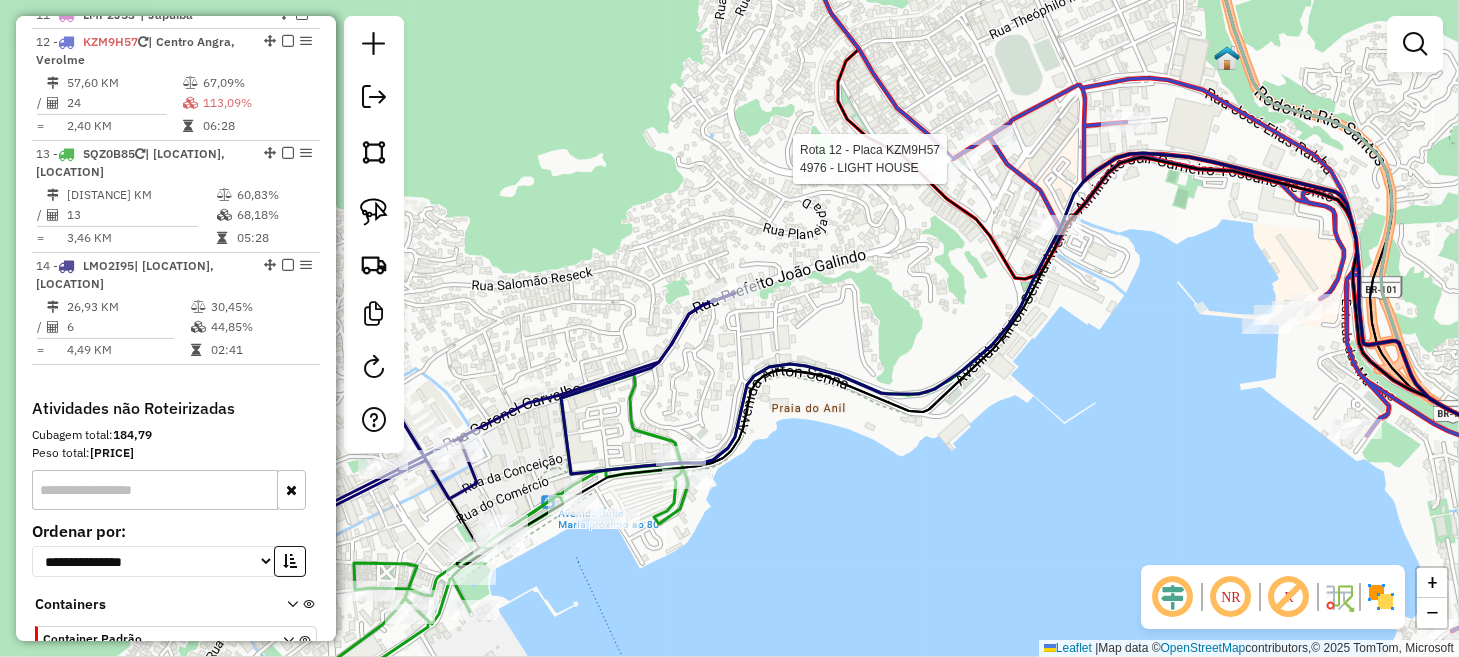 select on "**********" 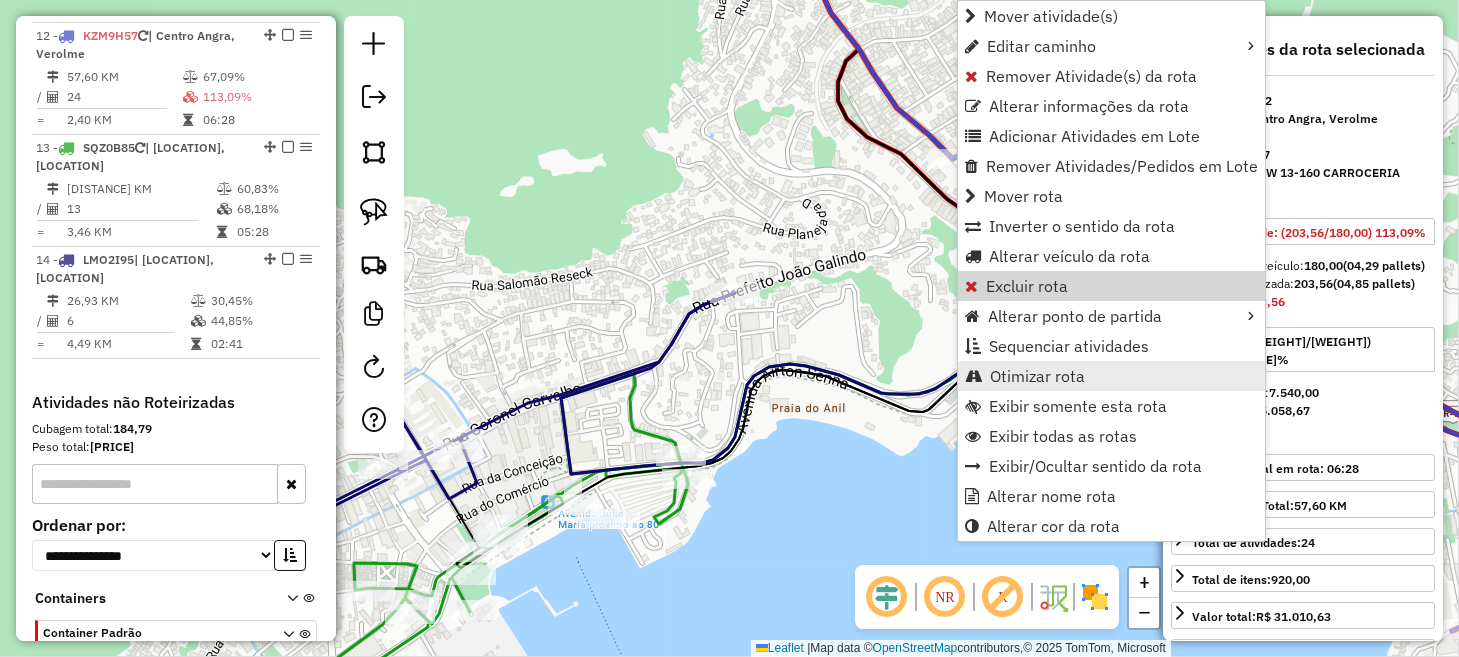 scroll, scrollTop: 1263, scrollLeft: 0, axis: vertical 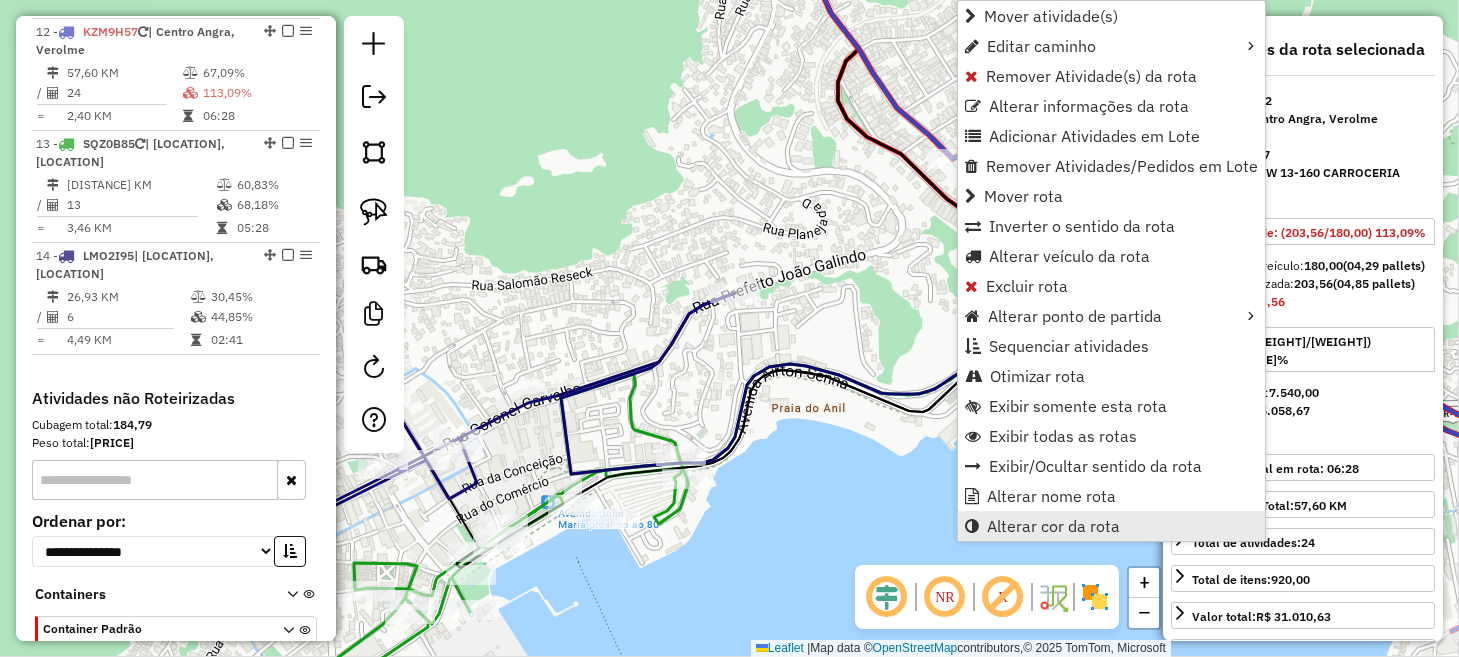 click on "Alterar cor da rota" at bounding box center [1053, 526] 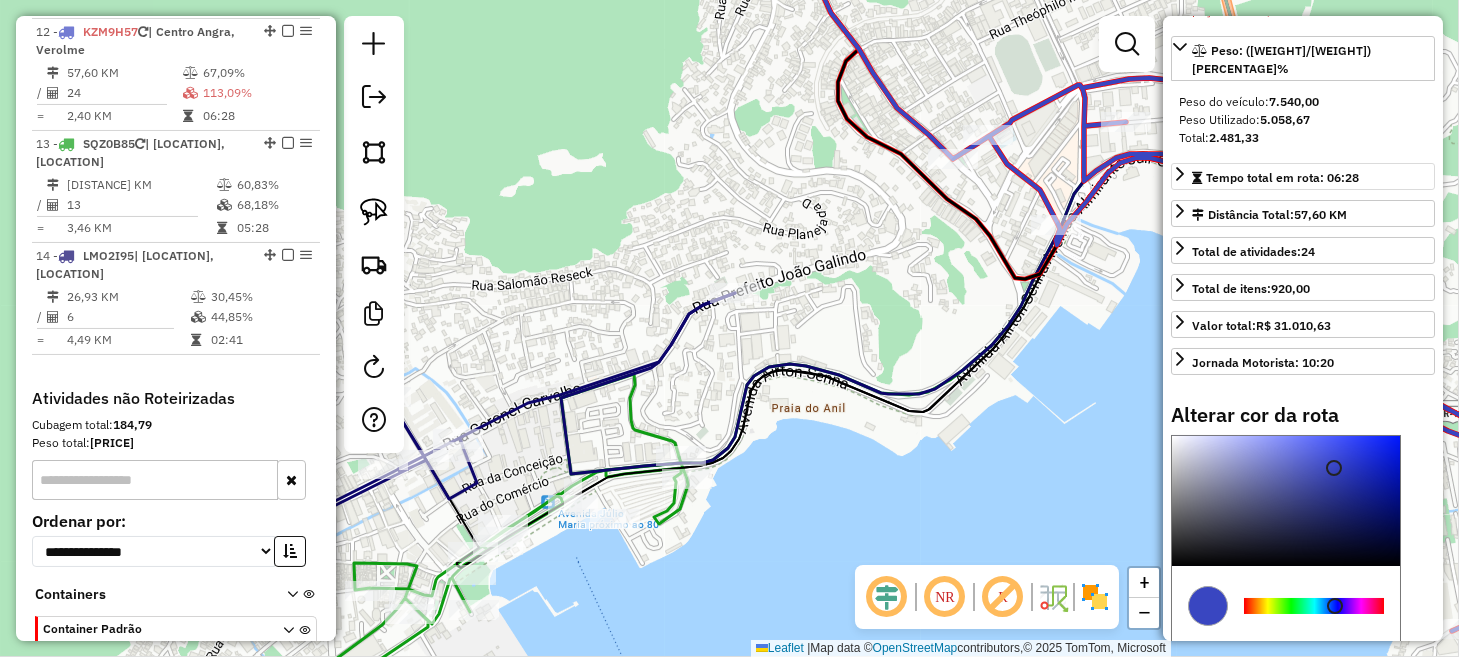 scroll, scrollTop: 300, scrollLeft: 0, axis: vertical 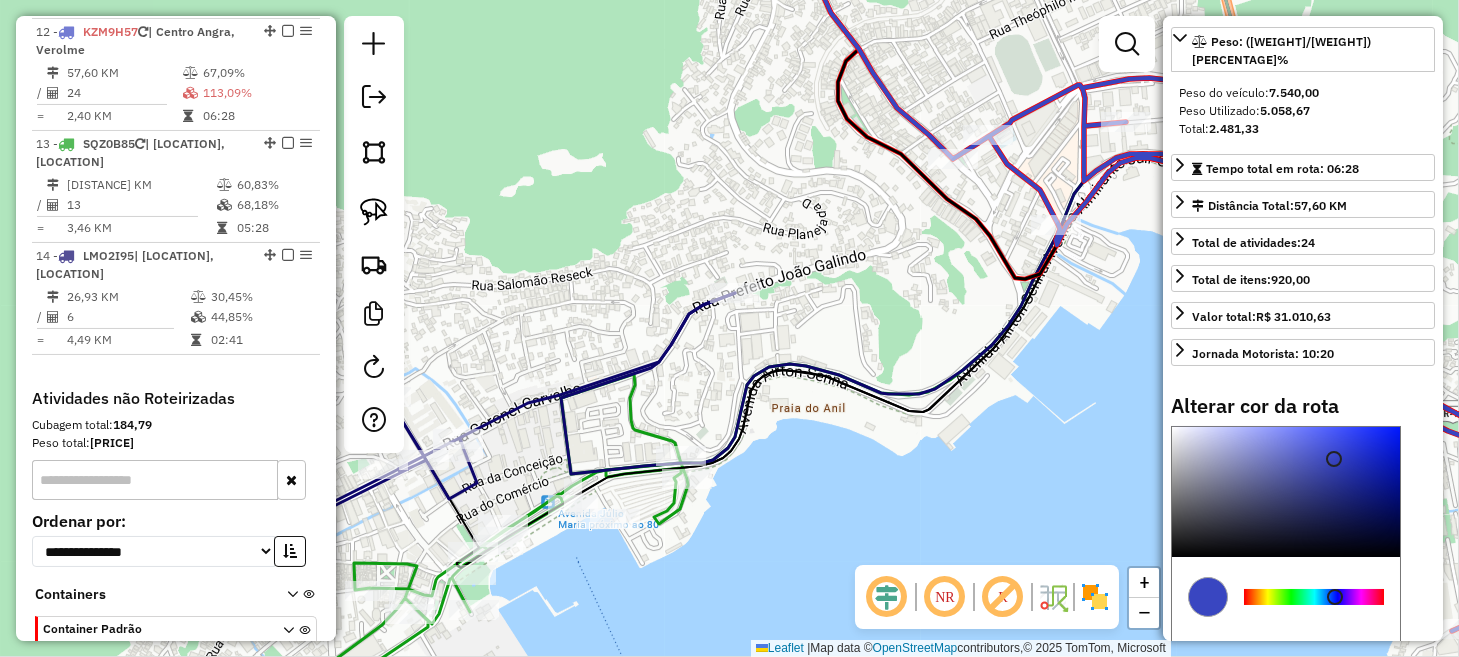 click at bounding box center [1314, 597] 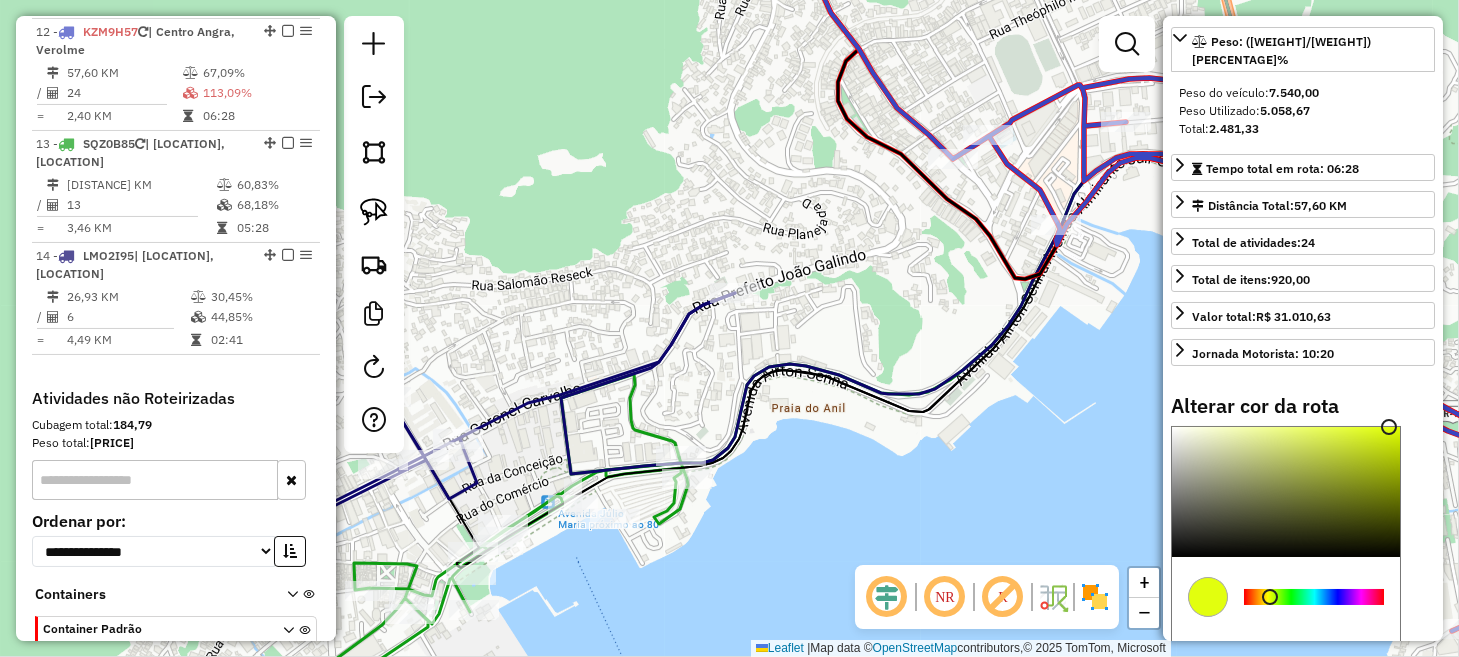 type on "*******" 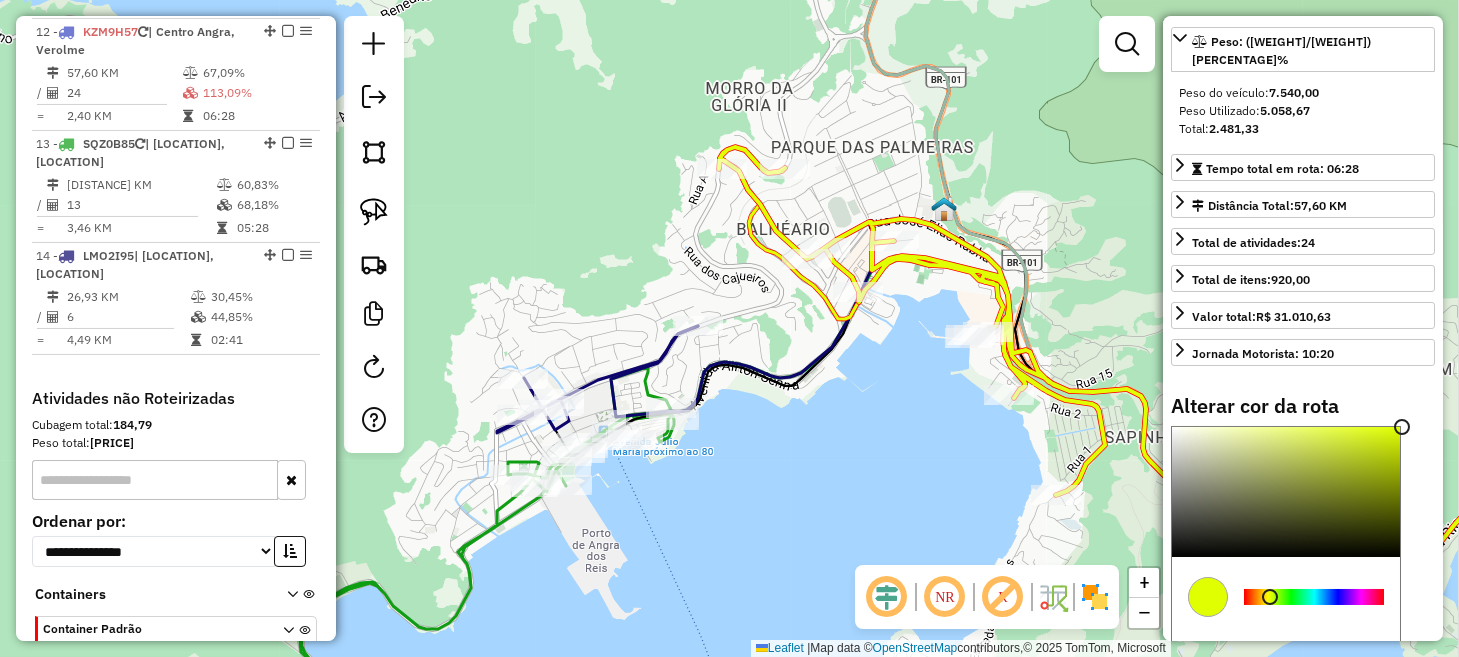 drag, startPoint x: 921, startPoint y: 490, endPoint x: 822, endPoint y: 472, distance: 100.62306 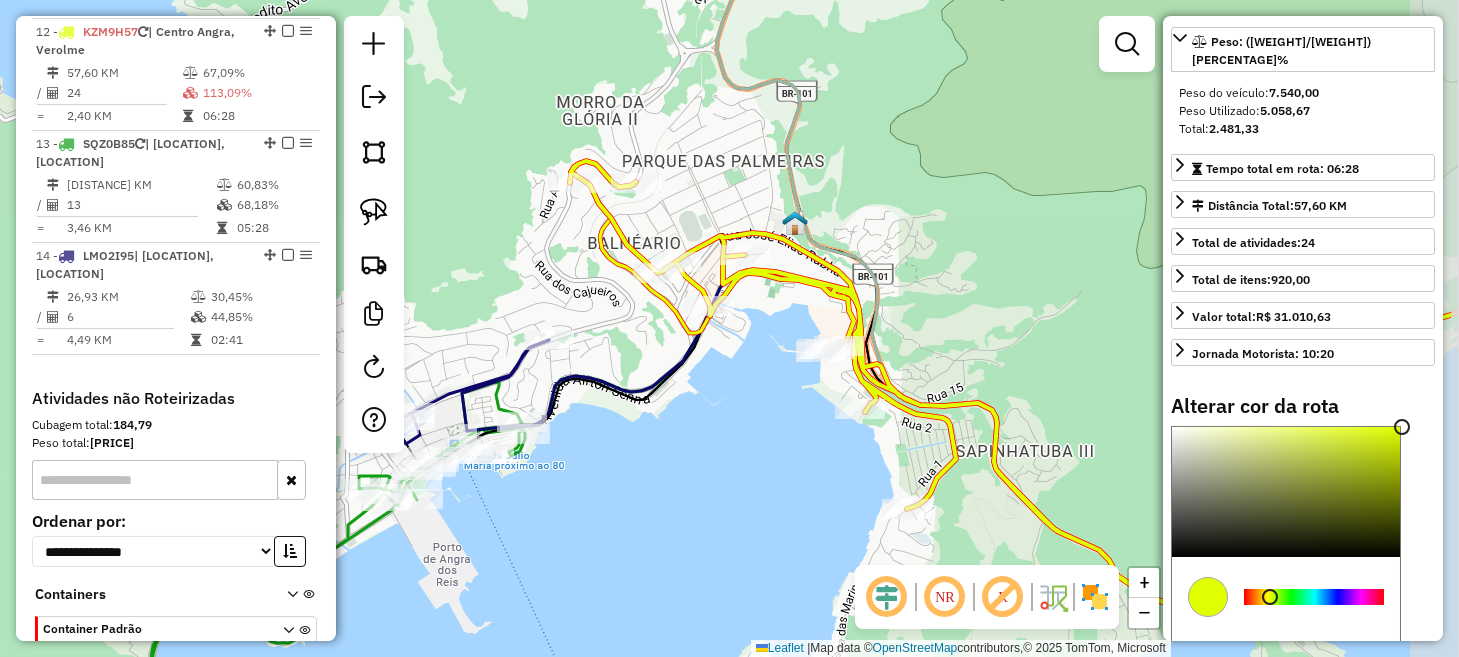 drag, startPoint x: 841, startPoint y: 355, endPoint x: 727, endPoint y: 360, distance: 114.1096 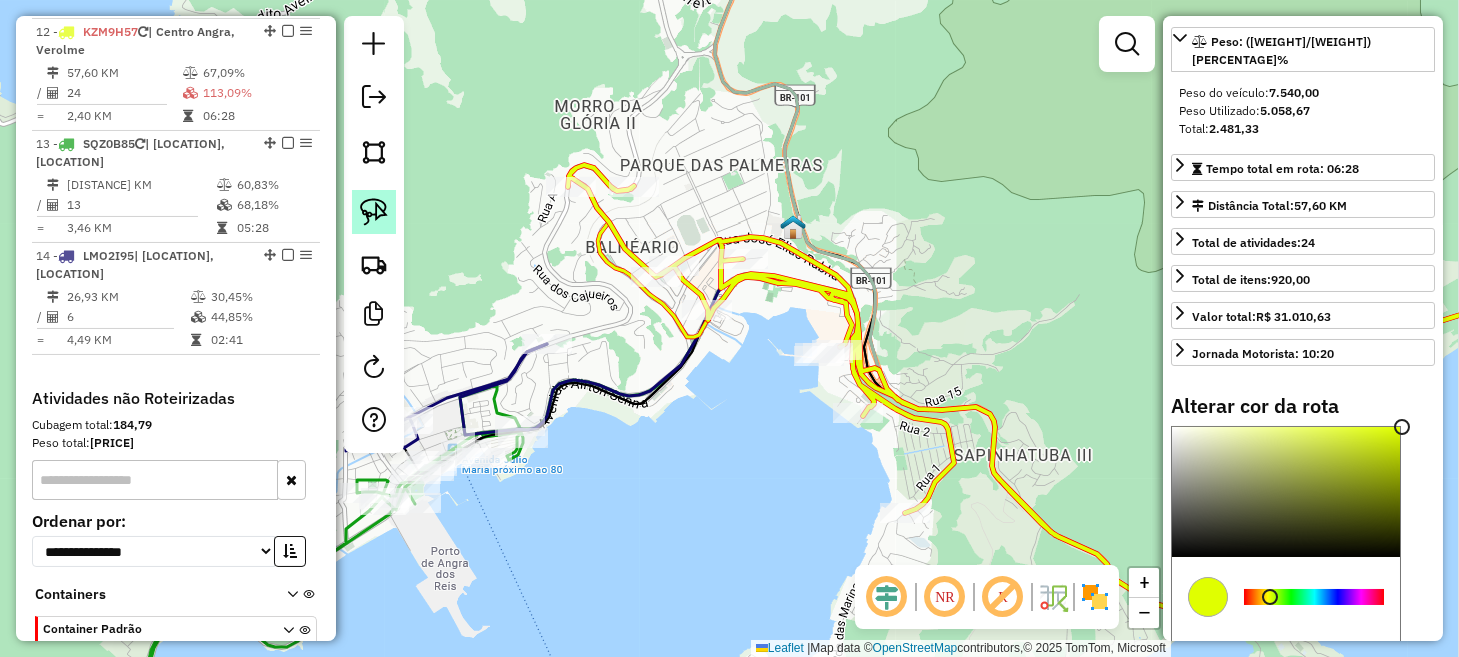 click 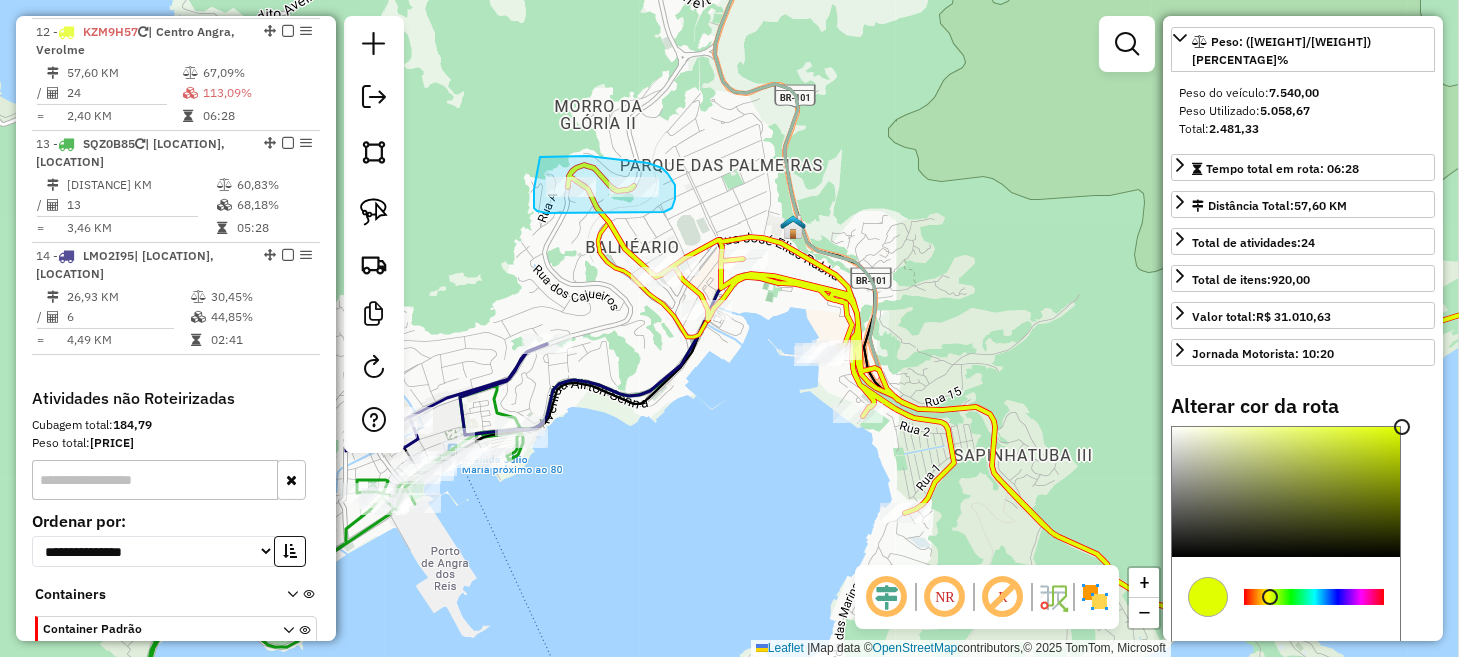 drag, startPoint x: 534, startPoint y: 189, endPoint x: 524, endPoint y: 176, distance: 16.40122 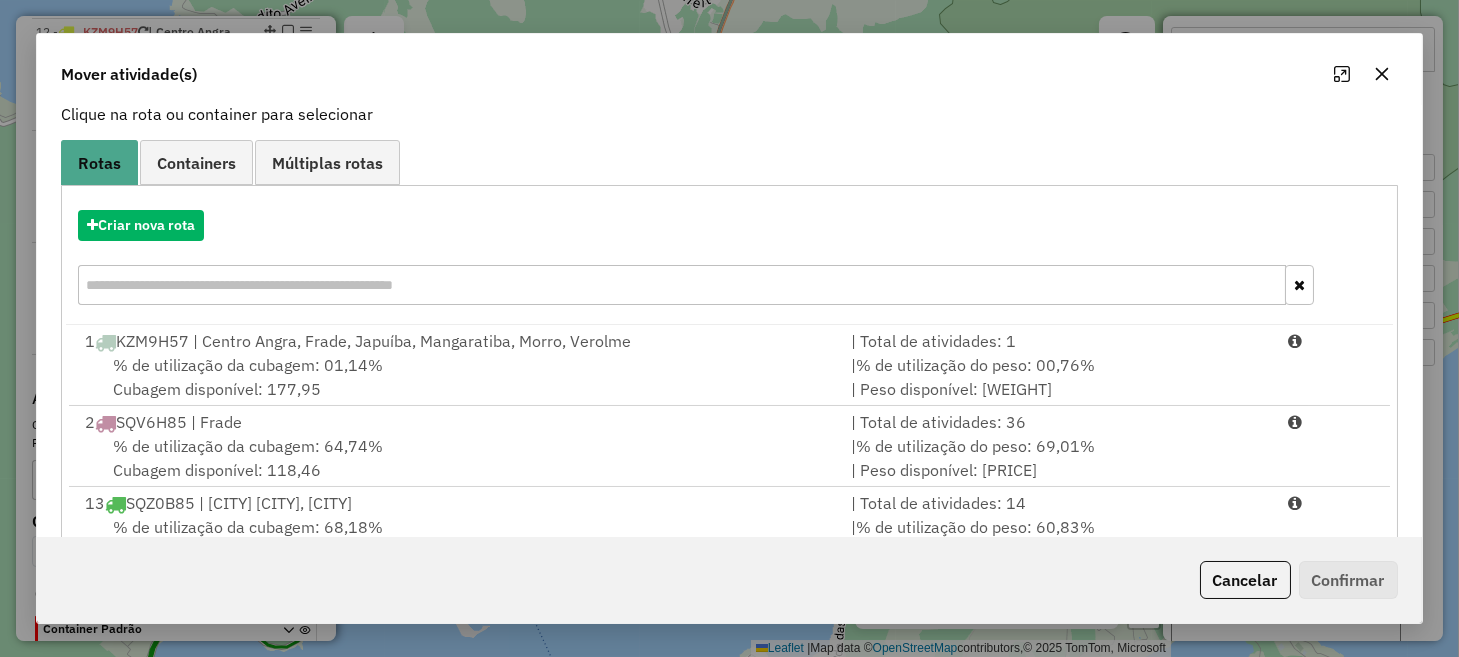 scroll, scrollTop: 273, scrollLeft: 0, axis: vertical 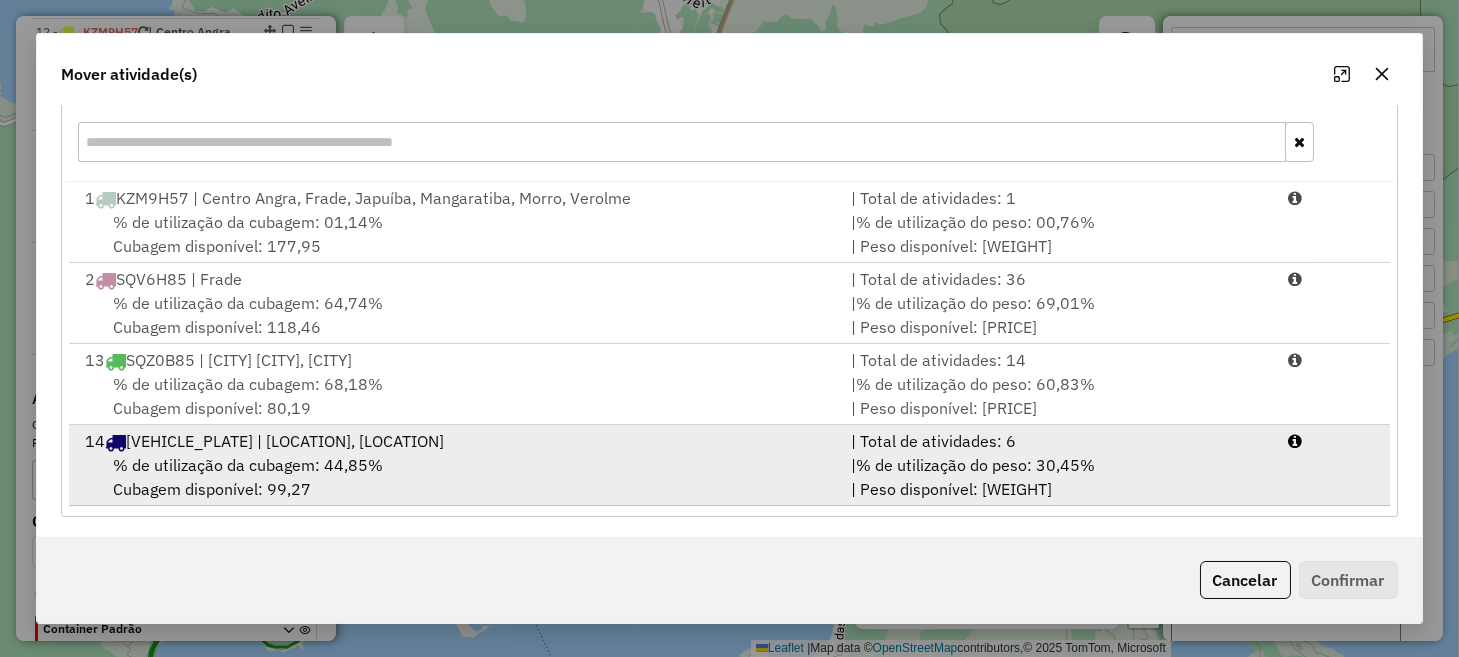 click on "% de utilização da cubagem: 44,85%  Cubagem disponível: 99,27" at bounding box center [455, 477] 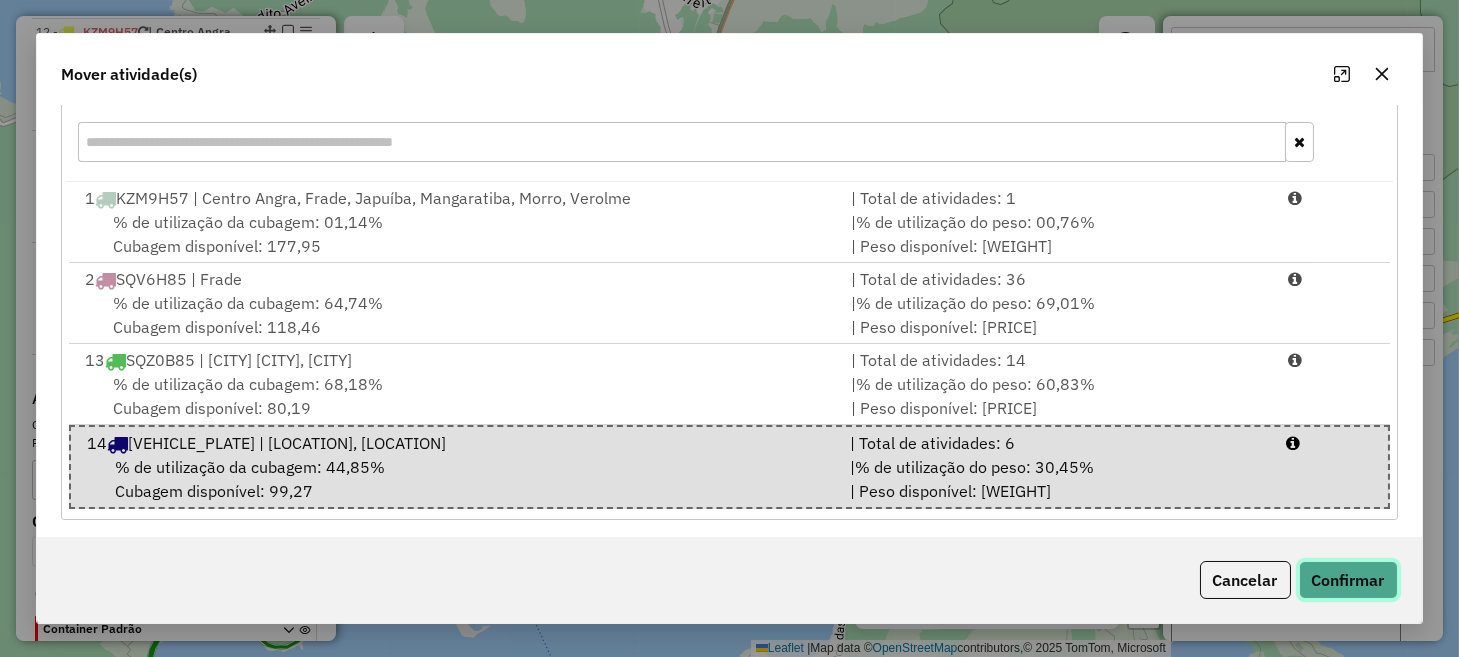 click on "Confirmar" 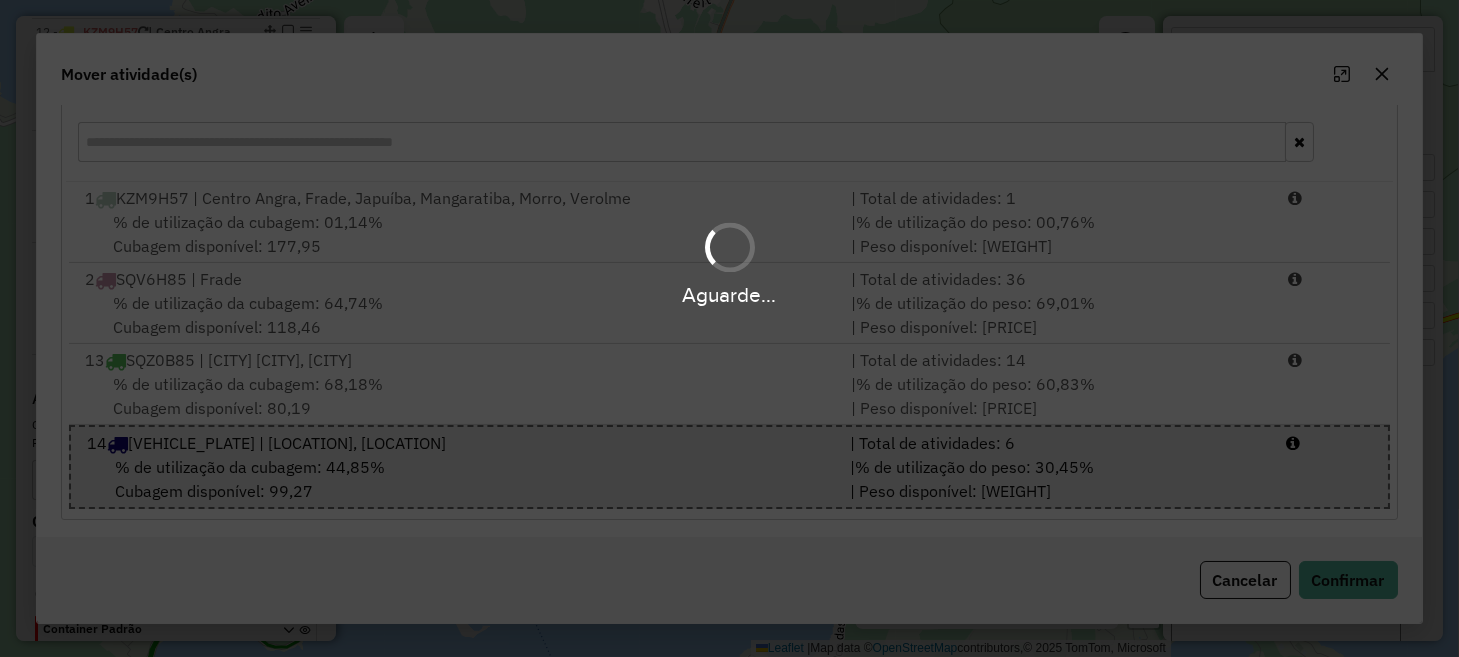 scroll, scrollTop: 0, scrollLeft: 0, axis: both 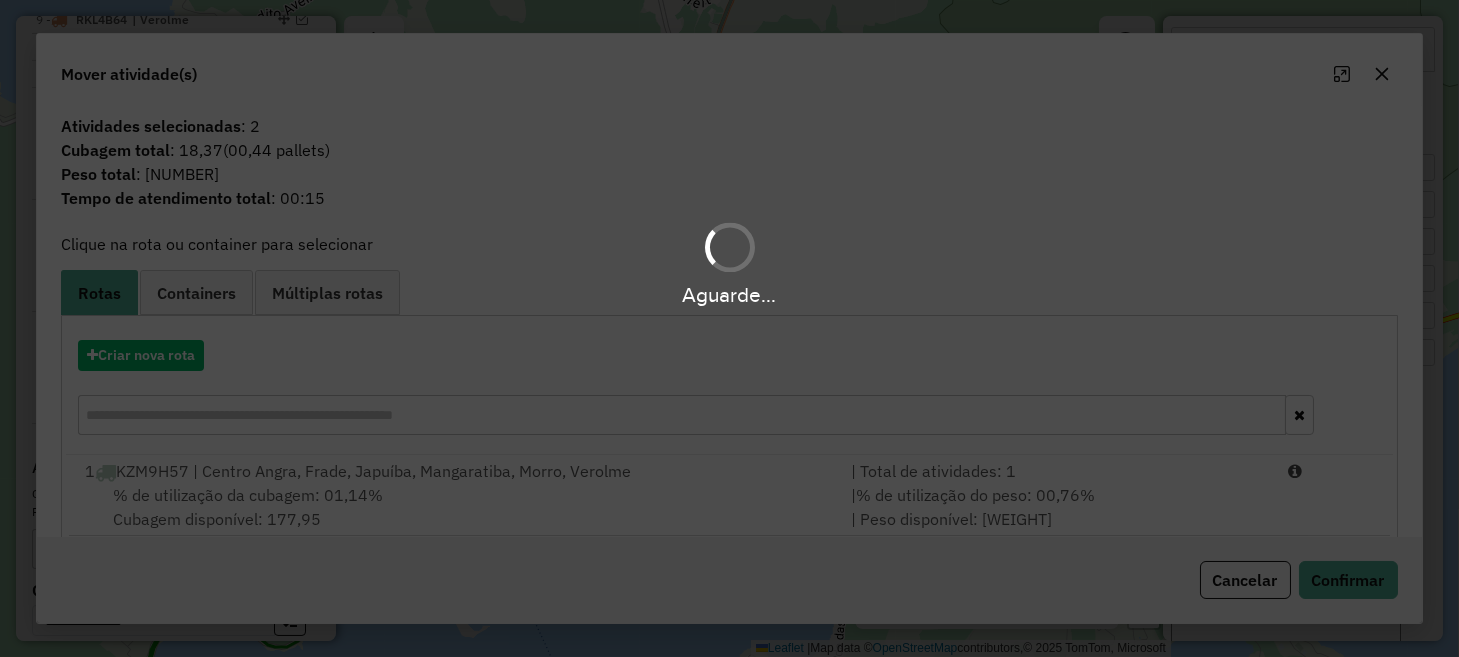 select on "**********" 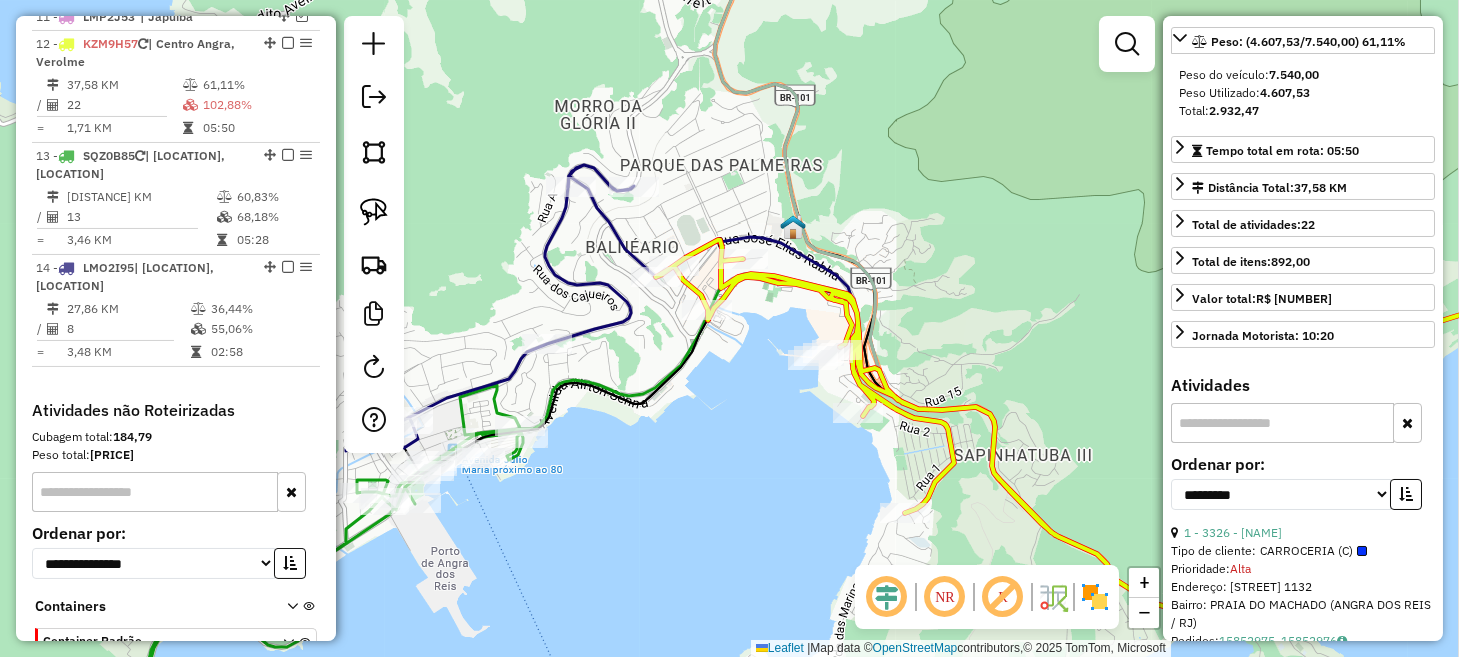 scroll, scrollTop: 1263, scrollLeft: 0, axis: vertical 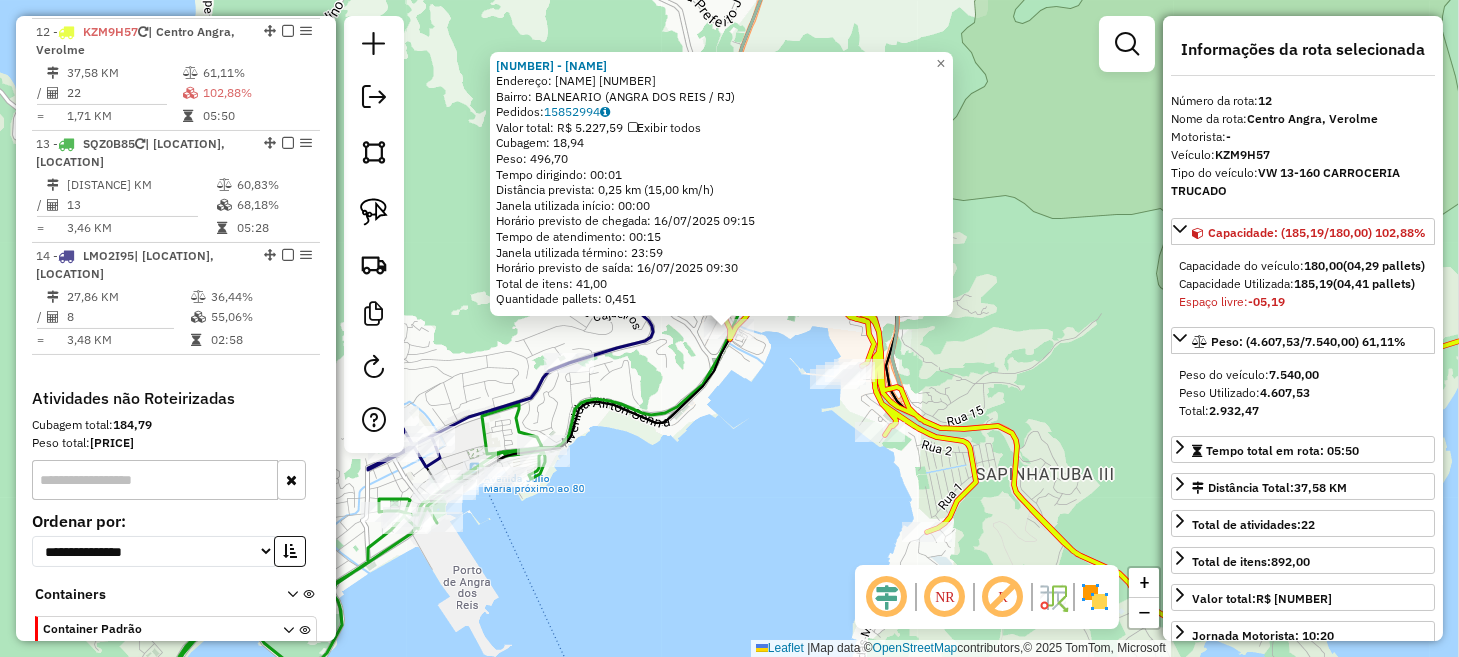 click on "4190 - BALLARE LOUNGE  Endereço:  ALMIRANTE JAIR CARNEIRO TOSCAN 101   Bairro: BALNEARIO (ANGRA DOS REIS / RJ)   Pedidos:  15852994   Valor total: R$ 5.227,59   Exibir todos   Cubagem: 18,94  Peso: 496,70  Tempo dirigindo: 00:01   Distância prevista: 0,25 km (15,00 km/h)   Janela utilizada início: 00:00   Horário previsto de chegada: 16/07/2025 09:15   Tempo de atendimento: 00:15   Janela utilizada término: 23:59   Horário previsto de saída: 16/07/2025 09:30   Total de itens: 41,00   Quantidade pallets: 0,451  × Janela de atendimento Grade de atendimento Capacidade Transportadoras Veículos Cliente Pedidos  Rotas Selecione os dias de semana para filtrar as janelas de atendimento  Seg   Ter   Qua   Qui   Sex   Sáb   Dom  Informe o período da janela de atendimento: De: Até:  Filtrar exatamente a janela do cliente  Considerar janela de atendimento padrão  Selecione os dias de semana para filtrar as grades de atendimento  Seg   Ter   Qua   Qui   Sex   Sáb   Dom   Peso mínimo:   Peso máximo:   De:" 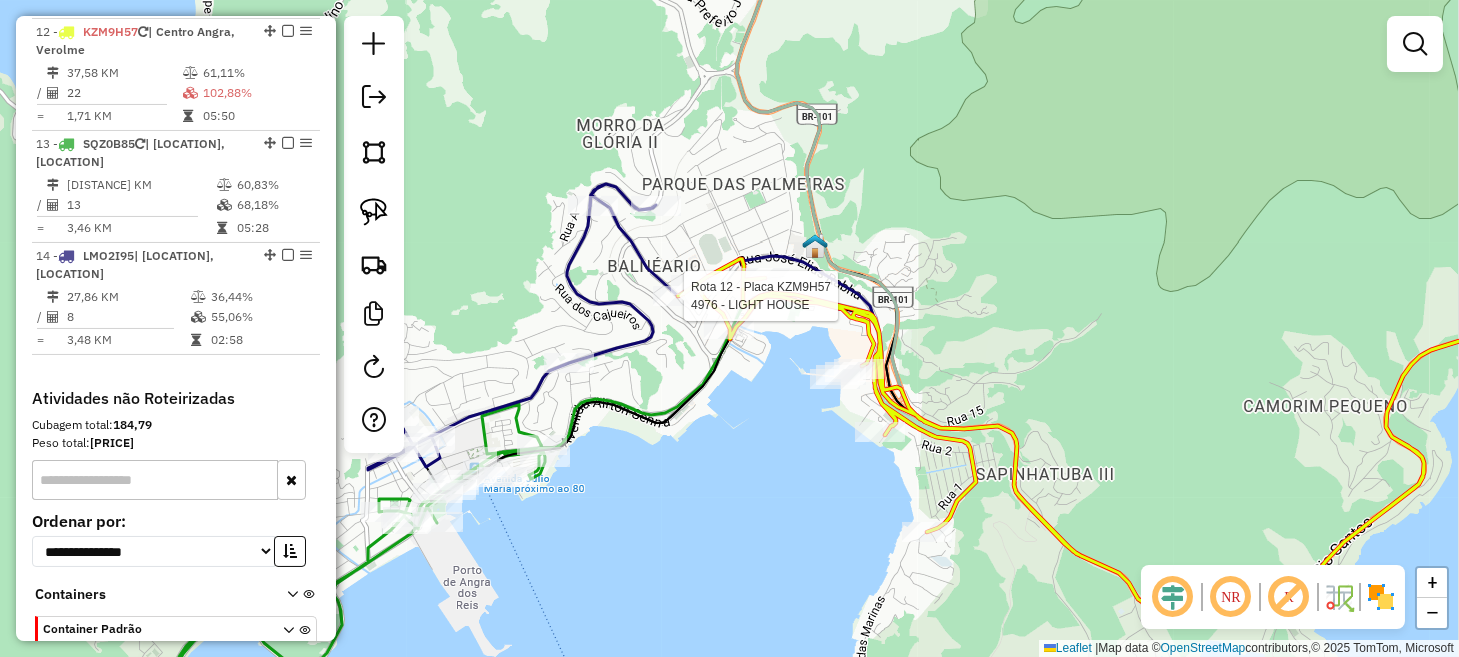 select on "**********" 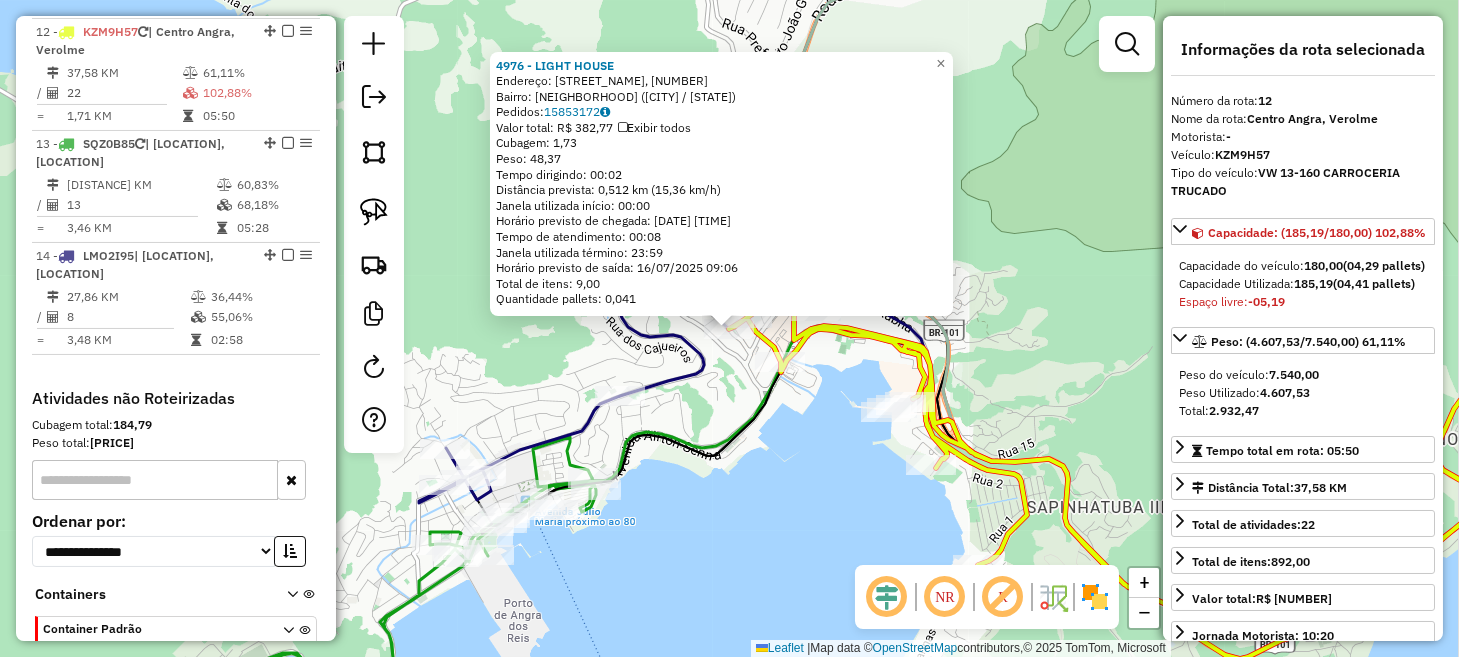 click 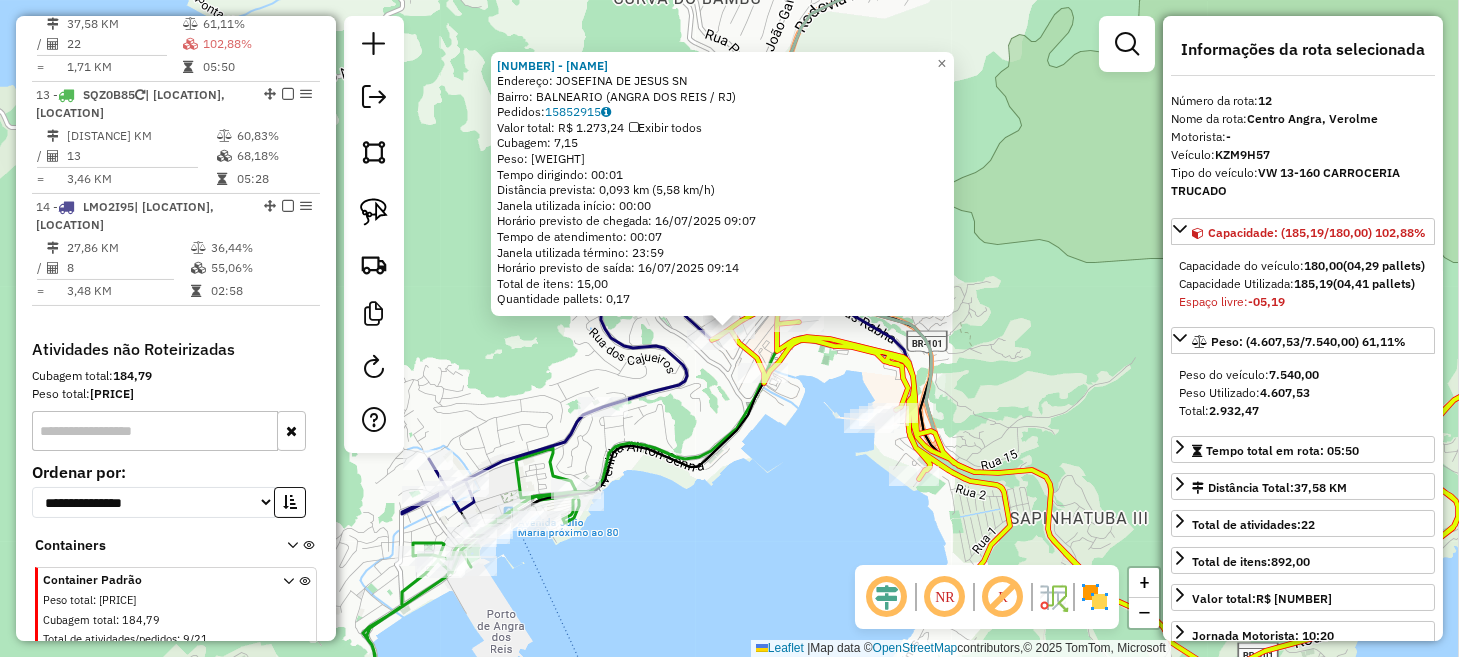 scroll, scrollTop: 1263, scrollLeft: 0, axis: vertical 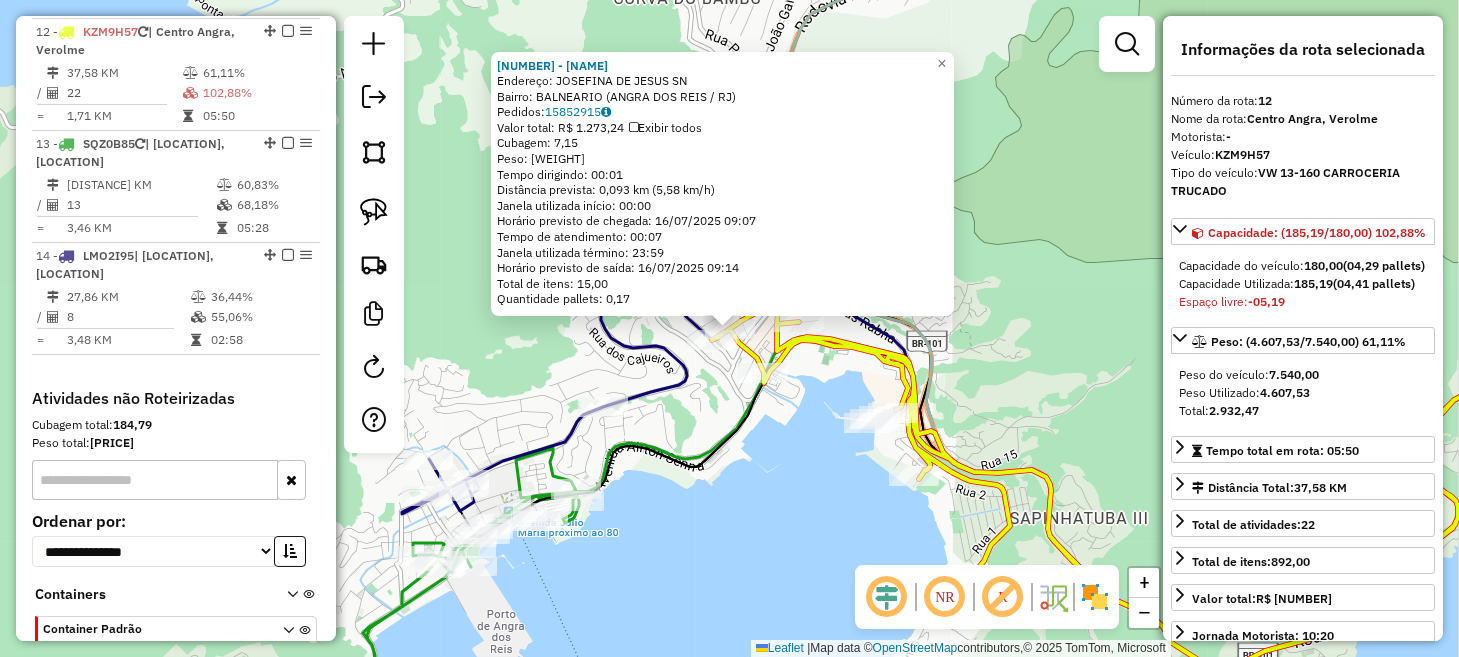 click on "9665 - ARENA BEER  Endereço:  JOSEFINA DE JESUS SN   Bairro: BALNEARIO (ANGRA DOS REIS / RJ)   Pedidos:  15852915   Valor total: R$ 1.273,24   Exibir todos   Cubagem: 7,15  Peso: 178,19  Tempo dirigindo: 00:01   Distância prevista: 0,093 km (5,58 km/h)   Janela utilizada início: 00:00   Horário previsto de chegada: 16/07/2025 09:07   Tempo de atendimento: 00:07   Janela utilizada término: 23:59   Horário previsto de saída: 16/07/2025 09:14   Total de itens: 15,00   Quantidade pallets: 0,17  × Janela de atendimento Grade de atendimento Capacidade Transportadoras Veículos Cliente Pedidos  Rotas Selecione os dias de semana para filtrar as janelas de atendimento  Seg   Ter   Qua   Qui   Sex   Sáb   Dom  Informe o período da janela de atendimento: De: Até:  Filtrar exatamente a janela do cliente  Considerar janela de atendimento padrão  Selecione os dias de semana para filtrar as grades de atendimento  Seg   Ter   Qua   Qui   Sex   Sáb   Dom   Considerar clientes sem dia de atendimento cadastrado De:" 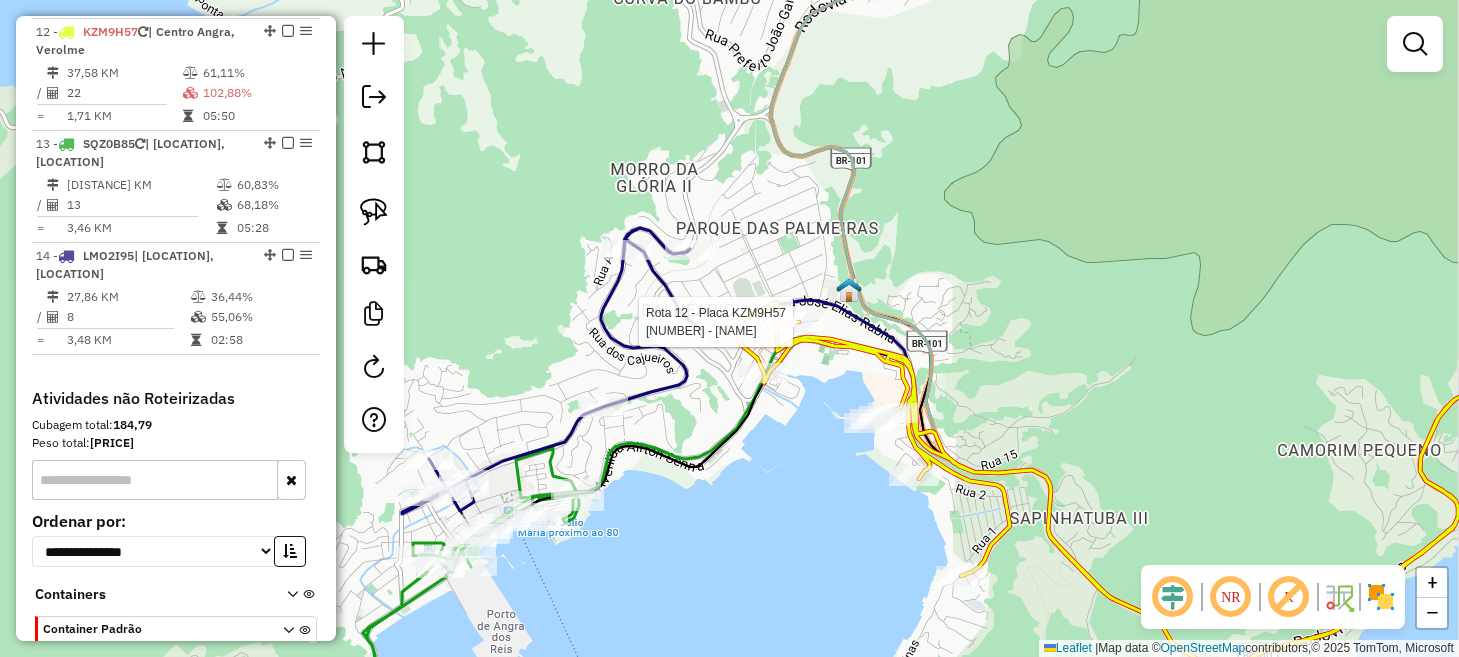 select on "**********" 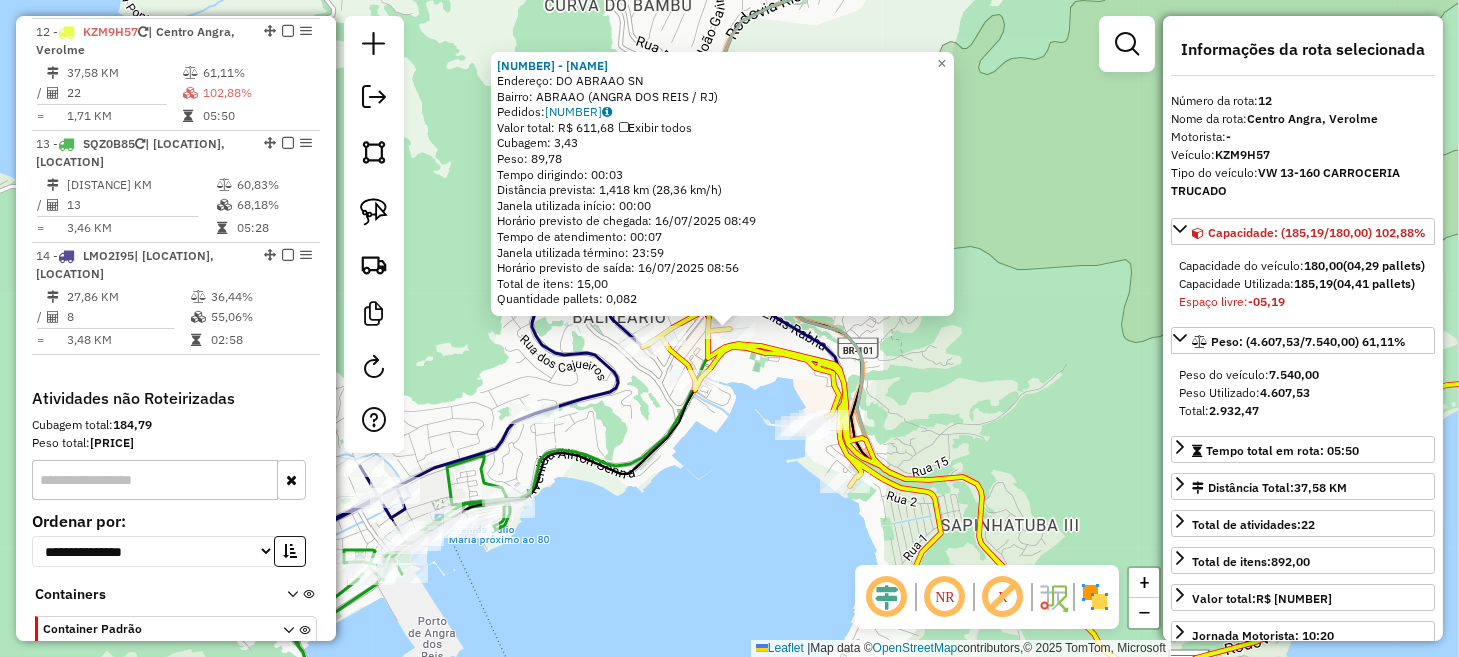 click on "9030 - FORNILHA  Endereço:  DO ABRAAO SN   Bairro: ABRAAO (ANGRA DOS REIS / RJ)   Pedidos:  15853026   Valor total: R$ 611,68   Exibir todos   Cubagem: 3,43  Peso: 89,78  Tempo dirigindo: 00:03   Distância prevista: 1,418 km (28,36 km/h)   Janela utilizada início: 00:00   Horário previsto de chegada: 16/07/2025 08:49   Tempo de atendimento: 00:07   Janela utilizada término: 23:59   Horário previsto de saída: 16/07/2025 08:56   Total de itens: 15,00   Quantidade pallets: 0,082  × Janela de atendimento Grade de atendimento Capacidade Transportadoras Veículos Cliente Pedidos  Rotas Selecione os dias de semana para filtrar as janelas de atendimento  Seg   Ter   Qua   Qui   Sex   Sáb   Dom  Informe o período da janela de atendimento: De: Até:  Filtrar exatamente a janela do cliente  Considerar janela de atendimento padrão  Selecione os dias de semana para filtrar as grades de atendimento  Seg   Ter   Qua   Qui   Sex   Sáb   Dom   Considerar clientes sem dia de atendimento cadastrado  Peso mínimo:  +" 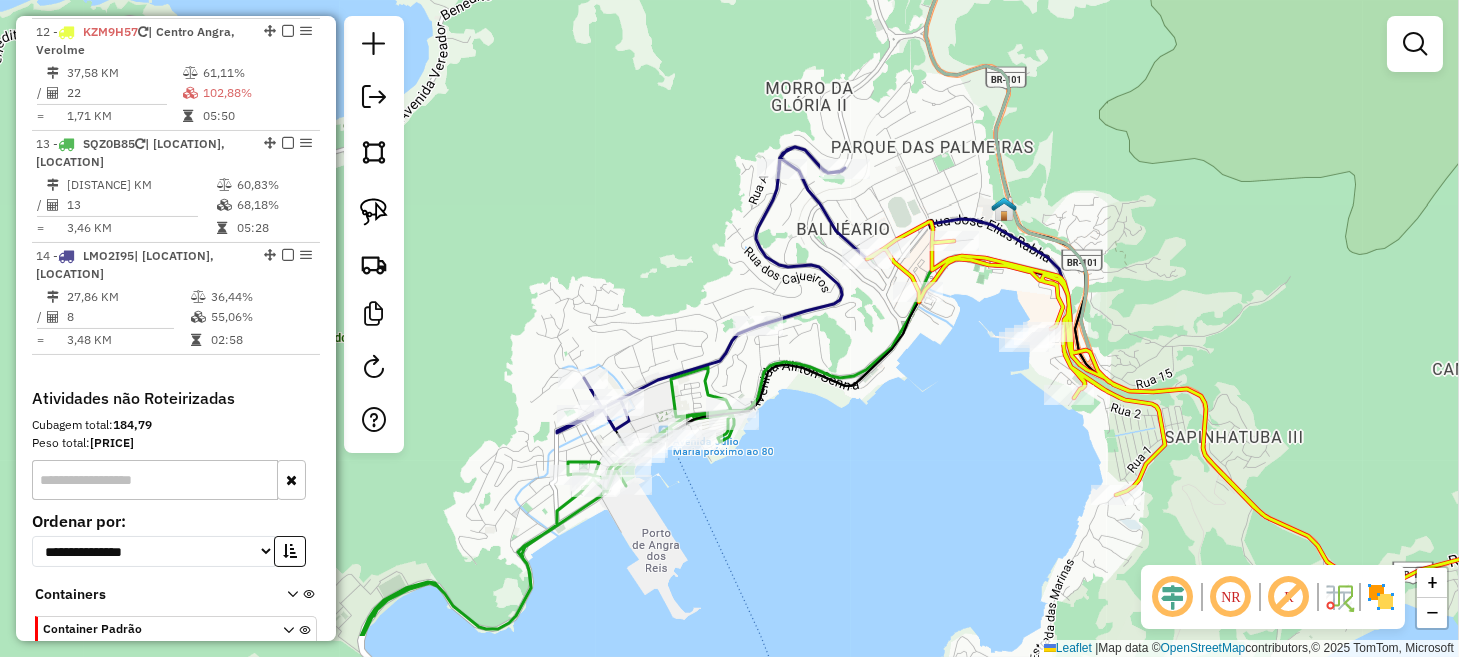 drag, startPoint x: 652, startPoint y: 541, endPoint x: 922, endPoint y: 430, distance: 291.92636 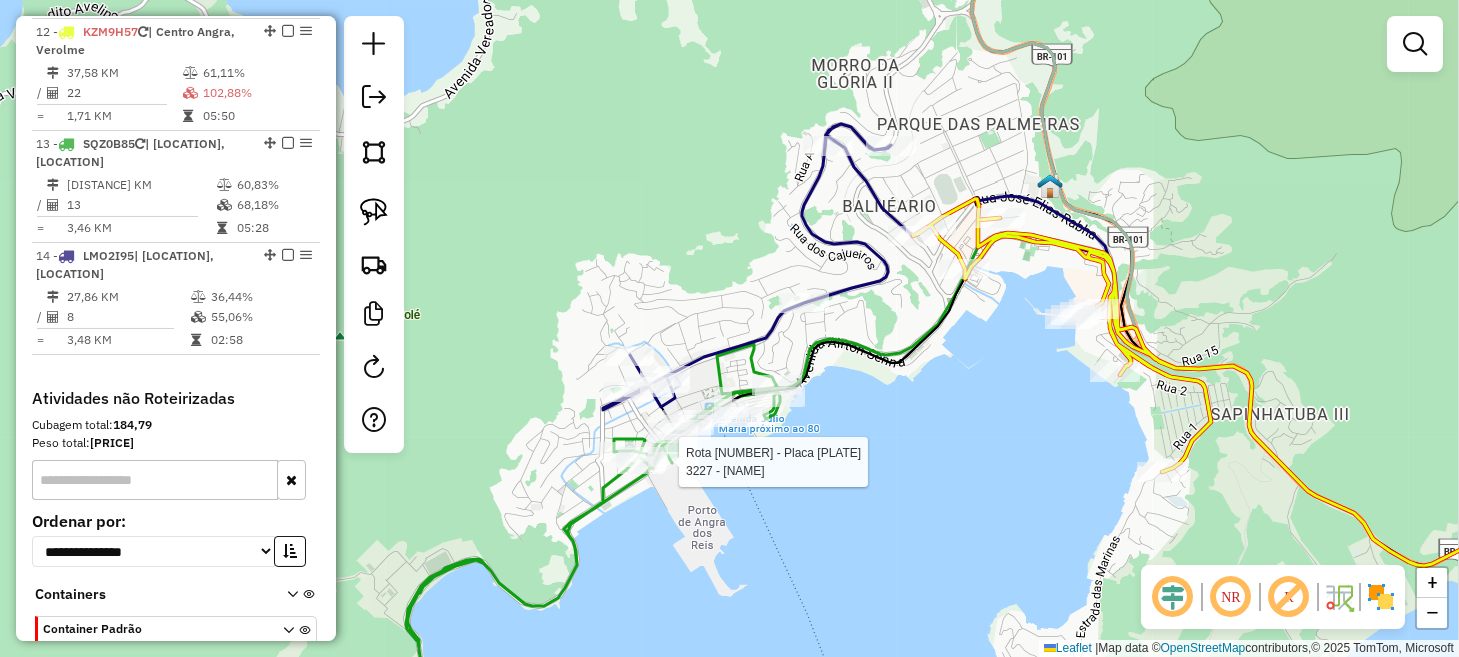 select on "**********" 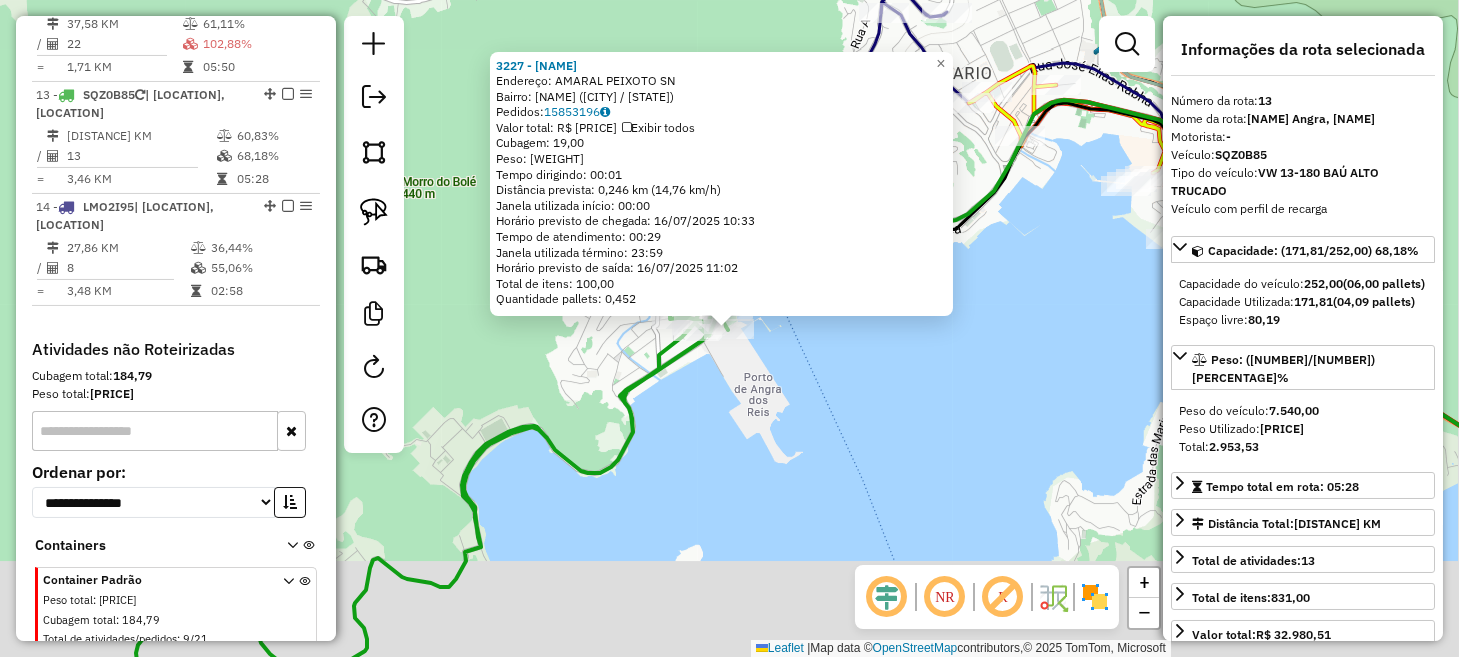 scroll, scrollTop: 1365, scrollLeft: 0, axis: vertical 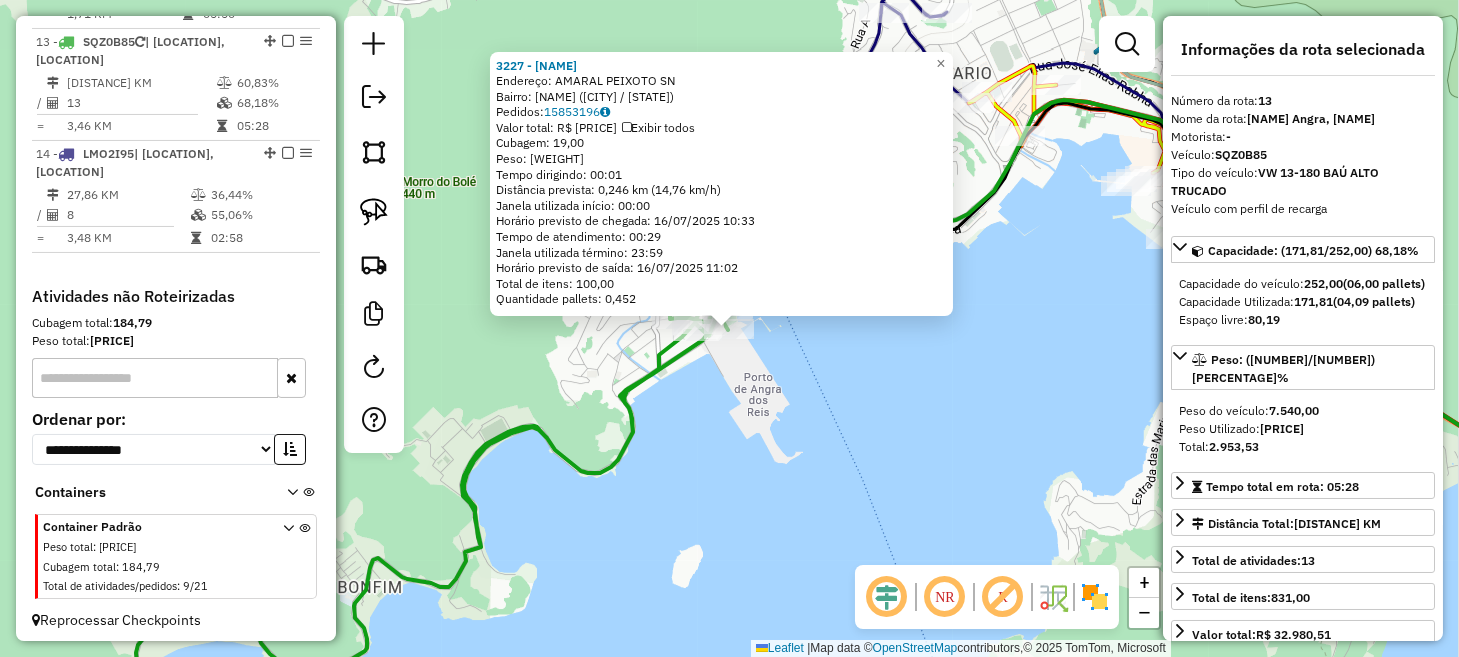 click on "3227 - AMARRACAO LANCHES  Endereço:  AMARAL PEIXOTO SN   Bairro: CENTRO (ANGRA DOS REIS / RJ)   Pedidos:  15853196   Valor total: R$ 4.836,00   Exibir todos   Cubagem: 19,00  Peso: 591,50  Tempo dirigindo: 00:01   Distância prevista: 0,246 km (14,76 km/h)   Janela utilizada início: 00:00   Horário previsto de chegada: 16/07/2025 10:33   Tempo de atendimento: 00:29   Janela utilizada término: 23:59   Horário previsto de saída: 16/07/2025 11:02   Total de itens: 100,00   Quantidade pallets: 0,452  × Janela de atendimento Grade de atendimento Capacidade Transportadoras Veículos Cliente Pedidos  Rotas Selecione os dias de semana para filtrar as janelas de atendimento  Seg   Ter   Qua   Qui   Sex   Sáb   Dom  Informe o período da janela de atendimento: De: Até:  Filtrar exatamente a janela do cliente  Considerar janela de atendimento padrão  Selecione os dias de semana para filtrar as grades de atendimento  Seg   Ter   Qua   Qui   Sex   Sáb   Dom   Clientes fora do dia de atendimento selecionado De:" 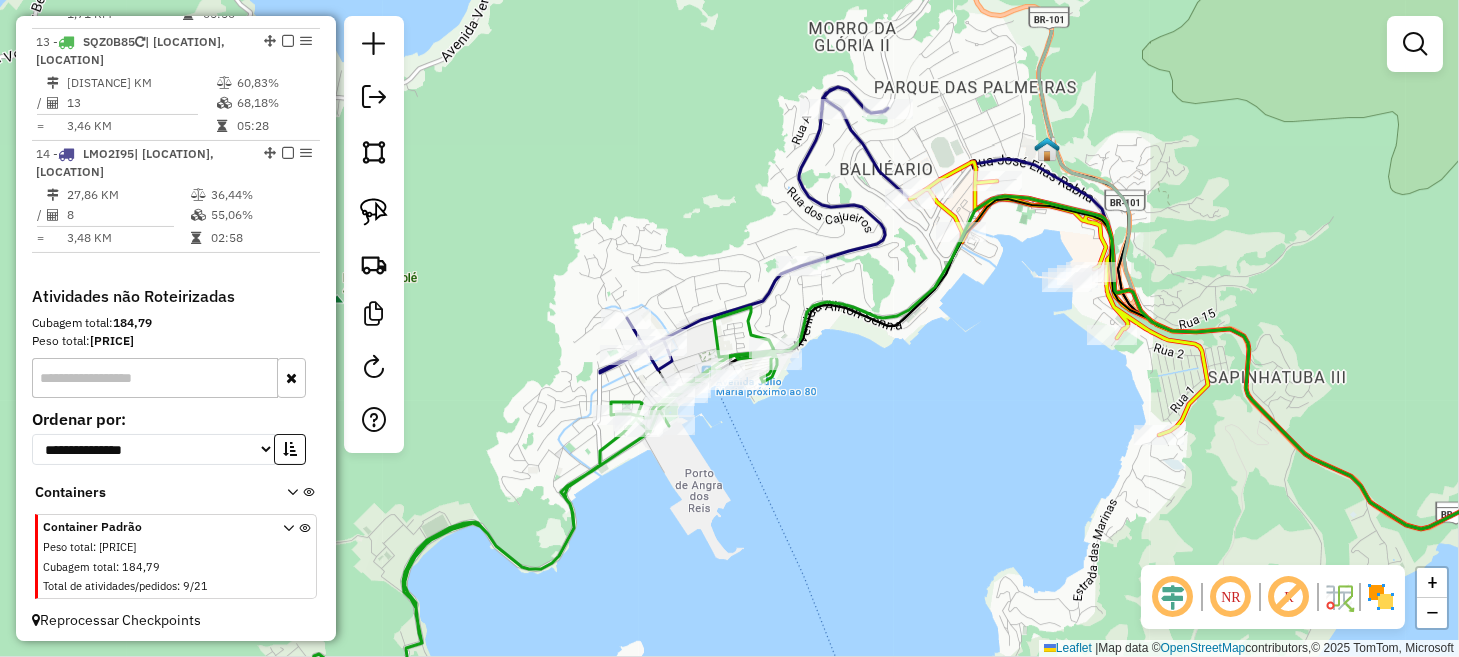 drag, startPoint x: 901, startPoint y: 343, endPoint x: 793, endPoint y: 555, distance: 237.92436 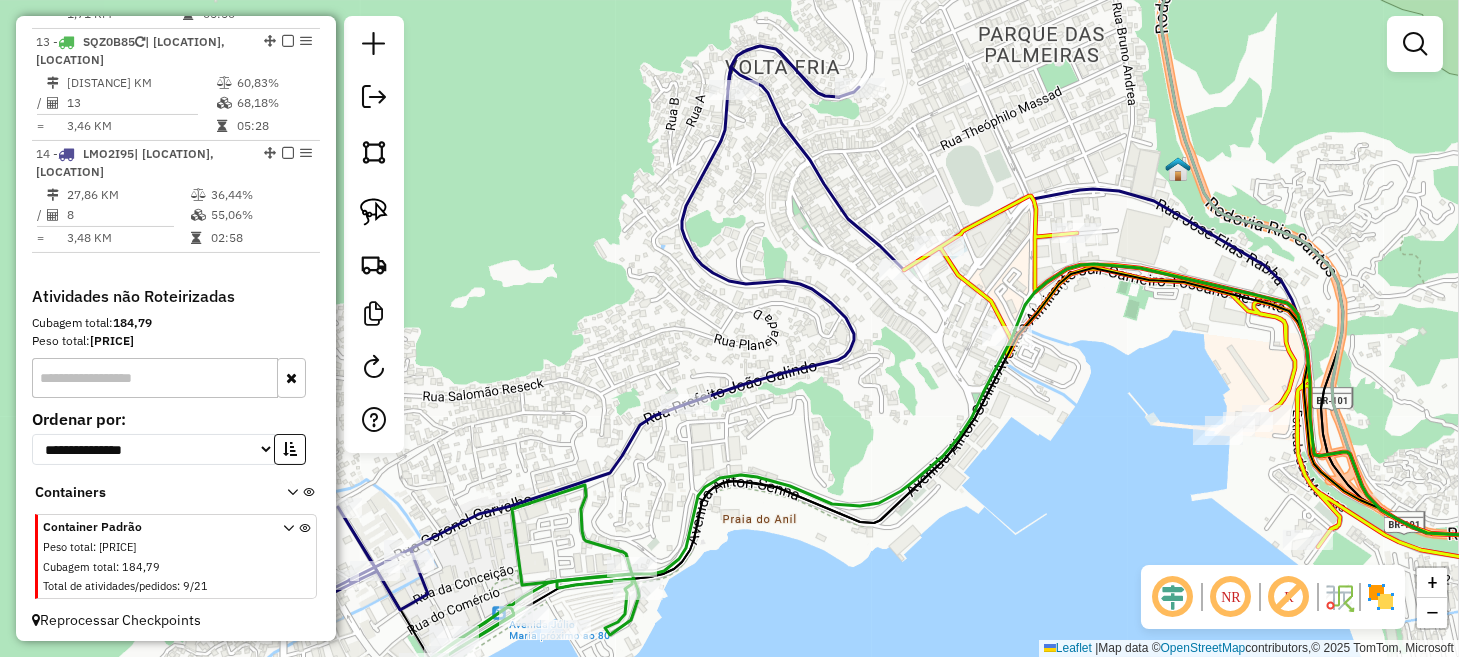 drag, startPoint x: 799, startPoint y: 400, endPoint x: 771, endPoint y: 392, distance: 29.12044 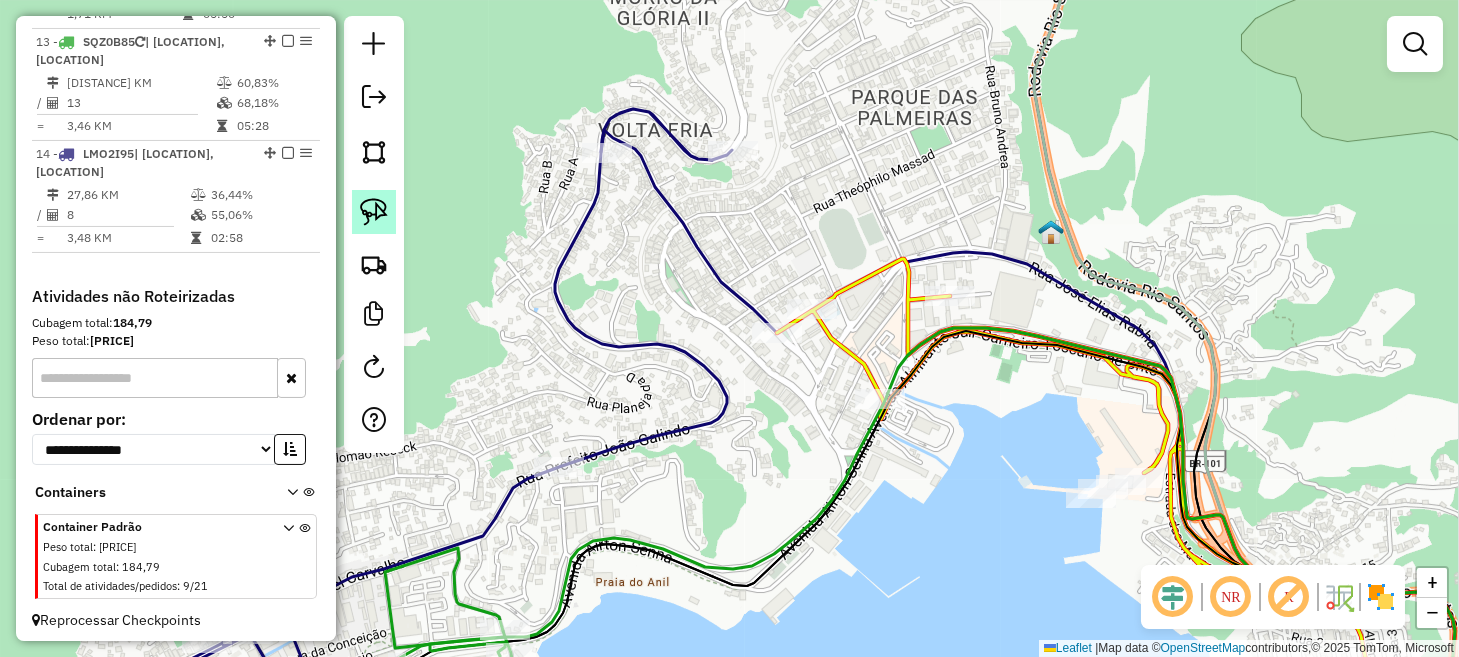 click 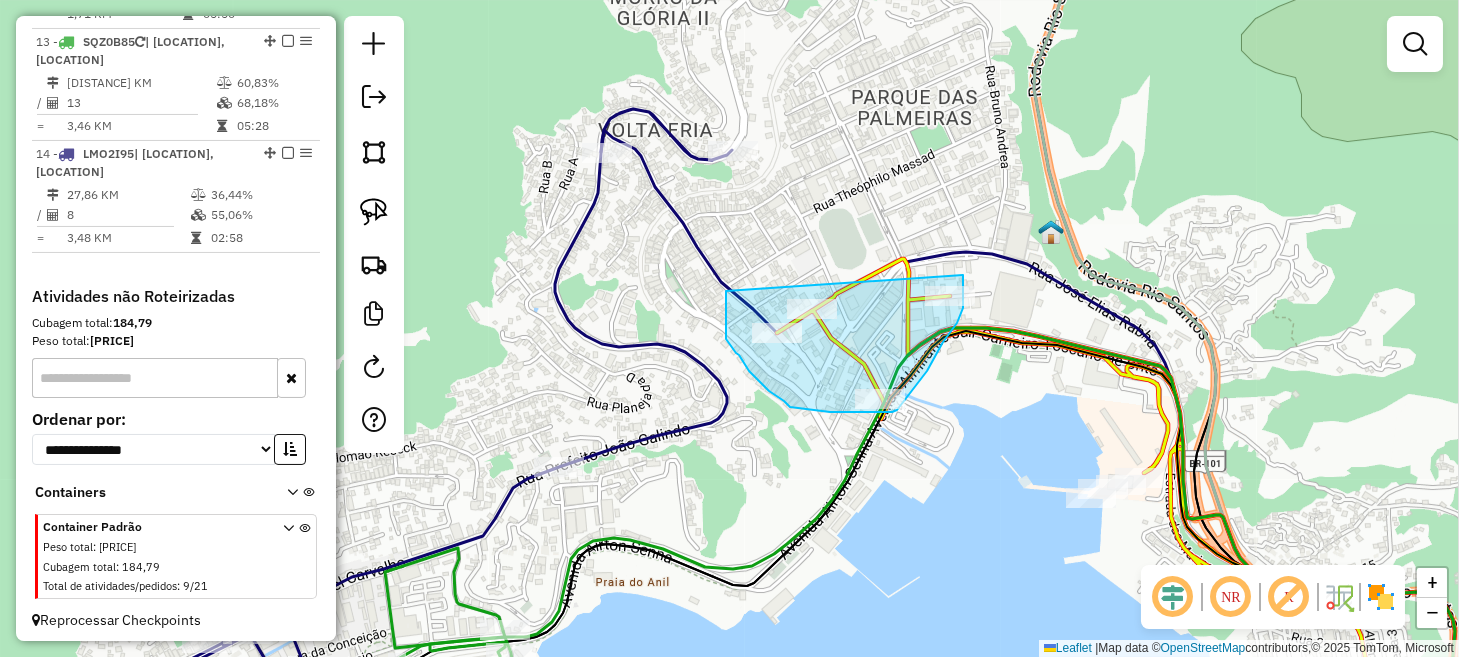 drag, startPoint x: 726, startPoint y: 297, endPoint x: 924, endPoint y: 248, distance: 203.97304 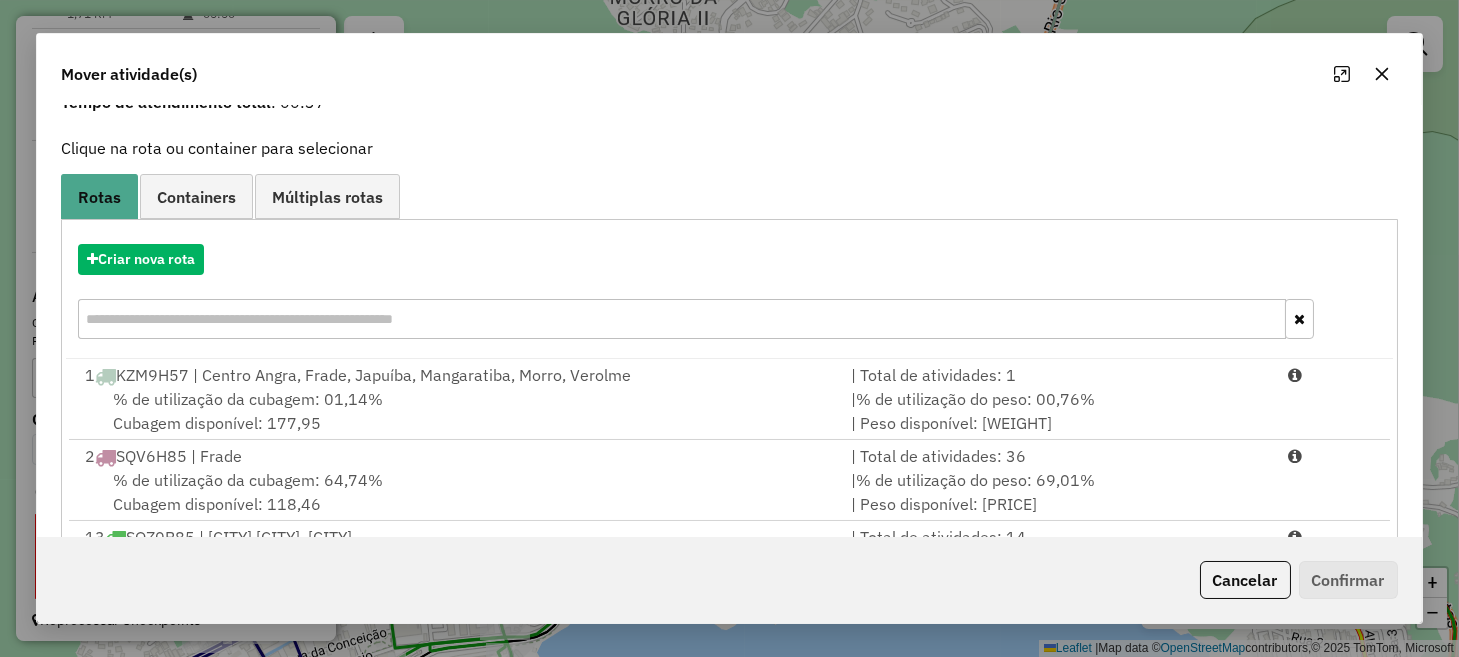 scroll, scrollTop: 273, scrollLeft: 0, axis: vertical 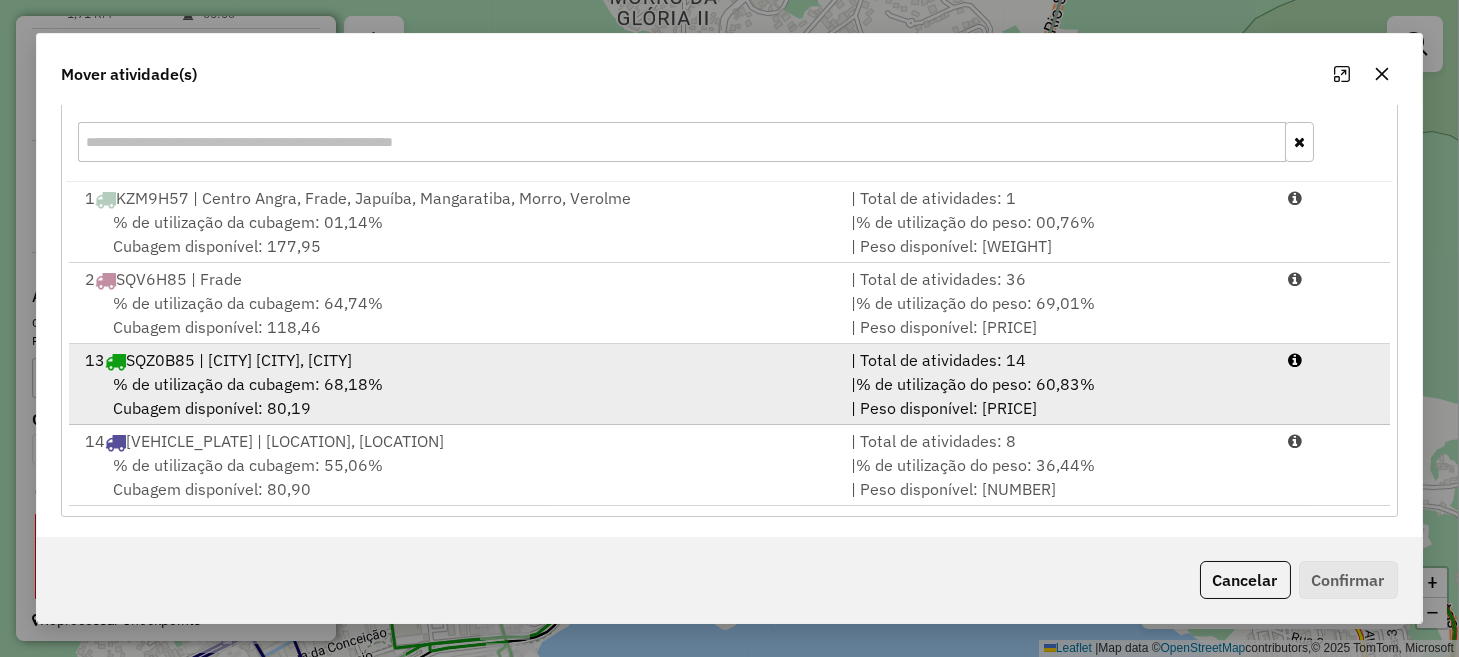 click on "% de utilização da cubagem: 68,18%  Cubagem disponível: 80,19" at bounding box center (455, 396) 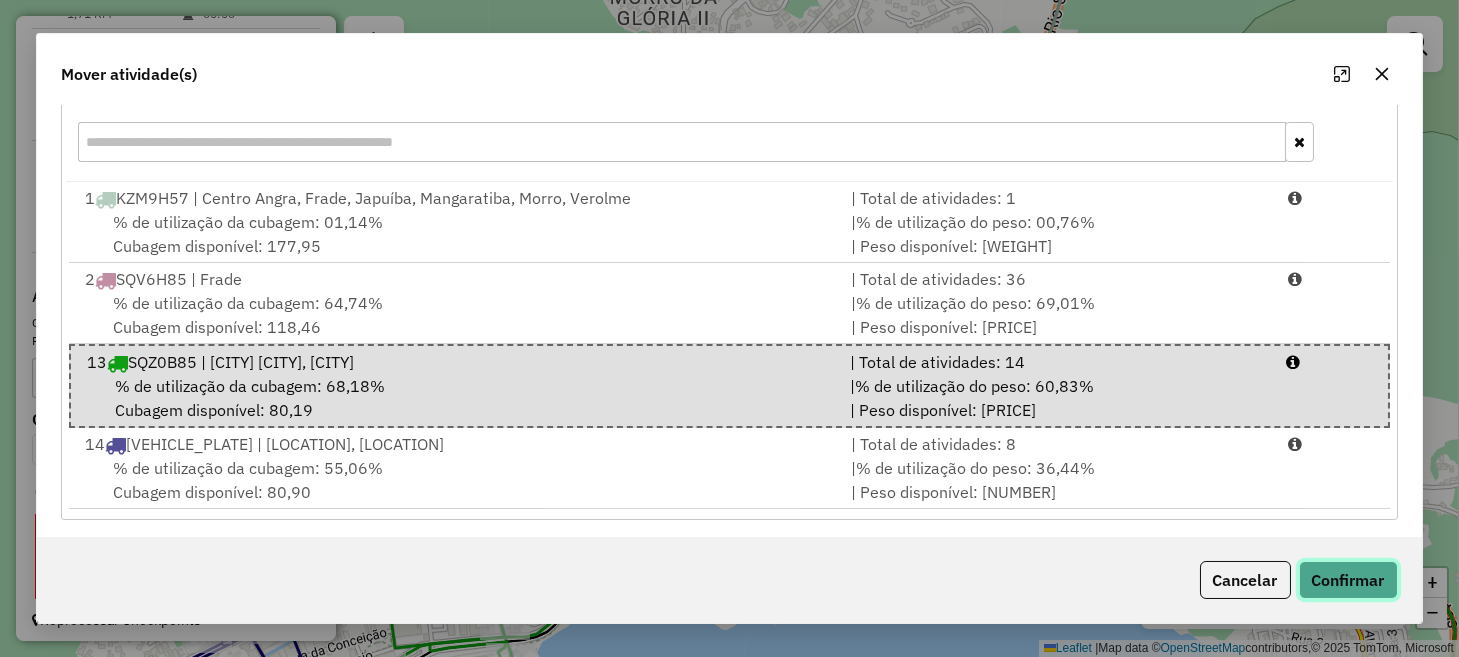 click on "Confirmar" 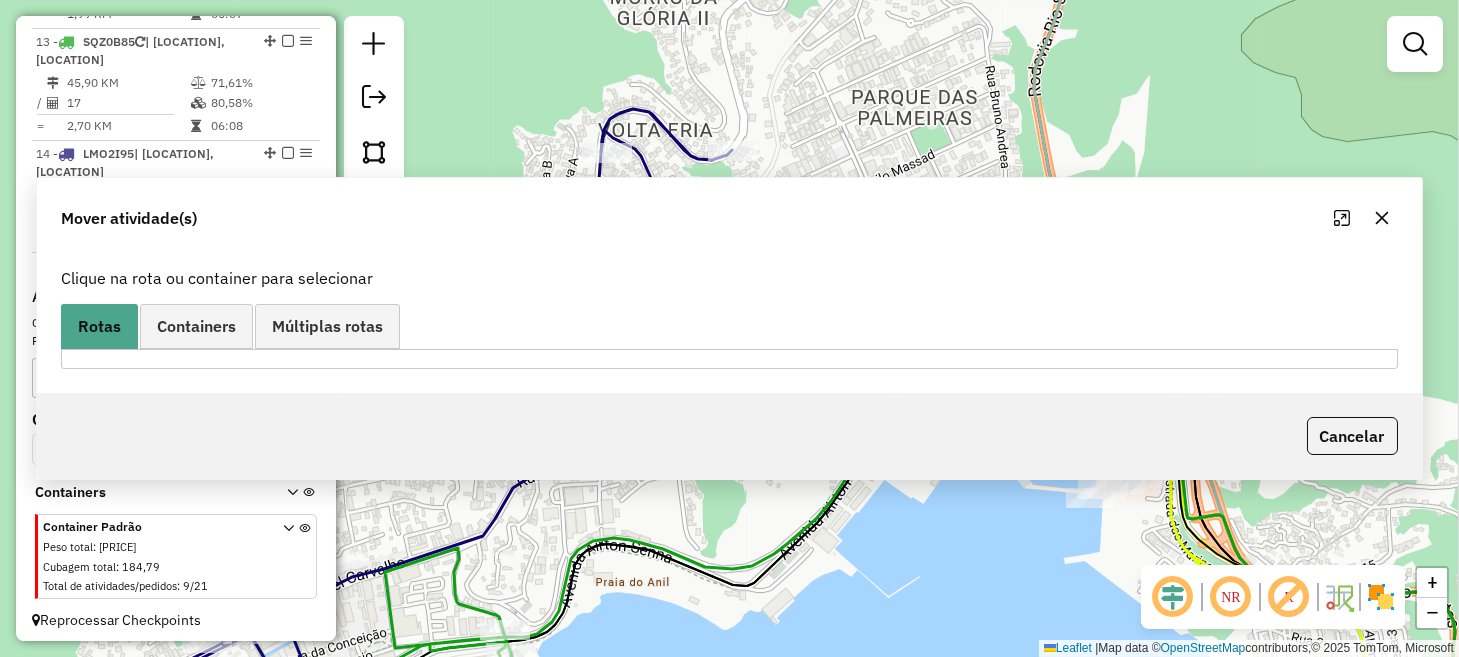 scroll, scrollTop: 0, scrollLeft: 0, axis: both 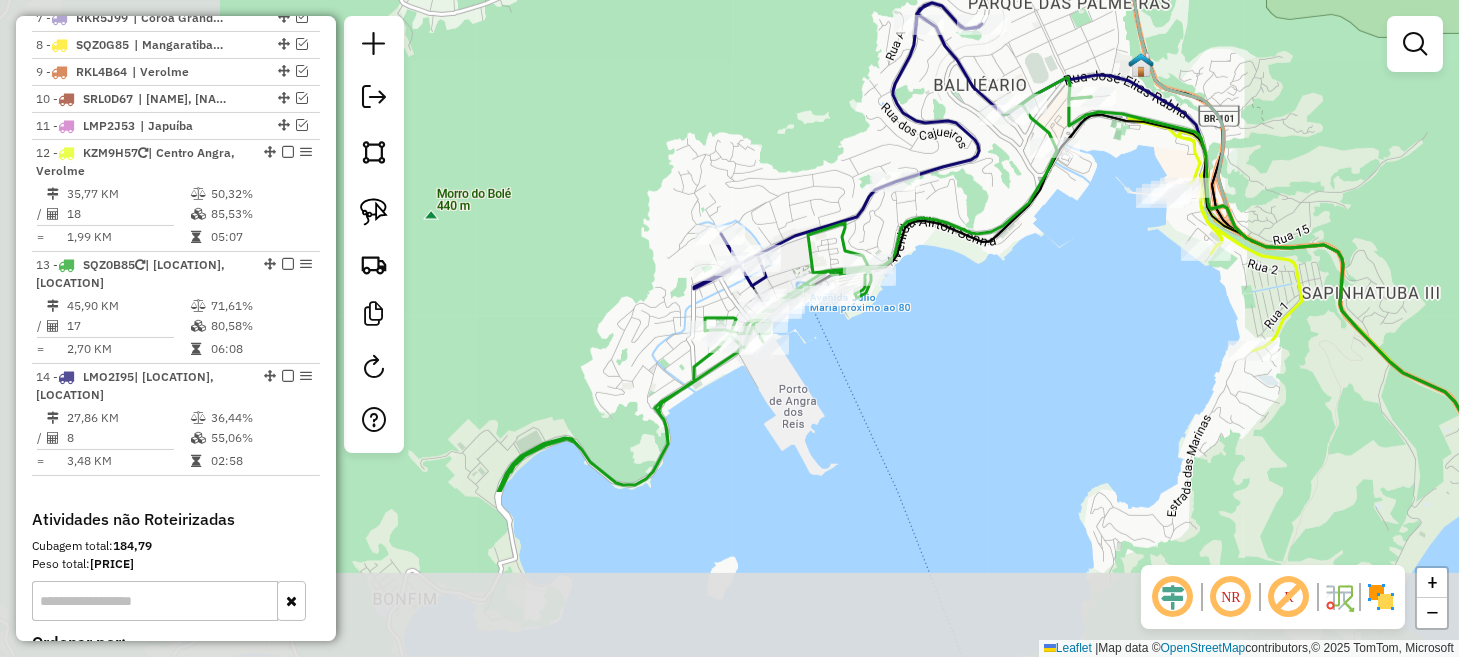 drag, startPoint x: 705, startPoint y: 549, endPoint x: 1011, endPoint y: 298, distance: 395.77393 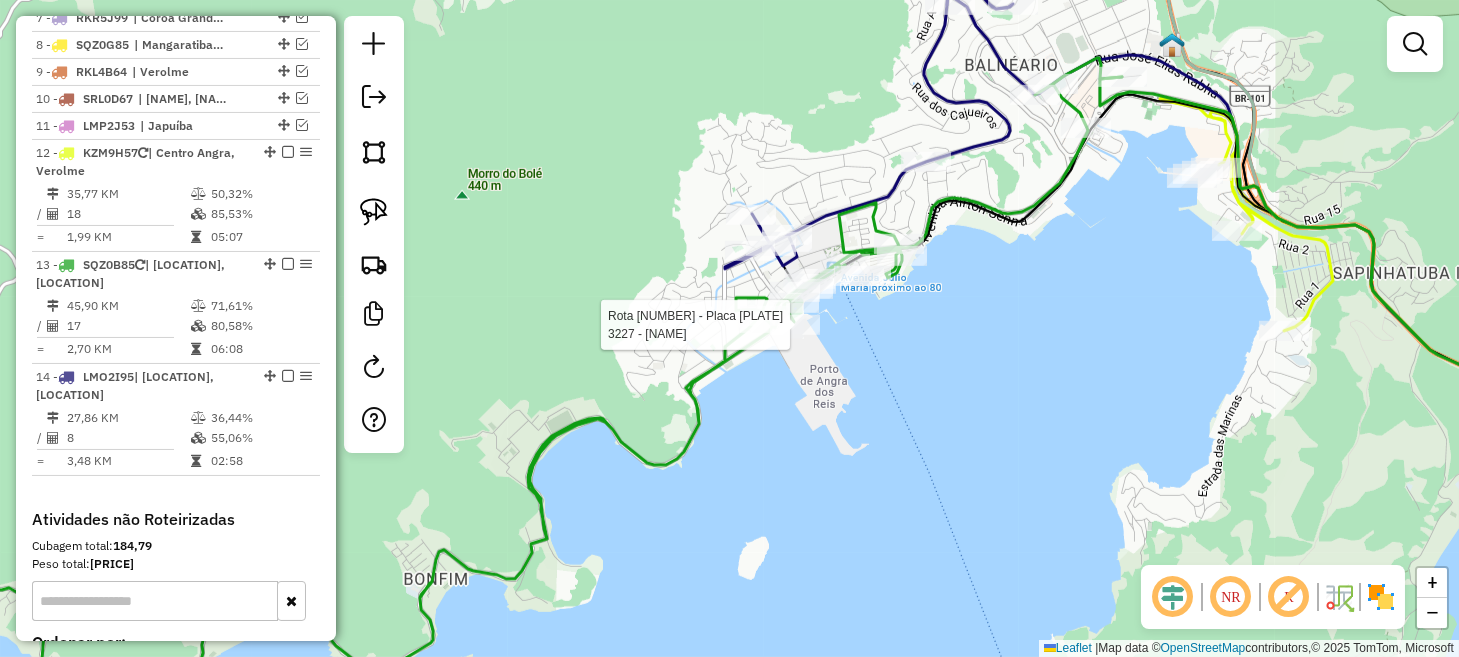 select on "**********" 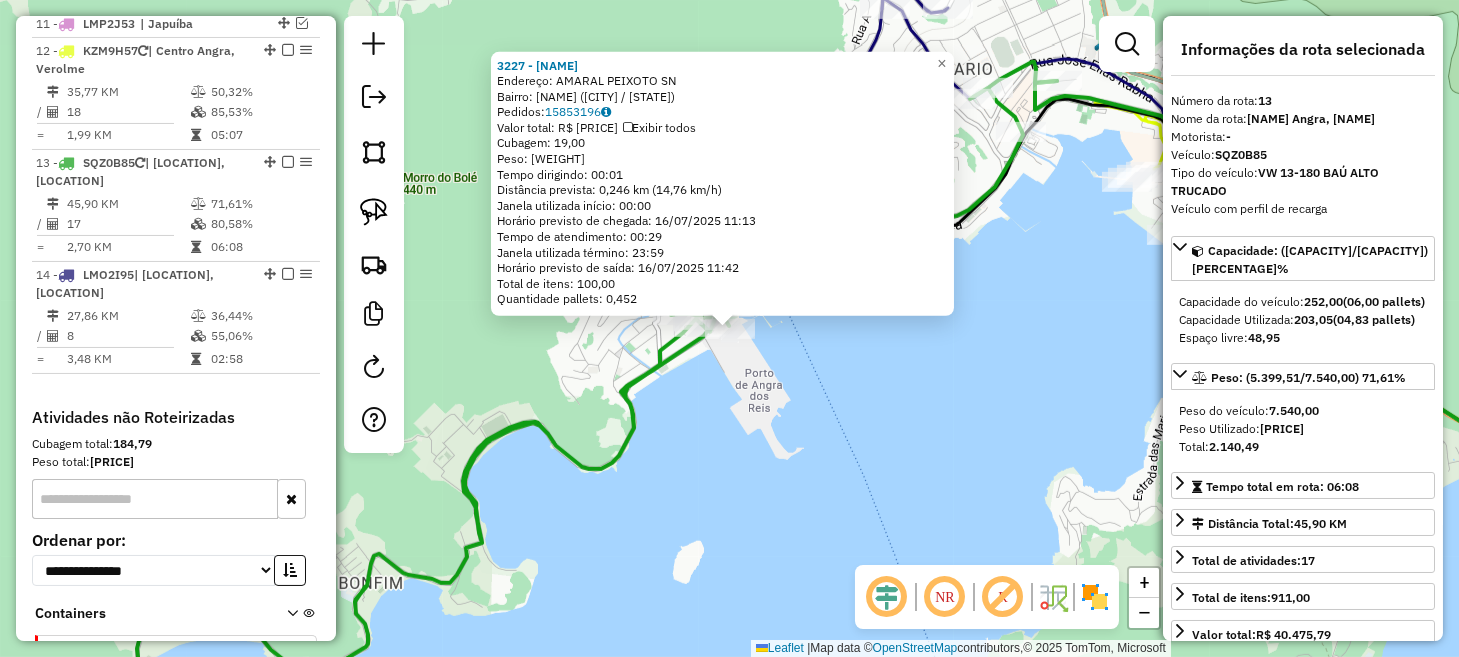 scroll, scrollTop: 1365, scrollLeft: 0, axis: vertical 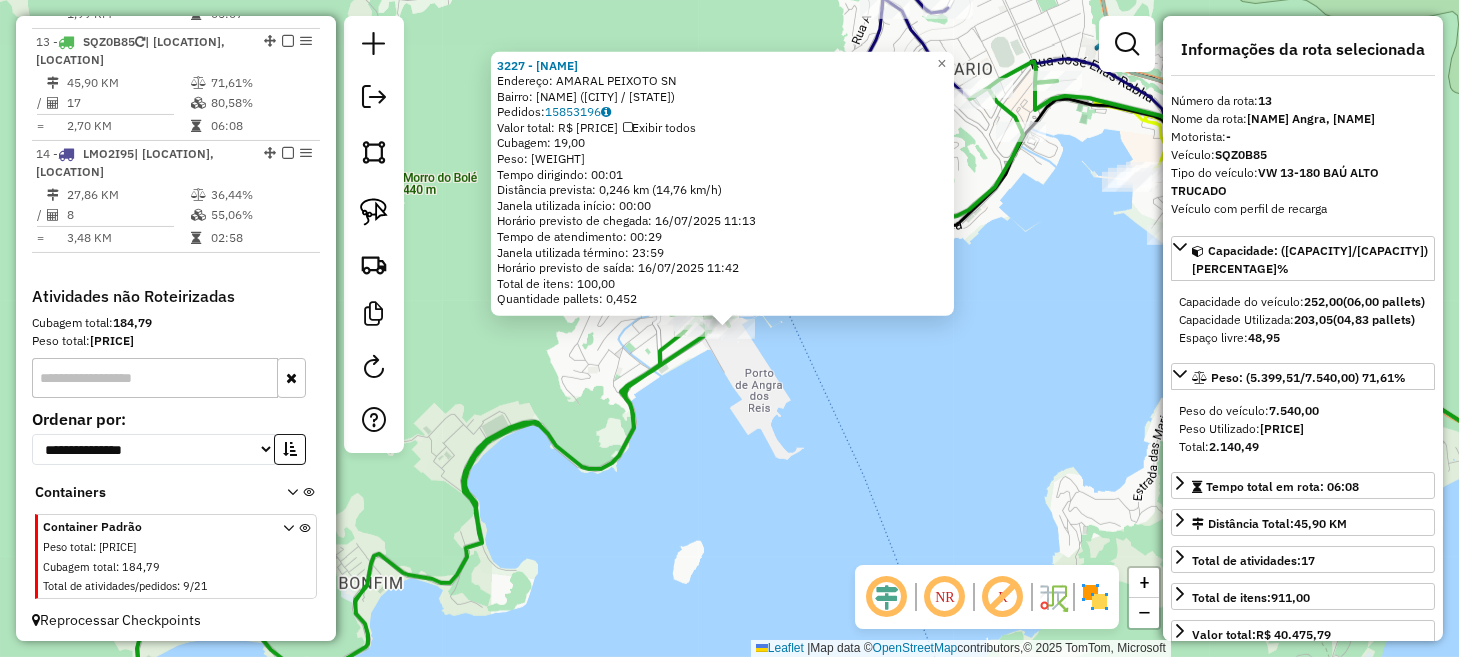 click on "3227 - AMARRACAO LANCHES  Endereço:  AMARAL PEIXOTO SN   Bairro: CENTRO (ANGRA DOS REIS / RJ)   Pedidos:  15853196   Valor total: R$ 4.836,00   Exibir todos   Cubagem: 19,00  Peso: 591,50  Tempo dirigindo: 00:01   Distância prevista: 0,246 km (14,76 km/h)   Janela utilizada início: 00:00   Horário previsto de chegada: 16/07/2025 11:13   Tempo de atendimento: 00:29   Janela utilizada término: 23:59   Horário previsto de saída: 16/07/2025 11:42   Total de itens: 100,00   Quantidade pallets: 0,452  × Janela de atendimento Grade de atendimento Capacidade Transportadoras Veículos Cliente Pedidos  Rotas Selecione os dias de semana para filtrar as janelas de atendimento  Seg   Ter   Qua   Qui   Sex   Sáb   Dom  Informe o período da janela de atendimento: De: Até:  Filtrar exatamente a janela do cliente  Considerar janela de atendimento padrão  Selecione os dias de semana para filtrar as grades de atendimento  Seg   Ter   Qua   Qui   Sex   Sáb   Dom   Clientes fora do dia de atendimento selecionado De:" 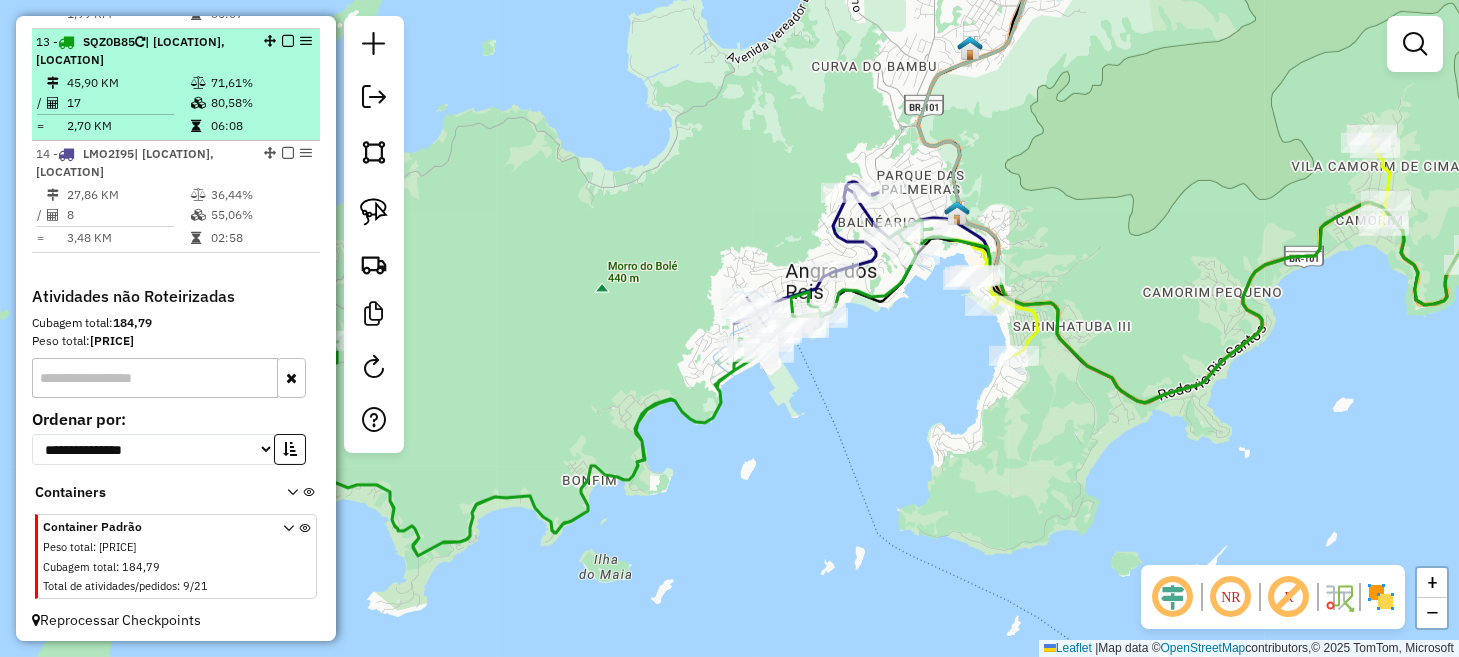 click at bounding box center [288, 41] 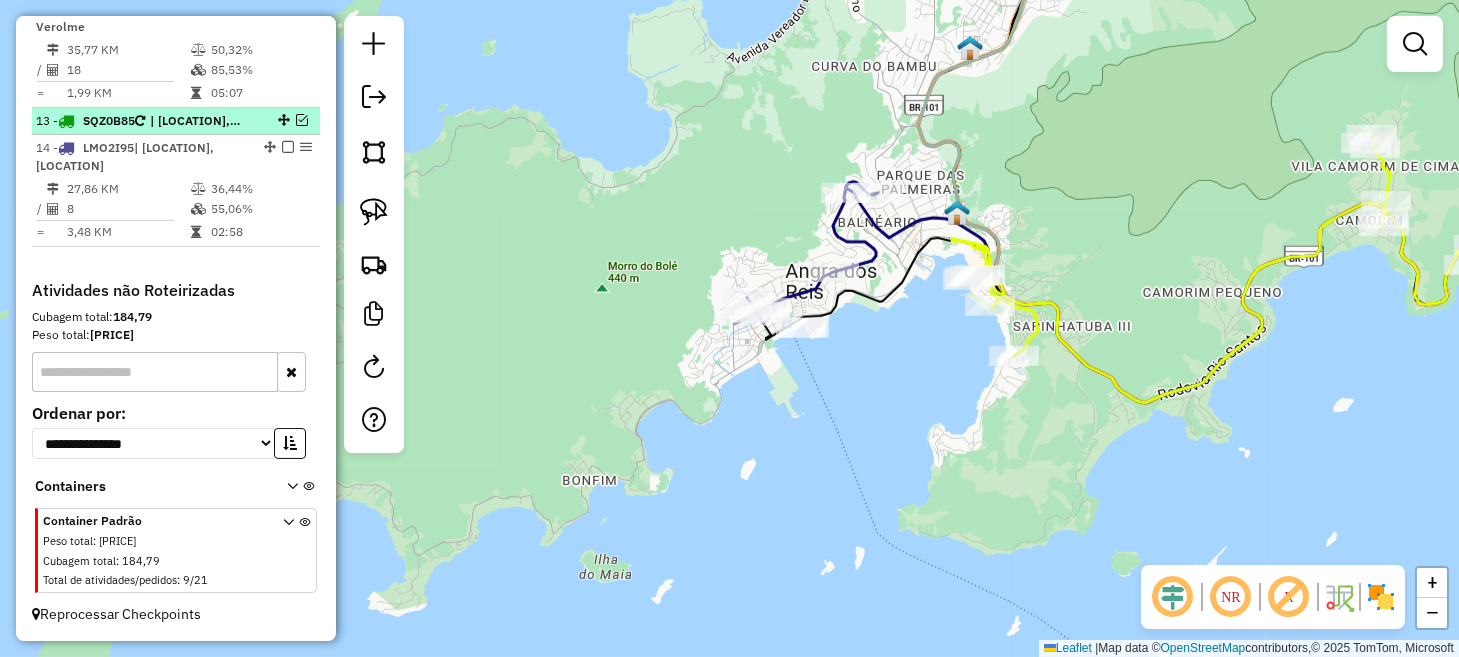 scroll, scrollTop: 1280, scrollLeft: 0, axis: vertical 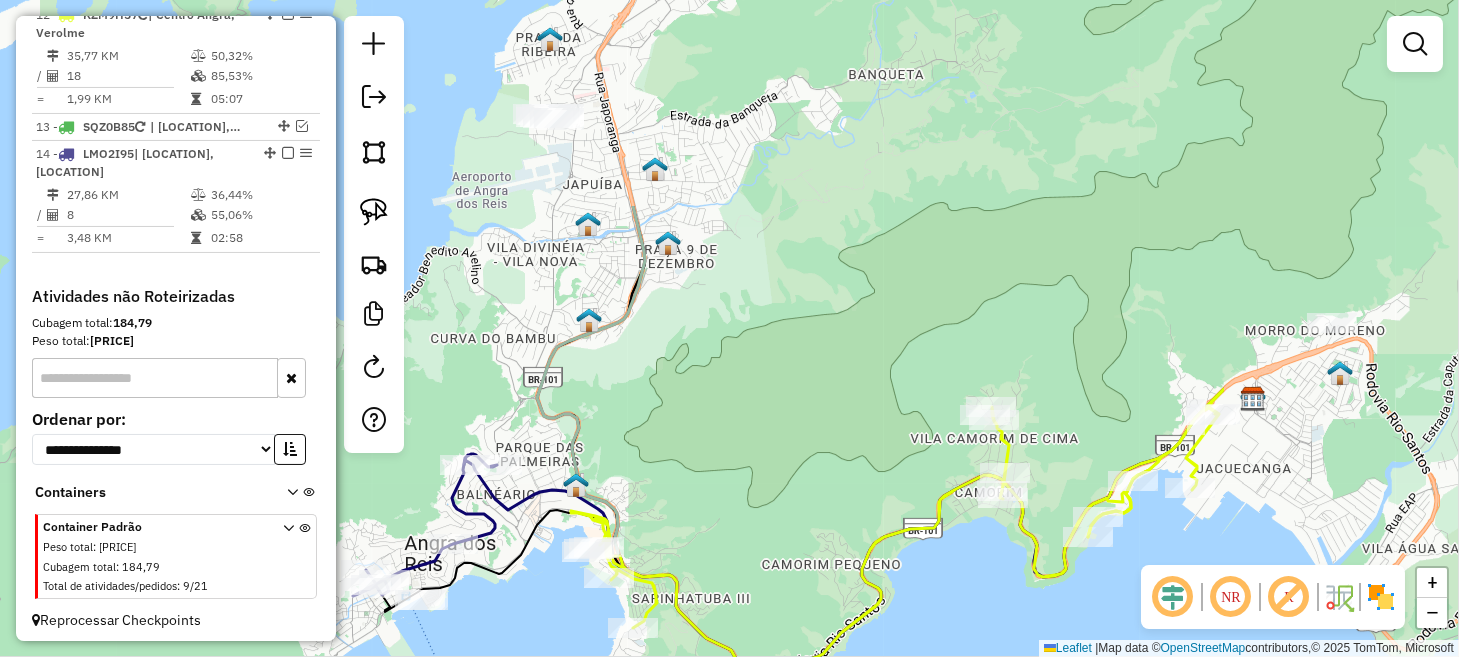 drag, startPoint x: 864, startPoint y: 368, endPoint x: 559, endPoint y: 551, distance: 355.68808 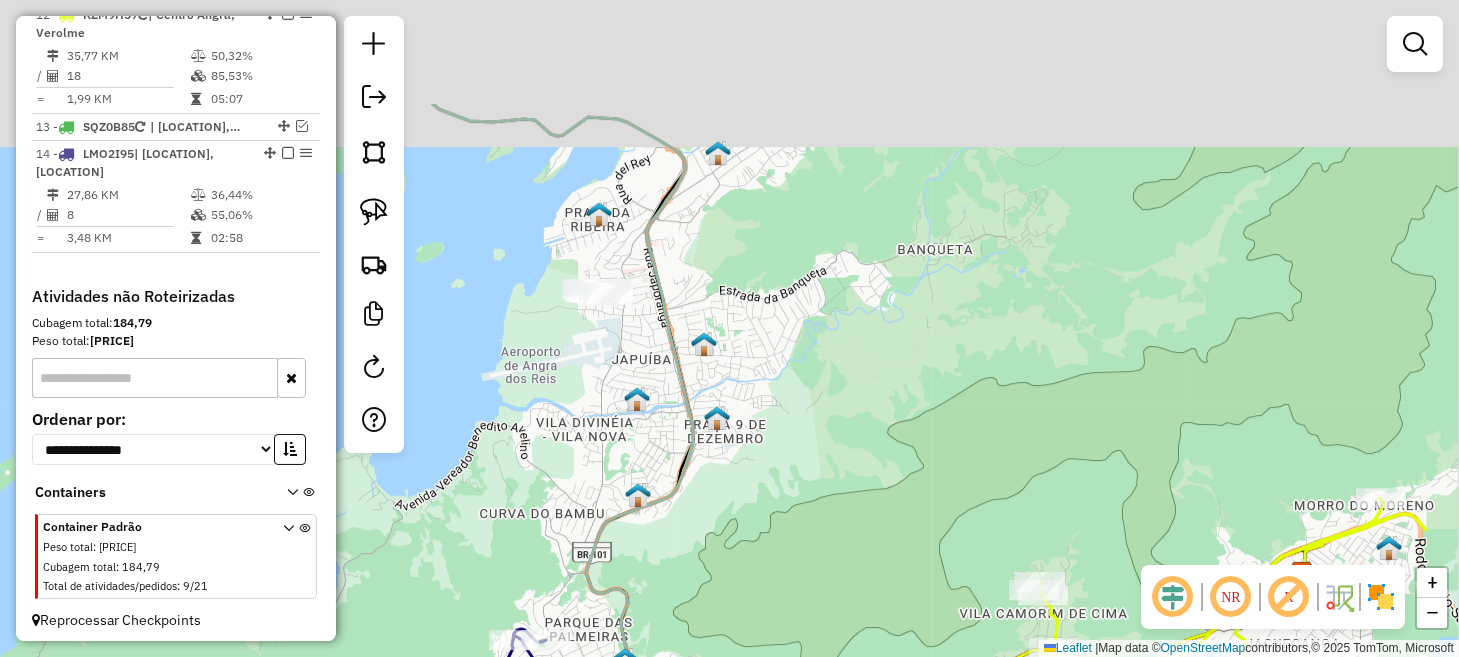 drag, startPoint x: 567, startPoint y: 301, endPoint x: 508, endPoint y: 356, distance: 80.65978 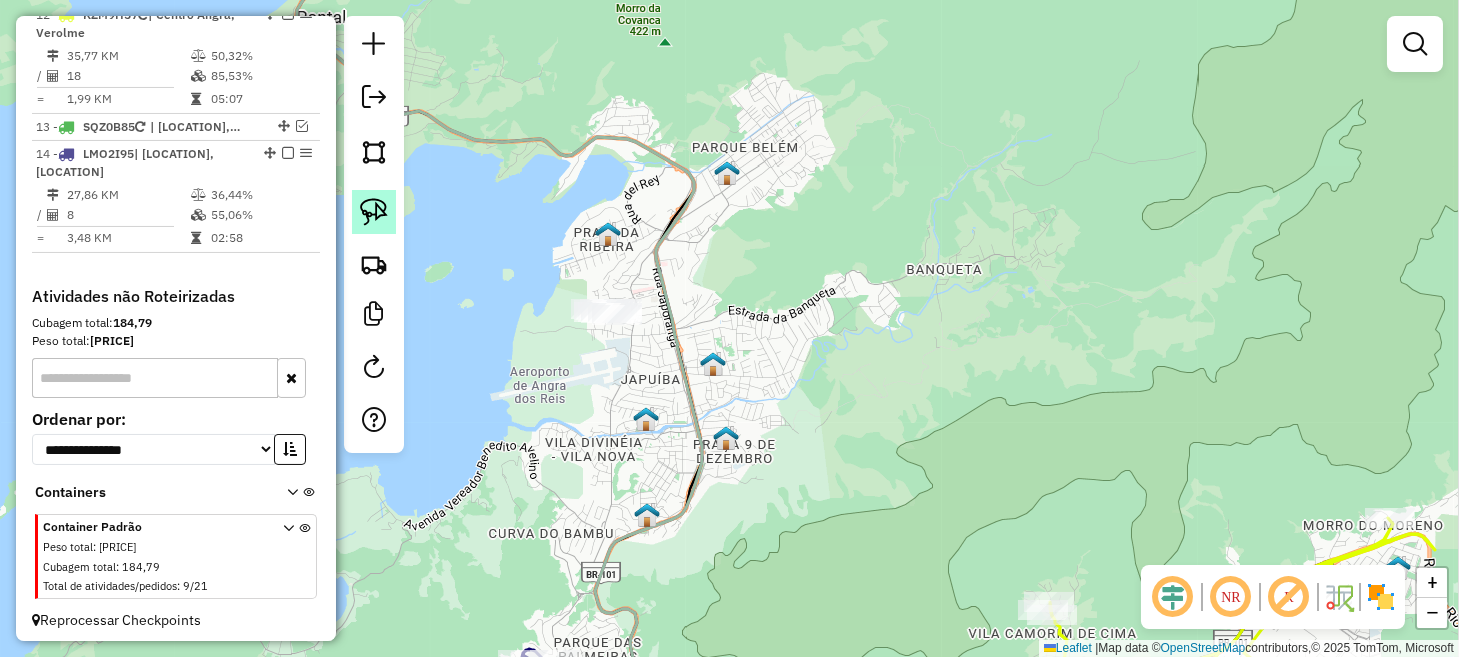 click 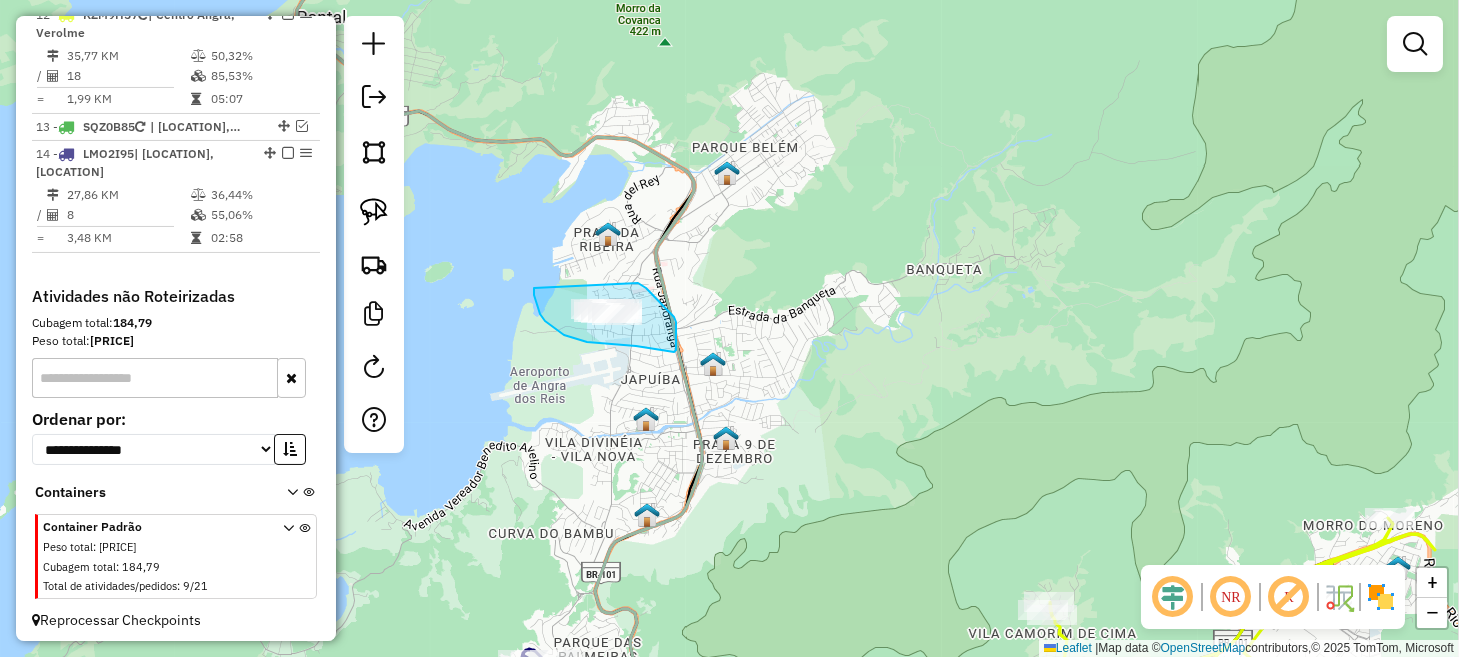 drag, startPoint x: 534, startPoint y: 288, endPoint x: 636, endPoint y: 282, distance: 102.176315 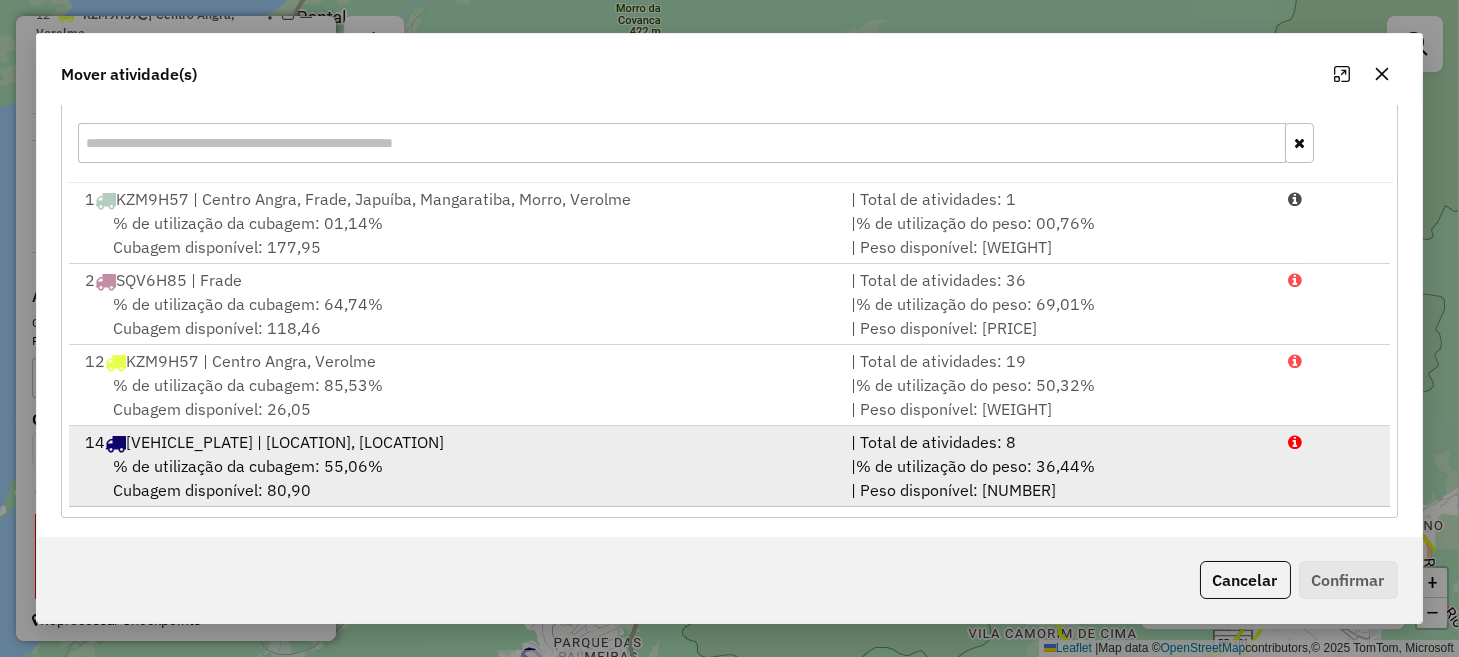 scroll, scrollTop: 273, scrollLeft: 0, axis: vertical 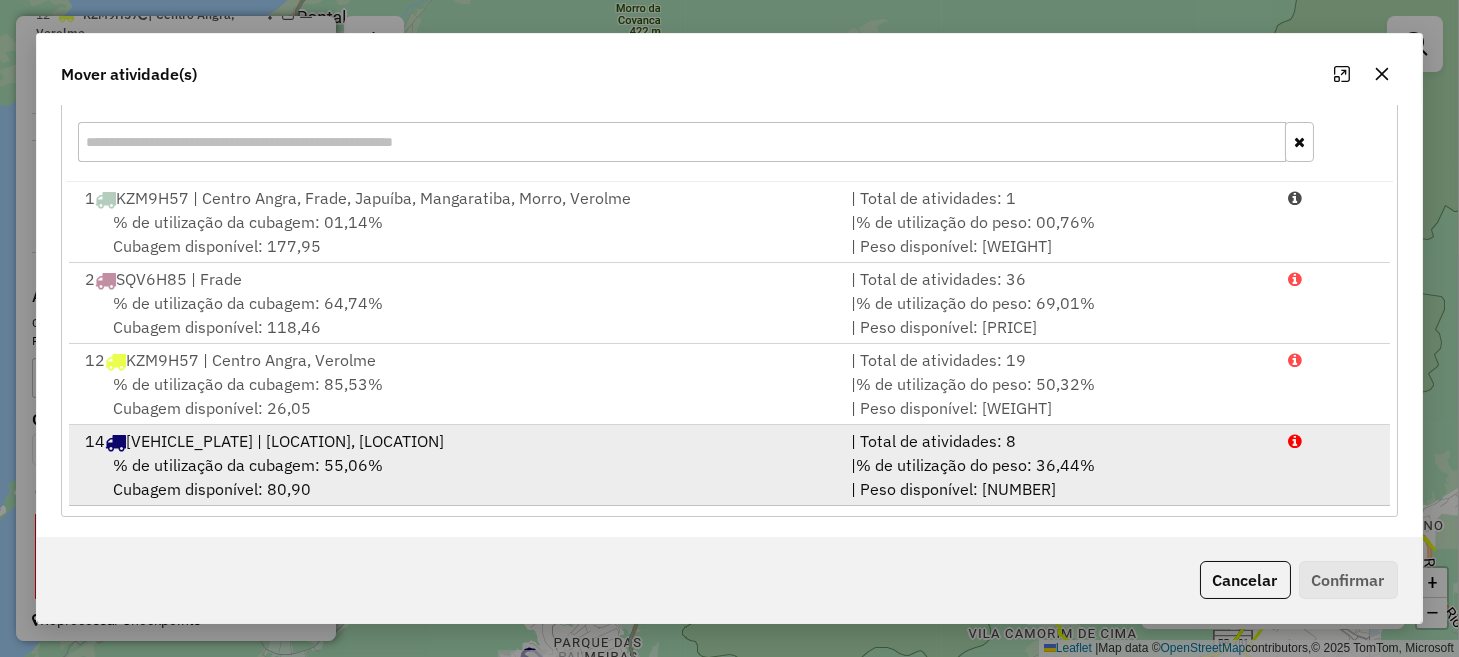 click on "|  % de utilização do peso: 36,44%  | Peso disponível: 4.792,71" at bounding box center [1057, 477] 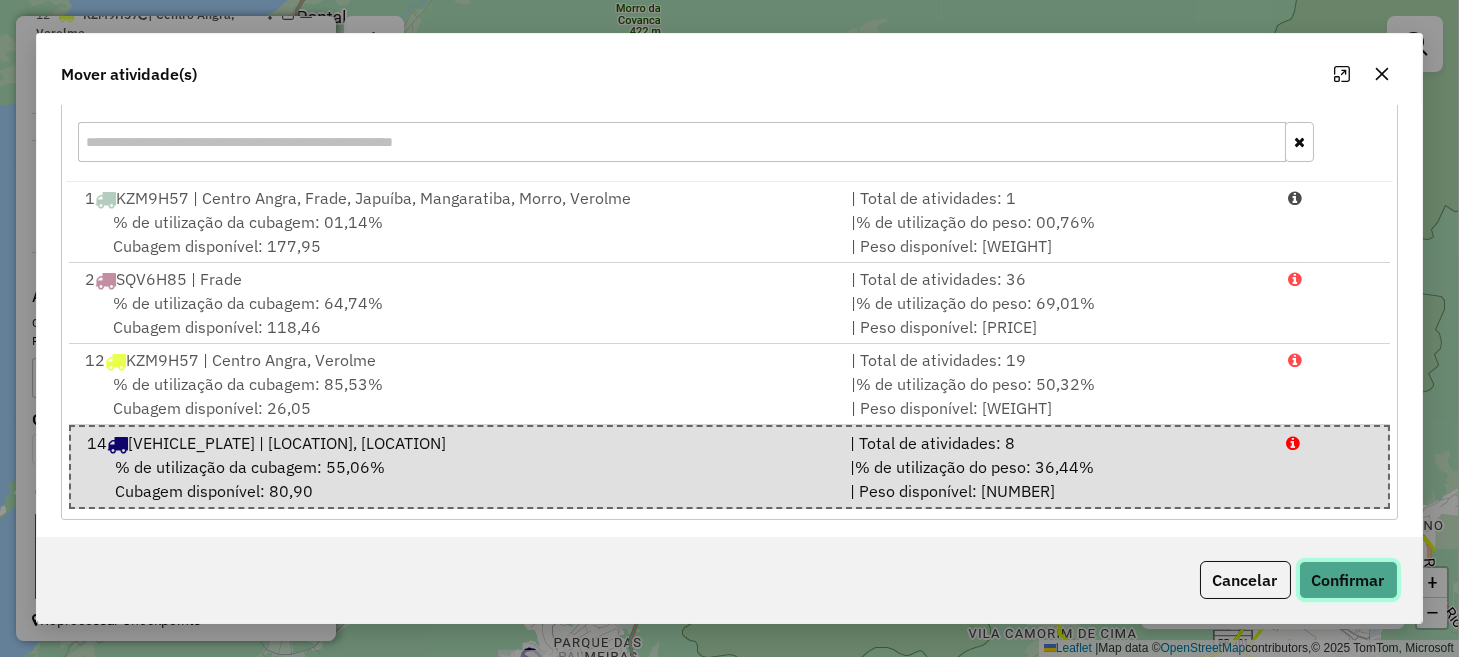 click on "Confirmar" 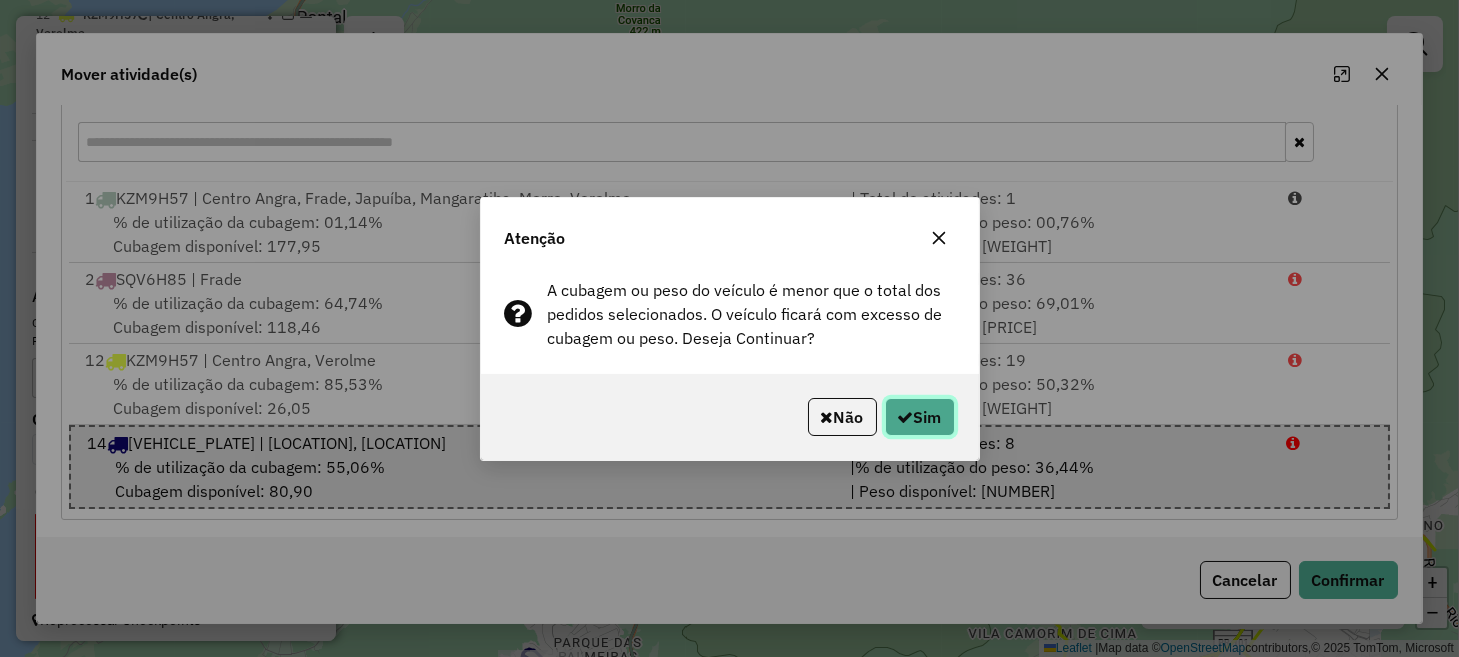 click 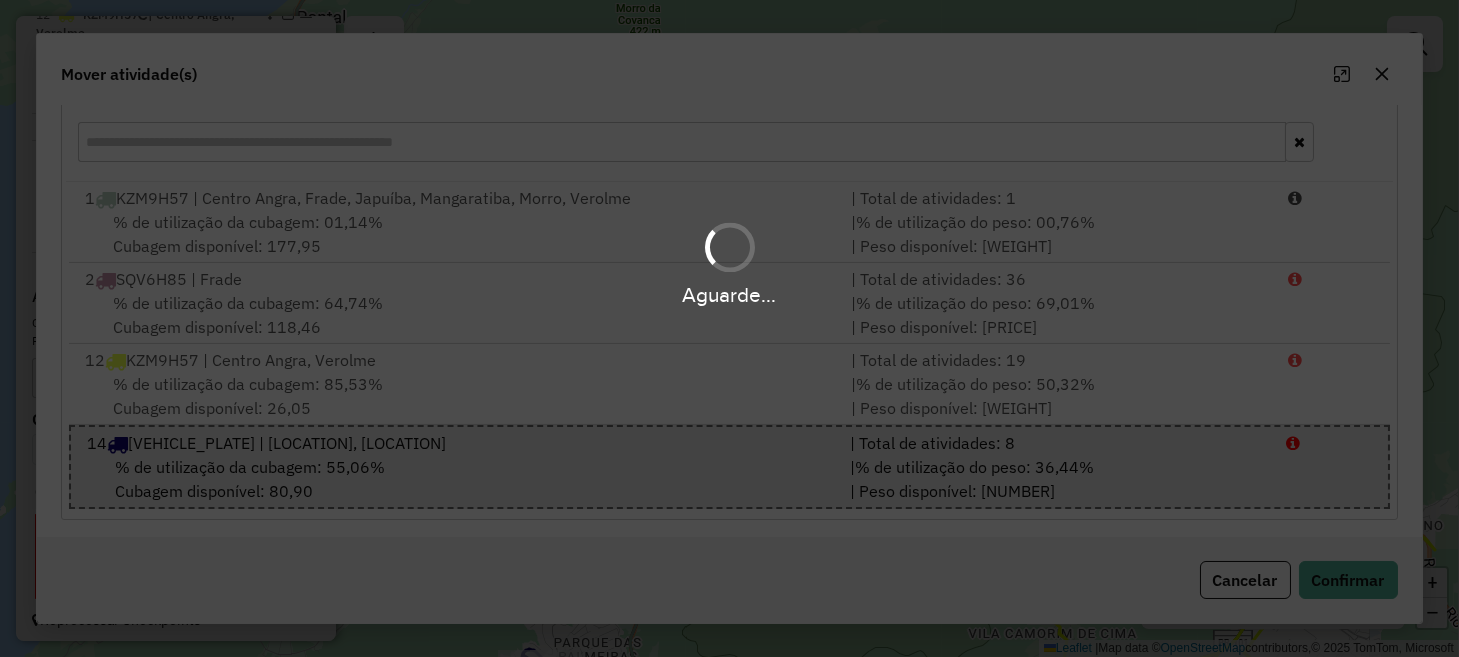 scroll, scrollTop: 0, scrollLeft: 0, axis: both 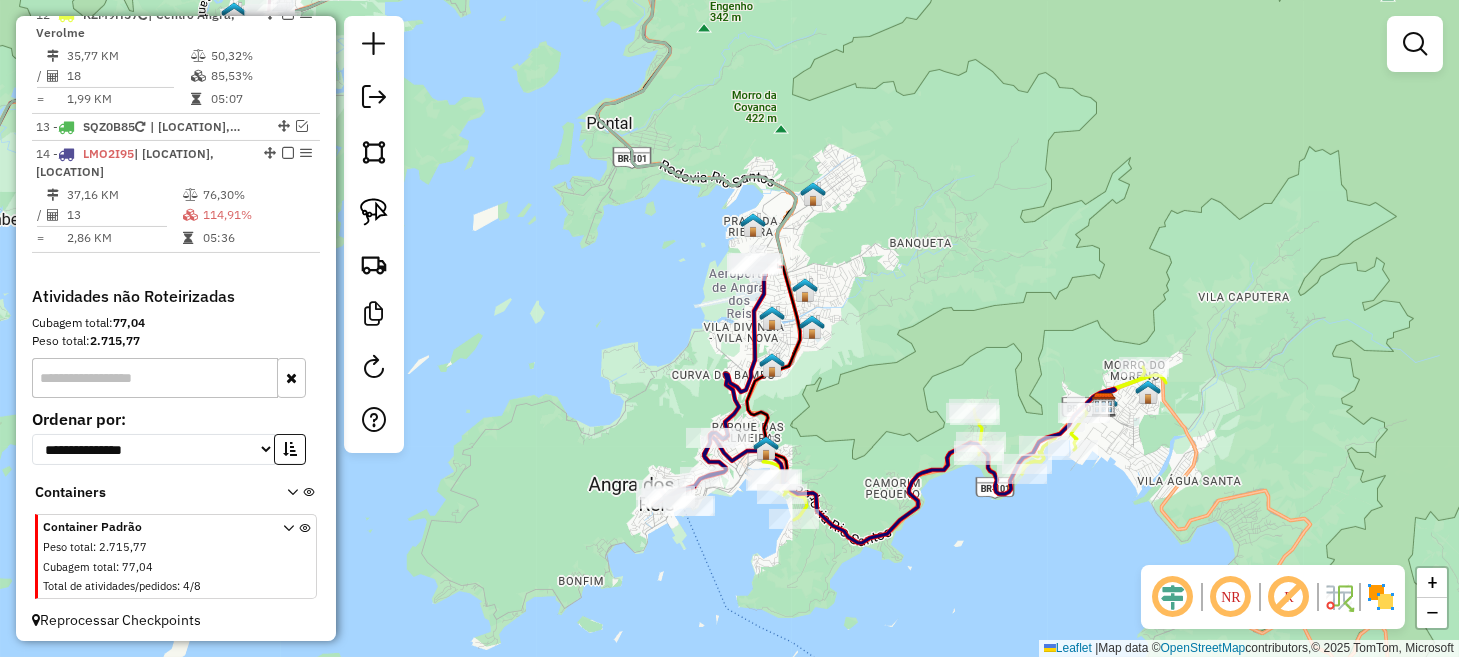 drag, startPoint x: 847, startPoint y: 469, endPoint x: 834, endPoint y: 386, distance: 84.0119 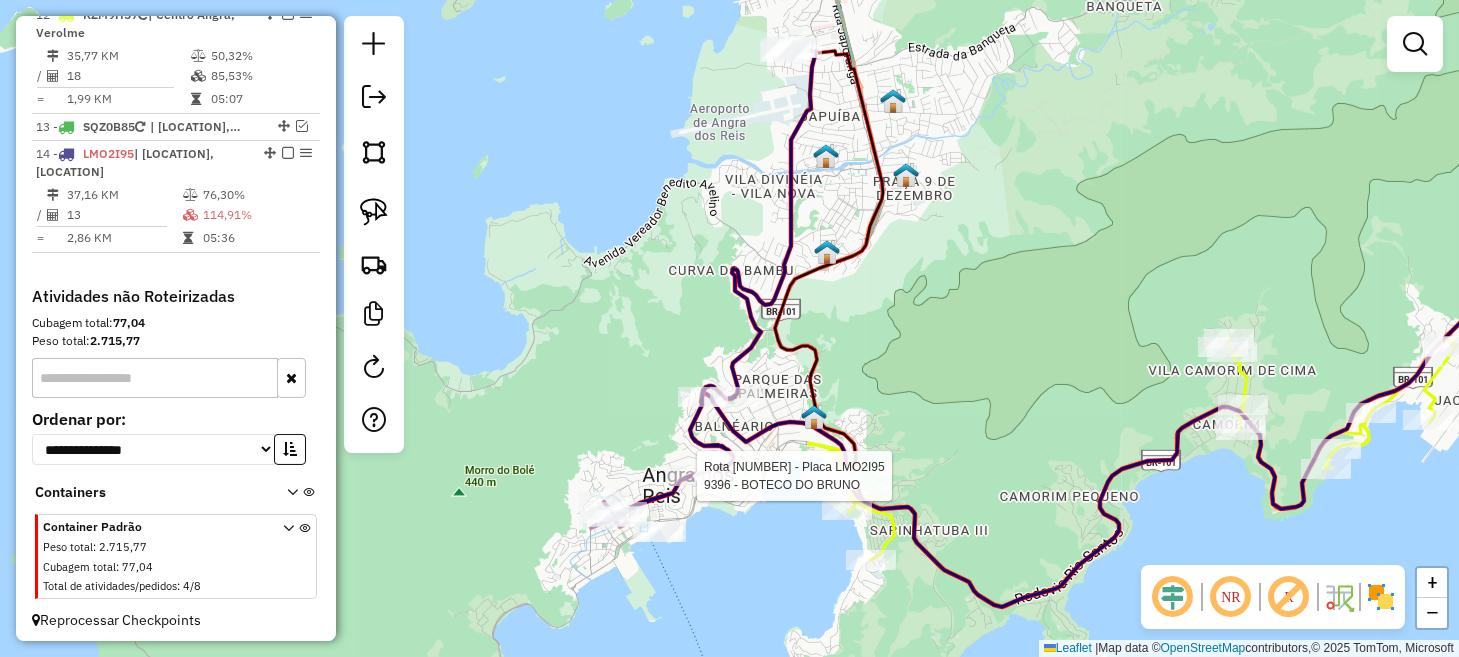 select on "**********" 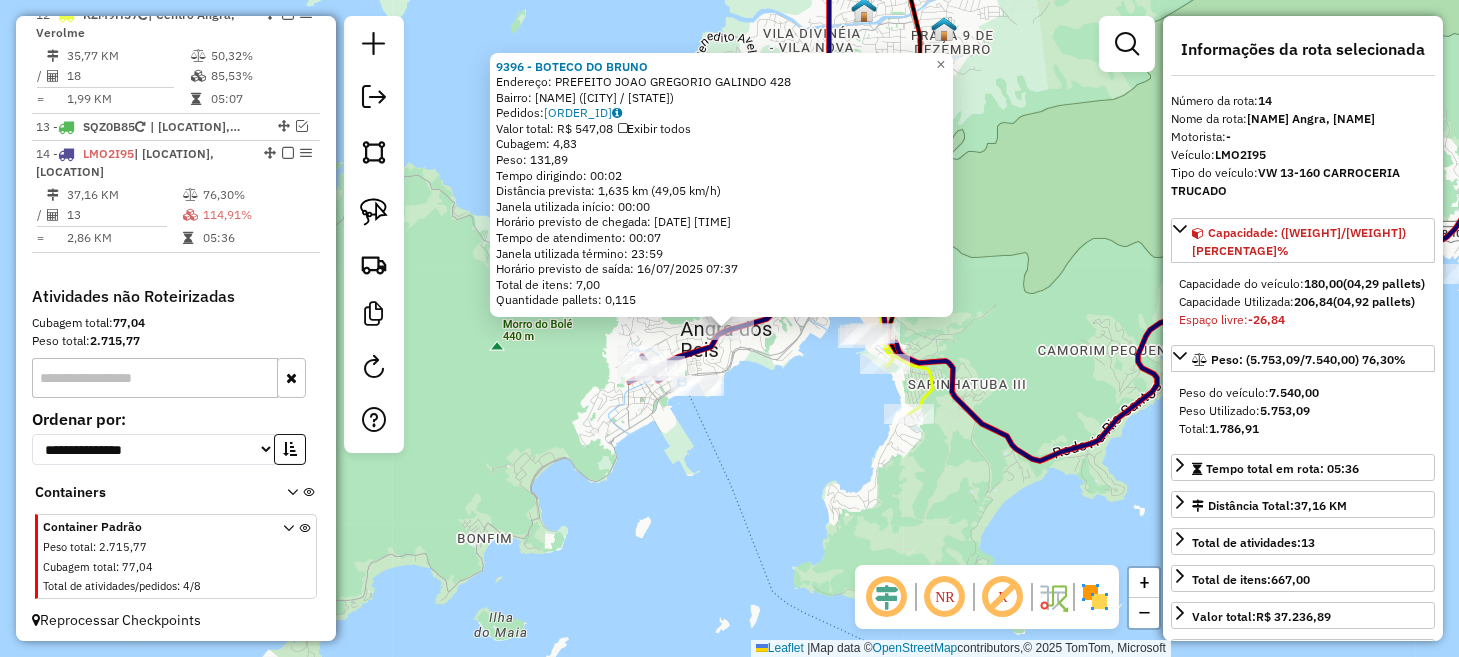 click on "9396 - BOTECO DO BRUNO  Endereço:  PREFEITO JOAO GREGORIO GALINDO 428   Bairro: CENTRO (ANGRA DOS REIS / RJ)   Pedidos:  15853165   Valor total: R$ 547,08   Exibir todos   Cubagem: 4,83  Peso: 131,89  Tempo dirigindo: 00:02   Distância prevista: 1,635 km (49,05 km/h)   Janela utilizada início: 00:00   Horário previsto de chegada: 16/07/2025 07:30   Tempo de atendimento: 00:07   Janela utilizada término: 23:59   Horário previsto de saída: 16/07/2025 07:37   Total de itens: 7,00   Quantidade pallets: 0,115  × Janela de atendimento Grade de atendimento Capacidade Transportadoras Veículos Cliente Pedidos  Rotas Selecione os dias de semana para filtrar as janelas de atendimento  Seg   Ter   Qua   Qui   Sex   Sáb   Dom  Informe o período da janela de atendimento: De: Até:  Filtrar exatamente a janela do cliente  Considerar janela de atendimento padrão  Selecione os dias de semana para filtrar as grades de atendimento  Seg   Ter   Qua   Qui   Sex   Sáb   Dom   Peso mínimo:   Peso máximo:   De:   De:" 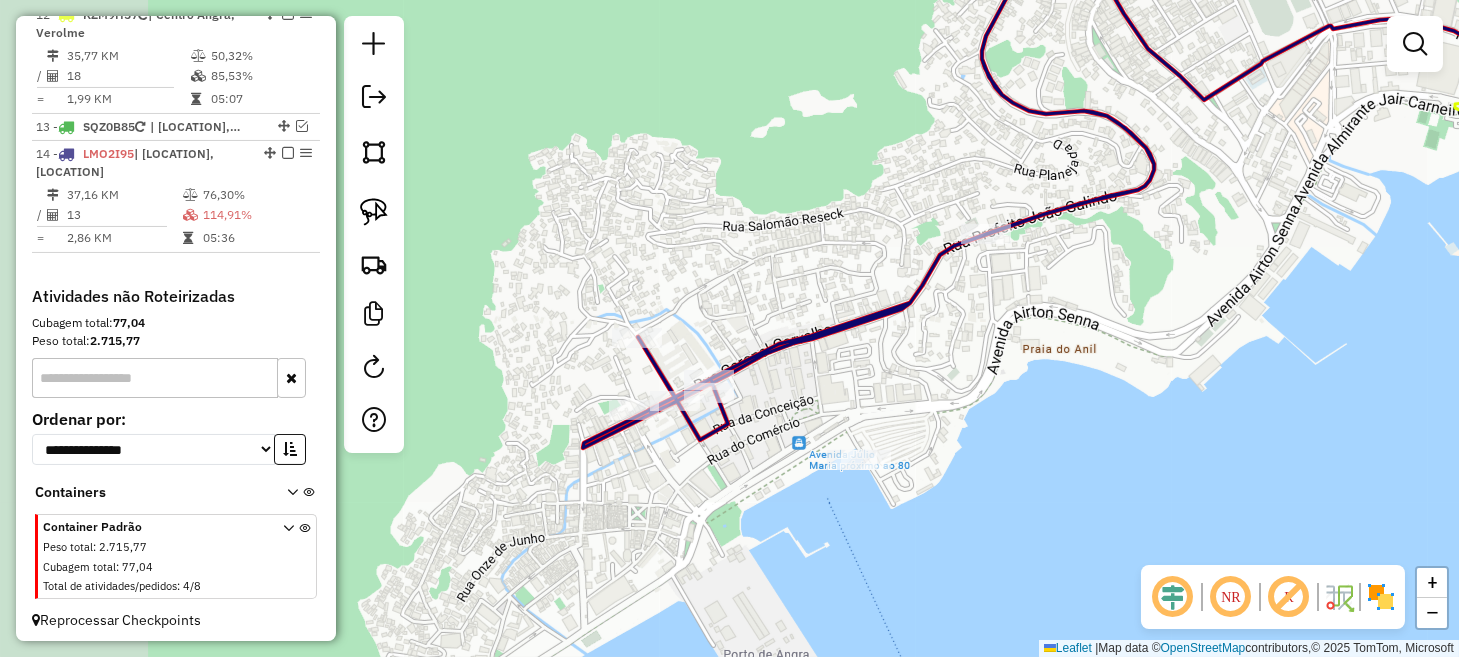 drag, startPoint x: 675, startPoint y: 407, endPoint x: 932, endPoint y: 368, distance: 259.9423 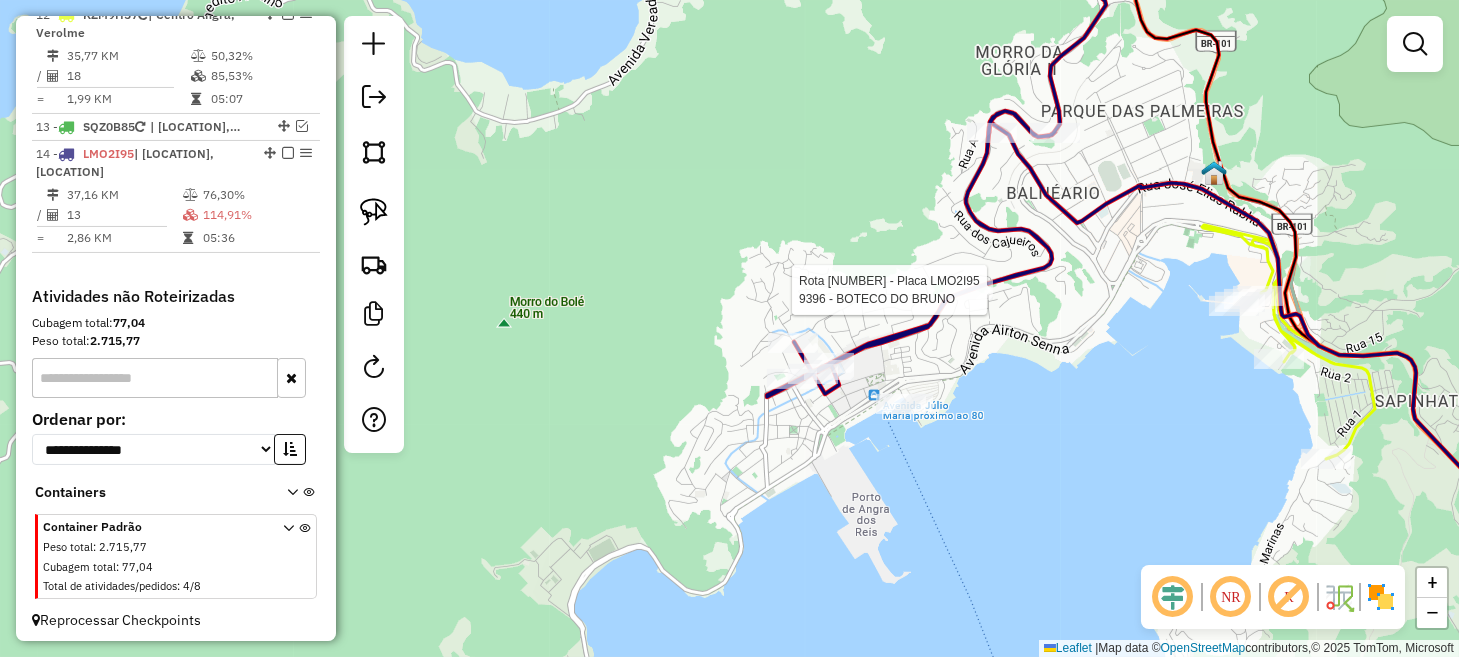 select on "**********" 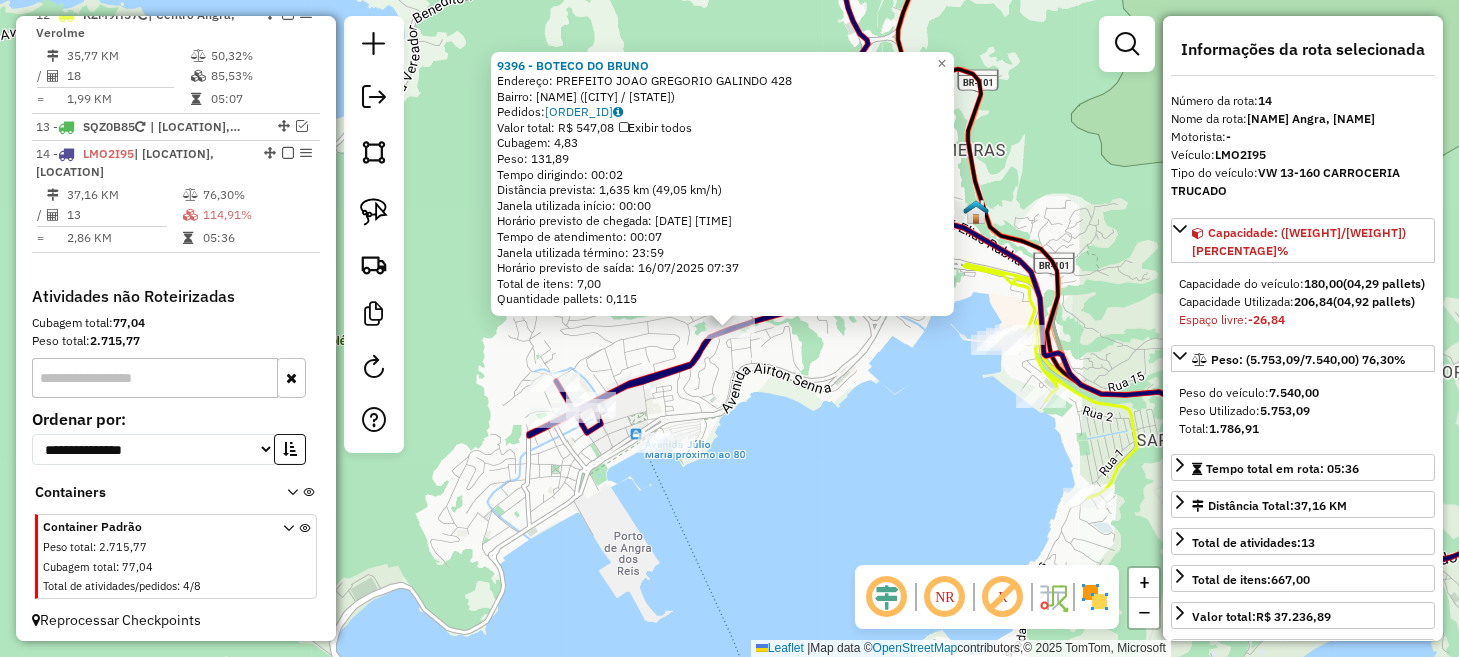 click on "9396 - BOTECO DO BRUNO  Endereço:  PREFEITO JOAO GREGORIO GALINDO 428   Bairro: CENTRO (ANGRA DOS REIS / RJ)   Pedidos:  15853165   Valor total: R$ 547,08   Exibir todos   Cubagem: 4,83  Peso: 131,89  Tempo dirigindo: 00:02   Distância prevista: 1,635 km (49,05 km/h)   Janela utilizada início: 00:00   Horário previsto de chegada: 16/07/2025 07:30   Tempo de atendimento: 00:07   Janela utilizada término: 23:59   Horário previsto de saída: 16/07/2025 07:37   Total de itens: 7,00   Quantidade pallets: 0,115  × Janela de atendimento Grade de atendimento Capacidade Transportadoras Veículos Cliente Pedidos  Rotas Selecione os dias de semana para filtrar as janelas de atendimento  Seg   Ter   Qua   Qui   Sex   Sáb   Dom  Informe o período da janela de atendimento: De: Até:  Filtrar exatamente a janela do cliente  Considerar janela de atendimento padrão  Selecione os dias de semana para filtrar as grades de atendimento  Seg   Ter   Qua   Qui   Sex   Sáb   Dom   Peso mínimo:   Peso máximo:   De:   De:" 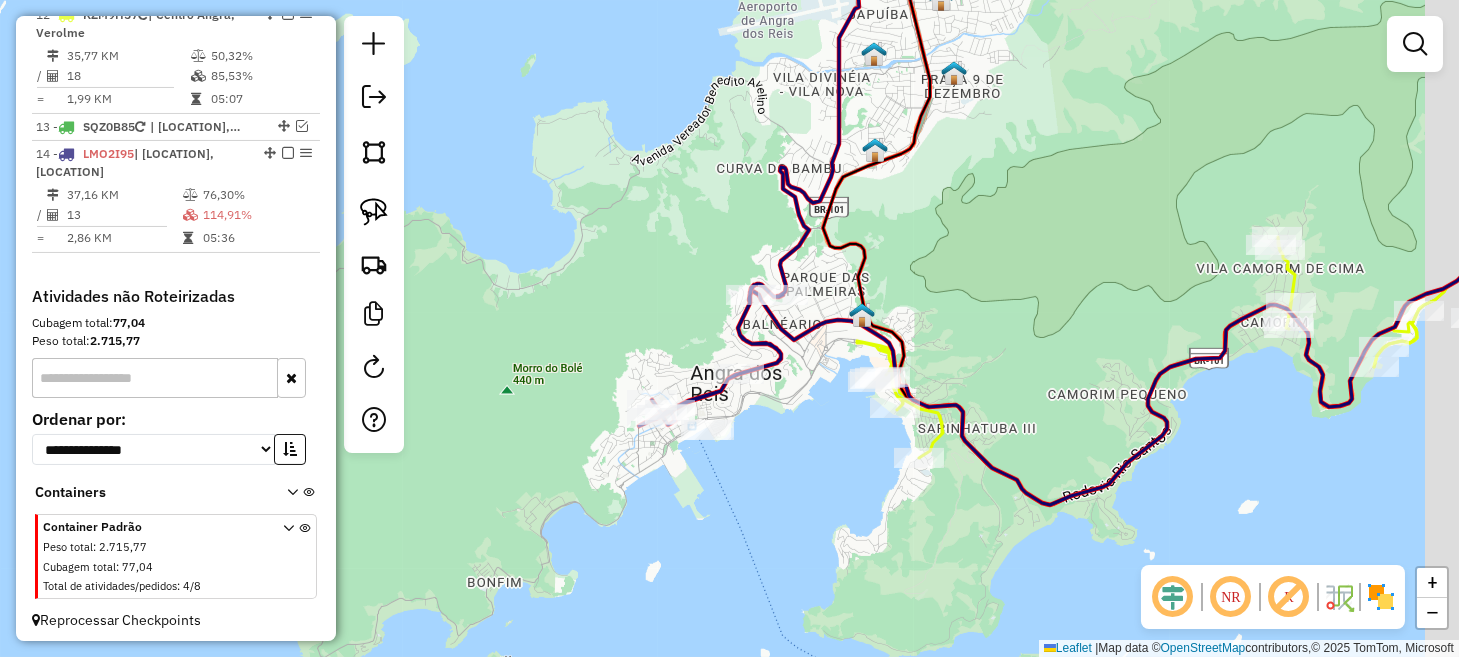 drag, startPoint x: 995, startPoint y: 355, endPoint x: 934, endPoint y: 380, distance: 65.9242 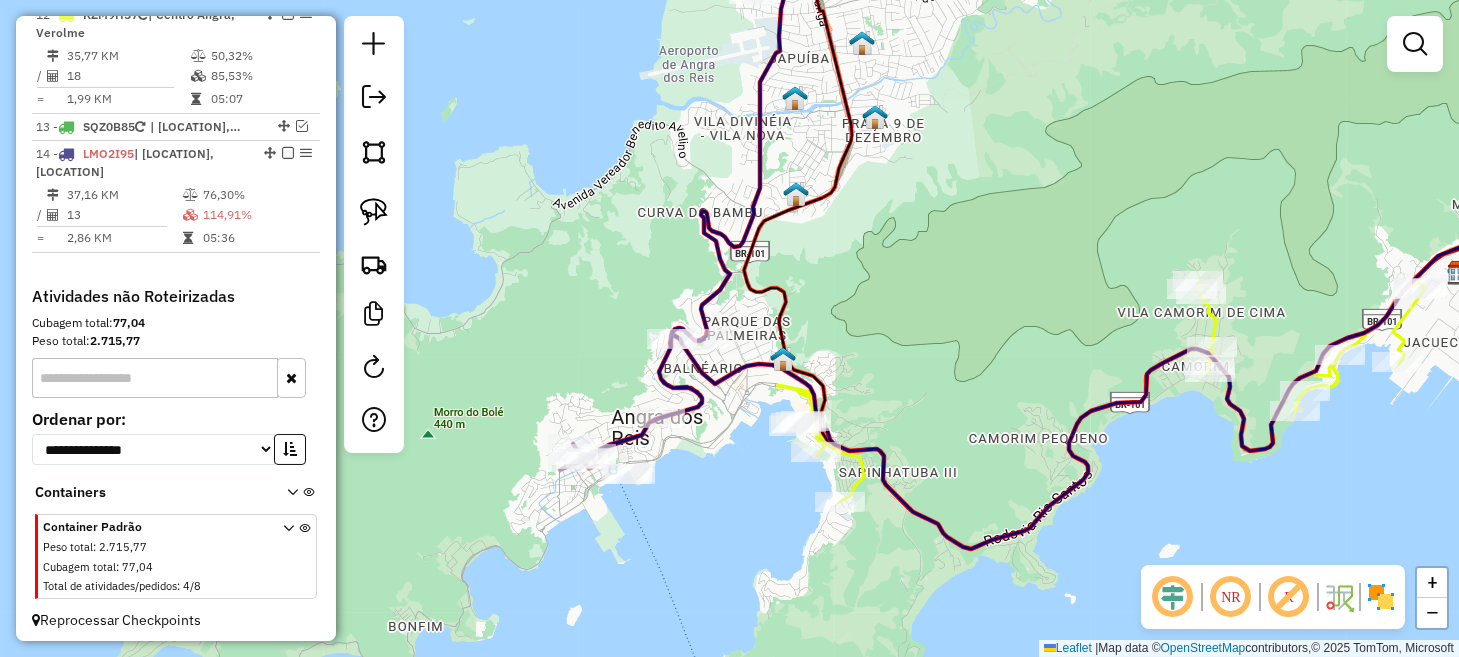 drag, startPoint x: 1071, startPoint y: 324, endPoint x: 997, endPoint y: 365, distance: 84.59905 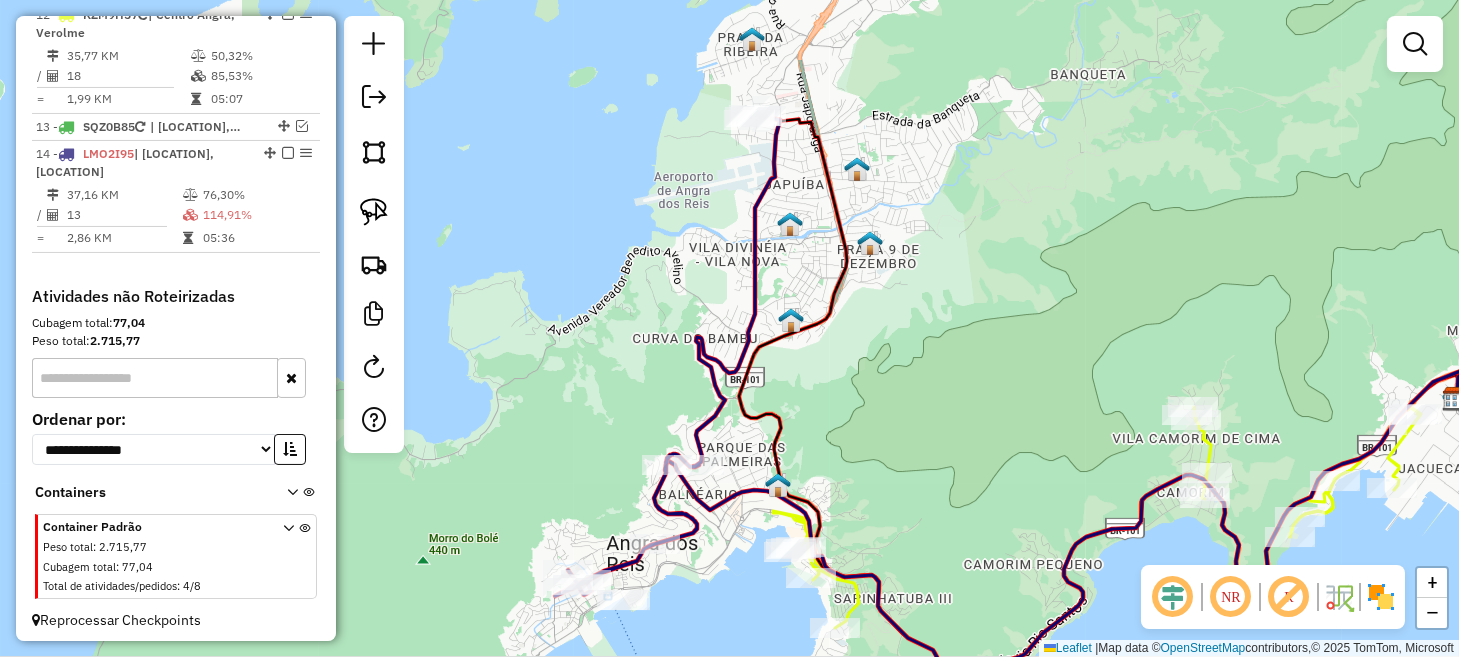 drag, startPoint x: 921, startPoint y: 302, endPoint x: 916, endPoint y: 428, distance: 126.09917 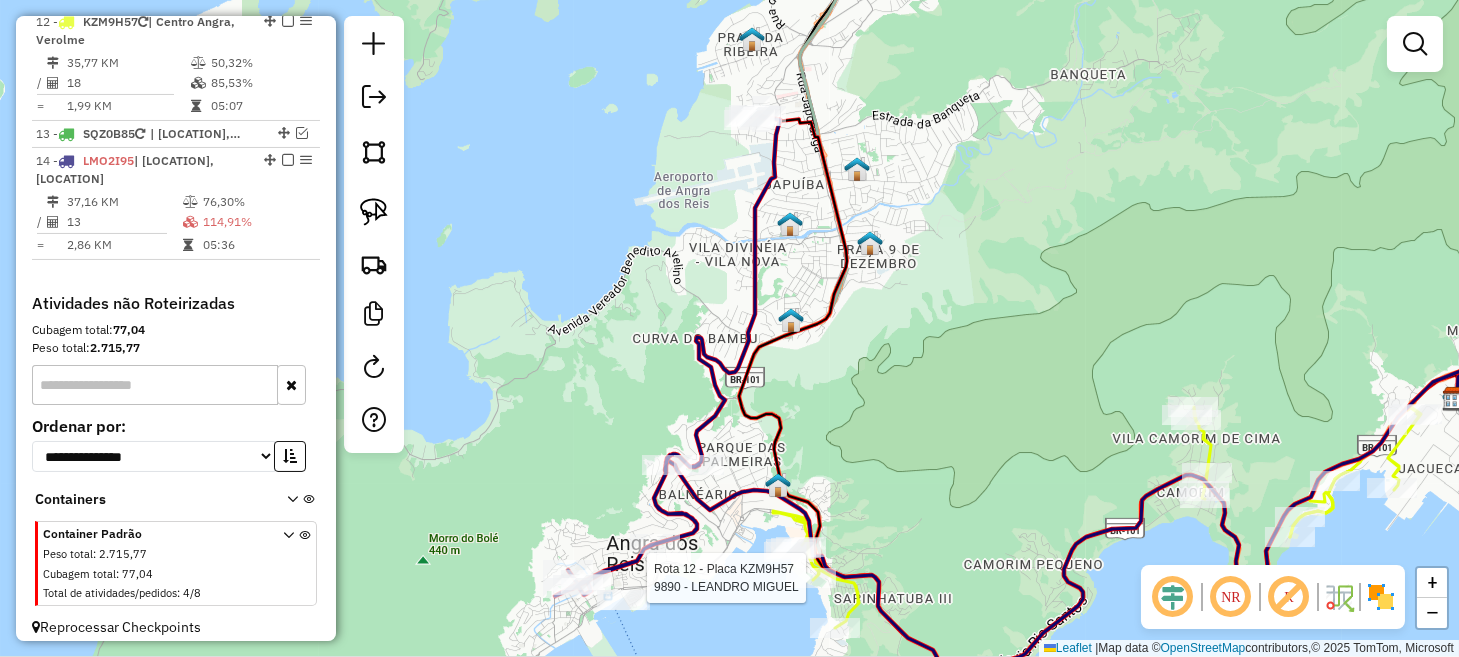 select on "**********" 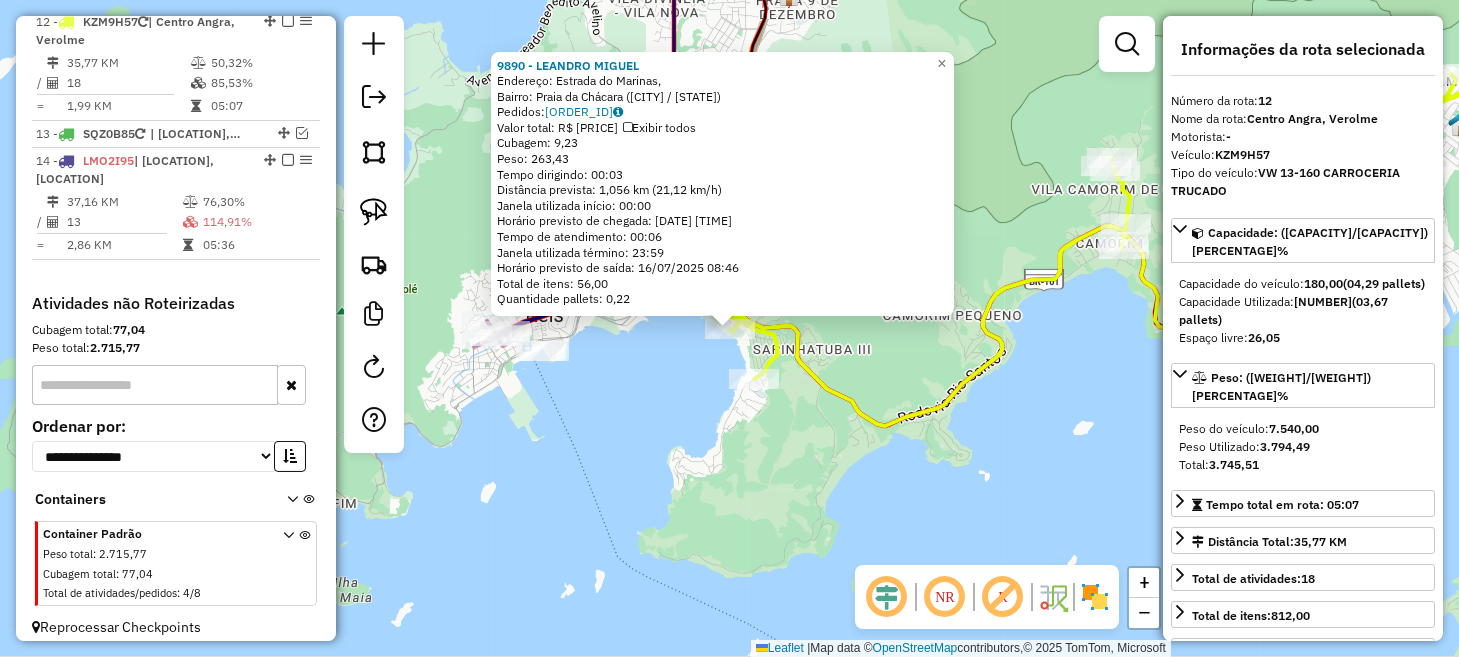 scroll, scrollTop: 1263, scrollLeft: 0, axis: vertical 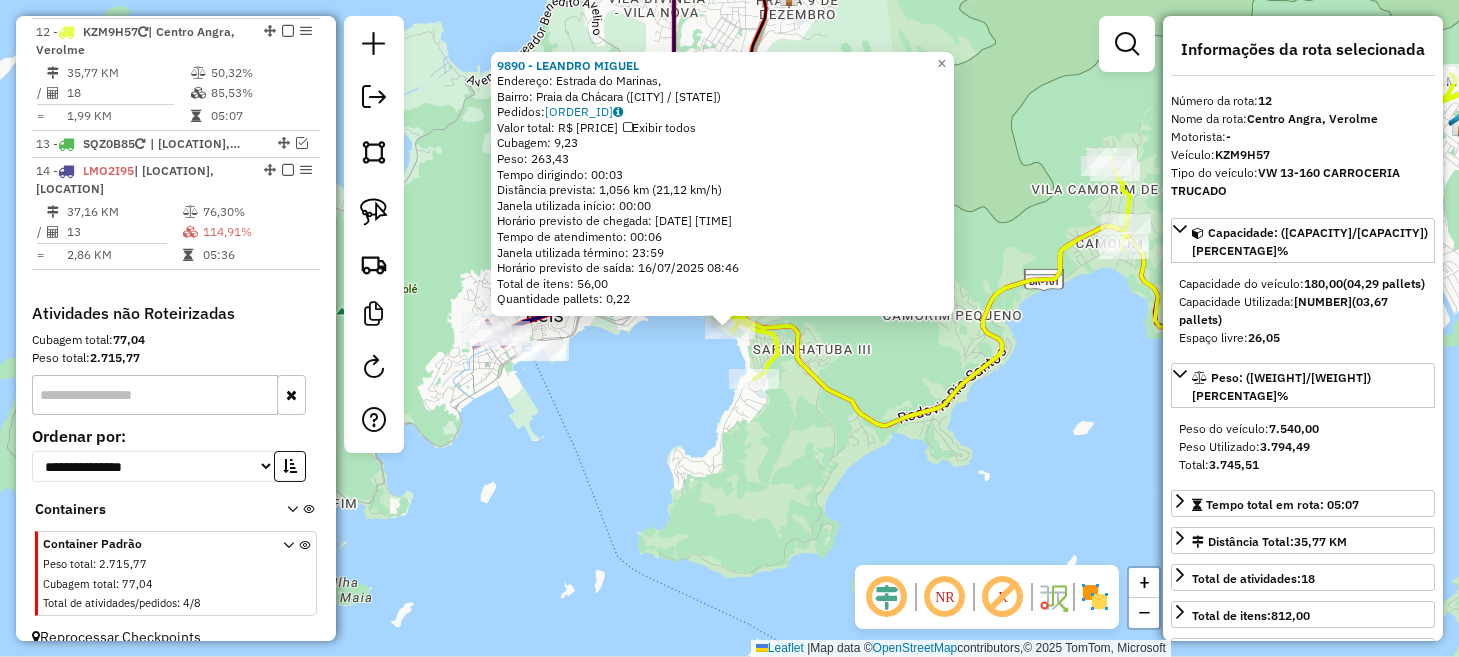 click on "9890 - LEANDRO MIGUEL  Endereço: Estrada do Marinas,    Bairro: Praia da Chácara (Angra dos Reis / RJ)   Pedidos:  15853090   Valor total: R$ 1.025,67   Exibir todos   Cubagem: 9,23  Peso: 263,43  Tempo dirigindo: 00:03   Distância prevista: 1,056 km (21,12 km/h)   Janela utilizada início: 00:00   Horário previsto de chegada: 16/07/2025 08:40   Tempo de atendimento: 00:06   Janela utilizada término: 23:59   Horário previsto de saída: 16/07/2025 08:46   Total de itens: 56,00   Quantidade pallets: 0,22  × Janela de atendimento Grade de atendimento Capacidade Transportadoras Veículos Cliente Pedidos  Rotas Selecione os dias de semana para filtrar as janelas de atendimento  Seg   Ter   Qua   Qui   Sex   Sáb   Dom  Informe o período da janela de atendimento: De: Até:  Filtrar exatamente a janela do cliente  Considerar janela de atendimento padrão  Selecione os dias de semana para filtrar as grades de atendimento  Seg   Ter   Qua   Qui   Sex   Sáb   Dom   Peso mínimo:   Peso máximo:   De:   Até:" 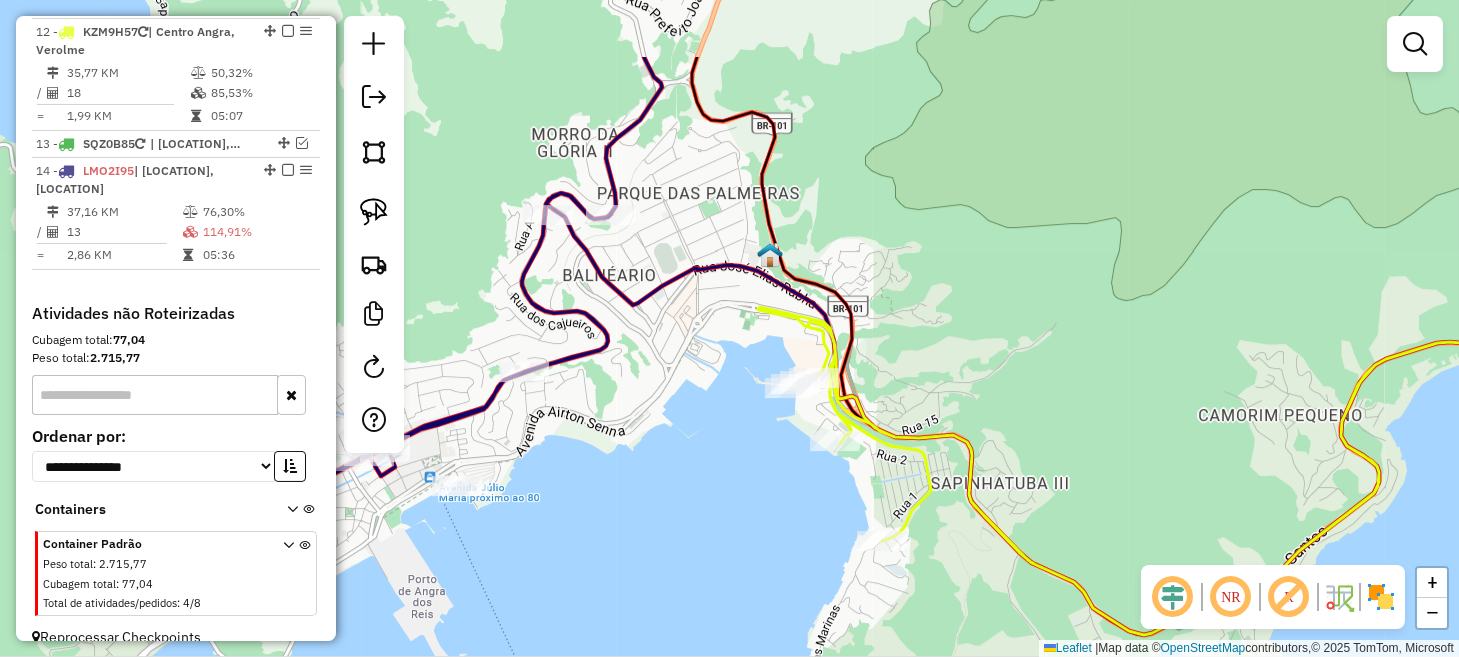 drag, startPoint x: 672, startPoint y: 299, endPoint x: 603, endPoint y: 423, distance: 141.90489 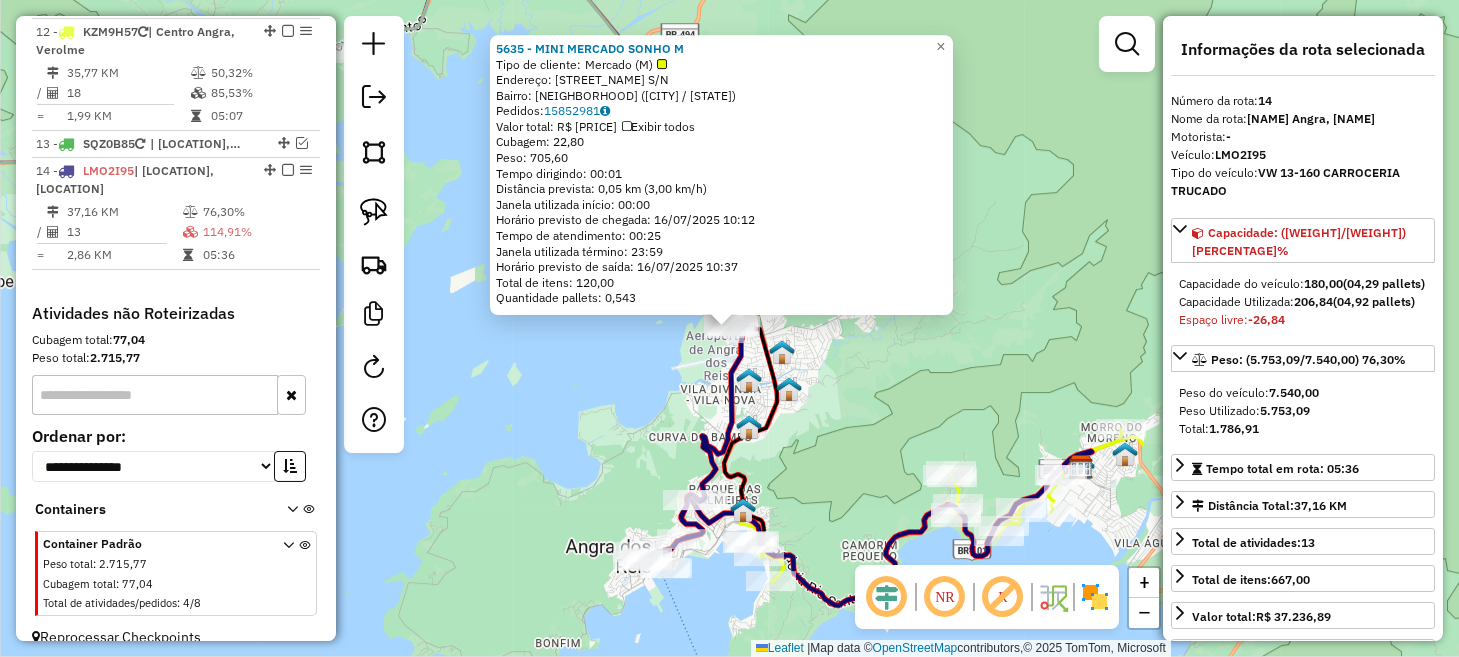 scroll, scrollTop: 1280, scrollLeft: 0, axis: vertical 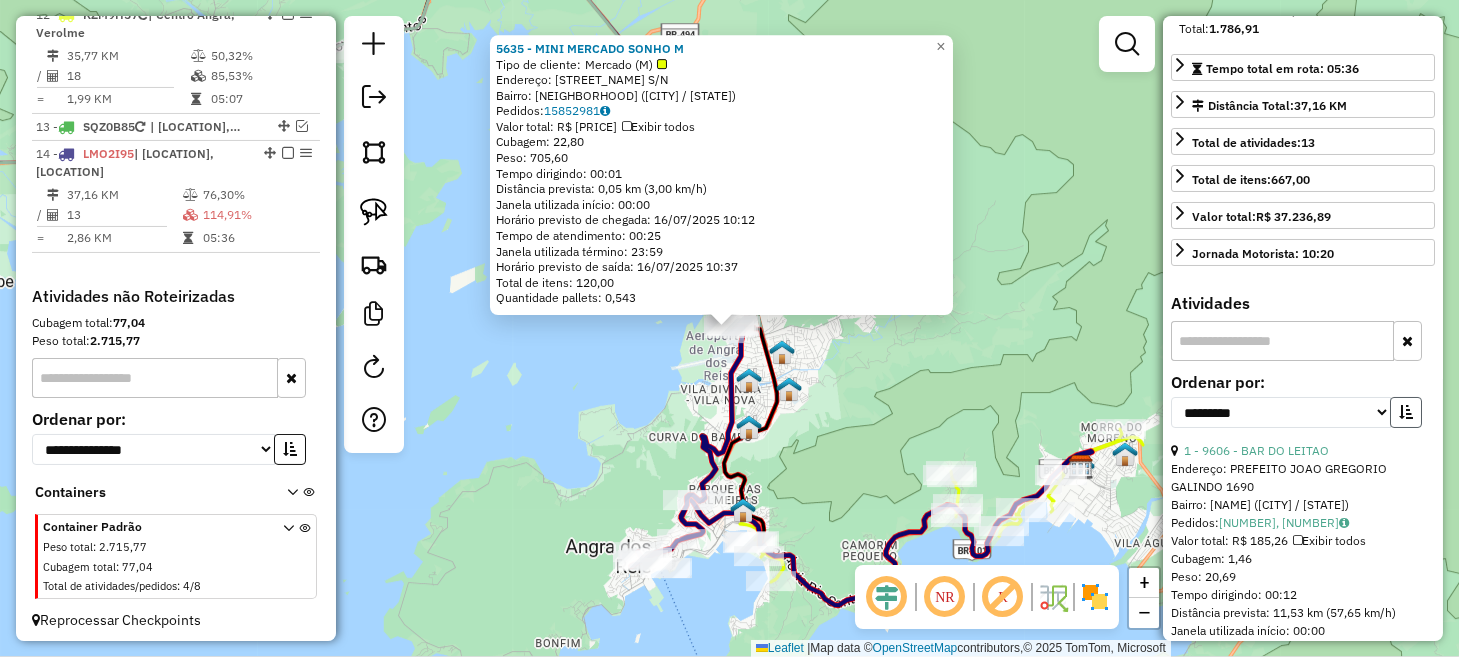 click at bounding box center [1406, 412] 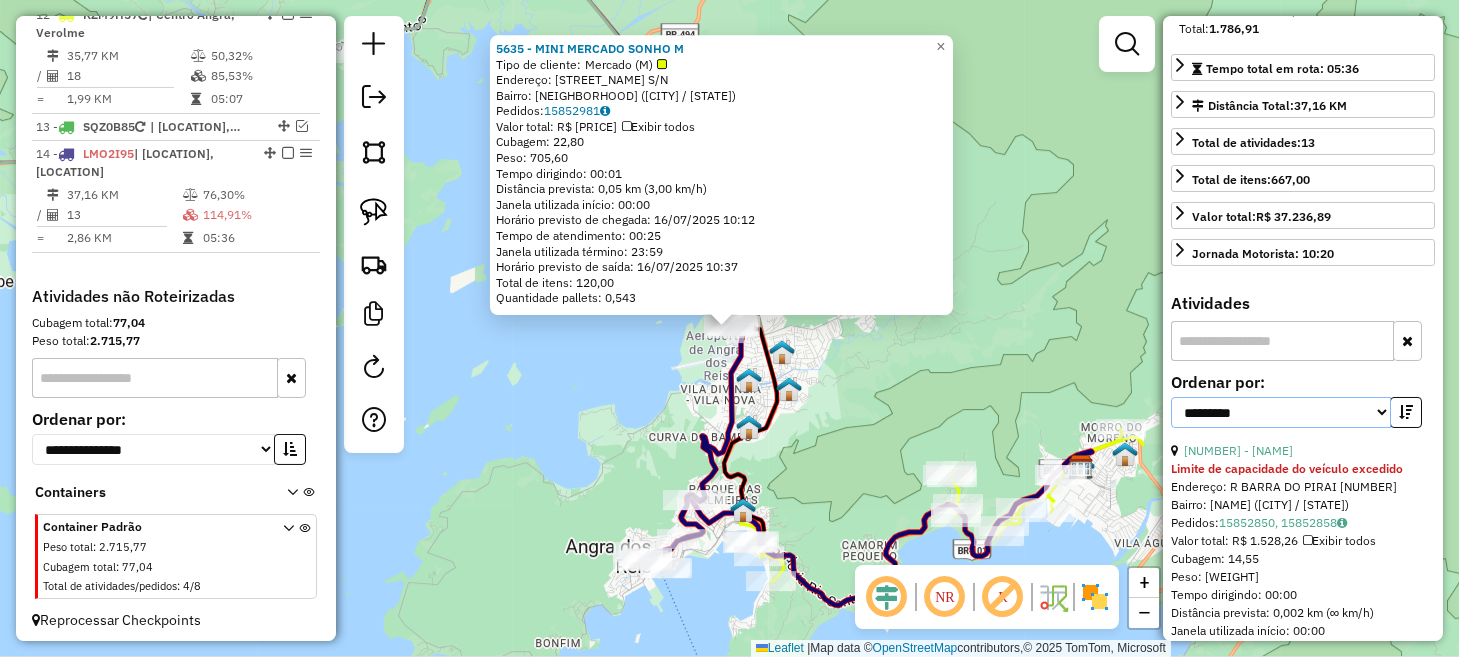 click on "**********" at bounding box center [1281, 412] 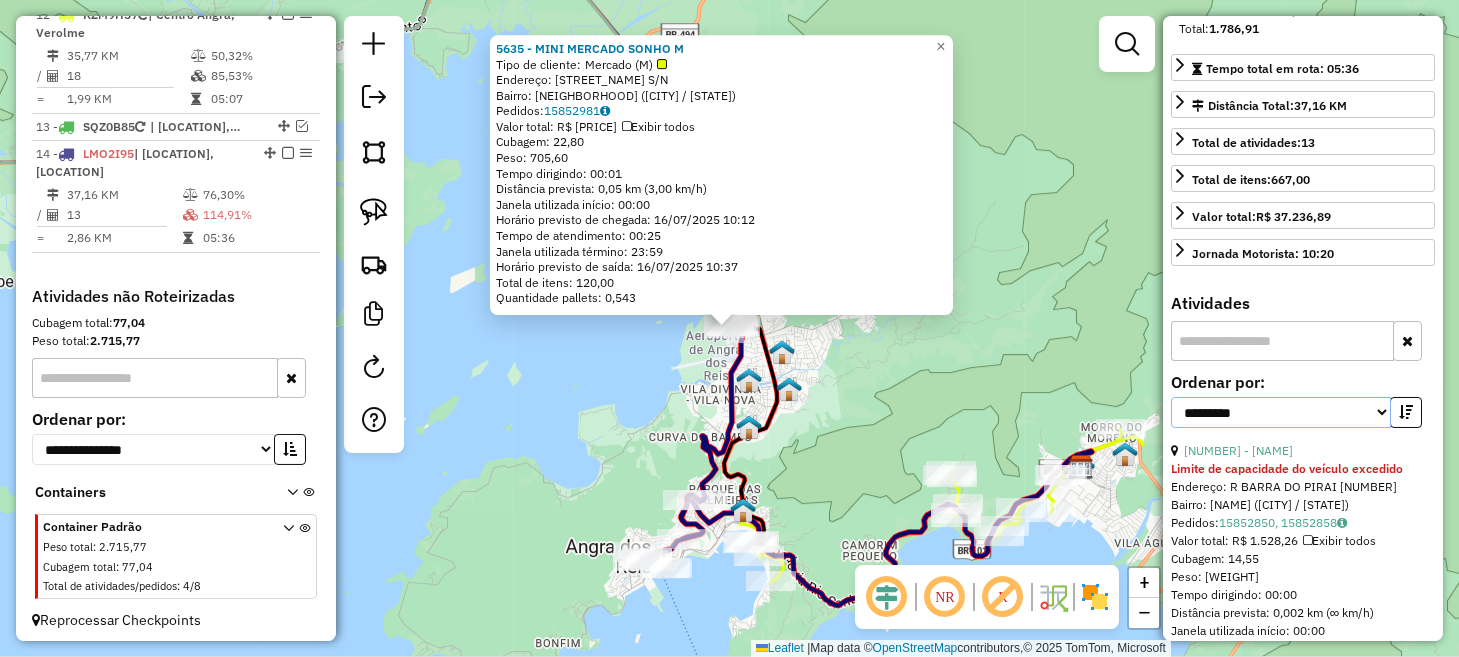 select on "**********" 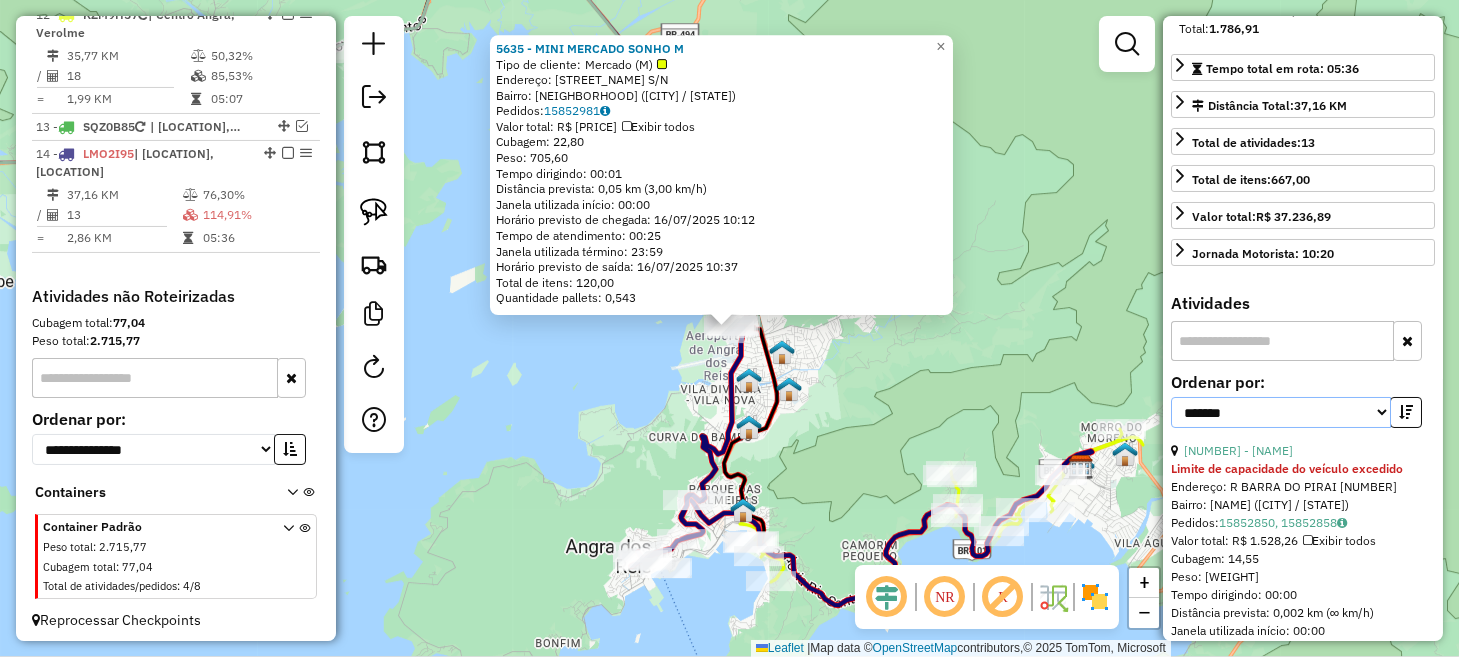 click on "**********" at bounding box center (1281, 412) 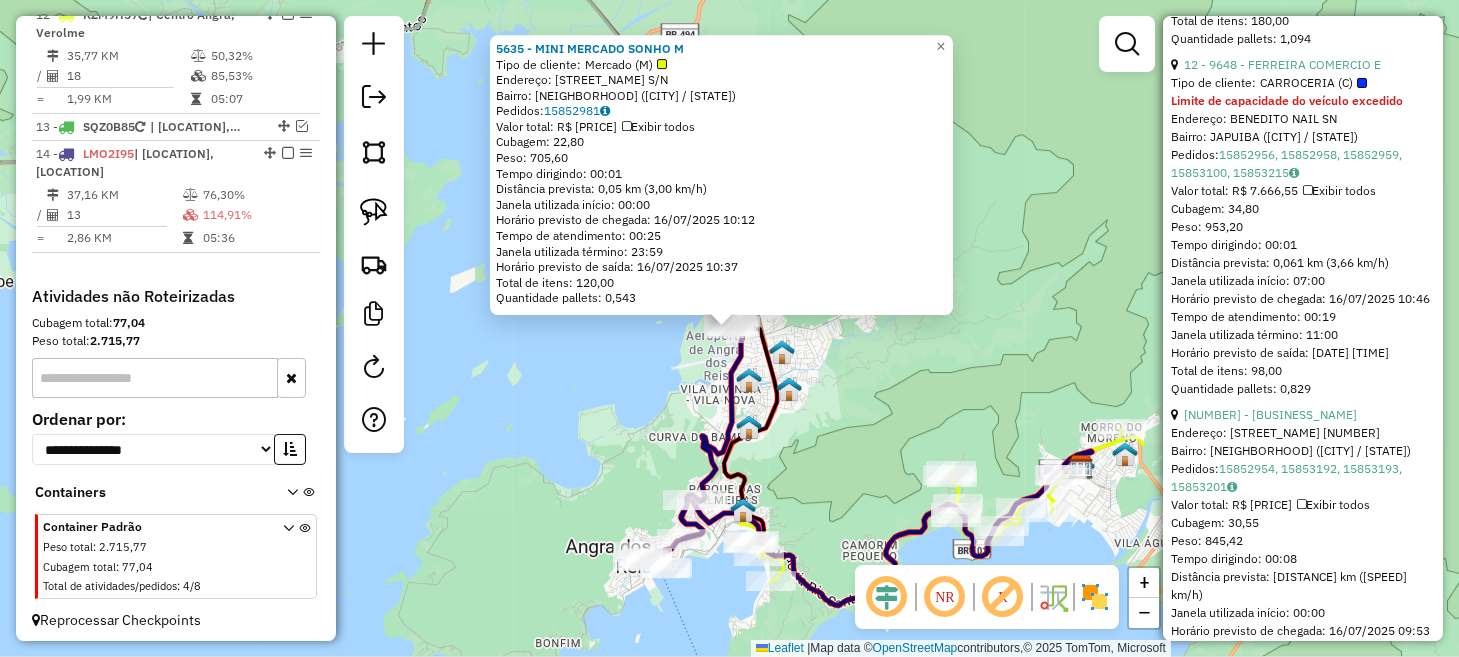 scroll, scrollTop: 1200, scrollLeft: 0, axis: vertical 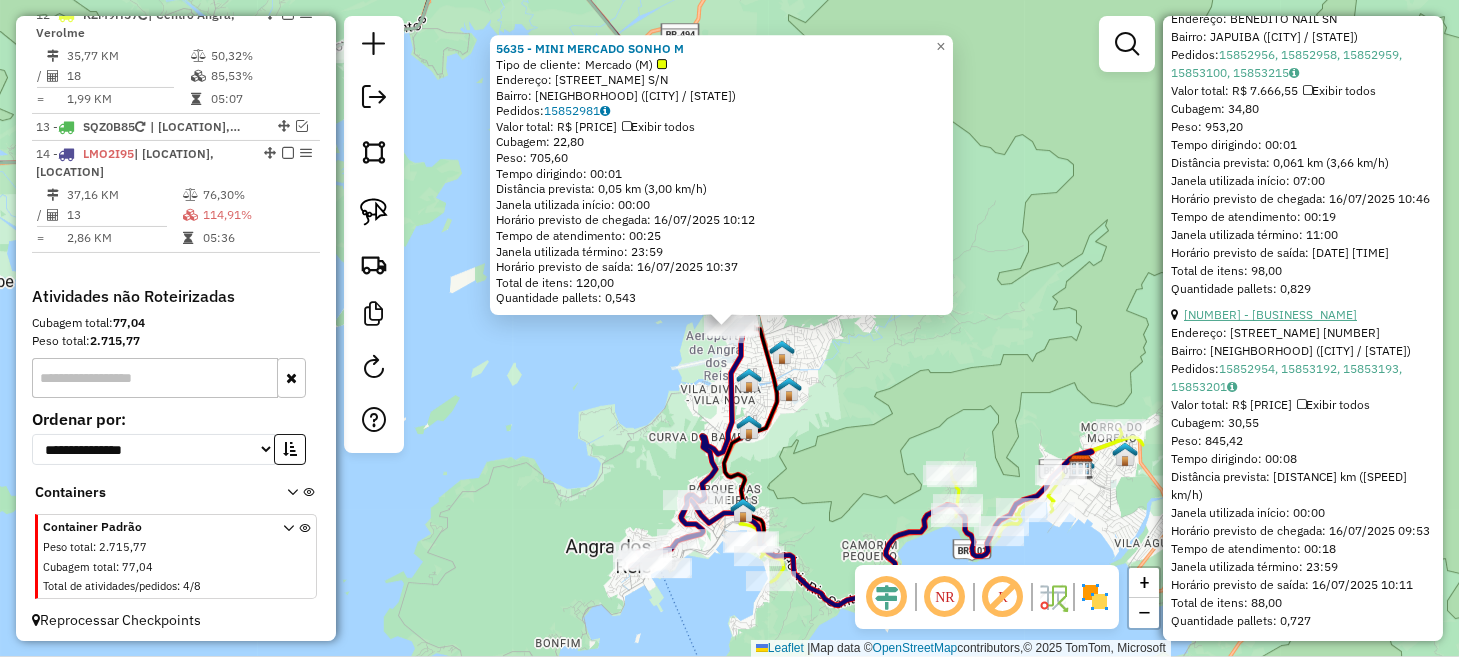 click on "9 - 9421 - MERCEARIA FREITAS" at bounding box center [1270, 314] 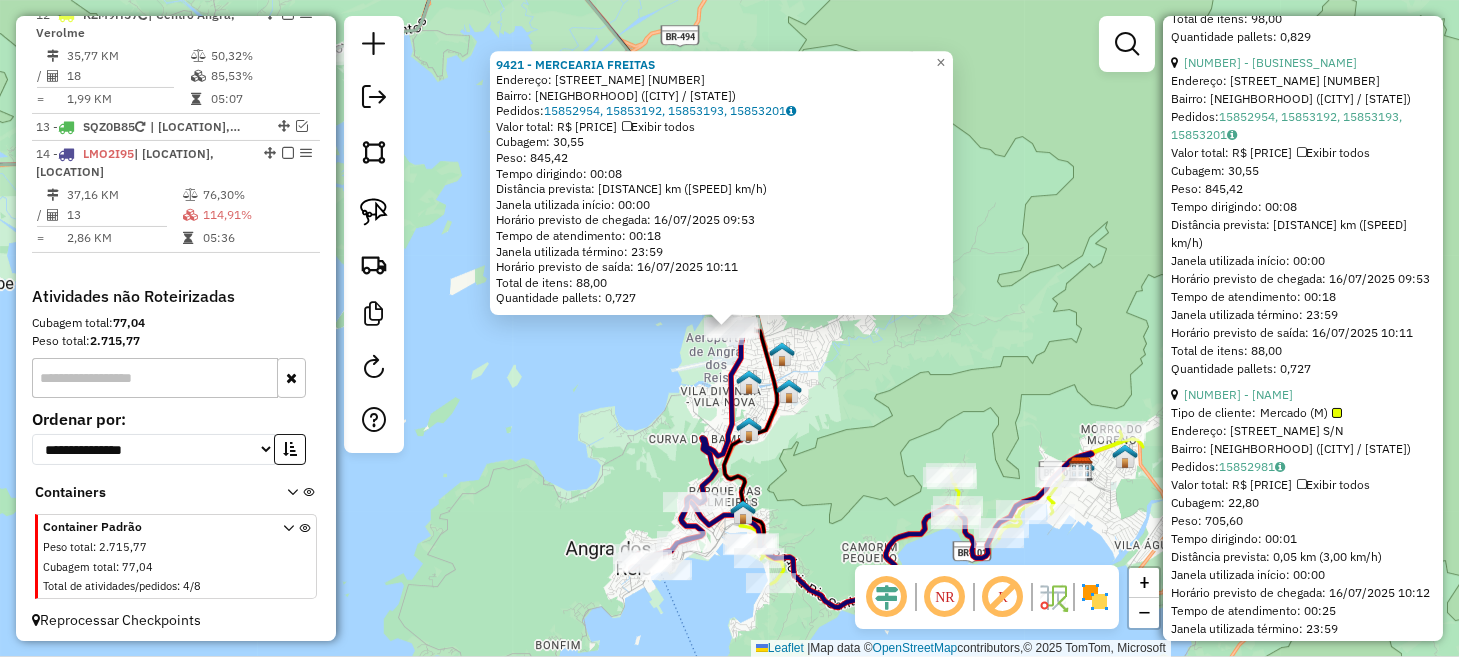 scroll, scrollTop: 1500, scrollLeft: 0, axis: vertical 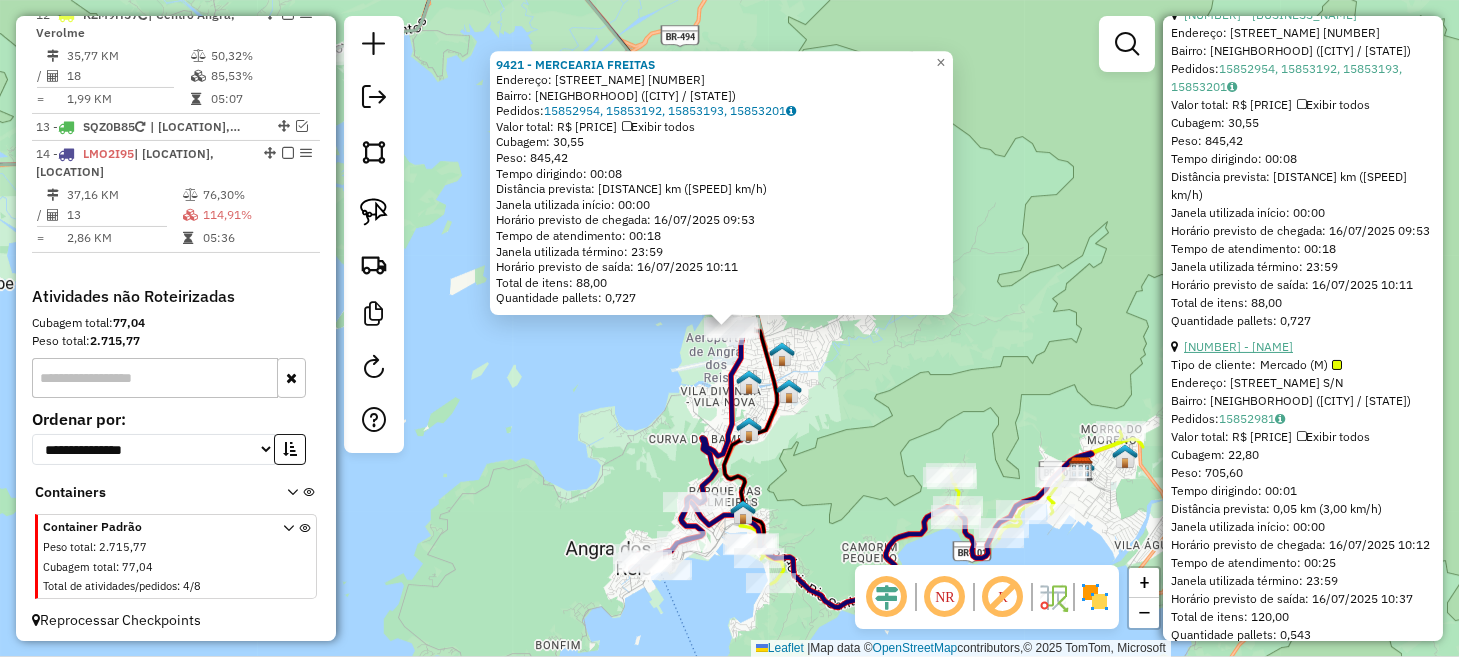 click on "10 - 5635 - MINI MERCADO SONHO M" at bounding box center (1238, 346) 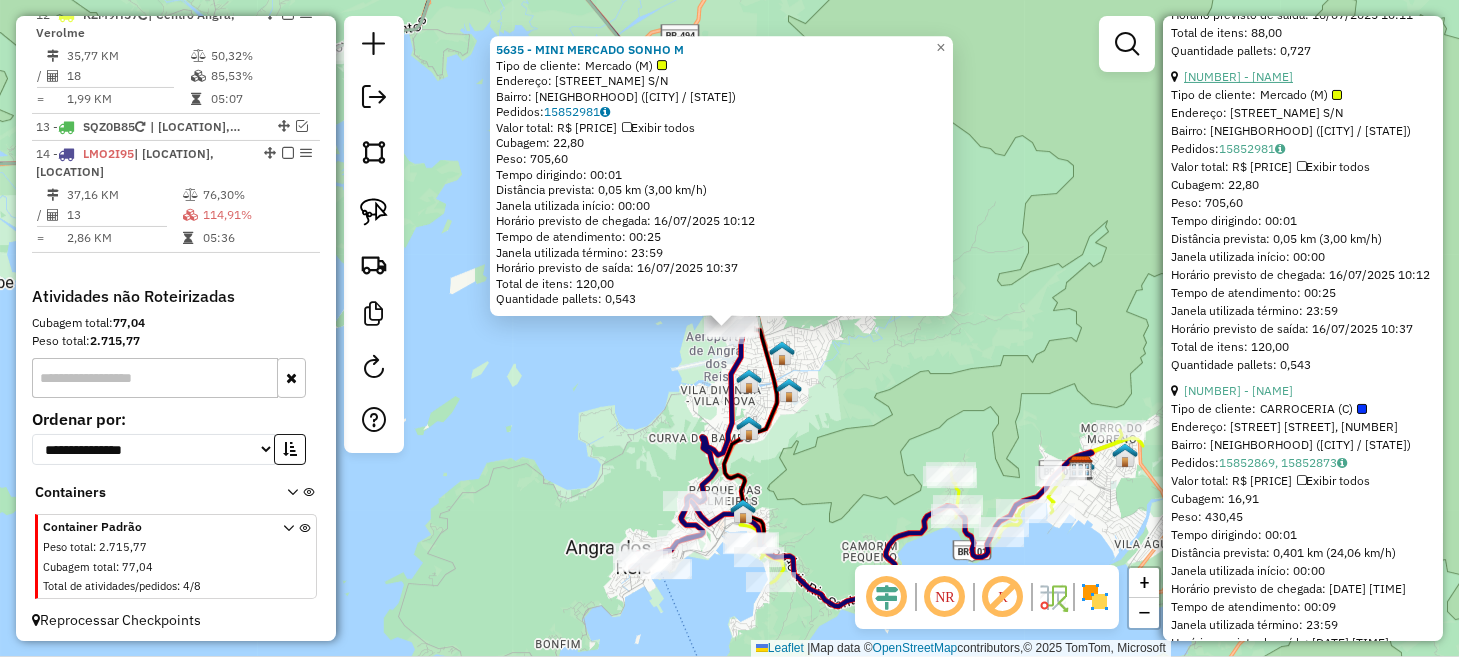 scroll, scrollTop: 1800, scrollLeft: 0, axis: vertical 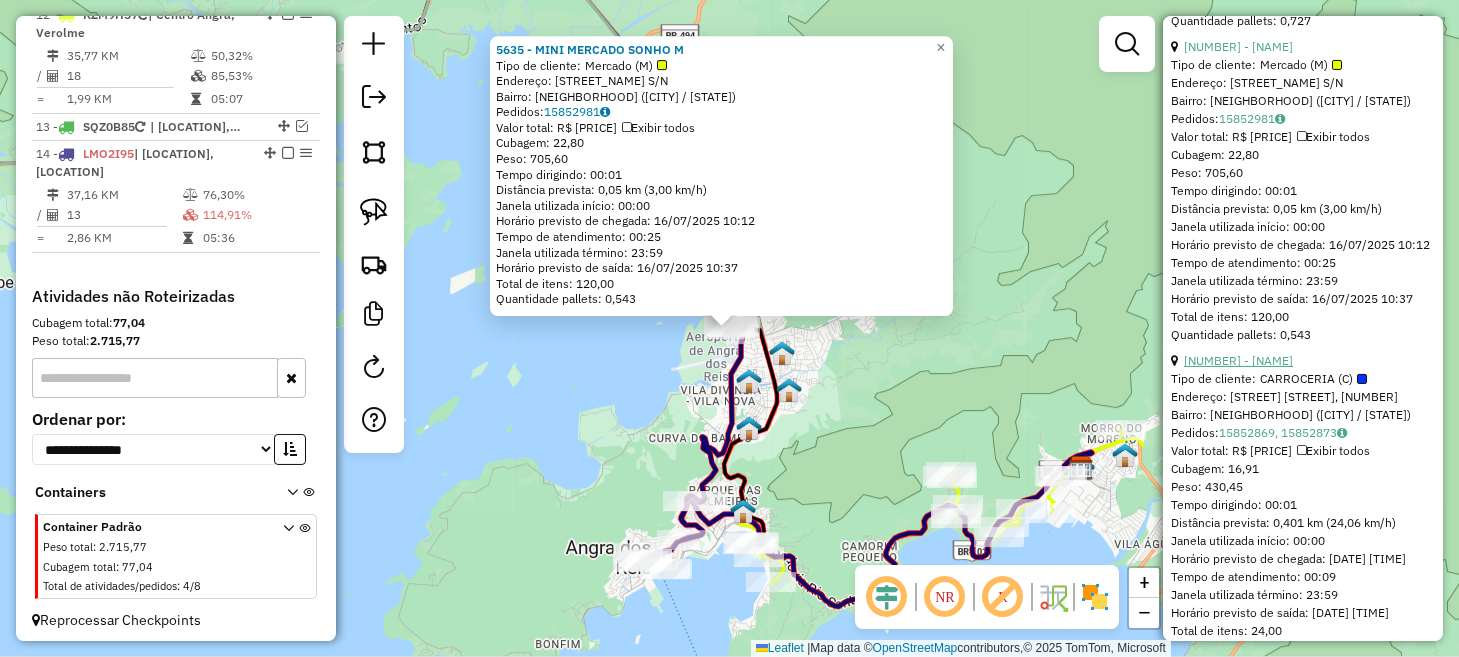 click on "2 - 10885 - ANDREA FRANCISCA" at bounding box center [1238, 360] 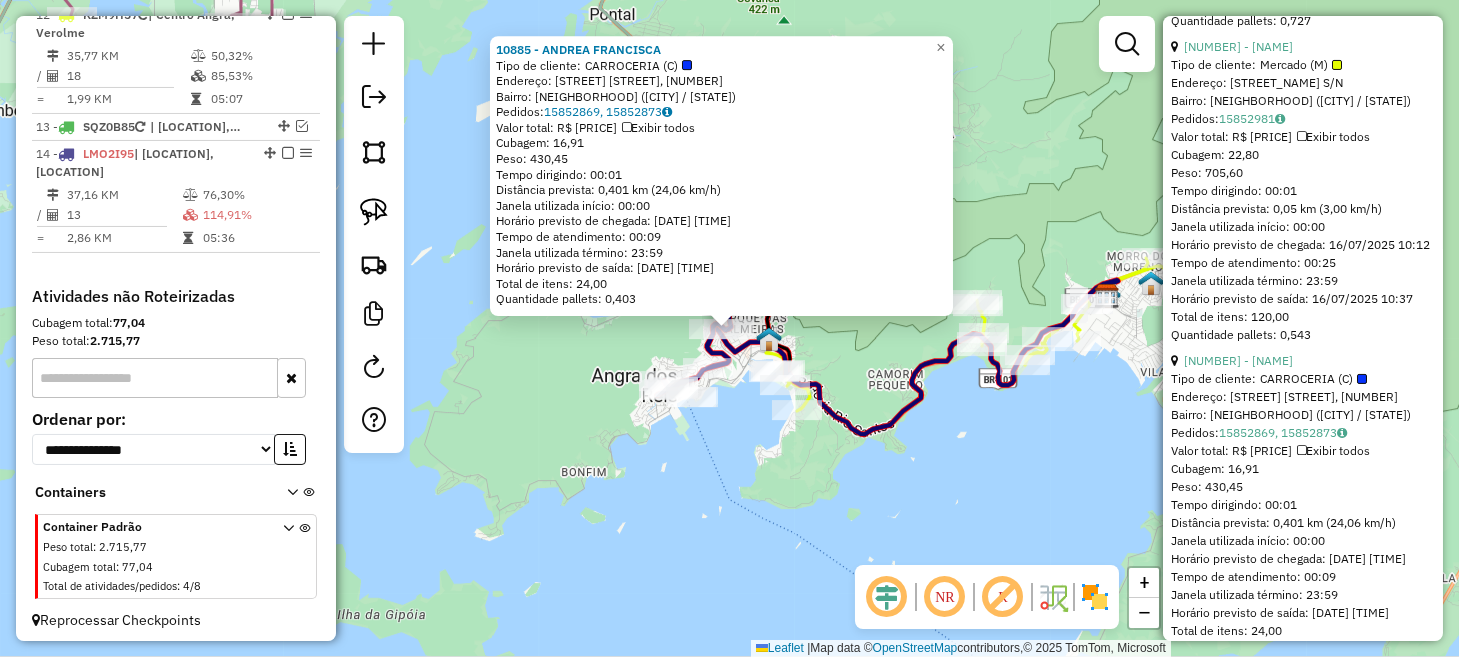 click on "10885 - ANDREA FRANCISCA  Tipo de cliente:   CARROCERIA (C)   Endereço: Rua Prefeito João Galindo, 2108   Bairro: Morro da Cruz (Angra dos Reis / RJ)   Pedidos:  15852869, 15852873   Valor total: R$ 1.808,70   Exibir todos   Cubagem: 16,91  Peso: 430,45  Tempo dirigindo: 00:01   Distância prevista: 0,401 km (24,06 km/h)   Janela utilizada início: 00:00   Horário previsto de chegada: 16/07/2025 07:19   Tempo de atendimento: 00:09   Janela utilizada término: 23:59   Horário previsto de saída: 16/07/2025 07:28   Total de itens: 24,00   Quantidade pallets: 0,403  × Janela de atendimento Grade de atendimento Capacidade Transportadoras Veículos Cliente Pedidos  Rotas Selecione os dias de semana para filtrar as janelas de atendimento  Seg   Ter   Qua   Qui   Sex   Sáb   Dom  Informe o período da janela de atendimento: De: Até:  Filtrar exatamente a janela do cliente  Considerar janela de atendimento padrão  Selecione os dias de semana para filtrar as grades de atendimento  Seg   Ter   Qua   Qui   Sex" 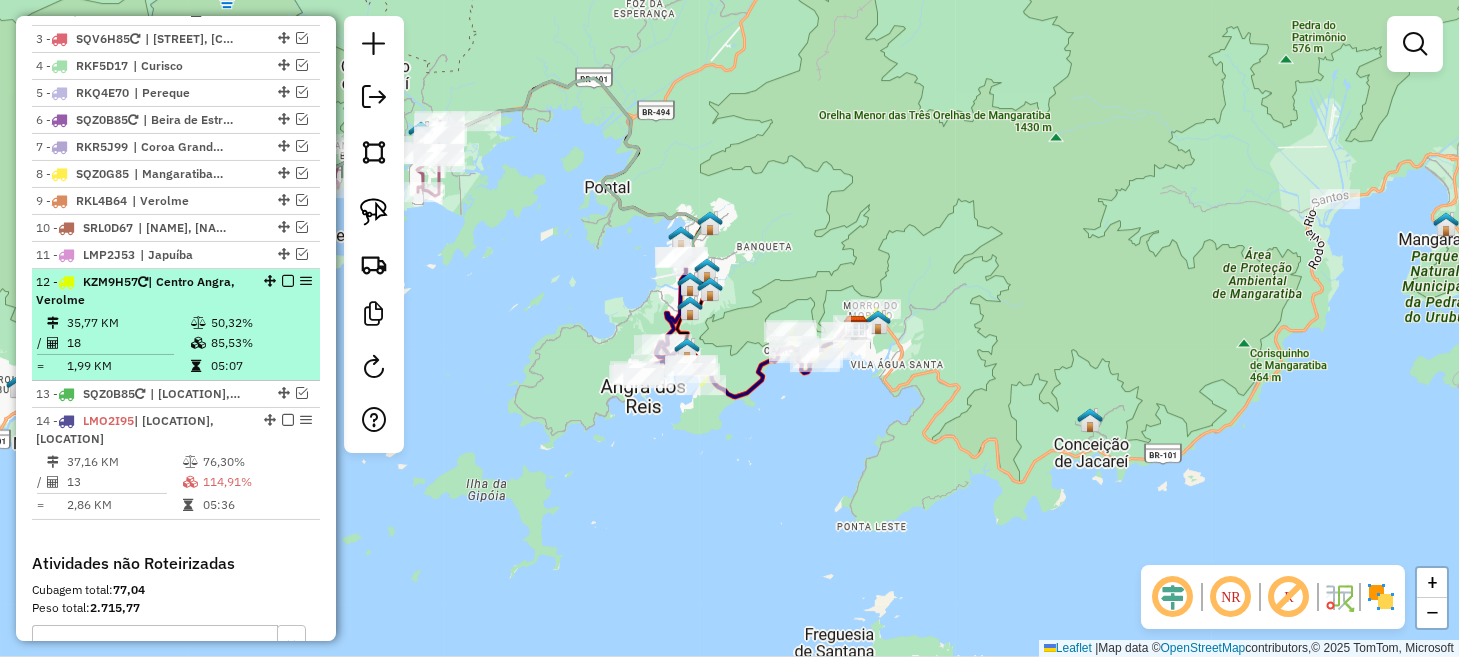 scroll, scrollTop: 980, scrollLeft: 0, axis: vertical 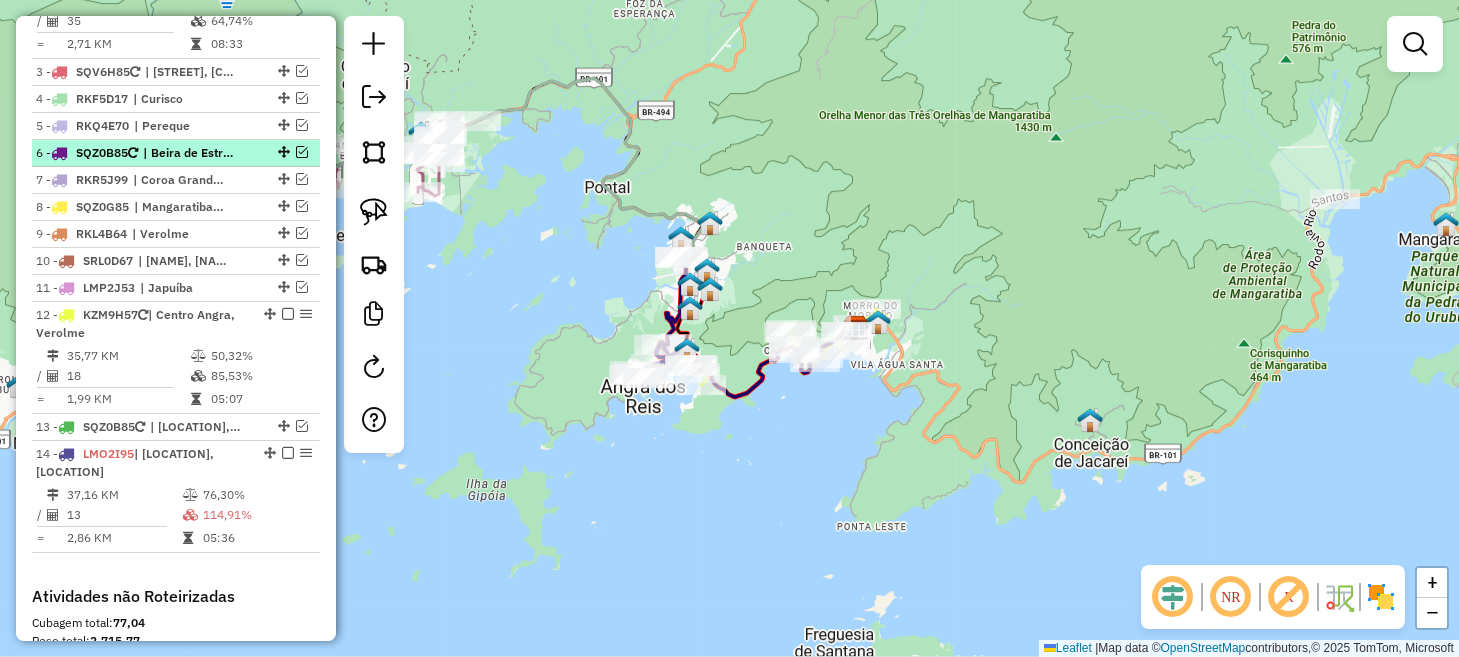click at bounding box center [302, 152] 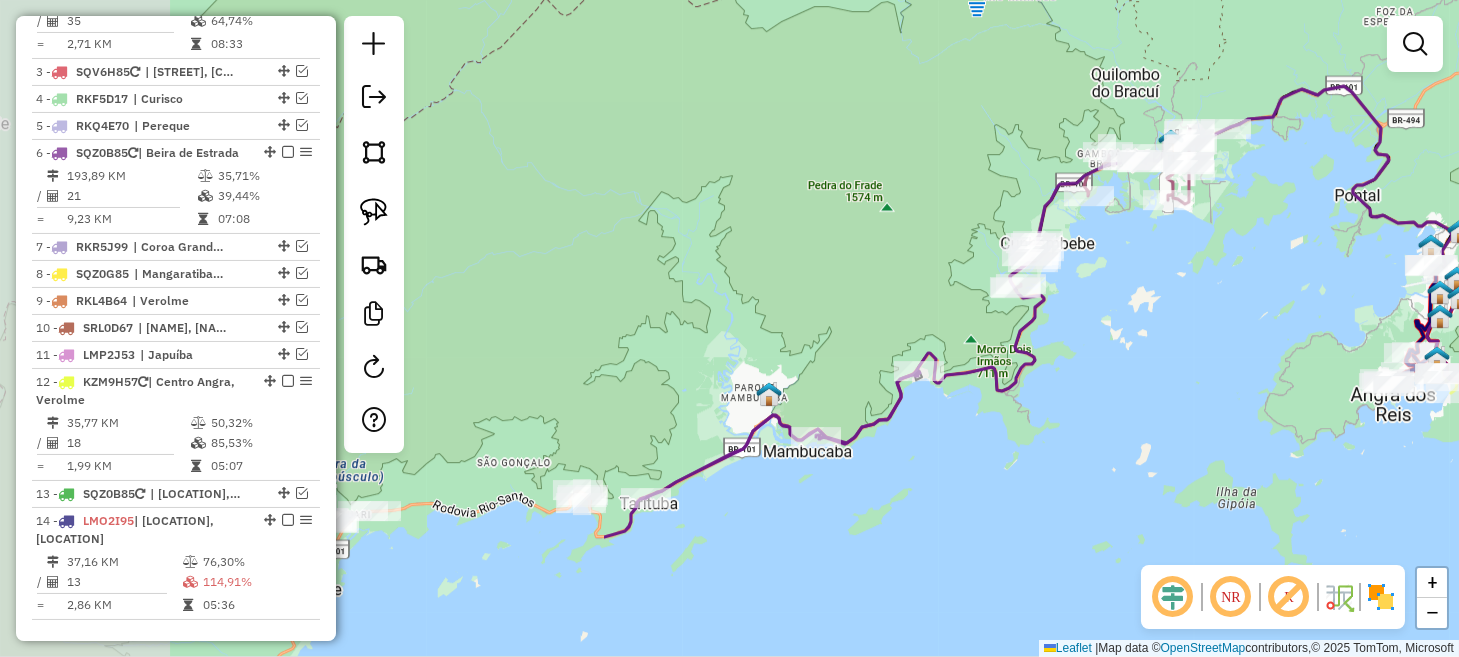 drag, startPoint x: 480, startPoint y: 294, endPoint x: 1230, endPoint y: 302, distance: 750.04266 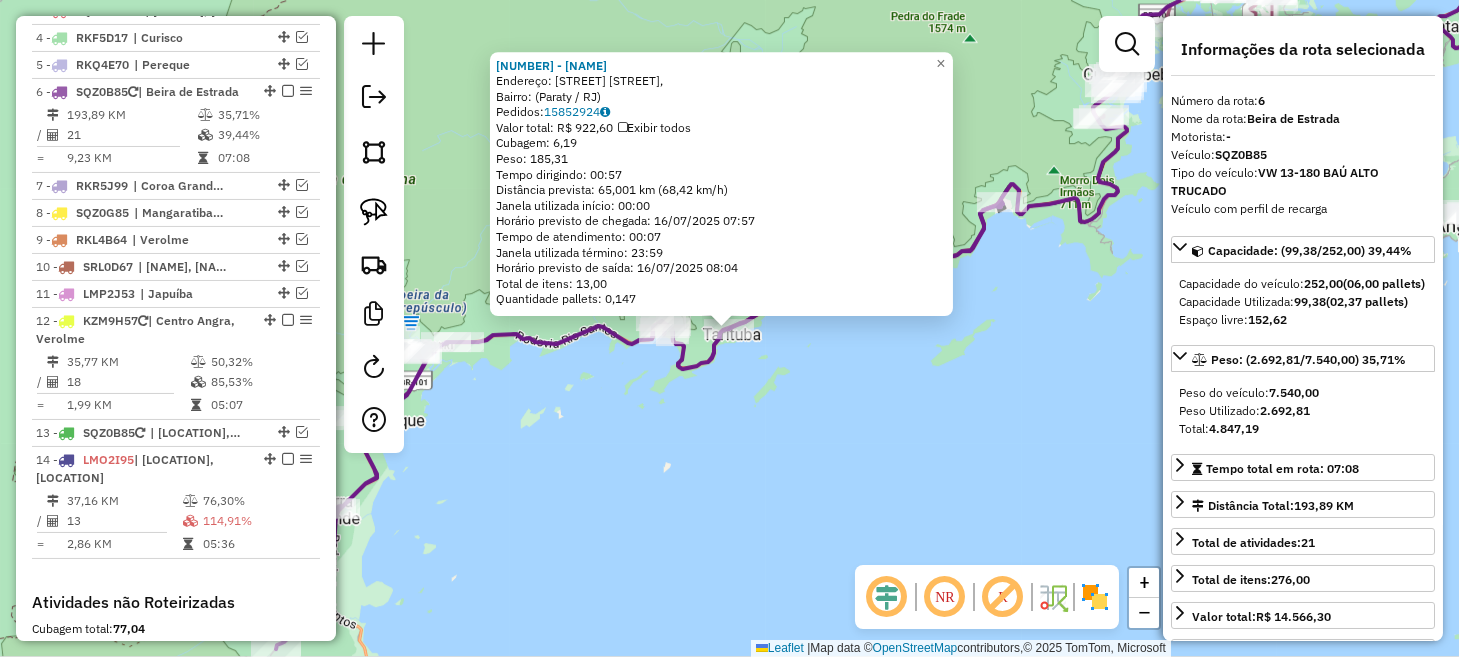 scroll, scrollTop: 1101, scrollLeft: 0, axis: vertical 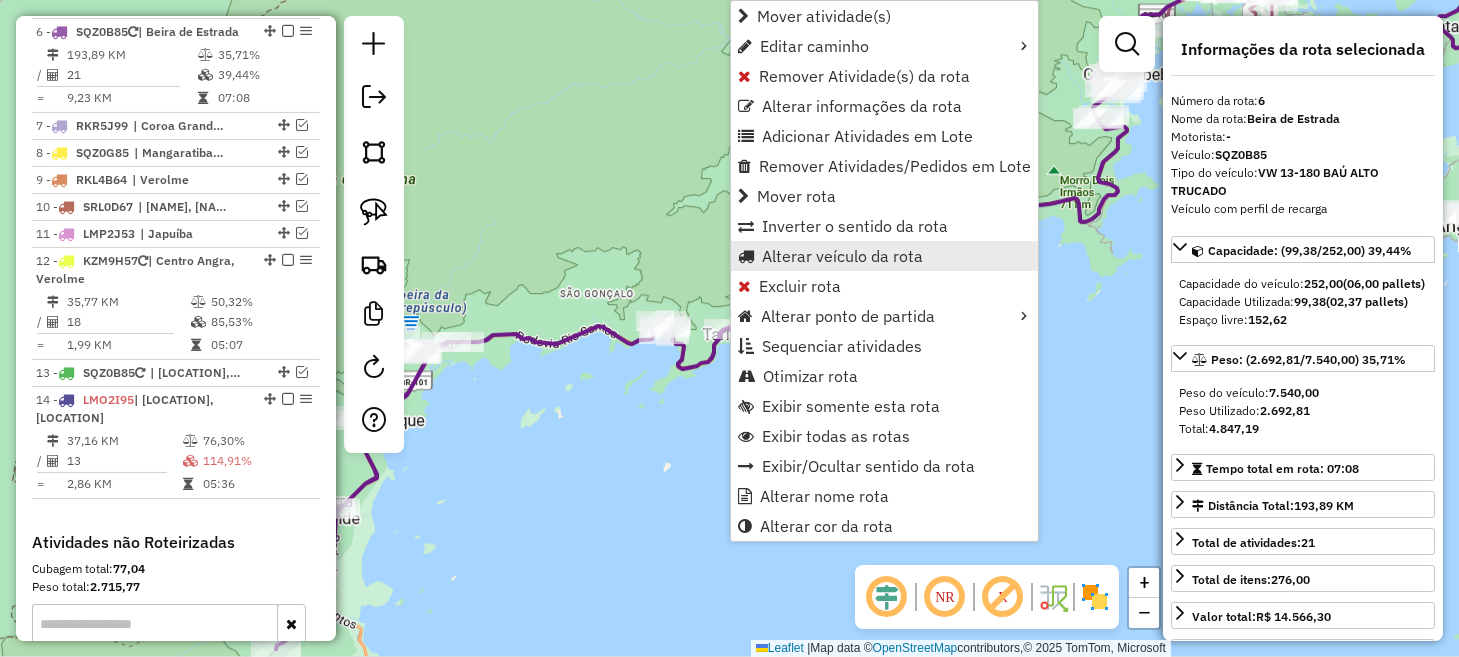 click on "Alterar veículo da rota" at bounding box center [842, 256] 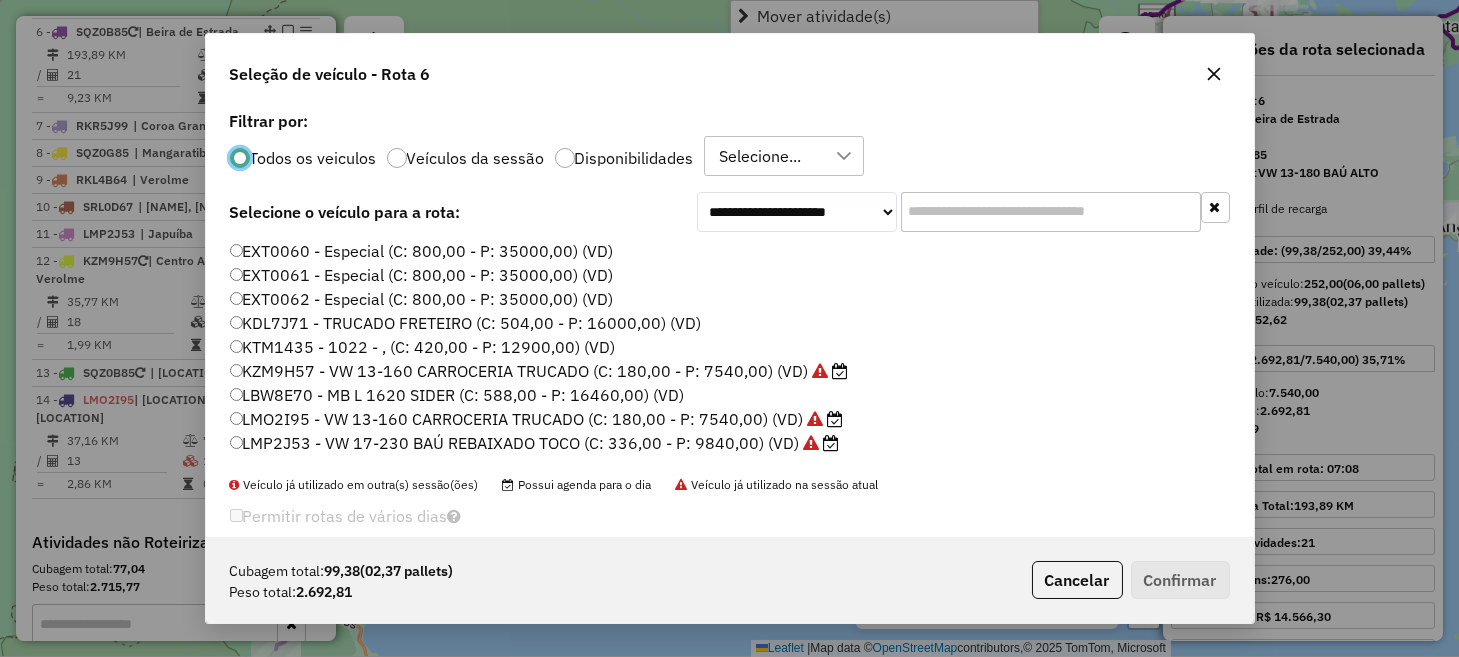 scroll, scrollTop: 10, scrollLeft: 6, axis: both 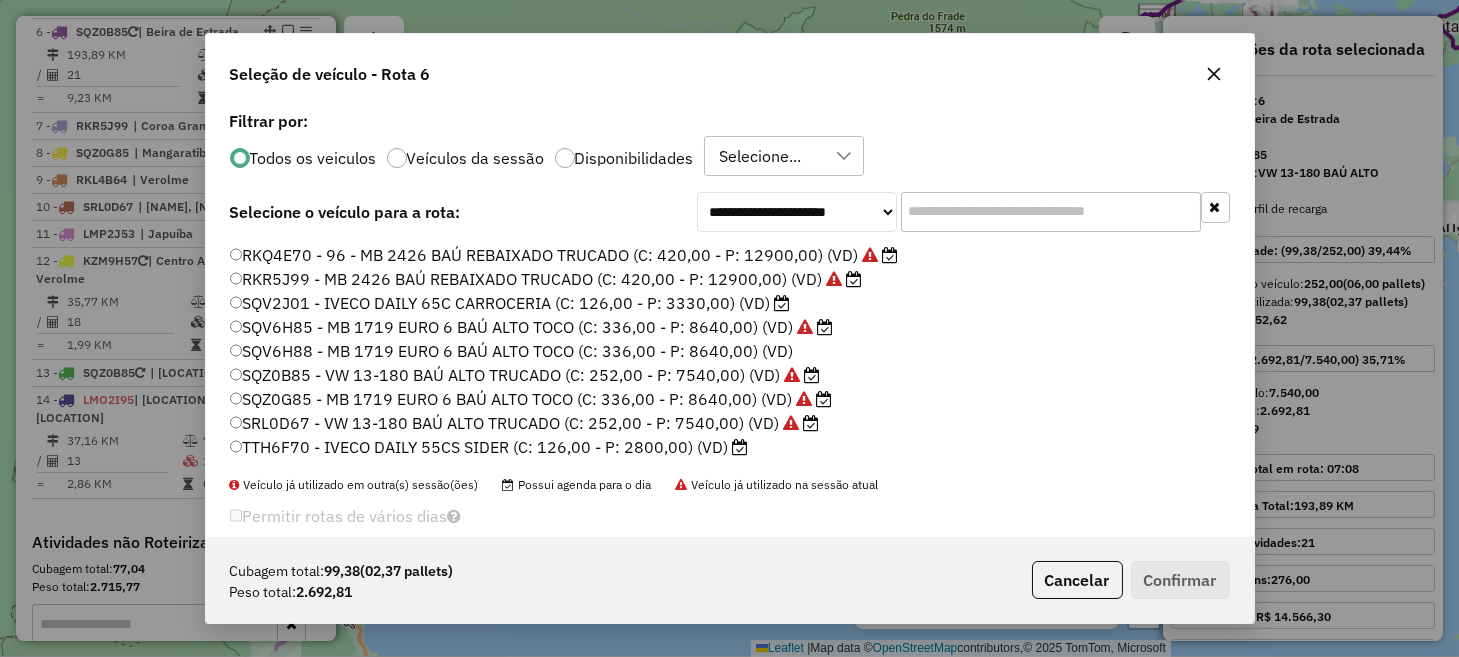 click on "TTH6F70 - IVECO DAILY 55CS SIDER (C: 126,00 - P: 2800,00) (VD)" 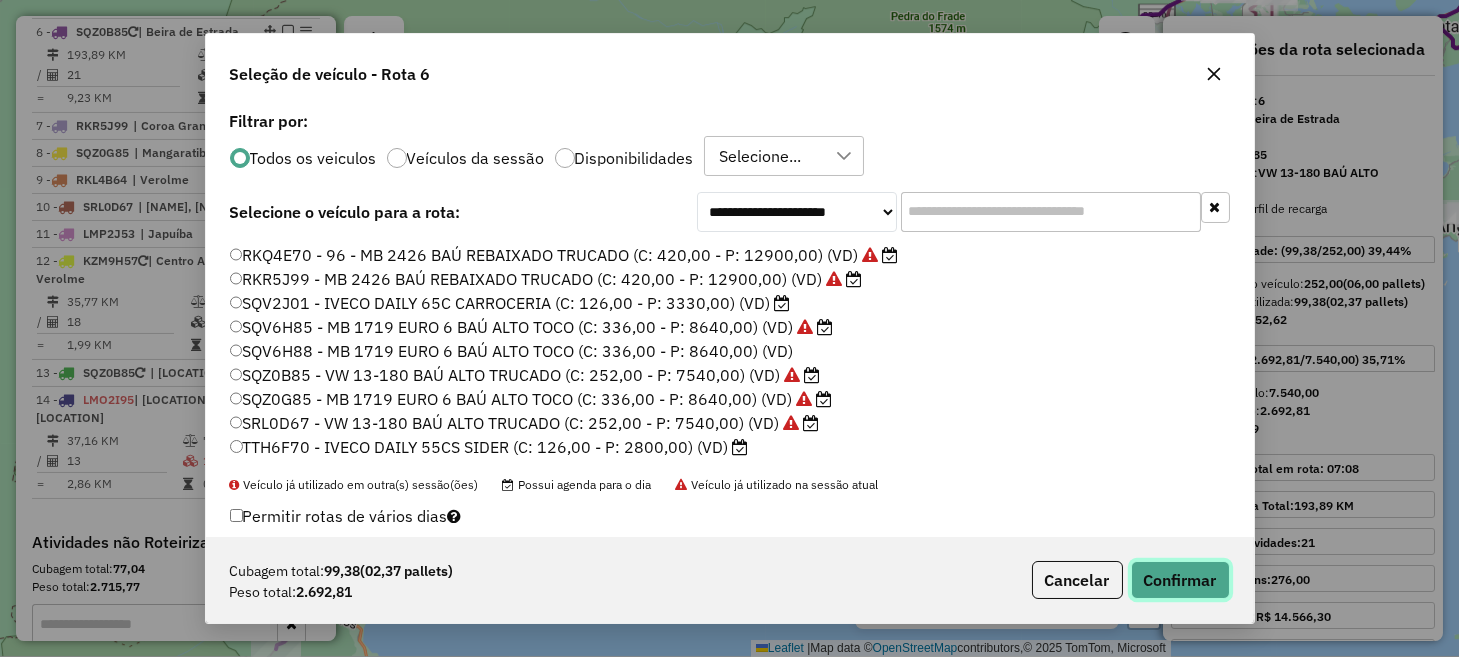 click on "Confirmar" 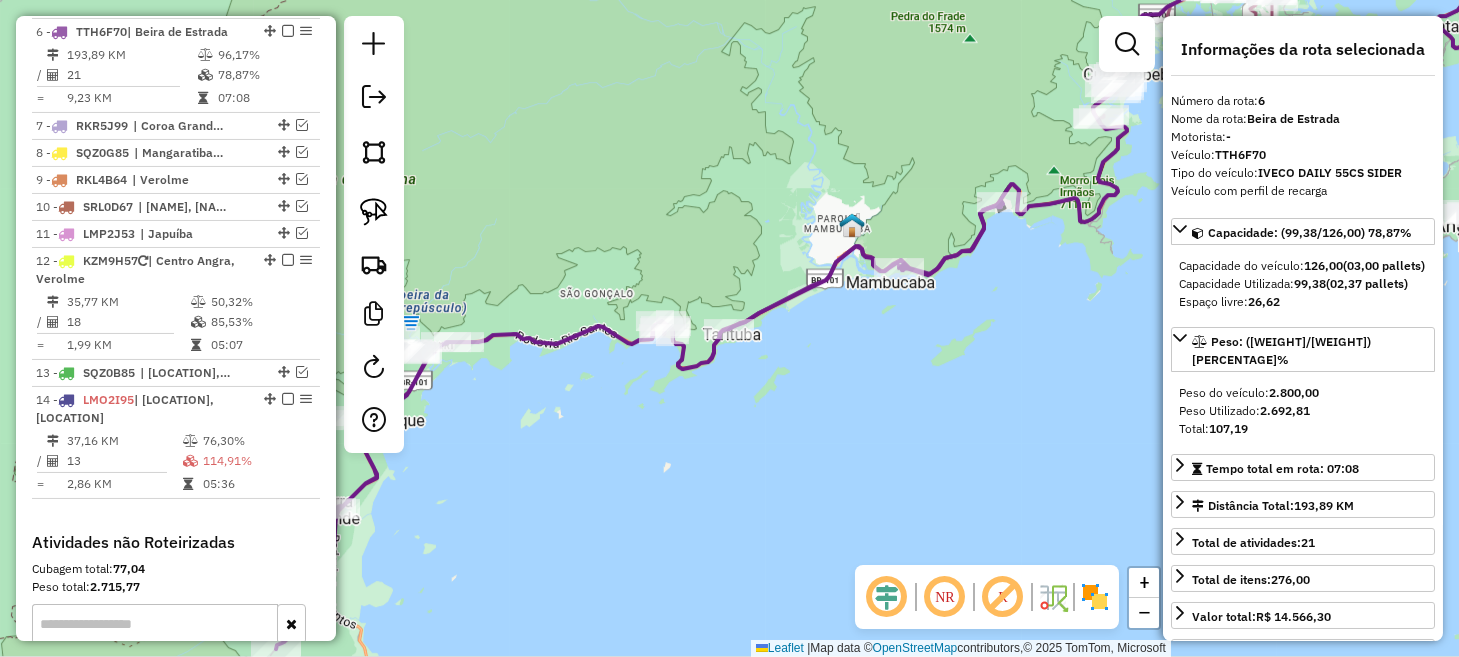 click on "Janela de atendimento Grade de atendimento Capacidade Transportadoras Veículos Cliente Pedidos  Rotas Selecione os dias de semana para filtrar as janelas de atendimento  Seg   Ter   Qua   Qui   Sex   Sáb   Dom  Informe o período da janela de atendimento: De: Até:  Filtrar exatamente a janela do cliente  Considerar janela de atendimento padrão  Selecione os dias de semana para filtrar as grades de atendimento  Seg   Ter   Qua   Qui   Sex   Sáb   Dom   Considerar clientes sem dia de atendimento cadastrado  Clientes fora do dia de atendimento selecionado Filtrar as atividades entre os valores definidos abaixo:  Peso mínimo:   Peso máximo:   Cubagem mínima:   Cubagem máxima:   De:   Até:  Filtrar as atividades entre o tempo de atendimento definido abaixo:  De:   Até:   Considerar capacidade total dos clientes não roteirizados Transportadora: Selecione um ou mais itens Tipo de veículo: Selecione um ou mais itens Veículo: Selecione um ou mais itens Motorista: Selecione um ou mais itens Nome: Rótulo:" 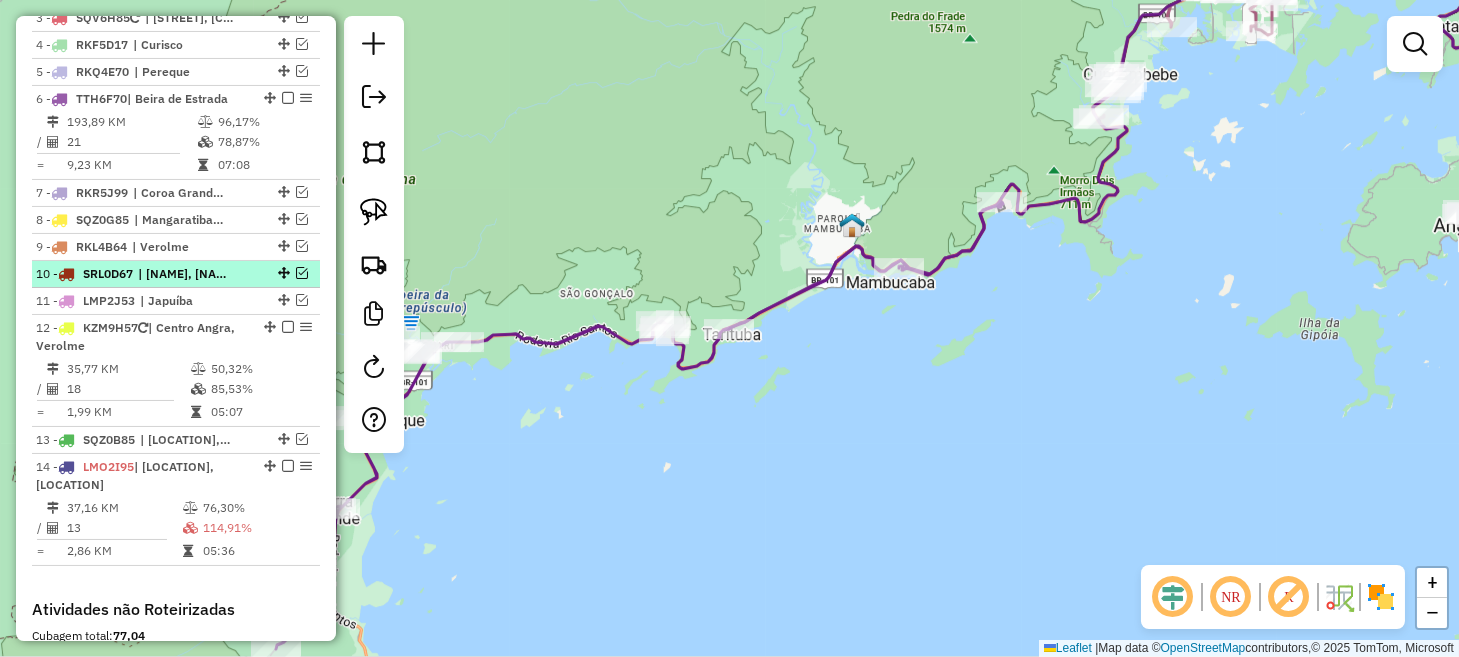 scroll, scrollTop: 1001, scrollLeft: 0, axis: vertical 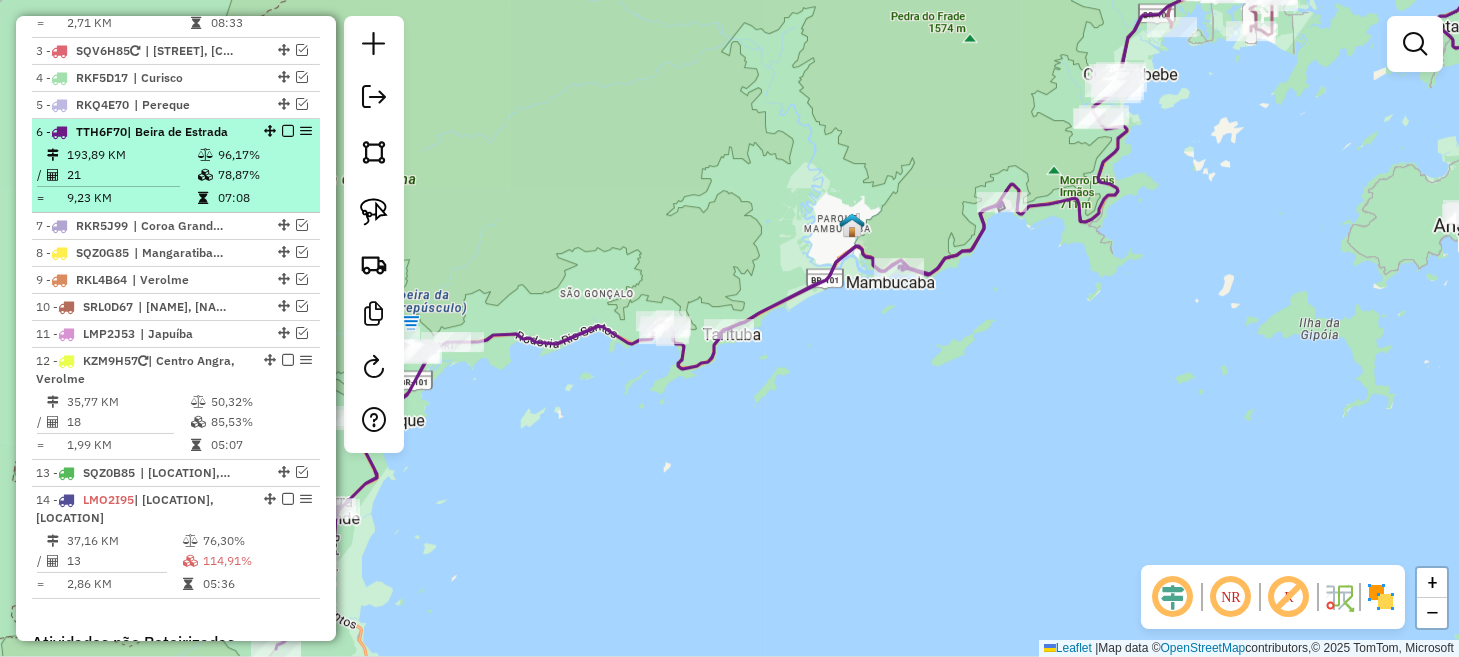 click at bounding box center [288, 131] 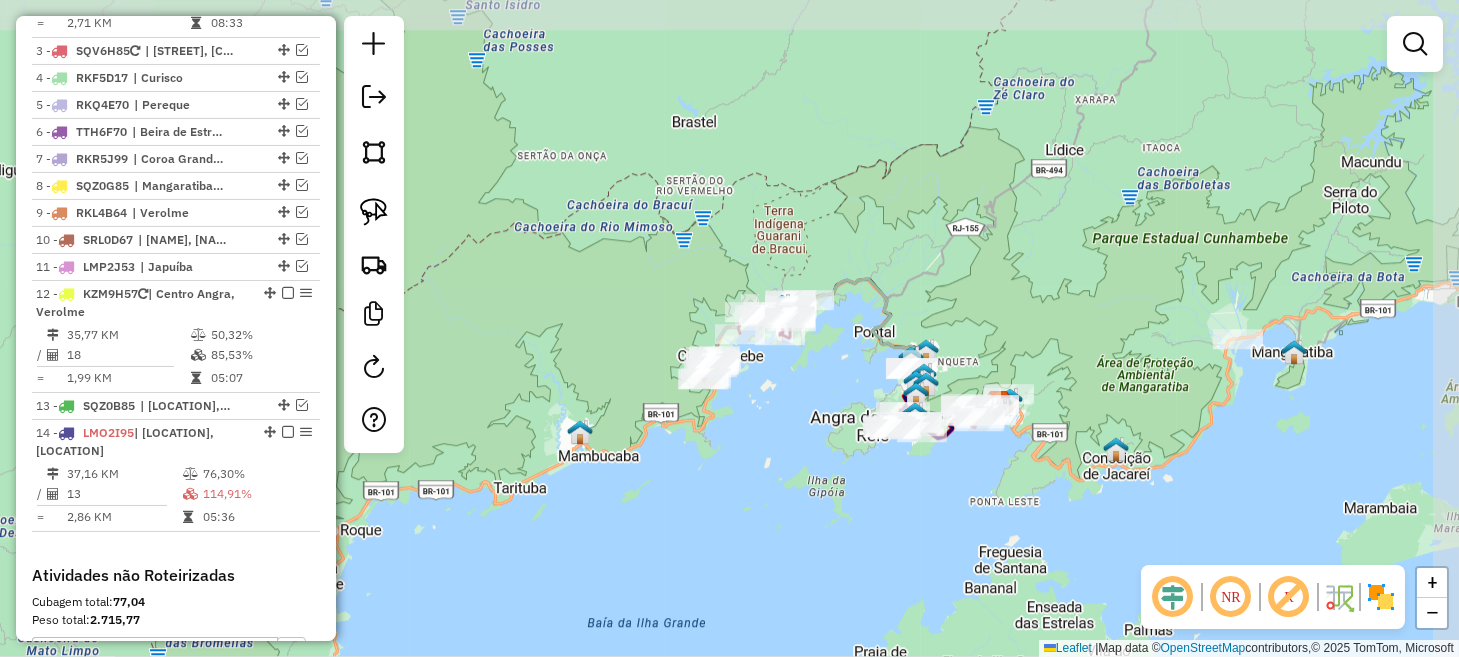 drag, startPoint x: 1020, startPoint y: 386, endPoint x: 741, endPoint y: 530, distance: 313.96976 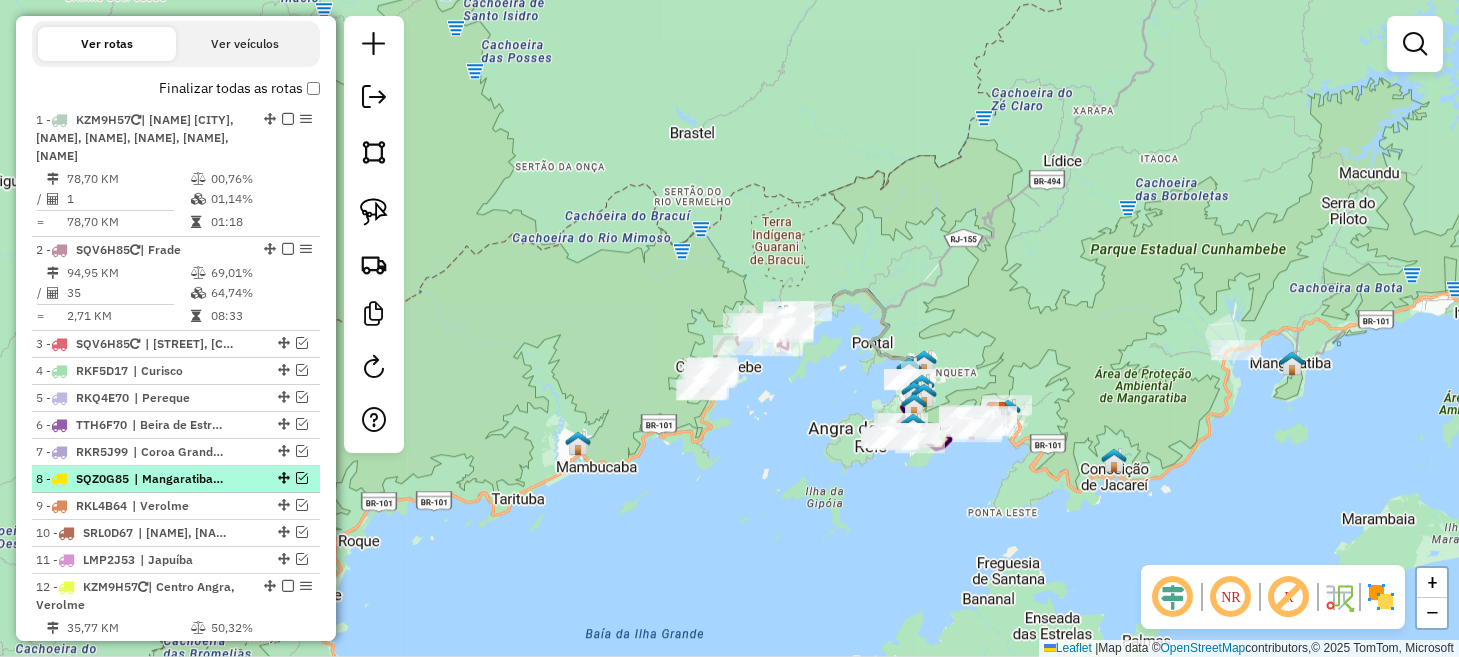 scroll, scrollTop: 701, scrollLeft: 0, axis: vertical 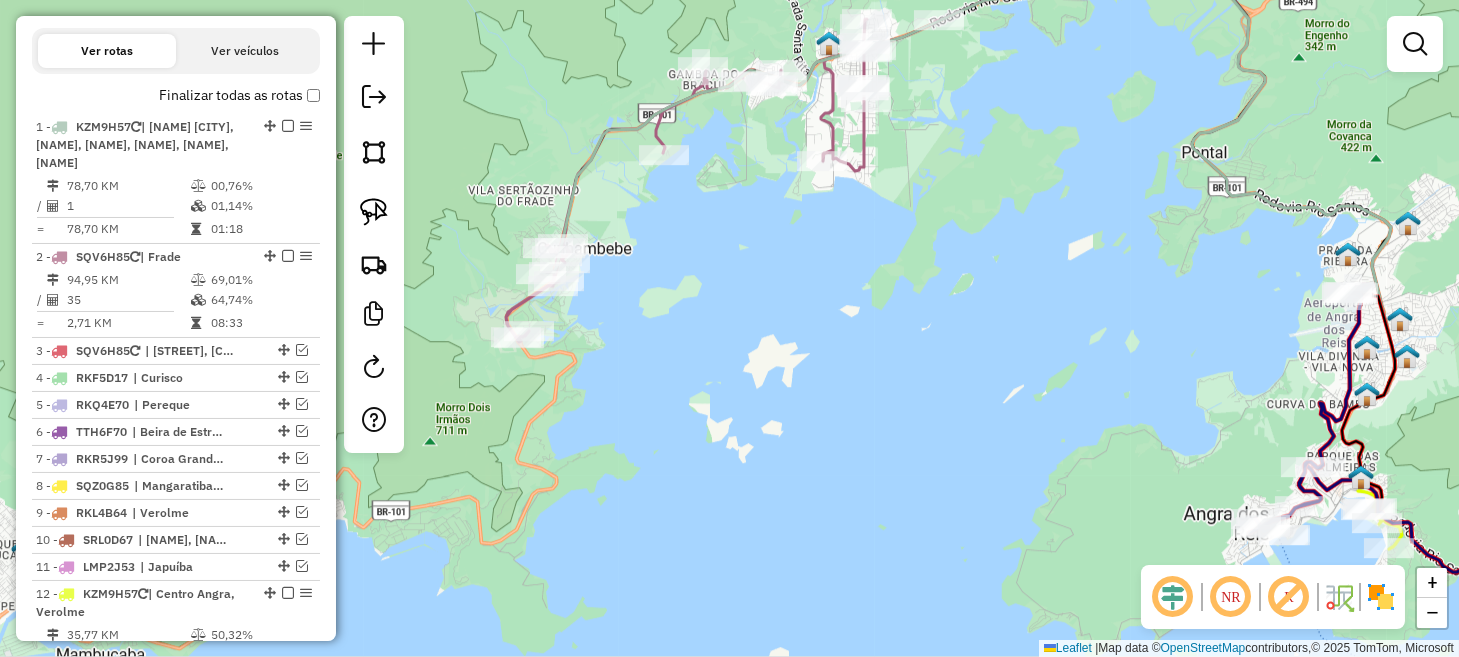 drag, startPoint x: 786, startPoint y: 404, endPoint x: 937, endPoint y: 334, distance: 166.43617 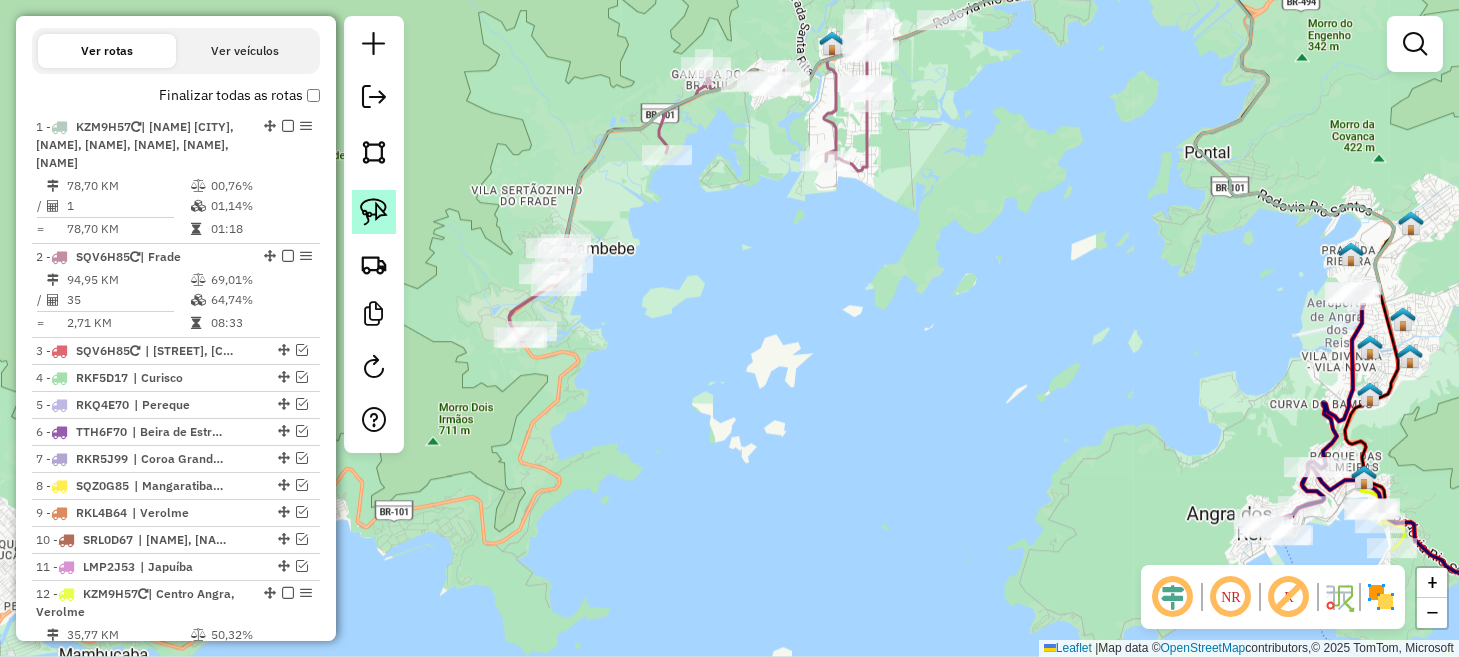 drag, startPoint x: 364, startPoint y: 213, endPoint x: 476, endPoint y: 210, distance: 112.04017 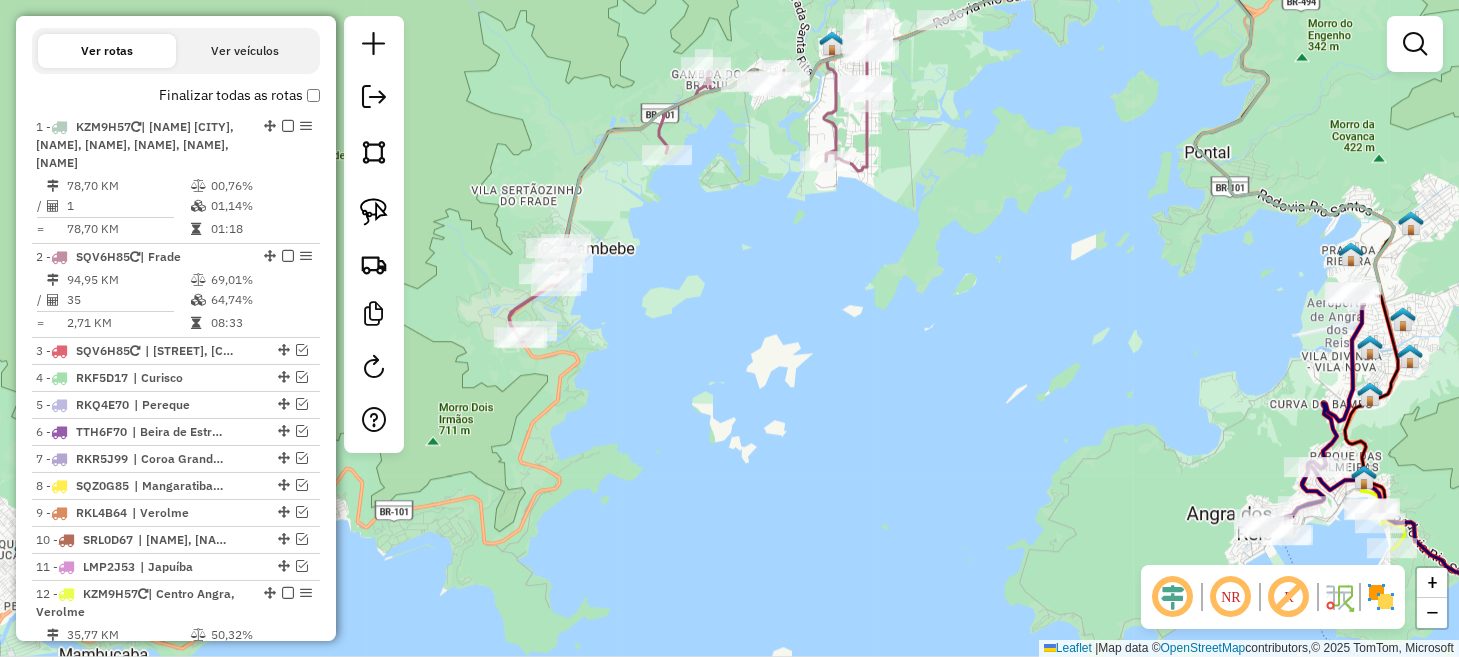 click 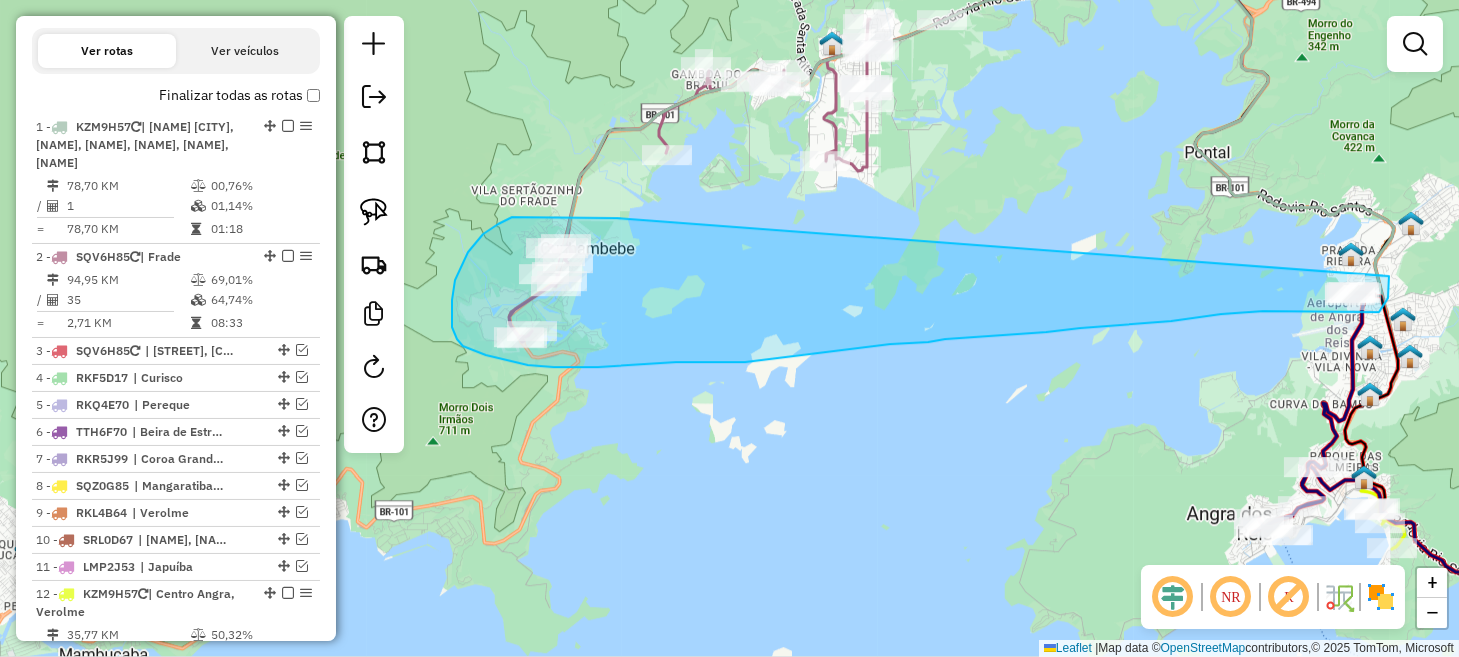 drag, startPoint x: 617, startPoint y: 218, endPoint x: 1372, endPoint y: 263, distance: 756.33984 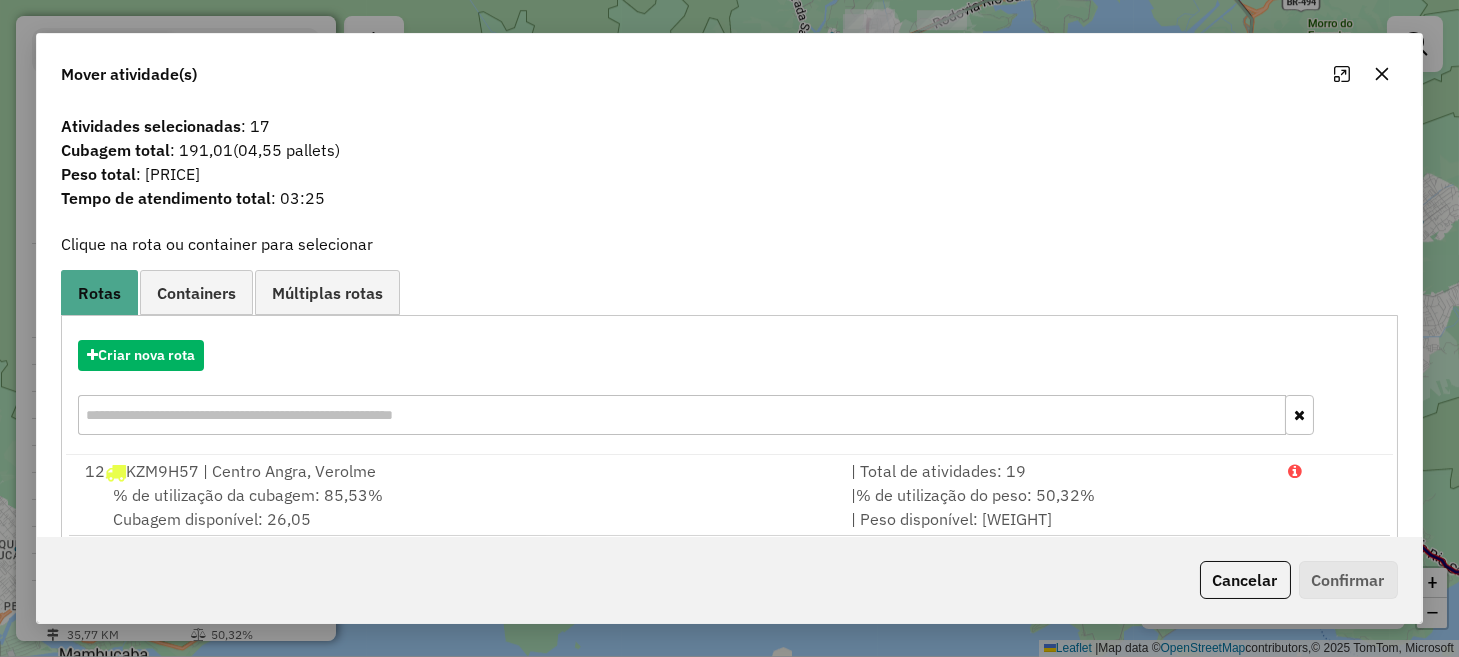 click on "Cancelar" 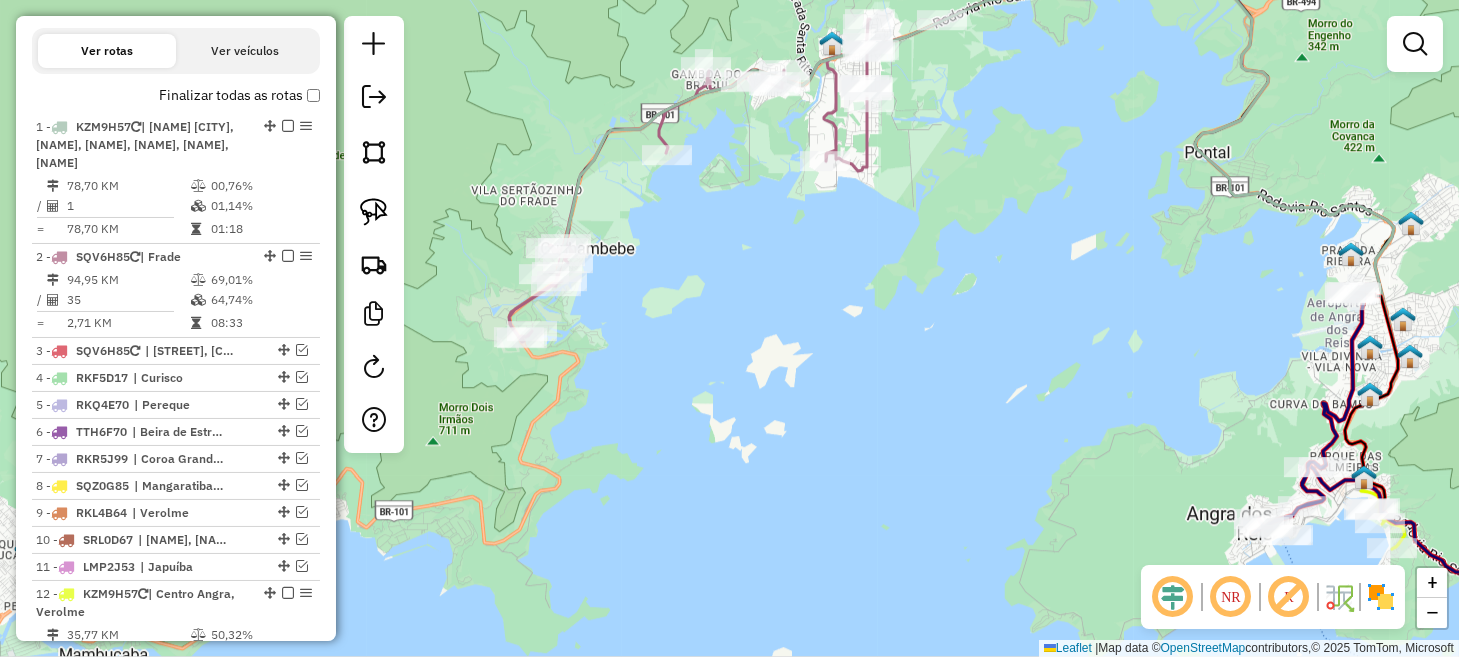 drag, startPoint x: 924, startPoint y: 297, endPoint x: 889, endPoint y: 435, distance: 142.36923 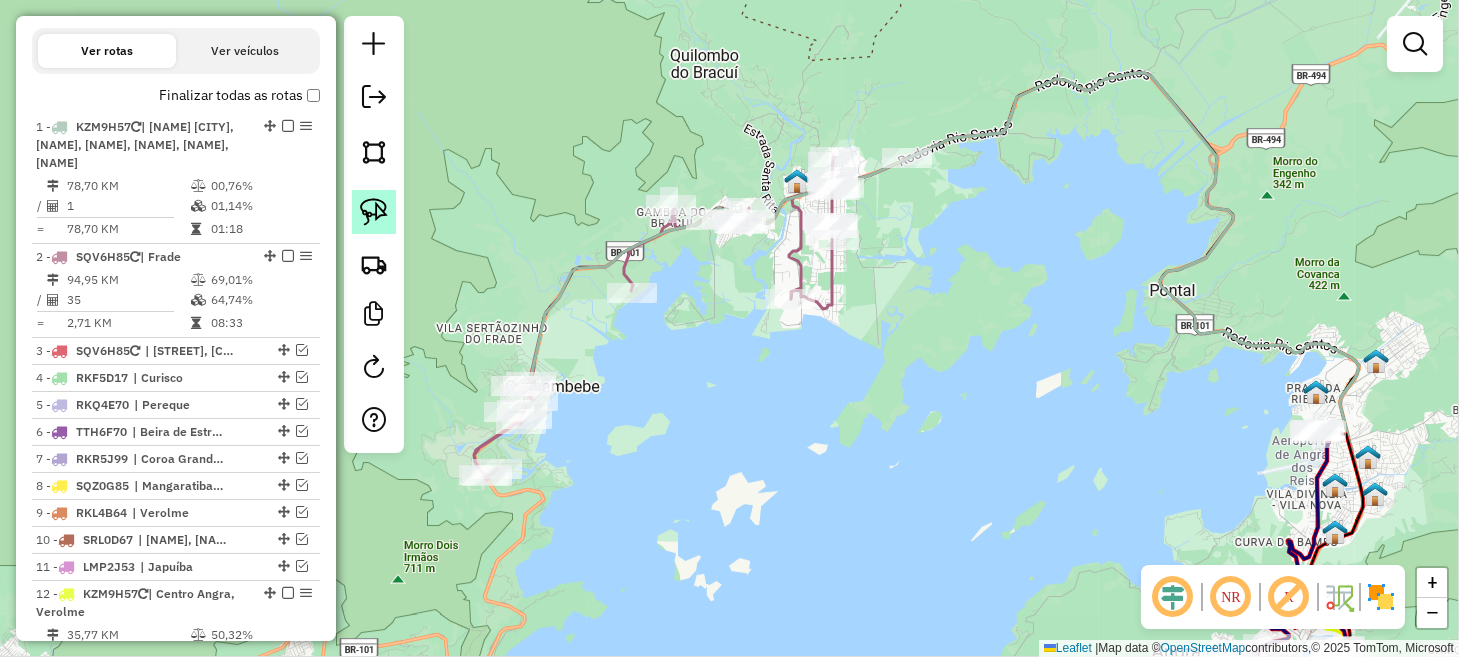 click 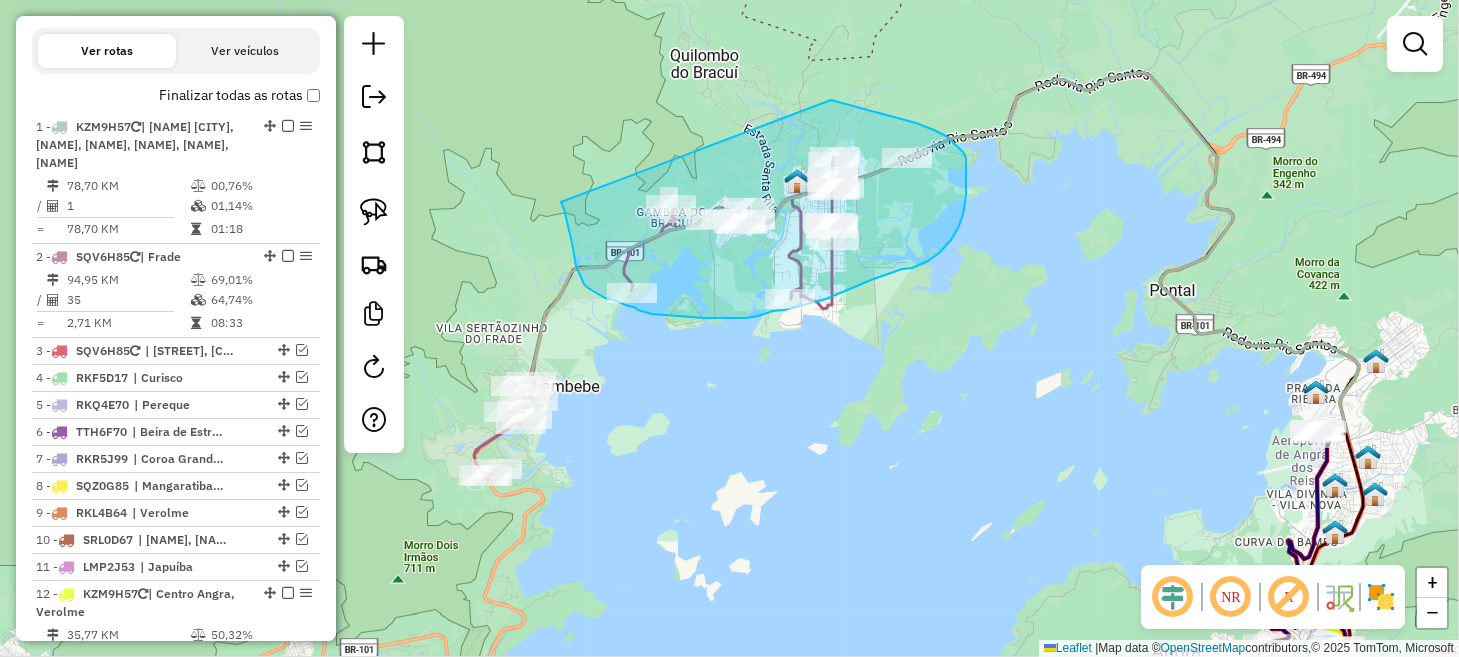 drag, startPoint x: 564, startPoint y: 209, endPoint x: 831, endPoint y: 100, distance: 288.3921 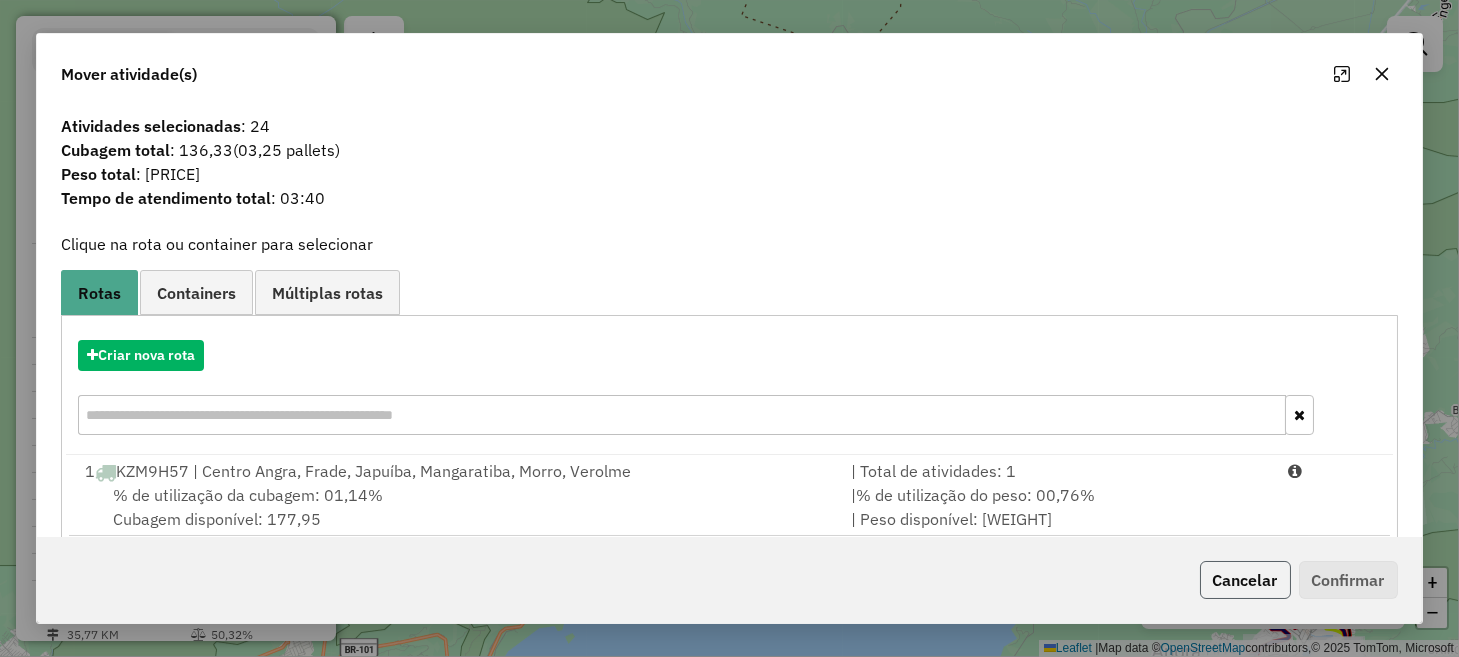 click on "Cancelar" 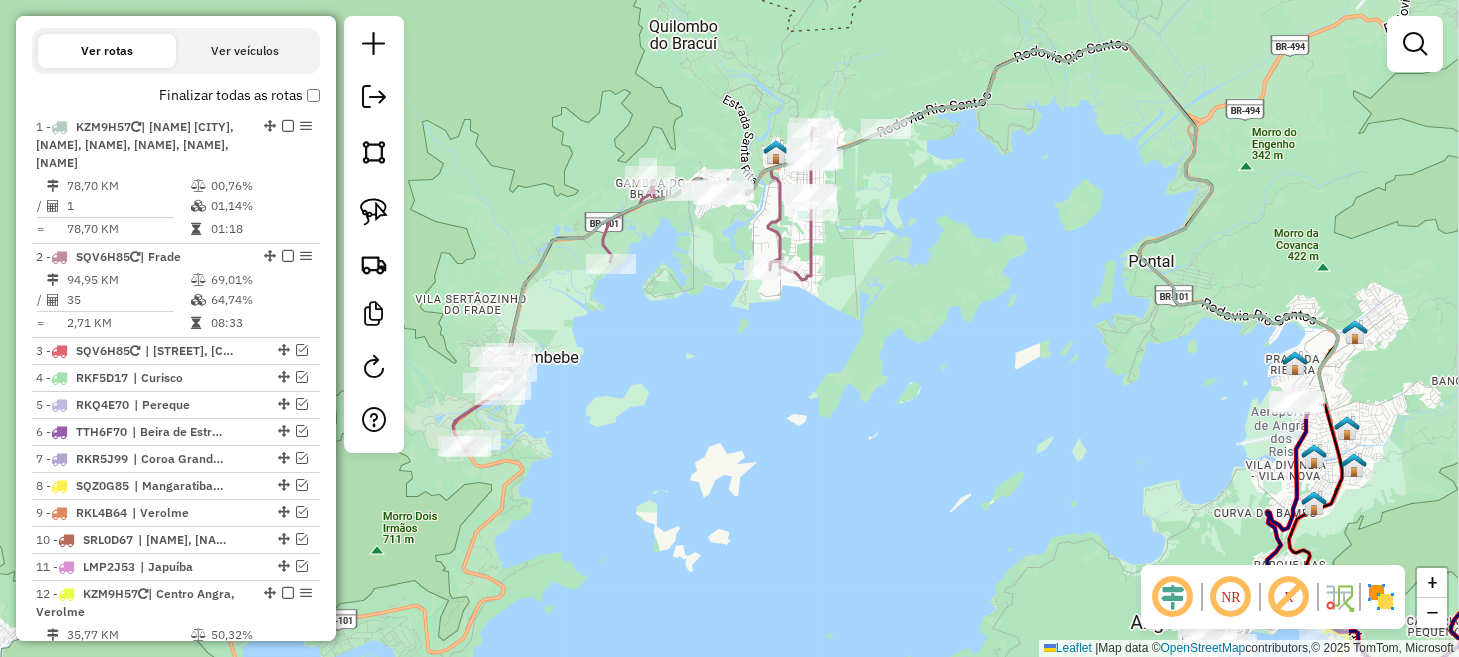 drag, startPoint x: 818, startPoint y: 416, endPoint x: 685, endPoint y: 230, distance: 228.65913 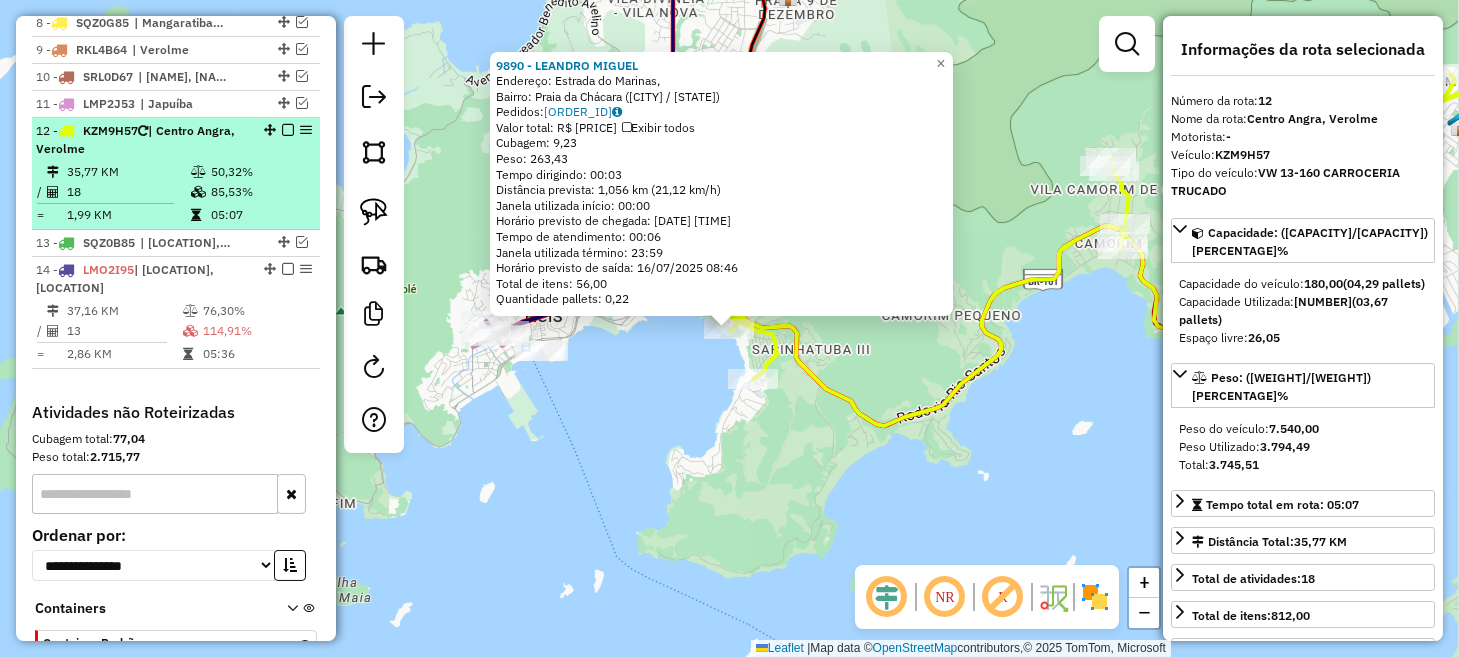 scroll, scrollTop: 1163, scrollLeft: 0, axis: vertical 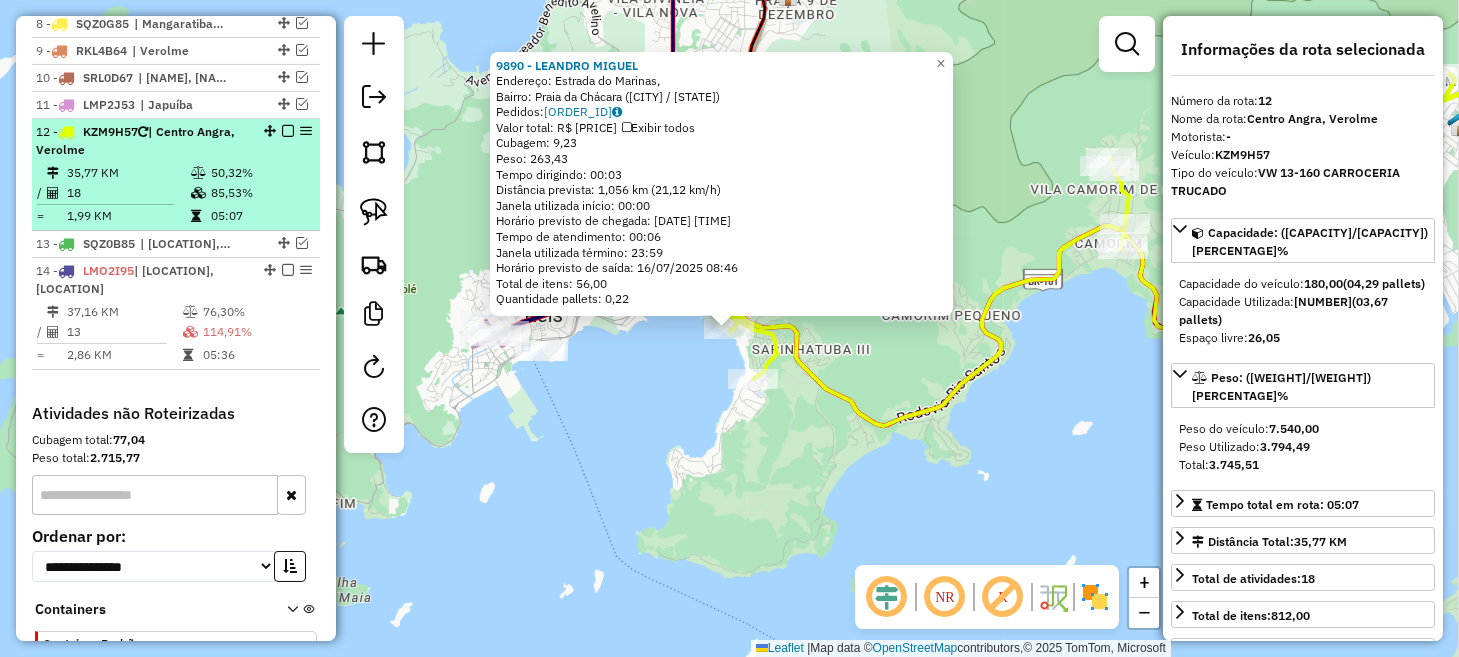 click at bounding box center (288, 131) 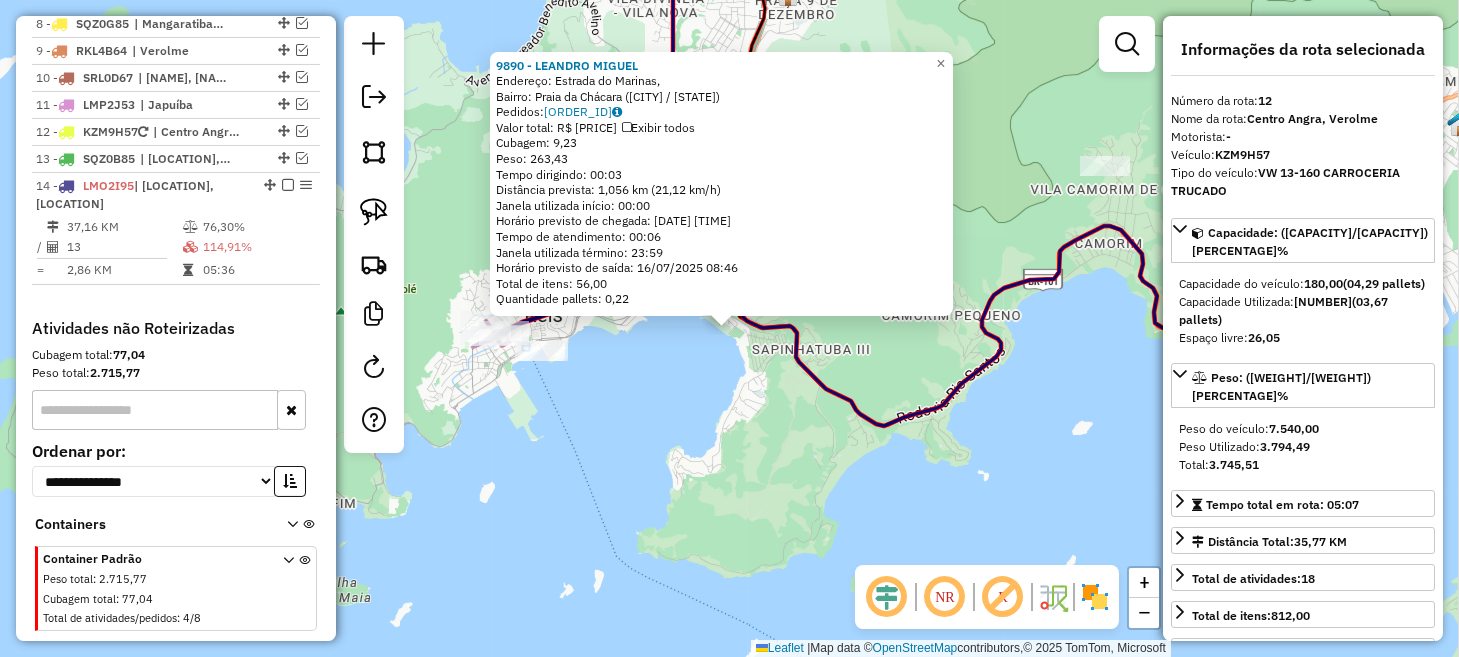 click on "9890 - LEANDRO MIGUEL  Endereço: Estrada do Marinas,    Bairro: Praia da Chácara (Angra dos Reis / RJ)   Pedidos:  15853090   Valor total: R$ 1.025,67   Exibir todos   Cubagem: 9,23  Peso: 263,43  Tempo dirigindo: 00:03   Distância prevista: 1,056 km (21,12 km/h)   Janela utilizada início: 00:00   Horário previsto de chegada: 16/07/2025 08:40   Tempo de atendimento: 00:06   Janela utilizada término: 23:59   Horário previsto de saída: 16/07/2025 08:46   Total de itens: 56,00   Quantidade pallets: 0,22  × Janela de atendimento Grade de atendimento Capacidade Transportadoras Veículos Cliente Pedidos  Rotas Selecione os dias de semana para filtrar as janelas de atendimento  Seg   Ter   Qua   Qui   Sex   Sáb   Dom  Informe o período da janela de atendimento: De: Até:  Filtrar exatamente a janela do cliente  Considerar janela de atendimento padrão  Selecione os dias de semana para filtrar as grades de atendimento  Seg   Ter   Qua   Qui   Sex   Sáb   Dom   Peso mínimo:   Peso máximo:   De:   Até:" 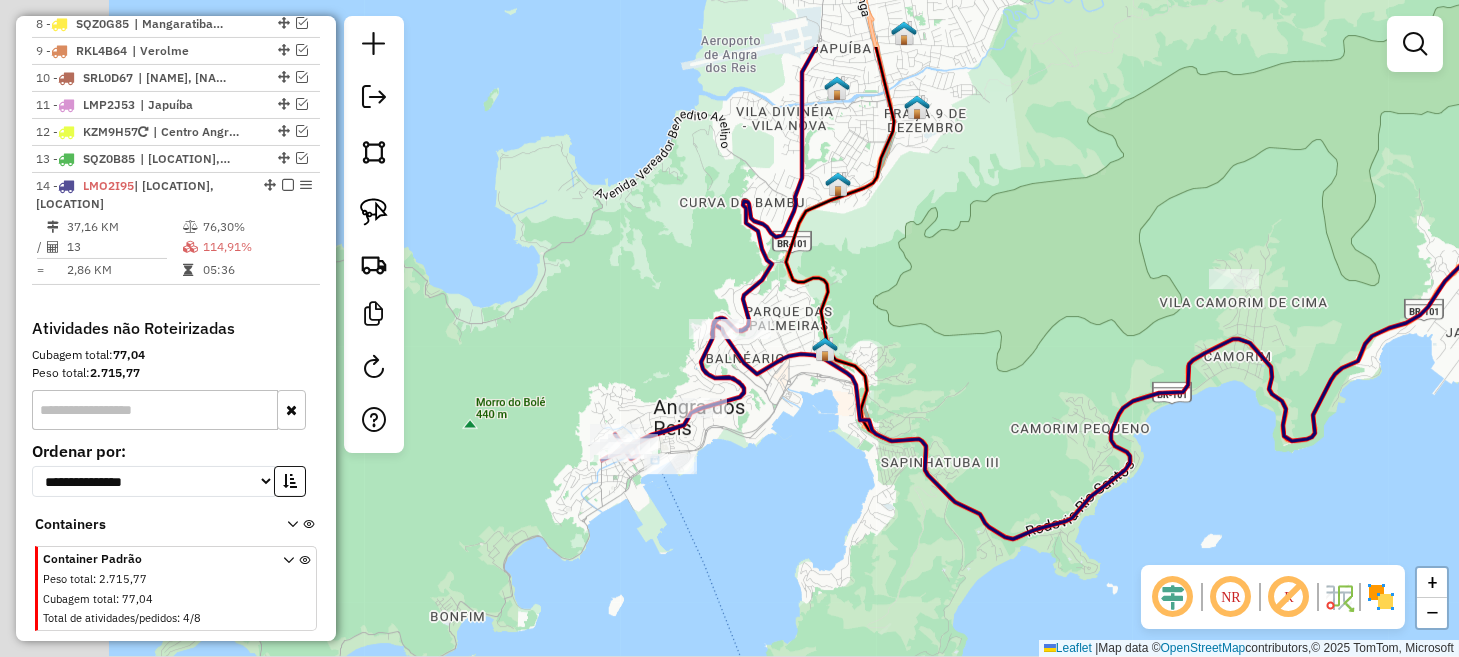 drag, startPoint x: 608, startPoint y: 443, endPoint x: 855, endPoint y: 607, distance: 296.48776 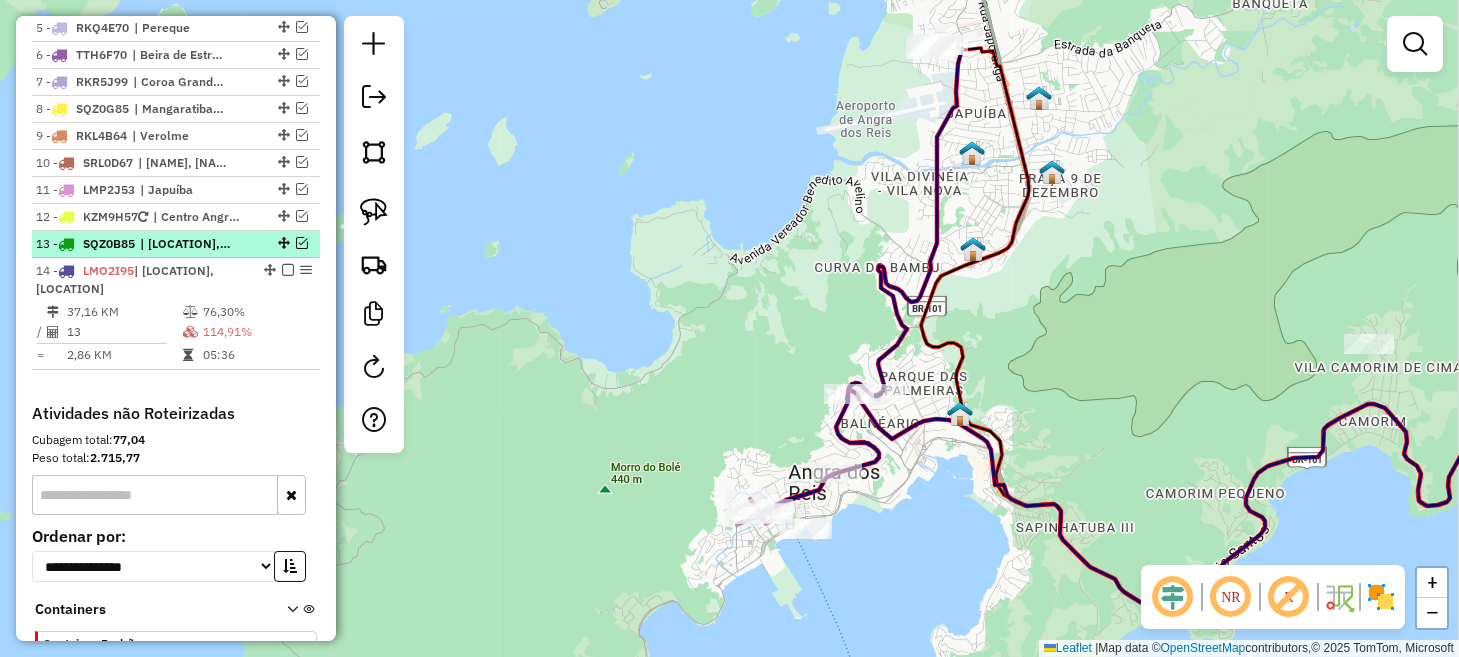 scroll, scrollTop: 1063, scrollLeft: 0, axis: vertical 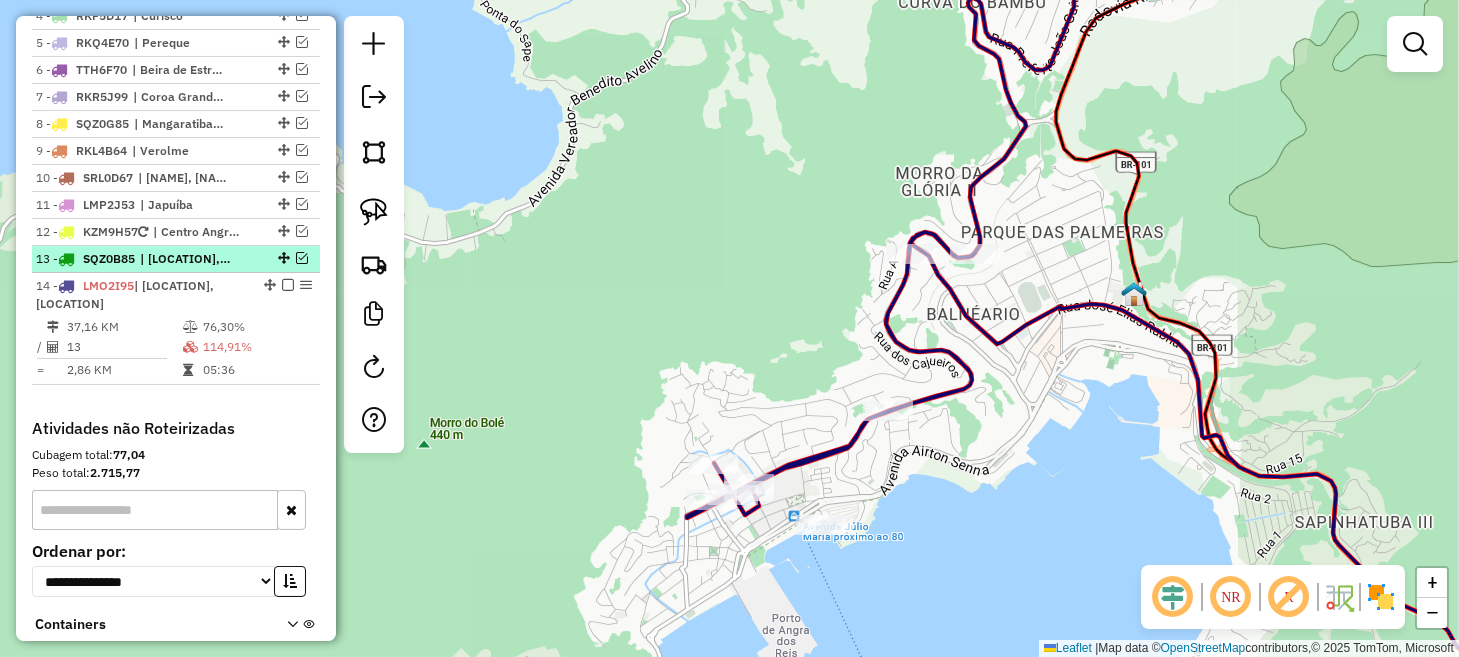 click at bounding box center [302, 258] 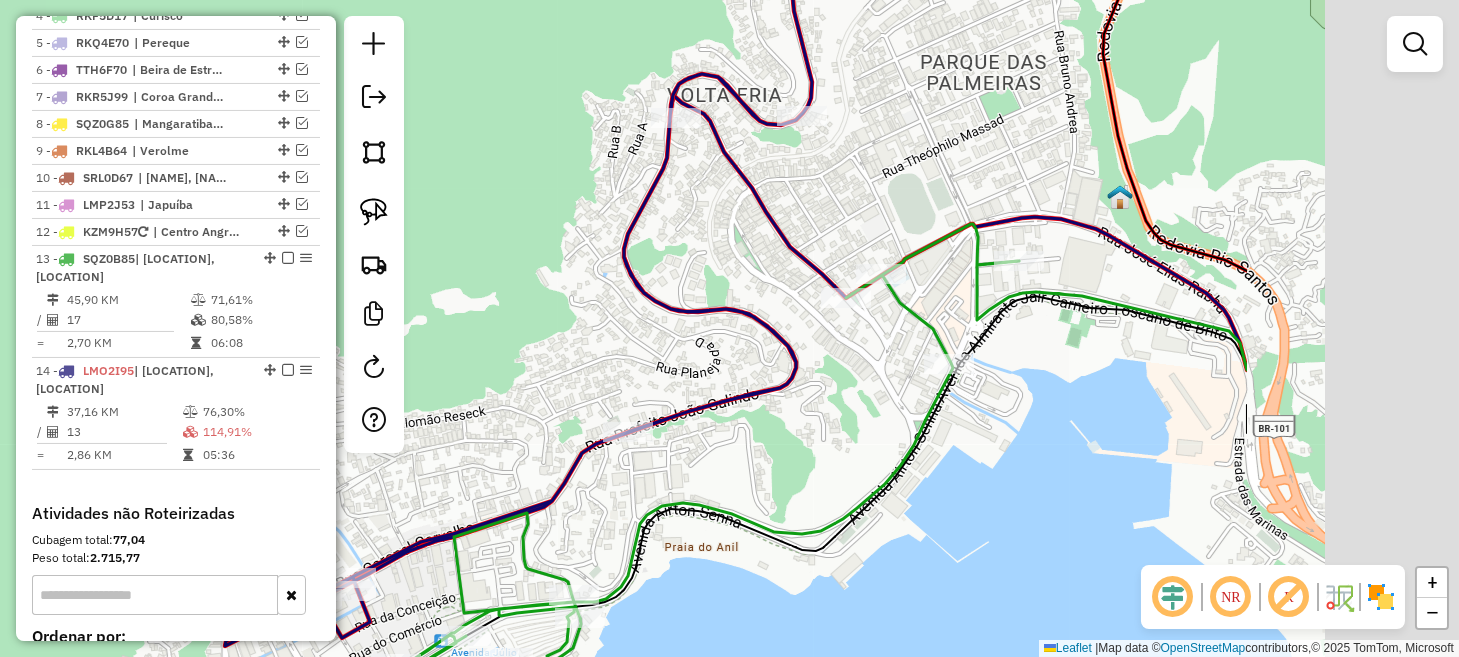 drag, startPoint x: 775, startPoint y: 359, endPoint x: 393, endPoint y: 338, distance: 382.57678 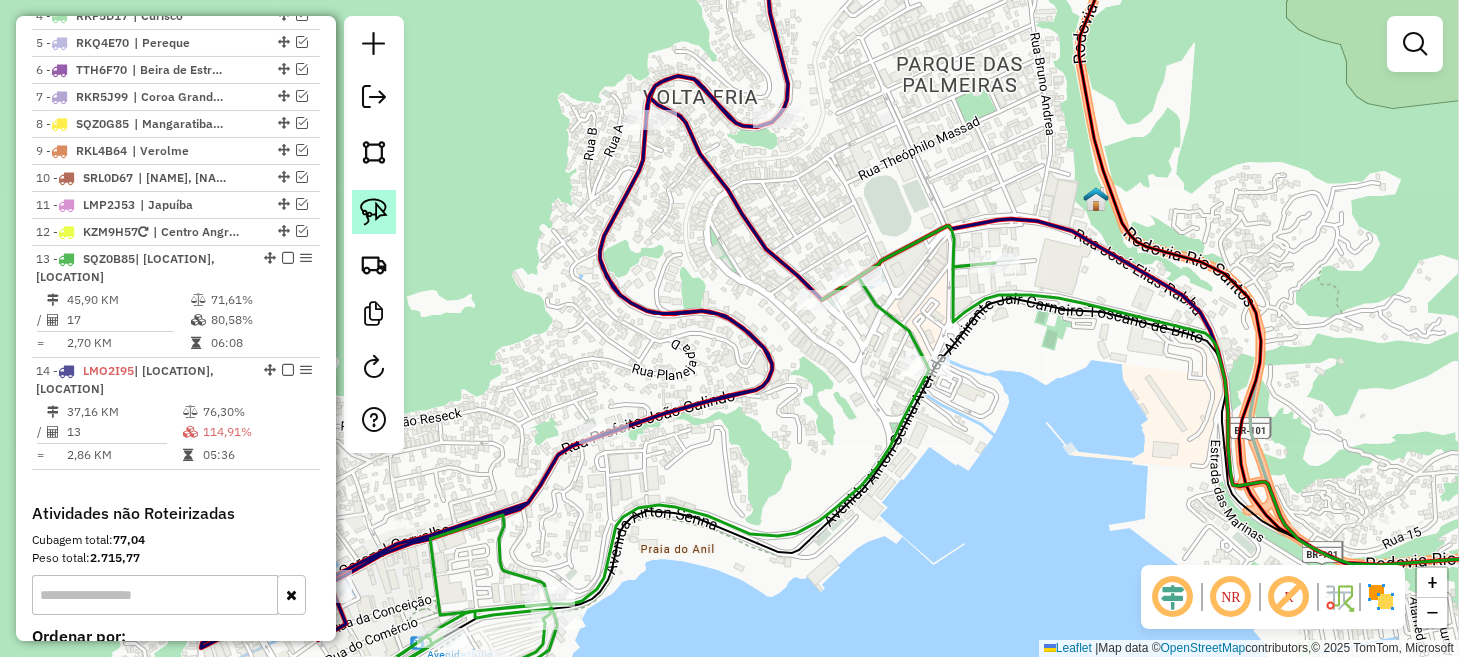 drag, startPoint x: 384, startPoint y: 209, endPoint x: 581, endPoint y: 227, distance: 197.82063 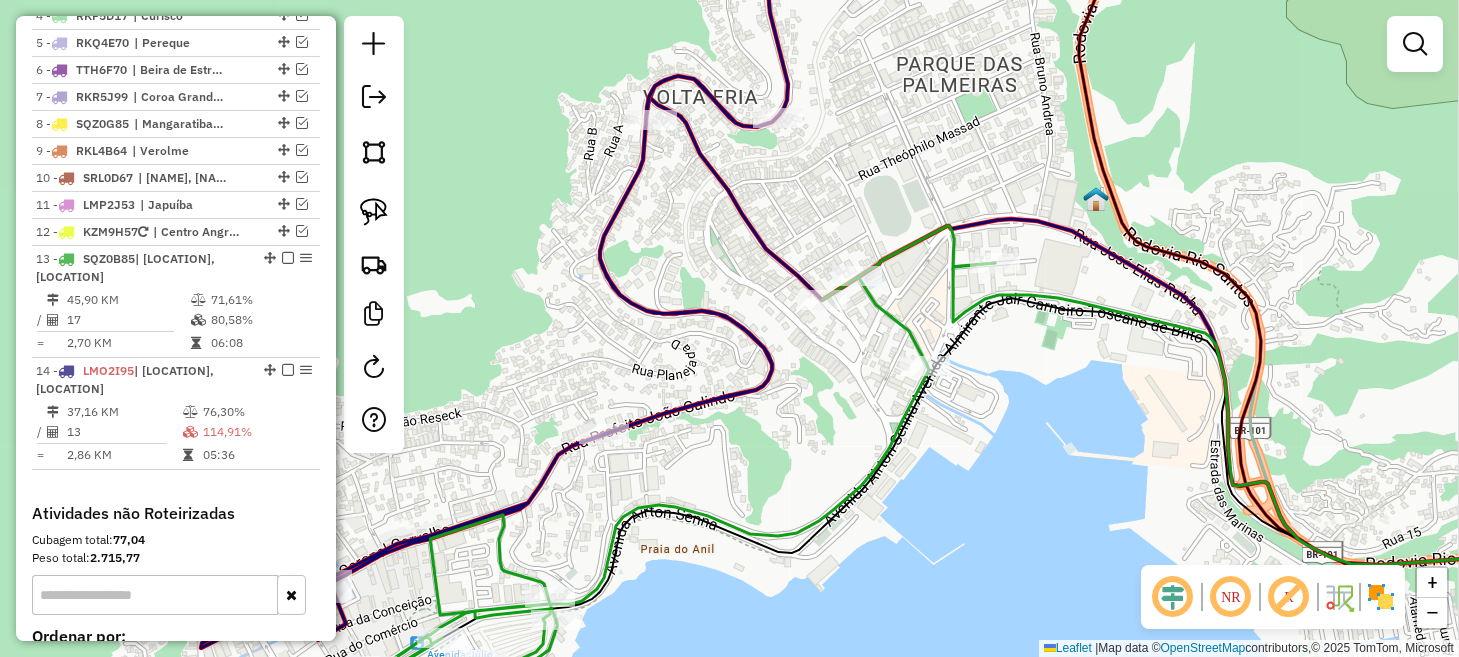 click 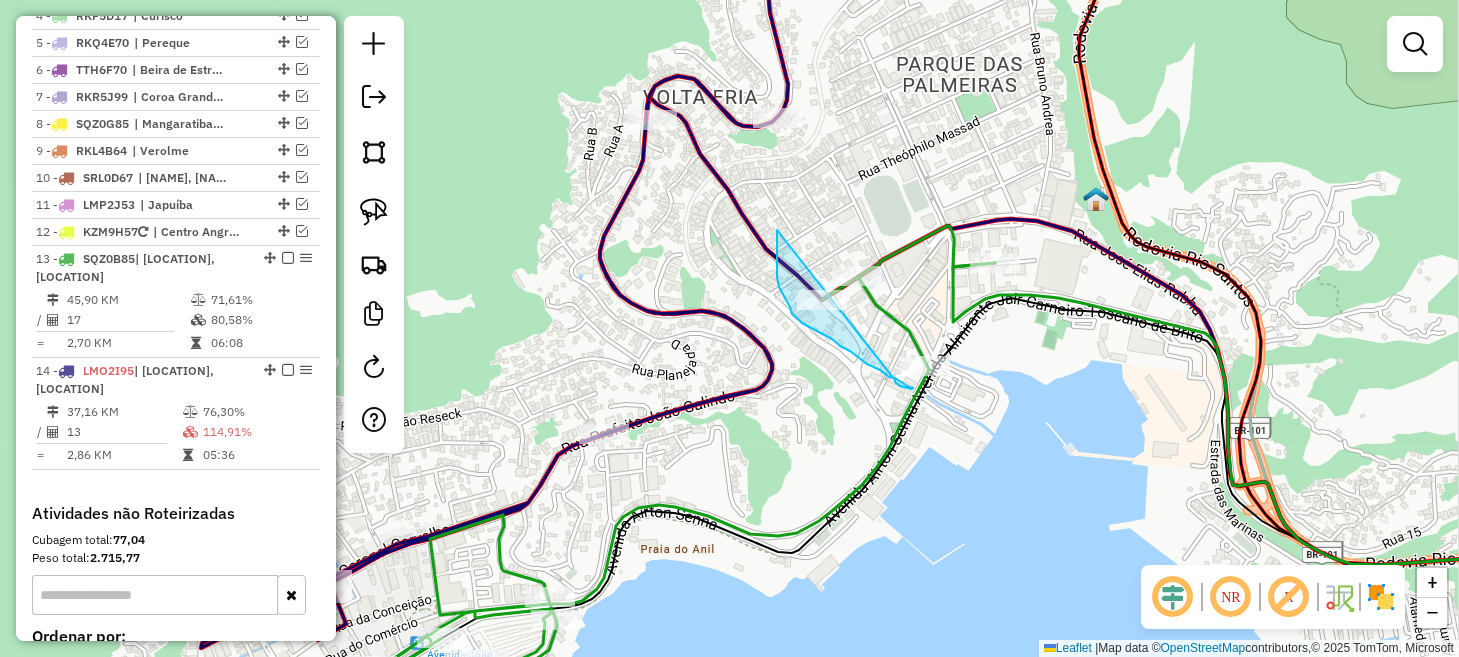 drag, startPoint x: 777, startPoint y: 230, endPoint x: 889, endPoint y: 374, distance: 182.42807 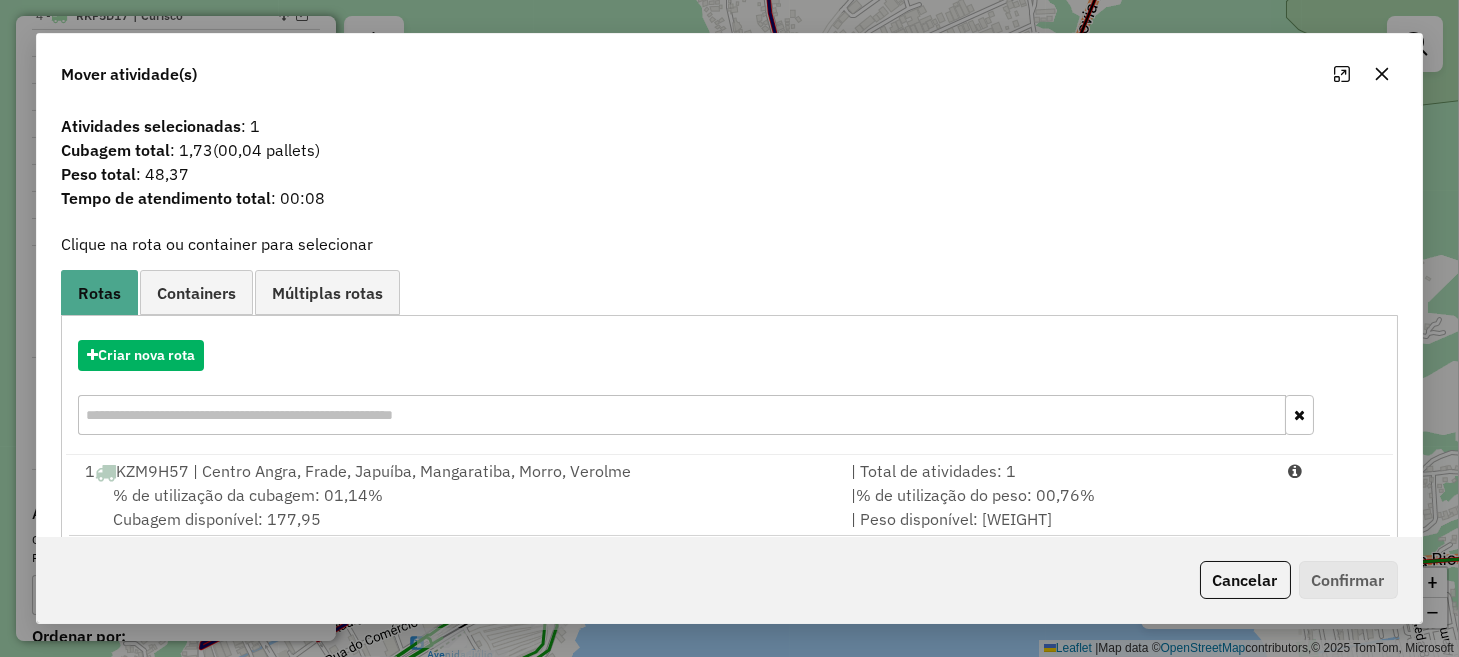 click on "Cancelar" 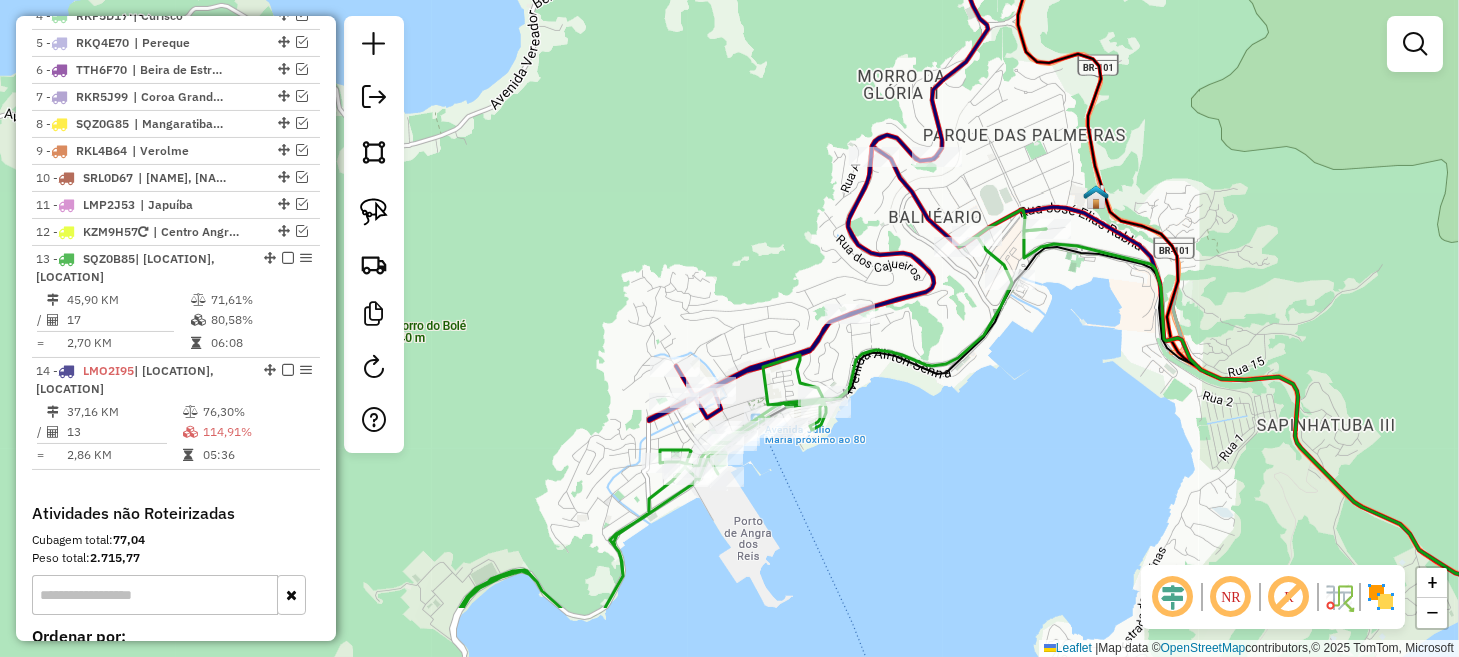 drag, startPoint x: 1008, startPoint y: 577, endPoint x: 1010, endPoint y: 416, distance: 161.01242 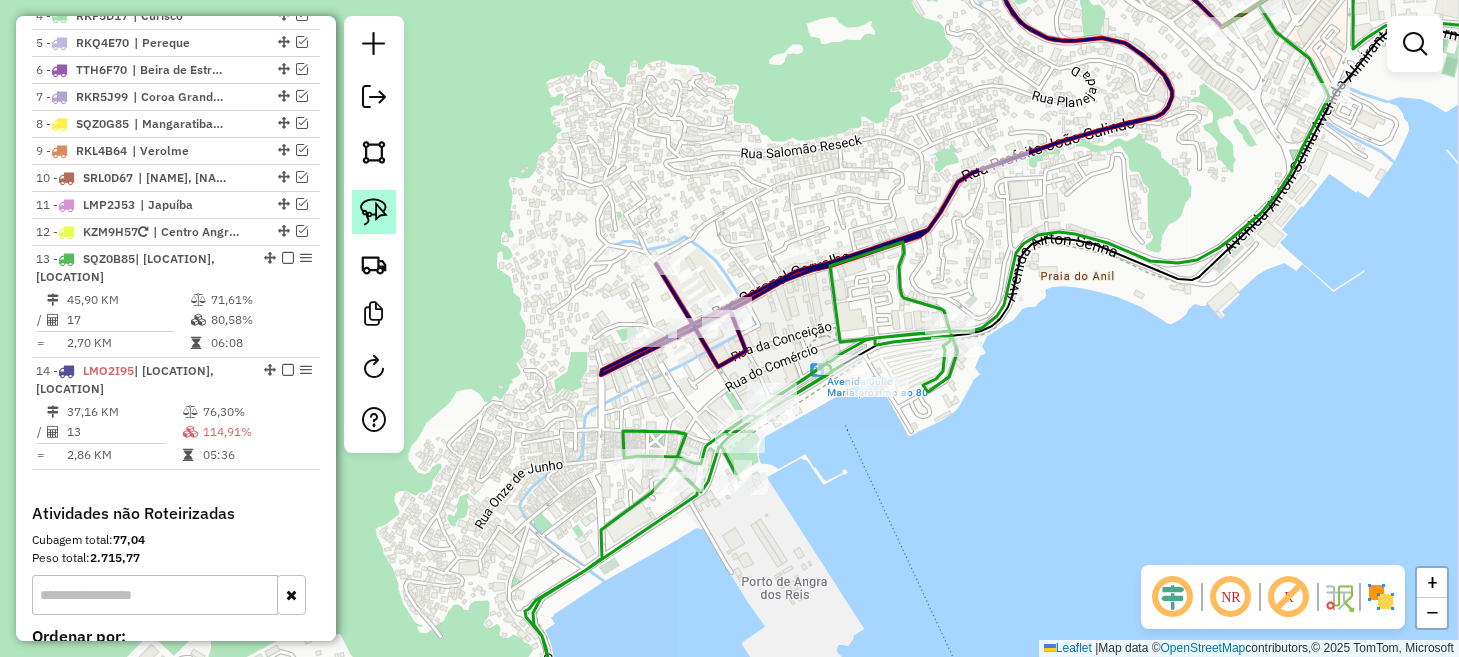 drag, startPoint x: 371, startPoint y: 211, endPoint x: 499, endPoint y: 231, distance: 129.55309 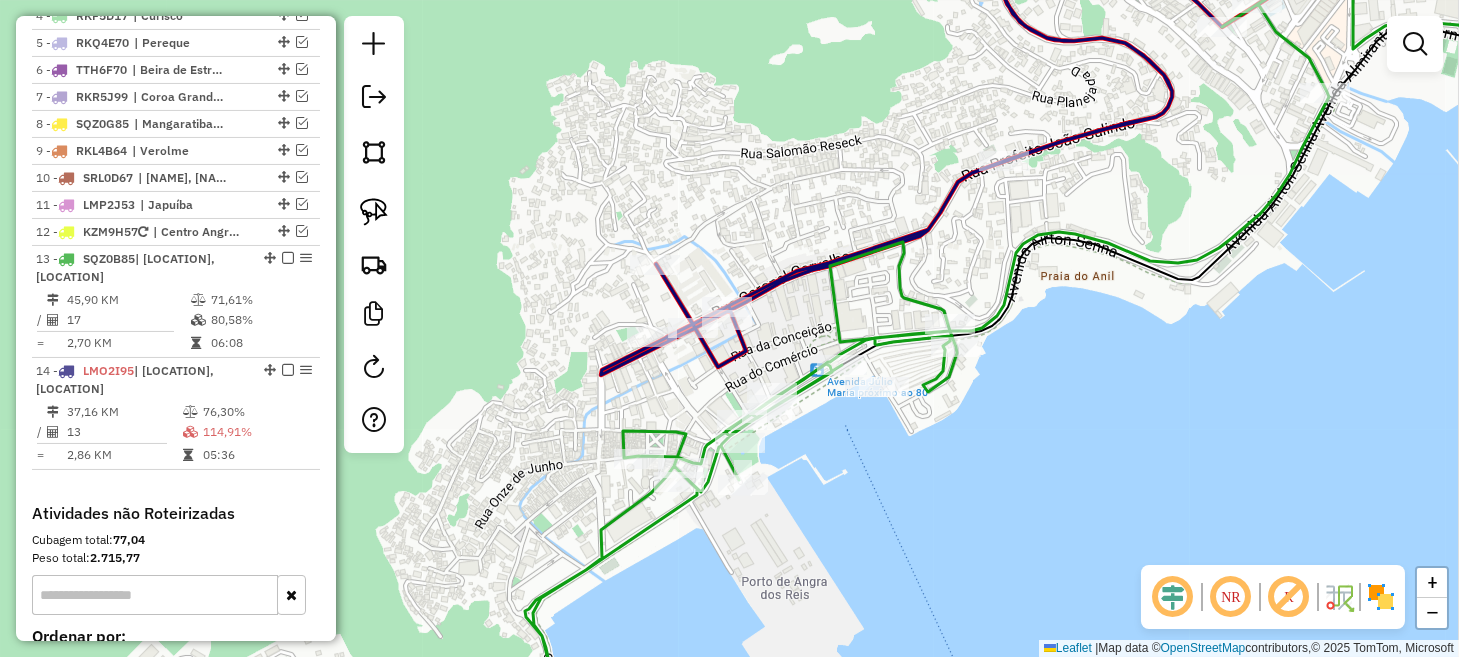 click 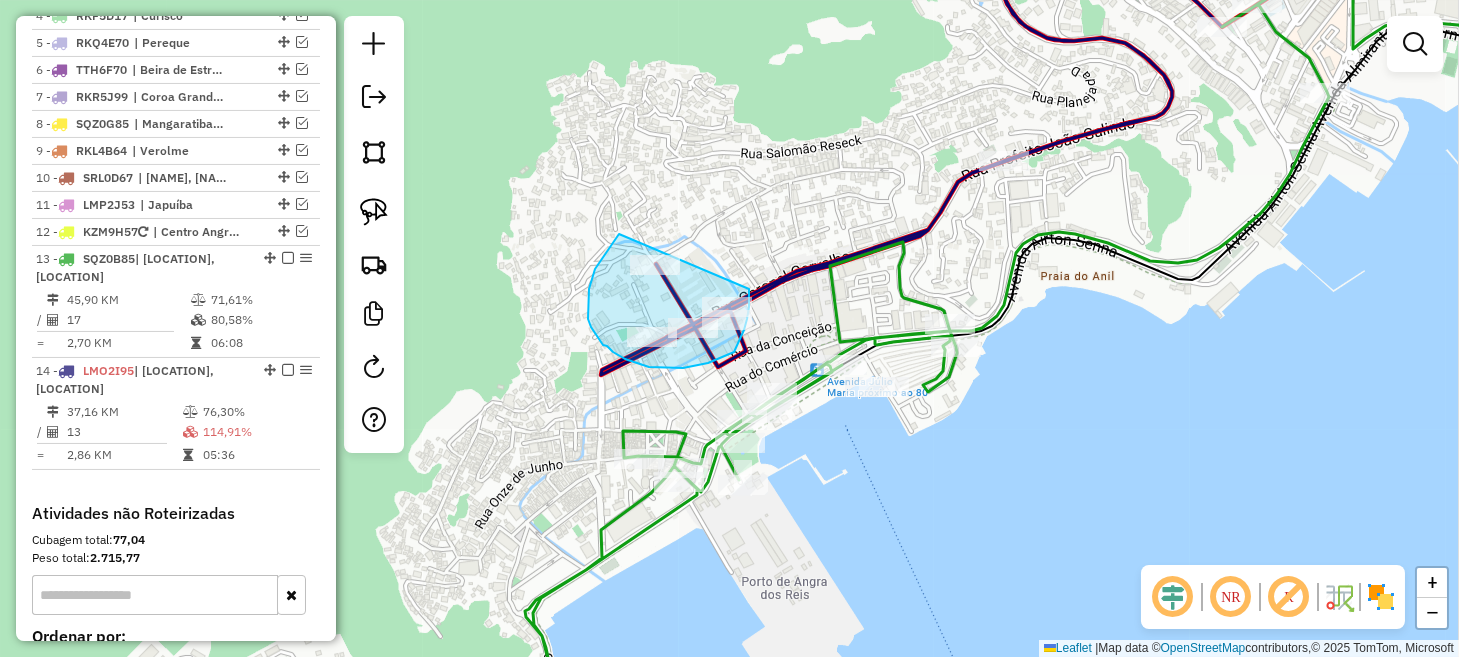 drag, startPoint x: 612, startPoint y: 243, endPoint x: 697, endPoint y: 238, distance: 85.146935 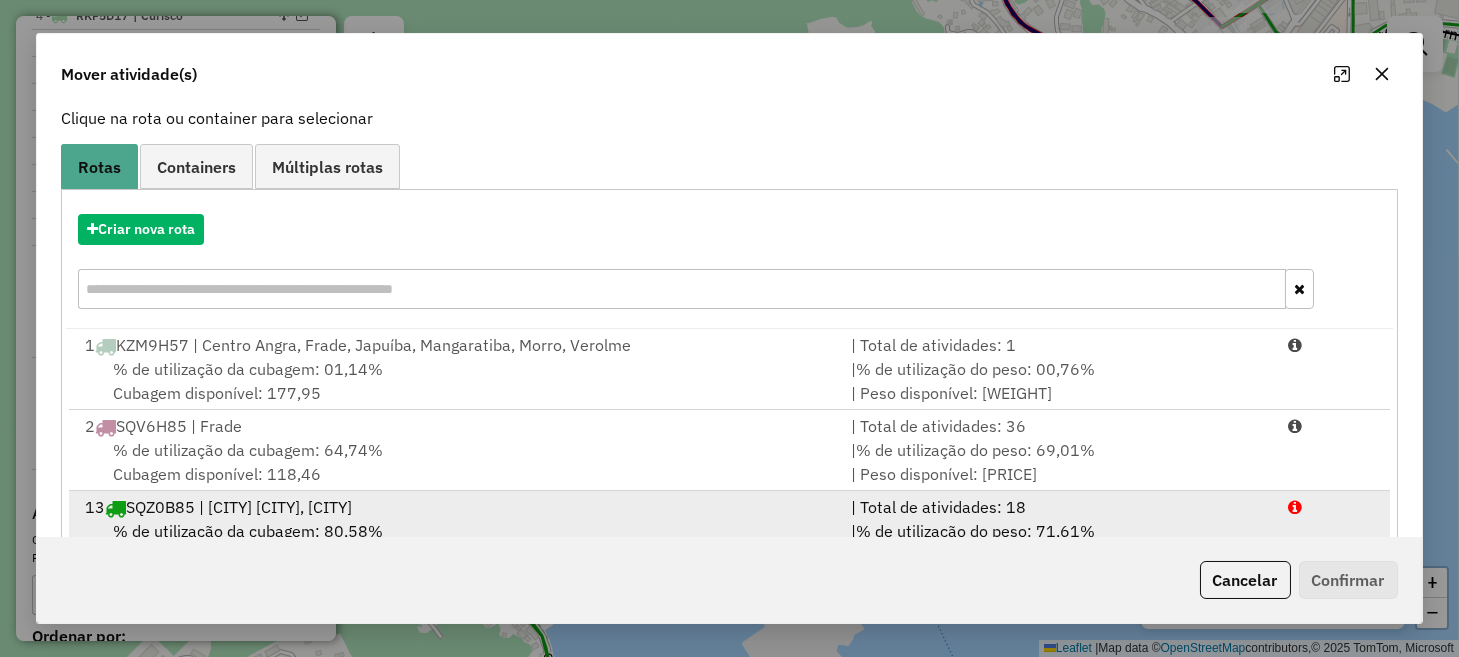 scroll, scrollTop: 192, scrollLeft: 0, axis: vertical 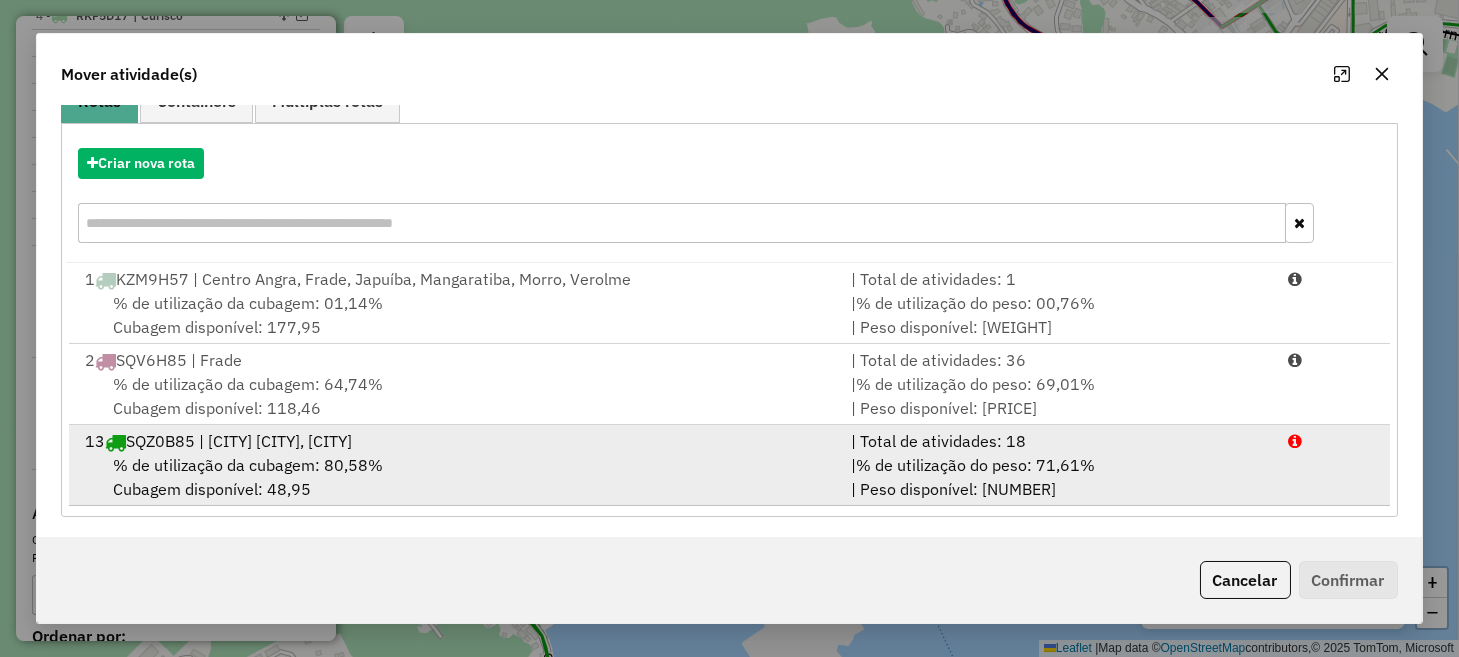 click on "|  % de utilização do peso: 71,61%  | Peso disponível: 2.140,49" at bounding box center [1057, 477] 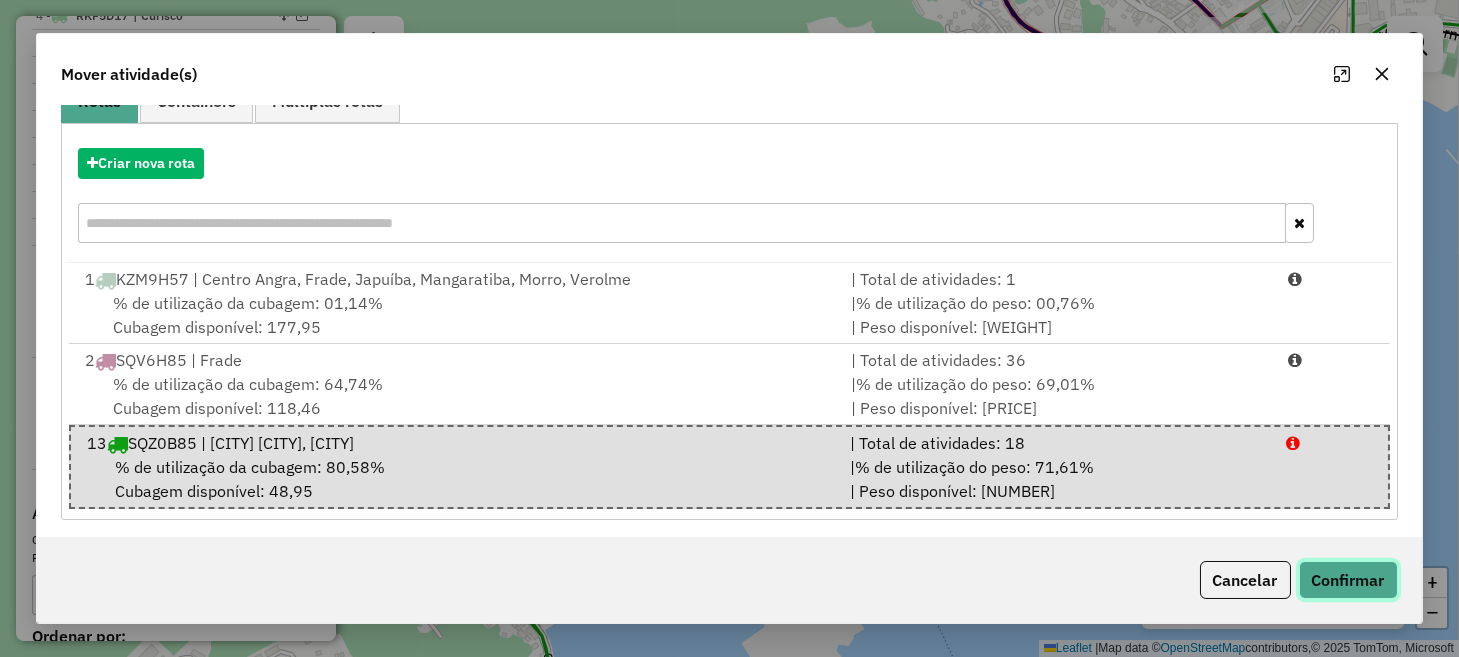 click on "Confirmar" 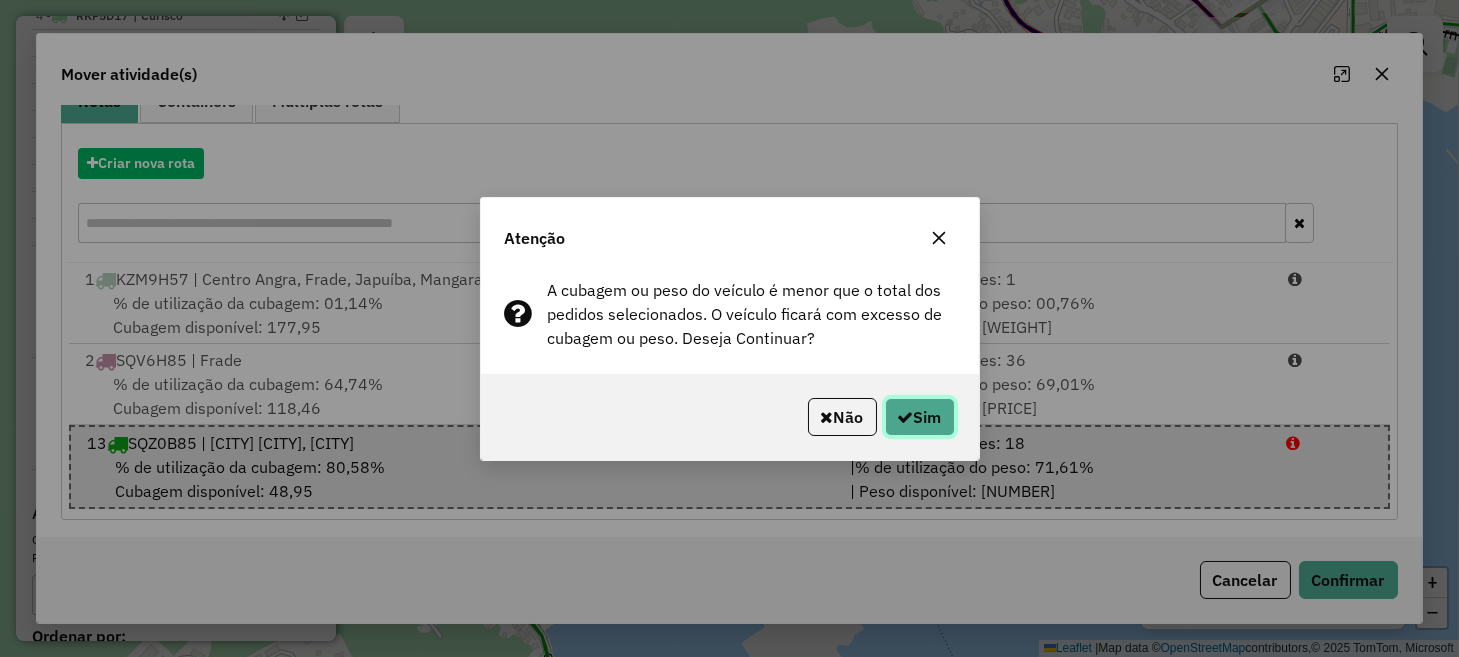 click on "Sim" 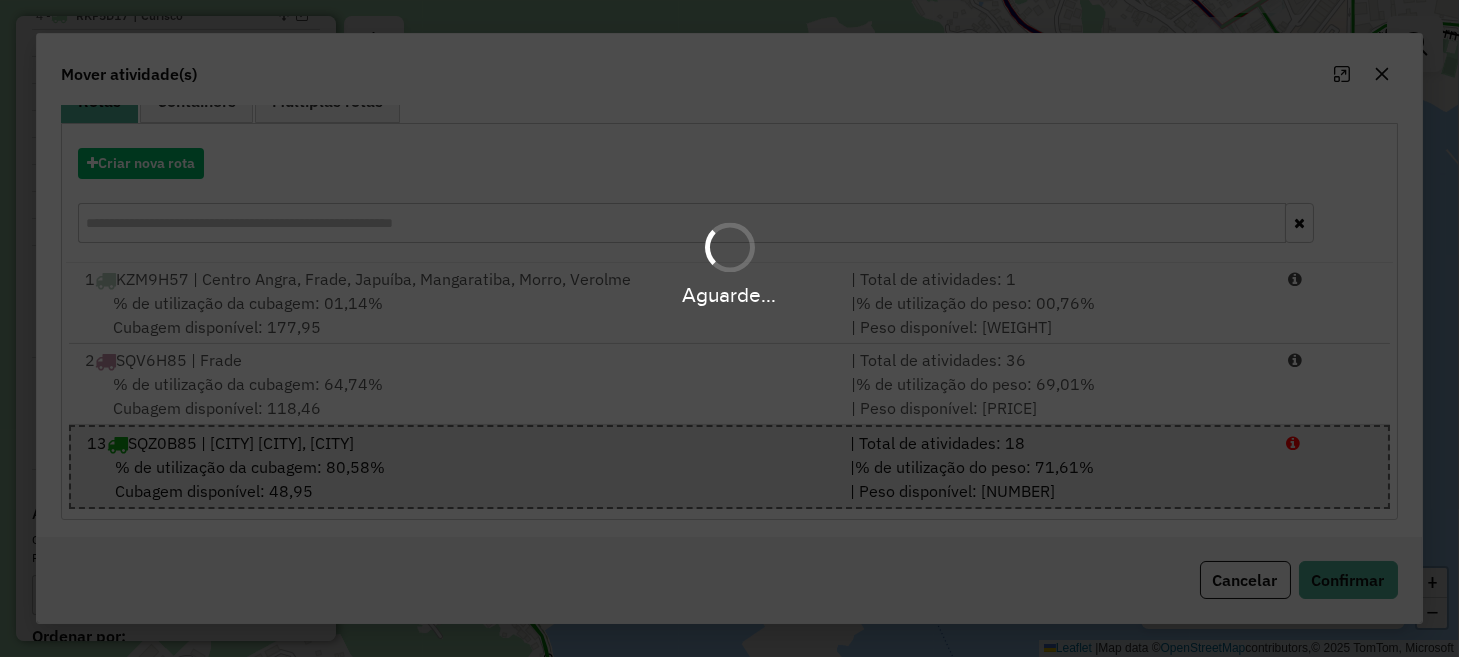 scroll, scrollTop: 0, scrollLeft: 0, axis: both 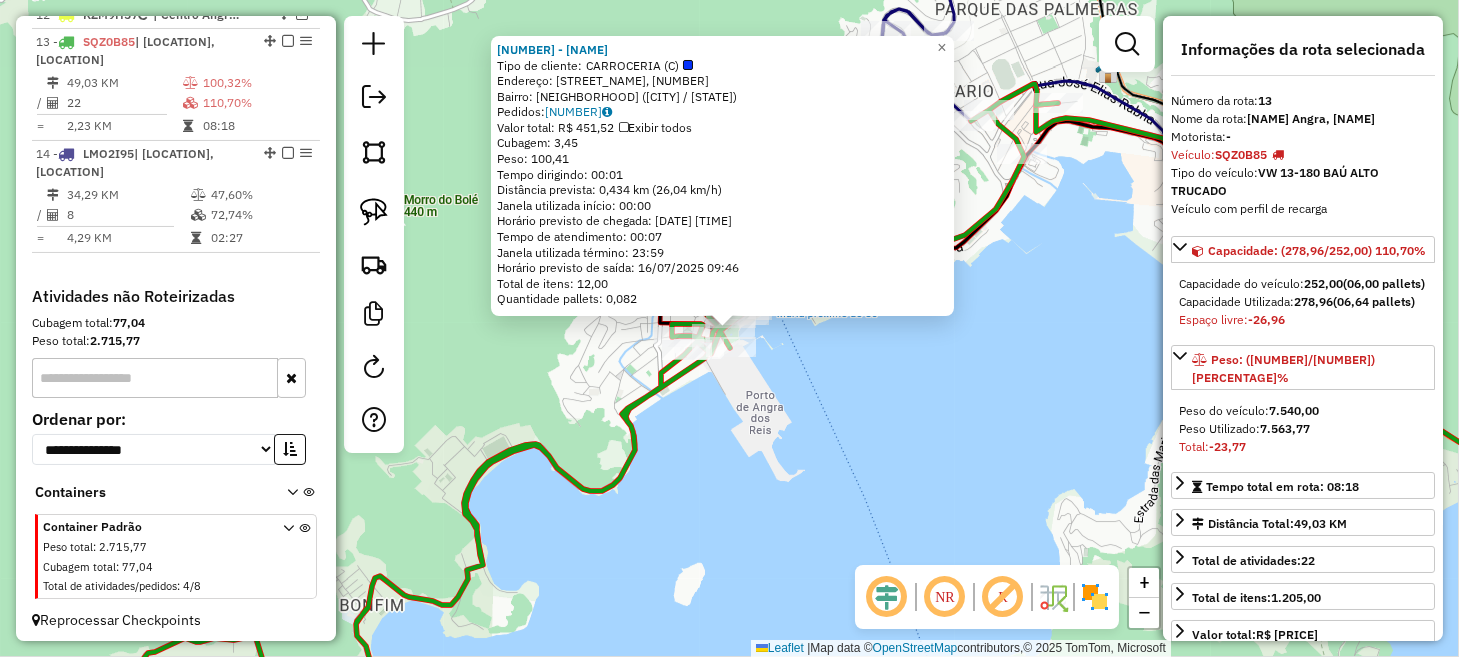 click on "6486 - IG-MERC. DA PEDRA  Tipo de cliente:   CARROCERIA (C)   Endereço: Travessa Jorge Elias Miguel, 309   Bairro: Centro (Angra dos Reis / RJ)   Pedidos:  15852953   Valor total: R$ 451,52   Exibir todos   Cubagem: 3,45  Peso: 100,41  Tempo dirigindo: 00:01   Distância prevista: 0,434 km (26,04 km/h)   Janela utilizada início: 00:00   Horário previsto de chegada: 16/07/2025 09:39   Tempo de atendimento: 00:07   Janela utilizada término: 23:59   Horário previsto de saída: 16/07/2025 09:46   Total de itens: 12,00   Quantidade pallets: 0,082  × Janela de atendimento Grade de atendimento Capacidade Transportadoras Veículos Cliente Pedidos  Rotas Selecione os dias de semana para filtrar as janelas de atendimento  Seg   Ter   Qua   Qui   Sex   Sáb   Dom  Informe o período da janela de atendimento: De: Até:  Filtrar exatamente a janela do cliente  Considerar janela de atendimento padrão  Selecione os dias de semana para filtrar as grades de atendimento  Seg   Ter   Qua   Qui   Sex   Sáb   Dom   De:  +" 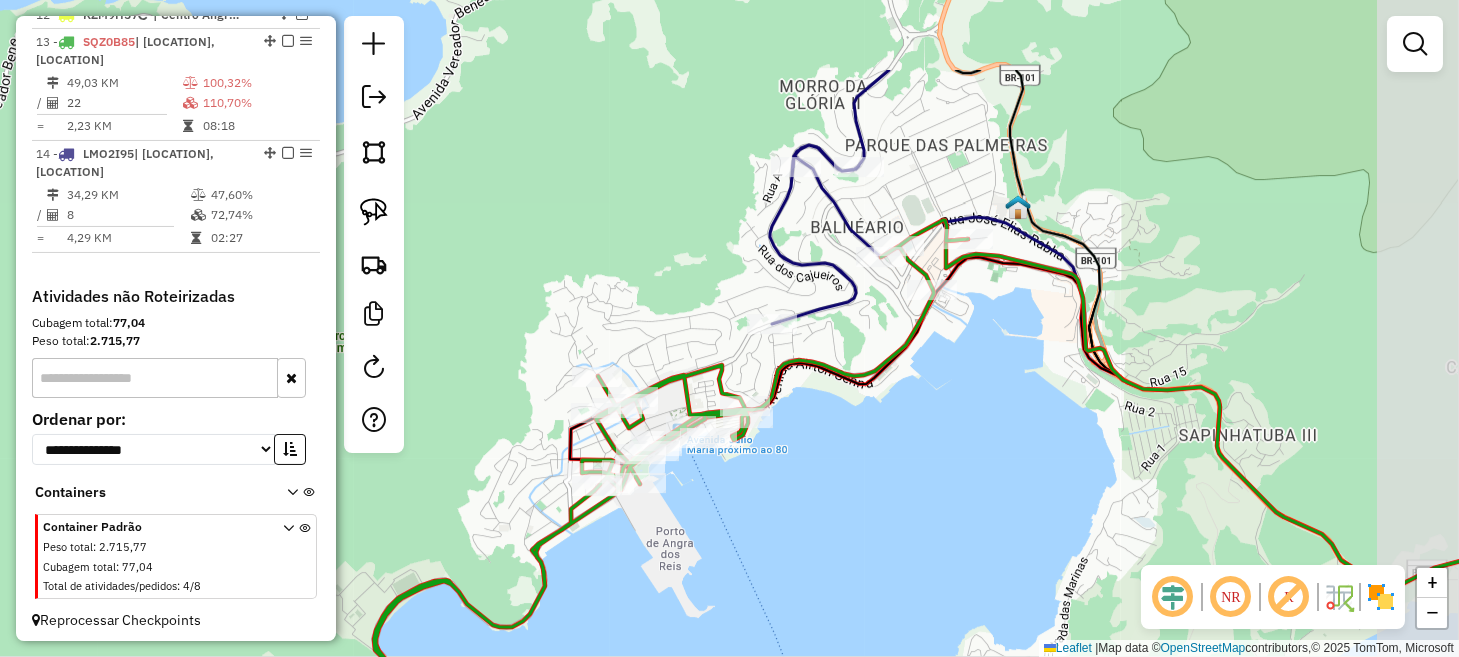 drag, startPoint x: 1033, startPoint y: 319, endPoint x: 915, endPoint y: 503, distance: 218.58636 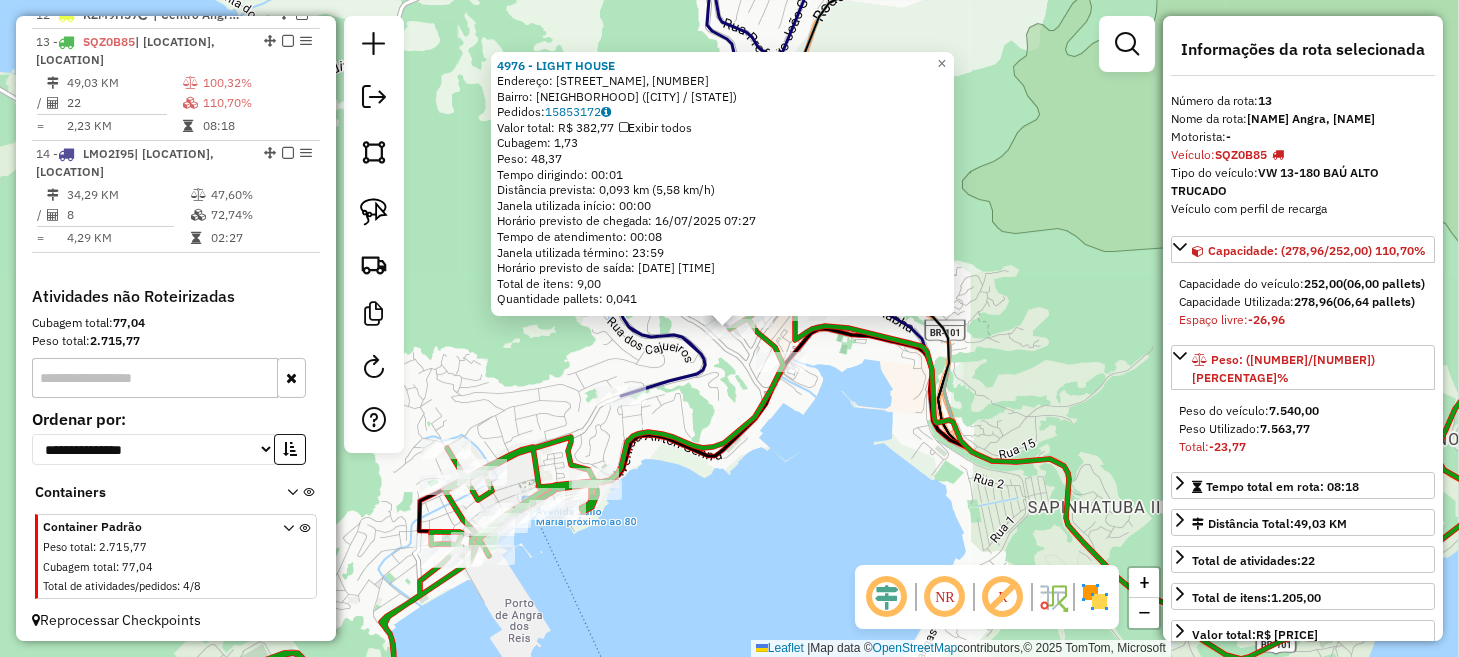 click on "4976 - LIGHT HOUSE  Endereço: Alameda Luiza Angélica, 267   Bairro: Balneário (Angra dos Reis / RJ)   Pedidos:  15853172   Valor total: R$ 382,77   Exibir todos   Cubagem: 1,73  Peso: 48,37  Tempo dirigindo: 00:01   Distância prevista: 0,093 km (5,58 km/h)   Janela utilizada início: 00:00   Horário previsto de chegada: 16/07/2025 07:27   Tempo de atendimento: 00:08   Janela utilizada término: 23:59   Horário previsto de saída: 16/07/2025 07:35   Total de itens: 9,00   Quantidade pallets: 0,041  × Janela de atendimento Grade de atendimento Capacidade Transportadoras Veículos Cliente Pedidos  Rotas Selecione os dias de semana para filtrar as janelas de atendimento  Seg   Ter   Qua   Qui   Sex   Sáb   Dom  Informe o período da janela de atendimento: De: Até:  Filtrar exatamente a janela do cliente  Considerar janela de atendimento padrão  Selecione os dias de semana para filtrar as grades de atendimento  Seg   Ter   Qua   Qui   Sex   Sáb   Dom   Clientes fora do dia de atendimento selecionado De:" 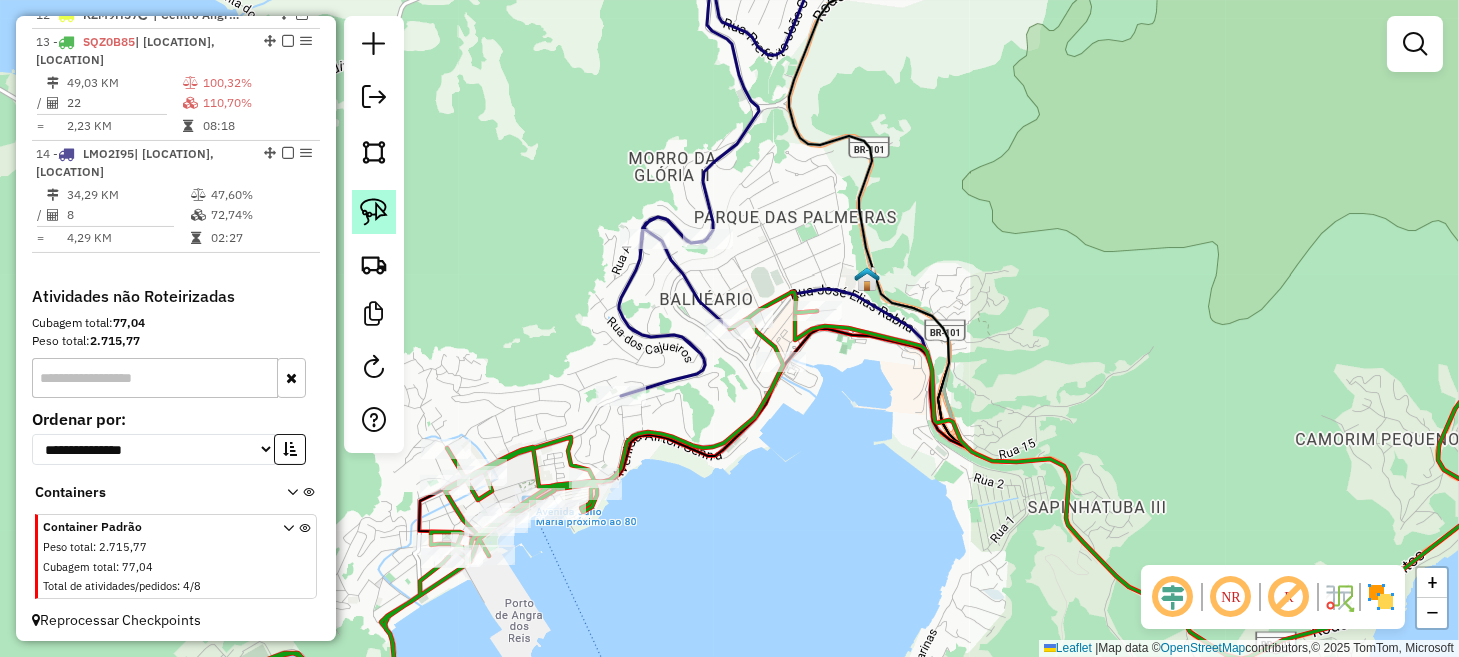 click 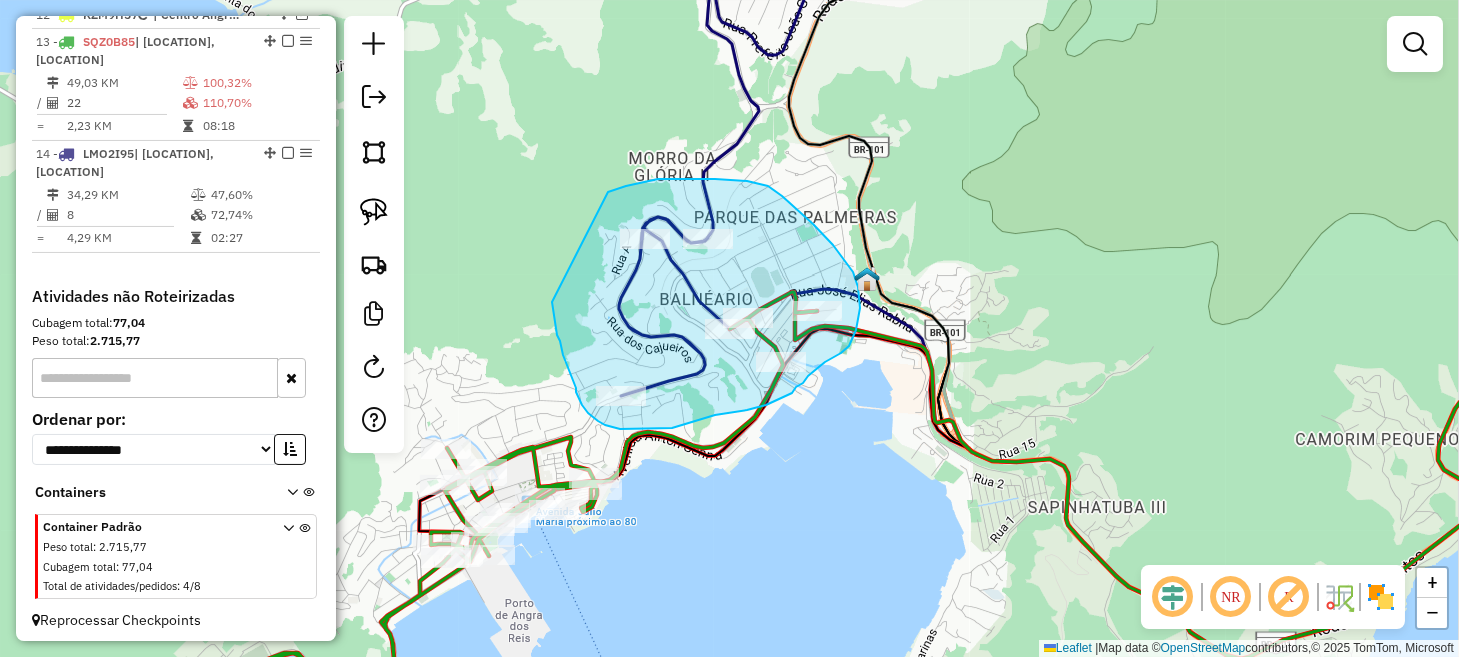 drag, startPoint x: 552, startPoint y: 303, endPoint x: 608, endPoint y: 192, distance: 124.32619 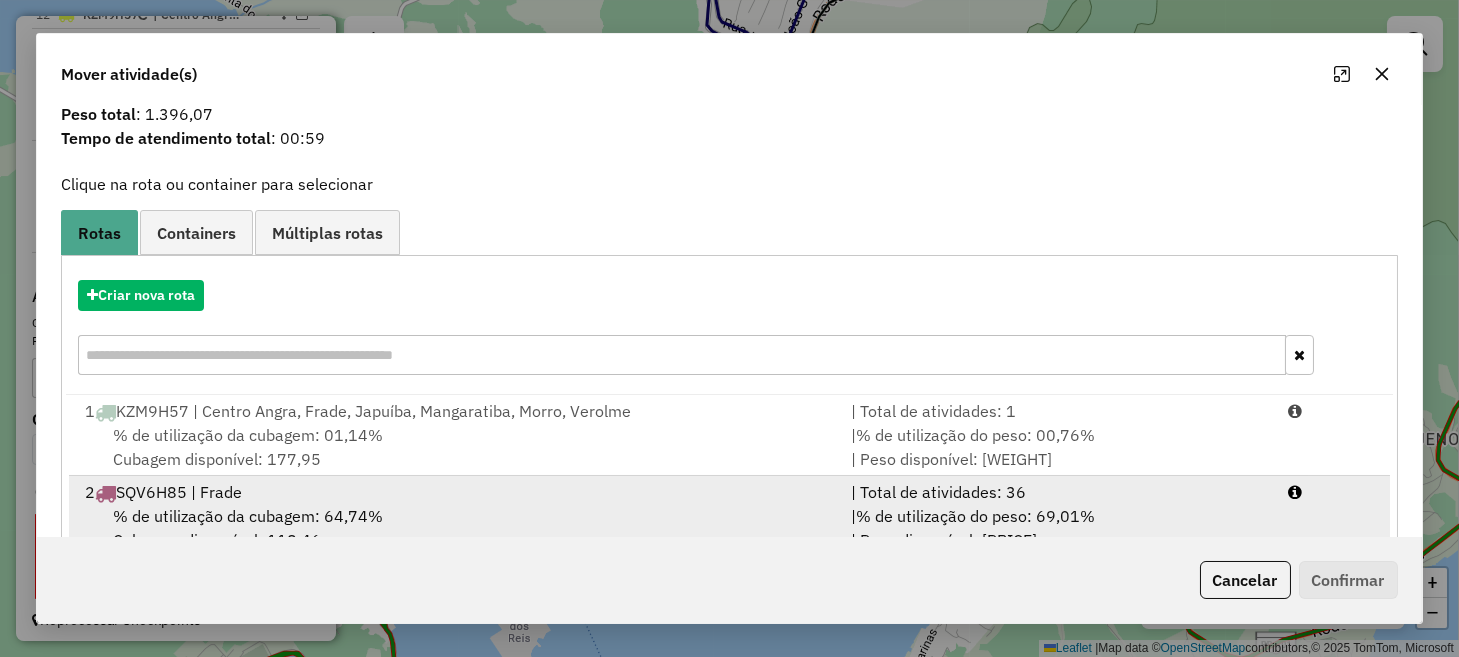 scroll, scrollTop: 112, scrollLeft: 0, axis: vertical 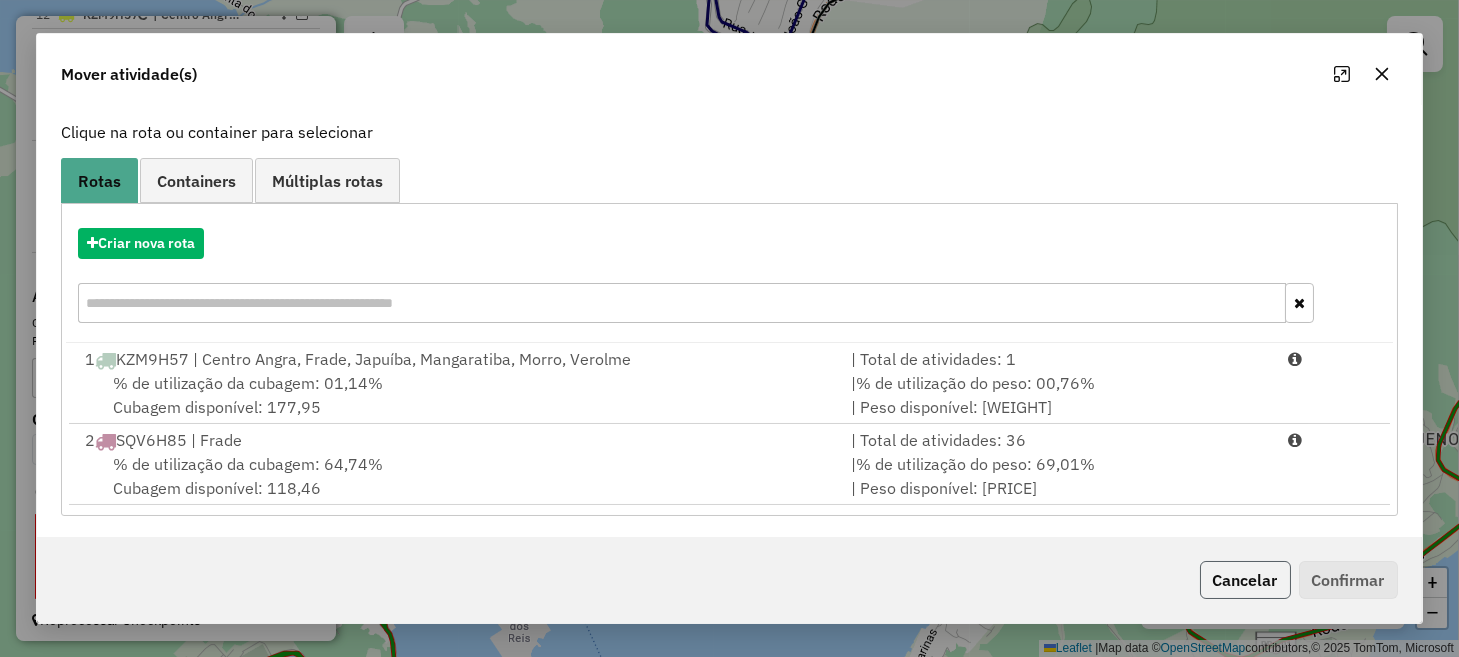 click on "Cancelar" 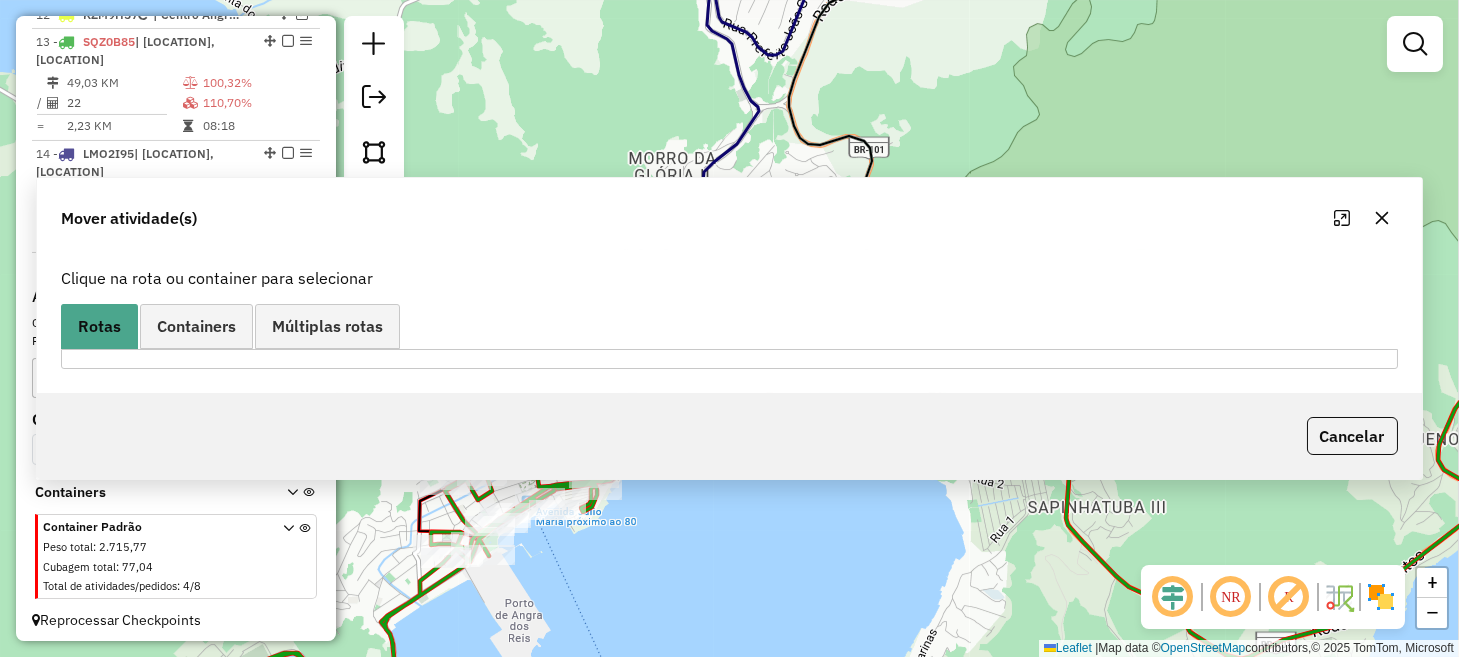 scroll, scrollTop: 0, scrollLeft: 0, axis: both 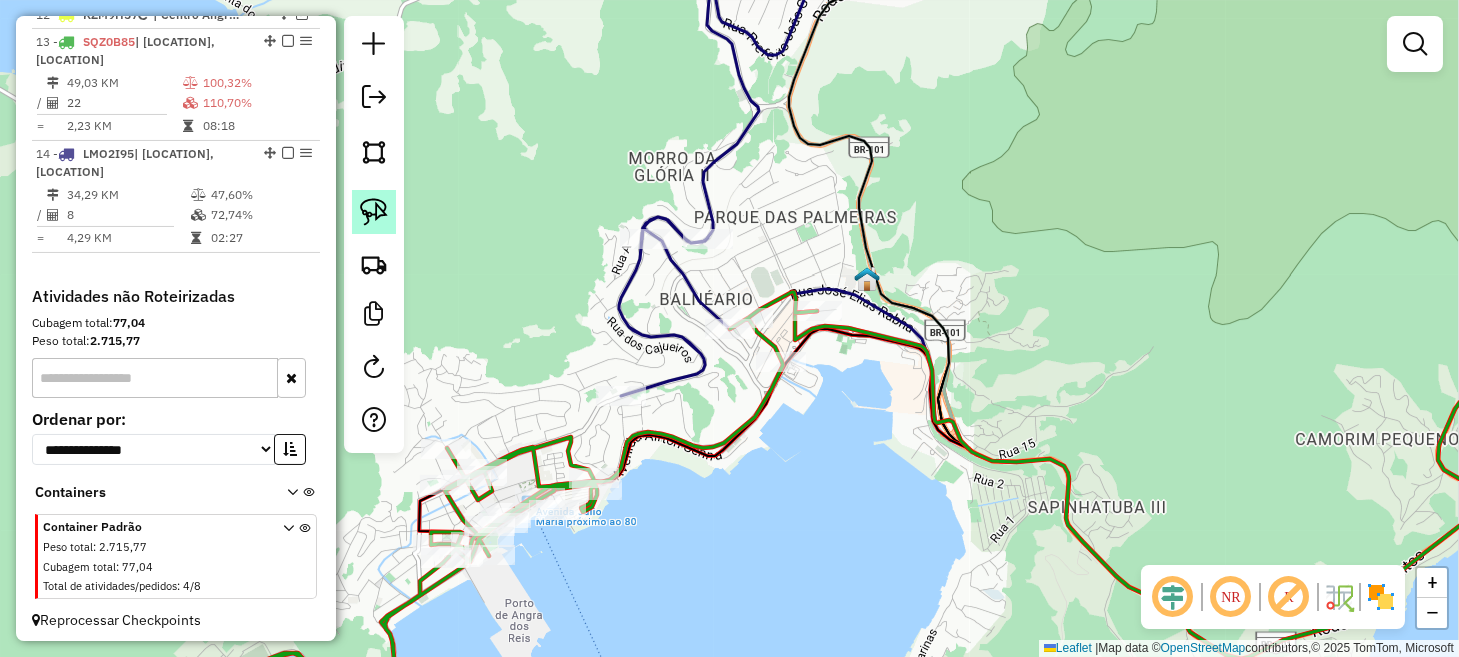 click 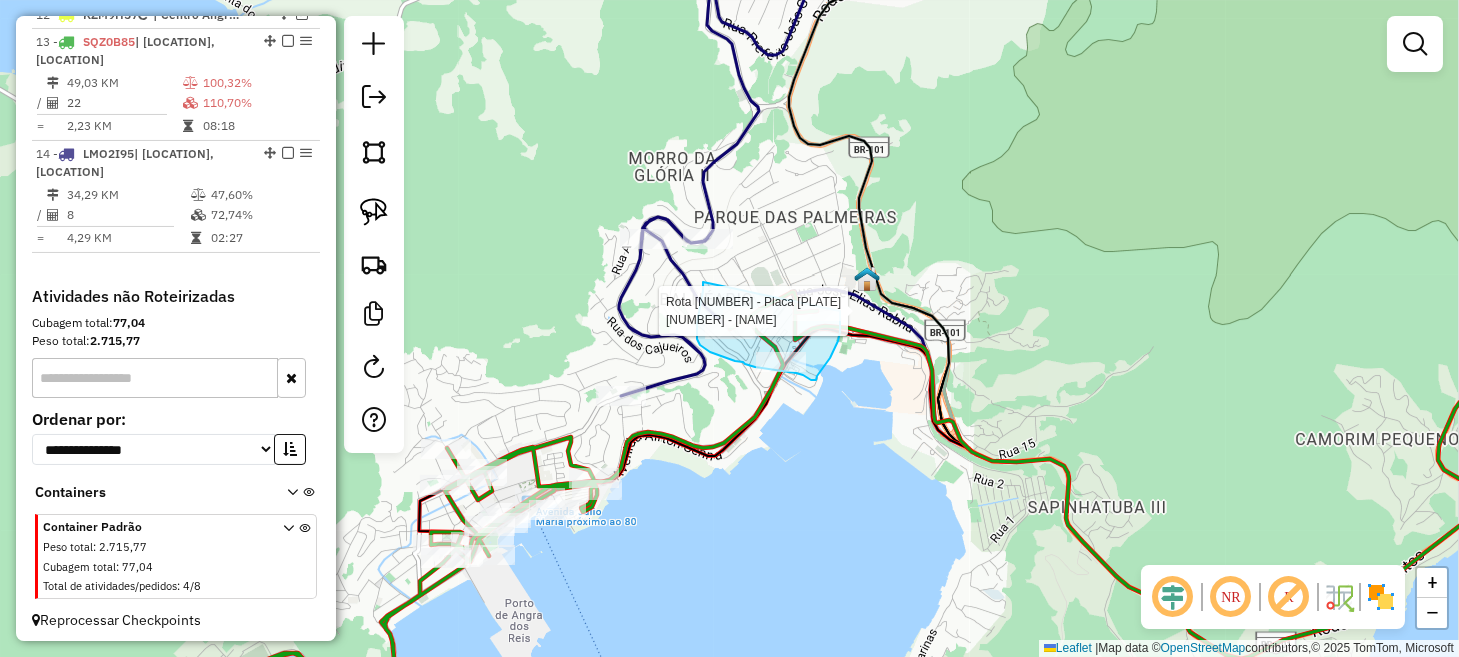 click on "Rota 13 - Placa SQZ0B85  9030 - FORNILHA Janela de atendimento Grade de atendimento Capacidade Transportadoras Veículos Cliente Pedidos  Rotas Selecione os dias de semana para filtrar as janelas de atendimento  Seg   Ter   Qua   Qui   Sex   Sáb   Dom  Informe o período da janela de atendimento: De: Até:  Filtrar exatamente a janela do cliente  Considerar janela de atendimento padrão  Selecione os dias de semana para filtrar as grades de atendimento  Seg   Ter   Qua   Qui   Sex   Sáb   Dom   Considerar clientes sem dia de atendimento cadastrado  Clientes fora do dia de atendimento selecionado Filtrar as atividades entre os valores definidos abaixo:  Peso mínimo:   Peso máximo:   Cubagem mínima:   Cubagem máxima:   De:   Até:  Filtrar as atividades entre o tempo de atendimento definido abaixo:  De:   Até:   Considerar capacidade total dos clientes não roteirizados Transportadora: Selecione um ou mais itens Tipo de veículo: Selecione um ou mais itens Veículo: Selecione um ou mais itens Motorista:" 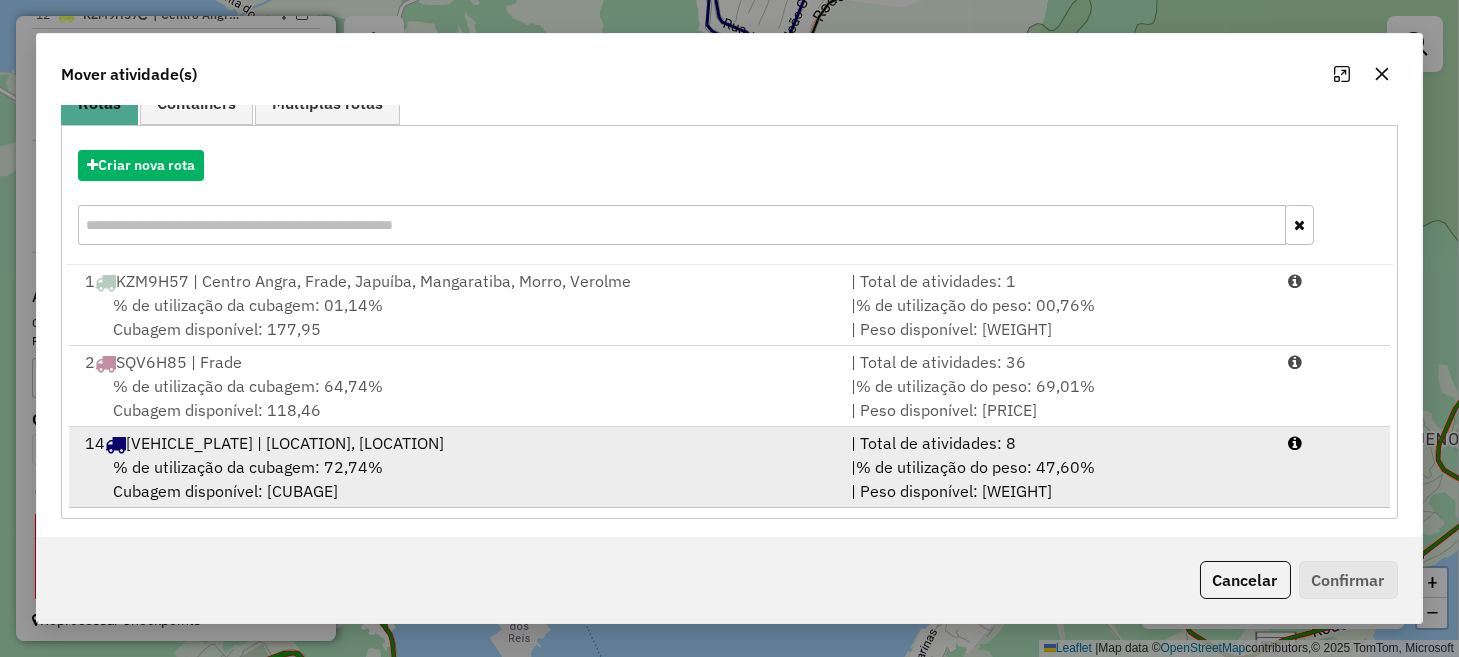 scroll, scrollTop: 192, scrollLeft: 0, axis: vertical 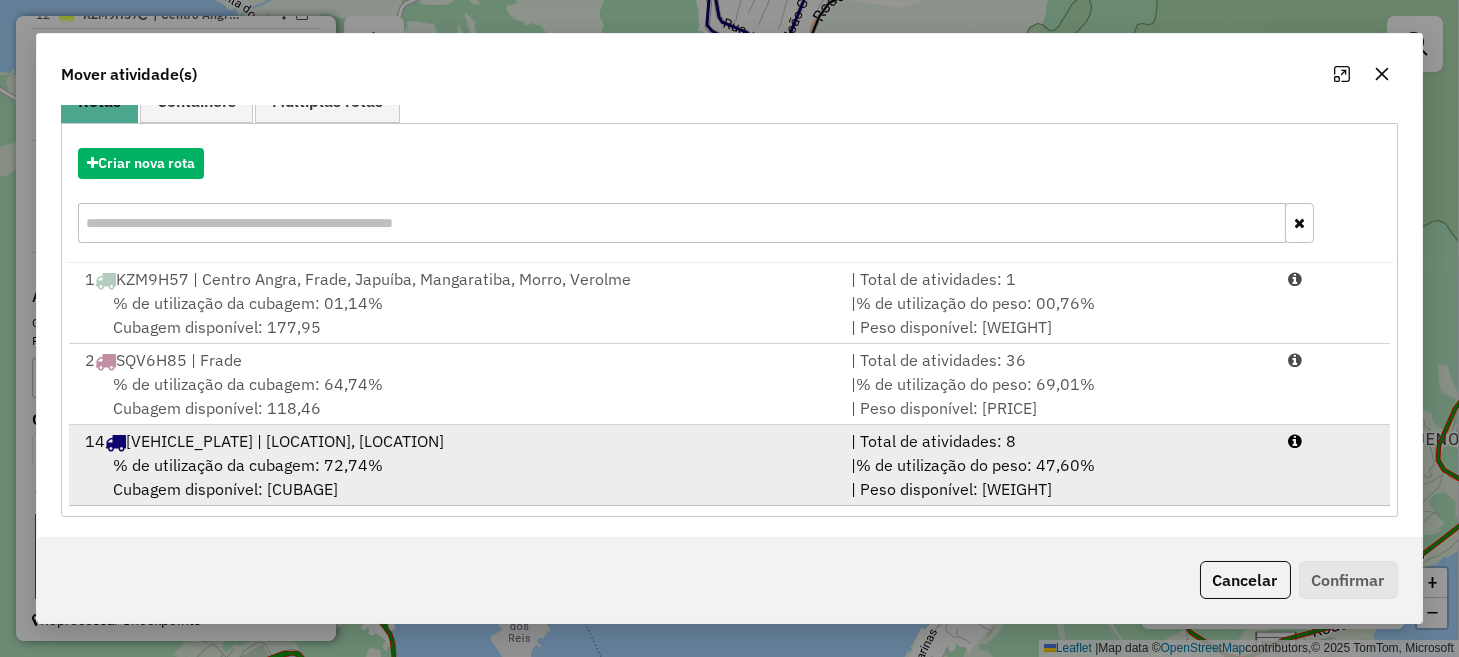 click on "% de utilização da cubagem: 72,74%  Cubagem disponível: 49,07" at bounding box center [455, 477] 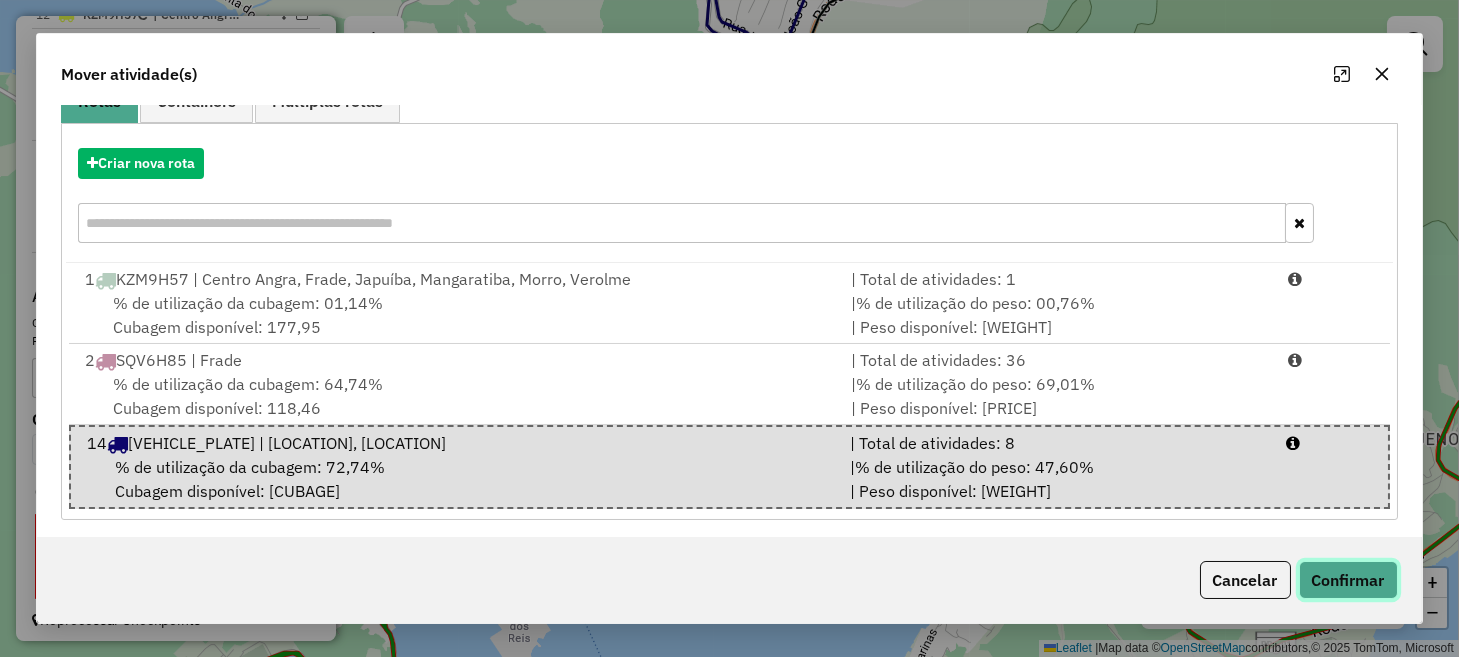 click on "Confirmar" 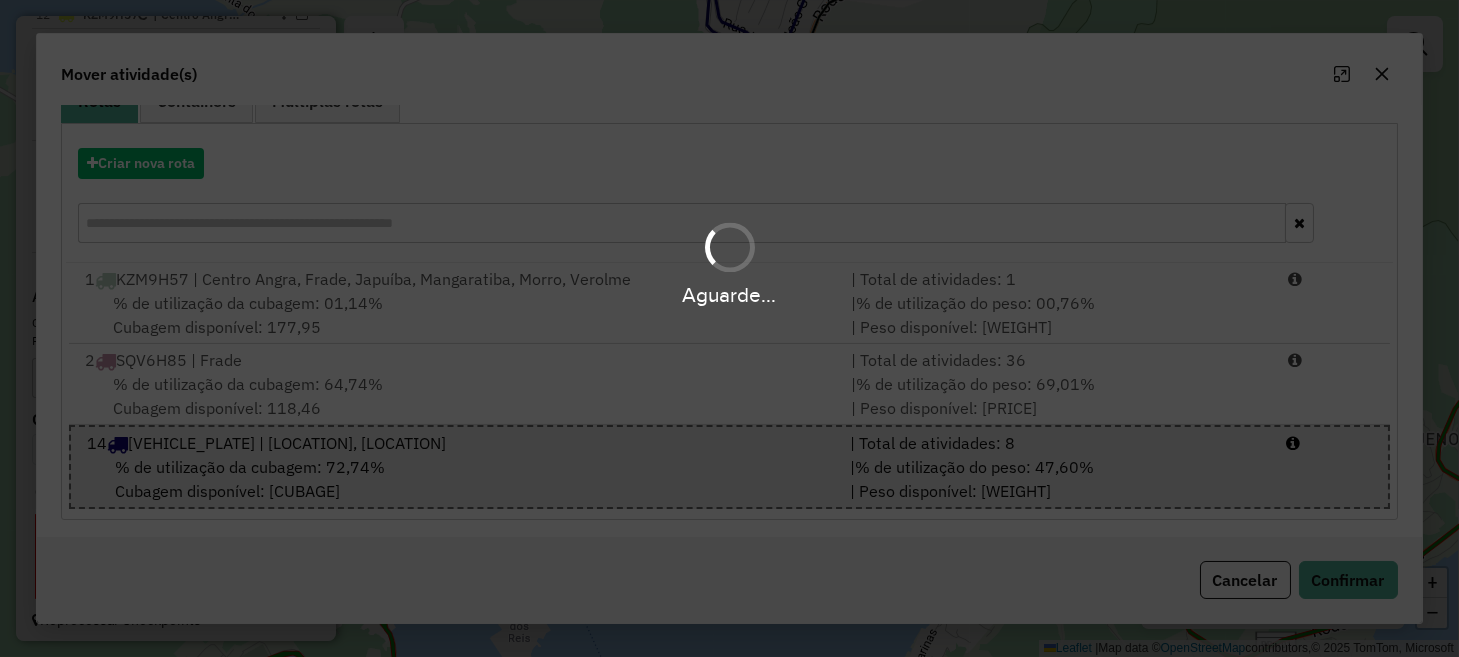 scroll, scrollTop: 0, scrollLeft: 0, axis: both 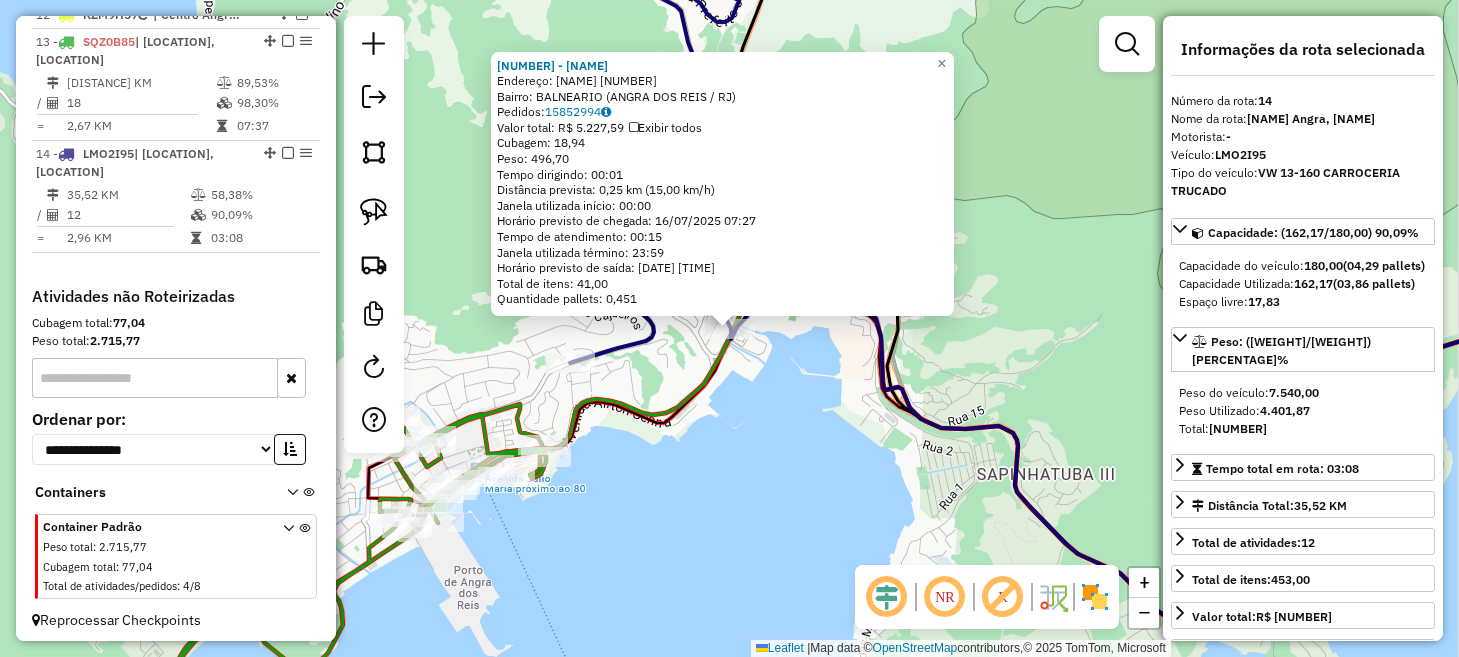 click on "4190 - BALLARE LOUNGE  Endereço:  ALMIRANTE JAIR CARNEIRO TOSCAN 101   Bairro: BALNEARIO (ANGRA DOS REIS / RJ)   Pedidos:  15852994   Valor total: R$ 5.227,59   Exibir todos   Cubagem: 18,94  Peso: 496,70  Tempo dirigindo: 00:01   Distância prevista: 0,25 km (15,00 km/h)   Janela utilizada início: 00:00   Horário previsto de chegada: 16/07/2025 07:27   Tempo de atendimento: 00:15   Janela utilizada término: 23:59   Horário previsto de saída: 16/07/2025 07:42   Total de itens: 41,00   Quantidade pallets: 0,451  × Janela de atendimento Grade de atendimento Capacidade Transportadoras Veículos Cliente Pedidos  Rotas Selecione os dias de semana para filtrar as janelas de atendimento  Seg   Ter   Qua   Qui   Sex   Sáb   Dom  Informe o período da janela de atendimento: De: Até:  Filtrar exatamente a janela do cliente  Considerar janela de atendimento padrão  Selecione os dias de semana para filtrar as grades de atendimento  Seg   Ter   Qua   Qui   Sex   Sáb   Dom   Peso mínimo:   Peso máximo:   De:" 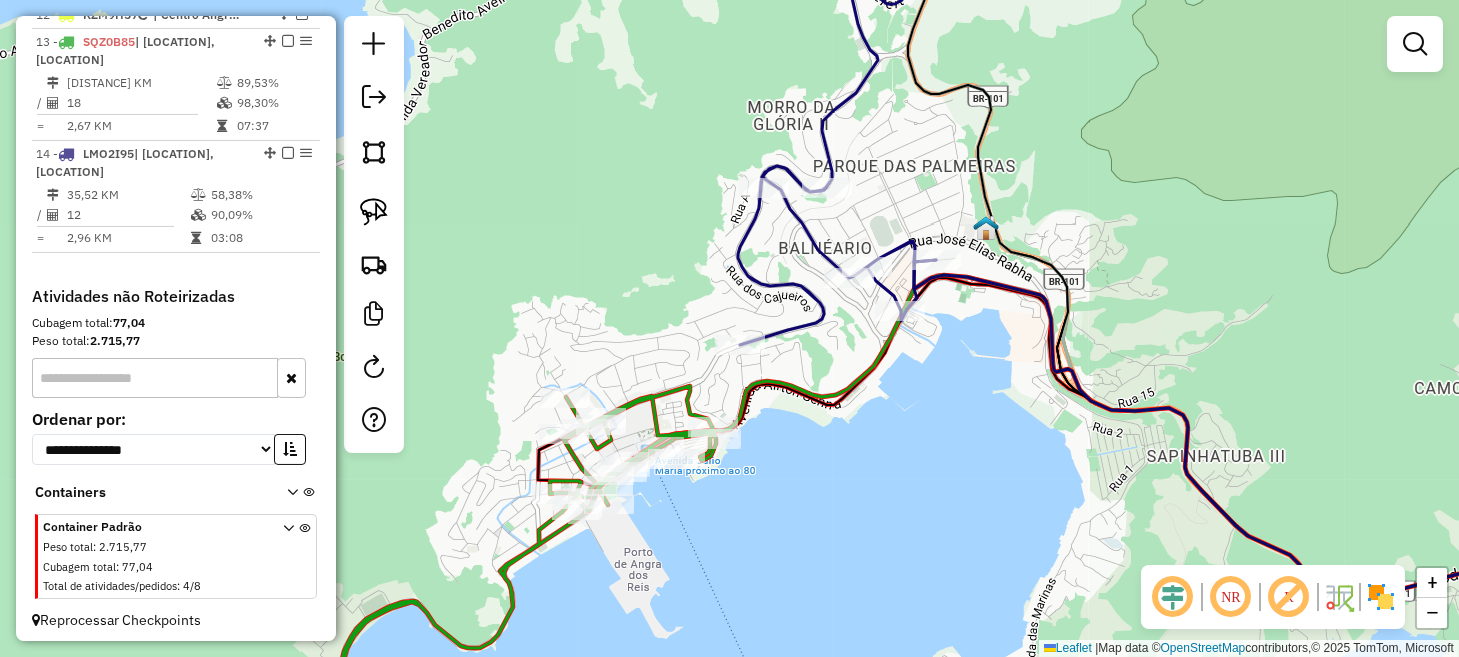 drag, startPoint x: 763, startPoint y: 488, endPoint x: 1078, endPoint y: 440, distance: 318.63617 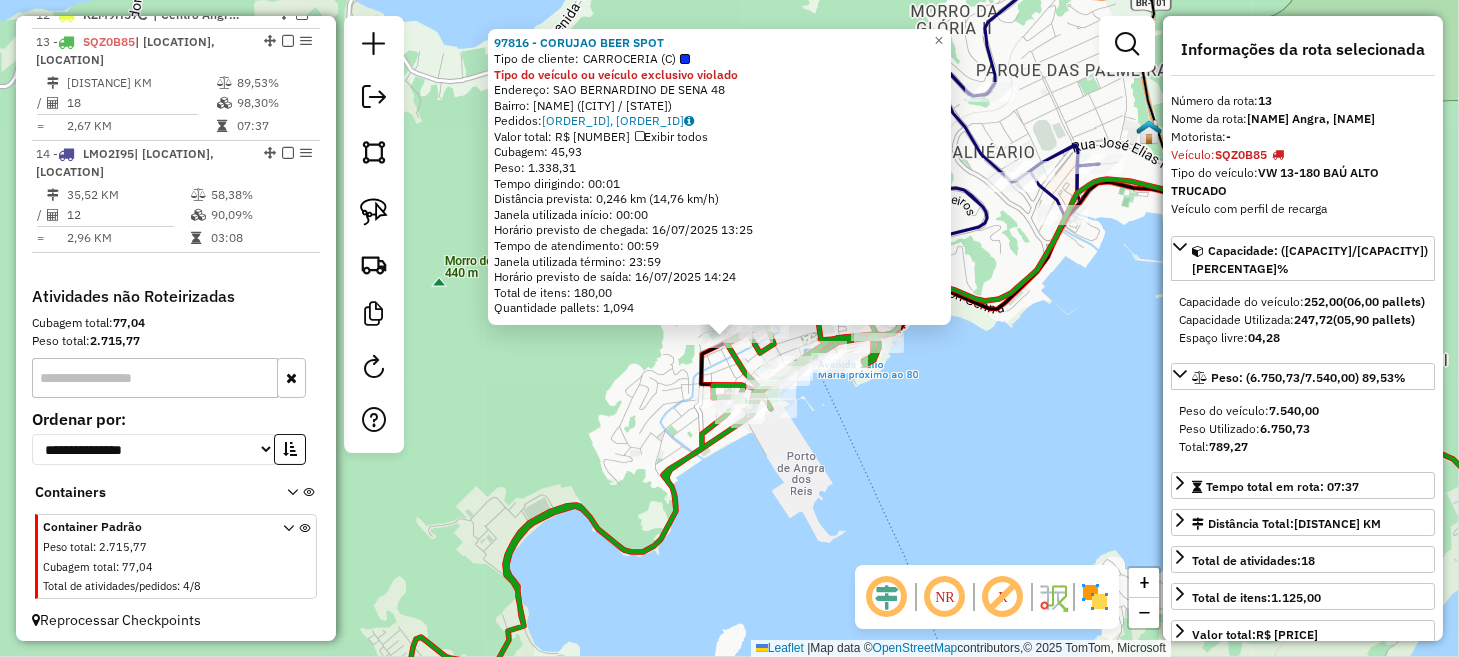 drag, startPoint x: 877, startPoint y: 436, endPoint x: 828, endPoint y: 531, distance: 106.89247 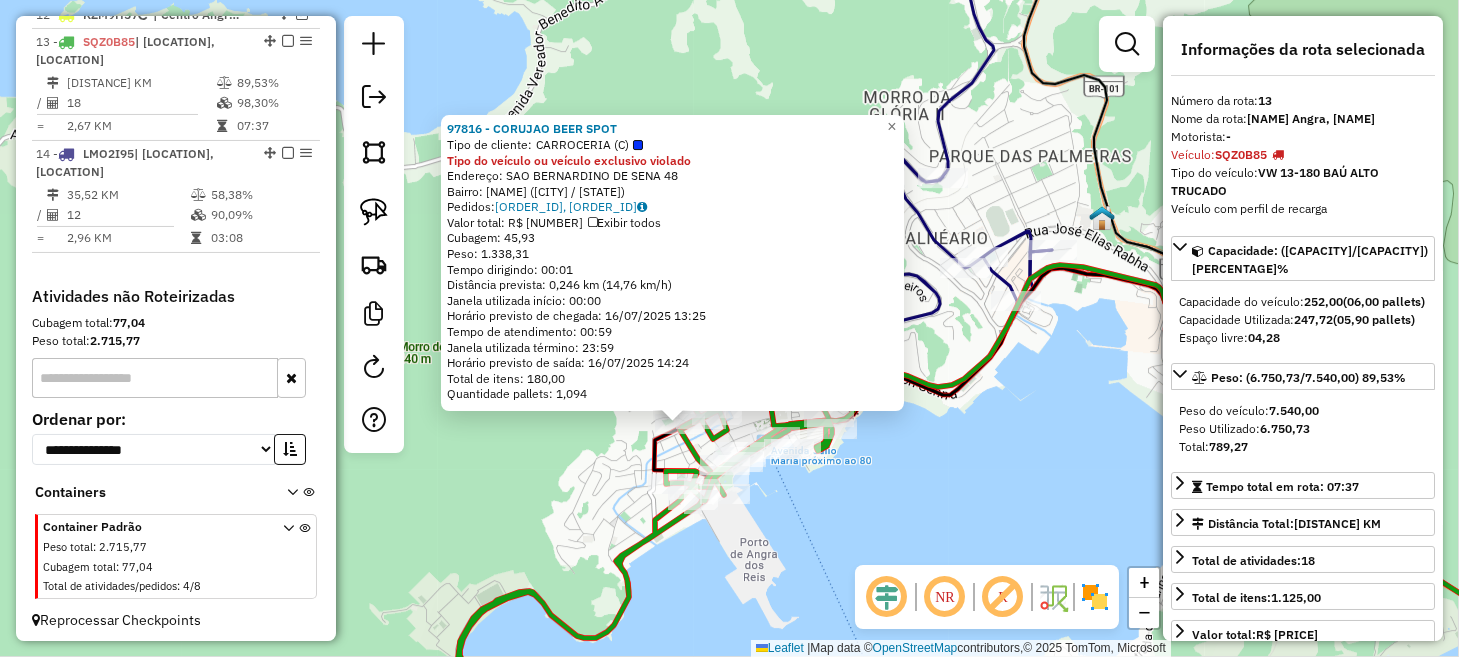 click on "97816 - CORUJAO BEER SPOT  Tipo de cliente:   CARROCERIA (C)  Tipo do veículo ou veículo exclusivo violado  Endereço:  SAO BERNARDINO DE SENA 48   Bairro: CENTRO (ANGRA DOS REIS / RJ)   Pedidos:  15853014, 15853009   Valor total: R$ 9.307,14   Exibir todos   Cubagem: 45,93  Peso: 1.338,31  Tempo dirigindo: 00:01   Distância prevista: 0,246 km (14,76 km/h)   Janela utilizada início: 00:00   Horário previsto de chegada: 16/07/2025 13:25   Tempo de atendimento: 00:59   Janela utilizada término: 23:59   Horário previsto de saída: 16/07/2025 14:24   Total de itens: 180,00   Quantidade pallets: 1,094  × Janela de atendimento Grade de atendimento Capacidade Transportadoras Veículos Cliente Pedidos  Rotas Selecione os dias de semana para filtrar as janelas de atendimento  Seg   Ter   Qua   Qui   Sex   Sáb   Dom  Informe o período da janela de atendimento: De: Até:  Filtrar exatamente a janela do cliente  Considerar janela de atendimento padrão   Seg   Ter   Qua   Qui   Sex   Sáb   Dom   Peso mínimo:" 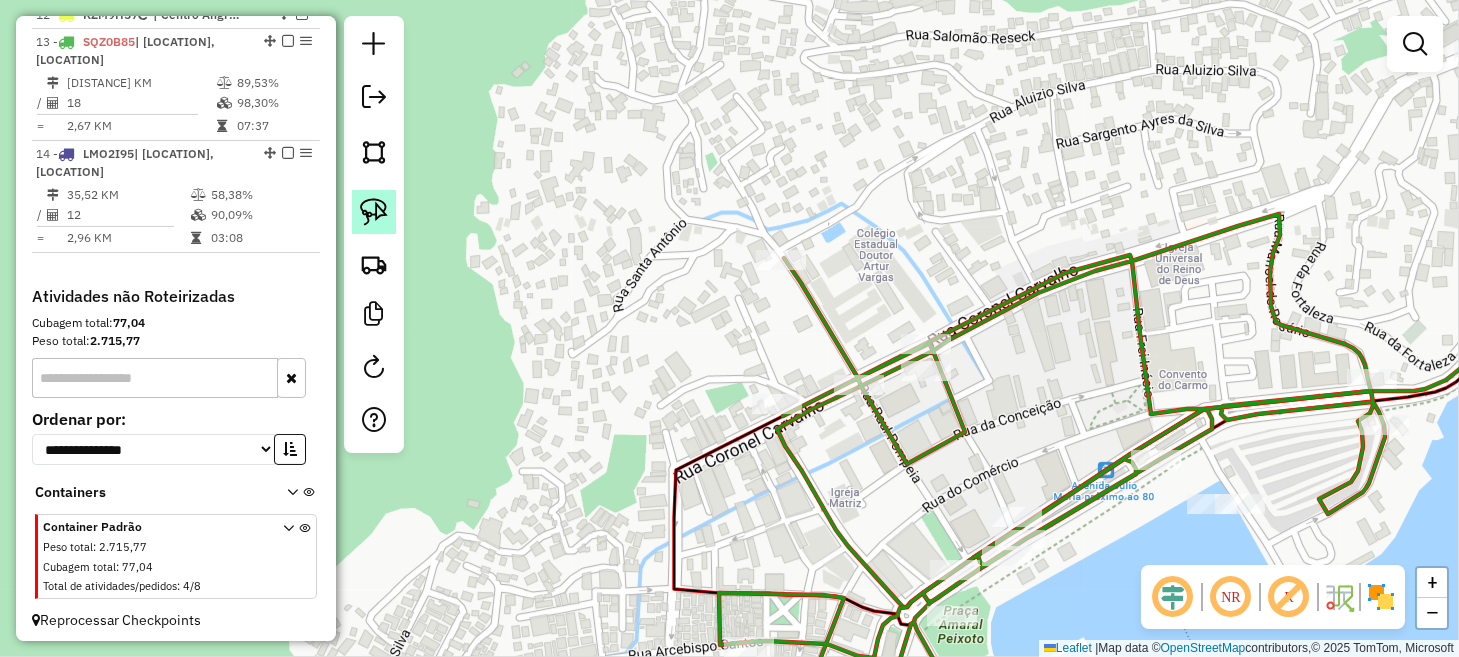 click 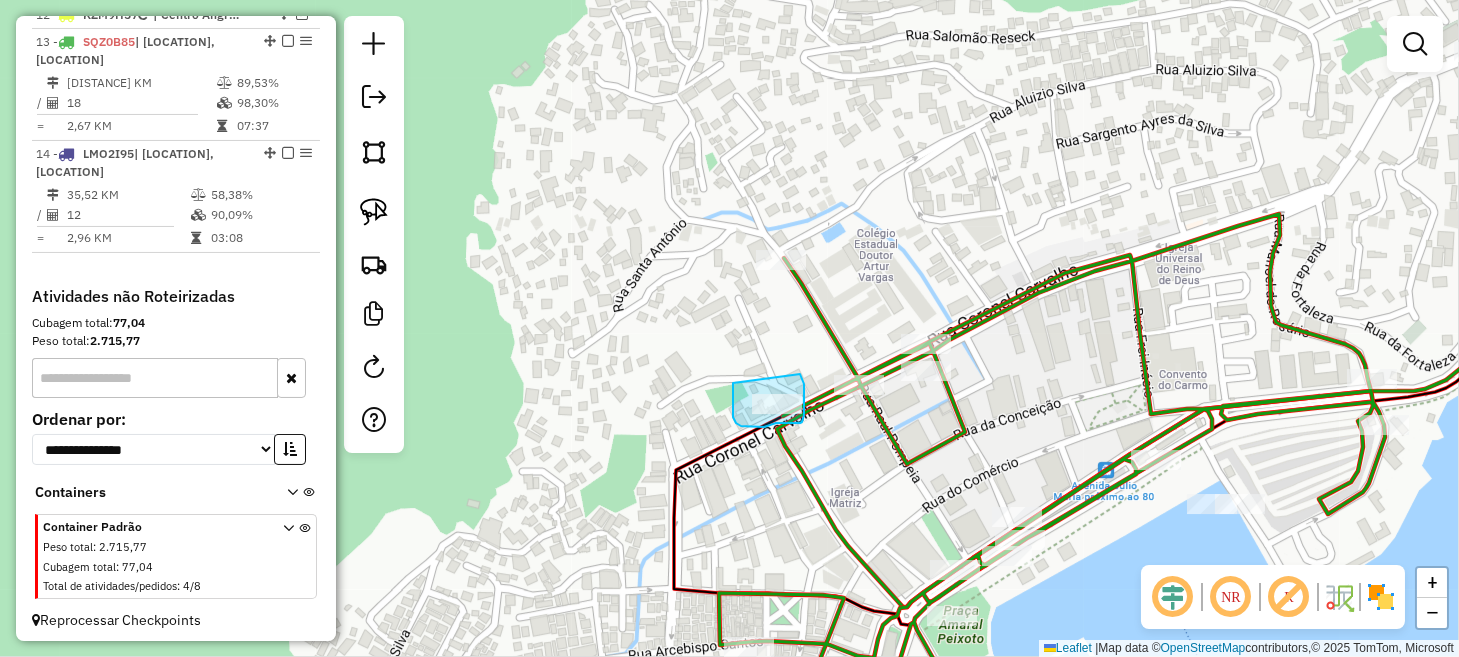 drag, startPoint x: 733, startPoint y: 384, endPoint x: 796, endPoint y: 368, distance: 65 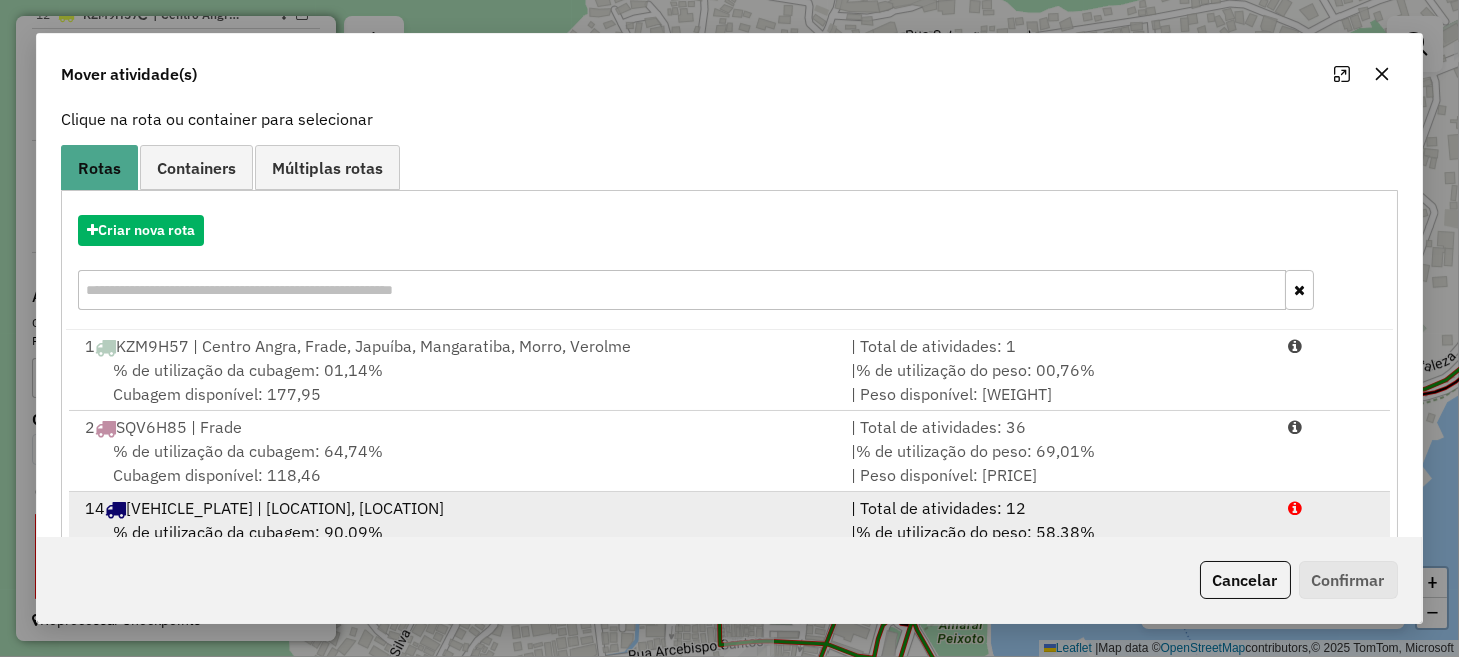 scroll, scrollTop: 192, scrollLeft: 0, axis: vertical 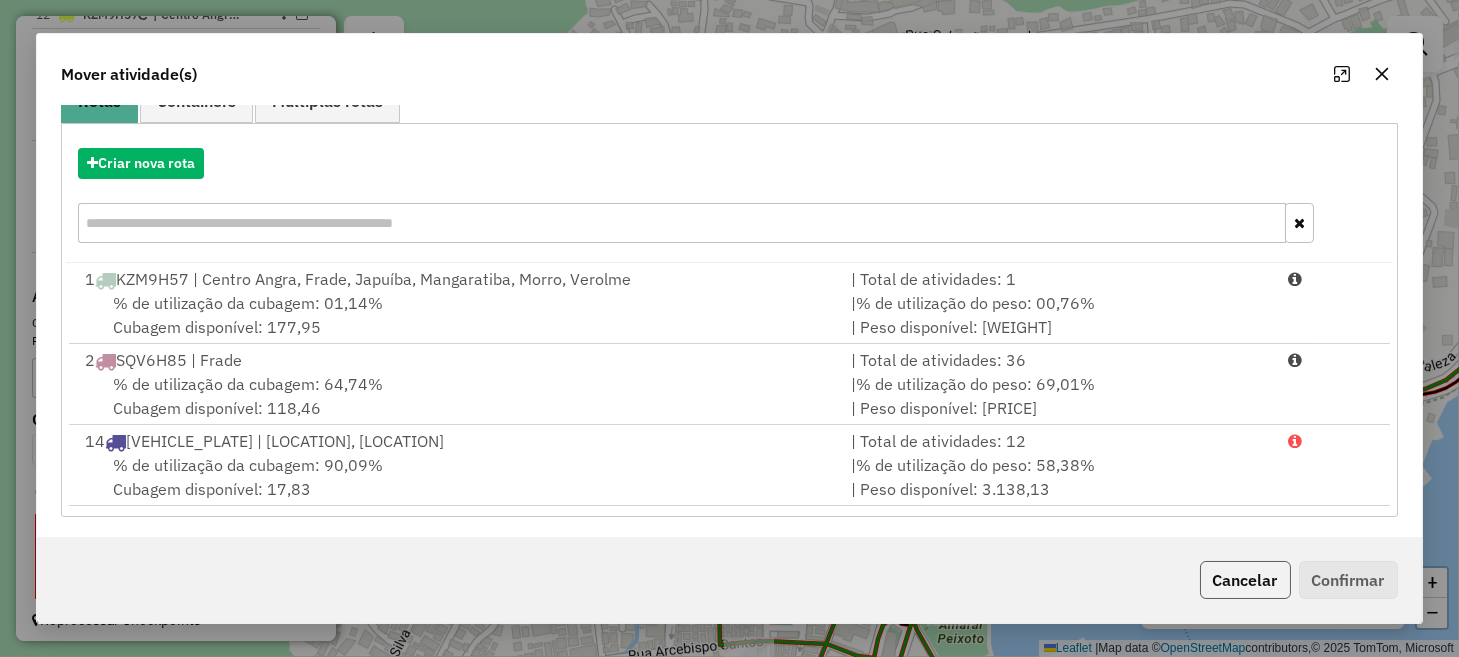 click on "Cancelar" 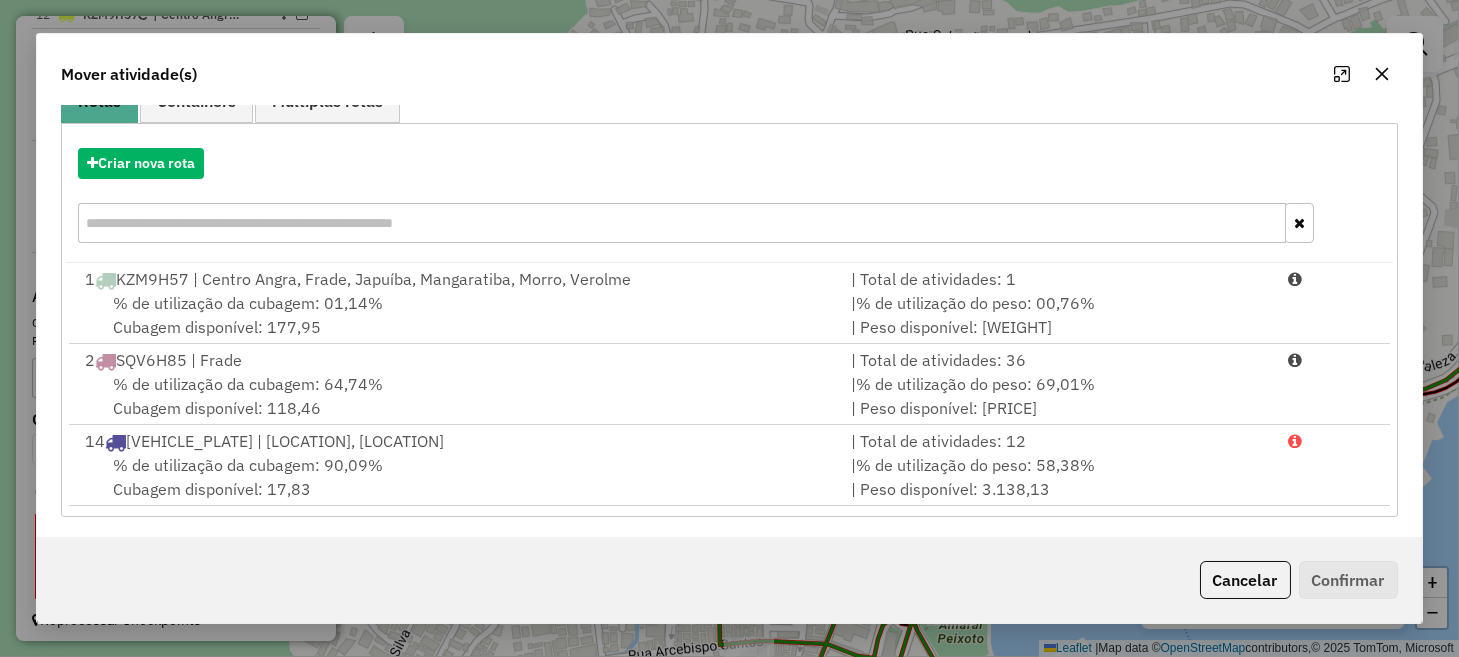 scroll, scrollTop: 0, scrollLeft: 0, axis: both 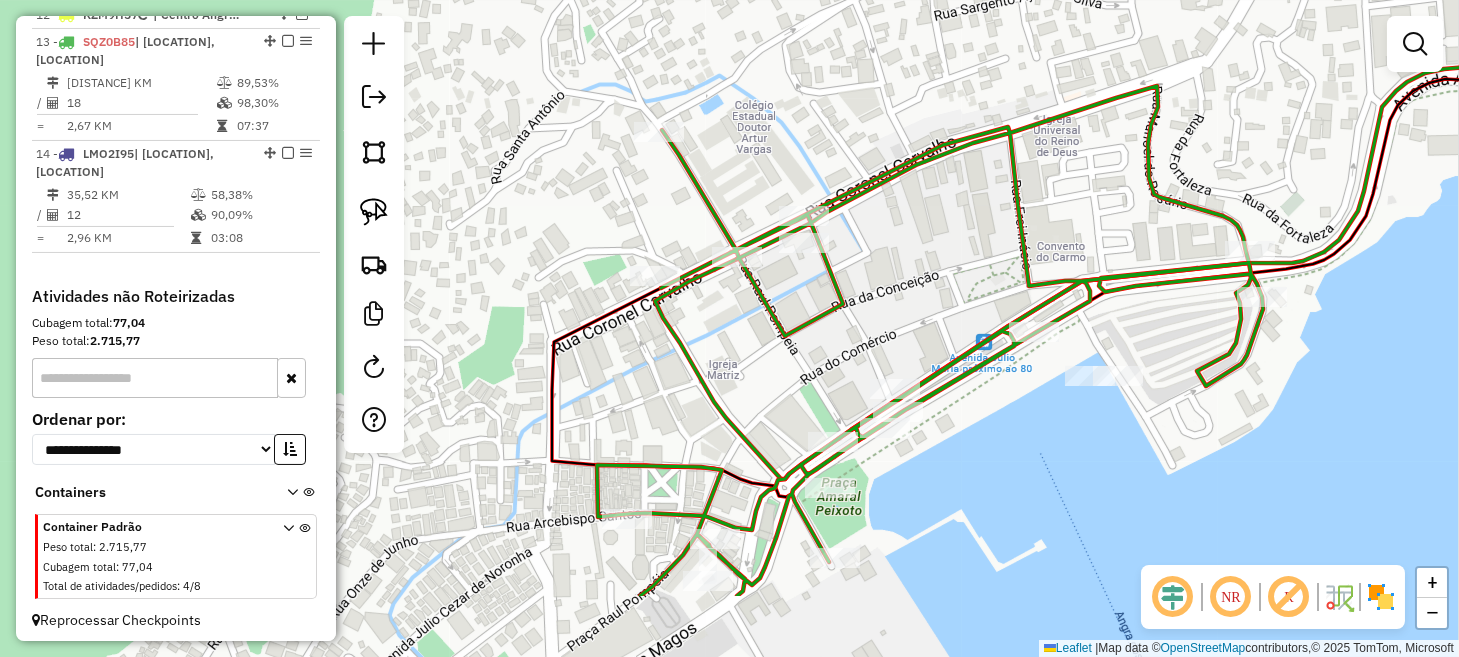 drag, startPoint x: 937, startPoint y: 443, endPoint x: 791, endPoint y: 311, distance: 196.8248 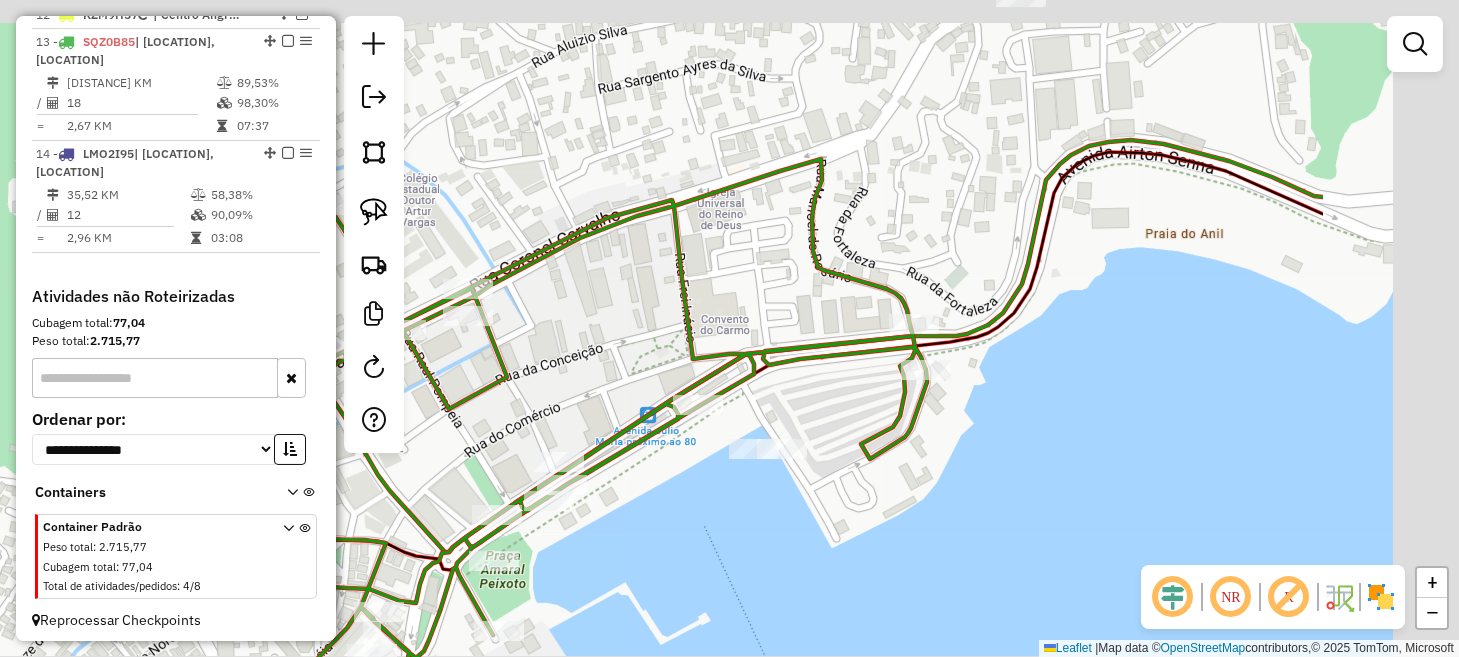drag, startPoint x: 982, startPoint y: 498, endPoint x: 703, endPoint y: 549, distance: 283.623 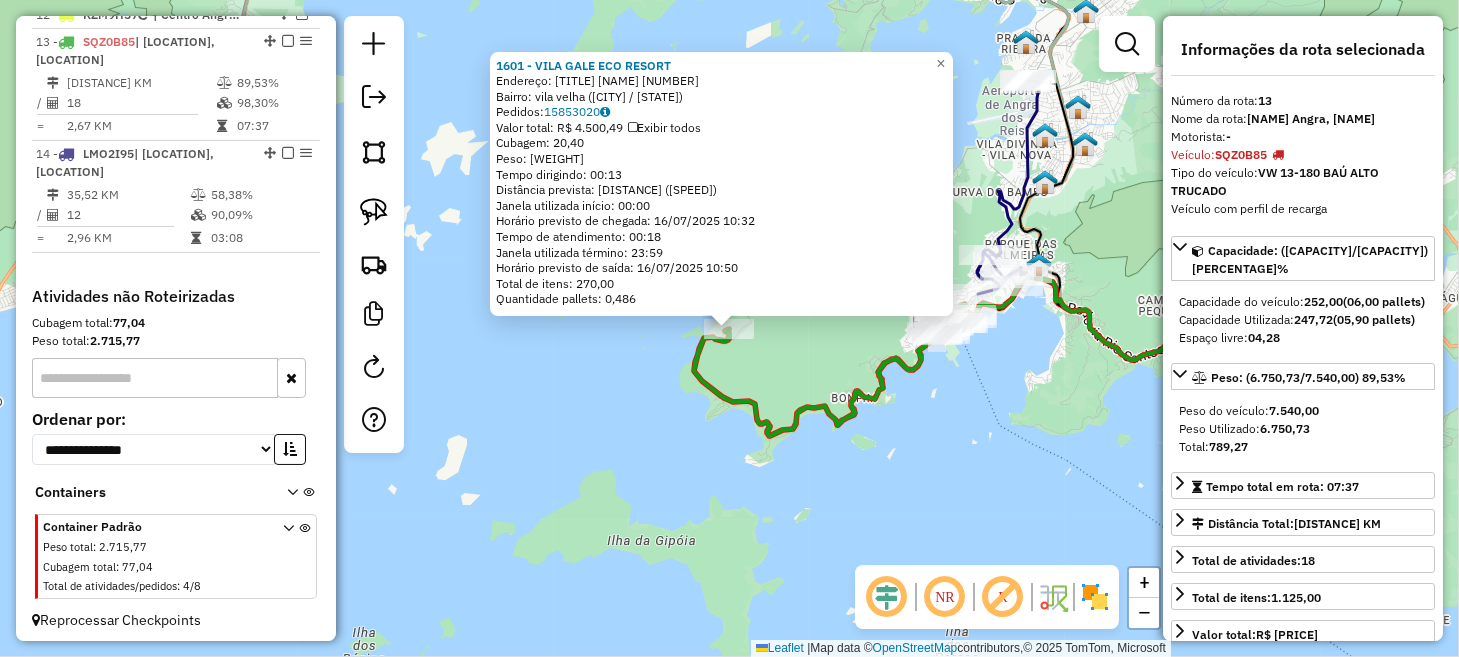 click on "1601 - VILA GALE ECO RESORT  Endereço:  VEREADOR  BENEDITO ADELINO 8413   Bairro: vila velha (ANGRA DOS REIS / RJ)   Pedidos:  15853020   Valor total: R$ 4.500,49   Exibir todos   Cubagem: 20,40  Peso: 356,55  Tempo dirigindo: 00:13   Distância prevista: 8,67 km (40,02 km/h)   Janela utilizada início: 00:00   Horário previsto de chegada: 16/07/2025 10:32   Tempo de atendimento: 00:18   Janela utilizada término: 23:59   Horário previsto de saída: 16/07/2025 10:50   Total de itens: 270,00   Quantidade pallets: 0,486  × Janela de atendimento Grade de atendimento Capacidade Transportadoras Veículos Cliente Pedidos  Rotas Selecione os dias de semana para filtrar as janelas de atendimento  Seg   Ter   Qua   Qui   Sex   Sáb   Dom  Informe o período da janela de atendimento: De: Até:  Filtrar exatamente a janela do cliente  Considerar janela de atendimento padrão  Selecione os dias de semana para filtrar as grades de atendimento  Seg   Ter   Qua   Qui   Sex   Sáb   Dom   Peso mínimo:   Peso máximo:  +" 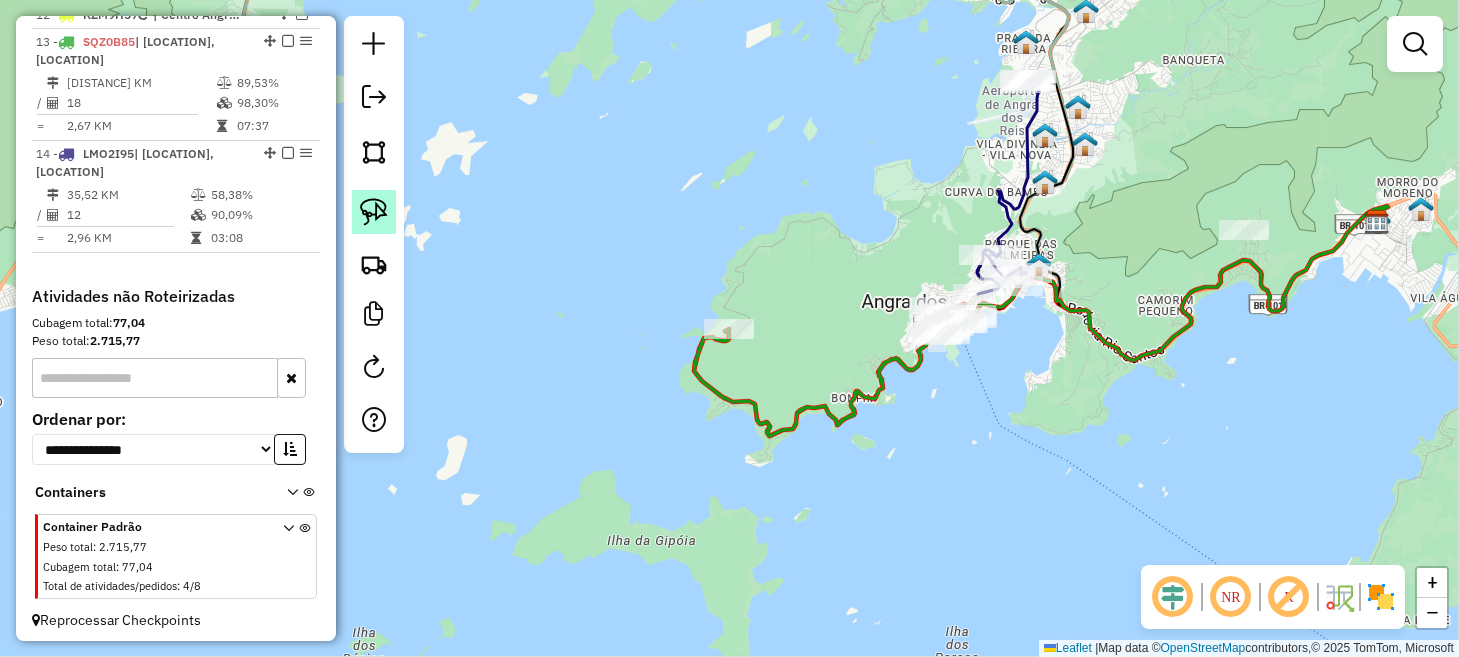drag, startPoint x: 364, startPoint y: 204, endPoint x: 524, endPoint y: 265, distance: 171.23376 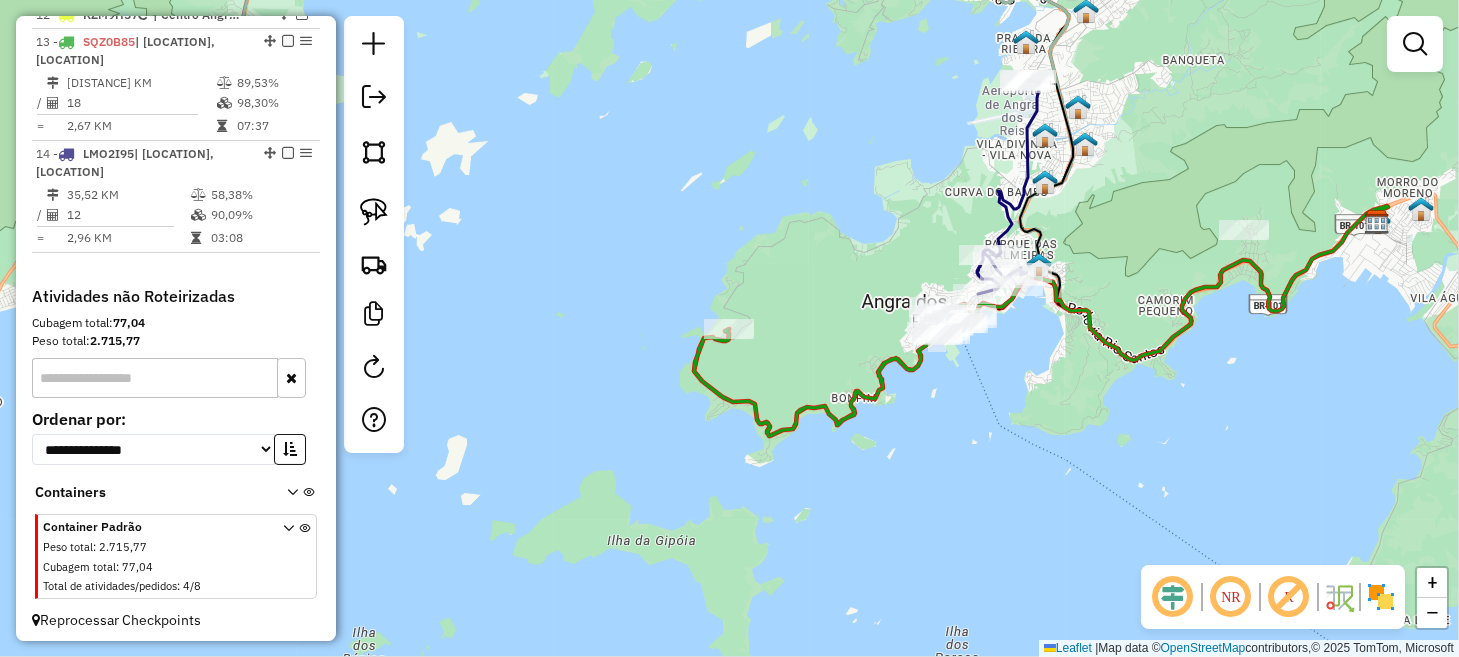 click 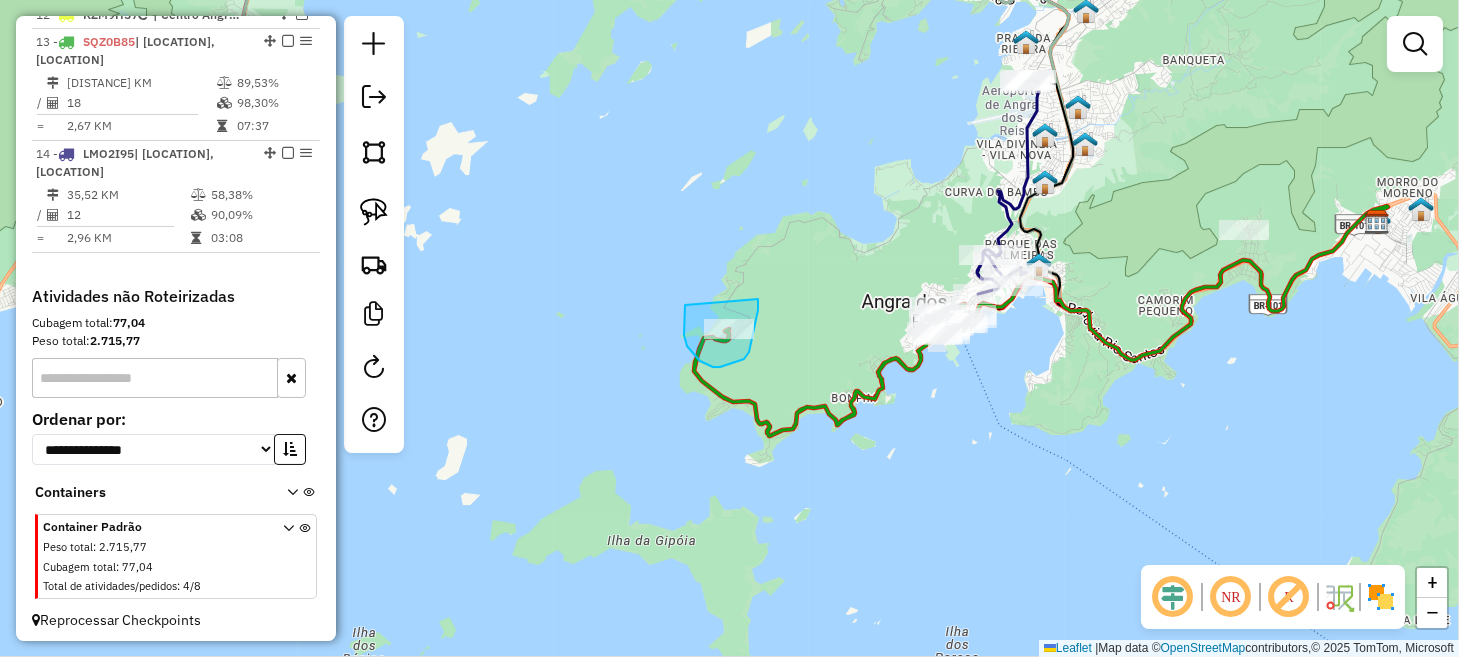 drag, startPoint x: 685, startPoint y: 305, endPoint x: 758, endPoint y: 299, distance: 73.24616 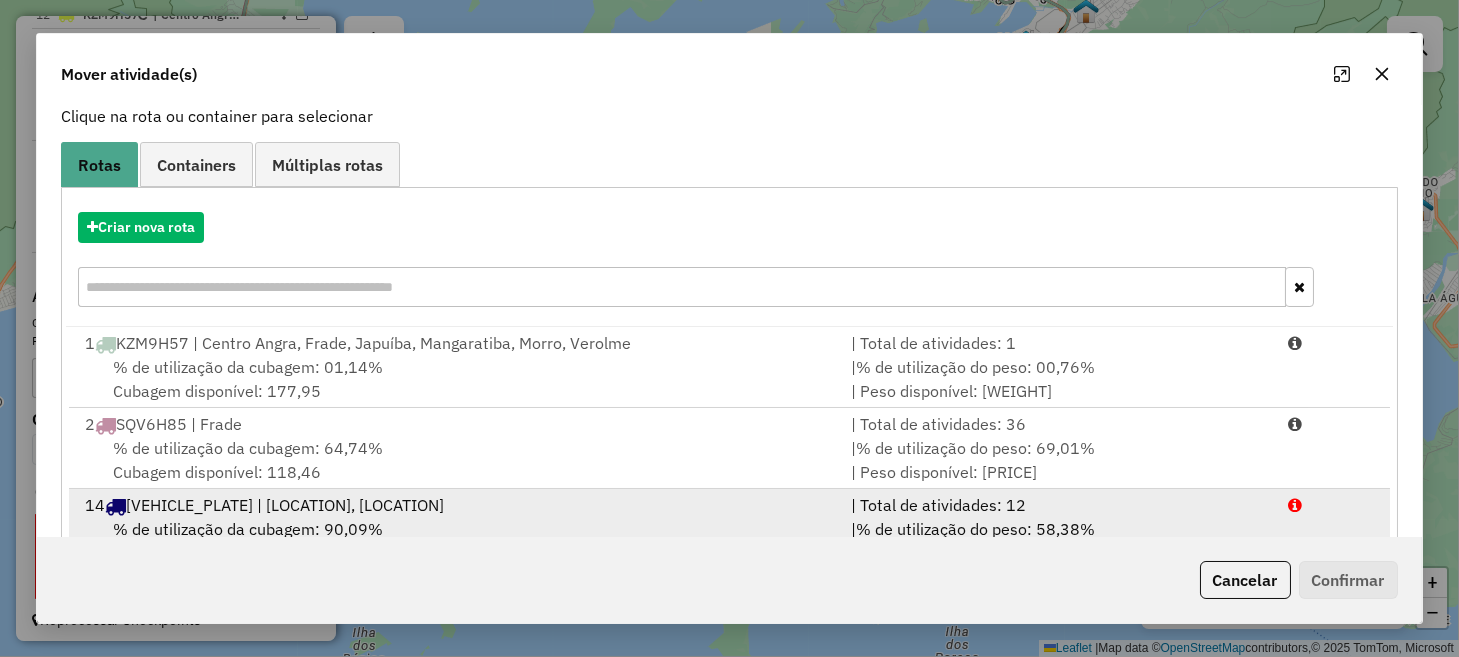 scroll, scrollTop: 192, scrollLeft: 0, axis: vertical 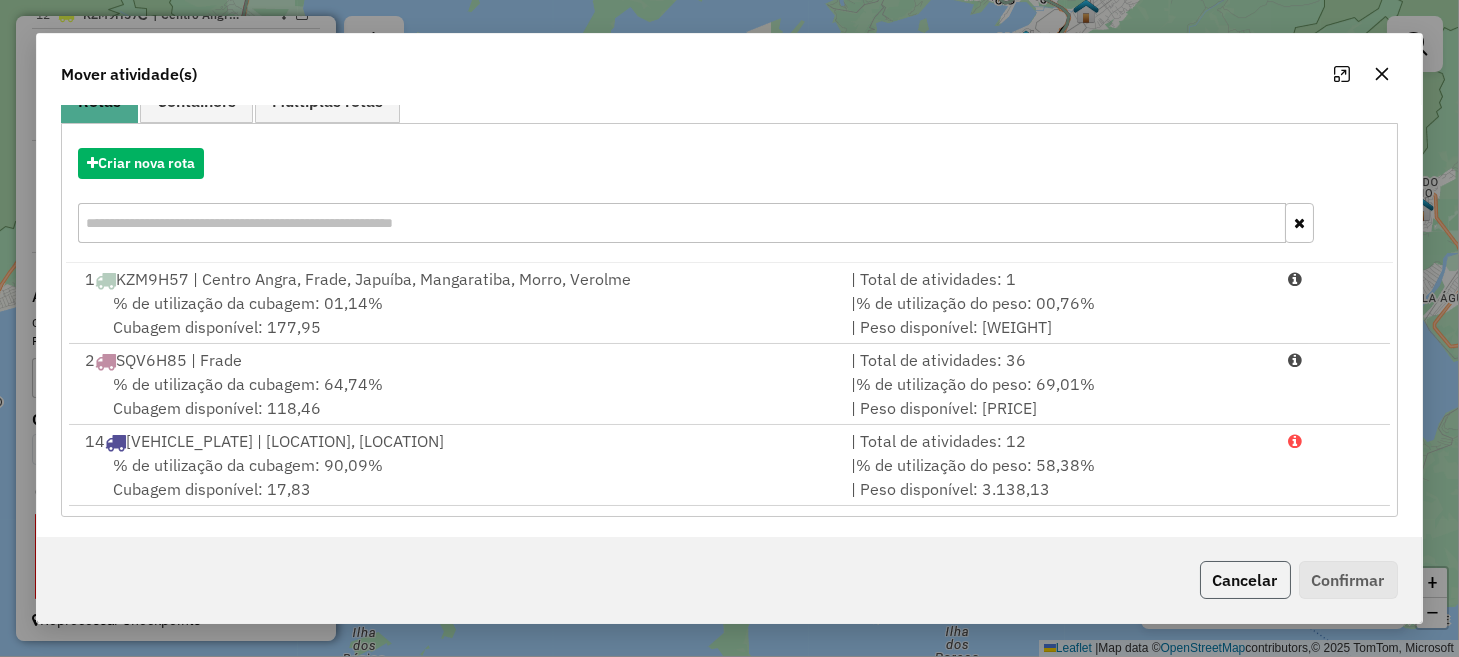 click on "Cancelar" 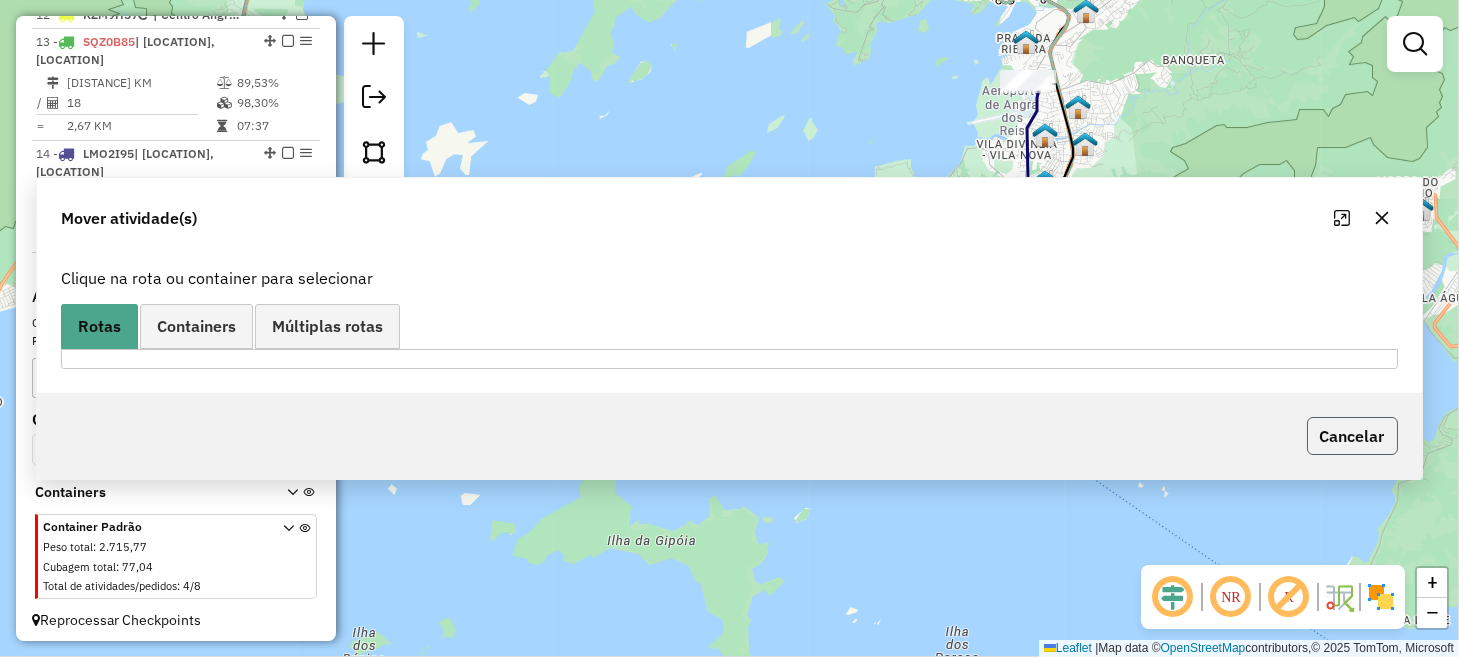 scroll, scrollTop: 0, scrollLeft: 0, axis: both 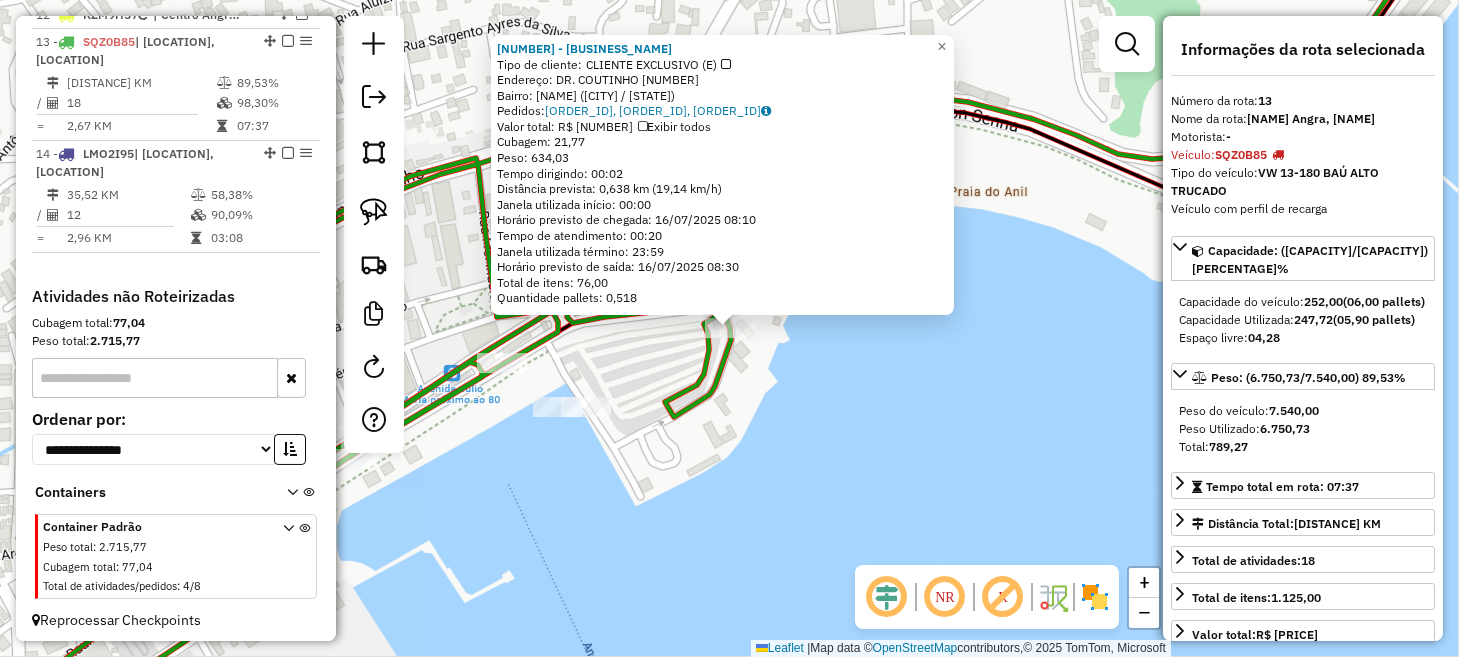 click on "3322 - CT-PONTO DO CARONA  Tipo de cliente:   CLIENTE EXCLUSIVO  (E)   Endereço:  DR. COUTINHO 01   Bairro: CENTRO (ANGRA DOS REIS / RJ)   Pedidos:  15853143, 15853124, 15853211   Valor total: R$ 3.588,60   Exibir todos   Cubagem: 21,77  Peso: 634,03  Tempo dirigindo: 00:02   Distância prevista: 0,638 km (19,14 km/h)   Janela utilizada início: 00:00   Horário previsto de chegada: 16/07/2025 08:10   Tempo de atendimento: 00:20   Janela utilizada término: 23:59   Horário previsto de saída: 16/07/2025 08:30   Total de itens: 76,00   Quantidade pallets: 0,518  × Janela de atendimento Grade de atendimento Capacidade Transportadoras Veículos Cliente Pedidos  Rotas Selecione os dias de semana para filtrar as janelas de atendimento  Seg   Ter   Qua   Qui   Sex   Sáb   Dom  Informe o período da janela de atendimento: De: Até:  Filtrar exatamente a janela do cliente  Considerar janela de atendimento padrão  Selecione os dias de semana para filtrar as grades de atendimento  Seg   Ter   Qua   Qui   Sex  De:" 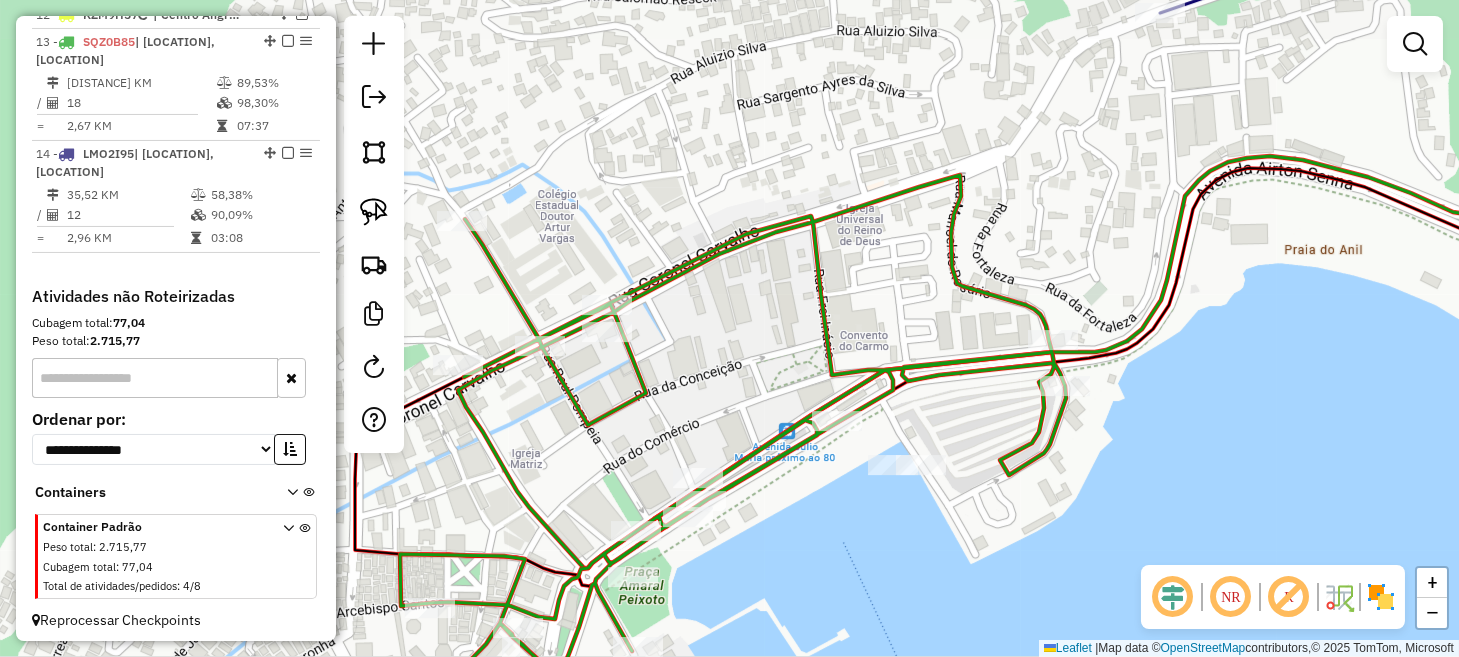drag, startPoint x: 904, startPoint y: 442, endPoint x: 1104, endPoint y: 500, distance: 208.24025 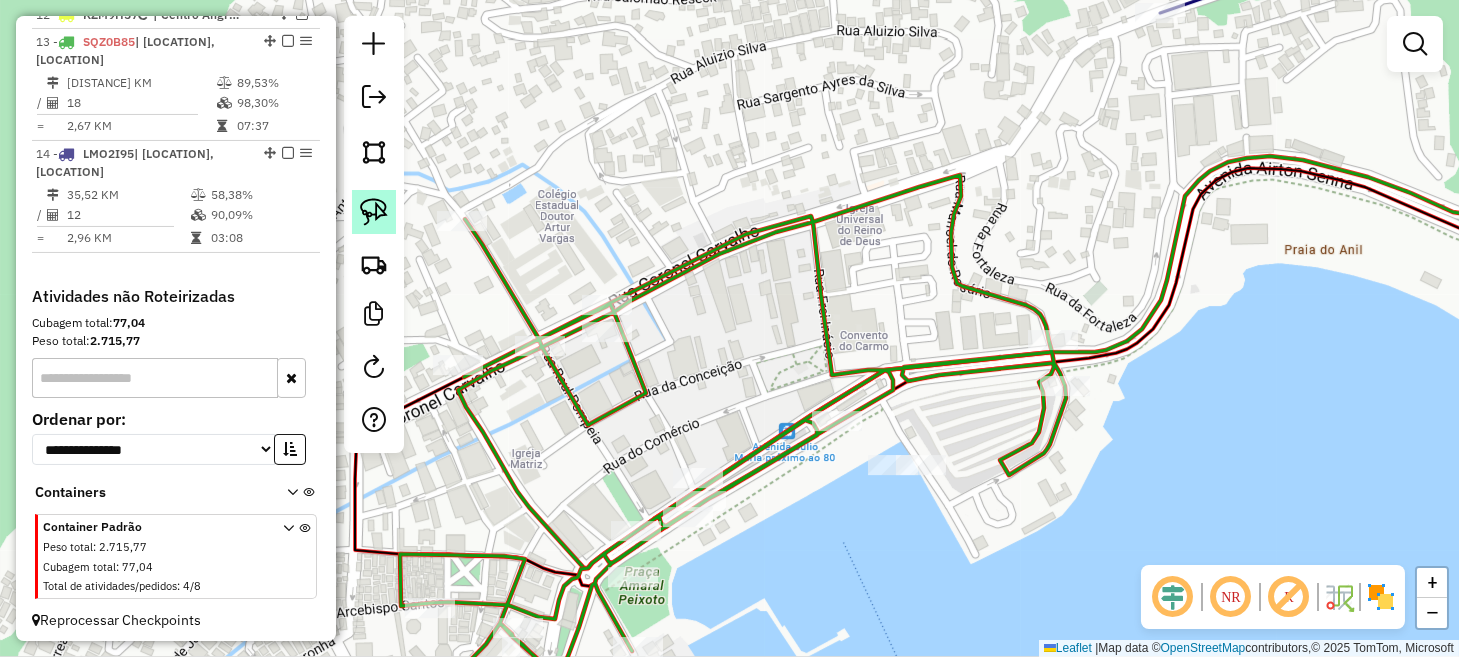 click 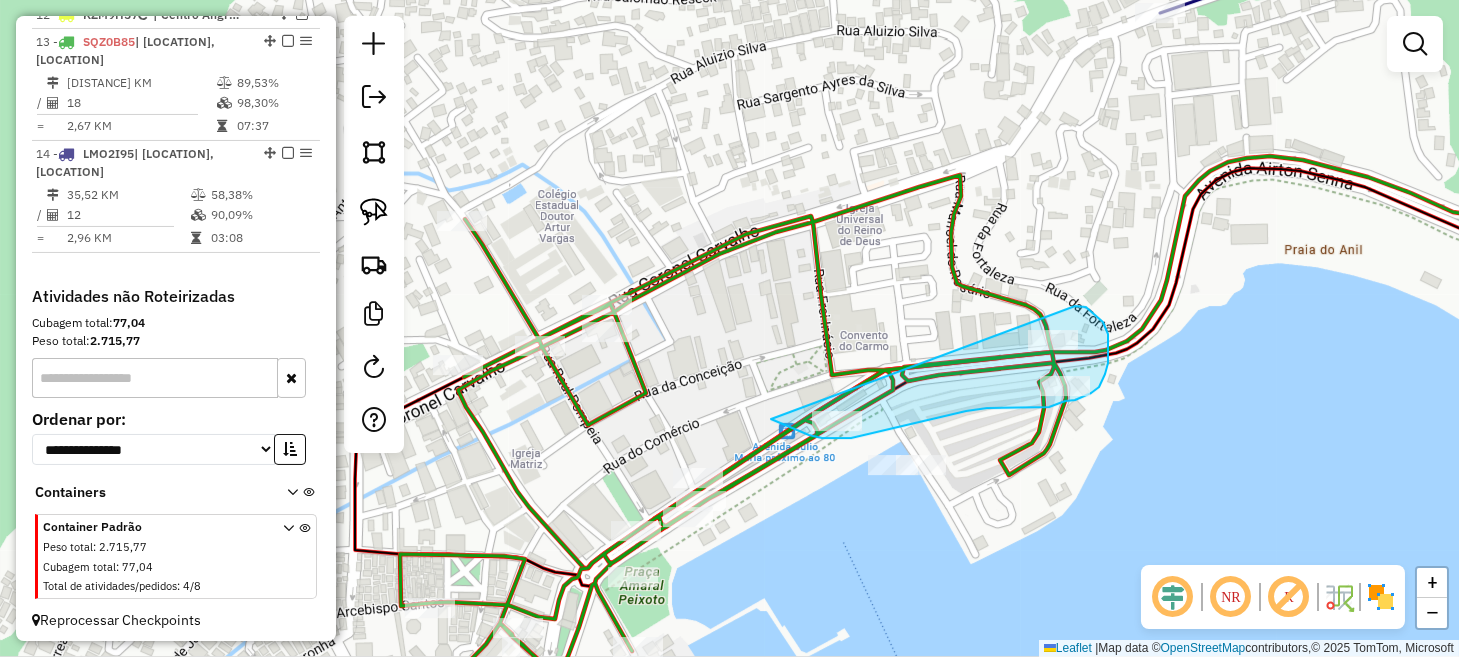 drag, startPoint x: 771, startPoint y: 419, endPoint x: 1033, endPoint y: 305, distance: 285.72714 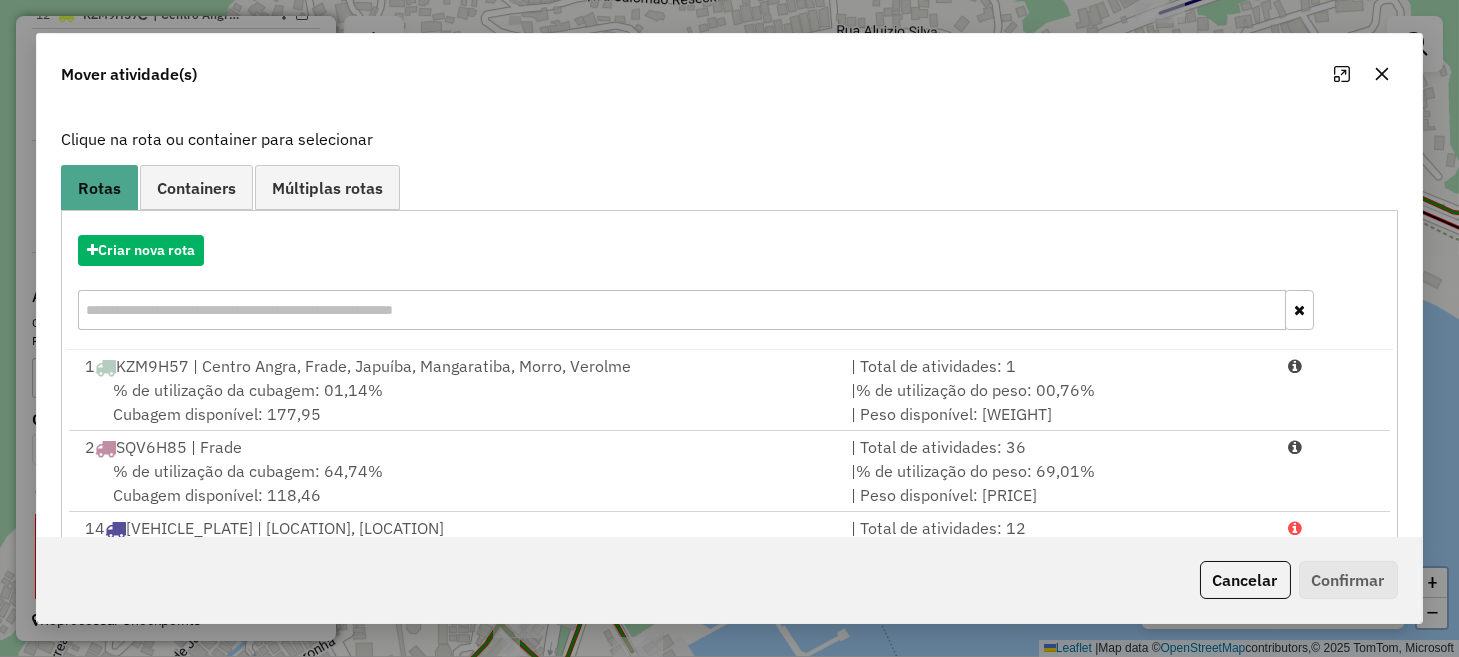 scroll, scrollTop: 192, scrollLeft: 0, axis: vertical 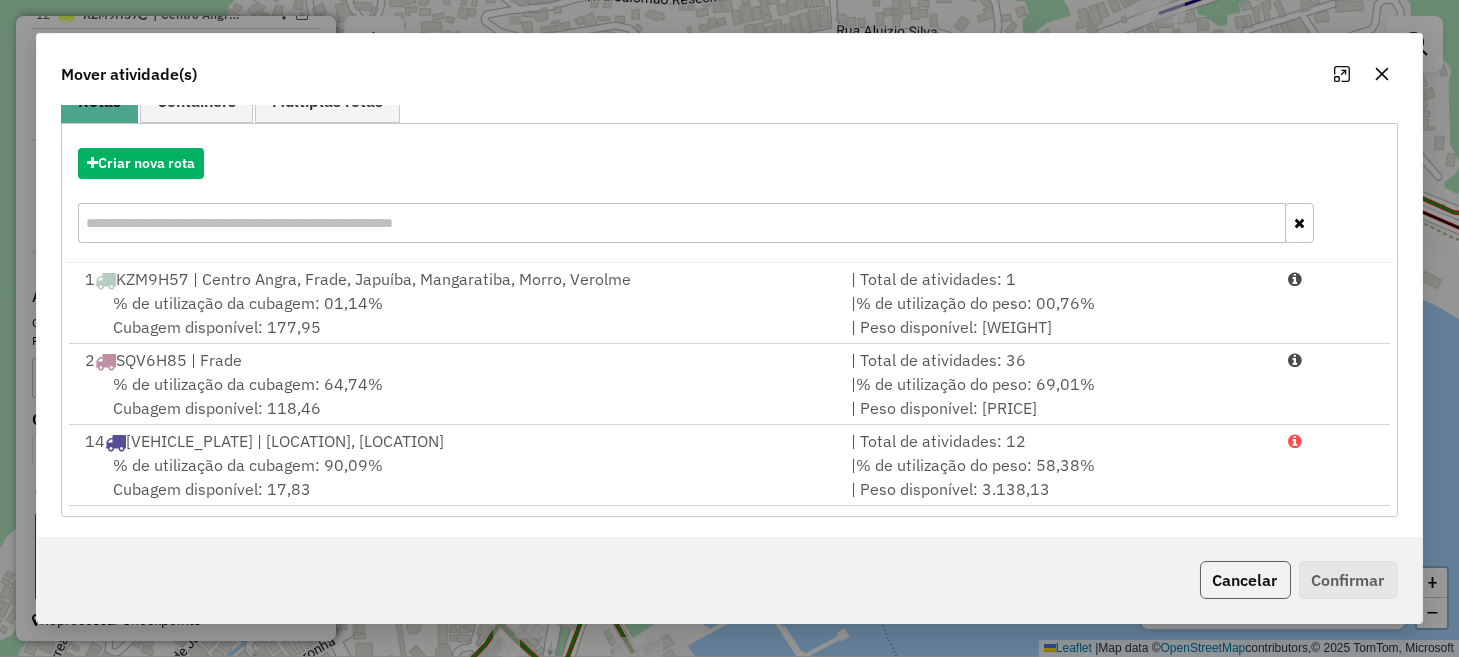 click on "Cancelar" 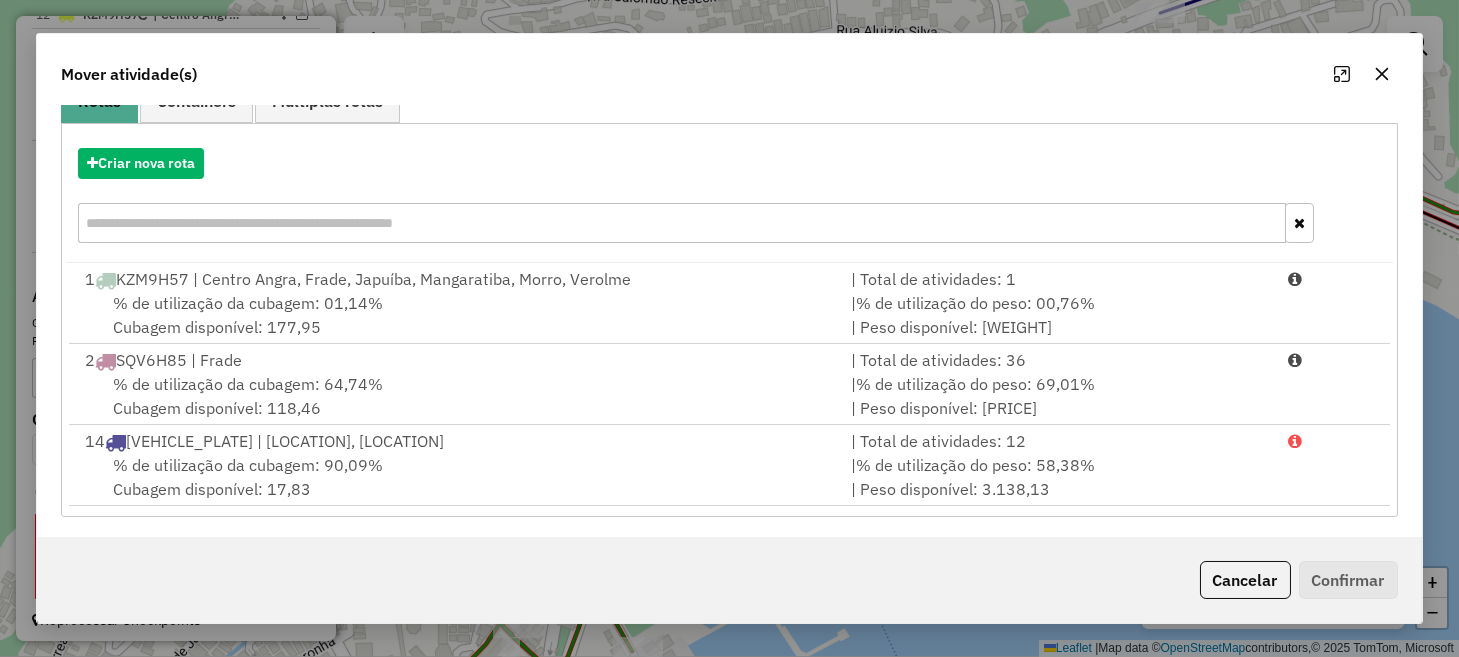 scroll, scrollTop: 0, scrollLeft: 0, axis: both 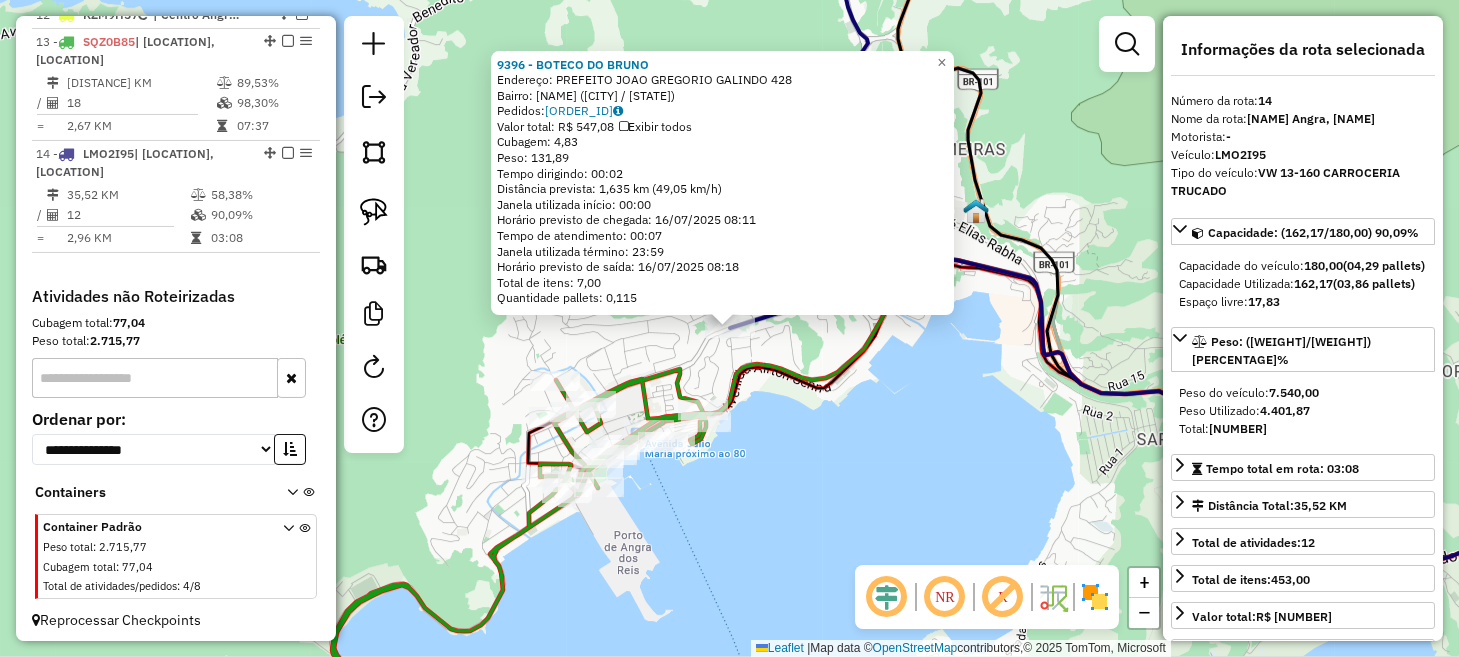 click on "9396 - BOTECO DO BRUNO  Endereço:  PREFEITO JOAO GREGORIO GALINDO 428   Bairro: CENTRO (ANGRA DOS REIS / RJ)   Pedidos:  15853165   Valor total: R$ 547,08   Exibir todos   Cubagem: 4,83  Peso: 131,89  Tempo dirigindo: 00:02   Distância prevista: 1,635 km (49,05 km/h)   Janela utilizada início: 00:00   Horário previsto de chegada: 16/07/2025 08:11   Tempo de atendimento: 00:07   Janela utilizada término: 23:59   Horário previsto de saída: 16/07/2025 08:18   Total de itens: 7,00   Quantidade pallets: 0,115  × Janela de atendimento Grade de atendimento Capacidade Transportadoras Veículos Cliente Pedidos  Rotas Selecione os dias de semana para filtrar as janelas de atendimento  Seg   Ter   Qua   Qui   Sex   Sáb   Dom  Informe o período da janela de atendimento: De: Até:  Filtrar exatamente a janela do cliente  Considerar janela de atendimento padrão  Selecione os dias de semana para filtrar as grades de atendimento  Seg   Ter   Qua   Qui   Sex   Sáb   Dom   Peso mínimo:   Peso máximo:   De:   De:" 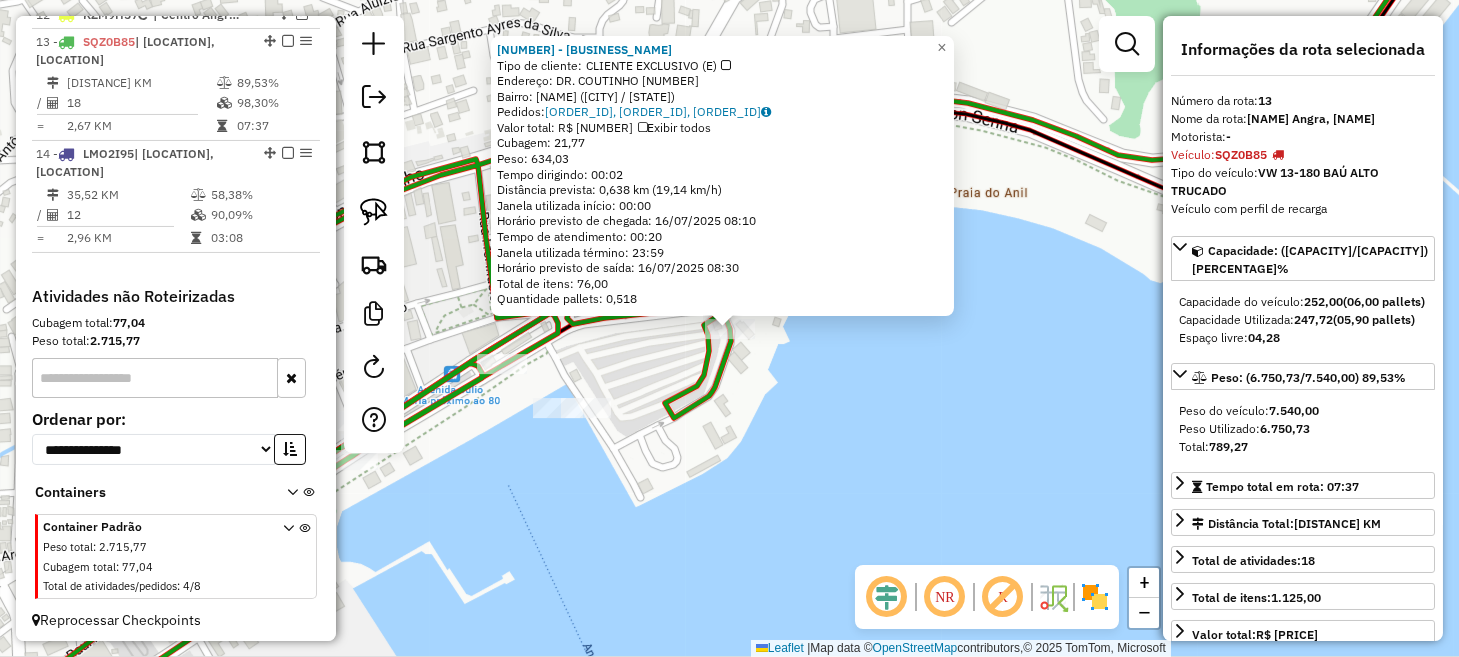 click on "3322 - CT-PONTO DO CARONA  Tipo de cliente:   CLIENTE EXCLUSIVO  (E)   Endereço:  DR. COUTINHO 01   Bairro: CENTRO (ANGRA DOS REIS / RJ)   Pedidos:  15853143, 15853124, 15853211   Valor total: R$ 3.588,60   Exibir todos   Cubagem: 21,77  Peso: 634,03  Tempo dirigindo: 00:02   Distância prevista: 0,638 km (19,14 km/h)   Janela utilizada início: 00:00   Horário previsto de chegada: 16/07/2025 08:10   Tempo de atendimento: 00:20   Janela utilizada término: 23:59   Horário previsto de saída: 16/07/2025 08:30   Total de itens: 76,00   Quantidade pallets: 0,518  × Janela de atendimento Grade de atendimento Capacidade Transportadoras Veículos Cliente Pedidos  Rotas Selecione os dias de semana para filtrar as janelas de atendimento  Seg   Ter   Qua   Qui   Sex   Sáb   Dom  Informe o período da janela de atendimento: De: Até:  Filtrar exatamente a janela do cliente  Considerar janela de atendimento padrão  Selecione os dias de semana para filtrar as grades de atendimento  Seg   Ter   Qua   Qui   Sex  De:" 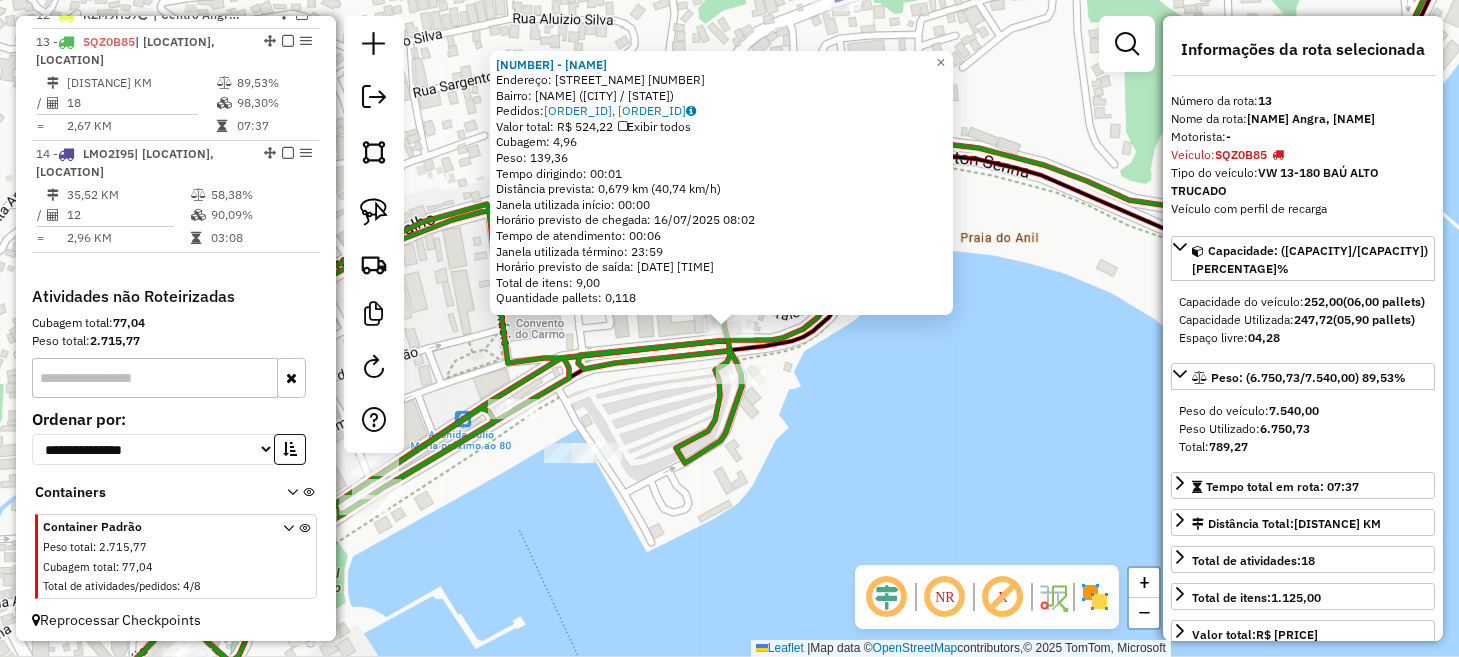 click on "9622 - TO CHEGANDO  Endereço:  DOUTOR COUTINHO 18   Bairro: CENTRO (ANGRA DOS REIS / RJ)   Pedidos:  15853170, 15853171   Valor total: R$ 524,22   Exibir todos   Cubagem: 4,96  Peso: 139,36  Tempo dirigindo: 00:01   Distância prevista: 0,679 km (40,74 km/h)   Janela utilizada início: 00:00   Horário previsto de chegada: 16/07/2025 08:02   Tempo de atendimento: 00:06   Janela utilizada término: 23:59   Horário previsto de saída: 16/07/2025 08:08   Total de itens: 9,00   Quantidade pallets: 0,118  × Janela de atendimento Grade de atendimento Capacidade Transportadoras Veículos Cliente Pedidos  Rotas Selecione os dias de semana para filtrar as janelas de atendimento  Seg   Ter   Qua   Qui   Sex   Sáb   Dom  Informe o período da janela de atendimento: De: Até:  Filtrar exatamente a janela do cliente  Considerar janela de atendimento padrão  Selecione os dias de semana para filtrar as grades de atendimento  Seg   Ter   Qua   Qui   Sex   Sáb   Dom   Clientes fora do dia de atendimento selecionado De:" 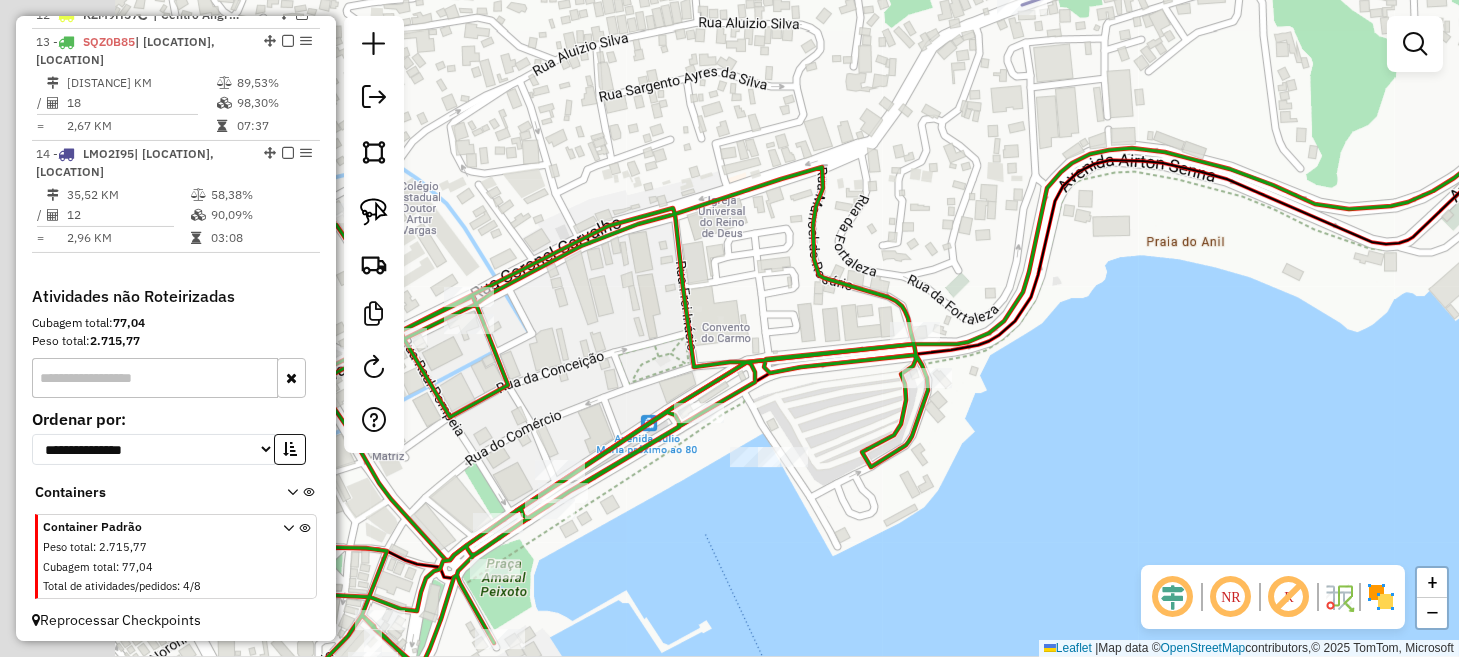 drag, startPoint x: 832, startPoint y: 509, endPoint x: 1050, endPoint y: 509, distance: 218 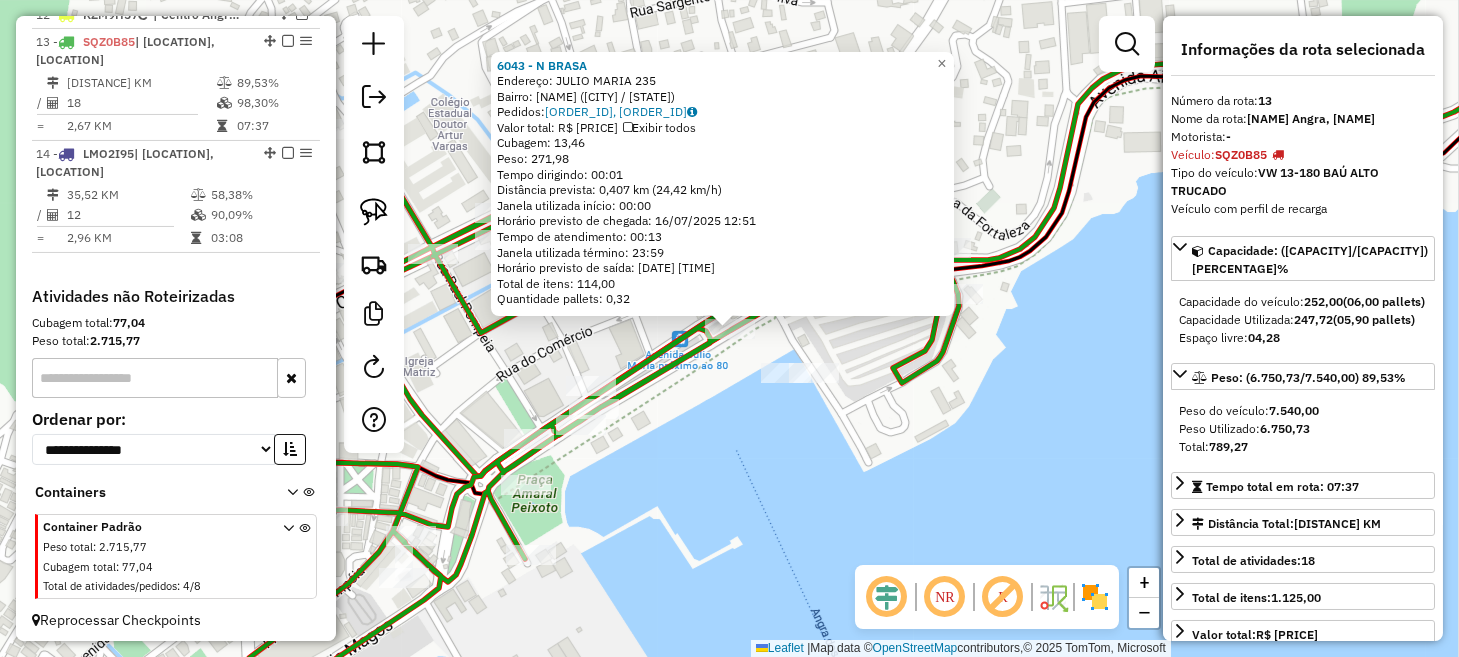 click on "6043 - N BRASA  Endereço:  JULIO MARIA 235   Bairro: CENTRO (ANGRA DOS REIS / RJ)   Pedidos:  15852901, 15852905   Valor total: R$ 3.367,41   Exibir todos   Cubagem: 13,46  Peso: 271,98  Tempo dirigindo: 00:01   Distância prevista: 0,407 km (24,42 km/h)   Janela utilizada início: 00:00   Horário previsto de chegada: 16/07/2025 12:51   Tempo de atendimento: 00:13   Janela utilizada término: 23:59   Horário previsto de saída: 16/07/2025 13:04   Total de itens: 114,00   Quantidade pallets: 0,32  × Janela de atendimento Grade de atendimento Capacidade Transportadoras Veículos Cliente Pedidos  Rotas Selecione os dias de semana para filtrar as janelas de atendimento  Seg   Ter   Qua   Qui   Sex   Sáb   Dom  Informe o período da janela de atendimento: De: Até:  Filtrar exatamente a janela do cliente  Considerar janela de atendimento padrão  Selecione os dias de semana para filtrar as grades de atendimento  Seg   Ter   Qua   Qui   Sex   Sáb   Dom   Considerar clientes sem dia de atendimento cadastrado +" 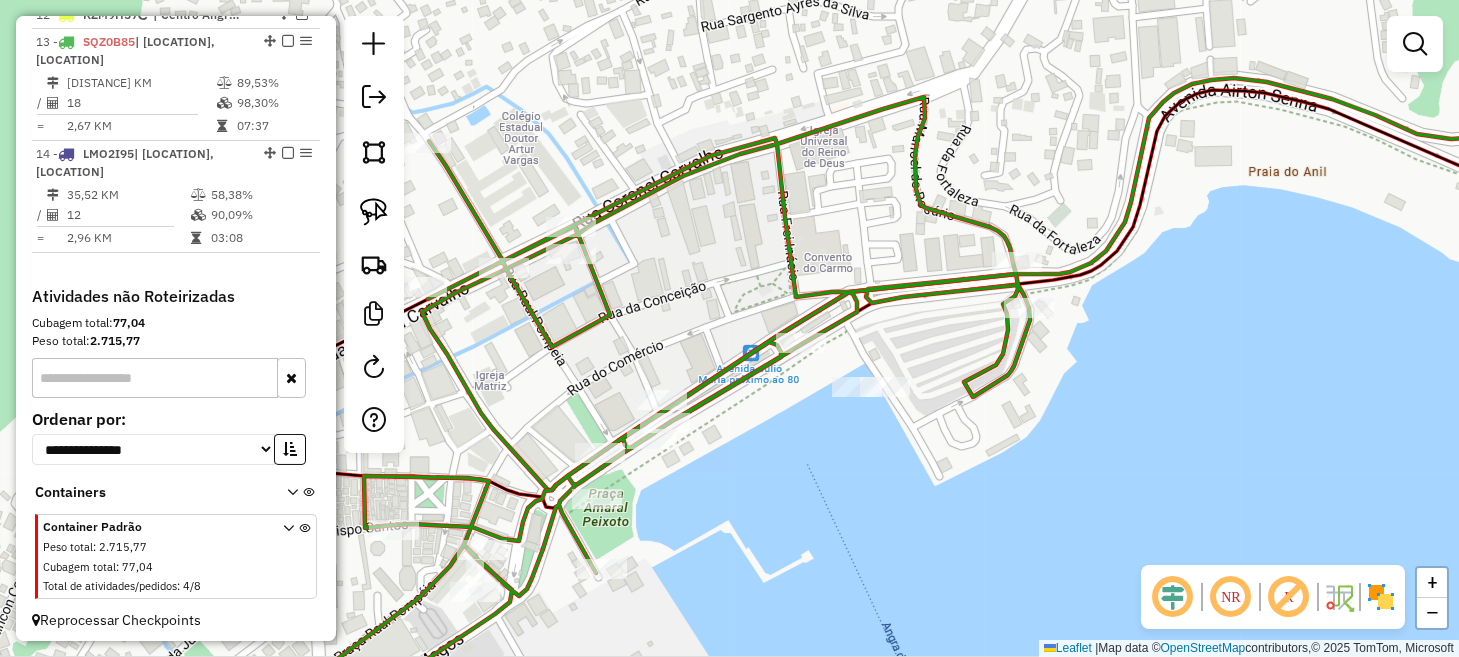 drag, startPoint x: 733, startPoint y: 464, endPoint x: 959, endPoint y: 506, distance: 229.86952 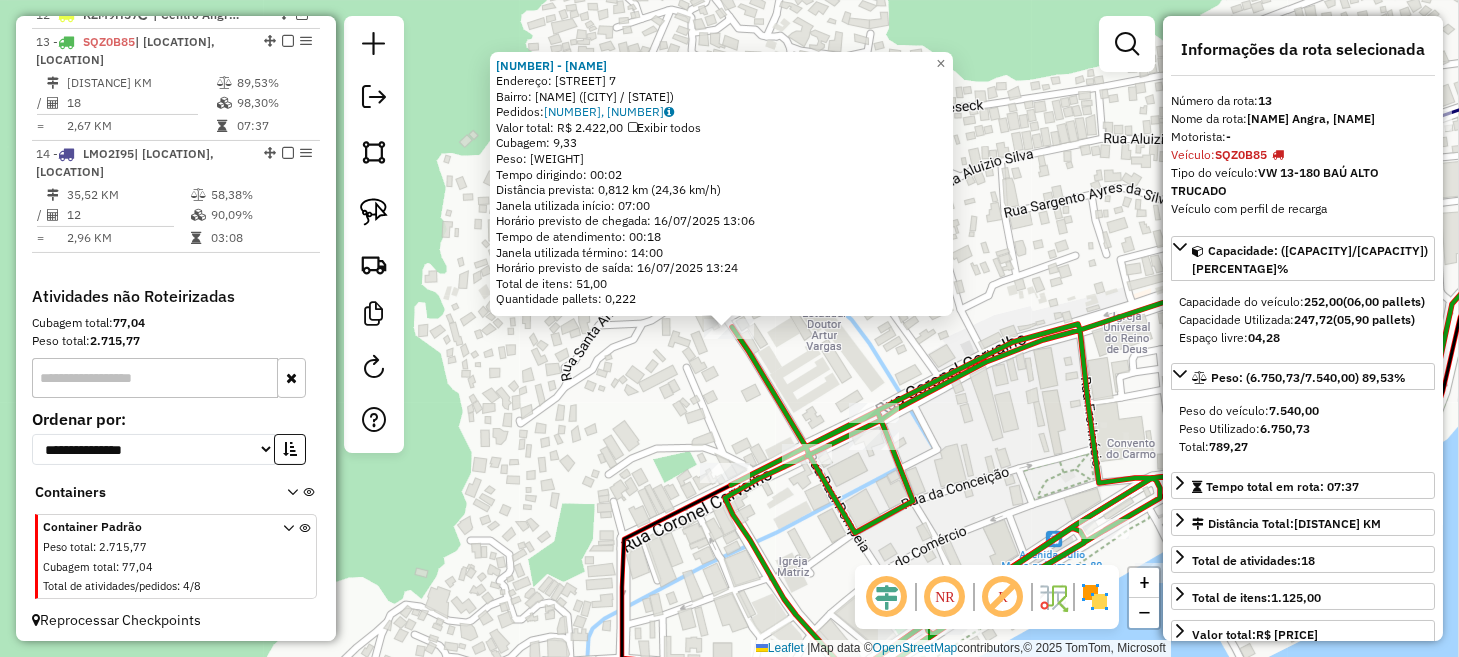click on "8350 - BUTECO DU NEGAO  Endereço:  DOUTOR LEO CORREA DA SILVA 7   Bairro: CENTRO (ANGRA DOS REIS / RJ)   Pedidos:  15853044, 15853016   Valor total: R$ 2.422,00   Exibir todos   Cubagem: 9,33  Peso: 277,89  Tempo dirigindo: 00:02   Distância prevista: 0,812 km (24,36 km/h)   Janela utilizada início: 07:00   Horário previsto de chegada: 16/07/2025 13:06   Tempo de atendimento: 00:18   Janela utilizada término: 14:00   Horário previsto de saída: 16/07/2025 13:24   Total de itens: 51,00   Quantidade pallets: 0,222  × Janela de atendimento Grade de atendimento Capacidade Transportadoras Veículos Cliente Pedidos  Rotas Selecione os dias de semana para filtrar as janelas de atendimento  Seg   Ter   Qua   Qui   Sex   Sáb   Dom  Informe o período da janela de atendimento: De: Até:  Filtrar exatamente a janela do cliente  Considerar janela de atendimento padrão  Selecione os dias de semana para filtrar as grades de atendimento  Seg   Ter   Qua   Qui   Sex   Sáb   Dom   Peso mínimo:   Peso máximo:  De:" 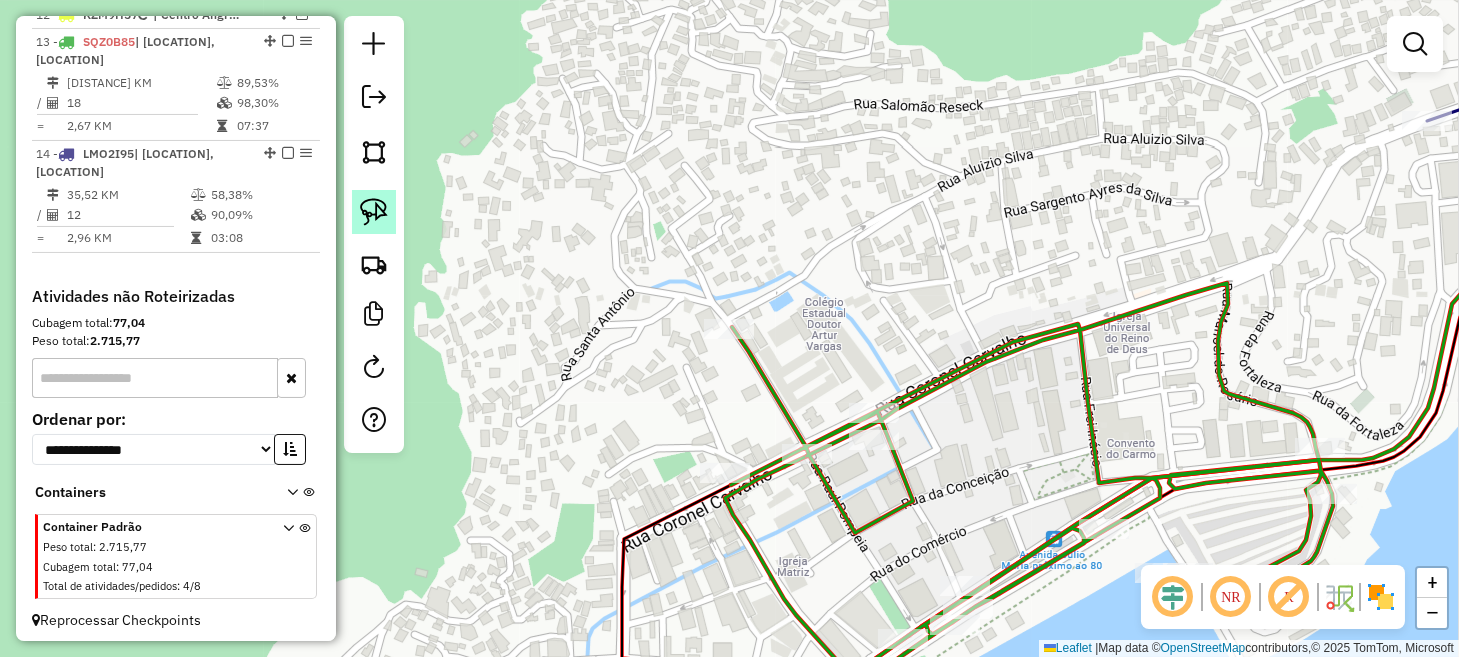 click 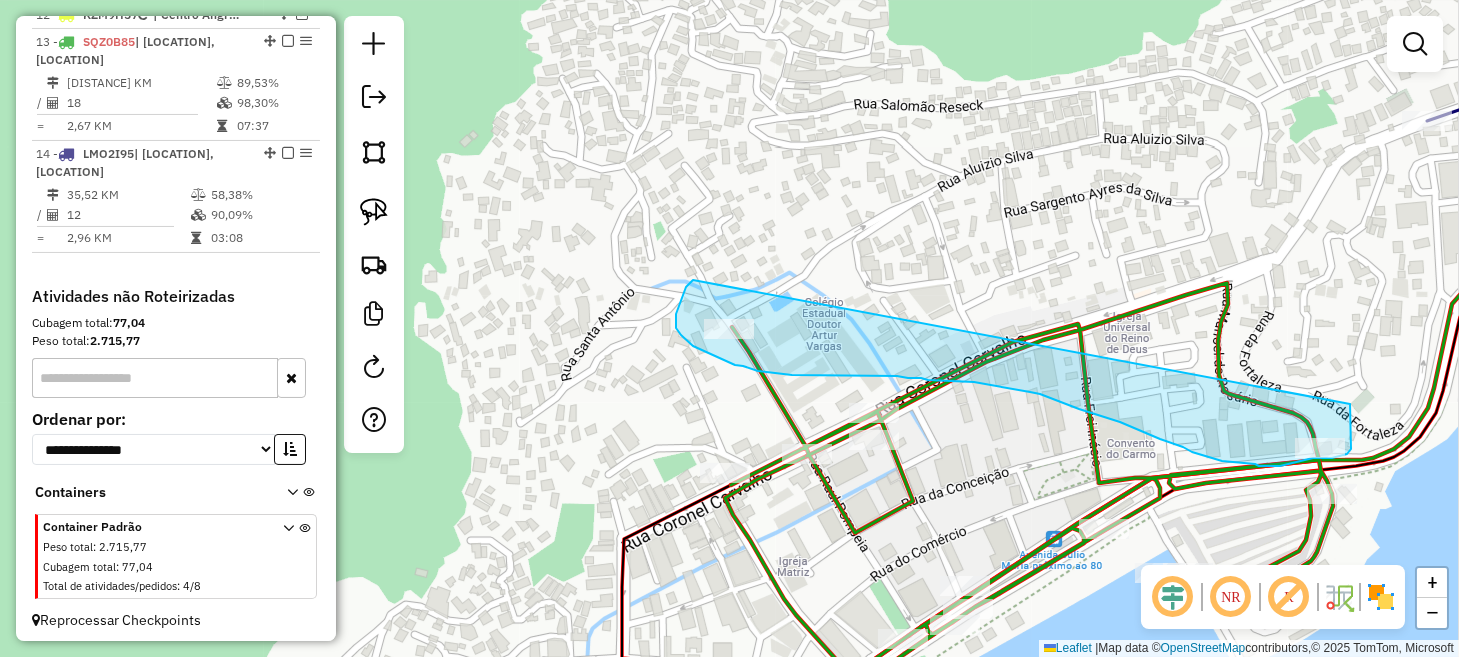 drag, startPoint x: 690, startPoint y: 283, endPoint x: 1350, endPoint y: 404, distance: 671 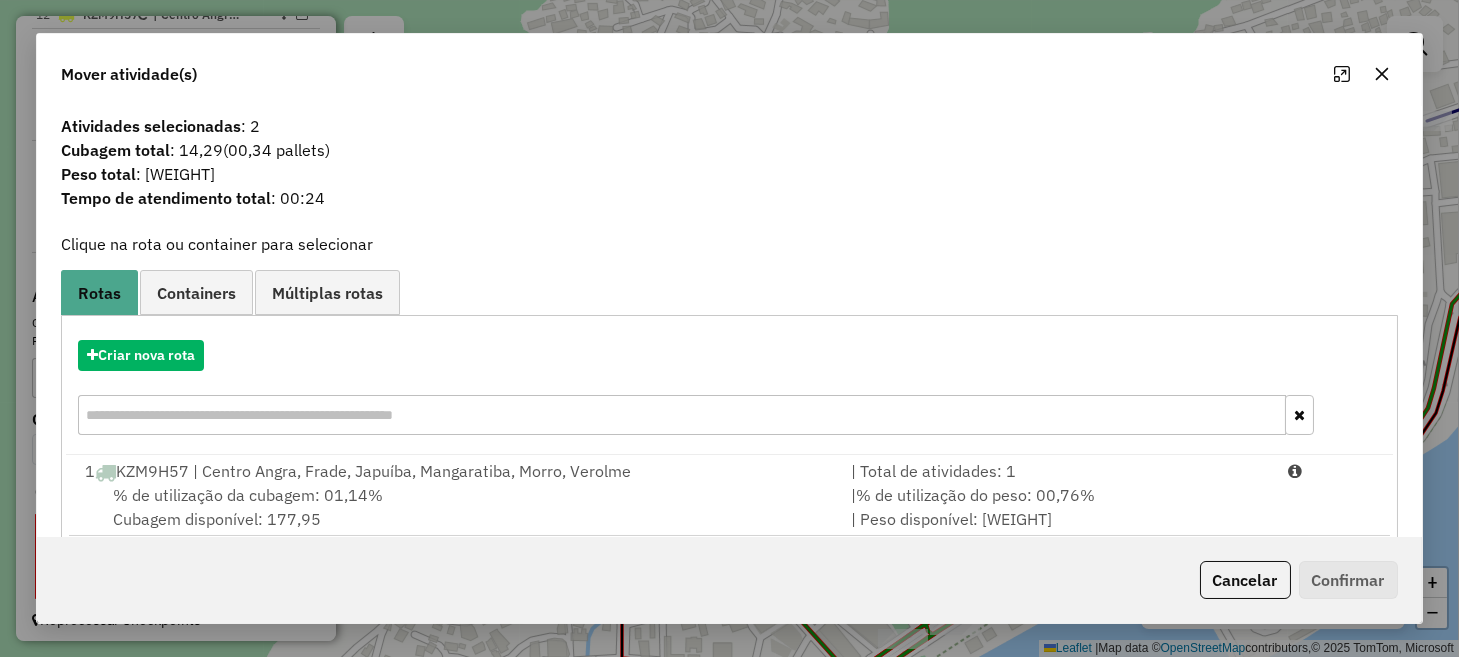 scroll, scrollTop: 192, scrollLeft: 0, axis: vertical 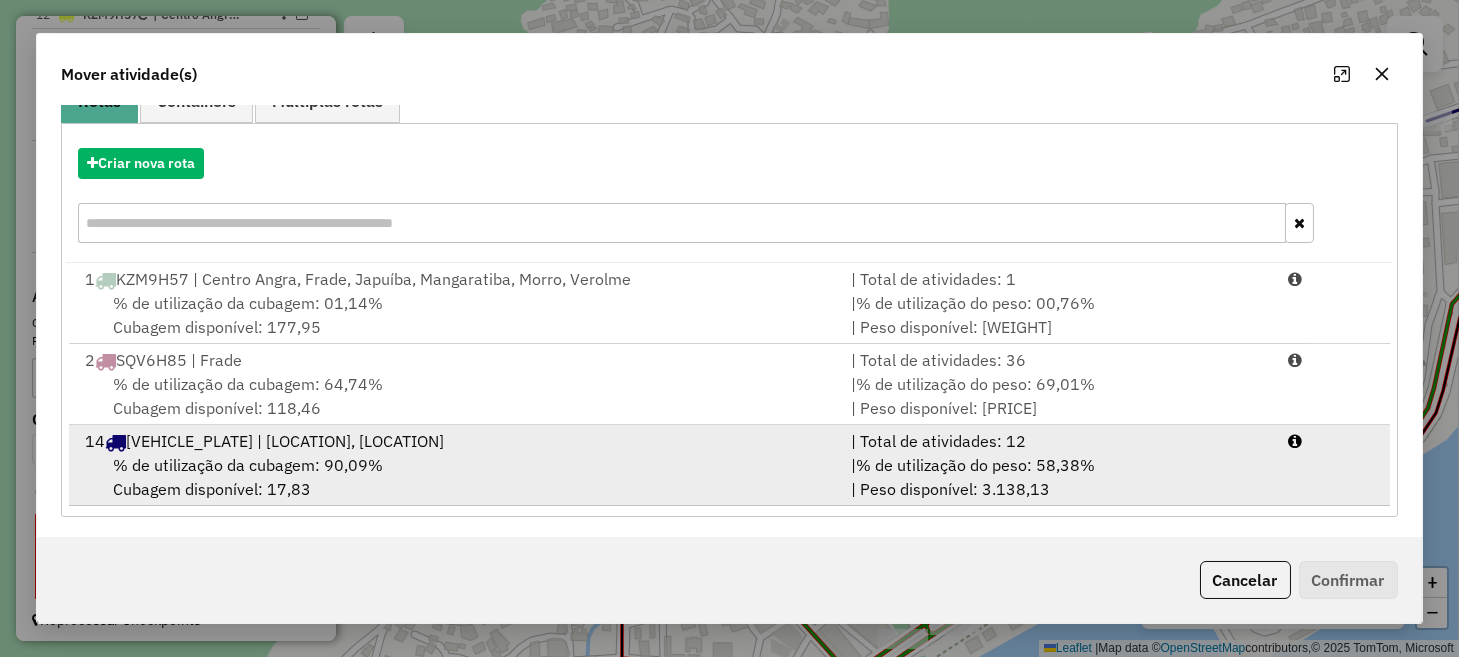 click on "% de utilização do peso: 58,38%" at bounding box center [975, 465] 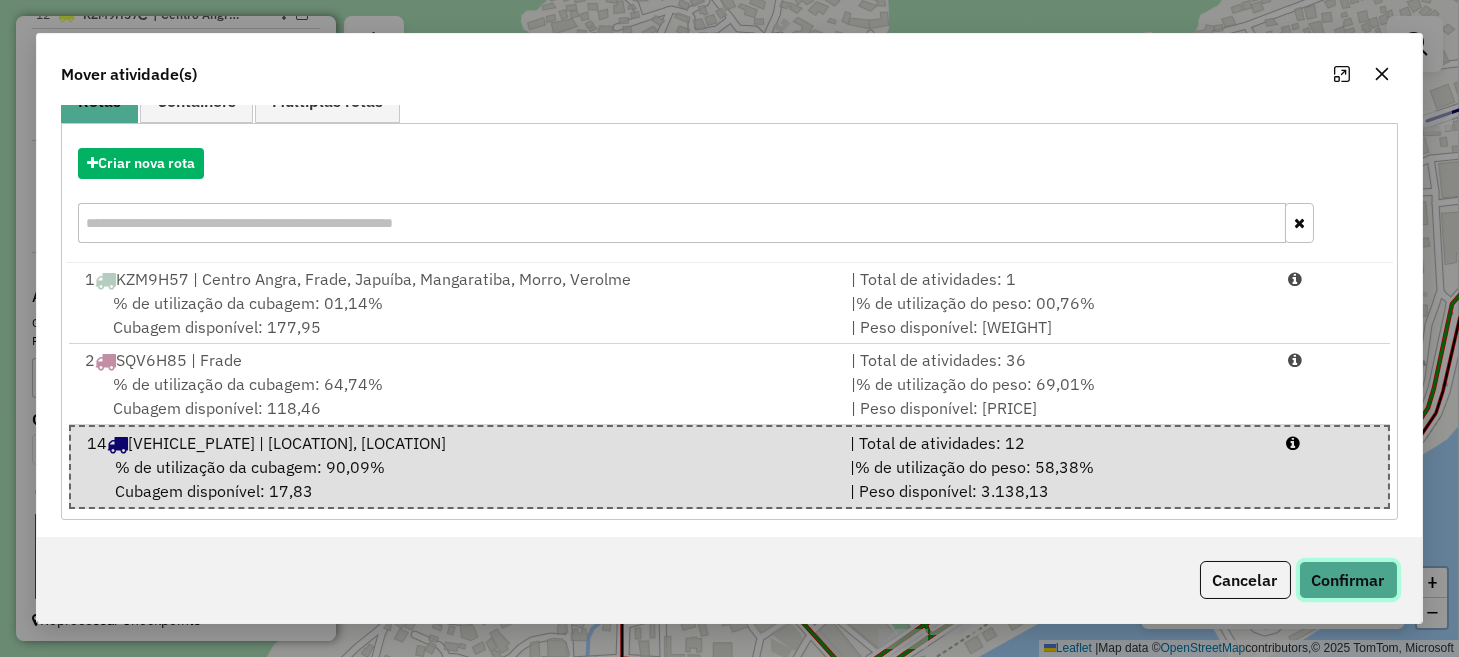 click on "Confirmar" 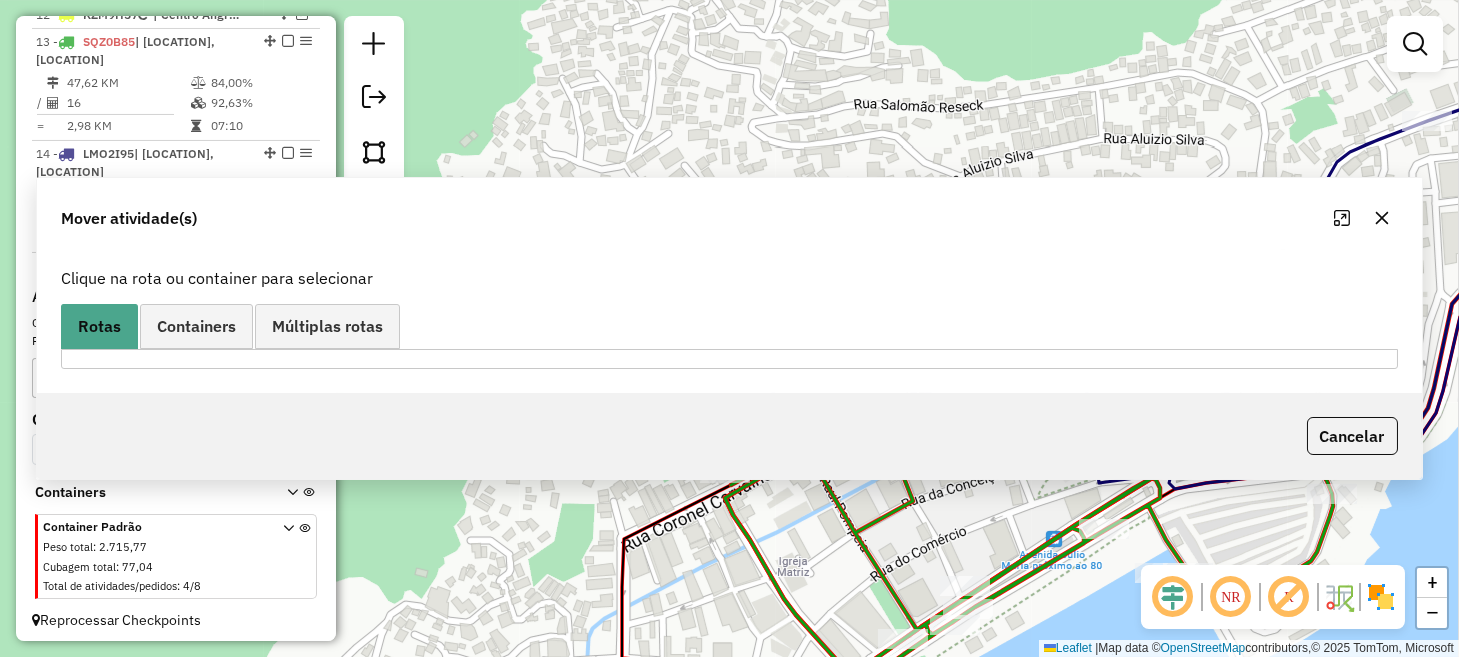 scroll, scrollTop: 0, scrollLeft: 0, axis: both 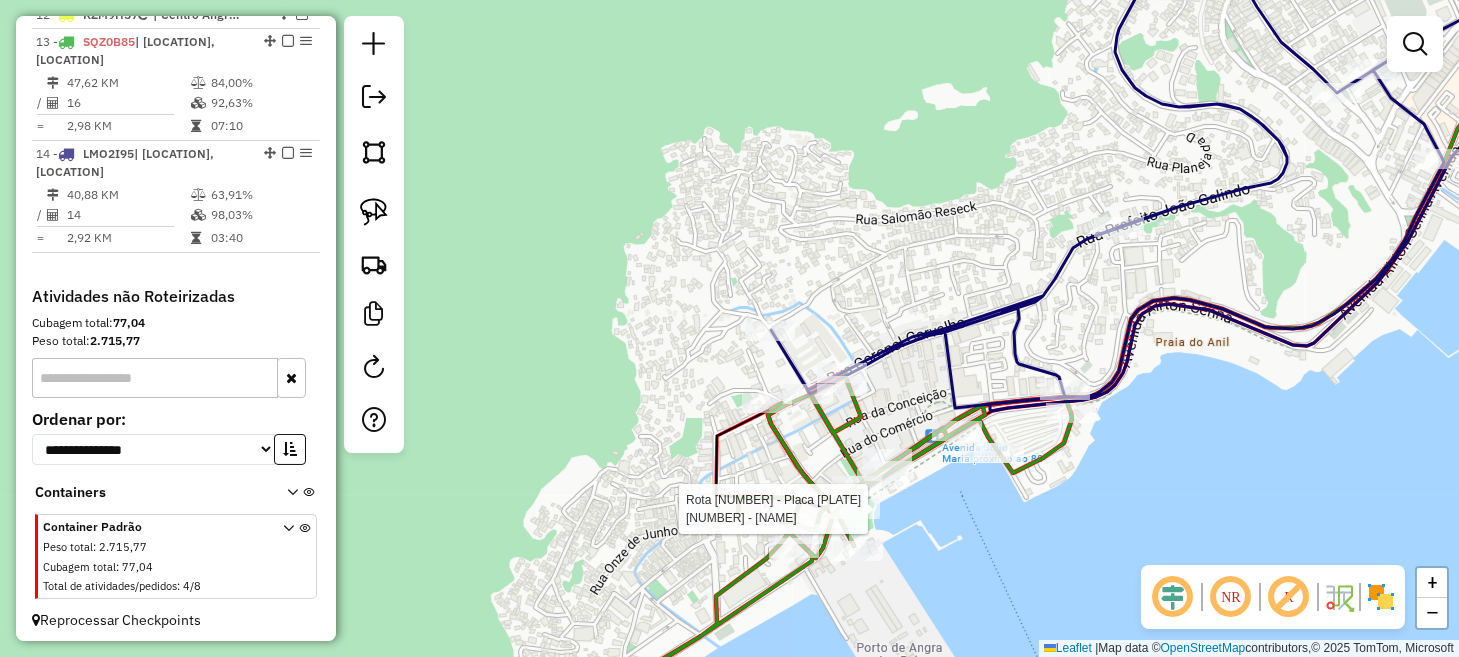 click 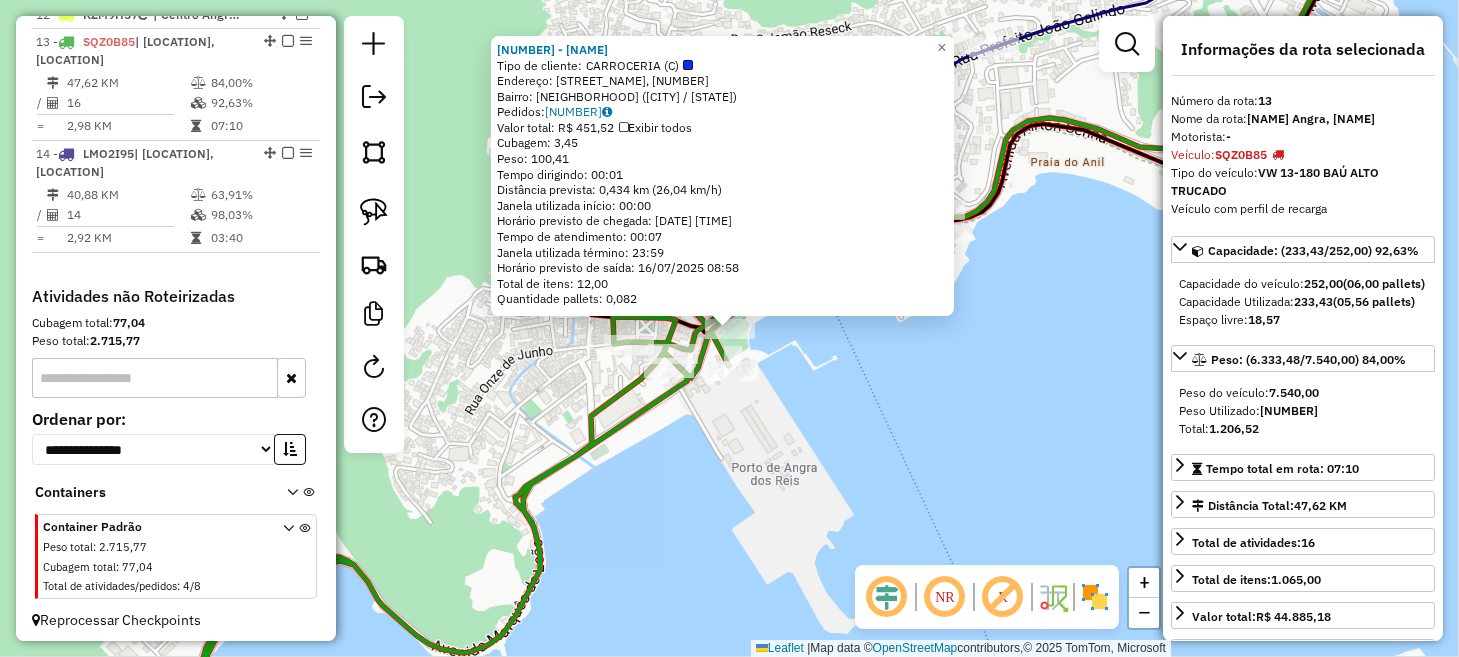click on "6486 - IG-MERC. DA PEDRA  Tipo de cliente:   CARROCERIA (C)   Endereço: Travessa Jorge Elias Miguel, 309   Bairro: Centro (Angra dos Reis / RJ)   Pedidos:  15852953   Valor total: R$ 451,52   Exibir todos   Cubagem: 3,45  Peso: 100,41  Tempo dirigindo: 00:01   Distância prevista: 0,434 km (26,04 km/h)   Janela utilizada início: 00:00   Horário previsto de chegada: 16/07/2025 08:51   Tempo de atendimento: 00:07   Janela utilizada término: 23:59   Horário previsto de saída: 16/07/2025 08:58   Total de itens: 12,00   Quantidade pallets: 0,082  × Janela de atendimento Grade de atendimento Capacidade Transportadoras Veículos Cliente Pedidos  Rotas Selecione os dias de semana para filtrar as janelas de atendimento  Seg   Ter   Qua   Qui   Sex   Sáb   Dom  Informe o período da janela de atendimento: De: Até:  Filtrar exatamente a janela do cliente  Considerar janela de atendimento padrão  Selecione os dias de semana para filtrar as grades de atendimento  Seg   Ter   Qua   Qui   Sex   Sáb   Dom   De:  +" 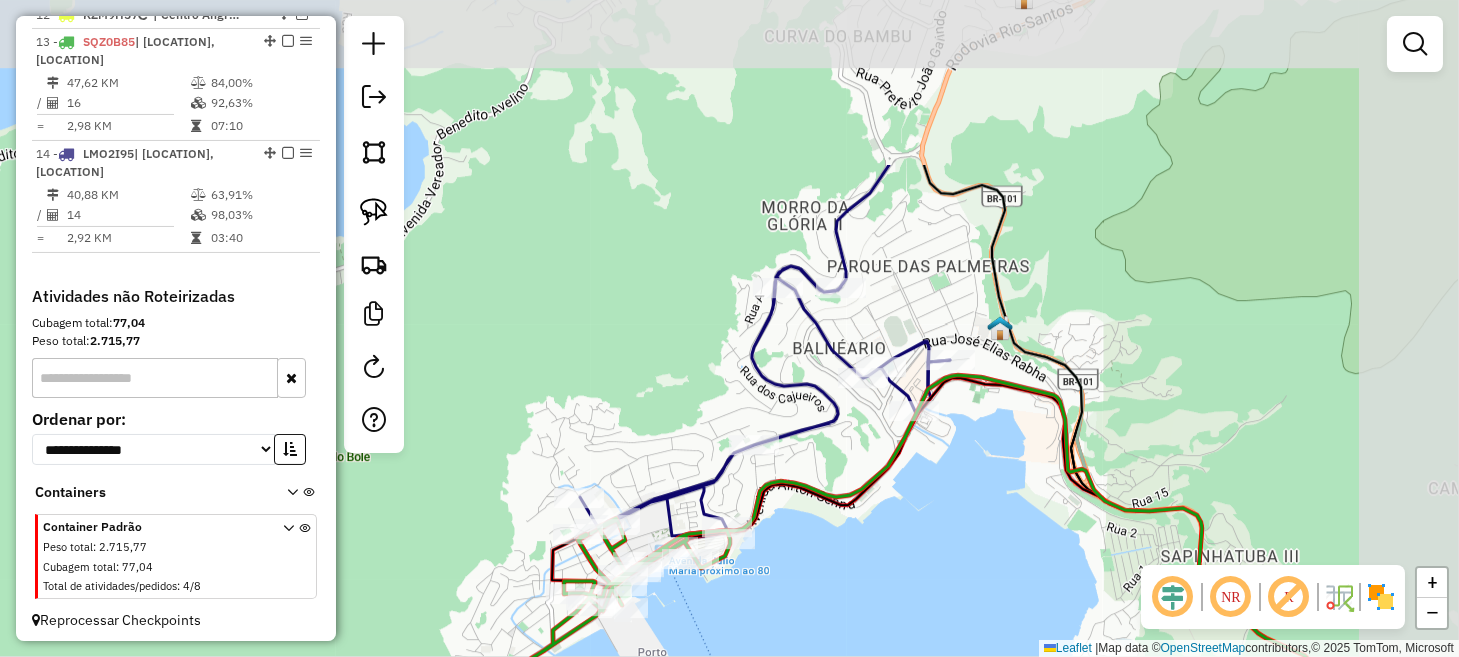 drag, startPoint x: 1083, startPoint y: 336, endPoint x: 827, endPoint y: 542, distance: 328.59094 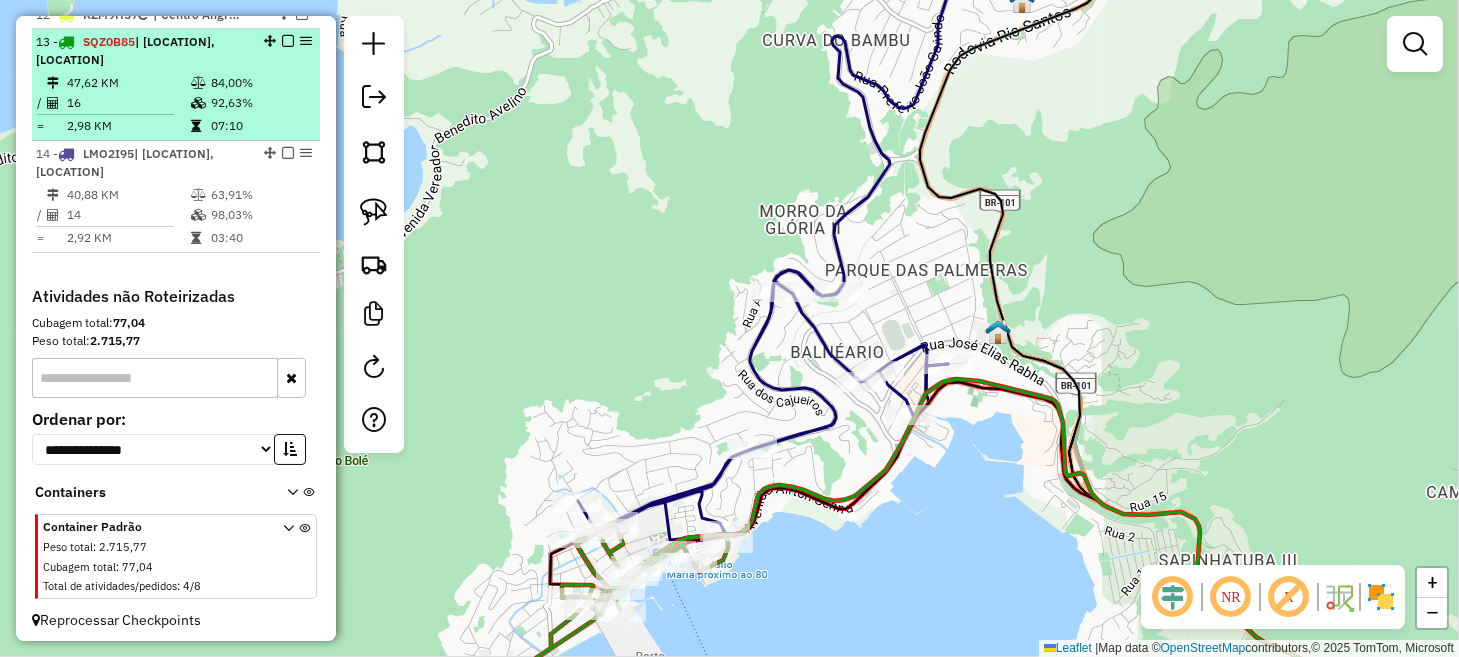 click at bounding box center [288, 41] 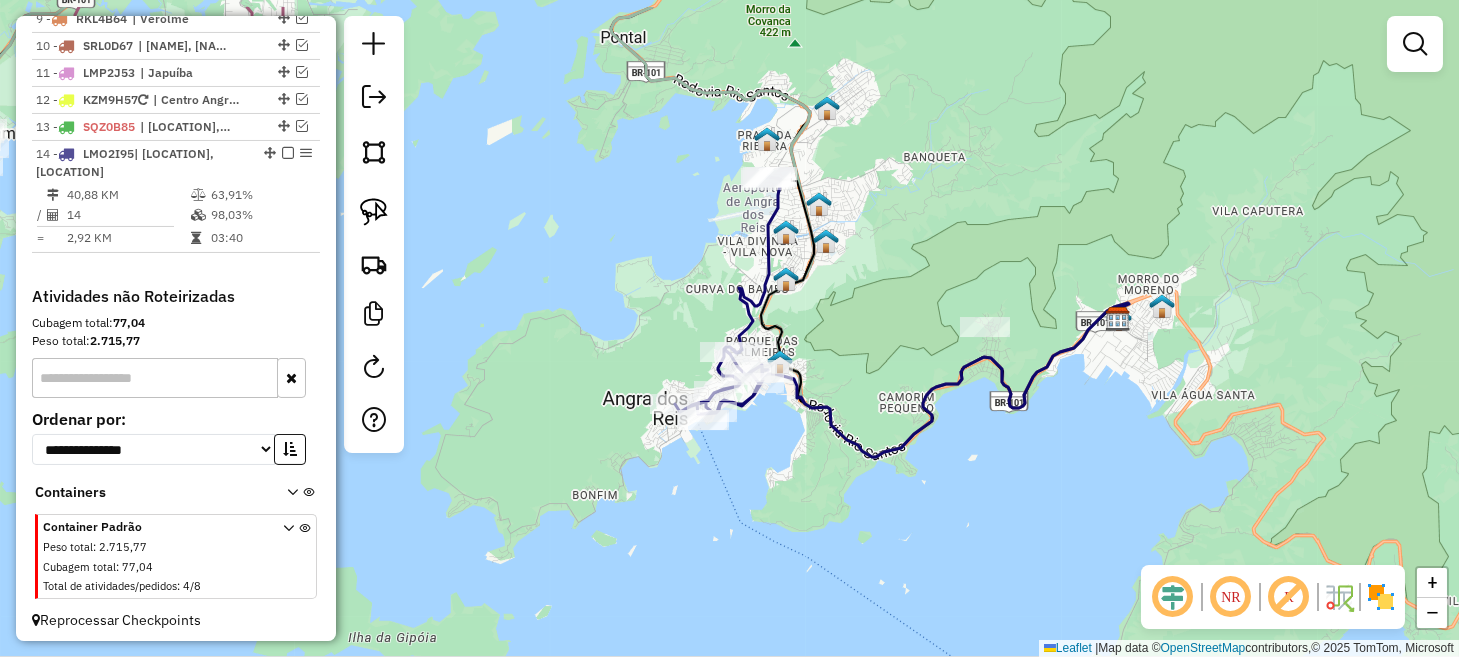 drag, startPoint x: 813, startPoint y: 215, endPoint x: 832, endPoint y: 288, distance: 75.43209 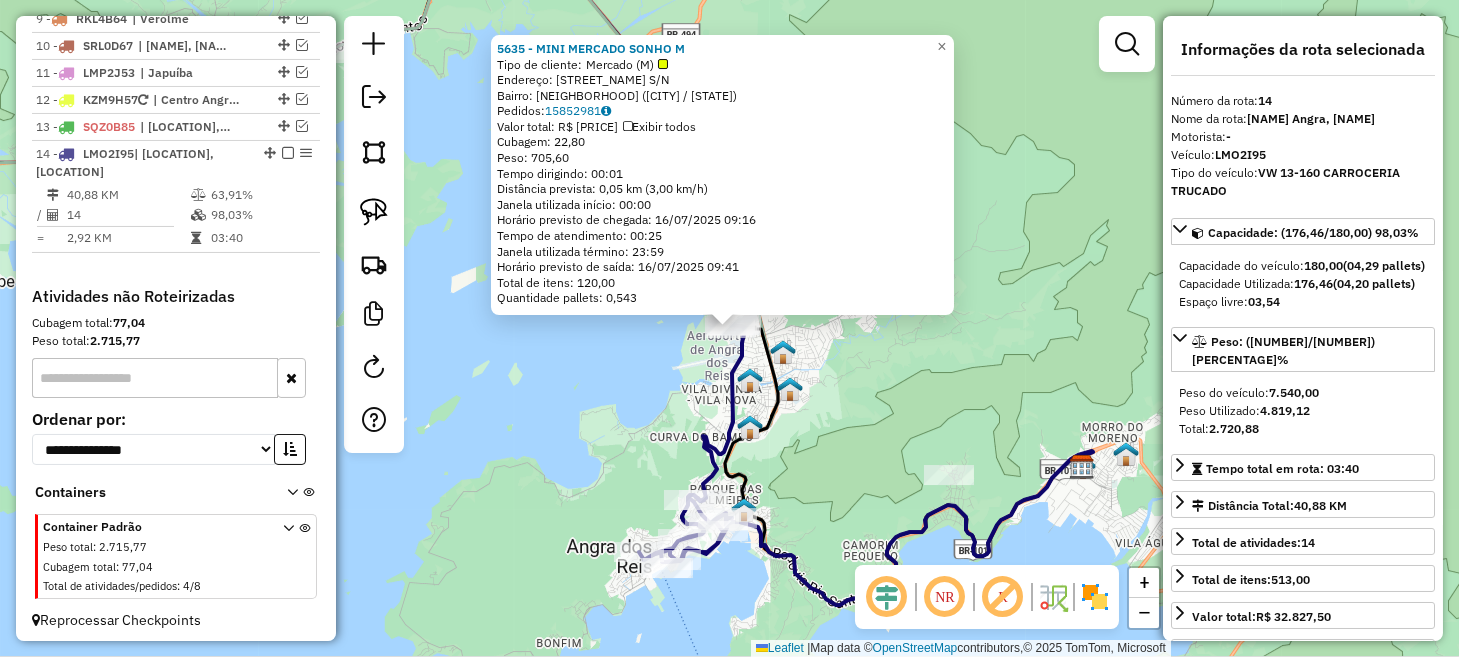 click on "5635 - MINI MERCADO SONHO M  Tipo de cliente:   Mercado (M)   Endereço:  FRANCISCO CARREIRO SN   Bairro: AEROPORTO  CUNHAMBEBE (ANGRA DOS REIS / RJ)   Pedidos:  15852981   Valor total: R$ 5.368,62   Exibir todos   Cubagem: 22,80  Peso: 705,60  Tempo dirigindo: 00:01   Distância prevista: 0,05 km (3,00 km/h)   Janela utilizada início: 00:00   Horário previsto de chegada: 16/07/2025 09:16   Tempo de atendimento: 00:25   Janela utilizada término: 23:59   Horário previsto de saída: 16/07/2025 09:41   Total de itens: 120,00   Quantidade pallets: 0,543  × Janela de atendimento Grade de atendimento Capacidade Transportadoras Veículos Cliente Pedidos  Rotas Selecione os dias de semana para filtrar as janelas de atendimento  Seg   Ter   Qua   Qui   Sex   Sáb   Dom  Informe o período da janela de atendimento: De: Até:  Filtrar exatamente a janela do cliente  Considerar janela de atendimento padrão  Selecione os dias de semana para filtrar as grades de atendimento  Seg   Ter   Qua   Qui   Sex   Sáb   Dom" 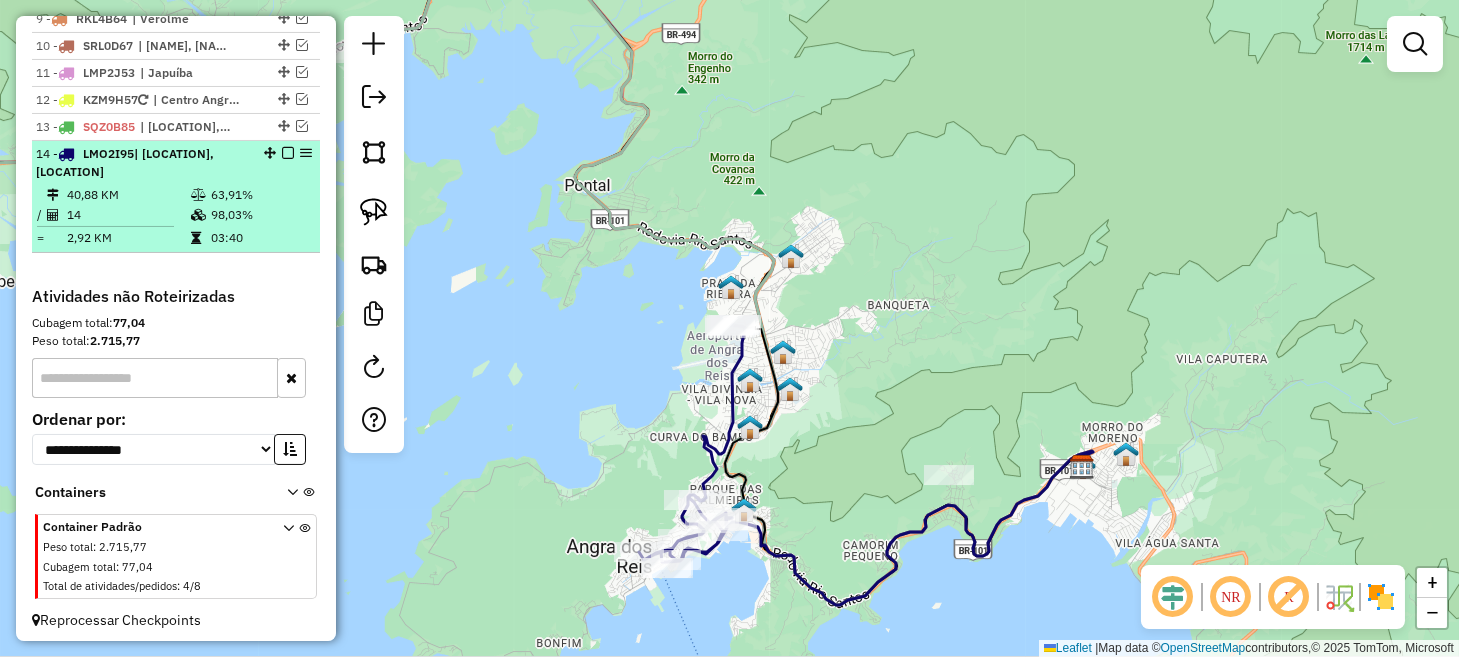 click at bounding box center (288, 153) 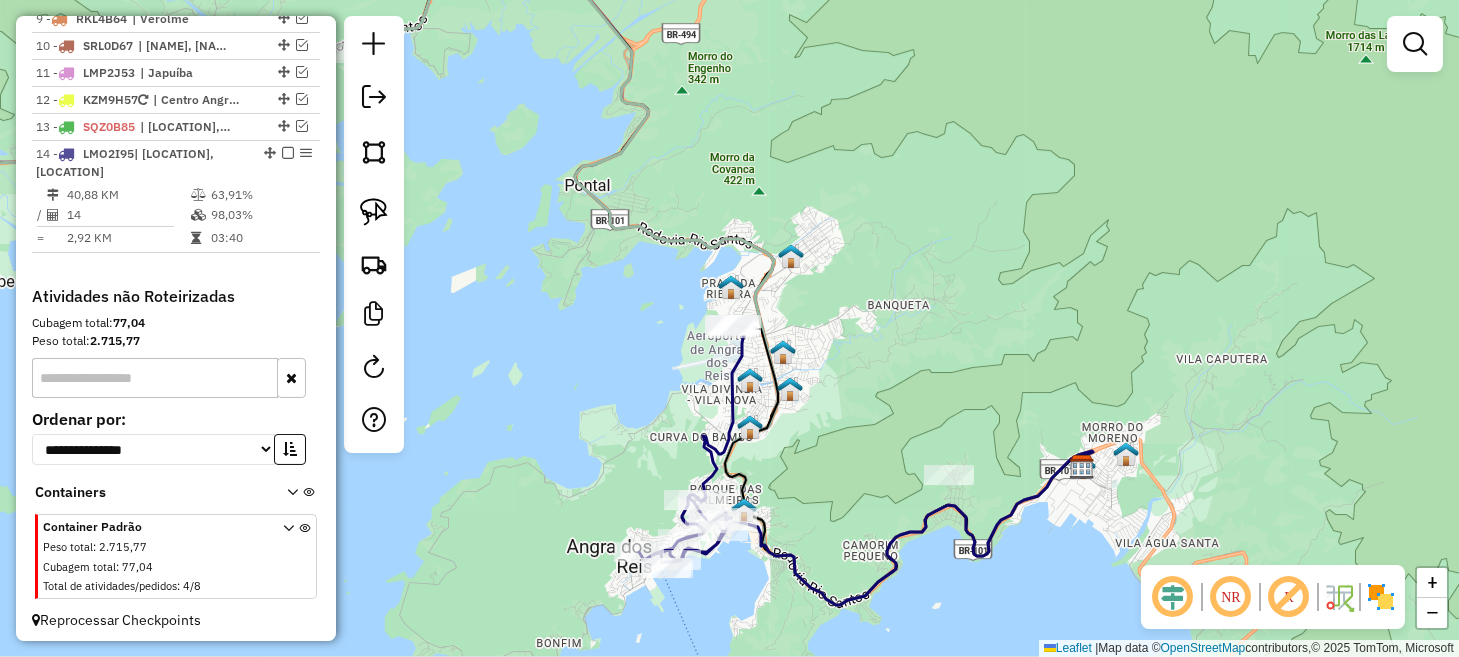 scroll, scrollTop: 1110, scrollLeft: 0, axis: vertical 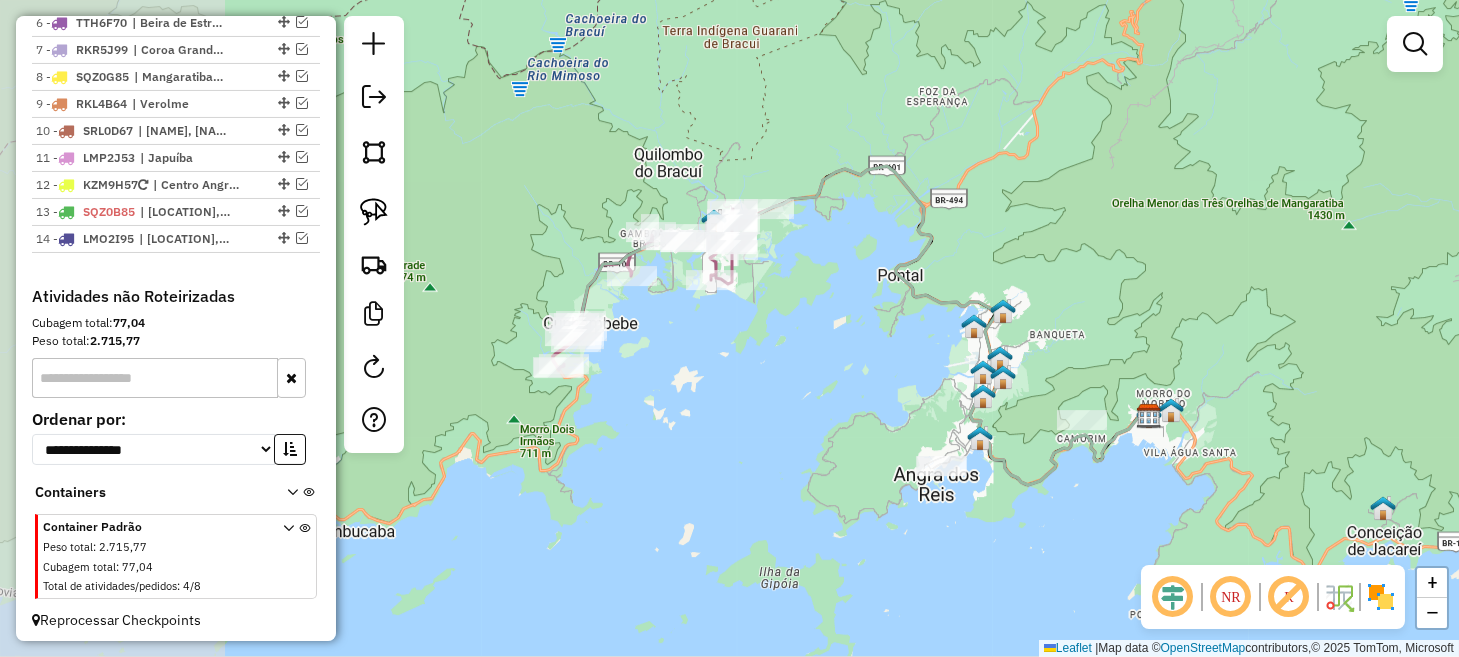 drag, startPoint x: 643, startPoint y: 253, endPoint x: 657, endPoint y: 308, distance: 56.753853 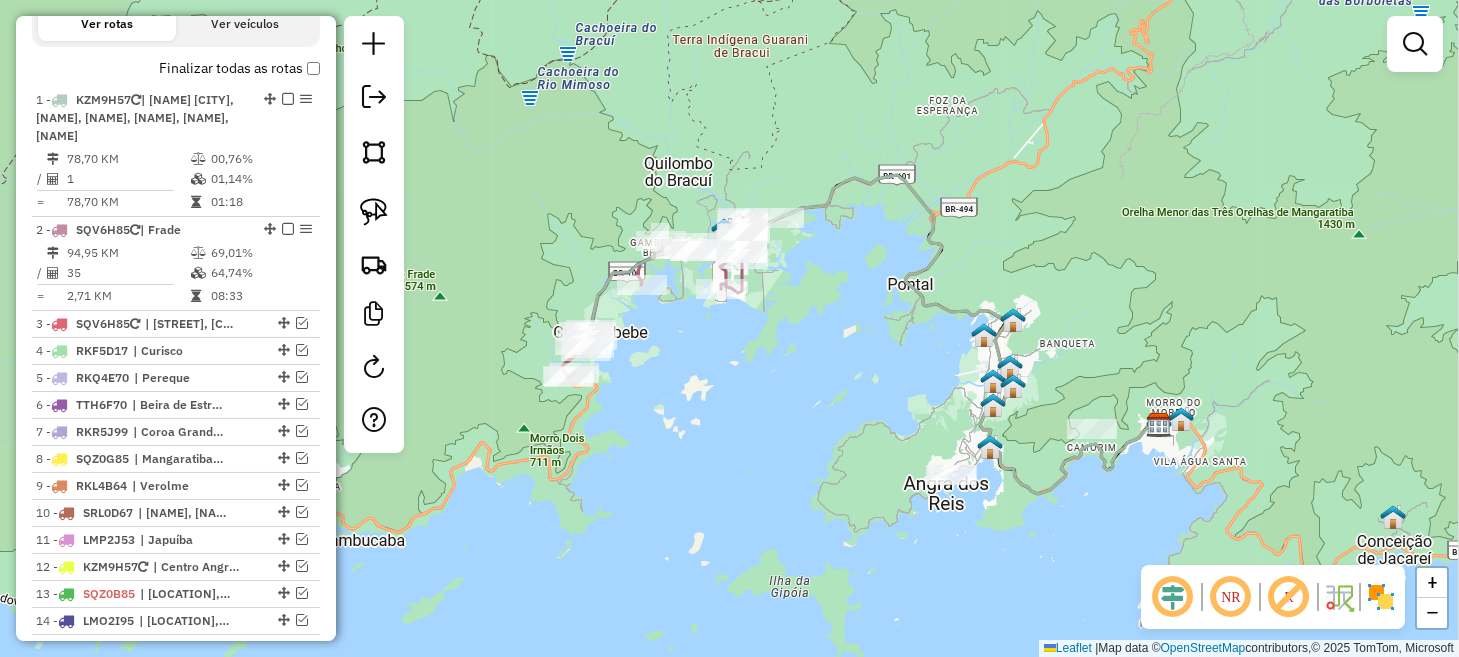 scroll, scrollTop: 710, scrollLeft: 0, axis: vertical 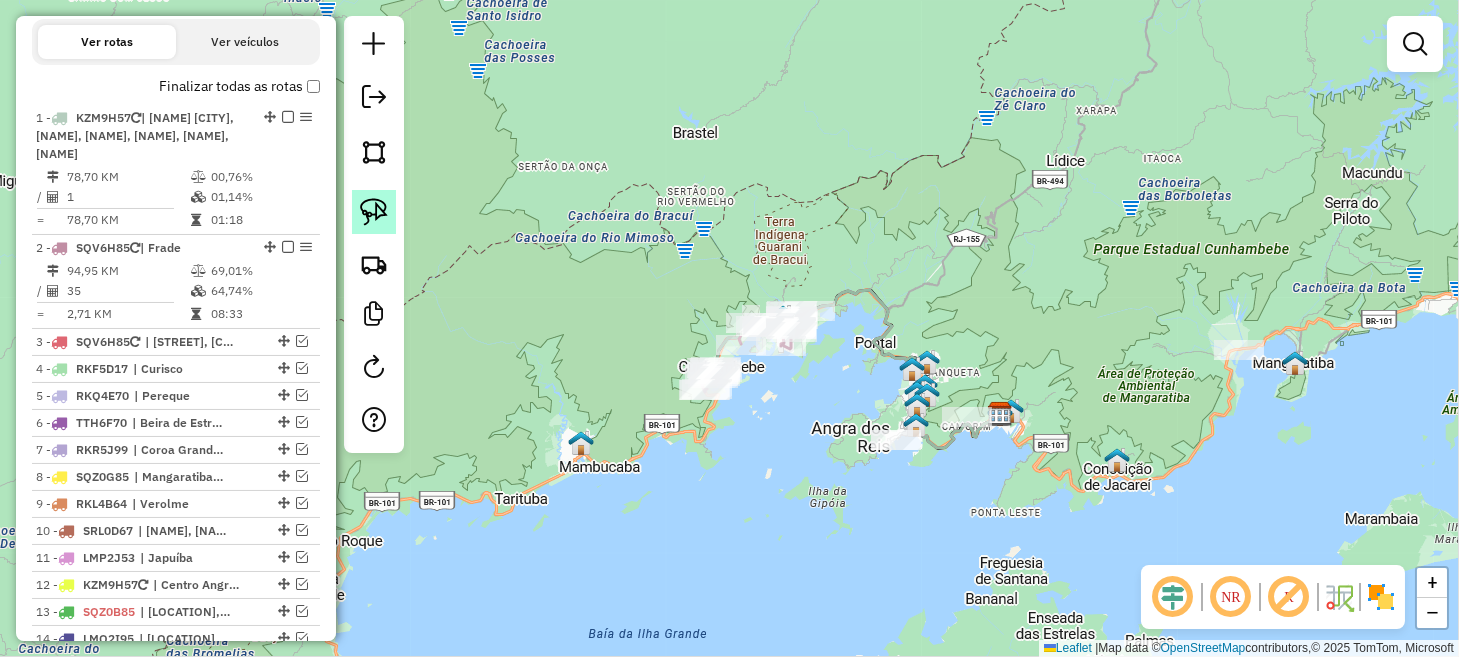 click 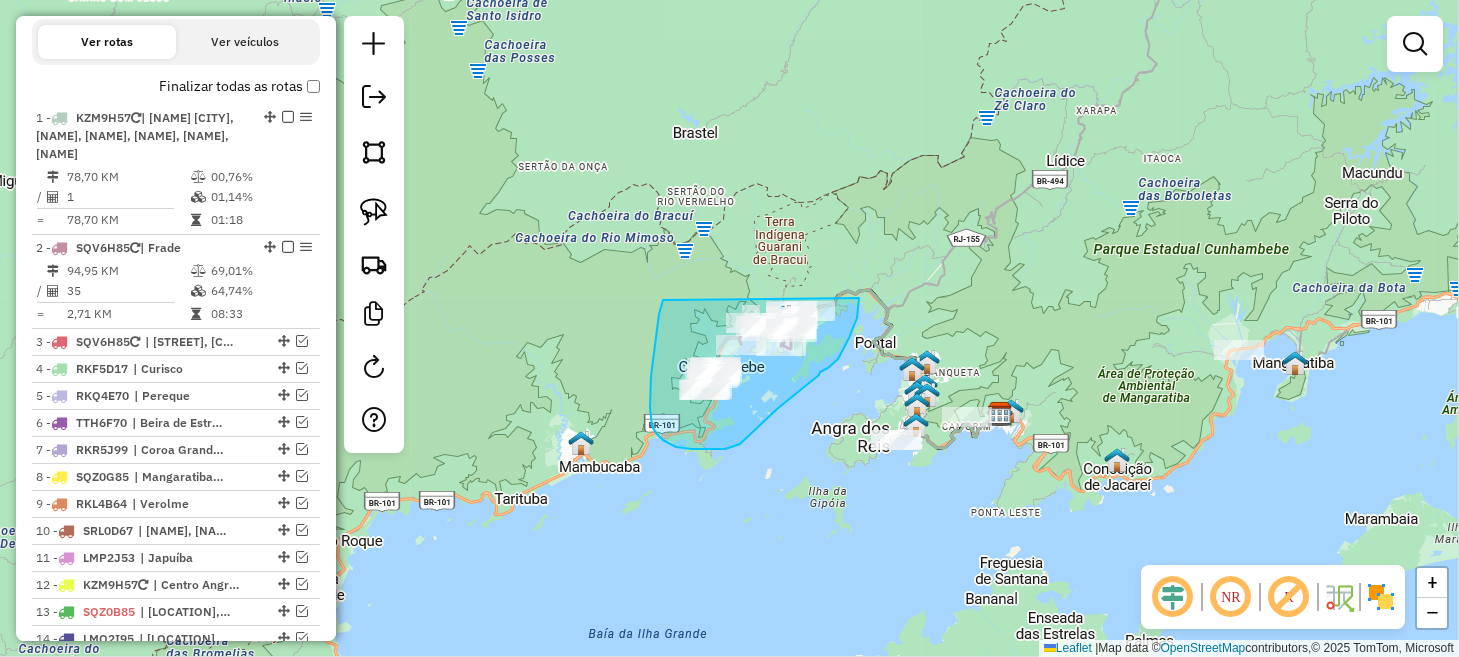 drag, startPoint x: 662, startPoint y: 304, endPoint x: 802, endPoint y: 260, distance: 146.7515 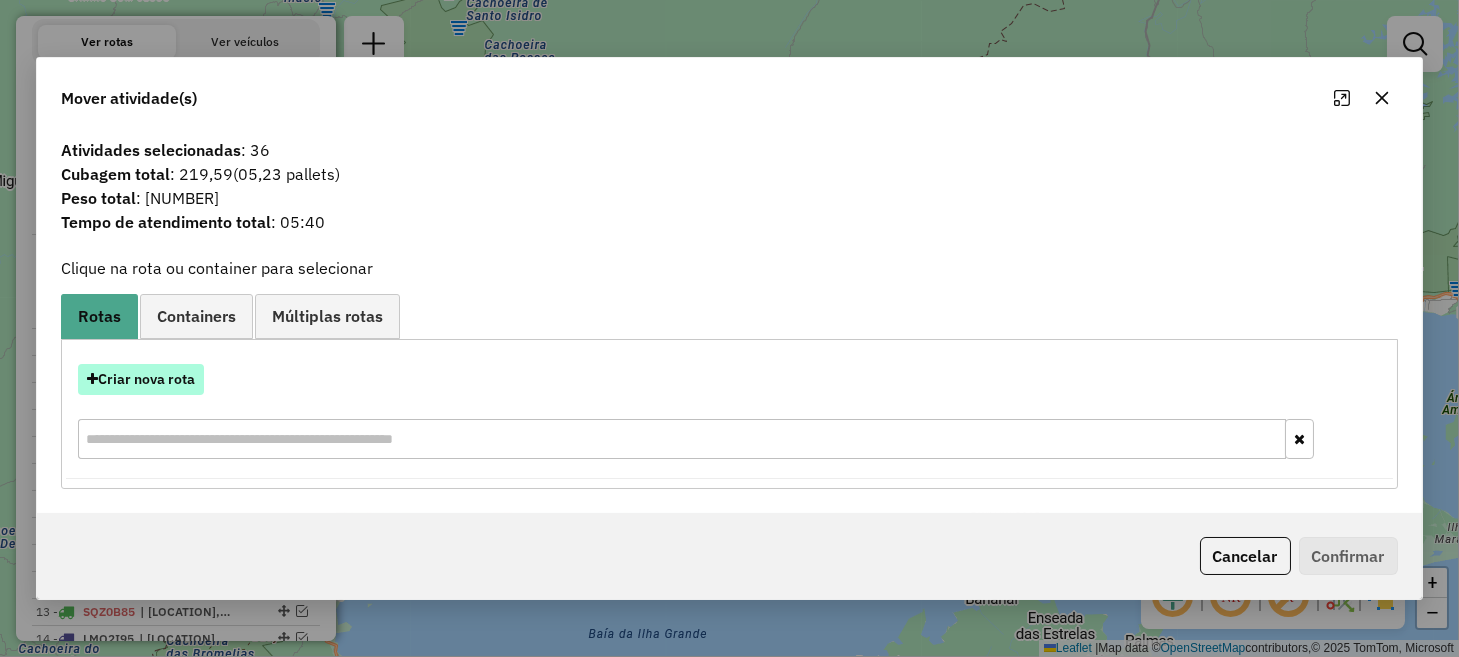 click on "Criar nova rota" at bounding box center [141, 379] 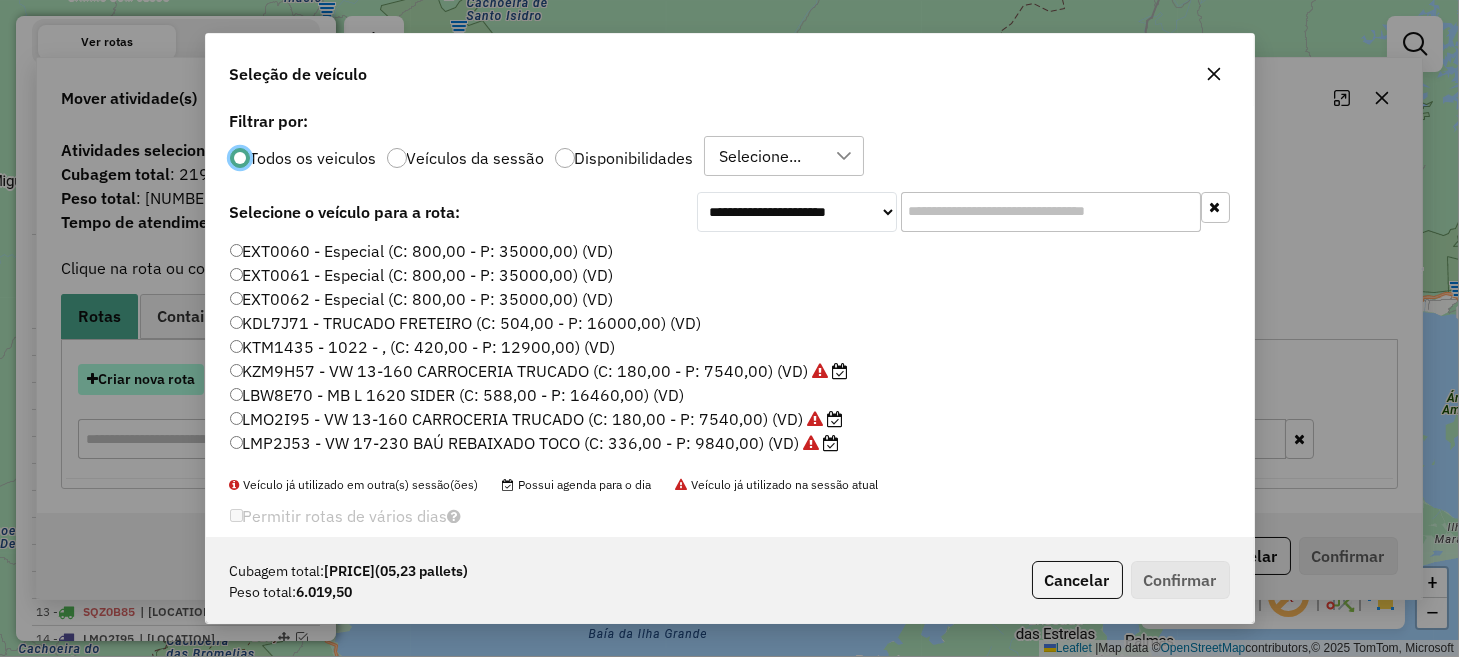 scroll, scrollTop: 10, scrollLeft: 6, axis: both 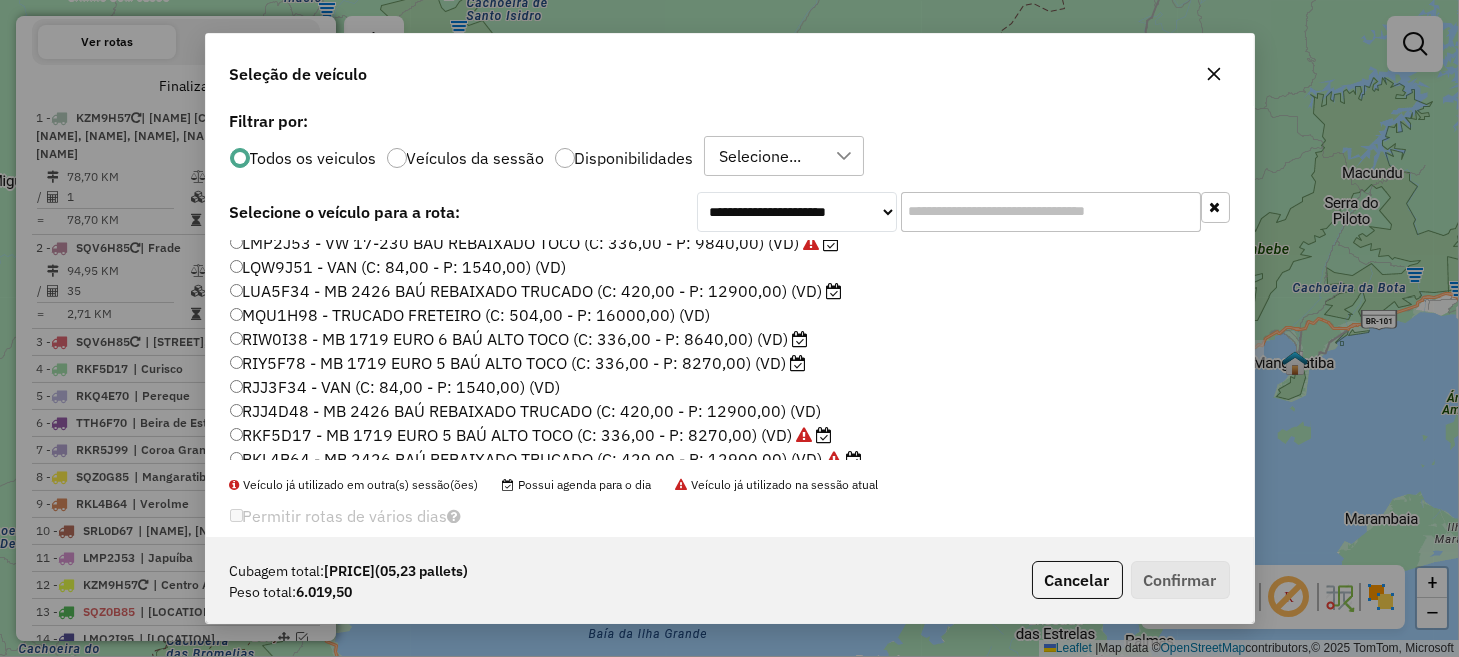 click on "RIW0I38 - MB 1719 EURO 6 BAÚ ALTO TOCO (C: 336,00 - P: 8640,00) (VD)" 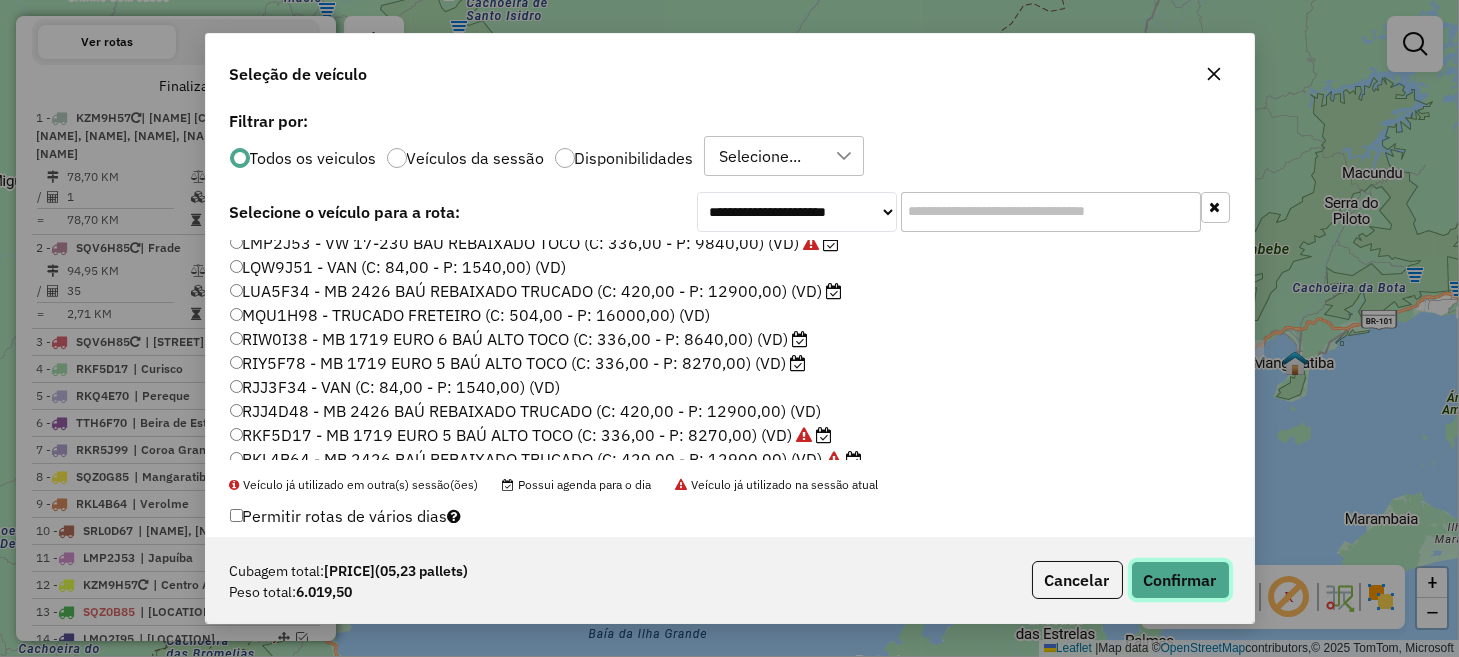 click on "Confirmar" 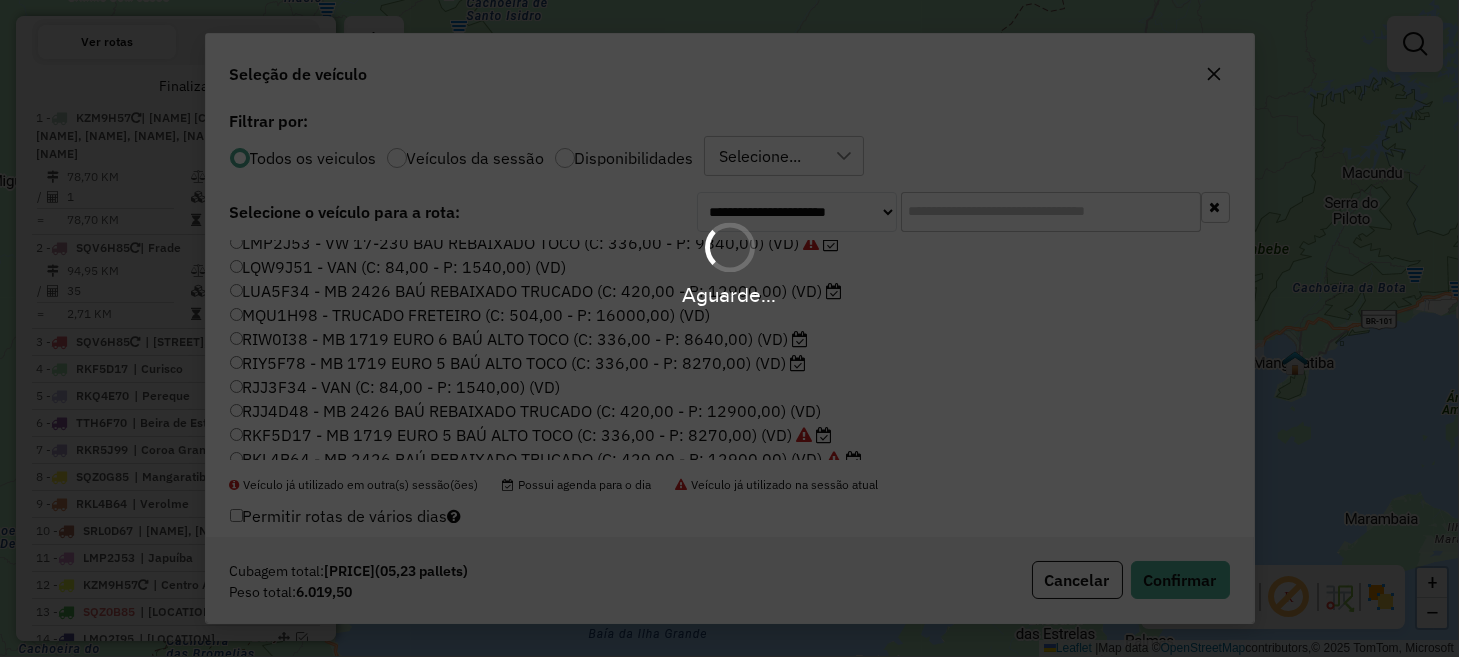 scroll, scrollTop: 685, scrollLeft: 0, axis: vertical 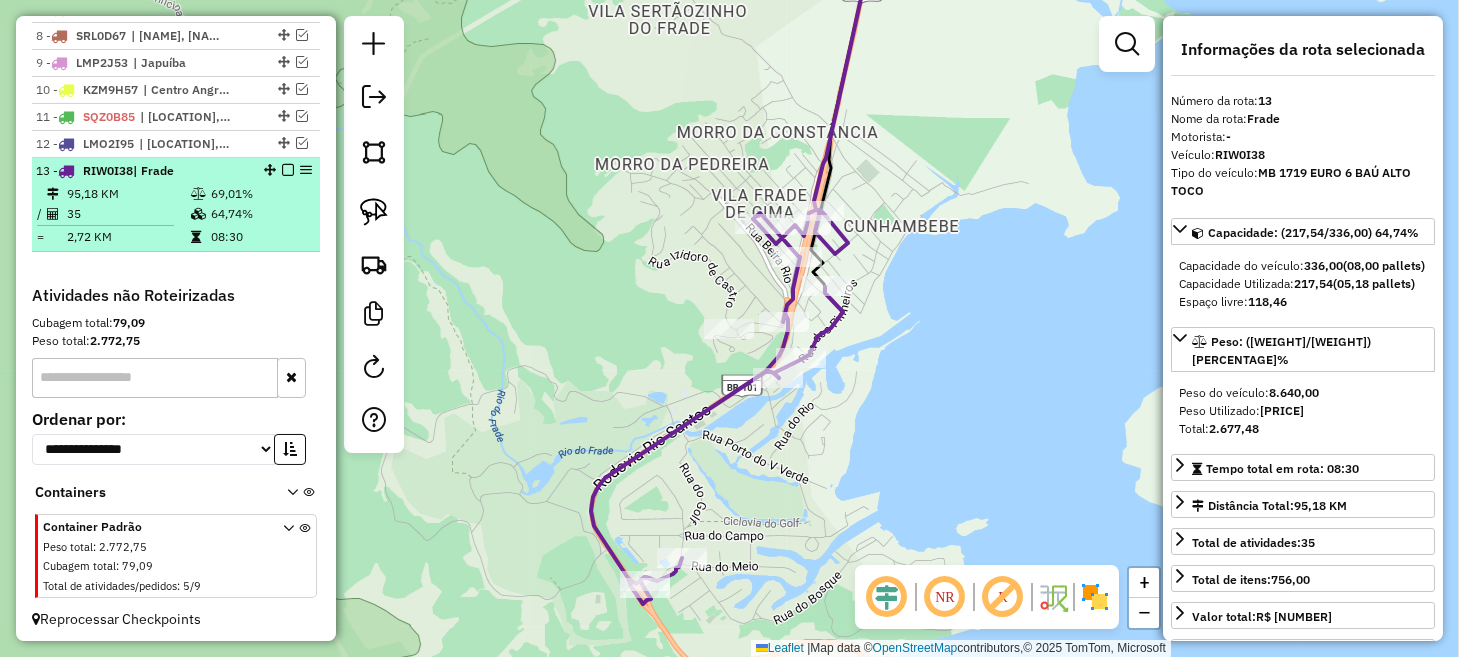 click at bounding box center (282, 170) 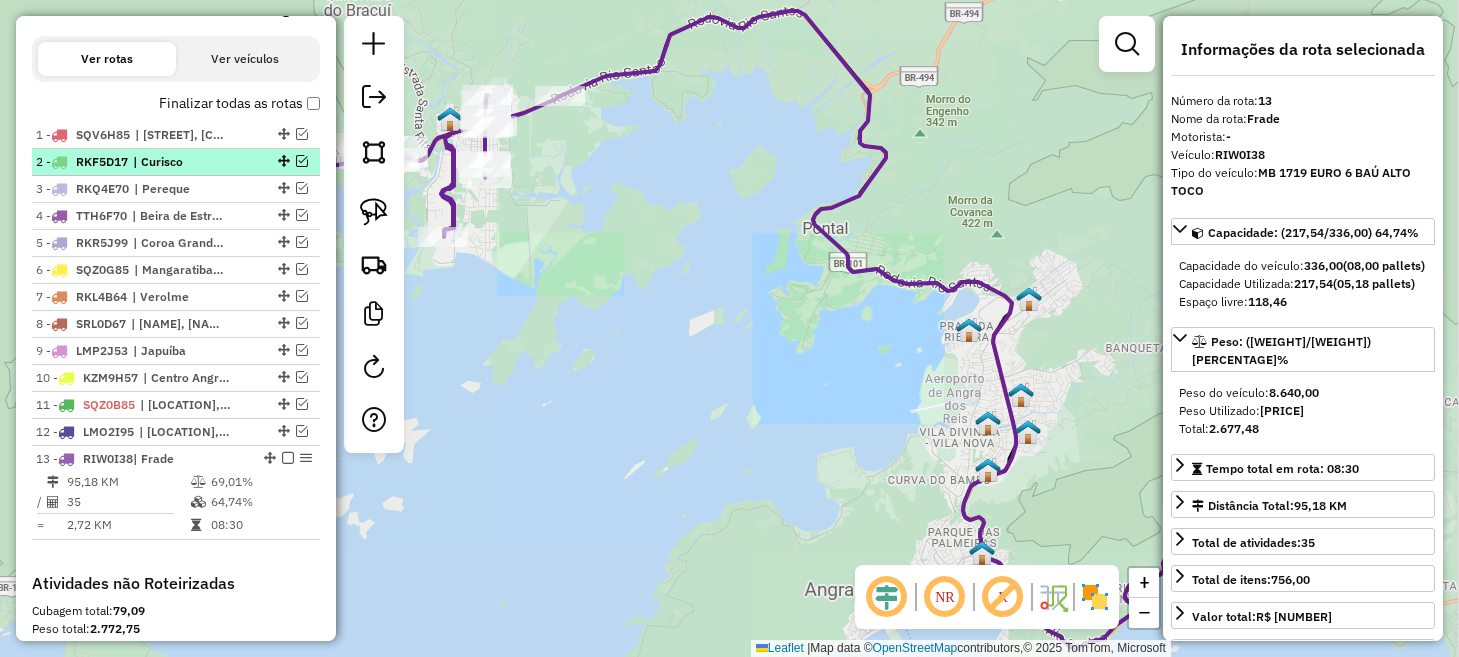 scroll, scrollTop: 656, scrollLeft: 0, axis: vertical 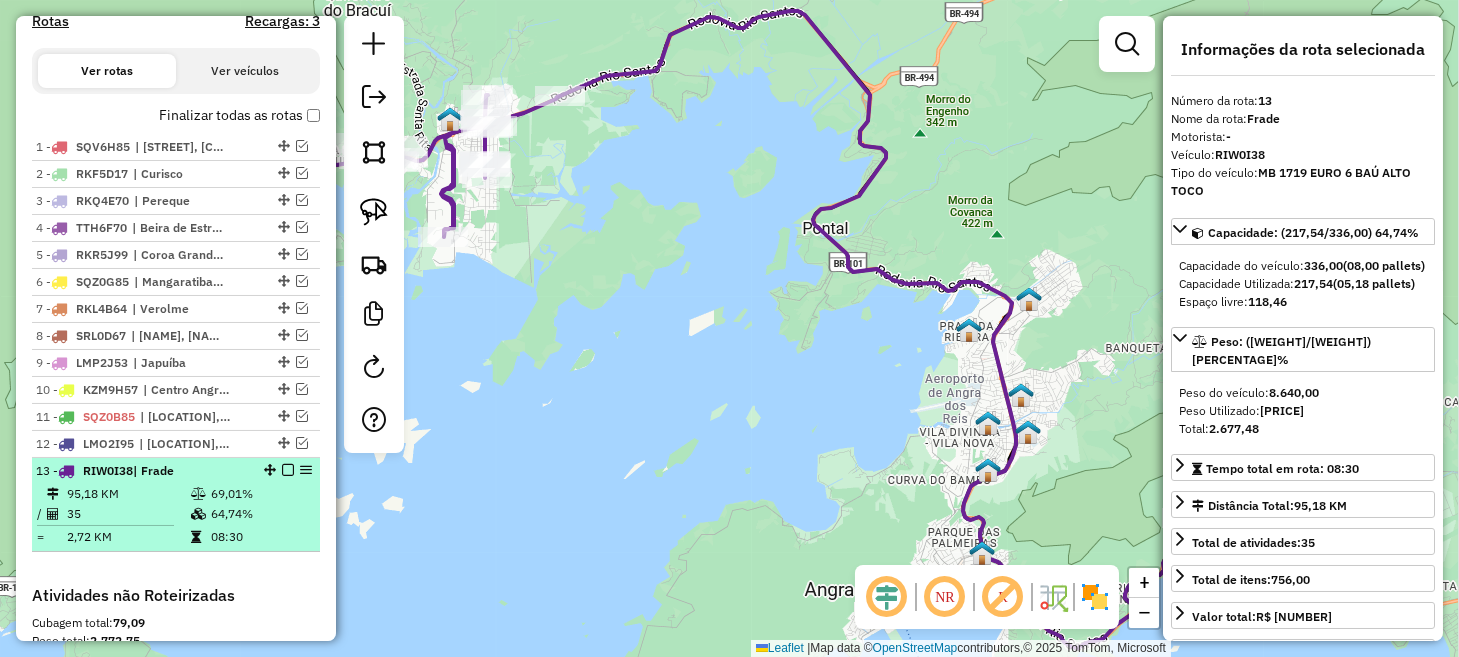 click at bounding box center (288, 470) 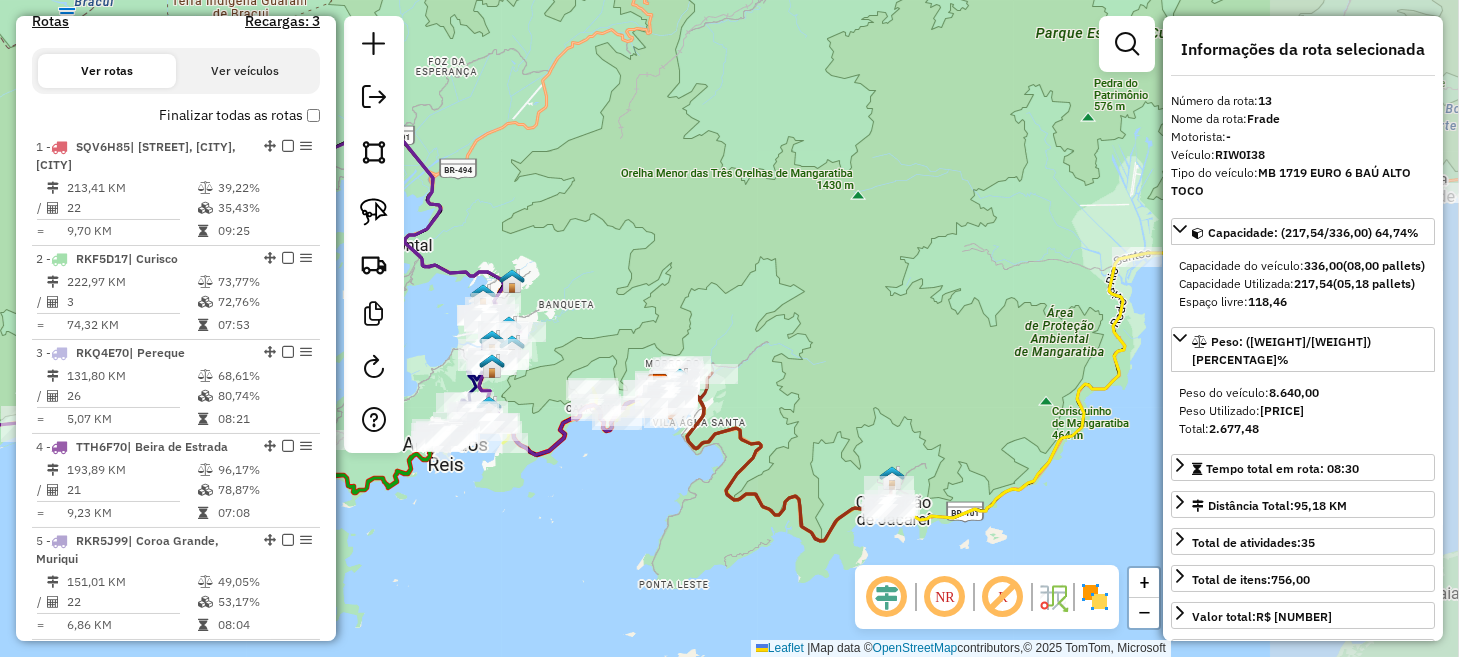 drag, startPoint x: 934, startPoint y: 498, endPoint x: 637, endPoint y: 498, distance: 297 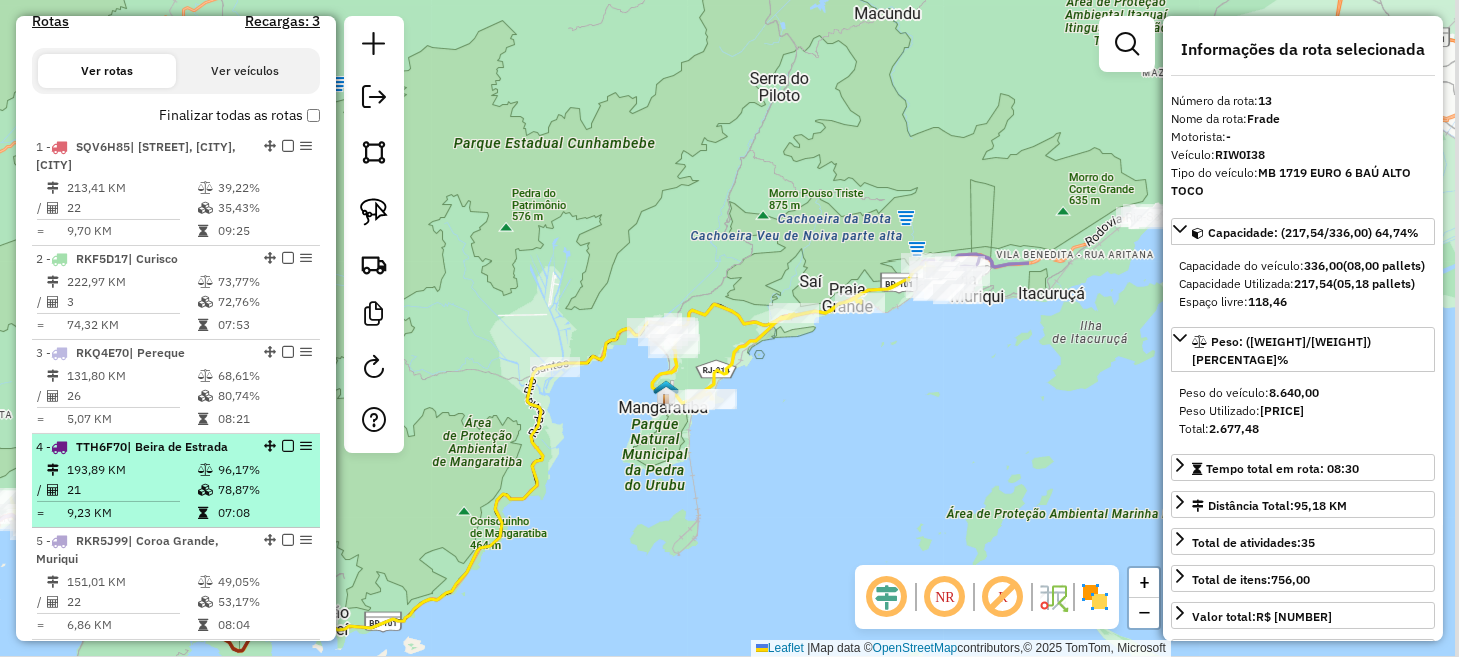 drag, startPoint x: 937, startPoint y: 391, endPoint x: 308, endPoint y: 499, distance: 638.2045 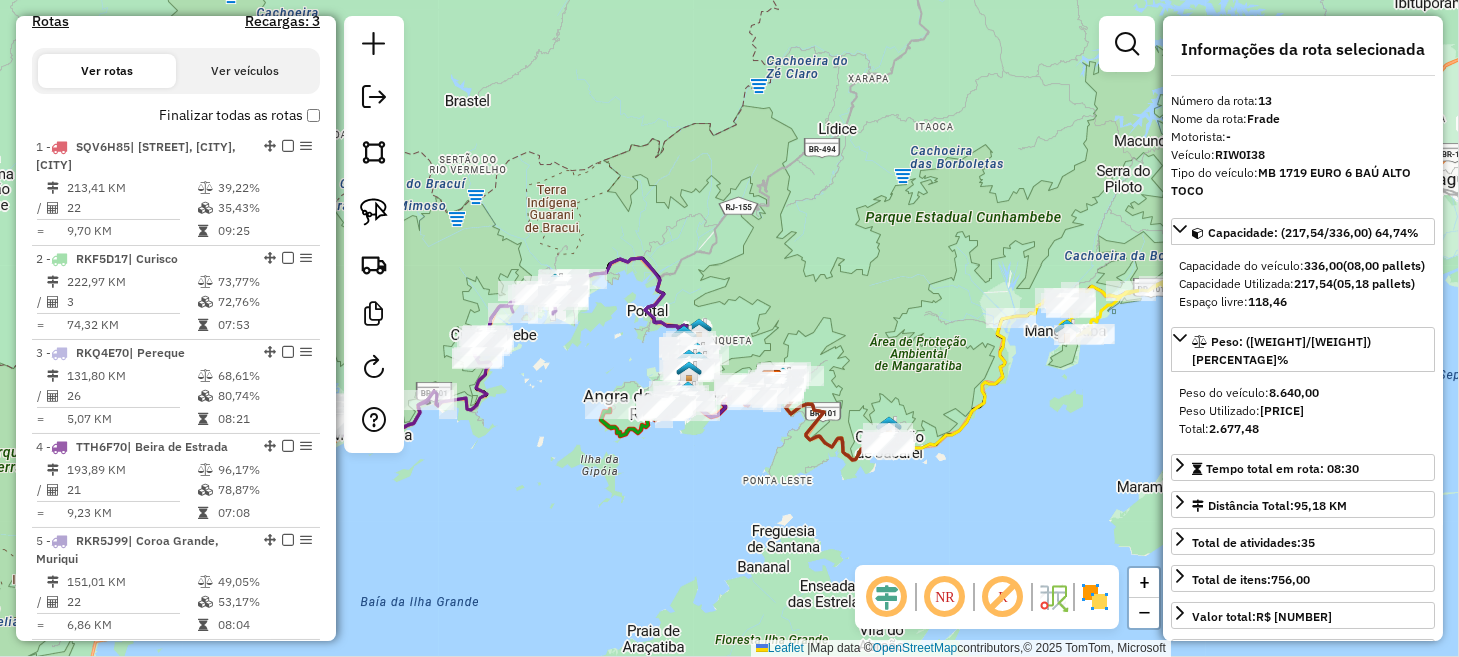 drag, startPoint x: 617, startPoint y: 480, endPoint x: 990, endPoint y: 407, distance: 380.0763 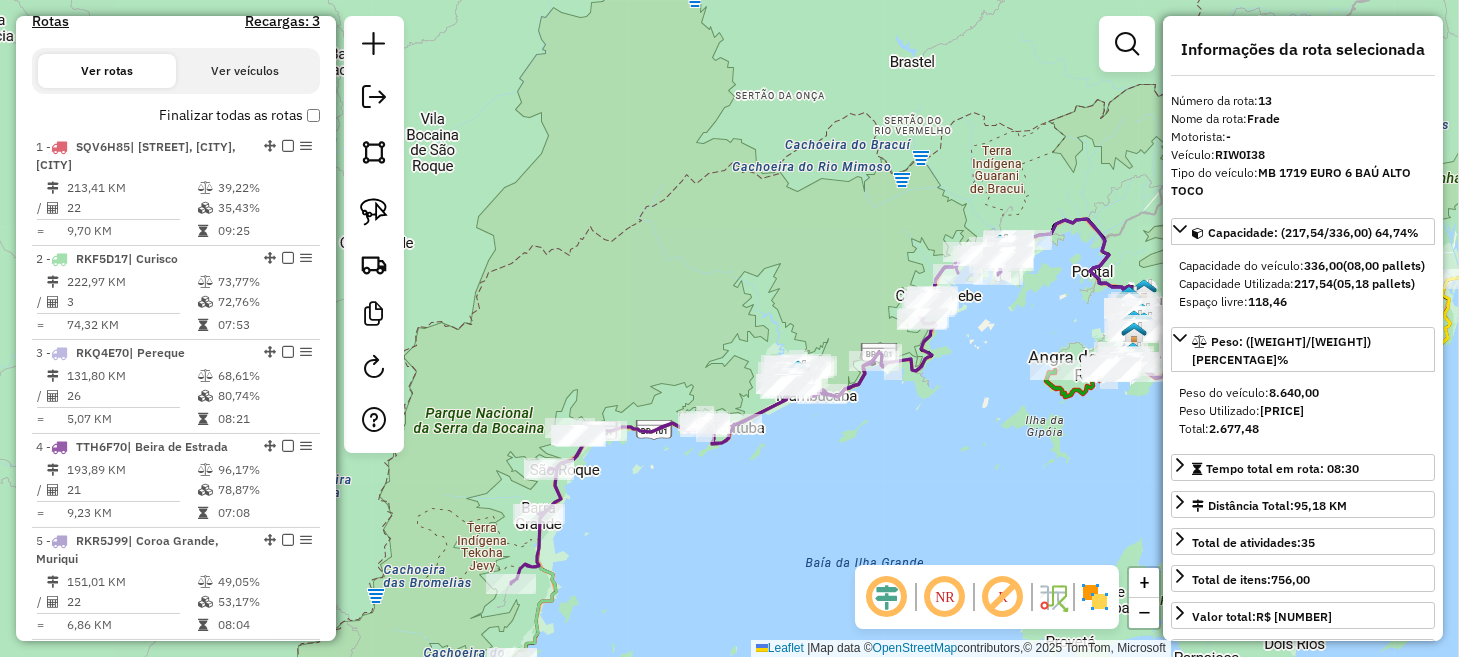 drag, startPoint x: 522, startPoint y: 471, endPoint x: 902, endPoint y: 441, distance: 381.18237 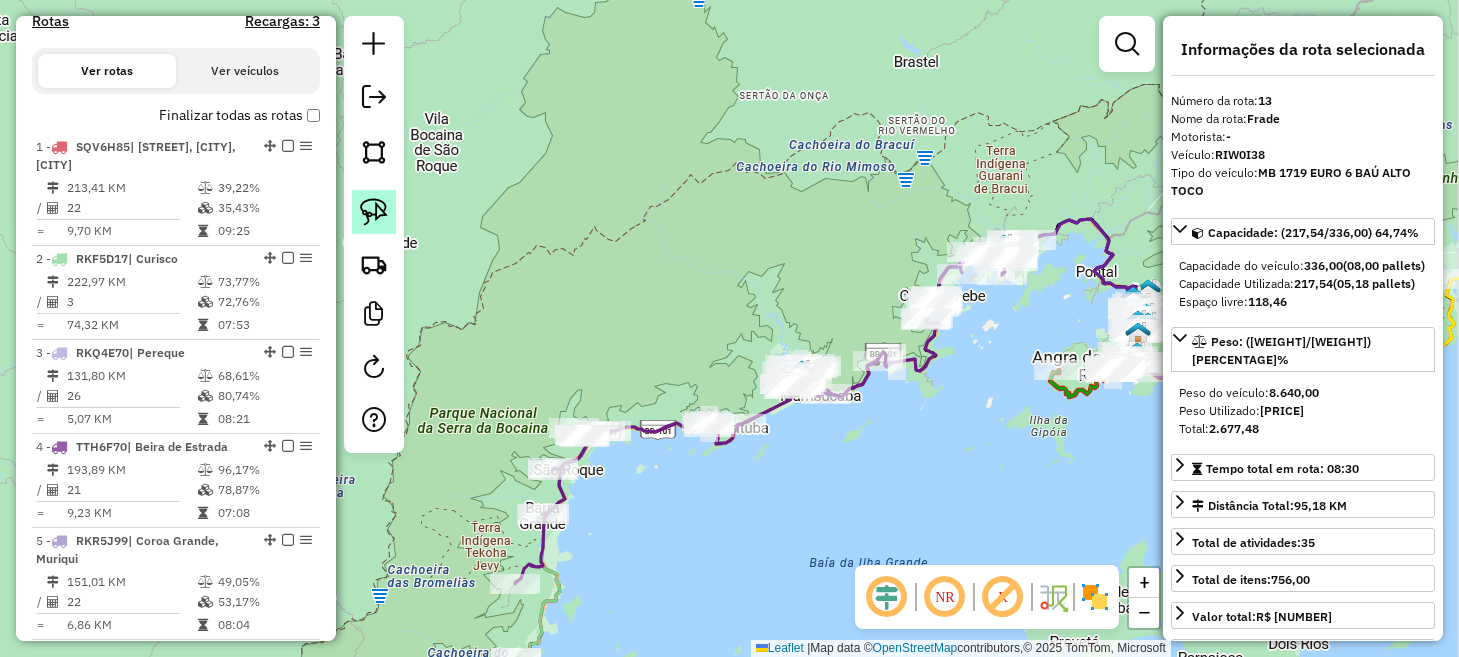 click 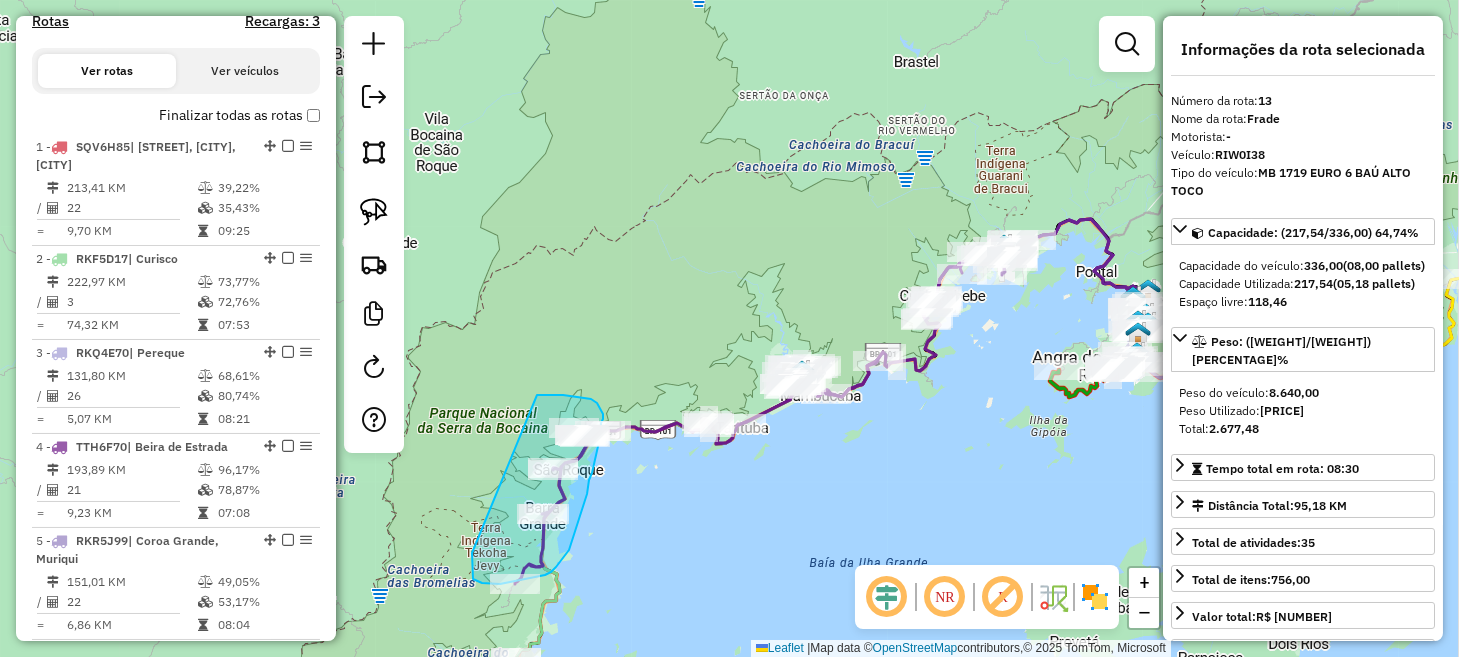 drag, startPoint x: 472, startPoint y: 576, endPoint x: 536, endPoint y: 395, distance: 191.98177 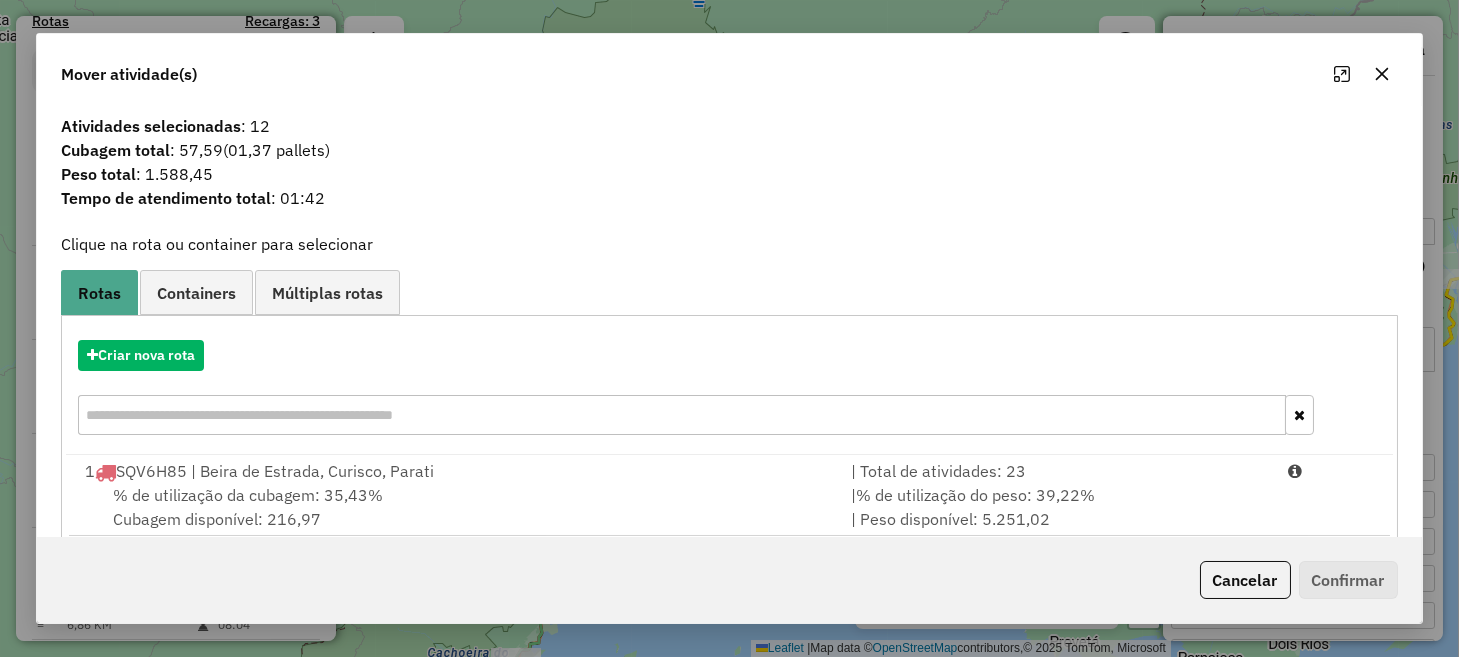 click on "Cancelar" 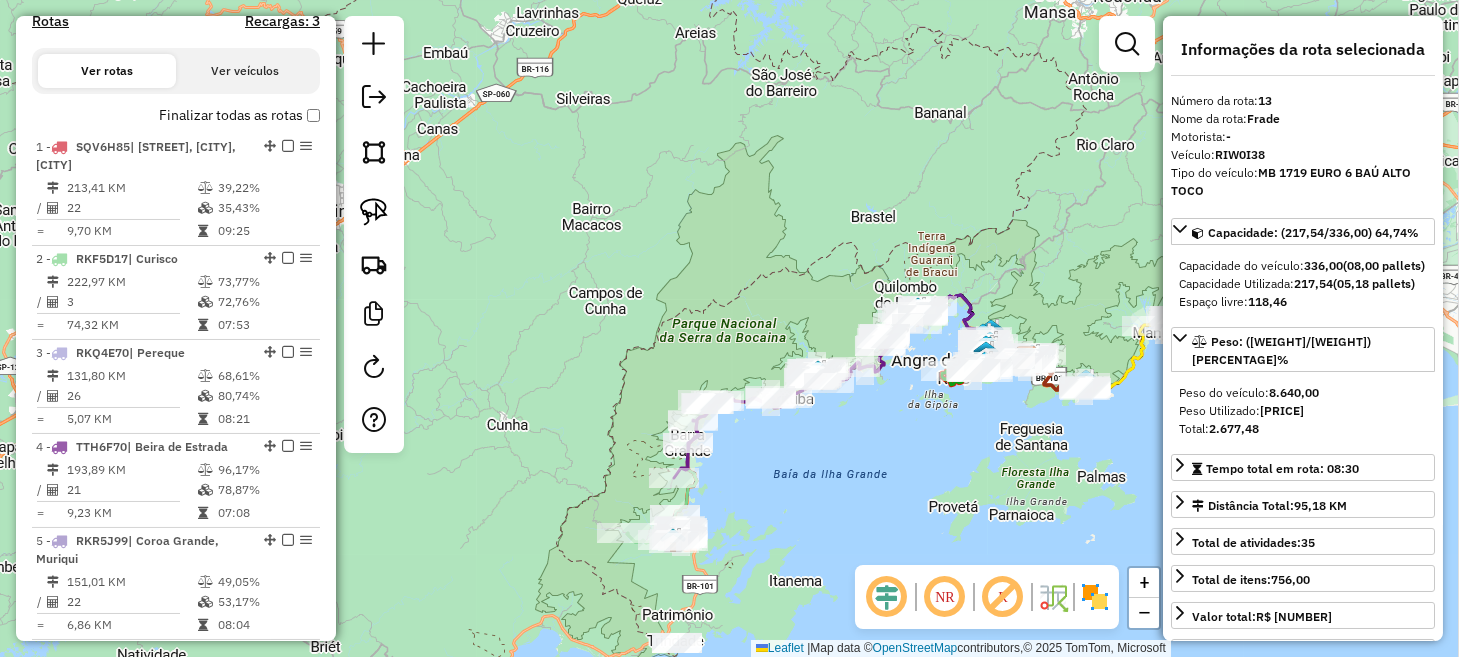 drag, startPoint x: 807, startPoint y: 538, endPoint x: 840, endPoint y: 422, distance: 120.60265 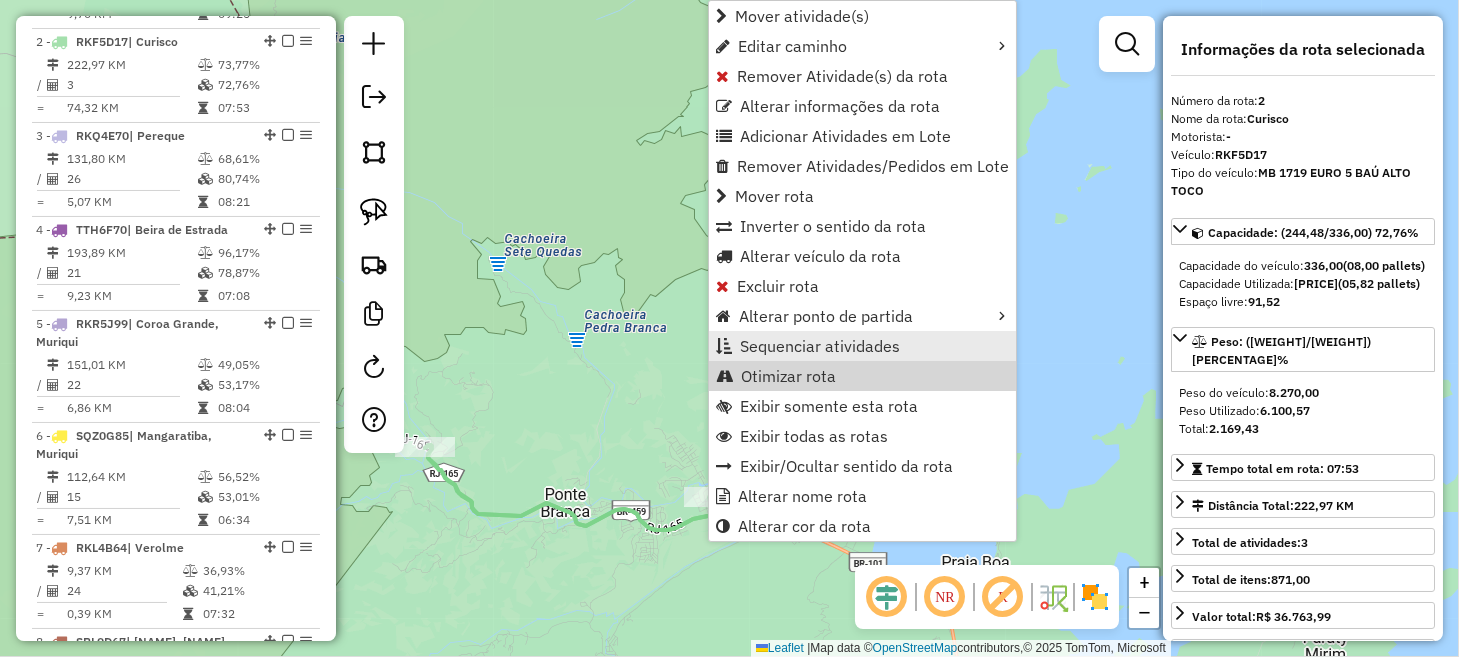 scroll, scrollTop: 885, scrollLeft: 0, axis: vertical 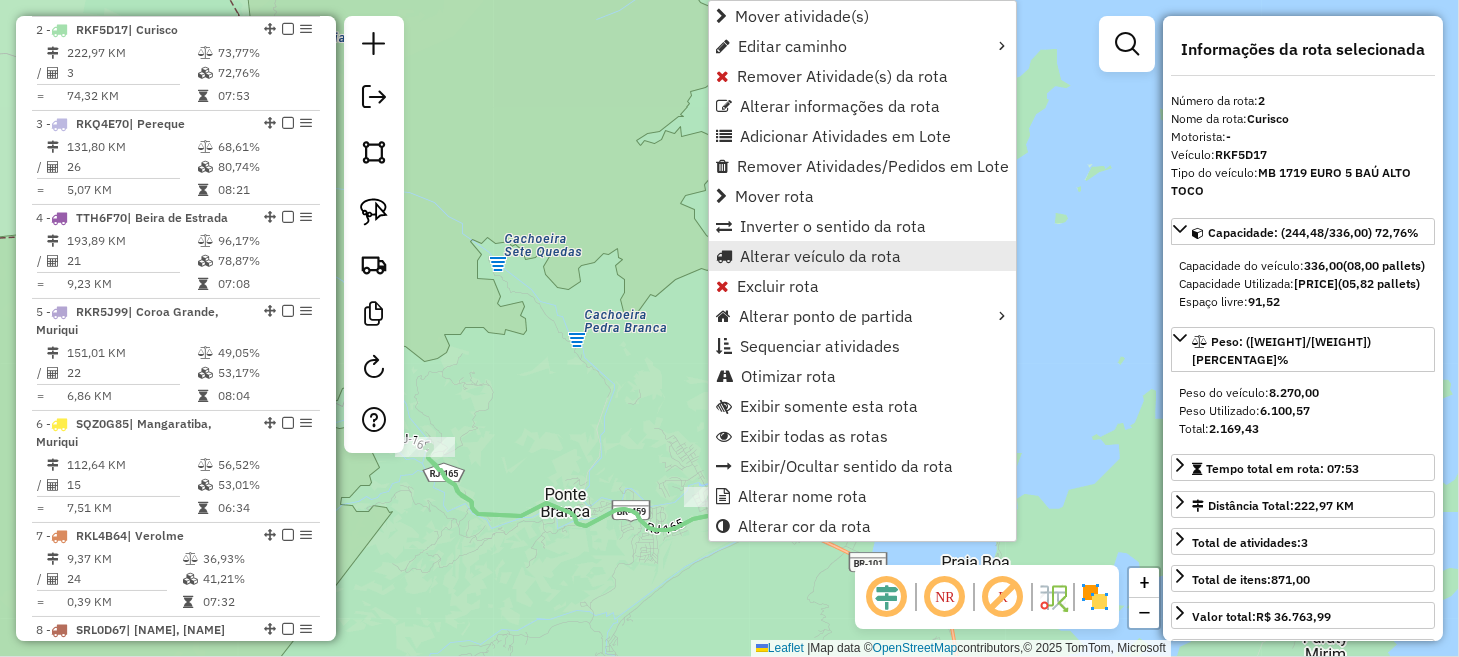 click on "Alterar veículo da rota" at bounding box center [820, 256] 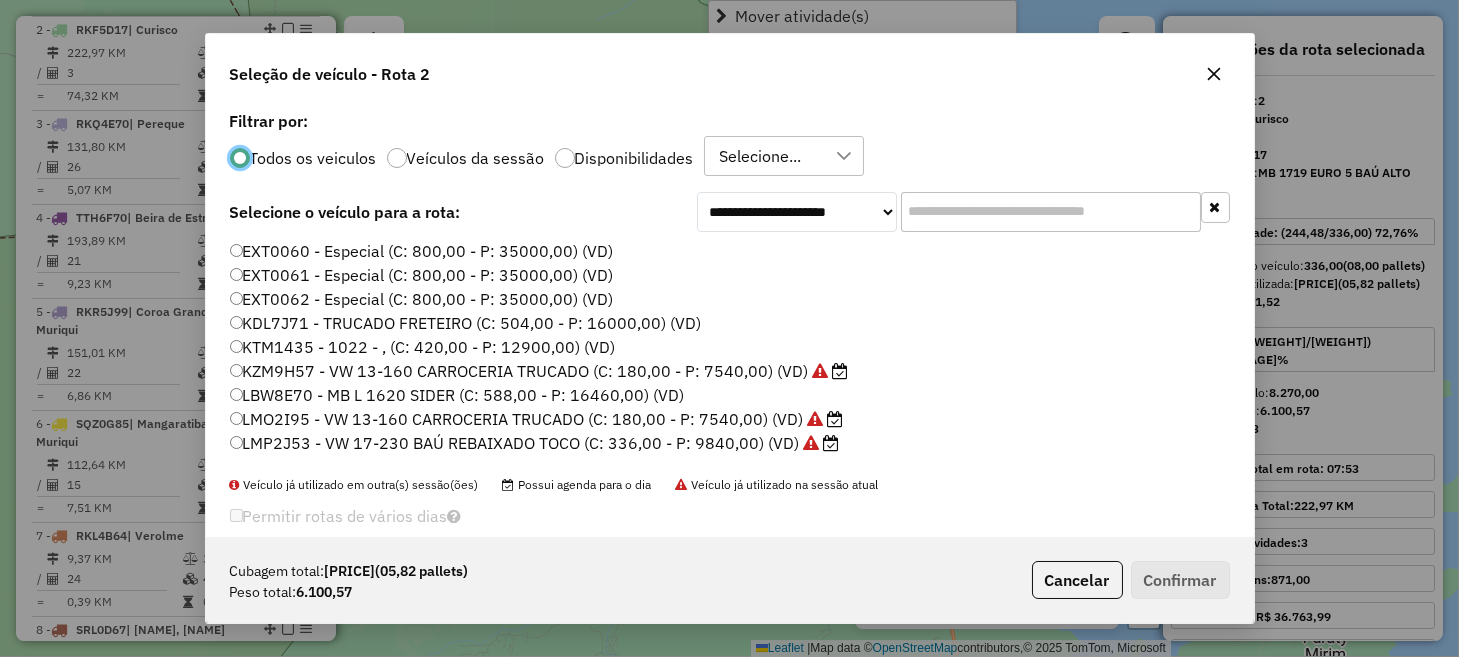 scroll, scrollTop: 10, scrollLeft: 6, axis: both 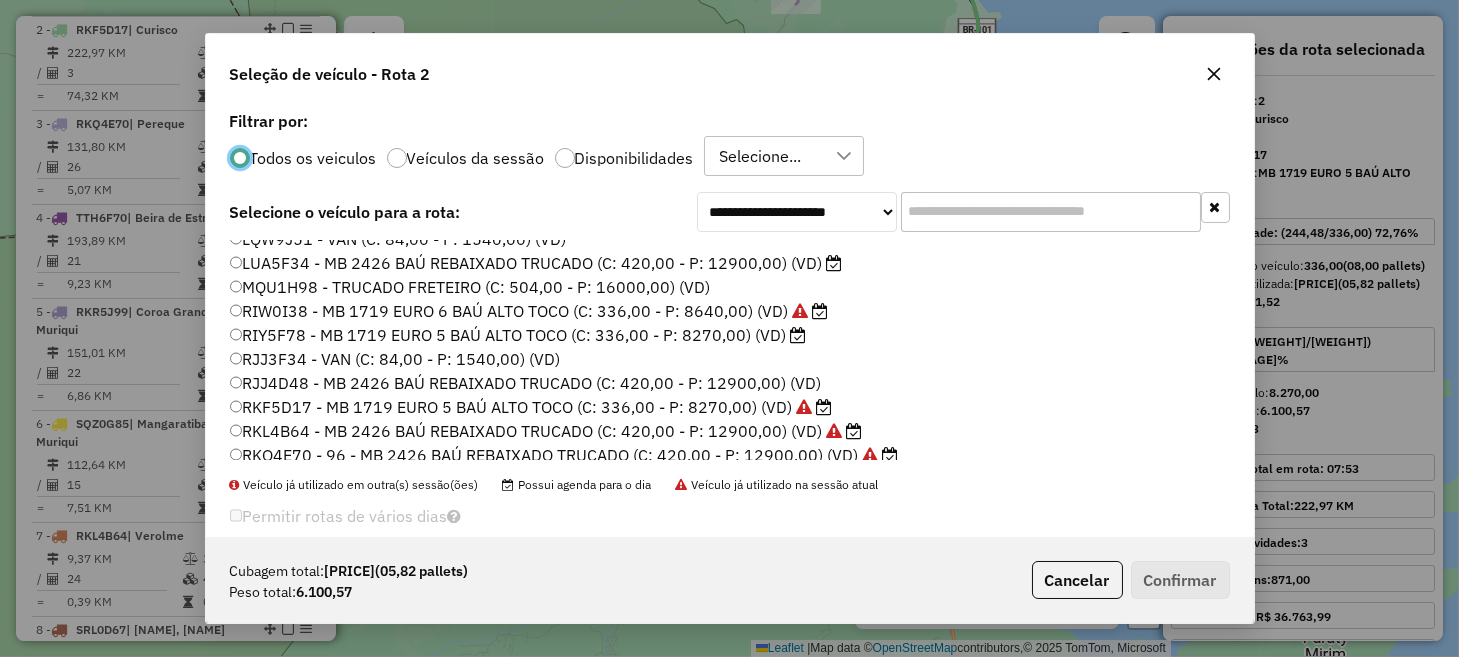 click on "LUA5F34 - MB 2426 BAÚ REBAIXADO TRUCADO (C: 420,00 - P: 12900,00) (VD)" 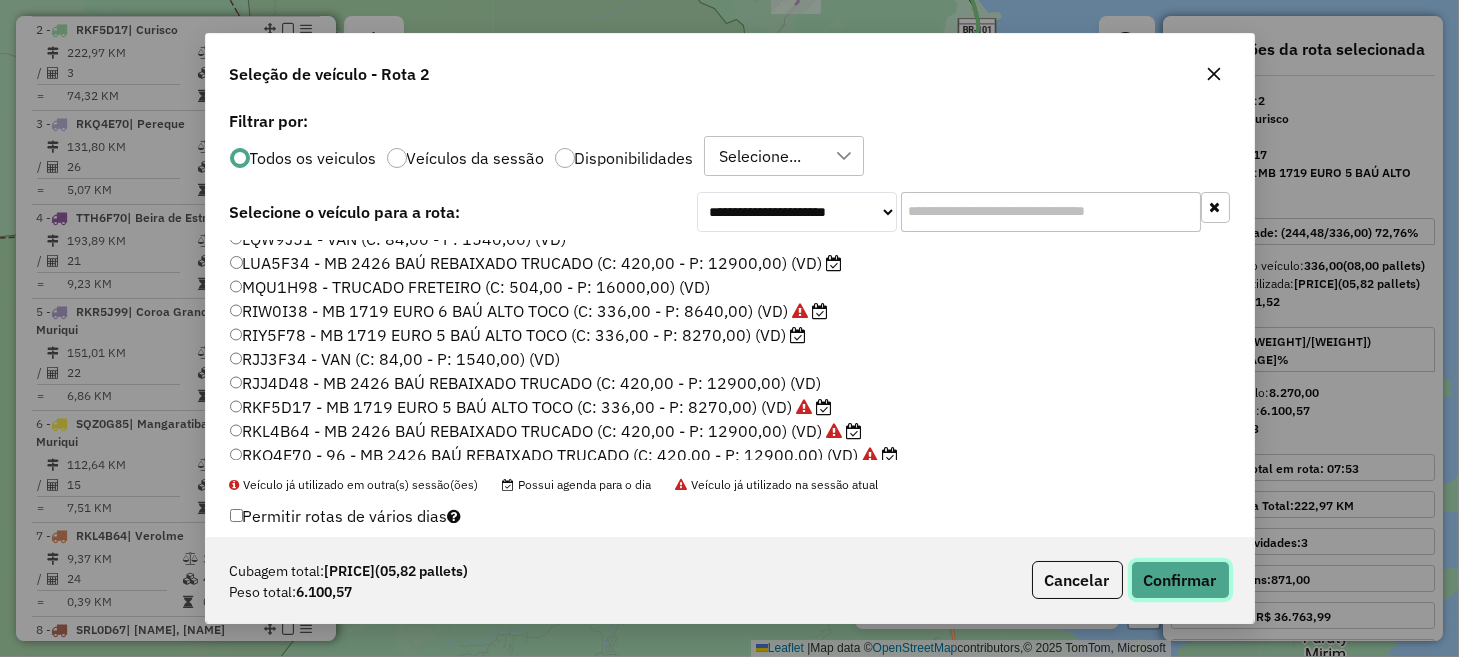 click on "Confirmar" 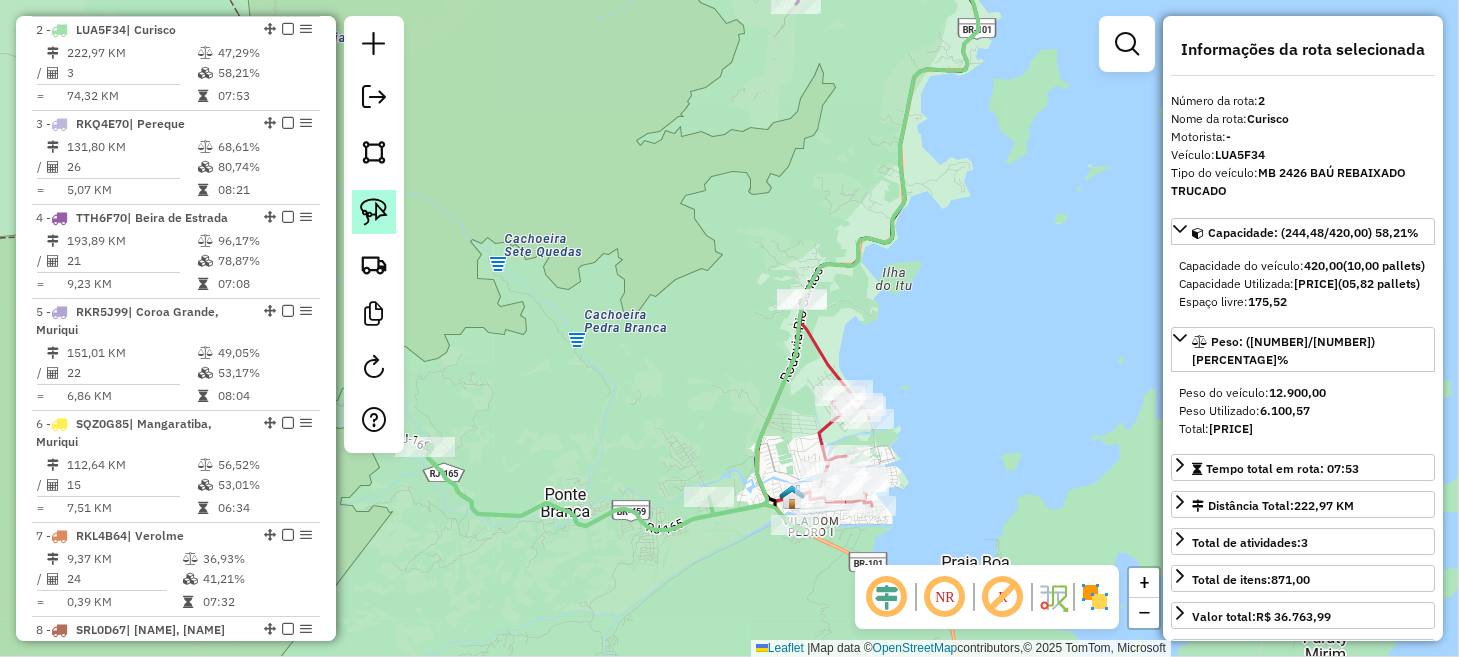 click 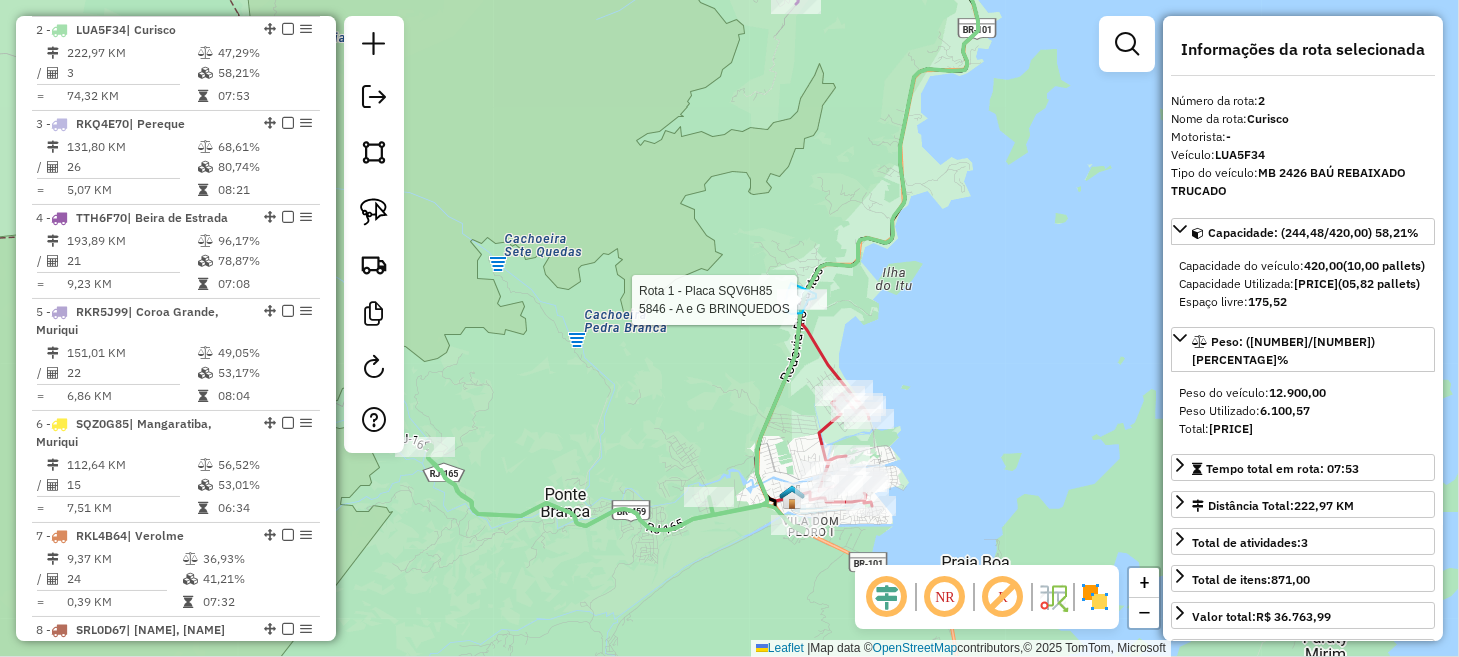 drag, startPoint x: 791, startPoint y: 283, endPoint x: 812, endPoint y: 285, distance: 21.095022 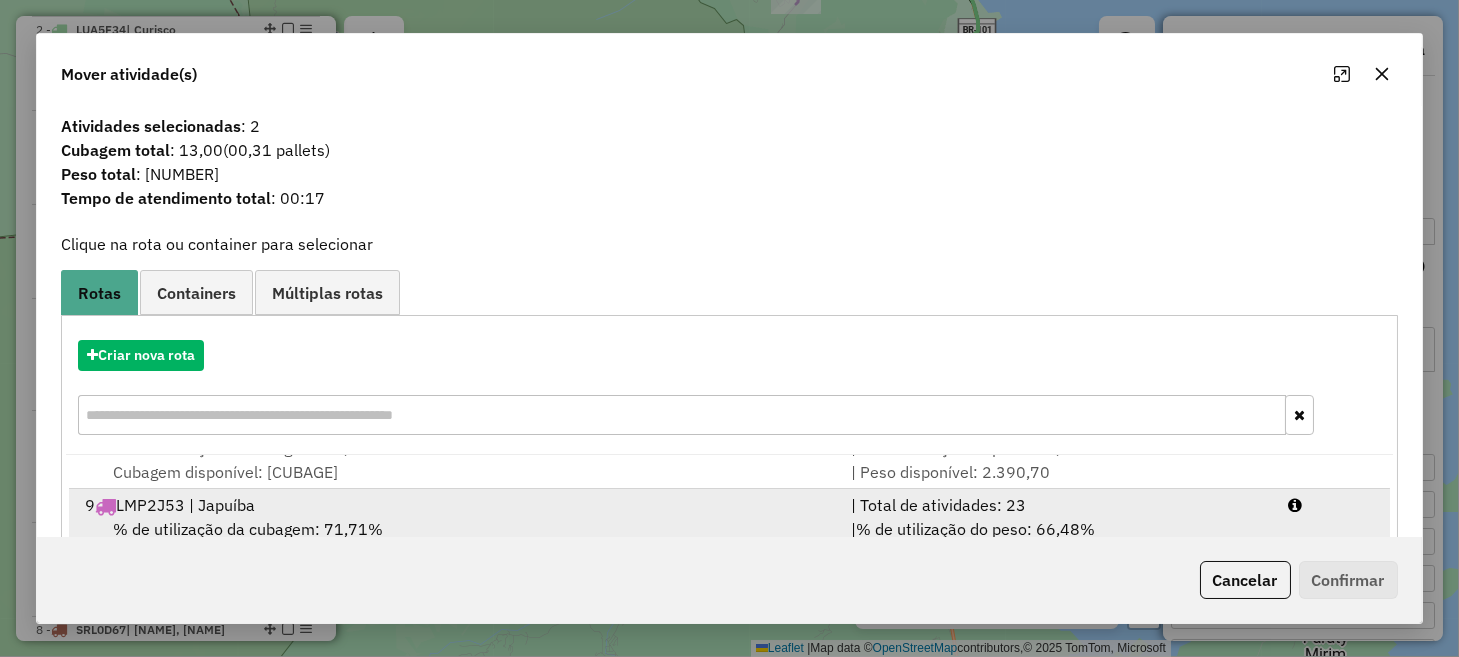 scroll, scrollTop: 569, scrollLeft: 0, axis: vertical 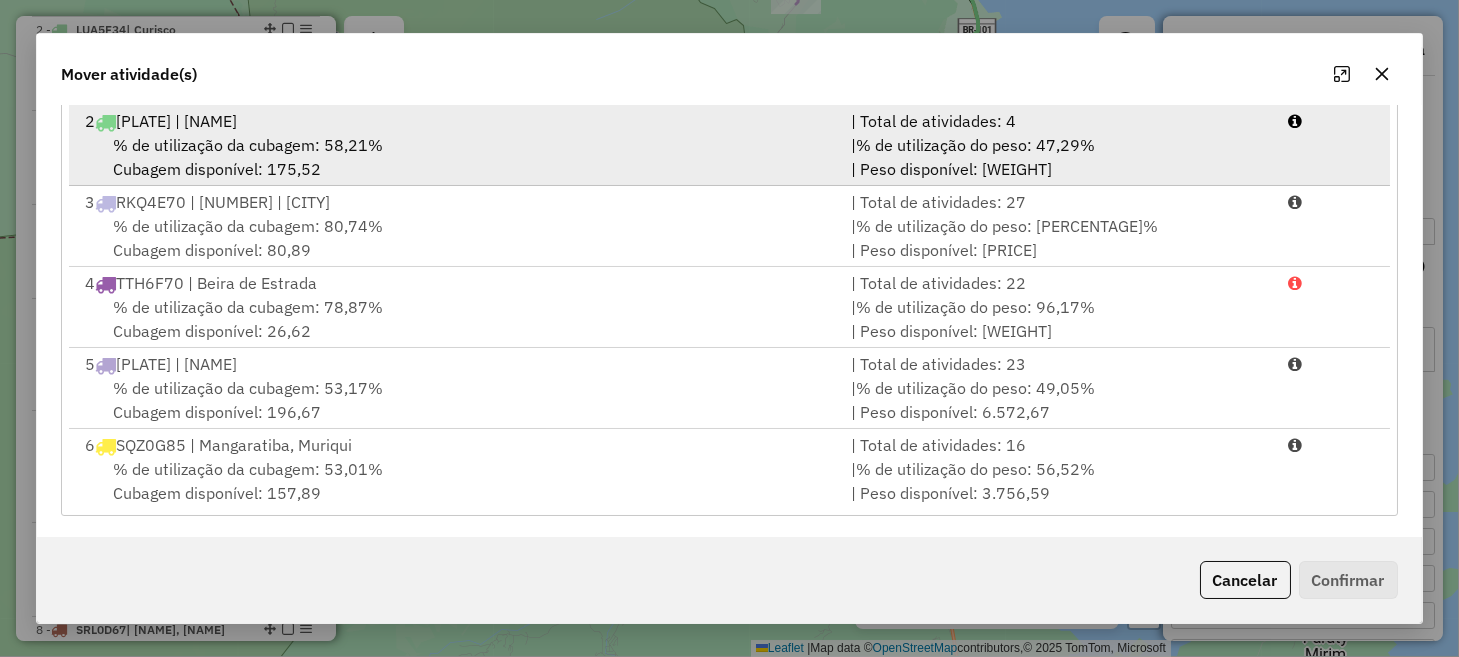 click on "% de utilização da cubagem: 58,21%  Cubagem disponível: 175,52" at bounding box center (455, 157) 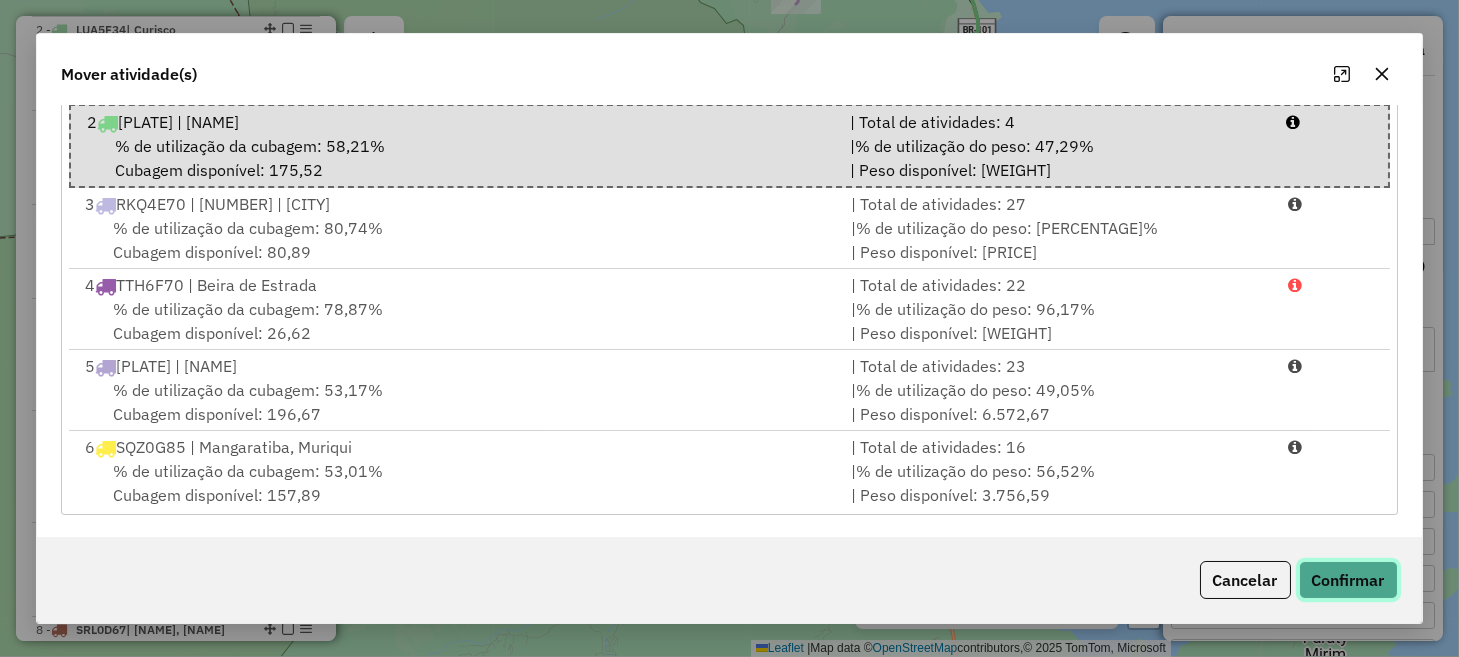 click on "Confirmar" 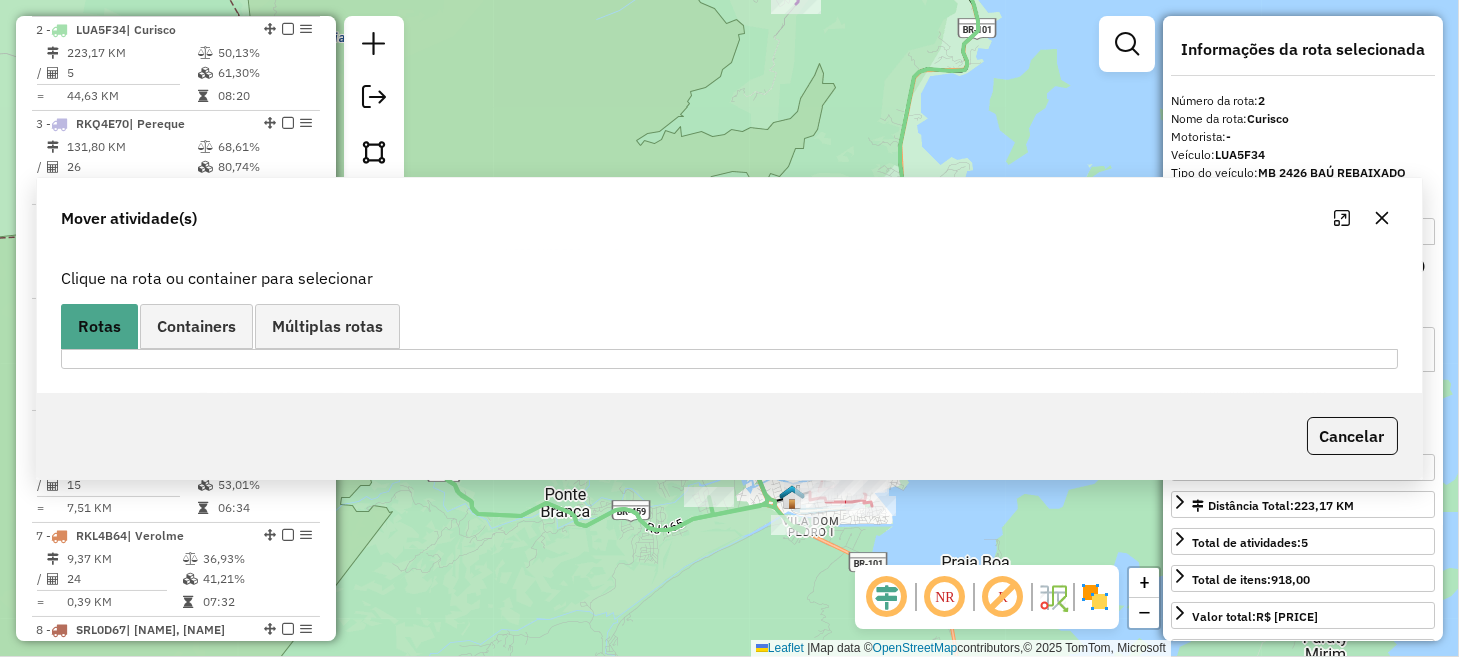 scroll, scrollTop: 0, scrollLeft: 0, axis: both 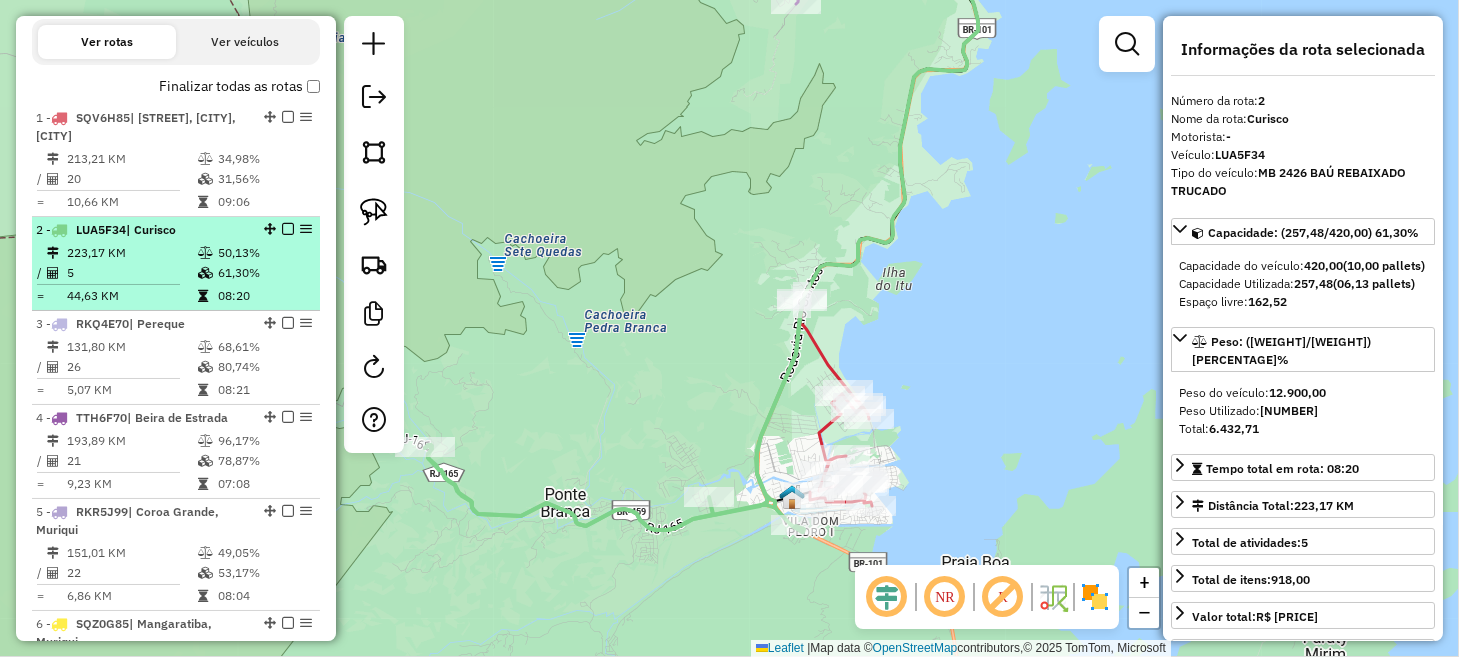 click at bounding box center (288, 229) 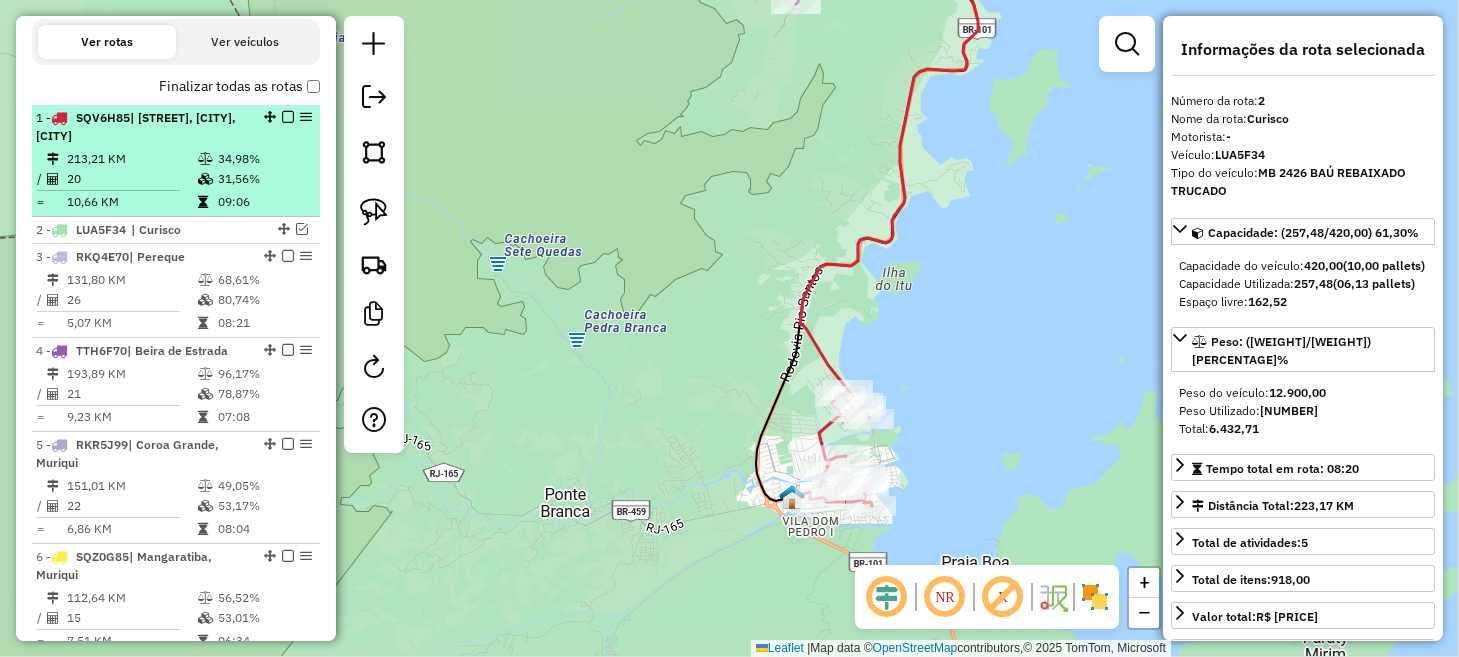 click at bounding box center (288, 117) 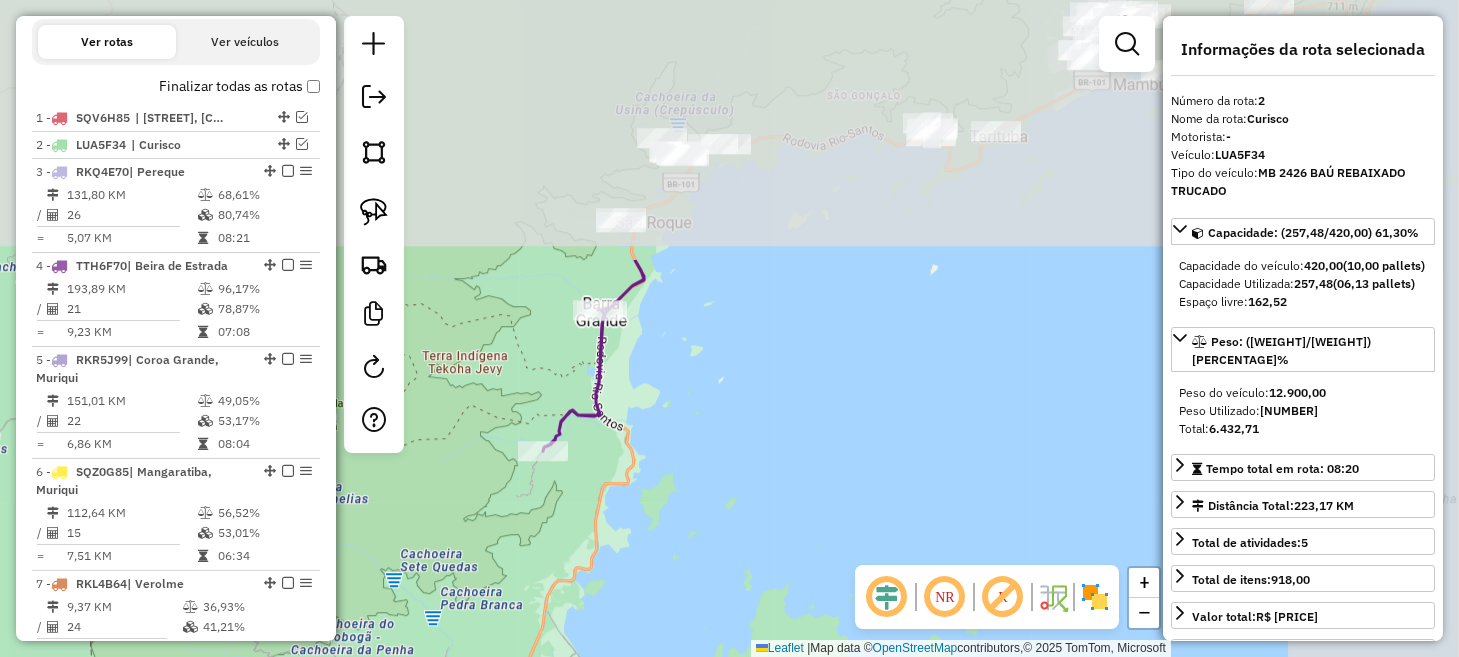 drag, startPoint x: 848, startPoint y: 227, endPoint x: 849, endPoint y: 434, distance: 207.00241 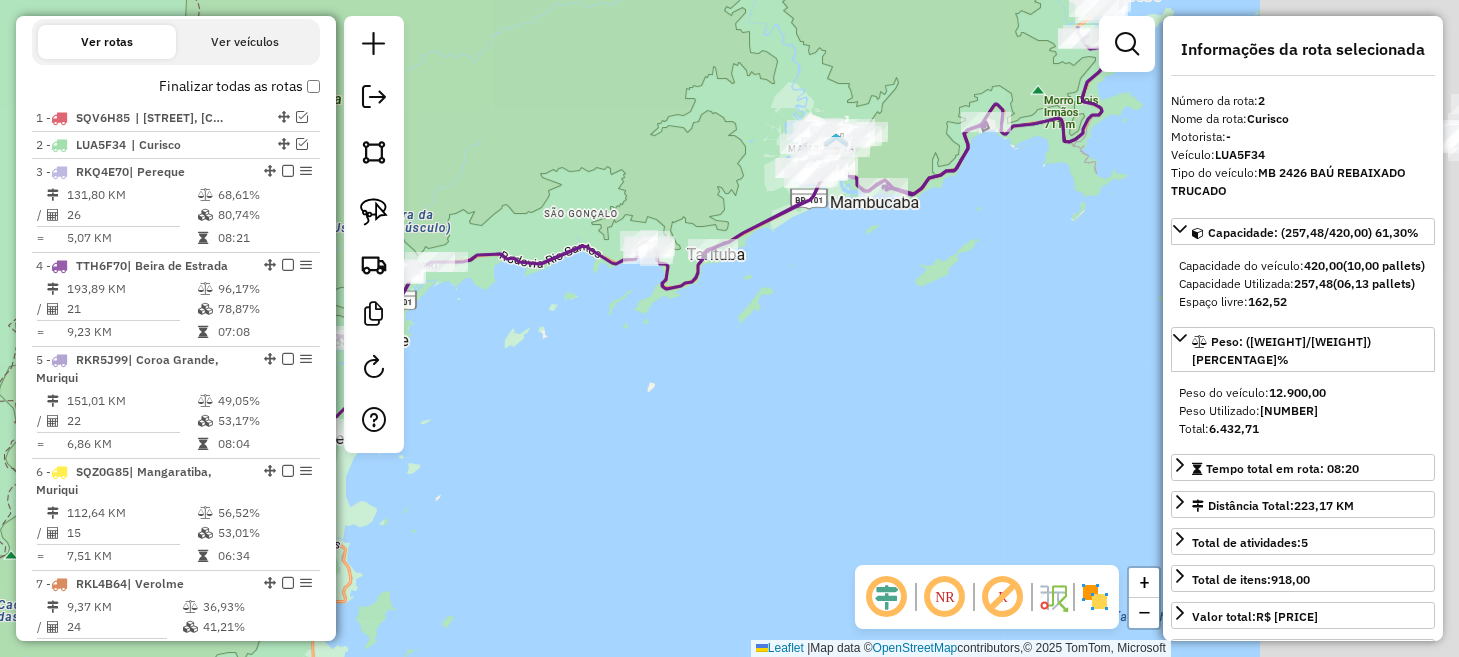 drag, startPoint x: 721, startPoint y: 417, endPoint x: 547, endPoint y: 503, distance: 194.09276 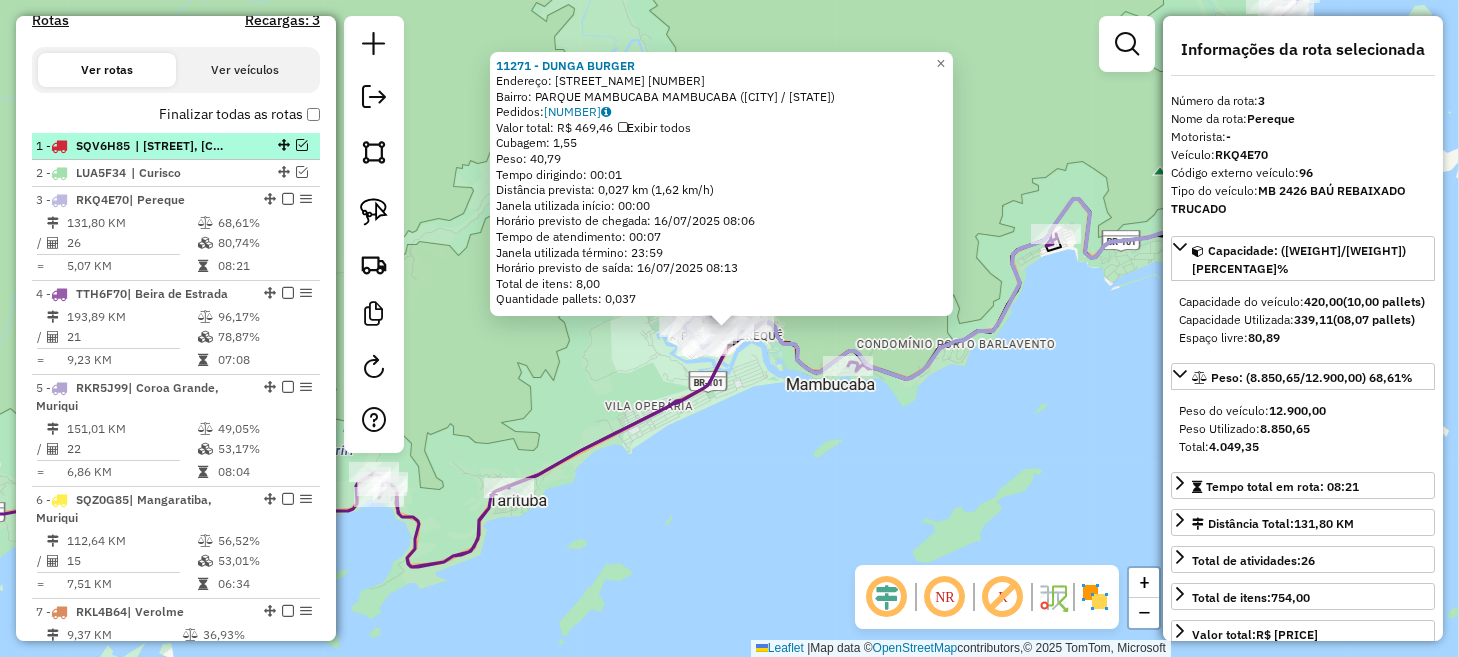 scroll, scrollTop: 626, scrollLeft: 0, axis: vertical 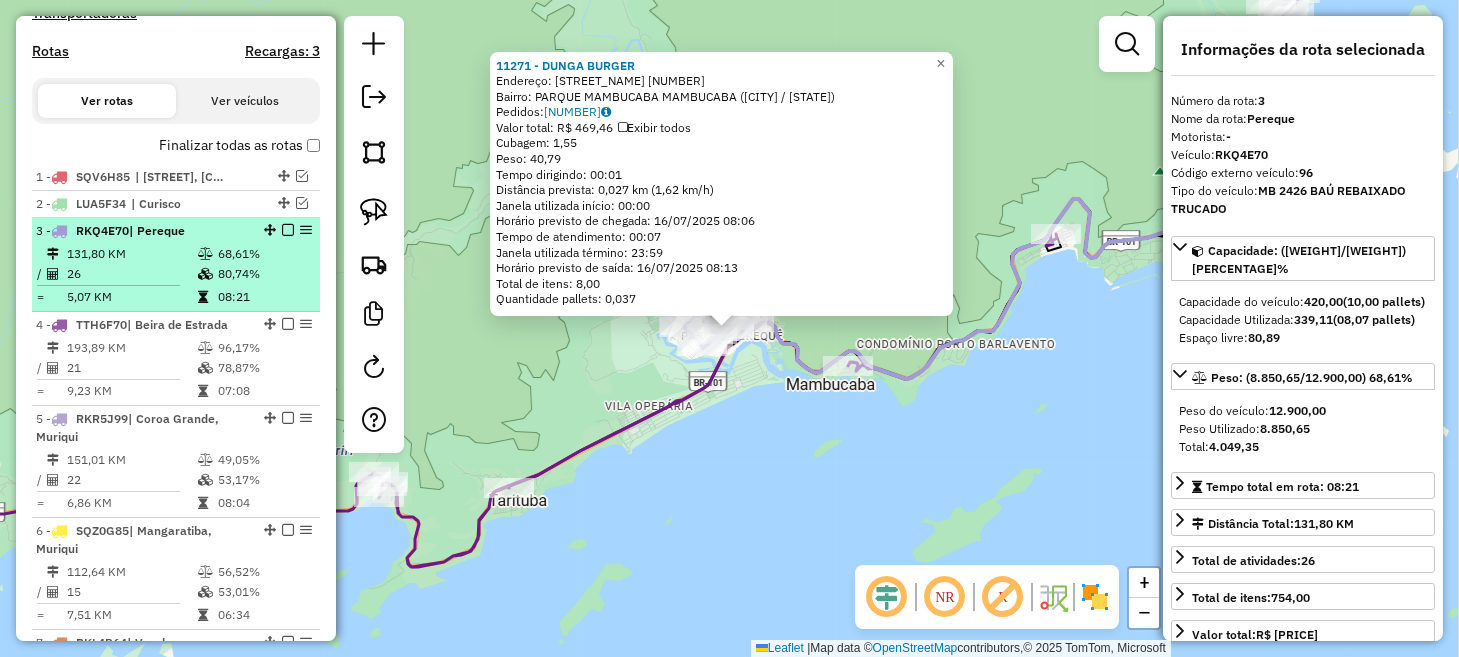 click at bounding box center [288, 230] 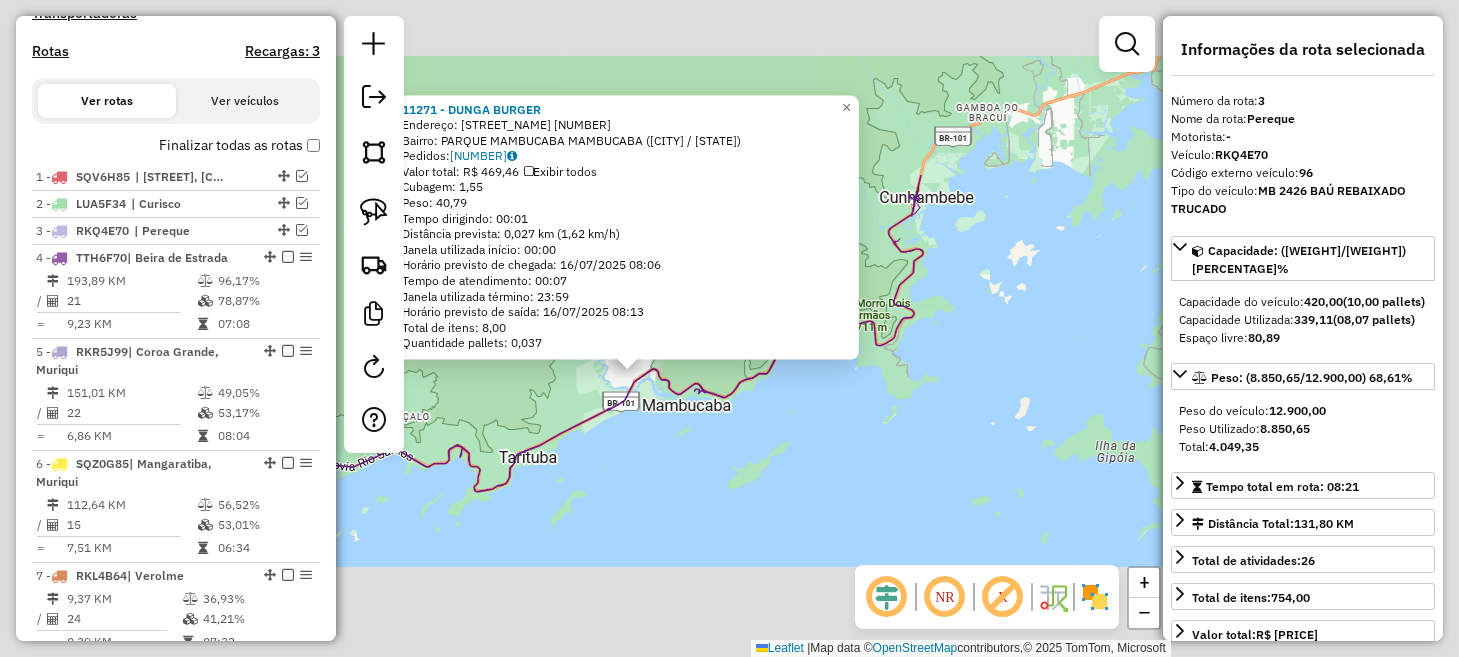 click on "11271 - DUNGA BURGER  Endereço:  FRANCISCO MAGALHAES DE CASTRO 248   Bairro: PARQUE MAMBUCABA  MAMBUCABA (ANGRA DOS REIS / RJ)   Pedidos:  15852916   Valor total: R$ 469,46   Exibir todos   Cubagem: 1,55  Peso: 40,79  Tempo dirigindo: 00:01   Distância prevista: 0,027 km (1,62 km/h)   Janela utilizada início: 00:00   Horário previsto de chegada: 16/07/2025 08:06   Tempo de atendimento: 00:07   Janela utilizada término: 23:59   Horário previsto de saída: 16/07/2025 08:13   Total de itens: 8,00   Quantidade pallets: 0,037  × Janela de atendimento Grade de atendimento Capacidade Transportadoras Veículos Cliente Pedidos  Rotas Selecione os dias de semana para filtrar as janelas de atendimento  Seg   Ter   Qua   Qui   Sex   Sáb   Dom  Informe o período da janela de atendimento: De: Até:  Filtrar exatamente a janela do cliente  Considerar janela de atendimento padrão  Selecione os dias de semana para filtrar as grades de atendimento  Seg   Ter   Qua   Qui   Sex   Sáb   Dom   Peso mínimo:   De:   De:" 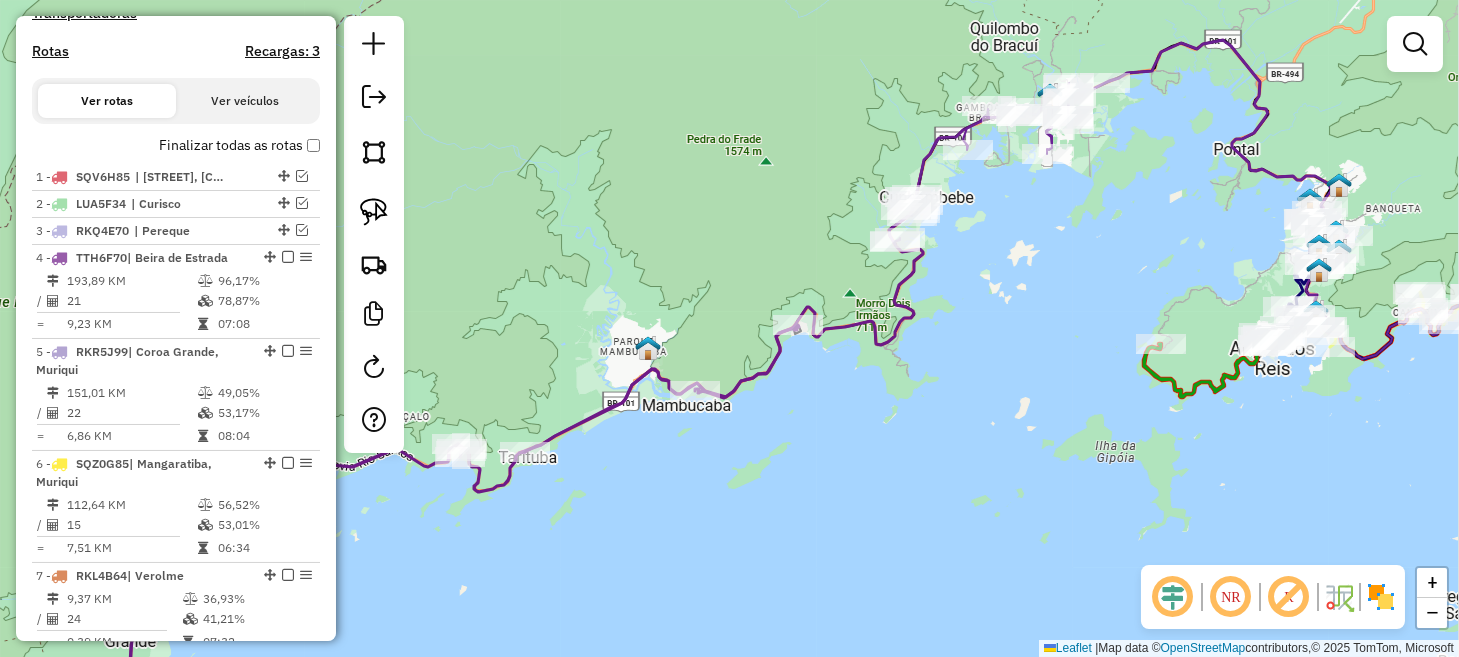 drag, startPoint x: 921, startPoint y: 387, endPoint x: 917, endPoint y: 400, distance: 13.601471 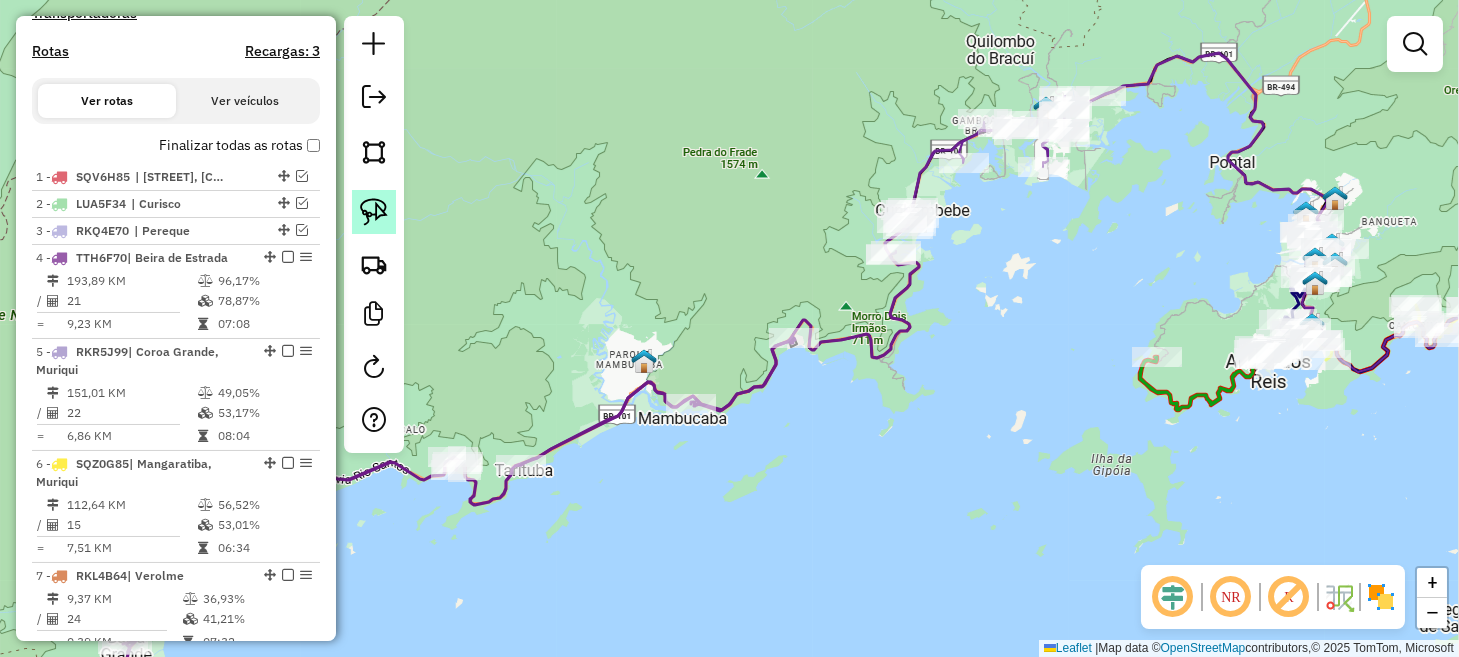click 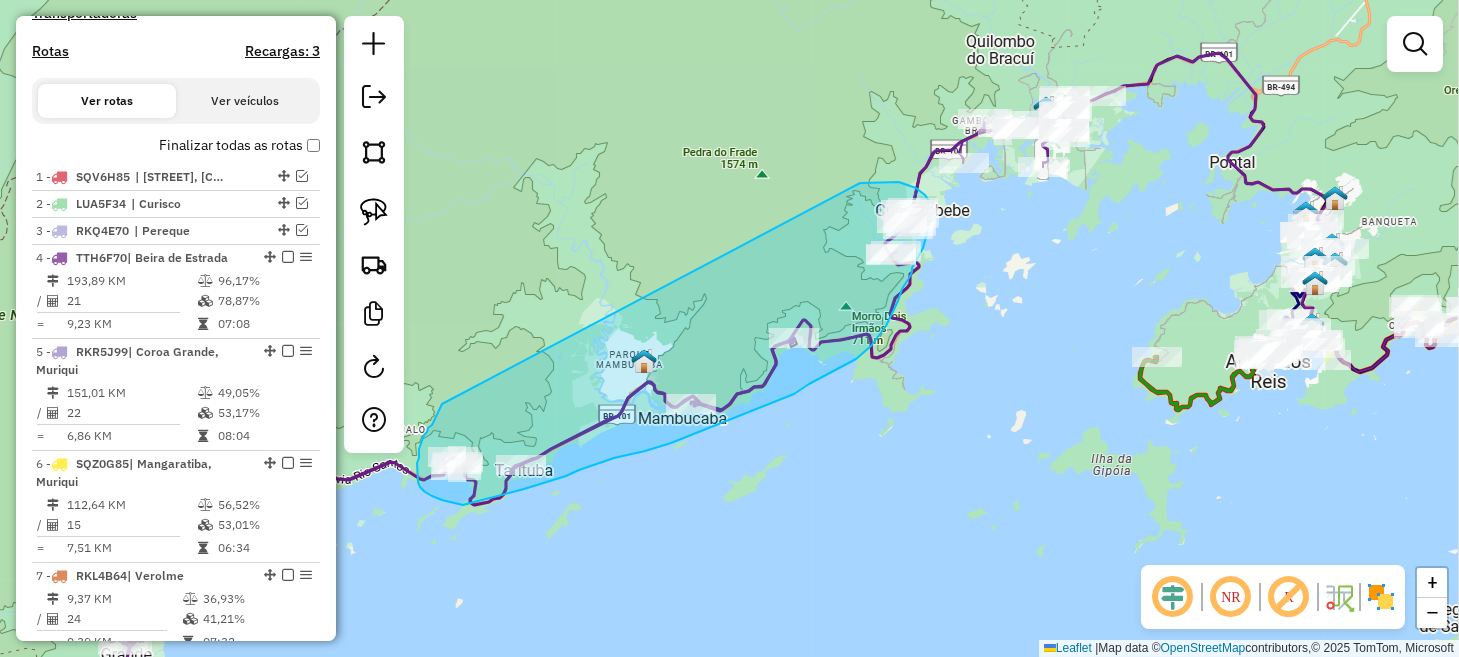 drag, startPoint x: 441, startPoint y: 405, endPoint x: 860, endPoint y: 183, distance: 474.17822 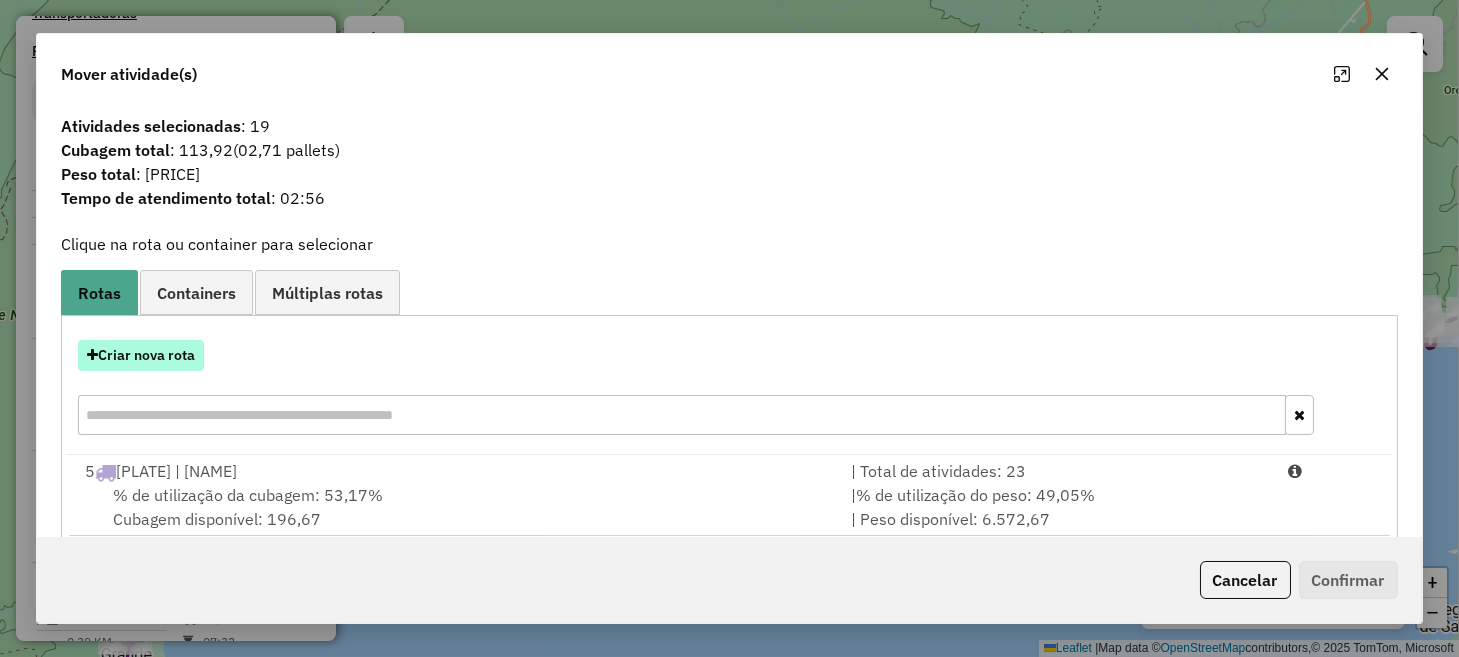 click on "Criar nova rota" at bounding box center (141, 355) 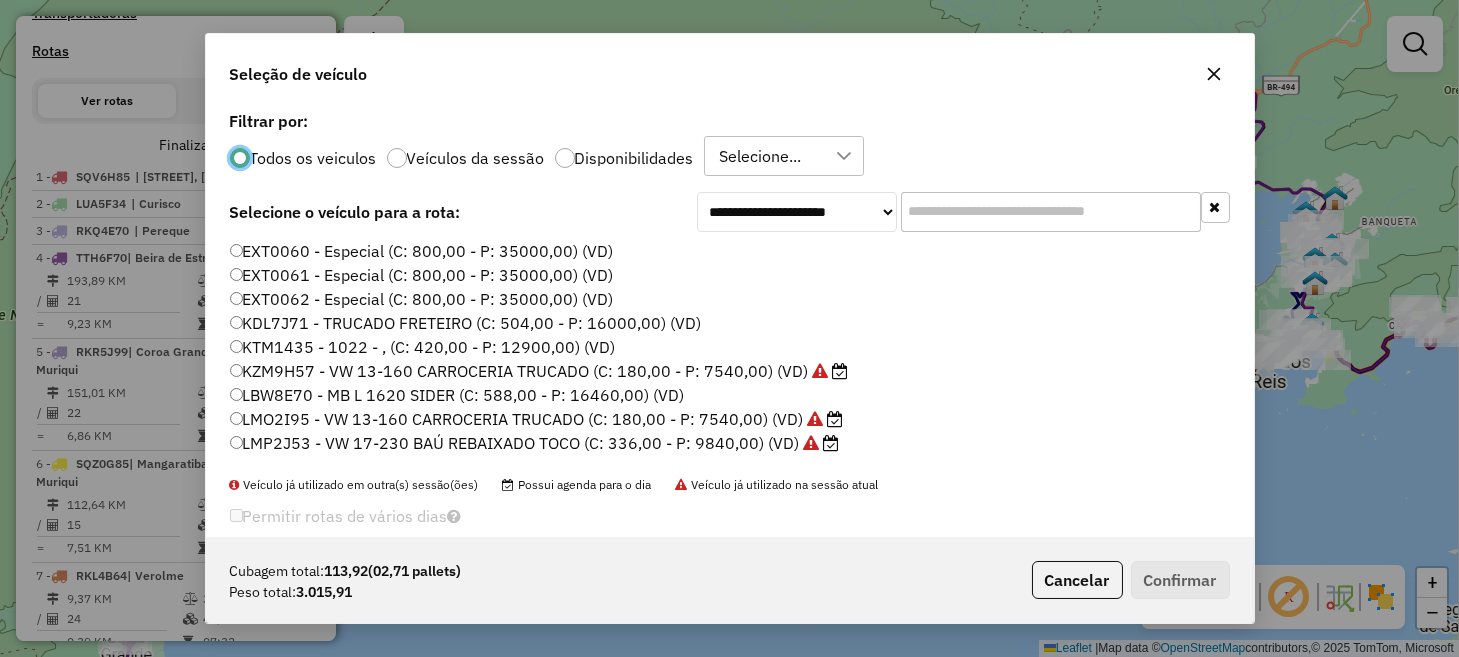 scroll, scrollTop: 10, scrollLeft: 6, axis: both 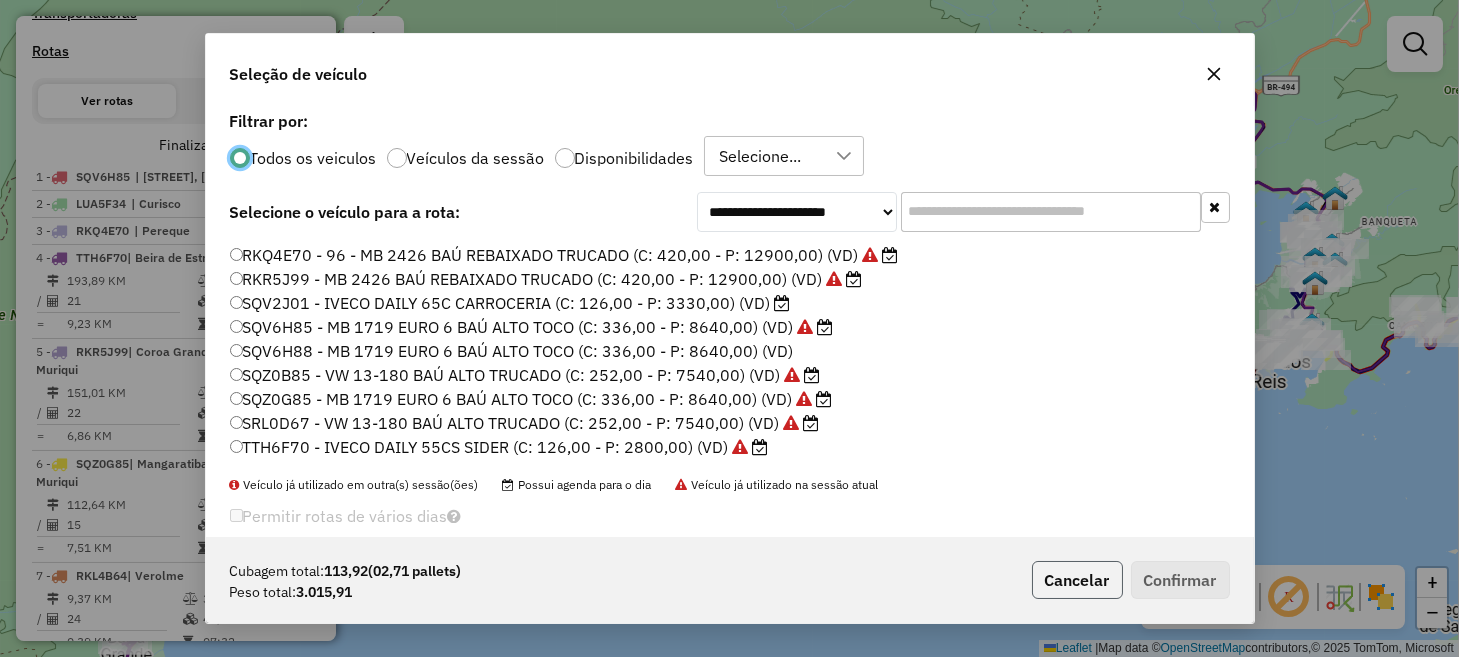click on "Cancelar" 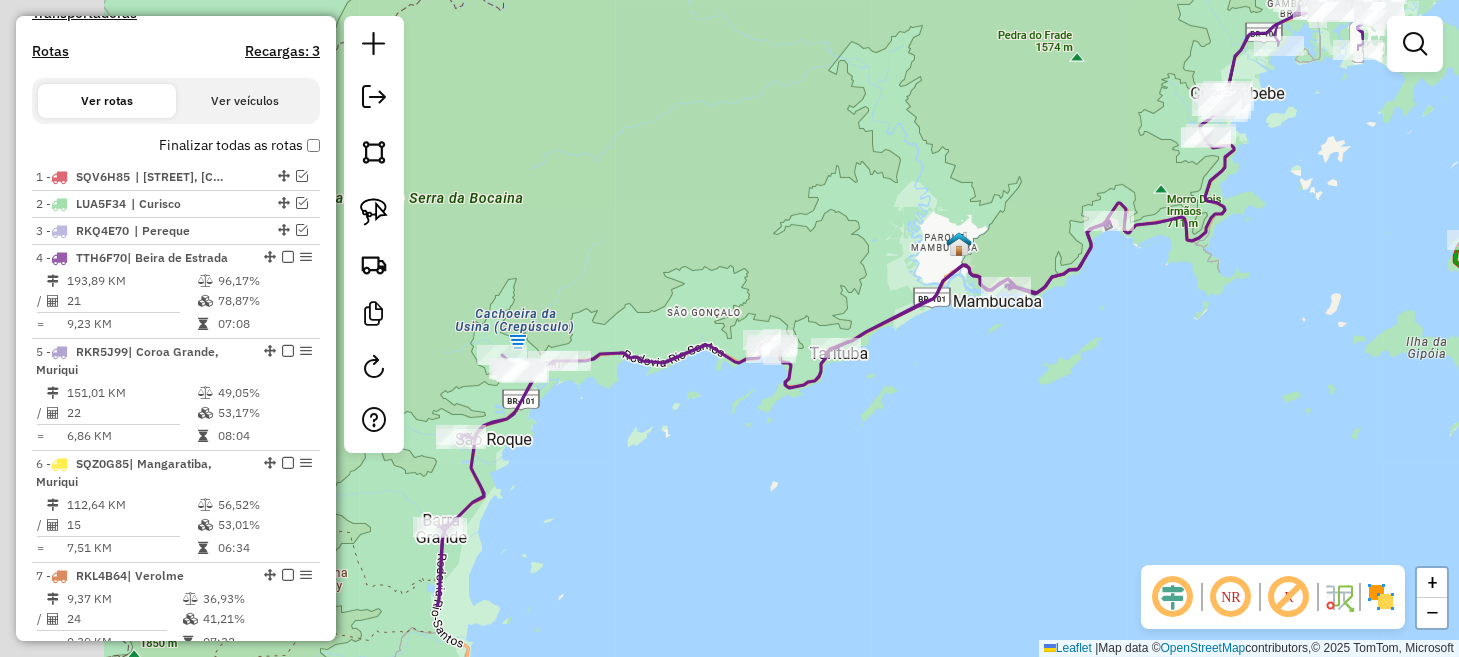 drag, startPoint x: 958, startPoint y: 400, endPoint x: 1199, endPoint y: 299, distance: 261.30826 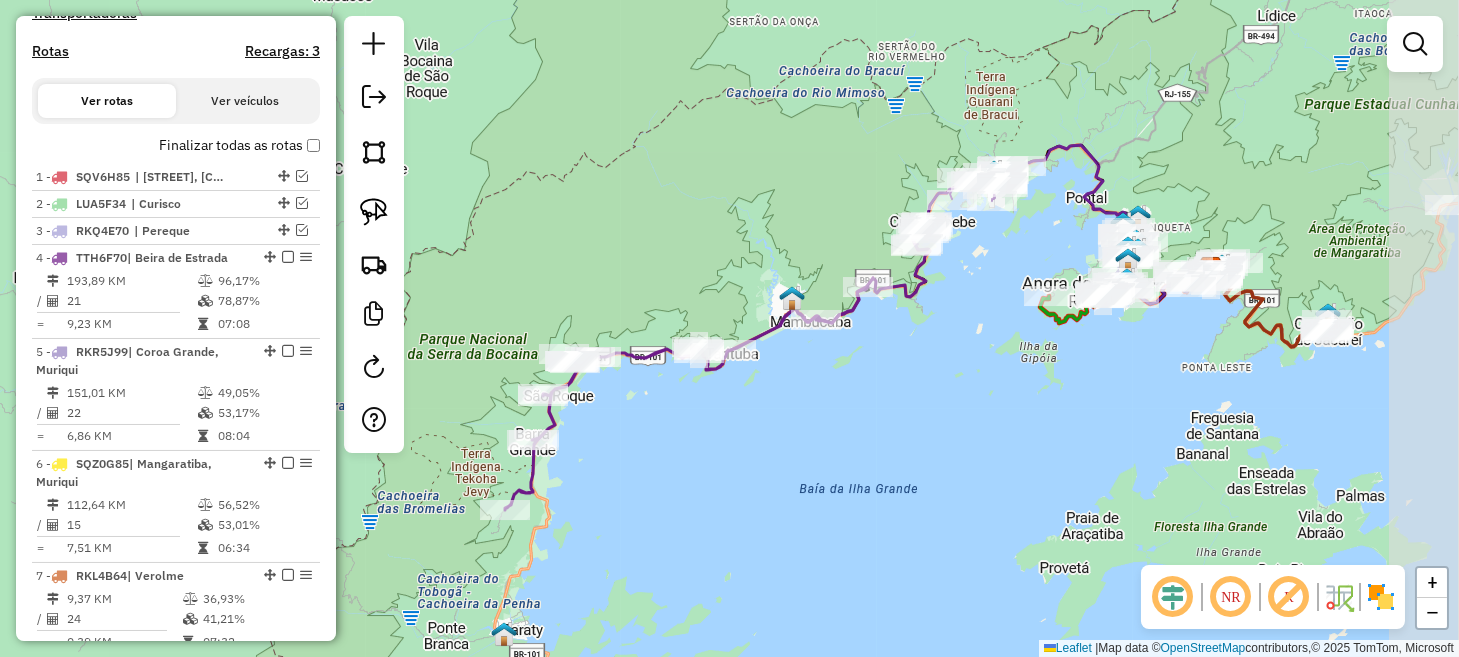 drag, startPoint x: 1061, startPoint y: 458, endPoint x: 767, endPoint y: 496, distance: 296.44562 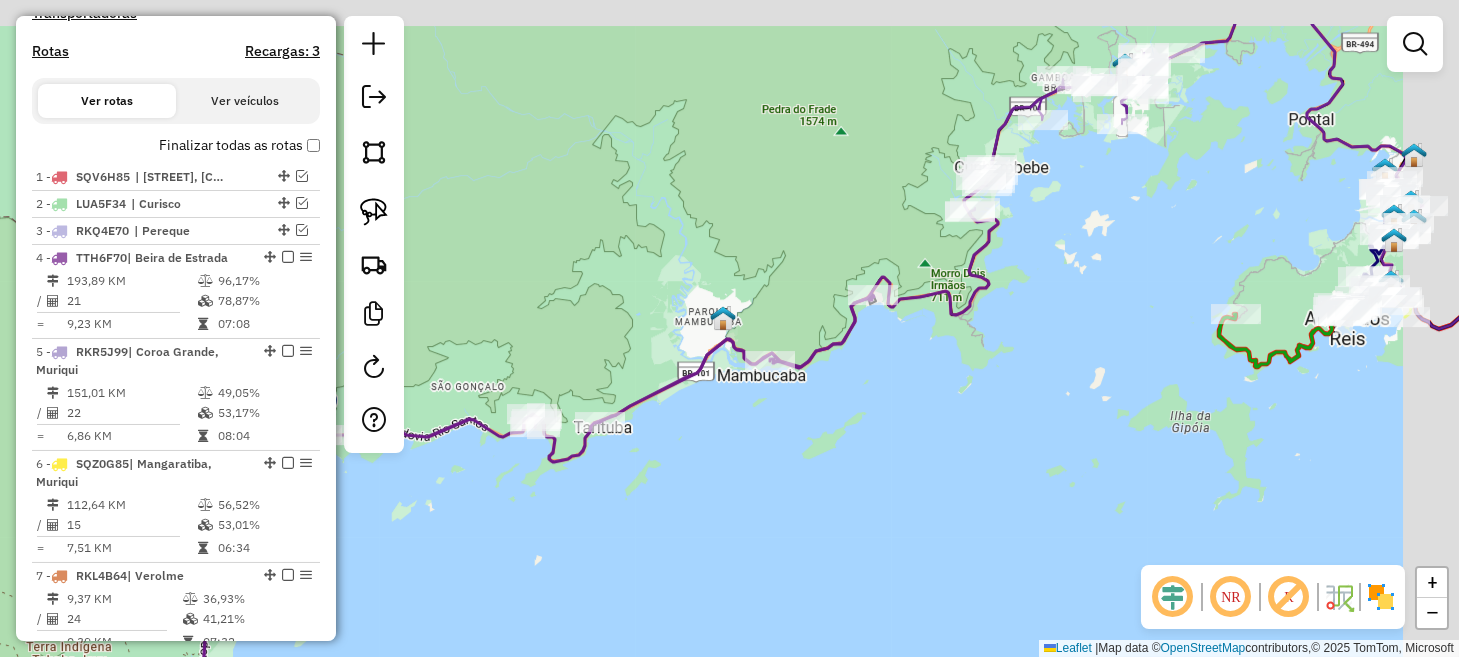 drag, startPoint x: 1030, startPoint y: 278, endPoint x: 707, endPoint y: 551, distance: 422.91608 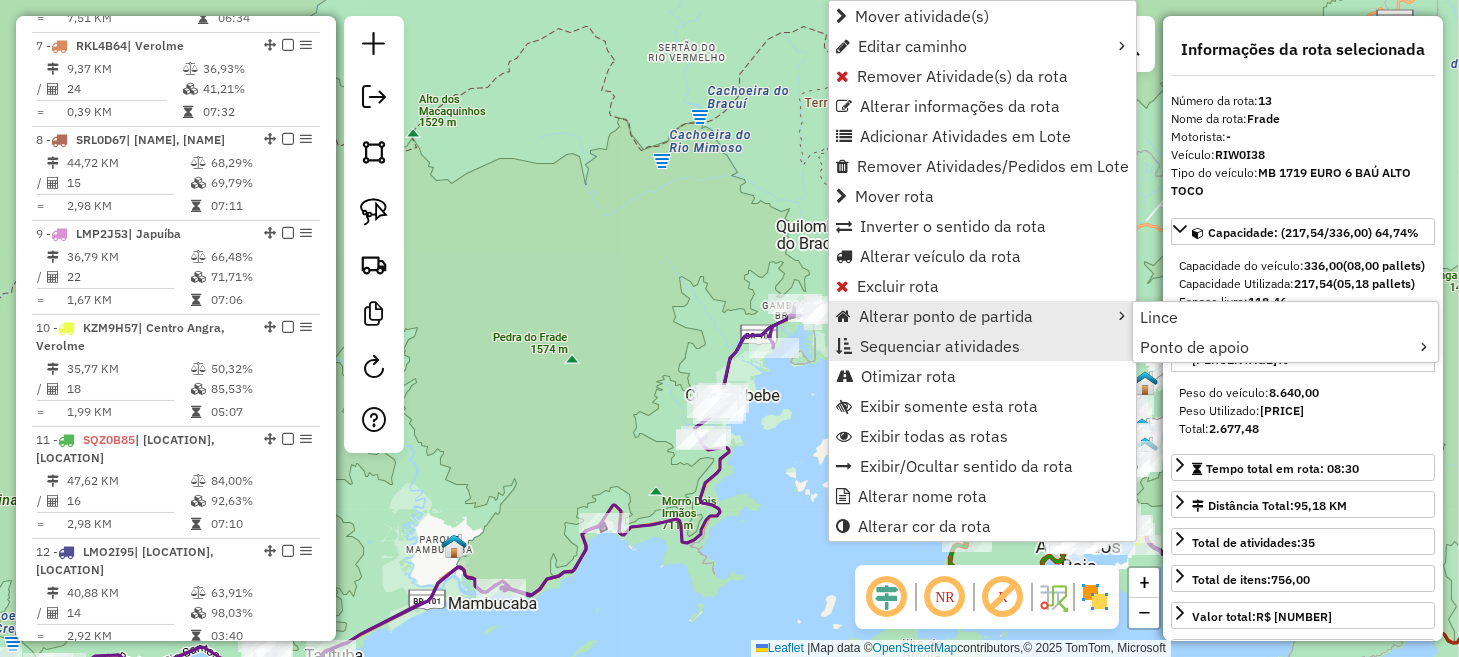 scroll, scrollTop: 1667, scrollLeft: 0, axis: vertical 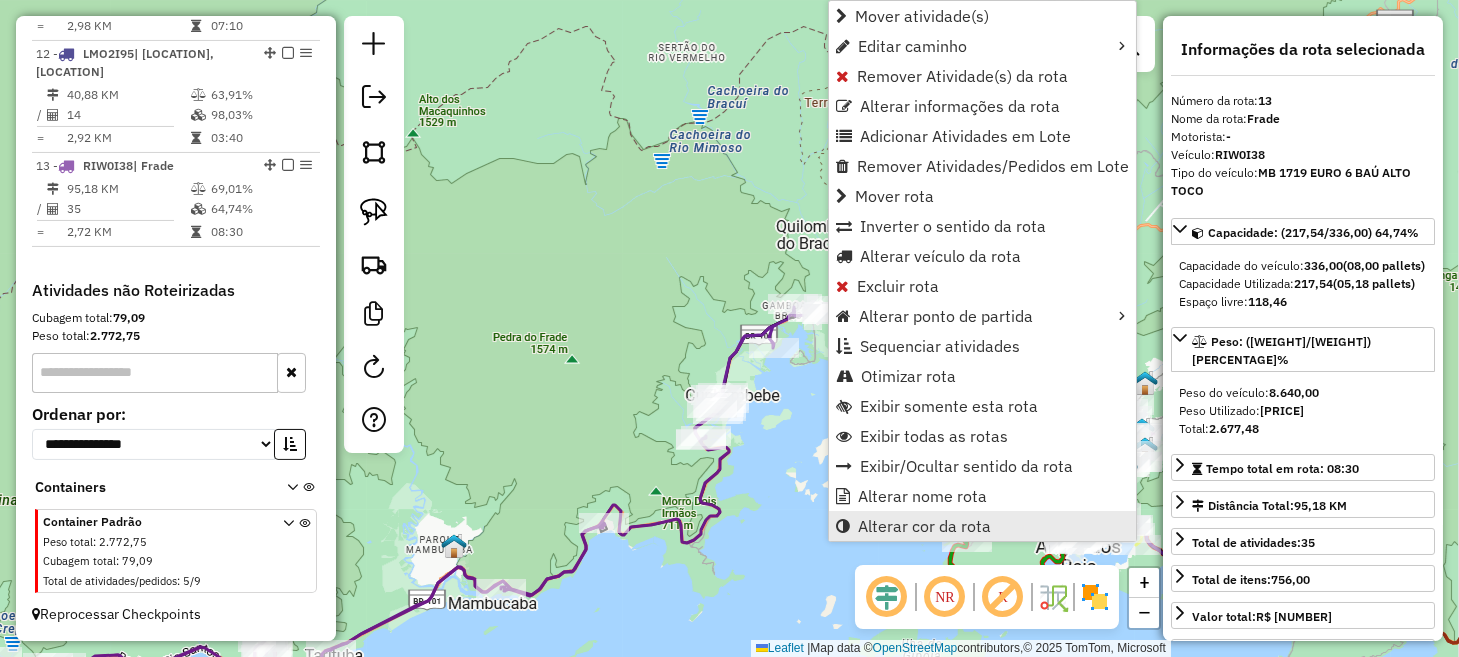 click on "Alterar cor da rota" at bounding box center (924, 526) 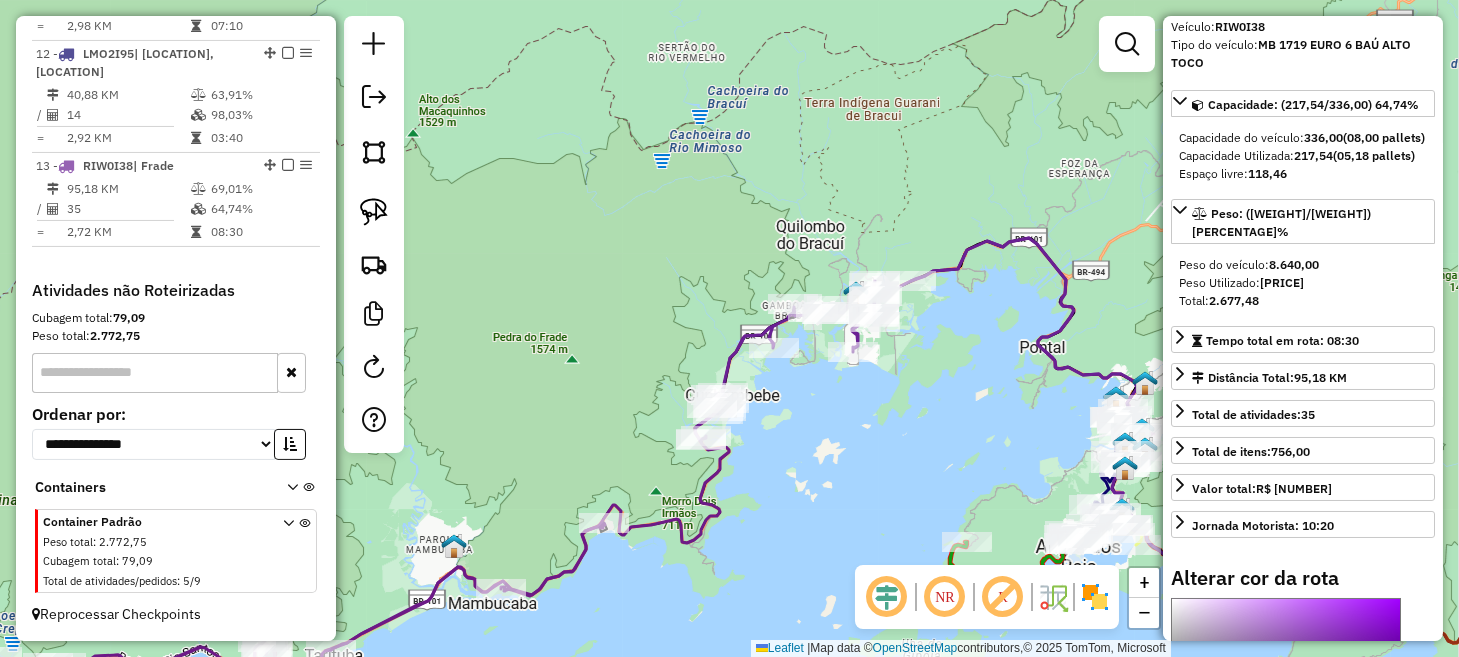 scroll, scrollTop: 400, scrollLeft: 0, axis: vertical 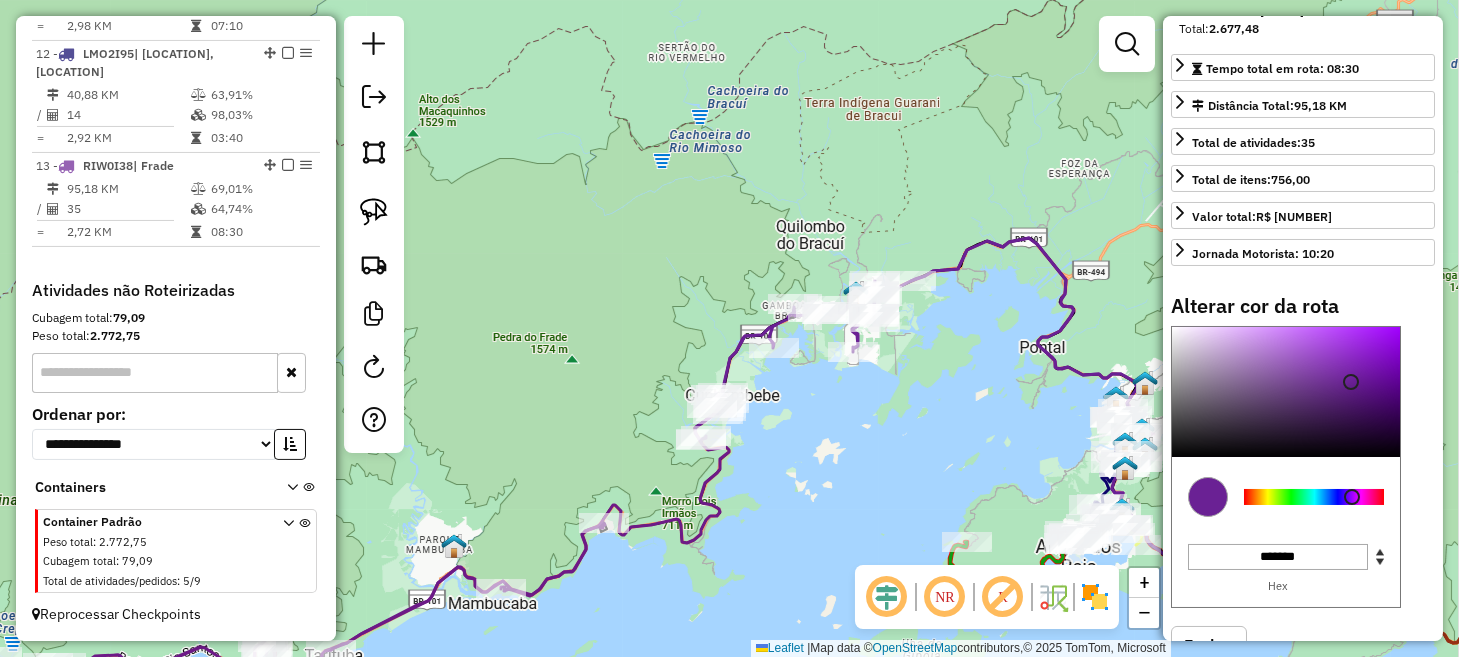 type on "*******" 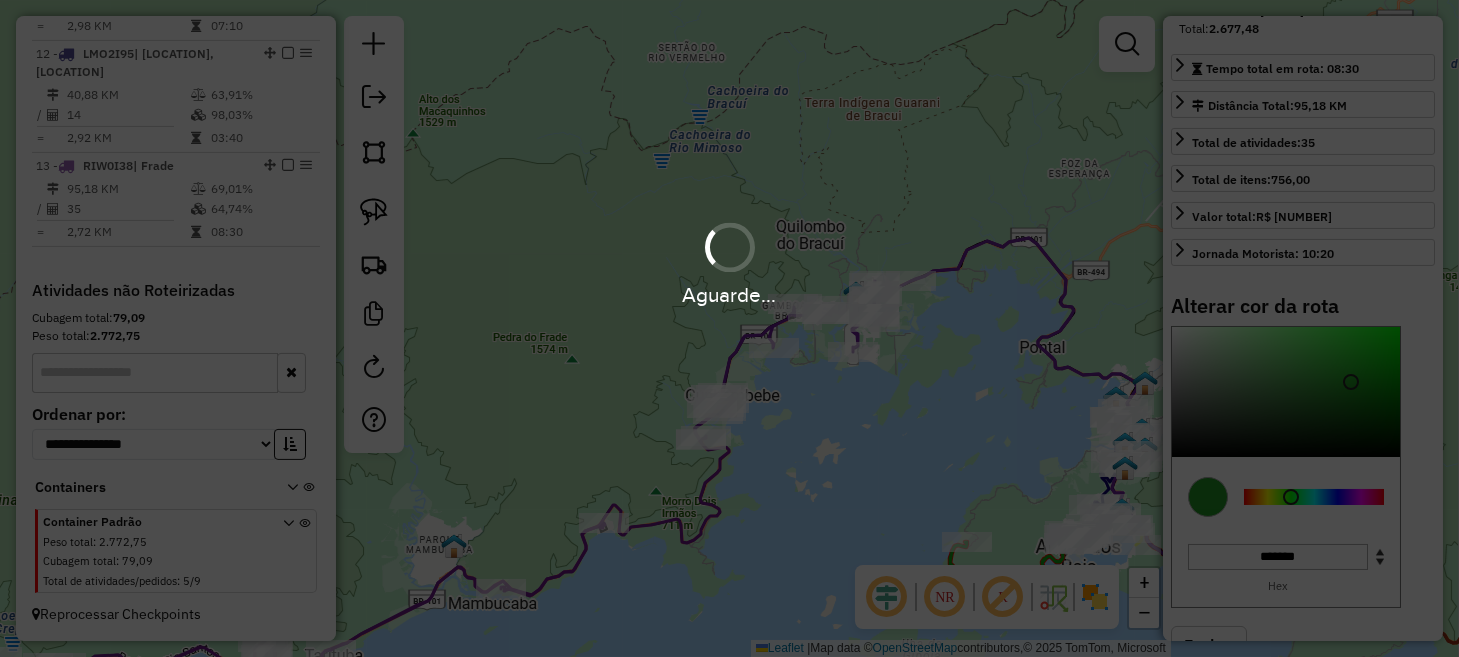 drag, startPoint x: 1344, startPoint y: 390, endPoint x: 1386, endPoint y: 333, distance: 70.80254 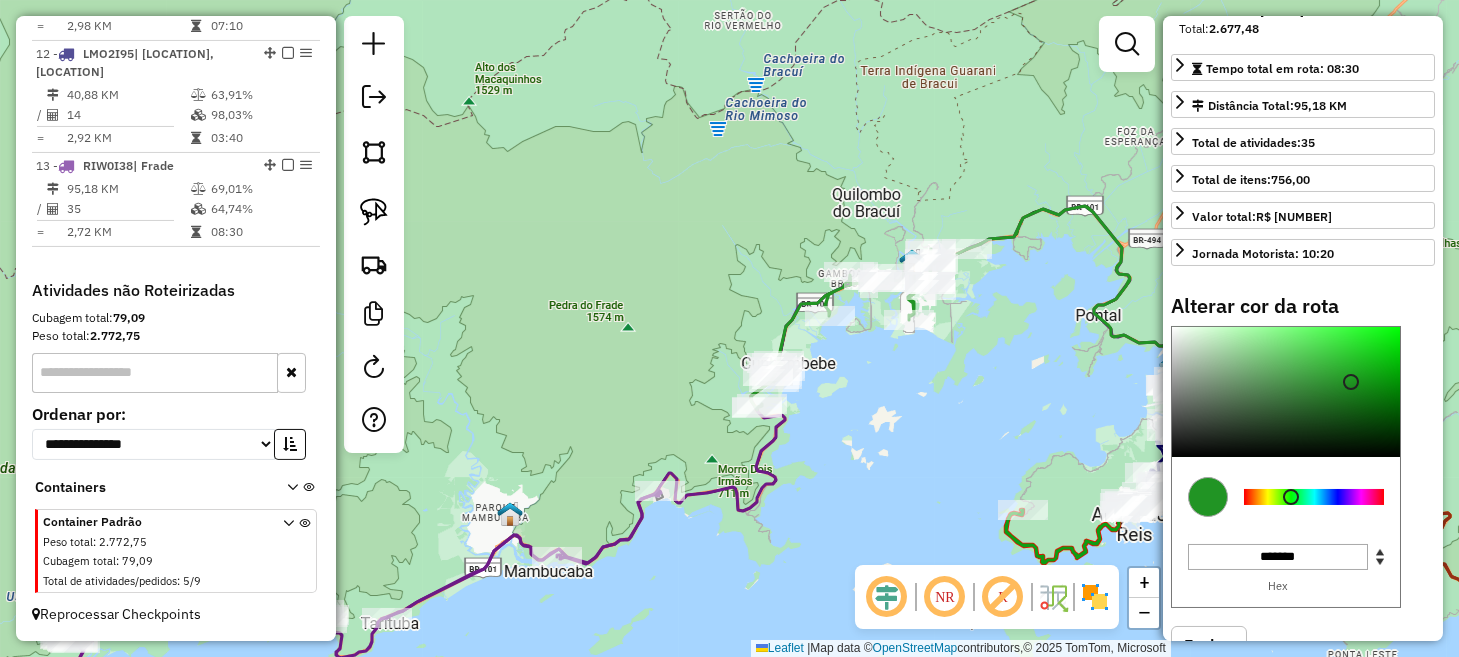 drag, startPoint x: 881, startPoint y: 434, endPoint x: 908, endPoint y: 377, distance: 63.07139 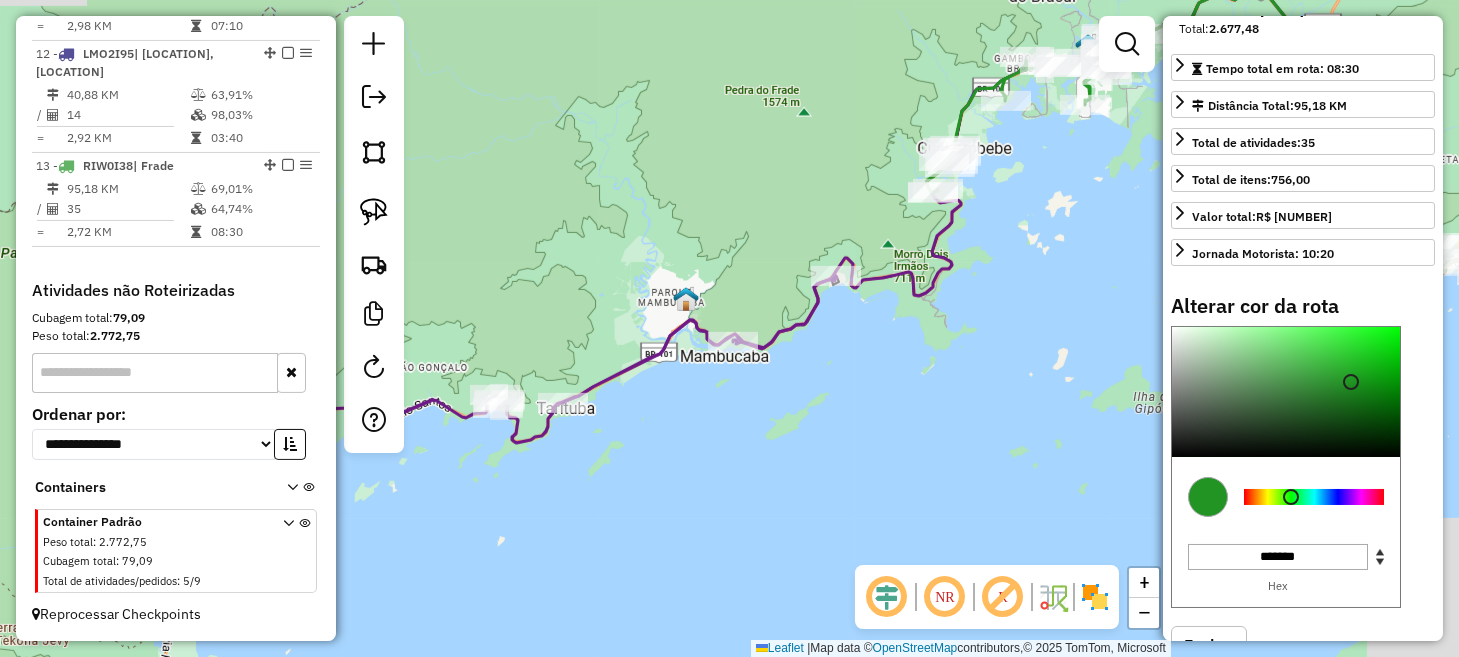 drag, startPoint x: 897, startPoint y: 480, endPoint x: 1032, endPoint y: 304, distance: 221.81299 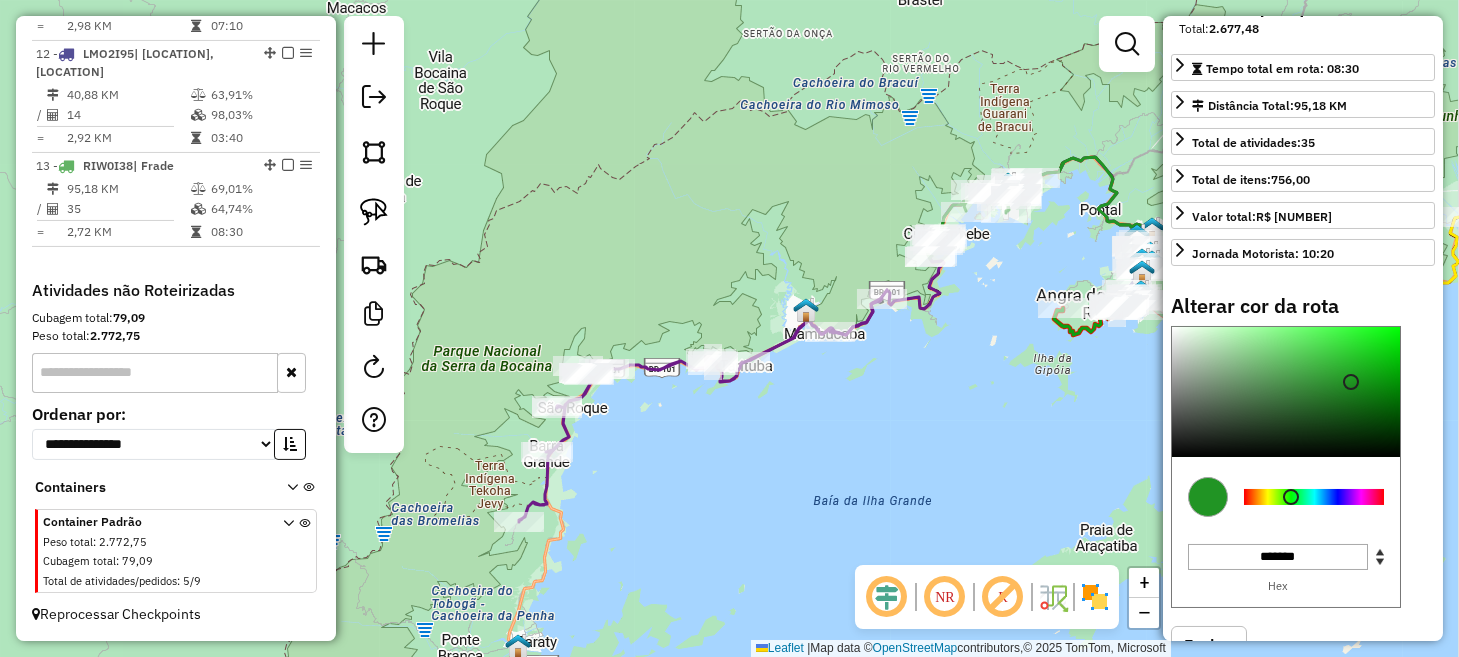drag, startPoint x: 973, startPoint y: 338, endPoint x: 775, endPoint y: 476, distance: 241.34622 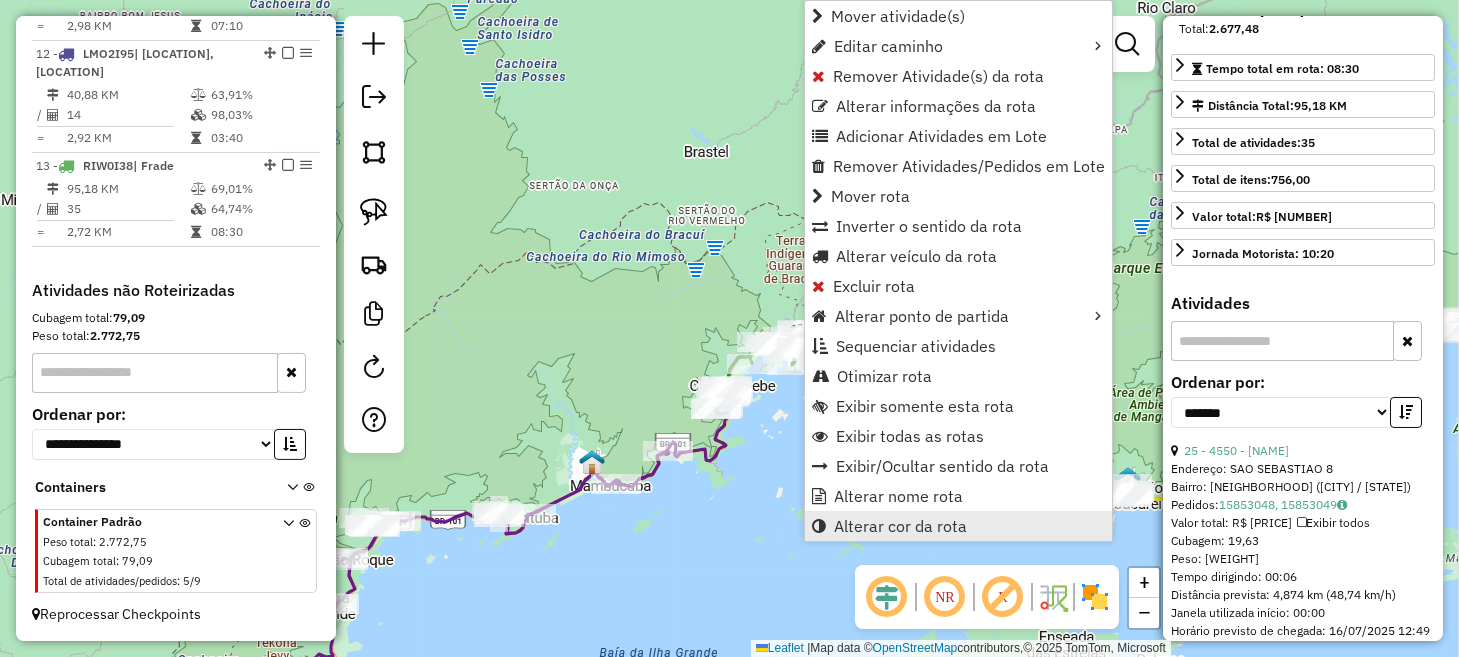 click on "Alterar cor da rota" at bounding box center (900, 526) 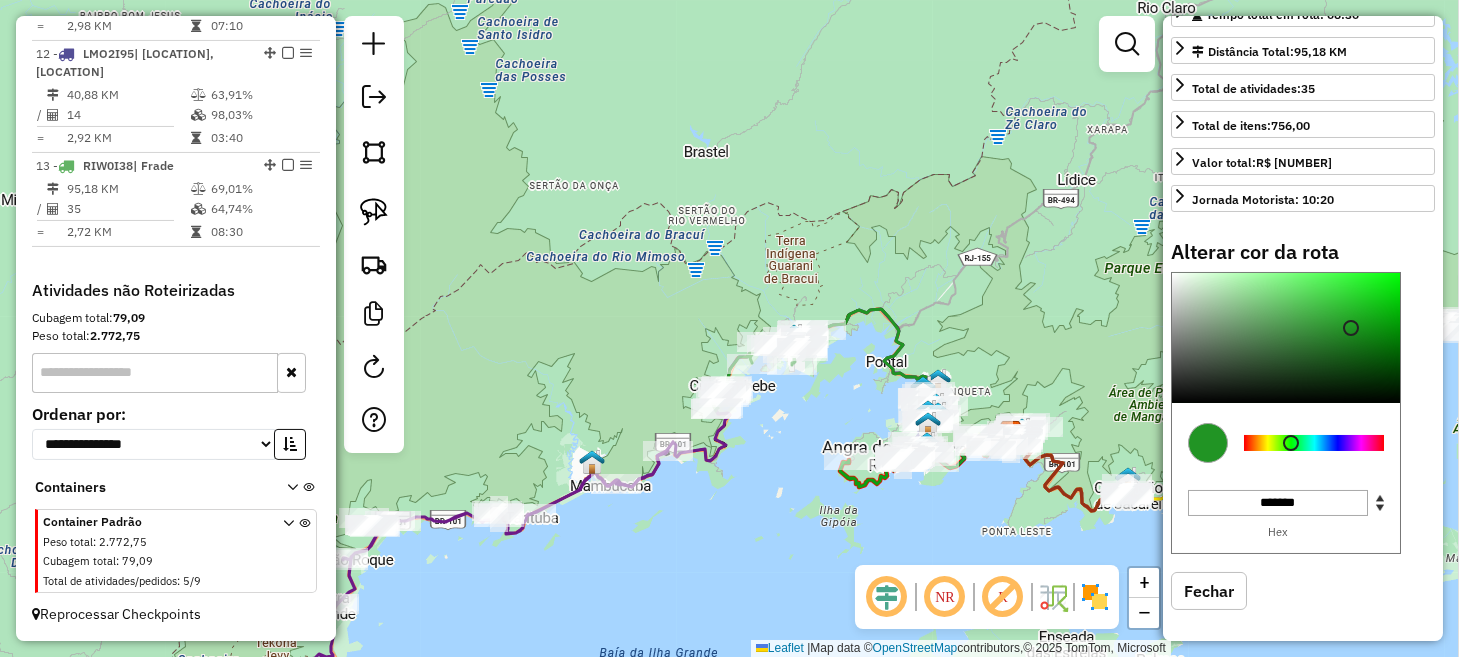 scroll, scrollTop: 474, scrollLeft: 0, axis: vertical 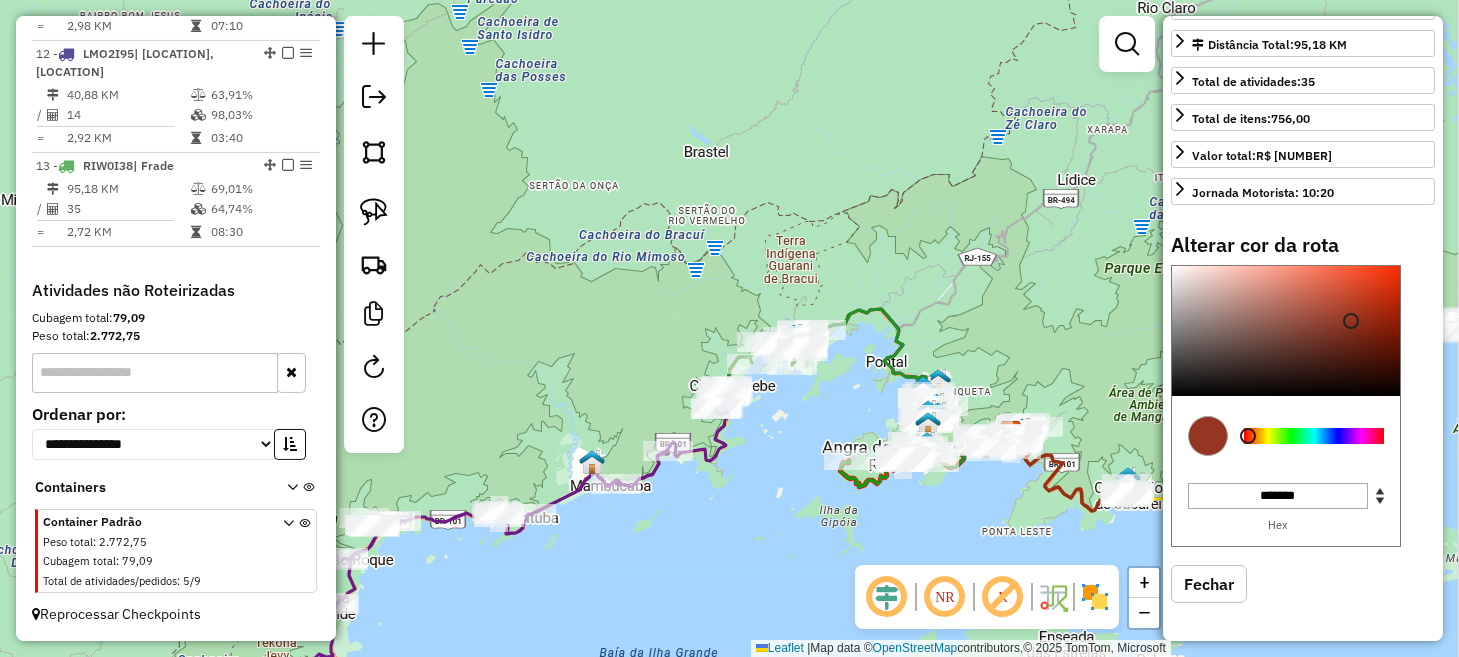 drag, startPoint x: 1252, startPoint y: 434, endPoint x: 1229, endPoint y: 455, distance: 31.144823 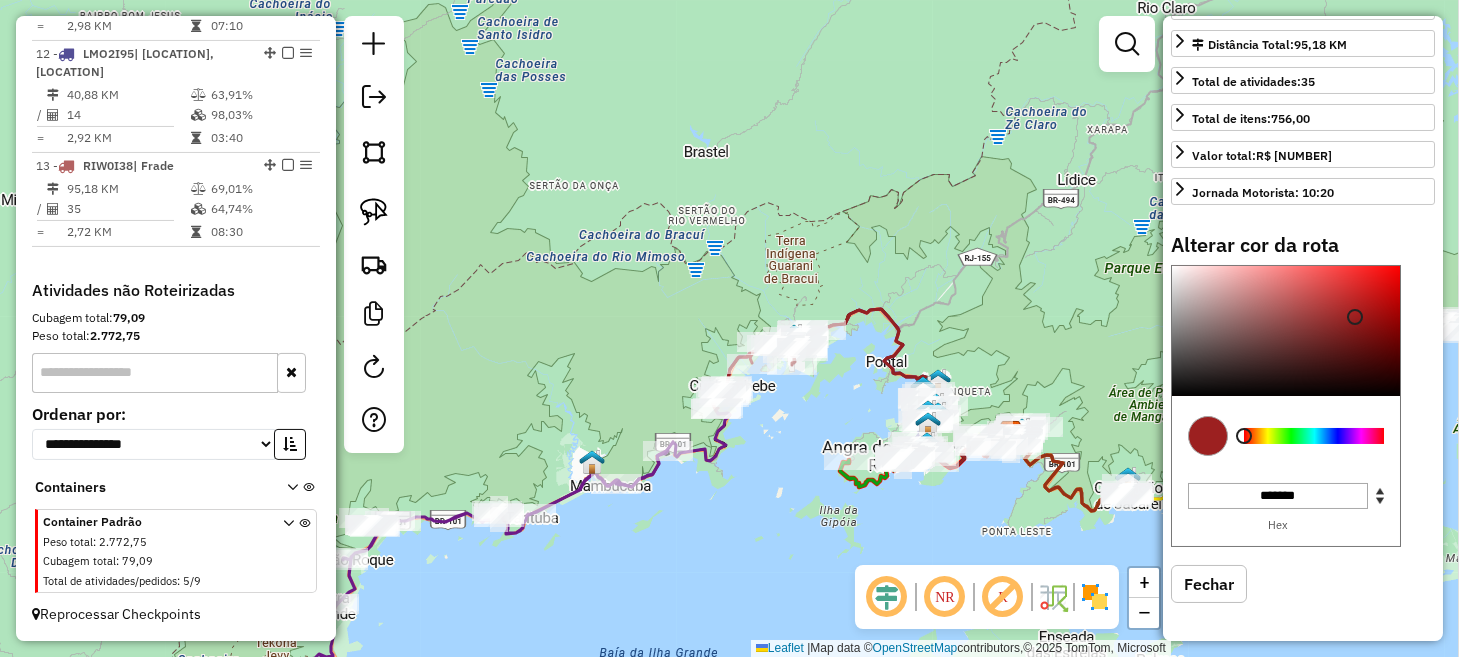 type on "*******" 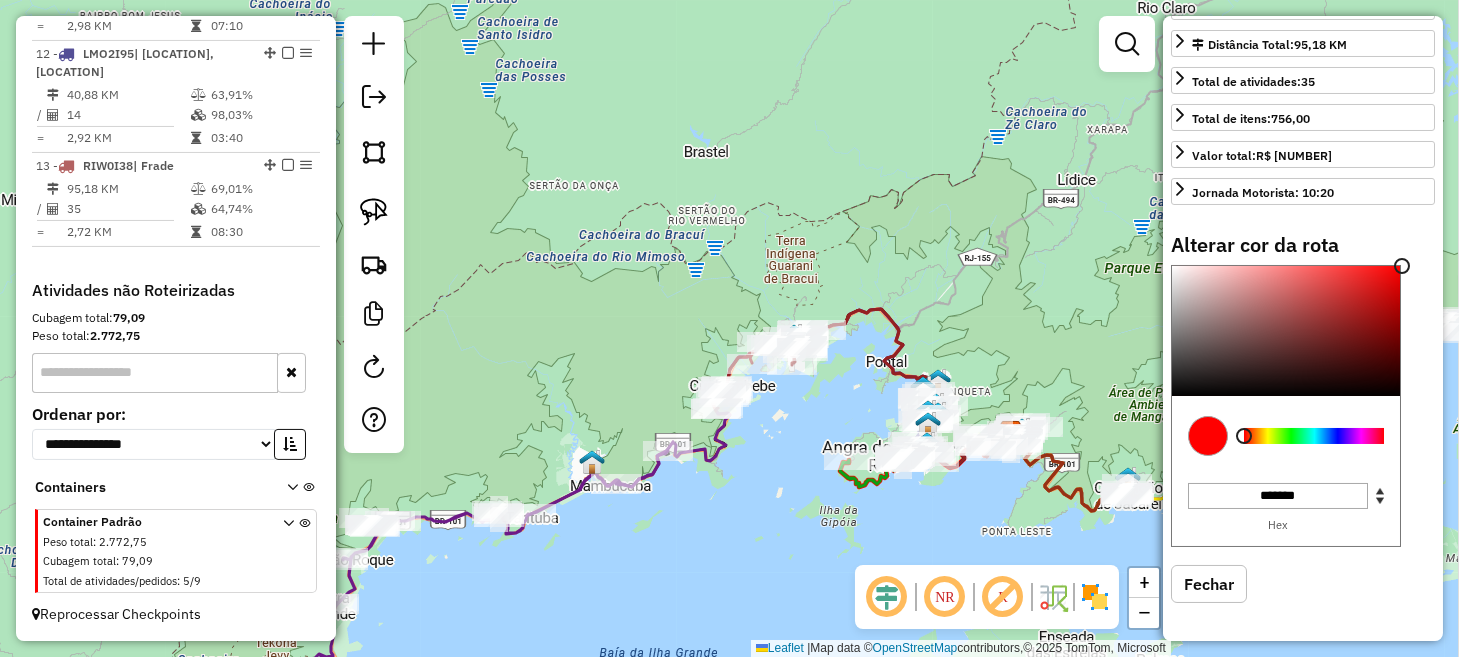 drag, startPoint x: 1353, startPoint y: 317, endPoint x: 1411, endPoint y: 261, distance: 80.622574 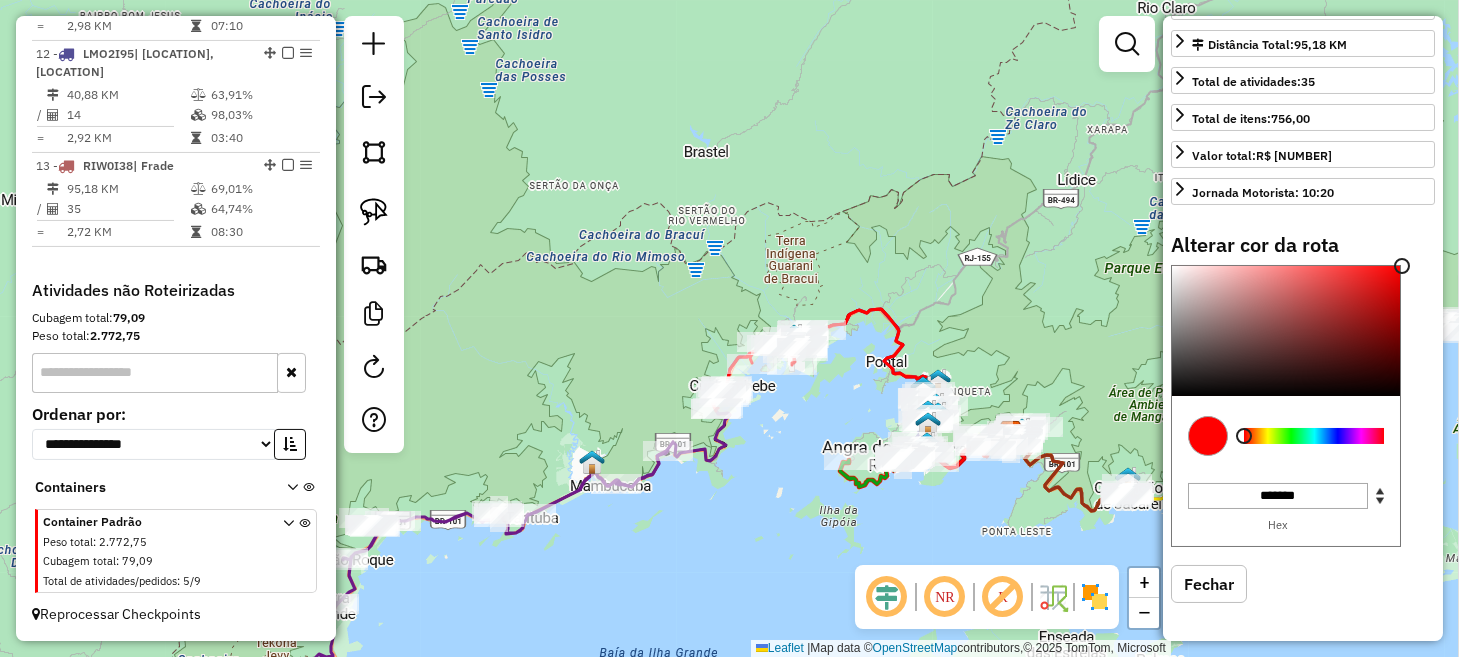 click on "Janela de atendimento Grade de atendimento Capacidade Transportadoras Veículos Cliente Pedidos  Rotas Selecione os dias de semana para filtrar as janelas de atendimento  Seg   Ter   Qua   Qui   Sex   Sáb   Dom  Informe o período da janela de atendimento: De: Até:  Filtrar exatamente a janela do cliente  Considerar janela de atendimento padrão  Selecione os dias de semana para filtrar as grades de atendimento  Seg   Ter   Qua   Qui   Sex   Sáb   Dom   Considerar clientes sem dia de atendimento cadastrado  Clientes fora do dia de atendimento selecionado Filtrar as atividades entre os valores definidos abaixo:  Peso mínimo:   Peso máximo:   Cubagem mínima:   Cubagem máxima:   De:   Até:  Filtrar as atividades entre o tempo de atendimento definido abaixo:  De:   Até:   Considerar capacidade total dos clientes não roteirizados Transportadora: Selecione um ou mais itens Tipo de veículo: Selecione um ou mais itens Veículo: Selecione um ou mais itens Motorista: Selecione um ou mais itens Nome: Rótulo:" 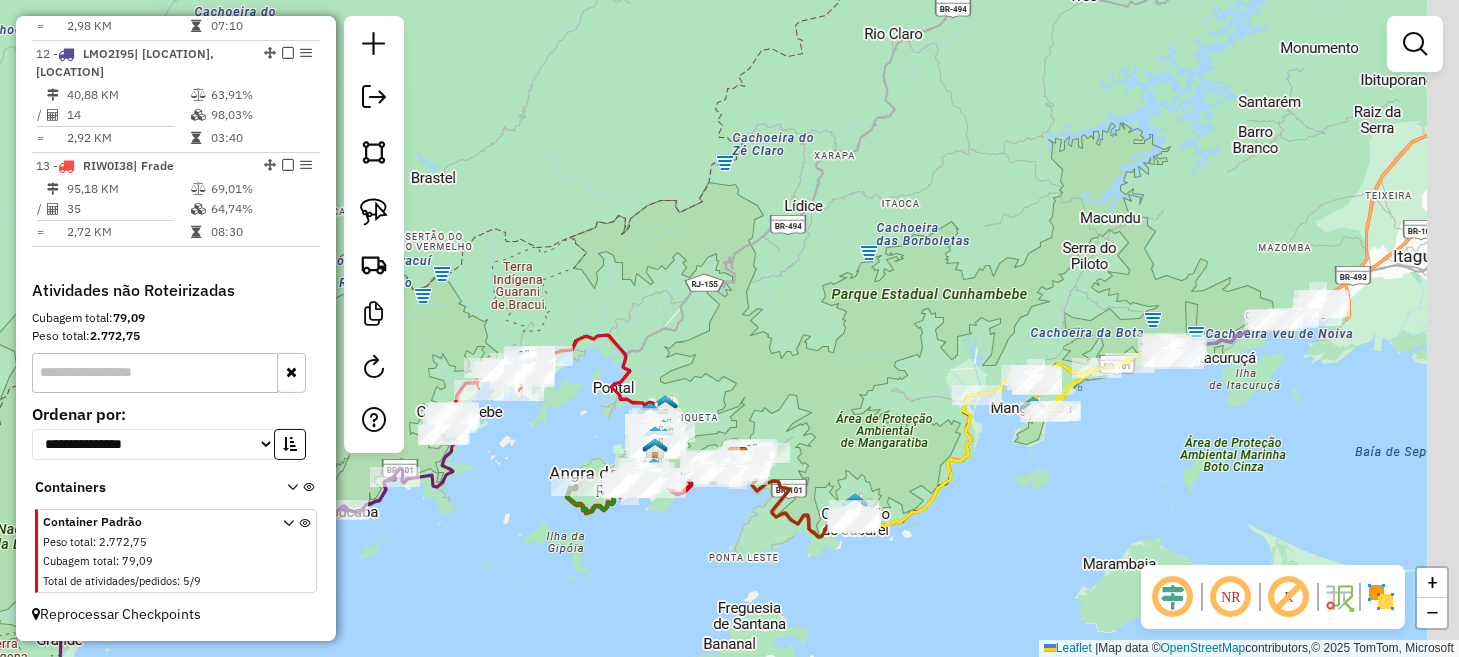 drag, startPoint x: 964, startPoint y: 499, endPoint x: 531, endPoint y: 541, distance: 435.0322 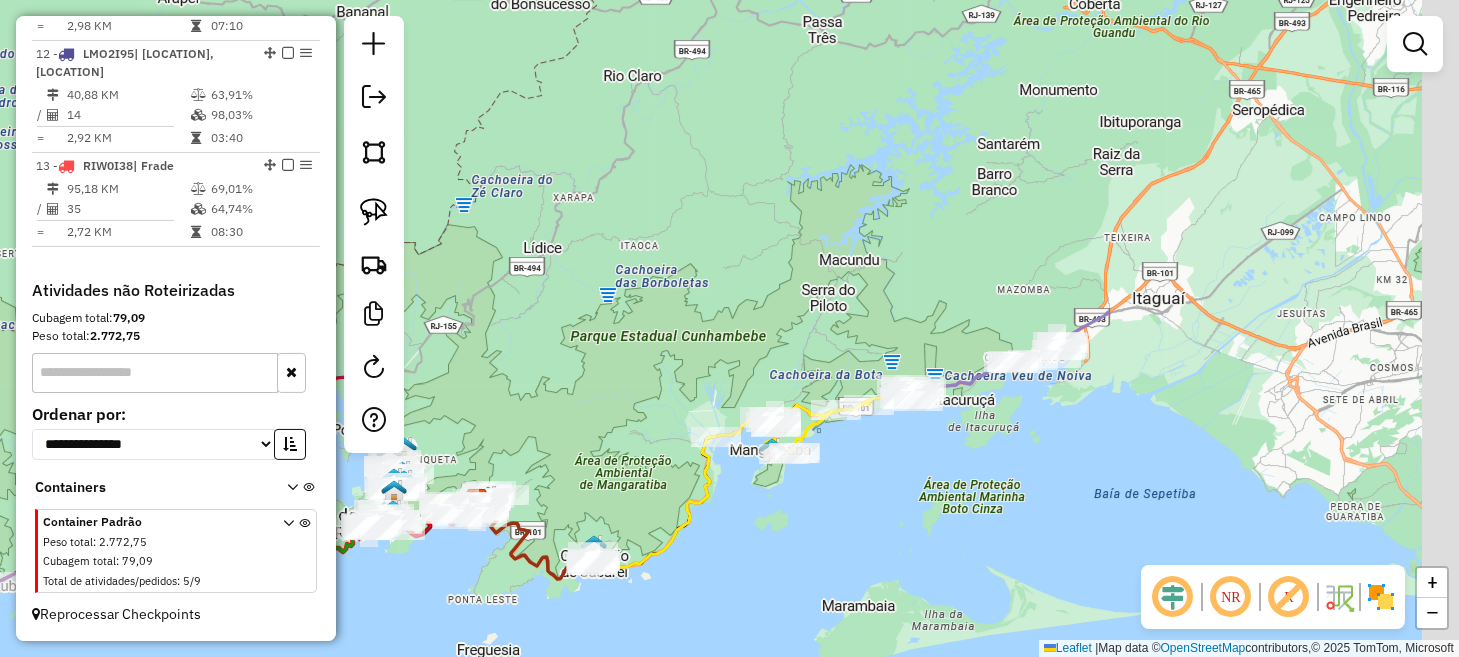 drag, startPoint x: 838, startPoint y: 457, endPoint x: 761, endPoint y: 477, distance: 79.555016 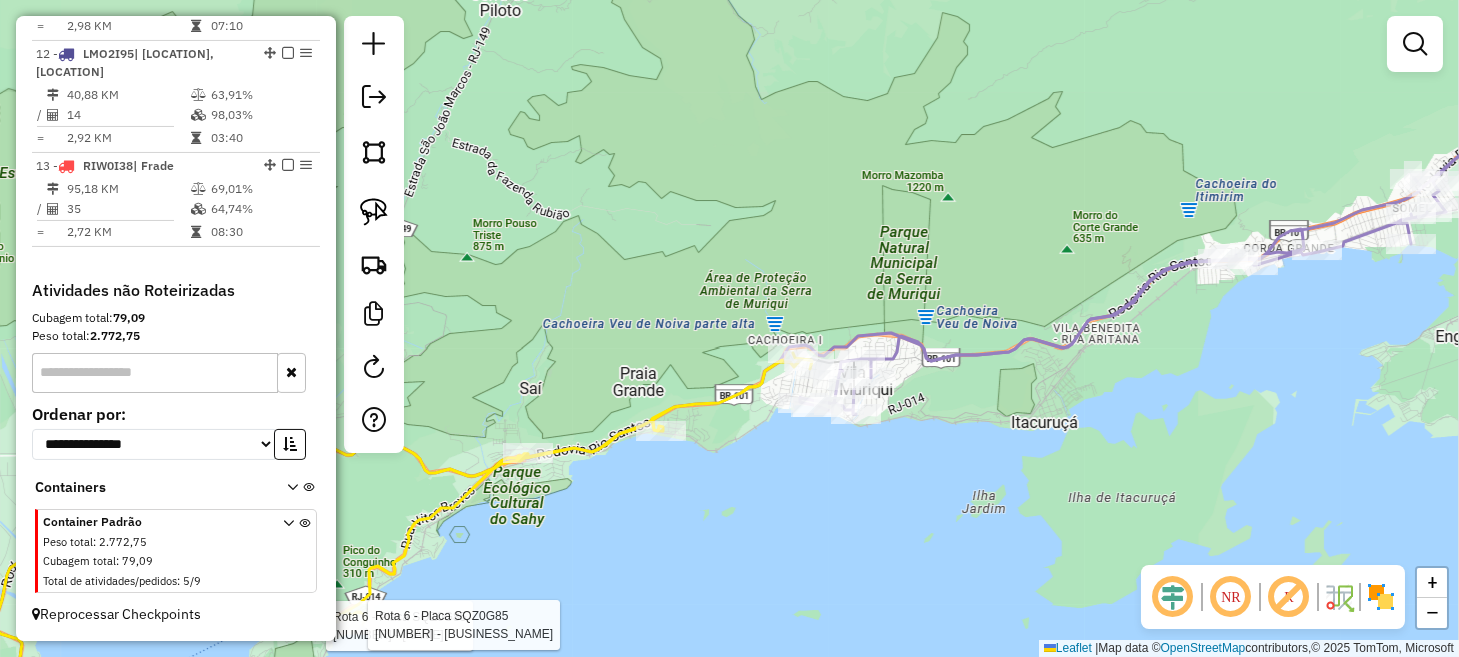 drag, startPoint x: 995, startPoint y: 414, endPoint x: 823, endPoint y: 439, distance: 173.80736 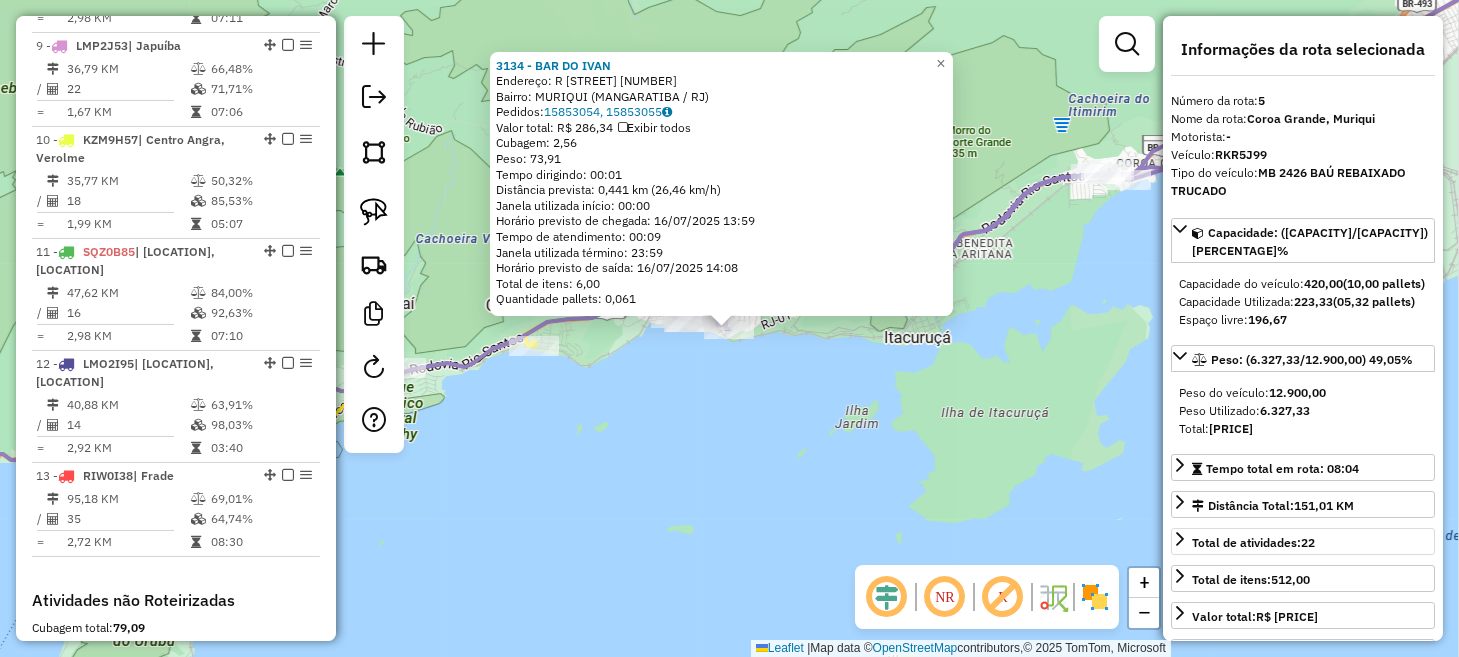 scroll, scrollTop: 947, scrollLeft: 0, axis: vertical 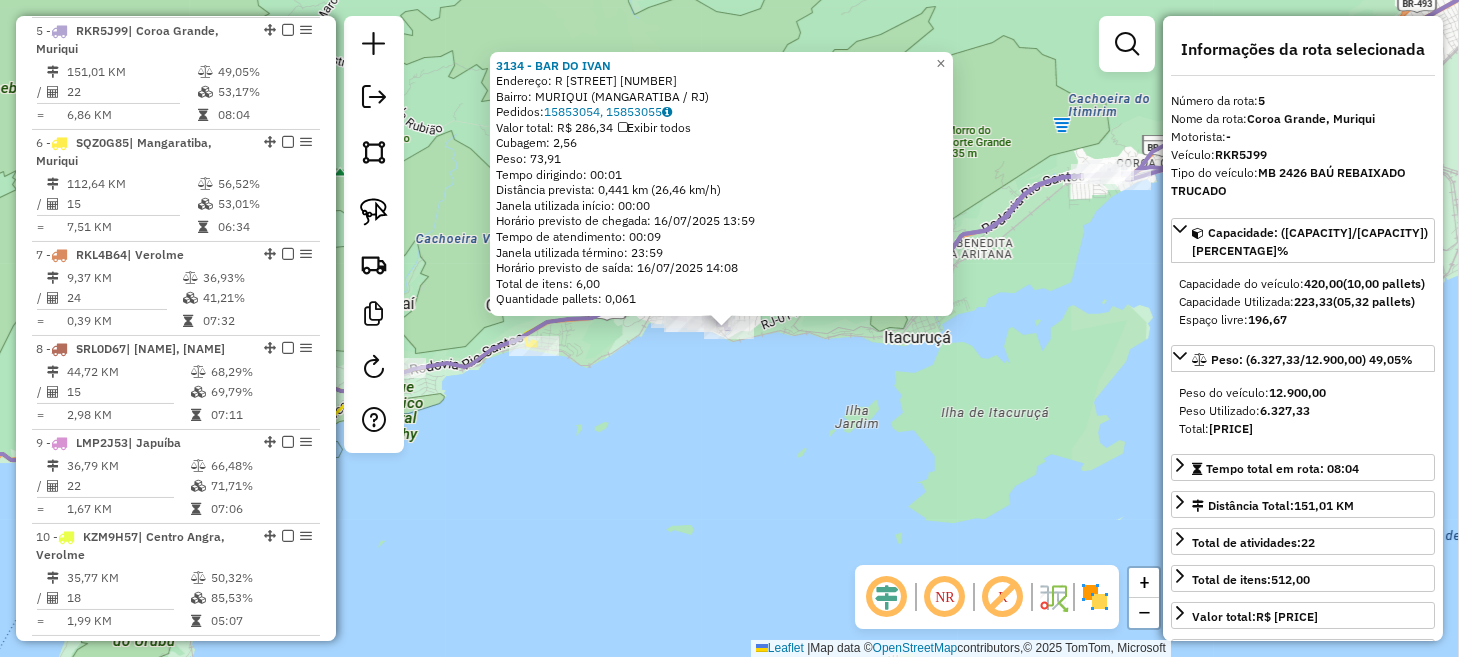 click on "3134 - BAR DO IVAN  Endereço: R   ALAMEDA A                     4   Bairro: MURIQUI (MANGARATIBA / RJ)   Pedidos:  15853054, 15853055   Valor total: R$ 286,34   Exibir todos   Cubagem: 2,56  Peso: 73,91  Tempo dirigindo: 00:01   Distância prevista: 0,441 km (26,46 km/h)   Janela utilizada início: 00:00   Horário previsto de chegada: 16/07/2025 13:59   Tempo de atendimento: 00:09   Janela utilizada término: 23:59   Horário previsto de saída: 16/07/2025 14:08   Total de itens: 6,00   Quantidade pallets: 0,061  × Janela de atendimento Grade de atendimento Capacidade Transportadoras Veículos Cliente Pedidos  Rotas Selecione os dias de semana para filtrar as janelas de atendimento  Seg   Ter   Qua   Qui   Sex   Sáb   Dom  Informe o período da janela de atendimento: De: Até:  Filtrar exatamente a janela do cliente  Considerar janela de atendimento padrão  Selecione os dias de semana para filtrar as grades de atendimento  Seg   Ter   Qua   Qui   Sex   Sáb   Dom   Peso mínimo:   Peso máximo:   De:  +" 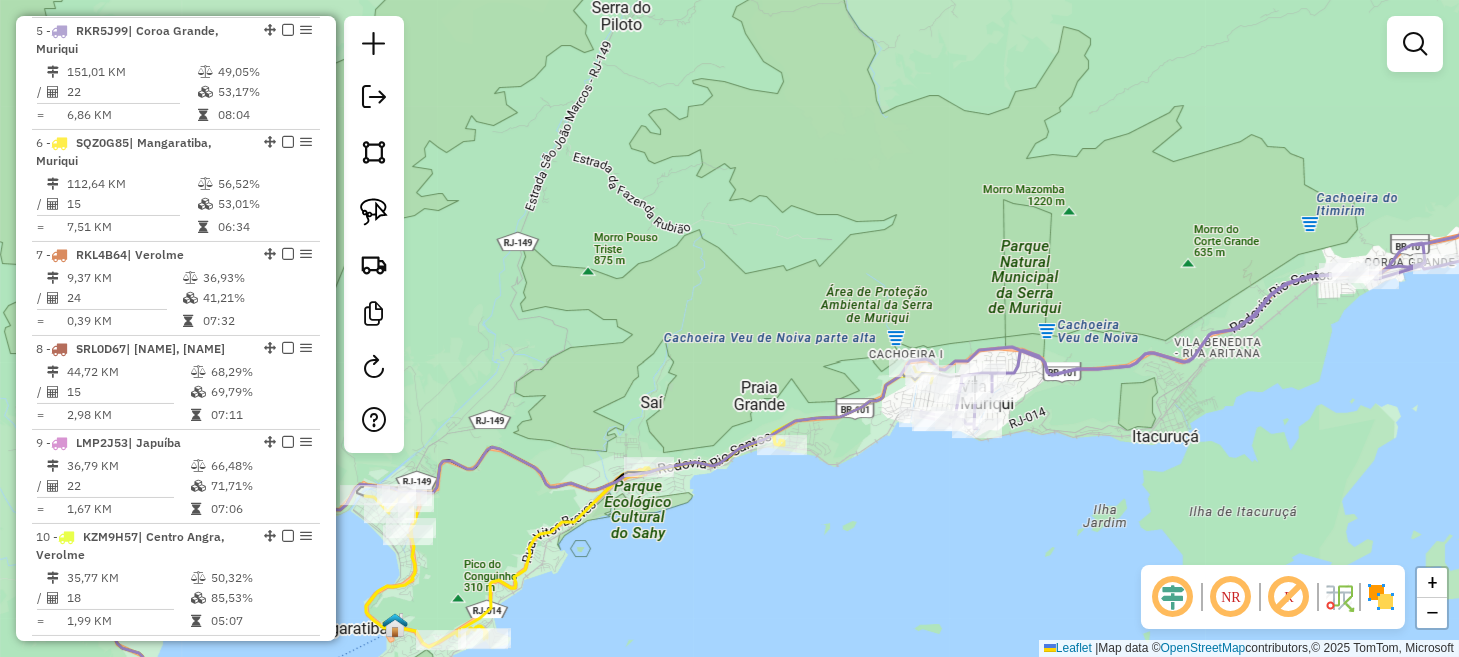 drag, startPoint x: 757, startPoint y: 422, endPoint x: 1059, endPoint y: 535, distance: 322.44846 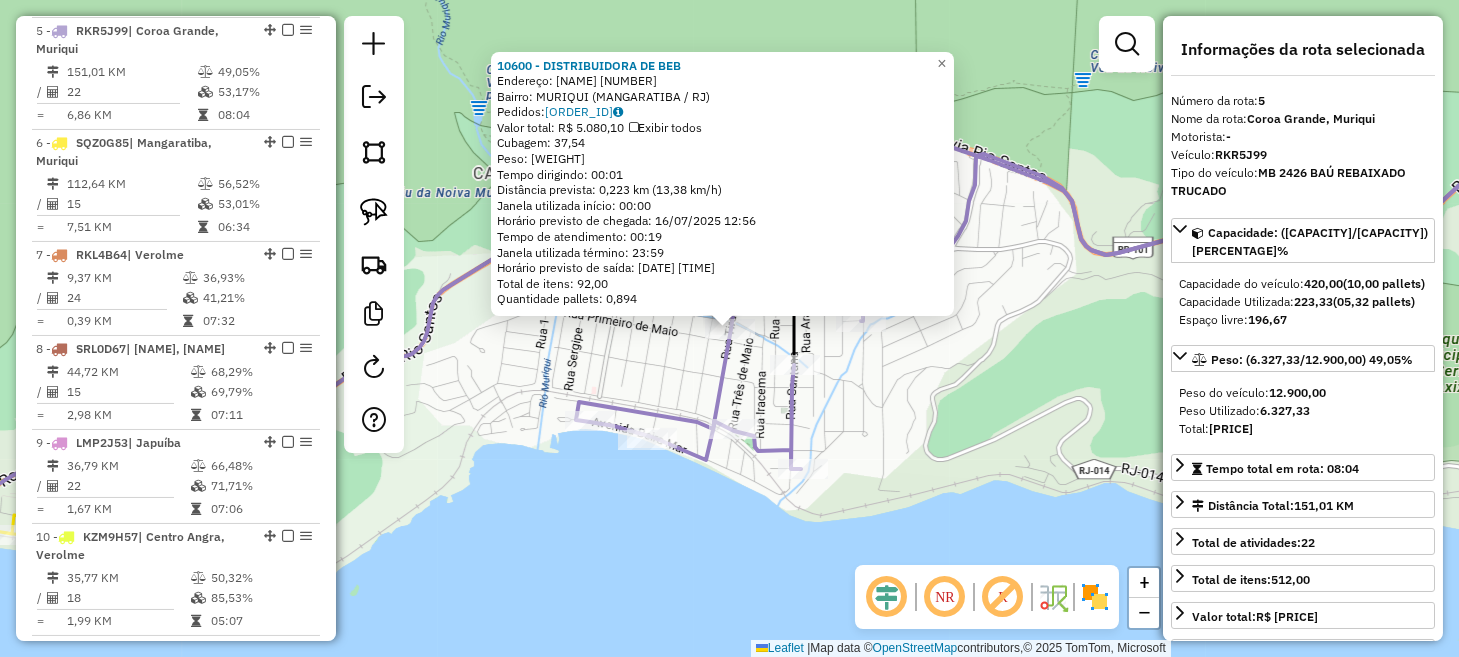 click on "10600 - DISTRIBUIDORA DE BEB  Endereço:  TIRADENTES 584   Bairro: MURIQUI (MANGARATIBA / RJ)   Pedidos:  15852854   Valor total: R$ 5.080,10   Exibir todos   Cubagem: 37,54  Peso: 1.106,06  Tempo dirigindo: 00:01   Distância prevista: 0,223 km (13,38 km/h)   Janela utilizada início: 00:00   Horário previsto de chegada: 16/07/2025 12:56   Tempo de atendimento: 00:19   Janela utilizada término: 23:59   Horário previsto de saída: 16/07/2025 13:15   Total de itens: 92,00   Quantidade pallets: 0,894  × Janela de atendimento Grade de atendimento Capacidade Transportadoras Veículos Cliente Pedidos  Rotas Selecione os dias de semana para filtrar as janelas de atendimento  Seg   Ter   Qua   Qui   Sex   Sáb   Dom  Informe o período da janela de atendimento: De: Até:  Filtrar exatamente a janela do cliente  Considerar janela de atendimento padrão  Selecione os dias de semana para filtrar as grades de atendimento  Seg   Ter   Qua   Qui   Sex   Sáb   Dom   Clientes fora do dia de atendimento selecionado De:" 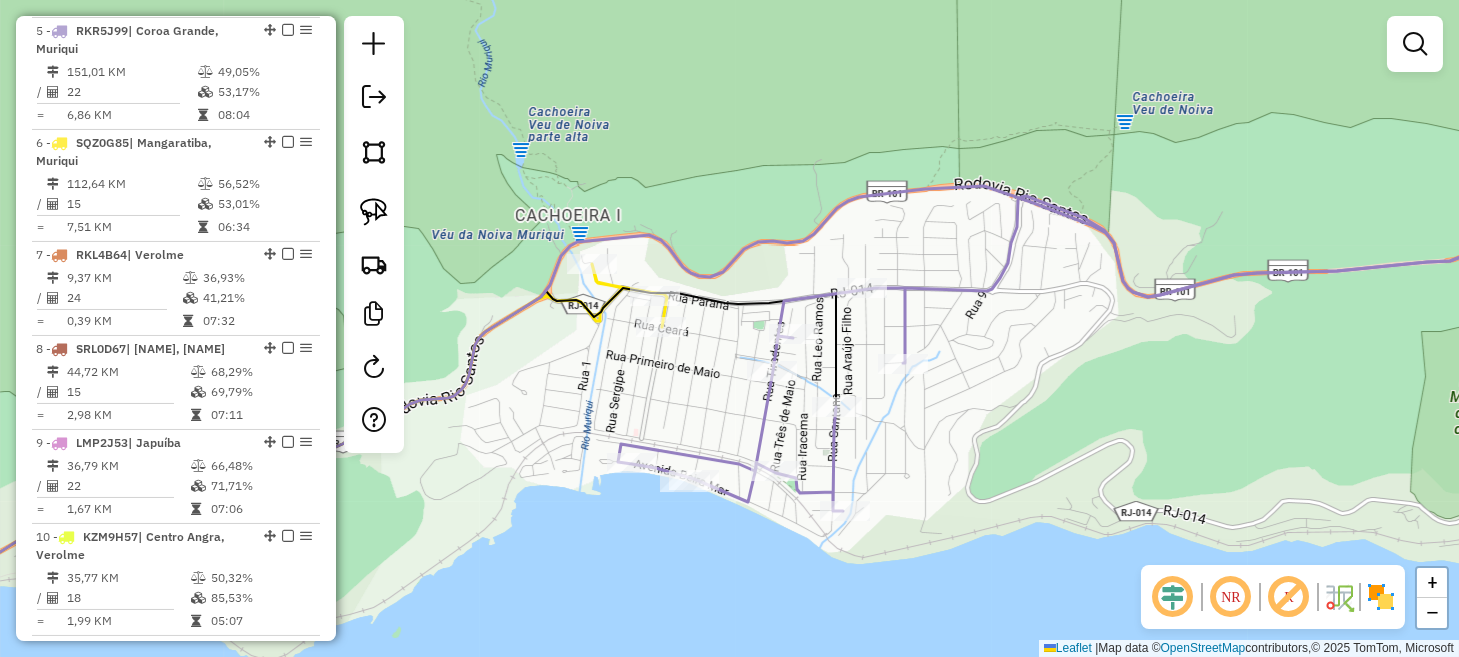 drag, startPoint x: 870, startPoint y: 409, endPoint x: 971, endPoint y: 519, distance: 149.33519 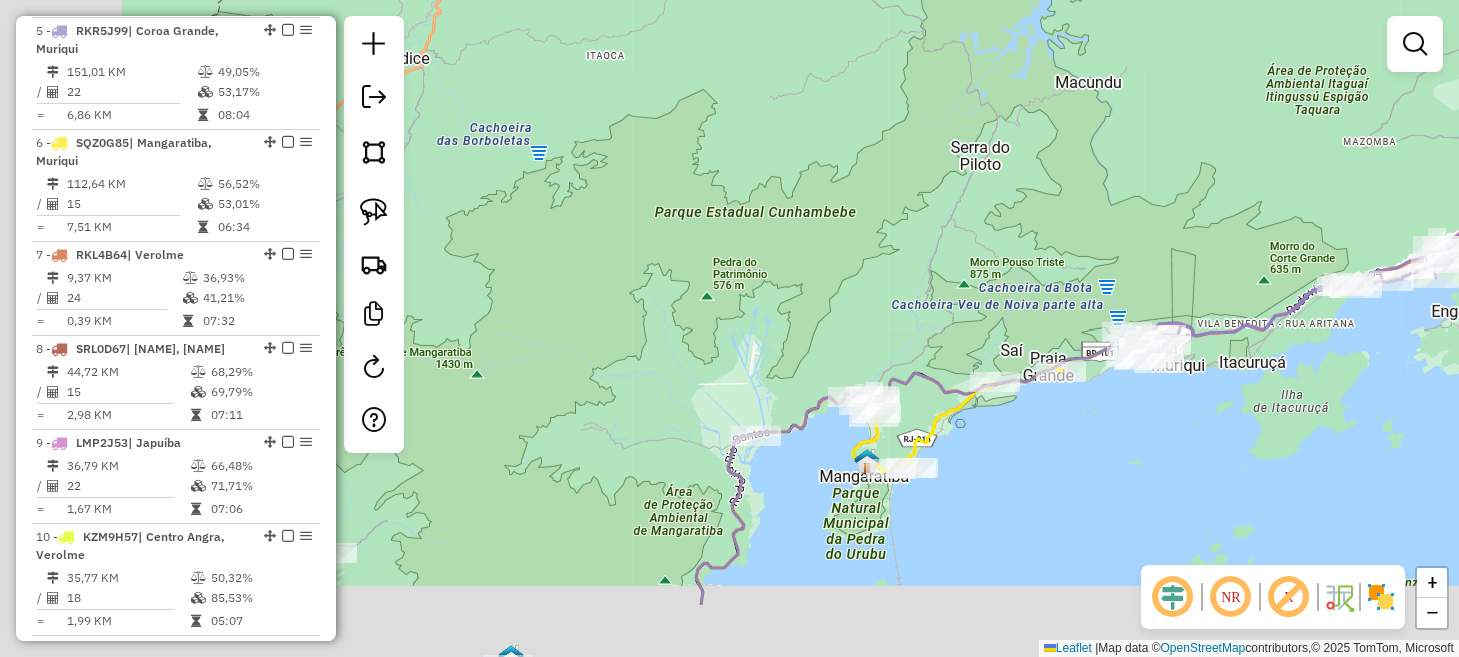 drag, startPoint x: 812, startPoint y: 541, endPoint x: 1020, endPoint y: 420, distance: 240.63458 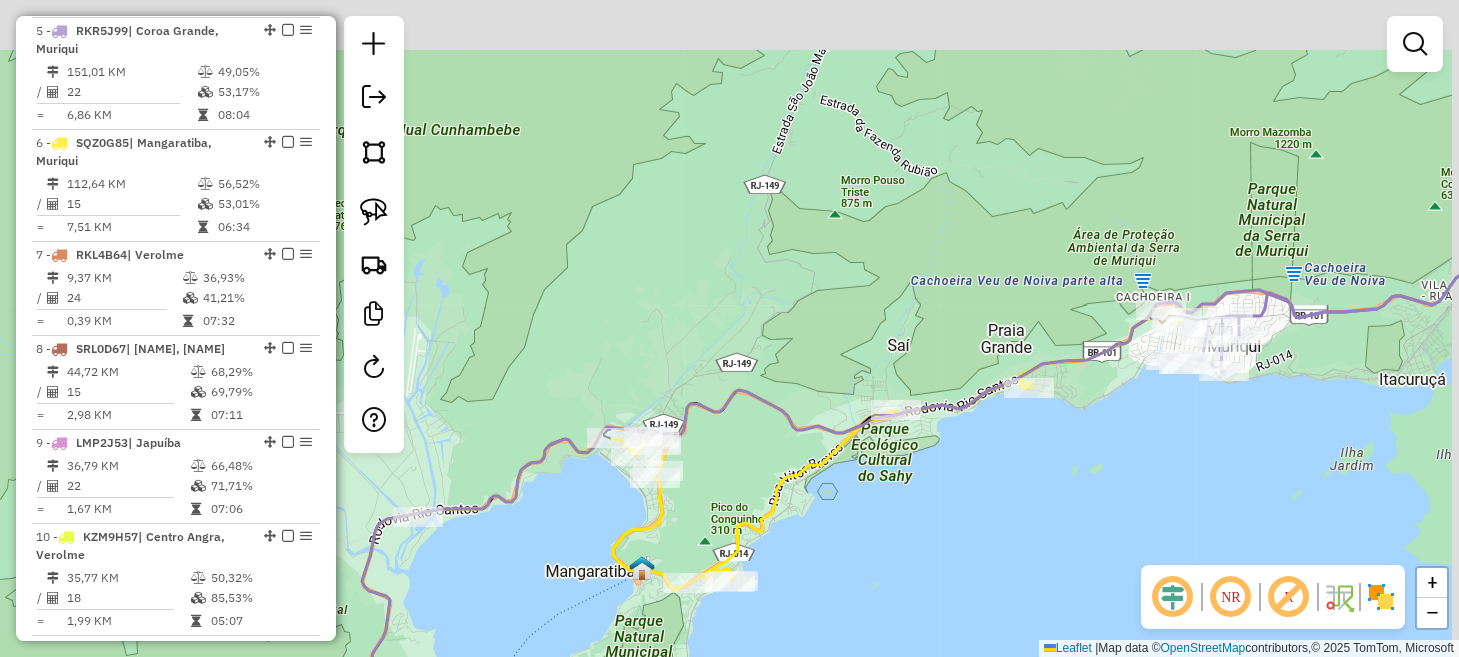 drag, startPoint x: 1218, startPoint y: 387, endPoint x: 1120, endPoint y: 444, distance: 113.37107 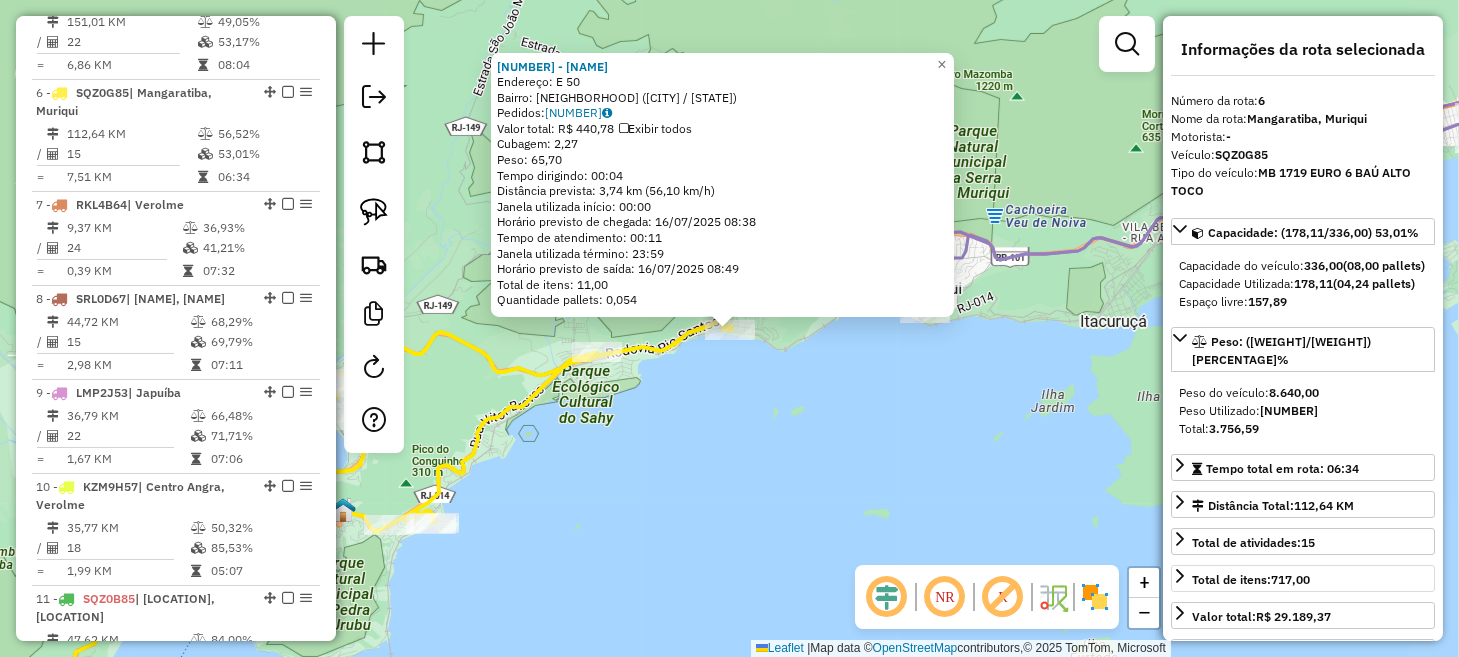 scroll, scrollTop: 1059, scrollLeft: 0, axis: vertical 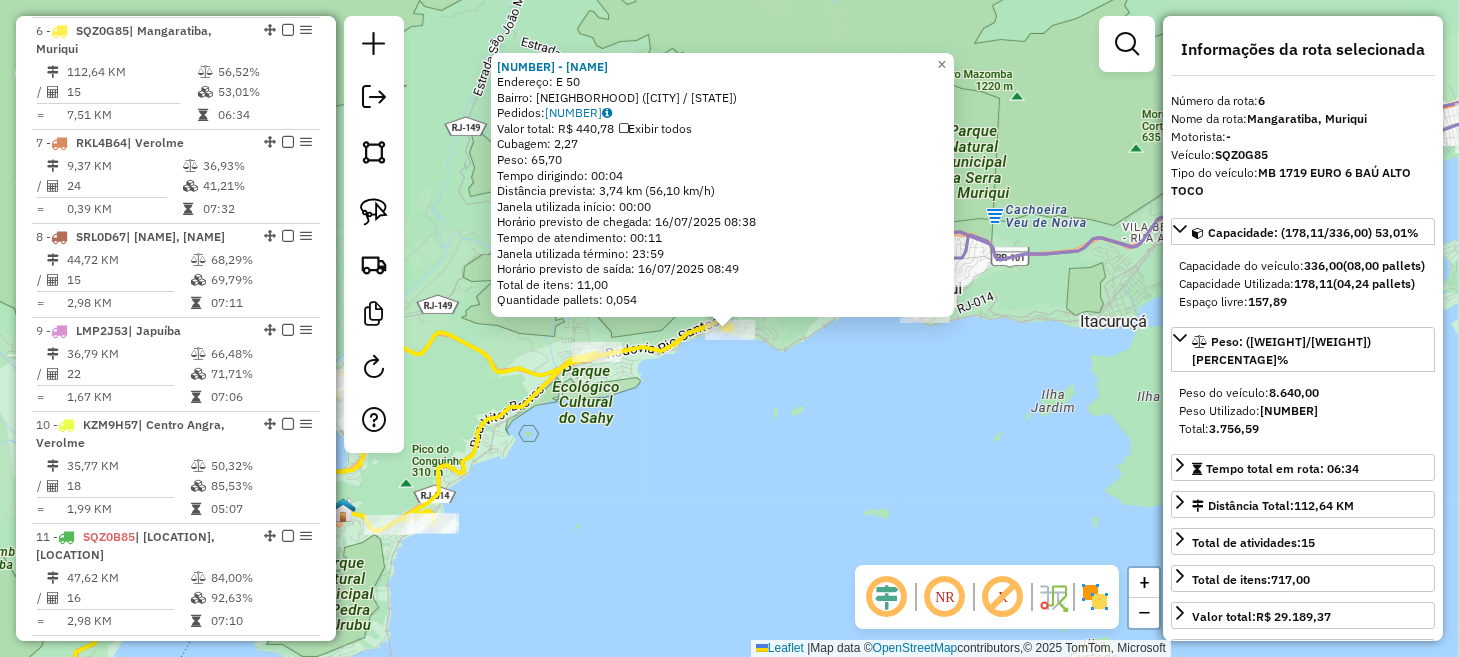 click on "6394 - DEPOSITO DO JHON  Endereço:  E 50   Bairro: PRAIA GRANDE (MANGARATIBA / RJ)   Pedidos:  15853122   Valor total: R$ 440,78   Exibir todos   Cubagem: 2,27  Peso: 65,70  Tempo dirigindo: 00:04   Distância prevista: 3,74 km (56,10 km/h)   Janela utilizada início: 00:00   Horário previsto de chegada: 16/07/2025 08:38   Tempo de atendimento: 00:11   Janela utilizada término: 23:59   Horário previsto de saída: 16/07/2025 08:49   Total de itens: 11,00   Quantidade pallets: 0,054  × Janela de atendimento Grade de atendimento Capacidade Transportadoras Veículos Cliente Pedidos  Rotas Selecione os dias de semana para filtrar as janelas de atendimento  Seg   Ter   Qua   Qui   Sex   Sáb   Dom  Informe o período da janela de atendimento: De: Até:  Filtrar exatamente a janela do cliente  Considerar janela de atendimento padrão  Selecione os dias de semana para filtrar as grades de atendimento  Seg   Ter   Qua   Qui   Sex   Sáb   Dom   Considerar clientes sem dia de atendimento cadastrado  Peso mínimo:" 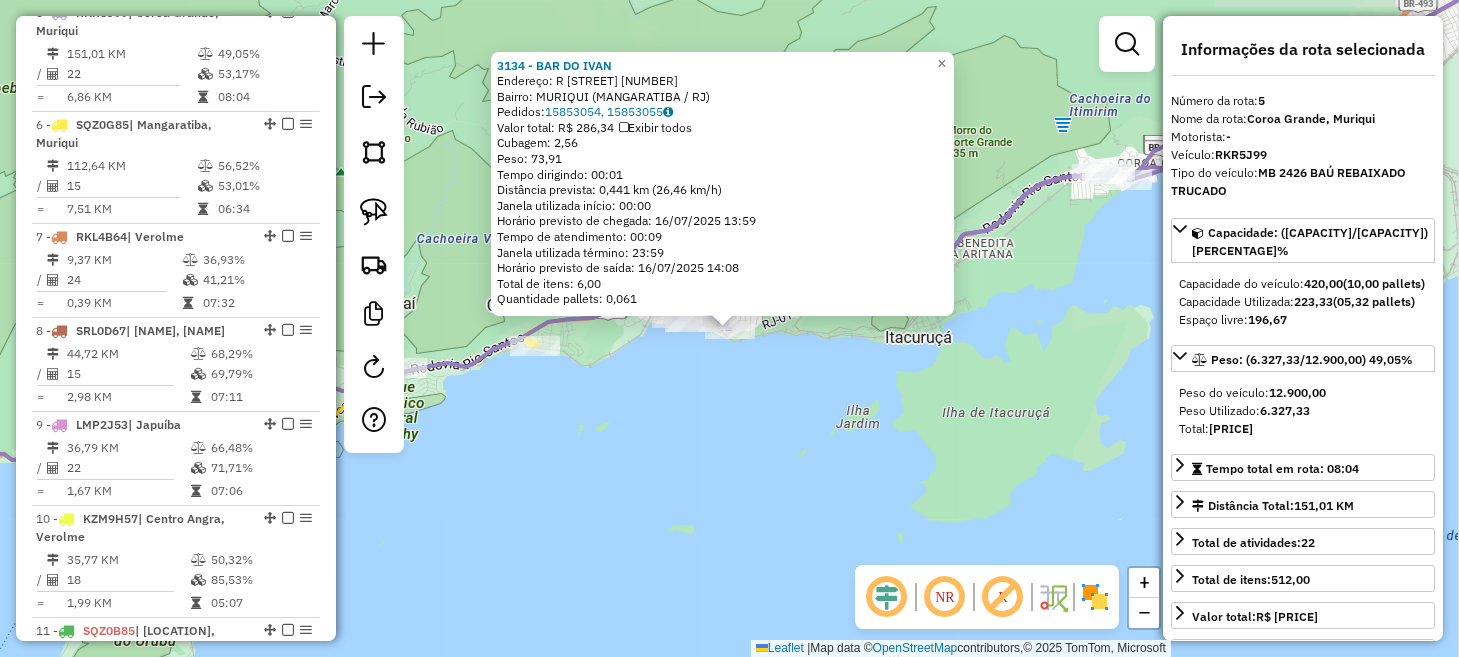 scroll, scrollTop: 947, scrollLeft: 0, axis: vertical 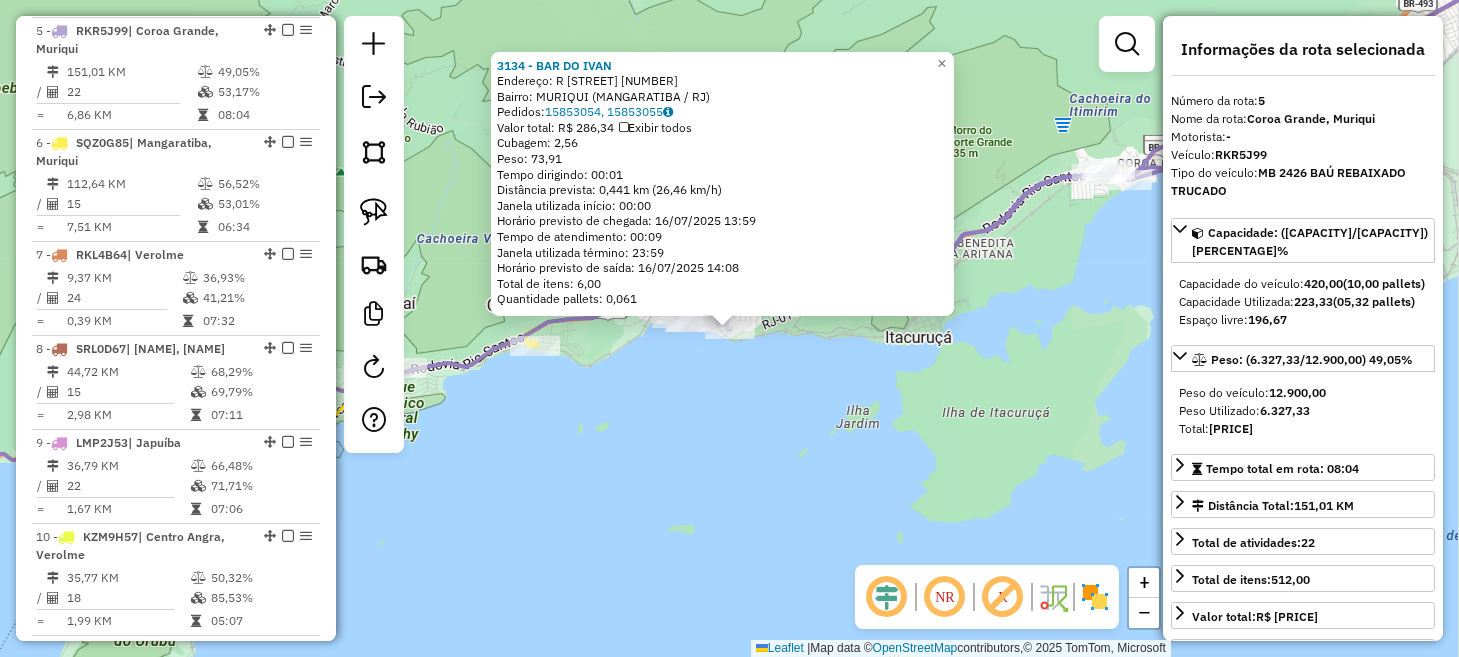 click on "3134 - BAR DO IVAN  Endereço: R   ALAMEDA A                     4   Bairro: MURIQUI (MANGARATIBA / RJ)   Pedidos:  15853054, 15853055   Valor total: R$ 286,34   Exibir todos   Cubagem: 2,56  Peso: 73,91  Tempo dirigindo: 00:01   Distância prevista: 0,441 km (26,46 km/h)   Janela utilizada início: 00:00   Horário previsto de chegada: 16/07/2025 13:59   Tempo de atendimento: 00:09   Janela utilizada término: 23:59   Horário previsto de saída: 16/07/2025 14:08   Total de itens: 6,00   Quantidade pallets: 0,061  × Janela de atendimento Grade de atendimento Capacidade Transportadoras Veículos Cliente Pedidos  Rotas Selecione os dias de semana para filtrar as janelas de atendimento  Seg   Ter   Qua   Qui   Sex   Sáb   Dom  Informe o período da janela de atendimento: De: Até:  Filtrar exatamente a janela do cliente  Considerar janela de atendimento padrão  Selecione os dias de semana para filtrar as grades de atendimento  Seg   Ter   Qua   Qui   Sex   Sáb   Dom   Peso mínimo:   Peso máximo:   De:  +" 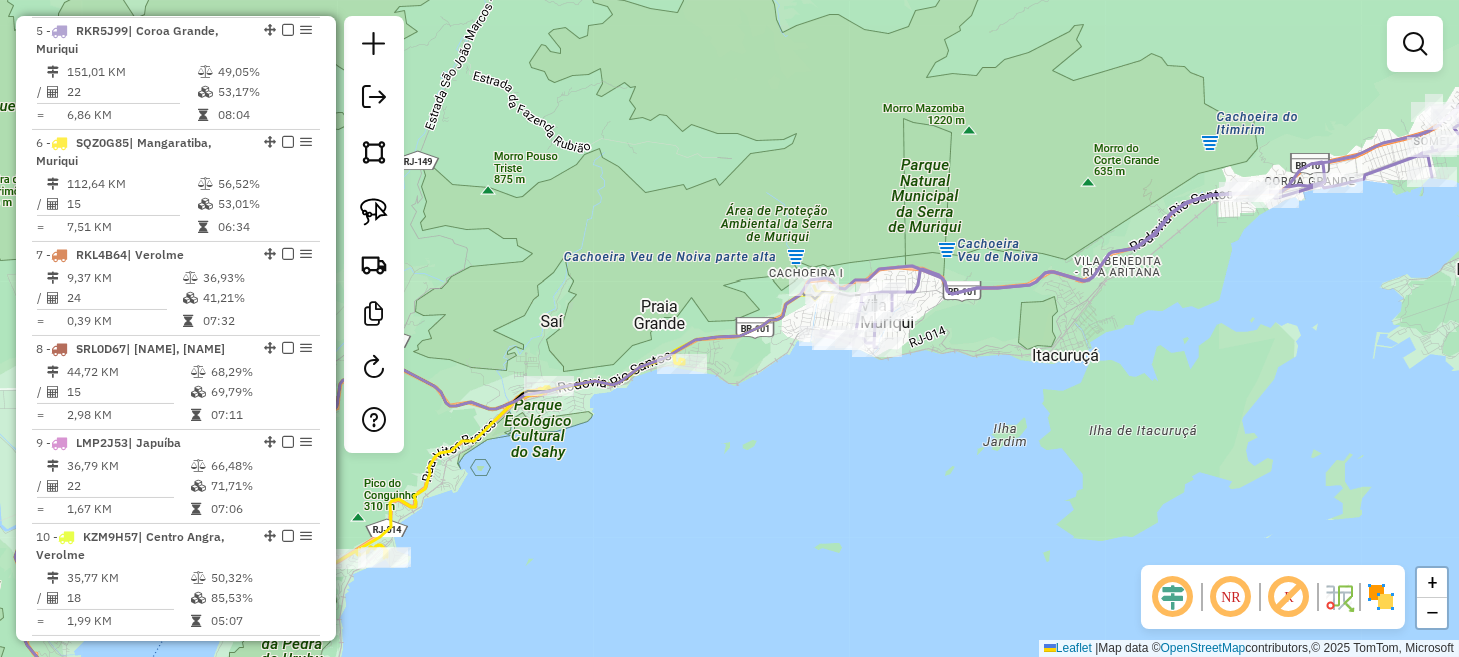 drag, startPoint x: 736, startPoint y: 460, endPoint x: 678, endPoint y: 456, distance: 58.137768 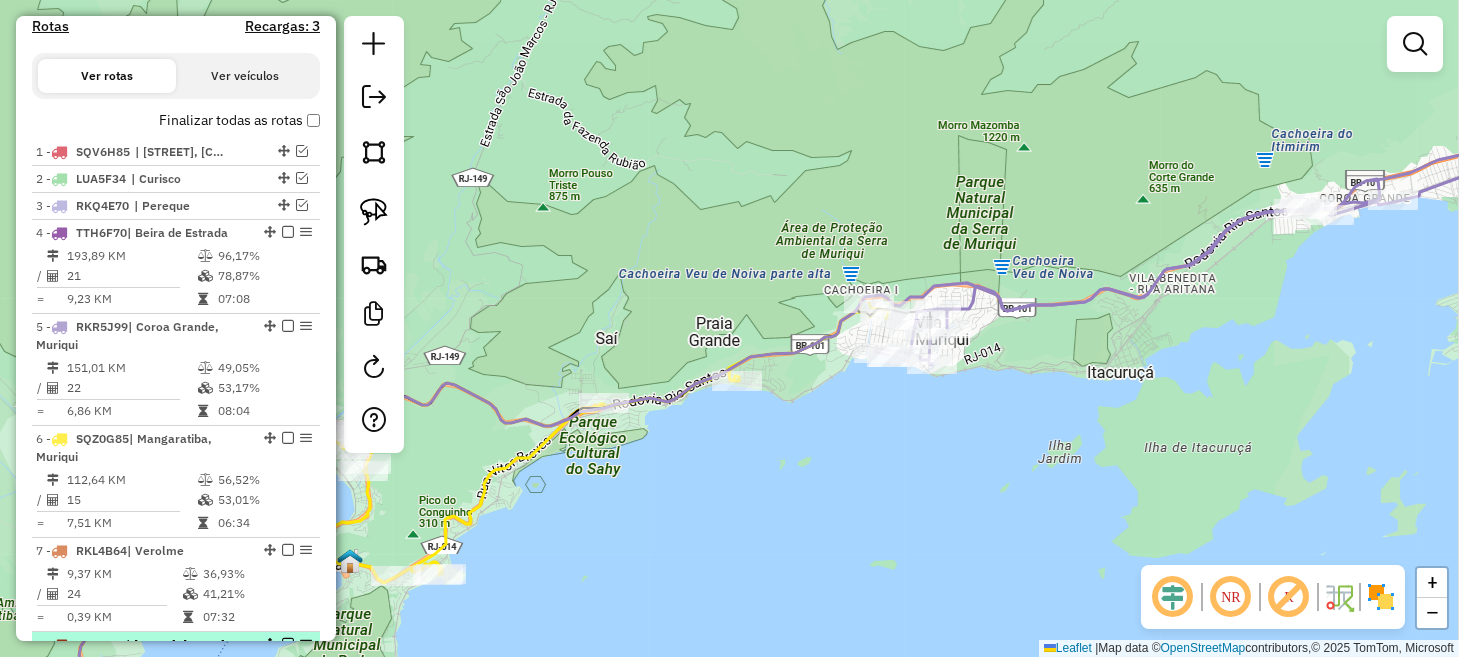 scroll, scrollTop: 647, scrollLeft: 0, axis: vertical 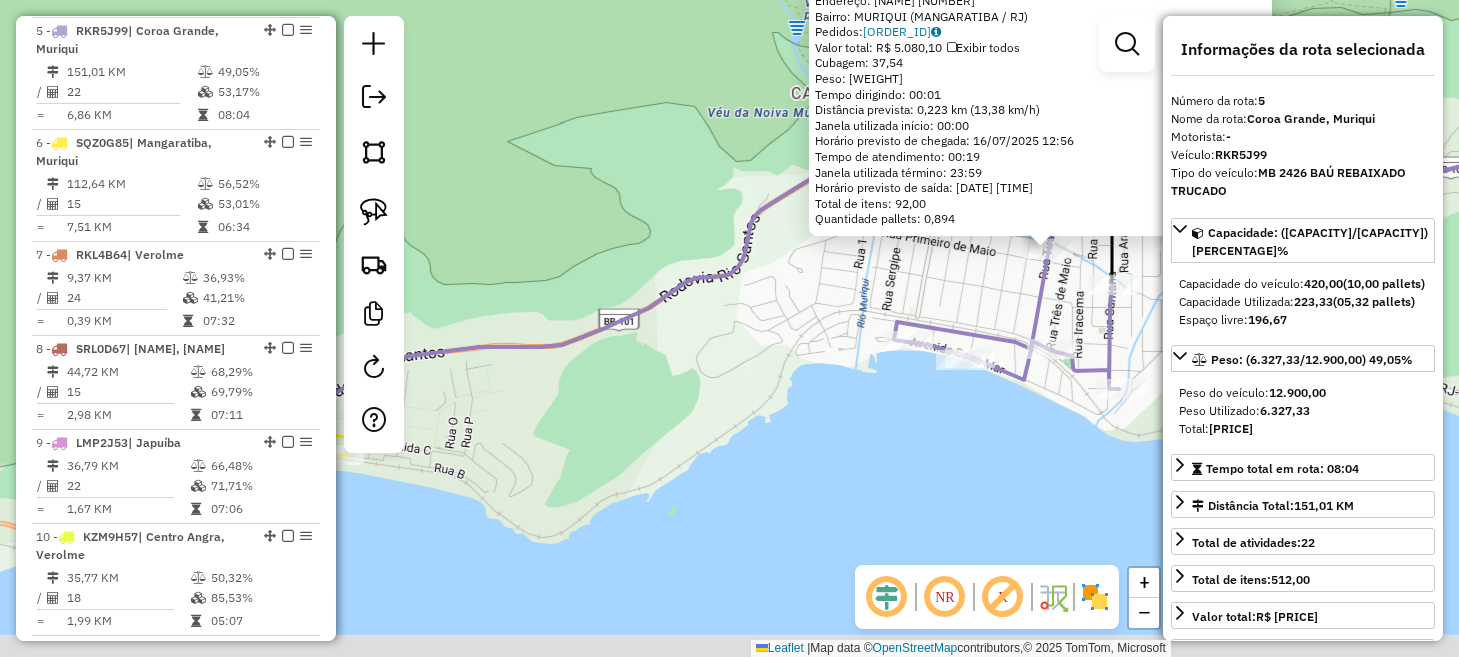 drag, startPoint x: 884, startPoint y: 528, endPoint x: 1056, endPoint y: 499, distance: 174.42764 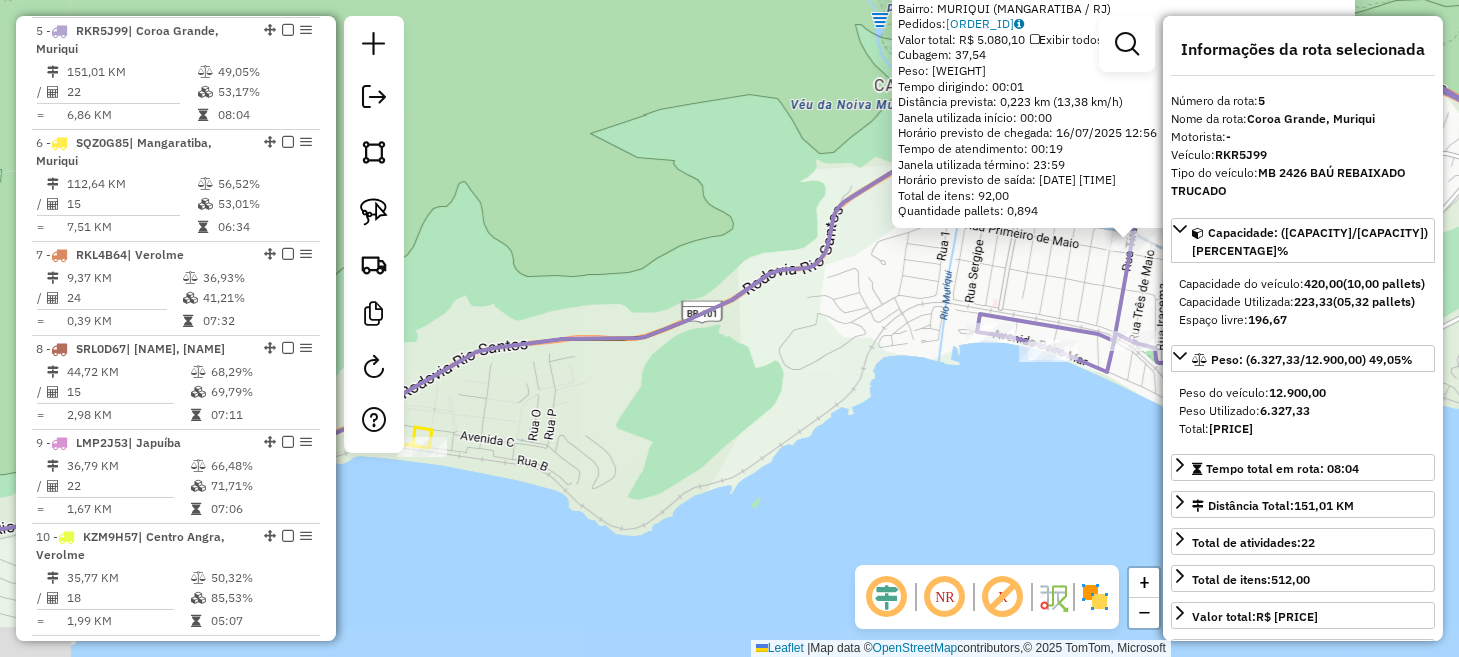click on "10600 - DISTRIBUIDORA DE BEB  Endereço:  TIRADENTES 584   Bairro: MURIQUI (MANGARATIBA / RJ)   Pedidos:  15852854   Valor total: R$ 5.080,10   Exibir todos   Cubagem: 37,54  Peso: 1.106,06  Tempo dirigindo: 00:01   Distância prevista: 0,223 km (13,38 km/h)   Janela utilizada início: 00:00   Horário previsto de chegada: 16/07/2025 12:56   Tempo de atendimento: 00:19   Janela utilizada término: 23:59   Horário previsto de saída: 16/07/2025 13:15   Total de itens: 92,00   Quantidade pallets: 0,894  × Janela de atendimento Grade de atendimento Capacidade Transportadoras Veículos Cliente Pedidos  Rotas Selecione os dias de semana para filtrar as janelas de atendimento  Seg   Ter   Qua   Qui   Sex   Sáb   Dom  Informe o período da janela de atendimento: De: Até:  Filtrar exatamente a janela do cliente  Considerar janela de atendimento padrão  Selecione os dias de semana para filtrar as grades de atendimento  Seg   Ter   Qua   Qui   Sex   Sáb   Dom   Clientes fora do dia de atendimento selecionado De:" 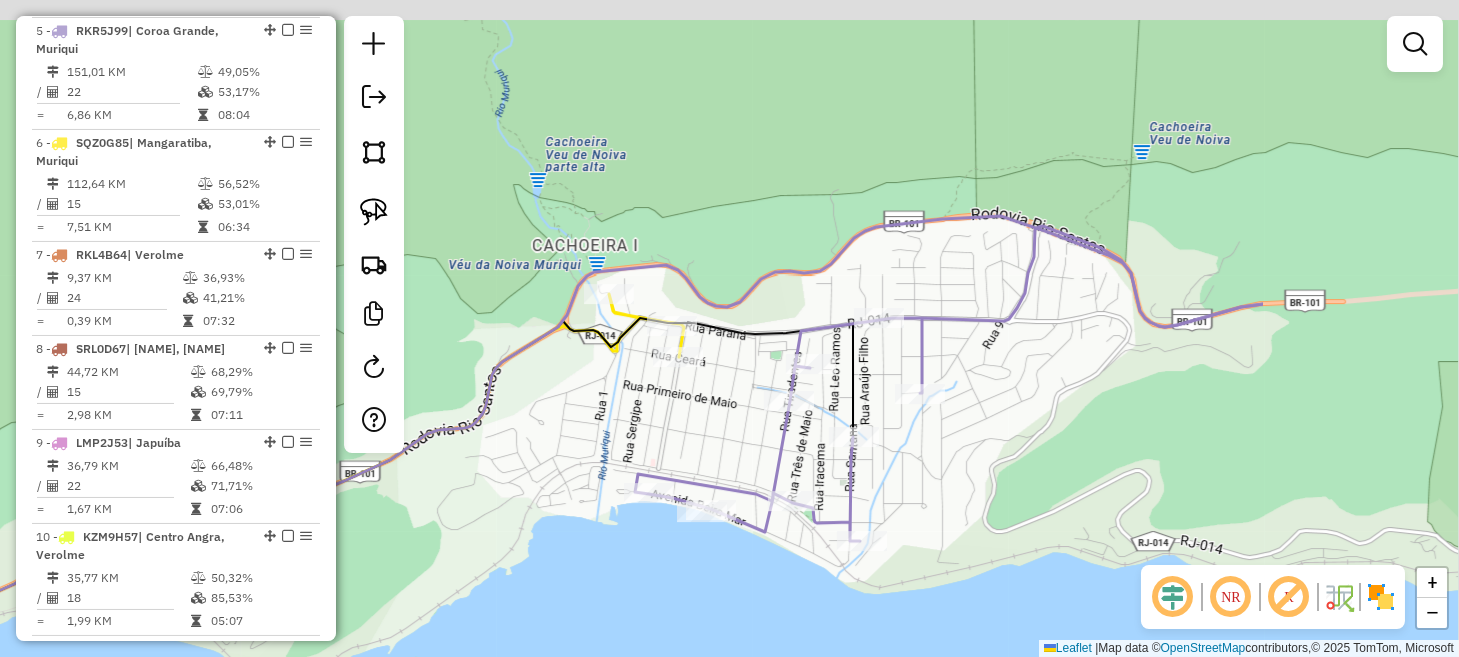 drag, startPoint x: 788, startPoint y: 358, endPoint x: 528, endPoint y: 477, distance: 285.9388 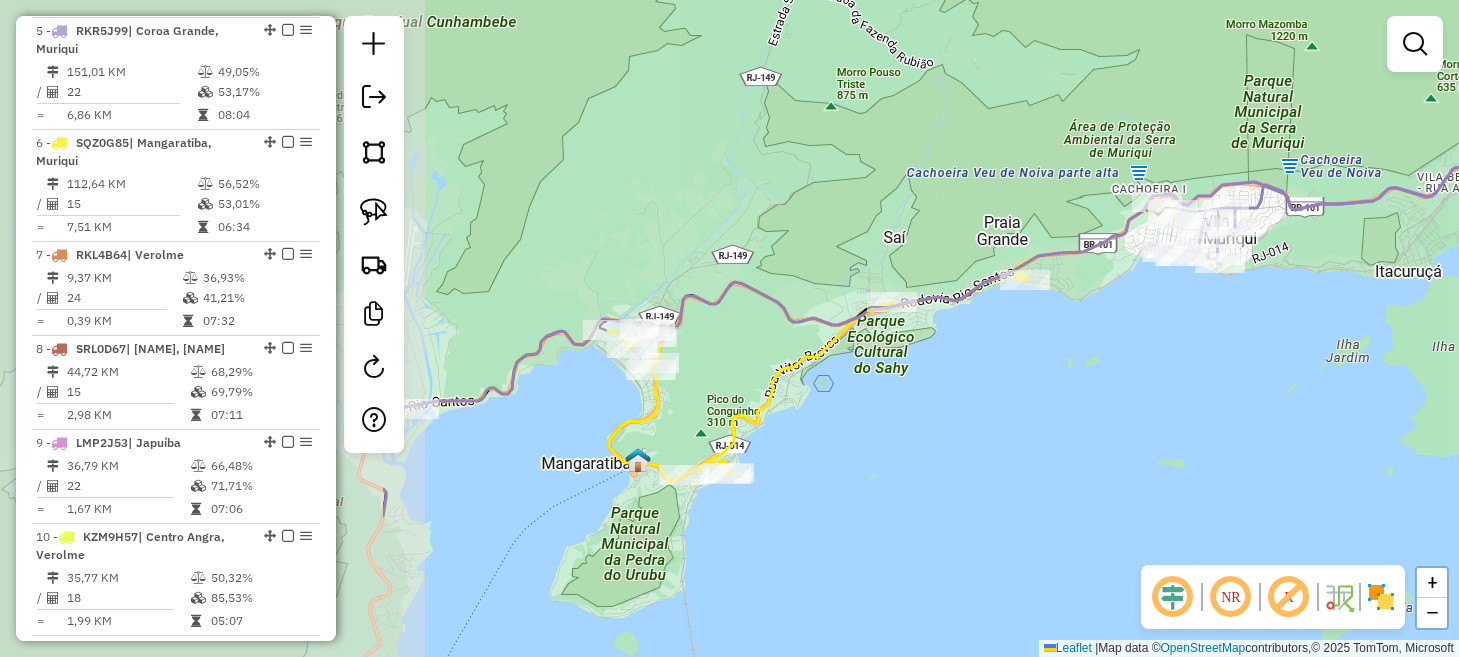 drag, startPoint x: 783, startPoint y: 596, endPoint x: 1292, endPoint y: 388, distance: 549.8591 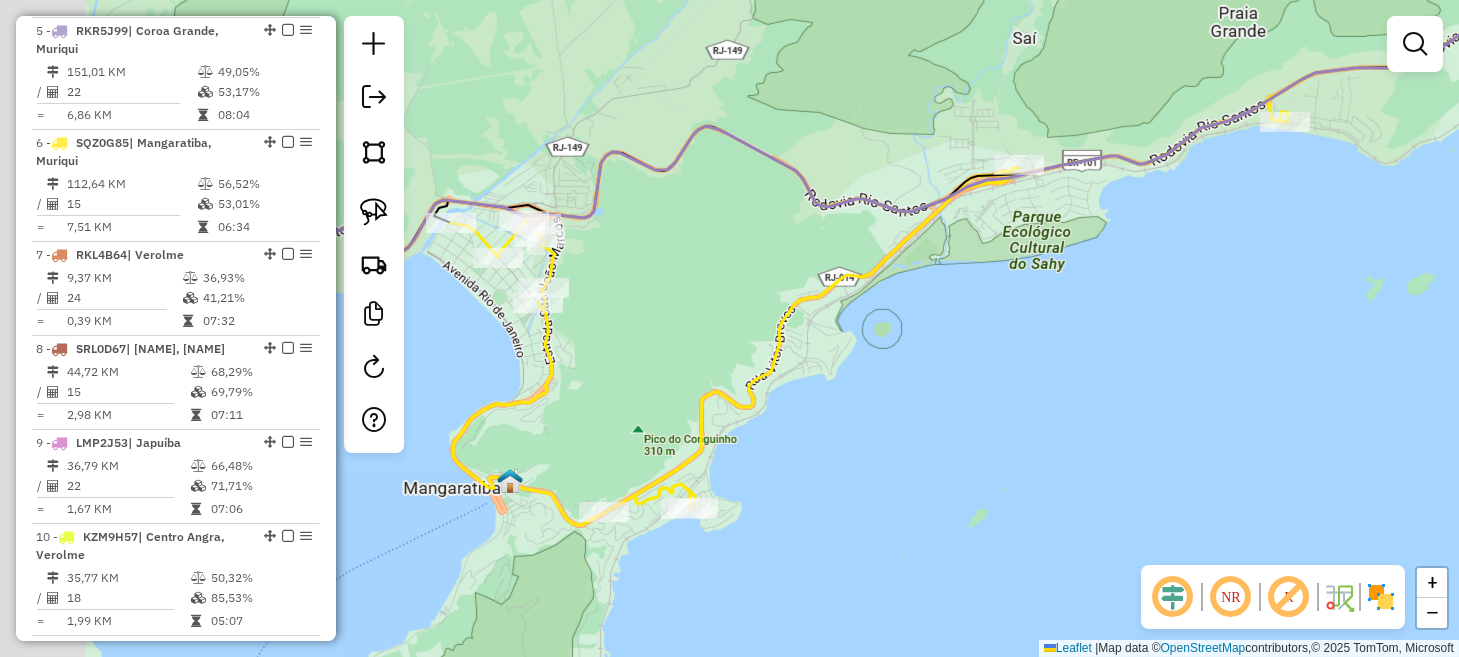 drag, startPoint x: 883, startPoint y: 464, endPoint x: 1195, endPoint y: 330, distance: 339.55853 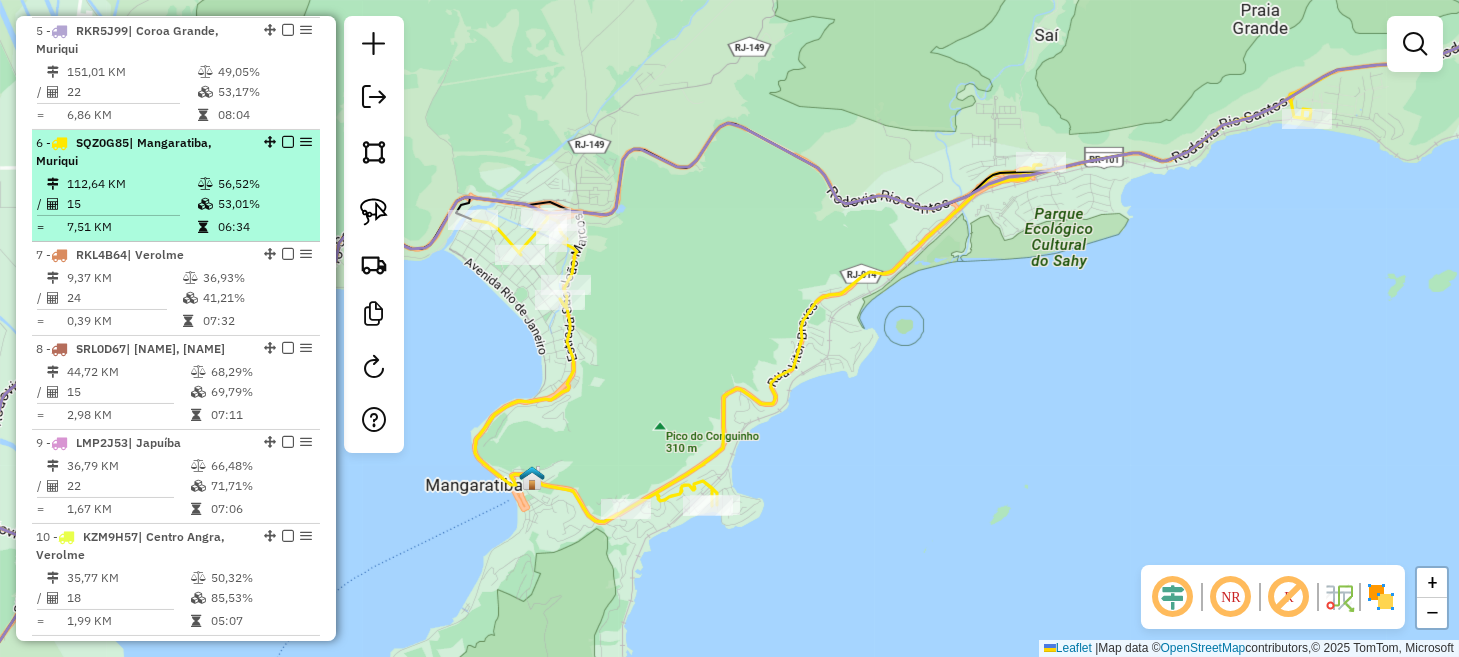 click at bounding box center [288, 142] 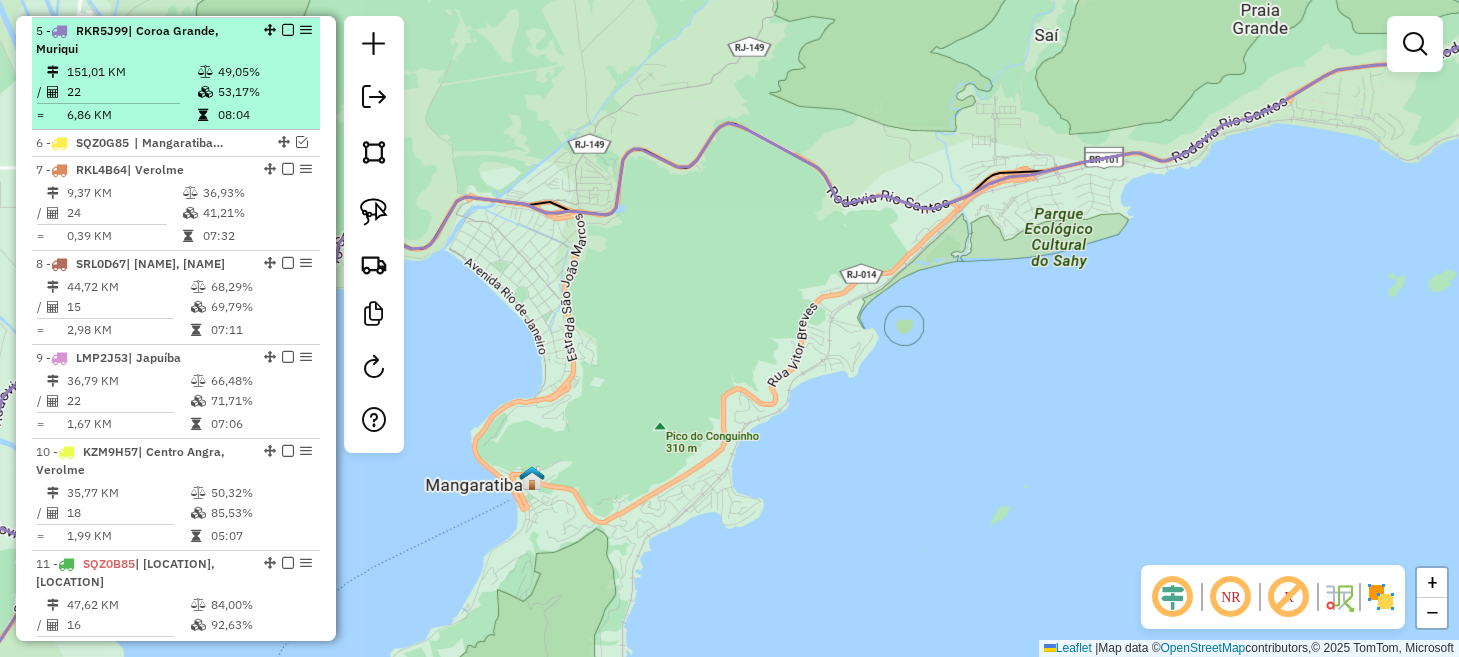 click at bounding box center [288, 30] 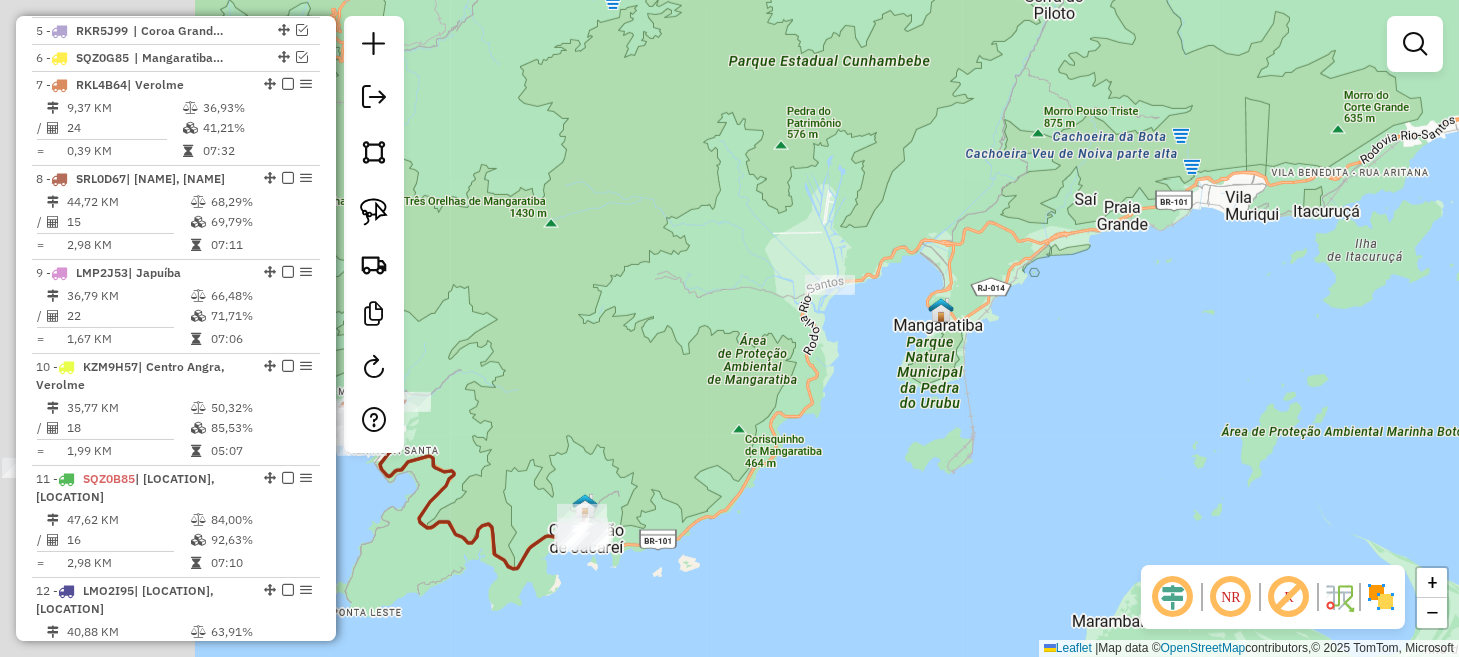drag, startPoint x: 463, startPoint y: 536, endPoint x: 1040, endPoint y: 474, distance: 580.3215 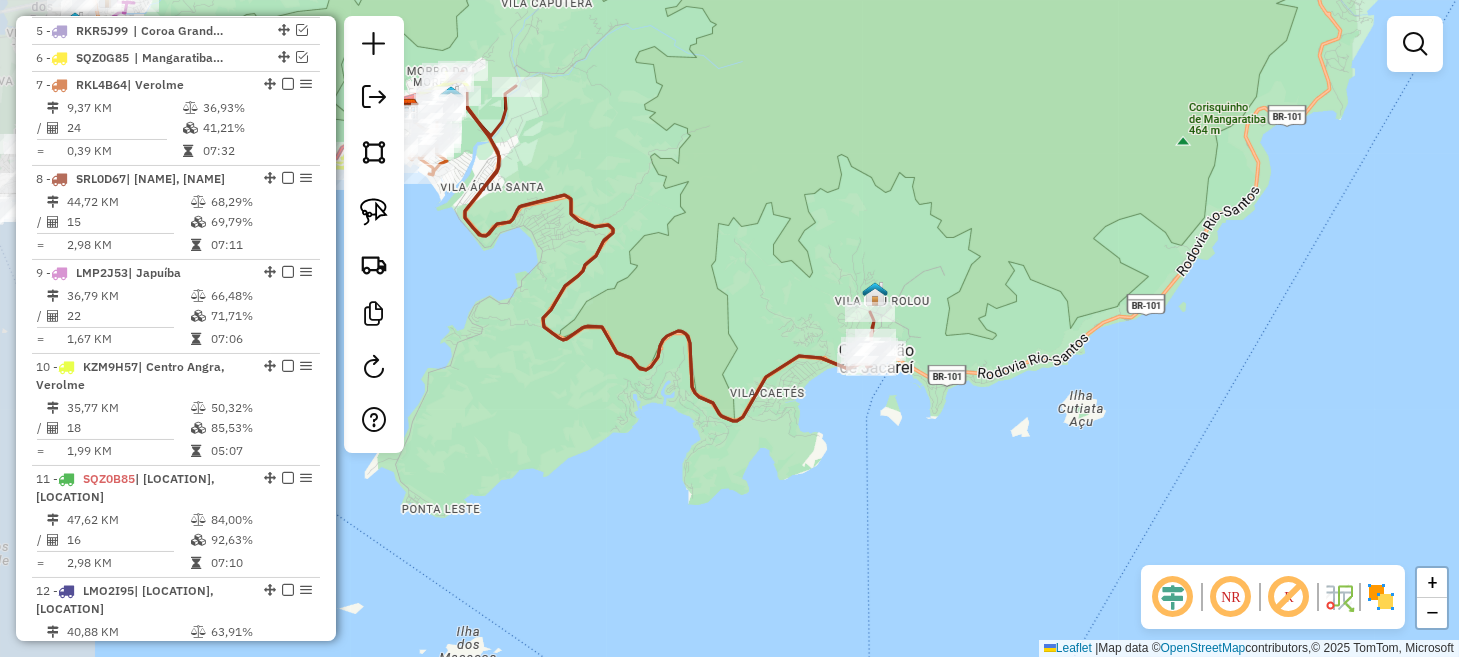 drag, startPoint x: 681, startPoint y: 462, endPoint x: 995, endPoint y: 289, distance: 358.50385 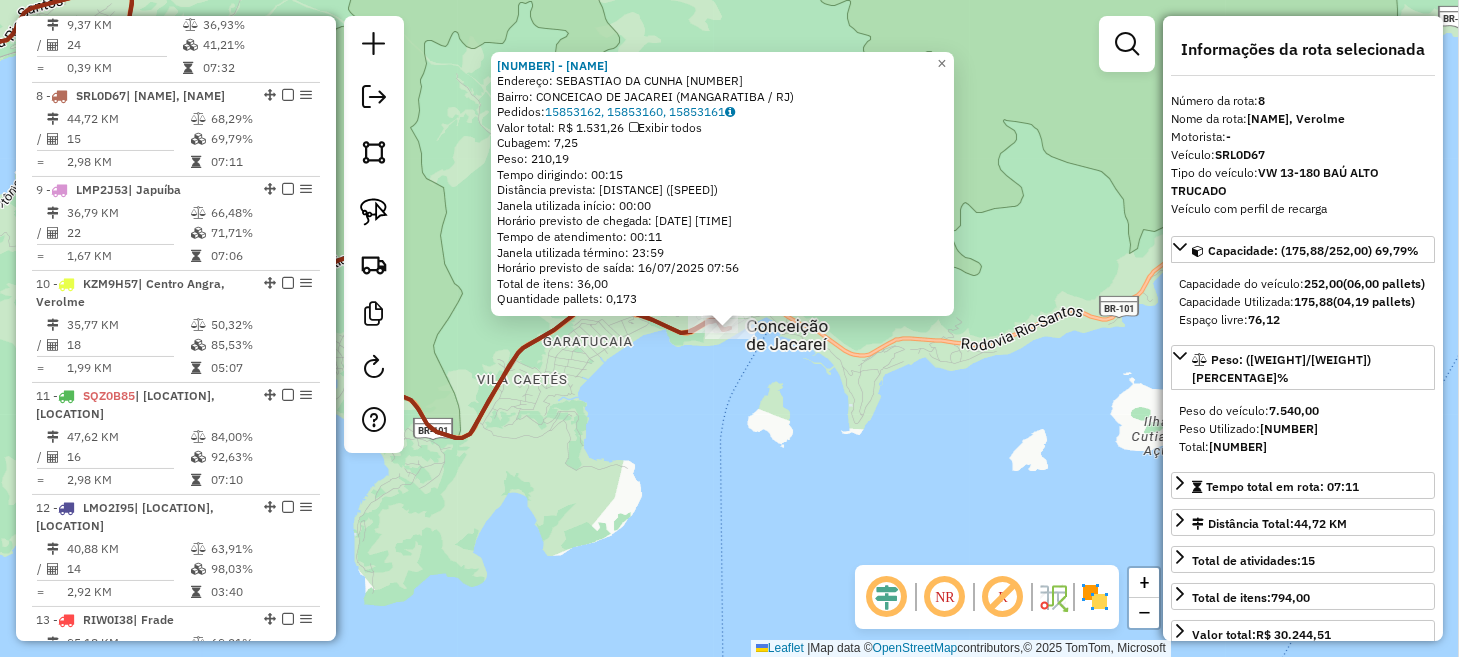 scroll, scrollTop: 1094, scrollLeft: 0, axis: vertical 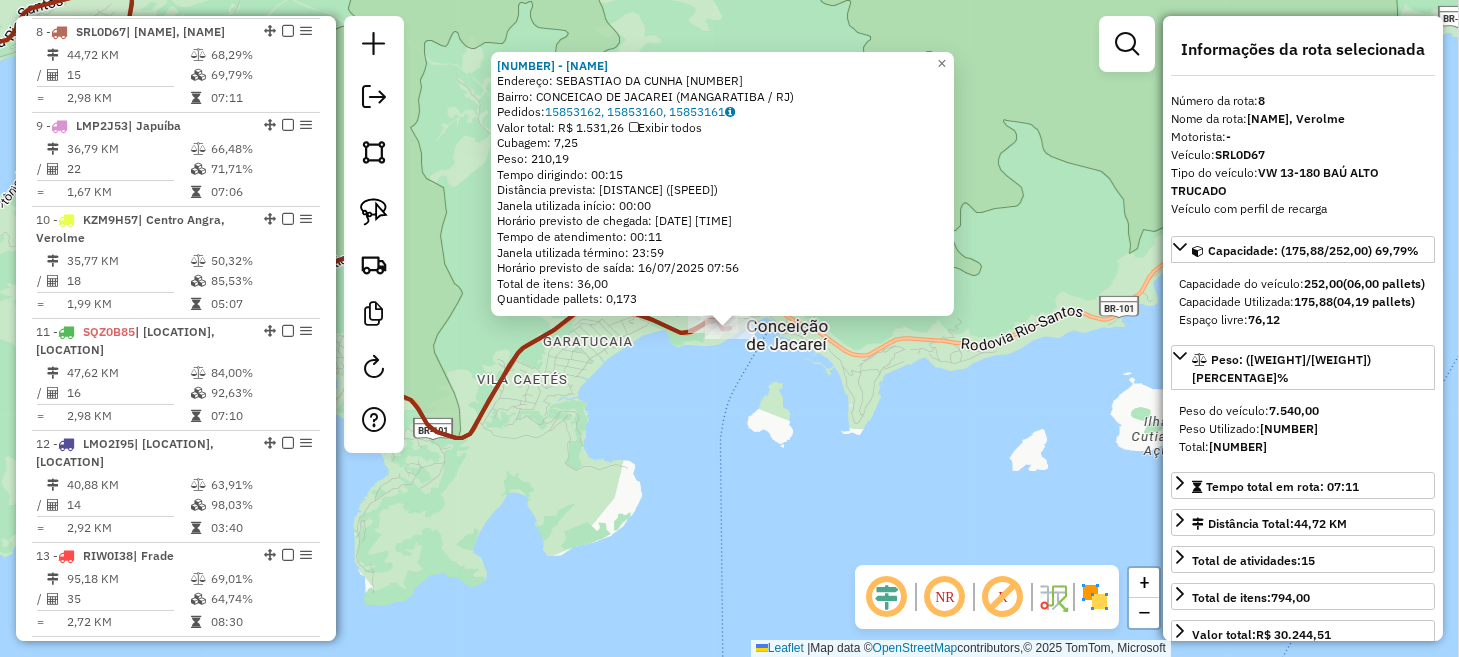 click on "6149 - DEPOSIT CONVENIENCIA  Endereço:  SEBASTIAO DA CUNHA 29   Bairro: CONCEICAO DE JACAREI (MANGARATIBA / RJ)   Pedidos:  15853162, 15853160, 15853161   Valor total: R$ 1.531,26   Exibir todos   Cubagem: 7,25  Peso: 210,19  Tempo dirigindo: 00:15   Distância prevista: 18,001 km (72,00 km/h)   Janela utilizada início: 00:00   Horário previsto de chegada: 16/07/2025 07:45   Tempo de atendimento: 00:11   Janela utilizada término: 23:59   Horário previsto de saída: 16/07/2025 07:56   Total de itens: 36,00   Quantidade pallets: 0,173  × Janela de atendimento Grade de atendimento Capacidade Transportadoras Veículos Cliente Pedidos  Rotas Selecione os dias de semana para filtrar as janelas de atendimento  Seg   Ter   Qua   Qui   Sex   Sáb   Dom  Informe o período da janela de atendimento: De: Até:  Filtrar exatamente a janela do cliente  Considerar janela de atendimento padrão  Selecione os dias de semana para filtrar as grades de atendimento  Seg   Ter   Qua   Qui   Sex   Sáb   Dom   Peso mínimo:" 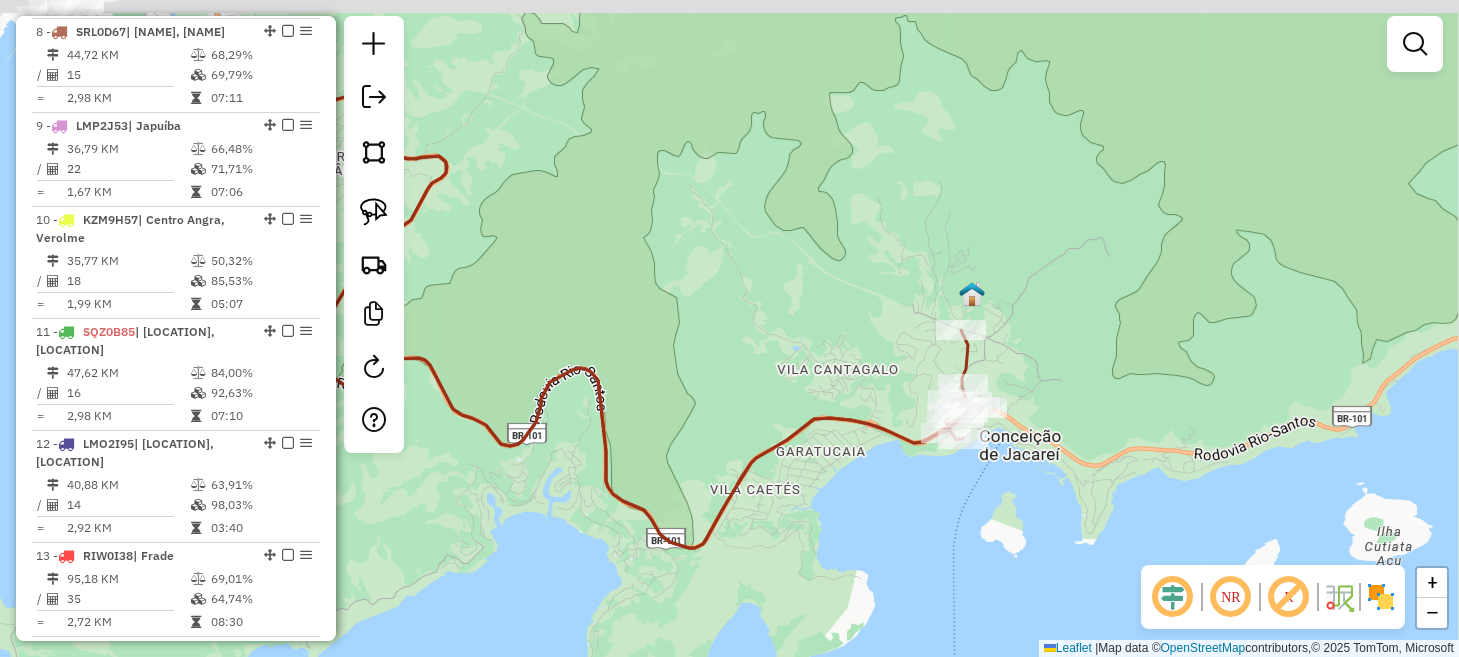 drag, startPoint x: 831, startPoint y: 448, endPoint x: 1017, endPoint y: 511, distance: 196.37973 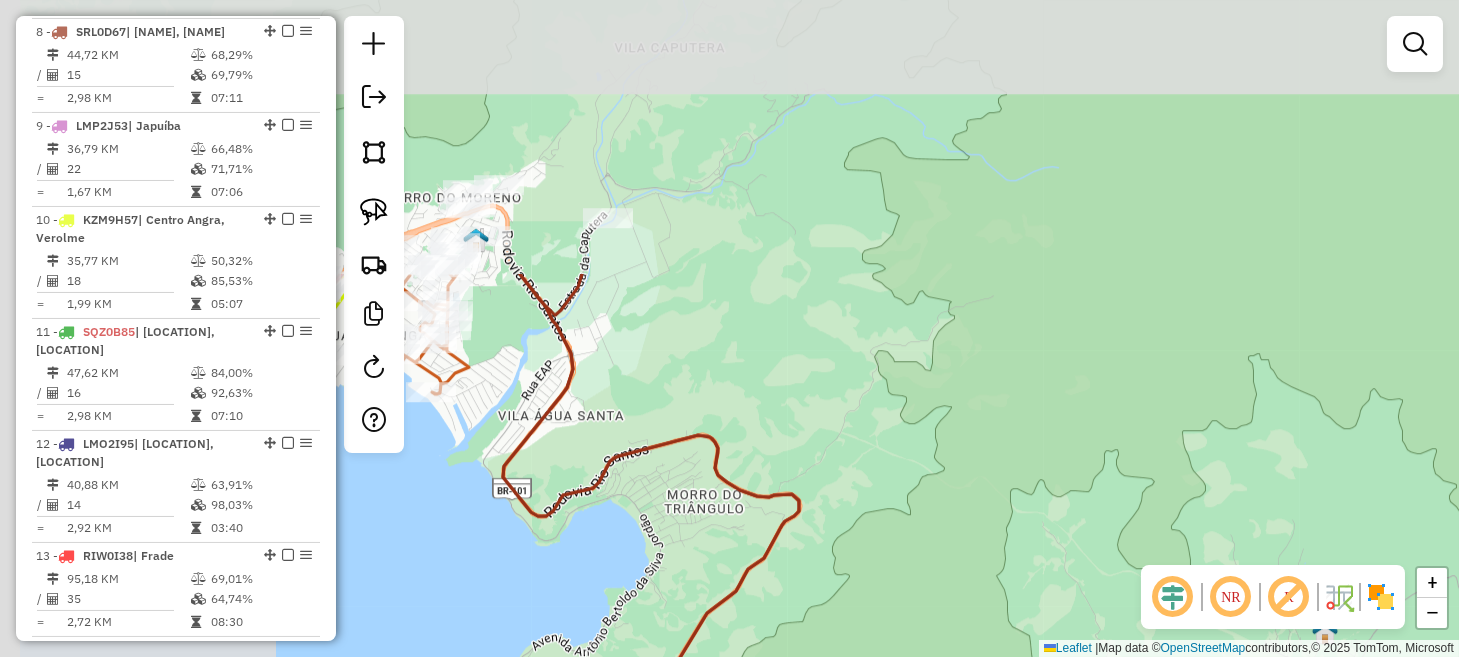 drag, startPoint x: 708, startPoint y: 157, endPoint x: 1078, endPoint y: 512, distance: 512.76215 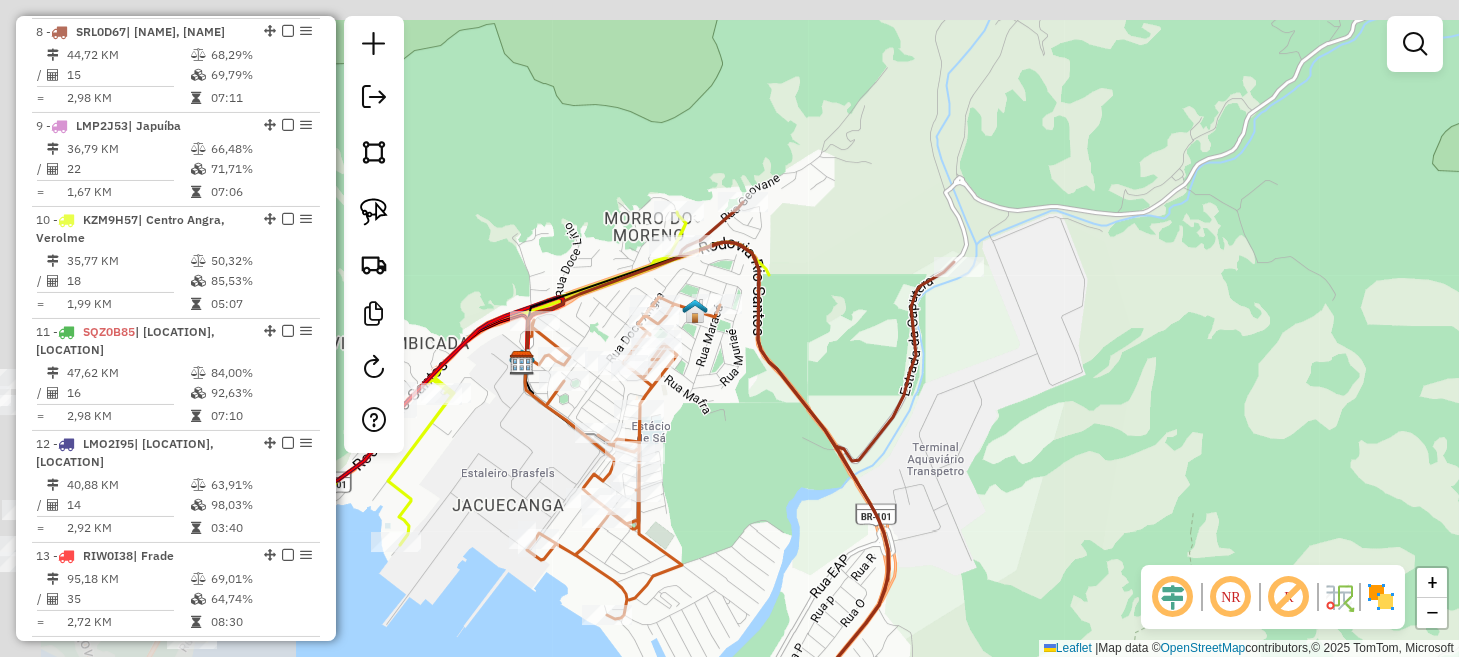 drag, startPoint x: 841, startPoint y: 356, endPoint x: 1107, endPoint y: 431, distance: 276.37112 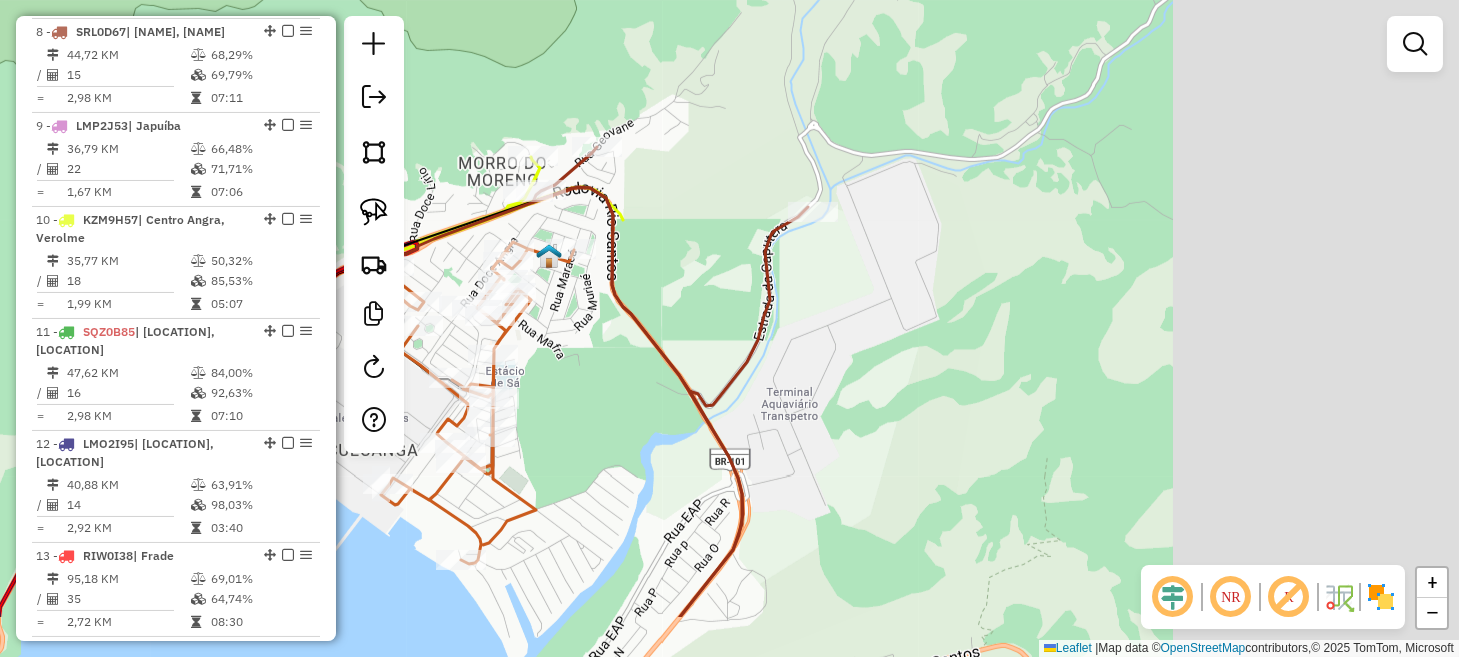 drag, startPoint x: 1302, startPoint y: 432, endPoint x: 753, endPoint y: 282, distance: 569.123 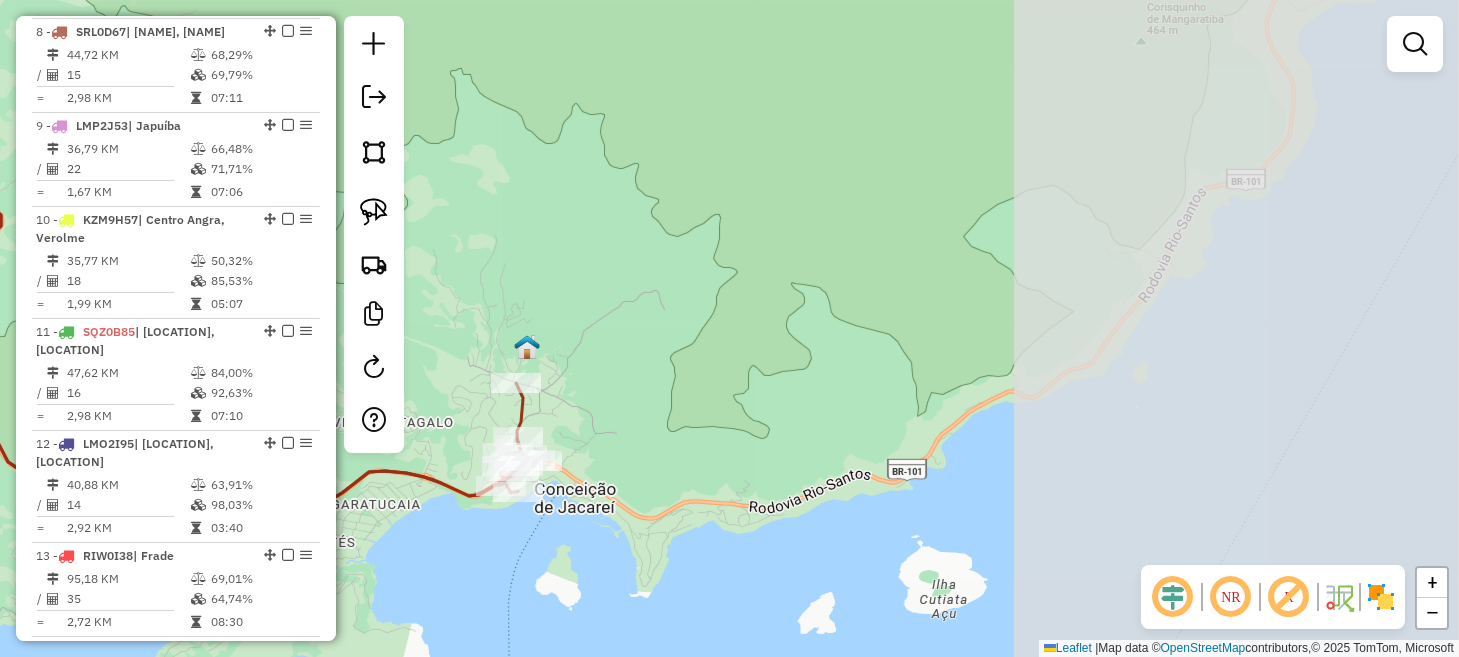 drag, startPoint x: 1227, startPoint y: 405, endPoint x: 643, endPoint y: 391, distance: 584.1678 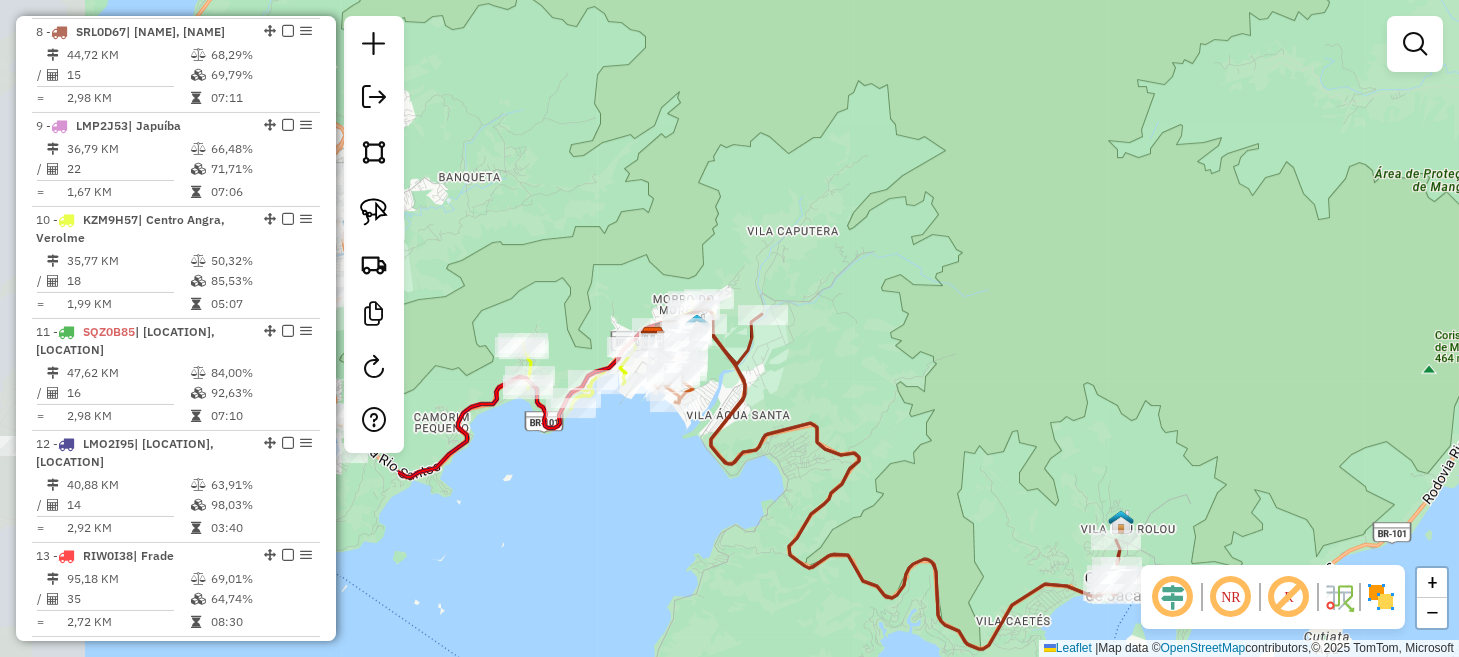 drag, startPoint x: 537, startPoint y: 281, endPoint x: 1081, endPoint y: 403, distance: 557.5123 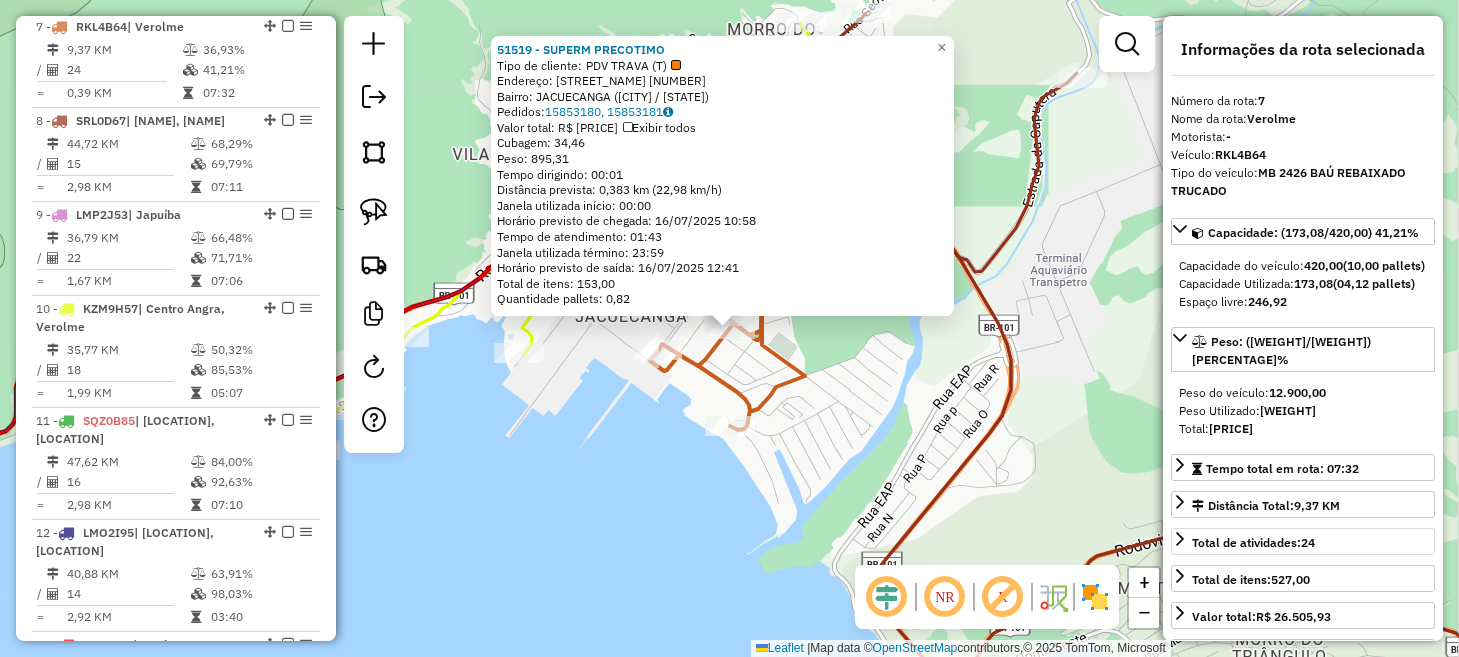 scroll, scrollTop: 1001, scrollLeft: 0, axis: vertical 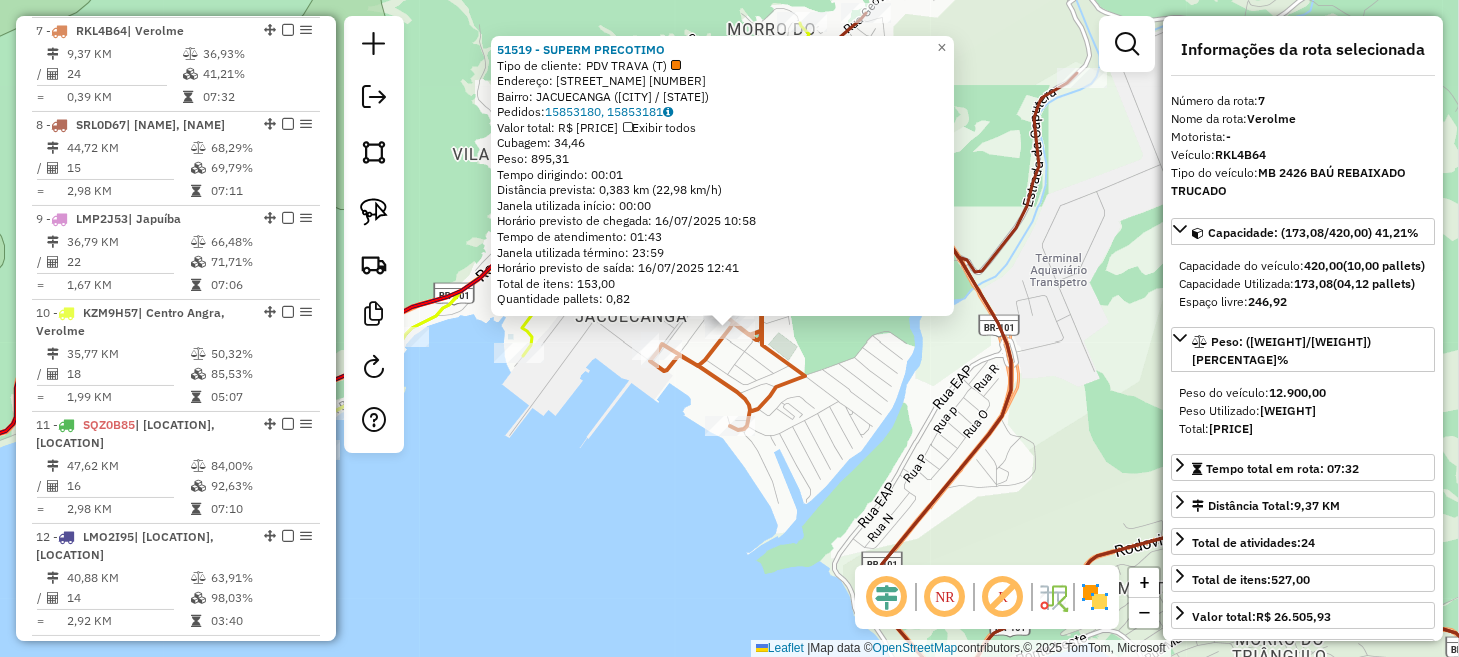 click on "51519 - SUPERM PRECOTIMO  Tipo de cliente:   PDV TRAVA (T)   Endereço: Av  CONDE DE NASSAU               104   Bairro: JACUECANGA (ANGRA DOS REIS / RJ)   Pedidos:  15853180, 15853181   Valor total: R$ 5.739,82   Exibir todos   Cubagem: 34,46  Peso: 895,31  Tempo dirigindo: 00:01   Distância prevista: 0,383 km (22,98 km/h)   Janela utilizada início: 00:00   Horário previsto de chegada: 16/07/2025 10:58   Tempo de atendimento: 01:43   Janela utilizada término: 23:59   Horário previsto de saída: 16/07/2025 12:41   Total de itens: 153,00   Quantidade pallets: 0,82  × Janela de atendimento Grade de atendimento Capacidade Transportadoras Veículos Cliente Pedidos  Rotas Selecione os dias de semana para filtrar as janelas de atendimento  Seg   Ter   Qua   Qui   Sex   Sáb   Dom  Informe o período da janela de atendimento: De: Até:  Filtrar exatamente a janela do cliente  Considerar janela de atendimento padrão  Selecione os dias de semana para filtrar as grades de atendimento  Seg   Ter   Qua   Qui   Sex" 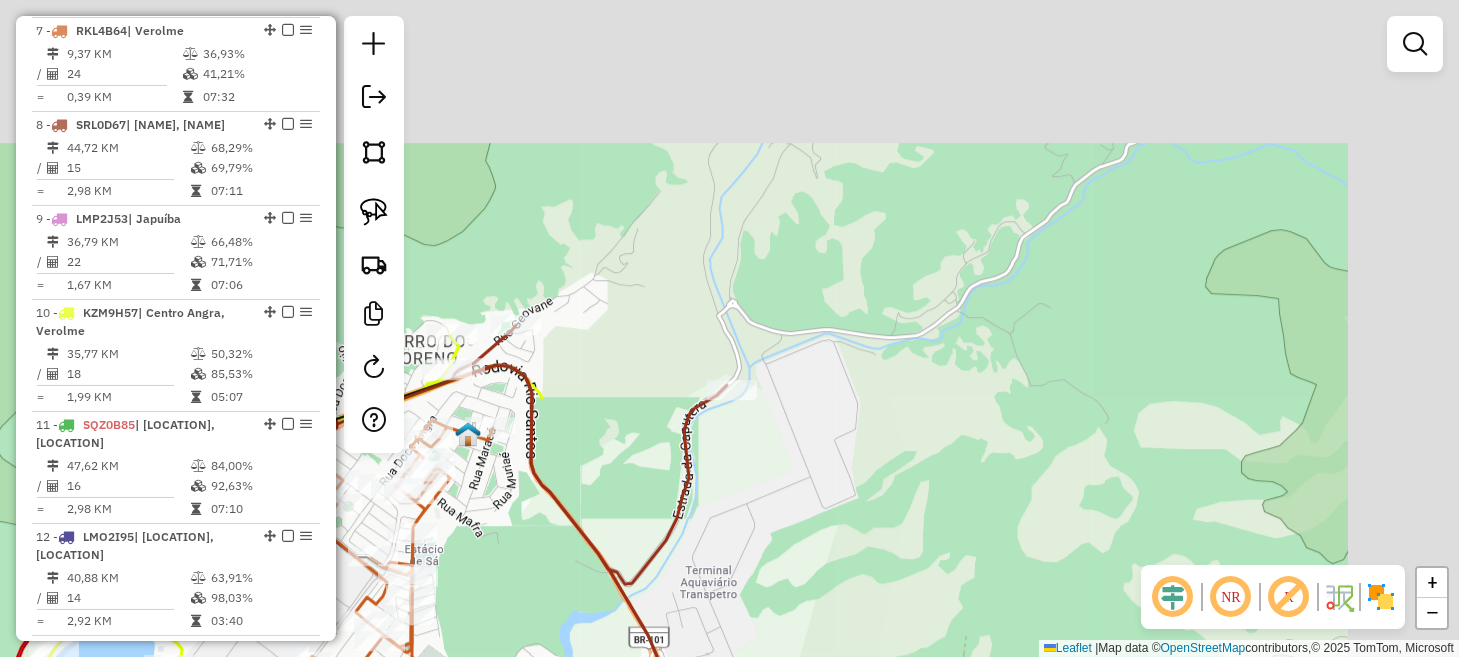 drag, startPoint x: 848, startPoint y: 287, endPoint x: 492, endPoint y: 605, distance: 477.34683 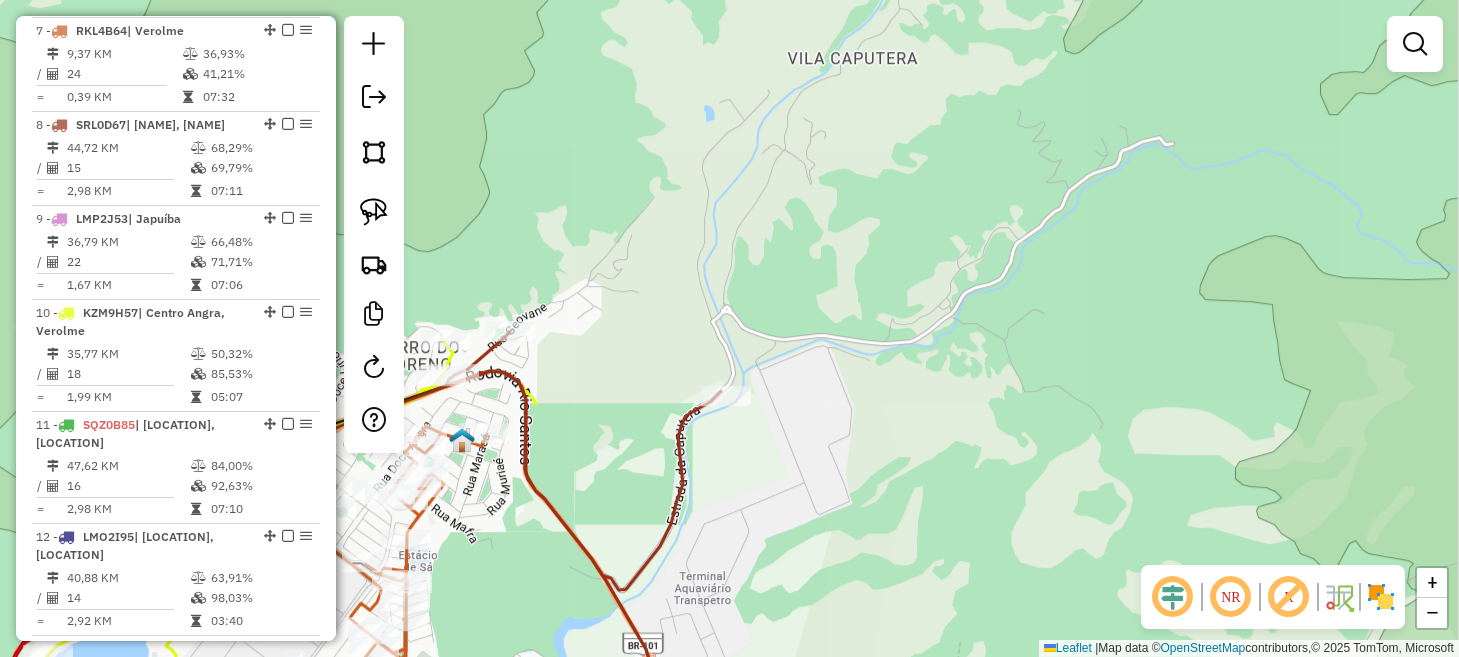 drag, startPoint x: 946, startPoint y: 426, endPoint x: 537, endPoint y: 287, distance: 431.97455 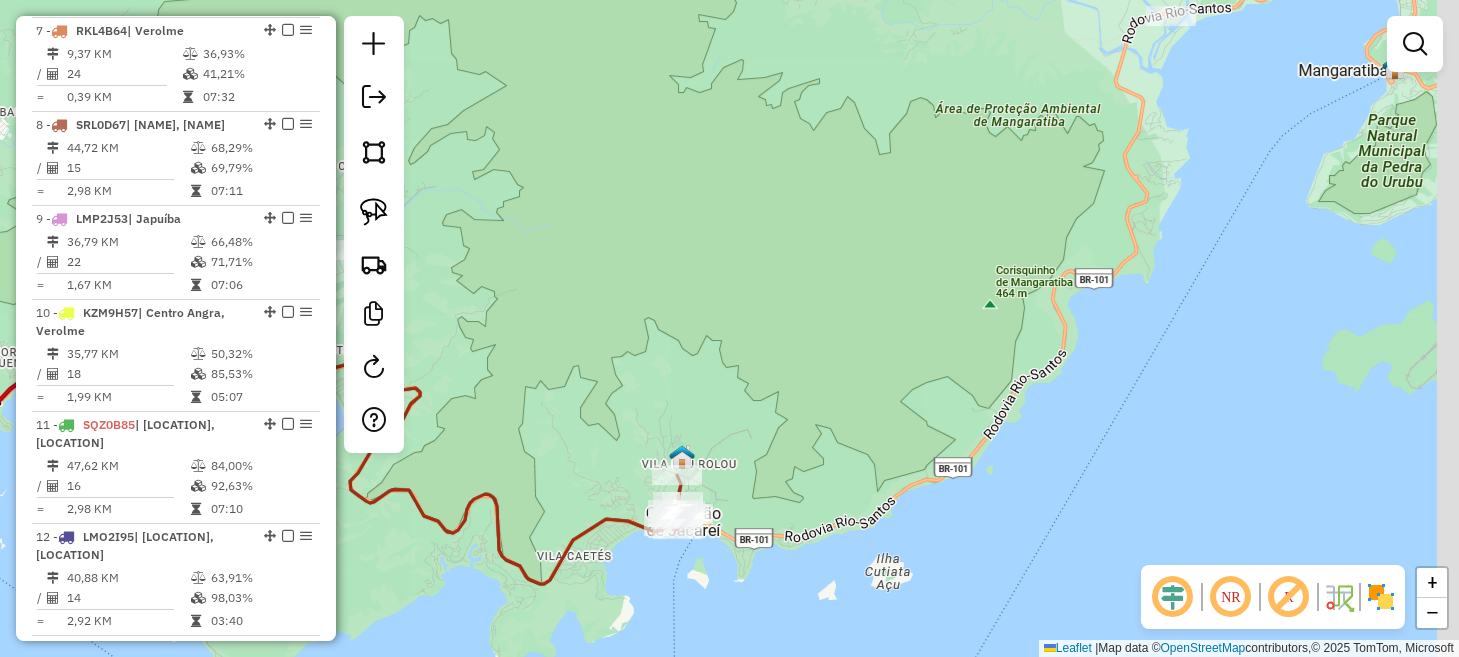 drag, startPoint x: 819, startPoint y: 394, endPoint x: 554, endPoint y: 336, distance: 271.27292 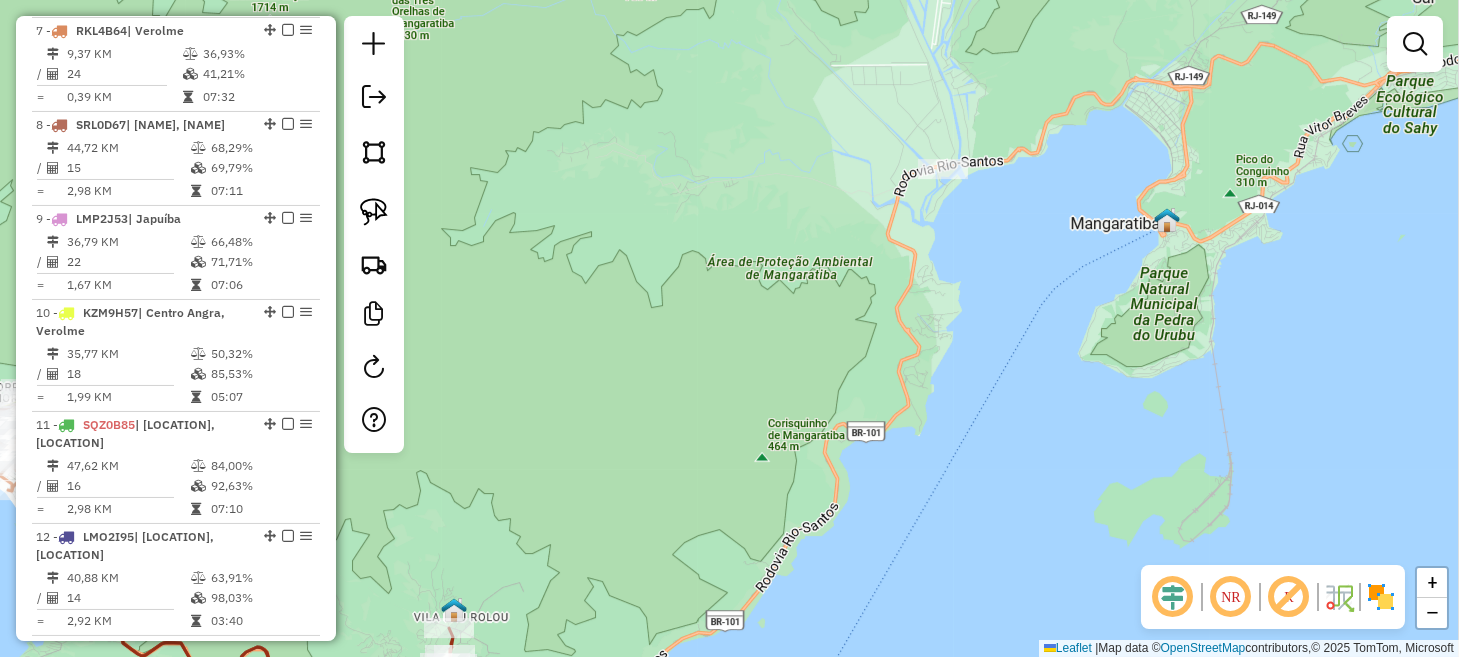 drag, startPoint x: 713, startPoint y: 253, endPoint x: 649, endPoint y: 318, distance: 91.21951 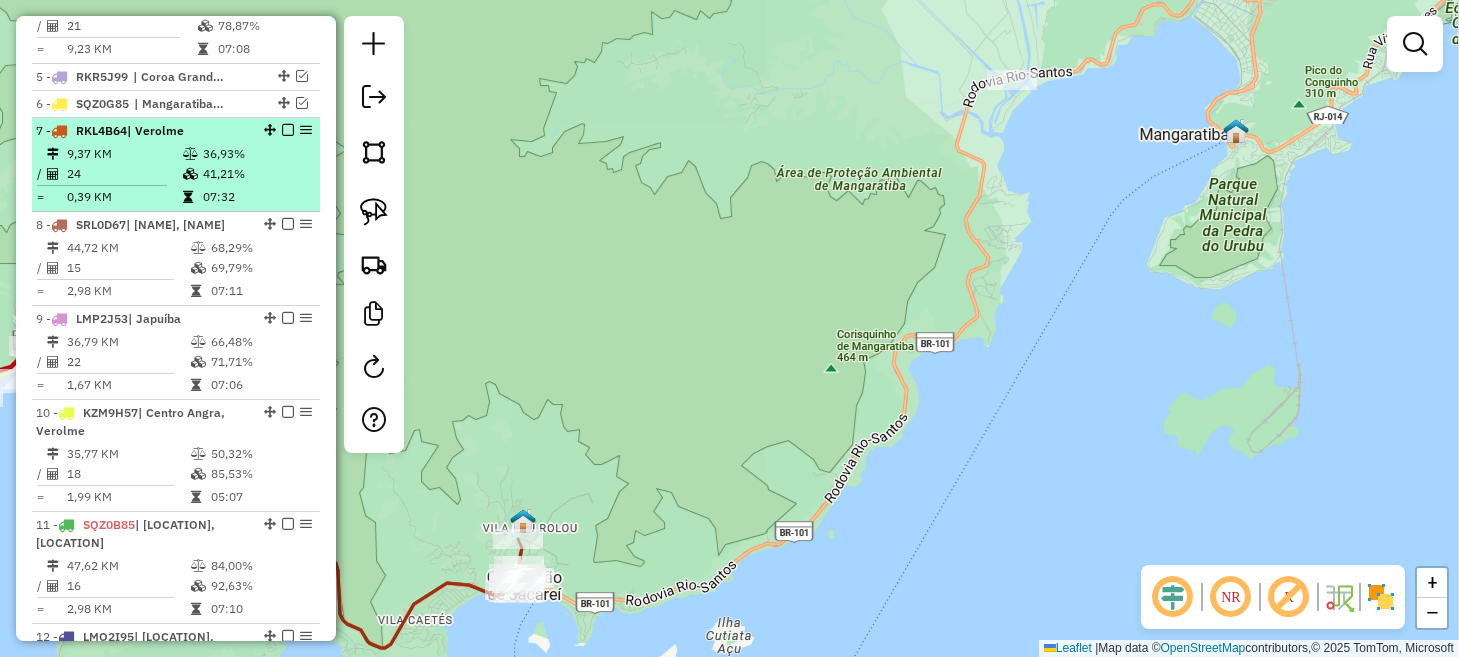 scroll, scrollTop: 801, scrollLeft: 0, axis: vertical 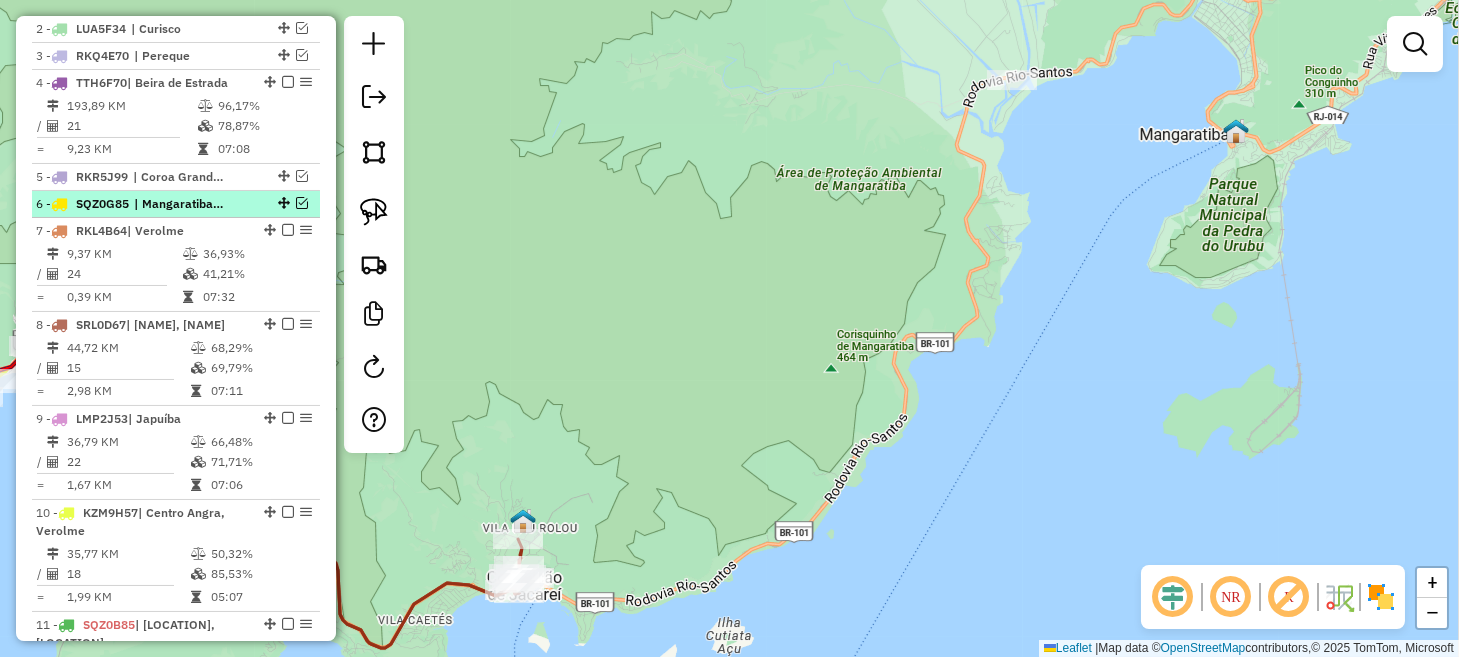 click at bounding box center [302, 203] 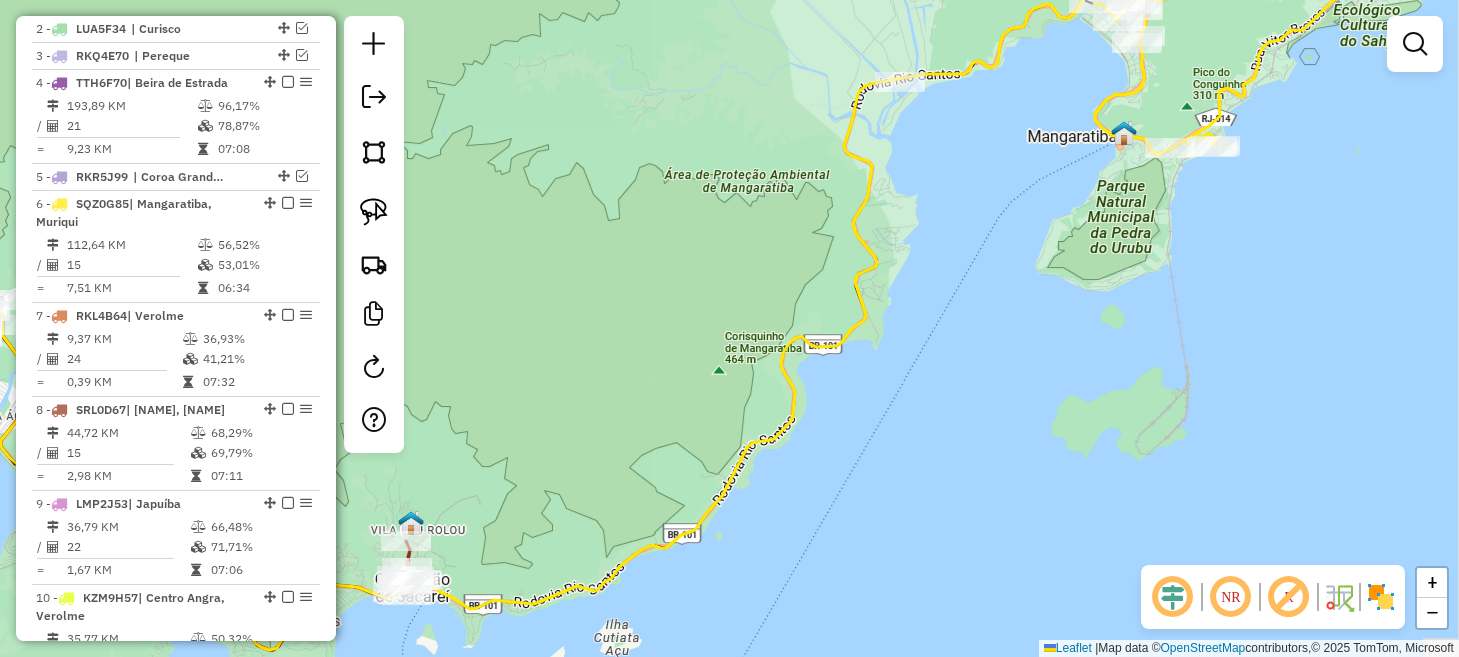 drag, startPoint x: 1086, startPoint y: 304, endPoint x: 1008, endPoint y: 257, distance: 91.06591 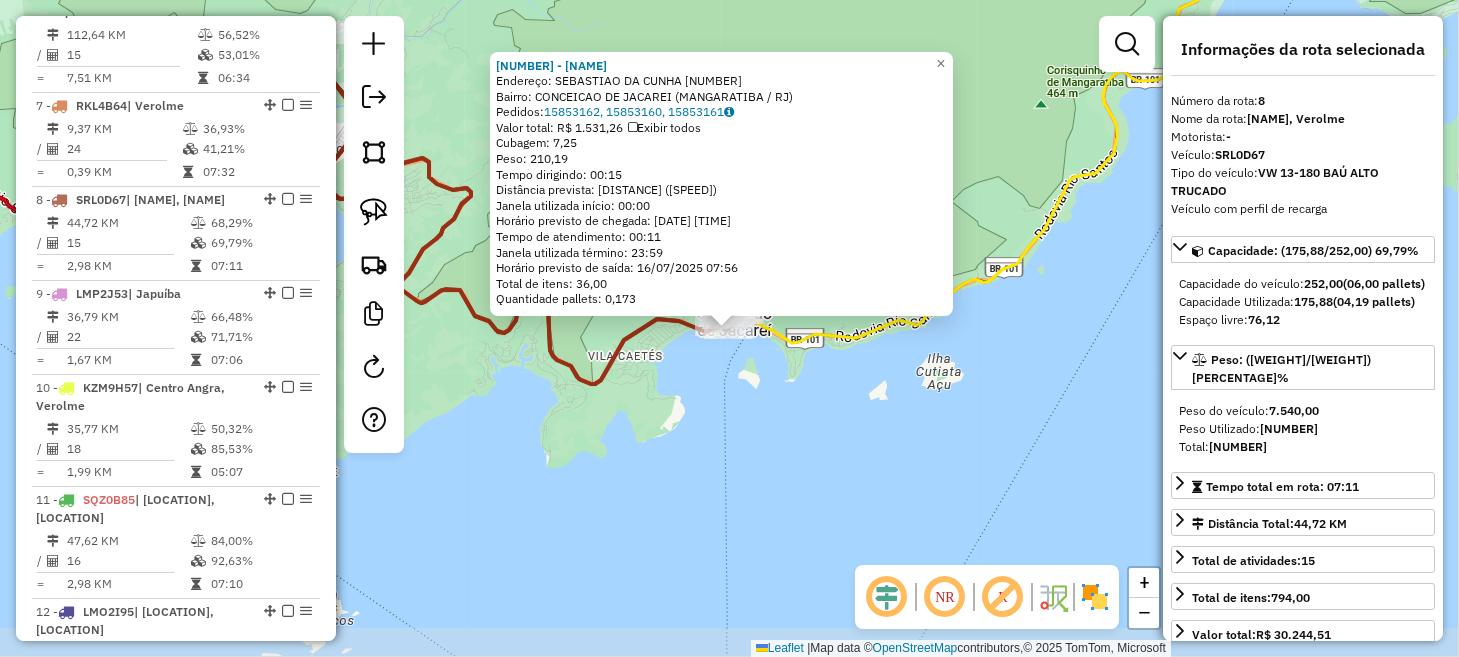 scroll, scrollTop: 1180, scrollLeft: 0, axis: vertical 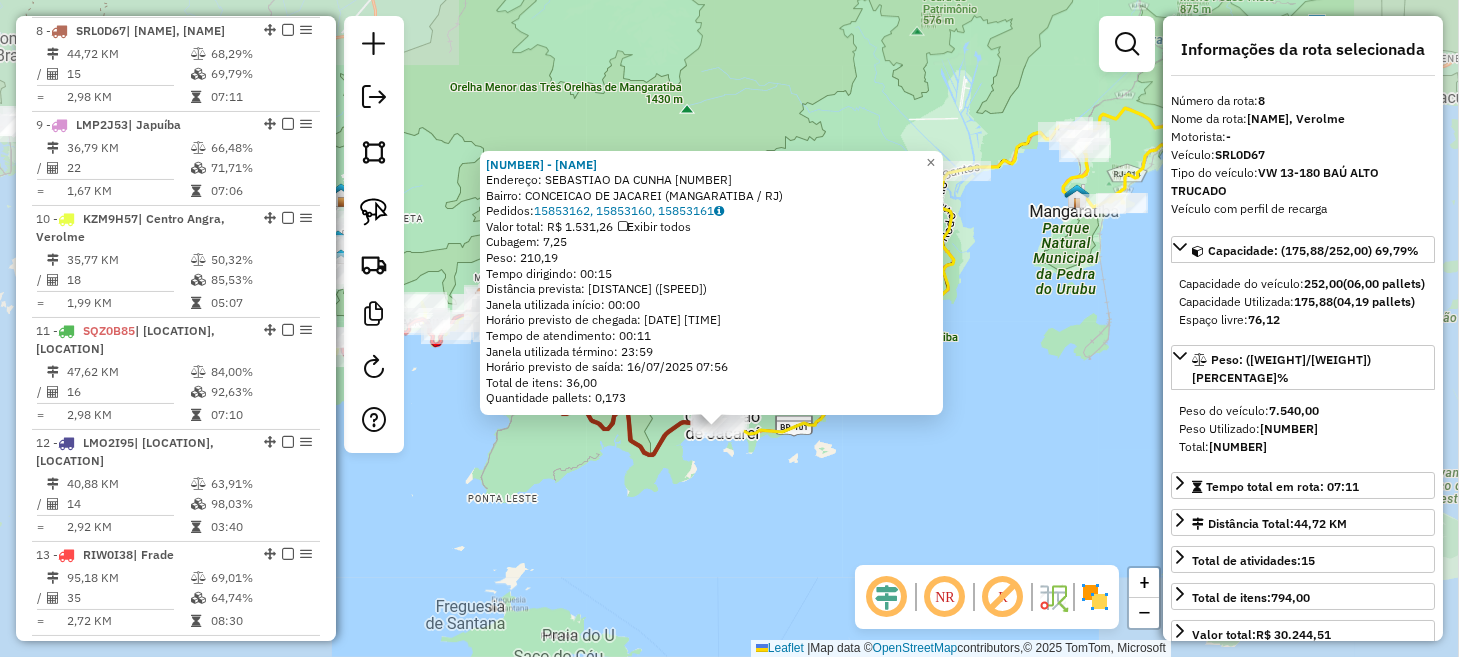 click on "6149 - DEPOSIT CONVENIENCIA  Endereço:  SEBASTIAO DA CUNHA 29   Bairro: CONCEICAO DE JACAREI (MANGARATIBA / RJ)   Pedidos:  15853162, 15853160, 15853161   Valor total: R$ 1.531,26   Exibir todos   Cubagem: 7,25  Peso: 210,19  Tempo dirigindo: 00:15   Distância prevista: 18,001 km (72,00 km/h)   Janela utilizada início: 00:00   Horário previsto de chegada: 16/07/2025 07:45   Tempo de atendimento: 00:11   Janela utilizada término: 23:59   Horário previsto de saída: 16/07/2025 07:56   Total de itens: 36,00   Quantidade pallets: 0,173  × Janela de atendimento Grade de atendimento Capacidade Transportadoras Veículos Cliente Pedidos  Rotas Selecione os dias de semana para filtrar as janelas de atendimento  Seg   Ter   Qua   Qui   Sex   Sáb   Dom  Informe o período da janela de atendimento: De: Até:  Filtrar exatamente a janela do cliente  Considerar janela de atendimento padrão  Selecione os dias de semana para filtrar as grades de atendimento  Seg   Ter   Qua   Qui   Sex   Sáb   Dom   Peso mínimo:" 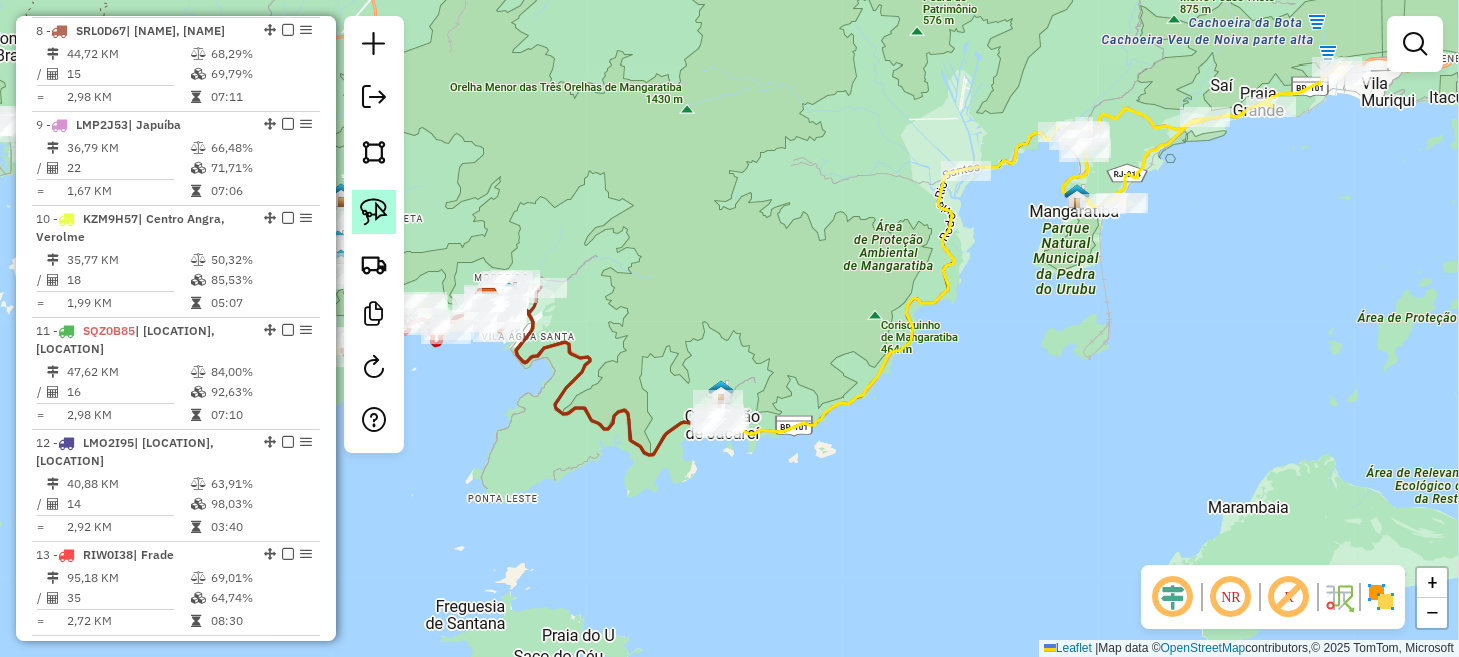 click 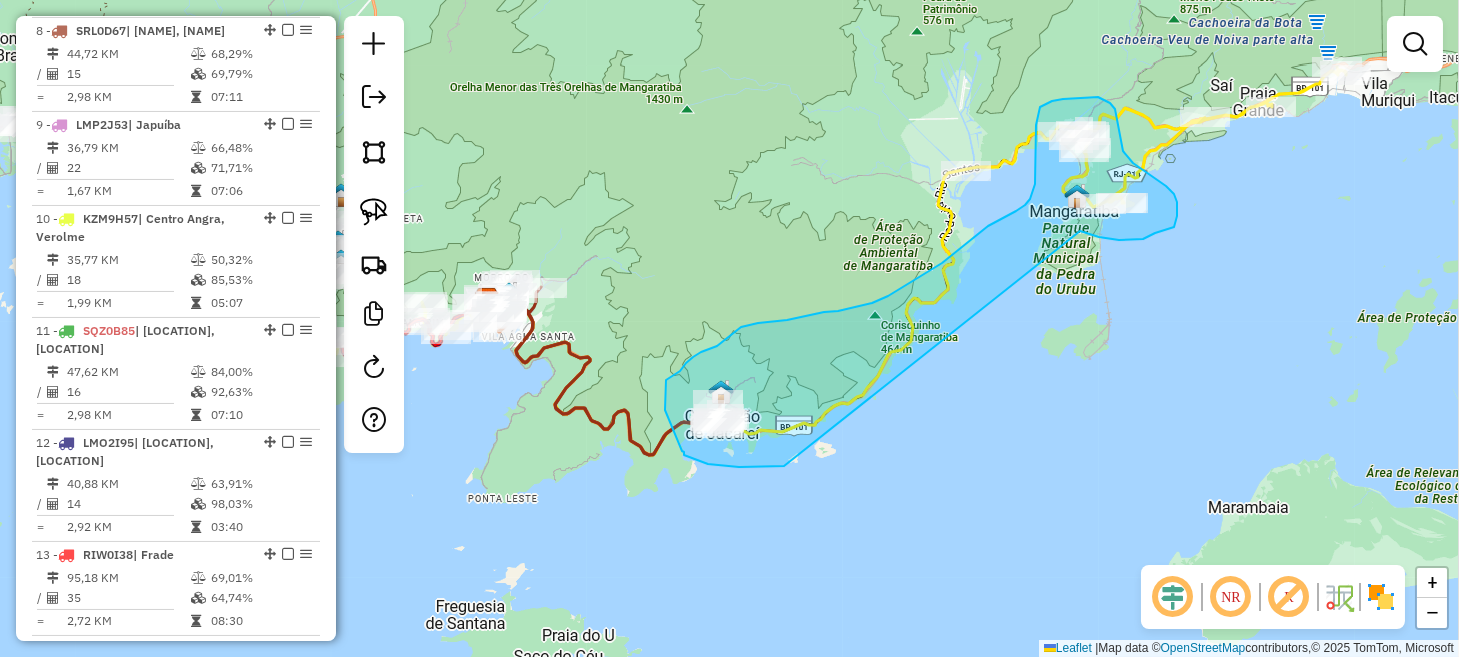 drag, startPoint x: 1080, startPoint y: 231, endPoint x: 819, endPoint y: 446, distance: 338.15085 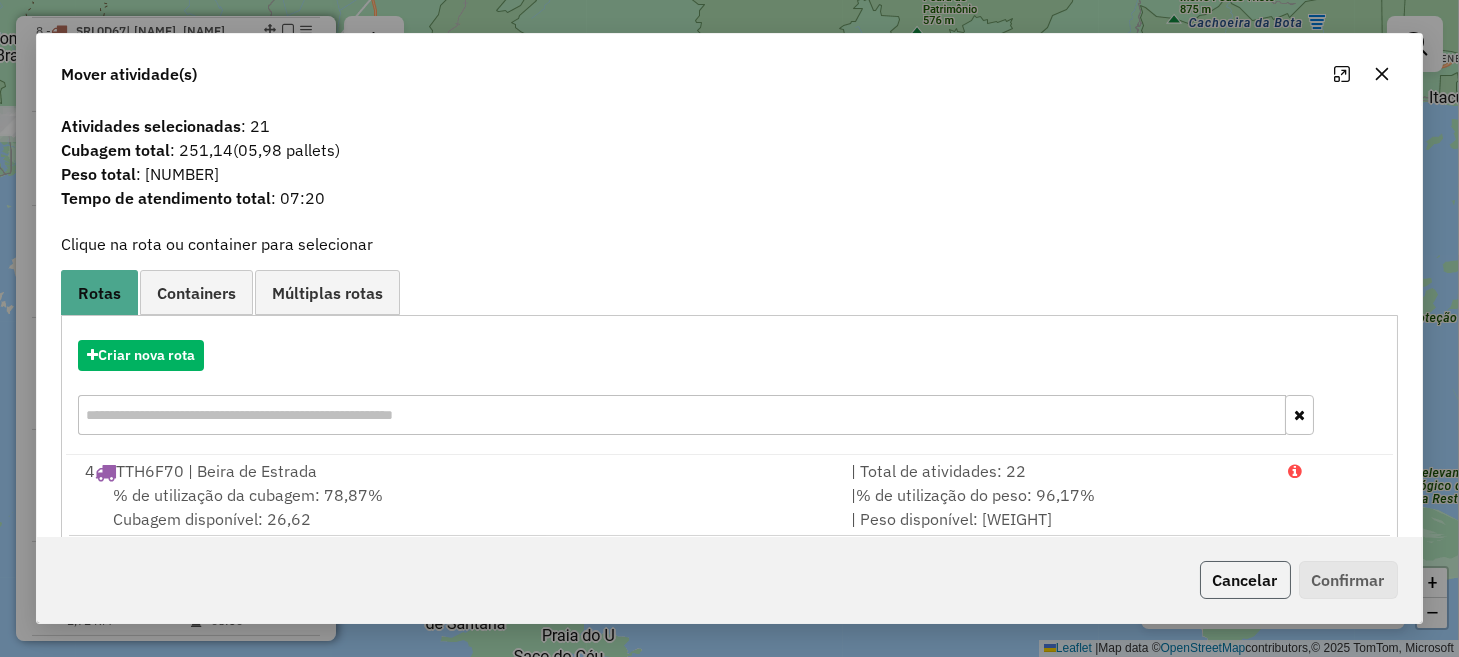 click on "Cancelar" 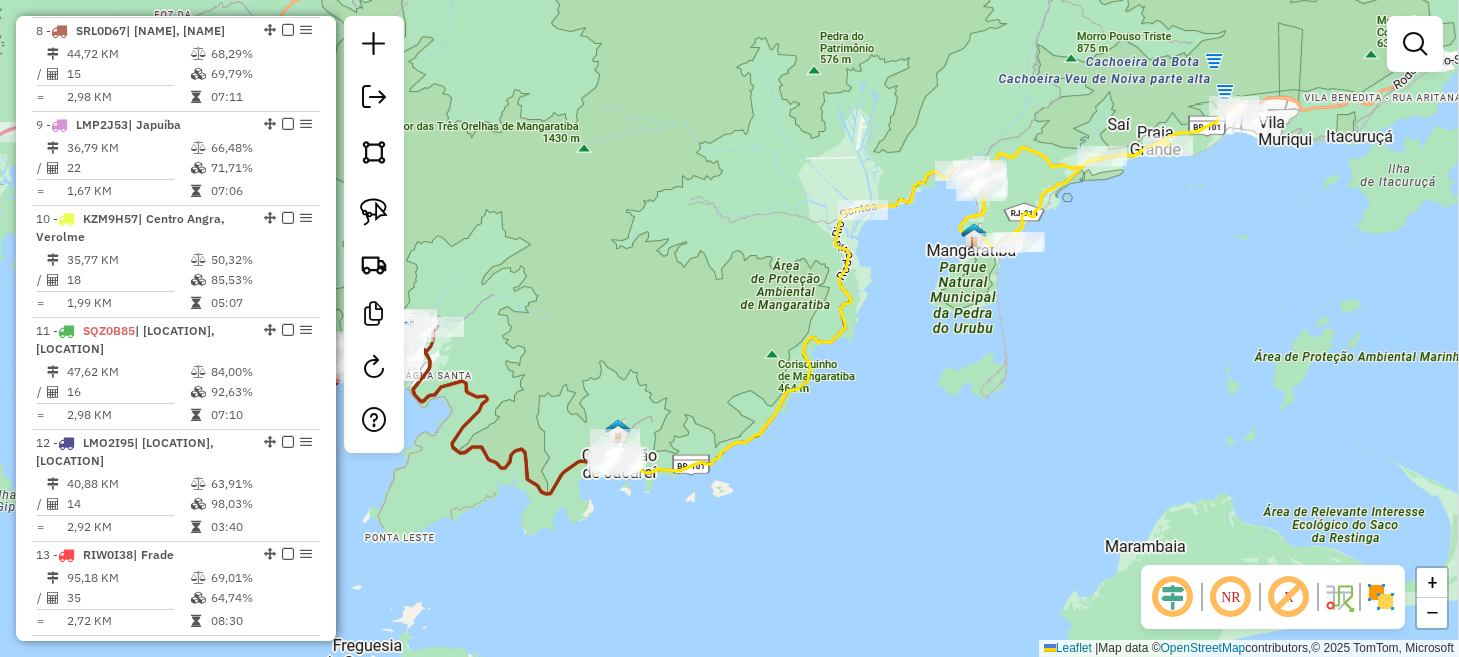 drag, startPoint x: 1150, startPoint y: 313, endPoint x: 984, endPoint y: 375, distance: 177.20045 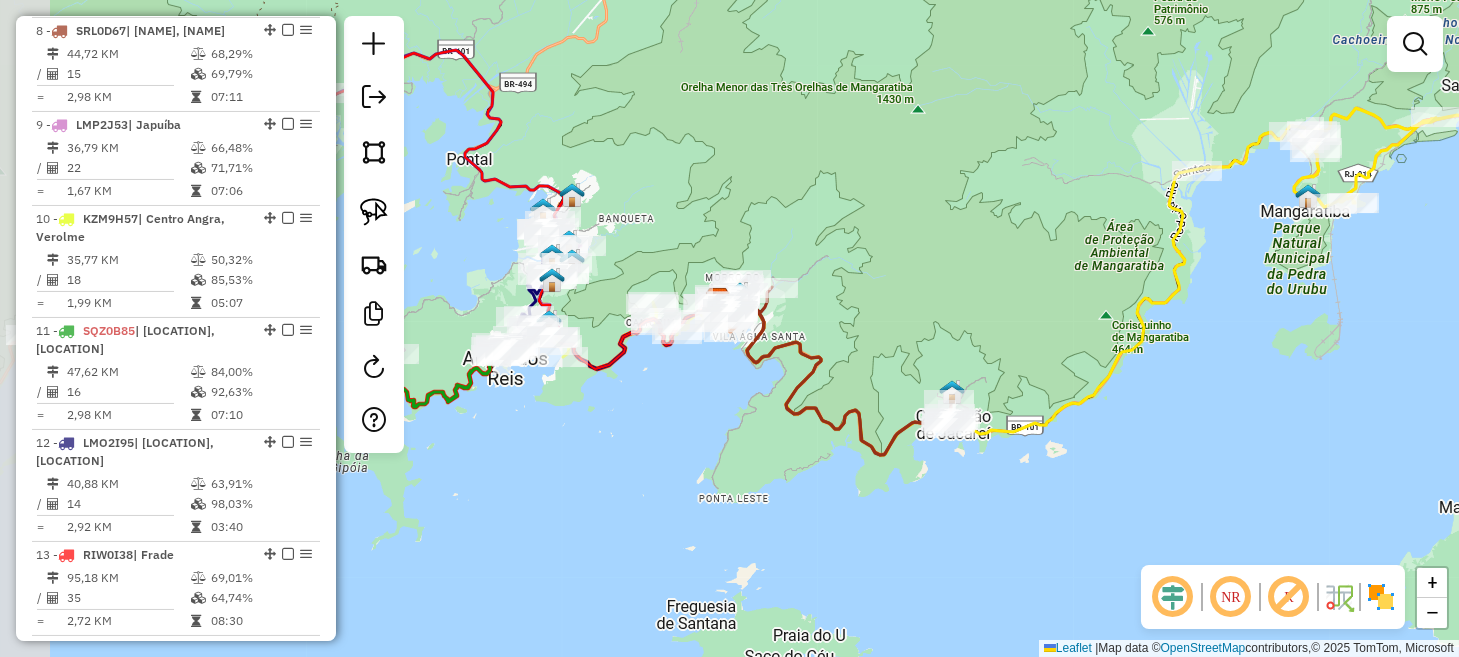 drag, startPoint x: 544, startPoint y: 262, endPoint x: 942, endPoint y: 200, distance: 402.8002 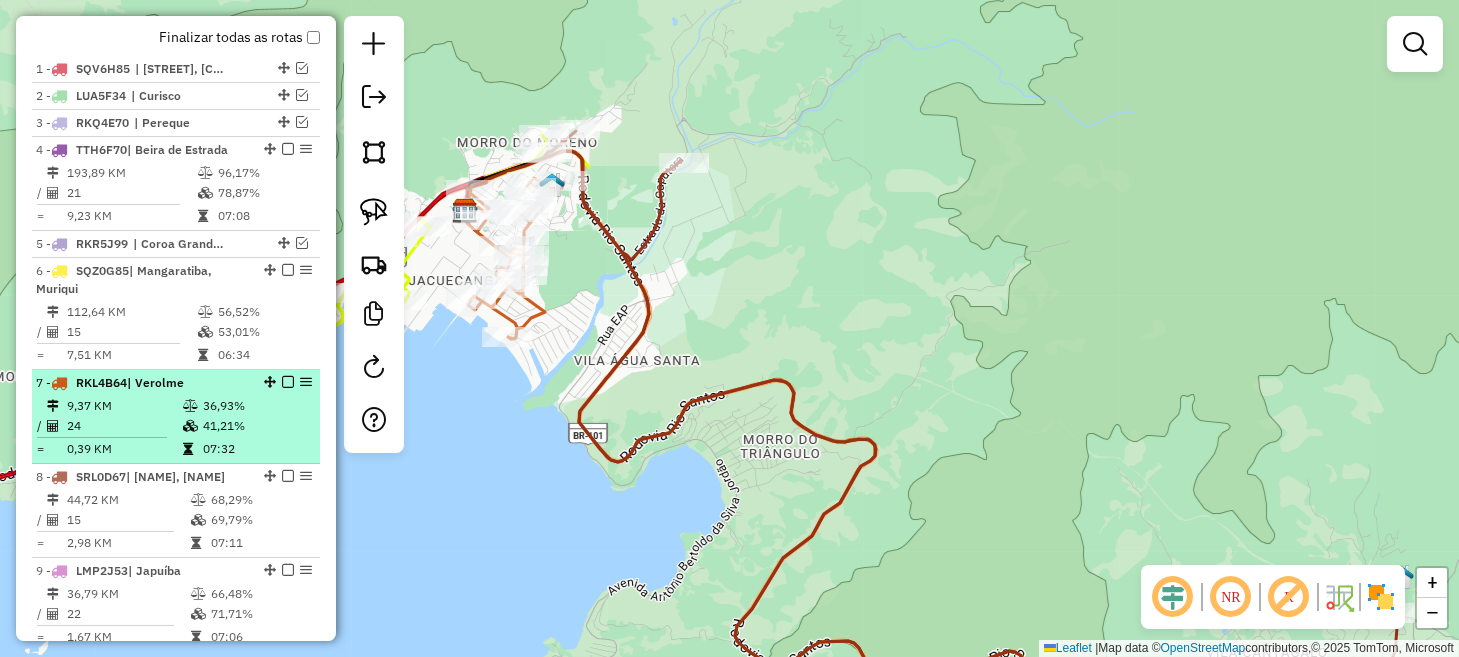 scroll, scrollTop: 780, scrollLeft: 0, axis: vertical 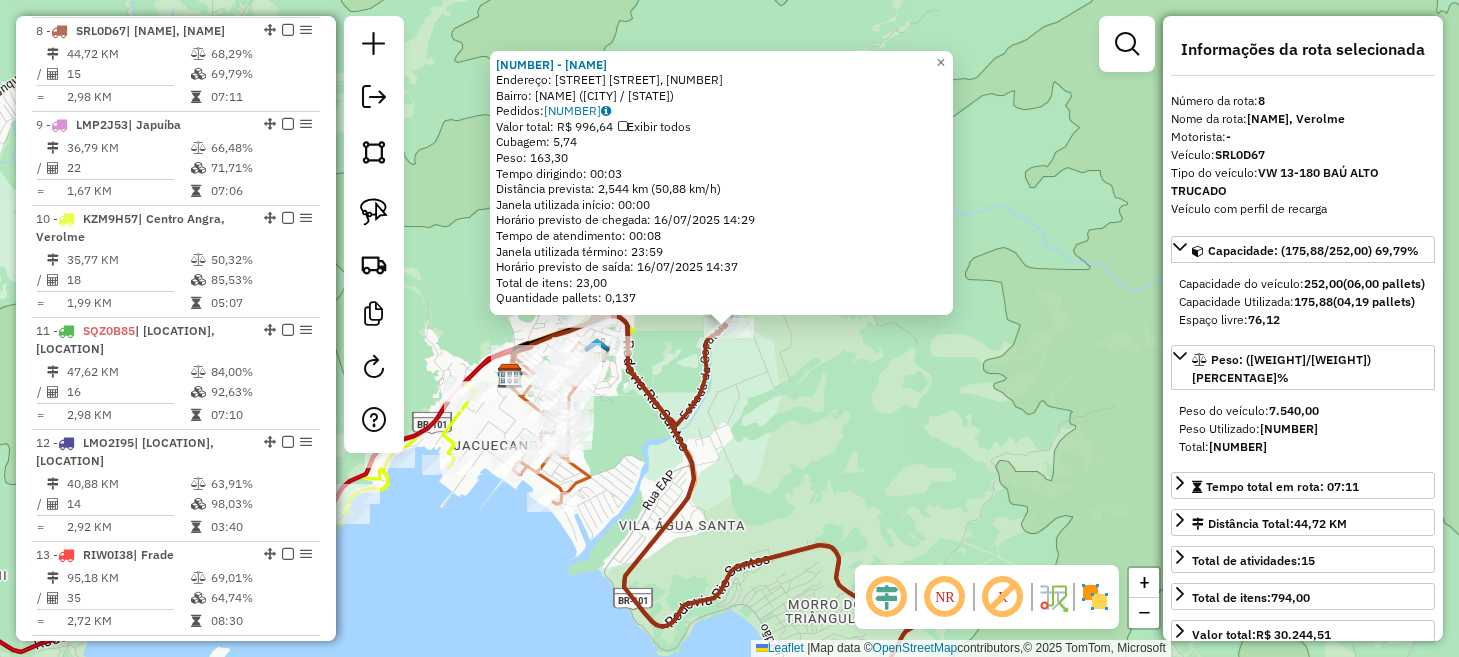 click on "11211 - valdirez gregorio  Endereço: Estrada da Caputera, 1098   Bairro: Morro do Moreno (Angra dos Reis / RJ)   Pedidos:  15853194   Valor total: R$ 996,64   Exibir todos   Cubagem: 5,74  Peso: 163,30  Tempo dirigindo: 00:03   Distância prevista: 2,544 km (50,88 km/h)   Janela utilizada início: 00:00   Horário previsto de chegada: 16/07/2025 14:29   Tempo de atendimento: 00:08   Janela utilizada término: 23:59   Horário previsto de saída: 16/07/2025 14:37   Total de itens: 23,00   Quantidade pallets: 0,137  × Janela de atendimento Grade de atendimento Capacidade Transportadoras Veículos Cliente Pedidos  Rotas Selecione os dias de semana para filtrar as janelas de atendimento  Seg   Ter   Qua   Qui   Sex   Sáb   Dom  Informe o período da janela de atendimento: De: Até:  Filtrar exatamente a janela do cliente  Considerar janela de atendimento padrão  Selecione os dias de semana para filtrar as grades de atendimento  Seg   Ter   Qua   Qui   Sex   Sáb   Dom   Peso mínimo:   Peso máximo:   De:  +" 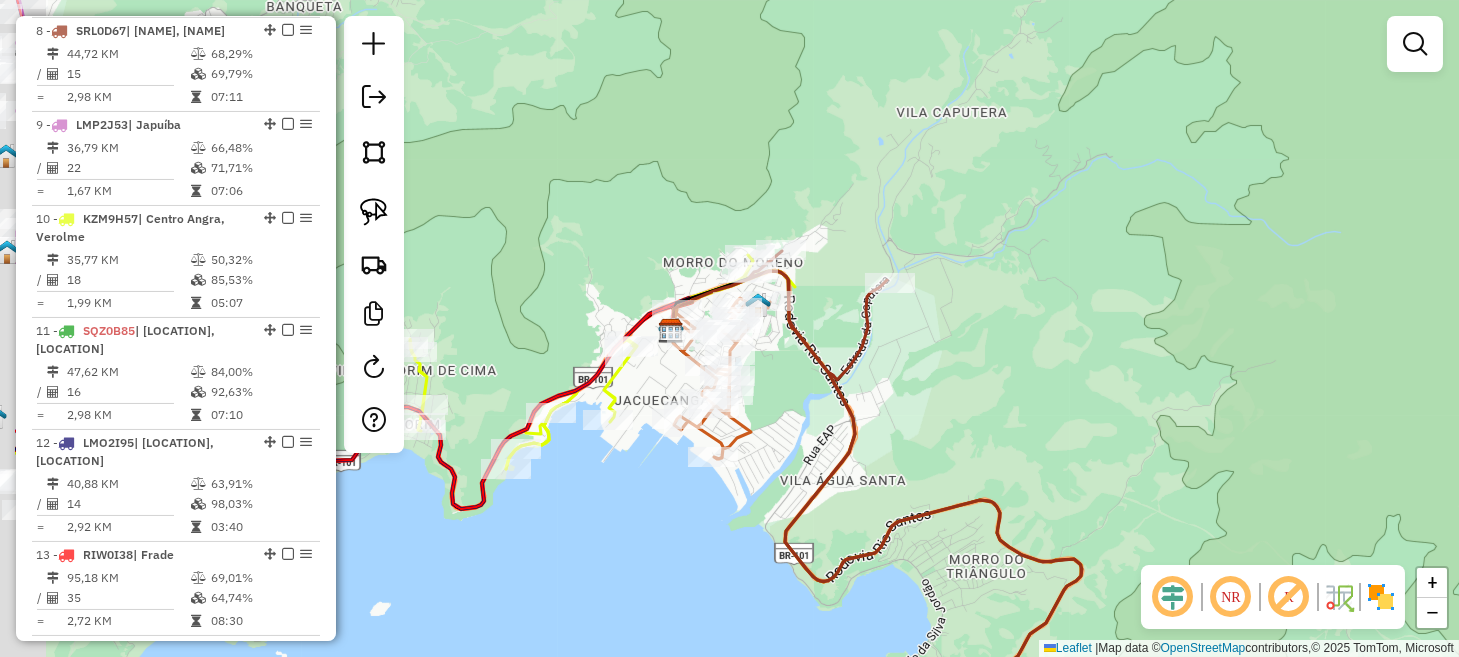 drag, startPoint x: 736, startPoint y: 464, endPoint x: 1014, endPoint y: 386, distance: 288.73517 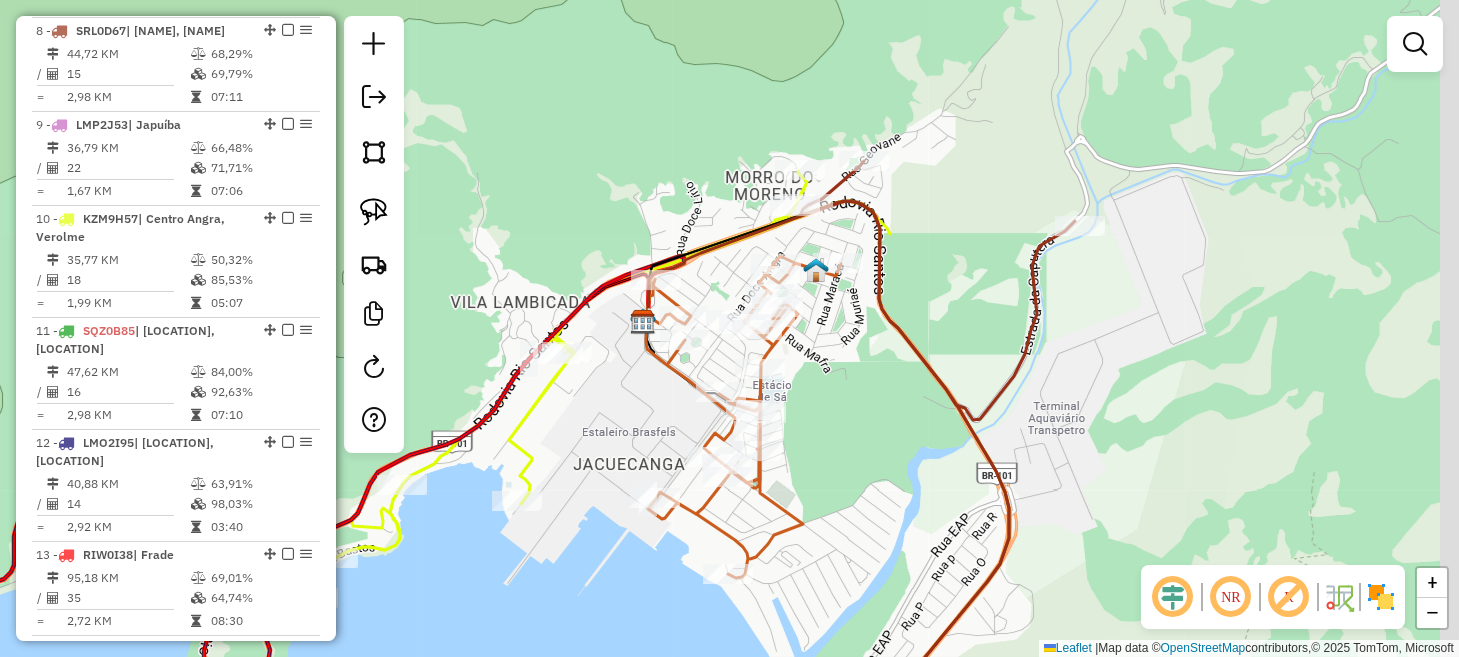 drag, startPoint x: 976, startPoint y: 284, endPoint x: 800, endPoint y: 383, distance: 201.93315 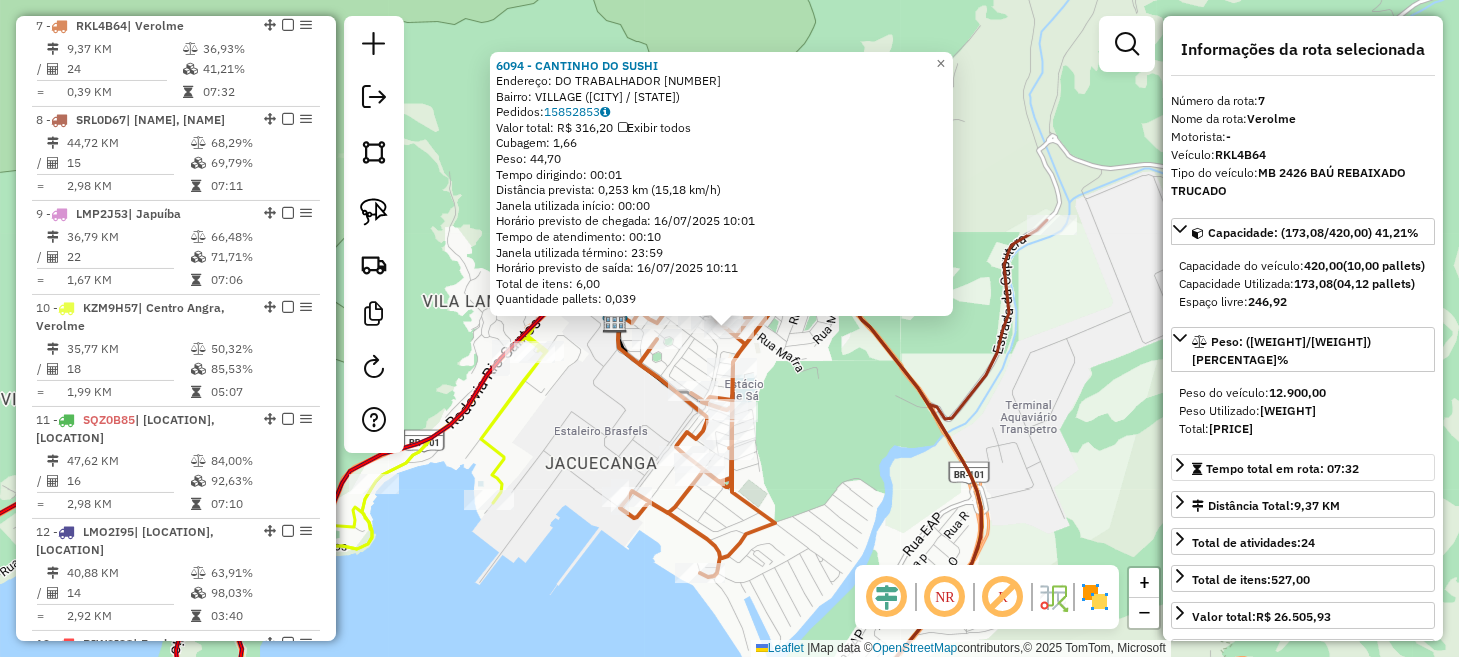 scroll, scrollTop: 1085, scrollLeft: 0, axis: vertical 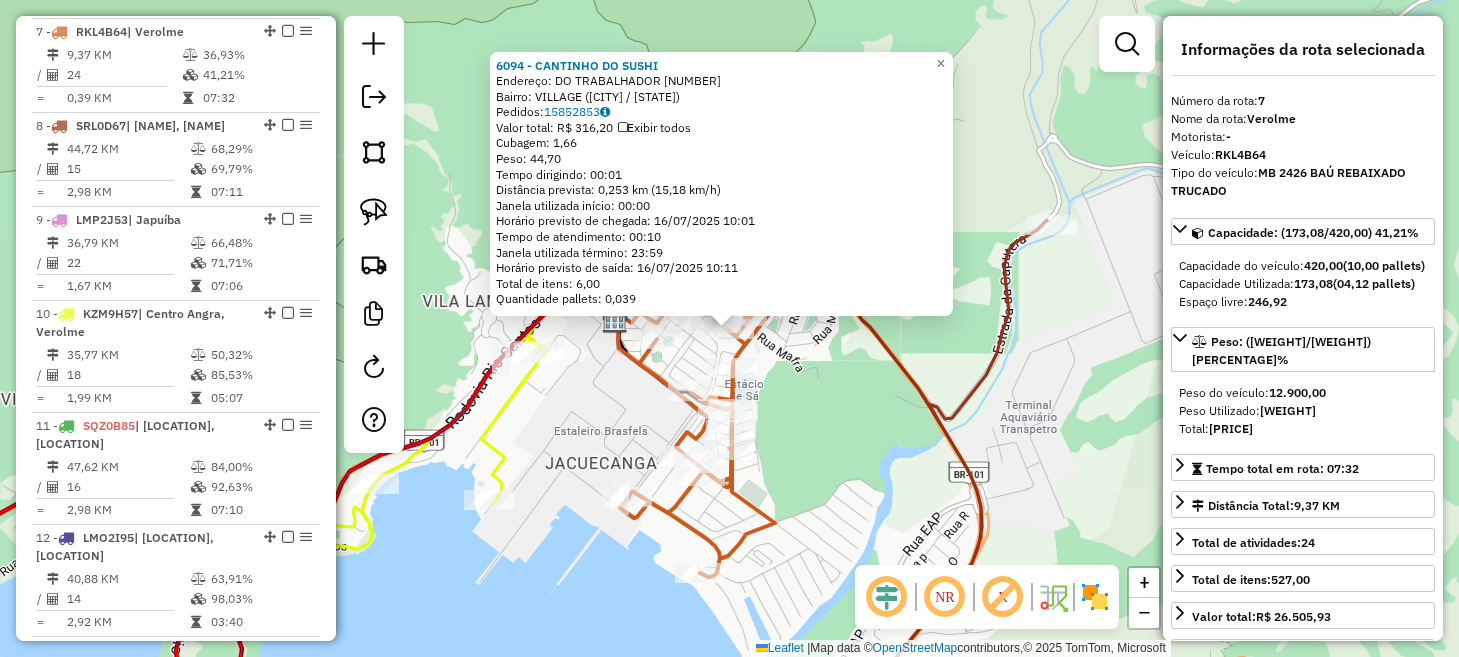 click on "6094 - CANTINHO DO SUSHI  Endereço:  DO TRABALHADOR 23   Bairro: VILLAGE (ANGRA DOS REIS / RJ)   Pedidos:  15852853   Valor total: R$ 316,20   Exibir todos   Cubagem: 1,66  Peso: 44,70  Tempo dirigindo: 00:01   Distância prevista: 0,253 km (15,18 km/h)   Janela utilizada início: 00:00   Horário previsto de chegada: 16/07/2025 10:01   Tempo de atendimento: 00:10   Janela utilizada término: 23:59   Horário previsto de saída: 16/07/2025 10:11   Total de itens: 6,00   Quantidade pallets: 0,039  × Janela de atendimento Grade de atendimento Capacidade Transportadoras Veículos Cliente Pedidos  Rotas Selecione os dias de semana para filtrar as janelas de atendimento  Seg   Ter   Qua   Qui   Sex   Sáb   Dom  Informe o período da janela de atendimento: De: Até:  Filtrar exatamente a janela do cliente  Considerar janela de atendimento padrão  Selecione os dias de semana para filtrar as grades de atendimento  Seg   Ter   Qua   Qui   Sex   Sáb   Dom   Considerar clientes sem dia de atendimento cadastrado De:" 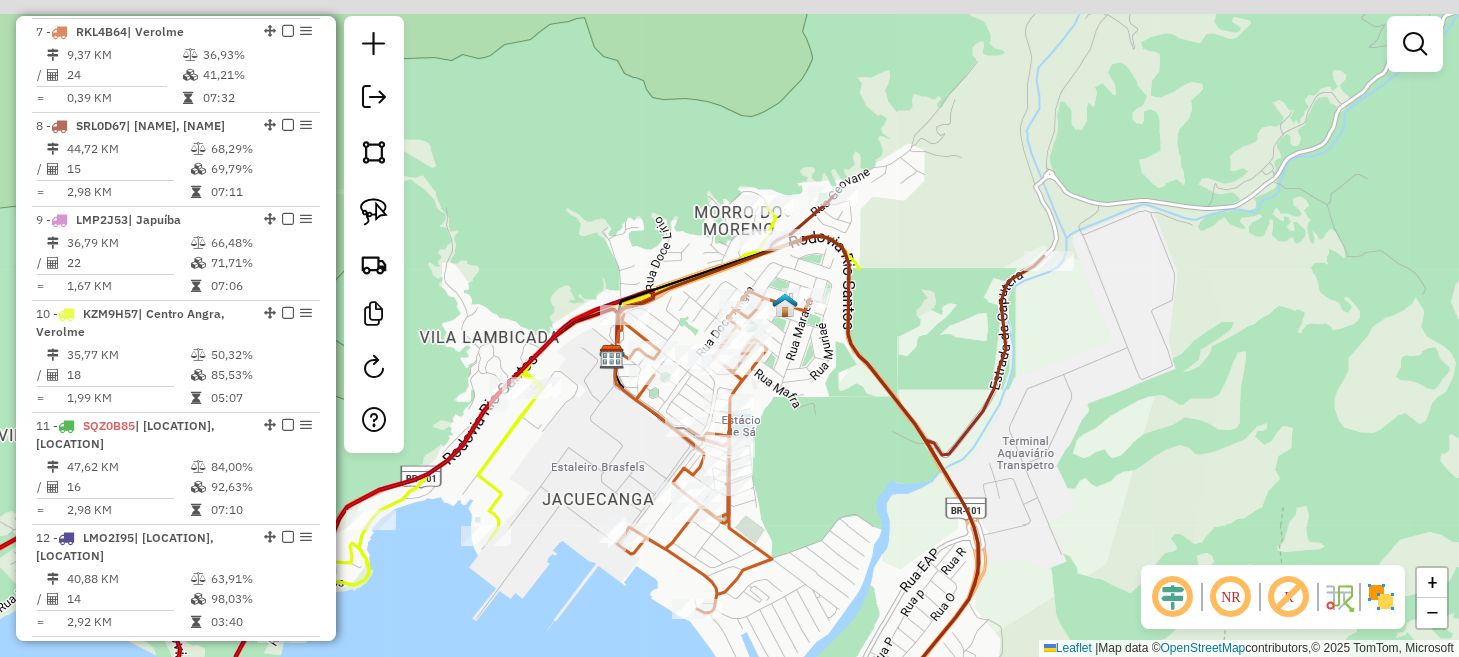 click on "Janela de atendimento Grade de atendimento Capacidade Transportadoras Veículos Cliente Pedidos  Rotas Selecione os dias de semana para filtrar as janelas de atendimento  Seg   Ter   Qua   Qui   Sex   Sáb   Dom  Informe o período da janela de atendimento: De: Até:  Filtrar exatamente a janela do cliente  Considerar janela de atendimento padrão  Selecione os dias de semana para filtrar as grades de atendimento  Seg   Ter   Qua   Qui   Sex   Sáb   Dom   Considerar clientes sem dia de atendimento cadastrado  Clientes fora do dia de atendimento selecionado Filtrar as atividades entre os valores definidos abaixo:  Peso mínimo:   Peso máximo:   Cubagem mínima:   Cubagem máxima:   De:   Até:  Filtrar as atividades entre o tempo de atendimento definido abaixo:  De:   Até:   Considerar capacidade total dos clientes não roteirizados Transportadora: Selecione um ou mais itens Tipo de veículo: Selecione um ou mais itens Veículo: Selecione um ou mais itens Motorista: Selecione um ou mais itens Nome: Rótulo:" 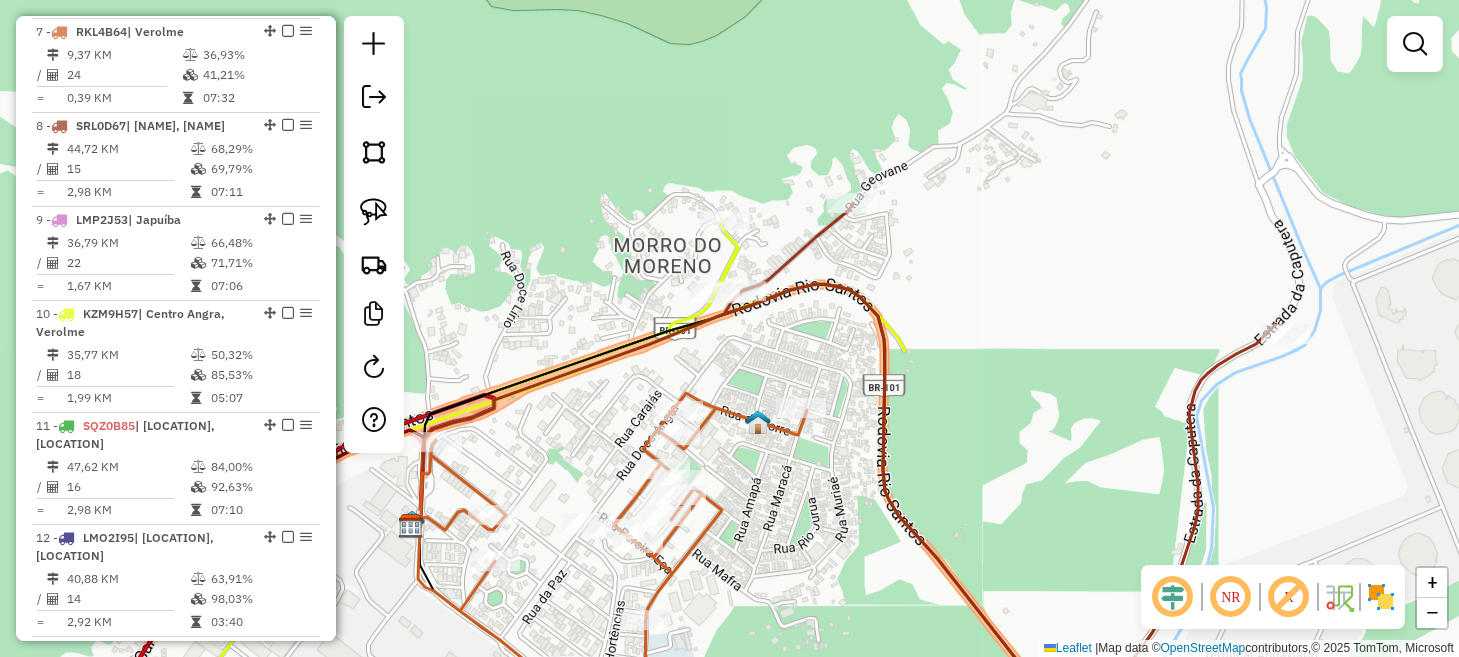 drag, startPoint x: 787, startPoint y: 307, endPoint x: 757, endPoint y: 359, distance: 60.033325 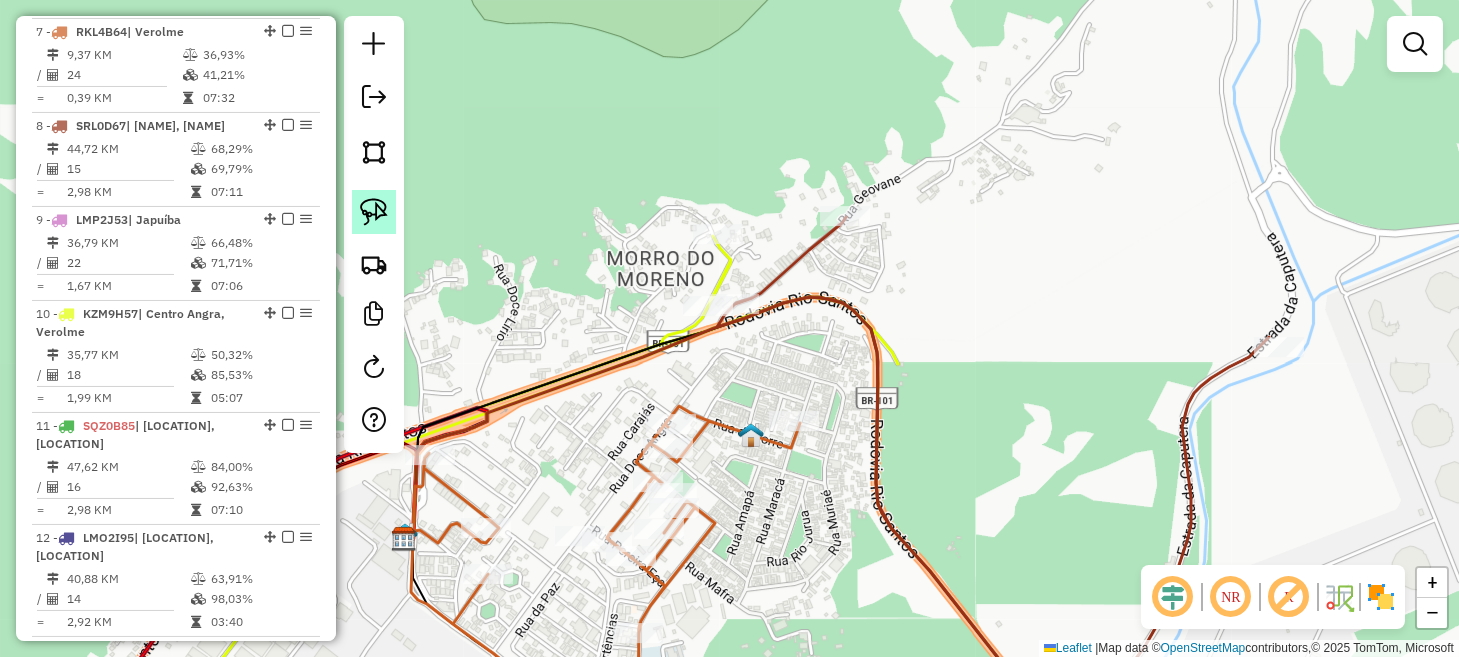 click 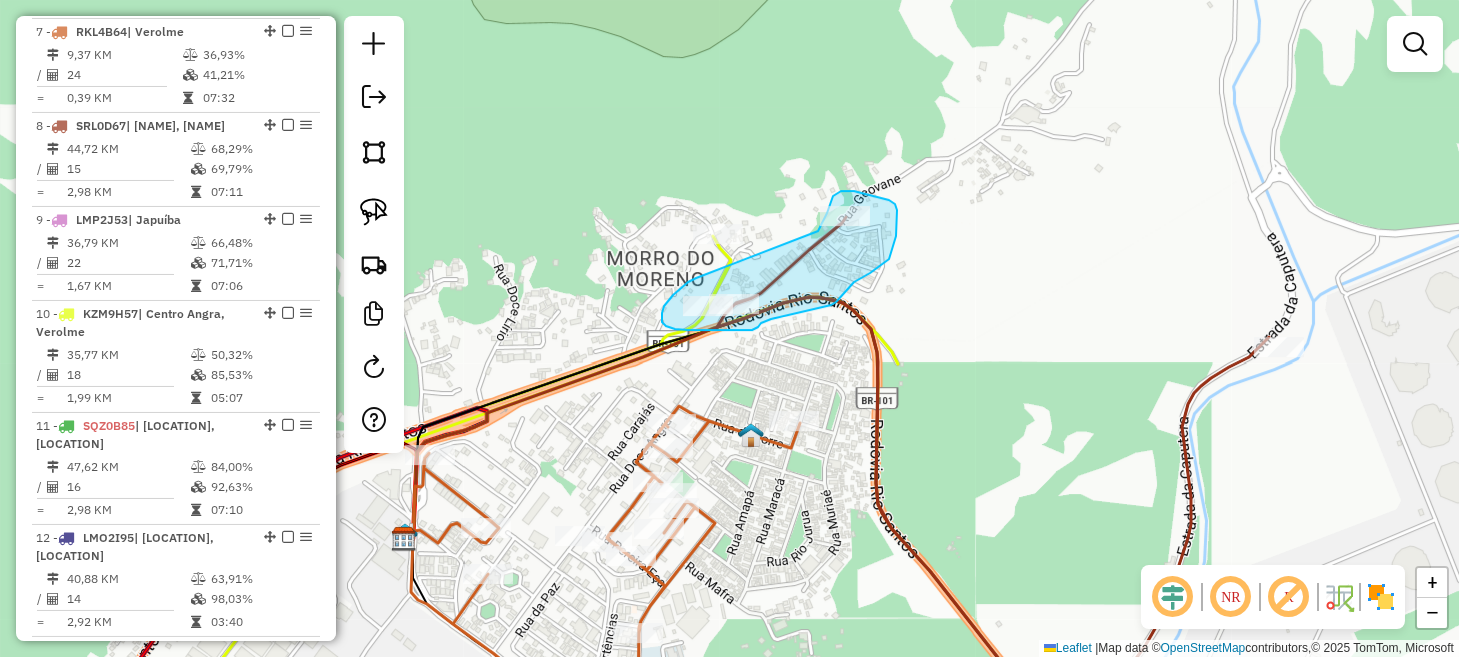 drag, startPoint x: 696, startPoint y: 278, endPoint x: 817, endPoint y: 234, distance: 128.7517 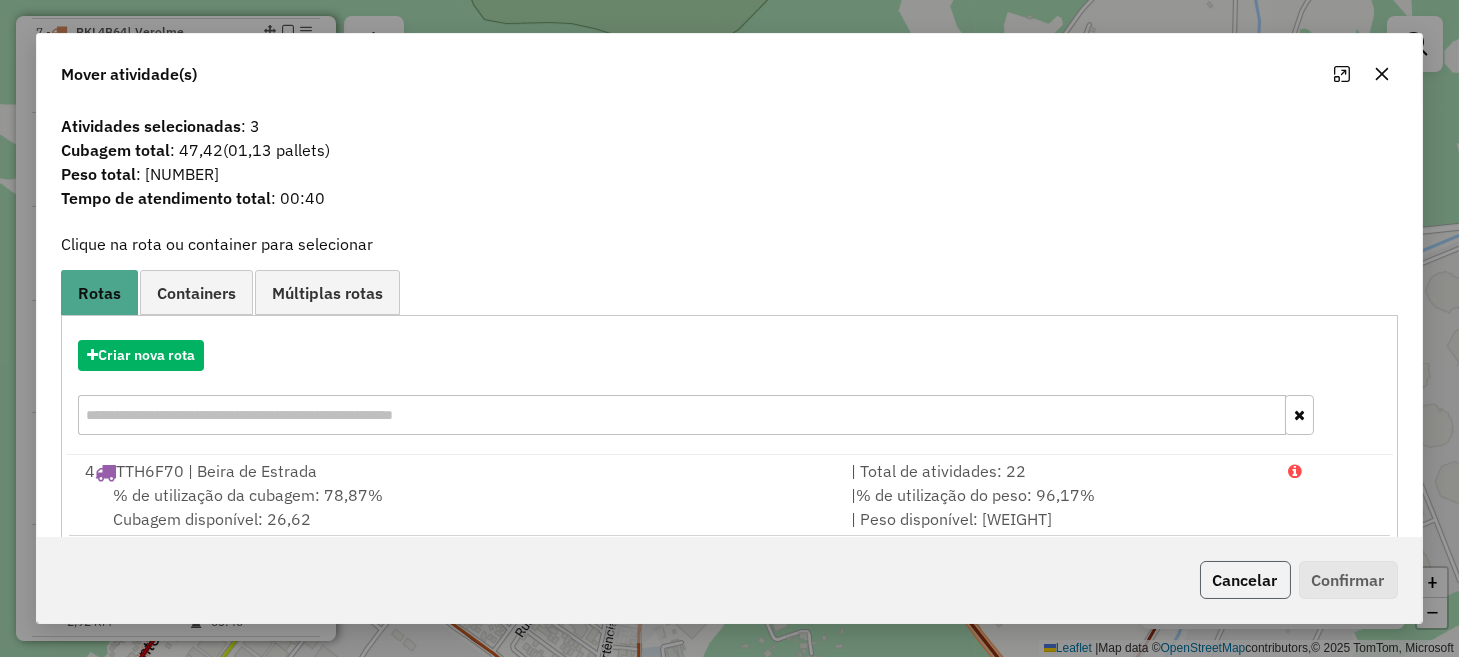 click on "Cancelar" 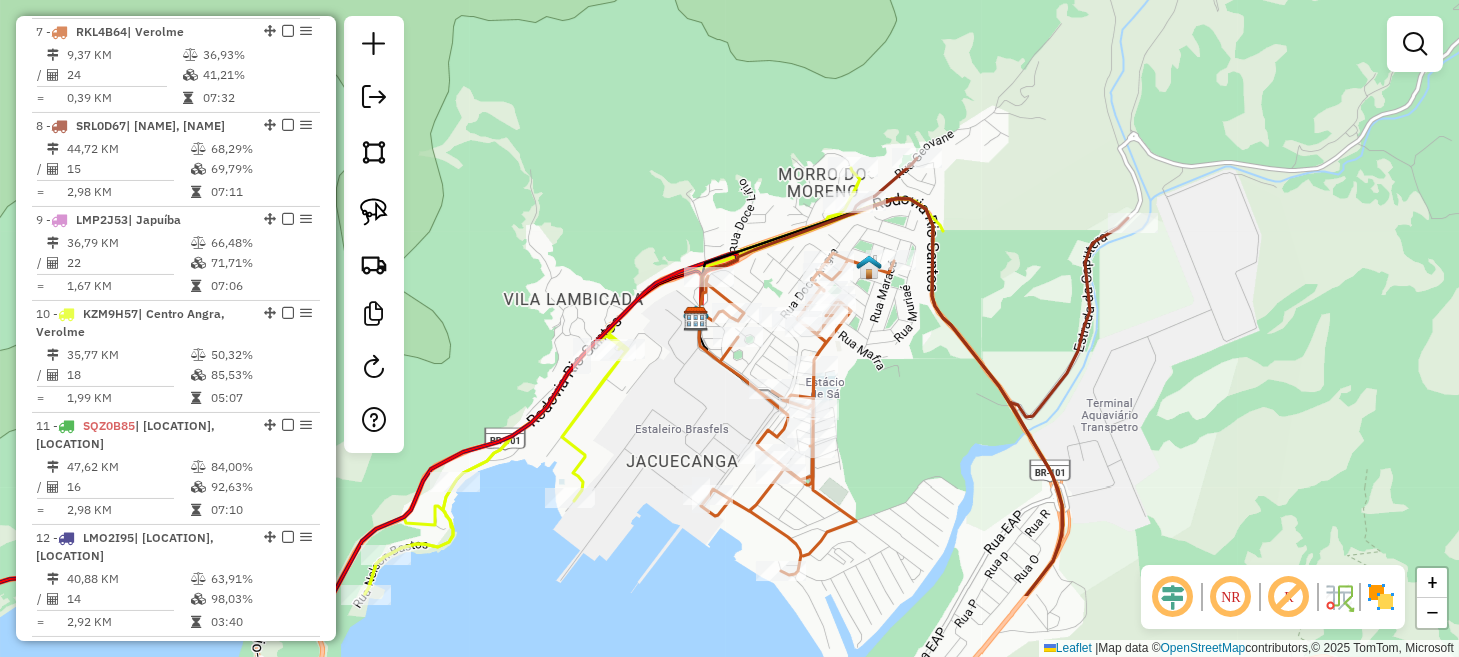 drag, startPoint x: 796, startPoint y: 493, endPoint x: 914, endPoint y: 365, distance: 174.09193 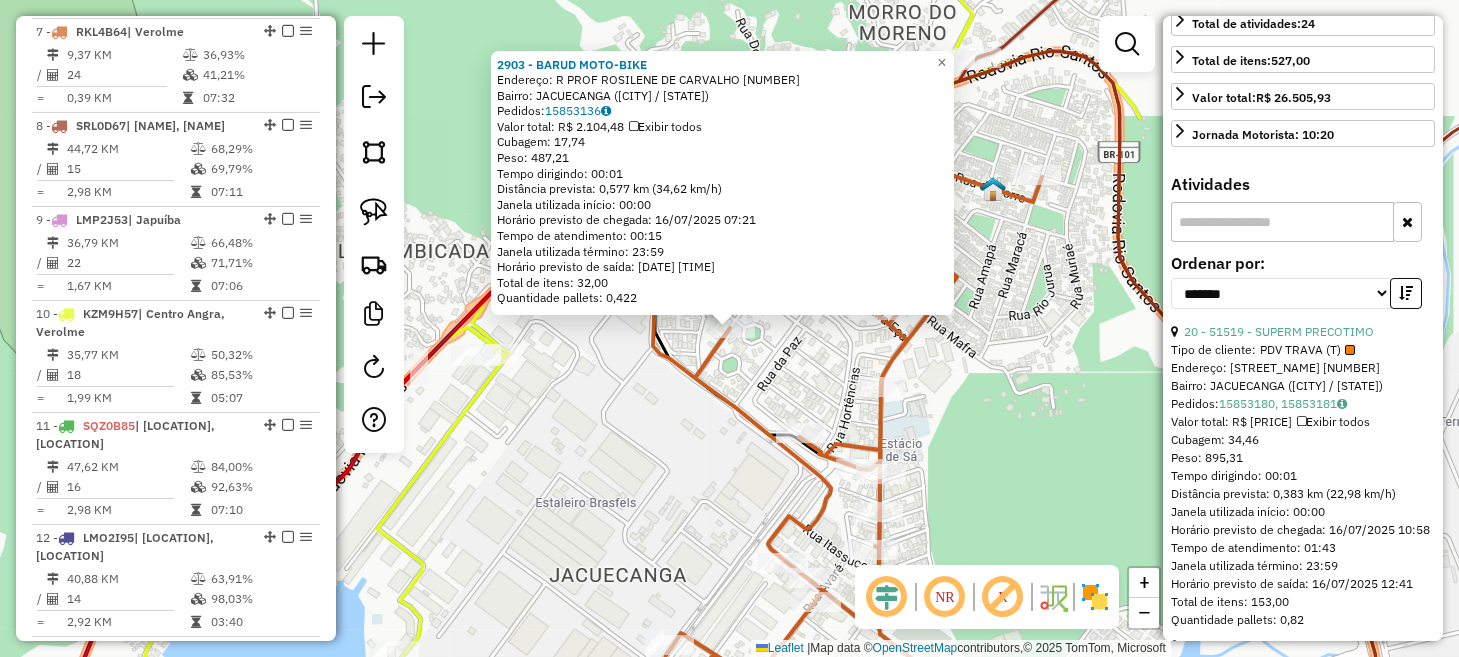 scroll, scrollTop: 600, scrollLeft: 0, axis: vertical 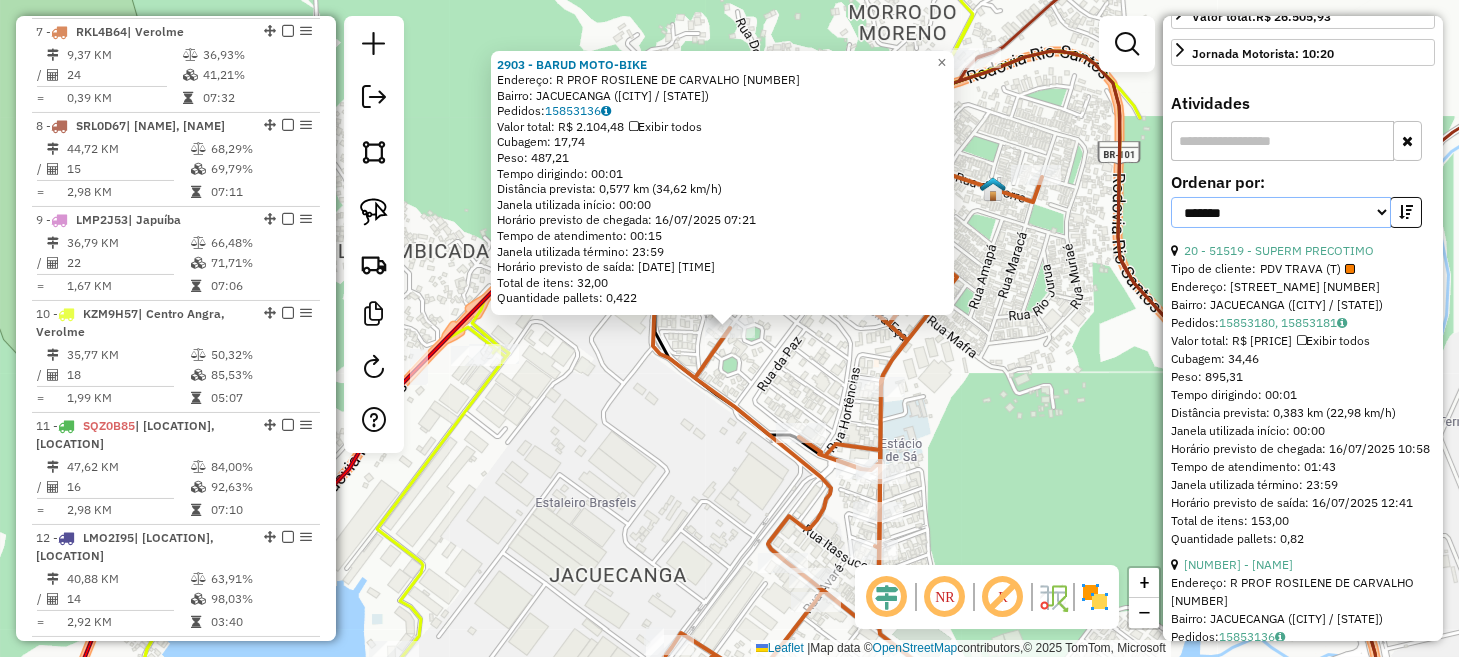 click on "**********" at bounding box center [1281, 212] 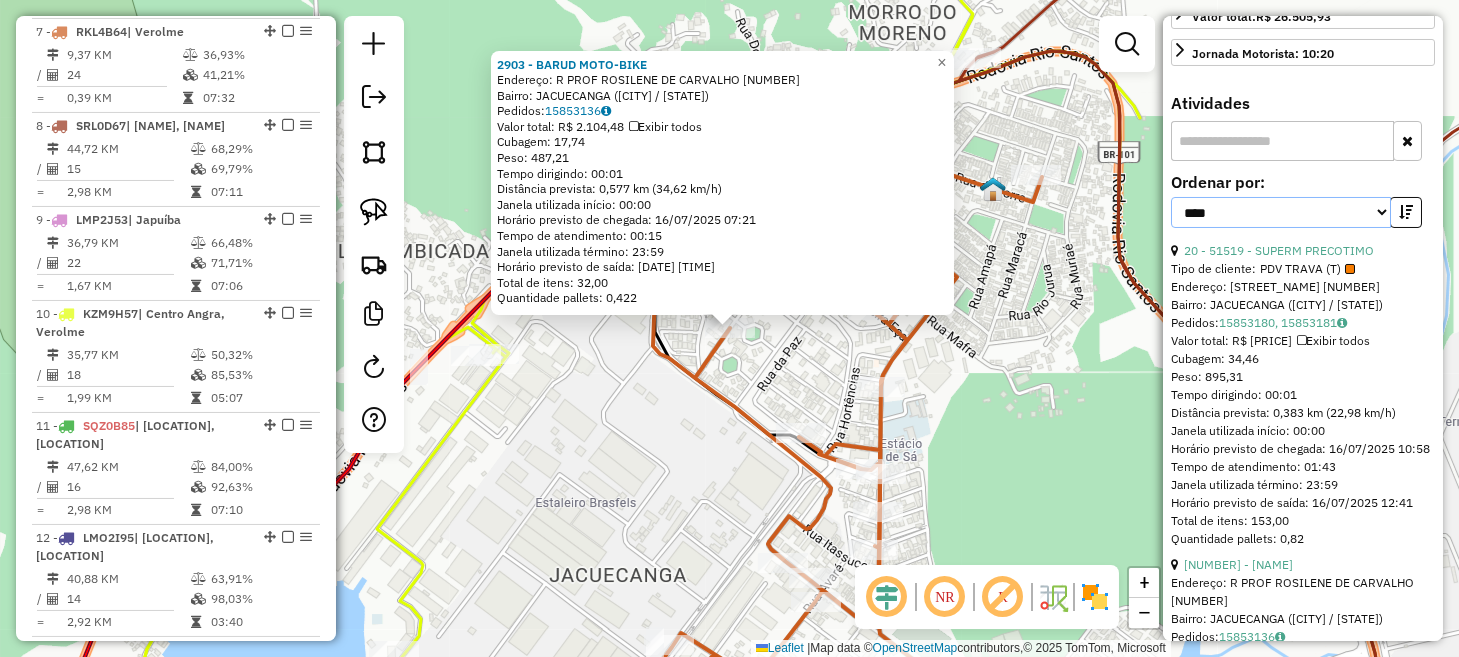 click on "**********" at bounding box center (1281, 212) 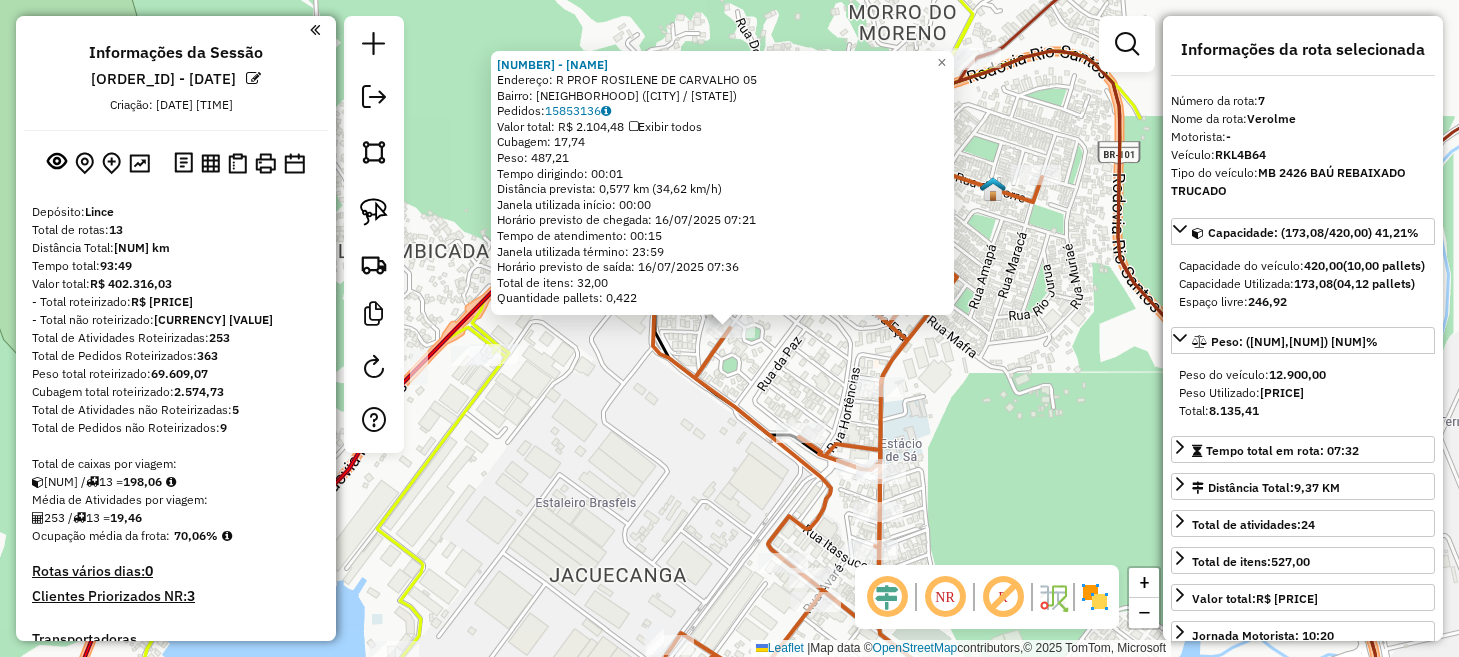 select on "*********" 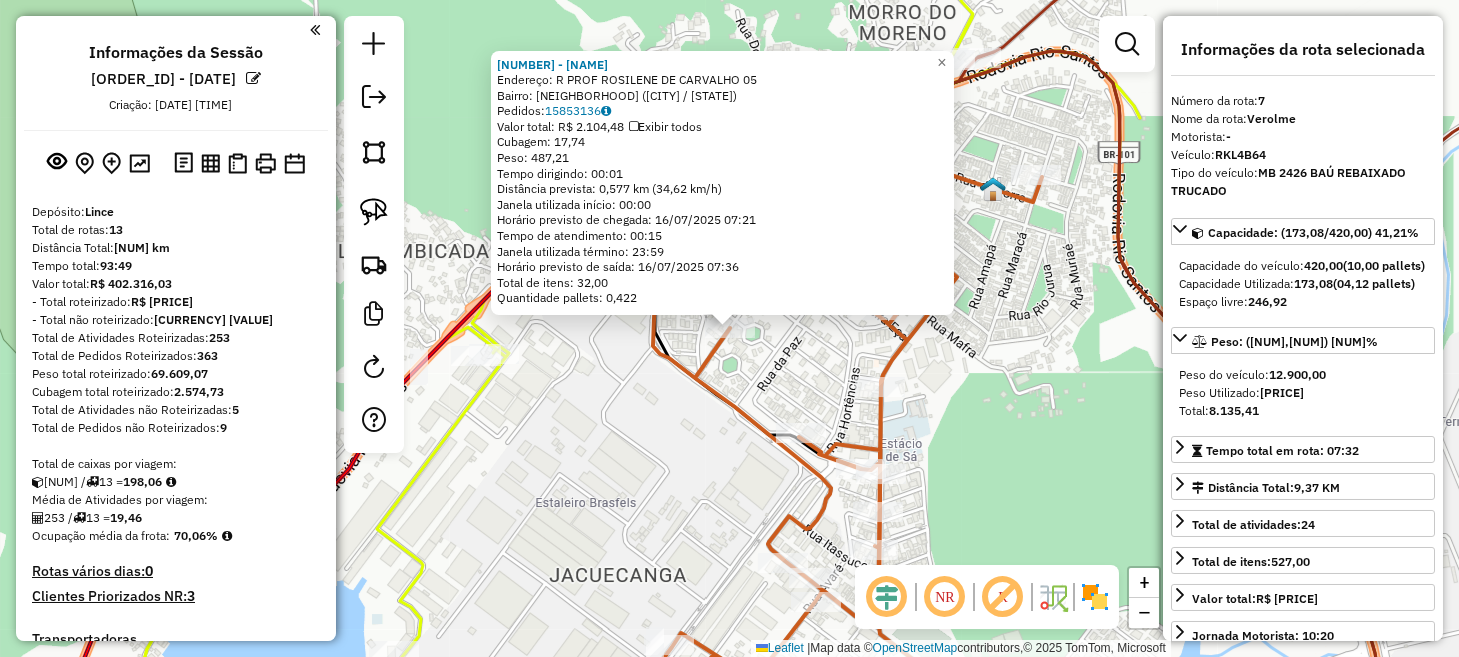 scroll, scrollTop: 1085, scrollLeft: 0, axis: vertical 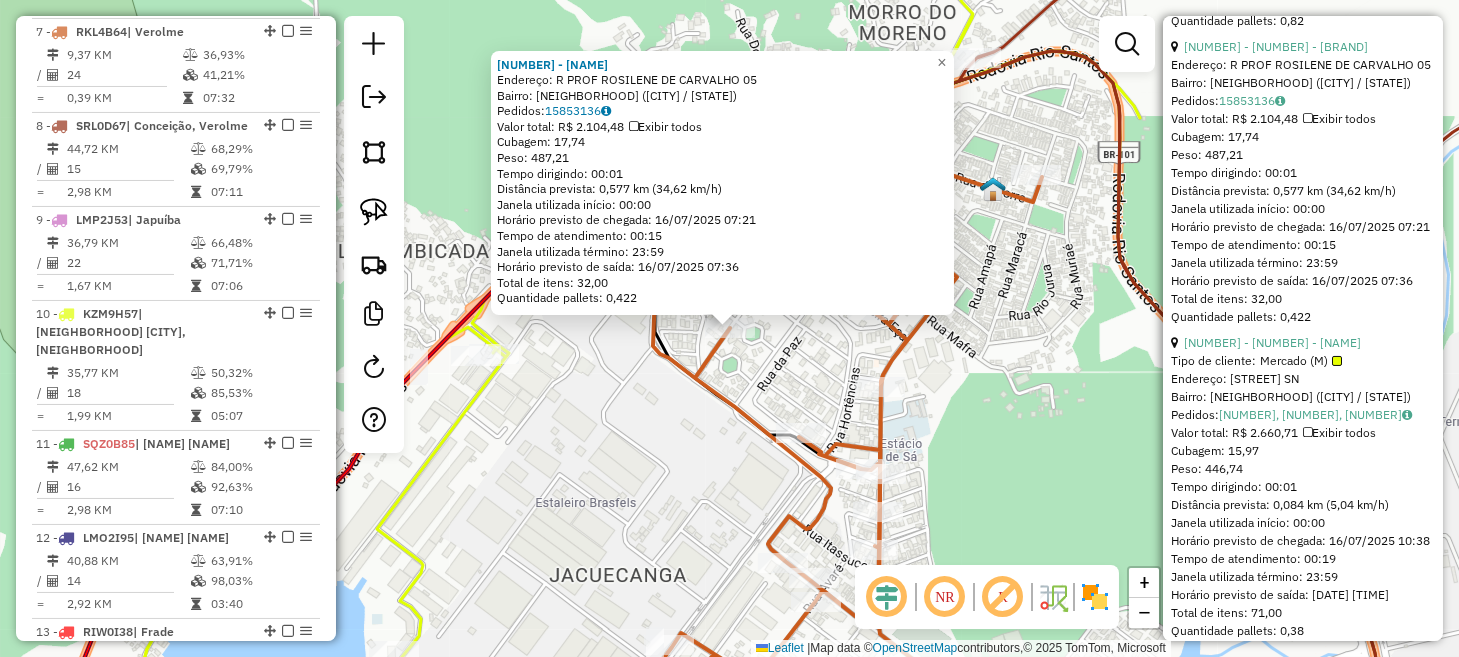 drag, startPoint x: 1001, startPoint y: 424, endPoint x: 1016, endPoint y: 430, distance: 16.155495 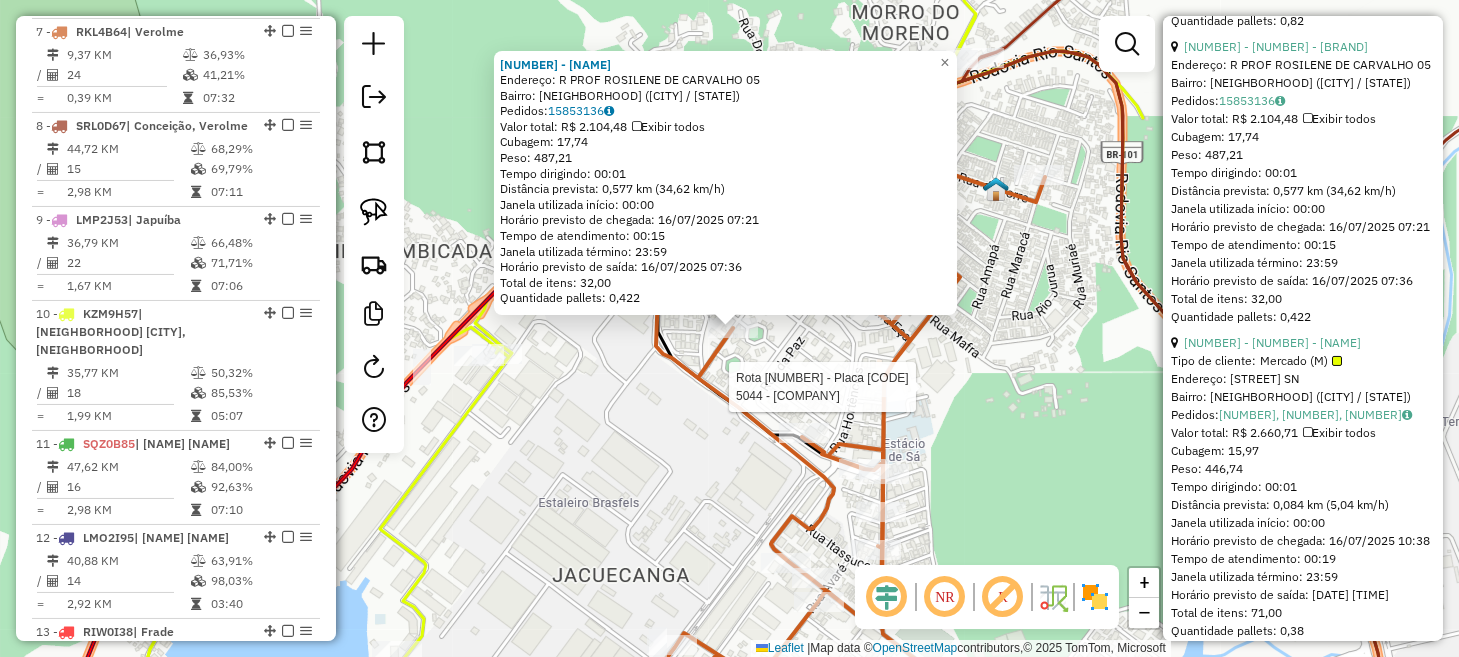 click on "Rota 7 - Placa RKL4B64  5044 - MINANGRA DIST. 2903 - BARUD MOTO-BIKE  Endereço: R   PROF ROSILENE DE CARVALHO     05   Bairro: JACUECANGA (ANGRA DOS REIS / RJ)   Pedidos:  15853136   Valor total: R$ 2.104,48   Exibir todos   Cubagem: 17,74  Peso: 487,21  Tempo dirigindo: 00:01   Distância prevista: 0,577 km (34,62 km/h)   Janela utilizada início: 00:00   Horário previsto de chegada: 16/07/2025 07:21   Tempo de atendimento: 00:15   Janela utilizada término: 23:59   Horário previsto de saída: 16/07/2025 07:36   Total de itens: 32,00   Quantidade pallets: 0,422  × Janela de atendimento Grade de atendimento Capacidade Transportadoras Veículos Cliente Pedidos  Rotas Selecione os dias de semana para filtrar as janelas de atendimento  Seg   Ter   Qua   Qui   Sex   Sáb   Dom  Informe o período da janela de atendimento: De: Até:  Filtrar exatamente a janela do cliente  Considerar janela de atendimento padrão  Selecione os dias de semana para filtrar as grades de atendimento  Seg   Ter   Qua   Qui   Sex  +" 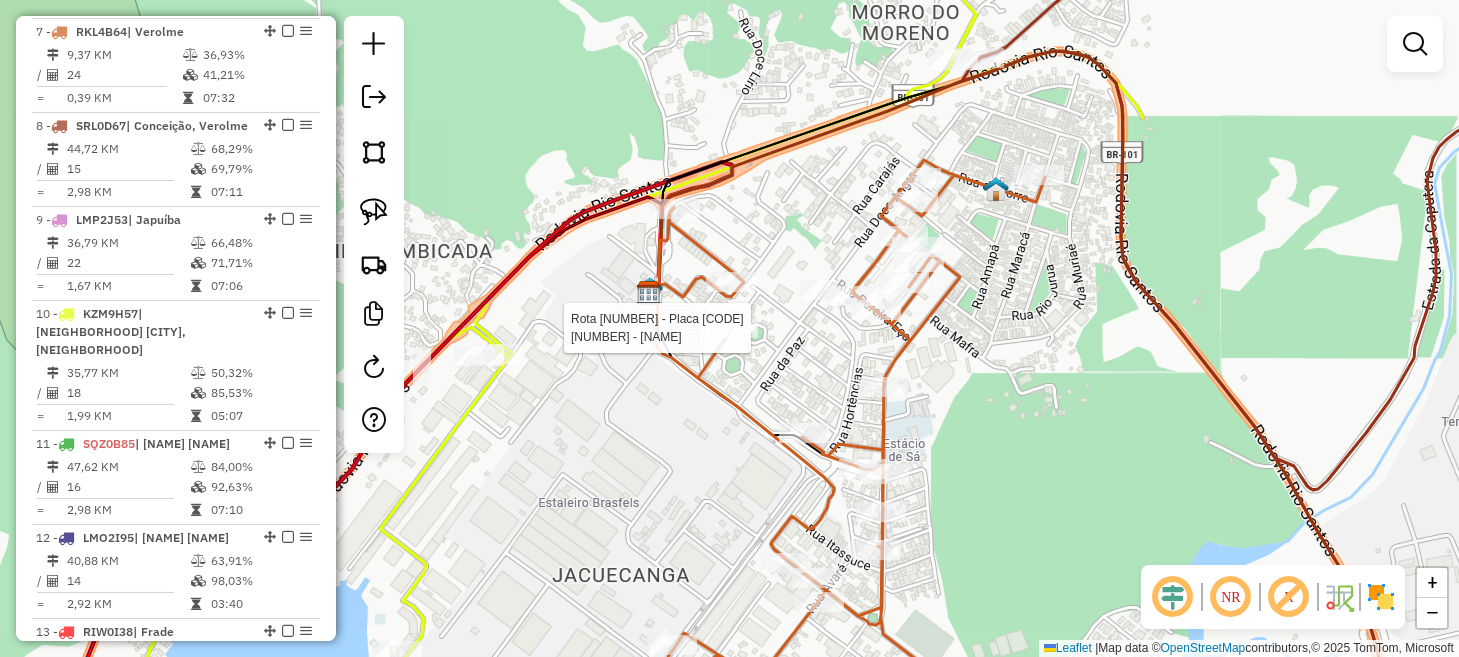 select on "*********" 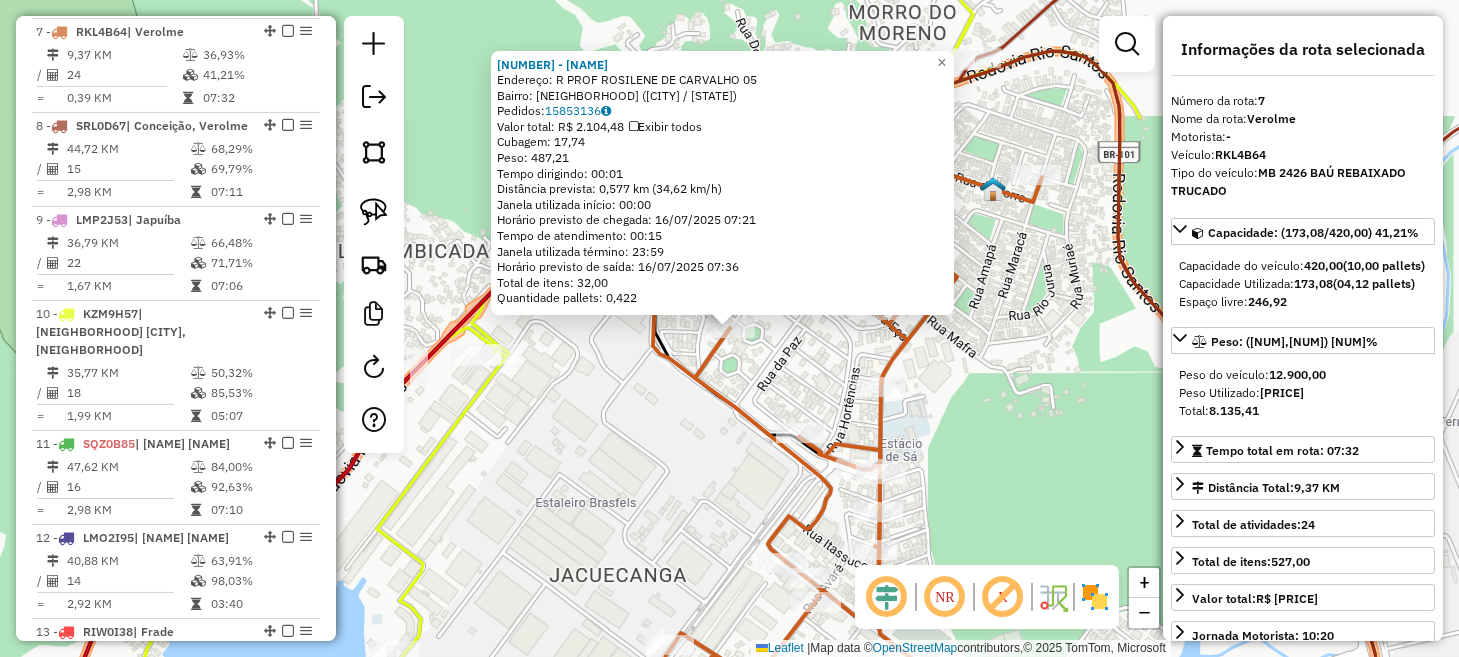click on "2903 - BARUD MOTO-BIKE  Endereço: R   PROF ROSILENE DE CARVALHO     05   Bairro: JACUECANGA (ANGRA DOS REIS / RJ)   Pedidos:  15853136   Valor total: R$ 2.104,48   Exibir todos   Cubagem: 17,74  Peso: 487,21  Tempo dirigindo: 00:01   Distância prevista: 0,577 km (34,62 km/h)   Janela utilizada início: 00:00   Horário previsto de chegada: 16/07/2025 07:21   Tempo de atendimento: 00:15   Janela utilizada término: 23:59   Horário previsto de saída: 16/07/2025 07:36   Total de itens: 32,00   Quantidade pallets: 0,422  × Janela de atendimento Grade de atendimento Capacidade Transportadoras Veículos Cliente Pedidos  Rotas Selecione os dias de semana para filtrar as janelas de atendimento  Seg   Ter   Qua   Qui   Sex   Sáb   Dom  Informe o período da janela de atendimento: De: Até:  Filtrar exatamente a janela do cliente  Considerar janela de atendimento padrão  Selecione os dias de semana para filtrar as grades de atendimento  Seg   Ter   Qua   Qui   Sex   Sáb   Dom   Peso mínimo:   Peso máximo:  +" 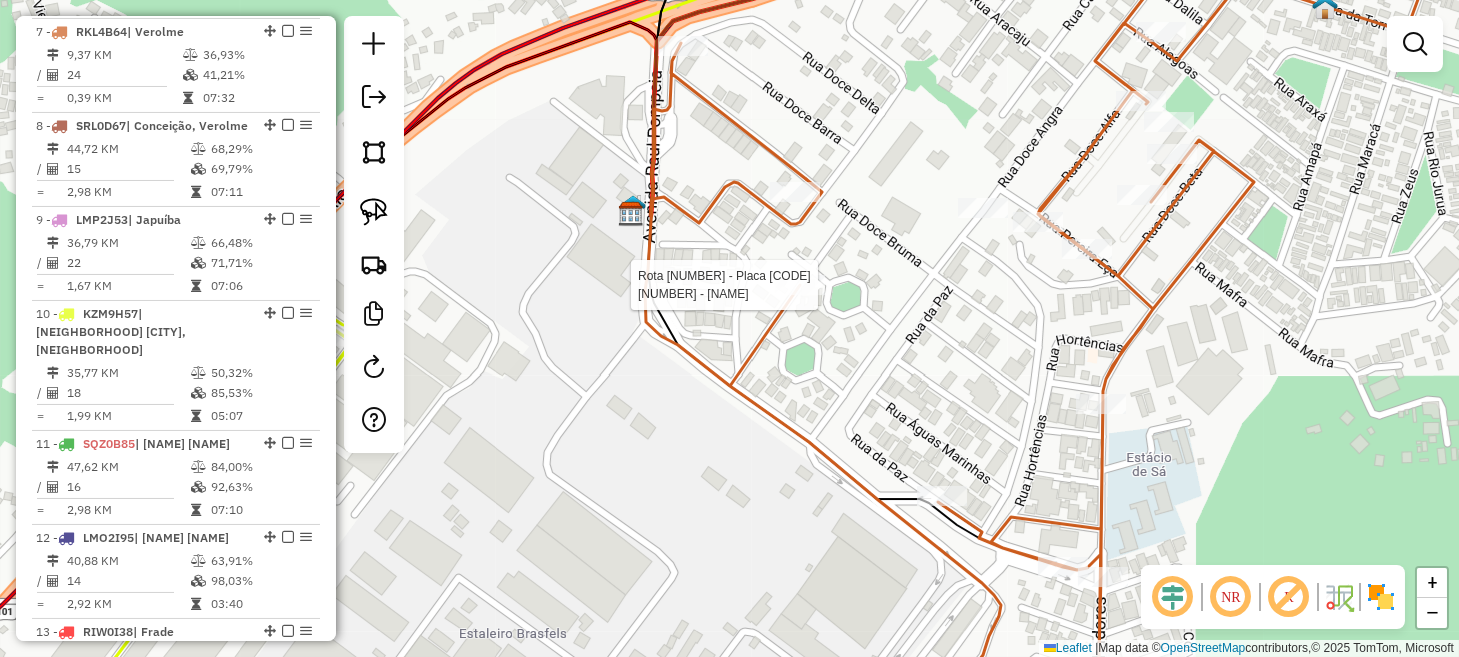 select on "*********" 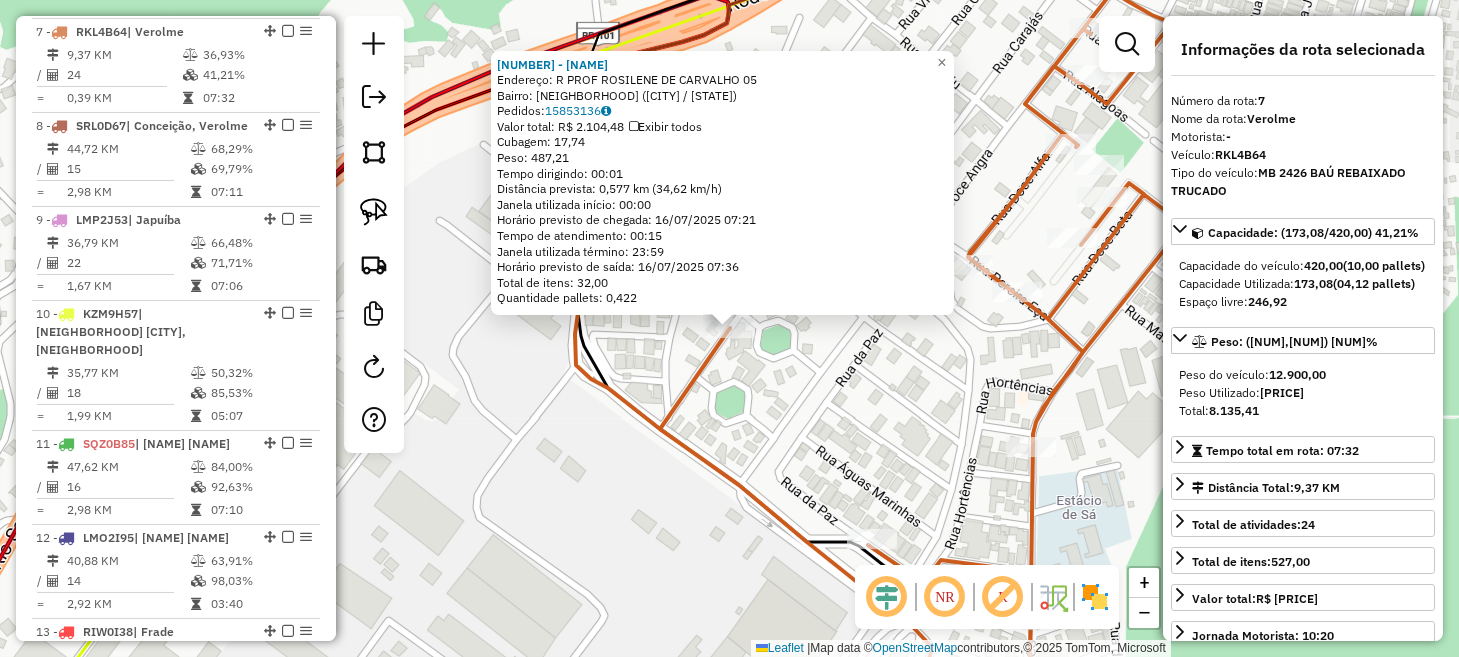 click on "2903 - BARUD MOTO-BIKE  Endereço: R   PROF ROSILENE DE CARVALHO     05   Bairro: JACUECANGA (ANGRA DOS REIS / RJ)   Pedidos:  15853136   Valor total: R$ 2.104,48   Exibir todos   Cubagem: 17,74  Peso: 487,21  Tempo dirigindo: 00:01   Distância prevista: 0,577 km (34,62 km/h)   Janela utilizada início: 00:00   Horário previsto de chegada: 16/07/2025 07:21   Tempo de atendimento: 00:15   Janela utilizada término: 23:59   Horário previsto de saída: 16/07/2025 07:36   Total de itens: 32,00   Quantidade pallets: 0,422  × Janela de atendimento Grade de atendimento Capacidade Transportadoras Veículos Cliente Pedidos  Rotas Selecione os dias de semana para filtrar as janelas de atendimento  Seg   Ter   Qua   Qui   Sex   Sáb   Dom  Informe o período da janela de atendimento: De: Até:  Filtrar exatamente a janela do cliente  Considerar janela de atendimento padrão  Selecione os dias de semana para filtrar as grades de atendimento  Seg   Ter   Qua   Qui   Sex   Sáb   Dom   Peso mínimo:   Peso máximo:  +" 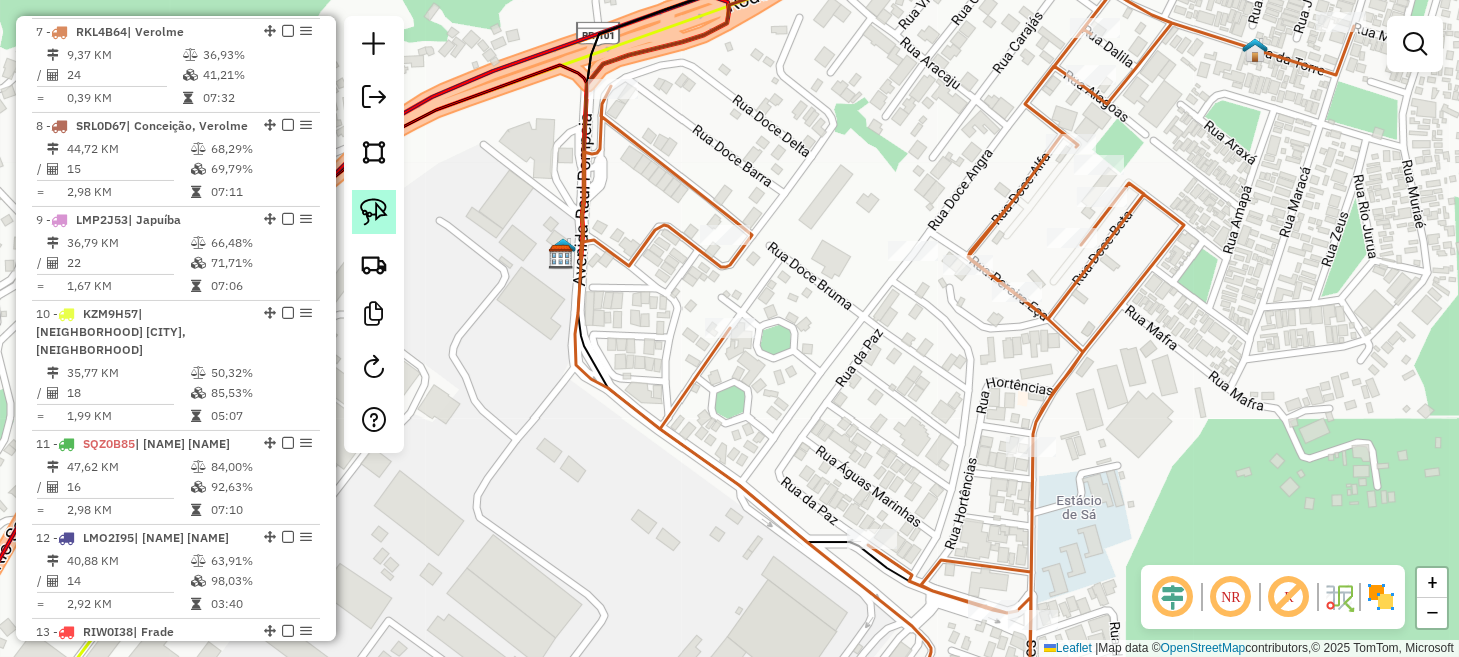 click 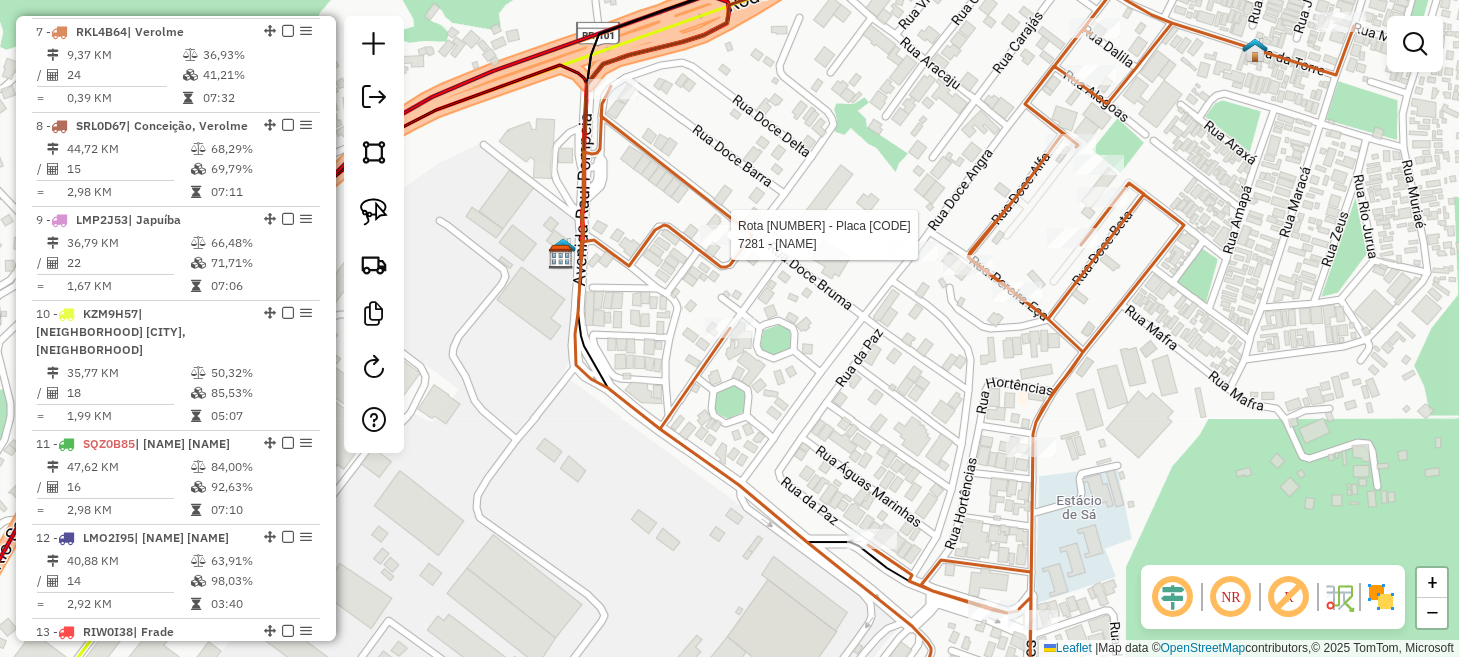 select on "*********" 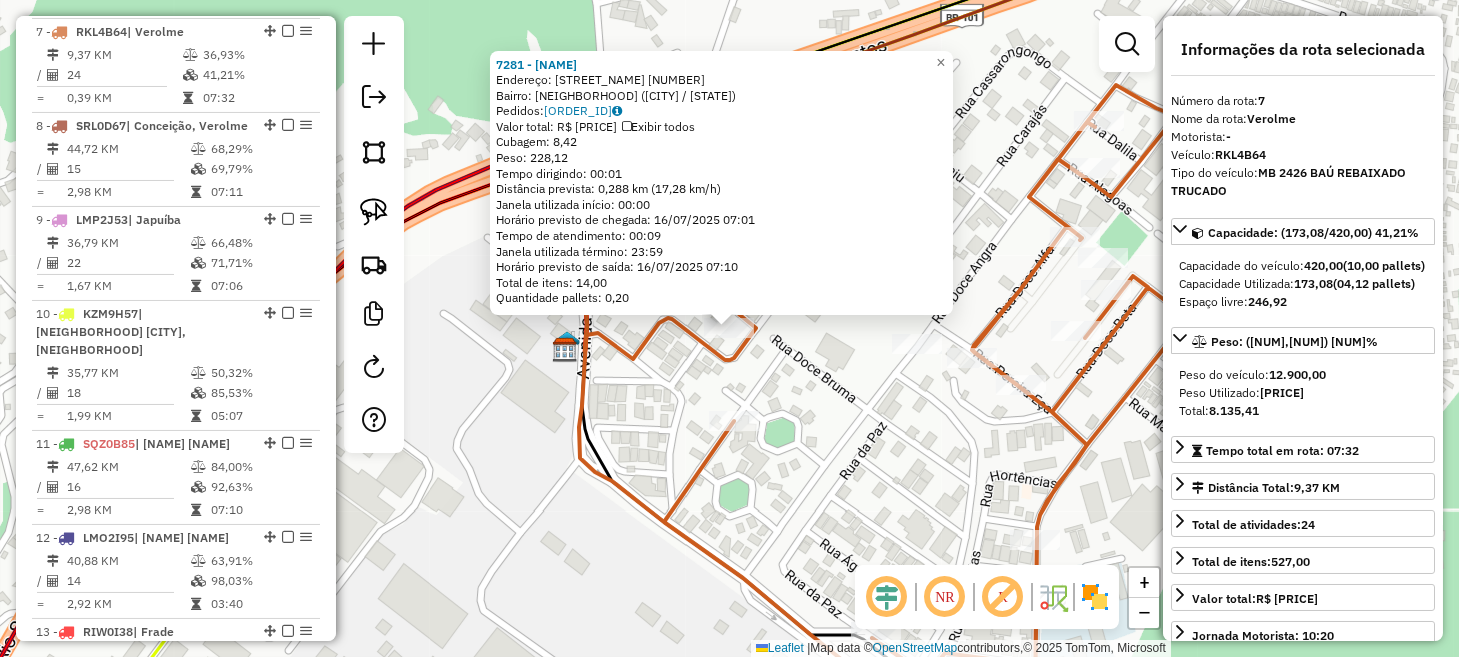 click on "7281 - ERICK ALVES DOS SANT  Endereço:  DOCE BRUMA 155   Bairro: BNH (ANGRA DOS REIS / RJ)   Pedidos:  15853112   Valor total: R$ 1.095,87   Exibir todos   Cubagem: 8,42  Peso: 228,12  Tempo dirigindo: 00:01   Distância prevista: 0,288 km (17,28 km/h)   Janela utilizada início: 00:00   Horário previsto de chegada: 16/07/2025 07:01   Tempo de atendimento: 00:09   Janela utilizada término: 23:59   Horário previsto de saída: 16/07/2025 07:10   Total de itens: 14,00   Quantidade pallets: 0,20  × Janela de atendimento Grade de atendimento Capacidade Transportadoras Veículos Cliente Pedidos  Rotas Selecione os dias de semana para filtrar as janelas de atendimento  Seg   Ter   Qua   Qui   Sex   Sáb   Dom  Informe o período da janela de atendimento: De: Até:  Filtrar exatamente a janela do cliente  Considerar janela de atendimento padrão  Selecione os dias de semana para filtrar as grades de atendimento  Seg   Ter   Qua   Qui   Sex   Sáb   Dom   Considerar clientes sem dia de atendimento cadastrado De:" 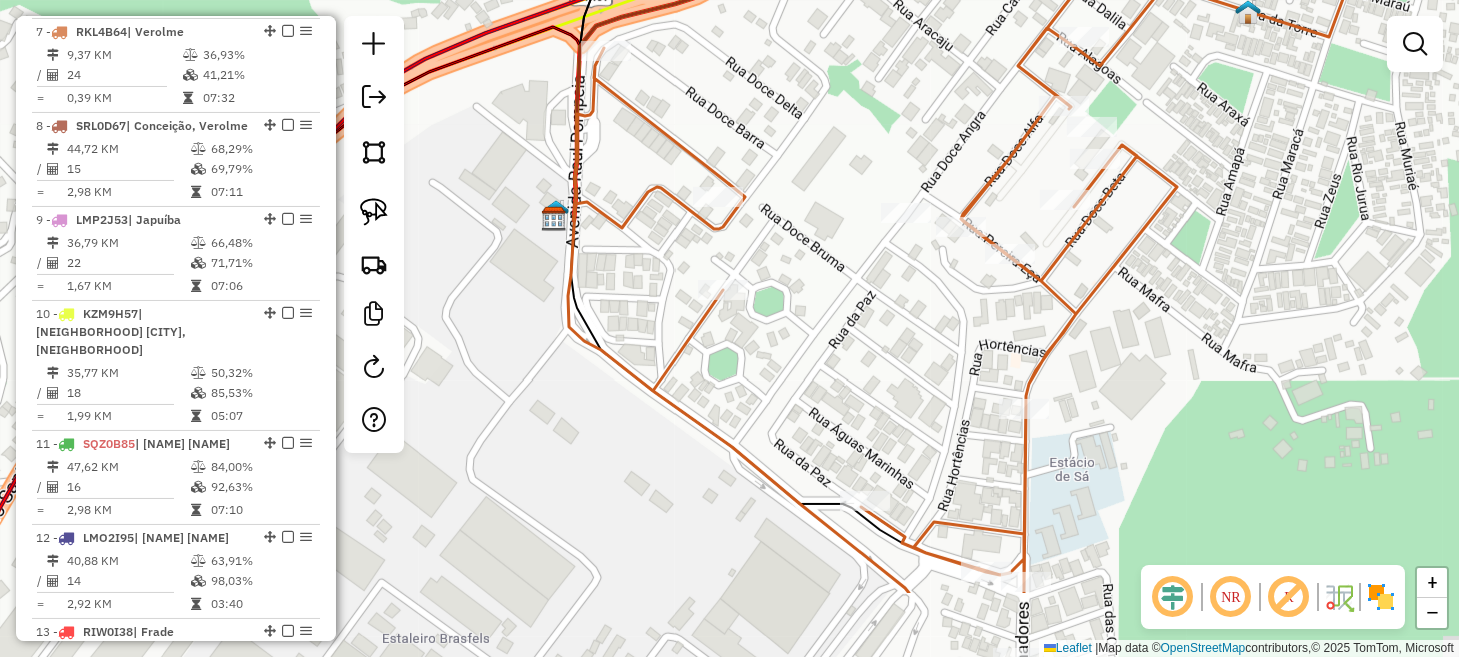 drag, startPoint x: 817, startPoint y: 406, endPoint x: 806, endPoint y: 275, distance: 131.46101 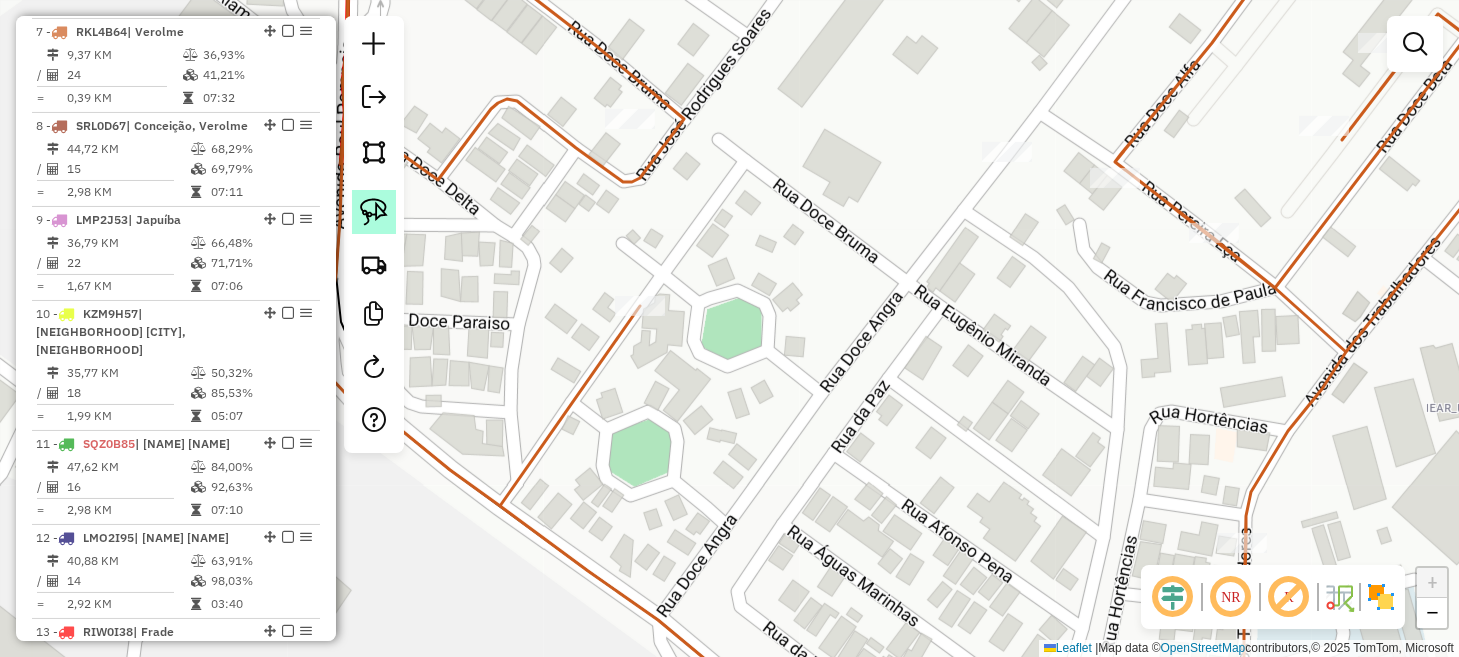 click 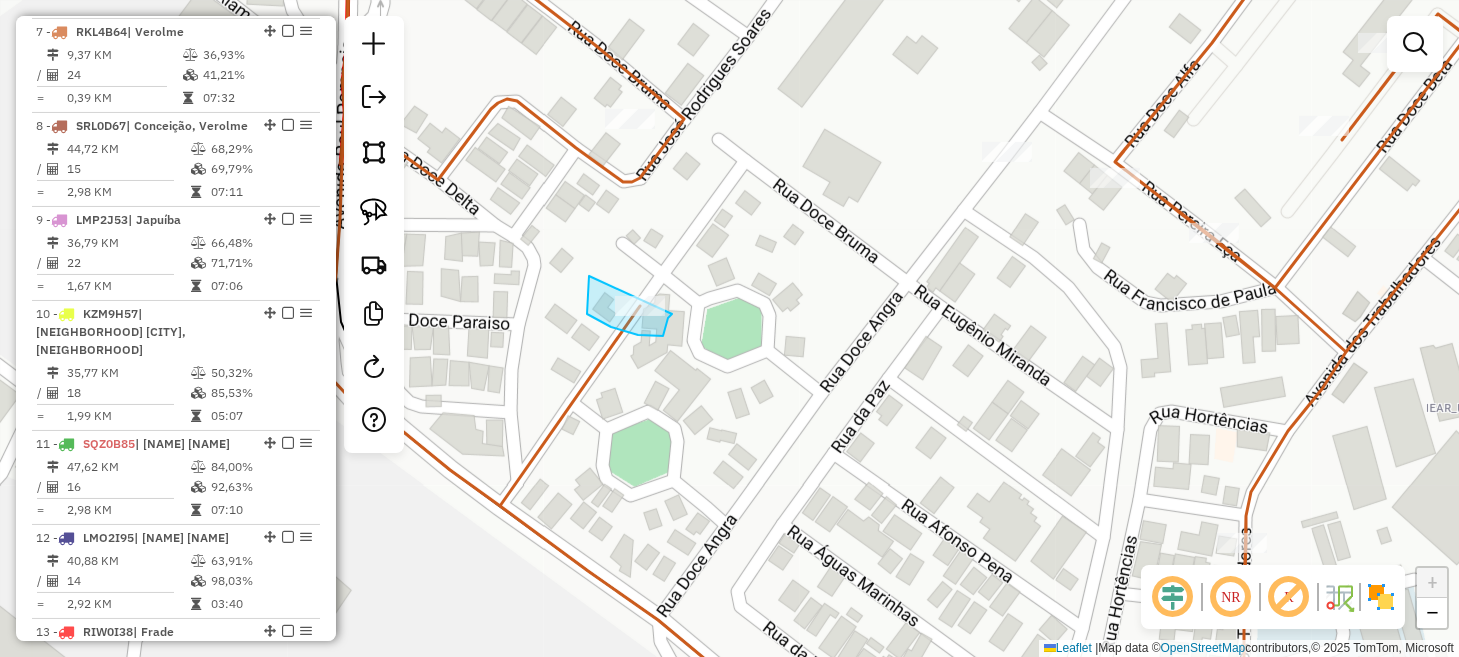 drag, startPoint x: 589, startPoint y: 280, endPoint x: 601, endPoint y: 263, distance: 20.808653 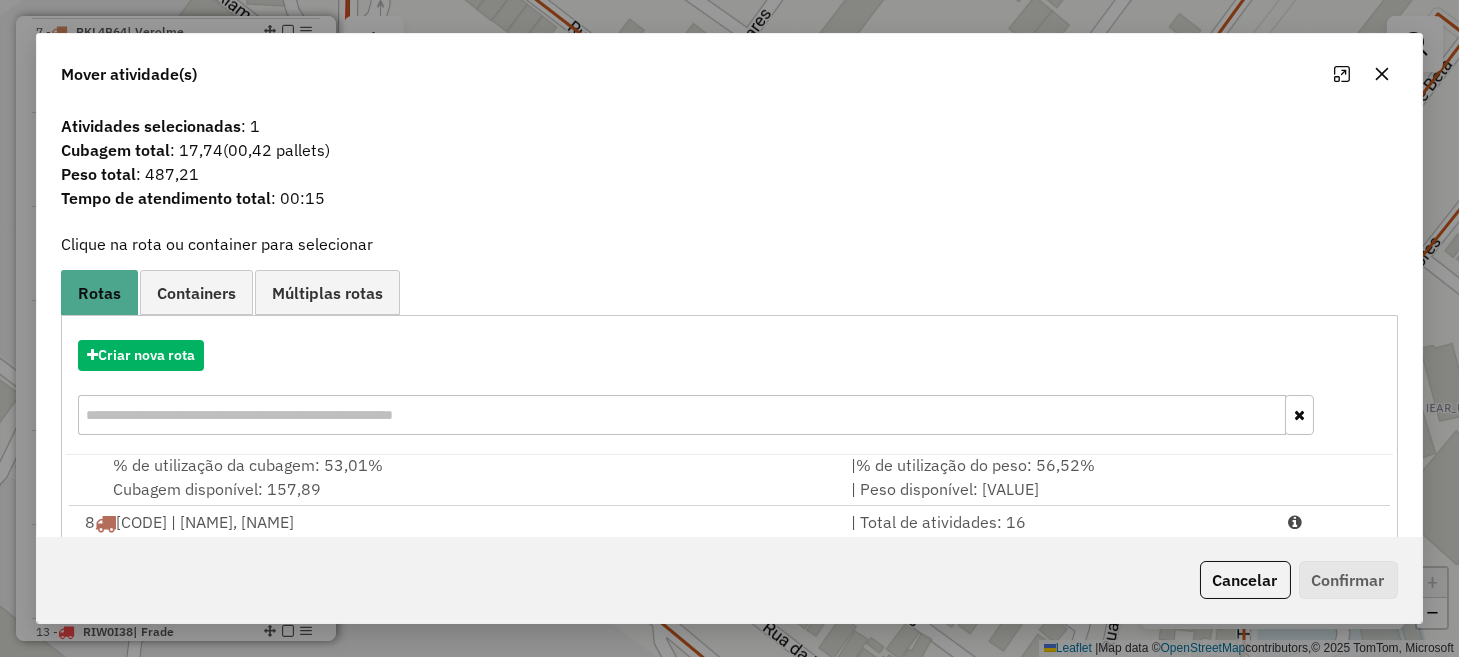 scroll, scrollTop: 246, scrollLeft: 0, axis: vertical 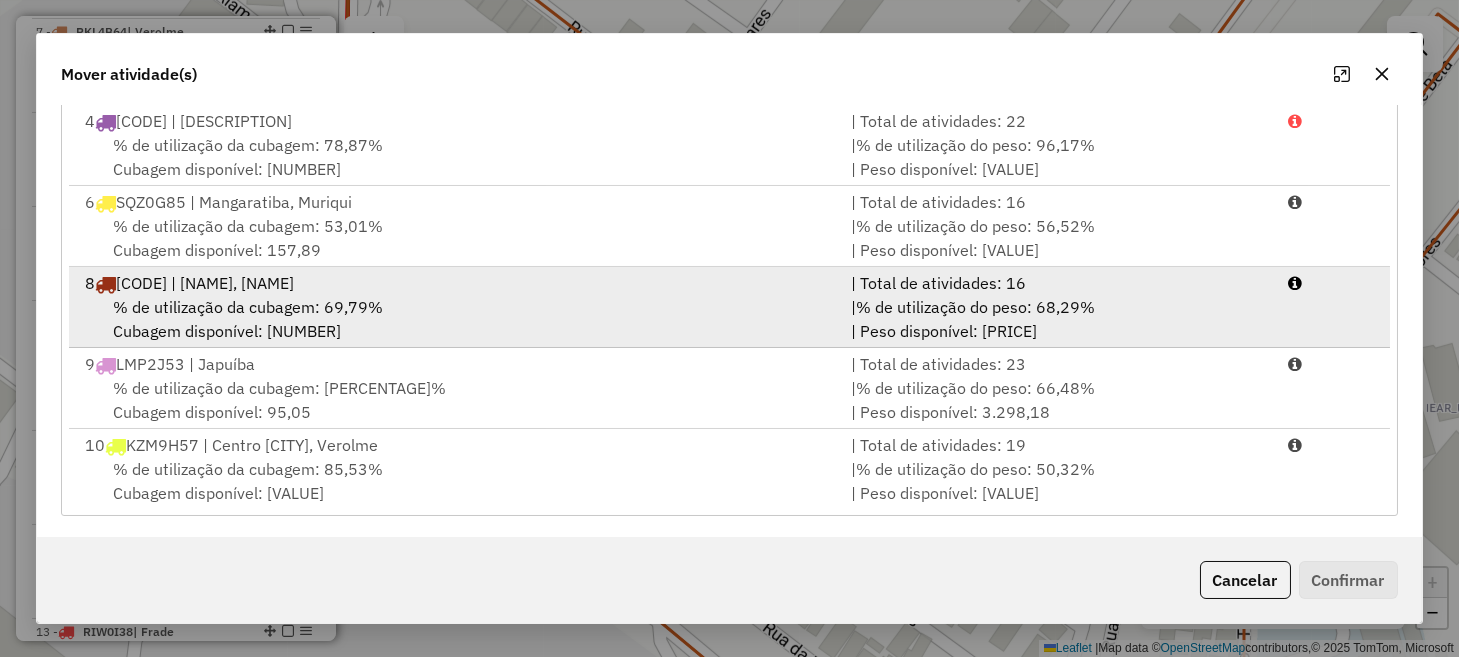 click on "% de utilização da cubagem: 69,79%  Cubagem disponível: 76,12" at bounding box center [455, 319] 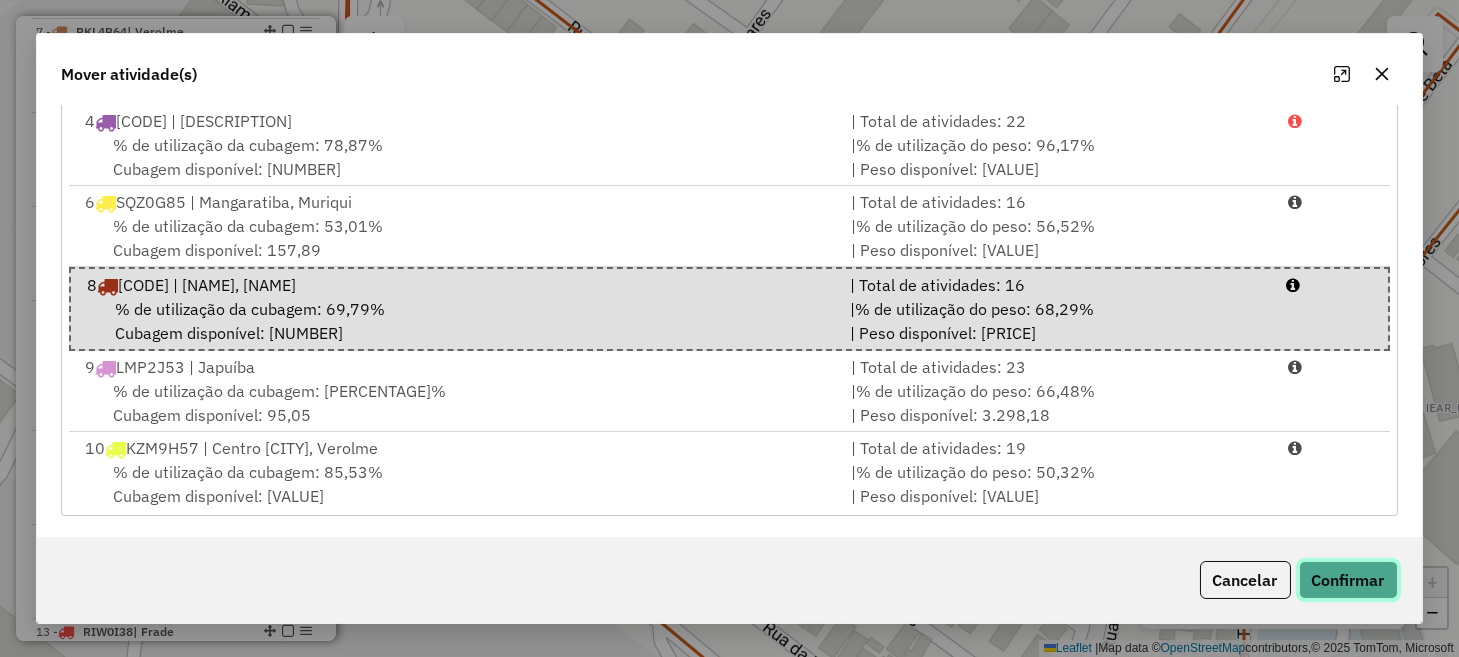 click on "Confirmar" 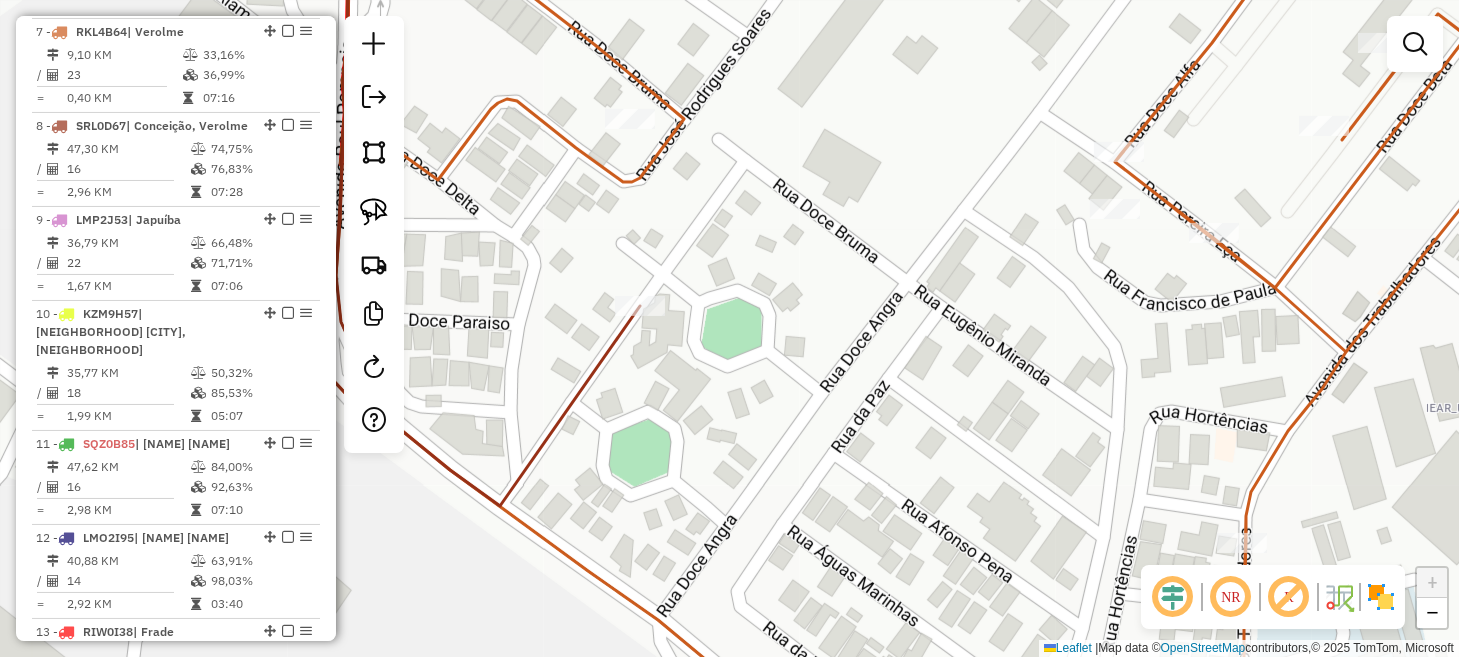 scroll, scrollTop: 0, scrollLeft: 0, axis: both 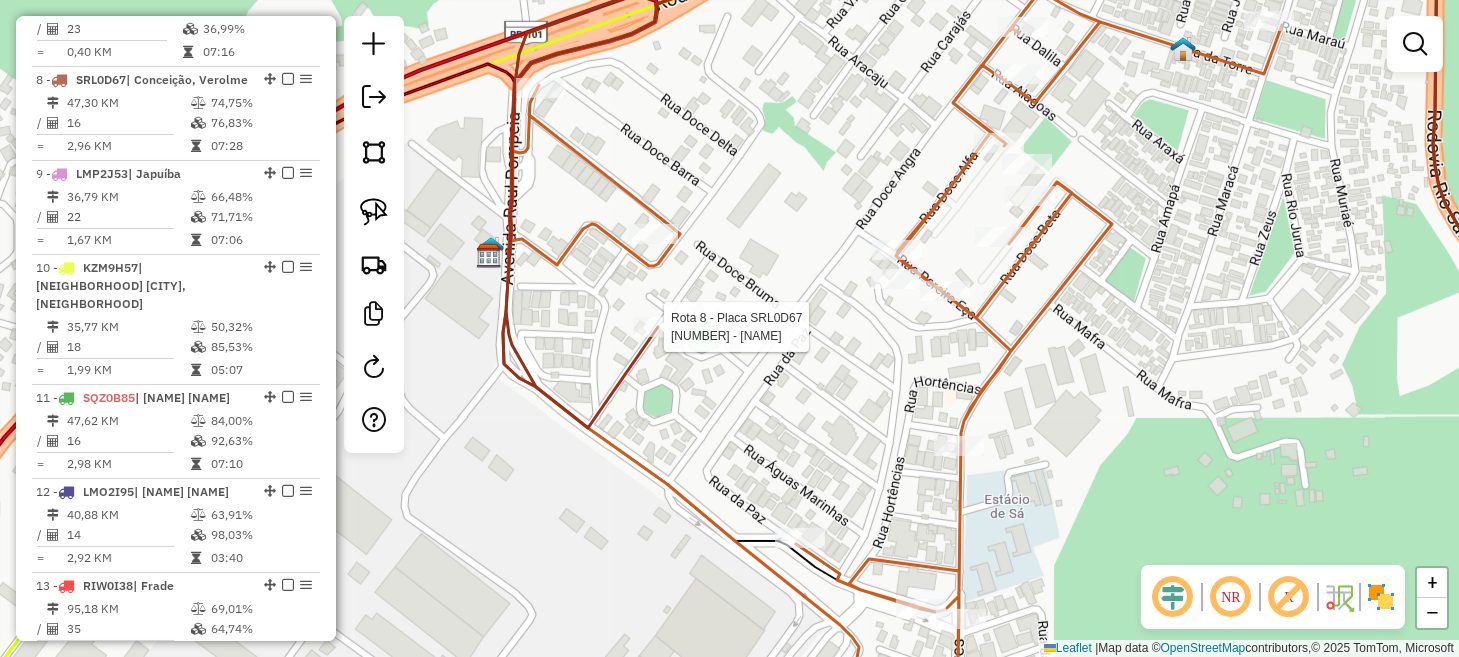 select on "*********" 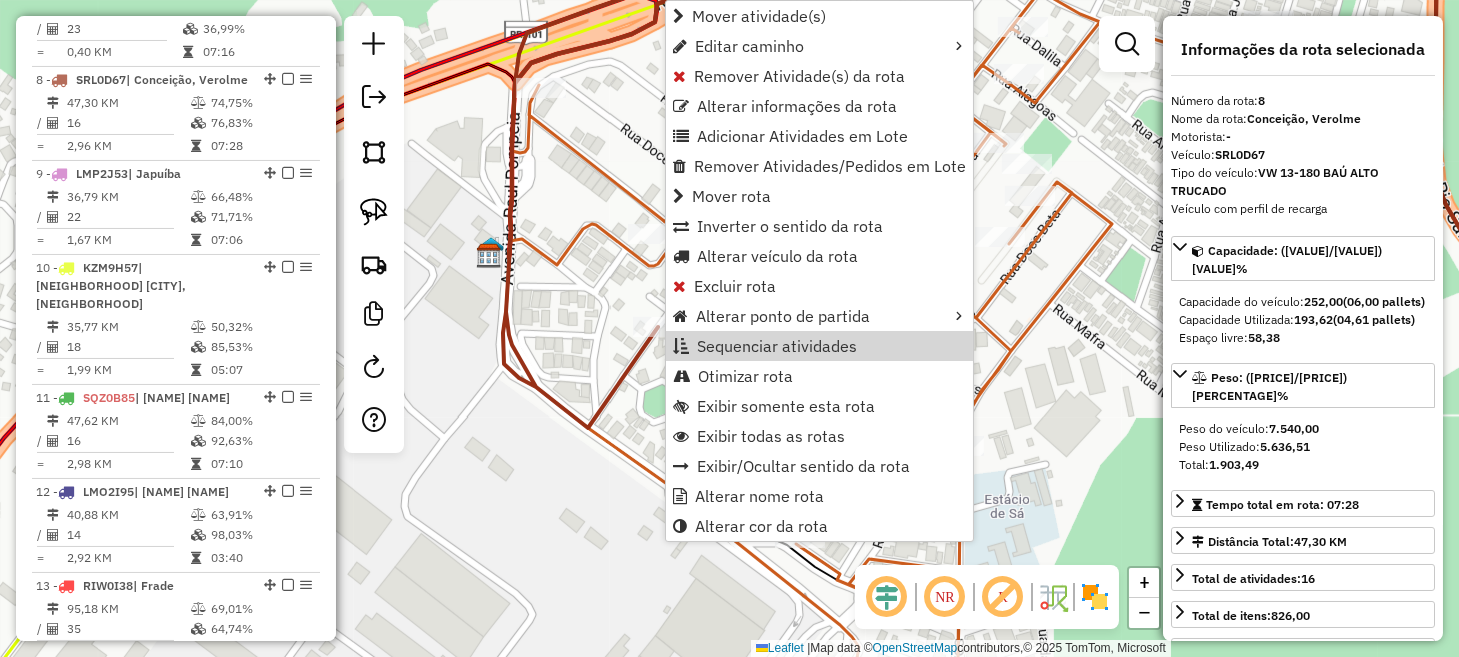 scroll, scrollTop: 1180, scrollLeft: 0, axis: vertical 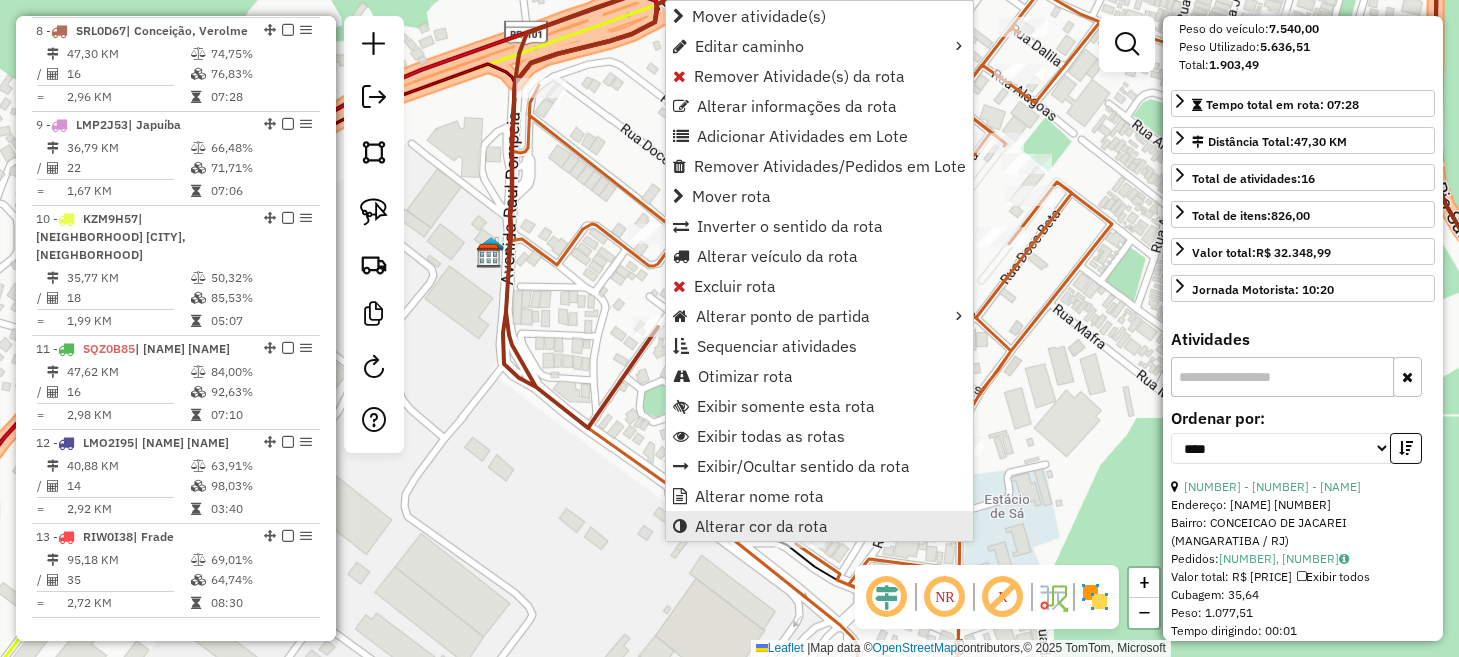click on "Alterar cor da rota" at bounding box center (761, 526) 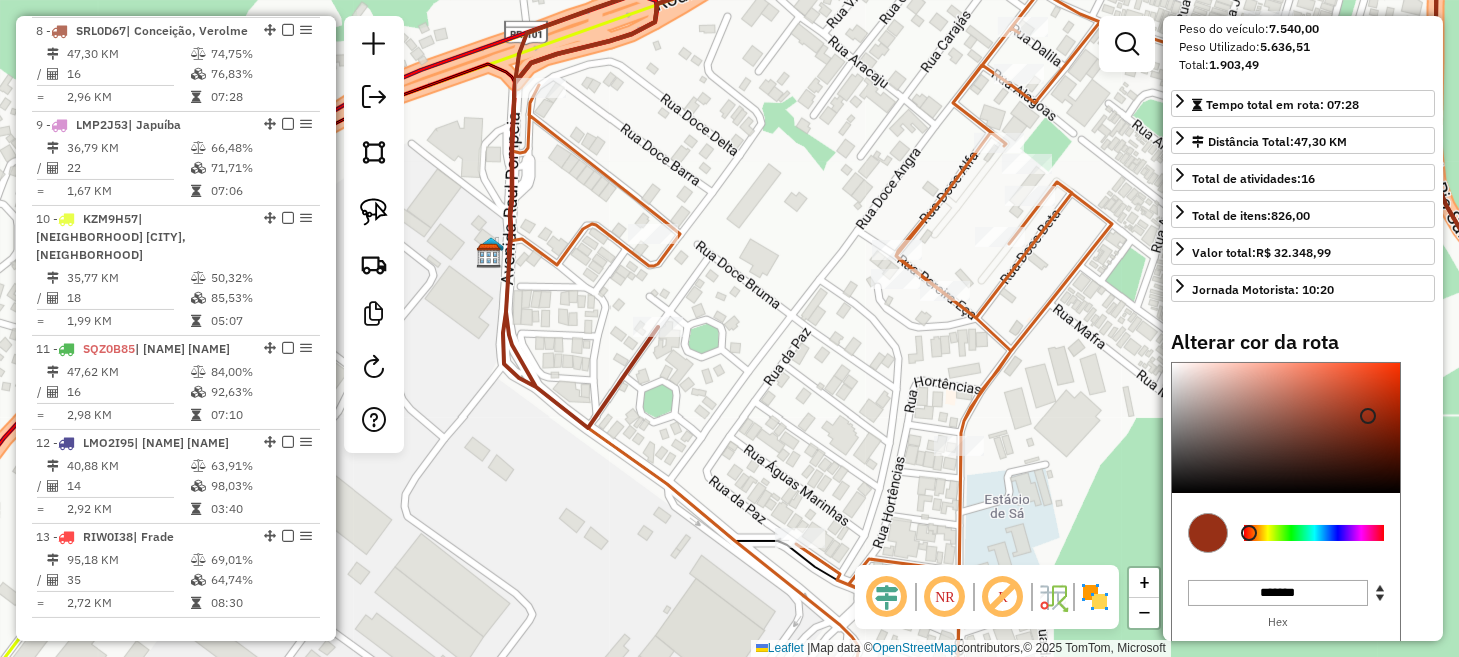 type on "*******" 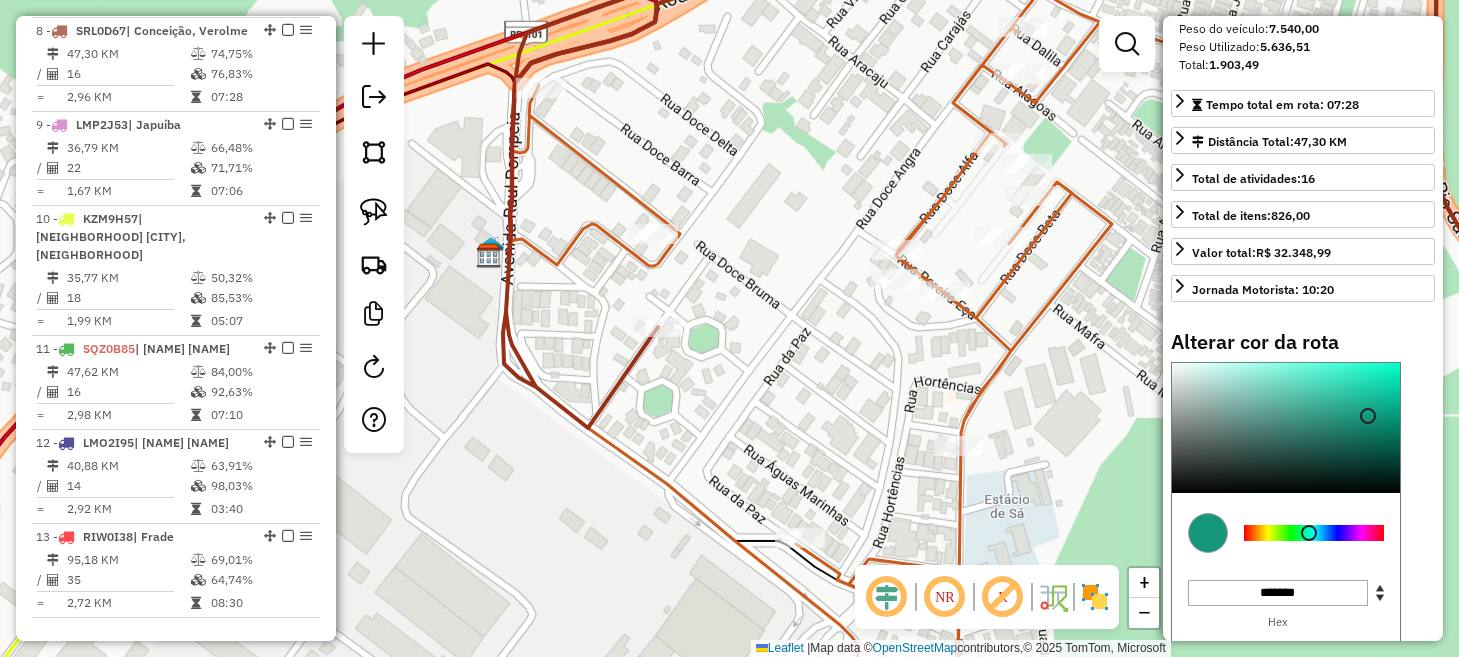 click at bounding box center [1314, 533] 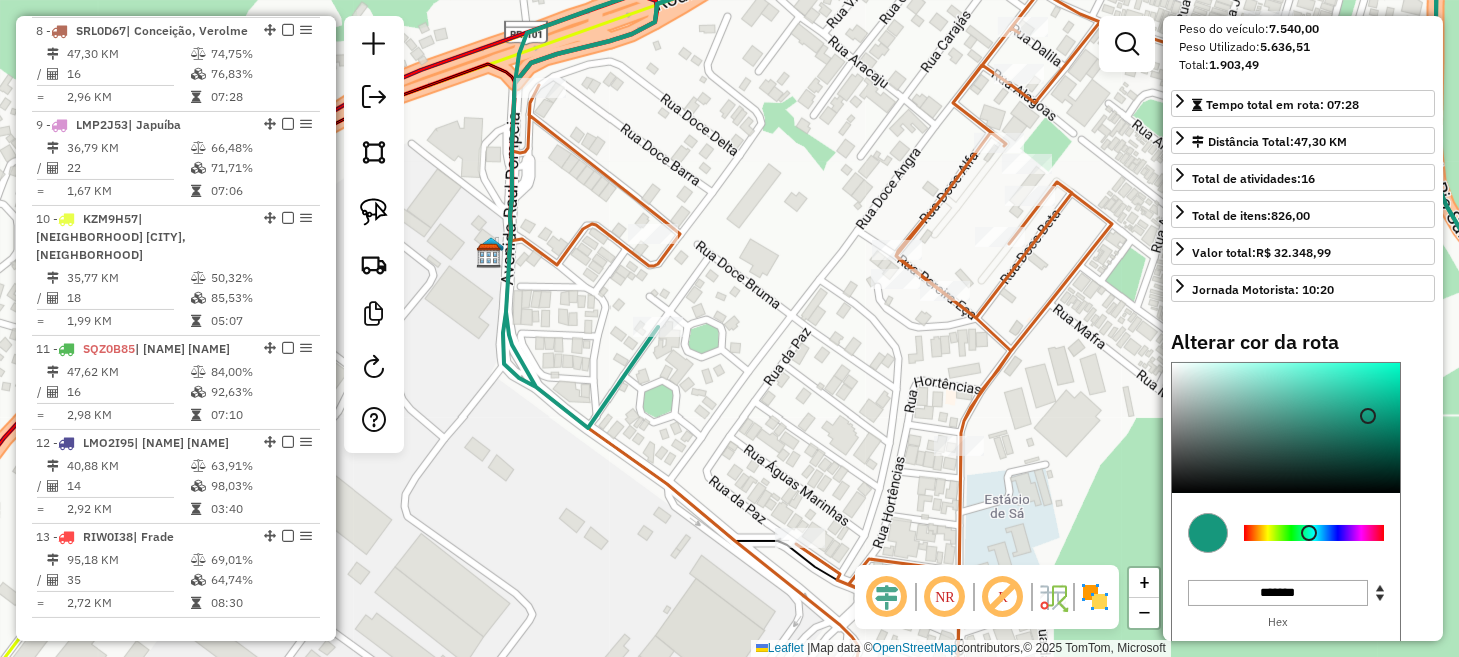 click on "Janela de atendimento Grade de atendimento Capacidade Transportadoras Veículos Cliente Pedidos  Rotas Selecione os dias de semana para filtrar as janelas de atendimento  Seg   Ter   Qua   Qui   Sex   Sáb   Dom  Informe o período da janela de atendimento: De: Até:  Filtrar exatamente a janela do cliente  Considerar janela de atendimento padrão  Selecione os dias de semana para filtrar as grades de atendimento  Seg   Ter   Qua   Qui   Sex   Sáb   Dom   Considerar clientes sem dia de atendimento cadastrado  Clientes fora do dia de atendimento selecionado Filtrar as atividades entre os valores definidos abaixo:  Peso mínimo:   Peso máximo:   Cubagem mínima:   Cubagem máxima:   De:   Até:  Filtrar as atividades entre o tempo de atendimento definido abaixo:  De:   Até:   Considerar capacidade total dos clientes não roteirizados Transportadora: Selecione um ou mais itens Tipo de veículo: Selecione um ou mais itens Veículo: Selecione um ou mais itens Motorista: Selecione um ou mais itens Nome: Rótulo:" 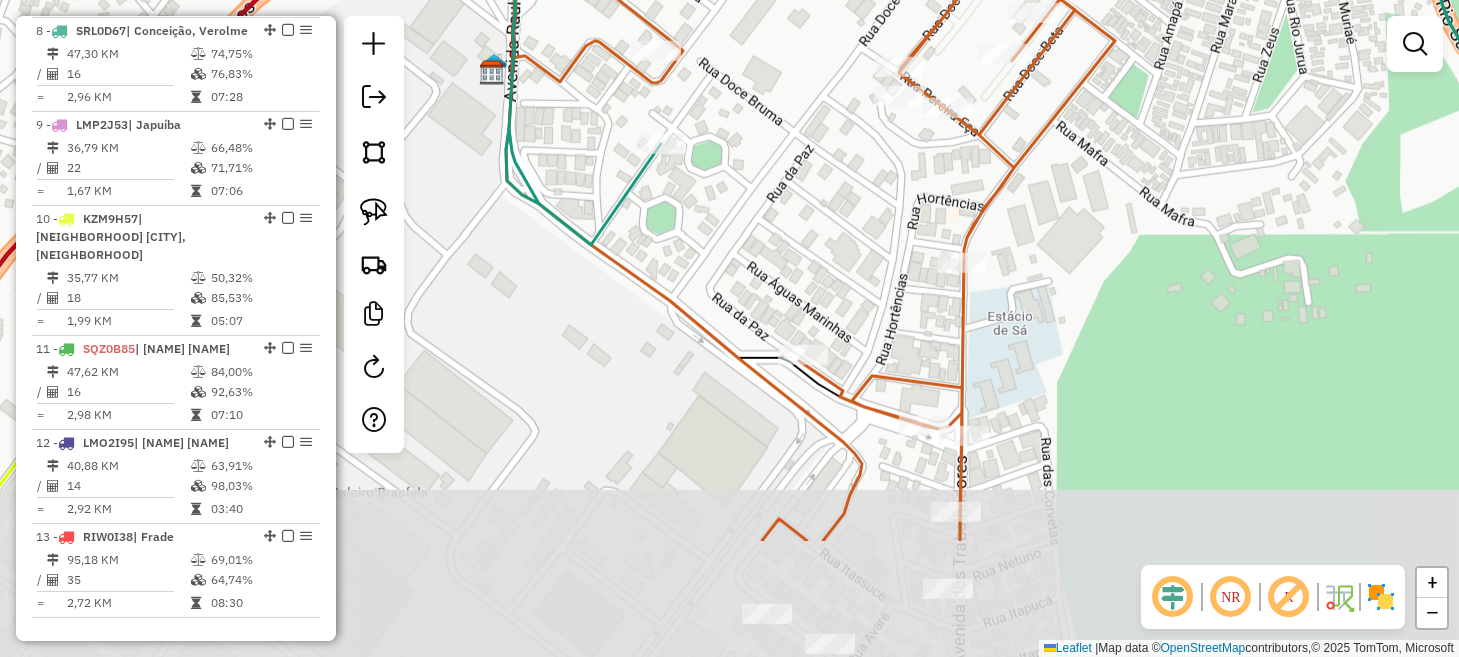 drag, startPoint x: 758, startPoint y: 363, endPoint x: 797, endPoint y: 260, distance: 110.13628 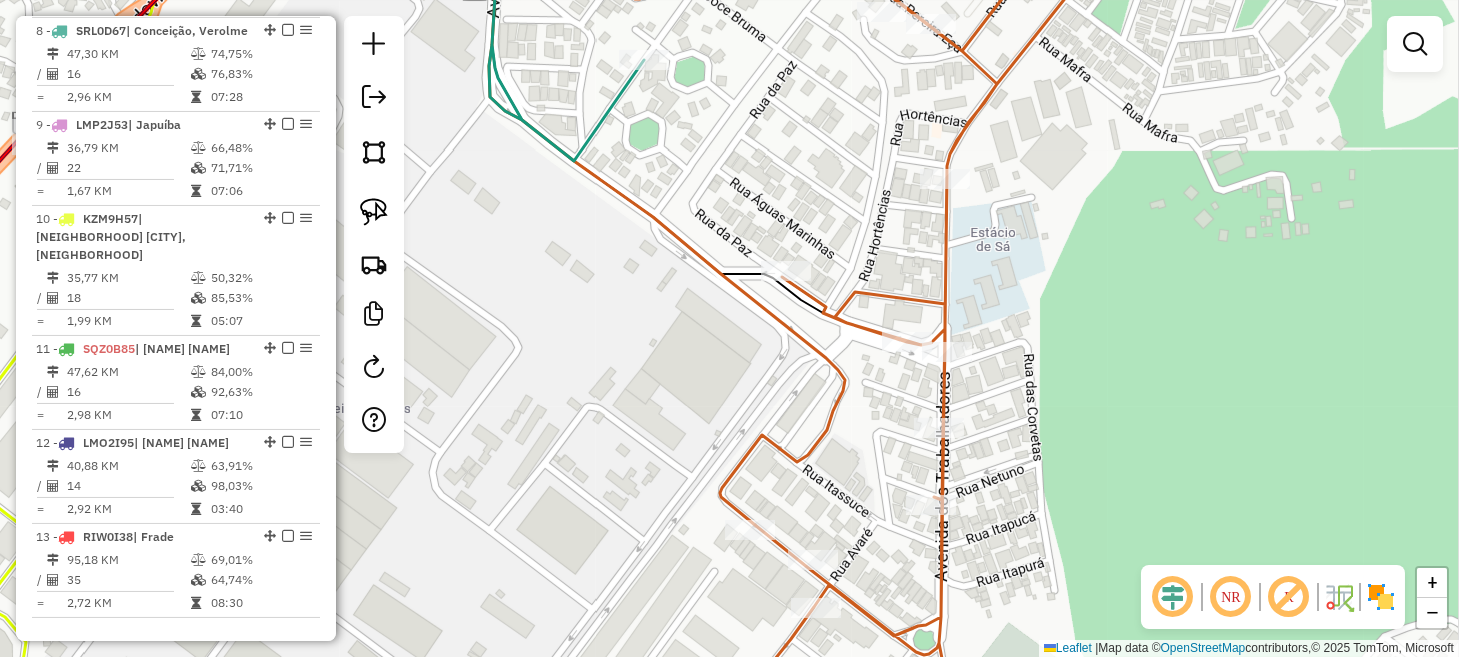drag, startPoint x: 880, startPoint y: 518, endPoint x: 796, endPoint y: 365, distance: 174.54225 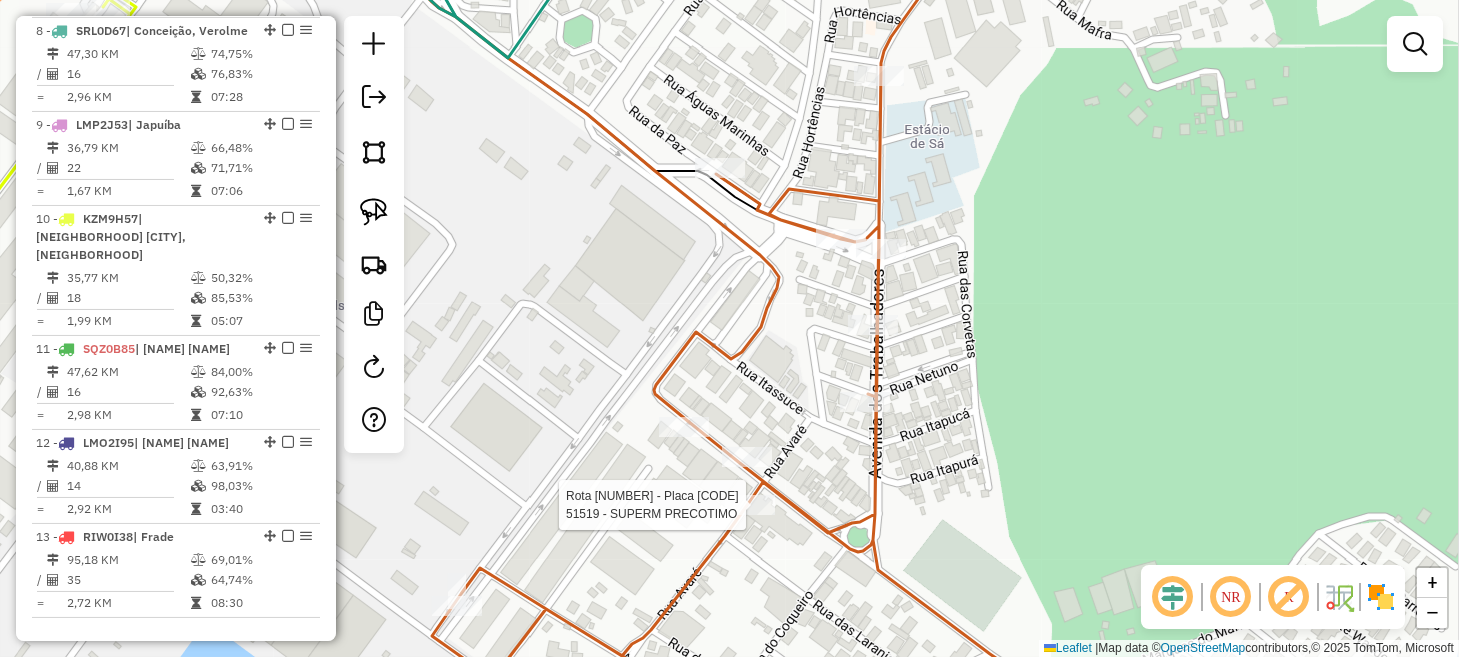 select on "*********" 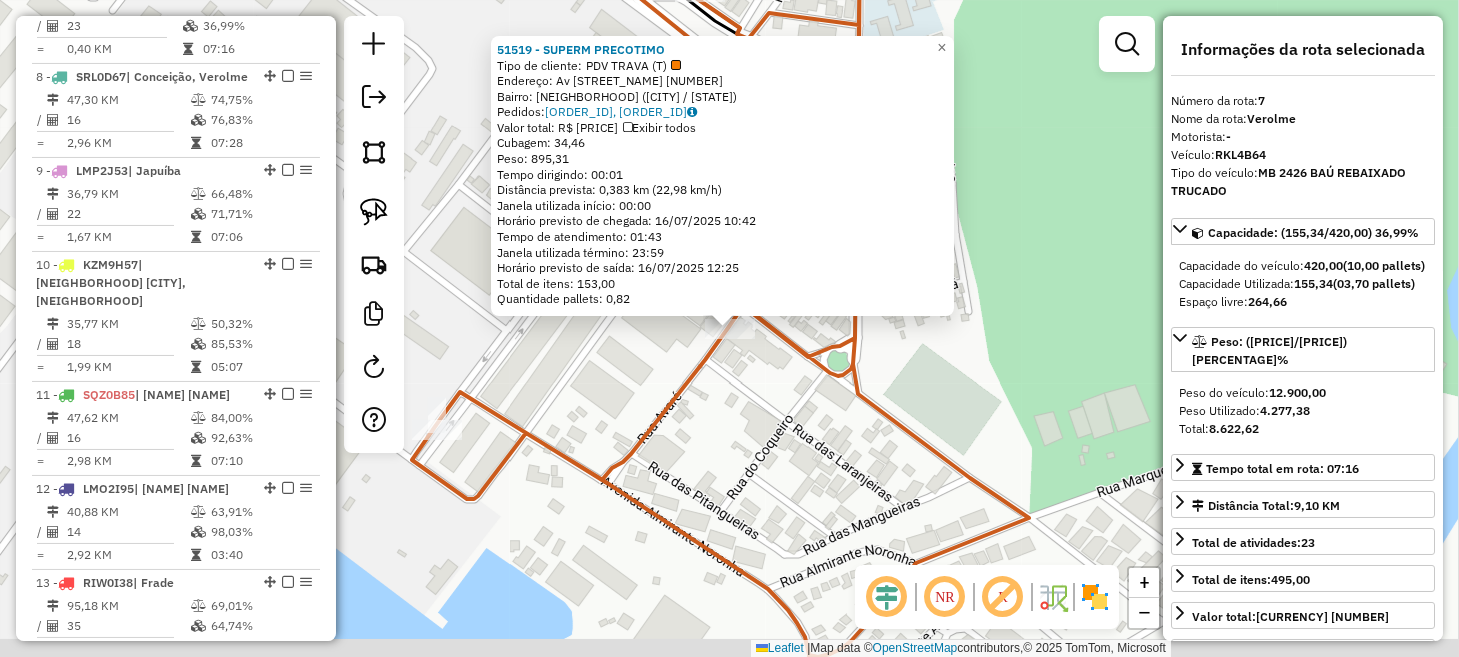 scroll, scrollTop: 1085, scrollLeft: 0, axis: vertical 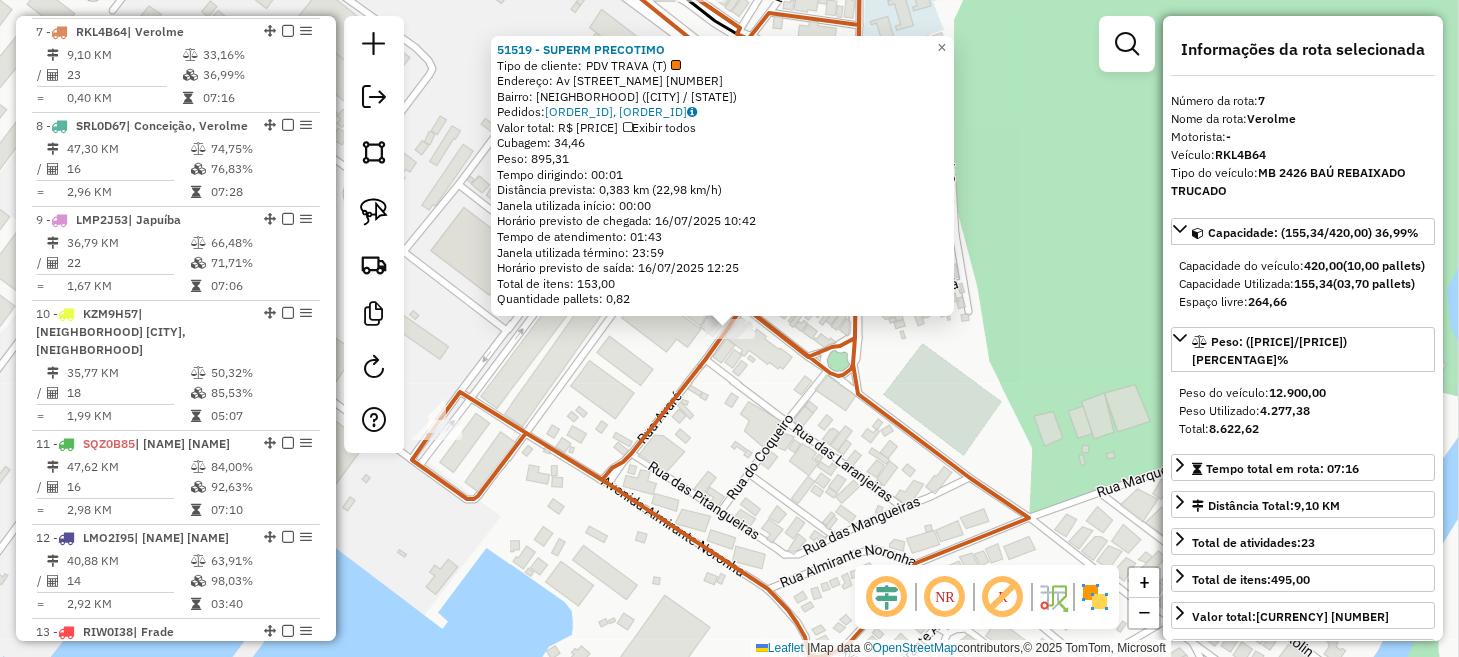 click on "51519 - SUPERM PRECOTIMO  Tipo de cliente:   PDV TRAVA (T)   Endereço: Av  CONDE DE NASSAU               104   Bairro: JACUECANGA (ANGRA DOS REIS / RJ)   Pedidos:  15853180, 15853181   Valor total: R$ 5.739,82   Exibir todos   Cubagem: 34,46  Peso: 895,31  Tempo dirigindo: 00:01   Distância prevista: 0,383 km (22,98 km/h)   Janela utilizada início: 00:00   Horário previsto de chegada: 16/07/2025 10:42   Tempo de atendimento: 01:43   Janela utilizada término: 23:59   Horário previsto de saída: 16/07/2025 12:25   Total de itens: 153,00   Quantidade pallets: 0,82  × Janela de atendimento Grade de atendimento Capacidade Transportadoras Veículos Cliente Pedidos  Rotas Selecione os dias de semana para filtrar as janelas de atendimento  Seg   Ter   Qua   Qui   Sex   Sáb   Dom  Informe o período da janela de atendimento: De: Até:  Filtrar exatamente a janela do cliente  Considerar janela de atendimento padrão  Selecione os dias de semana para filtrar as grades de atendimento  Seg   Ter   Qua   Qui   Sex" 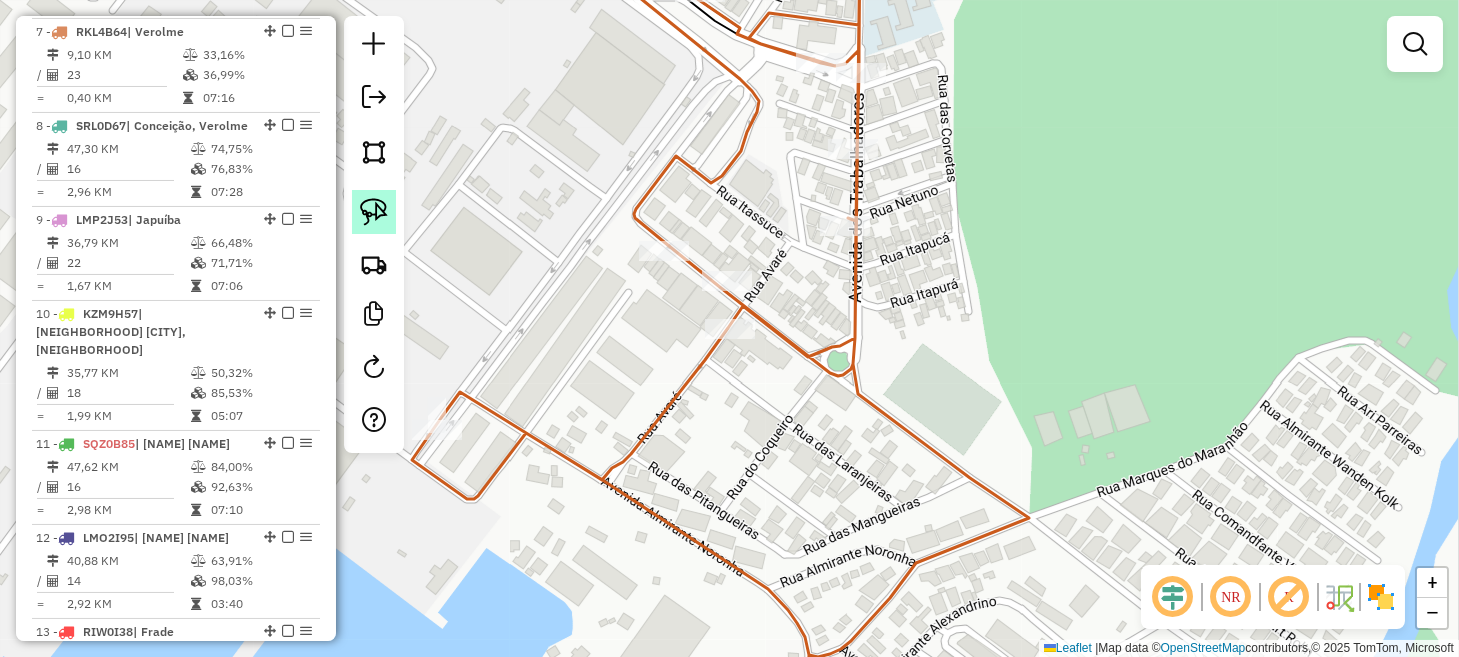 click 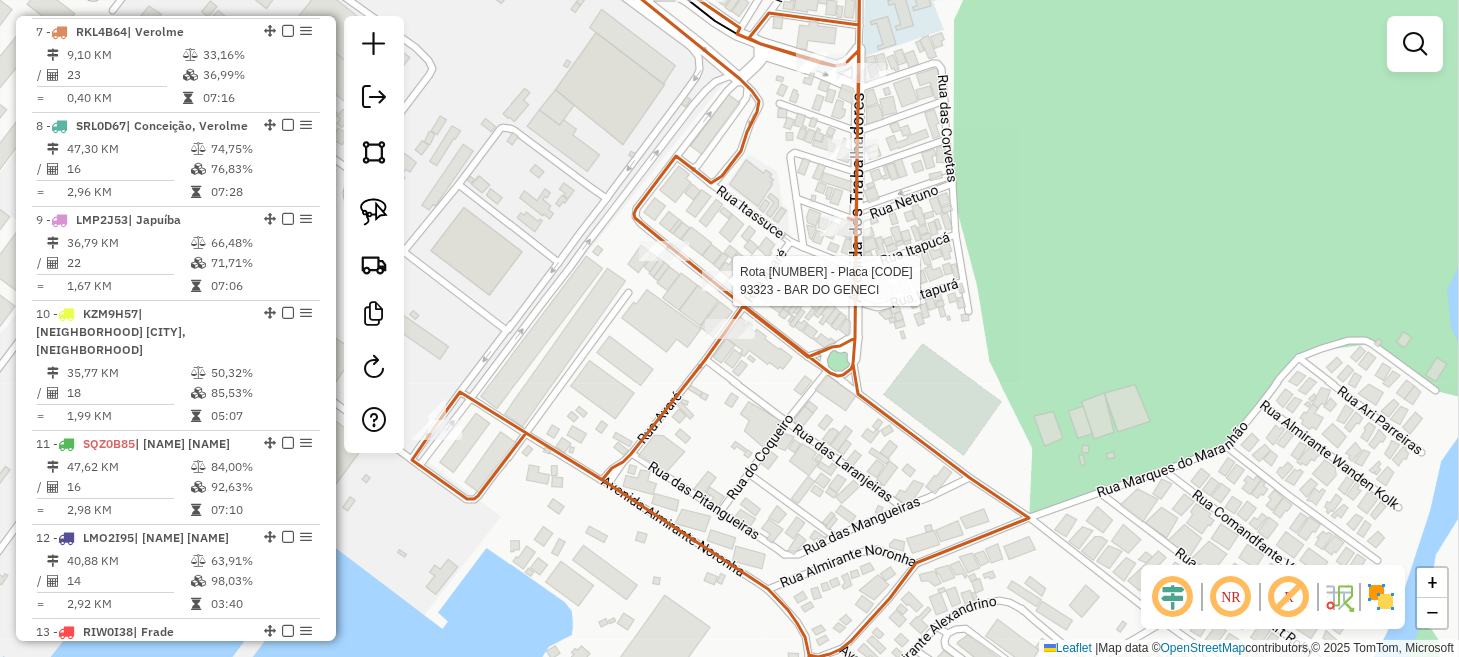 select on "*********" 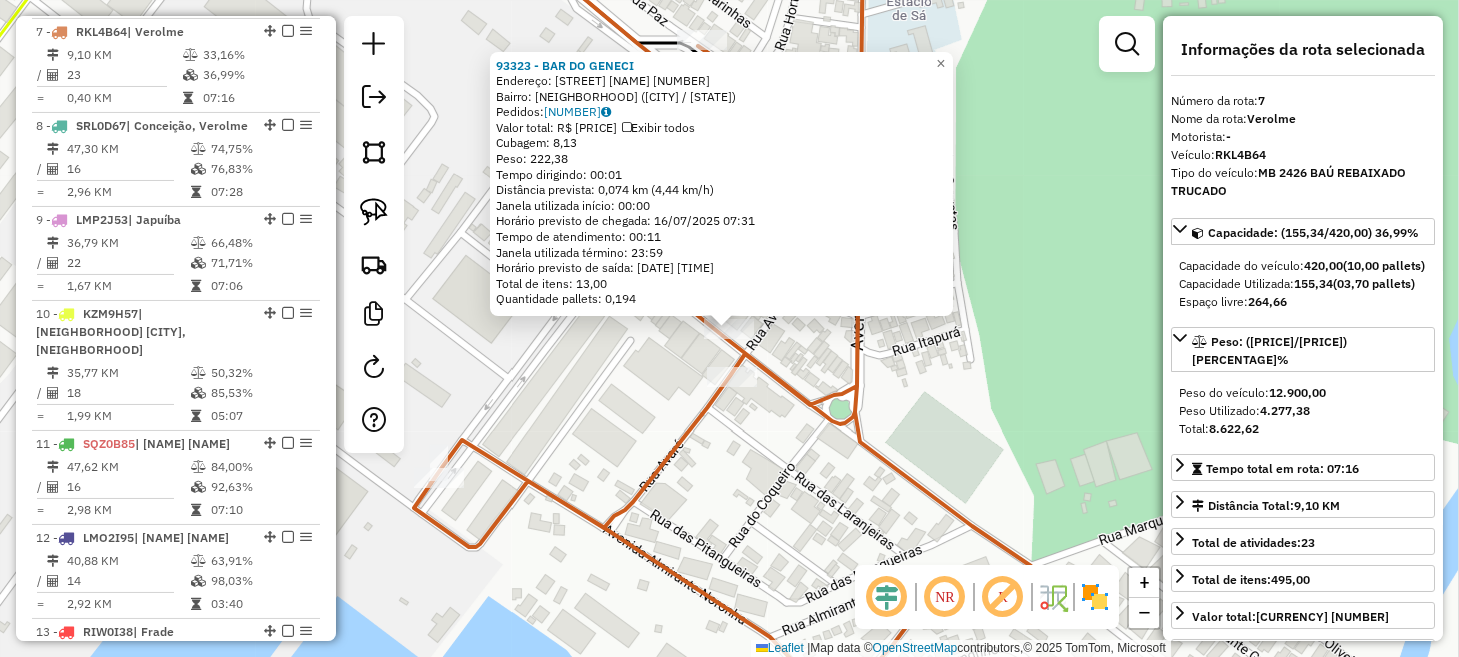 click on "93323 - BAR DO GENECI  Endereço: Av  CONDE M. DE NASSAU            123   Bairro: JACUECANGA (ANGRA DOS REIS / RJ)   Pedidos:  15852891   Valor total: R$ 928,76   Exibir todos   Cubagem: 8,13  Peso: 222,38  Tempo dirigindo: 00:01   Distância prevista: 0,074 km (4,44 km/h)   Janela utilizada início: 00:00   Horário previsto de chegada: 16/07/2025 07:31   Tempo de atendimento: 00:11   Janela utilizada término: 23:59   Horário previsto de saída: 16/07/2025 07:42   Total de itens: 13,00   Quantidade pallets: 0,194  × Janela de atendimento Grade de atendimento Capacidade Transportadoras Veículos Cliente Pedidos  Rotas Selecione os dias de semana para filtrar as janelas de atendimento  Seg   Ter   Qua   Qui   Sex   Sáb   Dom  Informe o período da janela de atendimento: De: Até:  Filtrar exatamente a janela do cliente  Considerar janela de atendimento padrão  Selecione os dias de semana para filtrar as grades de atendimento  Seg   Ter   Qua   Qui   Sex   Sáb   Dom   Peso mínimo:   Peso máximo:   De:" 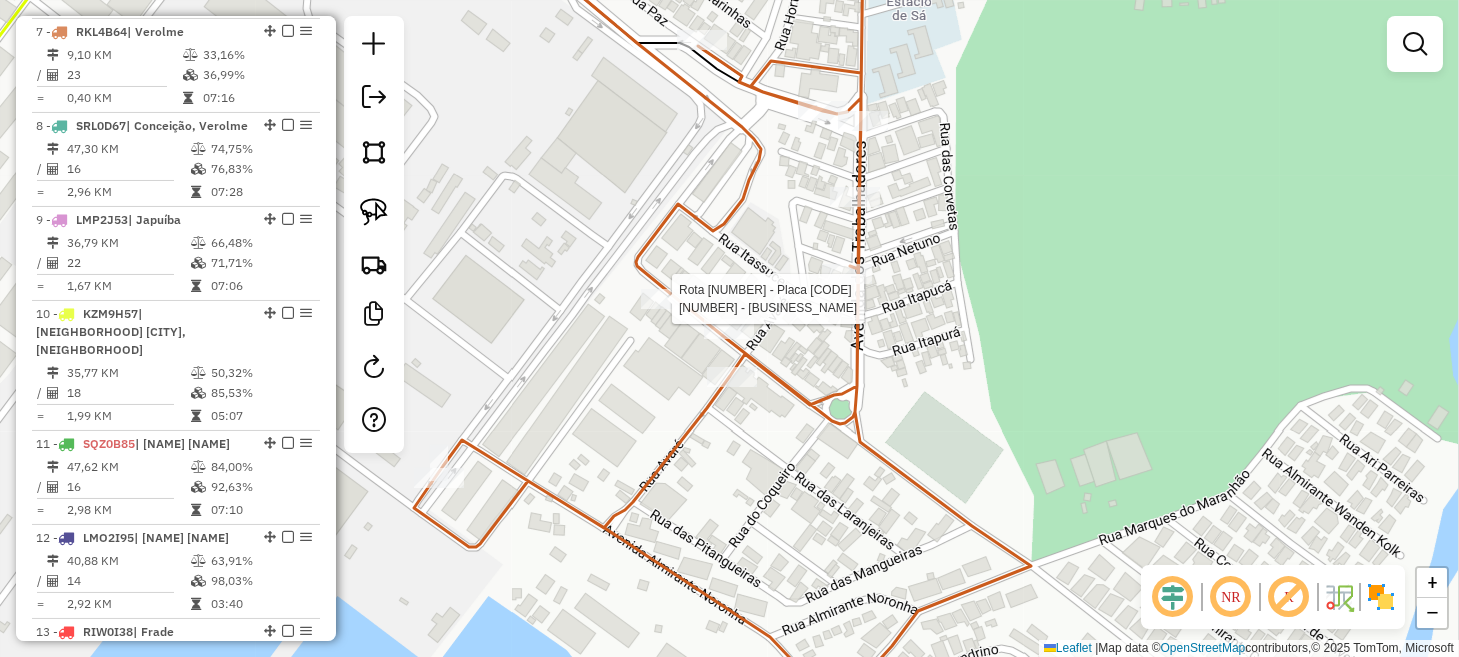 select on "*********" 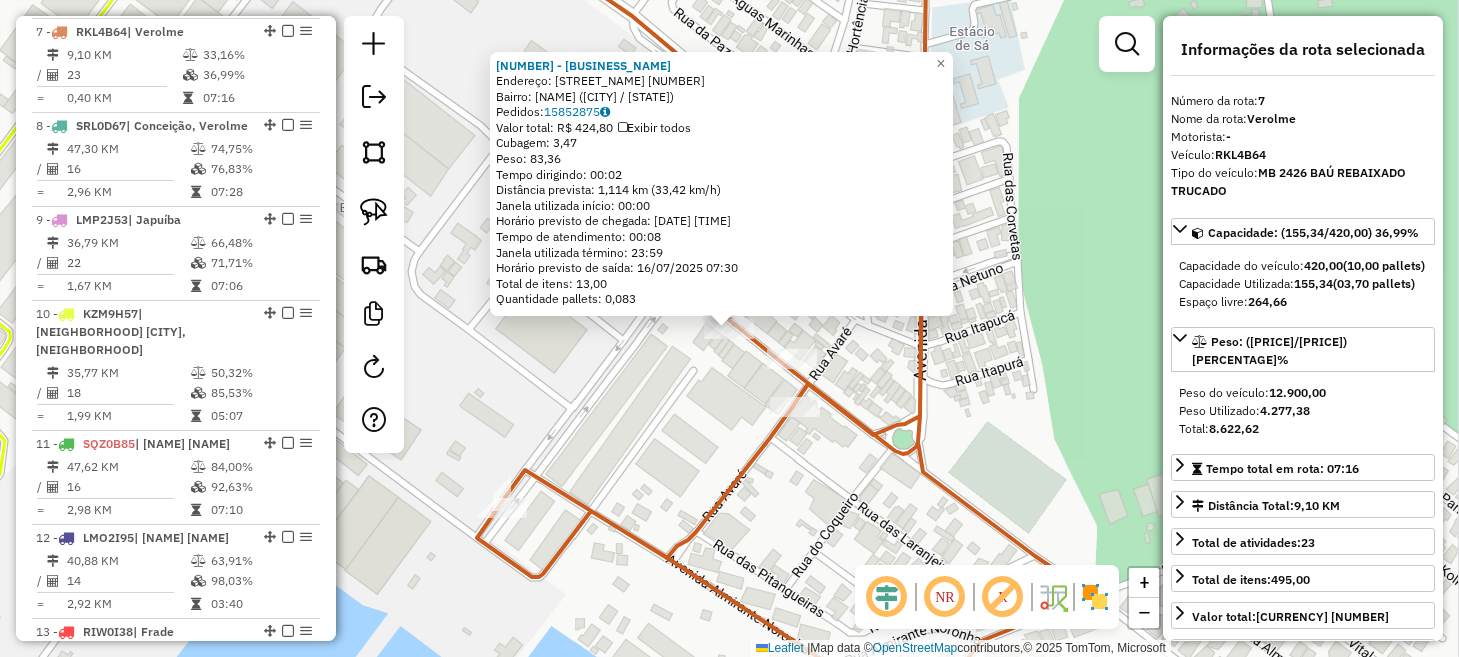 click on "9124 - LANCHONETE TIA INES  Endereço:  CONDE MAURICIO DE NASSAU 37   Bairro: VEROLME (ANGRA DOS REIS / RJ)   Pedidos:  15852875   Valor total: R$ 424,80   Exibir todos   Cubagem: 3,47  Peso: 83,36  Tempo dirigindo: 00:02   Distância prevista: 1,114 km (33,42 km/h)   Janela utilizada início: 00:00   Horário previsto de chegada: 16/07/2025 07:22   Tempo de atendimento: 00:08   Janela utilizada término: 23:59   Horário previsto de saída: 16/07/2025 07:30   Total de itens: 13,00   Quantidade pallets: 0,083  × Janela de atendimento Grade de atendimento Capacidade Transportadoras Veículos Cliente Pedidos  Rotas Selecione os dias de semana para filtrar as janelas de atendimento  Seg   Ter   Qua   Qui   Sex   Sáb   Dom  Informe o período da janela de atendimento: De: Até:  Filtrar exatamente a janela do cliente  Considerar janela de atendimento padrão  Selecione os dias de semana para filtrar as grades de atendimento  Seg   Ter   Qua   Qui   Sex   Sáb   Dom   Peso mínimo:   Peso máximo:   De:   Até:" 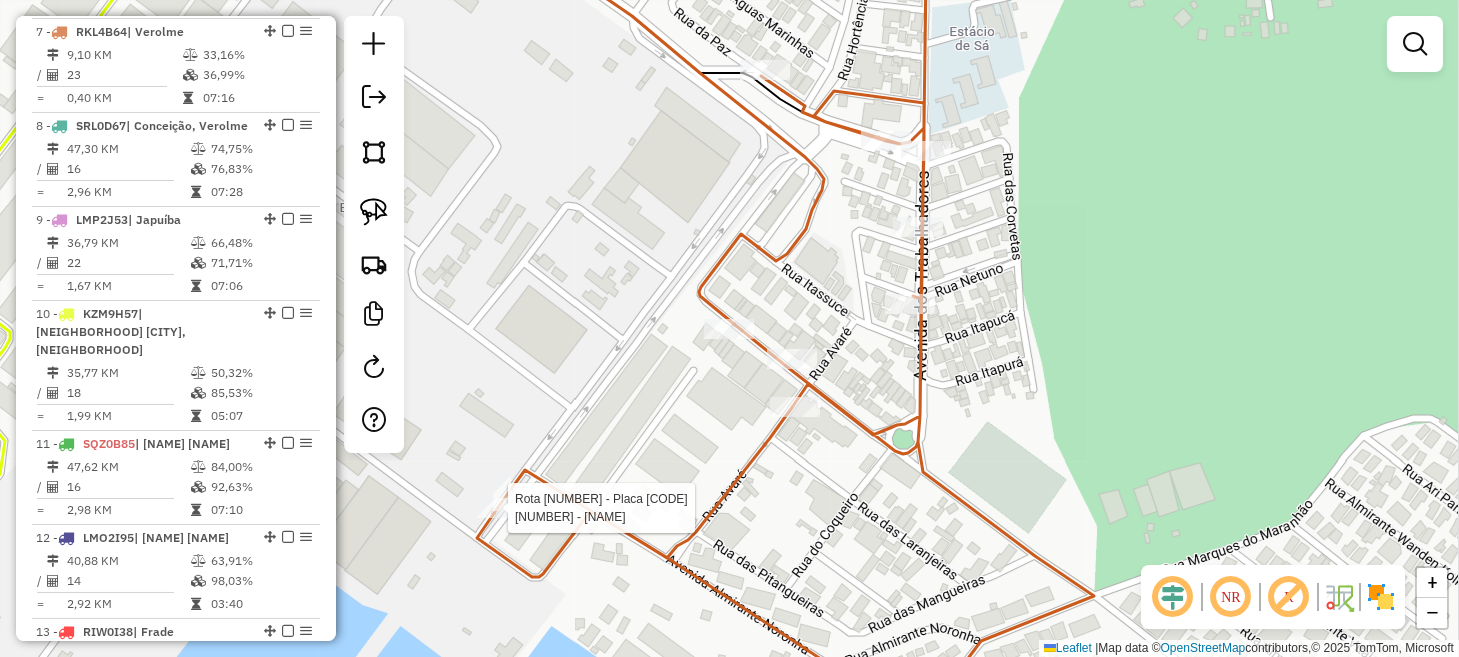 select on "*********" 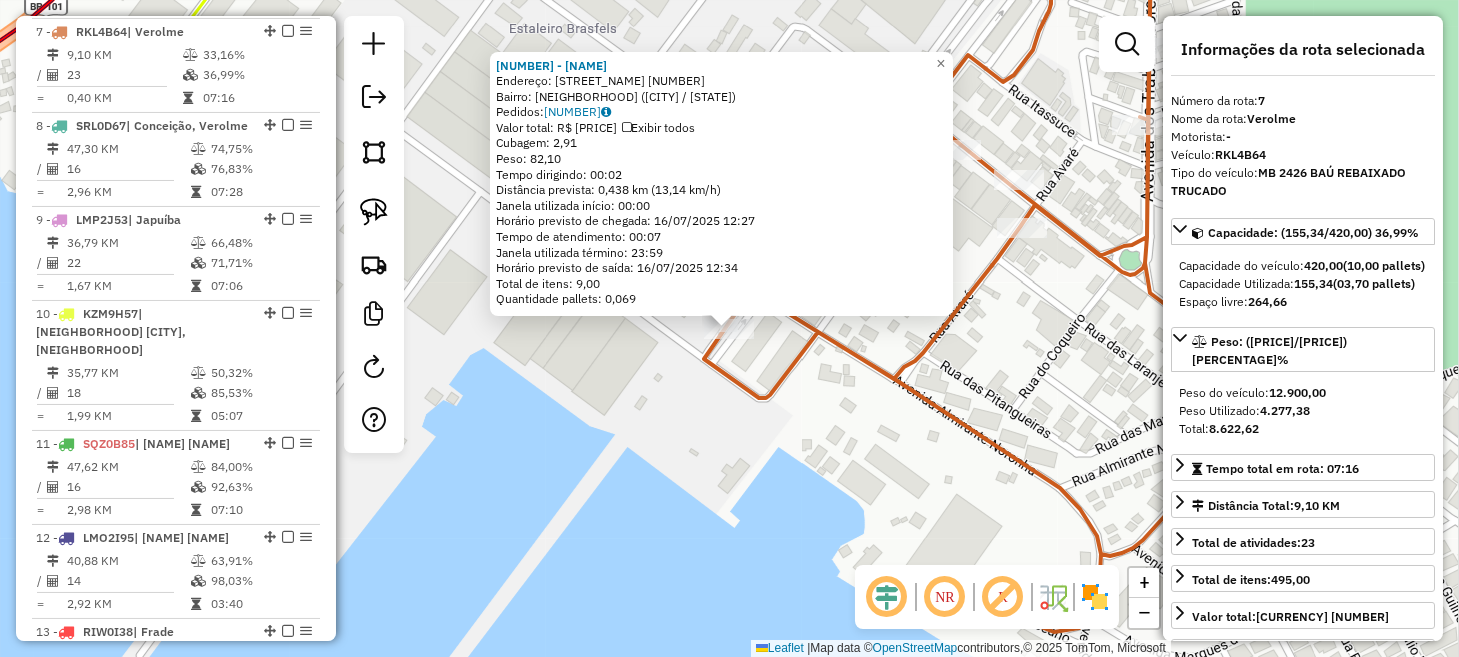 click on "9502 - BAR ROCHA  Endereço:  DOCE RECANTO 50   Bairro: JACUACANGA (ANGRA DOS REIS / RJ)   Pedidos:  15852880   Valor total: R$ 542,59   Exibir todos   Cubagem: 2,91  Peso: 82,10  Tempo dirigindo: 00:02   Distância prevista: 0,438 km (13,14 km/h)   Janela utilizada início: 00:00   Horário previsto de chegada: 16/07/2025 12:27   Tempo de atendimento: 00:07   Janela utilizada término: 23:59   Horário previsto de saída: 16/07/2025 12:34   Total de itens: 9,00   Quantidade pallets: 0,069  × Janela de atendimento Grade de atendimento Capacidade Transportadoras Veículos Cliente Pedidos  Rotas Selecione os dias de semana para filtrar as janelas de atendimento  Seg   Ter   Qua   Qui   Sex   Sáb   Dom  Informe o período da janela de atendimento: De: Até:  Filtrar exatamente a janela do cliente  Considerar janela de atendimento padrão  Selecione os dias de semana para filtrar as grades de atendimento  Seg   Ter   Qua   Qui   Sex   Sáb   Dom   Considerar clientes sem dia de atendimento cadastrado  De:  De:" 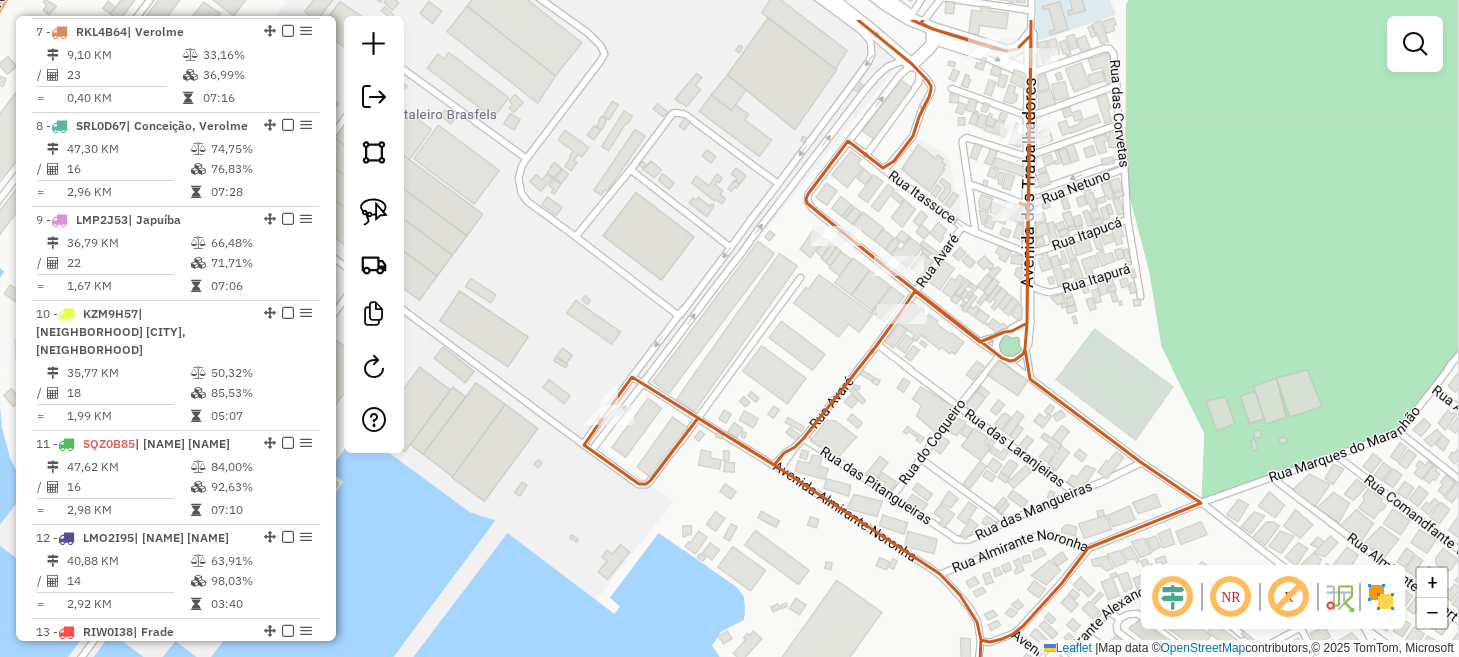 drag, startPoint x: 1047, startPoint y: 340, endPoint x: 809, endPoint y: 503, distance: 288.46664 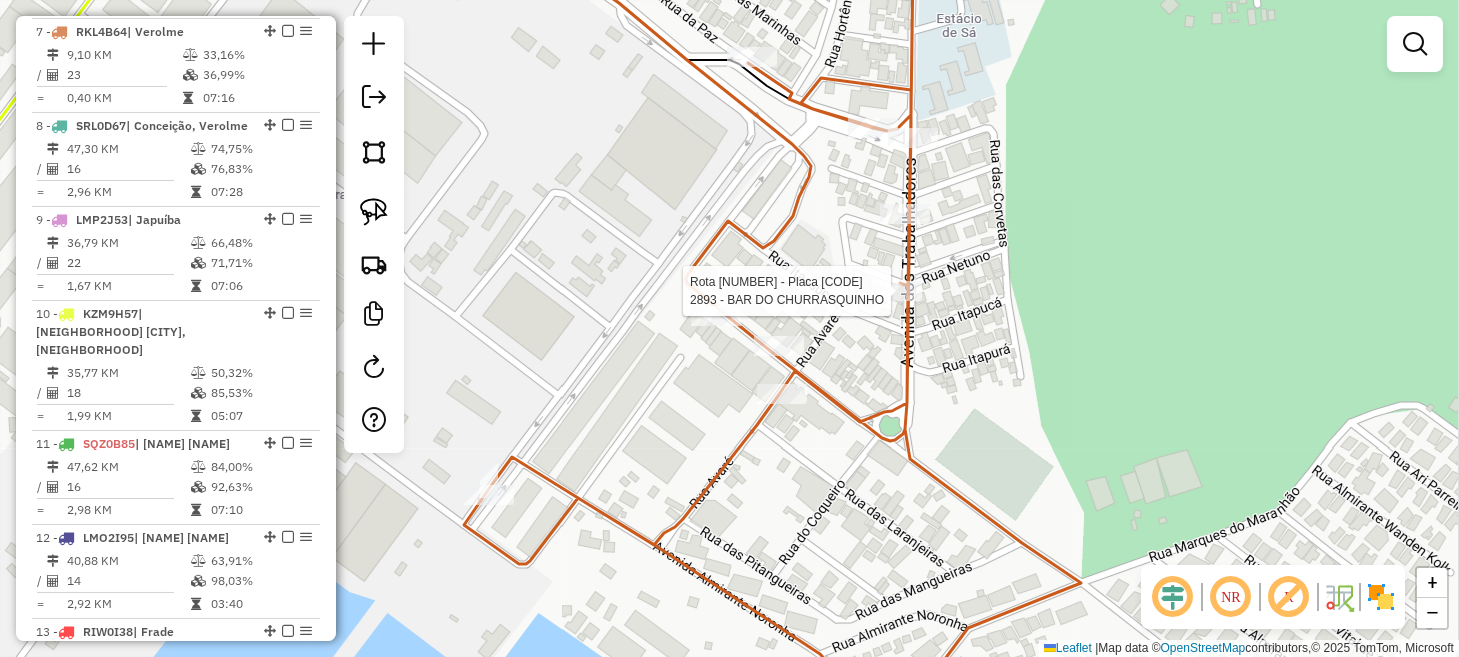 select on "*********" 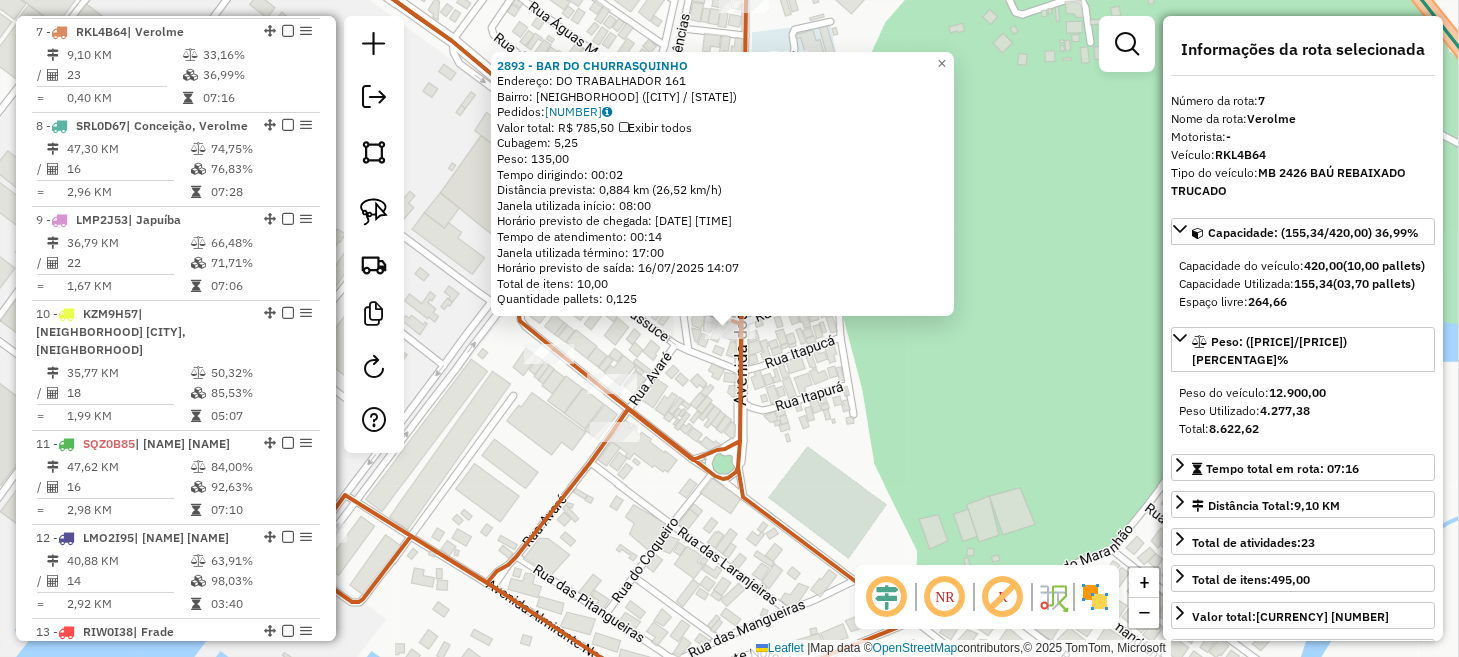 click on "2893 - BAR DO CHURRASQUINHO  Endereço:  DO TRABALHADOR 161   Bairro: JACUECANGA (ANGRA DOS REIS / RJ)   Pedidos:  15852846   Valor total: R$ 785,50   Exibir todos   Cubagem: 5,25  Peso: 135,00  Tempo dirigindo: 00:02   Distância prevista: 0,884 km (26,52 km/h)   Janela utilizada início: 08:00   Horário previsto de chegada: 16/07/2025 13:53   Tempo de atendimento: 00:14   Janela utilizada término: 17:00   Horário previsto de saída: 16/07/2025 14:07   Total de itens: 10,00   Quantidade pallets: 0,125  × Janela de atendimento Grade de atendimento Capacidade Transportadoras Veículos Cliente Pedidos  Rotas Selecione os dias de semana para filtrar as janelas de atendimento  Seg   Ter   Qua   Qui   Sex   Sáb   Dom  Informe o período da janela de atendimento: De: Até:  Filtrar exatamente a janela do cliente  Considerar janela de atendimento padrão  Selecione os dias de semana para filtrar as grades de atendimento  Seg   Ter   Qua   Qui   Sex   Sáb   Dom   Clientes fora do dia de atendimento selecionado" 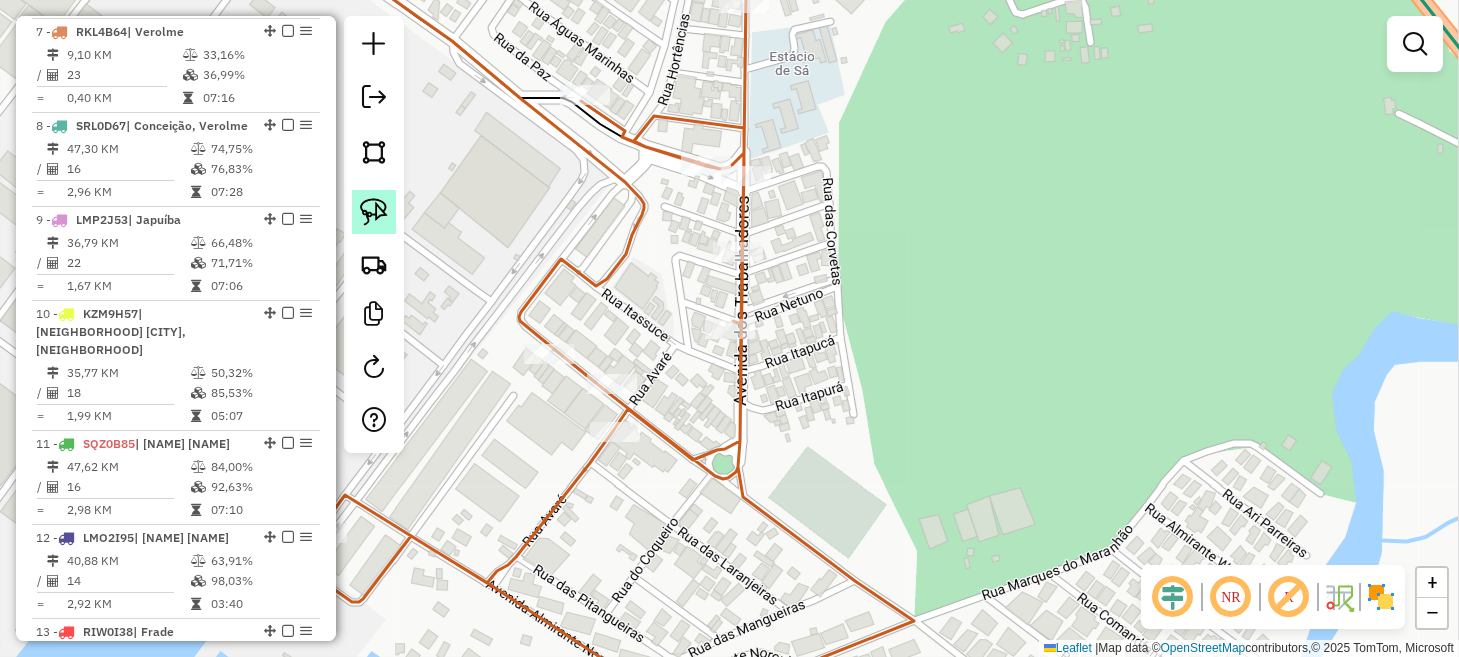 click 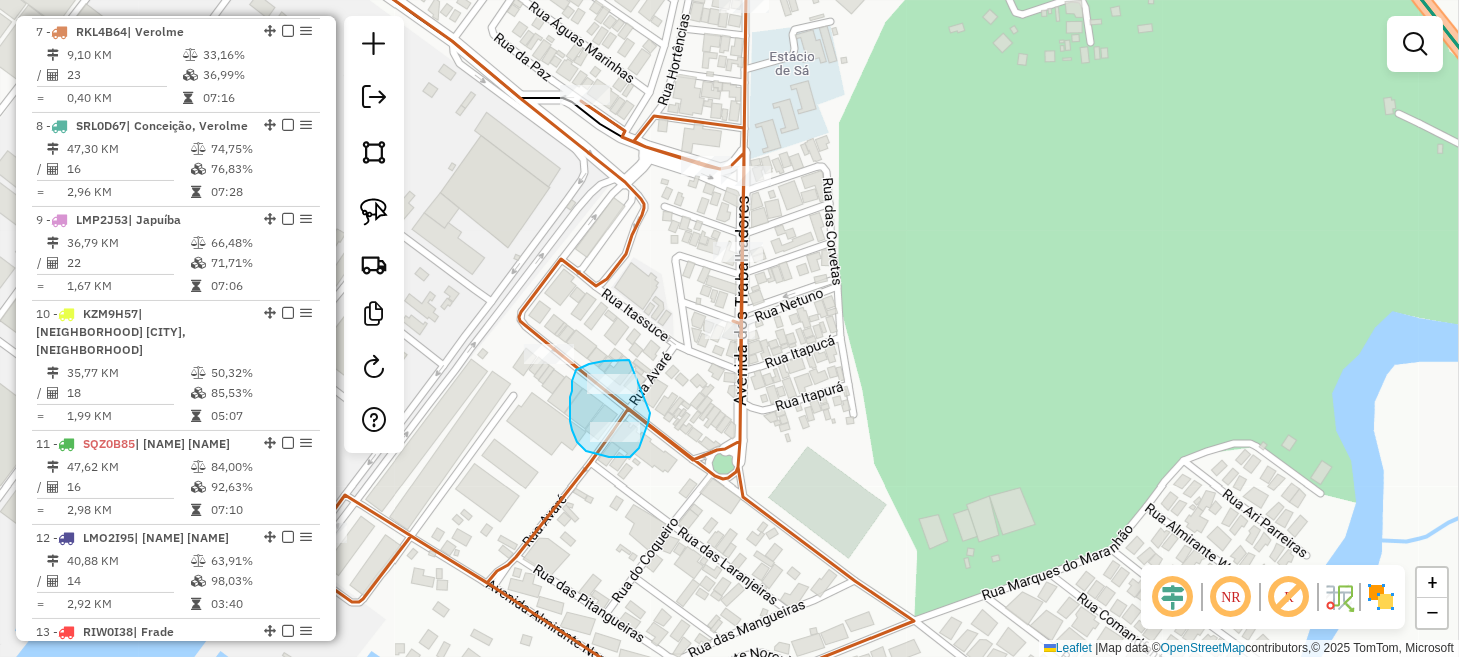 drag, startPoint x: 629, startPoint y: 360, endPoint x: 650, endPoint y: 413, distance: 57.00877 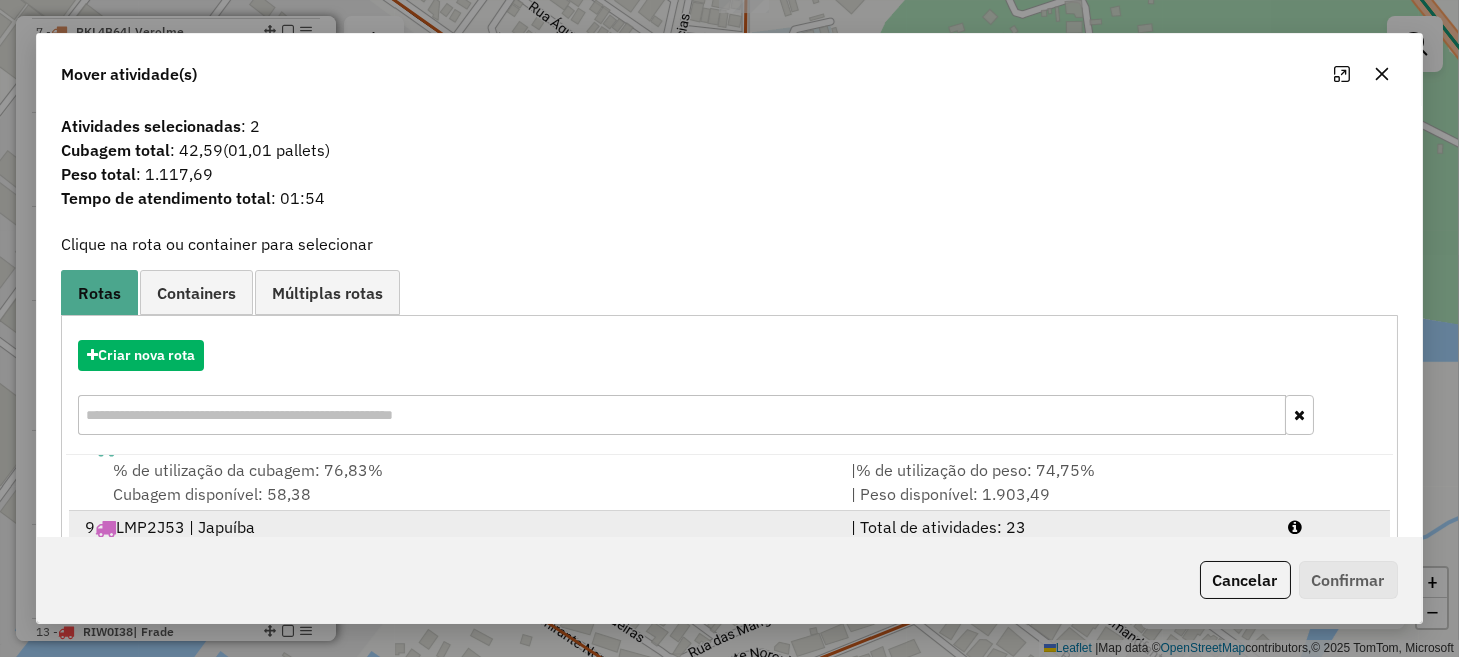 scroll, scrollTop: 246, scrollLeft: 0, axis: vertical 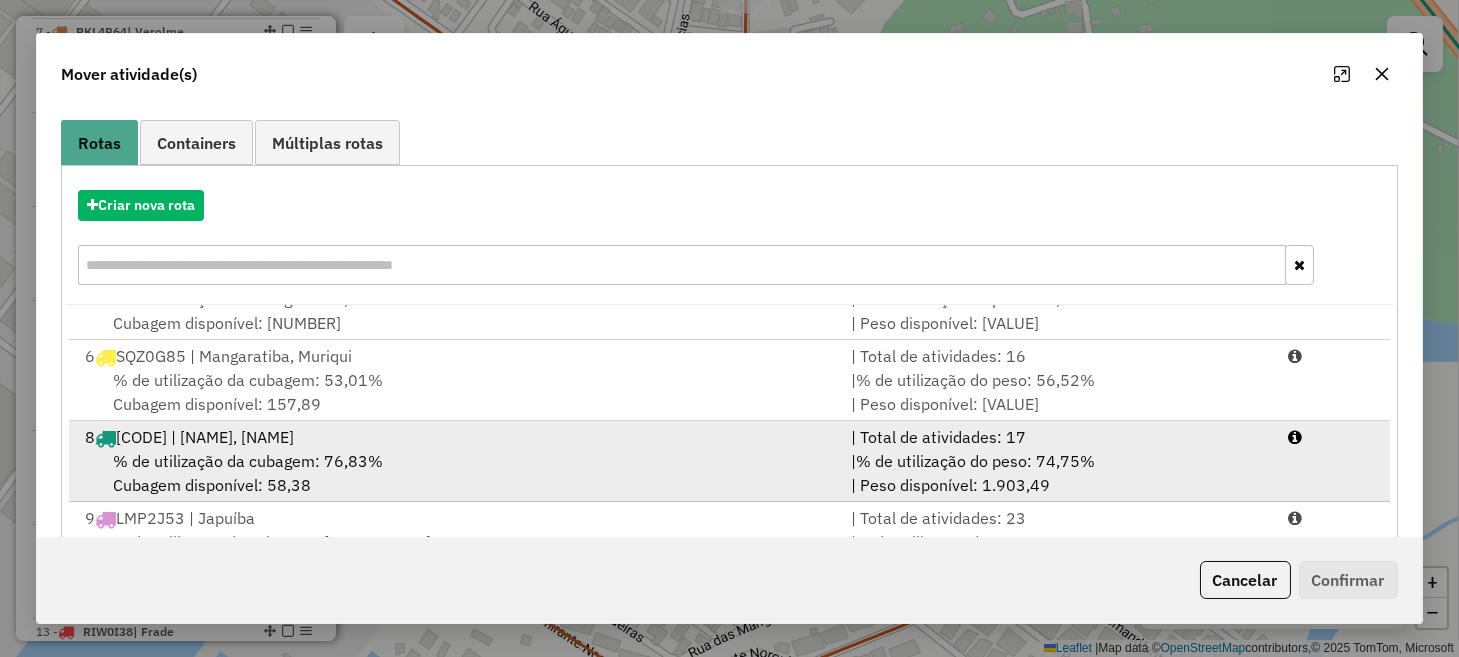 click on "% de utilização da cubagem: 76,83%  Cubagem disponível: 58,38" at bounding box center [455, 473] 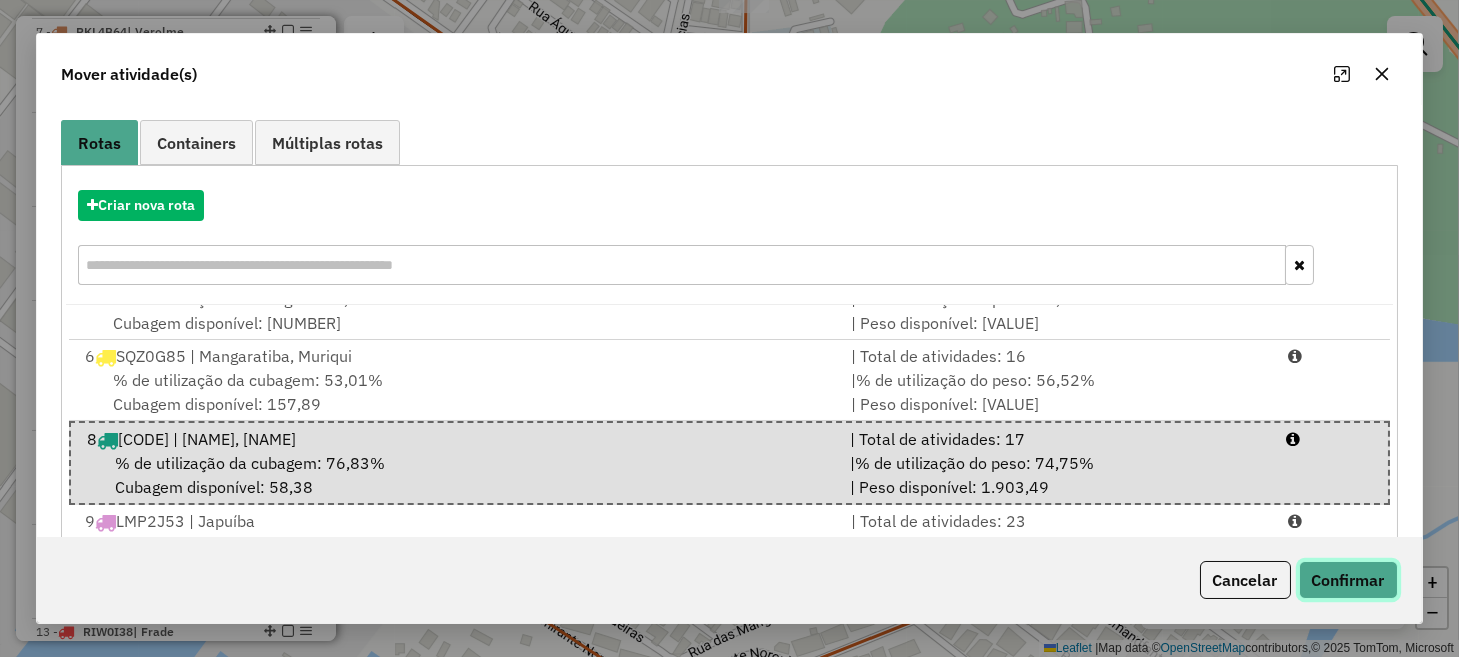 click on "Confirmar" 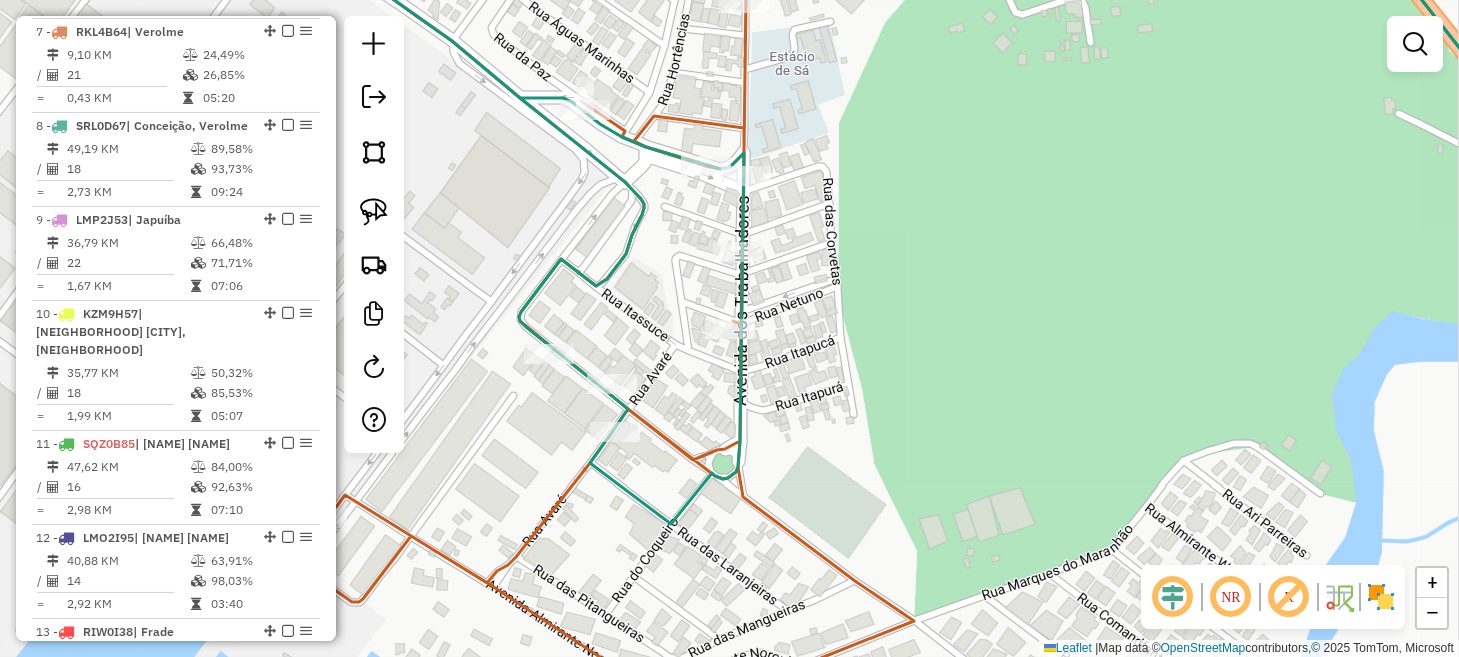 scroll, scrollTop: 0, scrollLeft: 0, axis: both 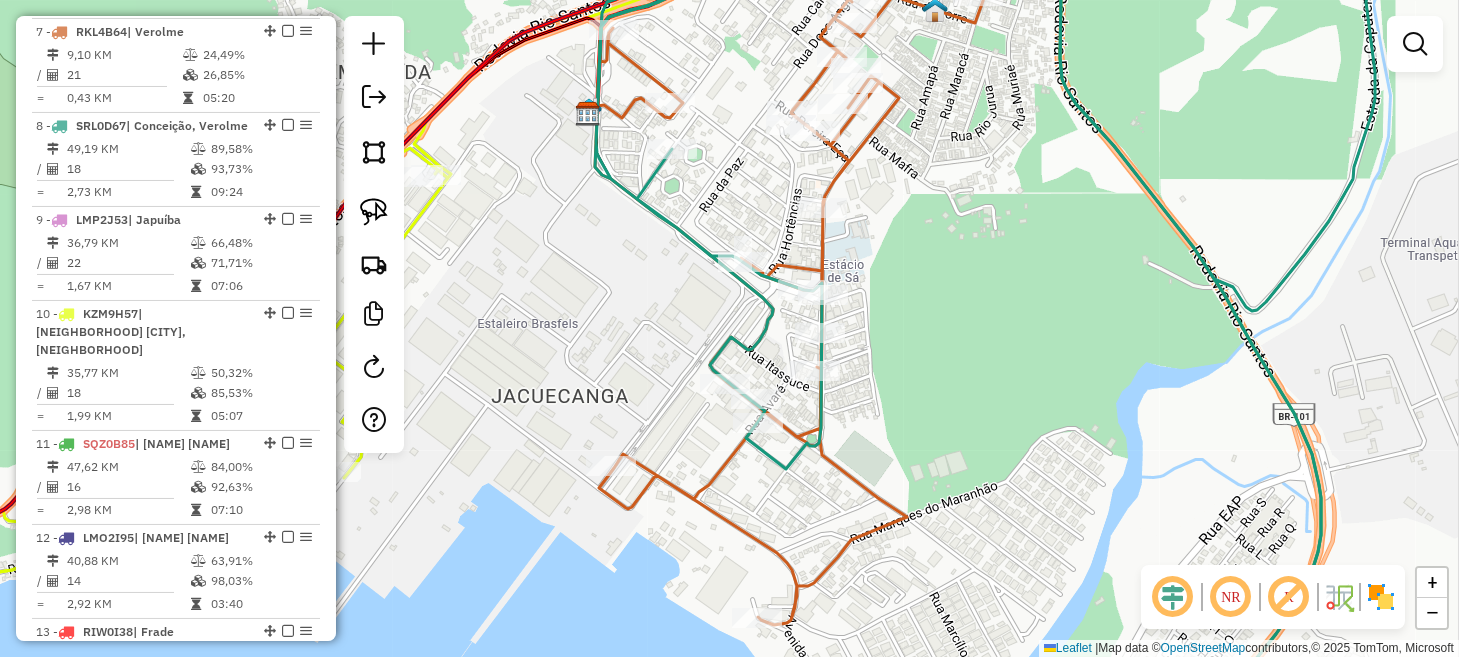 click on "Janela de atendimento Grade de atendimento Capacidade Transportadoras Veículos Cliente Pedidos  Rotas Selecione os dias de semana para filtrar as janelas de atendimento  Seg   Ter   Qua   Qui   Sex   Sáb   Dom  Informe o período da janela de atendimento: De: Até:  Filtrar exatamente a janela do cliente  Considerar janela de atendimento padrão  Selecione os dias de semana para filtrar as grades de atendimento  Seg   Ter   Qua   Qui   Sex   Sáb   Dom   Considerar clientes sem dia de atendimento cadastrado  Clientes fora do dia de atendimento selecionado Filtrar as atividades entre os valores definidos abaixo:  Peso mínimo:   Peso máximo:   Cubagem mínima:   Cubagem máxima:   De:   Até:  Filtrar as atividades entre o tempo de atendimento definido abaixo:  De:   Até:   Considerar capacidade total dos clientes não roteirizados Transportadora: Selecione um ou mais itens Tipo de veículo: Selecione um ou mais itens Veículo: Selecione um ou mais itens Motorista: Selecione um ou mais itens Nome: Rótulo:" 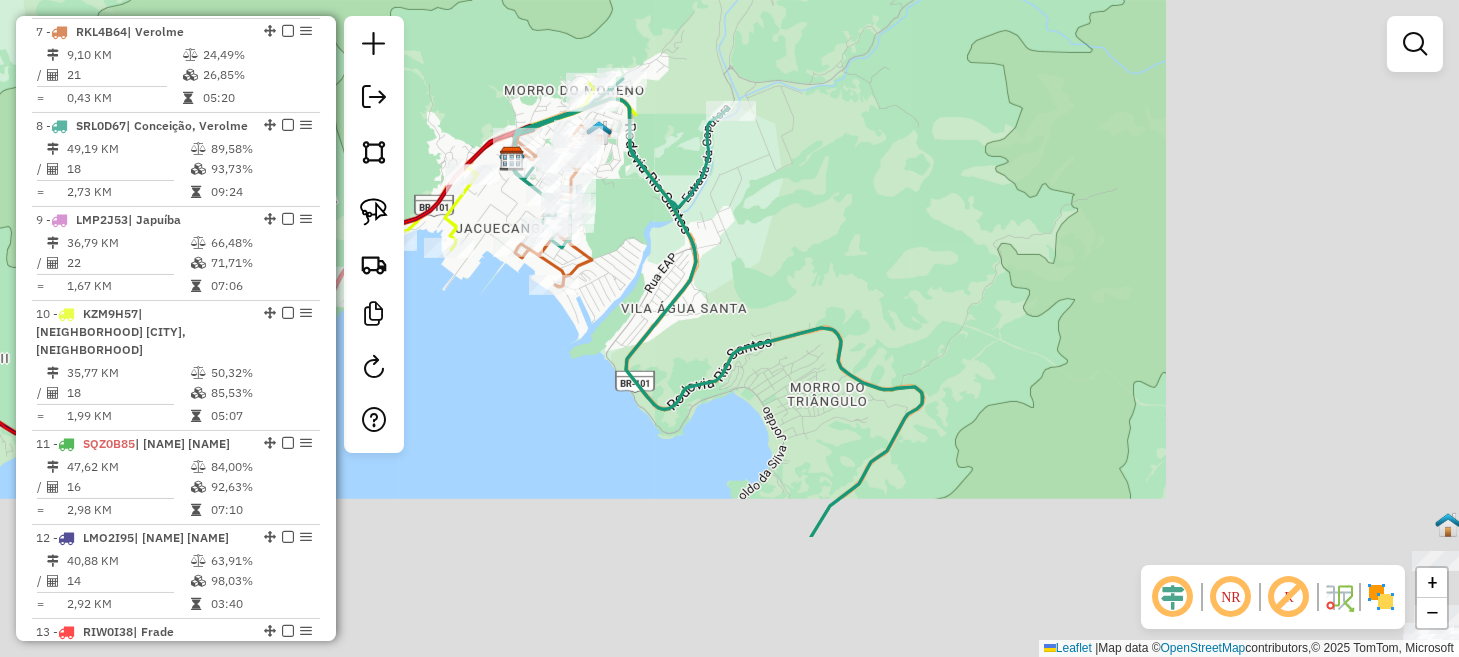 drag, startPoint x: 1184, startPoint y: 396, endPoint x: 757, endPoint y: 240, distance: 454.60422 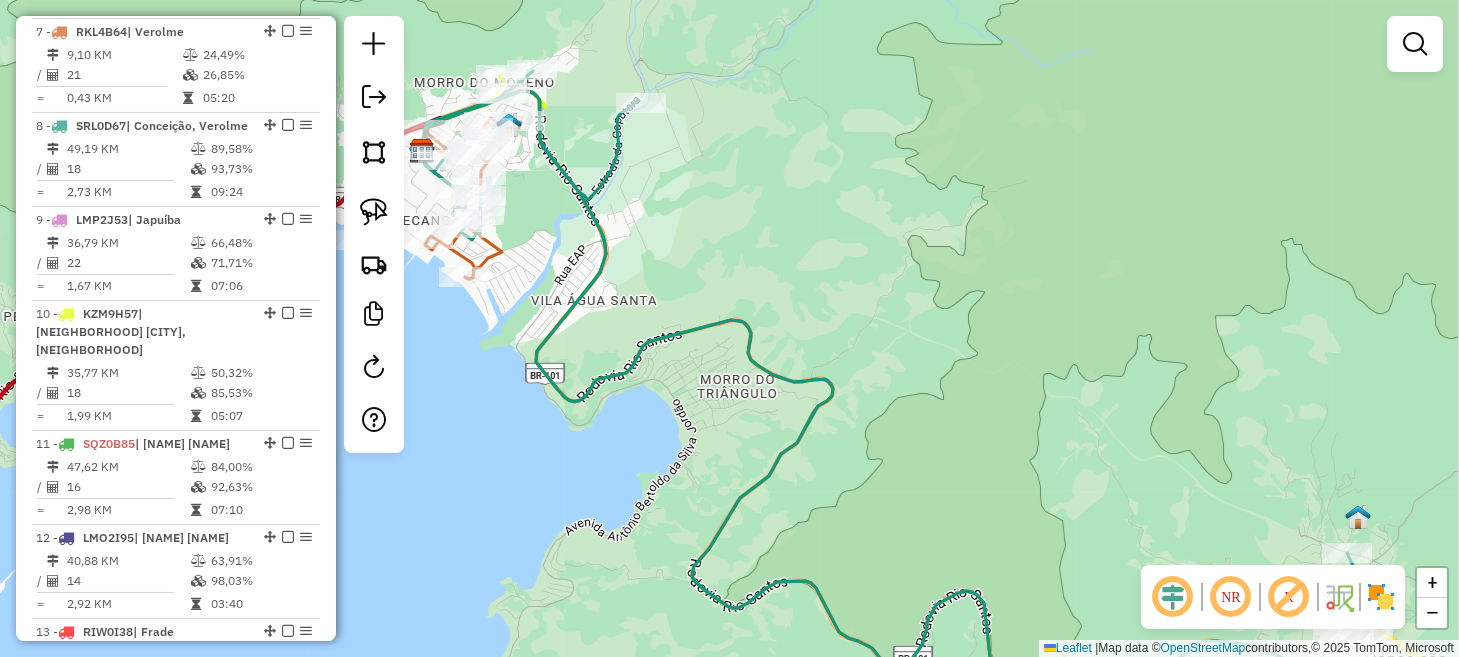 drag, startPoint x: 978, startPoint y: 381, endPoint x: 642, endPoint y: 229, distance: 368.78177 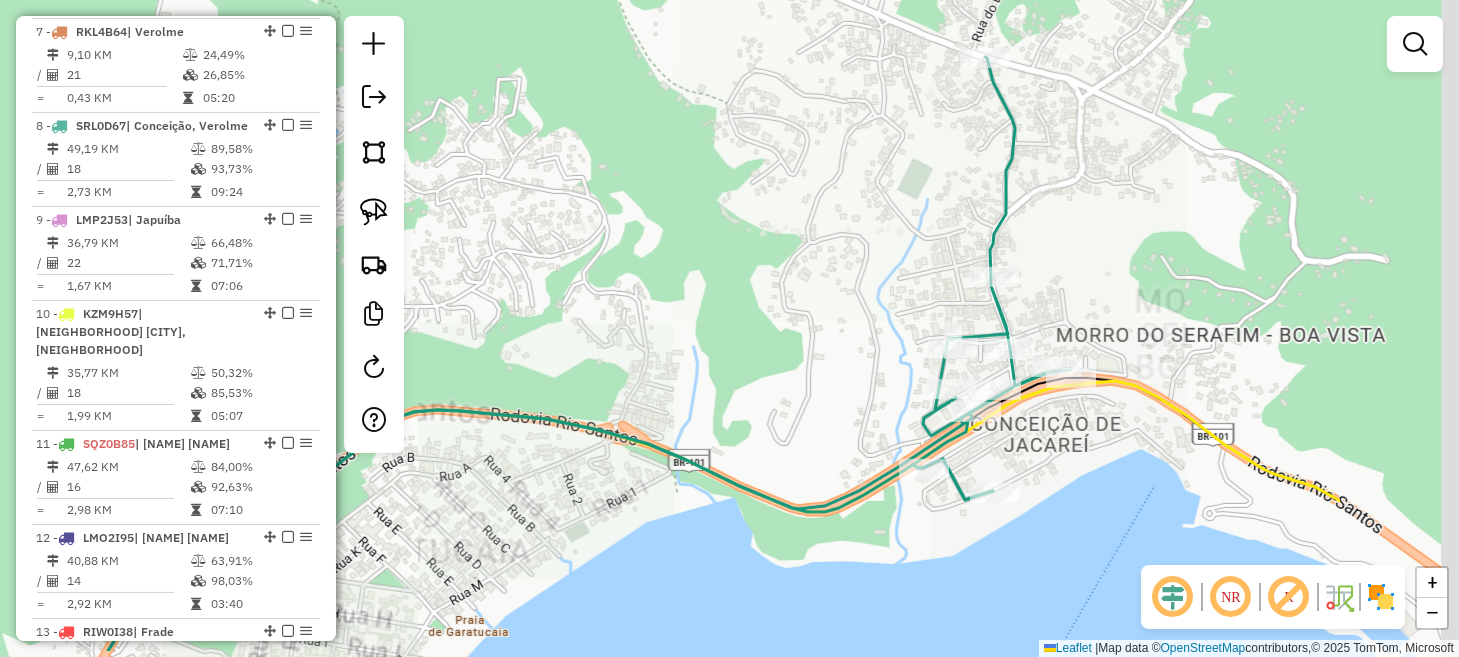 drag, startPoint x: 951, startPoint y: 427, endPoint x: 753, endPoint y: 378, distance: 203.97304 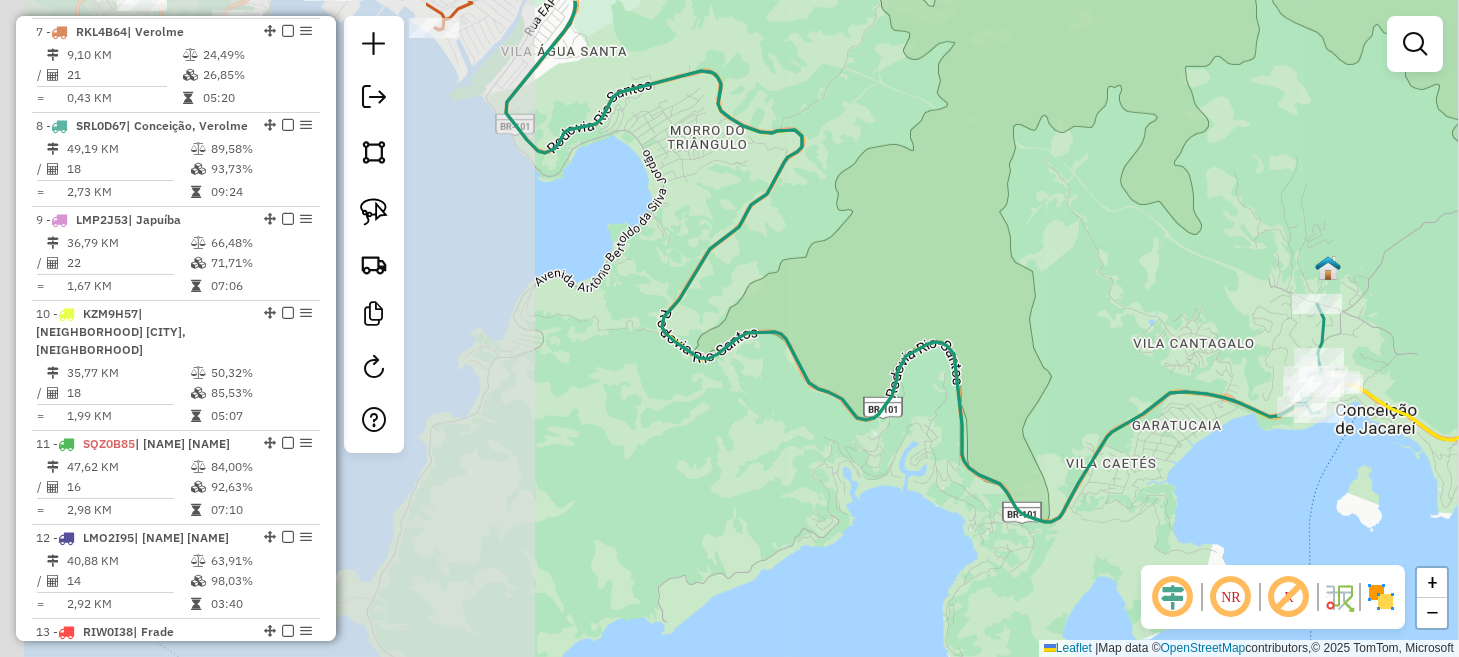 drag, startPoint x: 604, startPoint y: 256, endPoint x: 1286, endPoint y: 346, distance: 687.9128 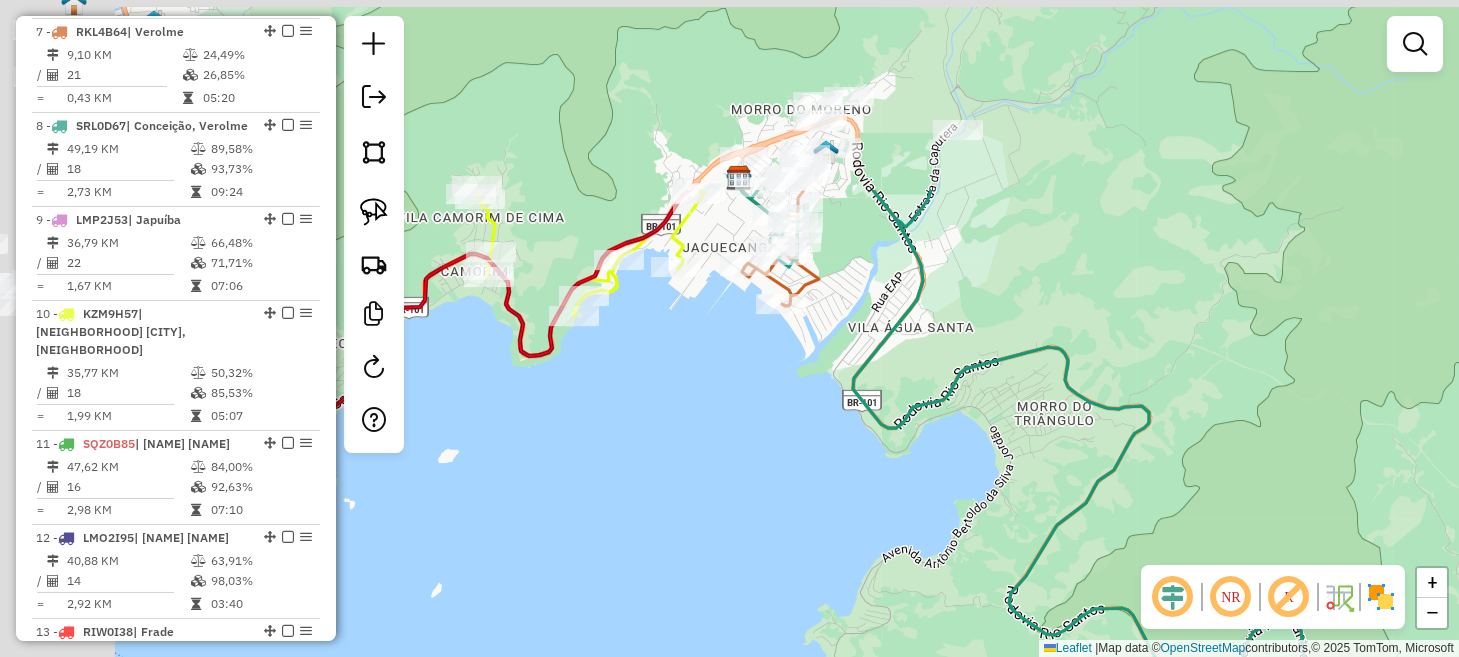 drag, startPoint x: 749, startPoint y: 359, endPoint x: 931, endPoint y: 543, distance: 258.80493 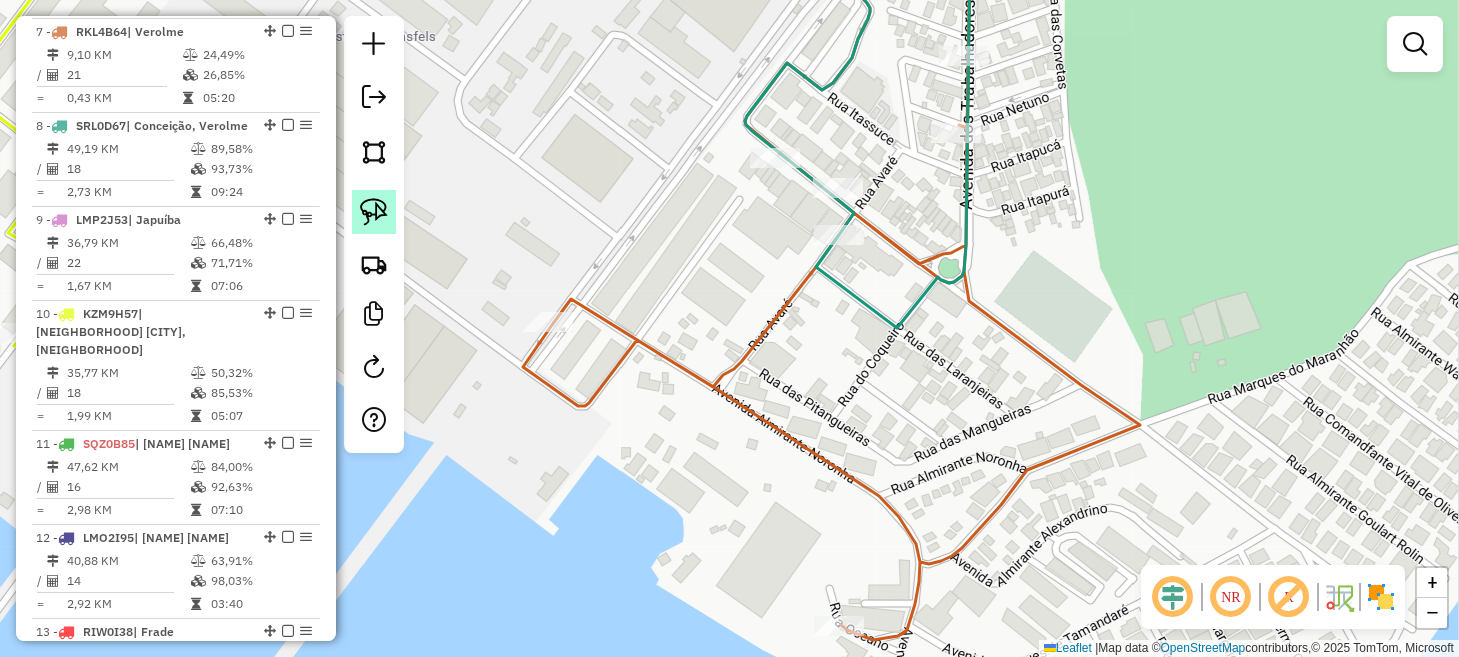 click 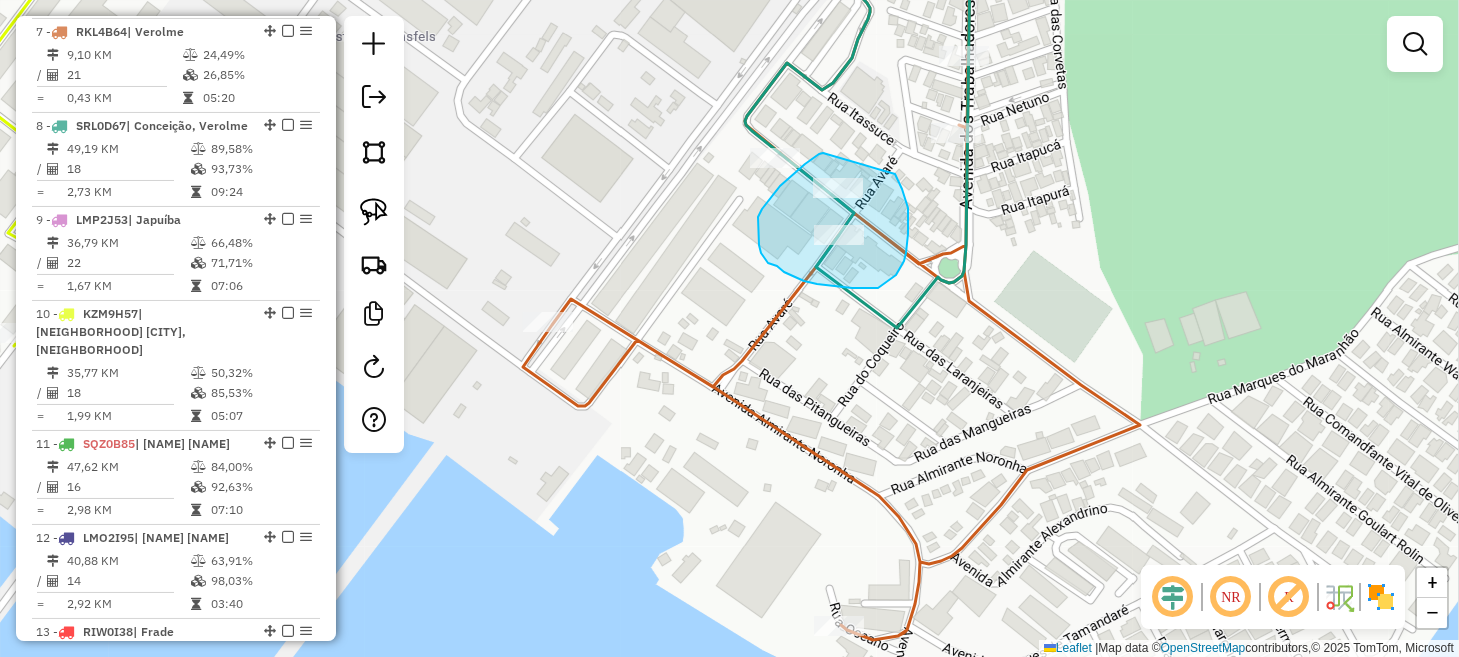 drag, startPoint x: 823, startPoint y: 153, endPoint x: 892, endPoint y: 175, distance: 72.42237 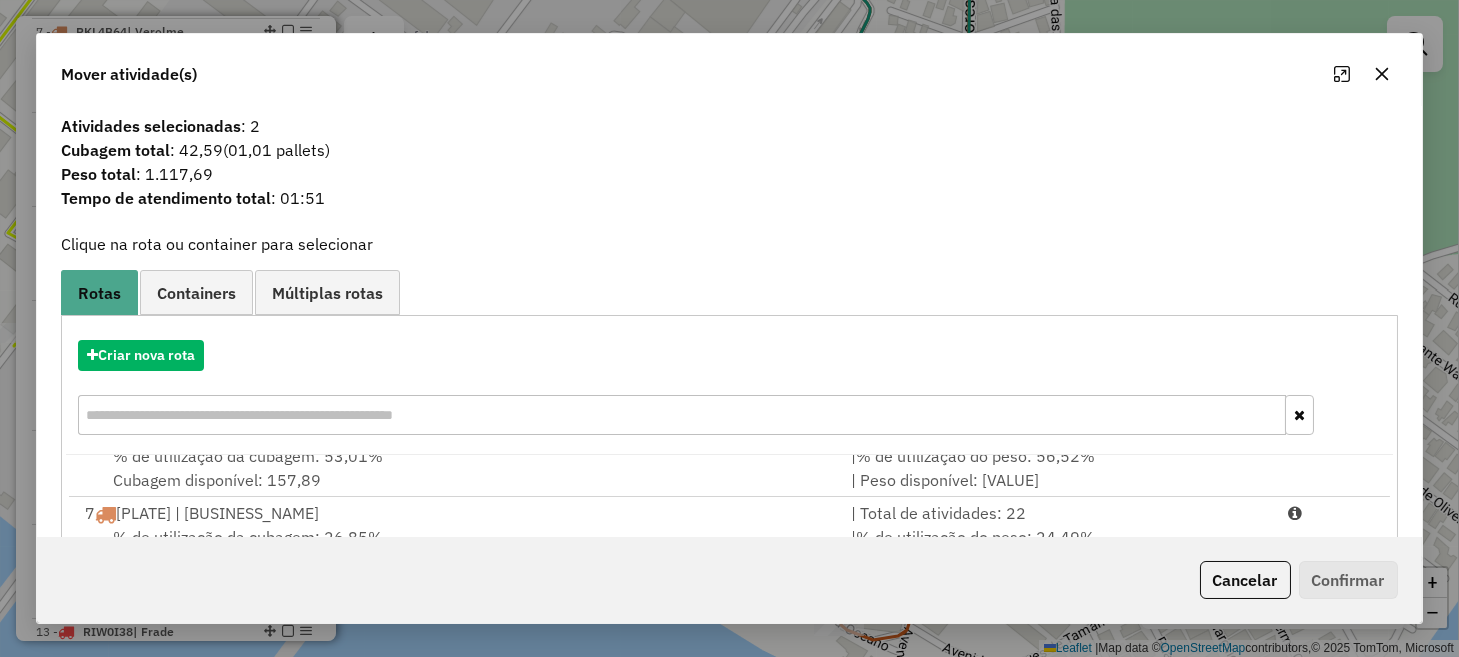 scroll, scrollTop: 246, scrollLeft: 0, axis: vertical 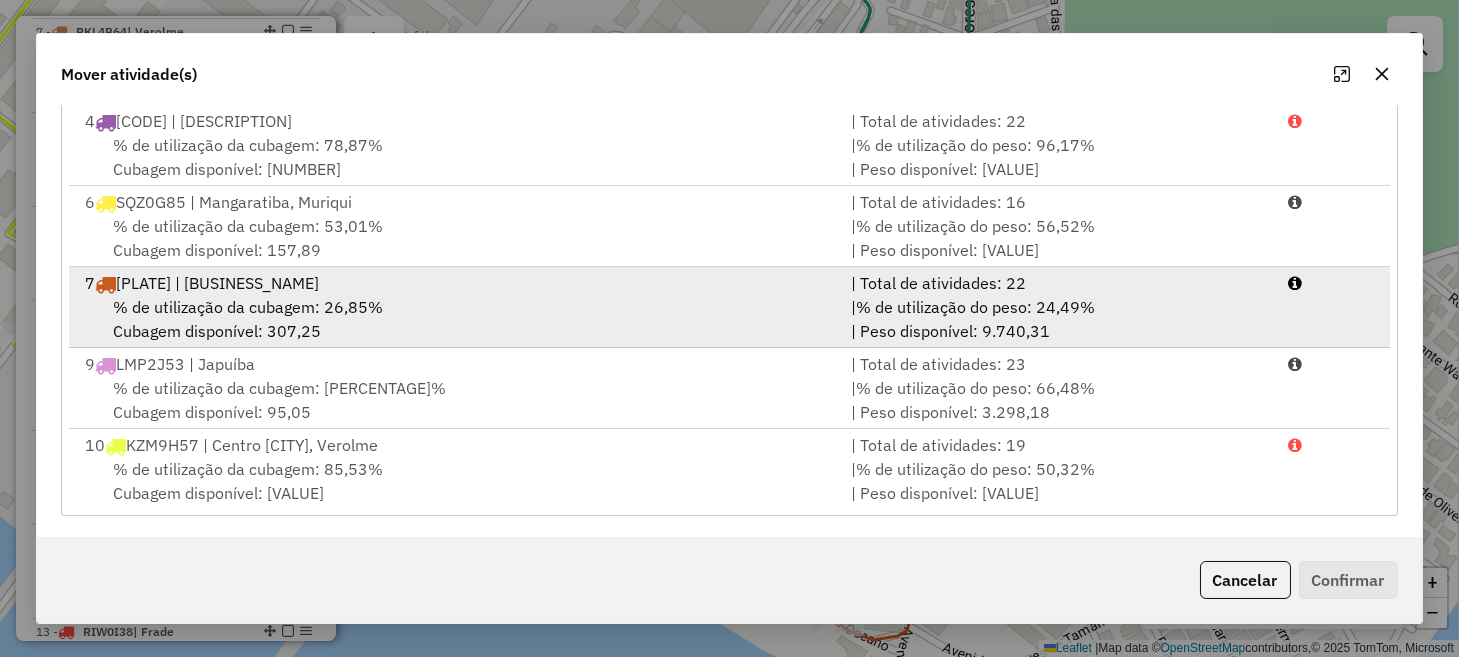 click on "7  RKL4B64 | Verolme" at bounding box center [455, 283] 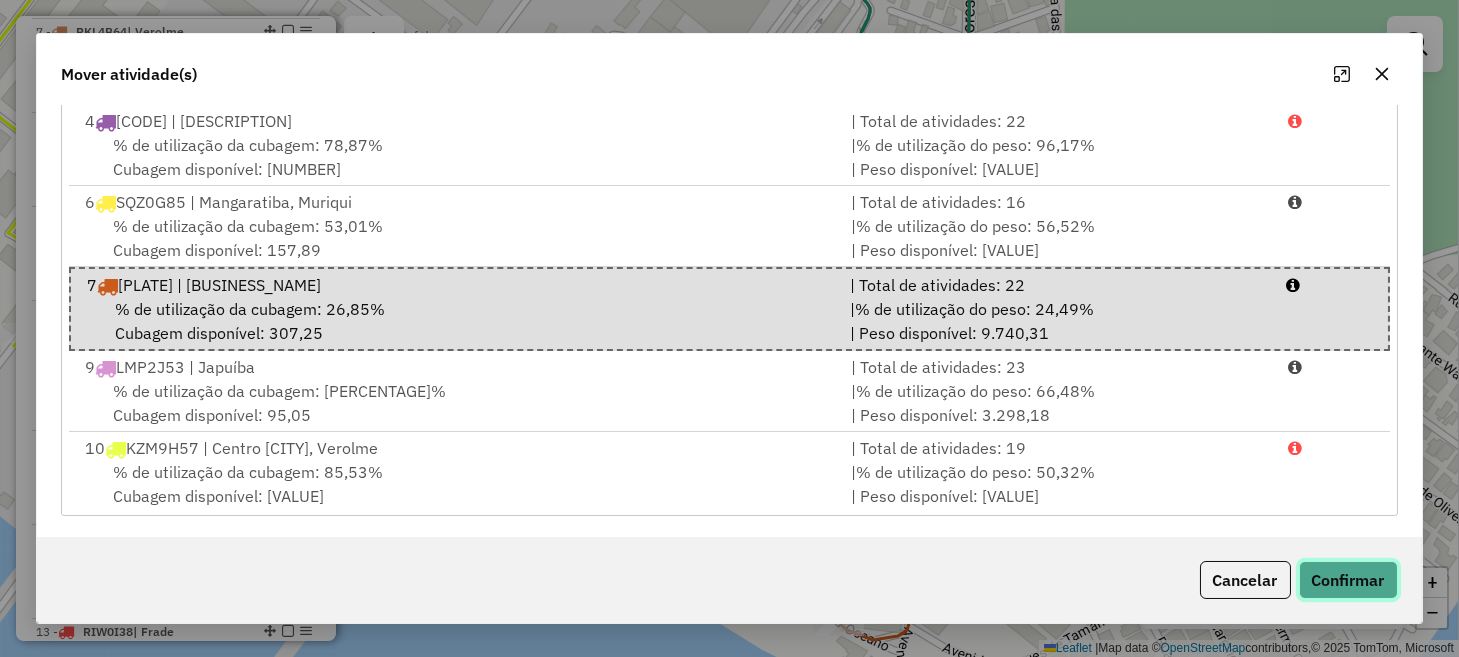 click on "Confirmar" 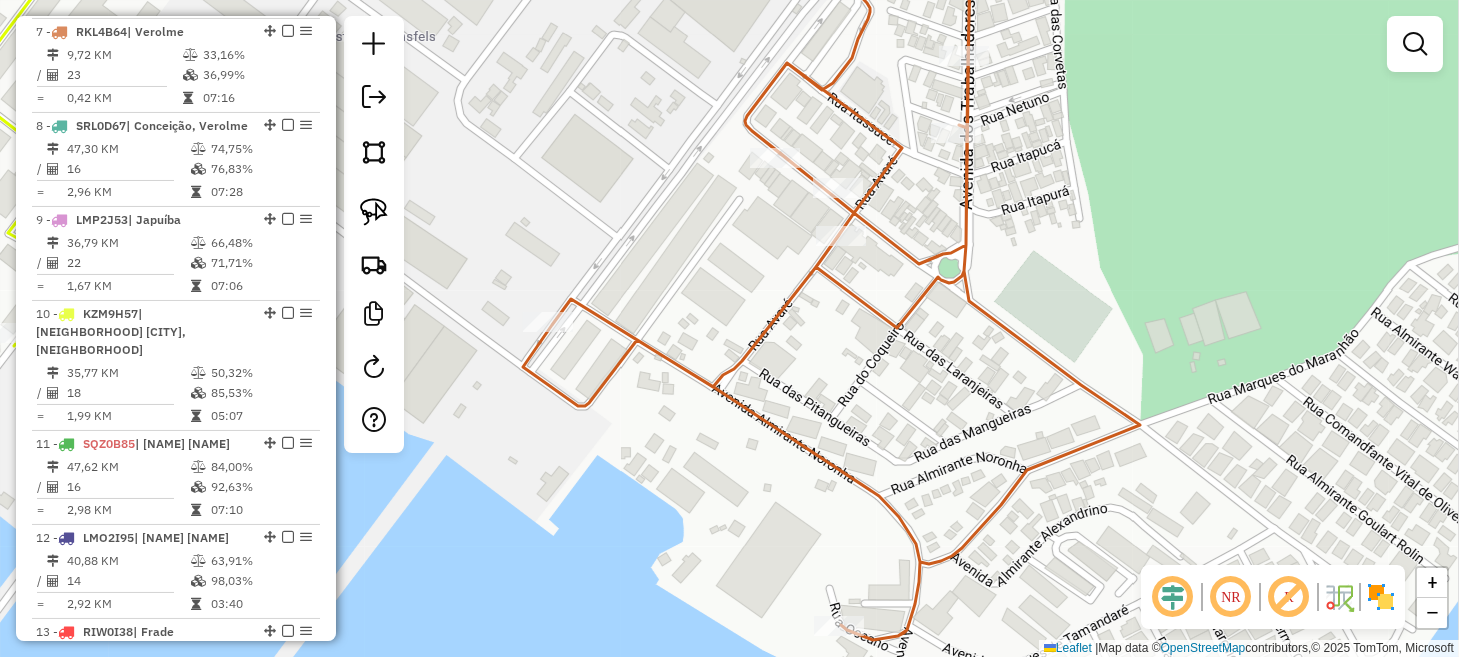 scroll, scrollTop: 0, scrollLeft: 0, axis: both 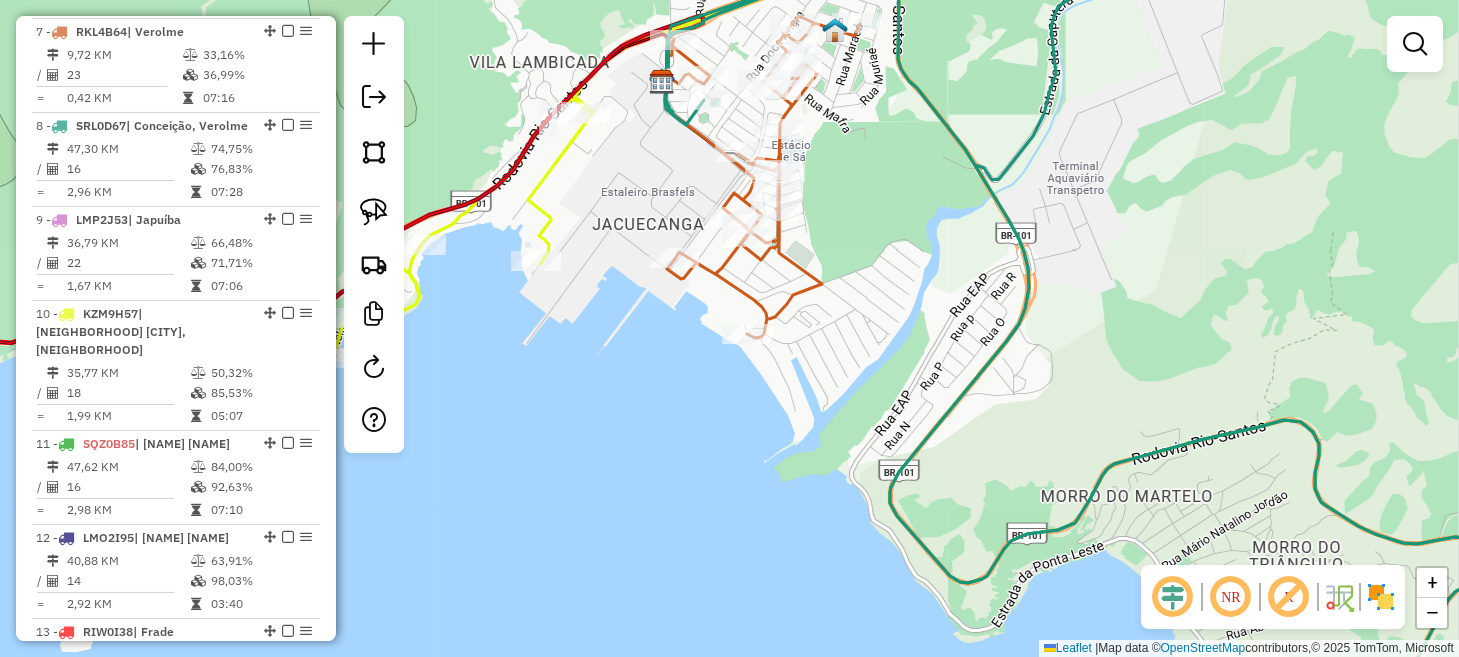 drag, startPoint x: 665, startPoint y: 195, endPoint x: 746, endPoint y: 414, distance: 233.49947 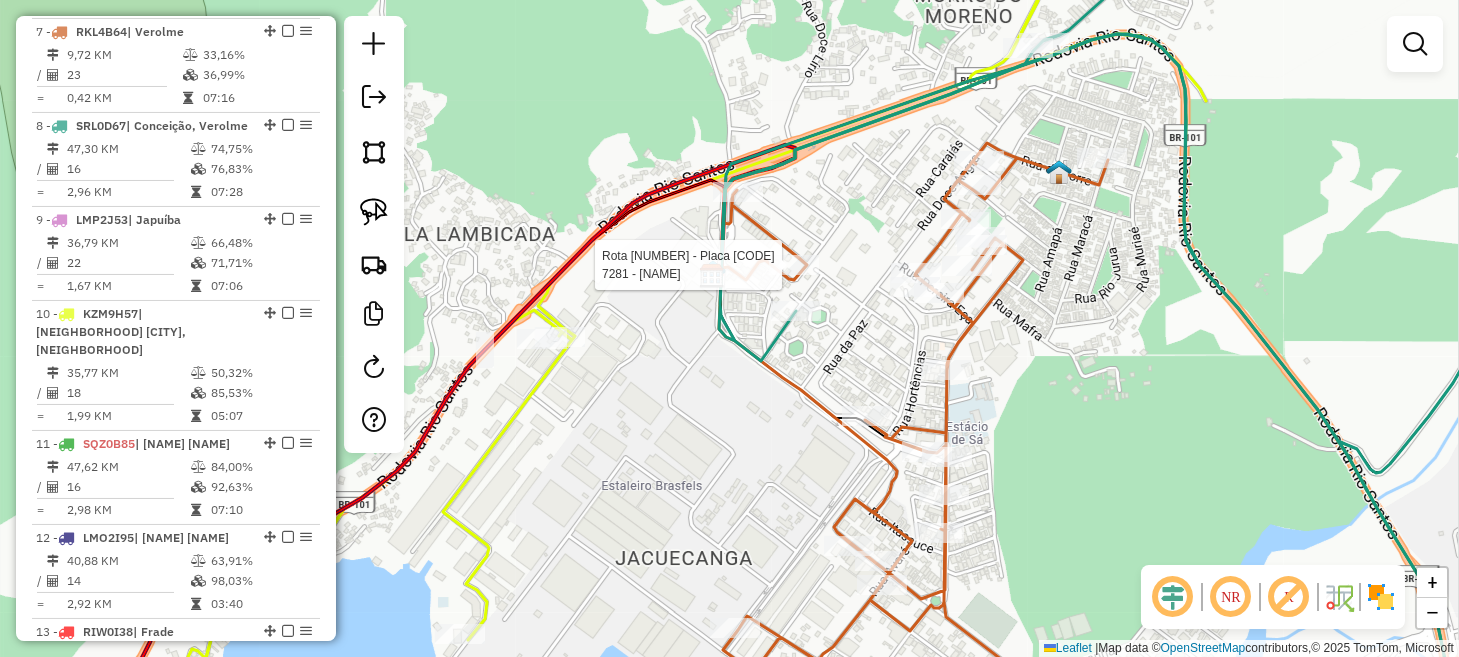 select on "*********" 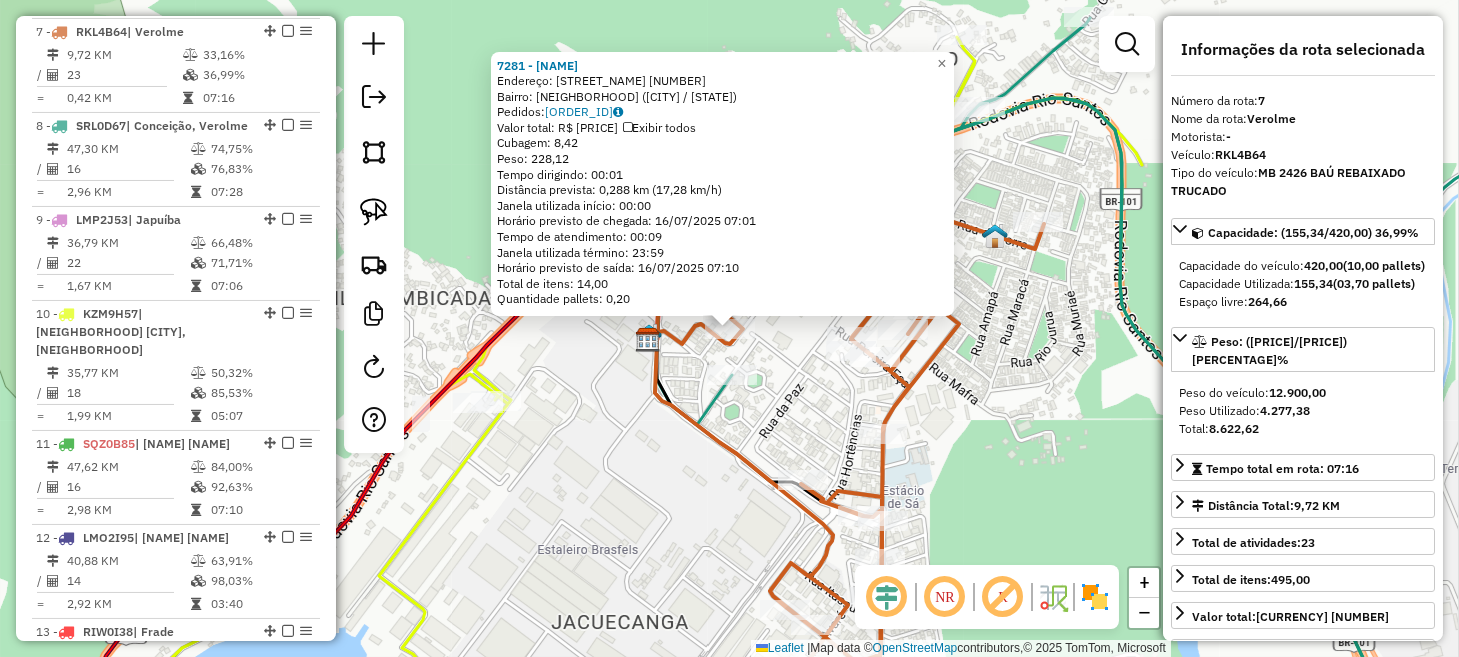 click on "7281 - ERICK ALVES DOS SANT  Endereço:  DOCE BRUMA 155   Bairro: BNH (ANGRA DOS REIS / RJ)   Pedidos:  15853112   Valor total: R$ 1.095,87   Exibir todos   Cubagem: 8,42  Peso: 228,12  Tempo dirigindo: 00:01   Distância prevista: 0,288 km (17,28 km/h)   Janela utilizada início: 00:00   Horário previsto de chegada: 16/07/2025 07:01   Tempo de atendimento: 00:09   Janela utilizada término: 23:59   Horário previsto de saída: 16/07/2025 07:10   Total de itens: 14,00   Quantidade pallets: 0,20  × Janela de atendimento Grade de atendimento Capacidade Transportadoras Veículos Cliente Pedidos  Rotas Selecione os dias de semana para filtrar as janelas de atendimento  Seg   Ter   Qua   Qui   Sex   Sáb   Dom  Informe o período da janela de atendimento: De: Até:  Filtrar exatamente a janela do cliente  Considerar janela de atendimento padrão  Selecione os dias de semana para filtrar as grades de atendimento  Seg   Ter   Qua   Qui   Sex   Sáb   Dom   Considerar clientes sem dia de atendimento cadastrado De:" 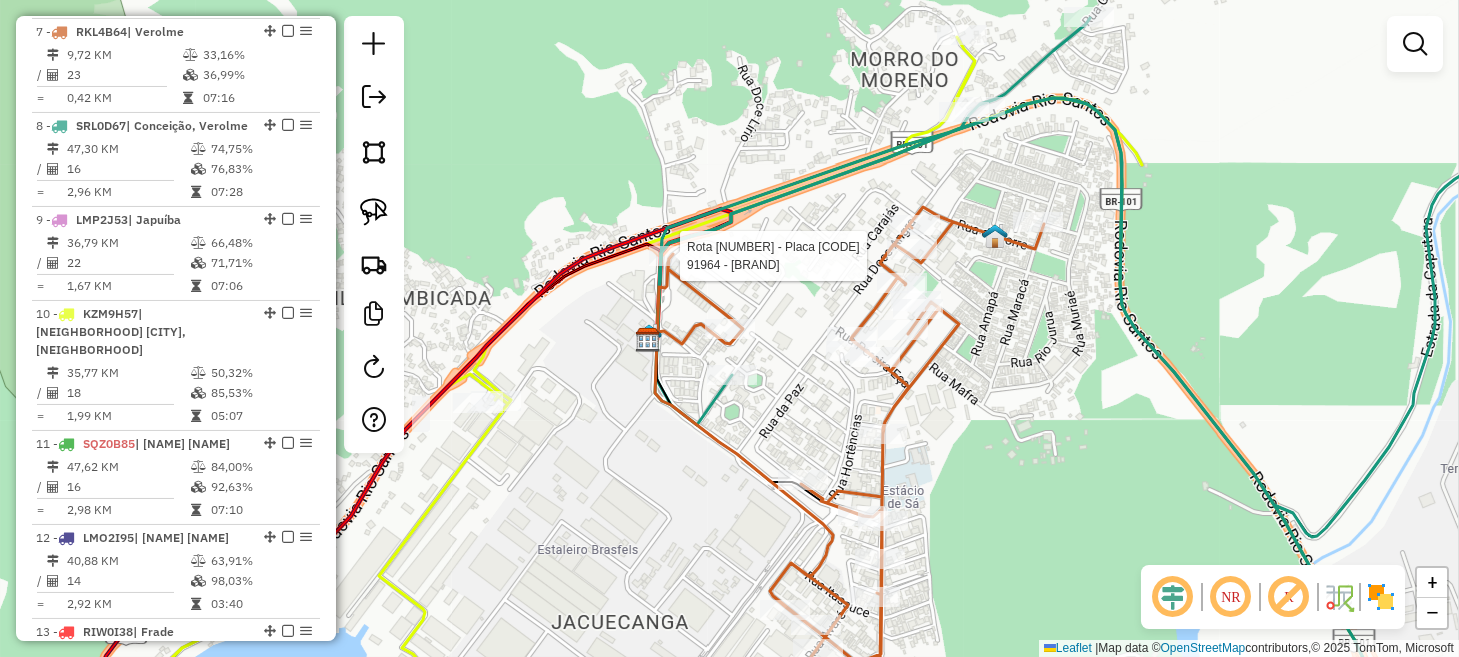 select on "*********" 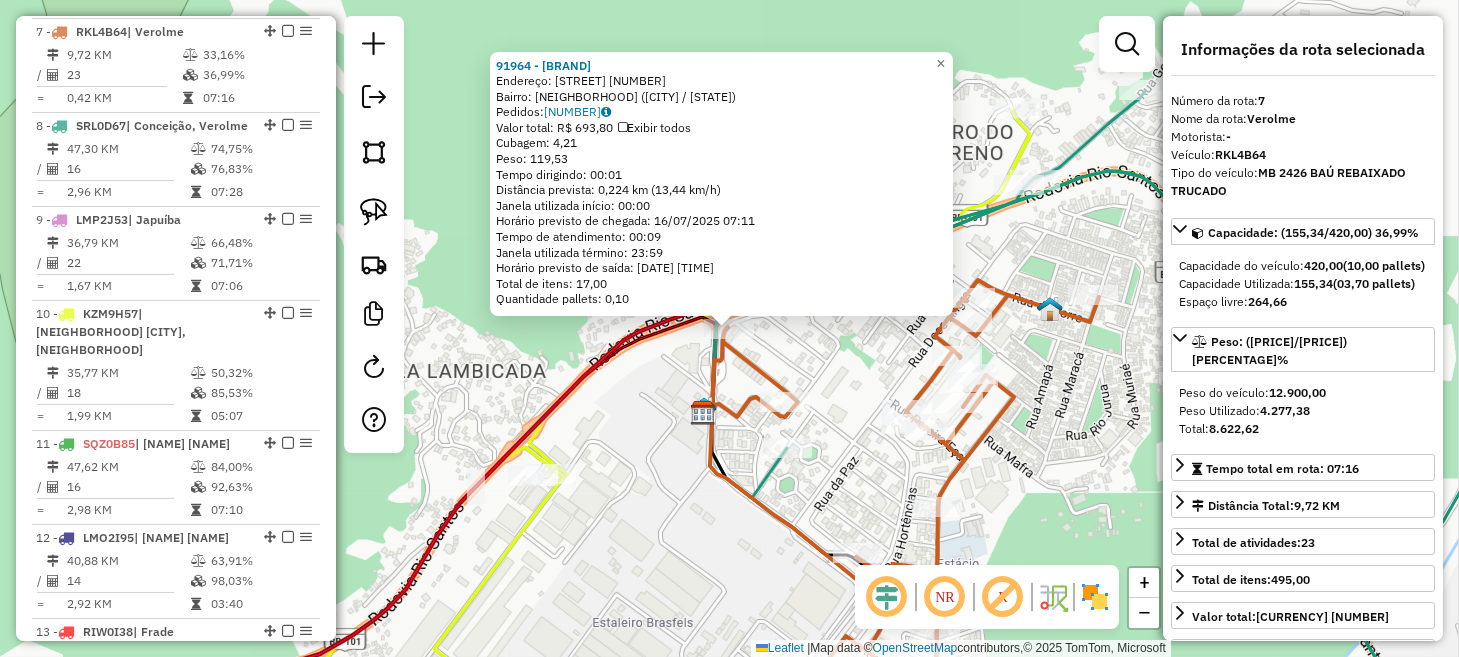 click on "91964 - RESTAURANTE MILLER  Endereço:  DOCE BRUMA 7   Bairro: JACUECANGA (ANGRA DOS REIS / RJ)   Pedidos:  15853147   Valor total: R$ 693,80   Exibir todos   Cubagem: 4,21  Peso: 119,53  Tempo dirigindo: 00:01   Distância prevista: 0,224 km (13,44 km/h)   Janela utilizada início: 00:00   Horário previsto de chegada: 16/07/2025 07:11   Tempo de atendimento: 00:09   Janela utilizada término: 23:59   Horário previsto de saída: 16/07/2025 07:20   Total de itens: 17,00   Quantidade pallets: 0,10  × Janela de atendimento Grade de atendimento Capacidade Transportadoras Veículos Cliente Pedidos  Rotas Selecione os dias de semana para filtrar as janelas de atendimento  Seg   Ter   Qua   Qui   Sex   Sáb   Dom  Informe o período da janela de atendimento: De: Até:  Filtrar exatamente a janela do cliente  Considerar janela de atendimento padrão  Selecione os dias de semana para filtrar as grades de atendimento  Seg   Ter   Qua   Qui   Sex   Sáb   Dom   Considerar clientes sem dia de atendimento cadastrado +" 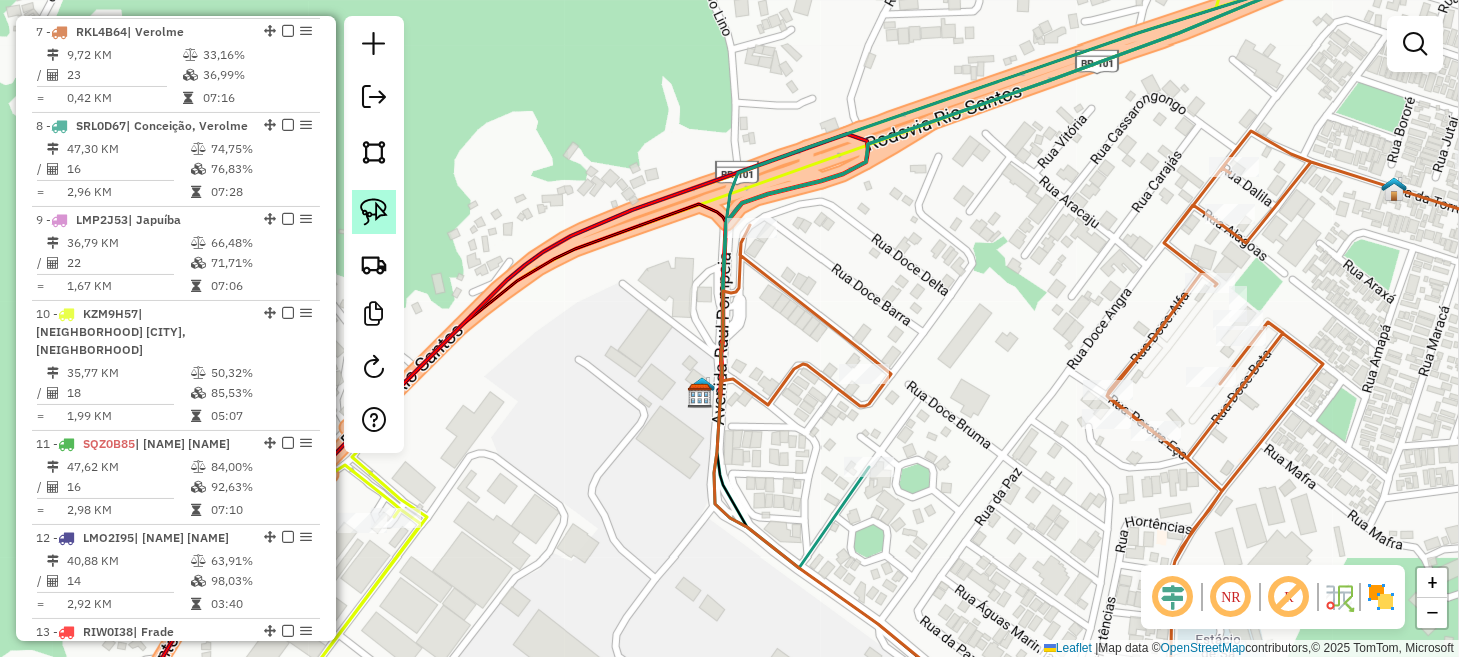 click 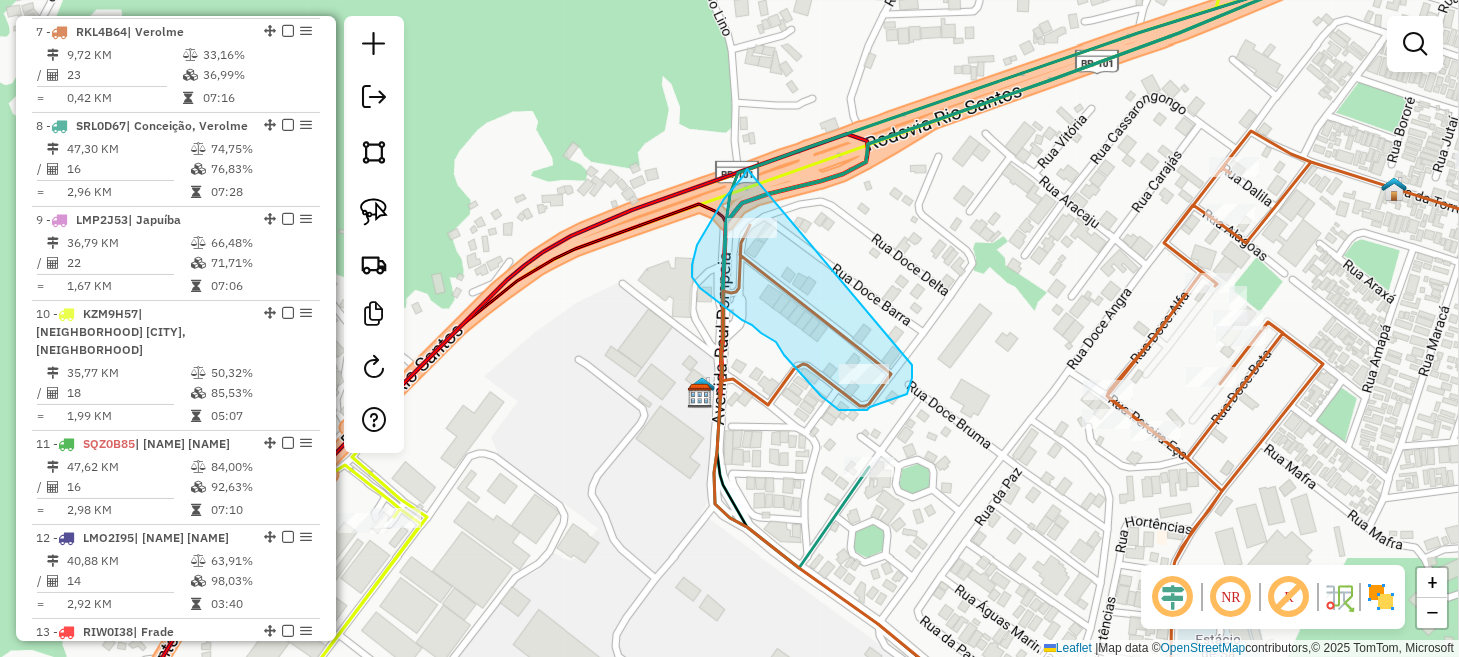 drag, startPoint x: 747, startPoint y: 169, endPoint x: 912, endPoint y: 365, distance: 256.205 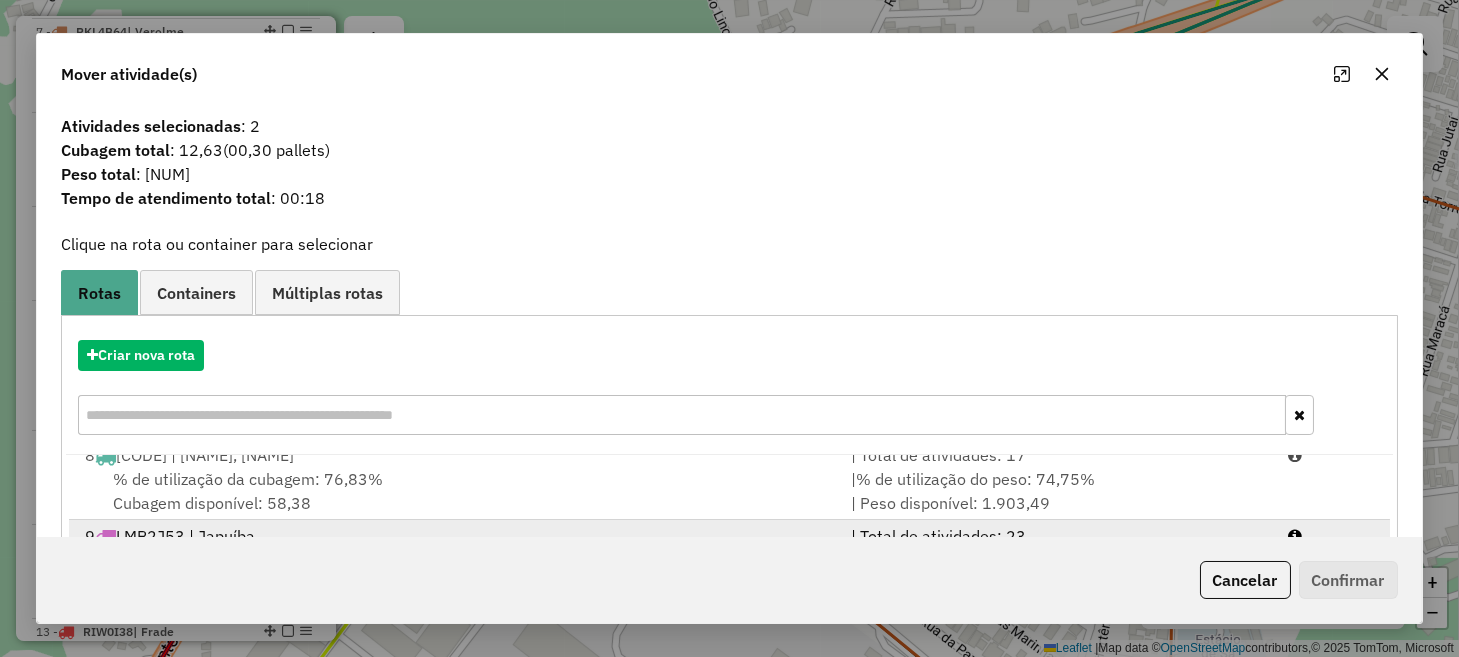 scroll, scrollTop: 246, scrollLeft: 0, axis: vertical 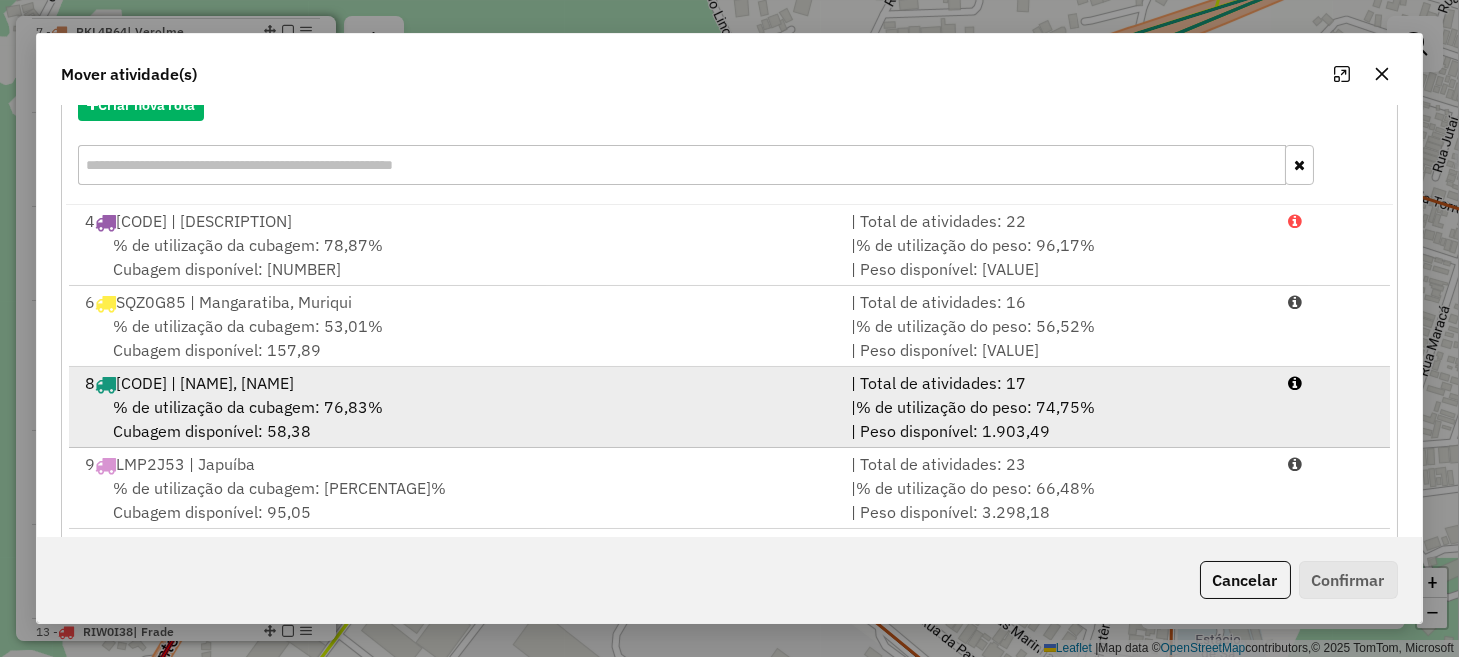 click on "8  SRL0D67 | Conceição, Verolme" at bounding box center (455, 383) 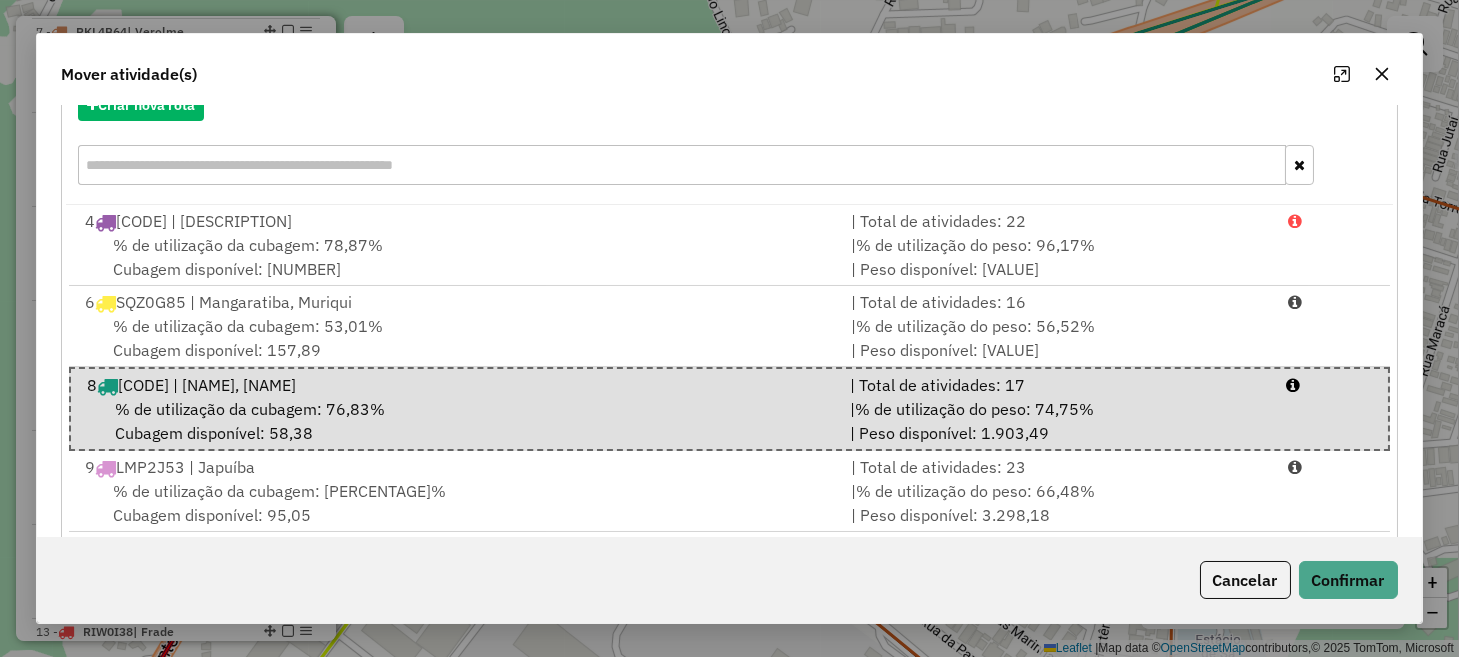 click on "Cancelar   Confirmar" 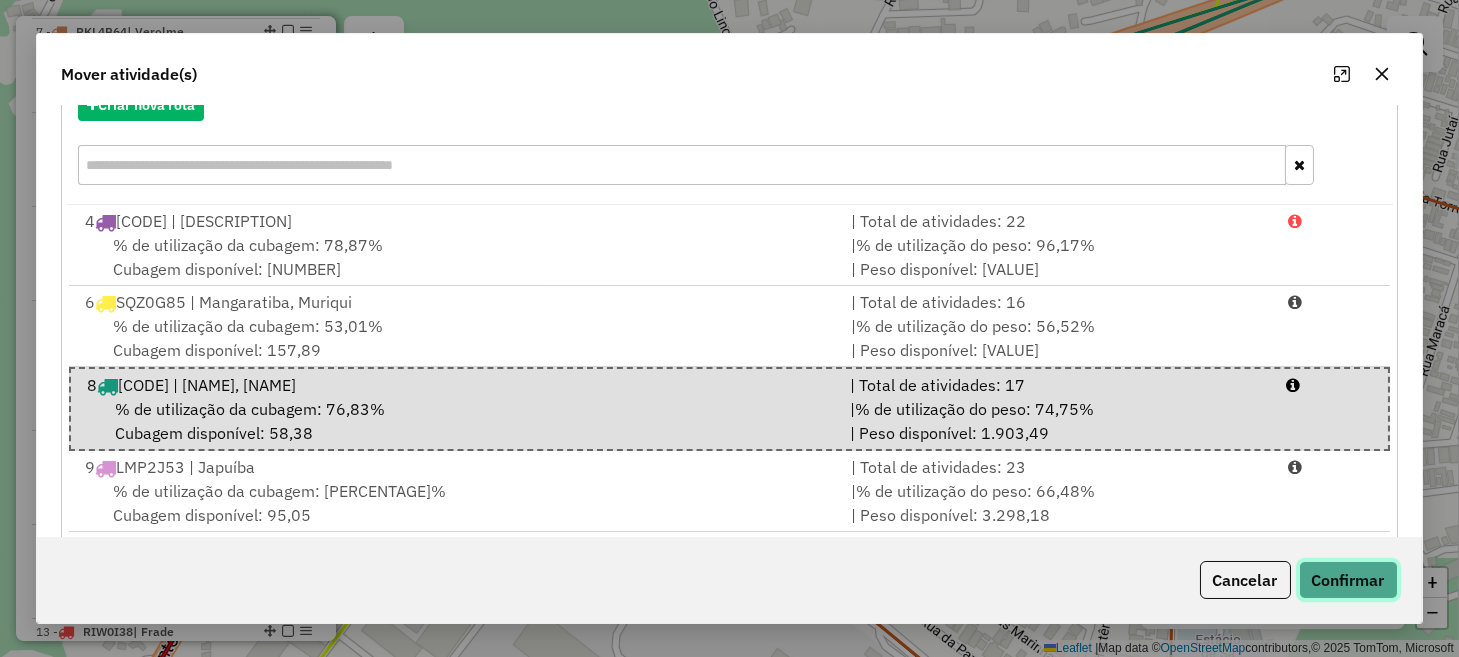click on "Confirmar" 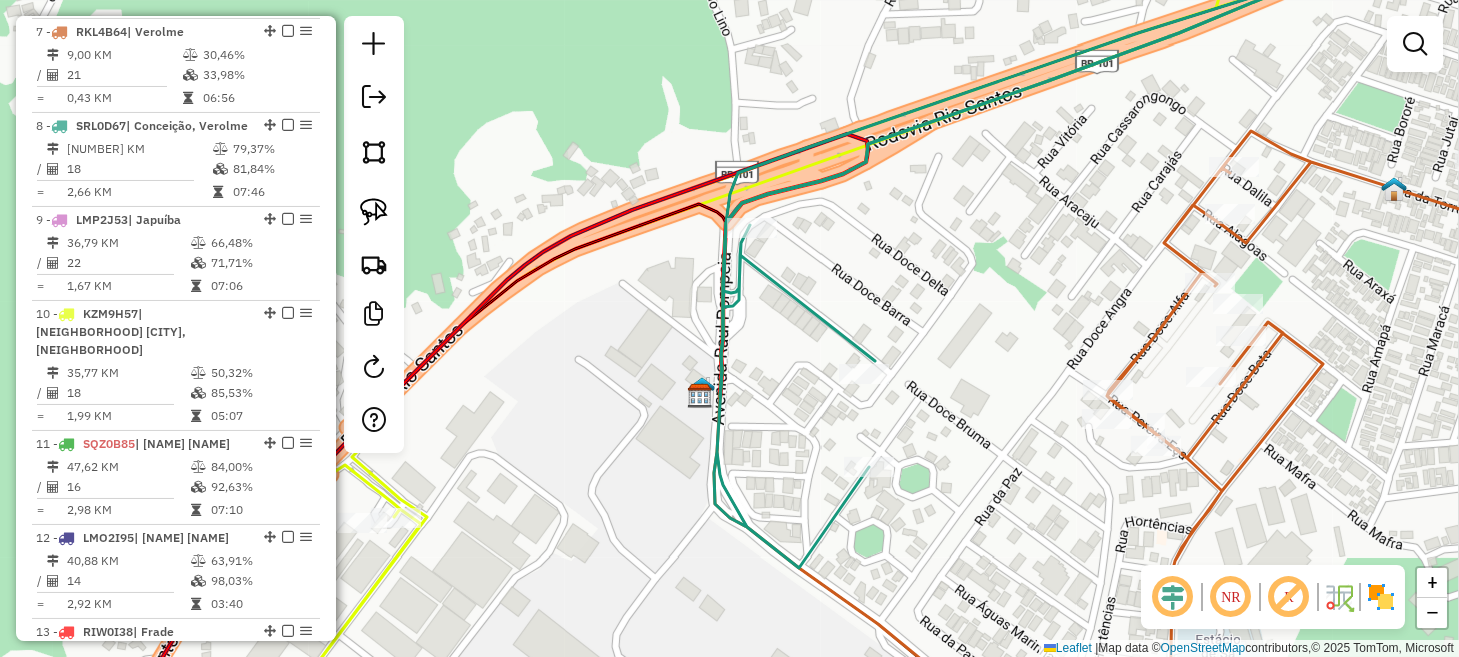 scroll, scrollTop: 0, scrollLeft: 0, axis: both 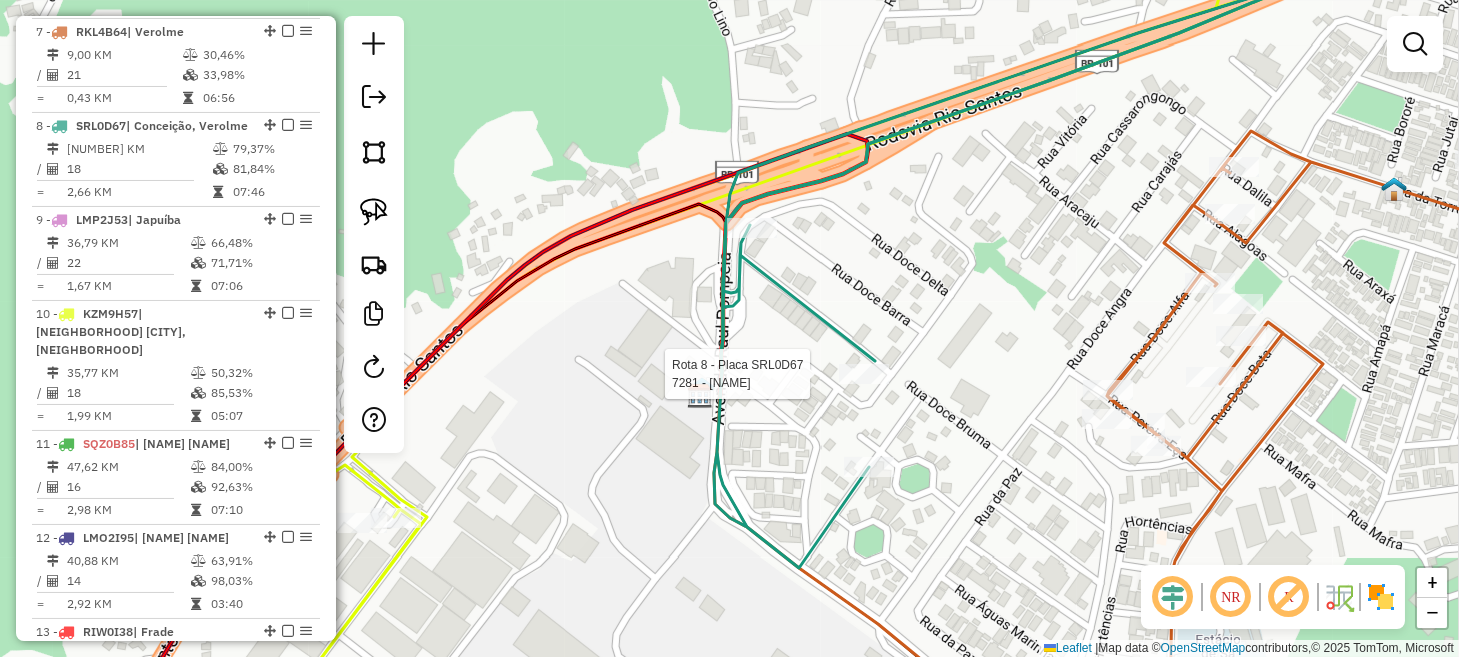 select on "*********" 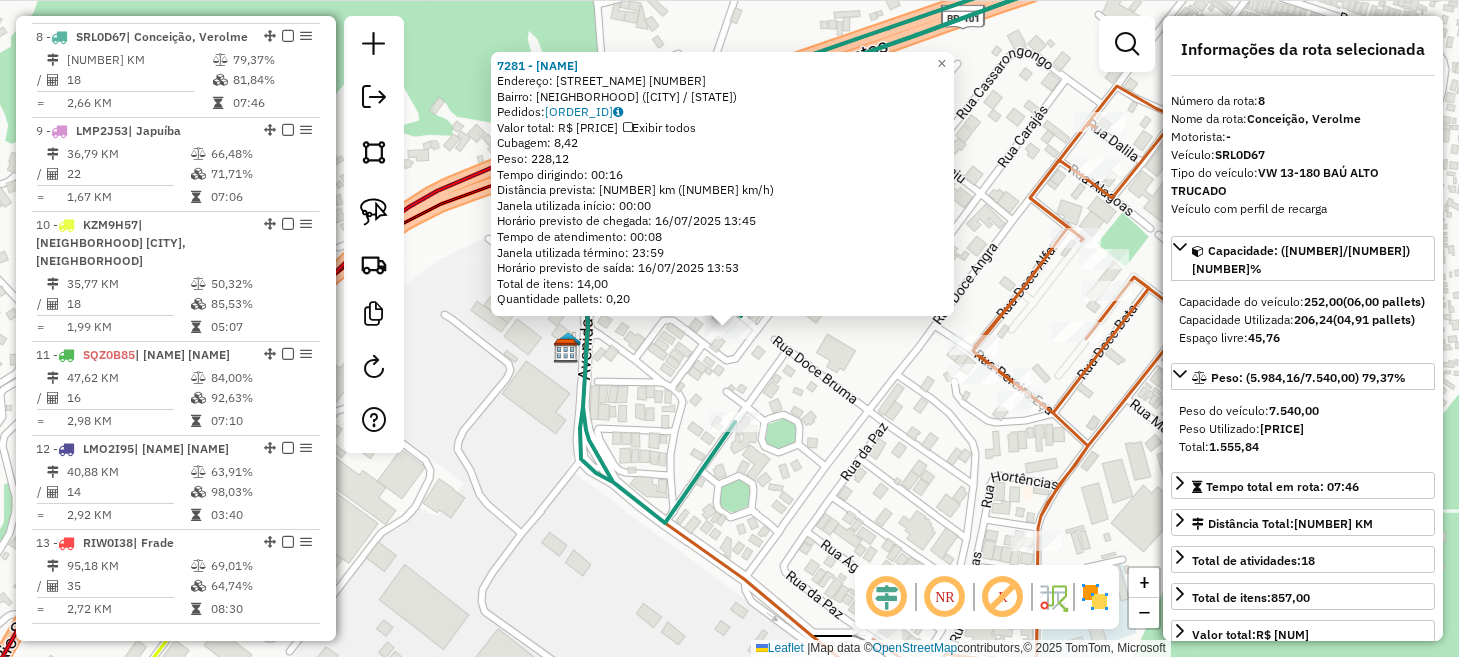 scroll, scrollTop: 1180, scrollLeft: 0, axis: vertical 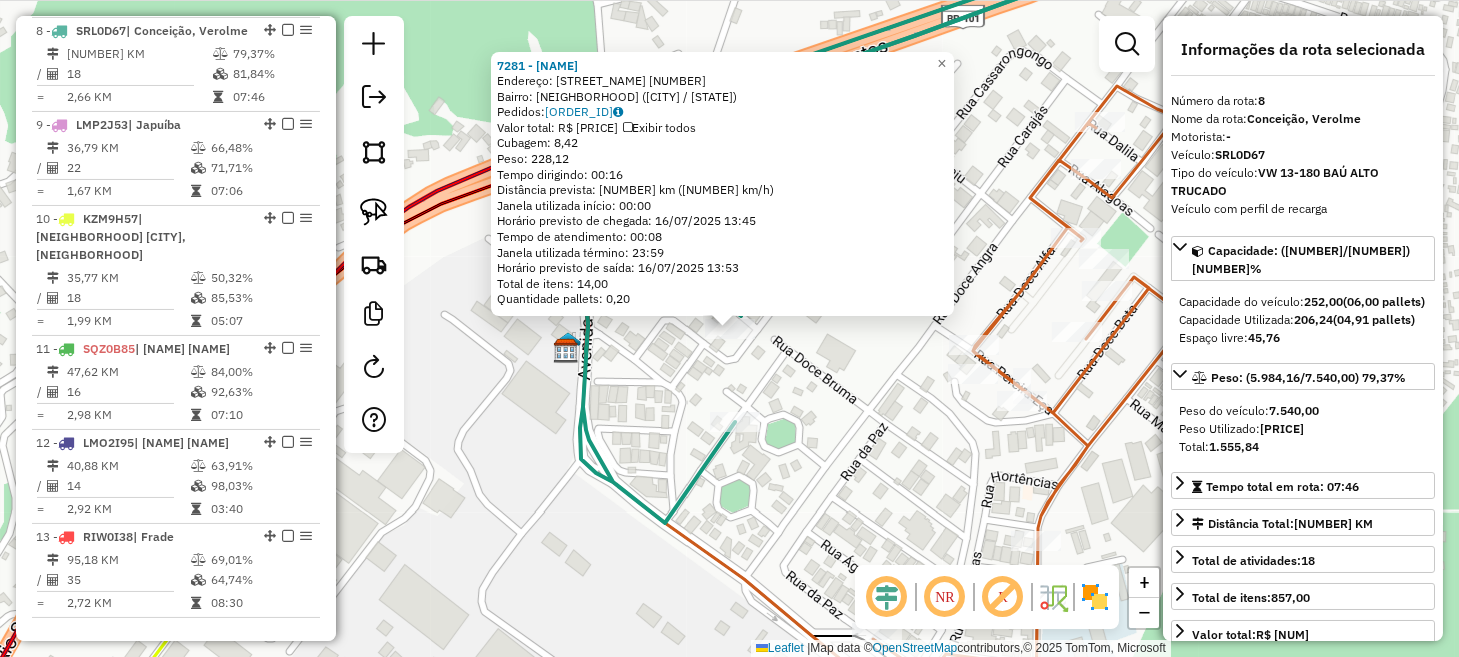 click on "7281 - ERICK ALVES DOS SANT  Endereço:  DOCE BRUMA 155   Bairro: BNH (ANGRA DOS REIS / RJ)   Pedidos:  15853112   Valor total: R$ 1.095,87   Exibir todos   Cubagem: 8,42  Peso: 228,12  Tempo dirigindo: 00:16   Distância prevista: 18,321 km (68,70 km/h)   Janela utilizada início: 00:00   Horário previsto de chegada: 16/07/2025 13:45   Tempo de atendimento: 00:08   Janela utilizada término: 23:59   Horário previsto de saída: 16/07/2025 13:53   Total de itens: 14,00   Quantidade pallets: 0,20  × Janela de atendimento Grade de atendimento Capacidade Transportadoras Veículos Cliente Pedidos  Rotas Selecione os dias de semana para filtrar as janelas de atendimento  Seg   Ter   Qua   Qui   Sex   Sáb   Dom  Informe o período da janela de atendimento: De: Até:  Filtrar exatamente a janela do cliente  Considerar janela de atendimento padrão  Selecione os dias de semana para filtrar as grades de atendimento  Seg   Ter   Qua   Qui   Sex   Sáb   Dom   Considerar clientes sem dia de atendimento cadastrado De:" 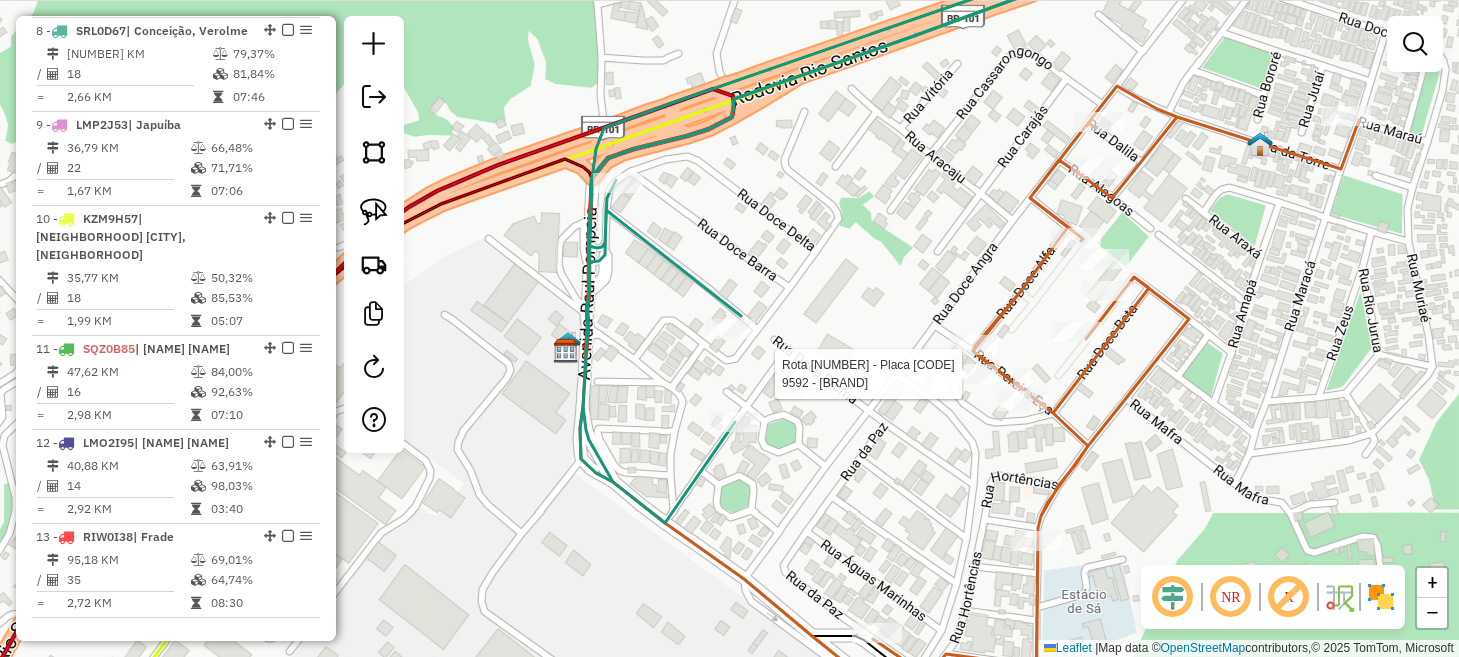 select on "*********" 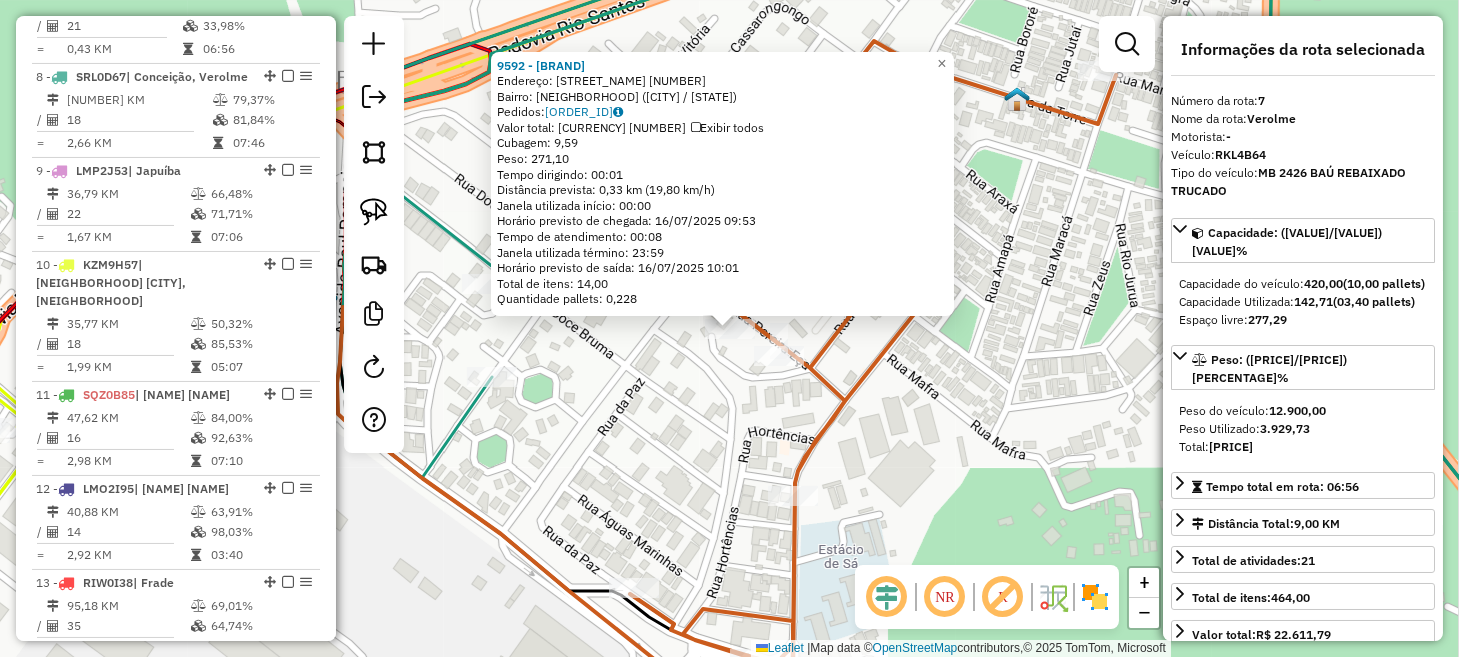 scroll, scrollTop: 1085, scrollLeft: 0, axis: vertical 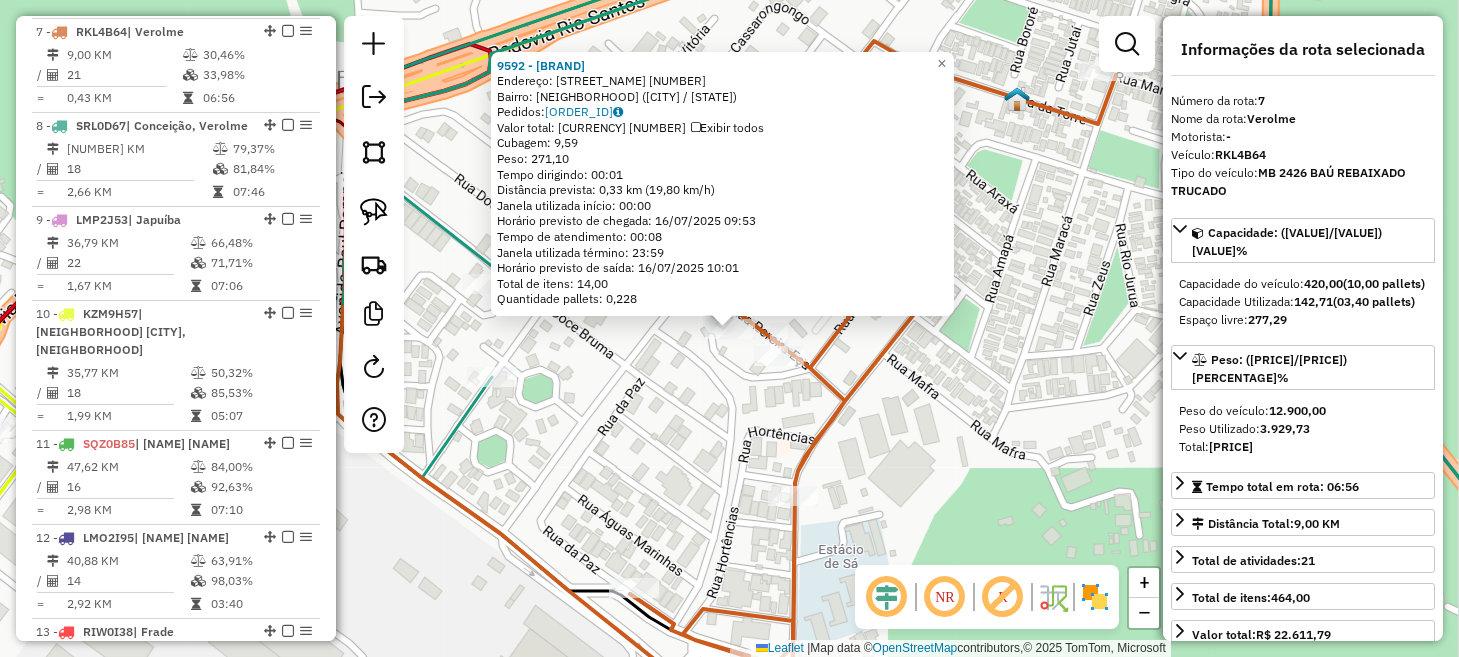 click on "9592 - BAR E LANCHONETE CE  Endereço:  RUA PEREIRA D ECA 5   Bairro: VILLAGE (ANGRA DOS REIS / RJ)   Pedidos:  15853106   Valor total: R$ 1.209,02   Exibir todos   Cubagem: 9,59  Peso: 271,10  Tempo dirigindo: 00:01   Distância prevista: 0,33 km (19,80 km/h)   Janela utilizada início: 00:00   Horário previsto de chegada: 16/07/2025 09:53   Tempo de atendimento: 00:08   Janela utilizada término: 23:59   Horário previsto de saída: 16/07/2025 10:01   Total de itens: 14,00   Quantidade pallets: 0,228  × Janela de atendimento Grade de atendimento Capacidade Transportadoras Veículos Cliente Pedidos  Rotas Selecione os dias de semana para filtrar as janelas de atendimento  Seg   Ter   Qua   Qui   Sex   Sáb   Dom  Informe o período da janela de atendimento: De: Até:  Filtrar exatamente a janela do cliente  Considerar janela de atendimento padrão  Selecione os dias de semana para filtrar as grades de atendimento  Seg   Ter   Qua   Qui   Sex   Sáb   Dom   Clientes fora do dia de atendimento selecionado +" 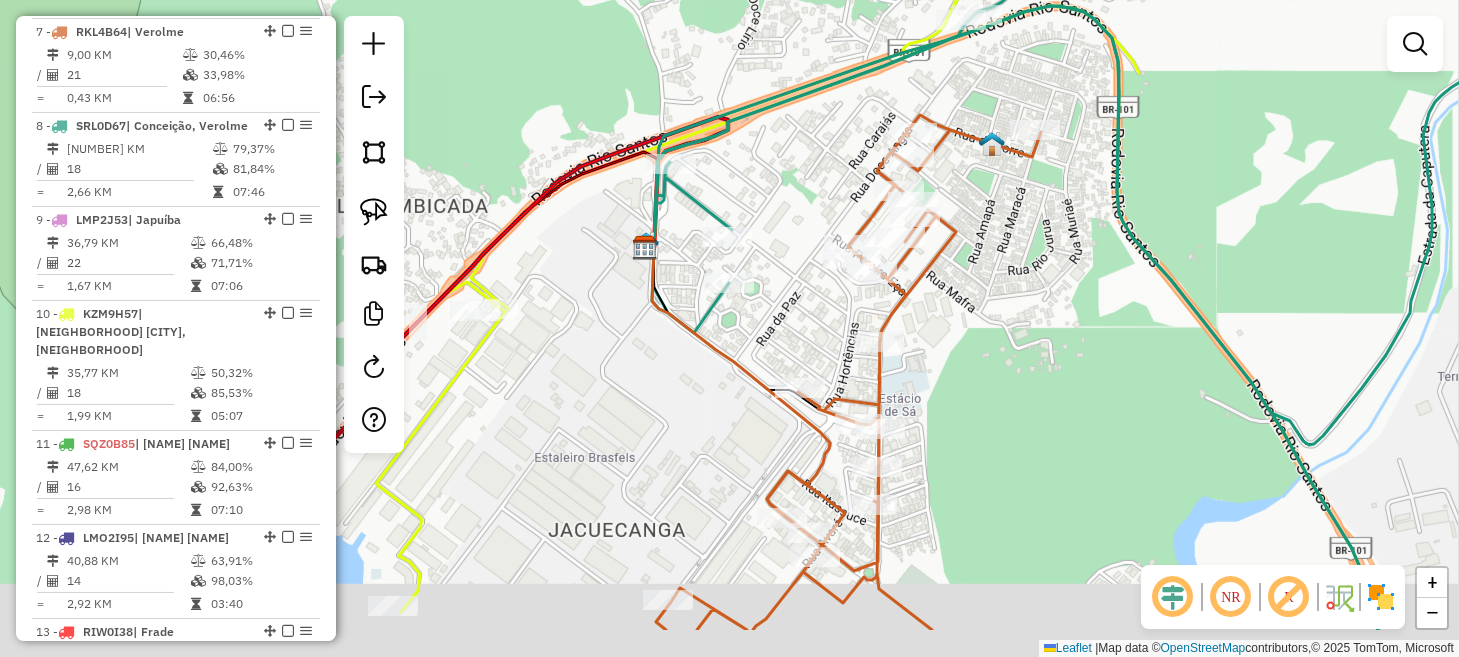 drag, startPoint x: 1012, startPoint y: 438, endPoint x: 1002, endPoint y: 303, distance: 135.36986 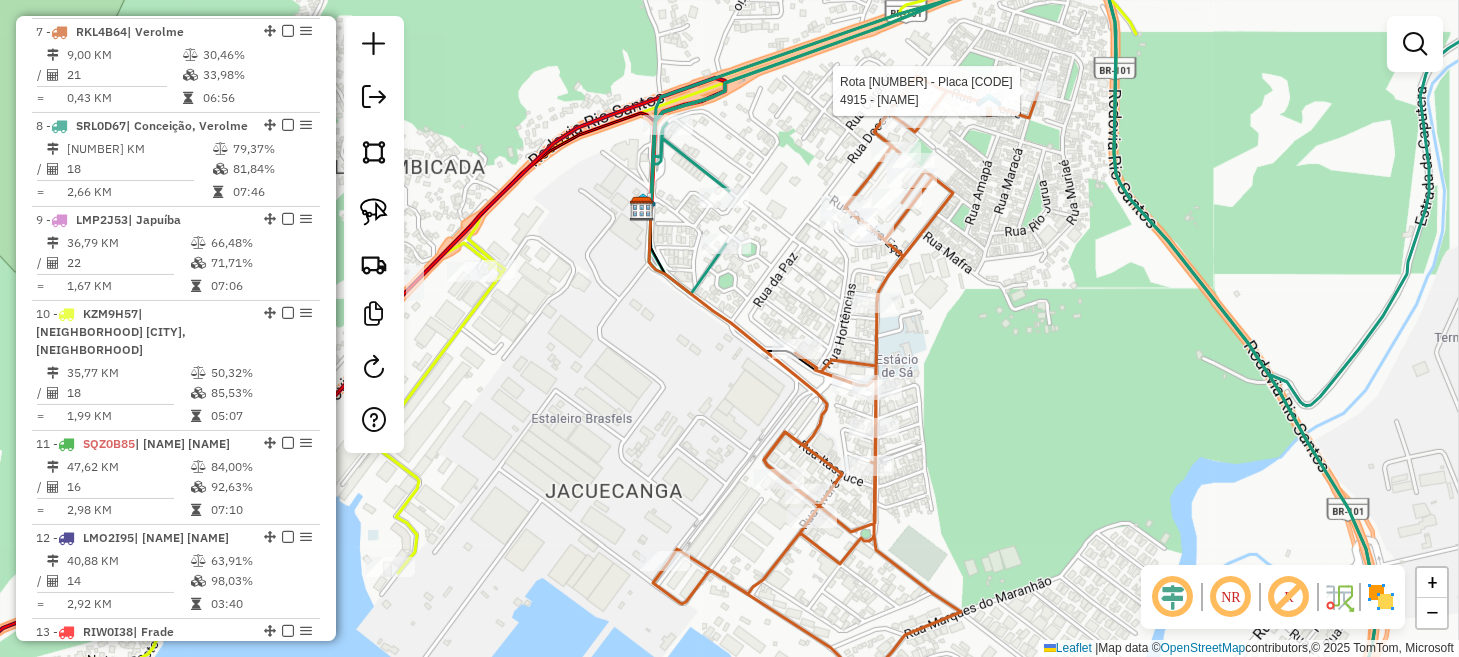 select on "*********" 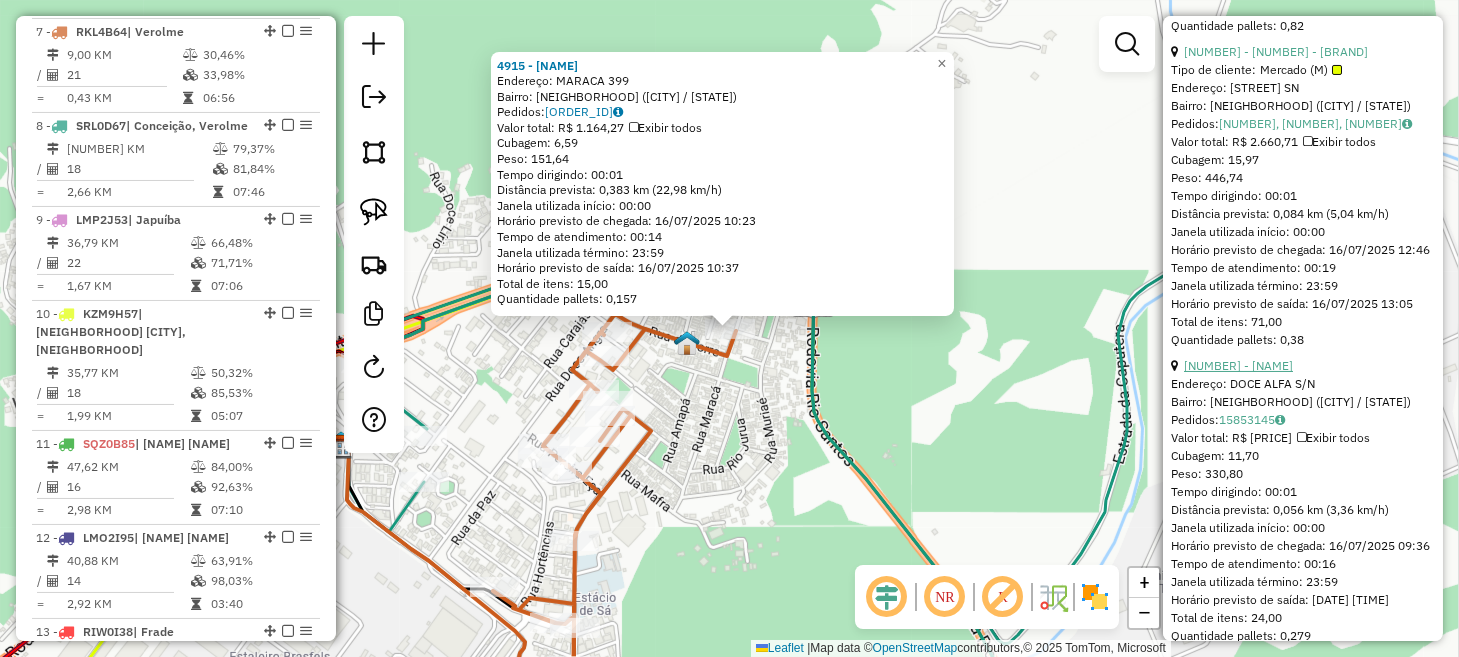 scroll, scrollTop: 1100, scrollLeft: 0, axis: vertical 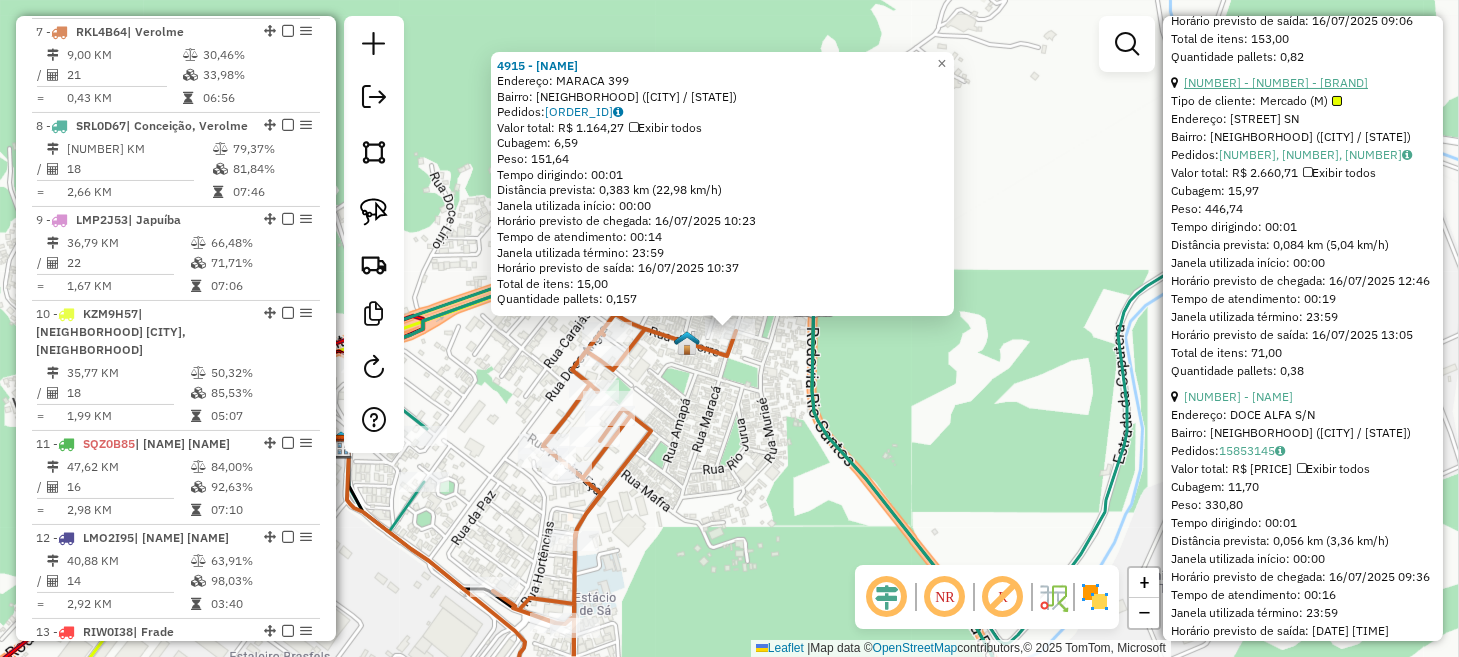 click on "17 - 4360 - MERC. RENASCER" at bounding box center (1276, 82) 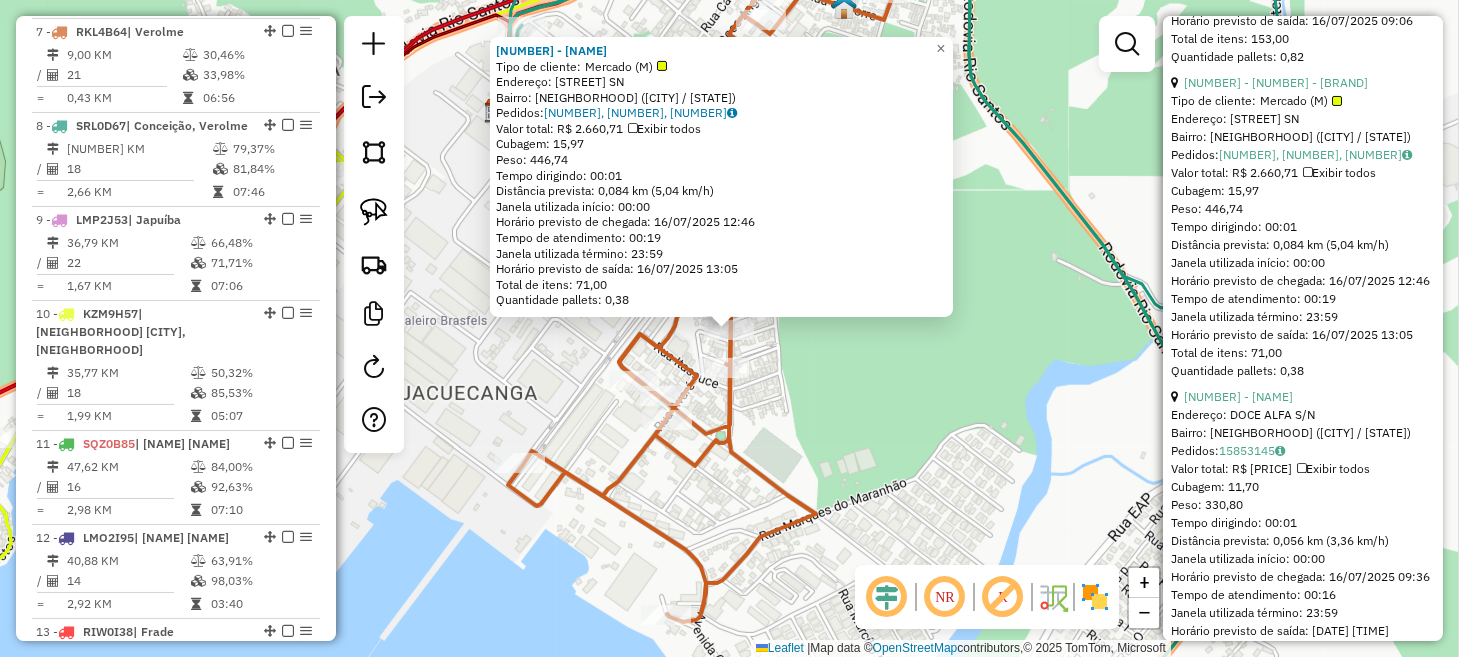 click on "4360 - MERC. RENASCER  Tipo de cliente:   Mercado (M)   Endereço:  DO TRABALHADOR SN   Bairro: JACUECANGA (ANGRA DOS REIS / RJ)   Pedidos:  15852947, 15852948, 15852949   Valor total: R$ 2.660,71   Exibir todos   Cubagem: 15,97  Peso: 446,74  Tempo dirigindo: 00:01   Distância prevista: 0,084 km (5,04 km/h)   Janela utilizada início: 00:00   Horário previsto de chegada: 16/07/2025 12:46   Tempo de atendimento: 00:19   Janela utilizada término: 23:59   Horário previsto de saída: 16/07/2025 13:05   Total de itens: 71,00   Quantidade pallets: 0,38  × Janela de atendimento Grade de atendimento Capacidade Transportadoras Veículos Cliente Pedidos  Rotas Selecione os dias de semana para filtrar as janelas de atendimento  Seg   Ter   Qua   Qui   Sex   Sáb   Dom  Informe o período da janela de atendimento: De: Até:  Filtrar exatamente a janela do cliente  Considerar janela de atendimento padrão  Selecione os dias de semana para filtrar as grades de atendimento  Seg   Ter   Qua   Qui   Sex   Sáb   Dom  +" 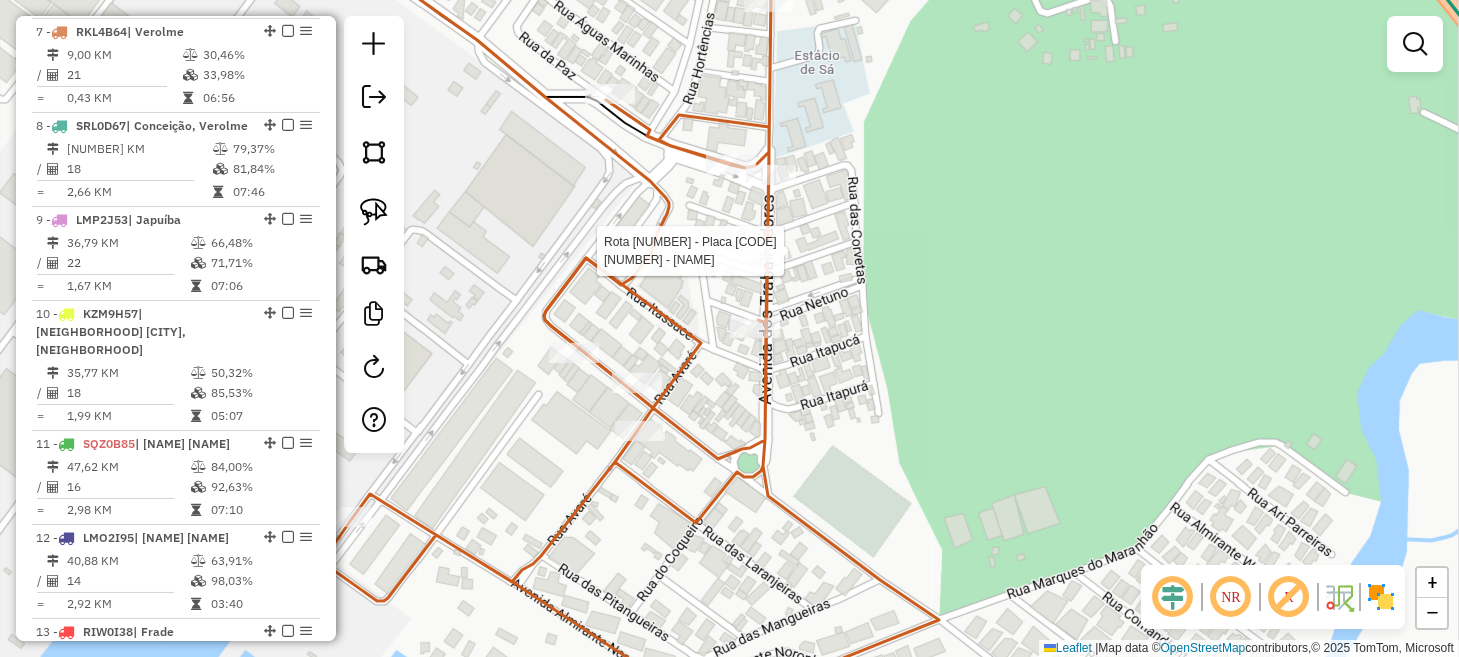 select on "*********" 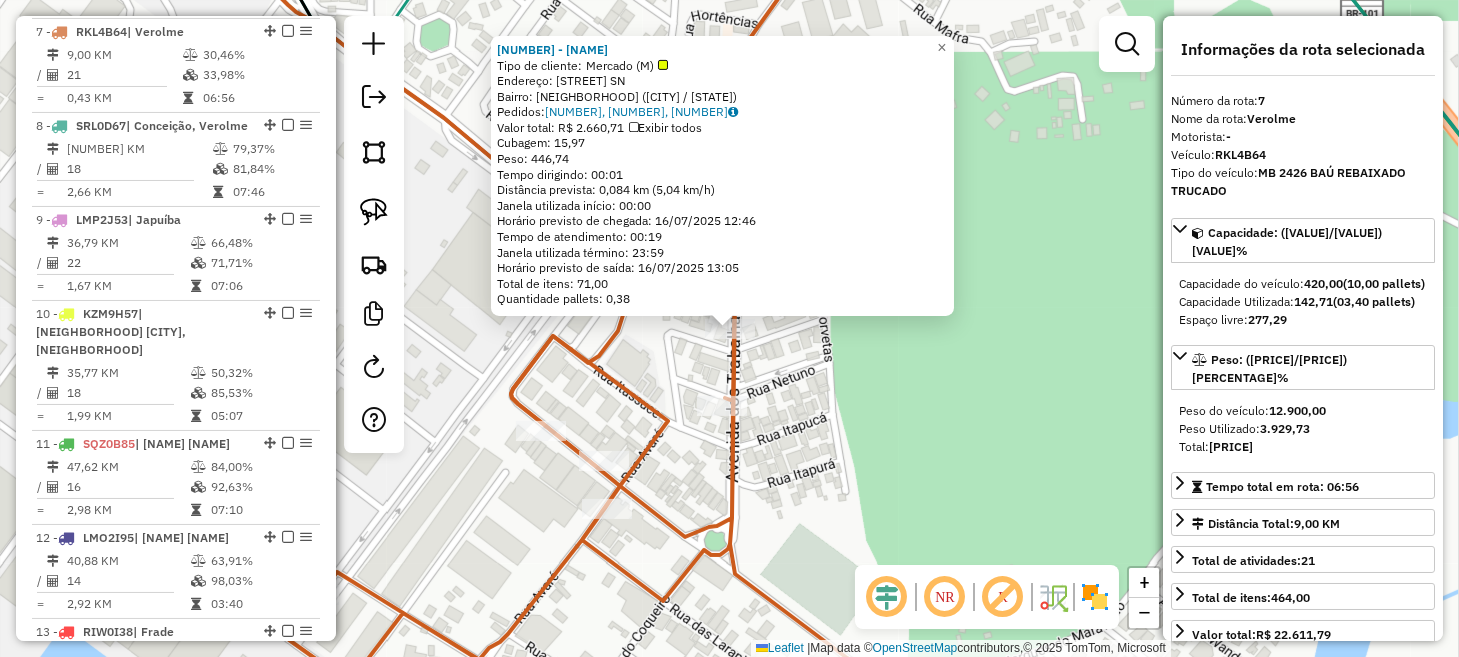 click on "4360 - MERC. RENASCER  Tipo de cliente:   Mercado (M)   Endereço:  DO TRABALHADOR SN   Bairro: JACUECANGA (ANGRA DOS REIS / RJ)   Pedidos:  15852947, 15852948, 15852949   Valor total: R$ 2.660,71   Exibir todos   Cubagem: 15,97  Peso: 446,74  Tempo dirigindo: 00:01   Distância prevista: 0,084 km (5,04 km/h)   Janela utilizada início: 00:00   Horário previsto de chegada: 16/07/2025 12:46   Tempo de atendimento: 00:19   Janela utilizada término: 23:59   Horário previsto de saída: 16/07/2025 13:05   Total de itens: 71,00   Quantidade pallets: 0,38  × Janela de atendimento Grade de atendimento Capacidade Transportadoras Veículos Cliente Pedidos  Rotas Selecione os dias de semana para filtrar as janelas de atendimento  Seg   Ter   Qua   Qui   Sex   Sáb   Dom  Informe o período da janela de atendimento: De: Até:  Filtrar exatamente a janela do cliente  Considerar janela de atendimento padrão  Selecione os dias de semana para filtrar as grades de atendimento  Seg   Ter   Qua   Qui   Sex   Sáb   Dom  +" 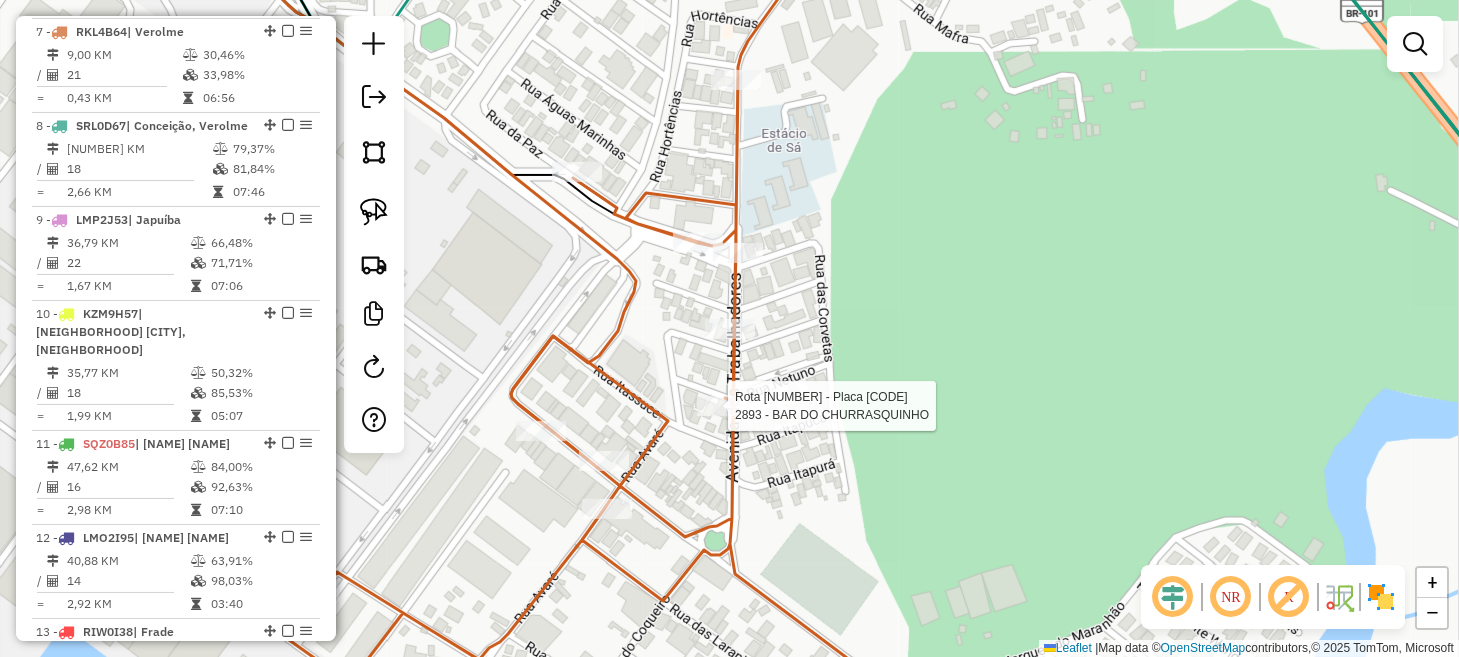 select on "*********" 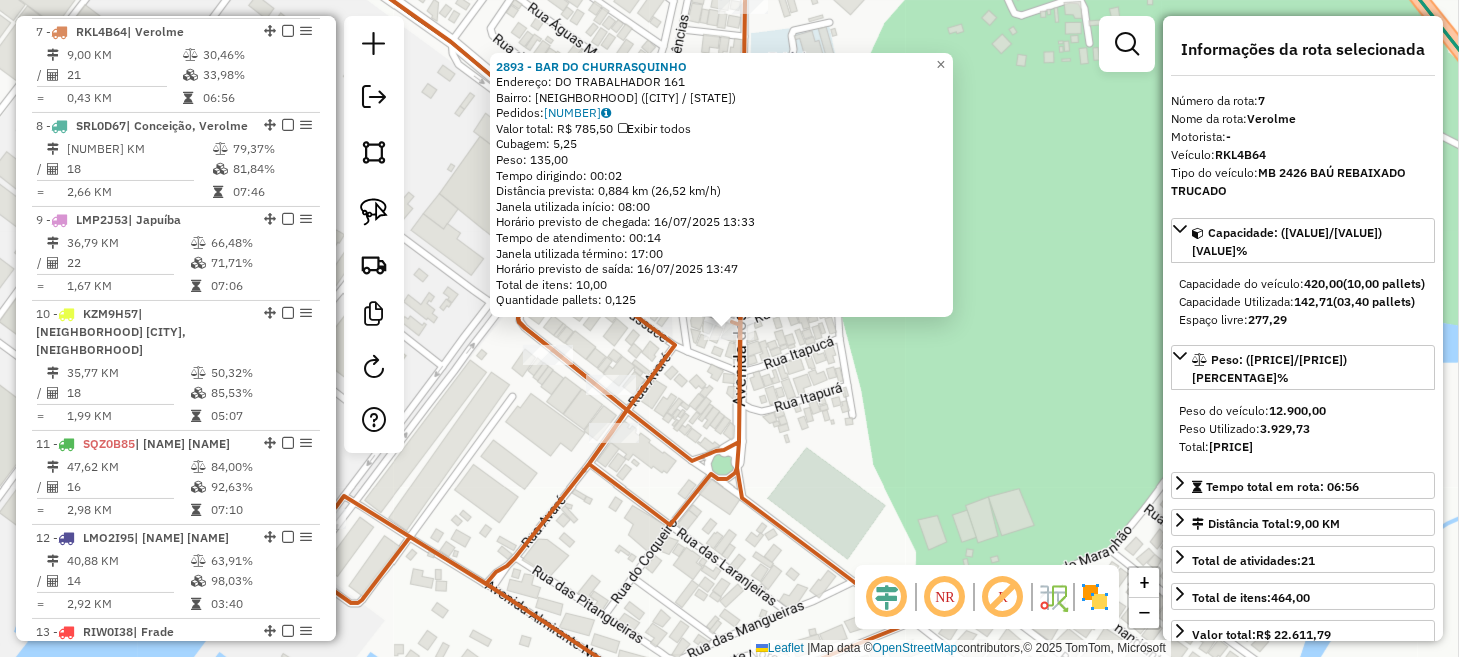 click on "2893 - BAR DO CHURRASQUINHO  Endereço:  DO TRABALHADOR 161   Bairro: JACUECANGA (ANGRA DOS REIS / RJ)   Pedidos:  15852846   Valor total: R$ 785,50   Exibir todos   Cubagem: 5,25  Peso: 135,00  Tempo dirigindo: 00:02   Distância prevista: 0,884 km (26,52 km/h)   Janela utilizada início: 08:00   Horário previsto de chegada: 16/07/2025 13:33   Tempo de atendimento: 00:14   Janela utilizada término: 17:00   Horário previsto de saída: 16/07/2025 13:47   Total de itens: 10,00   Quantidade pallets: 0,125  × Janela de atendimento Grade de atendimento Capacidade Transportadoras Veículos Cliente Pedidos  Rotas Selecione os dias de semana para filtrar as janelas de atendimento  Seg   Ter   Qua   Qui   Sex   Sáb   Dom  Informe o período da janela de atendimento: De: Até:  Filtrar exatamente a janela do cliente  Considerar janela de atendimento padrão  Selecione os dias de semana para filtrar as grades de atendimento  Seg   Ter   Qua   Qui   Sex   Sáb   Dom   Clientes fora do dia de atendimento selecionado" 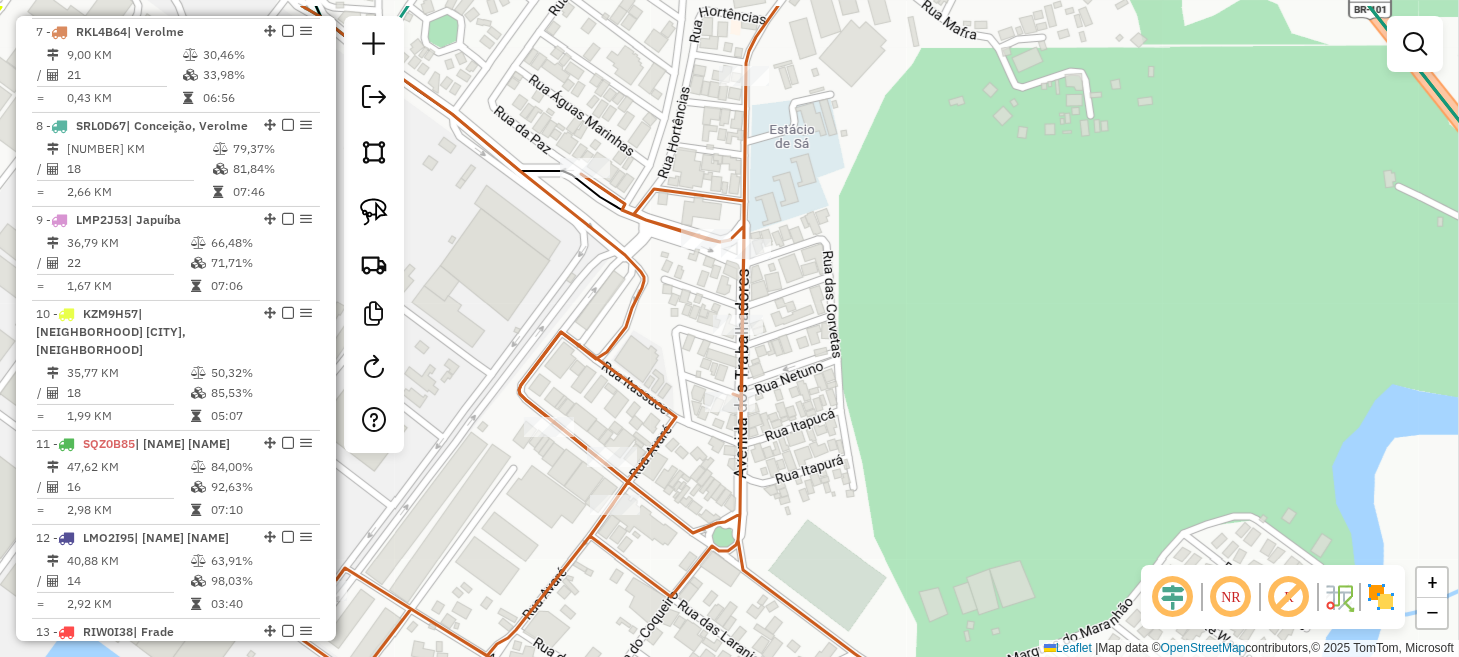 drag, startPoint x: 795, startPoint y: 333, endPoint x: 800, endPoint y: 421, distance: 88.14193 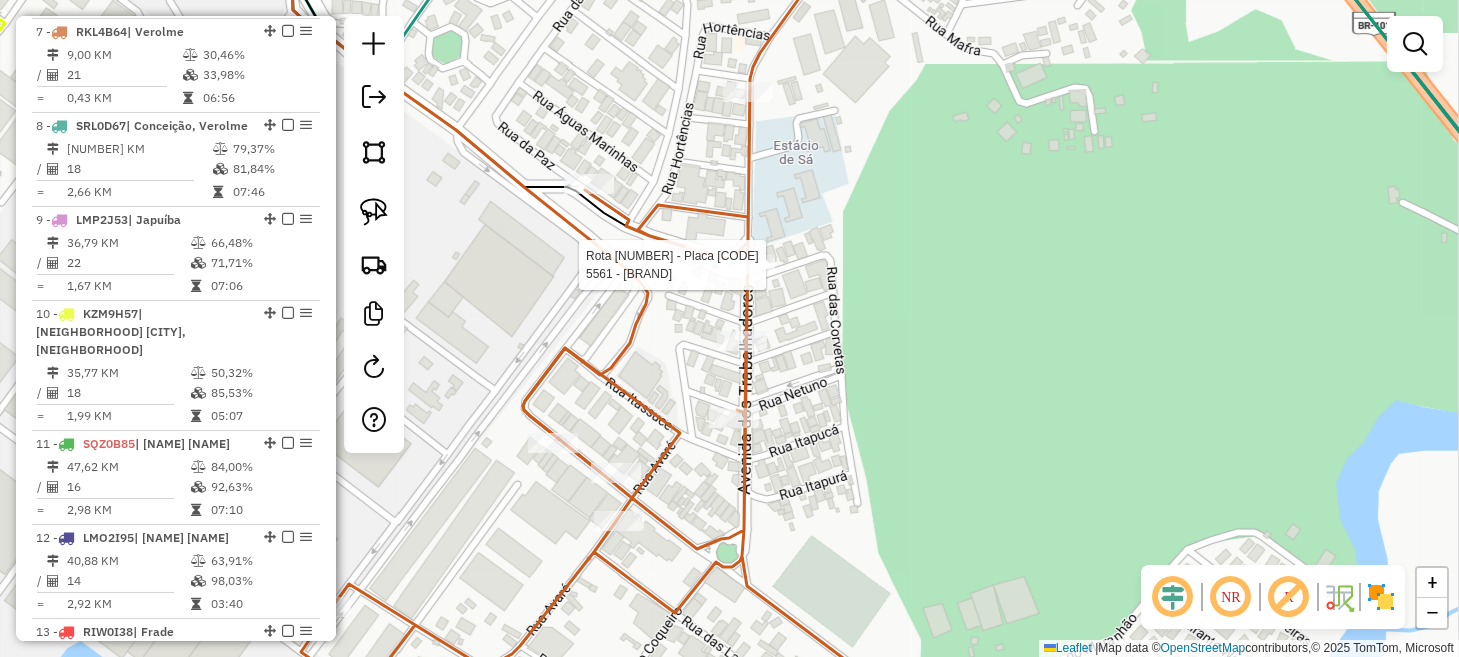 select on "*********" 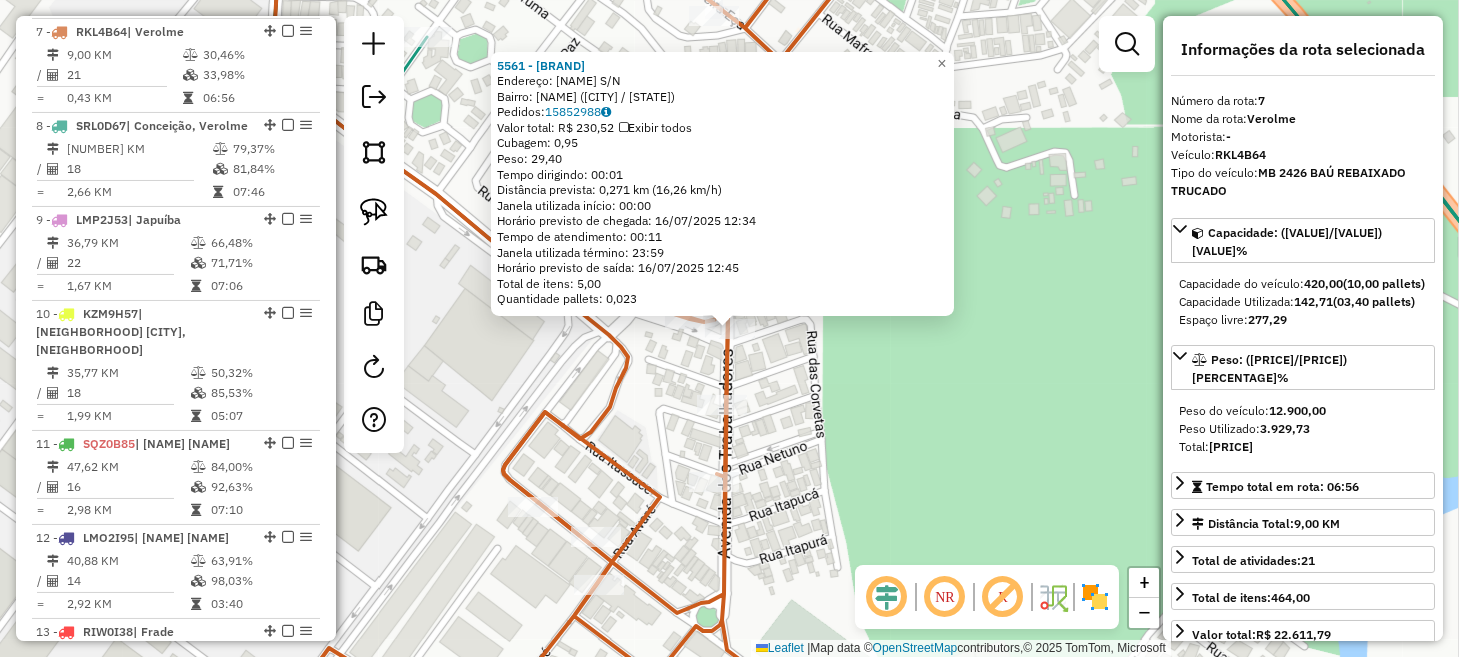 click on "5561 - CASTRO FERREIRA  Endereço: Av  DO TRABALHADOR                S/N   Bairro: VEROLME (ANGRA DOS REIS / RJ)   Pedidos:  15852988   Valor total: R$ 230,52   Exibir todos   Cubagem: 0,95  Peso: 29,40  Tempo dirigindo: 00:01   Distância prevista: 0,271 km (16,26 km/h)   Janela utilizada início: 00:00   Horário previsto de chegada: 16/07/2025 12:34   Tempo de atendimento: 00:11   Janela utilizada término: 23:59   Horário previsto de saída: 16/07/2025 12:45   Total de itens: 5,00   Quantidade pallets: 0,023  × Janela de atendimento Grade de atendimento Capacidade Transportadoras Veículos Cliente Pedidos  Rotas Selecione os dias de semana para filtrar as janelas de atendimento  Seg   Ter   Qua   Qui   Sex   Sáb   Dom  Informe o período da janela de atendimento: De: Até:  Filtrar exatamente a janela do cliente  Considerar janela de atendimento padrão  Selecione os dias de semana para filtrar as grades de atendimento  Seg   Ter   Qua   Qui   Sex   Sáb   Dom   Peso mínimo:   Peso máximo:   De:  De:" 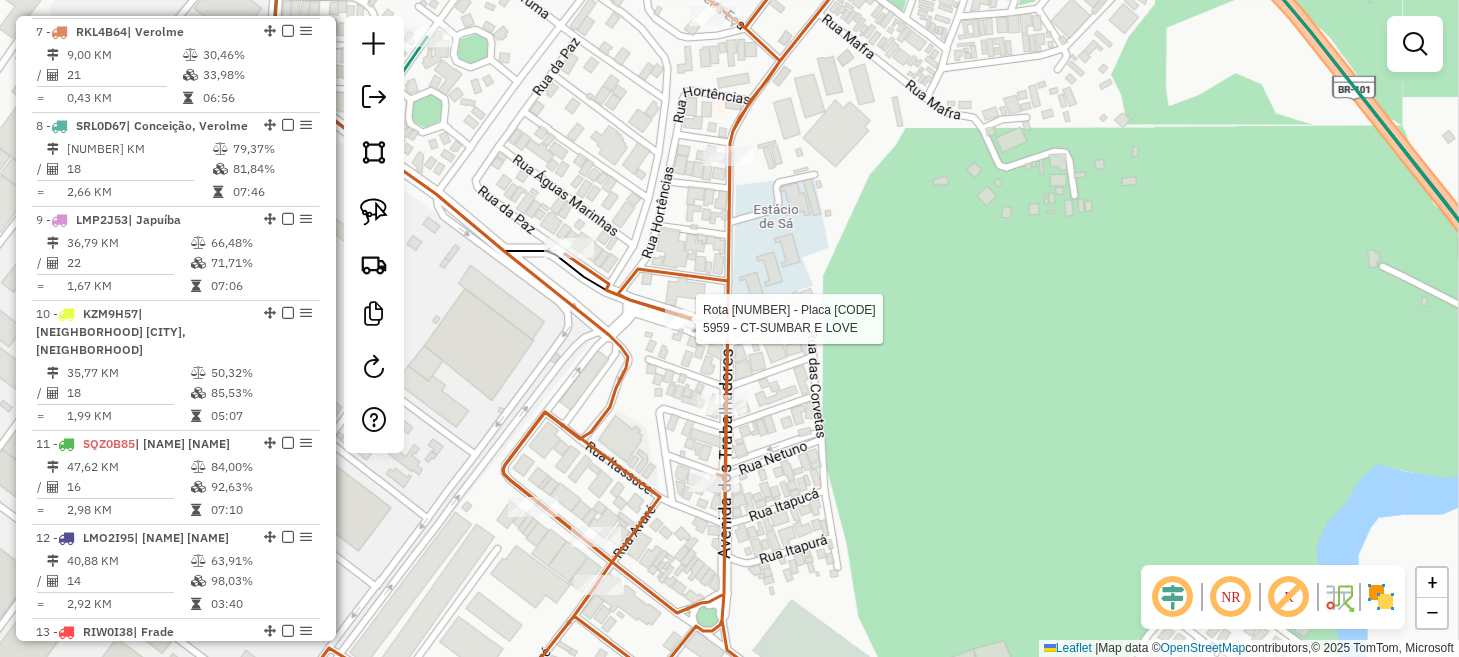 select on "*********" 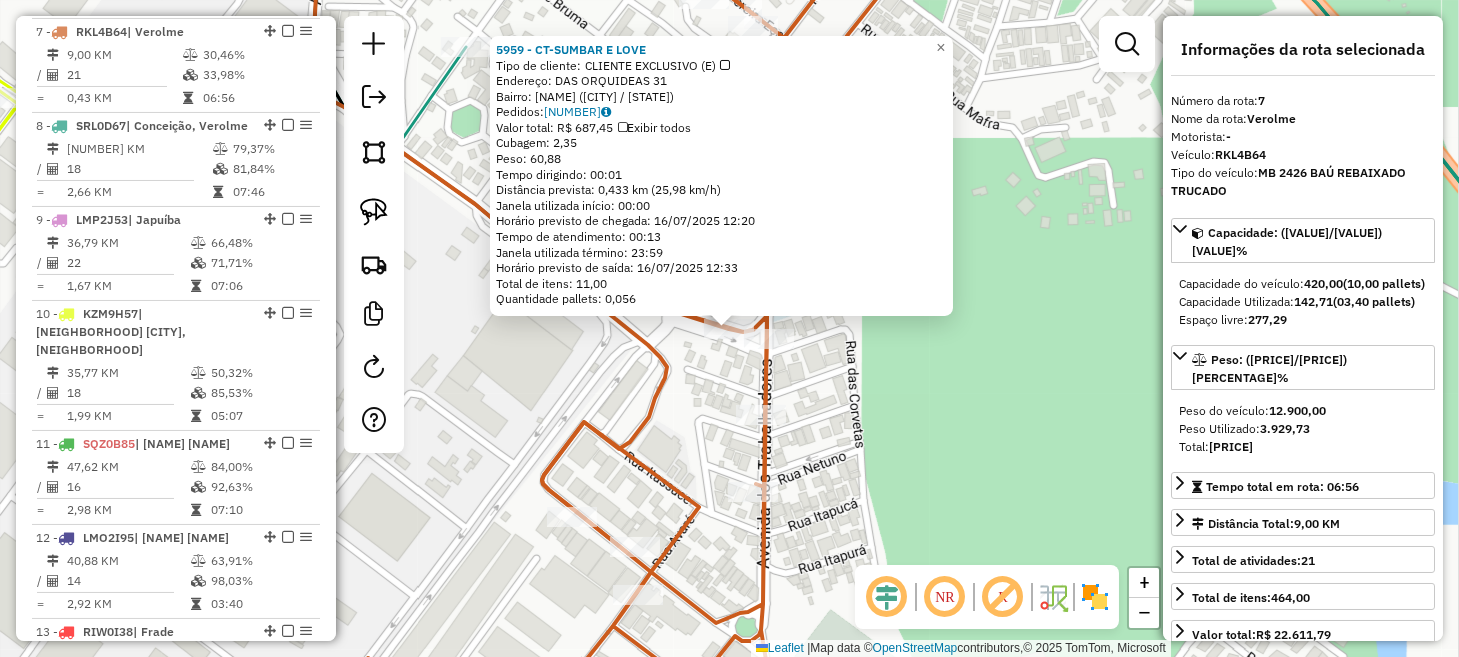 click on "5959 - CT-SUMBAR E LOVE  Tipo de cliente:   CLIENTE EXCLUSIVO  (E)   Endereço:  DAS ORQUIDEAS 31   Bairro: VEROLME (ANGRA DOS REIS / RJ)   Pedidos:  15852892   Valor total: R$ 687,45   Exibir todos   Cubagem: 2,35  Peso: 60,88  Tempo dirigindo: 00:01   Distância prevista: 0,433 km (25,98 km/h)   Janela utilizada início: 00:00   Horário previsto de chegada: 16/07/2025 12:20   Tempo de atendimento: 00:13   Janela utilizada término: 23:59   Horário previsto de saída: 16/07/2025 12:33   Total de itens: 11,00   Quantidade pallets: 0,056  × Janela de atendimento Grade de atendimento Capacidade Transportadoras Veículos Cliente Pedidos  Rotas Selecione os dias de semana para filtrar as janelas de atendimento  Seg   Ter   Qua   Qui   Sex   Sáb   Dom  Informe o período da janela de atendimento: De: Até:  Filtrar exatamente a janela do cliente  Considerar janela de atendimento padrão  Selecione os dias de semana para filtrar as grades de atendimento  Seg   Ter   Qua   Qui   Sex   Sáb   Dom   Peso mínimo:" 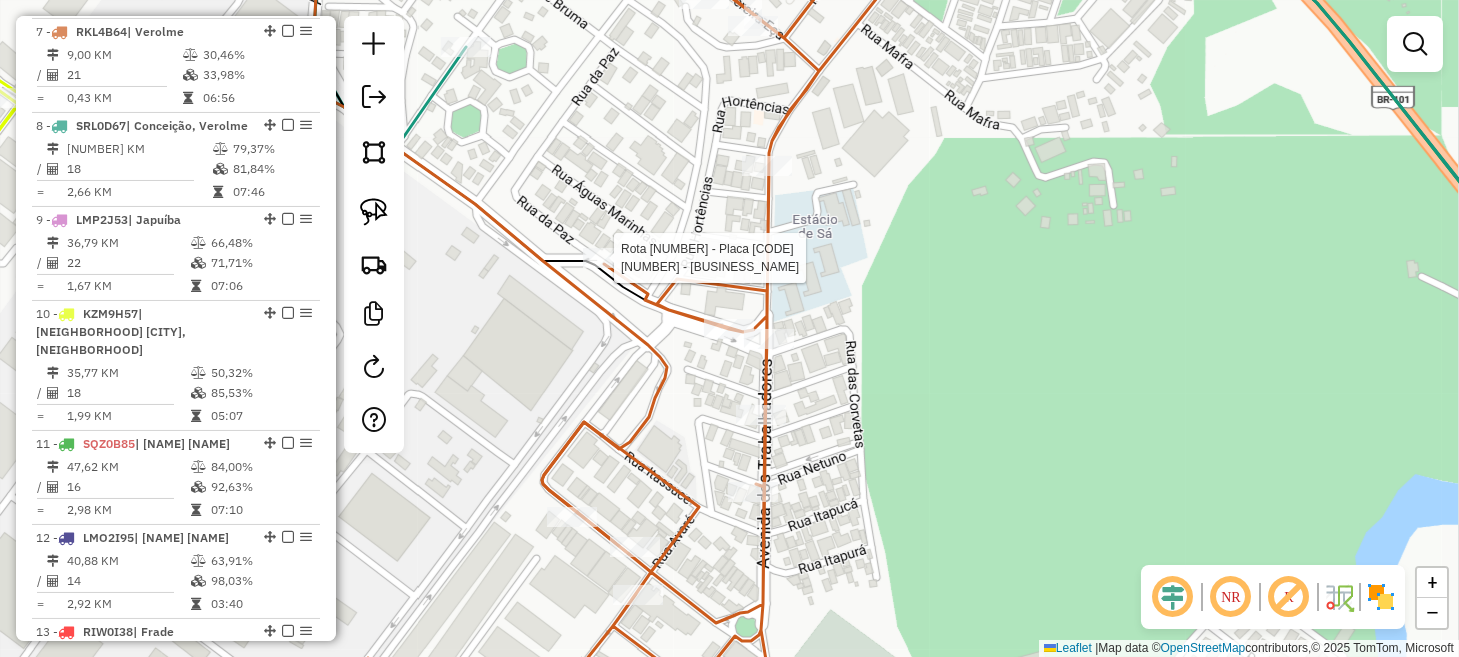 select on "*********" 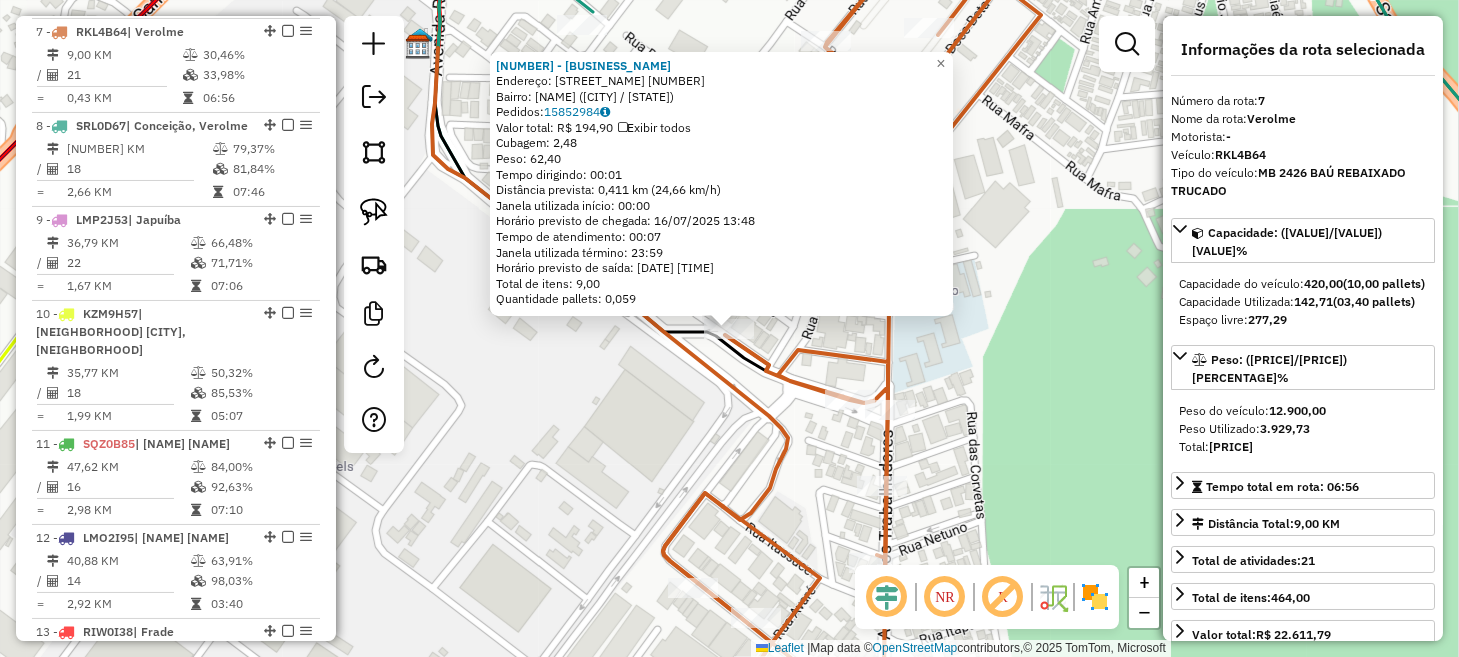 click on "9995 - DON KENT S  Endereço:  RUA PROJETADA II B 62   Bairro: VEROLME (ANGRA DOS REIS / RJ)   Pedidos:  15852984   Valor total: R$ 194,90   Exibir todos   Cubagem: 2,48  Peso: 62,40  Tempo dirigindo: 00:01   Distância prevista: 0,411 km (24,66 km/h)   Janela utilizada início: 00:00   Horário previsto de chegada: 16/07/2025 13:48   Tempo de atendimento: 00:07   Janela utilizada término: 23:59   Horário previsto de saída: 16/07/2025 13:55   Total de itens: 9,00   Quantidade pallets: 0,059  × Janela de atendimento Grade de atendimento Capacidade Transportadoras Veículos Cliente Pedidos  Rotas Selecione os dias de semana para filtrar as janelas de atendimento  Seg   Ter   Qua   Qui   Sex   Sáb   Dom  Informe o período da janela de atendimento: De: Até:  Filtrar exatamente a janela do cliente  Considerar janela de atendimento padrão  Selecione os dias de semana para filtrar as grades de atendimento  Seg   Ter   Qua   Qui   Sex   Sáb   Dom   Considerar clientes sem dia de atendimento cadastrado  De:" 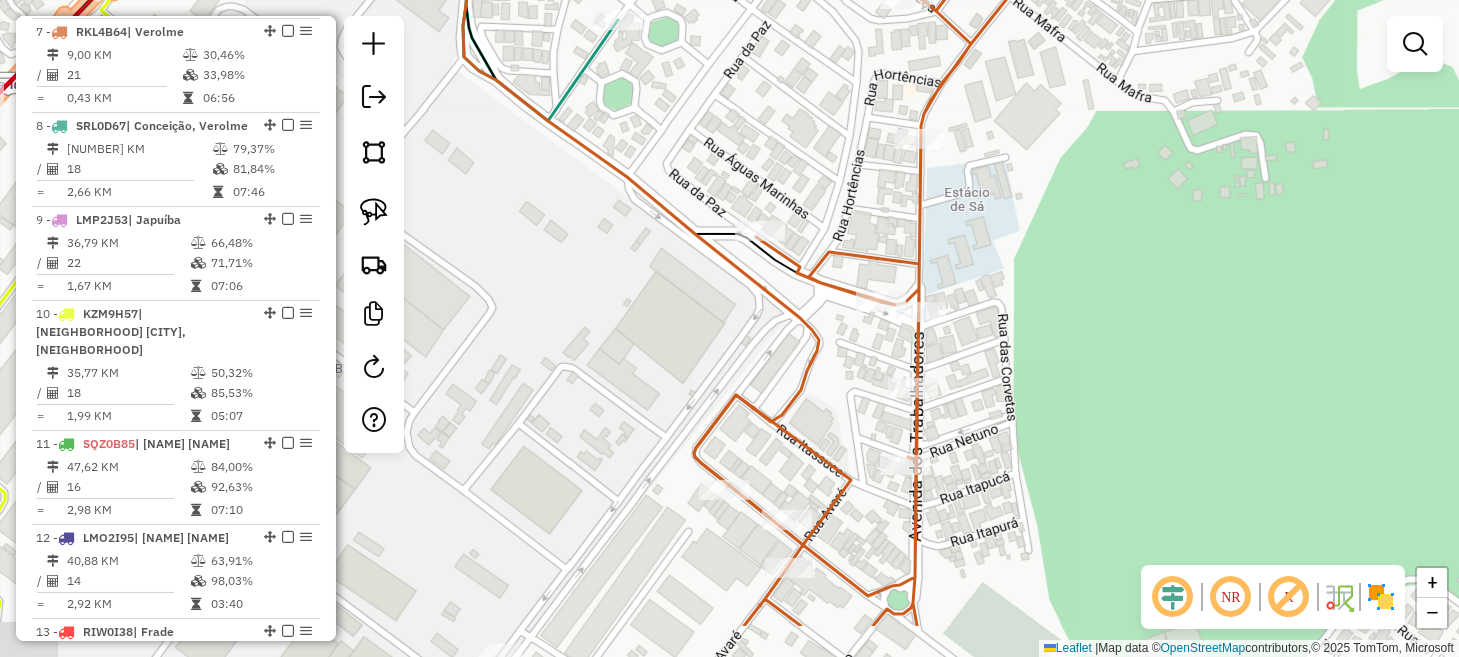 drag, startPoint x: 818, startPoint y: 420, endPoint x: 838, endPoint y: 307, distance: 114.75626 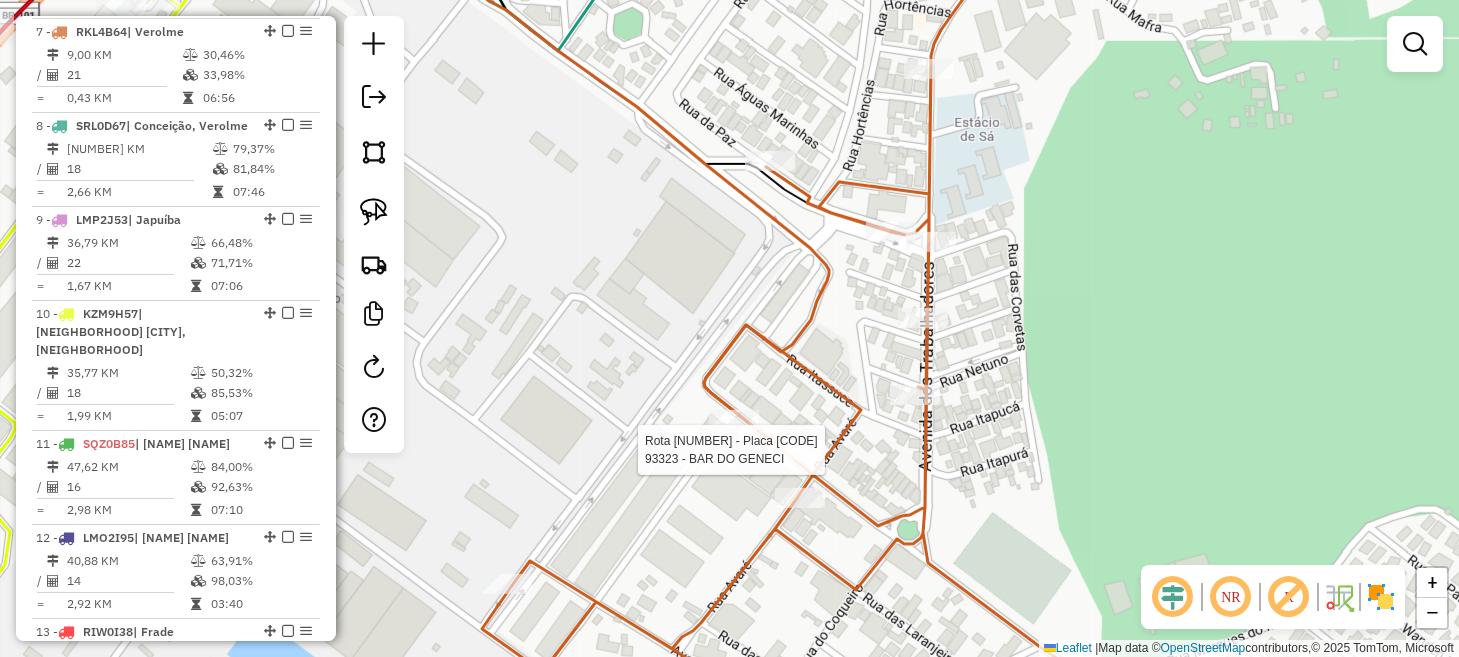 select on "*********" 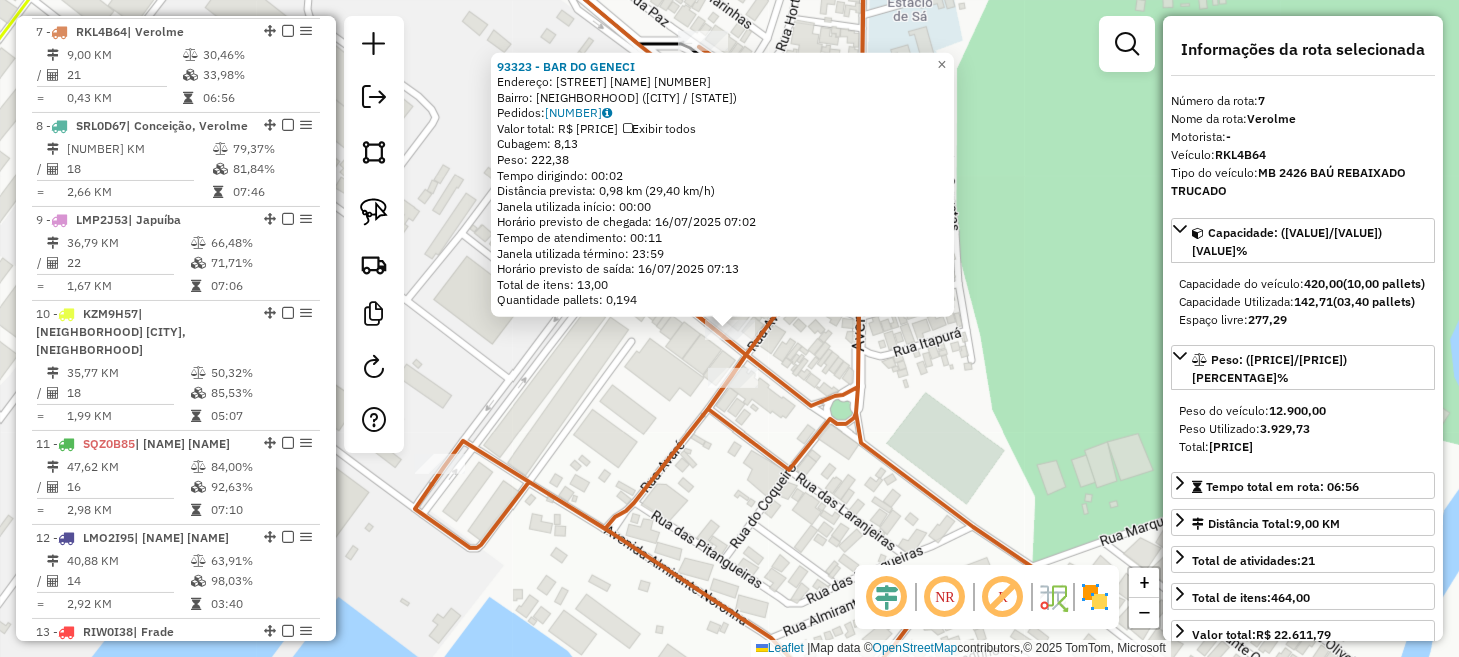 drag, startPoint x: 964, startPoint y: 412, endPoint x: 963, endPoint y: 358, distance: 54.00926 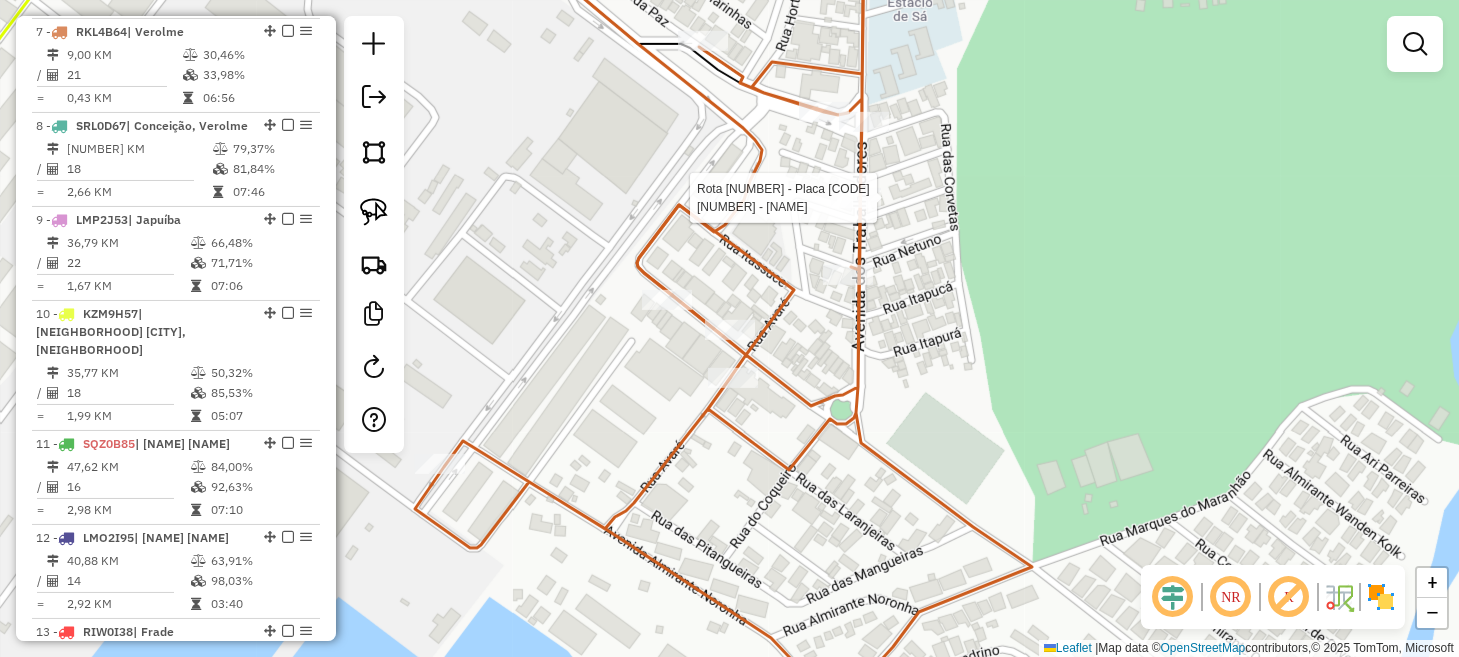 select on "*********" 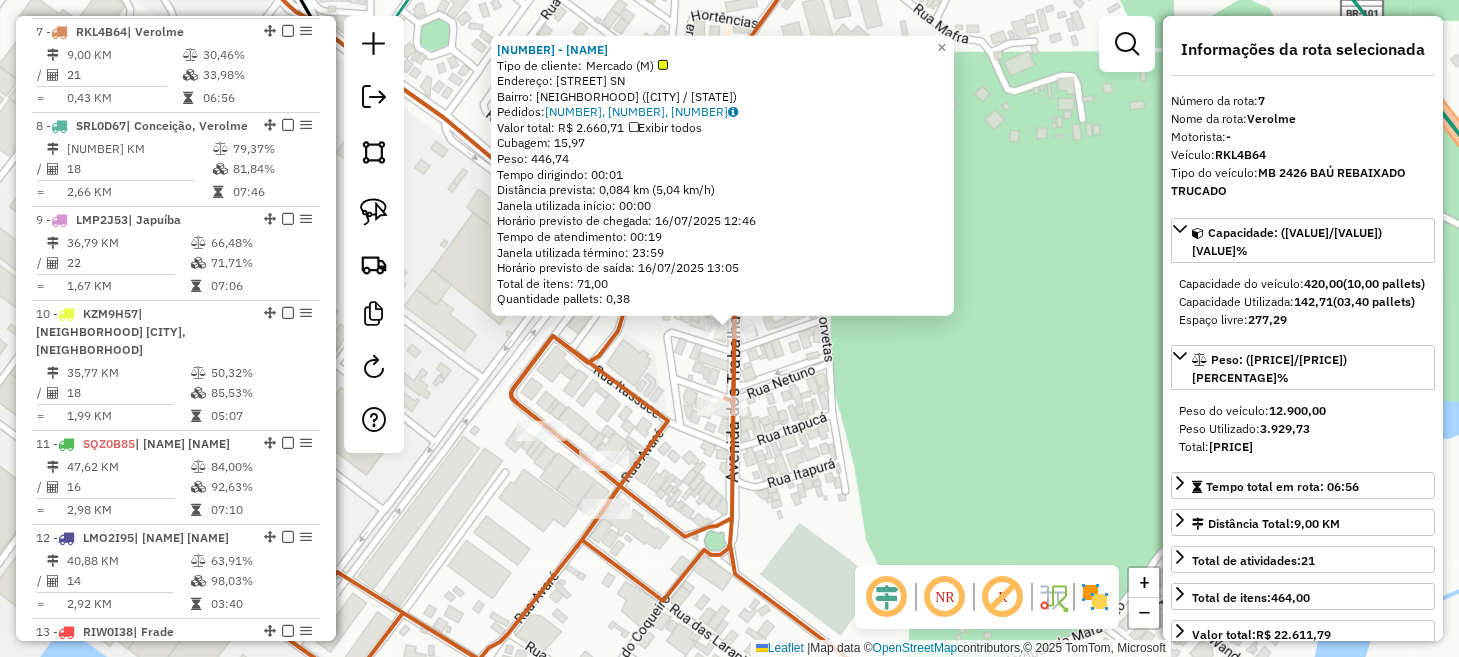 click on "4360 - MERC. RENASCER  Tipo de cliente:   Mercado (M)   Endereço:  DO TRABALHADOR SN   Bairro: JACUECANGA (ANGRA DOS REIS / RJ)   Pedidos:  15852947, 15852948, 15852949   Valor total: R$ 2.660,71   Exibir todos   Cubagem: 15,97  Peso: 446,74  Tempo dirigindo: 00:01   Distância prevista: 0,084 km (5,04 km/h)   Janela utilizada início: 00:00   Horário previsto de chegada: 16/07/2025 12:46   Tempo de atendimento: 00:19   Janela utilizada término: 23:59   Horário previsto de saída: 16/07/2025 13:05   Total de itens: 71,00   Quantidade pallets: 0,38  × Janela de atendimento Grade de atendimento Capacidade Transportadoras Veículos Cliente Pedidos  Rotas Selecione os dias de semana para filtrar as janelas de atendimento  Seg   Ter   Qua   Qui   Sex   Sáb   Dom  Informe o período da janela de atendimento: De: Até:  Filtrar exatamente a janela do cliente  Considerar janela de atendimento padrão  Selecione os dias de semana para filtrar as grades de atendimento  Seg   Ter   Qua   Qui   Sex   Sáb   Dom  +" 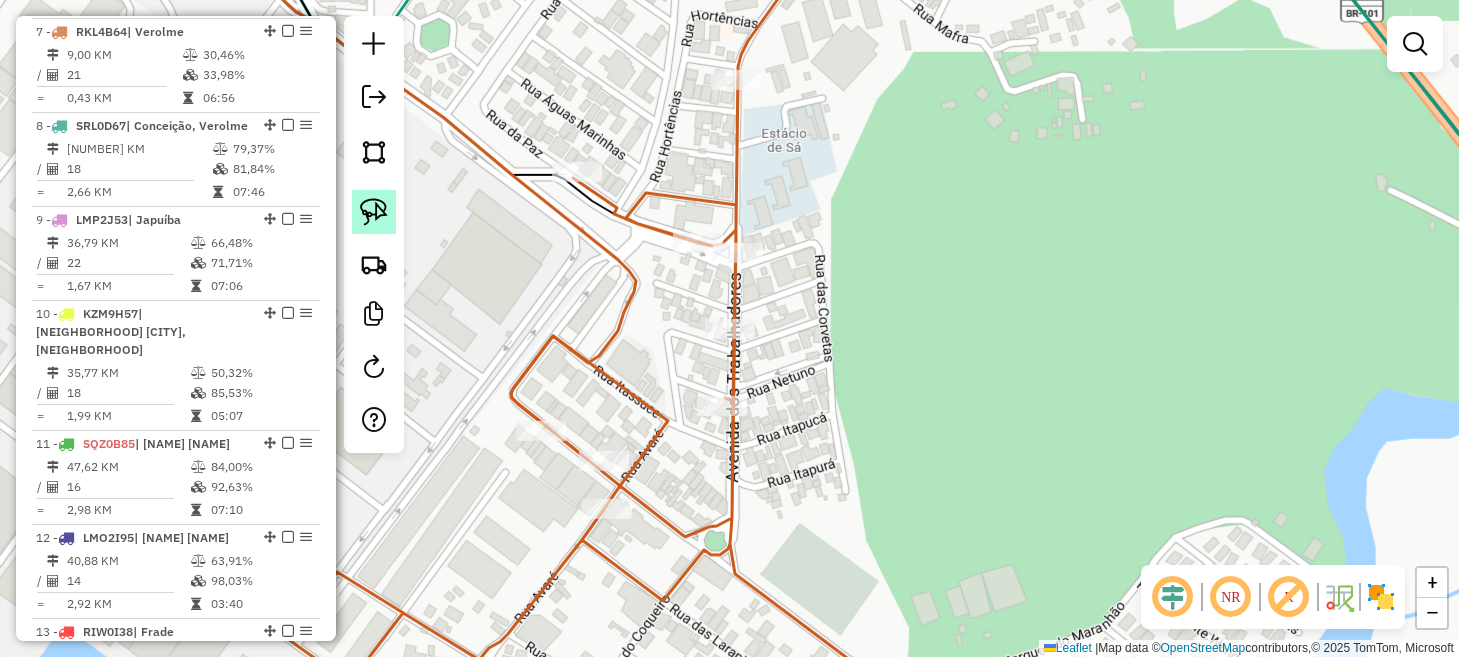 click 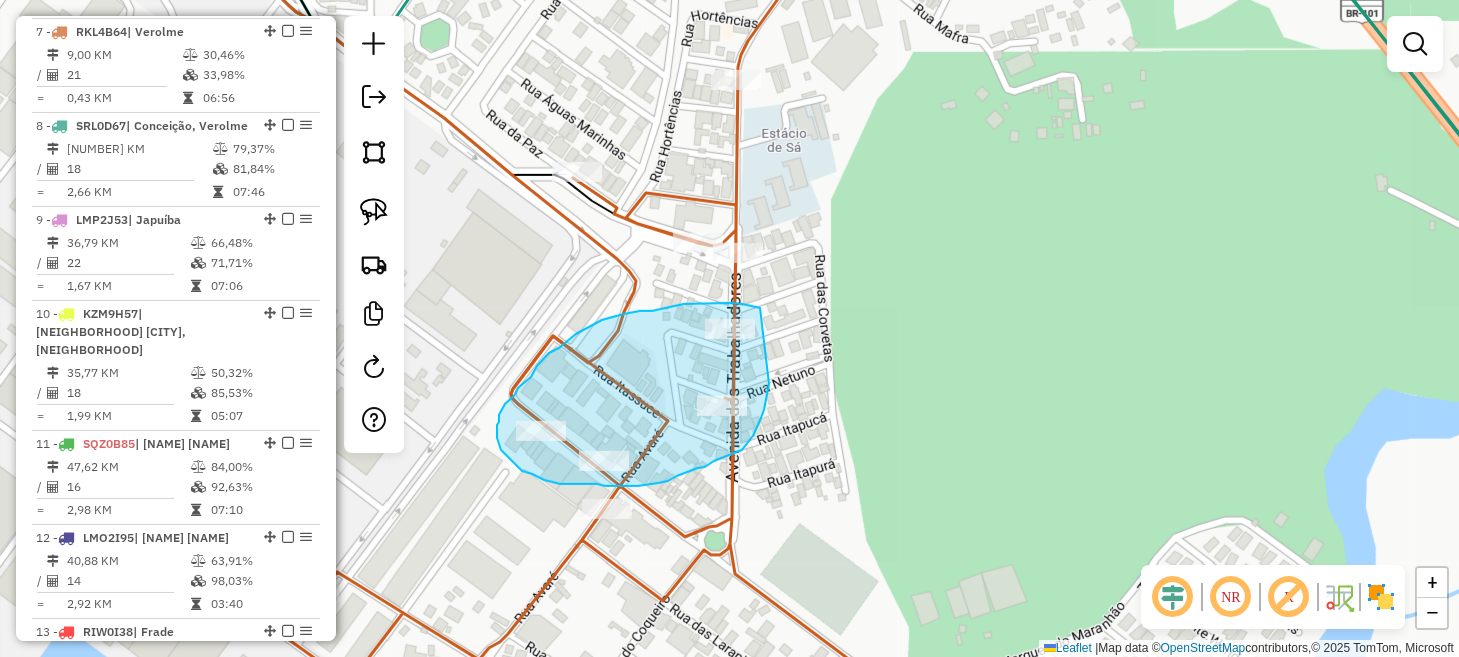 drag, startPoint x: 760, startPoint y: 308, endPoint x: 771, endPoint y: 377, distance: 69.87131 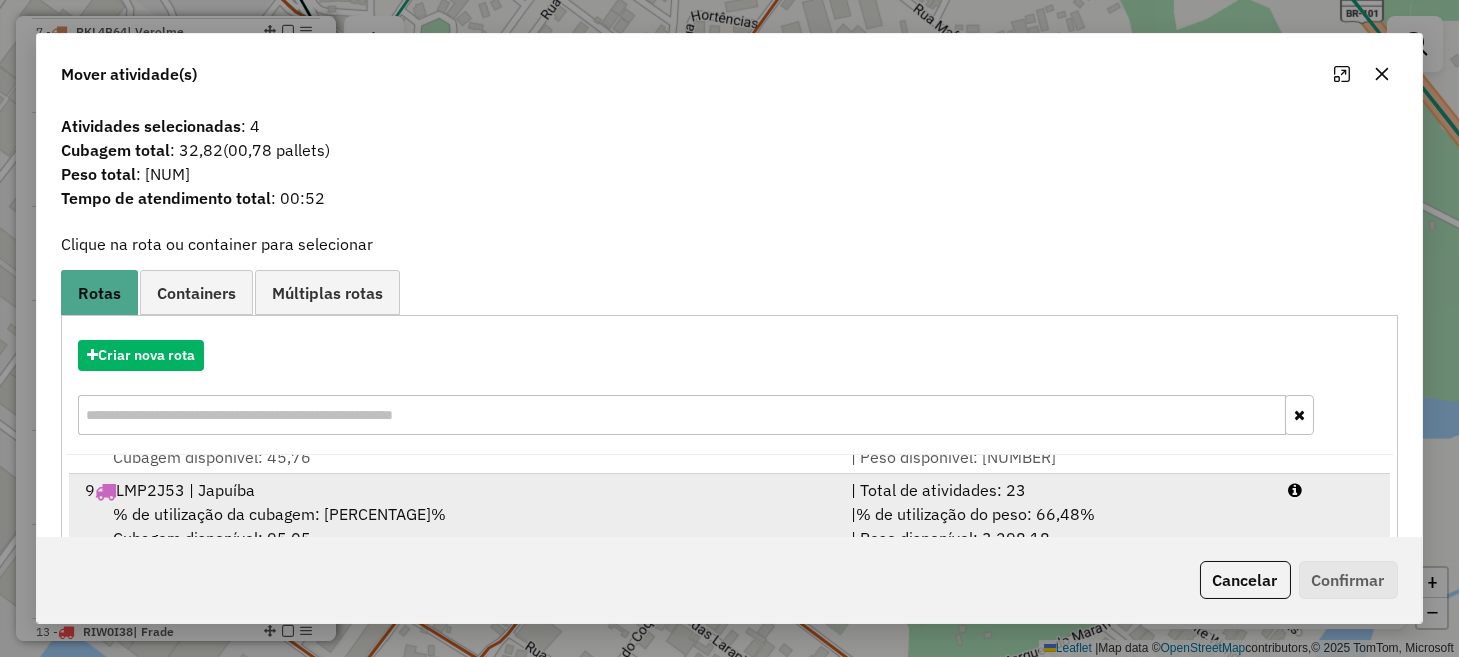 scroll, scrollTop: 246, scrollLeft: 0, axis: vertical 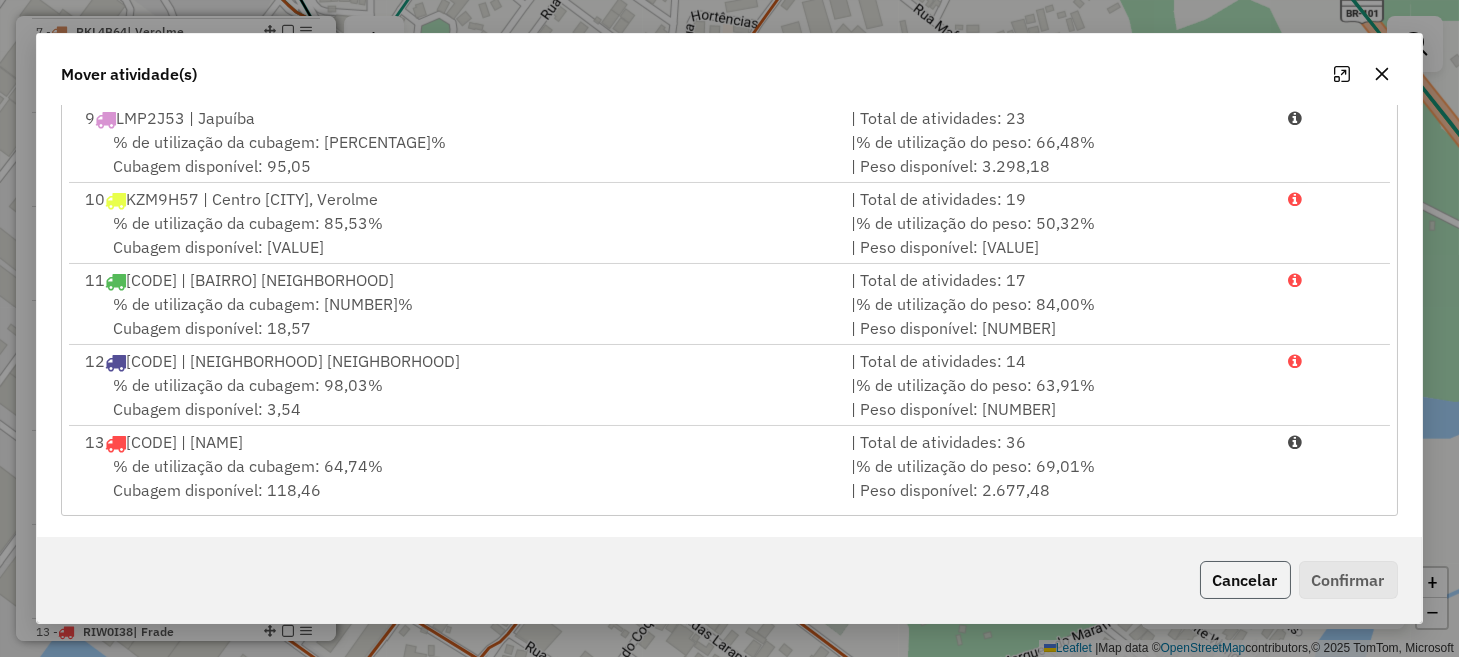 click on "Cancelar" 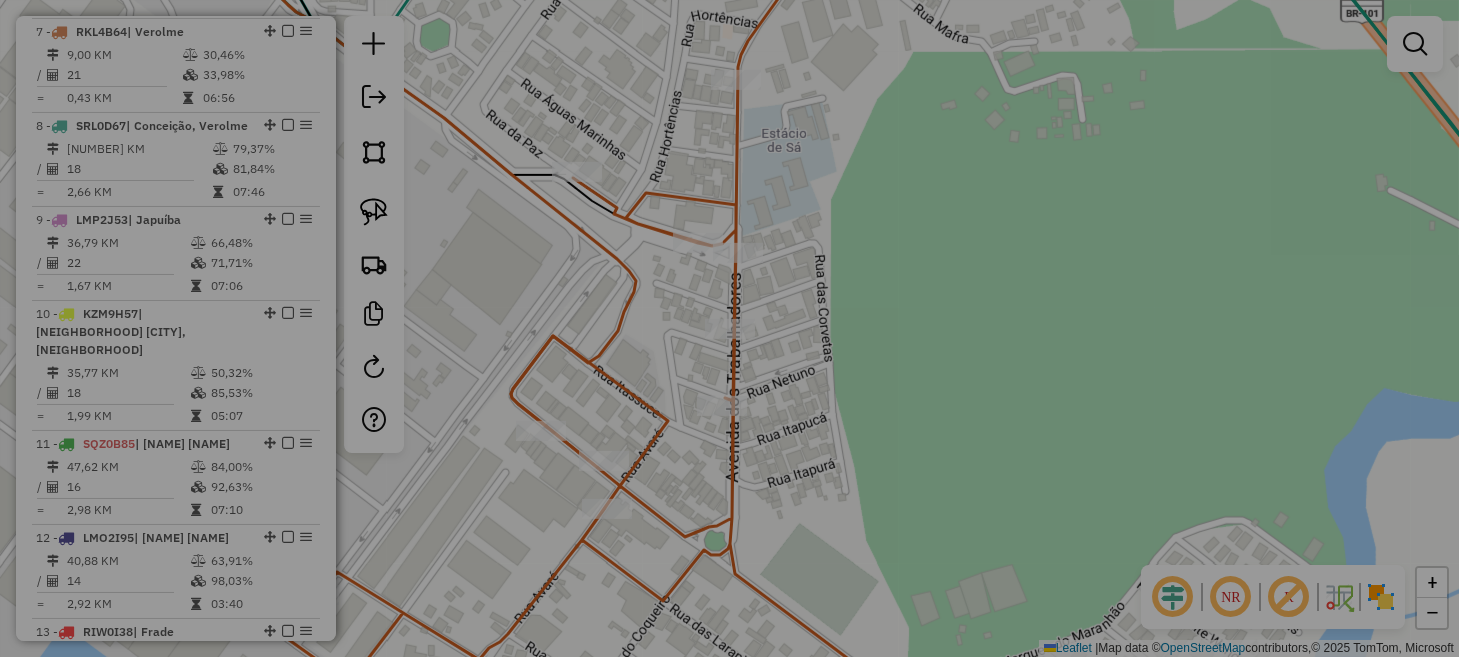 scroll, scrollTop: 0, scrollLeft: 0, axis: both 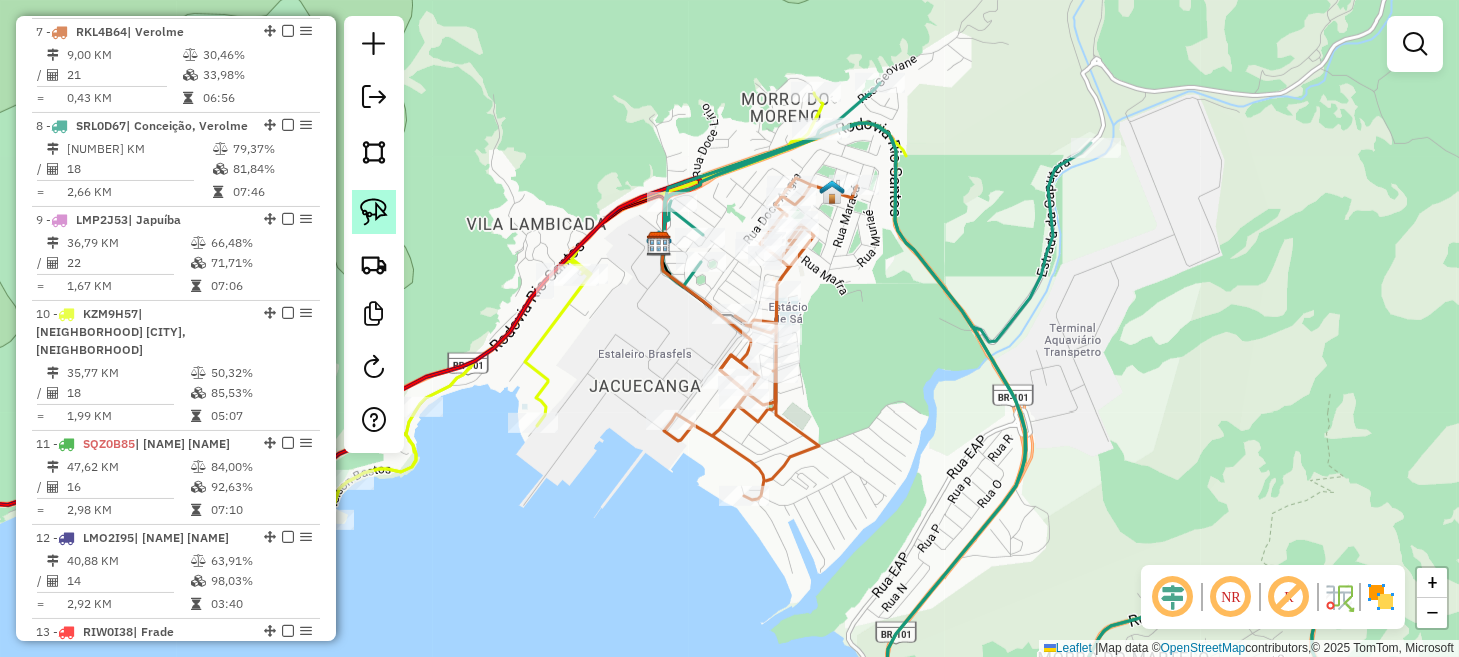 click 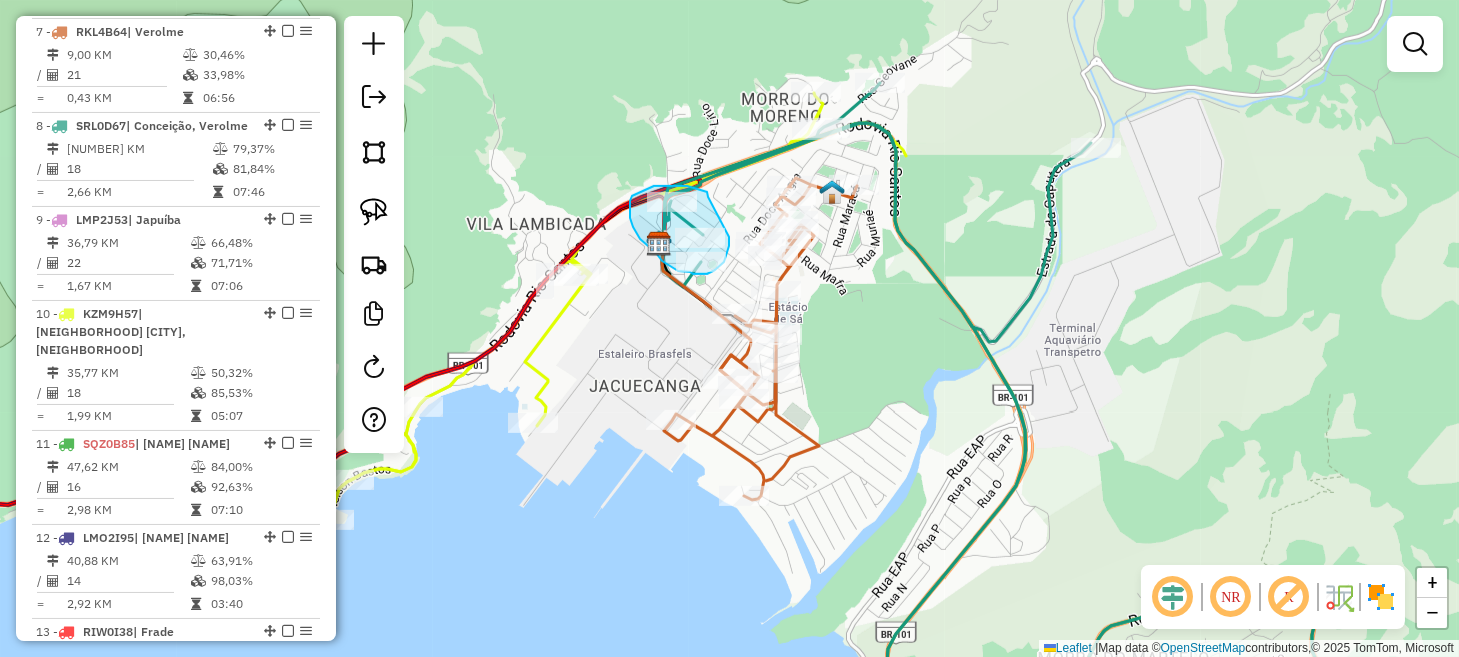 drag, startPoint x: 708, startPoint y: 197, endPoint x: 729, endPoint y: 237, distance: 45.17743 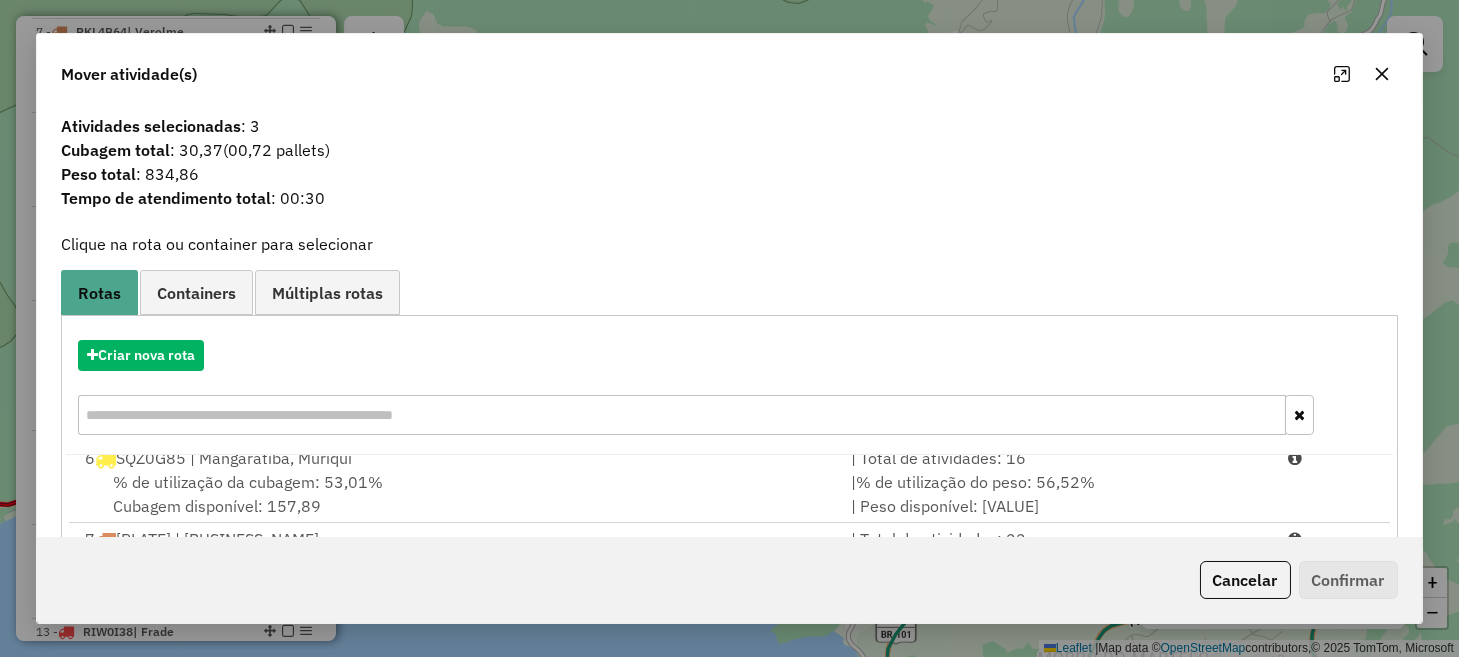 scroll, scrollTop: 246, scrollLeft: 0, axis: vertical 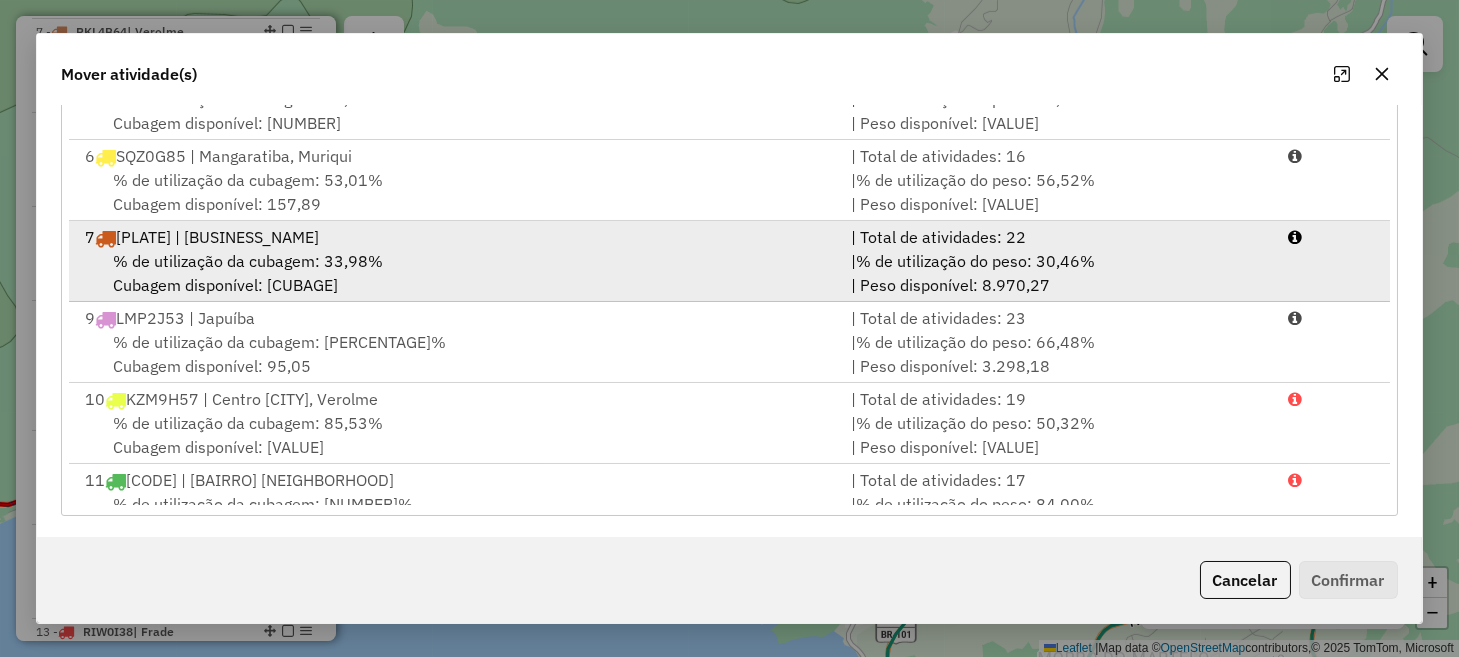 click on "% de utilização da cubagem: 33,98%  Cubagem disponível: 277,29" at bounding box center [455, 273] 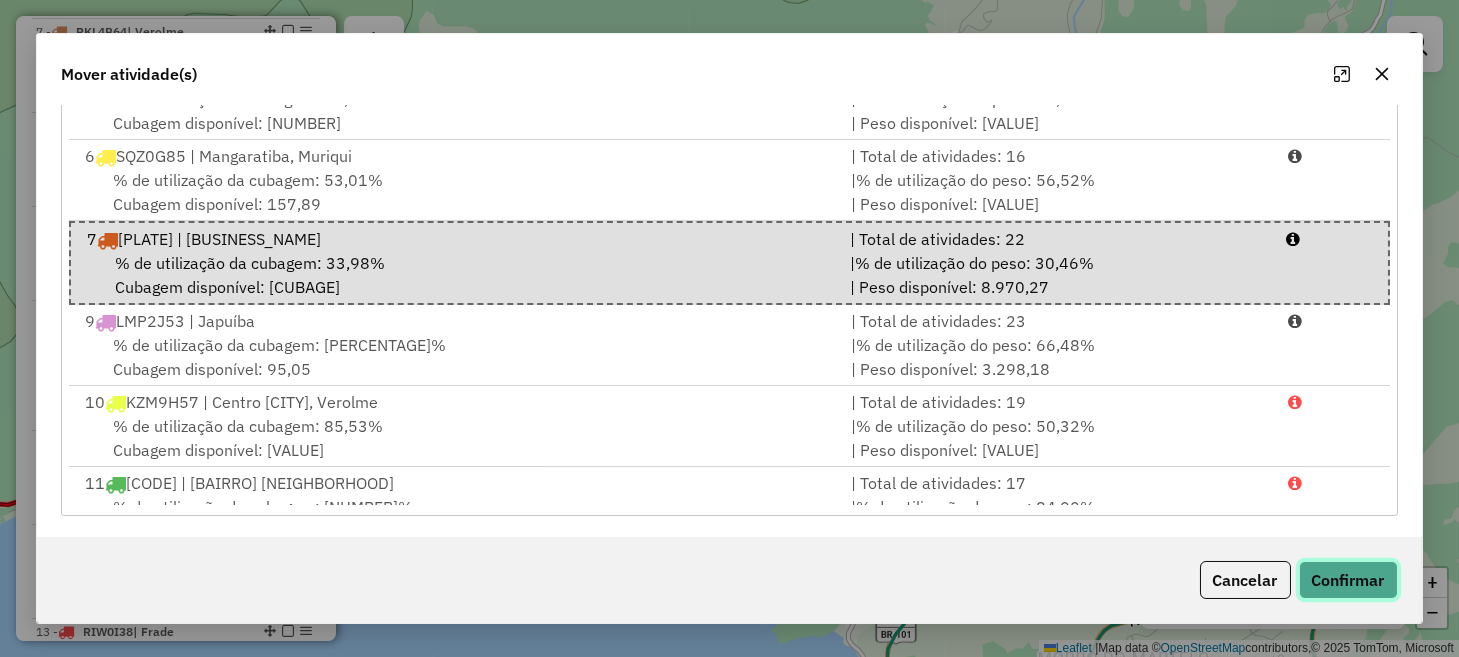 click on "Confirmar" 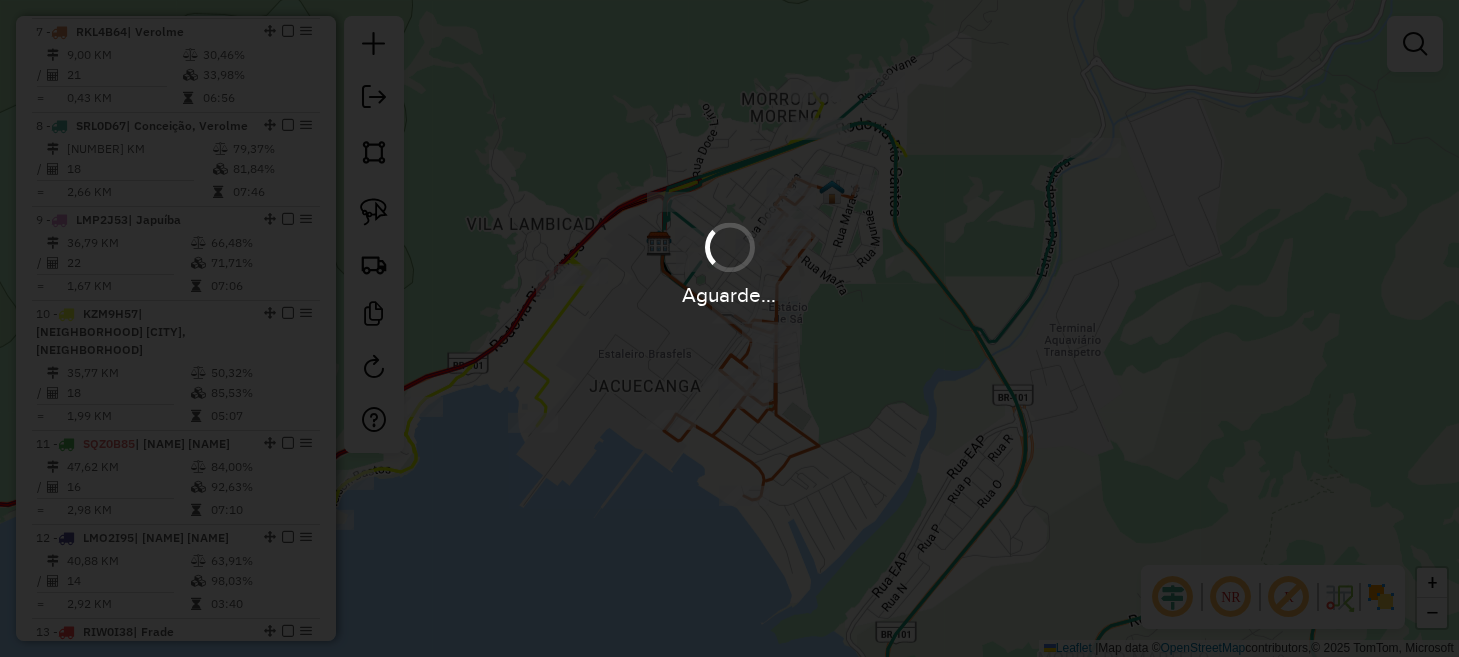 scroll, scrollTop: 0, scrollLeft: 0, axis: both 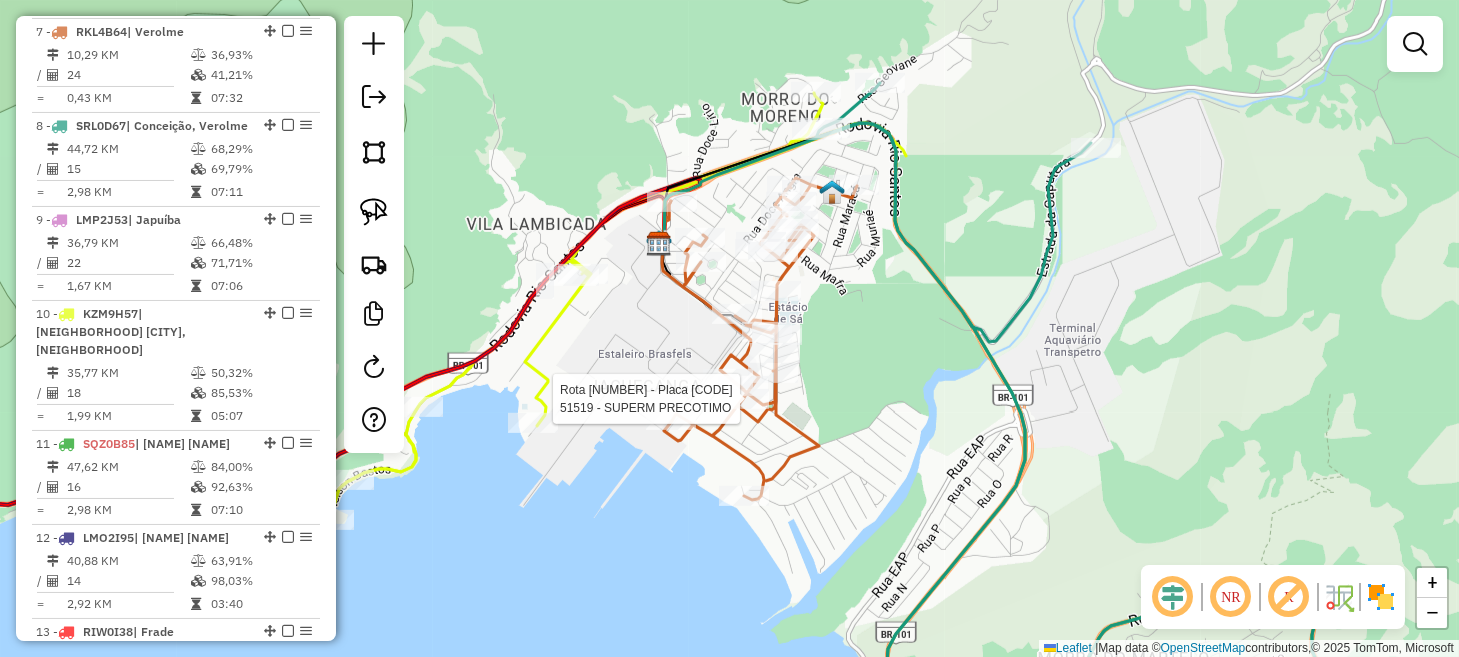 select on "*********" 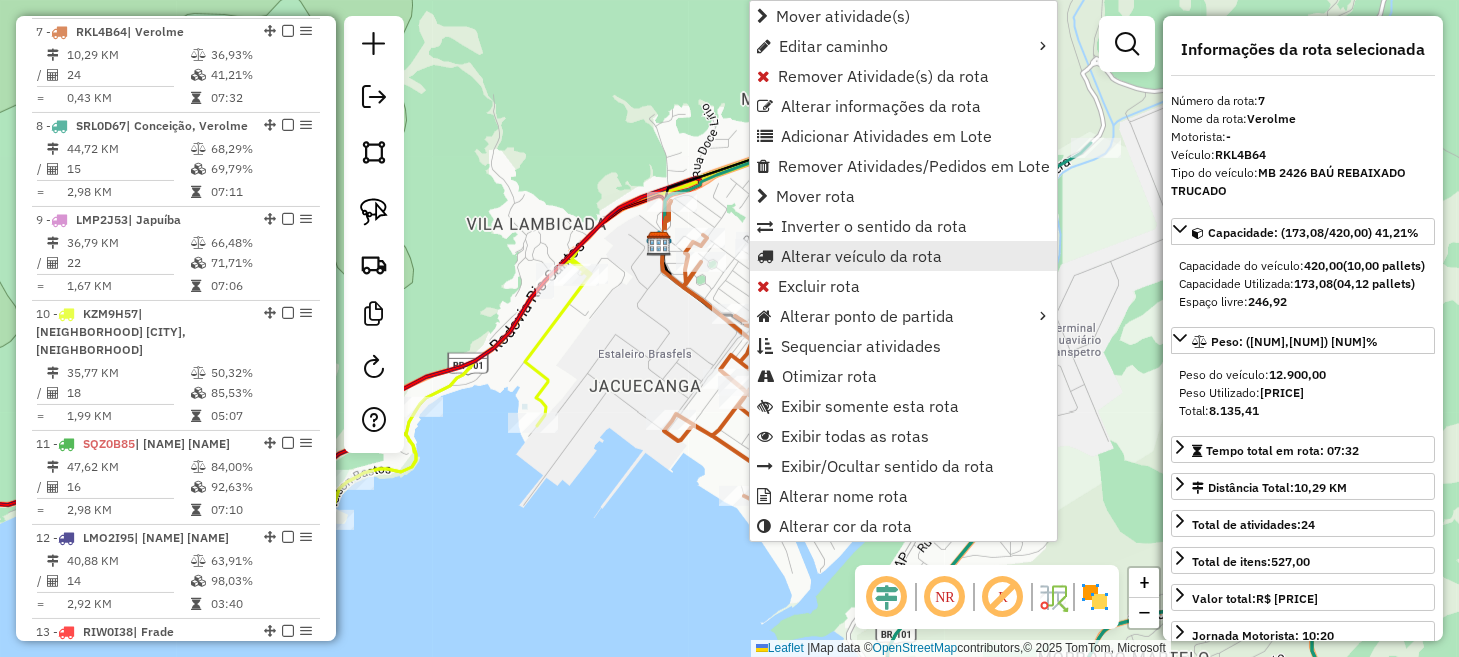 click on "Alterar veículo da rota" at bounding box center [861, 256] 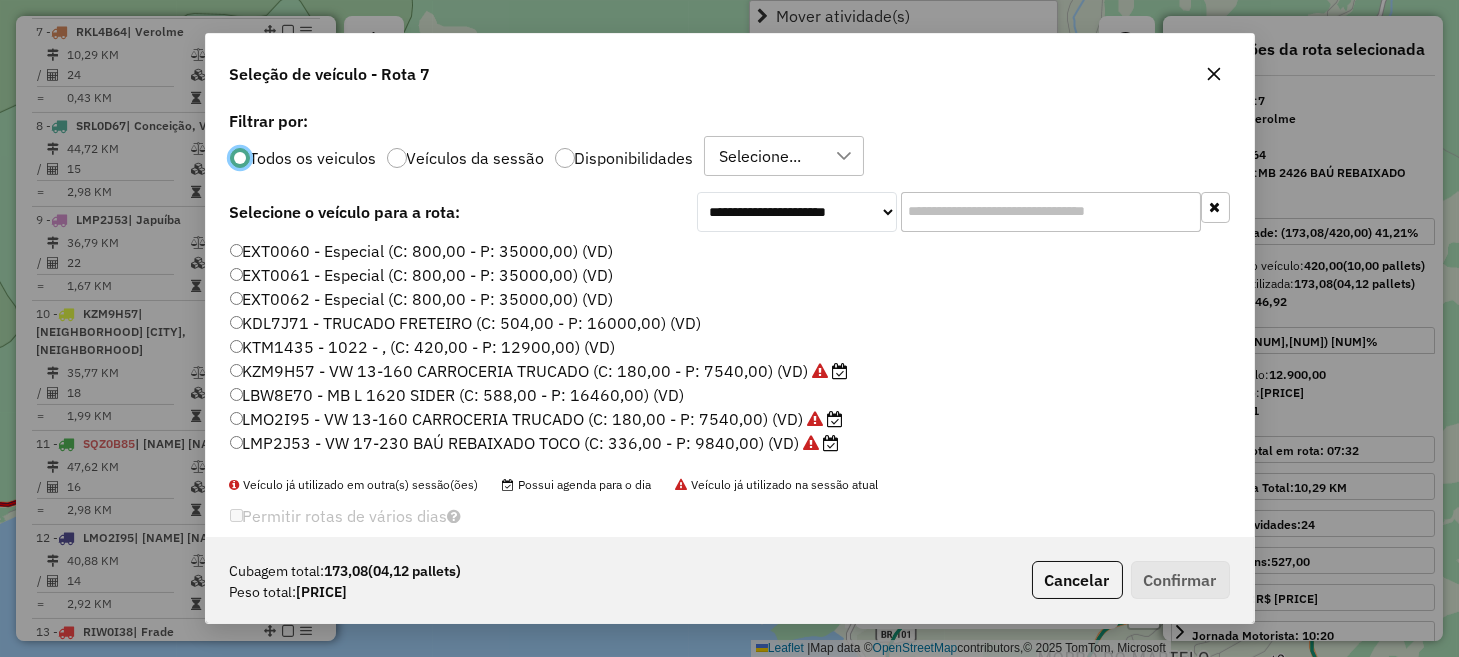 scroll, scrollTop: 10, scrollLeft: 6, axis: both 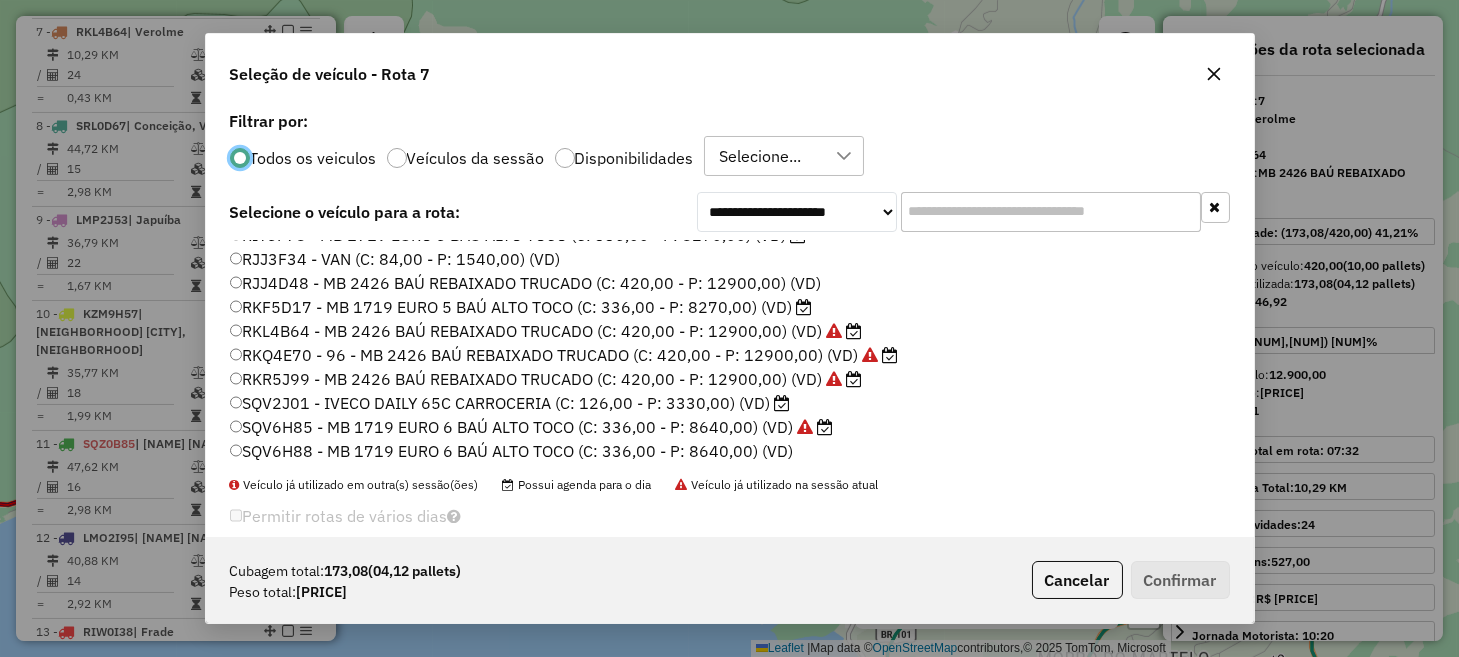 click on "RKF5D17 - MB 1719 EURO 5 BAÚ ALTO TOCO (C: 336,00 - P: 8270,00) (VD)" 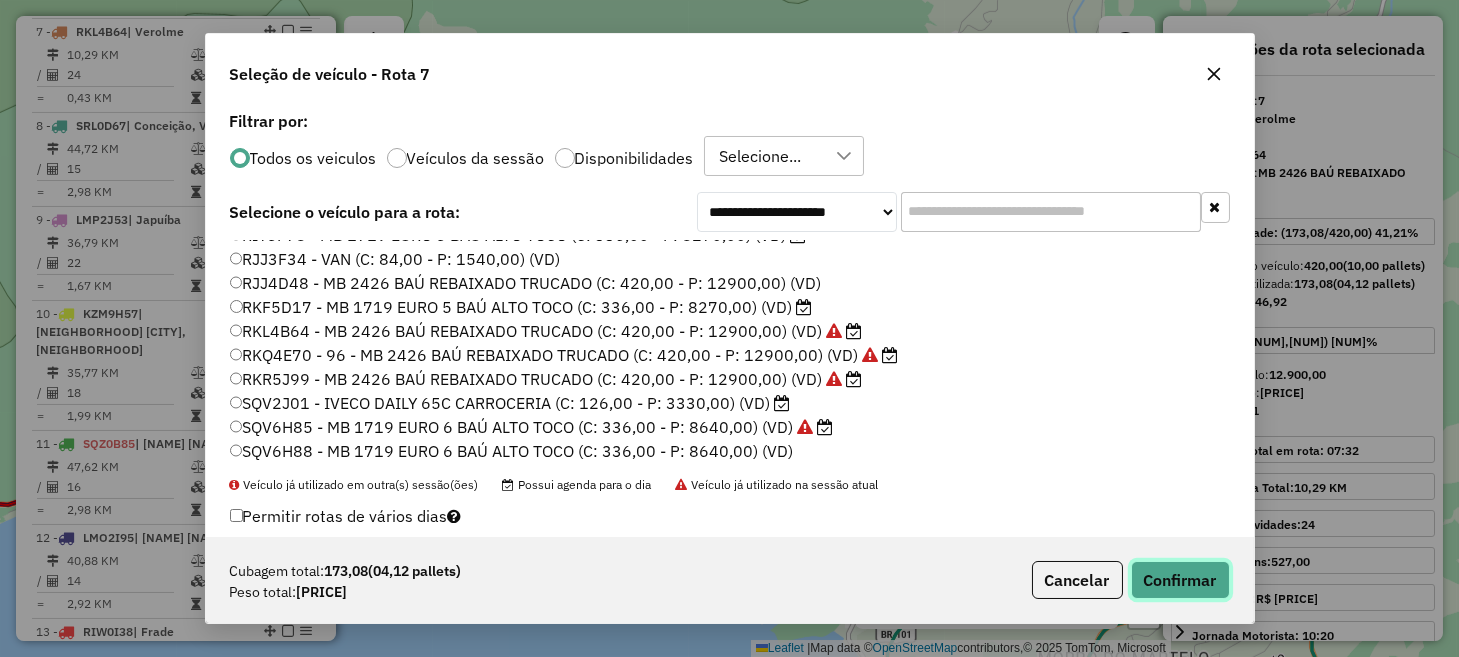 click on "Confirmar" 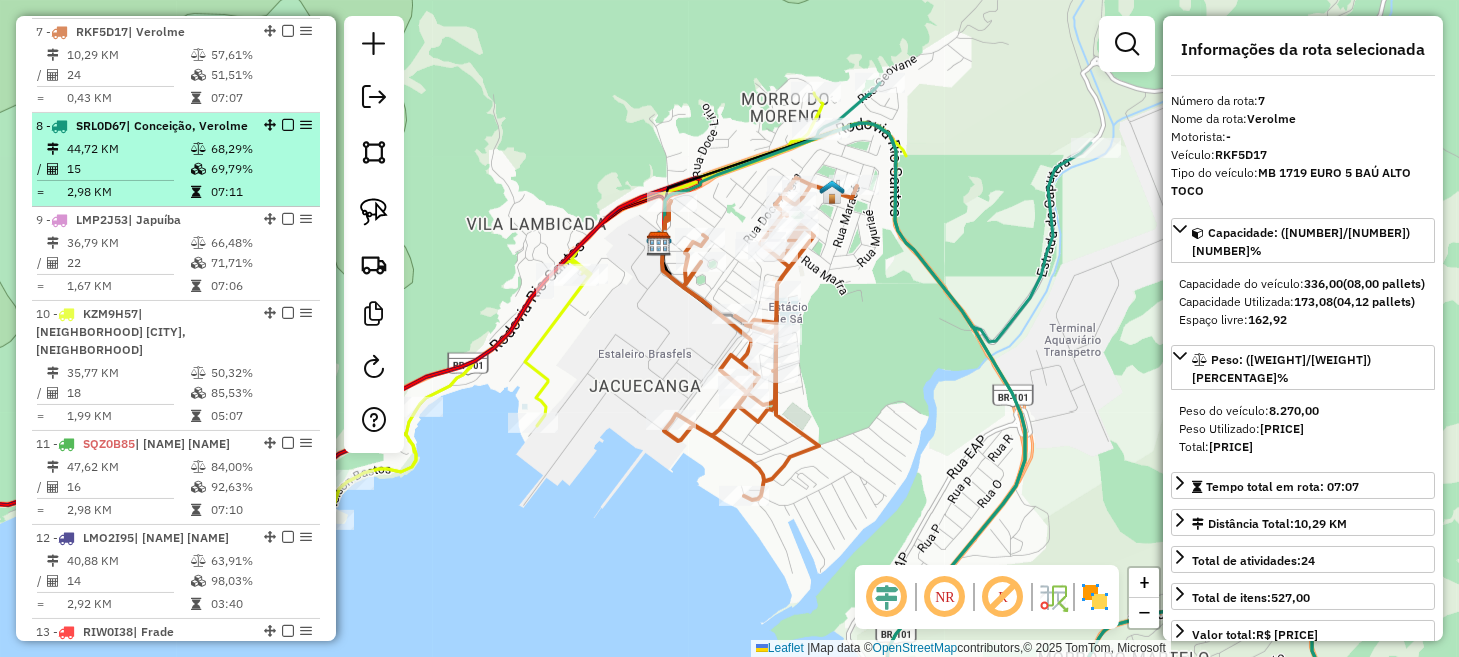 scroll, scrollTop: 985, scrollLeft: 0, axis: vertical 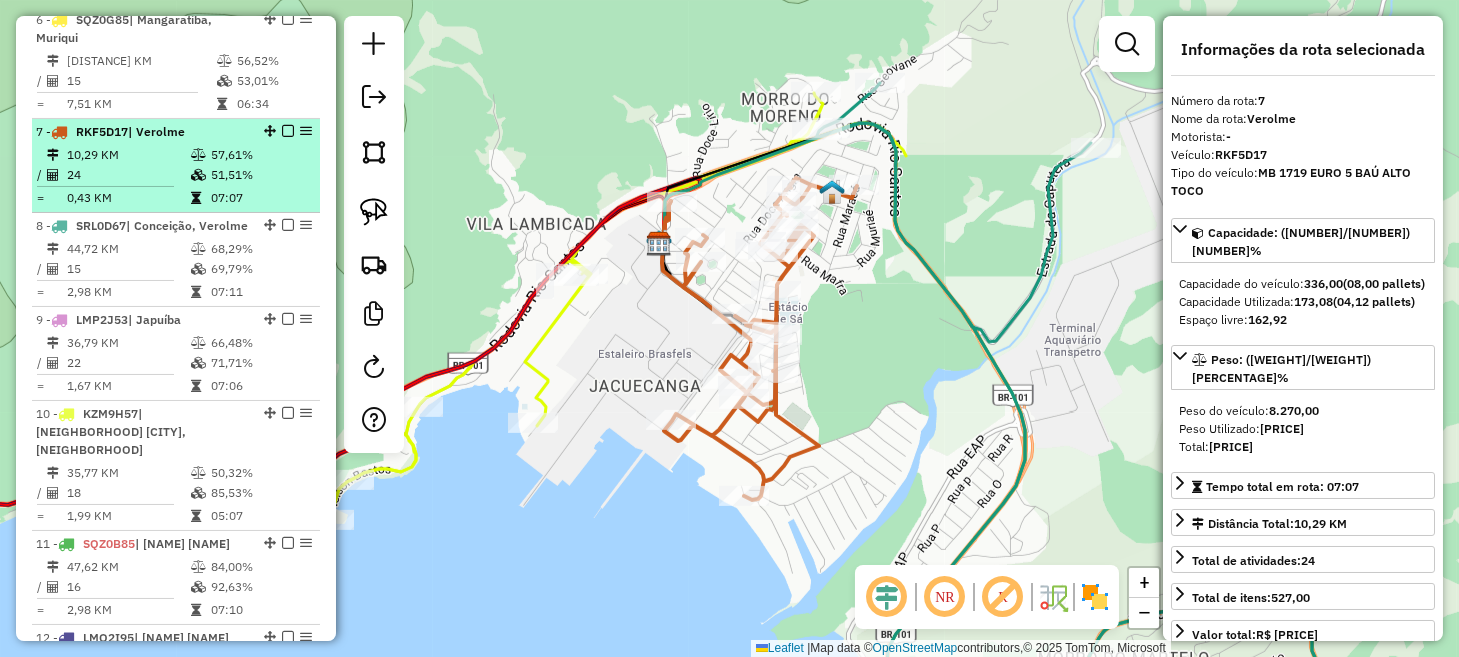 click at bounding box center [288, 131] 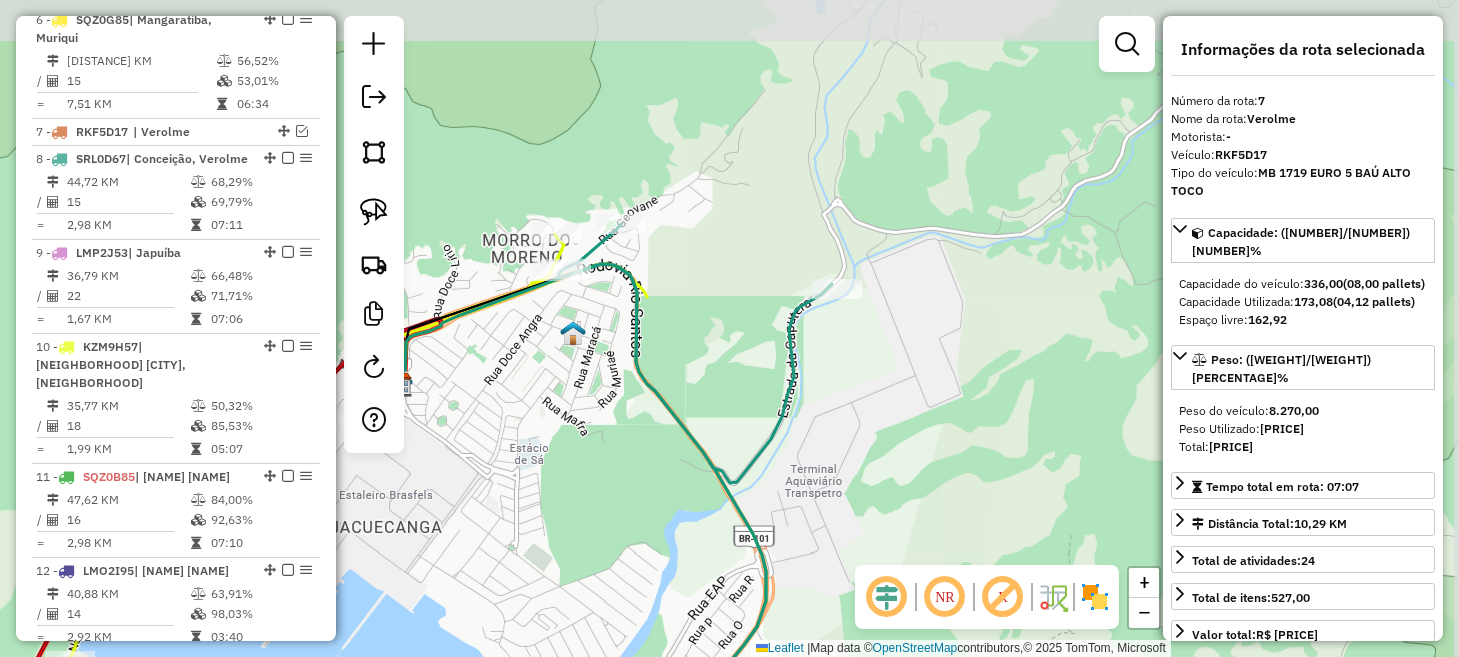 drag, startPoint x: 840, startPoint y: 261, endPoint x: 556, endPoint y: 347, distance: 296.73557 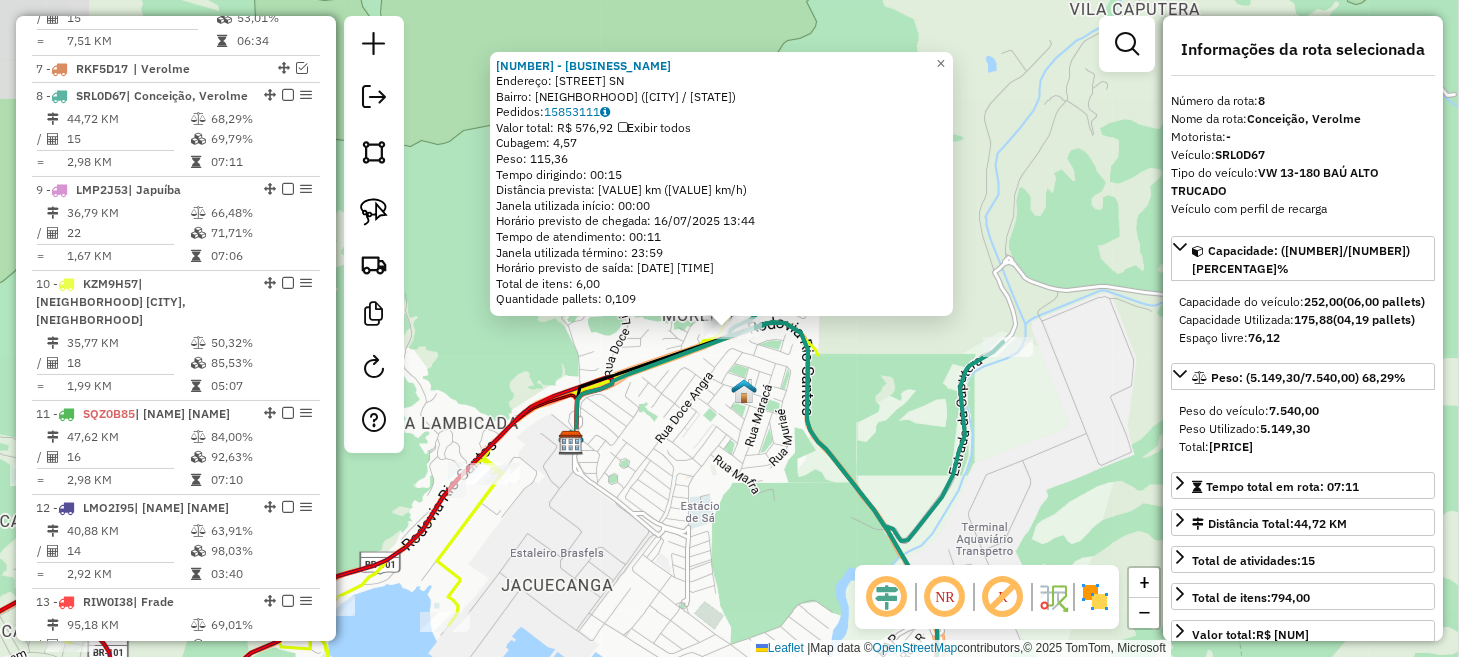 scroll, scrollTop: 1113, scrollLeft: 0, axis: vertical 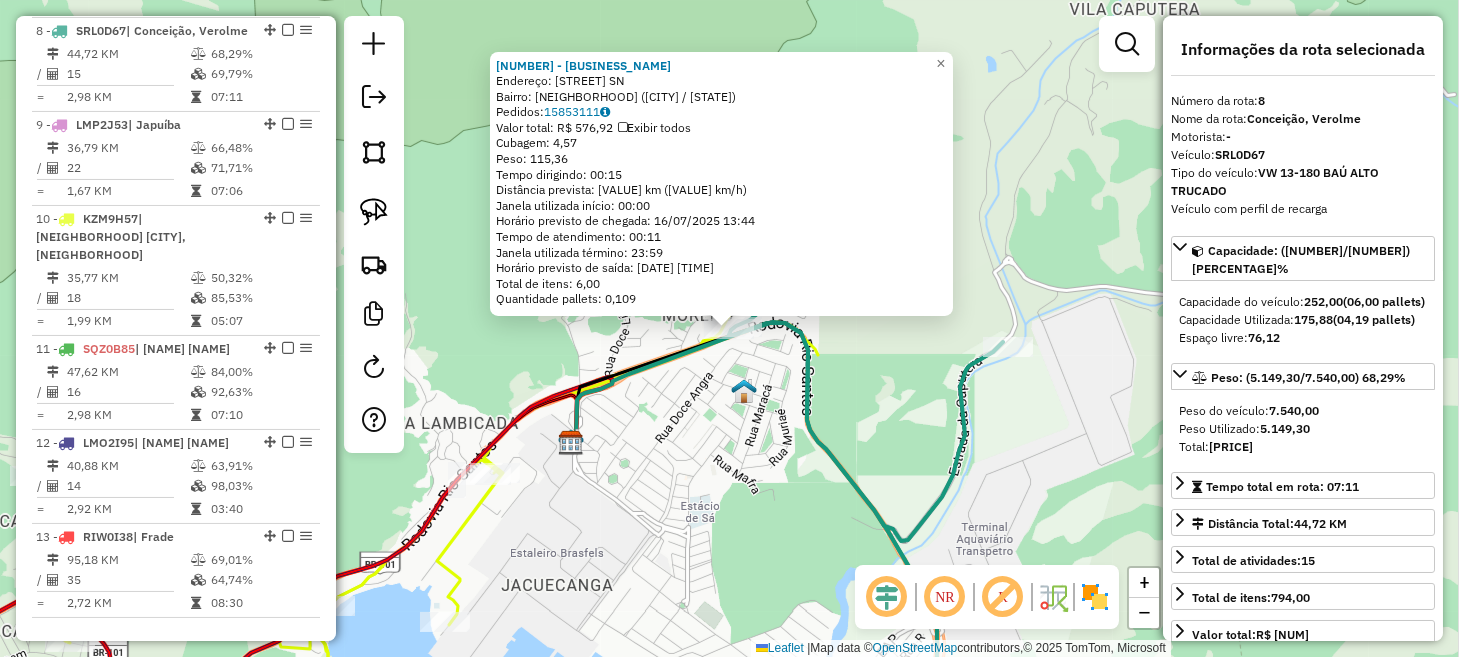 click on "3321 - BAR ANA MARIA  Endereço: R   GEOVANE                       SN   Bairro: JACUECANGA (ANGRA DOS REIS / RJ)   Pedidos:  15853111   Valor total: R$ 576,92   Exibir todos   Cubagem: 4,57  Peso: 115,36  Tempo dirigindo: 00:15   Distância prevista: 17,292 km (69,17 km/h)   Janela utilizada início: 00:00   Horário previsto de chegada: 16/07/2025 13:44   Tempo de atendimento: 00:11   Janela utilizada término: 23:59   Horário previsto de saída: 16/07/2025 13:55   Total de itens: 6,00   Quantidade pallets: 0,109  × Janela de atendimento Grade de atendimento Capacidade Transportadoras Veículos Cliente Pedidos  Rotas Selecione os dias de semana para filtrar as janelas de atendimento  Seg   Ter   Qua   Qui   Sex   Sáb   Dom  Informe o período da janela de atendimento: De: Até:  Filtrar exatamente a janela do cliente  Considerar janela de atendimento padrão  Selecione os dias de semana para filtrar as grades de atendimento  Seg   Ter   Qua   Qui   Sex   Sáb   Dom   Peso mínimo:   Peso máximo:   De:  +" 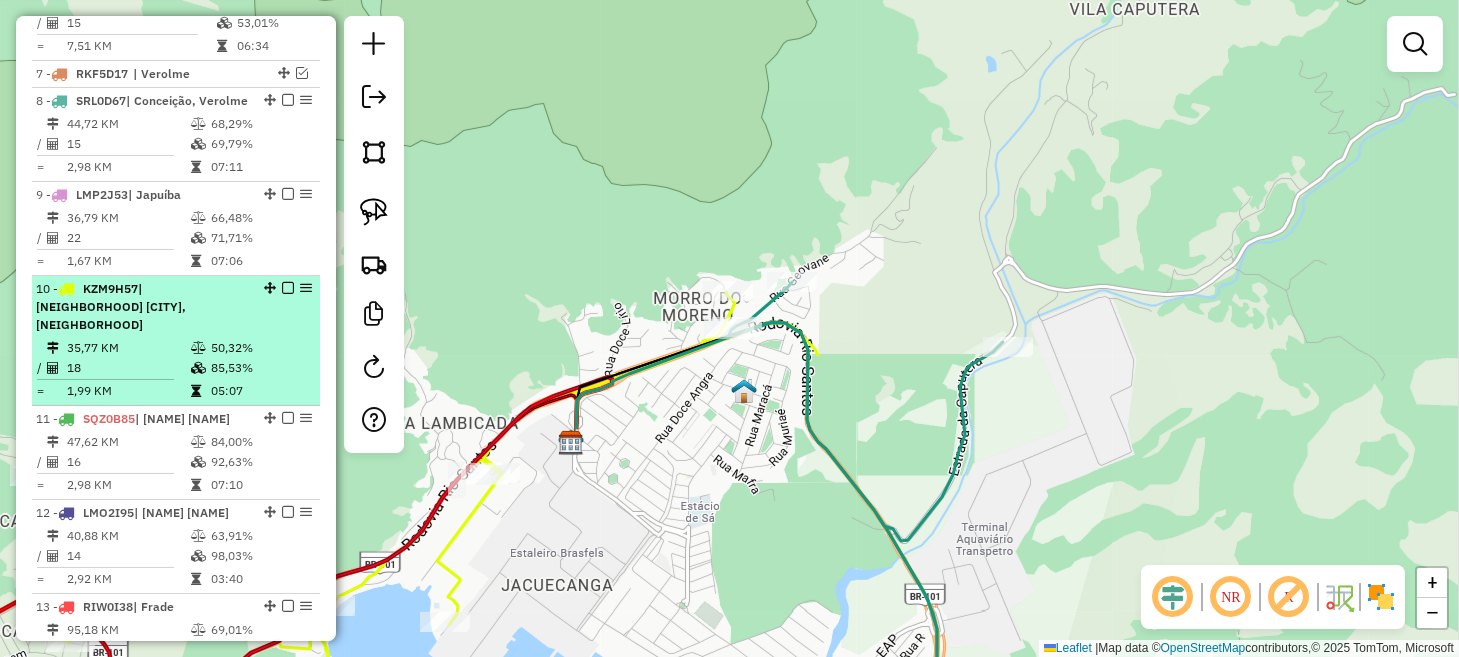 scroll, scrollTop: 1012, scrollLeft: 0, axis: vertical 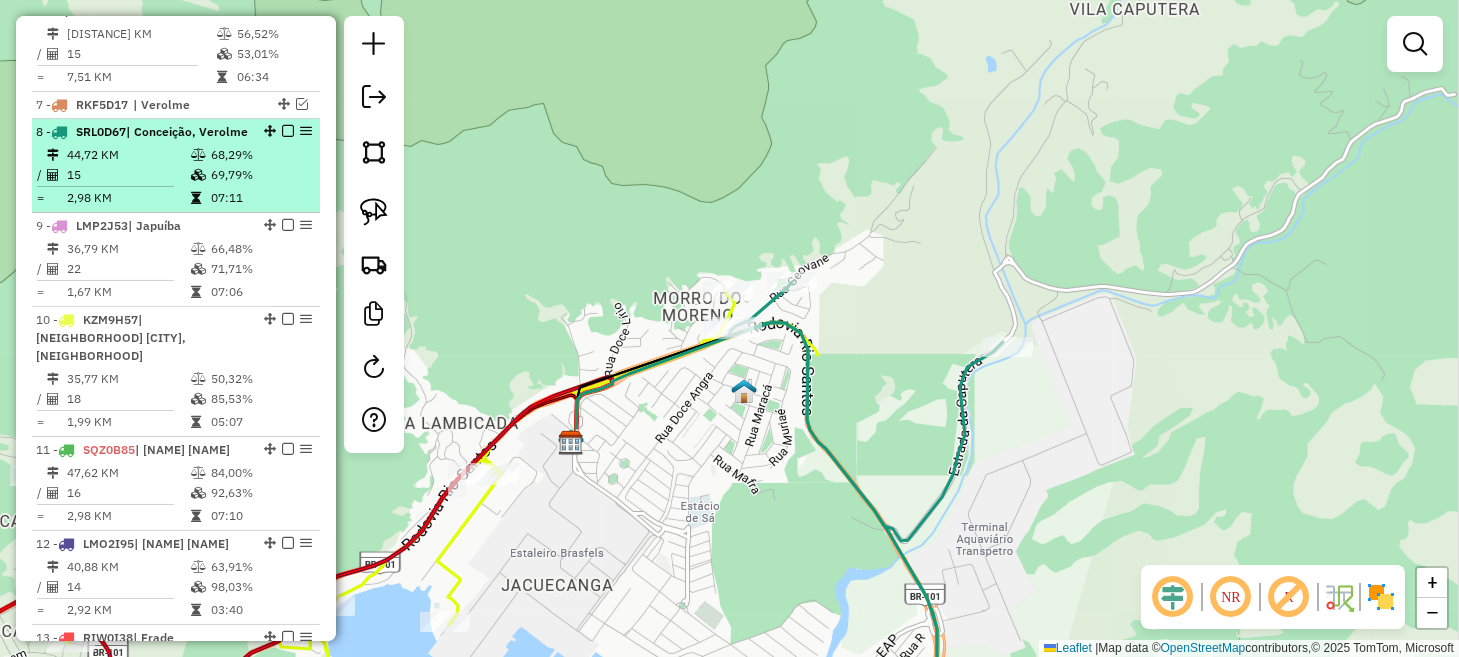 click at bounding box center (288, 131) 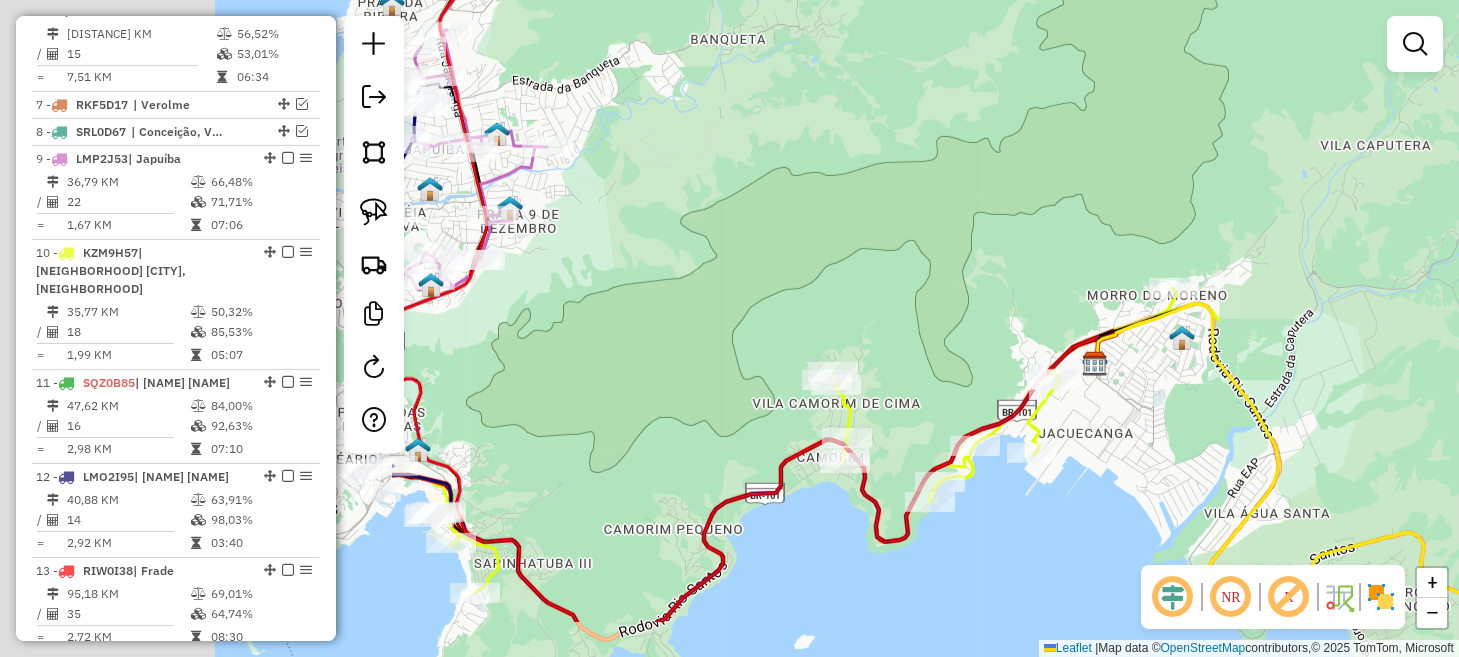 drag, startPoint x: 563, startPoint y: 563, endPoint x: 1212, endPoint y: 433, distance: 661.89197 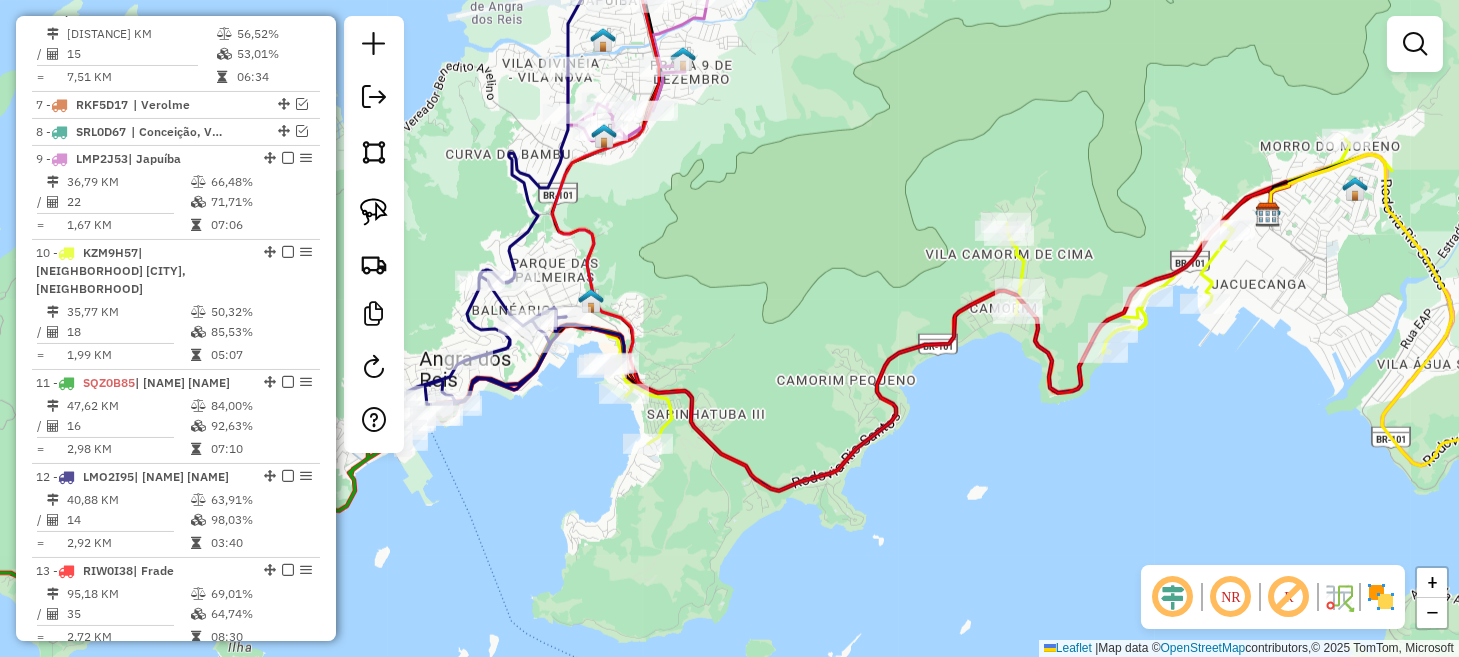 drag, startPoint x: 955, startPoint y: 541, endPoint x: 1005, endPoint y: 419, distance: 131.8484 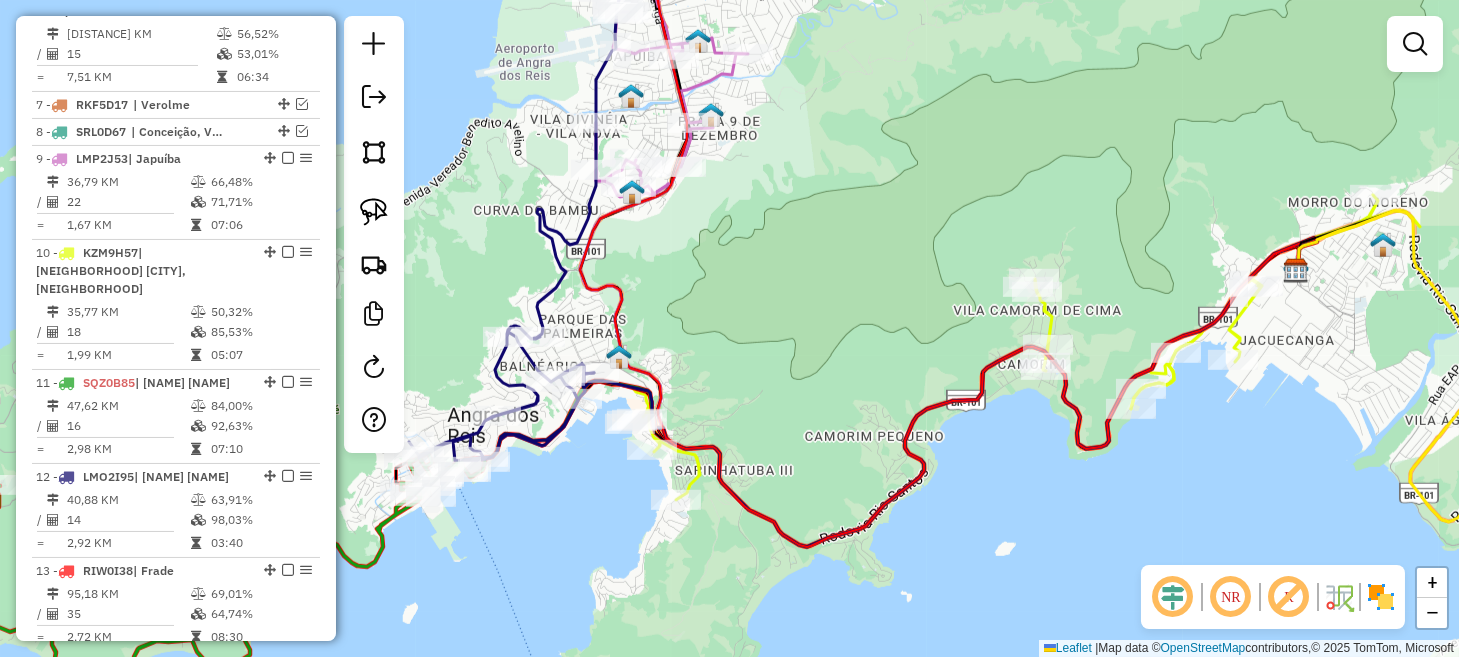 drag, startPoint x: 576, startPoint y: 484, endPoint x: 556, endPoint y: 496, distance: 23.323807 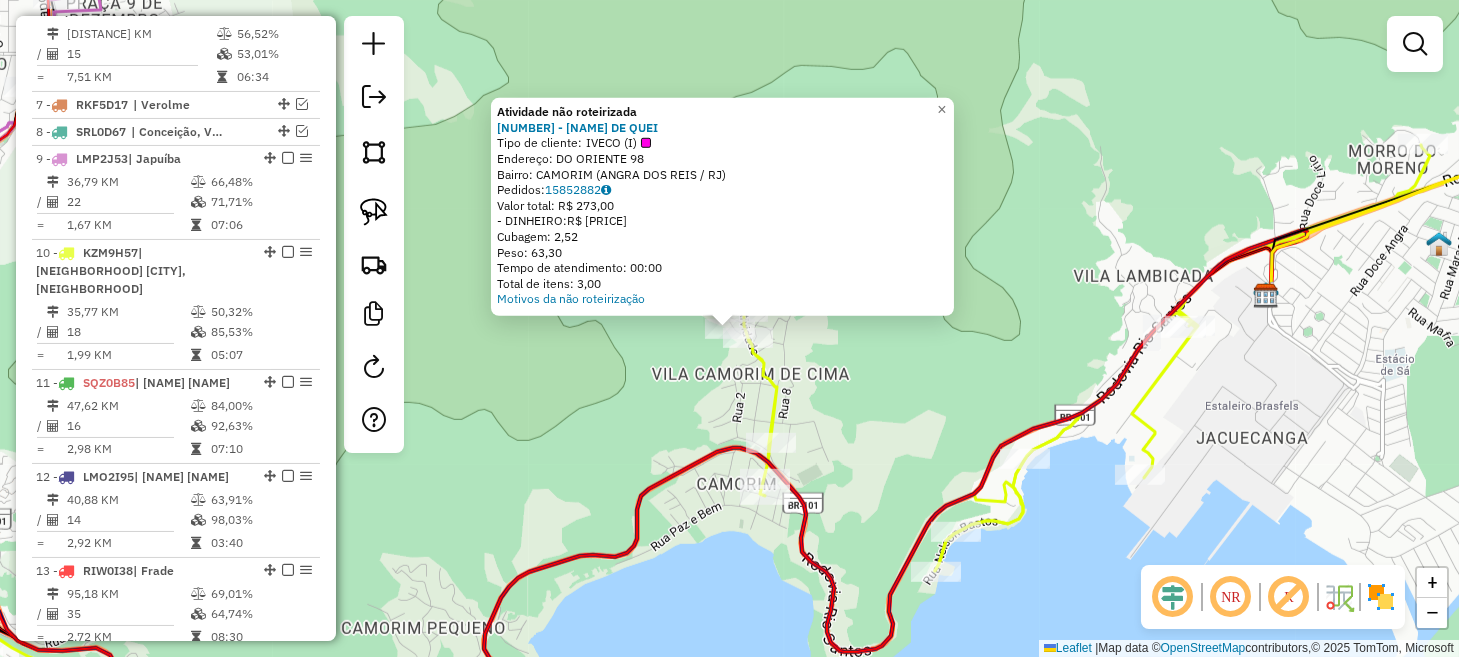 click on "Atividade não roteirizada 11166 - SIMONE SILVA DE QUEI  Tipo de cliente:   IVECO (I)   Endereço:  DO ORIENTE 98   Bairro: CAMORIM (ANGRA DOS REIS / RJ)   Pedidos:  15852882   Valor total: R$ 273,00   - DINHEIRO:  R$ 273,00   Cubagem: 2,52   Peso: 63,30   Tempo de atendimento: 00:00   Total de itens: 3,00  Motivos da não roteirização × Janela de atendimento Grade de atendimento Capacidade Transportadoras Veículos Cliente Pedidos  Rotas Selecione os dias de semana para filtrar as janelas de atendimento  Seg   Ter   Qua   Qui   Sex   Sáb   Dom  Informe o período da janela de atendimento: De: Até:  Filtrar exatamente a janela do cliente  Considerar janela de atendimento padrão  Selecione os dias de semana para filtrar as grades de atendimento  Seg   Ter   Qua   Qui   Sex   Sáb   Dom   Considerar clientes sem dia de atendimento cadastrado  Clientes fora do dia de atendimento selecionado Filtrar as atividades entre os valores definidos abaixo:  Peso mínimo:   Peso máximo:   Cubagem mínima:   De:  De:" 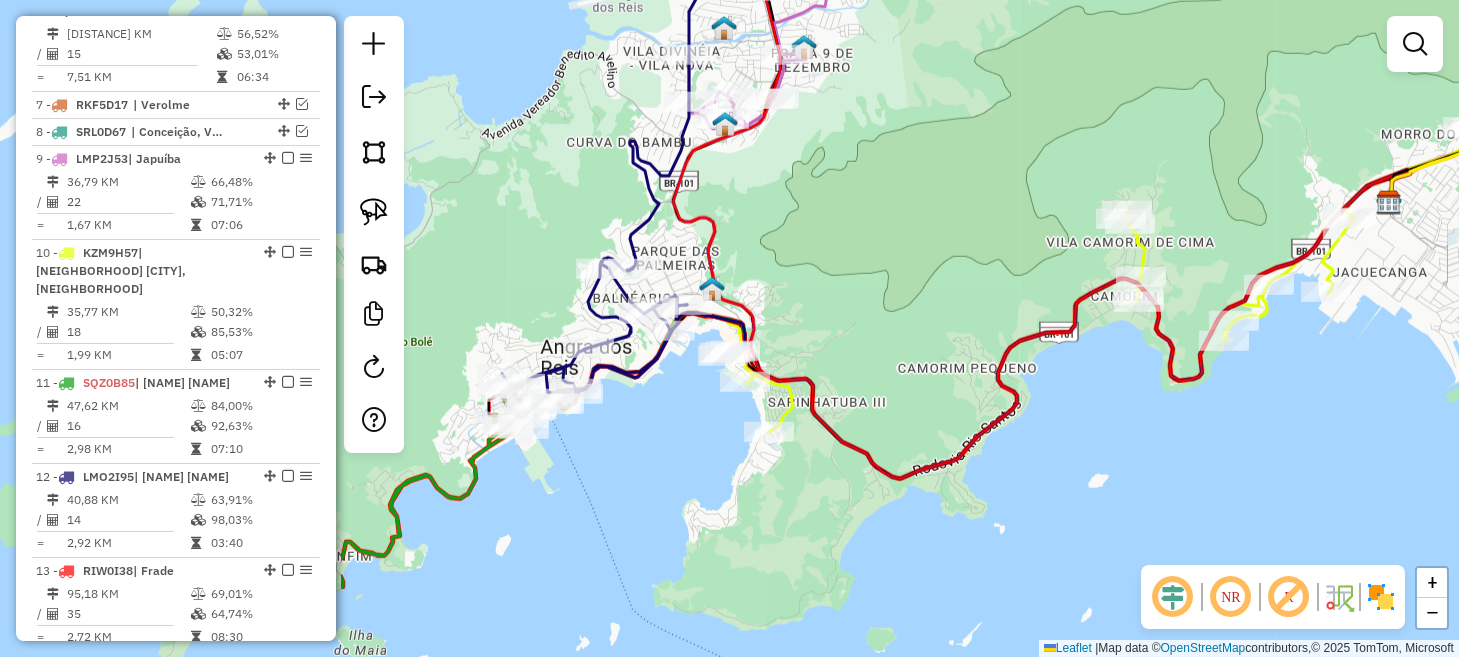 drag, startPoint x: 579, startPoint y: 561, endPoint x: 1066, endPoint y: 426, distance: 505.3652 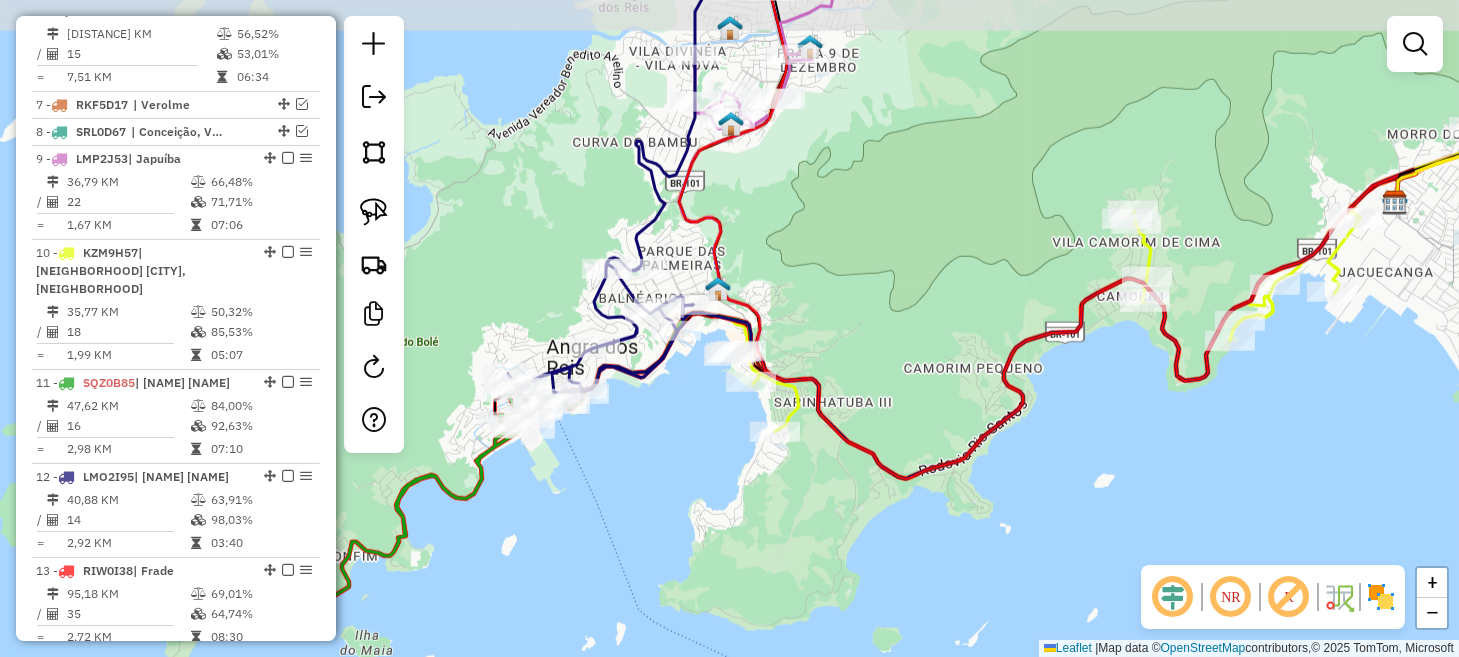 drag, startPoint x: 1075, startPoint y: 277, endPoint x: 956, endPoint y: 329, distance: 129.86531 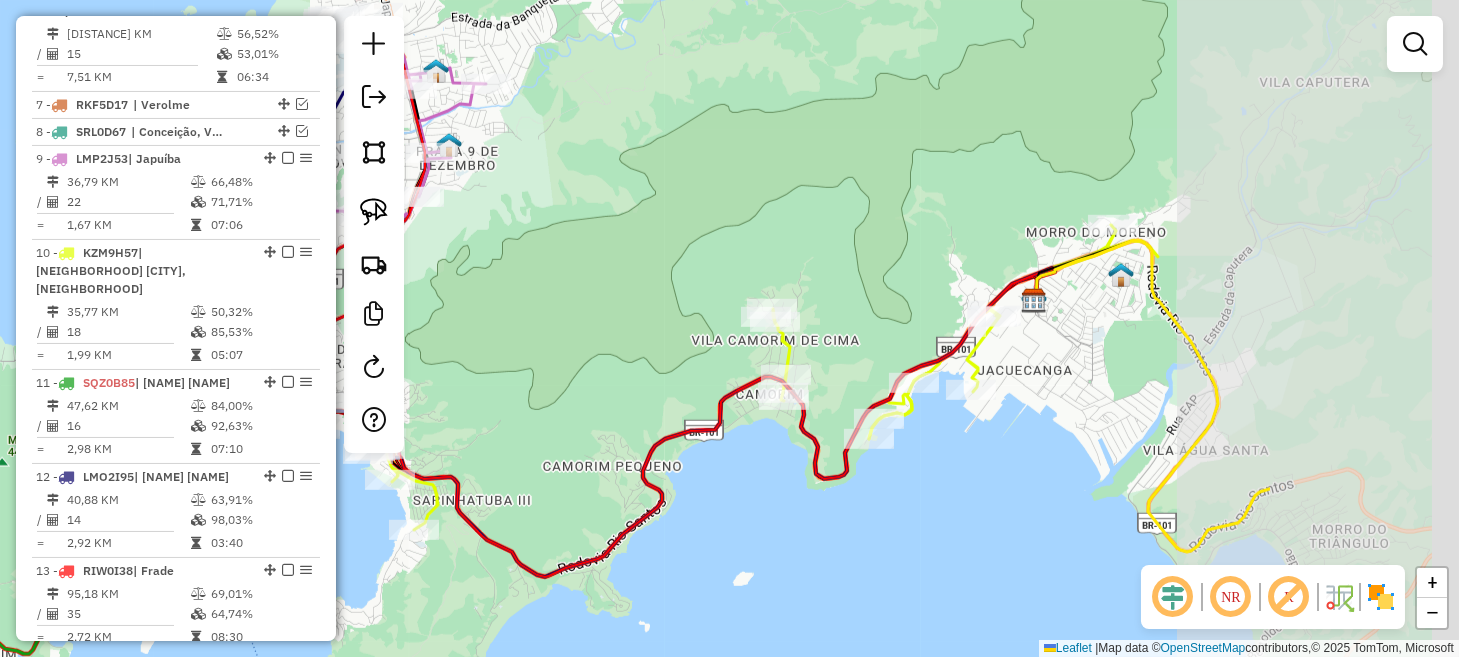 drag, startPoint x: 957, startPoint y: 313, endPoint x: 656, endPoint y: 400, distance: 313.32092 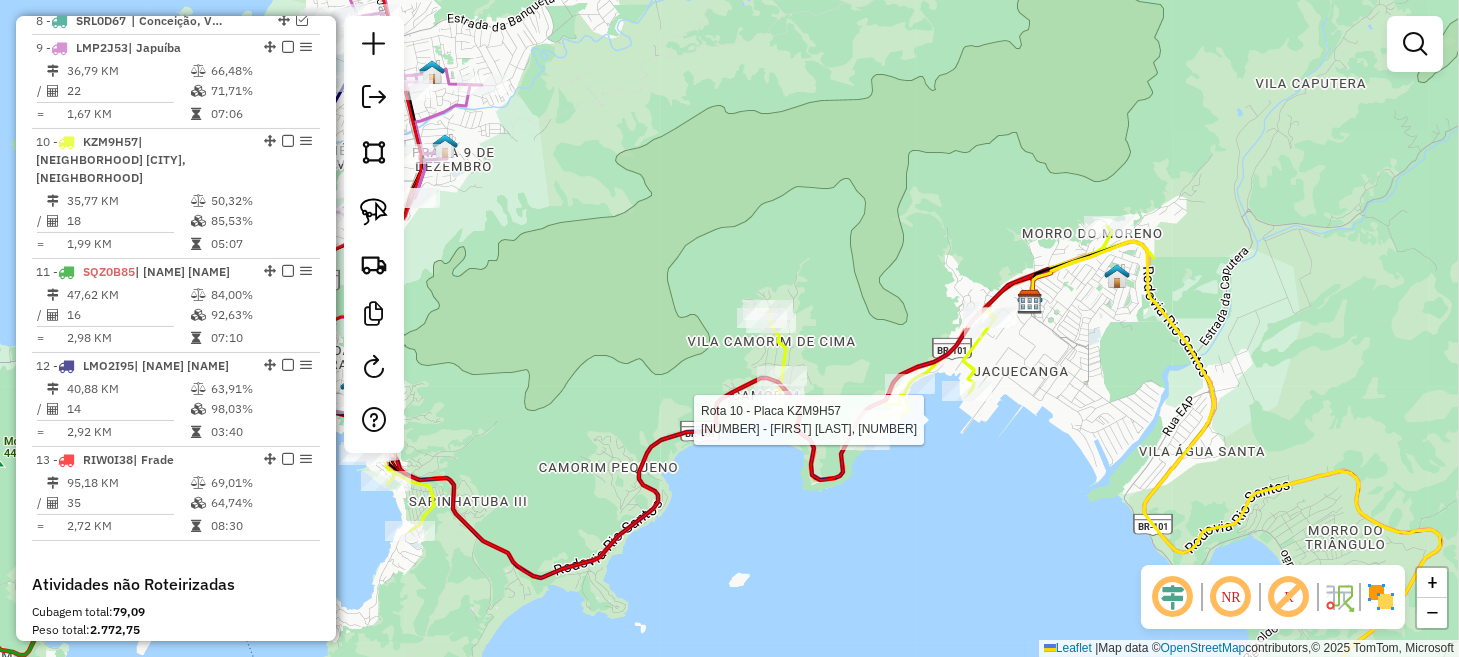 select on "*********" 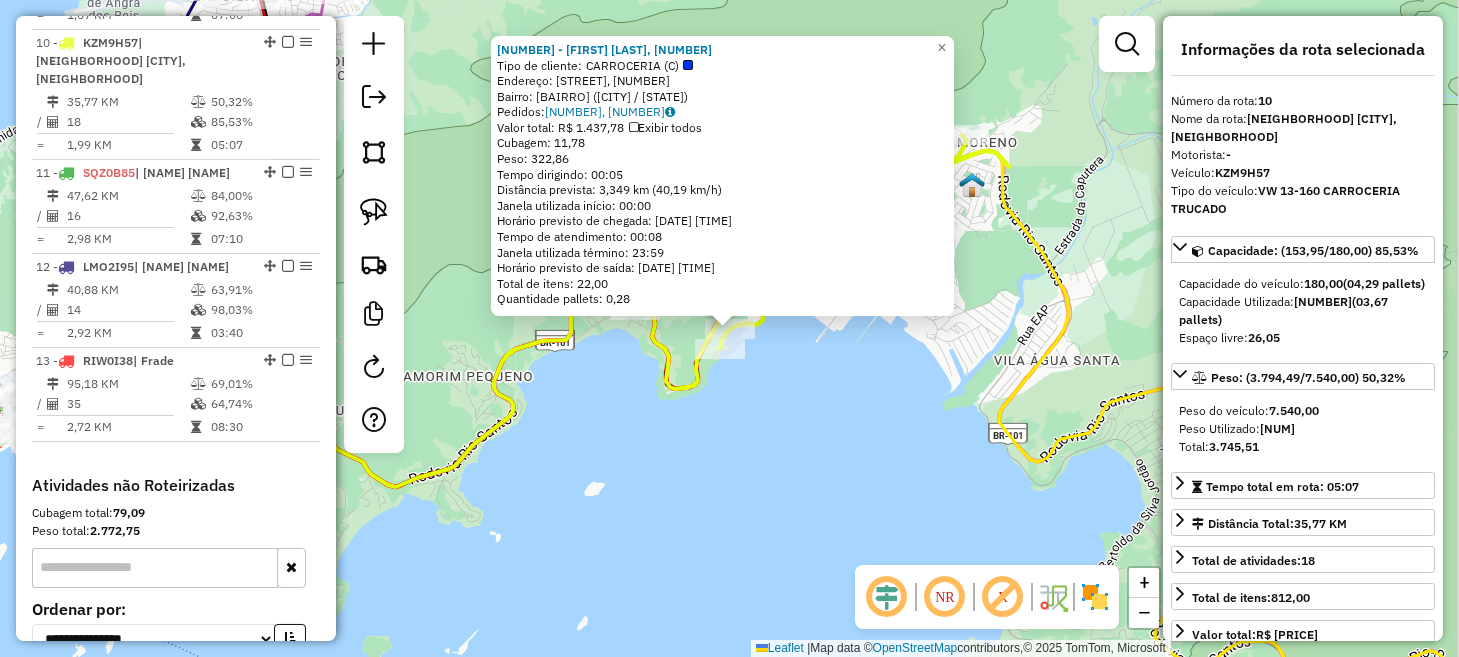 scroll, scrollTop: 1234, scrollLeft: 0, axis: vertical 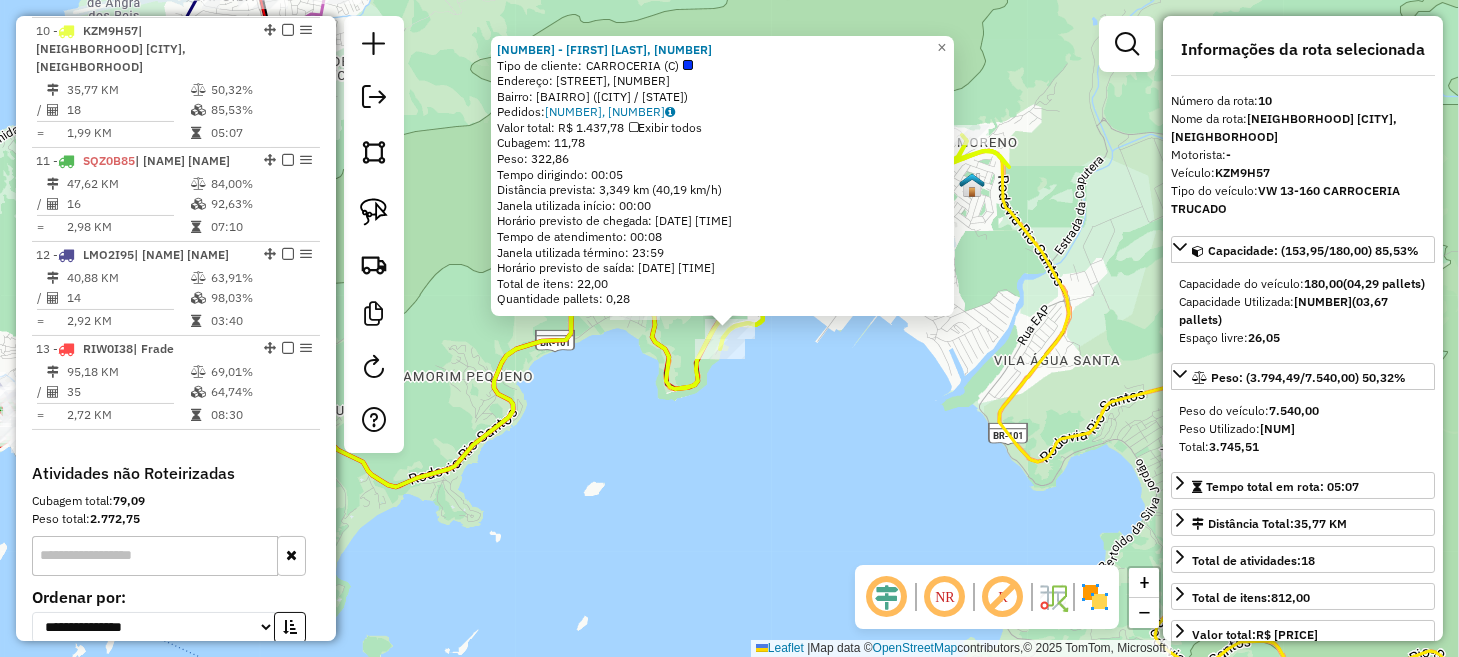 click on "11214 - YAGO TEIXEIRA, 338  Tipo de cliente:   CARROCERIA (C)   Endereço: Praia Machado, 747   Bairro: Praia do Machado (Angra dos Reis / RJ)   Pedidos:  15853037, 15853039   Valor total: R$ 1.437,78   Exibir todos   Cubagem: 11,78  Peso: 322,86  Tempo dirigindo: 00:05   Distância prevista: 3,349 km (40,19 km/h)   Janela utilizada início: 00:00   Horário previsto de chegada: 16/07/2025 10:49   Tempo de atendimento: 00:08   Janela utilizada término: 23:59   Horário previsto de saída: 16/07/2025 10:57   Total de itens: 22,00   Quantidade pallets: 0,28  × Janela de atendimento Grade de atendimento Capacidade Transportadoras Veículos Cliente Pedidos  Rotas Selecione os dias de semana para filtrar as janelas de atendimento  Seg   Ter   Qua   Qui   Sex   Sáb   Dom  Informe o período da janela de atendimento: De: Até:  Filtrar exatamente a janela do cliente  Considerar janela de atendimento padrão  Selecione os dias de semana para filtrar as grades de atendimento  Seg   Ter   Qua   Qui   Sex   Sáb  De:" 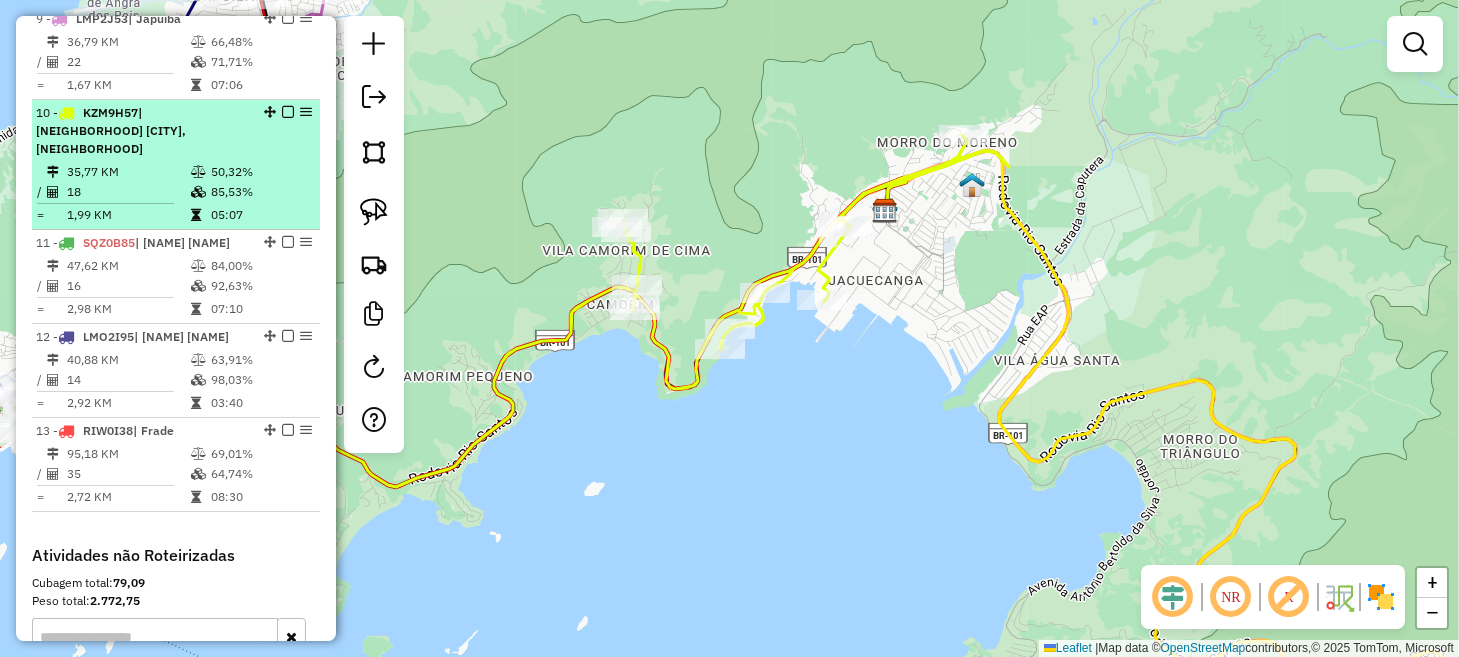 scroll, scrollTop: 1034, scrollLeft: 0, axis: vertical 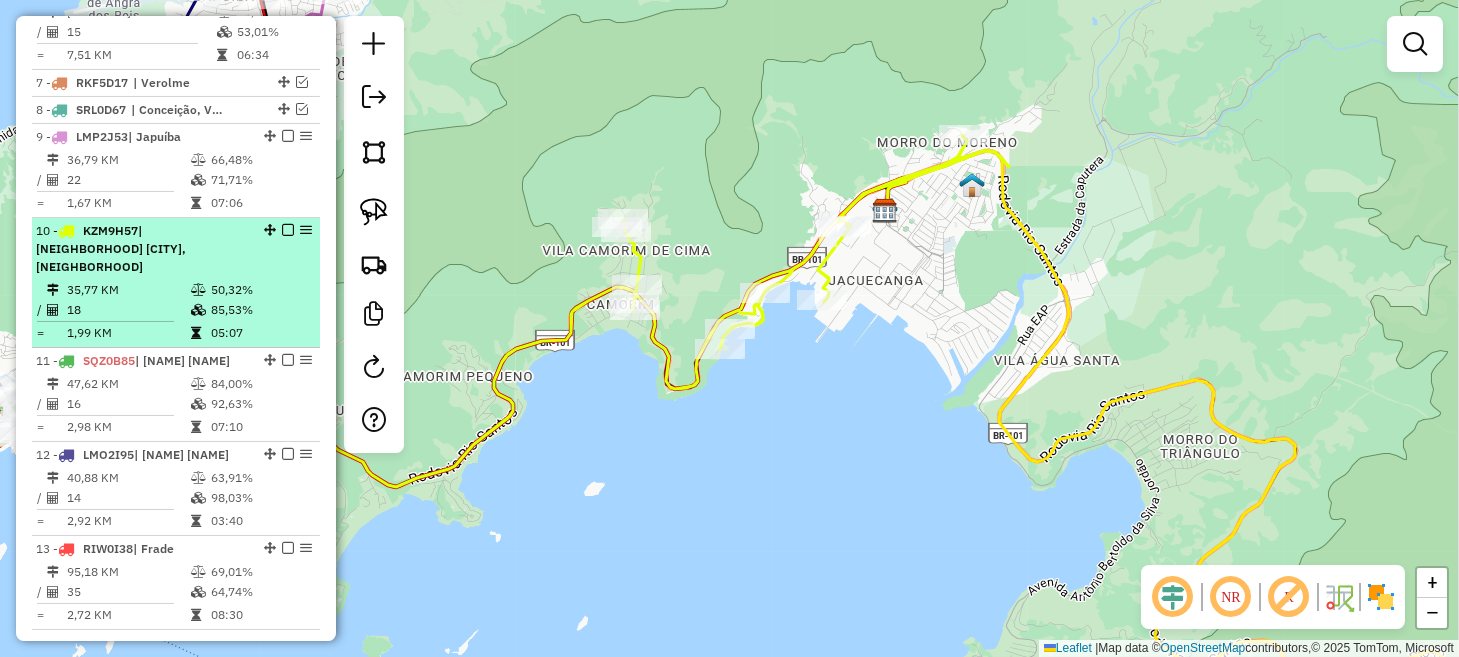click at bounding box center [288, 230] 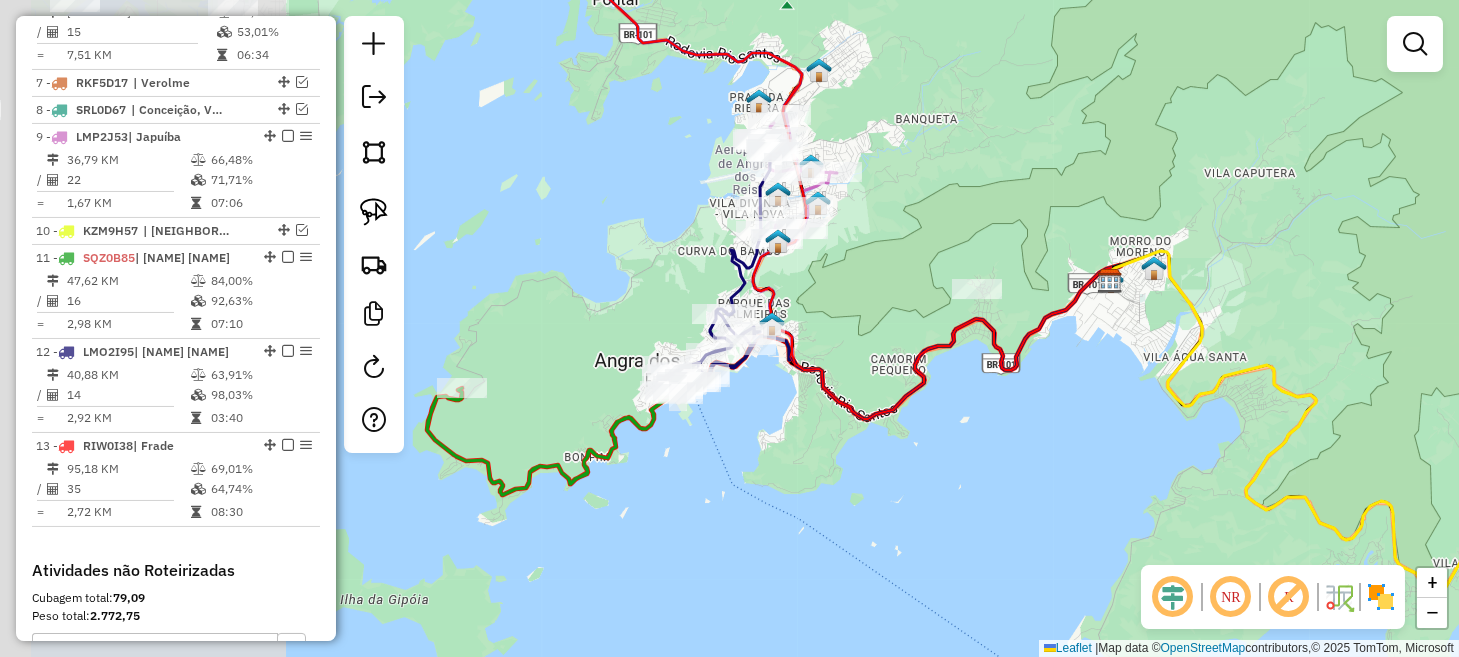 drag, startPoint x: 531, startPoint y: 394, endPoint x: 1008, endPoint y: 426, distance: 478.07217 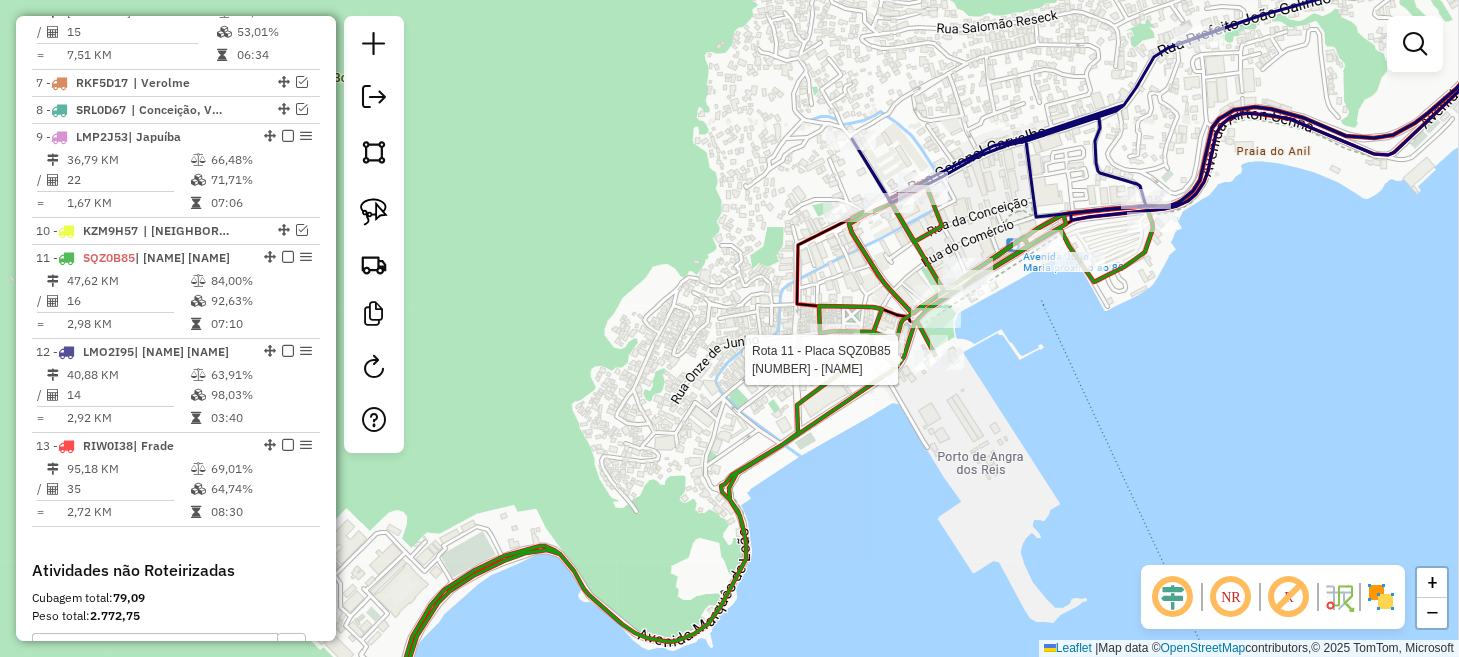 select on "*********" 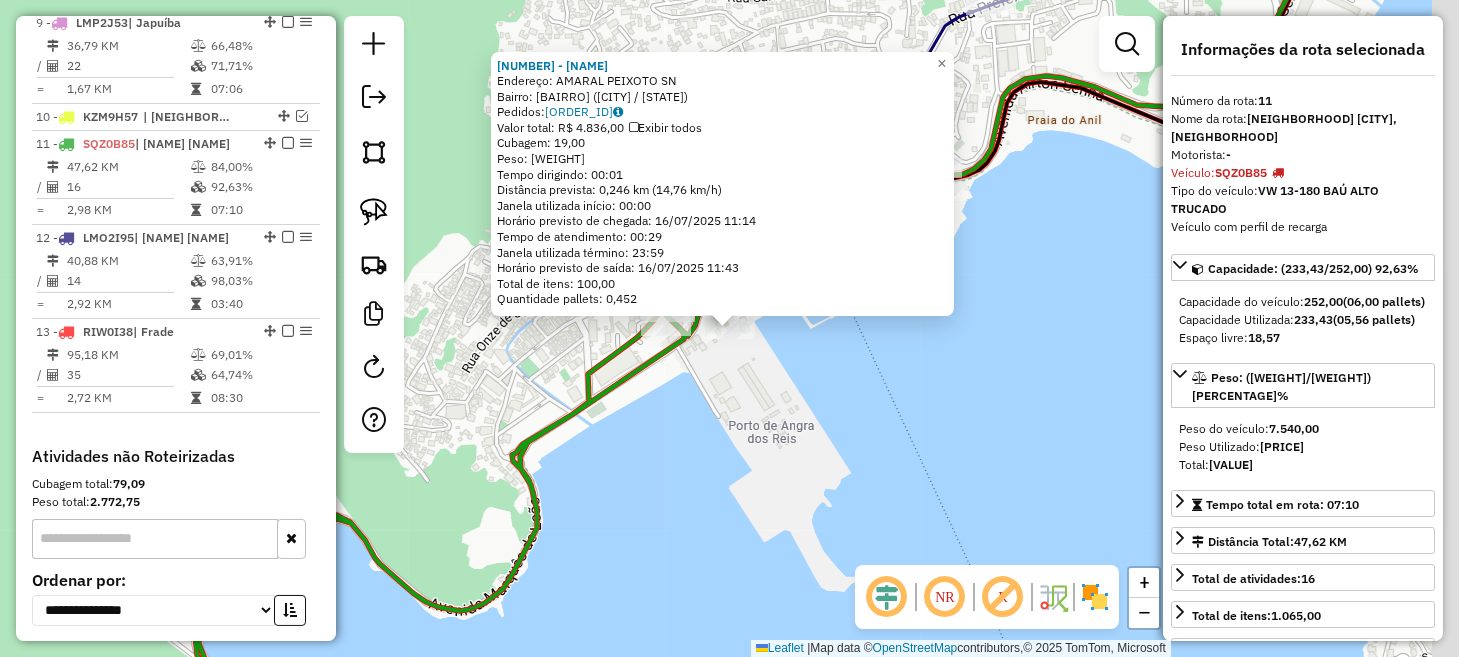 scroll, scrollTop: 1260, scrollLeft: 0, axis: vertical 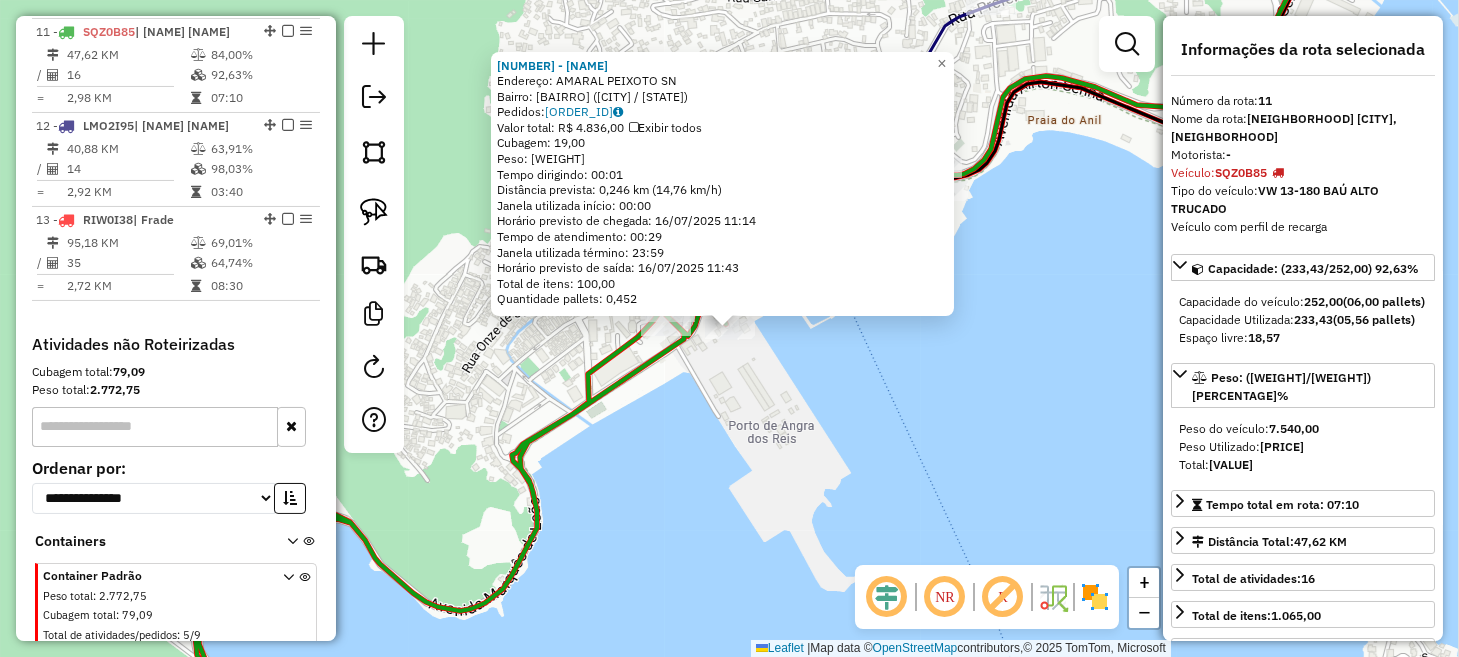 click on "3227 - AMARRACAO LANCHES  Endereço:  AMARAL PEIXOTO SN   Bairro: CENTRO (ANGRA DOS REIS / RJ)   Pedidos:  15853196   Valor total: R$ 4.836,00   Exibir todos   Cubagem: 19,00  Peso: 591,50  Tempo dirigindo: 00:01   Distância prevista: 0,246 km (14,76 km/h)   Janela utilizada início: 00:00   Horário previsto de chegada: 16/07/2025 11:14   Tempo de atendimento: 00:29   Janela utilizada término: 23:59   Horário previsto de saída: 16/07/2025 11:43   Total de itens: 100,00   Quantidade pallets: 0,452  × Janela de atendimento Grade de atendimento Capacidade Transportadoras Veículos Cliente Pedidos  Rotas Selecione os dias de semana para filtrar as janelas de atendimento  Seg   Ter   Qua   Qui   Sex   Sáb   Dom  Informe o período da janela de atendimento: De: Até:  Filtrar exatamente a janela do cliente  Considerar janela de atendimento padrão  Selecione os dias de semana para filtrar as grades de atendimento  Seg   Ter   Qua   Qui   Sex   Sáb   Dom   Clientes fora do dia de atendimento selecionado De:" 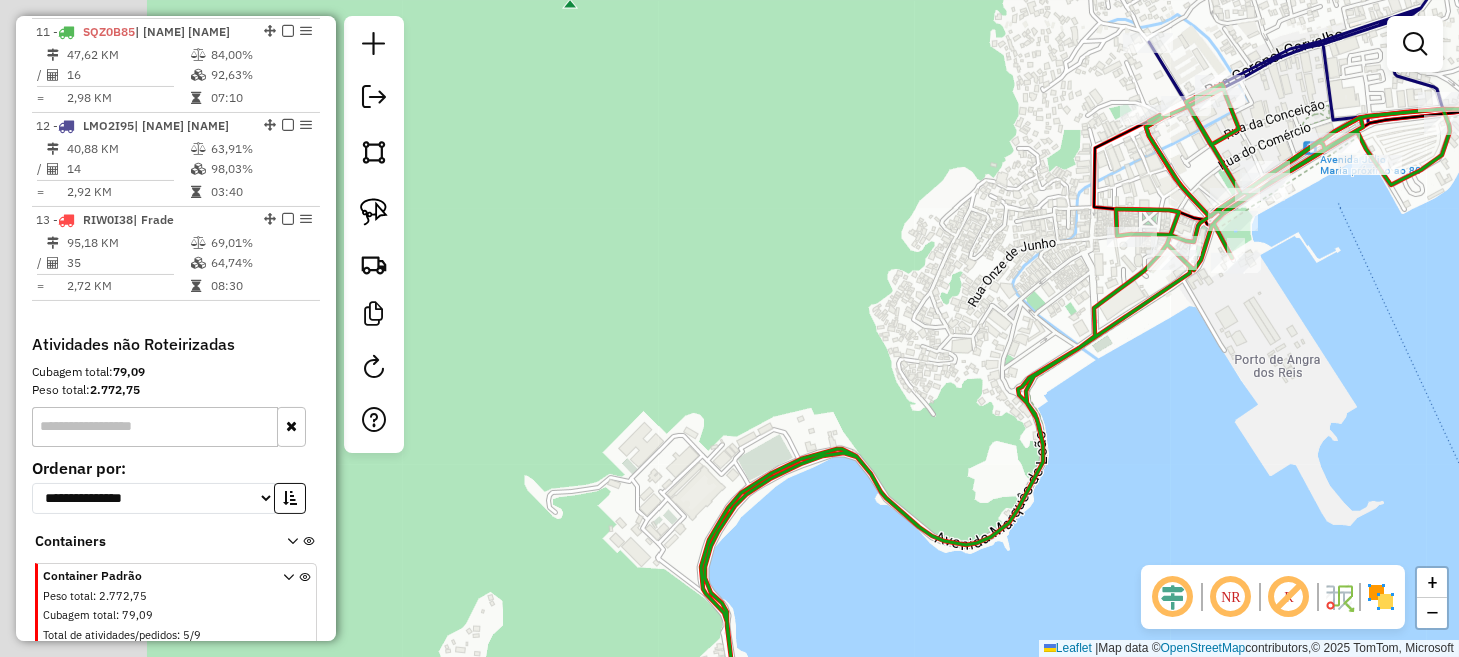 drag, startPoint x: 937, startPoint y: 466, endPoint x: 1369, endPoint y: 378, distance: 440.87186 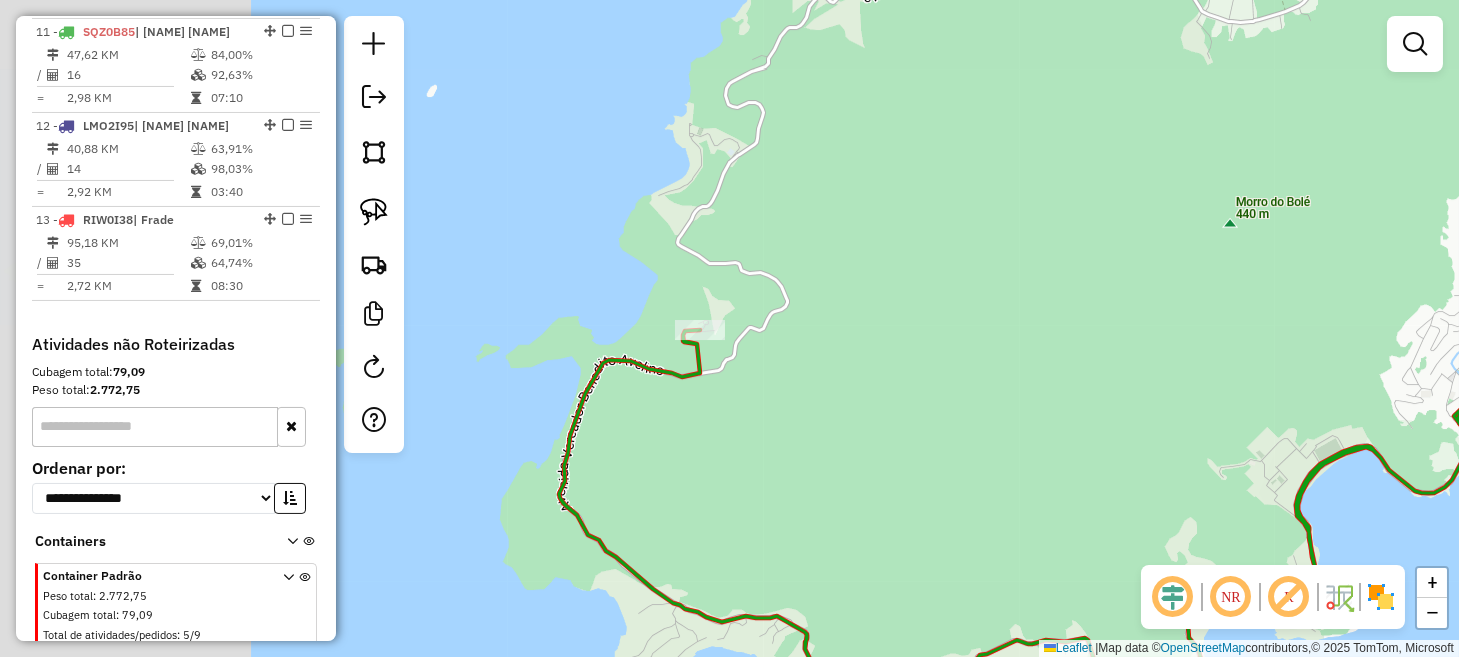 drag, startPoint x: 663, startPoint y: 345, endPoint x: 884, endPoint y: 349, distance: 221.0362 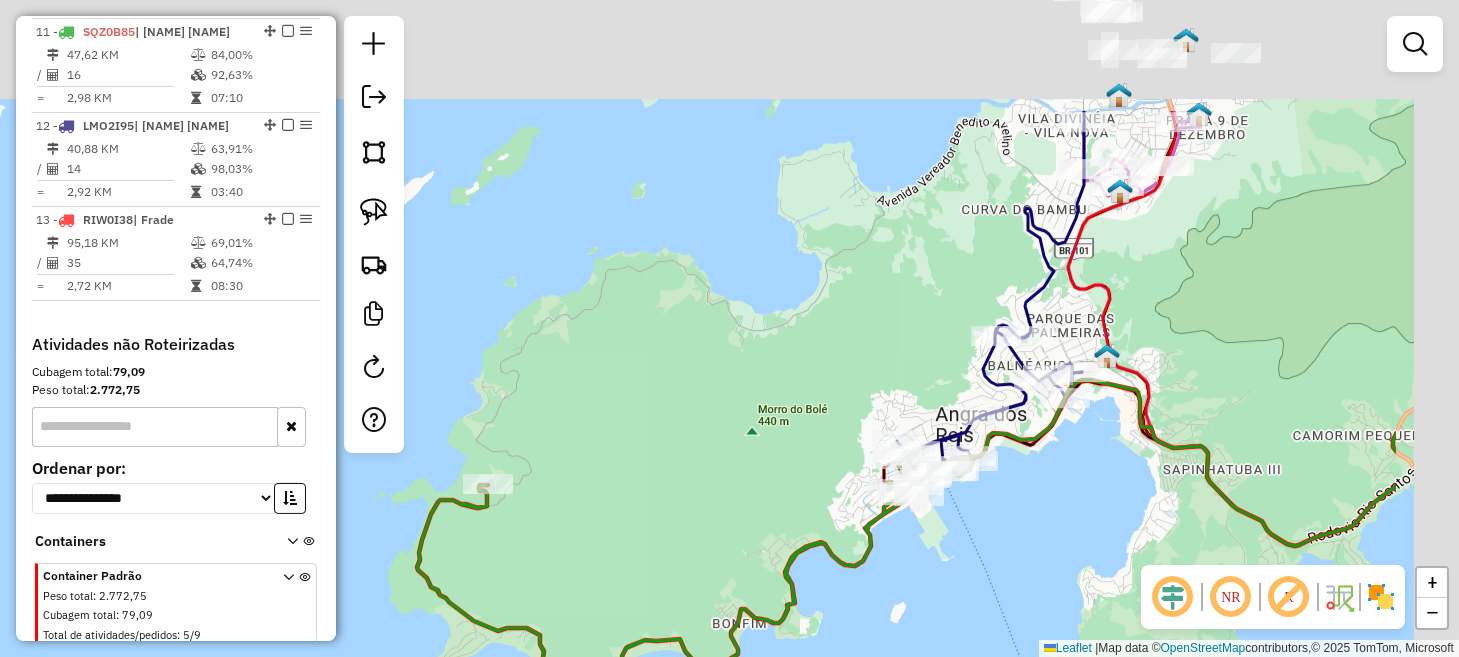 drag, startPoint x: 620, startPoint y: 480, endPoint x: 587, endPoint y: 517, distance: 49.57822 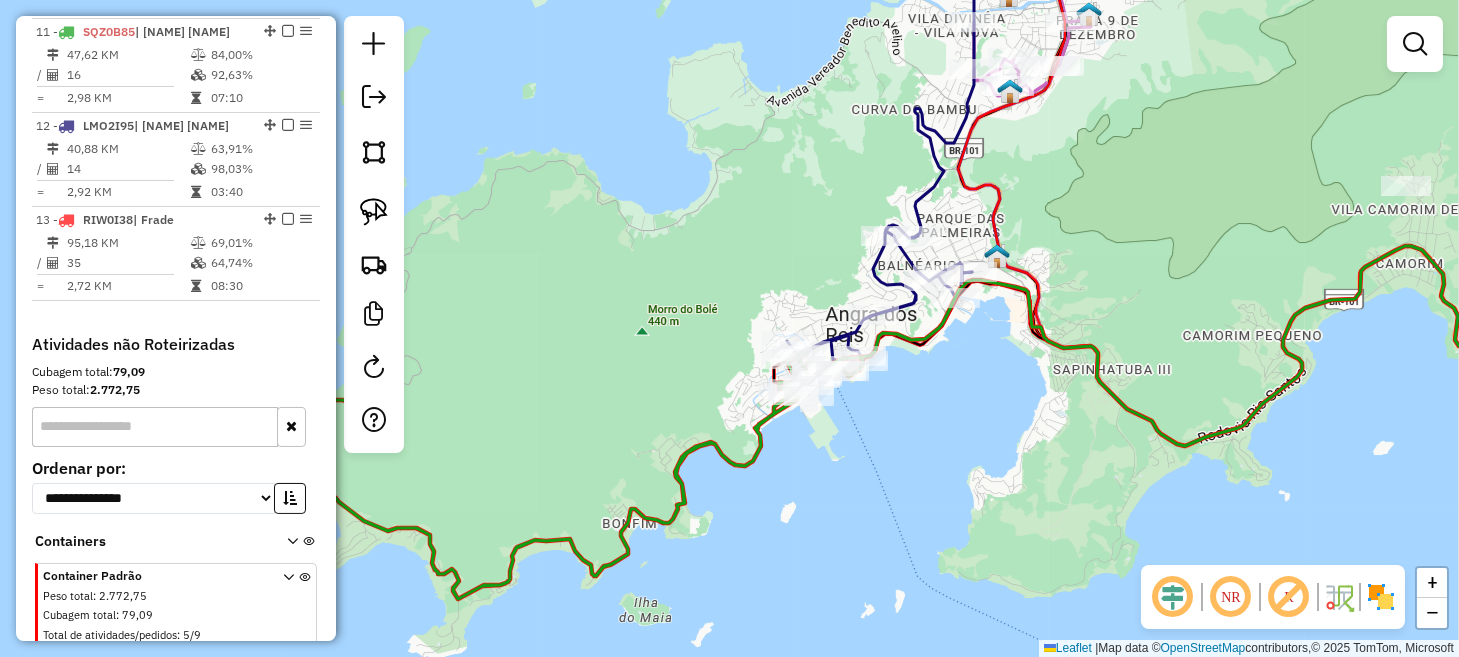 drag, startPoint x: 1173, startPoint y: 319, endPoint x: 1066, endPoint y: 198, distance: 161.52399 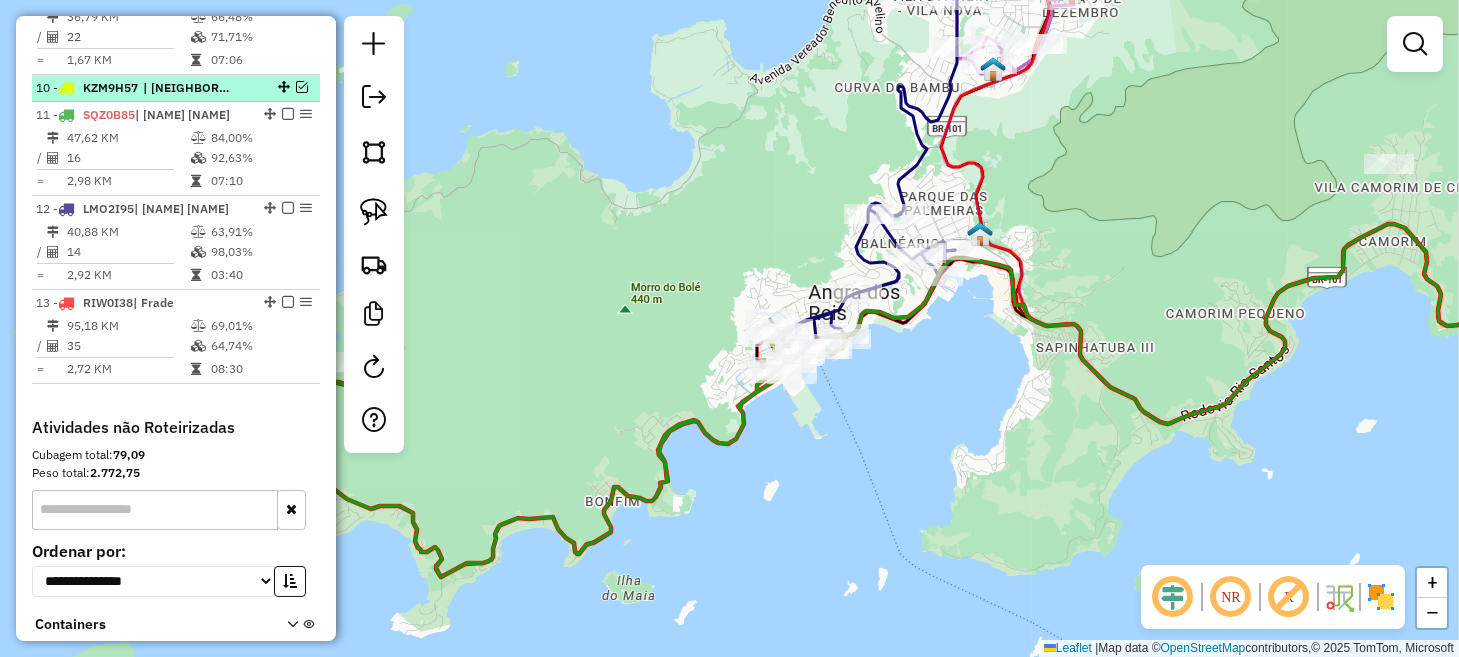 scroll, scrollTop: 1059, scrollLeft: 0, axis: vertical 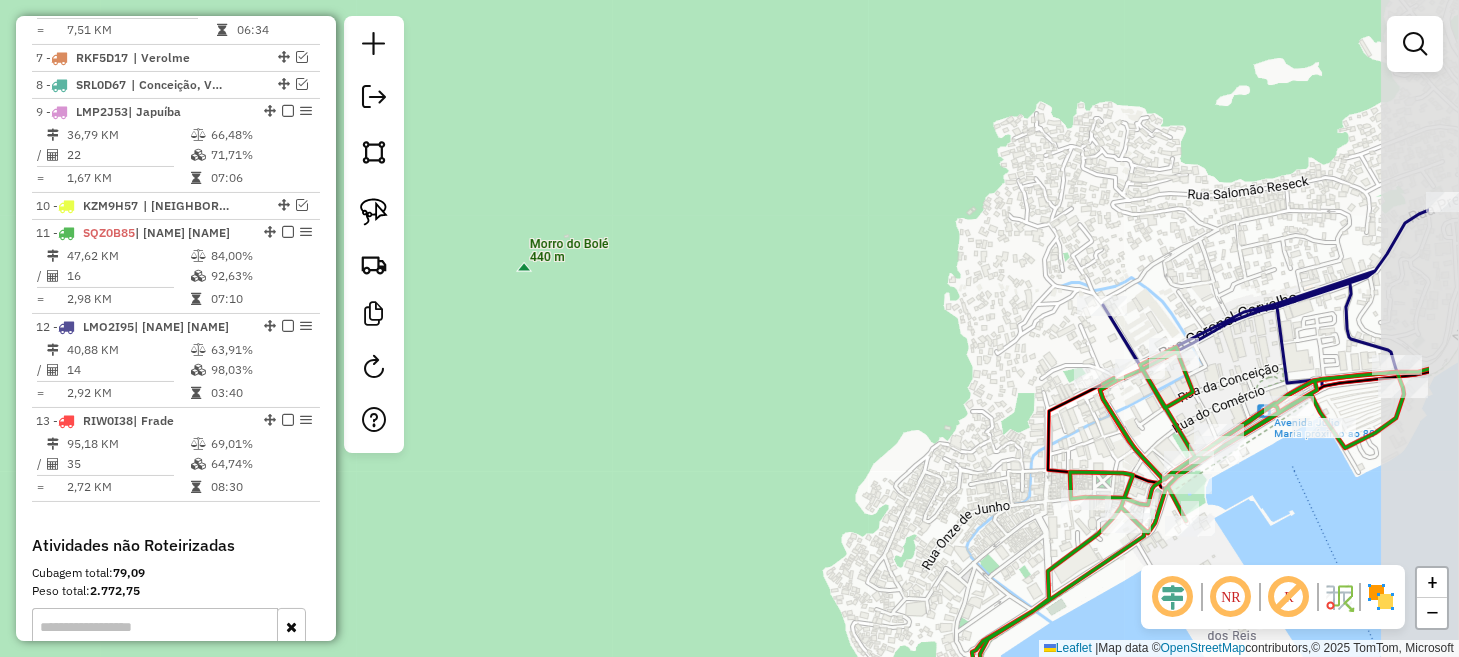 drag, startPoint x: 1330, startPoint y: 428, endPoint x: 1122, endPoint y: 395, distance: 210.60152 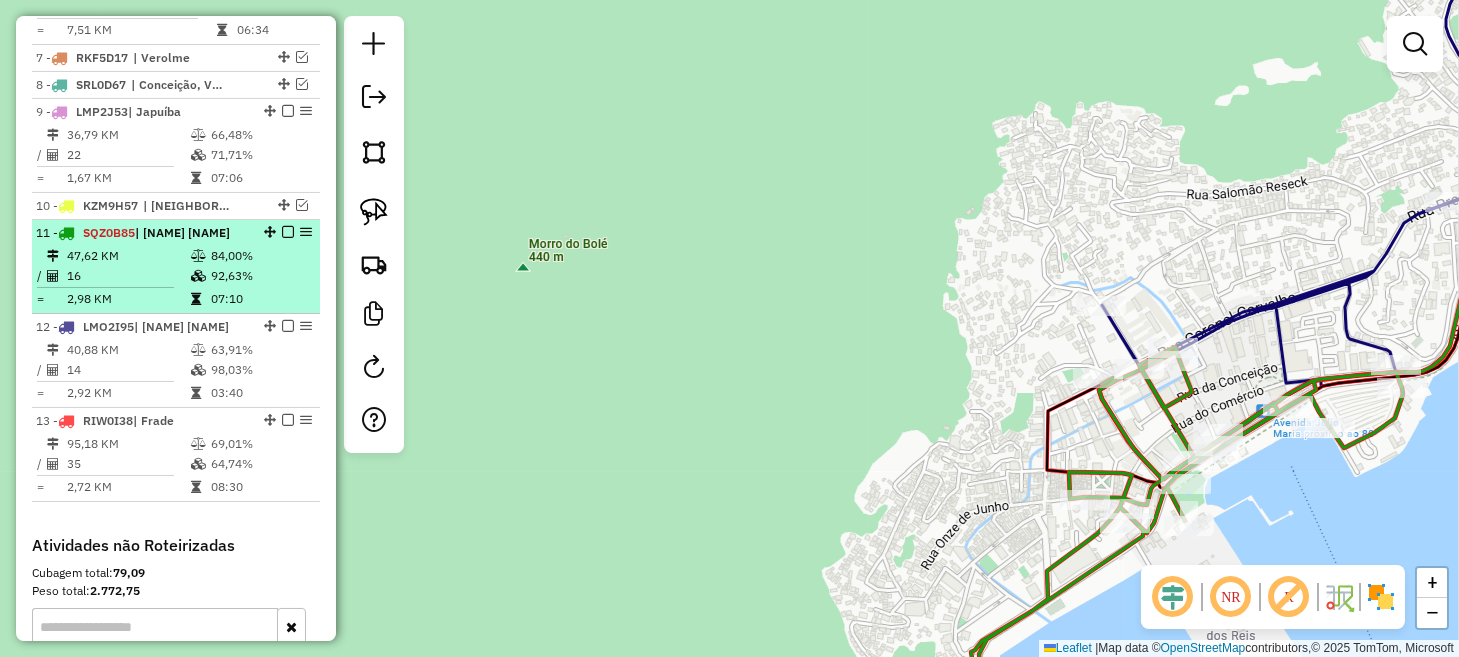drag, startPoint x: 275, startPoint y: 224, endPoint x: 310, endPoint y: 228, distance: 35.22783 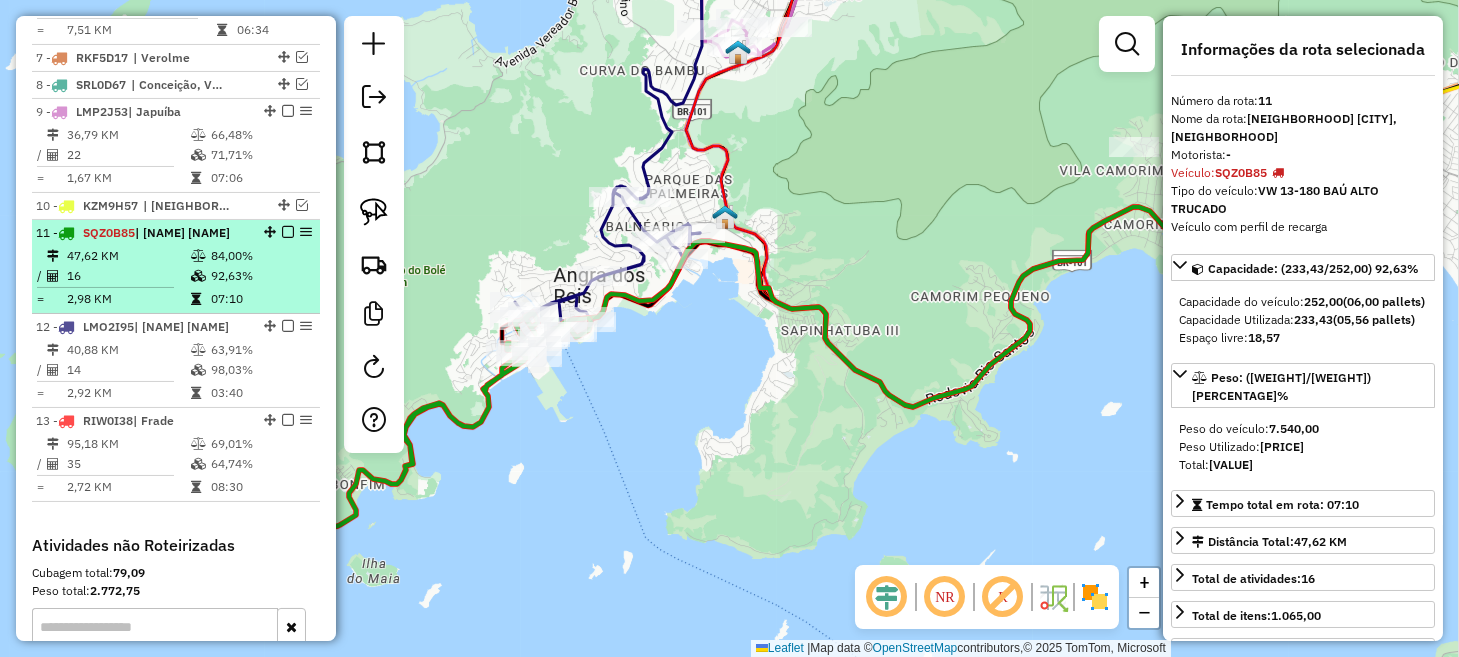 click at bounding box center (288, 232) 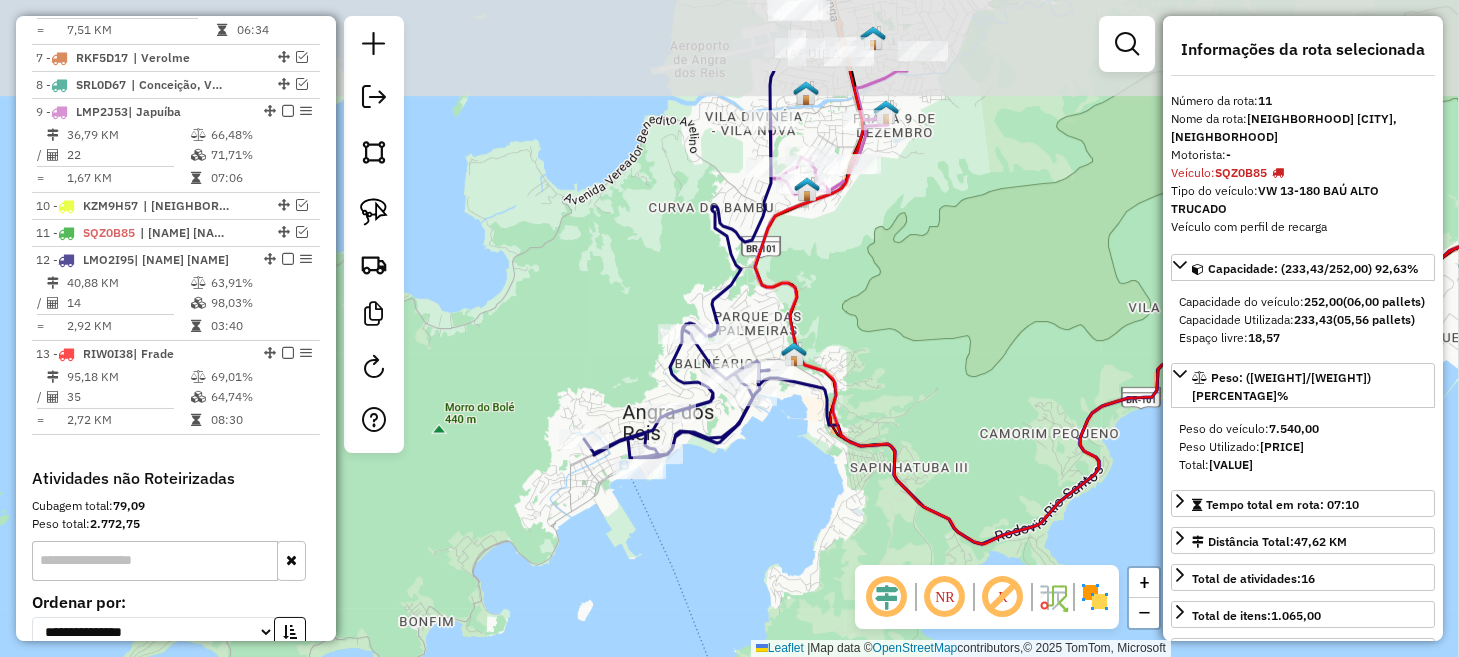 drag, startPoint x: 518, startPoint y: 151, endPoint x: 608, endPoint y: 311, distance: 183.57559 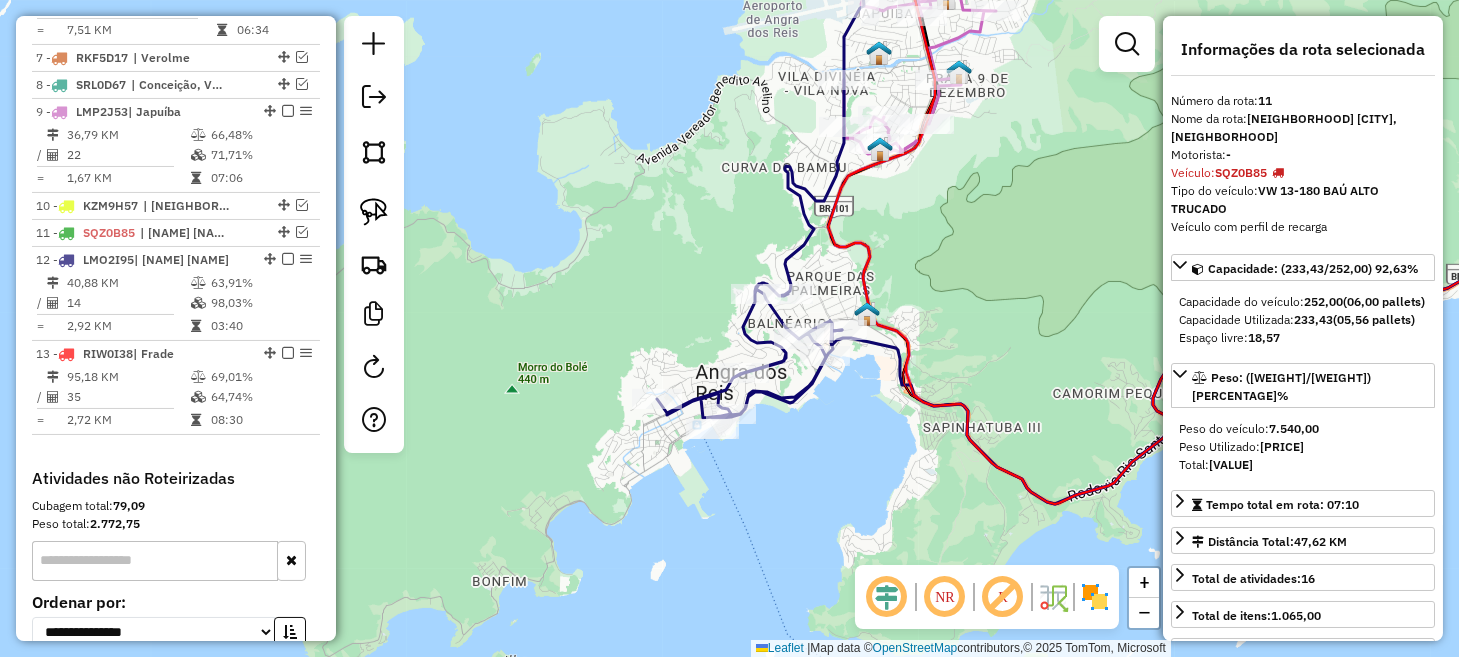 drag, startPoint x: 717, startPoint y: 184, endPoint x: 778, endPoint y: 215, distance: 68.42514 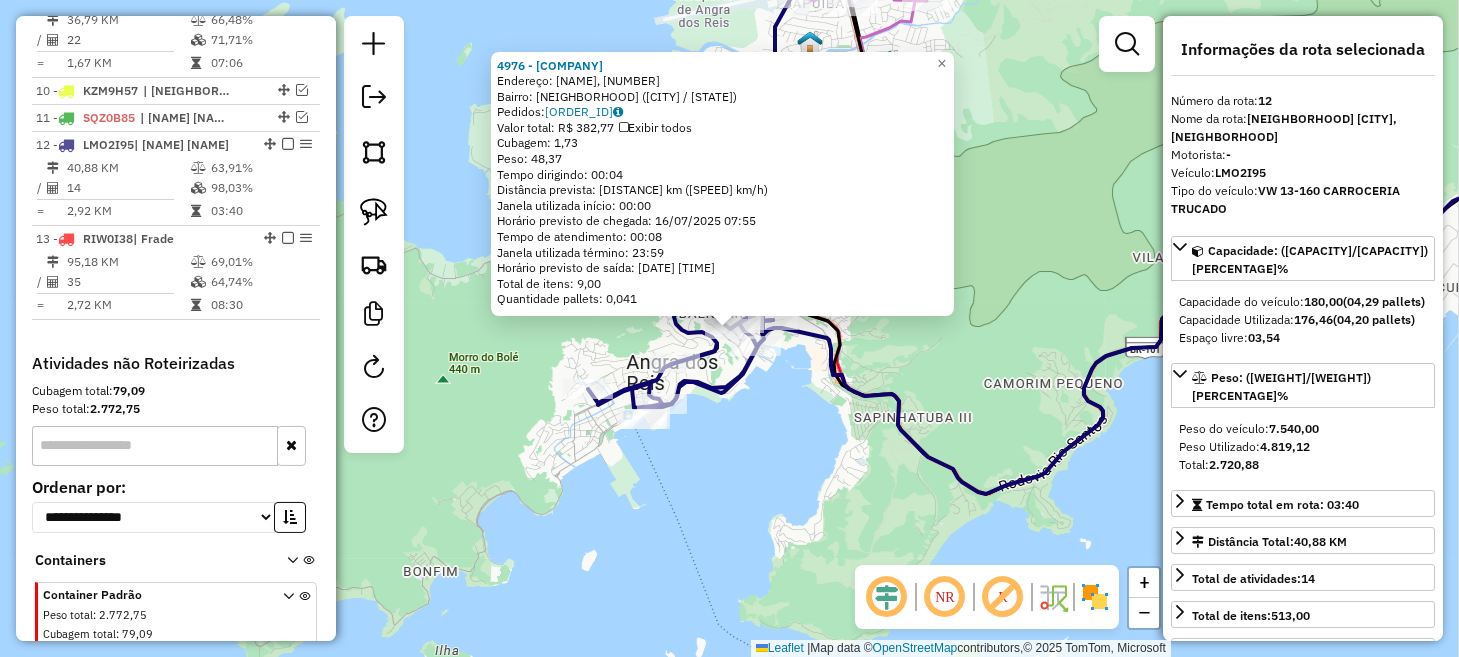 scroll, scrollTop: 1260, scrollLeft: 0, axis: vertical 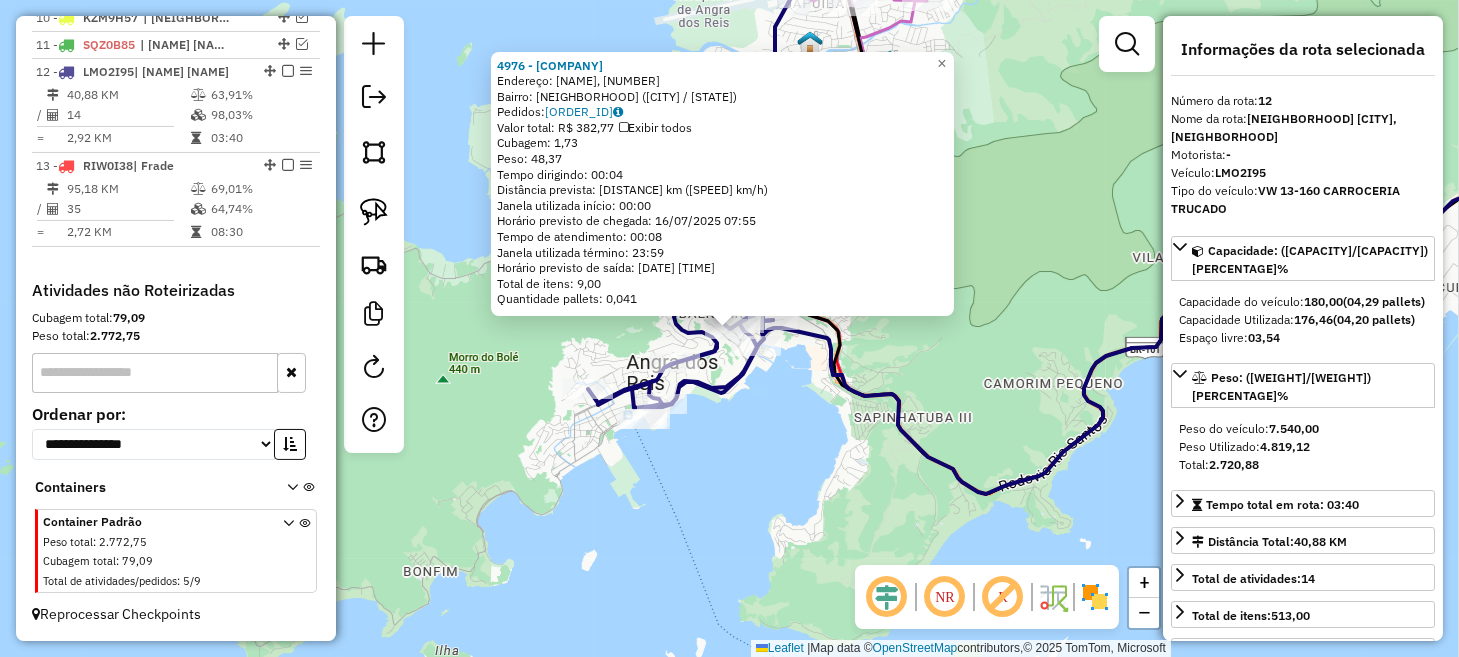 click on "4976 - LIGHT HOUSE  Endereço: Alameda Luiza Angélica, 267   Bairro: Balneário (Angra dos Reis / RJ)   Pedidos:  15853172   Valor total: R$ 382,77   Exibir todos   Cubagem: 1,73  Peso: 48,37  Tempo dirigindo: 00:04   Distância prevista: 2,212 km (33,18 km/h)   Janela utilizada início: 00:00   Horário previsto de chegada: 16/07/2025 07:55   Tempo de atendimento: 00:08   Janela utilizada término: 23:59   Horário previsto de saída: 16/07/2025 08:03   Total de itens: 9,00   Quantidade pallets: 0,041  × Janela de atendimento Grade de atendimento Capacidade Transportadoras Veículos Cliente Pedidos  Rotas Selecione os dias de semana para filtrar as janelas de atendimento  Seg   Ter   Qua   Qui   Sex   Sáb   Dom  Informe o período da janela de atendimento: De: Até:  Filtrar exatamente a janela do cliente  Considerar janela de atendimento padrão  Selecione os dias de semana para filtrar as grades de atendimento  Seg   Ter   Qua   Qui   Sex   Sáb   Dom   Clientes fora do dia de atendimento selecionado +" 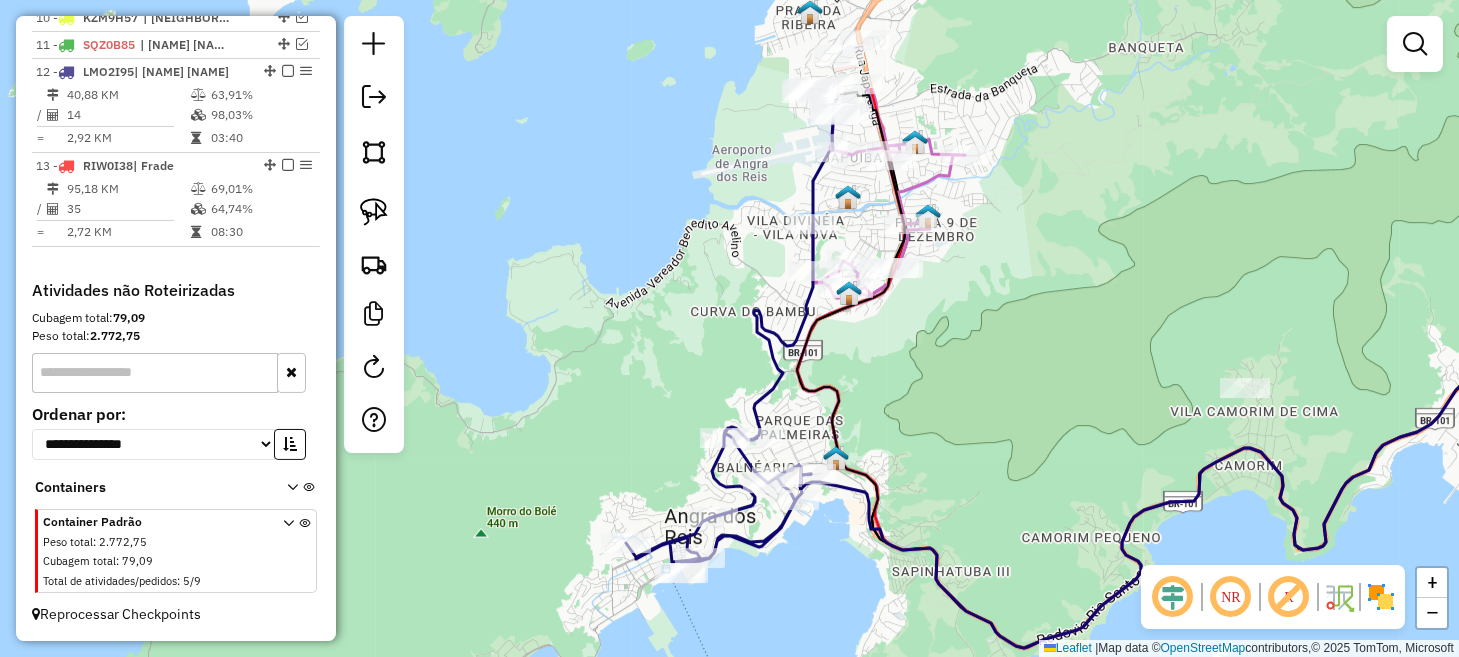 drag, startPoint x: 771, startPoint y: 399, endPoint x: 809, endPoint y: 531, distance: 137.36084 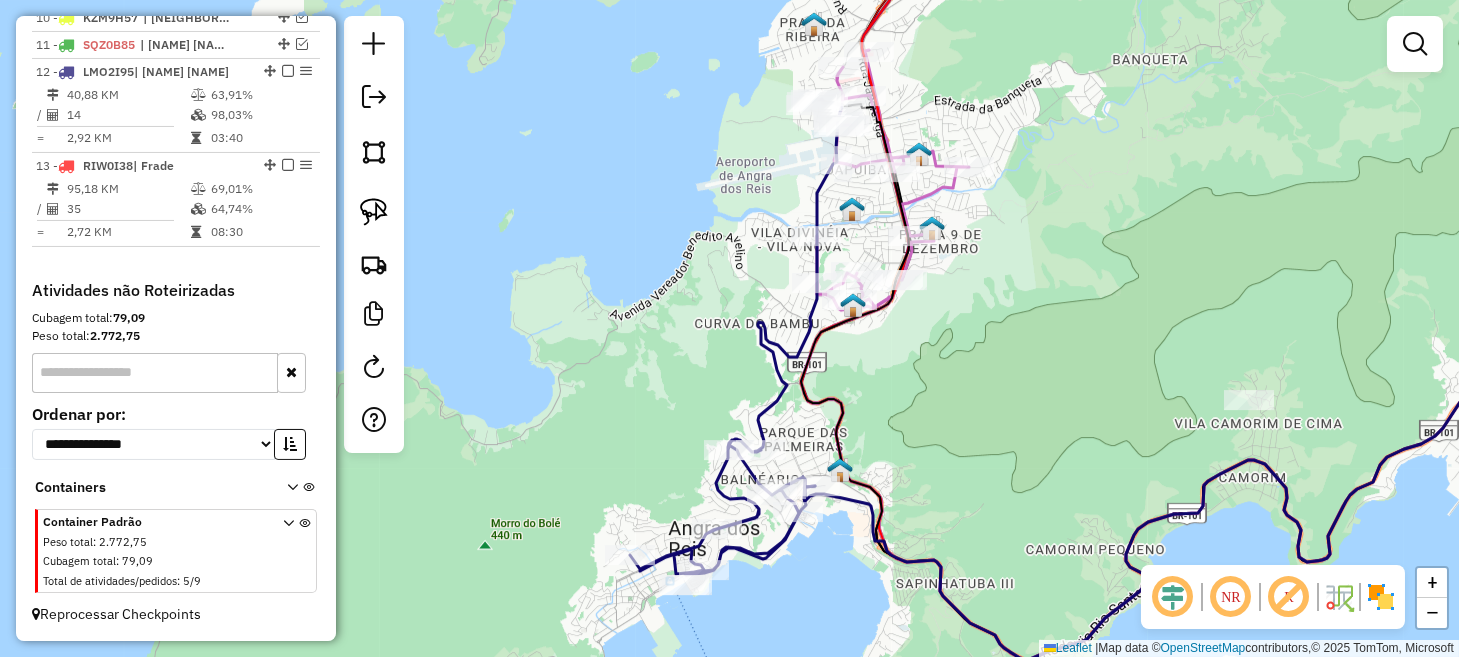 drag, startPoint x: 690, startPoint y: 241, endPoint x: 739, endPoint y: 437, distance: 202.03218 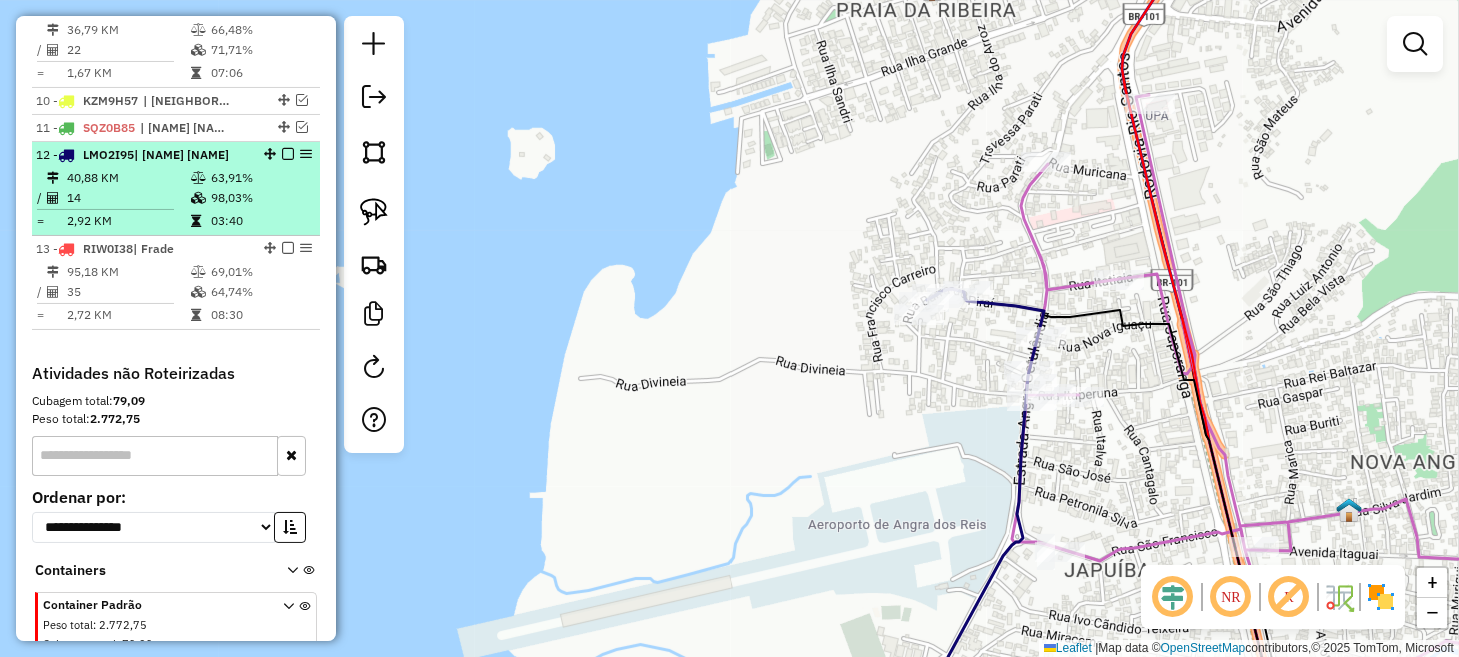 scroll, scrollTop: 1160, scrollLeft: 0, axis: vertical 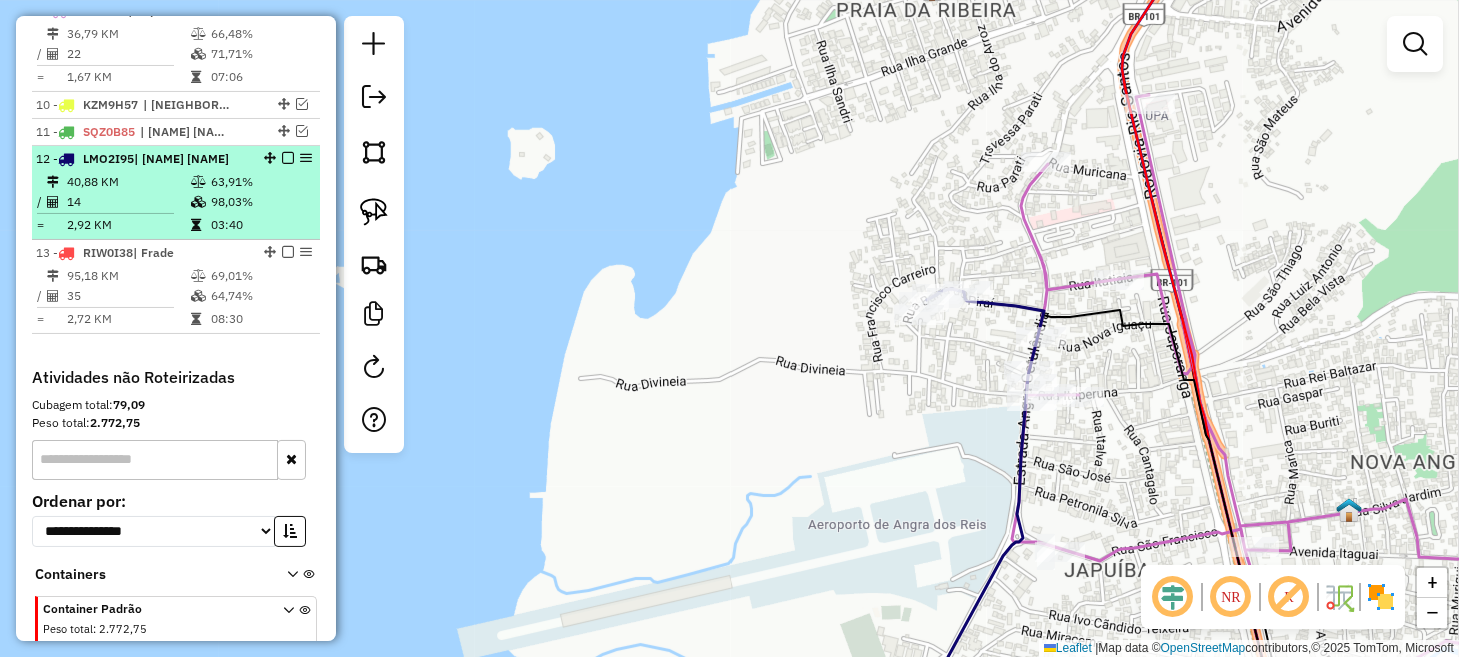 drag, startPoint x: 288, startPoint y: 153, endPoint x: 300, endPoint y: 154, distance: 12.0415945 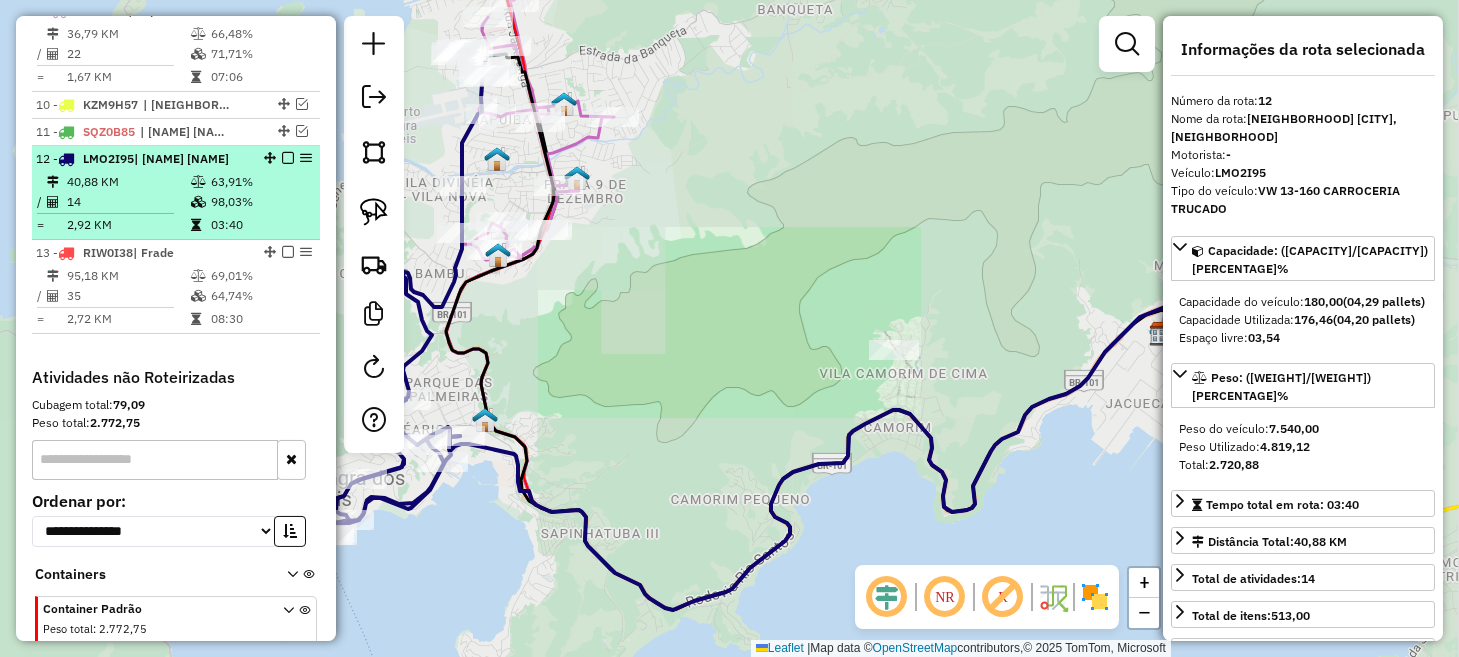 click at bounding box center (288, 158) 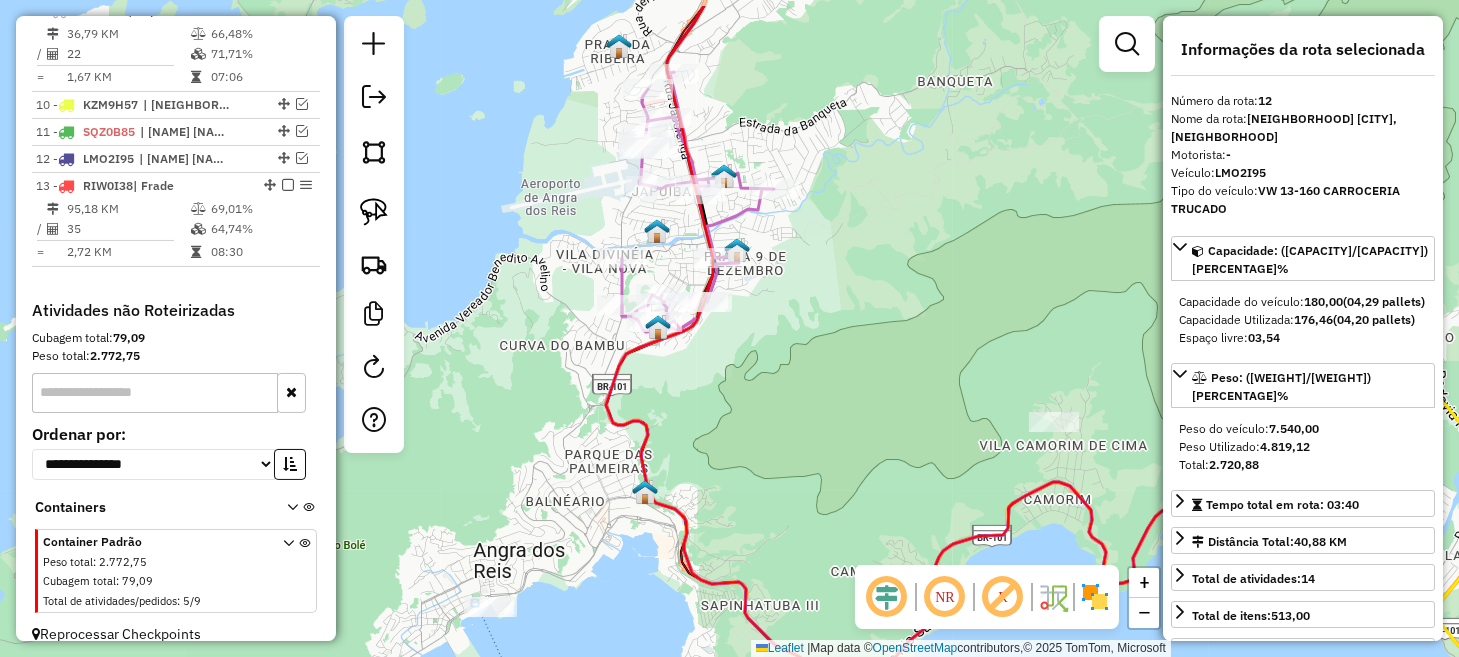 drag, startPoint x: 761, startPoint y: 312, endPoint x: 982, endPoint y: 403, distance: 239.00209 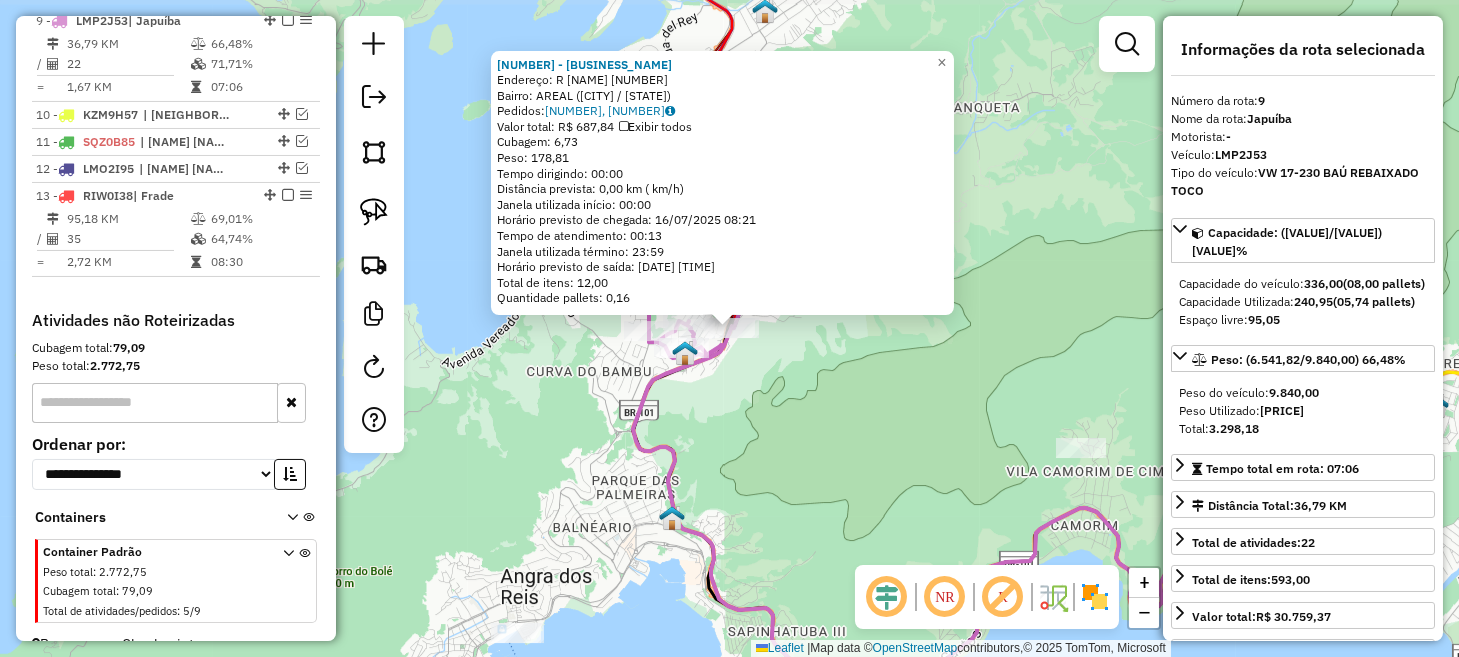 scroll, scrollTop: 1139, scrollLeft: 0, axis: vertical 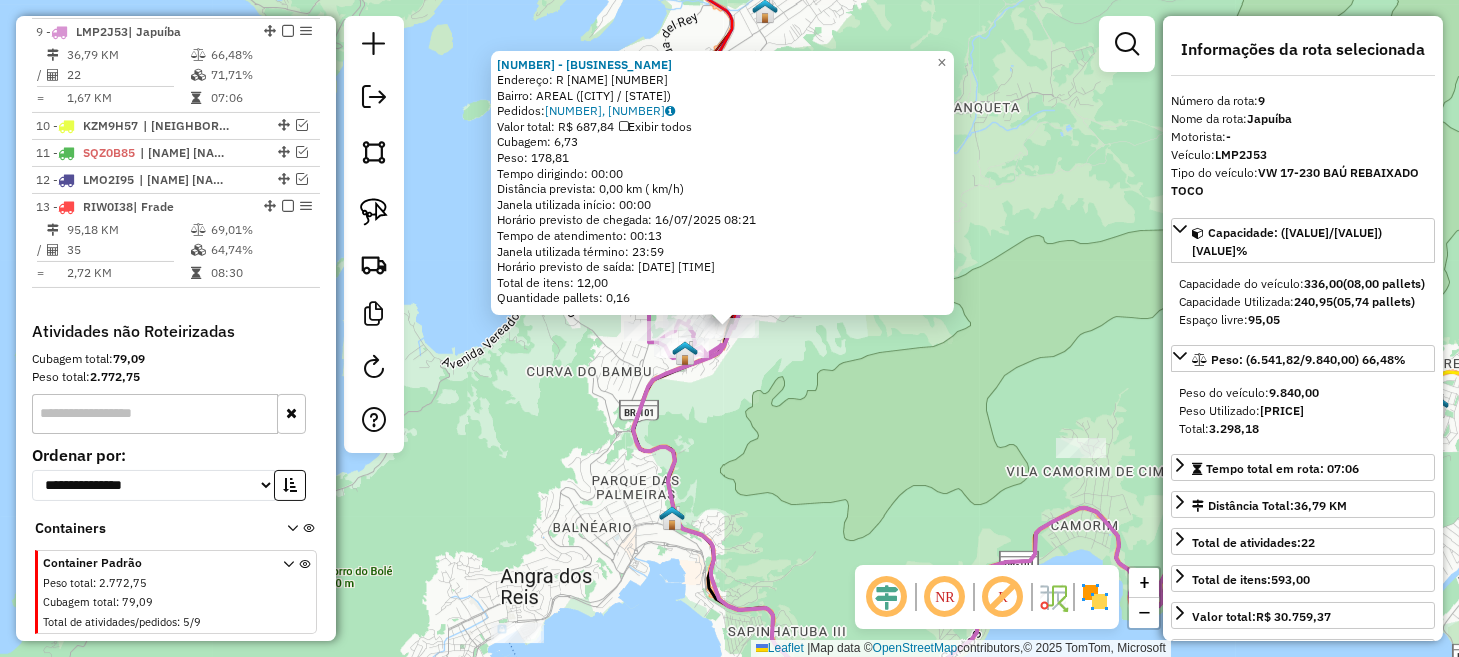 click on "4783 - PAD MERC DOS AMIGOS  Endereço: R   DOS AMIGOS                    139   Bairro: AREAL (ANGRA DOS REIS / RJ)   Pedidos:  15853125, 15853135   Valor total: R$ 687,84   Exibir todos   Cubagem: 6,73  Peso: 178,81  Tempo dirigindo: 00:00   Distância prevista: 0,00 km ( km/h)   Janela utilizada início: 00:00   Horário previsto de chegada: 16/07/2025 08:21   Tempo de atendimento: 00:13   Janela utilizada término: 23:59   Horário previsto de saída: 16/07/2025 08:34   Total de itens: 12,00   Quantidade pallets: 0,16  × Janela de atendimento Grade de atendimento Capacidade Transportadoras Veículos Cliente Pedidos  Rotas Selecione os dias de semana para filtrar as janelas de atendimento  Seg   Ter   Qua   Qui   Sex   Sáb   Dom  Informe o período da janela de atendimento: De: Até:  Filtrar exatamente a janela do cliente  Considerar janela de atendimento padrão  Selecione os dias de semana para filtrar as grades de atendimento  Seg   Ter   Qua   Qui   Sex   Sáb   Dom   Peso mínimo:   Peso máximo:  +" 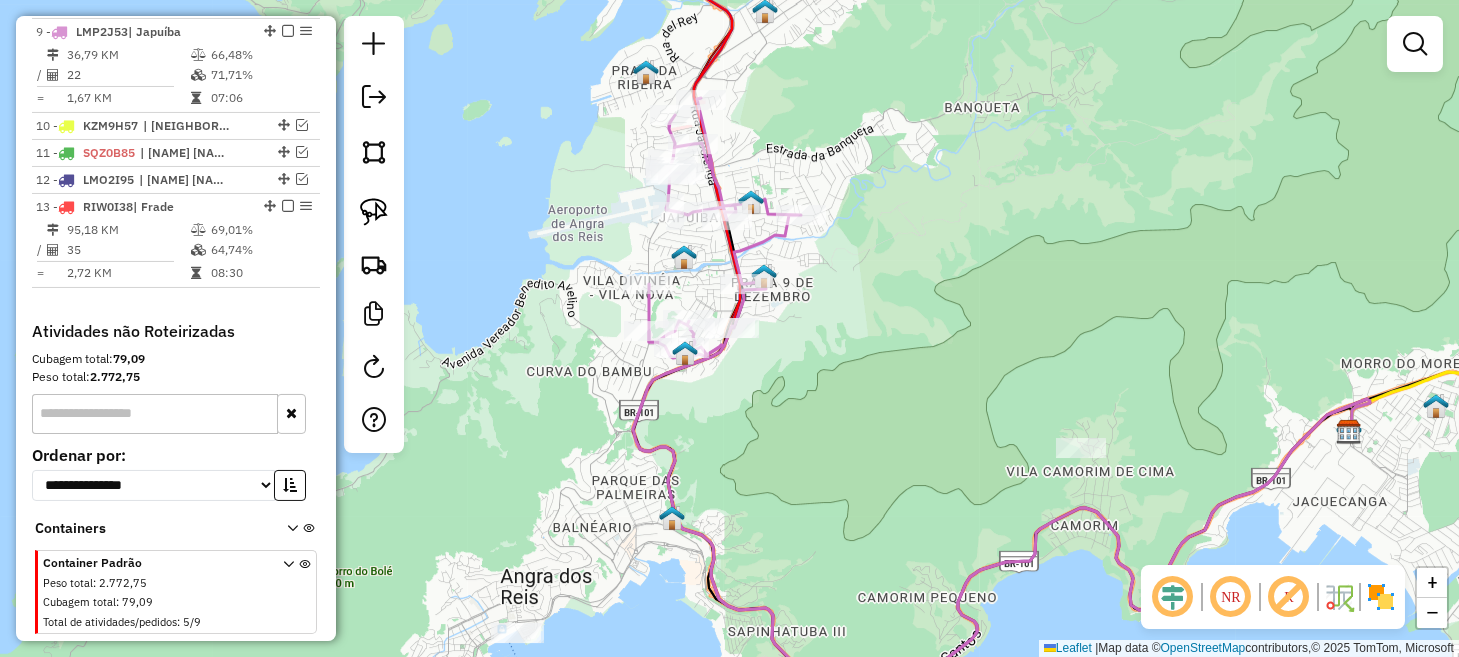 drag, startPoint x: 789, startPoint y: 359, endPoint x: 959, endPoint y: 472, distance: 204.12987 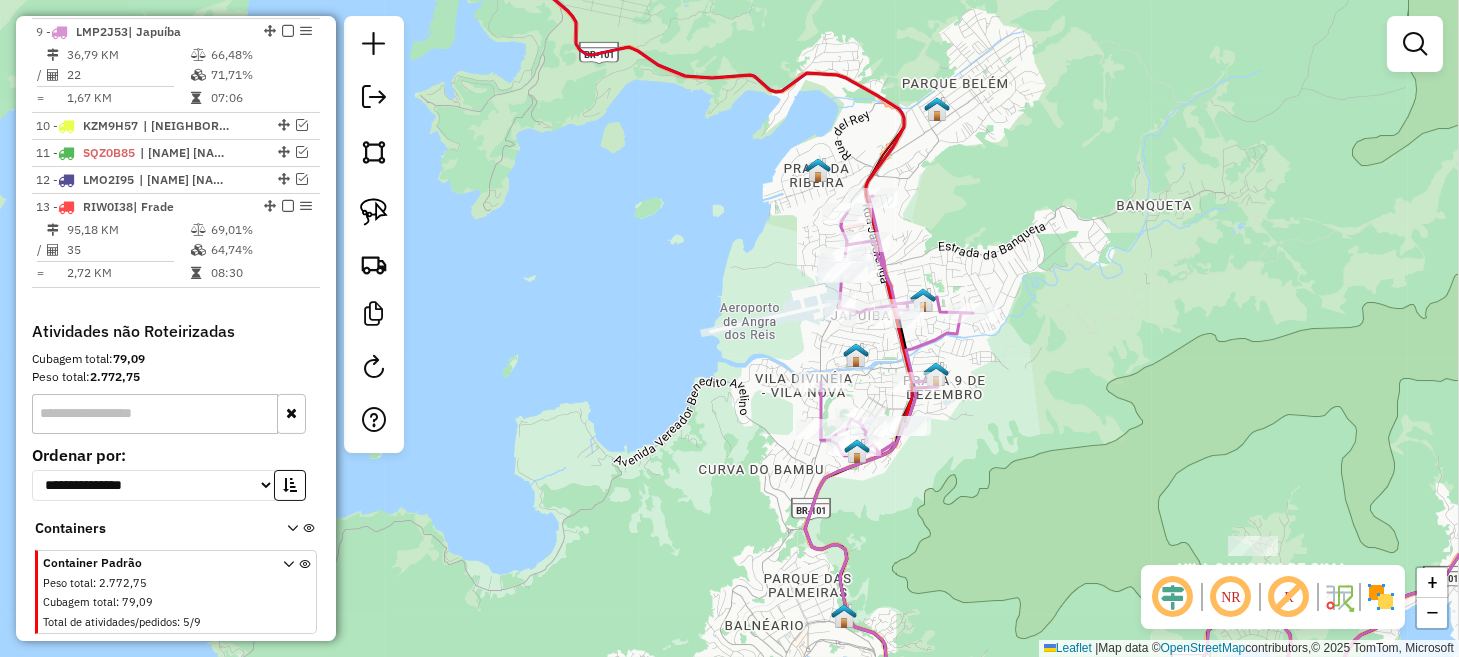 scroll, scrollTop: 940, scrollLeft: 0, axis: vertical 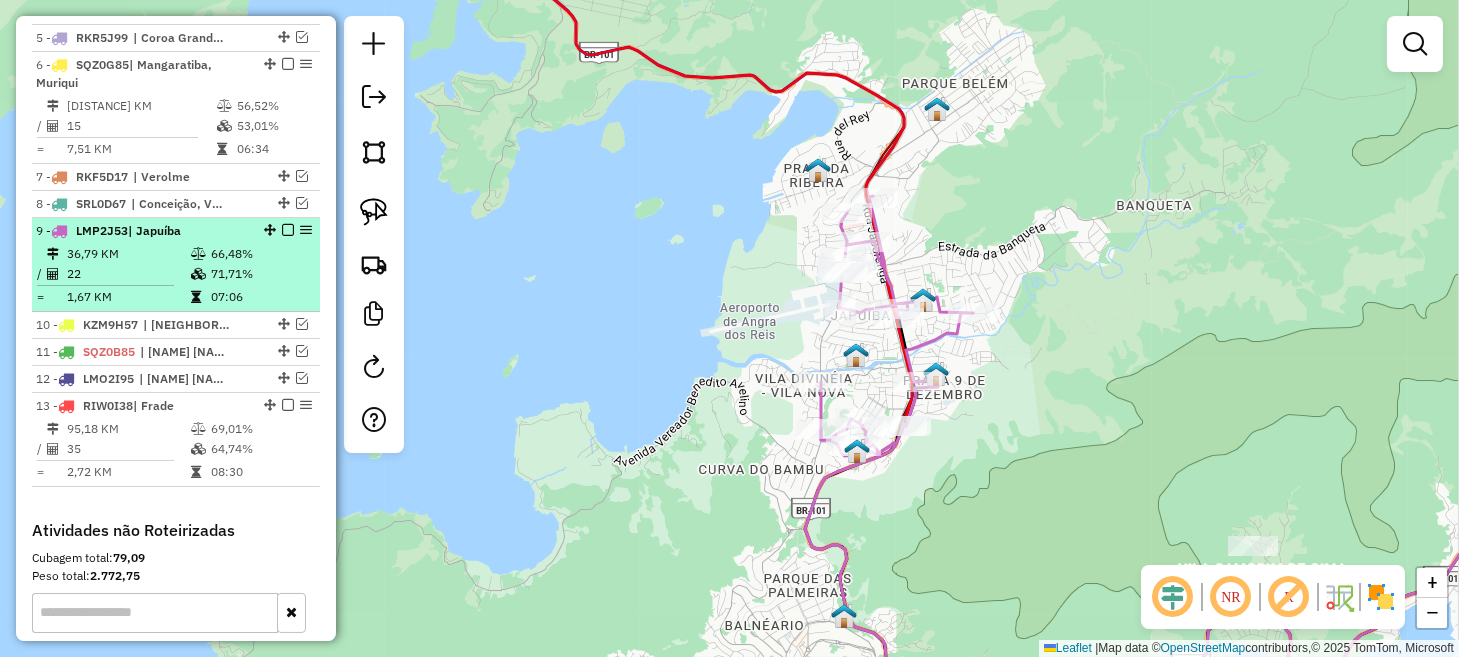 click at bounding box center [288, 230] 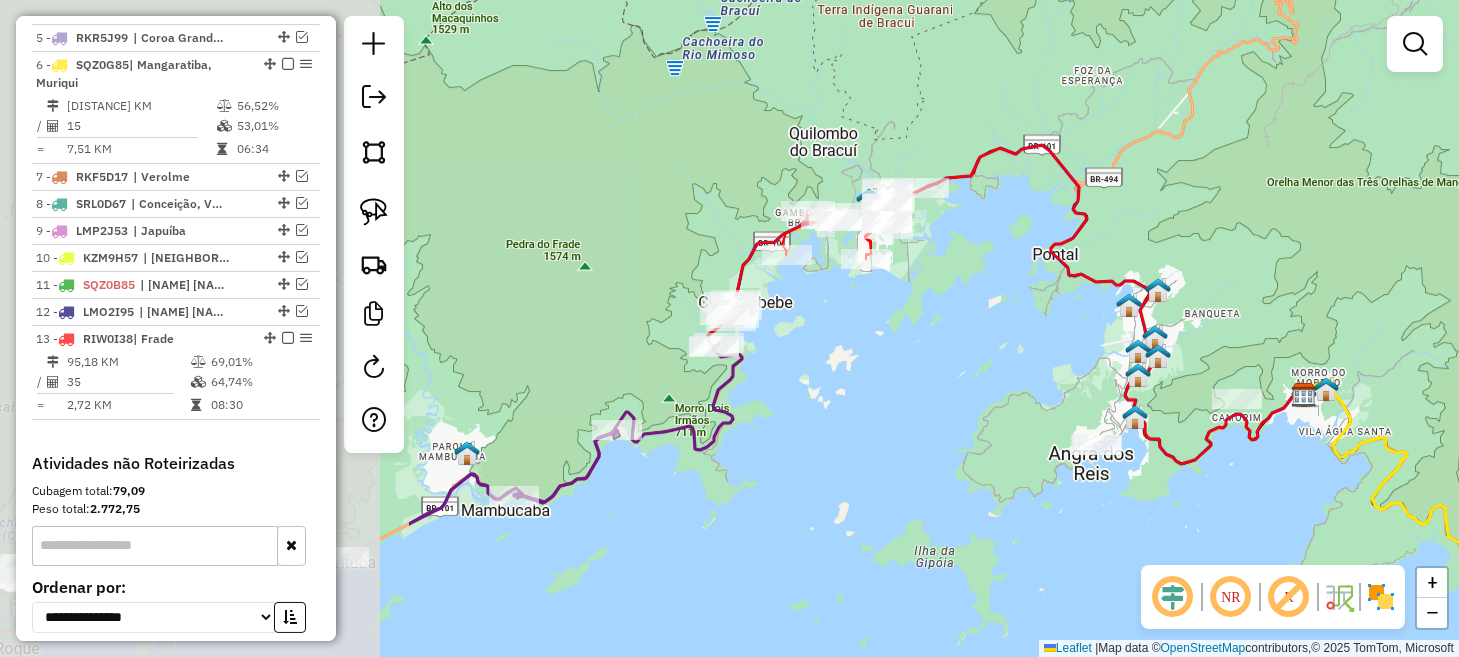 drag, startPoint x: 508, startPoint y: 285, endPoint x: 1118, endPoint y: 339, distance: 612.3855 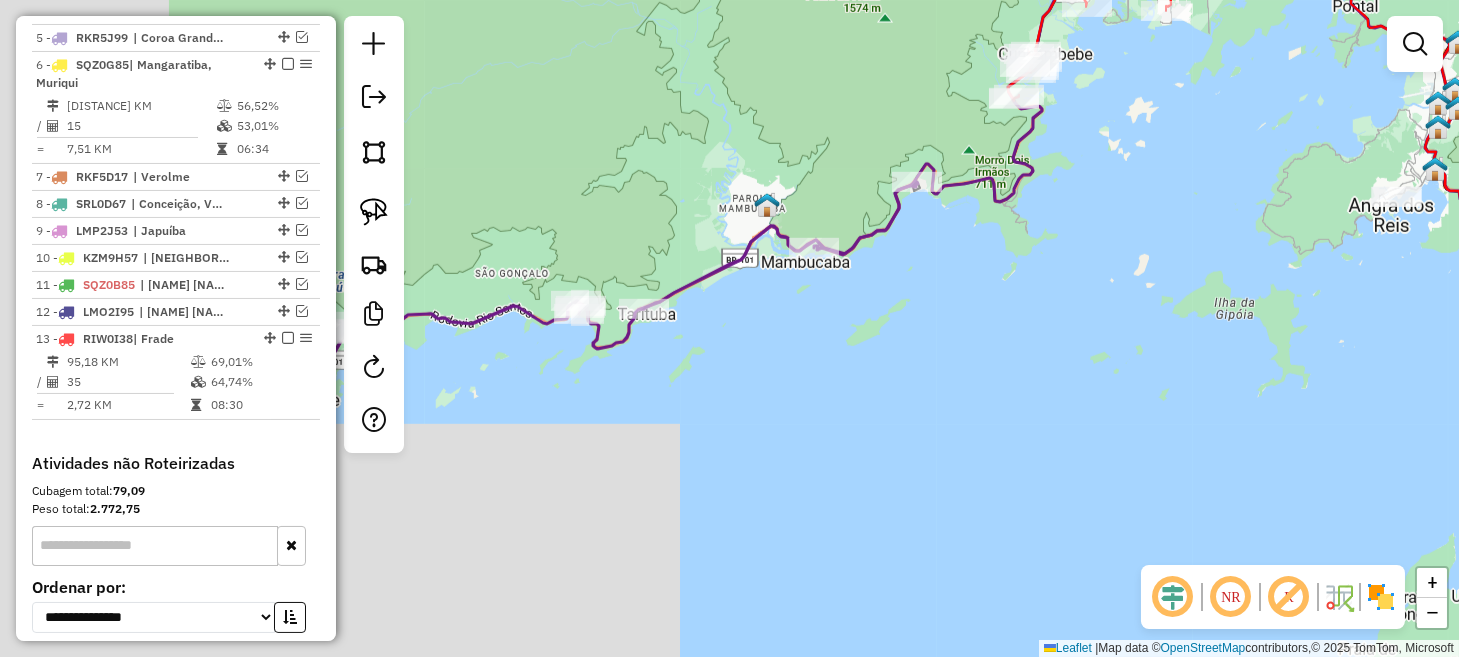 drag, startPoint x: 798, startPoint y: 498, endPoint x: 1093, endPoint y: 176, distance: 436.70242 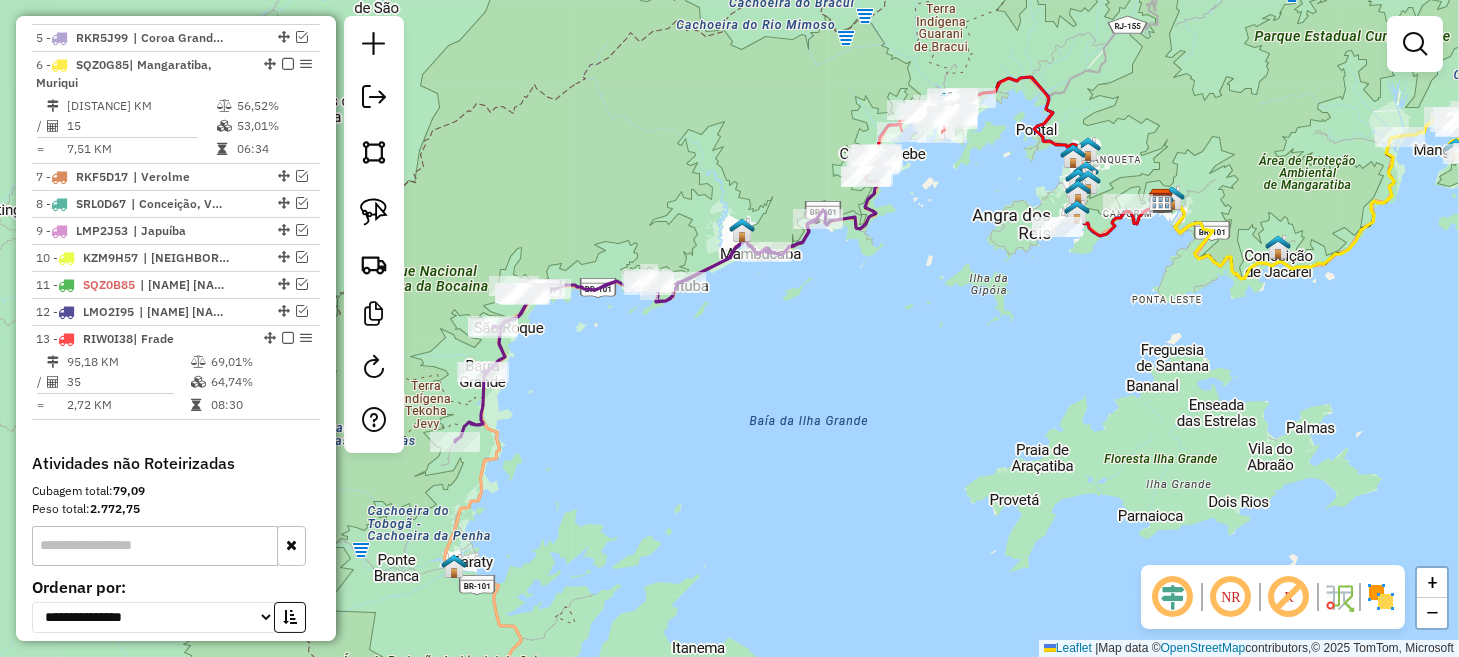drag, startPoint x: 642, startPoint y: 475, endPoint x: 527, endPoint y: 522, distance: 124.23365 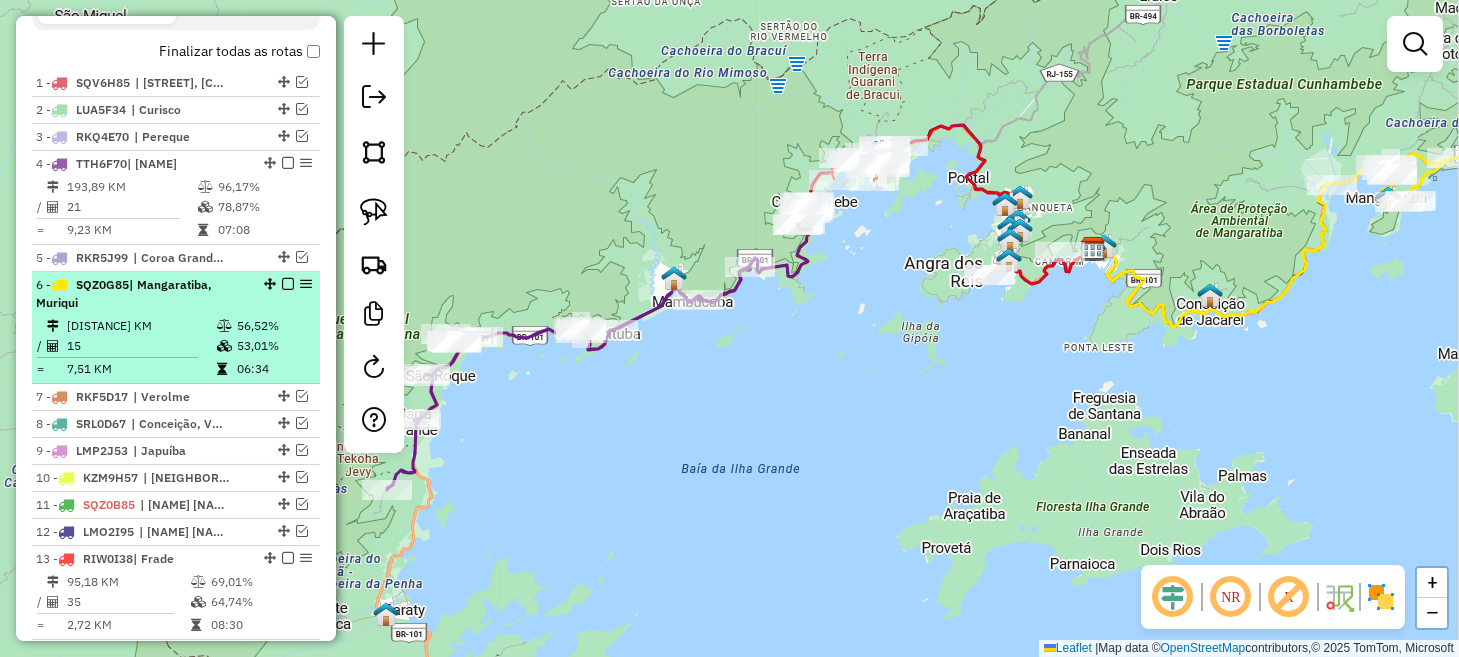 scroll, scrollTop: 640, scrollLeft: 0, axis: vertical 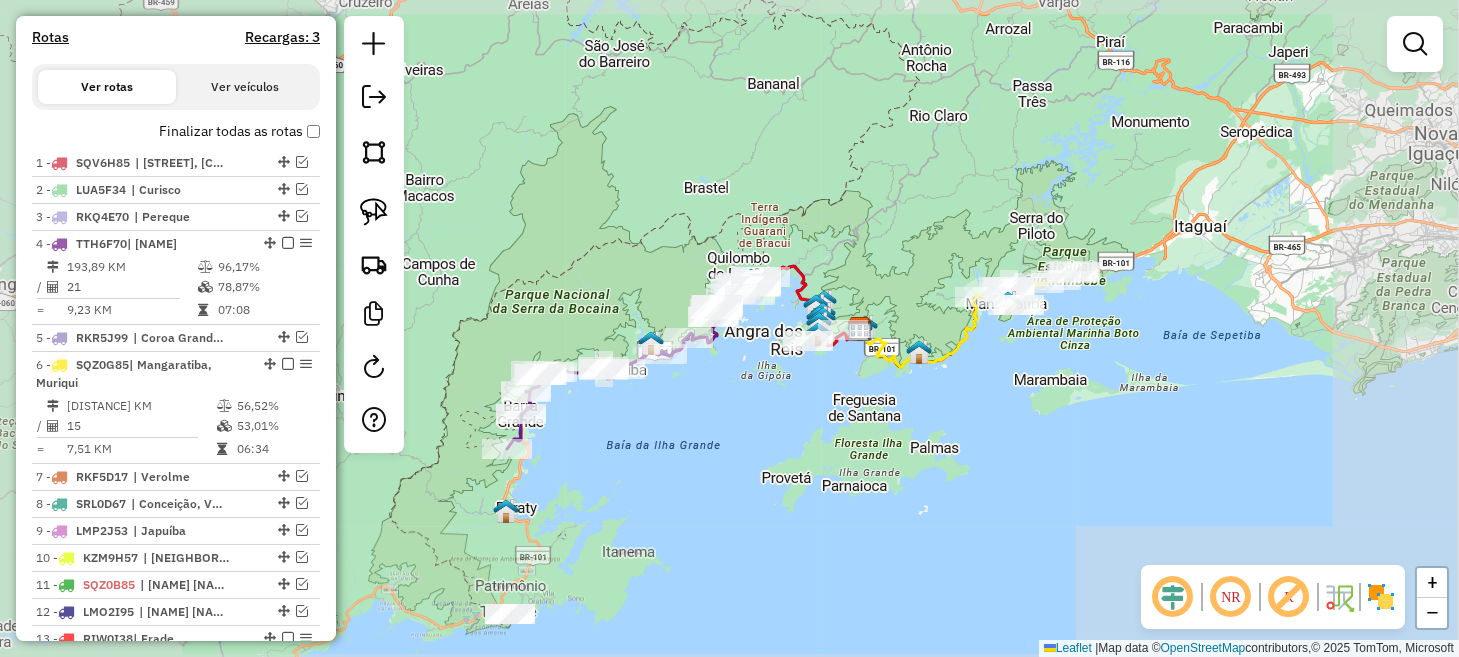 drag, startPoint x: 600, startPoint y: 491, endPoint x: 709, endPoint y: 353, distance: 175.85506 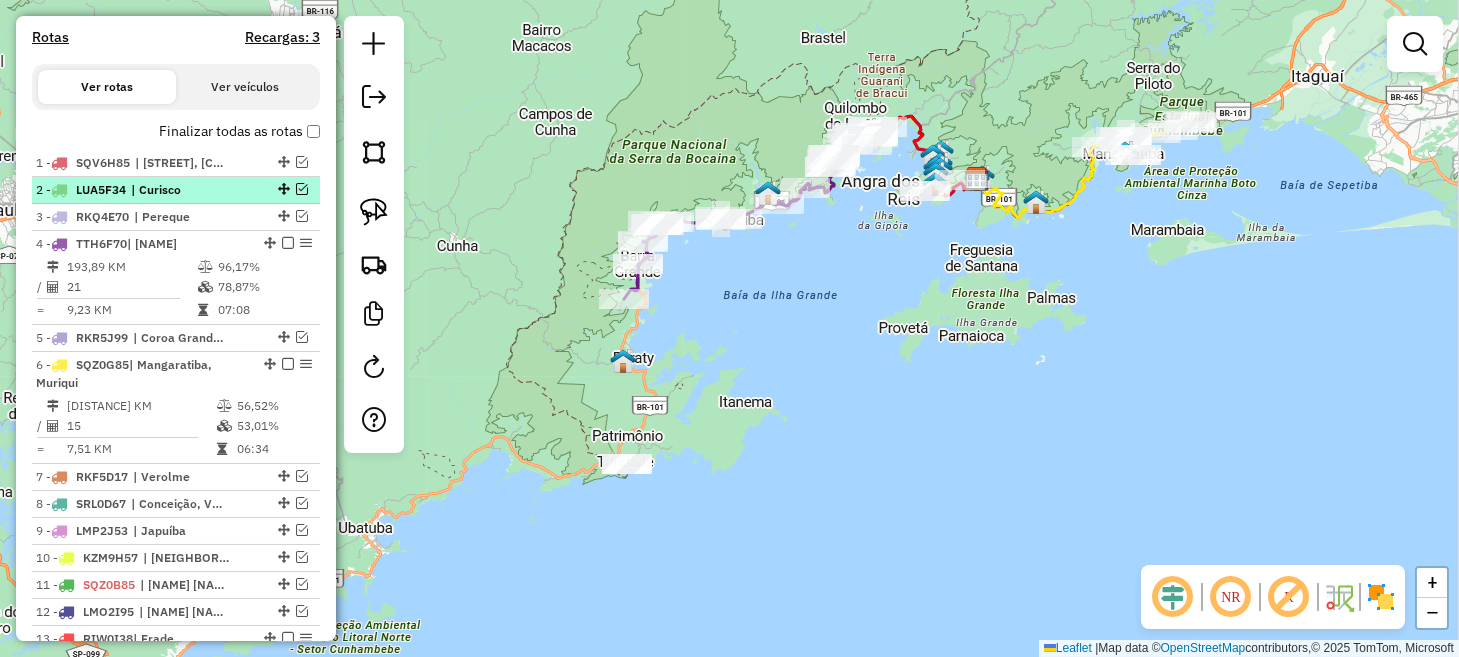 click at bounding box center [302, 189] 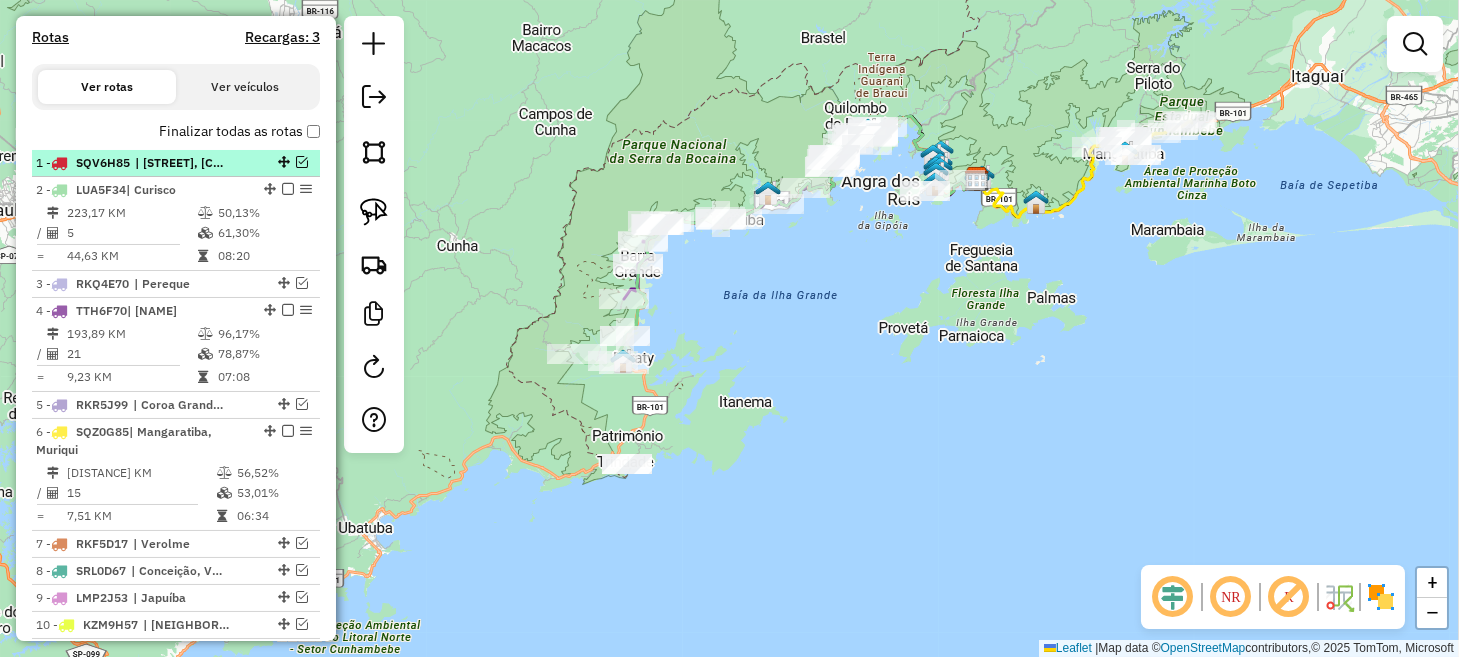 click at bounding box center [302, 162] 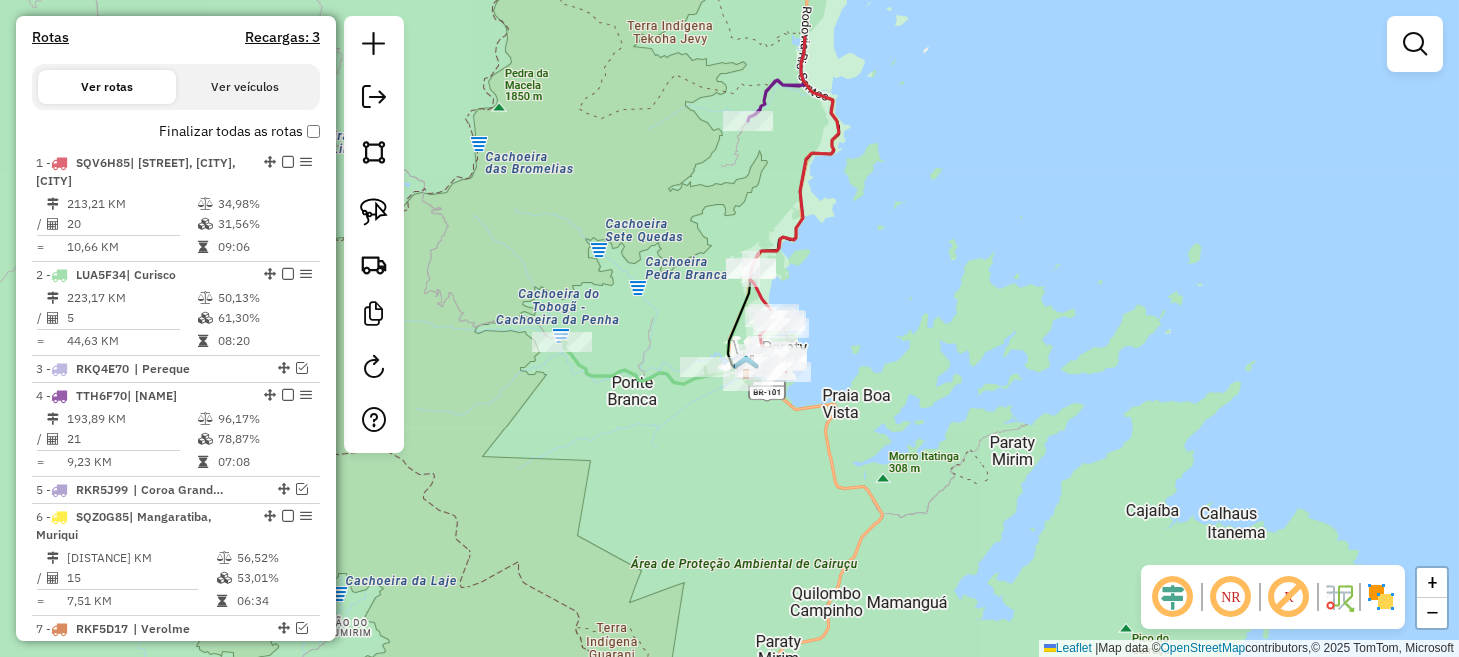 drag, startPoint x: 676, startPoint y: 459, endPoint x: 652, endPoint y: 498, distance: 45.79301 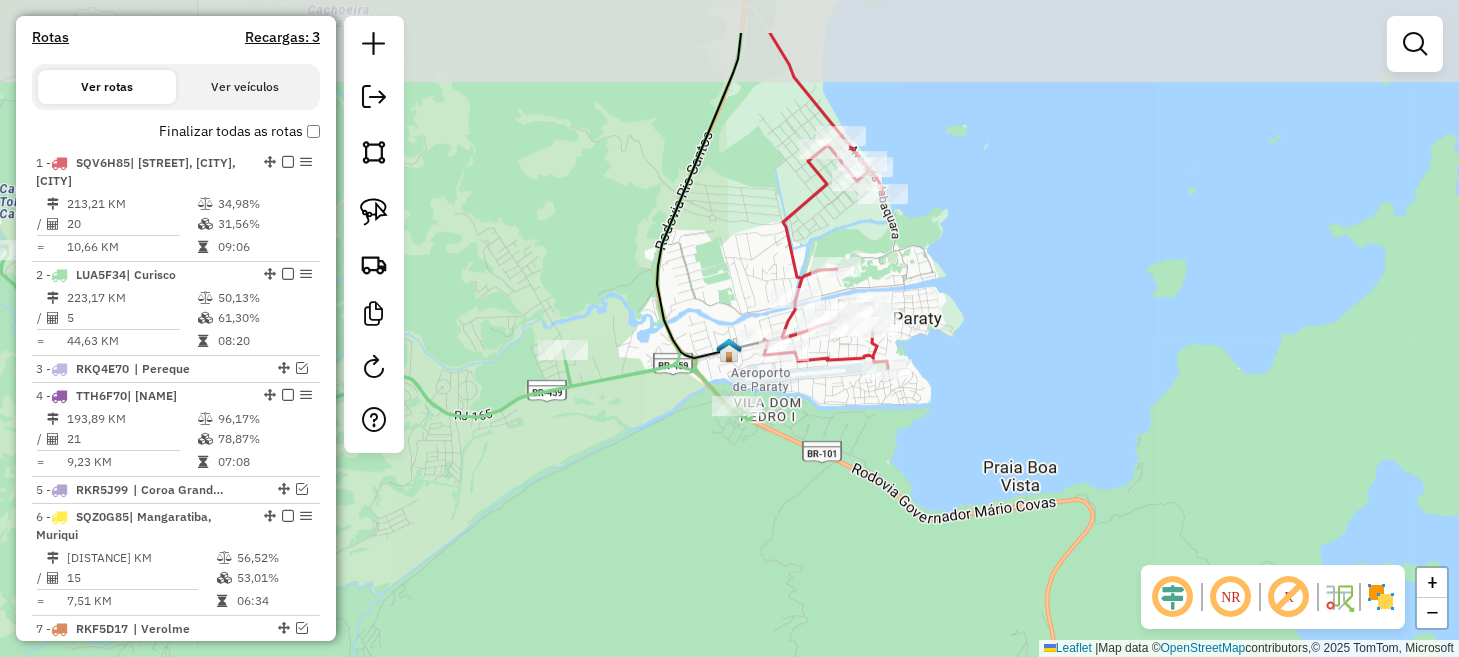 drag, startPoint x: 893, startPoint y: 289, endPoint x: 979, endPoint y: 416, distance: 153.37862 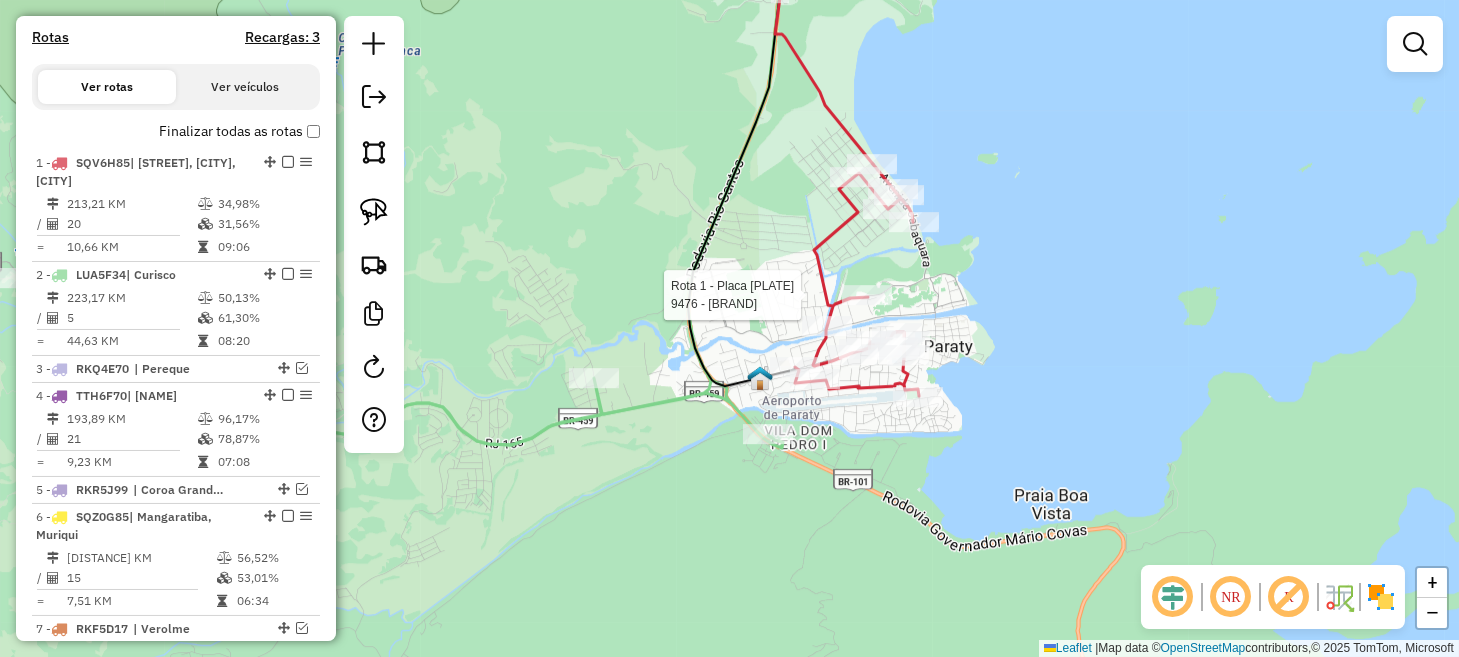 select on "*********" 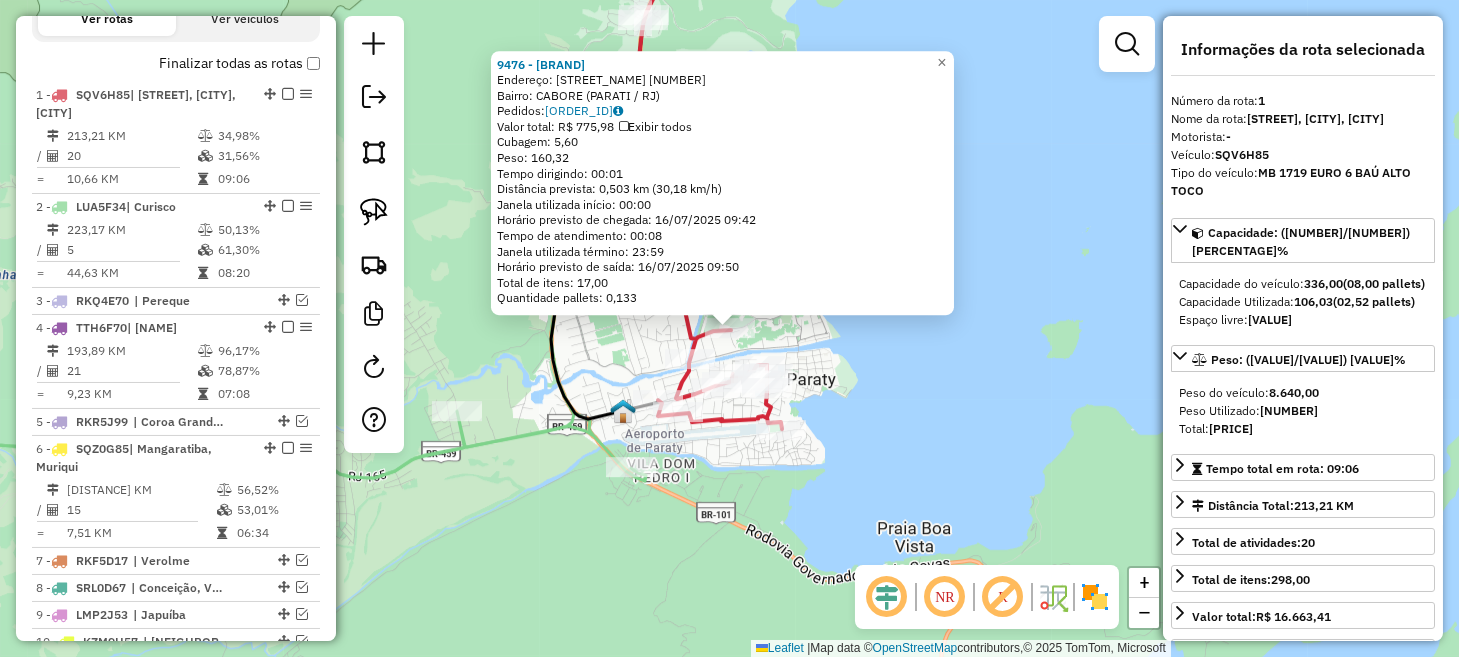 scroll, scrollTop: 774, scrollLeft: 0, axis: vertical 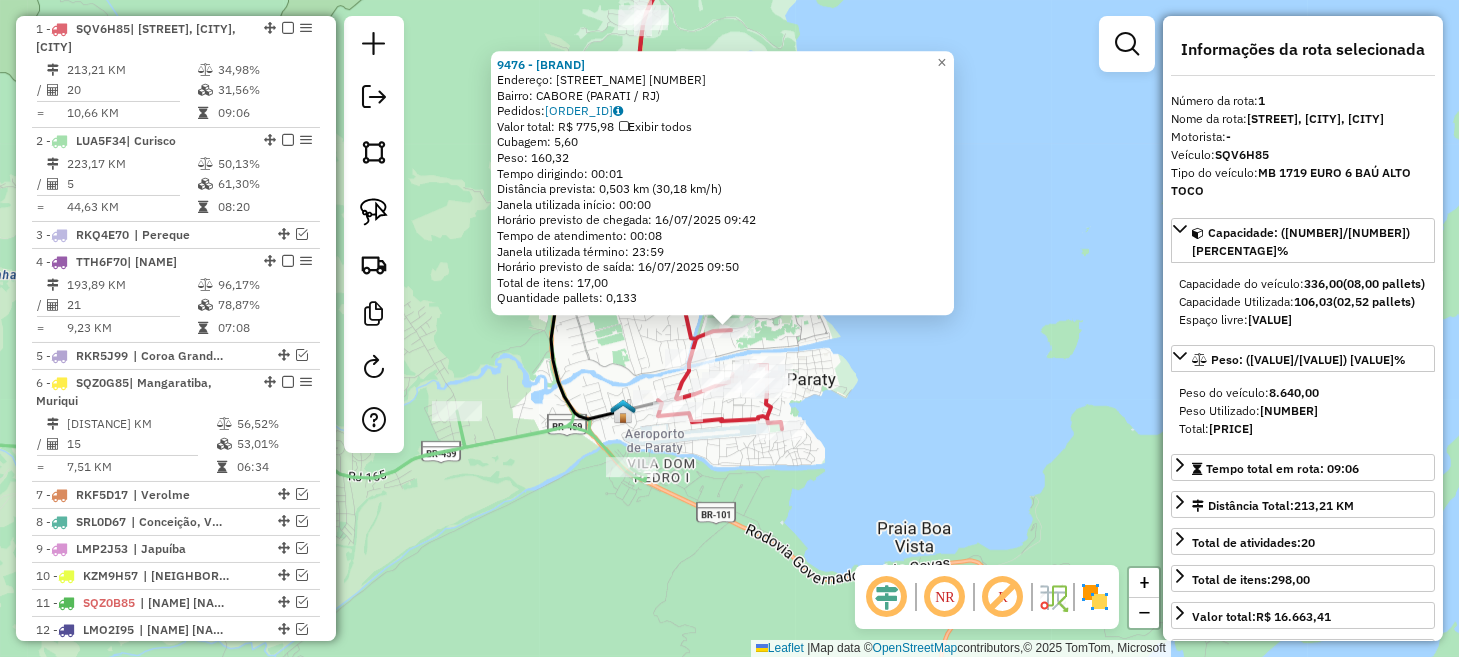 click on "9476 - CASA VIVA EMPREENDIM  Endereço:  RUA RITA RIBEIRO GAMA 12   Bairro: CABORE (PARATI / RJ)   Pedidos:  15852917   Valor total: R$ 775,98   Exibir todos   Cubagem: 5,60  Peso: 160,32  Tempo dirigindo: 00:01   Distância prevista: 0,503 km (30,18 km/h)   Janela utilizada início: 00:00   Horário previsto de chegada: 16/07/2025 09:42   Tempo de atendimento: 00:08   Janela utilizada término: 23:59   Horário previsto de saída: 16/07/2025 09:50   Total de itens: 17,00   Quantidade pallets: 0,133  × Janela de atendimento Grade de atendimento Capacidade Transportadoras Veículos Cliente Pedidos  Rotas Selecione os dias de semana para filtrar as janelas de atendimento  Seg   Ter   Qua   Qui   Sex   Sáb   Dom  Informe o período da janela de atendimento: De: Até:  Filtrar exatamente a janela do cliente  Considerar janela de atendimento padrão  Selecione os dias de semana para filtrar as grades de atendimento  Seg   Ter   Qua   Qui   Sex   Sáb   Dom   Considerar clientes sem dia de atendimento cadastrado" 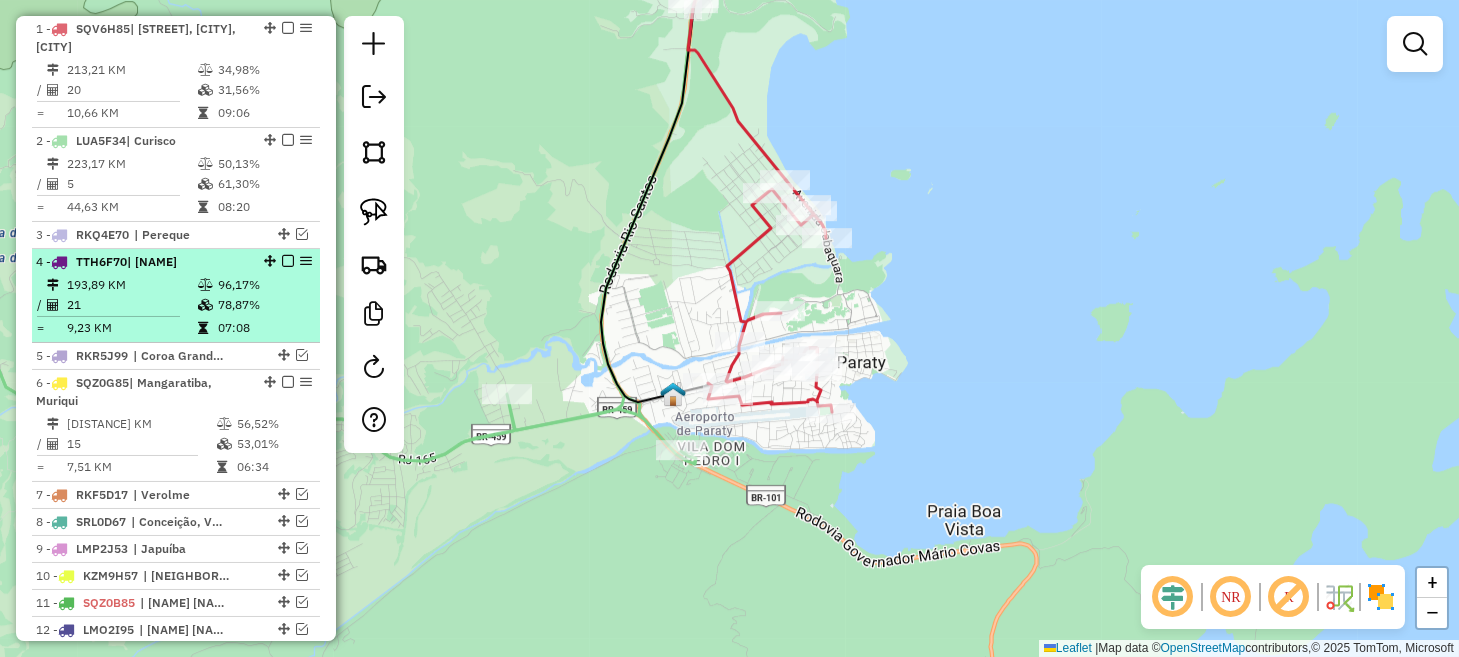 scroll, scrollTop: 674, scrollLeft: 0, axis: vertical 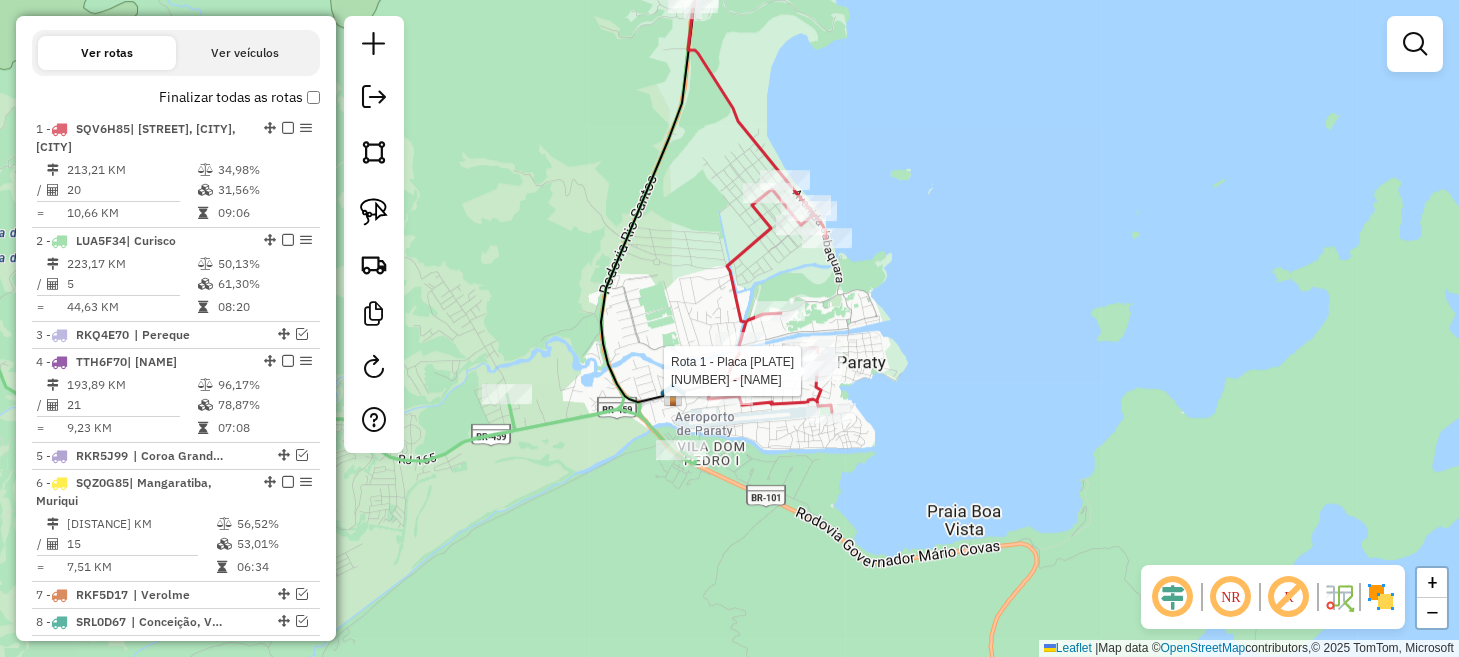 select on "*********" 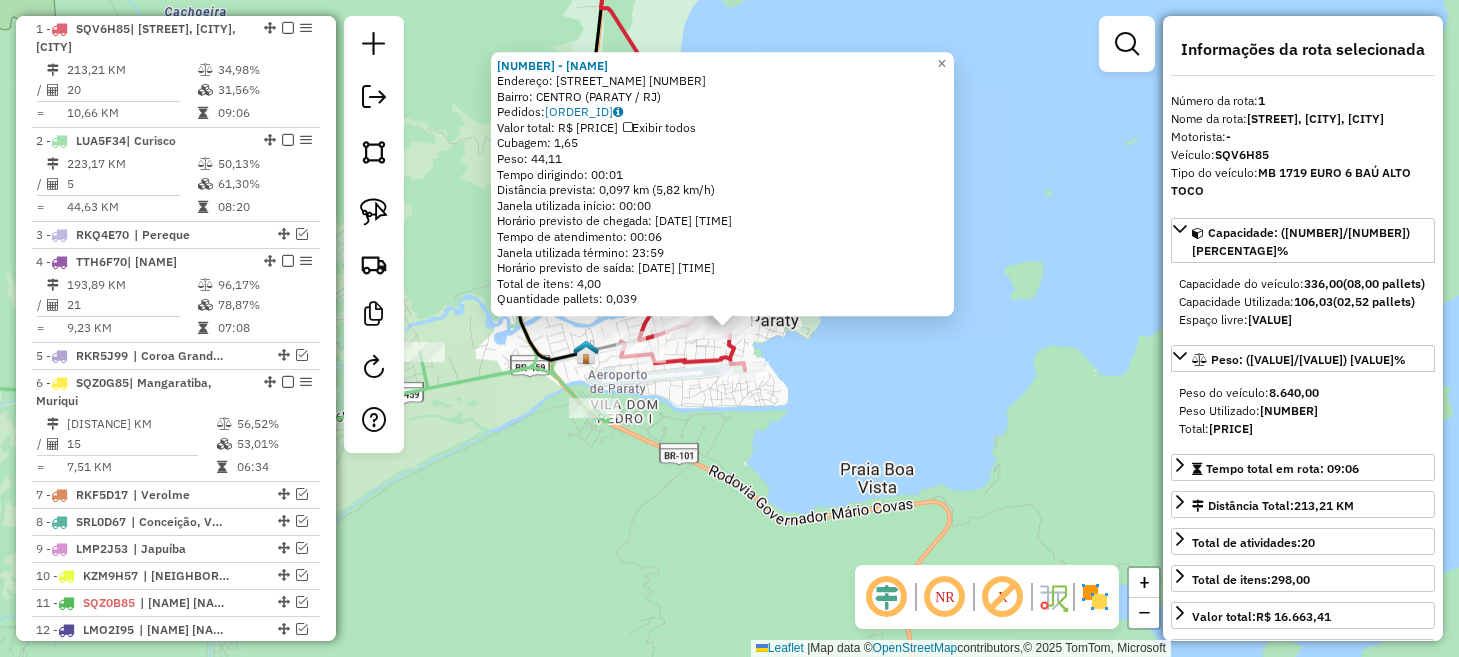 scroll, scrollTop: 774, scrollLeft: 0, axis: vertical 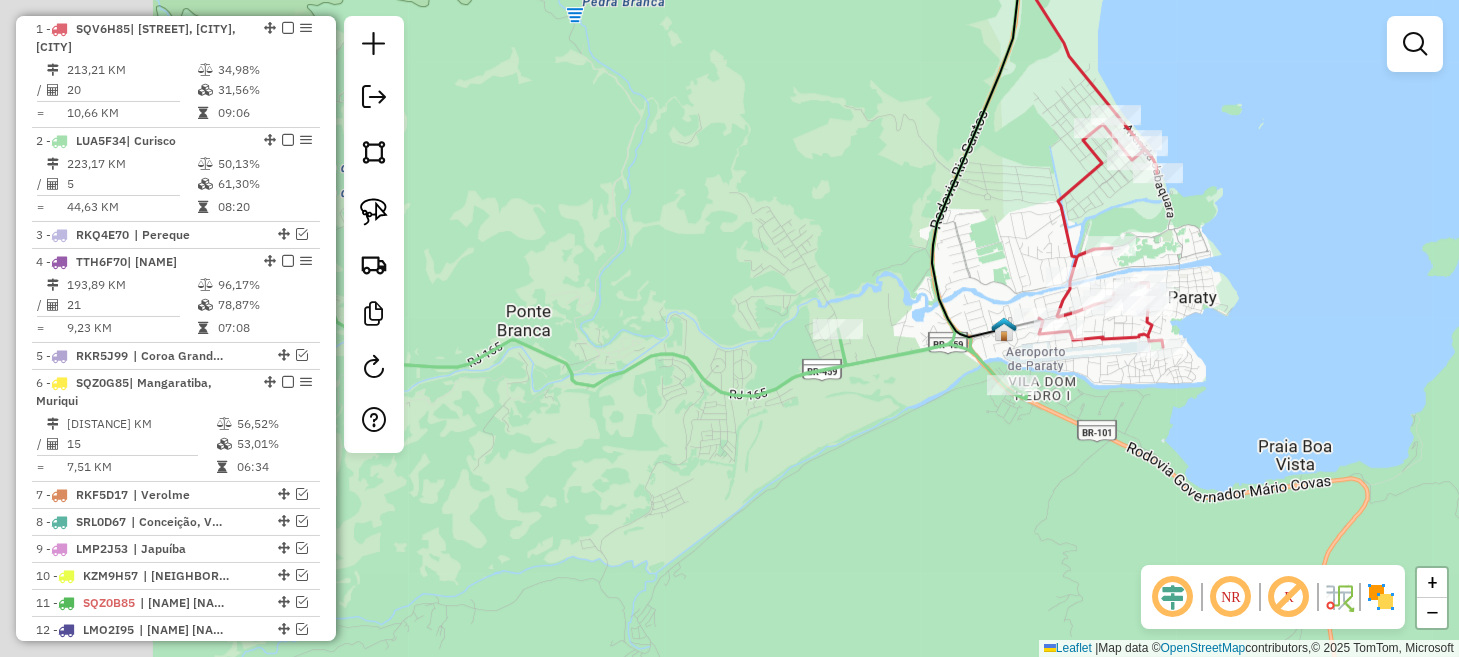 drag, startPoint x: 902, startPoint y: 431, endPoint x: 1298, endPoint y: 405, distance: 396.85263 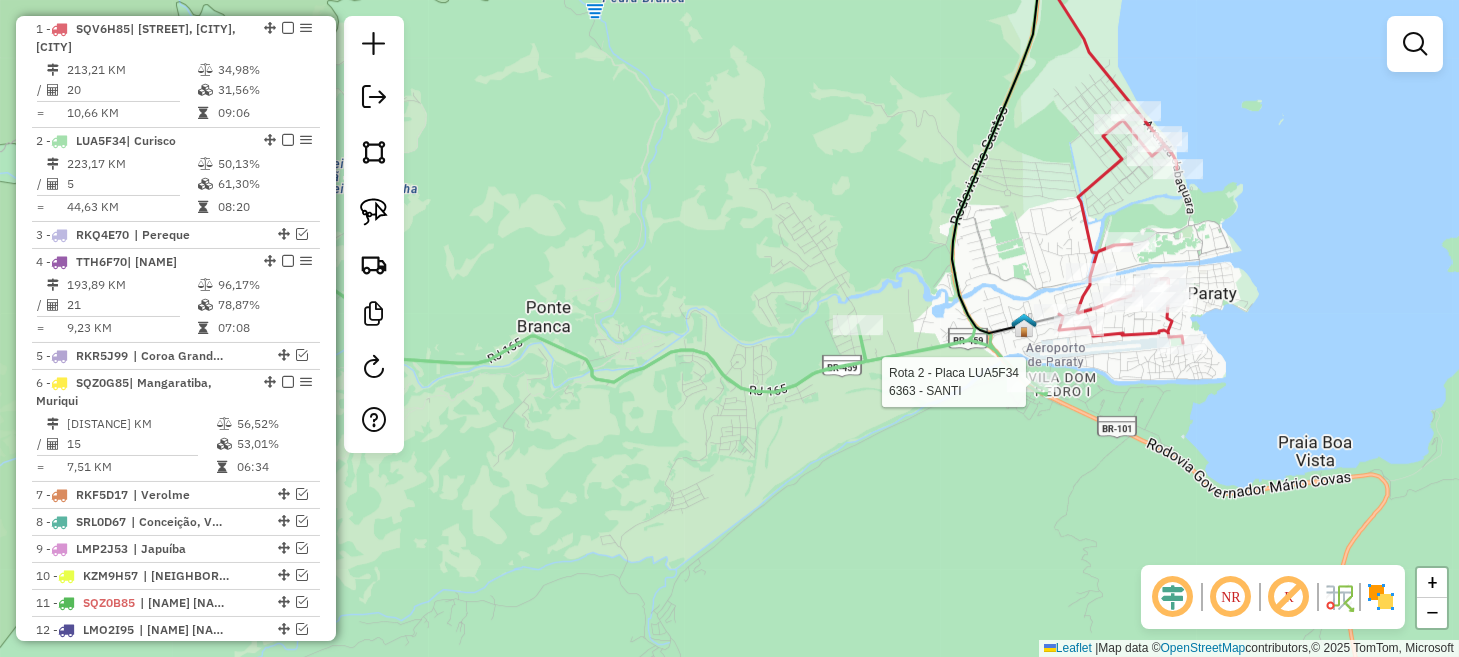 select on "*********" 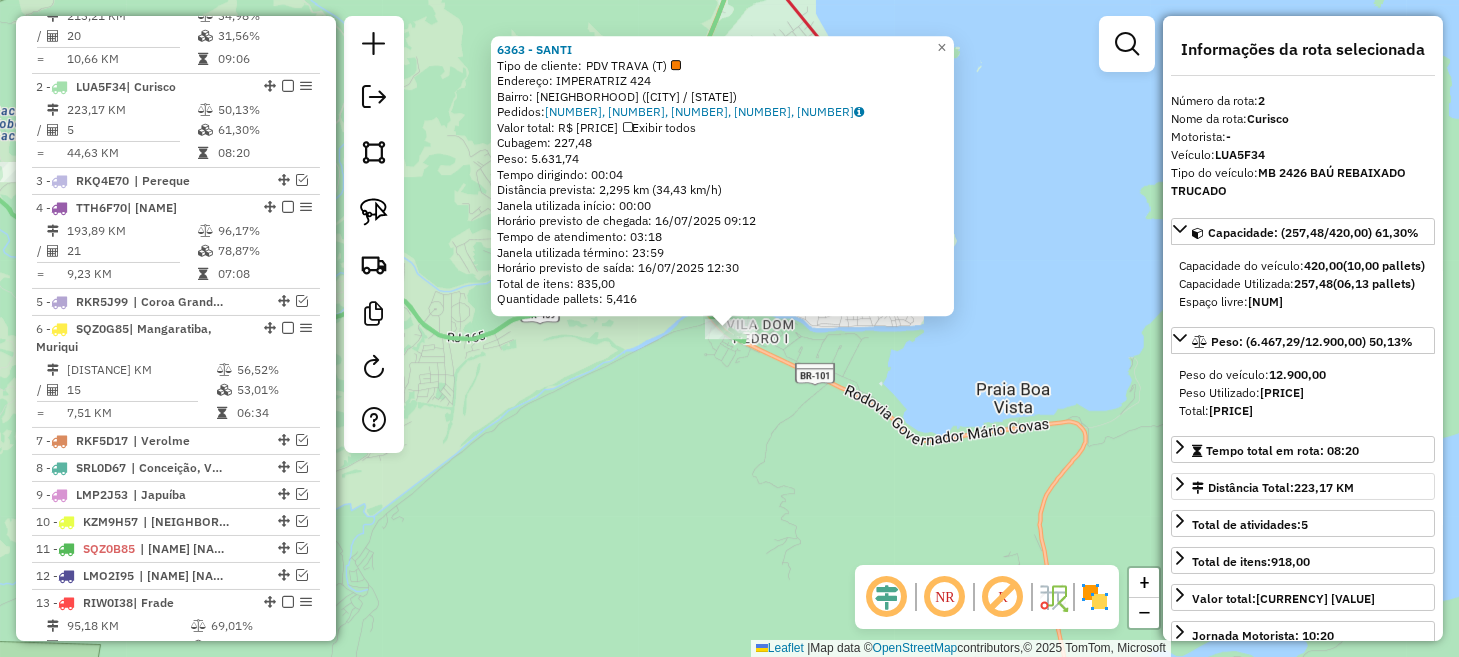 scroll, scrollTop: 885, scrollLeft: 0, axis: vertical 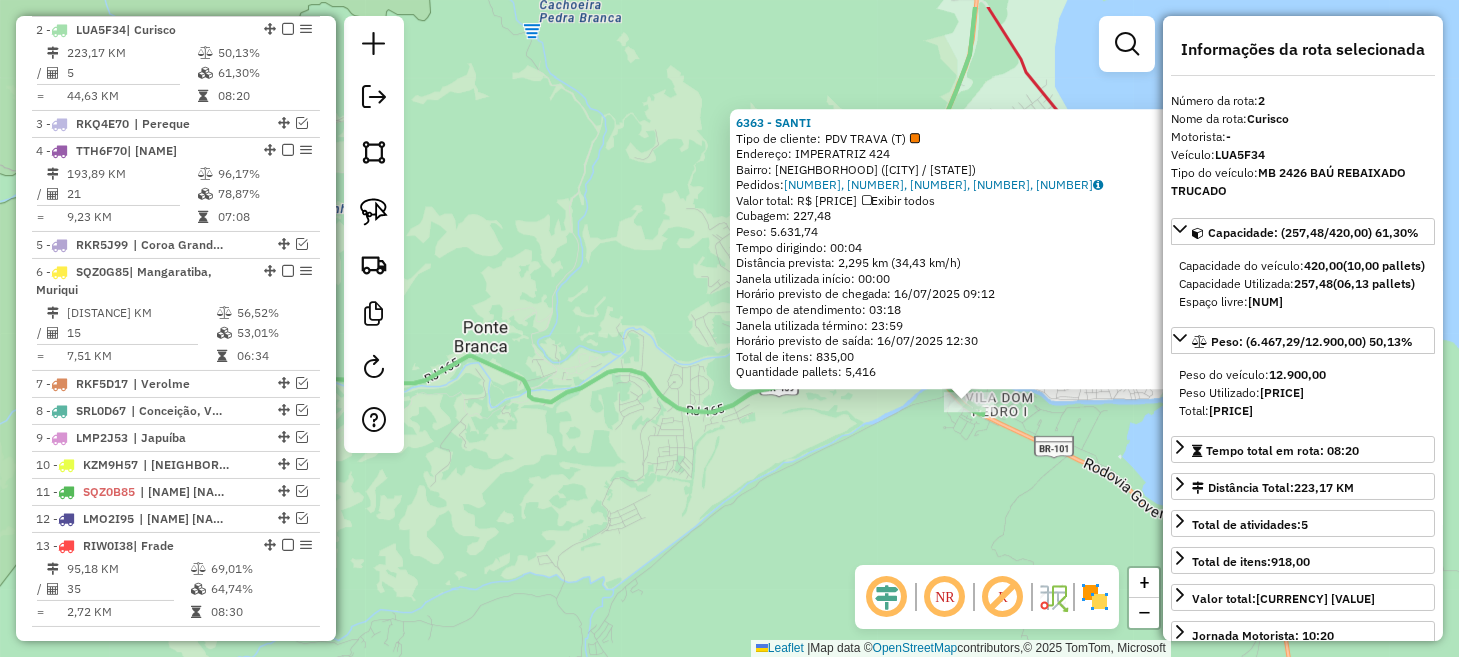 drag, startPoint x: 707, startPoint y: 415, endPoint x: 946, endPoint y: 488, distance: 249.89998 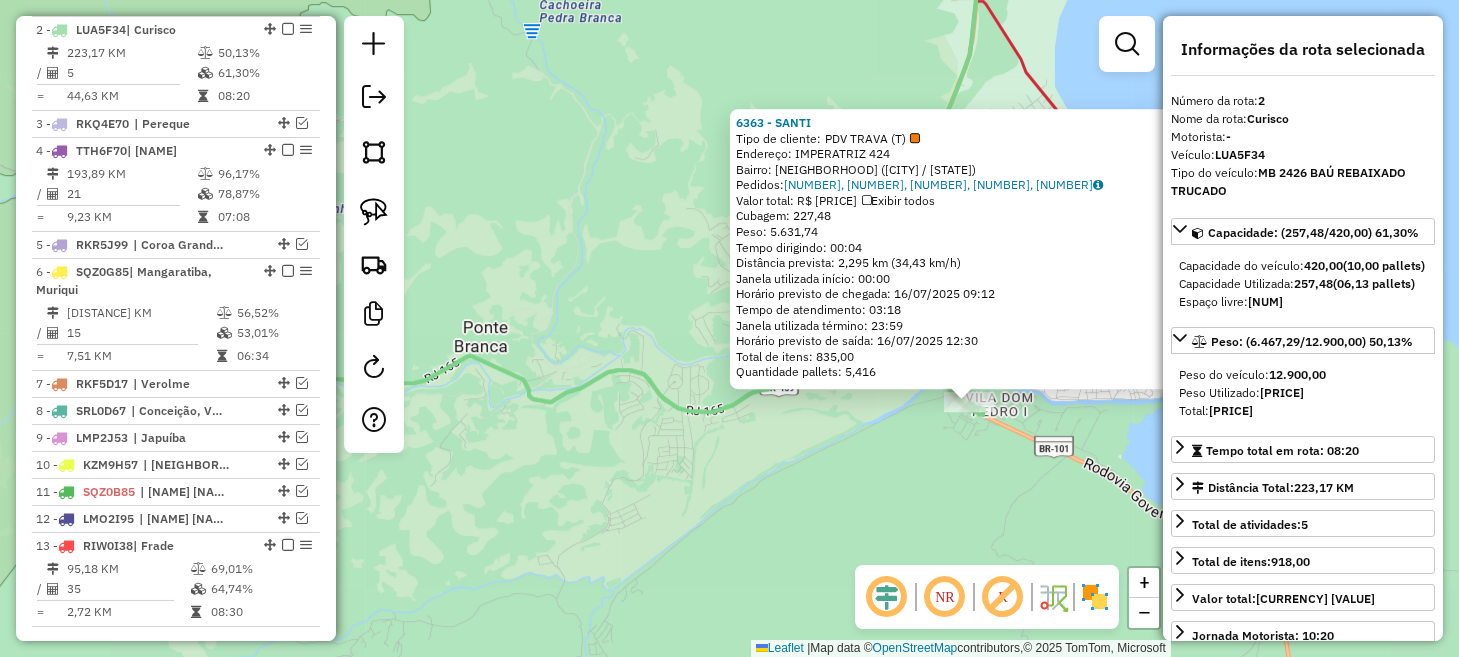 click on "6363 - SANTI  Tipo de cliente:   PDV TRAVA (T)   Endereço:  IMPERATRIZ 424   Bairro: VILA DOM PEDRO I (PARATI / RJ)   Pedidos:  15852931, 15852933, 15852935, 15853057, 15852934   Valor total: R$ 34.420,30   Exibir todos   Cubagem: 227,48  Peso: 5.631,74  Tempo dirigindo: 00:04   Distância prevista: 2,295 km (34,43 km/h)   Janela utilizada início: 00:00   Horário previsto de chegada: 16/07/2025 09:12   Tempo de atendimento: 03:18   Janela utilizada término: 23:59   Horário previsto de saída: 16/07/2025 12:30   Total de itens: 835,00   Quantidade pallets: 5,416  × Janela de atendimento Grade de atendimento Capacidade Transportadoras Veículos Cliente Pedidos  Rotas Selecione os dias de semana para filtrar as janelas de atendimento  Seg   Ter   Qua   Qui   Sex   Sáb   Dom  Informe o período da janela de atendimento: De: Até:  Filtrar exatamente a janela do cliente  Considerar janela de atendimento padrão  Selecione os dias de semana para filtrar as grades de atendimento  Seg   Ter   Qua   Qui   Sex" 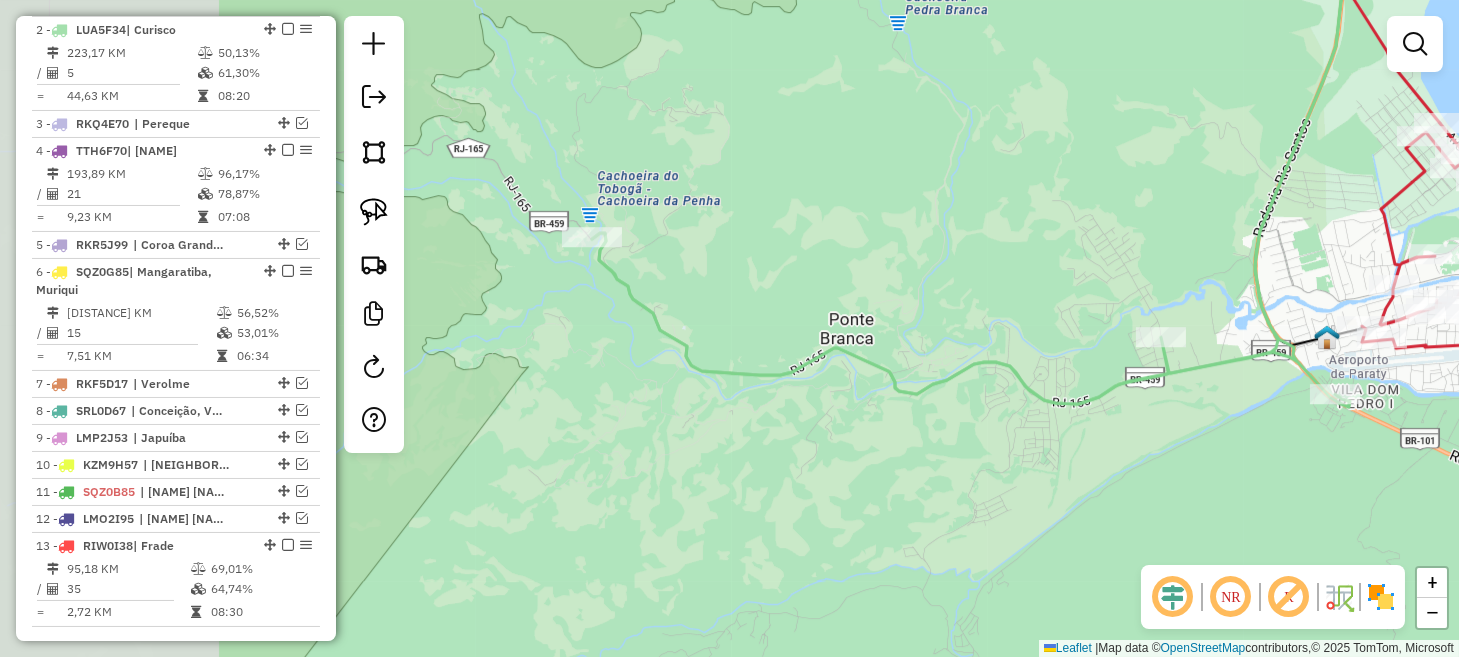 drag, startPoint x: 880, startPoint y: 491, endPoint x: 1248, endPoint y: 483, distance: 368.08694 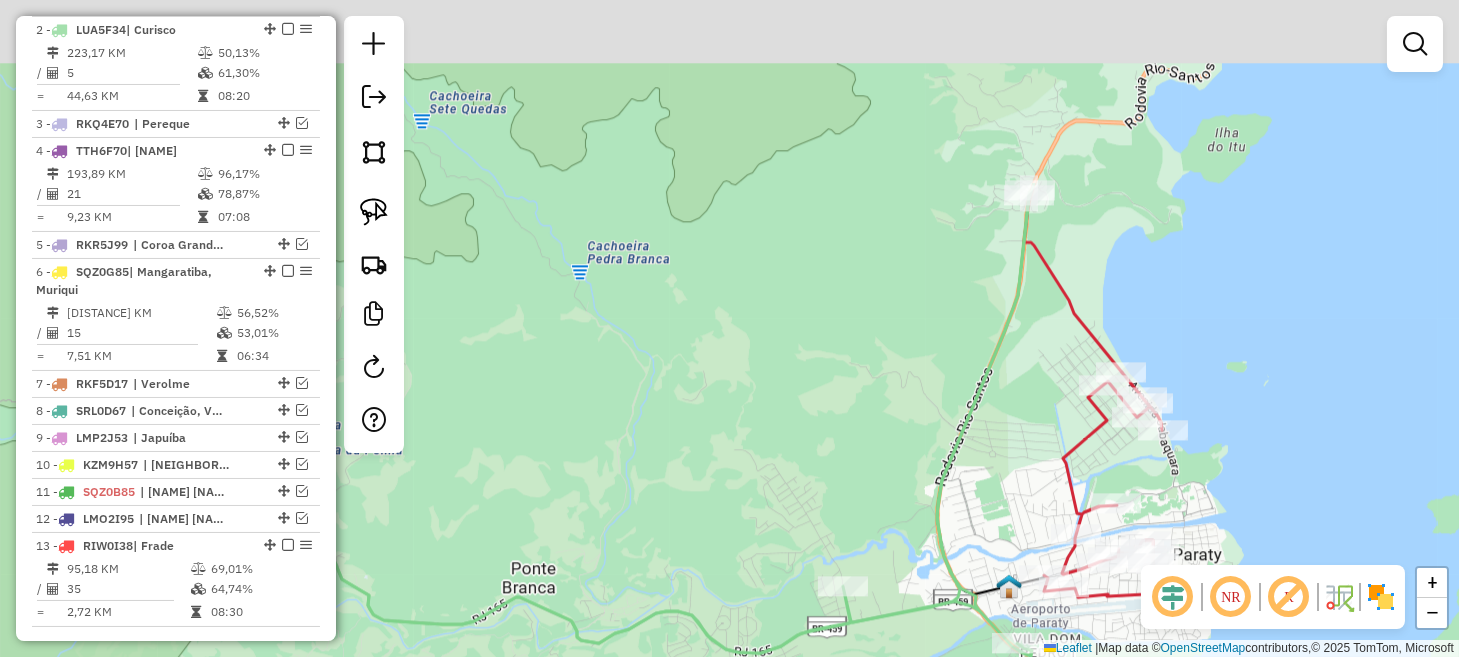 drag, startPoint x: 1152, startPoint y: 190, endPoint x: 774, endPoint y: 526, distance: 505.74698 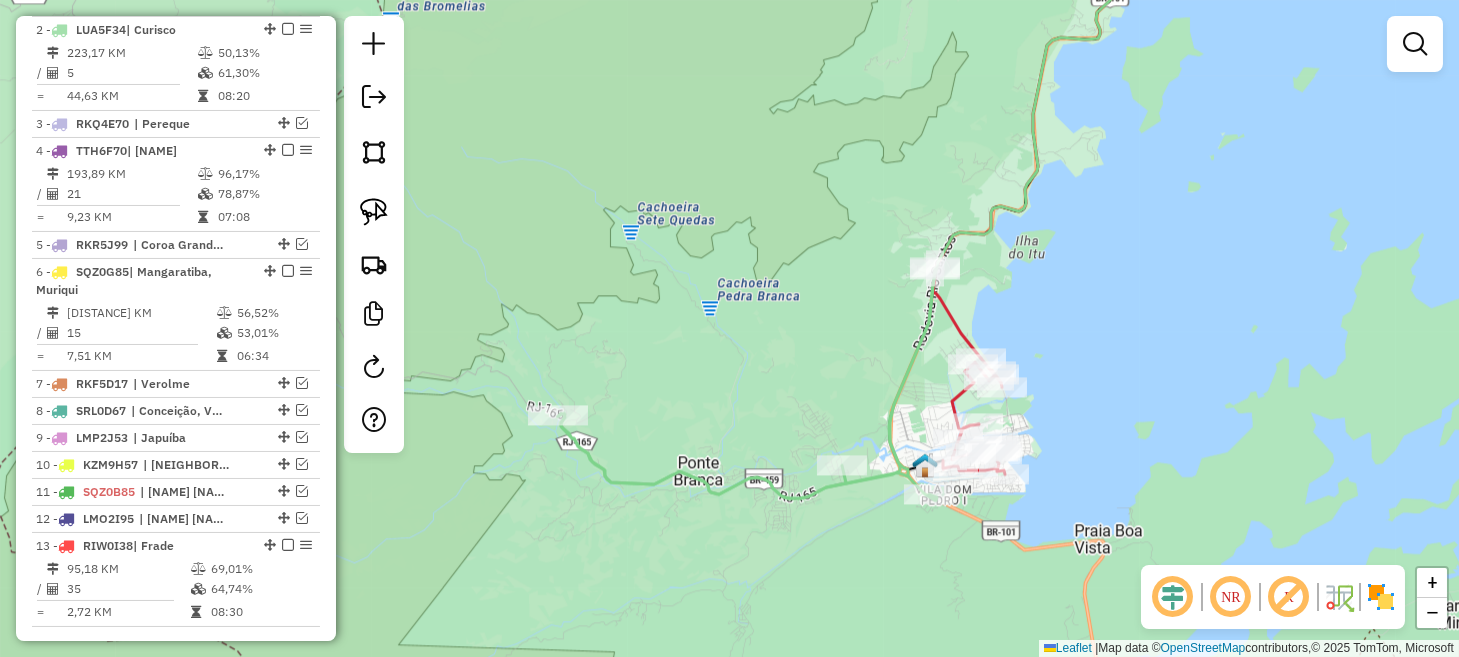 drag, startPoint x: 758, startPoint y: 433, endPoint x: 737, endPoint y: 13, distance: 420.52466 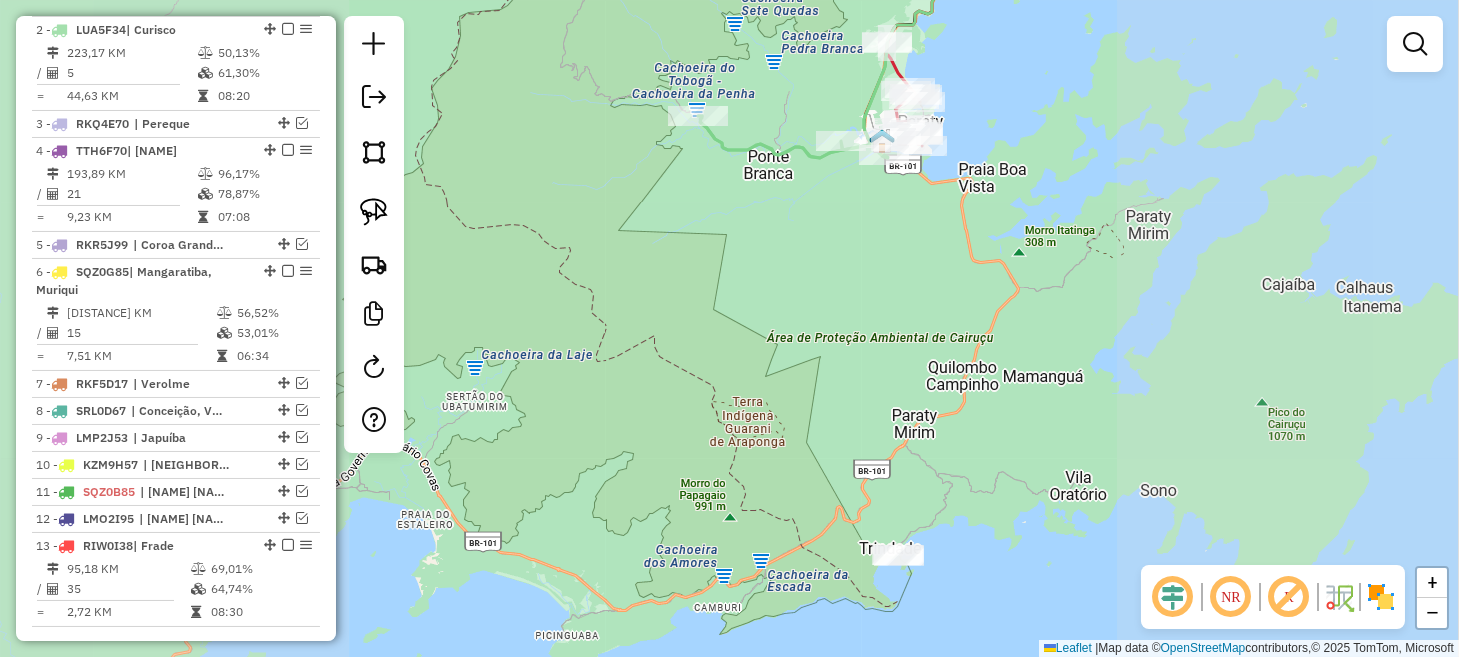 drag, startPoint x: 842, startPoint y: 426, endPoint x: 880, endPoint y: 288, distance: 143.13629 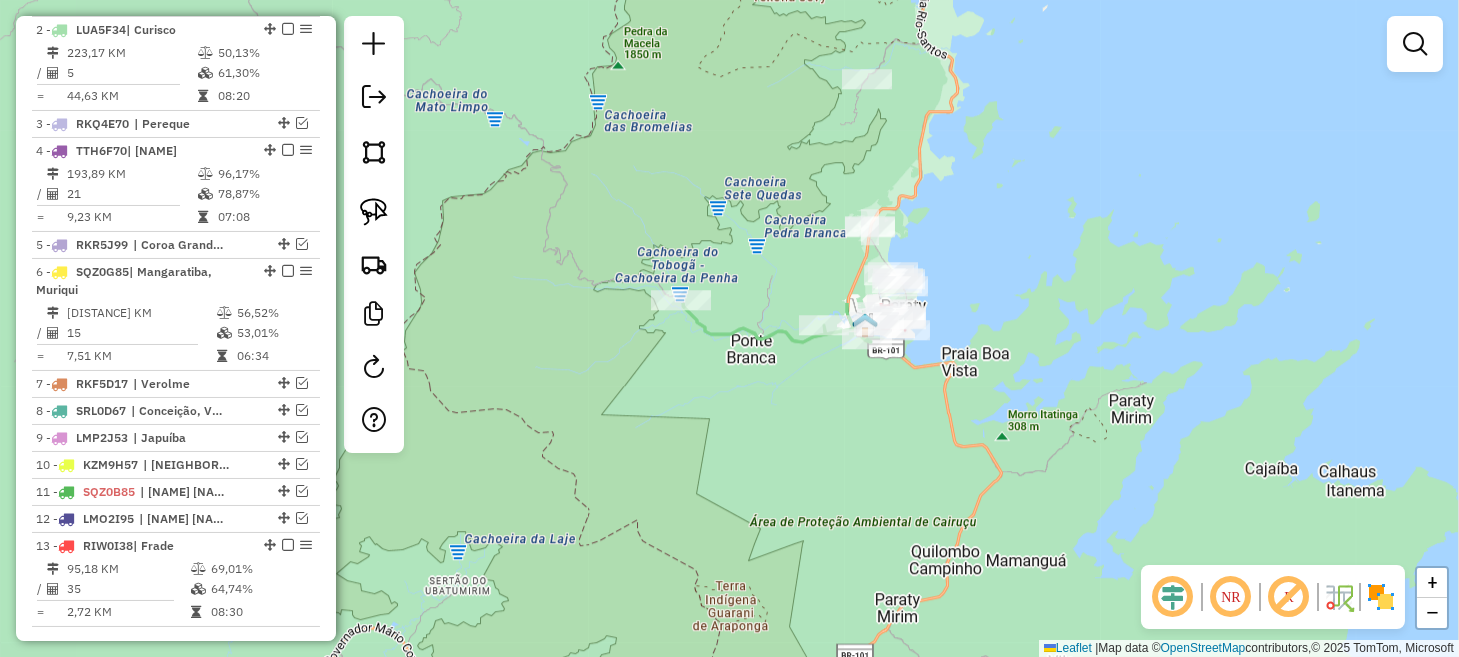 drag, startPoint x: 752, startPoint y: 215, endPoint x: 767, endPoint y: 605, distance: 390.28836 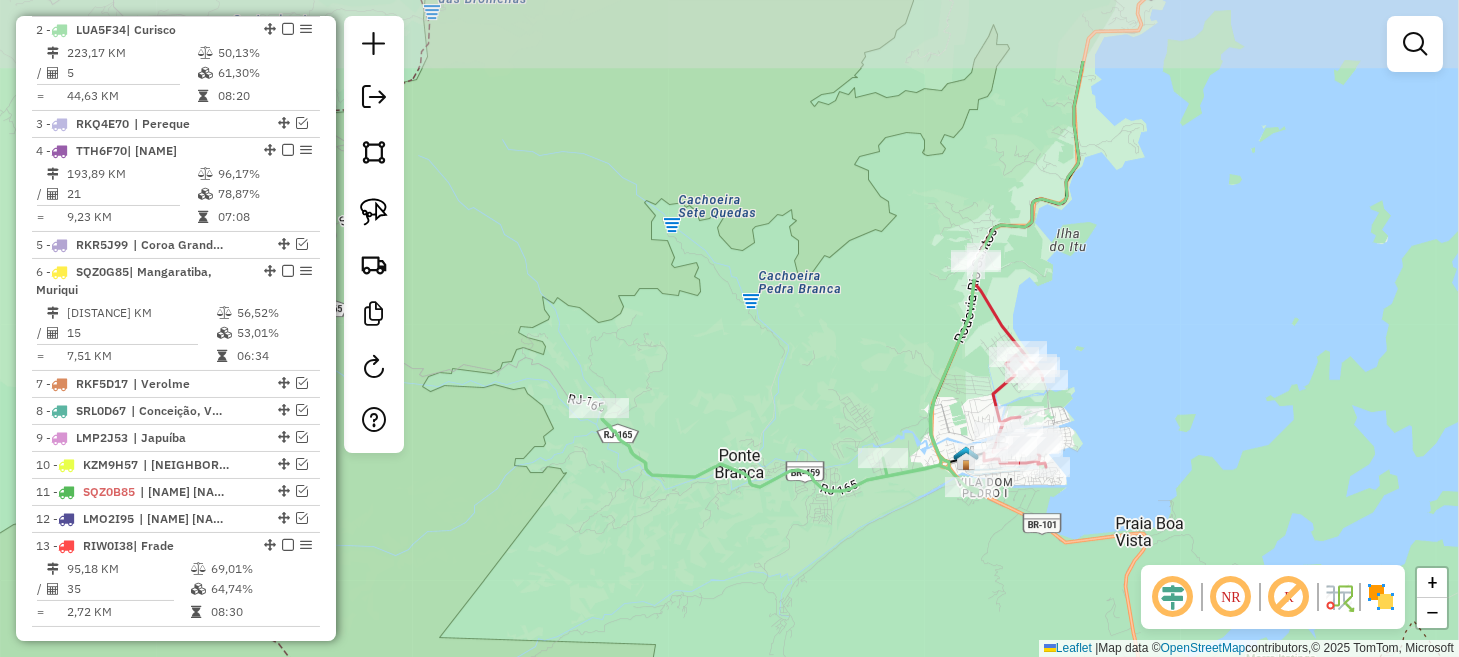 drag, startPoint x: 833, startPoint y: 432, endPoint x: 904, endPoint y: 583, distance: 166.85922 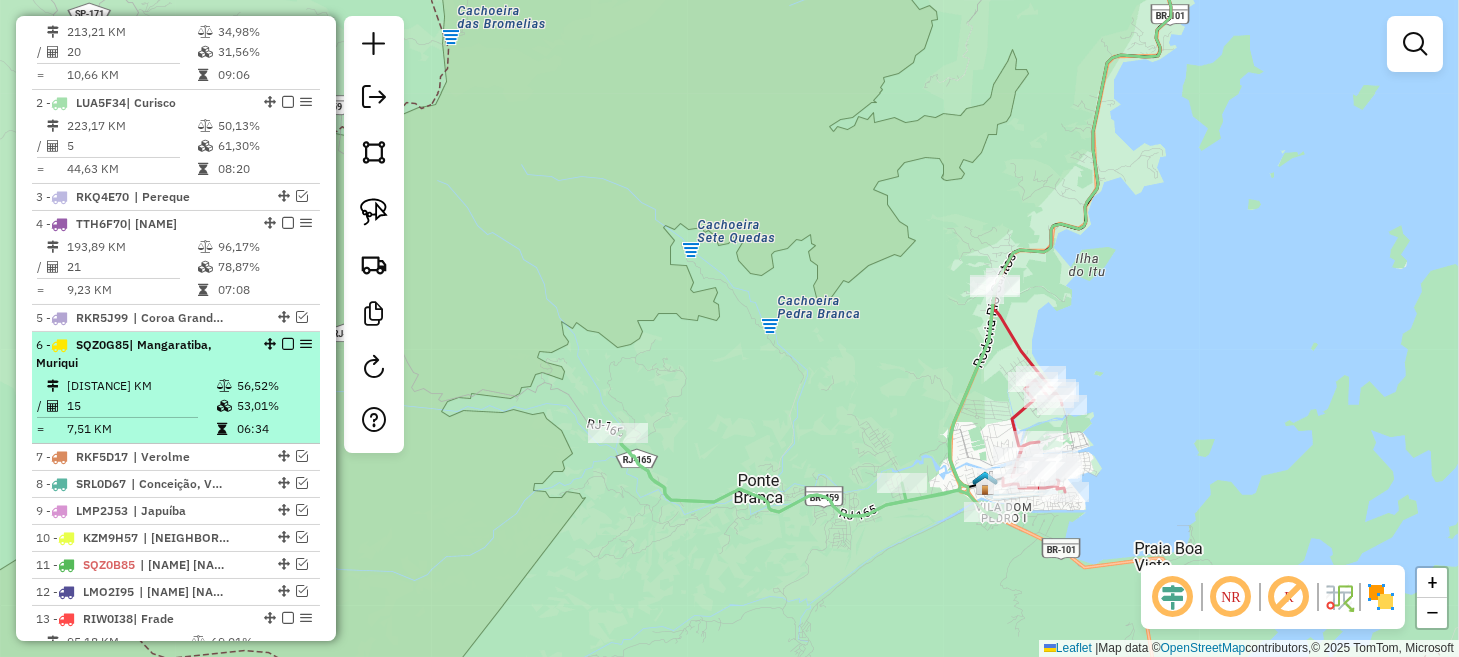 scroll, scrollTop: 784, scrollLeft: 0, axis: vertical 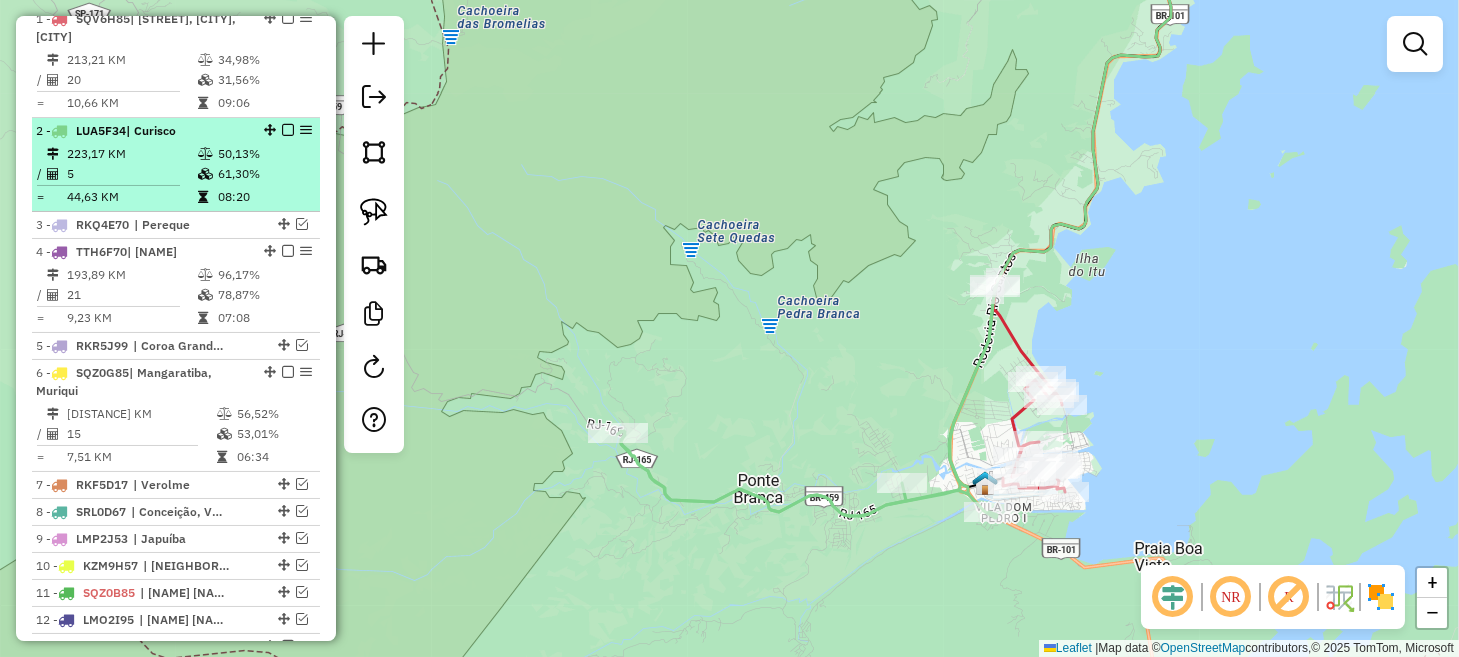 click at bounding box center [288, 130] 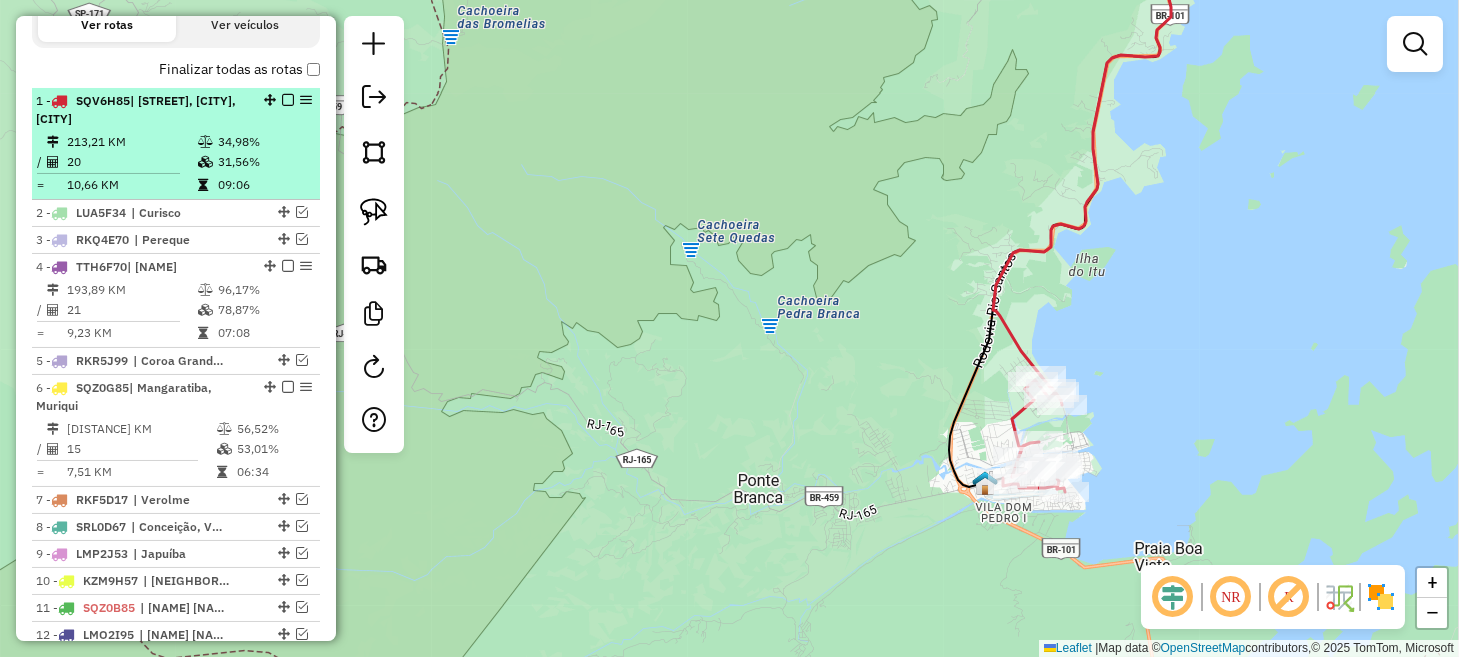 scroll, scrollTop: 585, scrollLeft: 0, axis: vertical 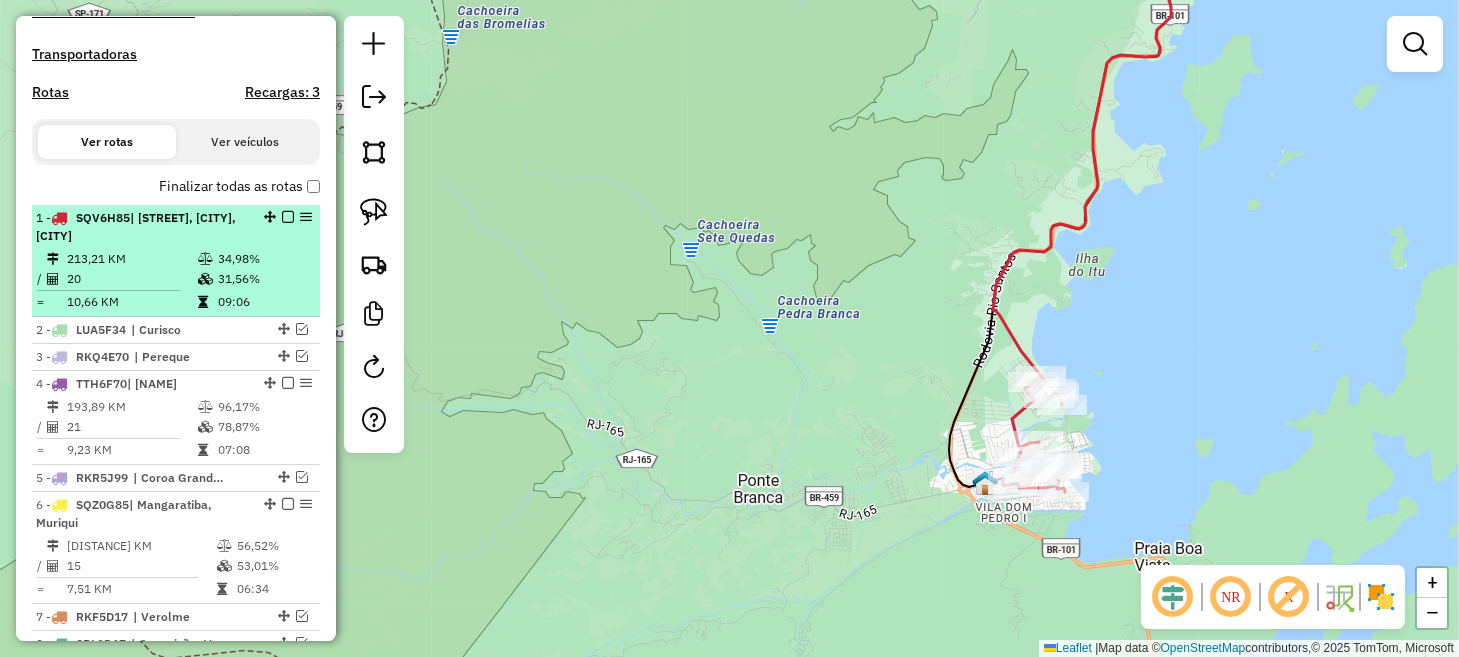 click at bounding box center (288, 217) 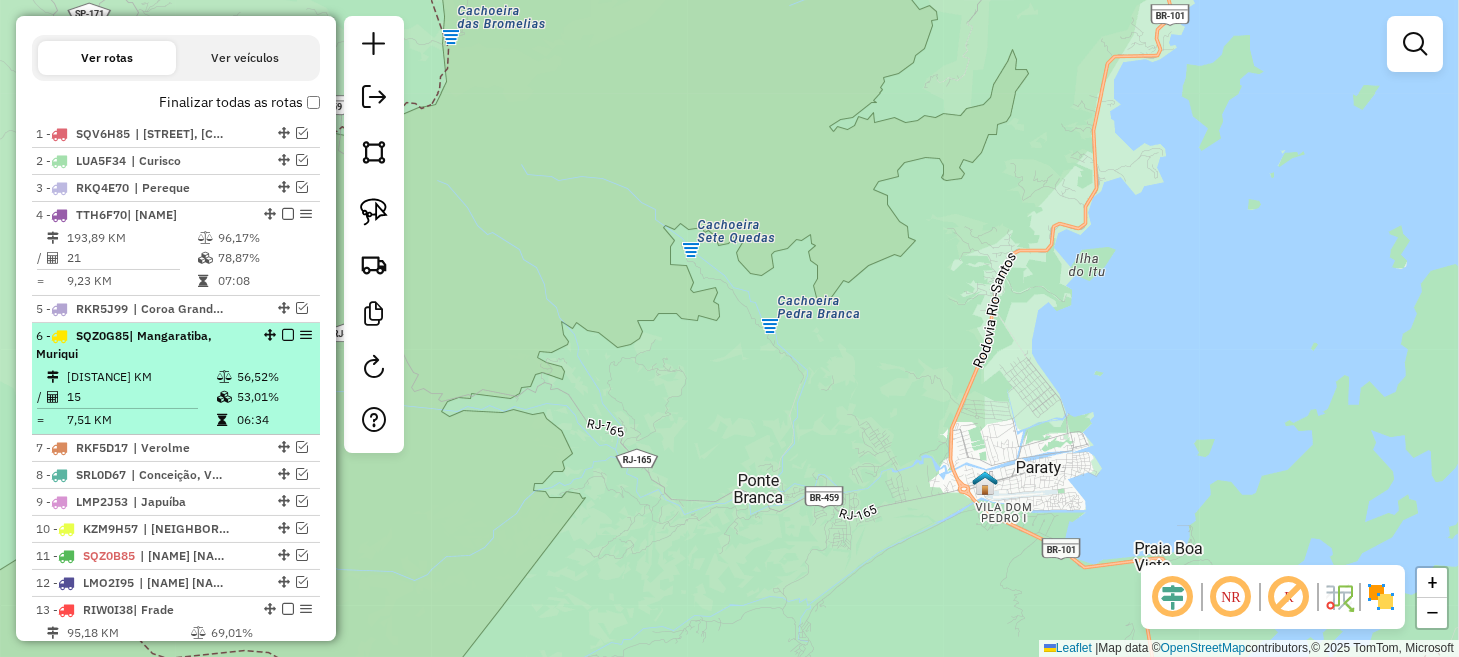 scroll, scrollTop: 684, scrollLeft: 0, axis: vertical 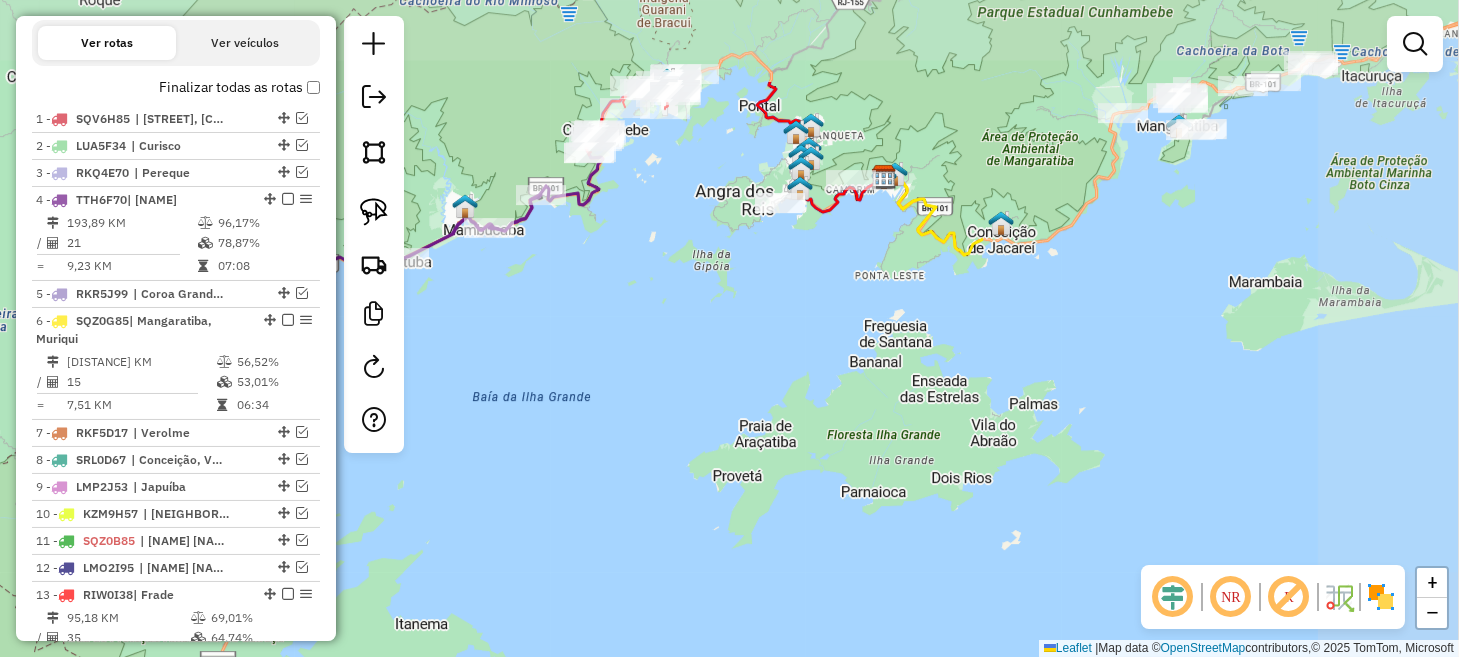 drag, startPoint x: 1074, startPoint y: 320, endPoint x: 432, endPoint y: 480, distance: 661.6374 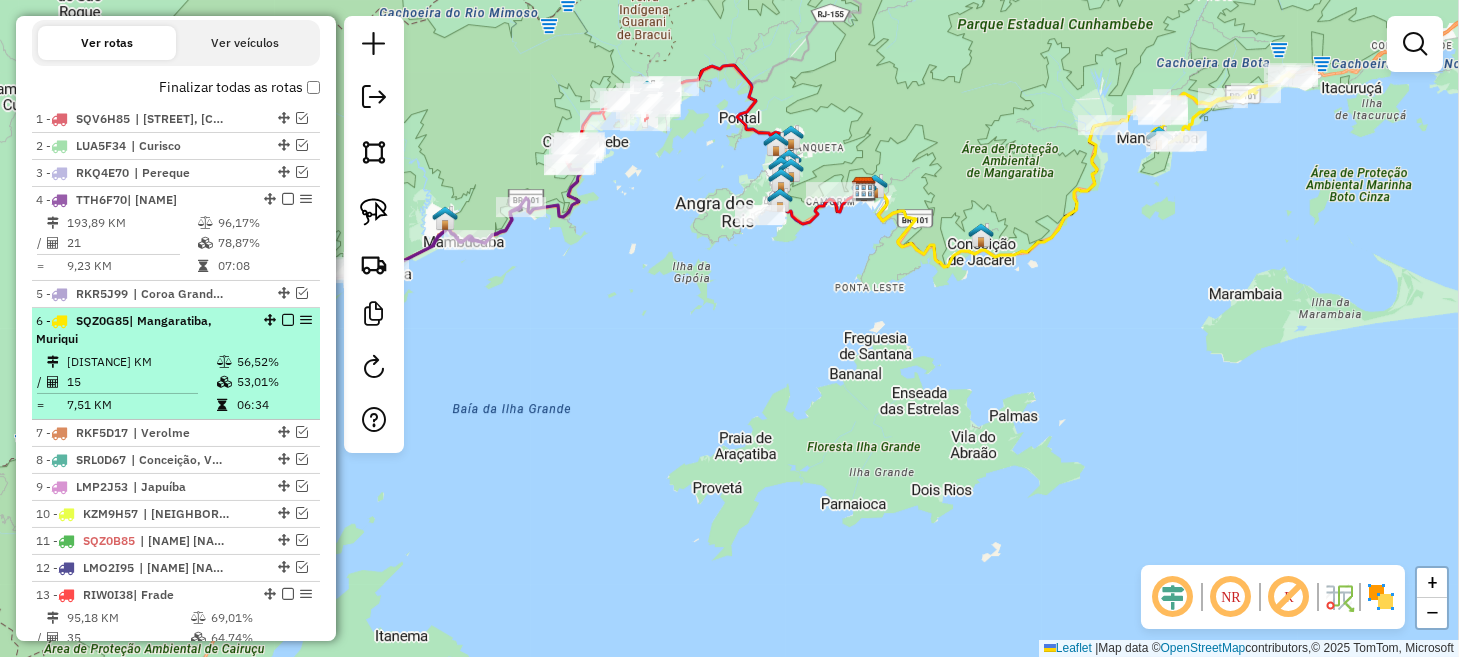 click at bounding box center (288, 320) 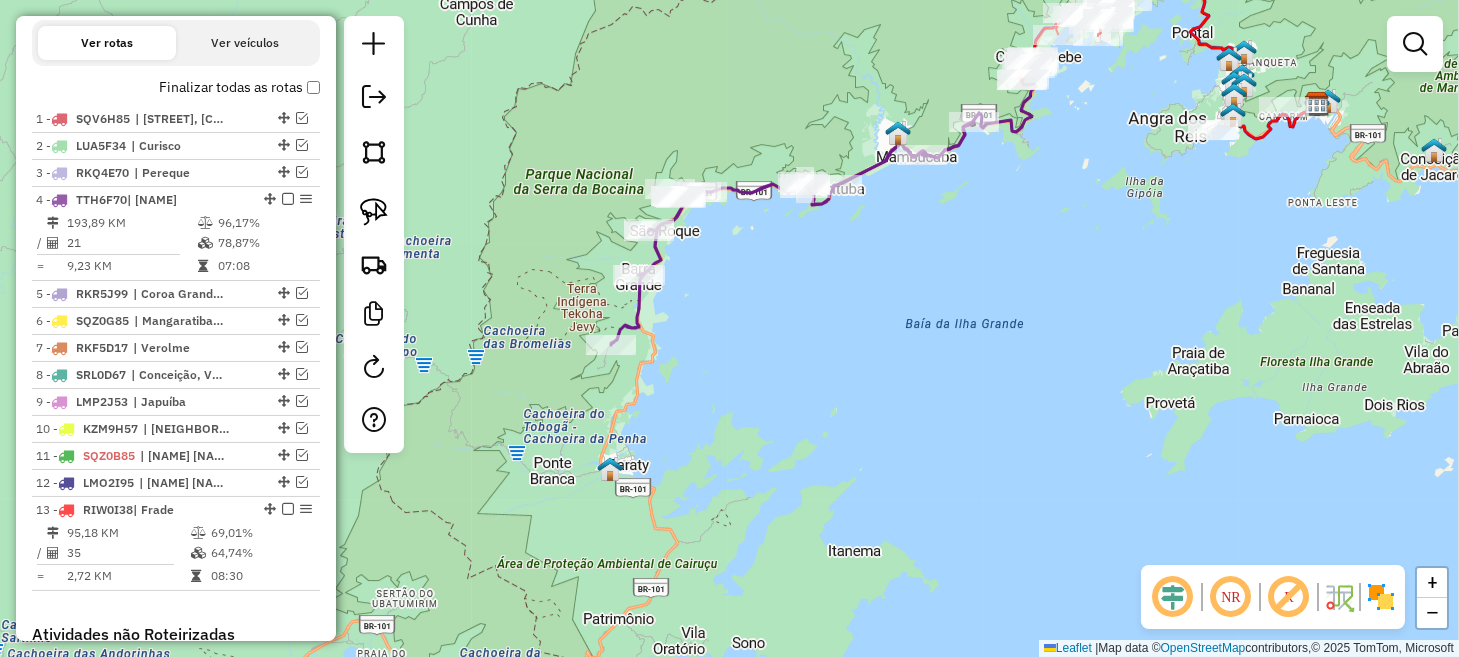 drag, startPoint x: 738, startPoint y: 390, endPoint x: 1107, endPoint y: 317, distance: 376.15155 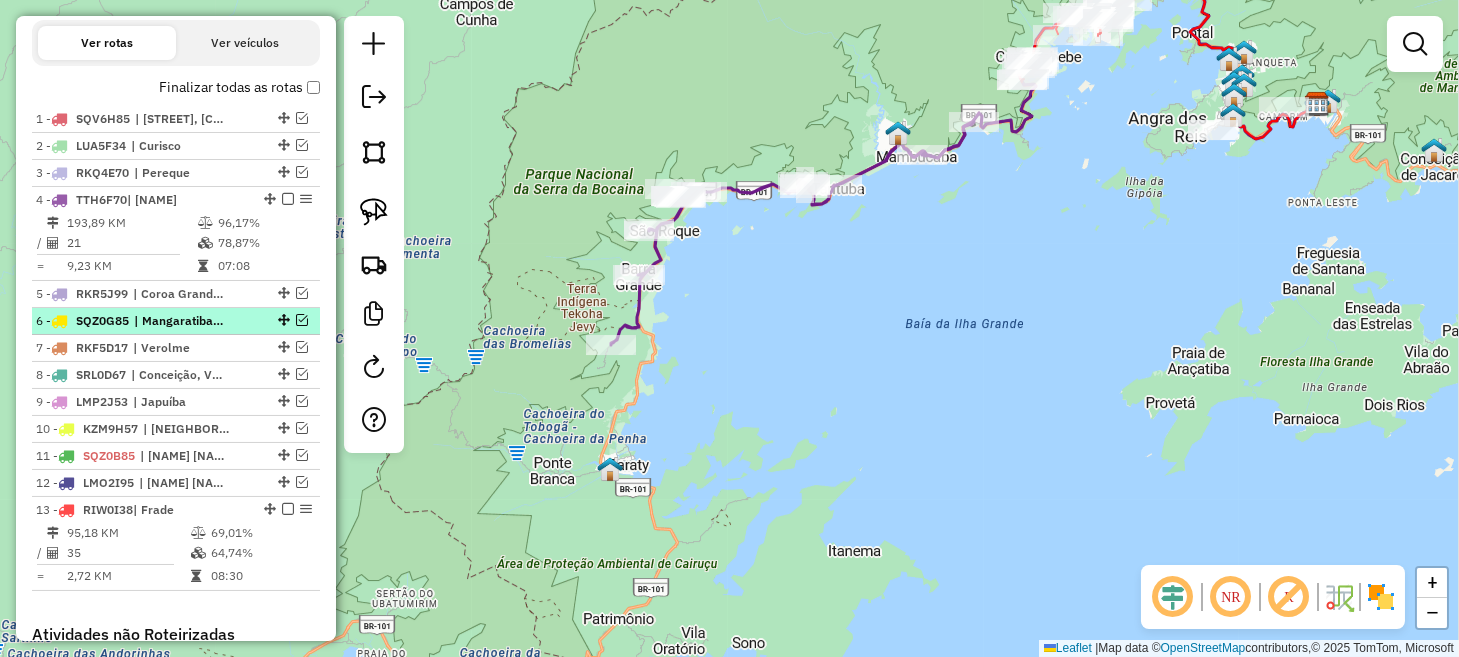 click at bounding box center (302, 320) 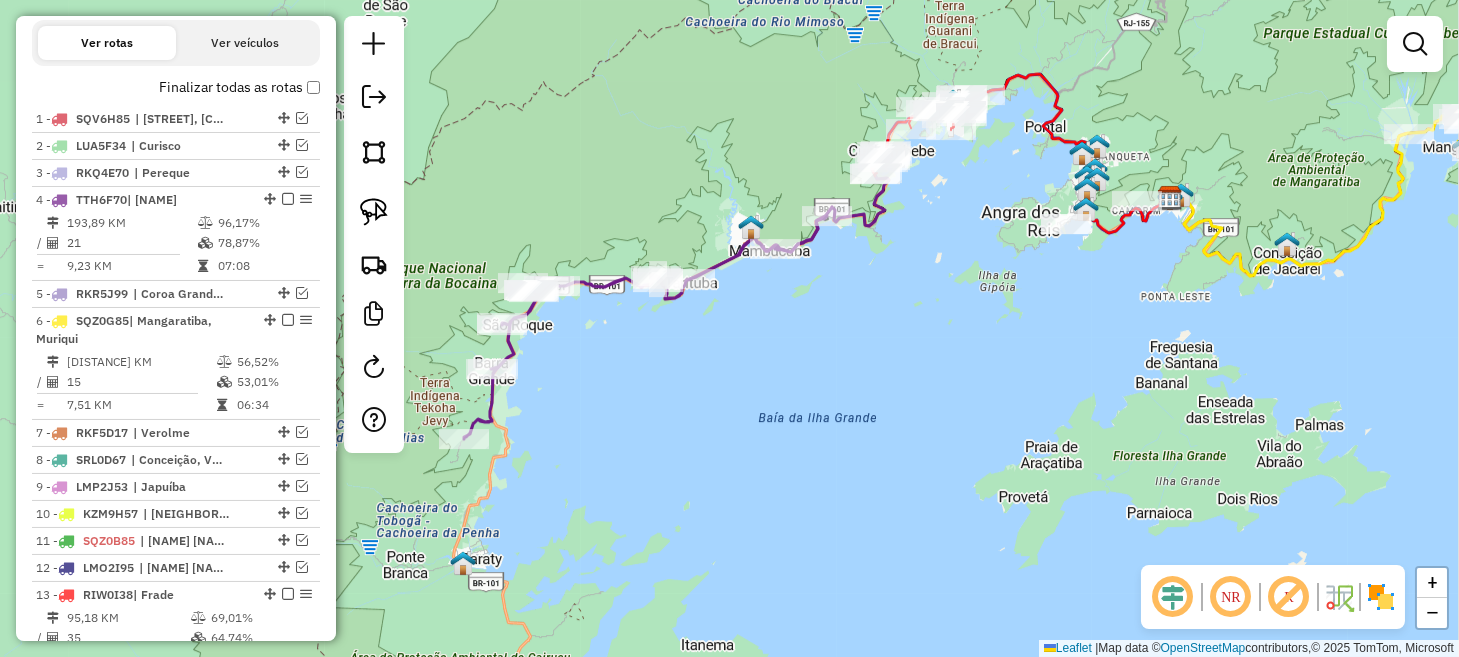 drag, startPoint x: 1019, startPoint y: 293, endPoint x: 873, endPoint y: 387, distance: 173.64331 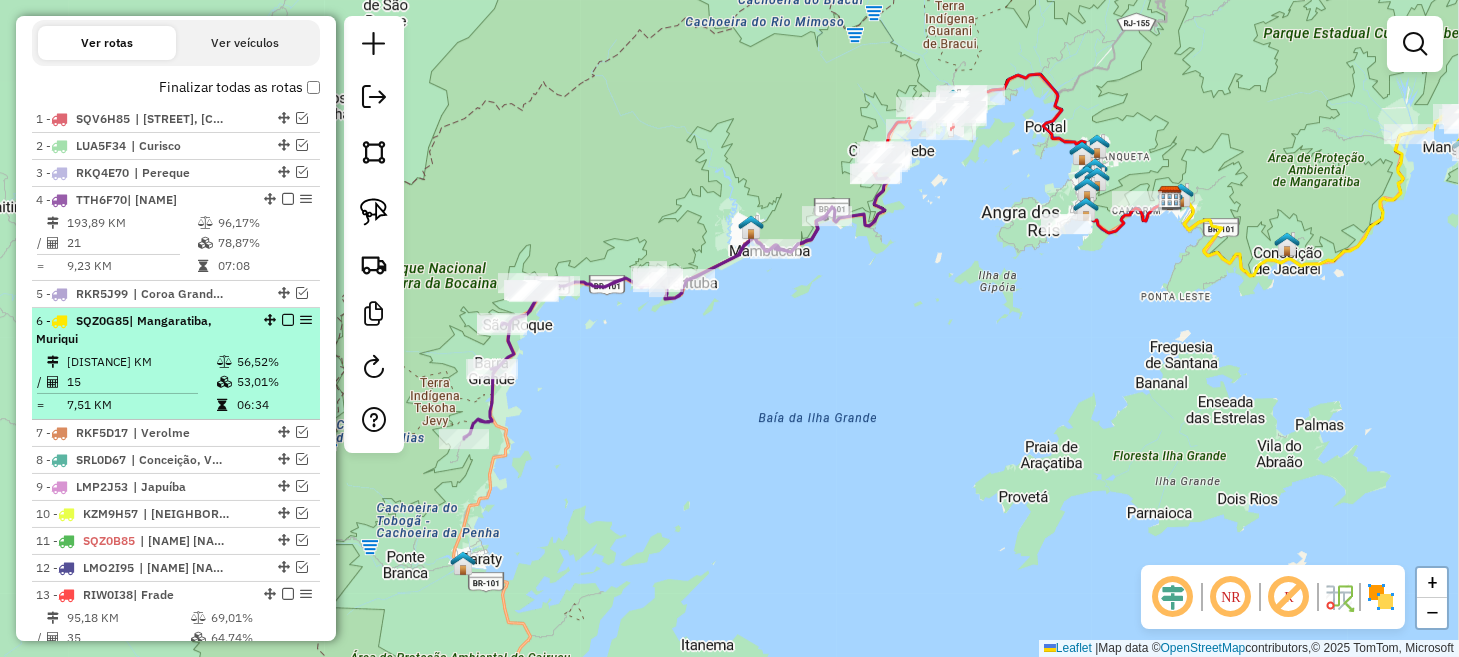 click at bounding box center [288, 320] 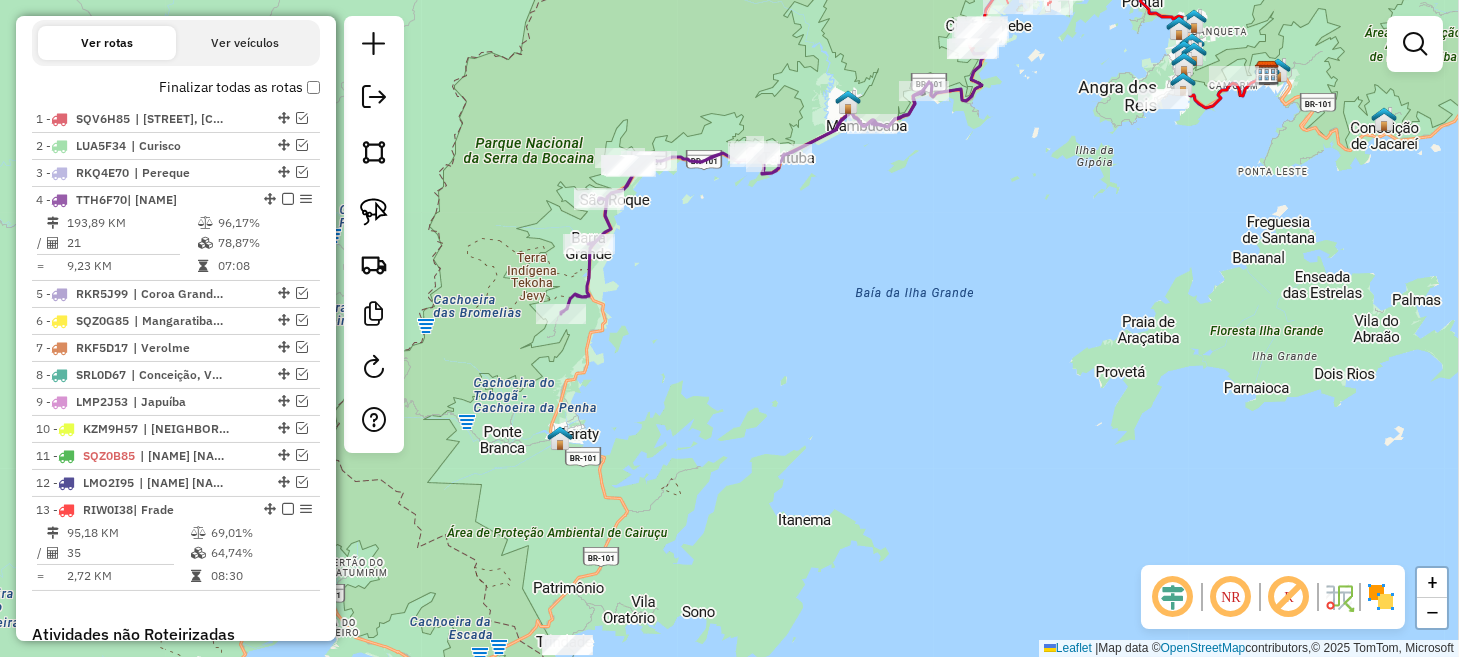 drag, startPoint x: 770, startPoint y: 420, endPoint x: 867, endPoint y: 295, distance: 158.22136 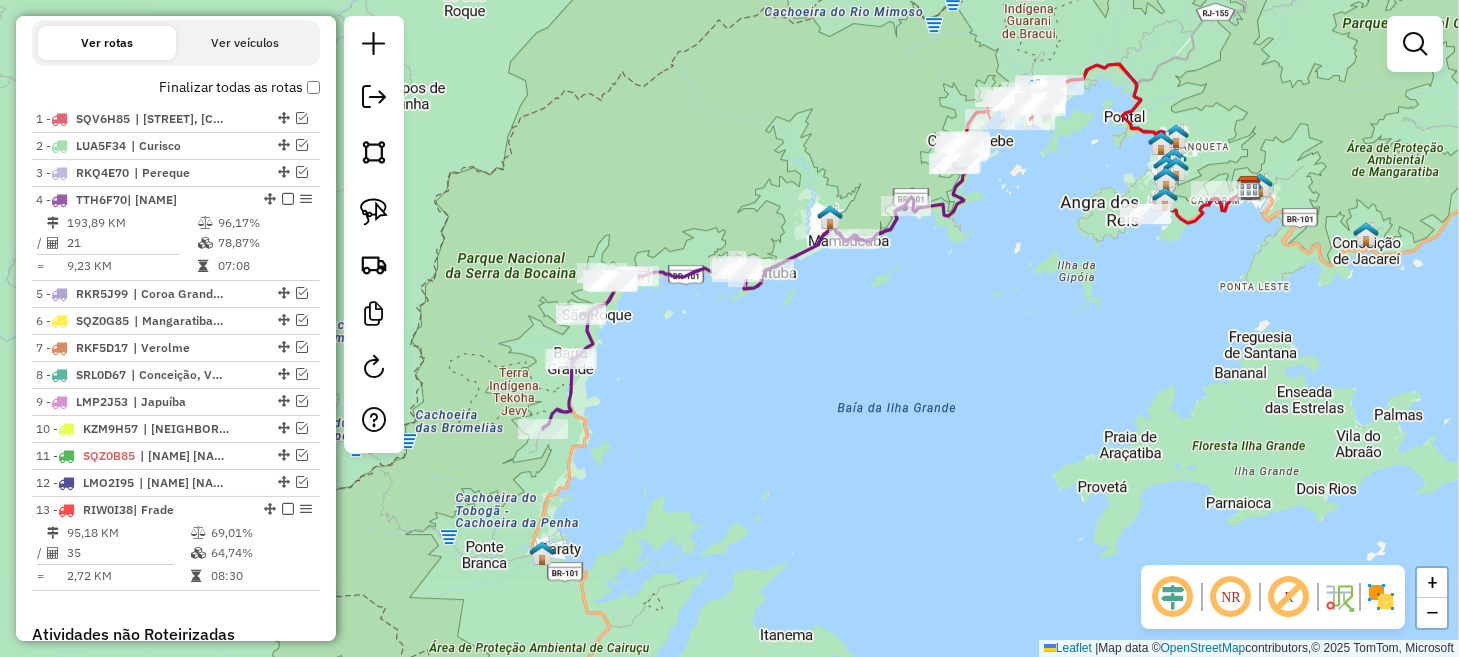 drag, startPoint x: 906, startPoint y: 253, endPoint x: 796, endPoint y: 375, distance: 164.26807 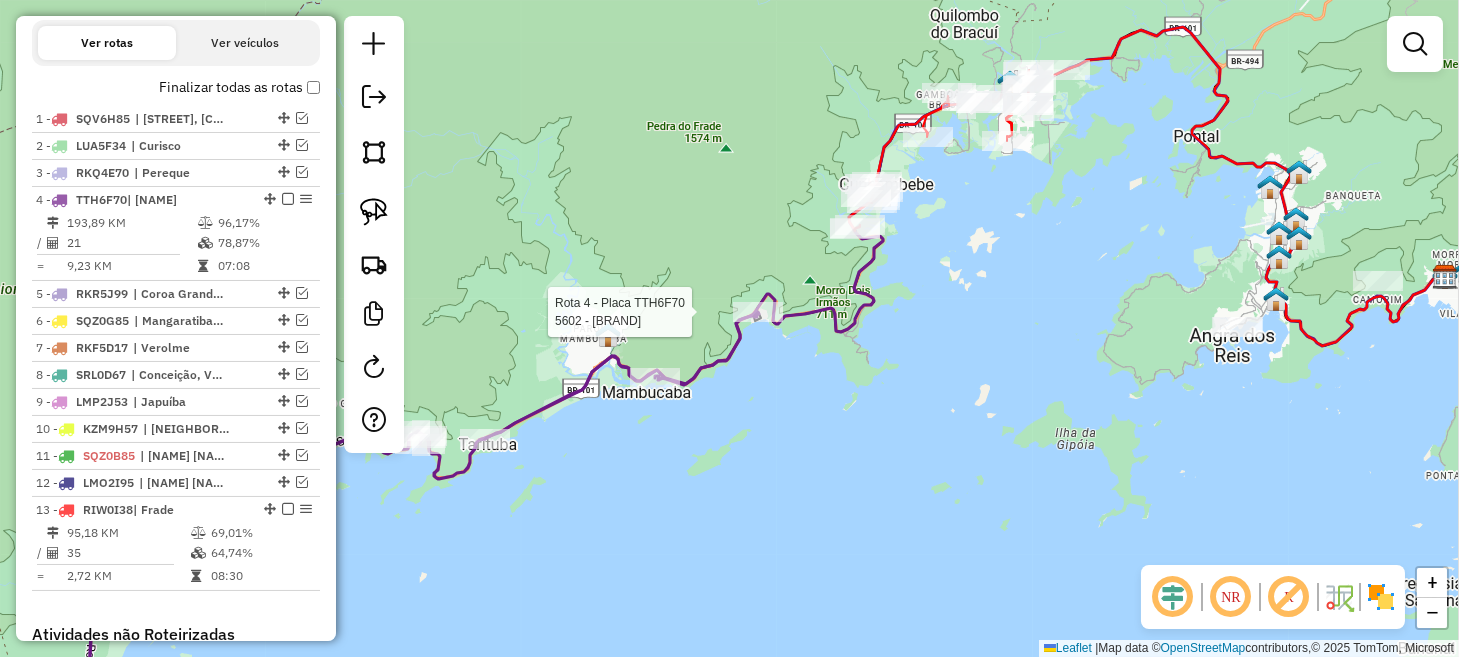 select on "*********" 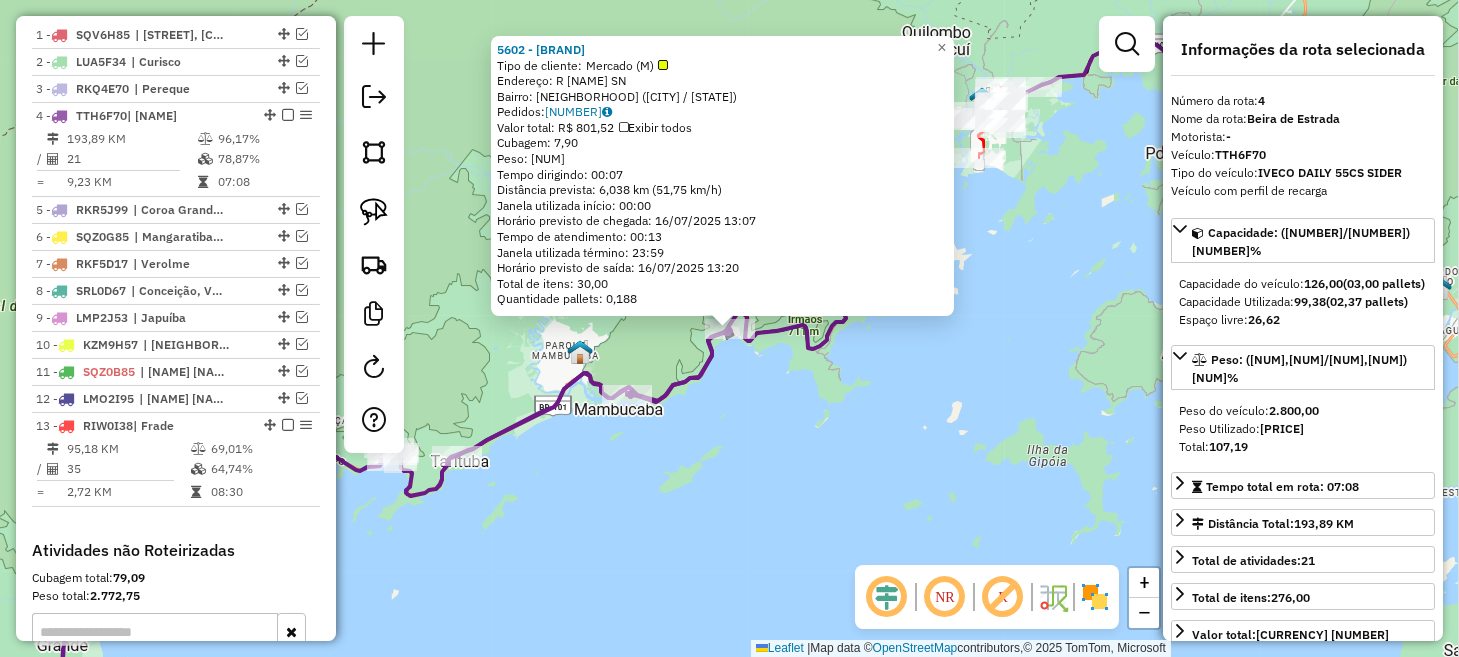 scroll, scrollTop: 854, scrollLeft: 0, axis: vertical 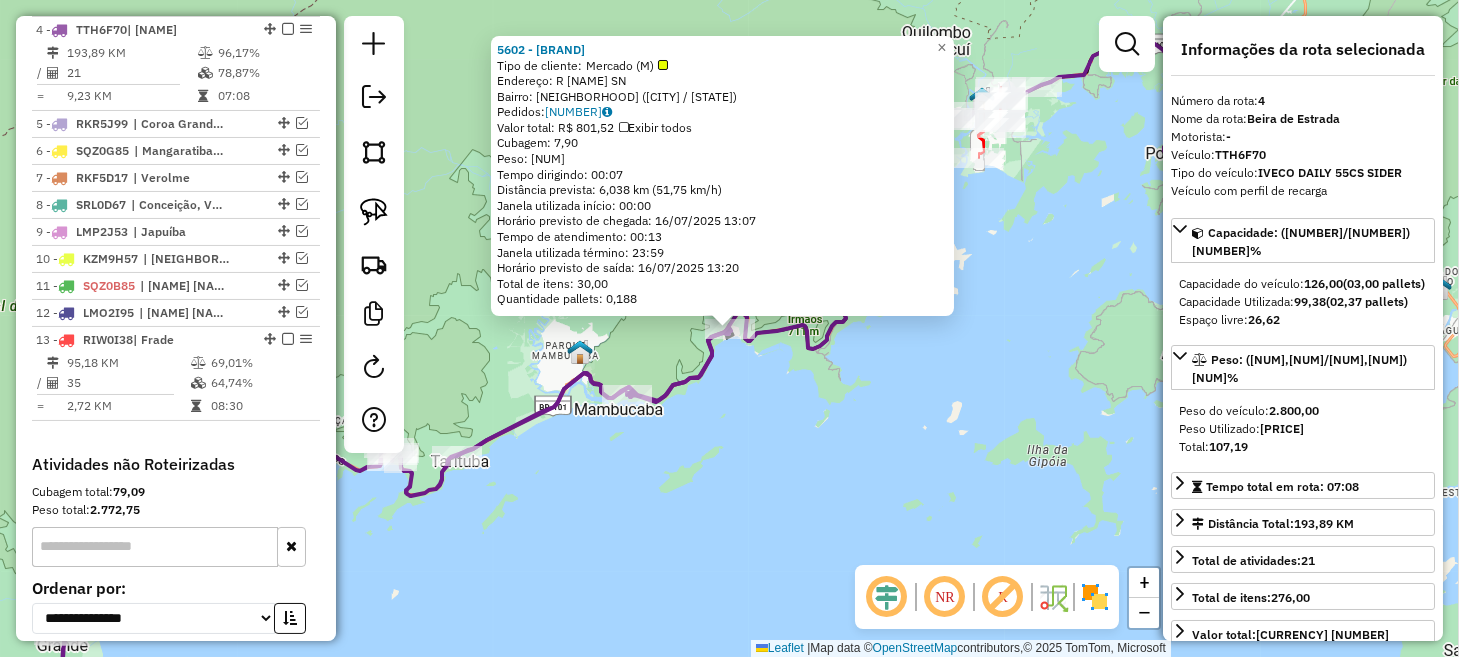 click on "5602 - SUPERMERCADO PRAIA B  Tipo de cliente:   Mercado (M)   Endereço: R   OITO                          SN   Bairro: PRAIA BRAVA (ANGRA DOS REIS / RJ)   Pedidos:  15852940   Valor total: R$ 801,52   Exibir todos   Cubagem: 7,90  Peso: 214,08  Tempo dirigindo: 00:07   Distância prevista: 6,038 km (51,75 km/h)   Janela utilizada início: 00:00   Horário previsto de chegada: 16/07/2025 13:07   Tempo de atendimento: 00:13   Janela utilizada término: 23:59   Horário previsto de saída: 16/07/2025 13:20   Total de itens: 30,00   Quantidade pallets: 0,188  × Janela de atendimento Grade de atendimento Capacidade Transportadoras Veículos Cliente Pedidos  Rotas Selecione os dias de semana para filtrar as janelas de atendimento  Seg   Ter   Qua   Qui   Sex   Sáb   Dom  Informe o período da janela de atendimento: De: Até:  Filtrar exatamente a janela do cliente  Considerar janela de atendimento padrão  Selecione os dias de semana para filtrar as grades de atendimento  Seg   Ter   Qua   Qui   Sex   Sáb  De:" 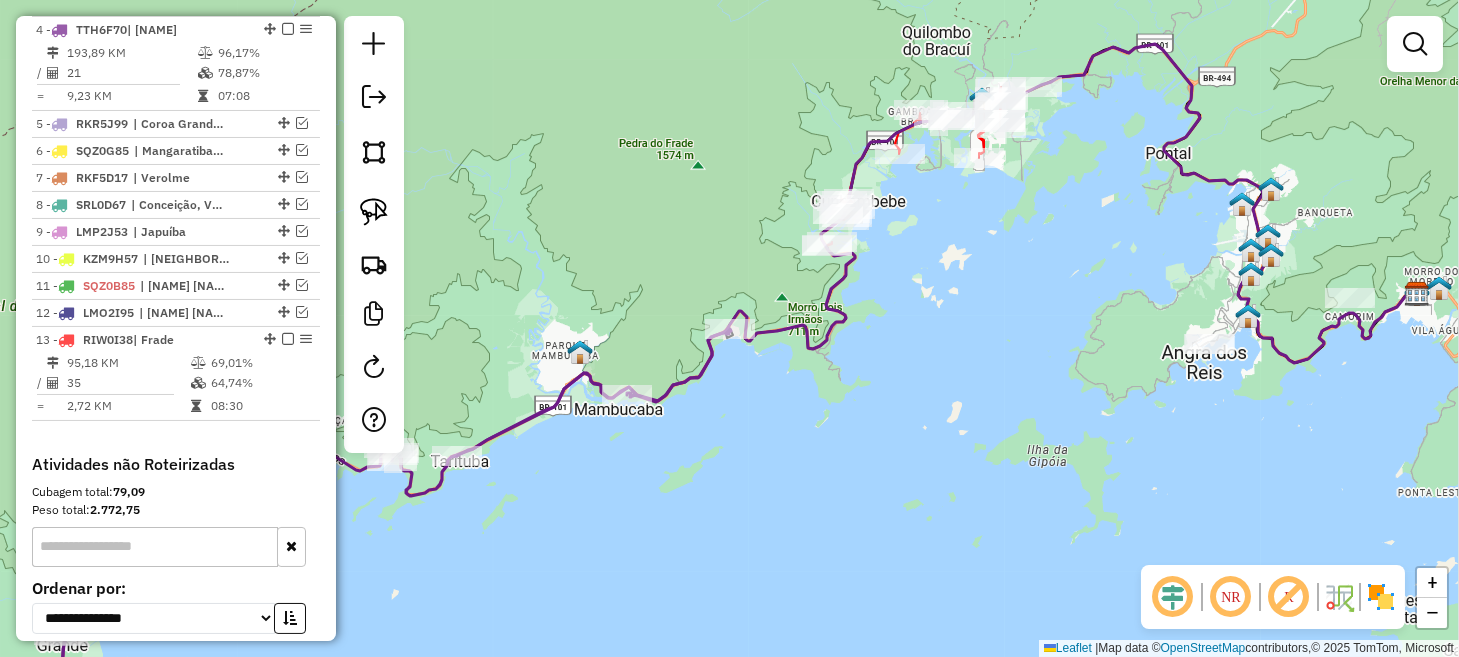 drag, startPoint x: 931, startPoint y: 314, endPoint x: 918, endPoint y: 441, distance: 127.66362 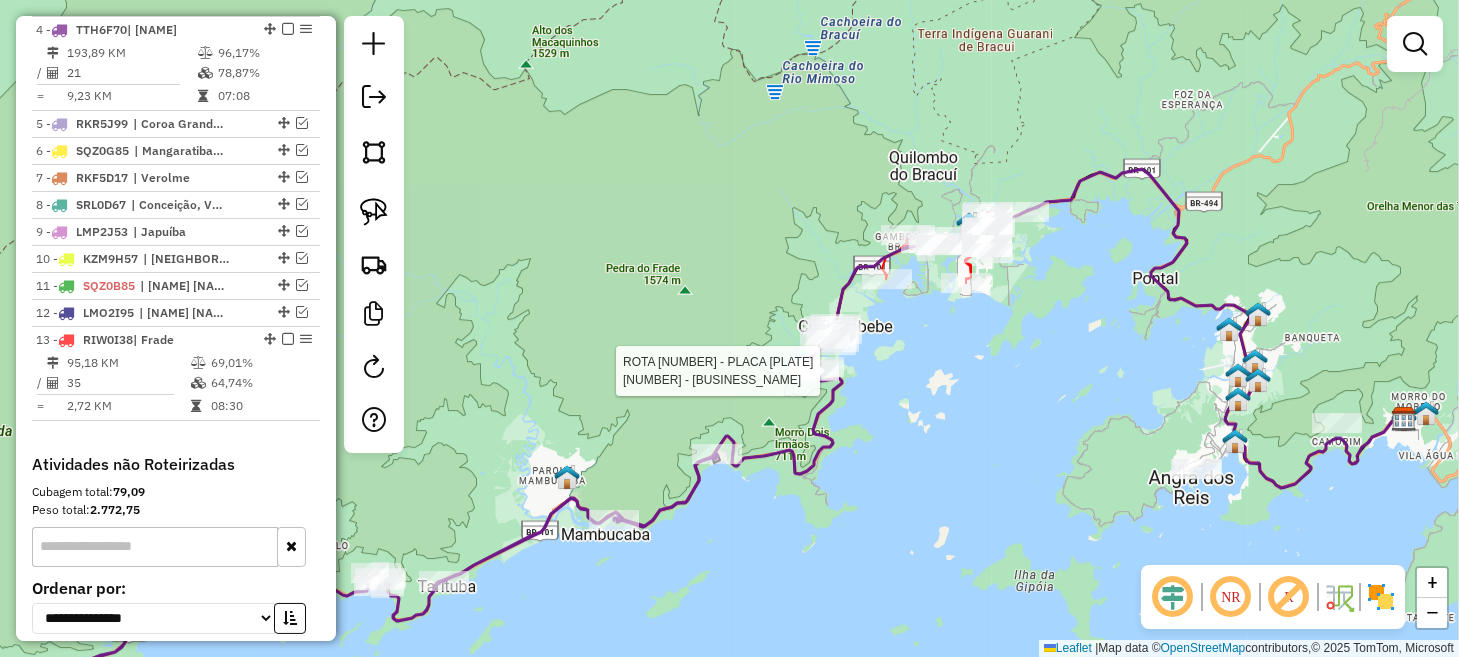 select on "*********" 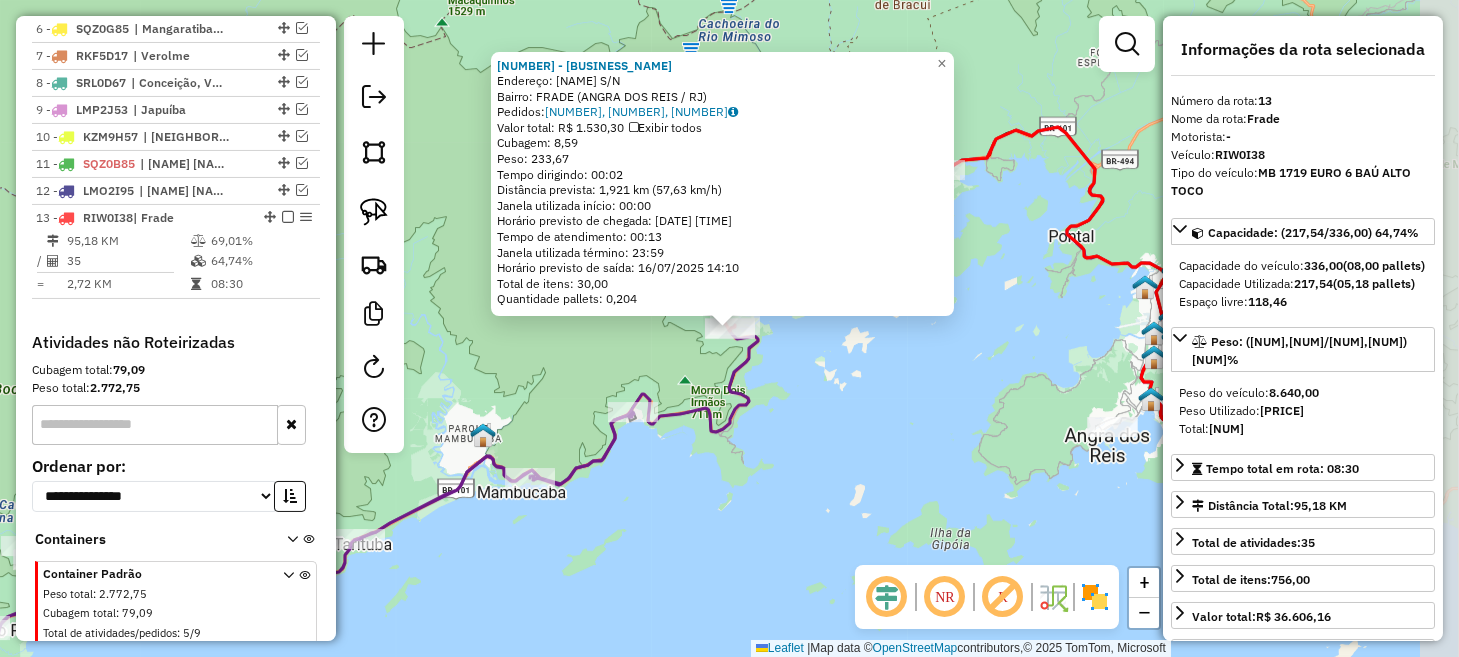 scroll, scrollTop: 1022, scrollLeft: 0, axis: vertical 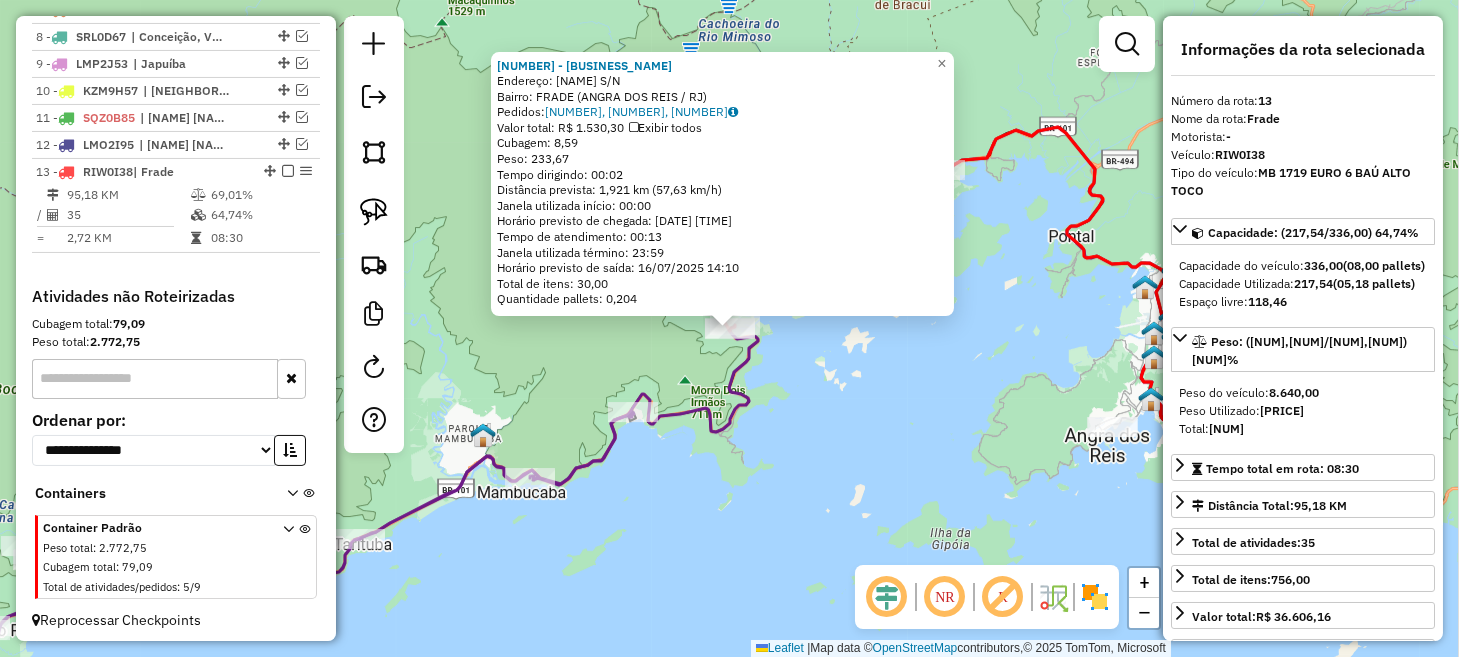 click on "91884 - LANCHONETE REPSOL  Endereço:  GOVERNADOR MARIO COVAS S/N   Bairro: FRADE (ANGRA DOS REIS / RJ)   Pedidos:  15853072, 15853073, 15853078   Valor total: R$ 1.530,30   Exibir todos   Cubagem: 8,59  Peso: 233,67  Tempo dirigindo: 00:02   Distância prevista: 1,921 km (57,63 km/h)   Janela utilizada início: 00:00   Horário previsto de chegada: 16/07/2025 13:57   Tempo de atendimento: 00:13   Janela utilizada término: 23:59   Horário previsto de saída: 16/07/2025 14:10   Total de itens: 30,00   Quantidade pallets: 0,204  × Janela de atendimento Grade de atendimento Capacidade Transportadoras Veículos Cliente Pedidos  Rotas Selecione os dias de semana para filtrar as janelas de atendimento  Seg   Ter   Qua   Qui   Sex   Sáb   Dom  Informe o período da janela de atendimento: De: Até:  Filtrar exatamente a janela do cliente  Considerar janela de atendimento padrão  Selecione os dias de semana para filtrar as grades de atendimento  Seg   Ter   Qua   Qui   Sex   Sáb   Dom   Peso mínimo:   De:  De:" 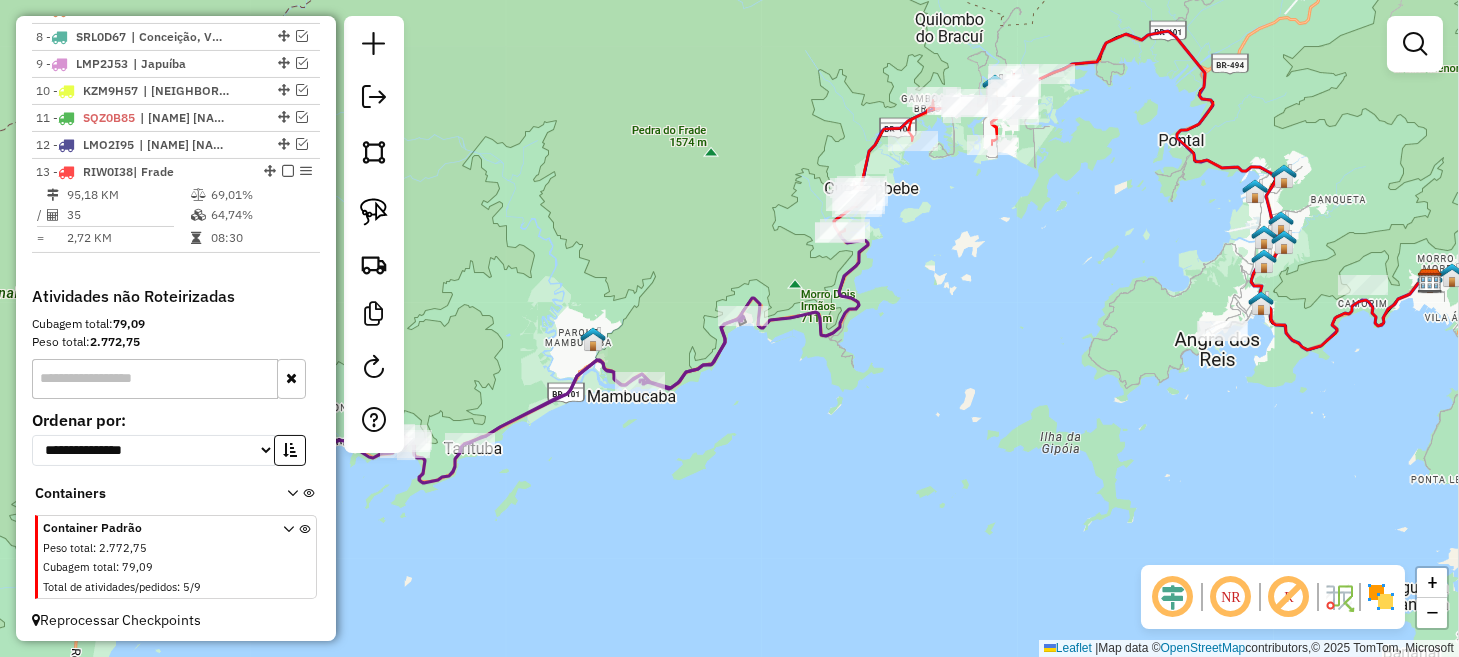 drag, startPoint x: 871, startPoint y: 483, endPoint x: 987, endPoint y: 384, distance: 152.50246 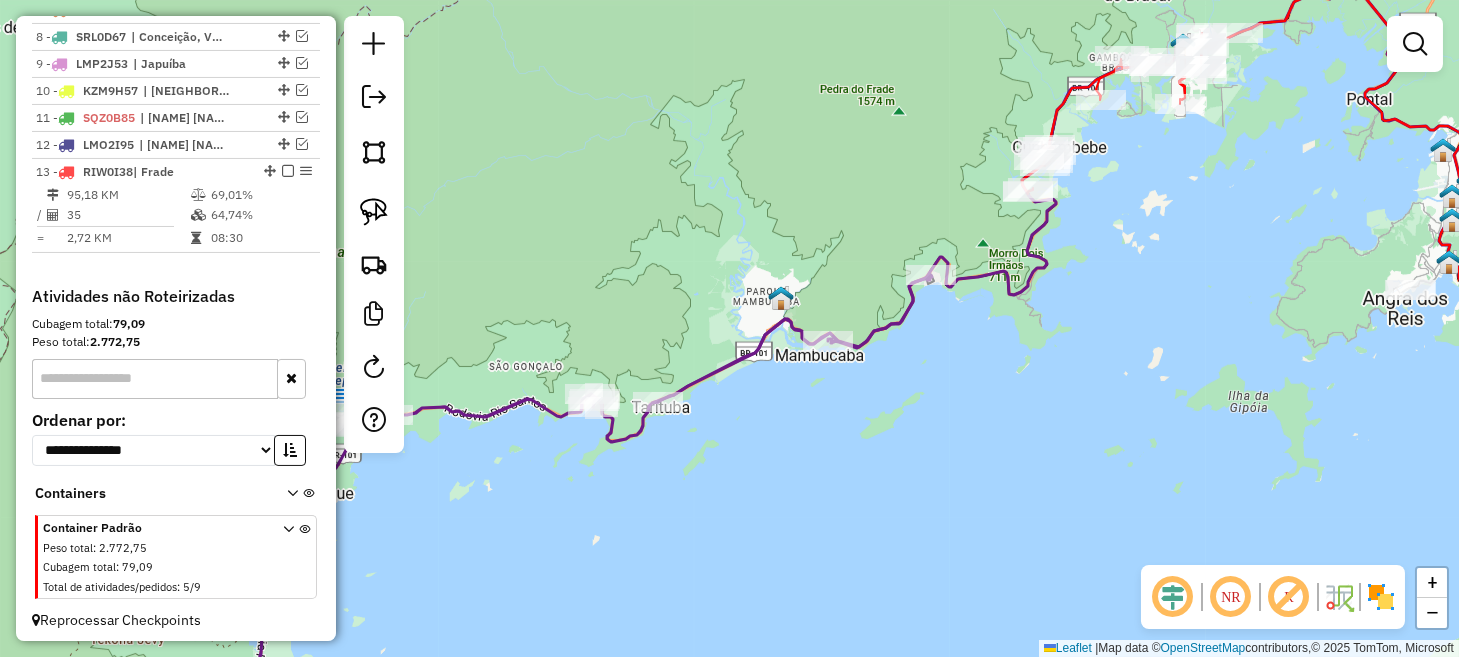 drag, startPoint x: 806, startPoint y: 473, endPoint x: 1014, endPoint y: 432, distance: 212.00237 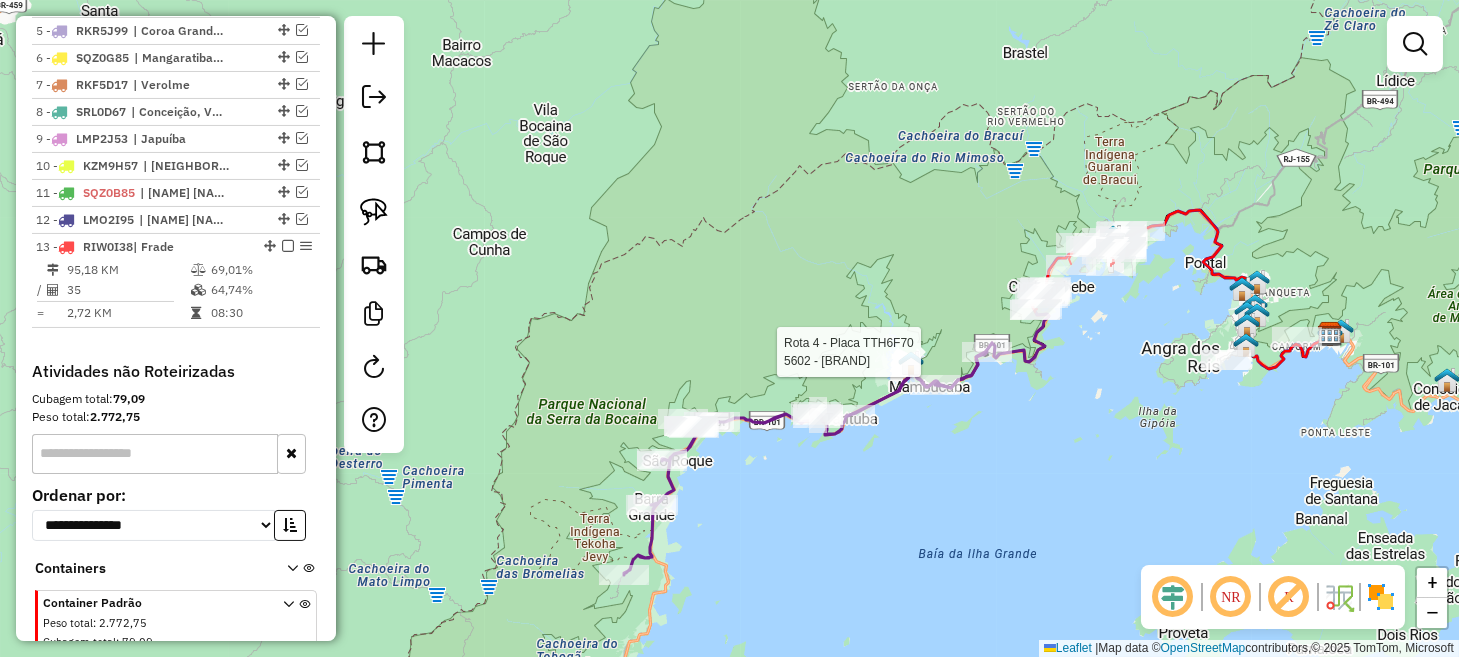 select on "*********" 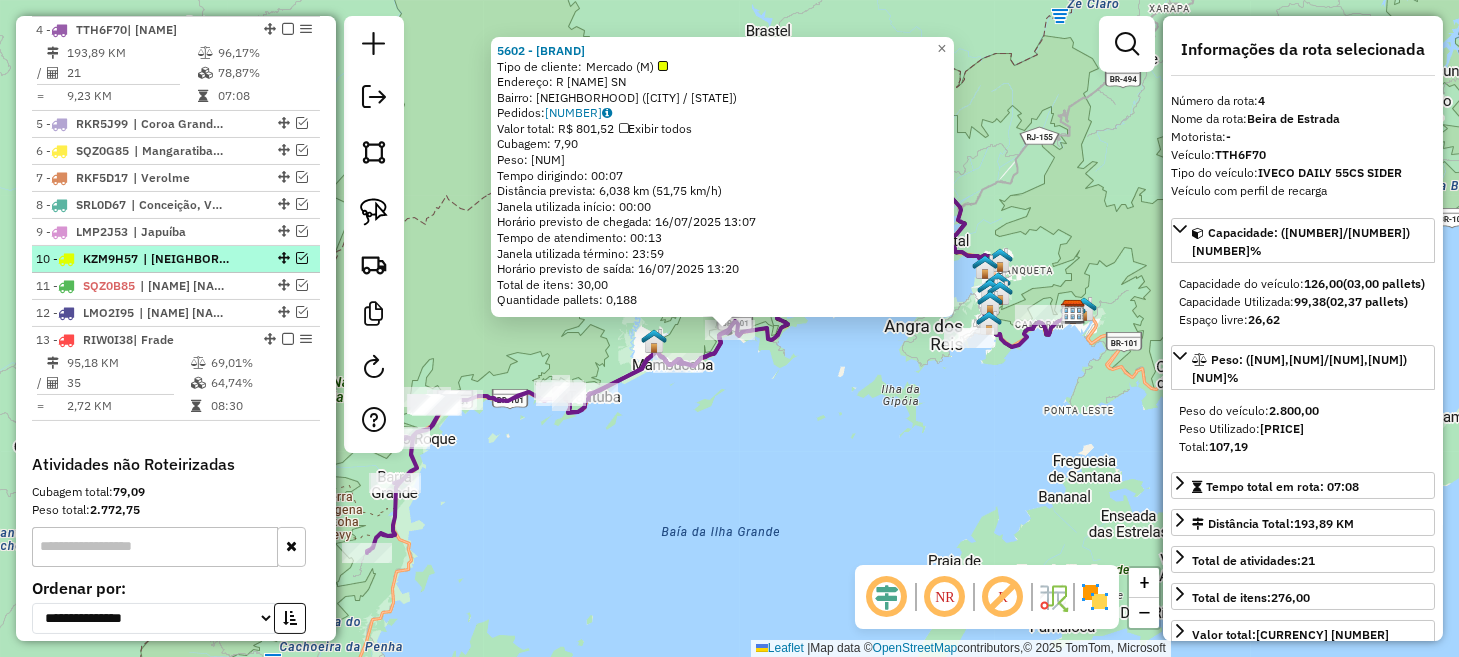 scroll, scrollTop: 754, scrollLeft: 0, axis: vertical 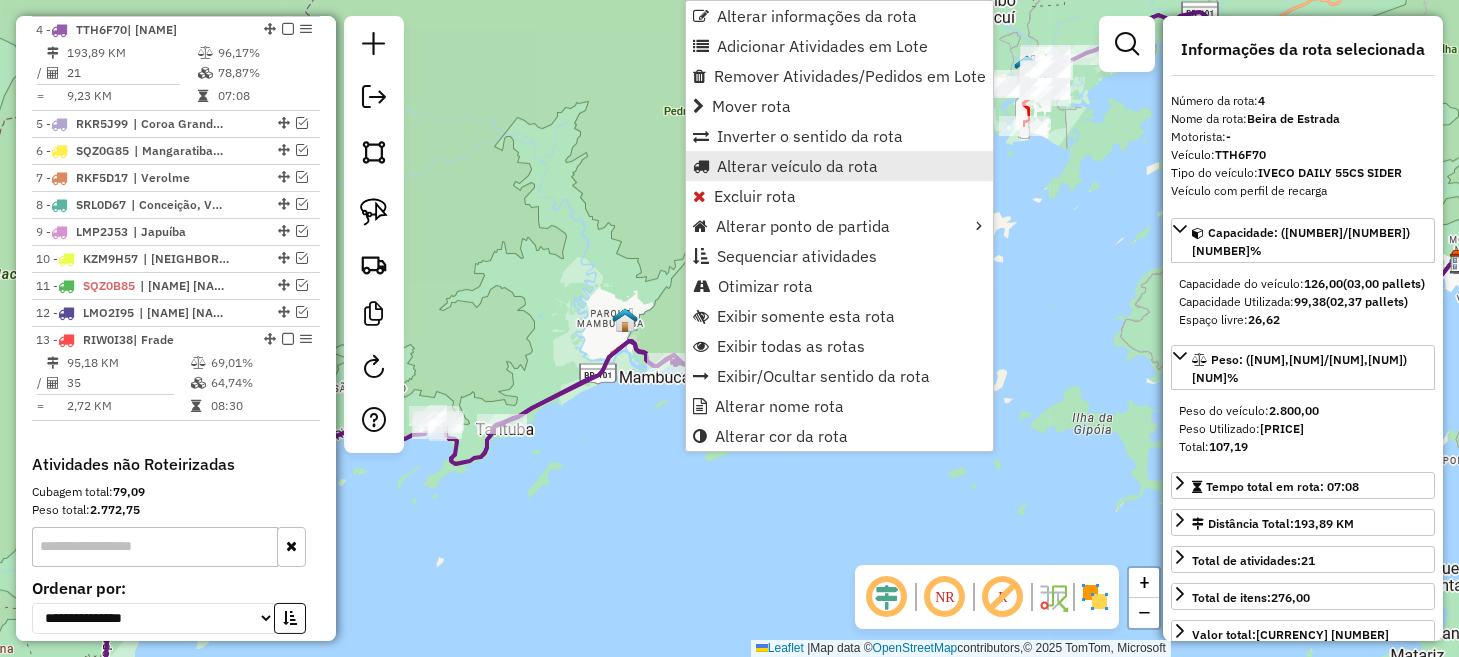 click on "Alterar veículo da rota" at bounding box center [797, 166] 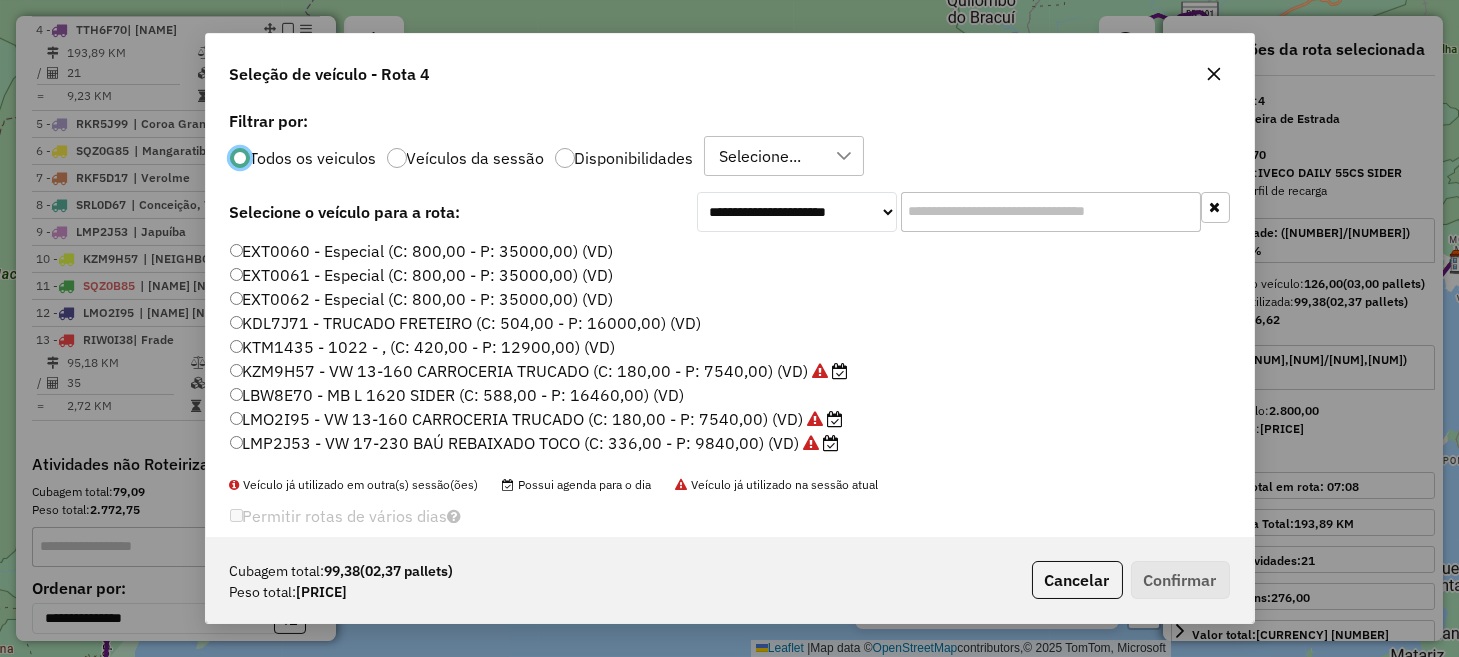 scroll, scrollTop: 10, scrollLeft: 6, axis: both 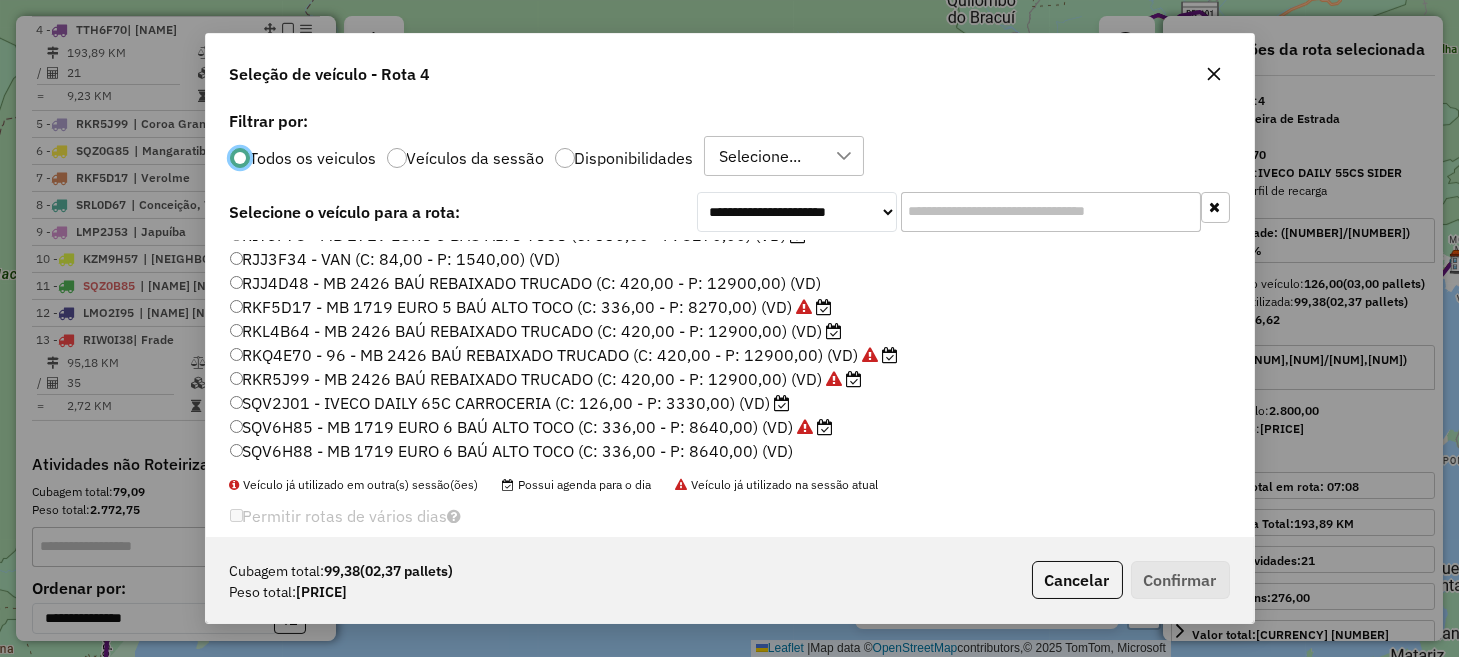 click on "SQV2J01 - IVECO DAILY 65C CARROCERIA  (C: 126,00 - P: 3330,00) (VD)" 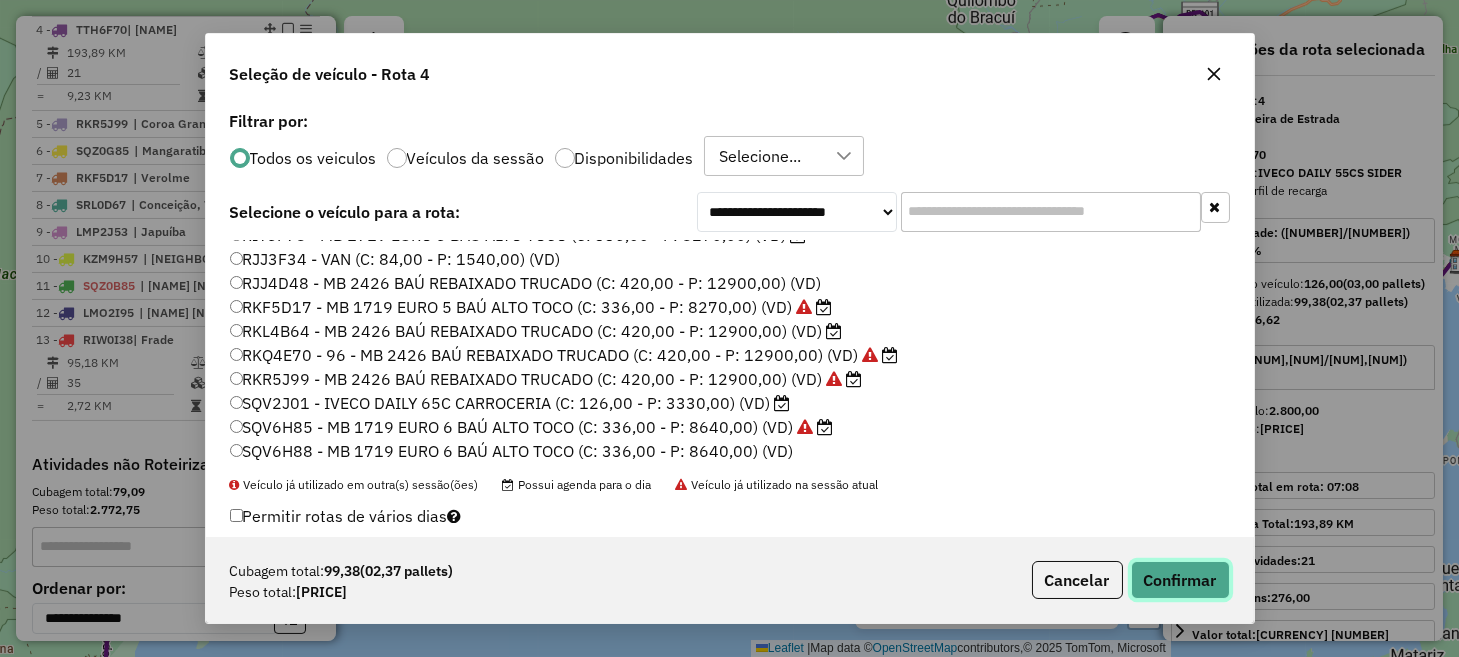click on "Confirmar" 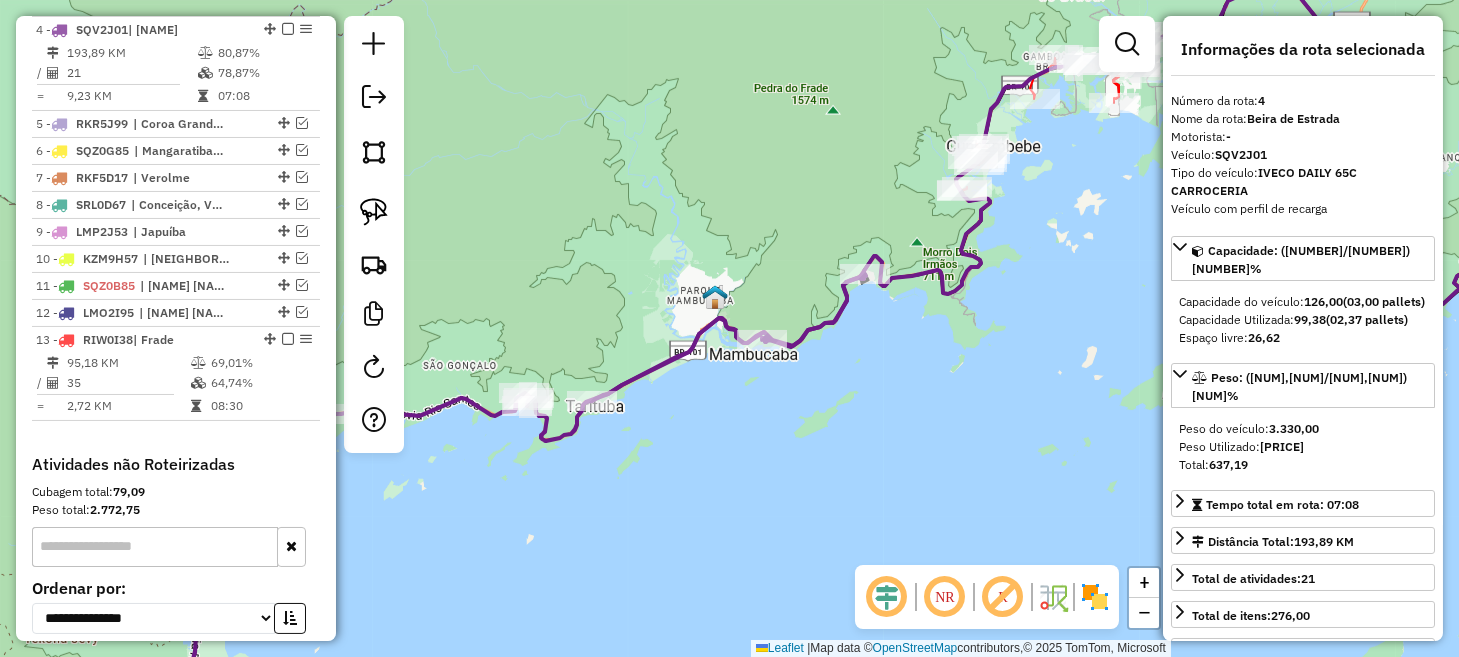drag, startPoint x: 845, startPoint y: 415, endPoint x: 972, endPoint y: 387, distance: 130.04999 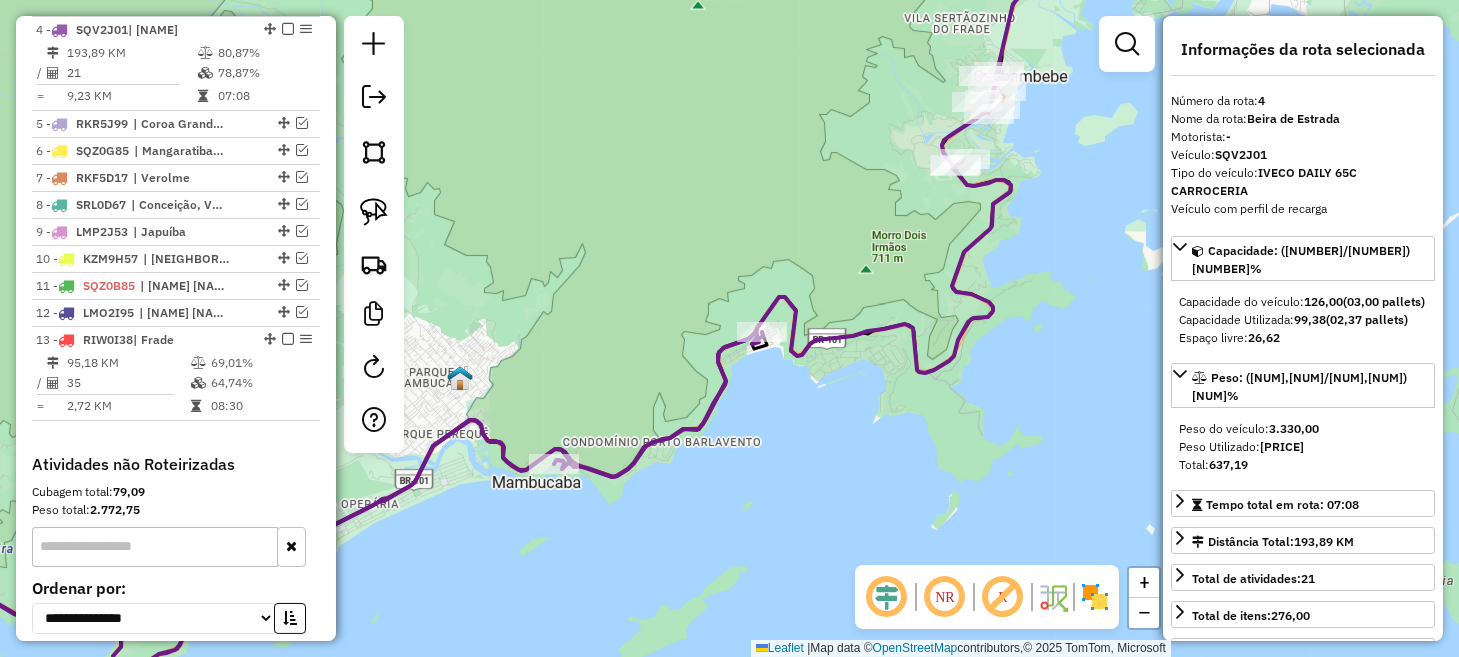 drag, startPoint x: 1048, startPoint y: 151, endPoint x: 845, endPoint y: 316, distance: 261.59894 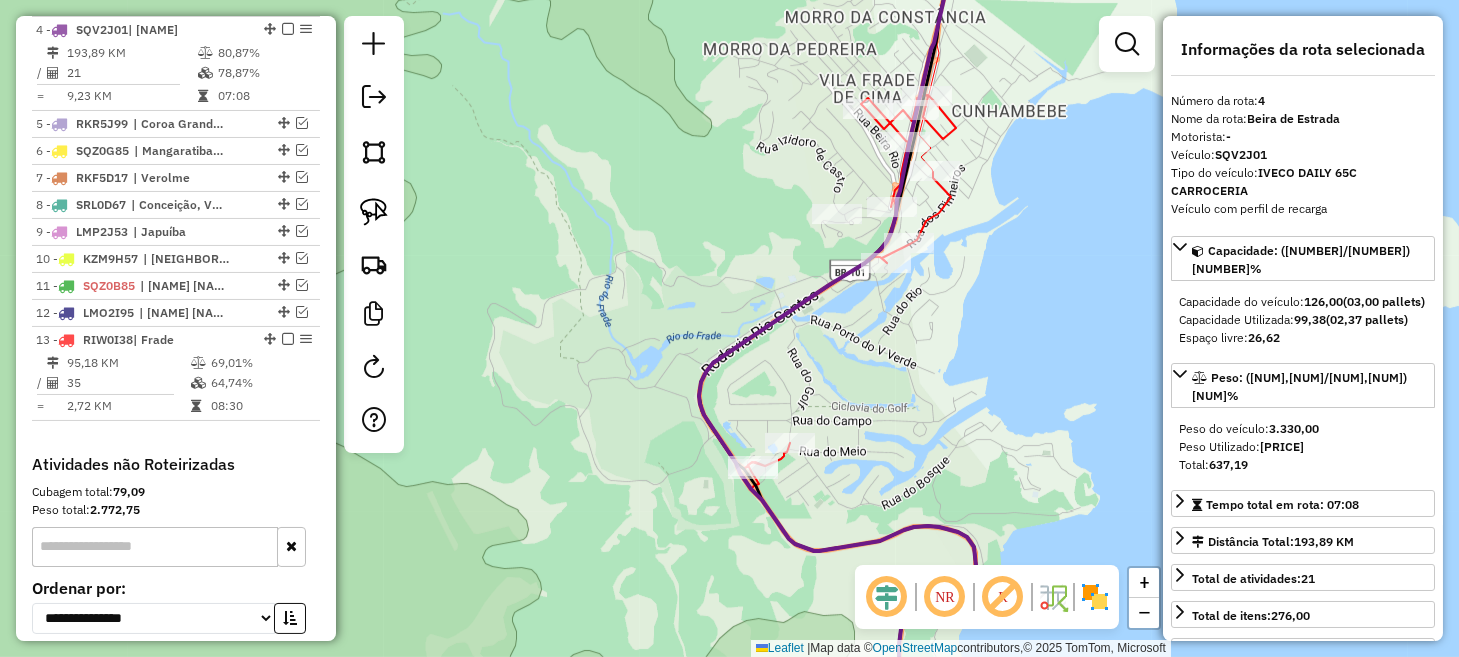 drag, startPoint x: 807, startPoint y: 227, endPoint x: 659, endPoint y: 279, distance: 156.86937 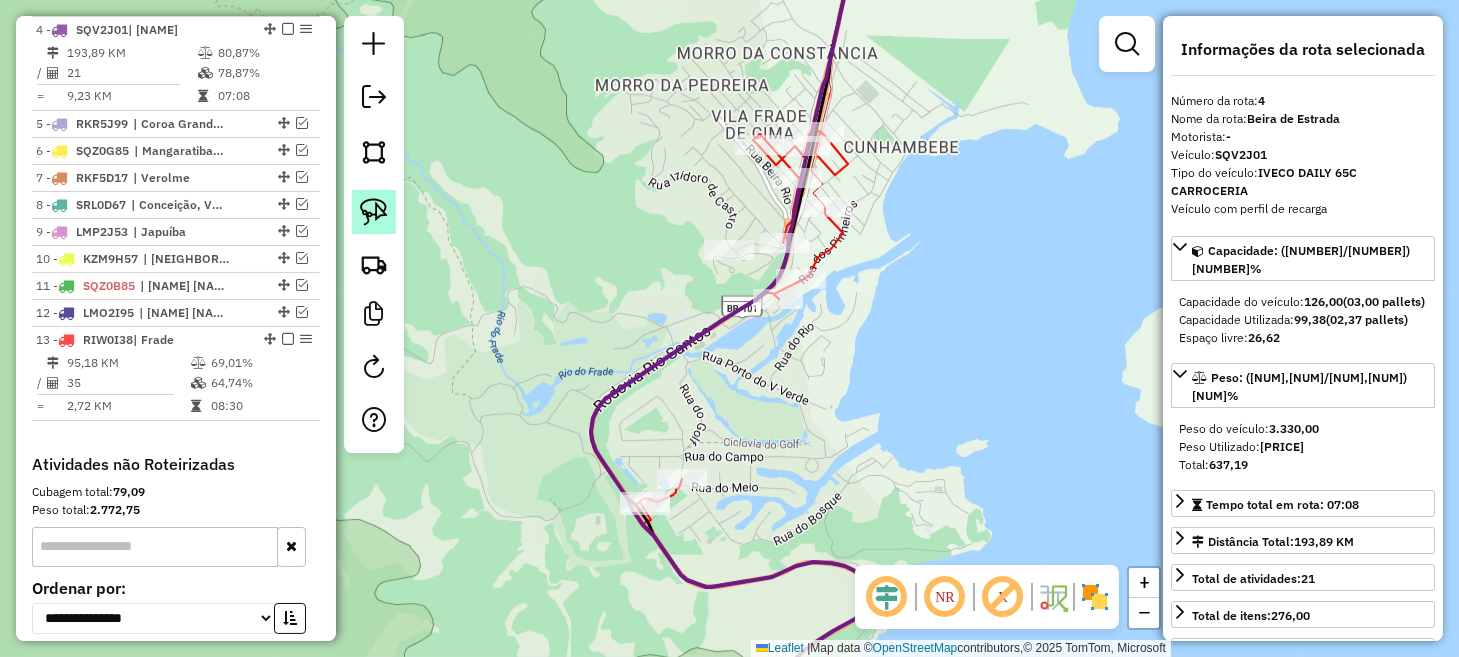 click 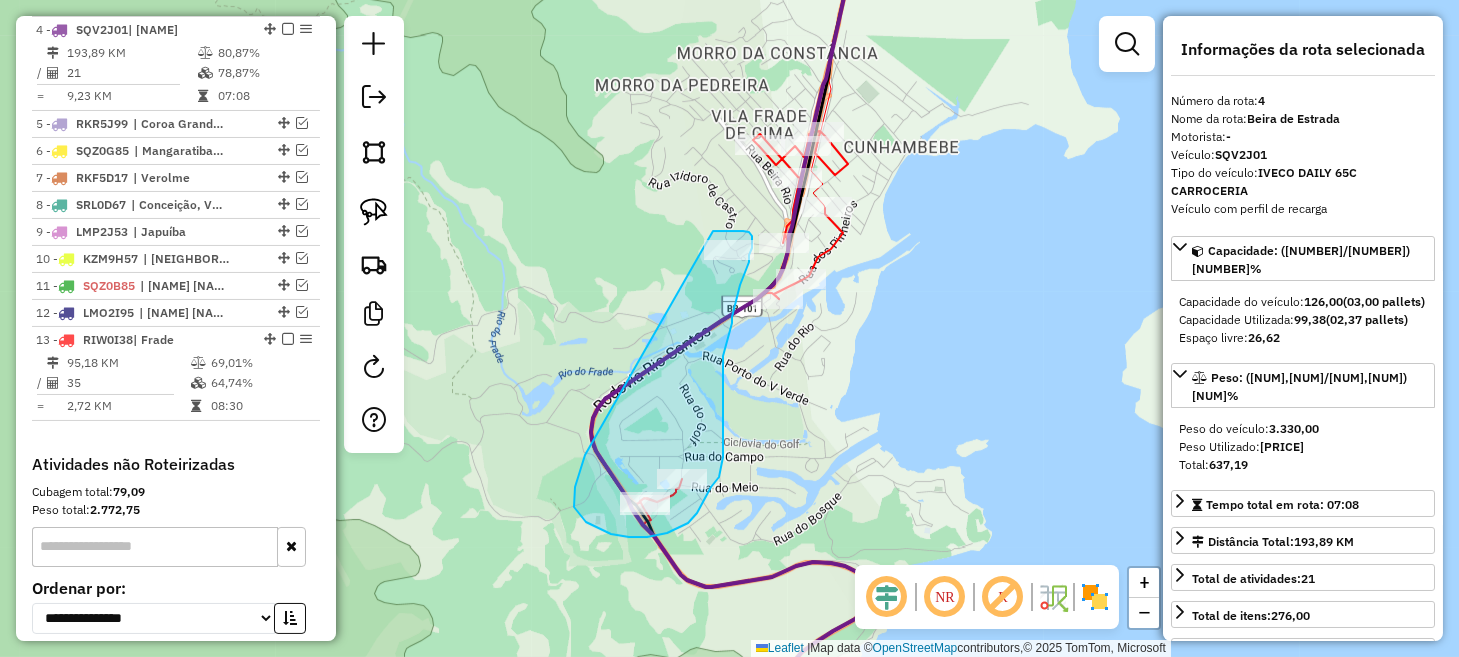 drag, startPoint x: 583, startPoint y: 460, endPoint x: 659, endPoint y: 233, distance: 239.38463 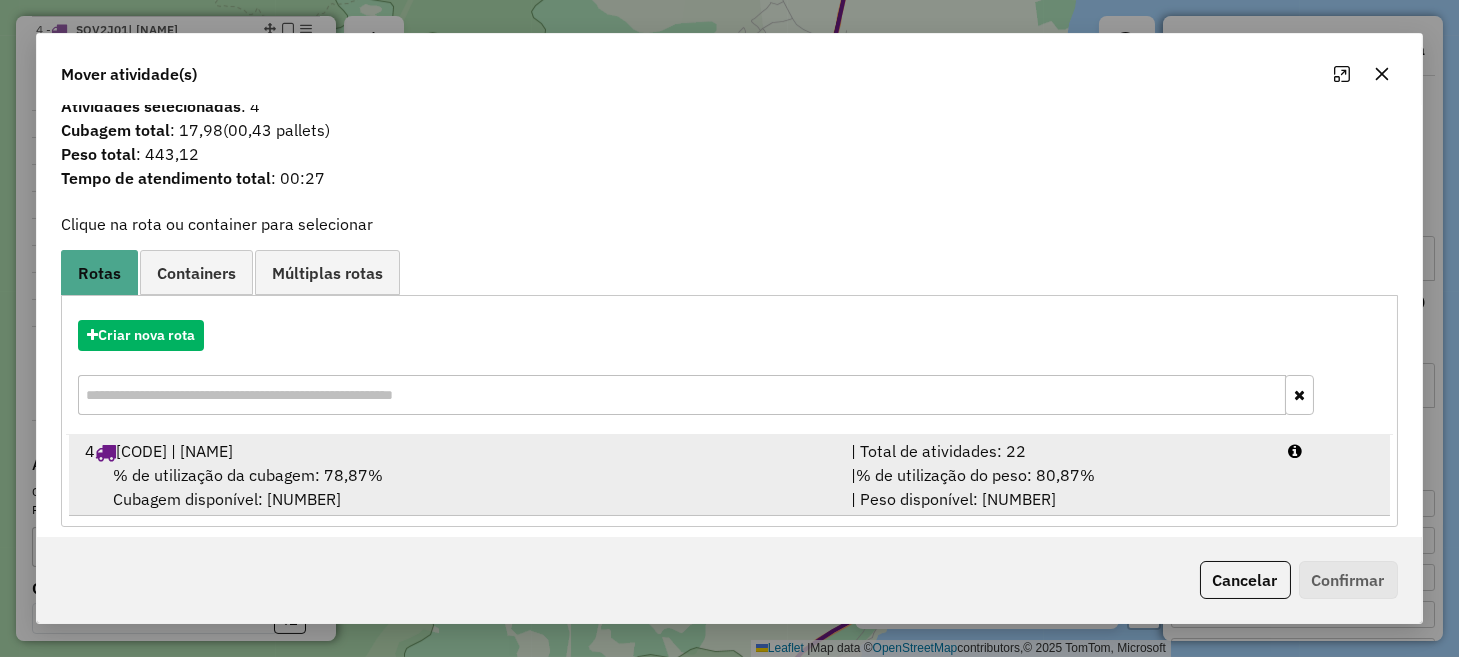 scroll, scrollTop: 31, scrollLeft: 0, axis: vertical 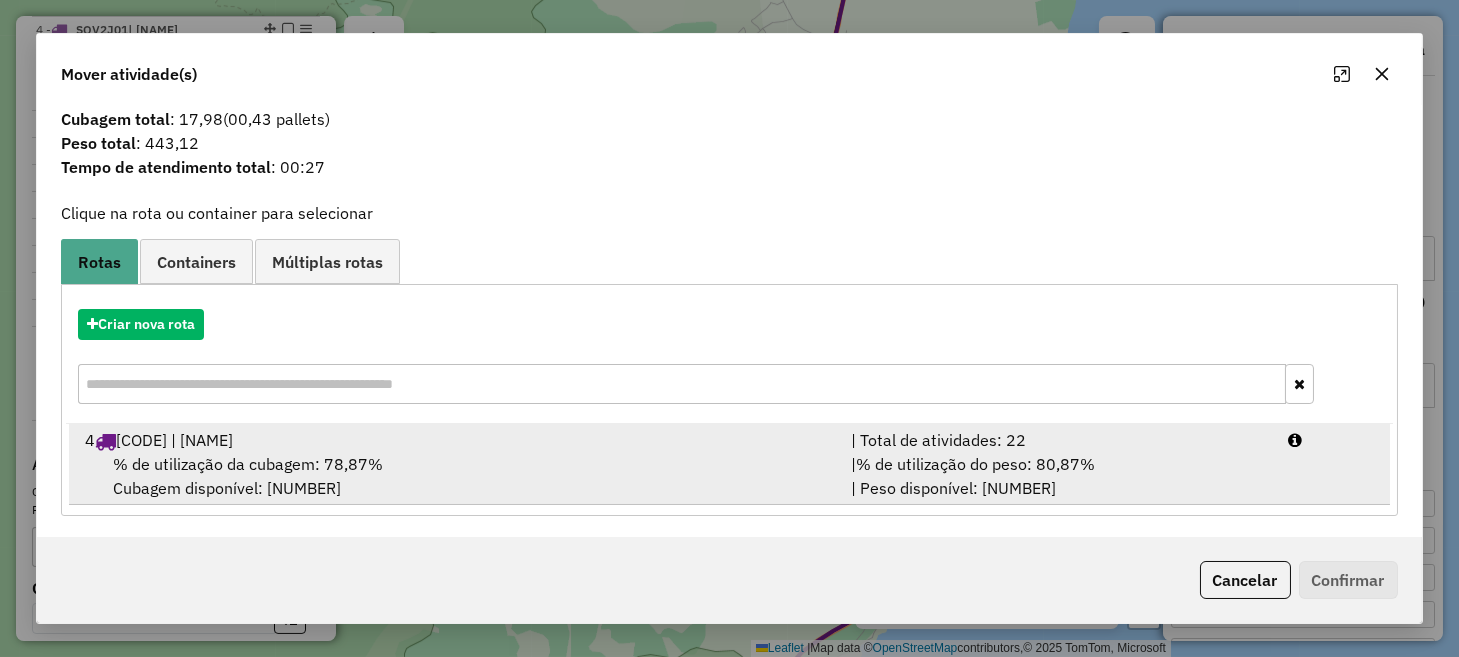click on "% de utilização da cubagem: 78,87%  Cubagem disponível: 26,62" at bounding box center [455, 476] 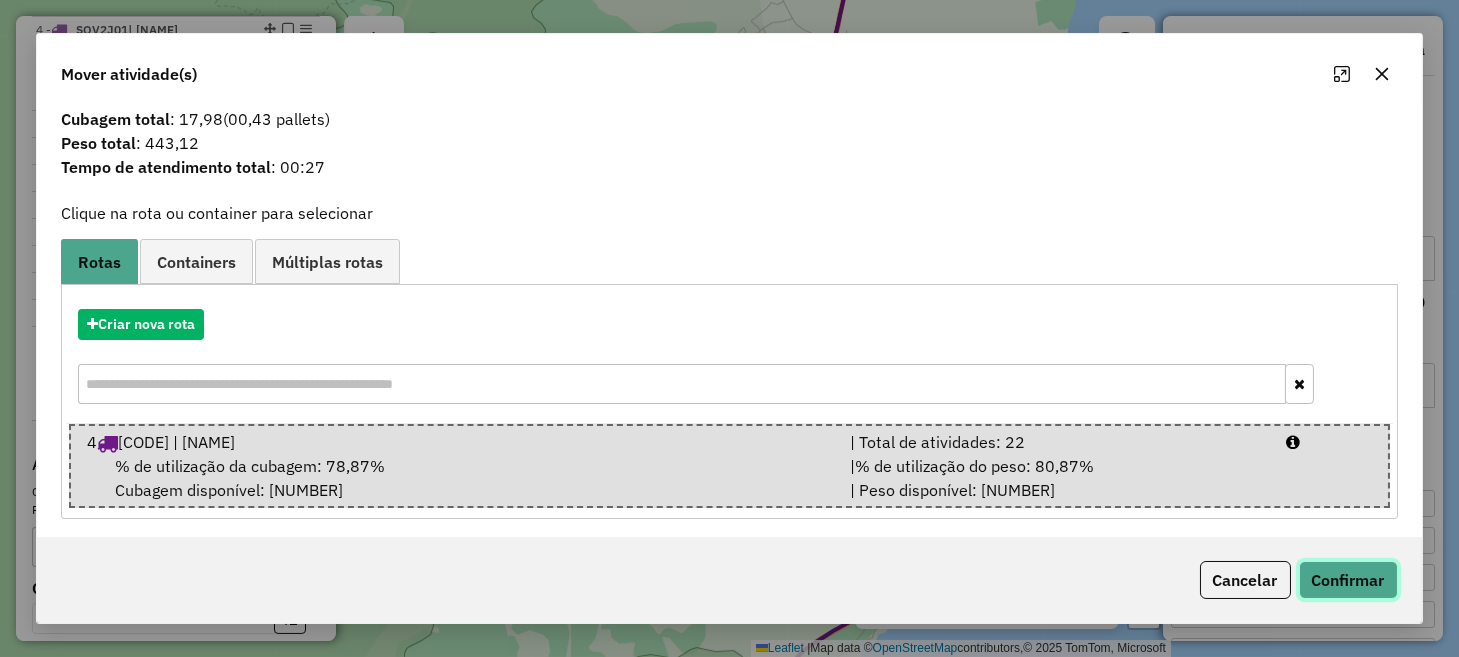 click on "Confirmar" 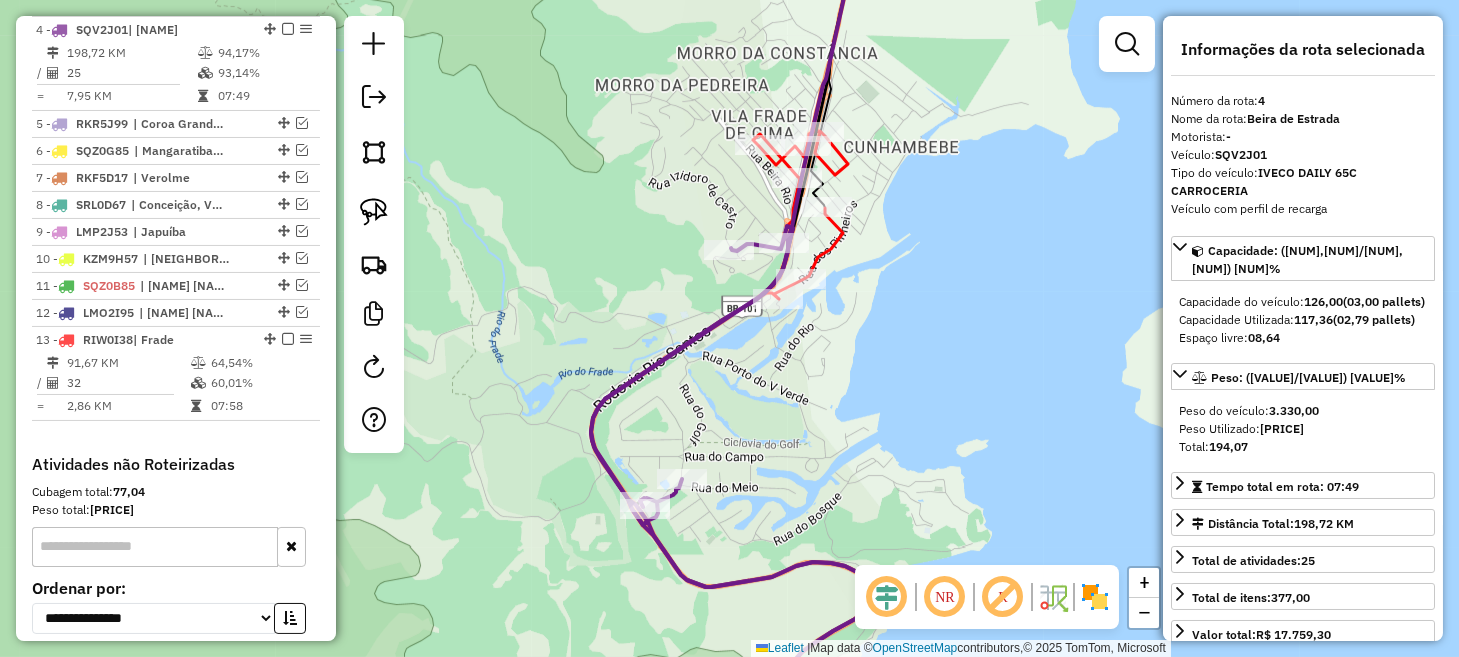 scroll, scrollTop: 0, scrollLeft: 0, axis: both 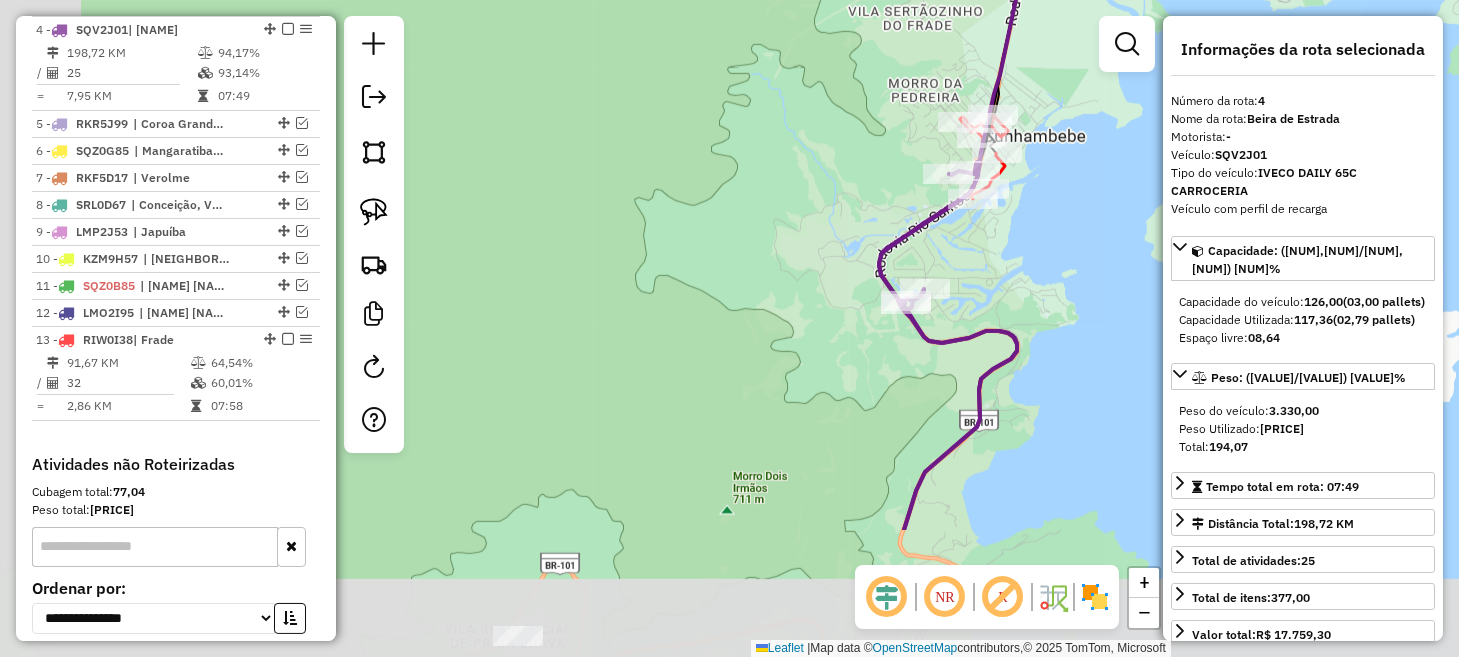 drag, startPoint x: 1009, startPoint y: 398, endPoint x: 1065, endPoint y: 280, distance: 130.61394 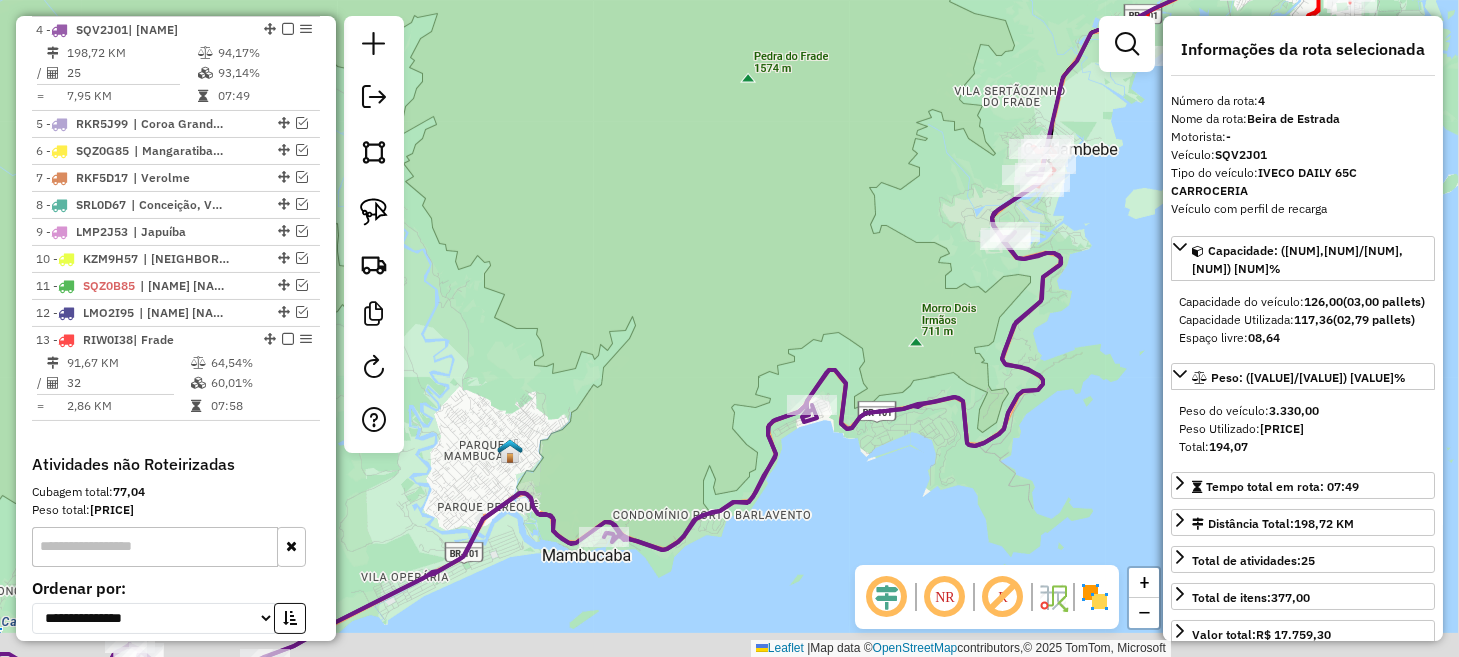drag, startPoint x: 852, startPoint y: 389, endPoint x: 950, endPoint y: 264, distance: 158.8364 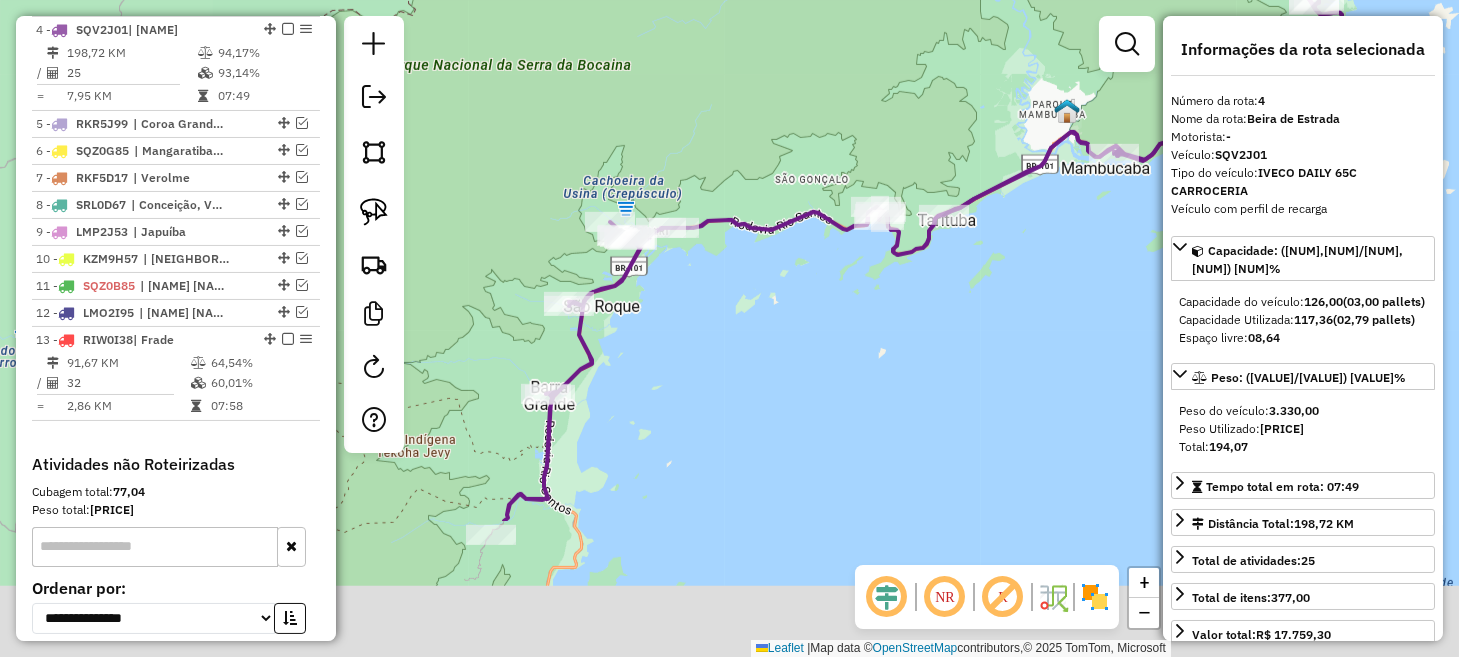 drag, startPoint x: 787, startPoint y: 458, endPoint x: 1092, endPoint y: 246, distance: 371.44177 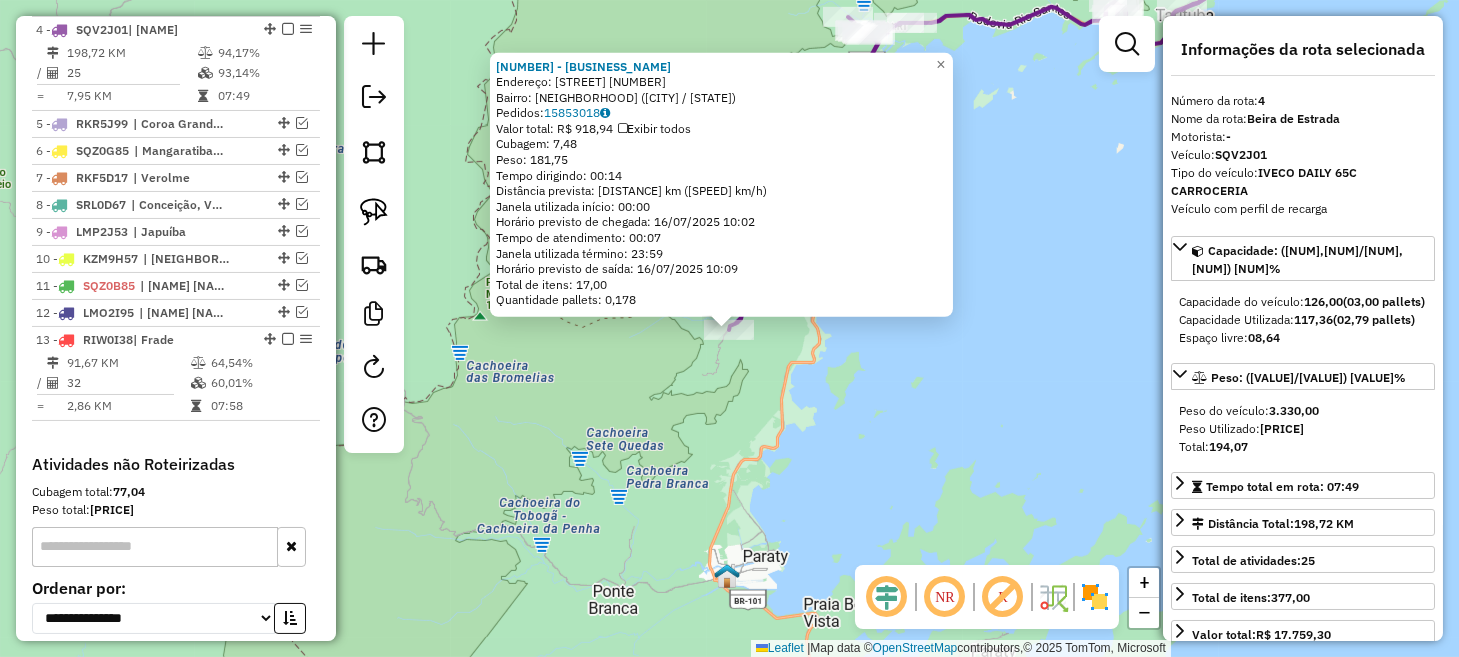 click on "Rota 4 - Placa SQV2J01  5447 - BAR DO FERNANDO 5447 - BAR DO FERNANDO  Endereço:  GRAUNA 5 5   Bairro: GRAUNA (PARATI / RJ)   Pedidos:  15853018   Valor total: R$ 918,94   Exibir todos   Cubagem: 7,48  Peso: 181,75  Tempo dirigindo: 00:14   Distância prevista: 14,201 km (60,86 km/h)   Janela utilizada início: 00:00   Horário previsto de chegada: 16/07/2025 10:02   Tempo de atendimento: 00:07   Janela utilizada término: 23:59   Horário previsto de saída: 16/07/2025 10:09   Total de itens: 17,00   Quantidade pallets: 0,178  × Janela de atendimento Grade de atendimento Capacidade Transportadoras Veículos Cliente Pedidos  Rotas Selecione os dias de semana para filtrar as janelas de atendimento  Seg   Ter   Qua   Qui   Sex   Sáb   Dom  Informe o período da janela de atendimento: De: Até:  Filtrar exatamente a janela do cliente  Considerar janela de atendimento padrão  Selecione os dias de semana para filtrar as grades de atendimento  Seg   Ter   Qua   Qui   Sex   Sáb   Dom   Peso mínimo:   De:  De:" 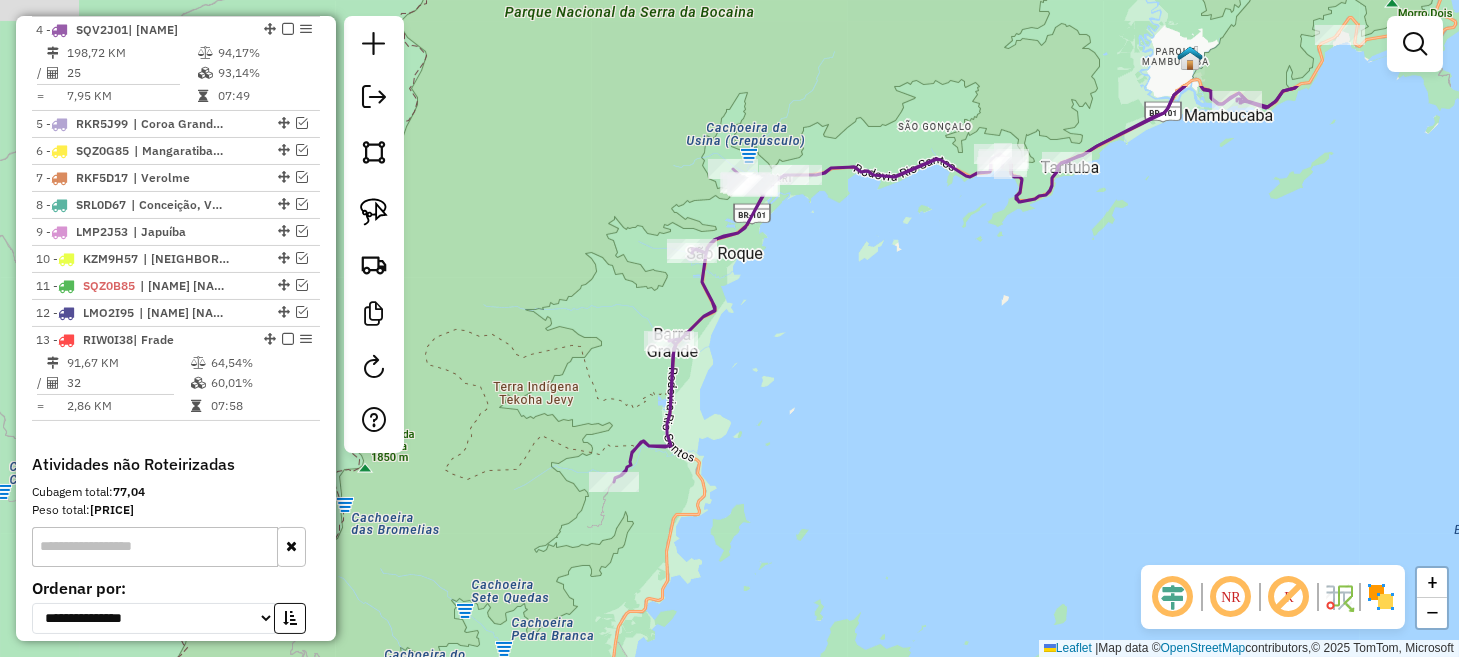 drag, startPoint x: 995, startPoint y: 321, endPoint x: 864, endPoint y: 535, distance: 250.91234 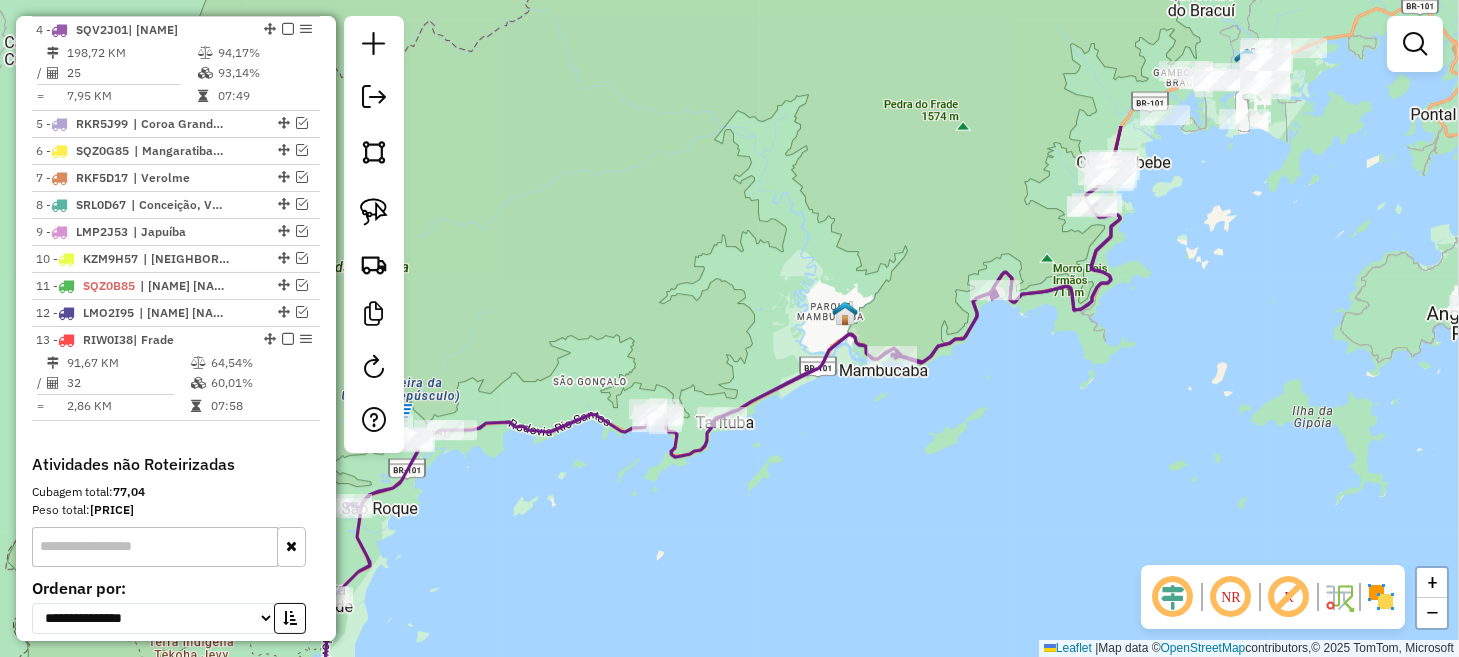 drag, startPoint x: 1308, startPoint y: 213, endPoint x: 944, endPoint y: 426, distance: 421.74045 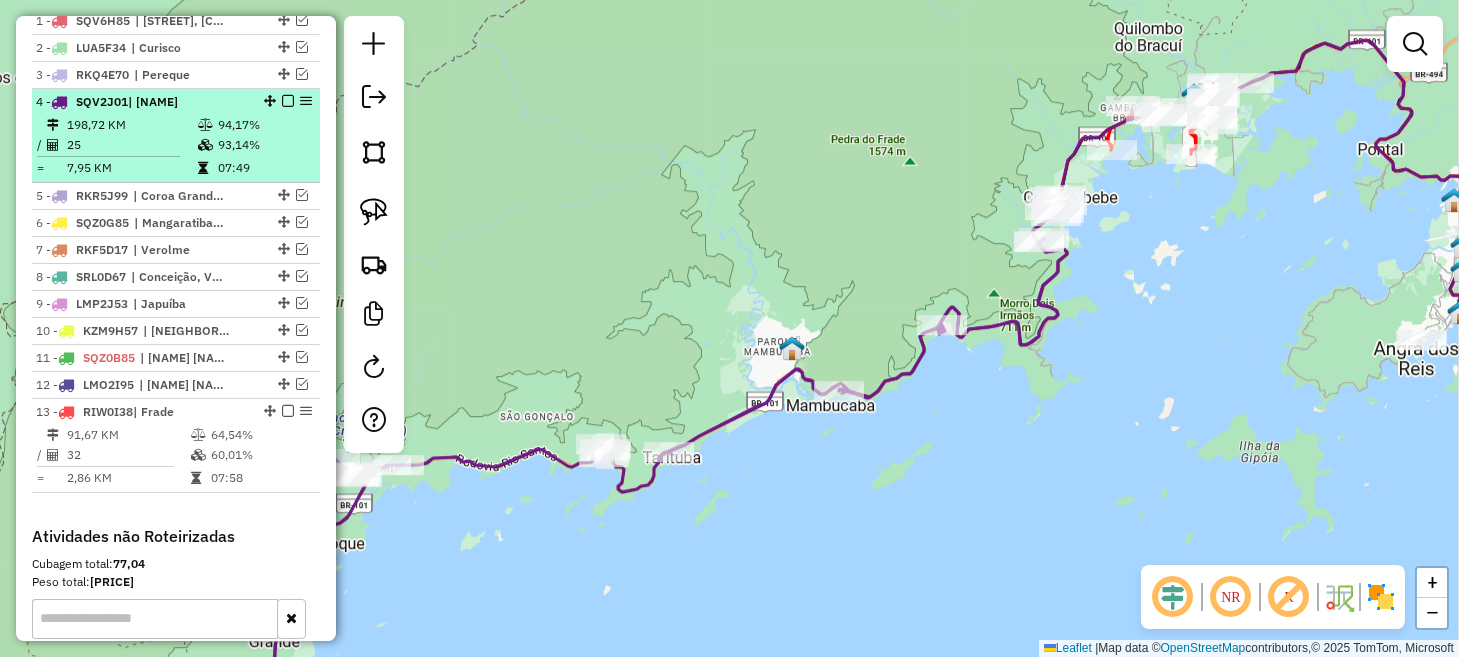 scroll, scrollTop: 754, scrollLeft: 0, axis: vertical 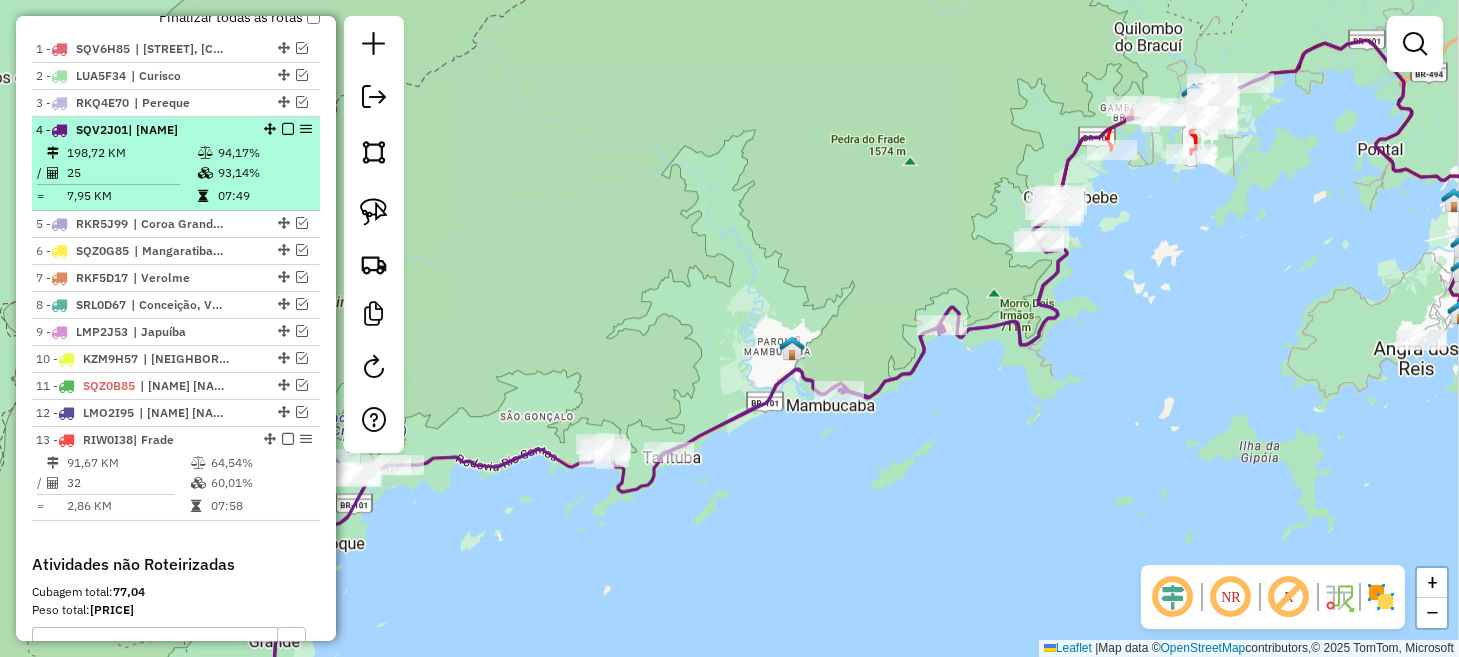 click at bounding box center [288, 129] 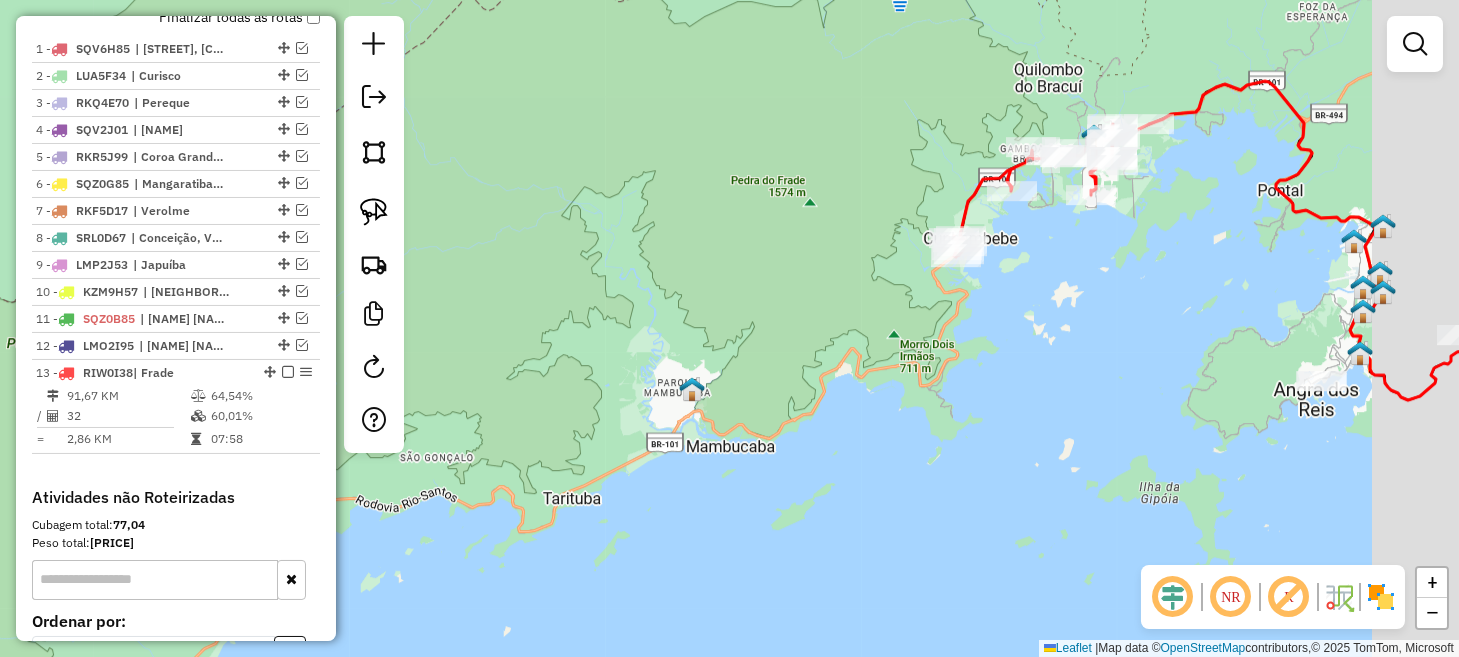 drag, startPoint x: 1078, startPoint y: 358, endPoint x: 966, endPoint y: 403, distance: 120.70211 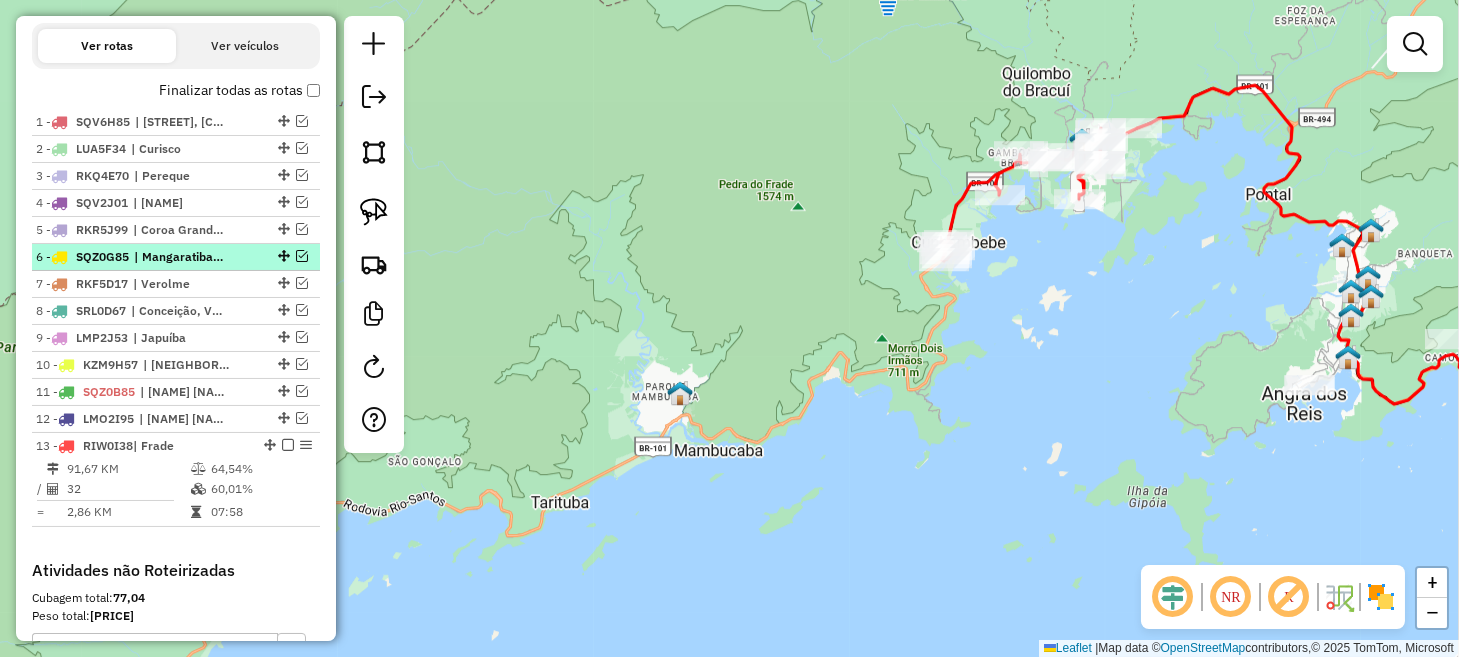 scroll, scrollTop: 653, scrollLeft: 0, axis: vertical 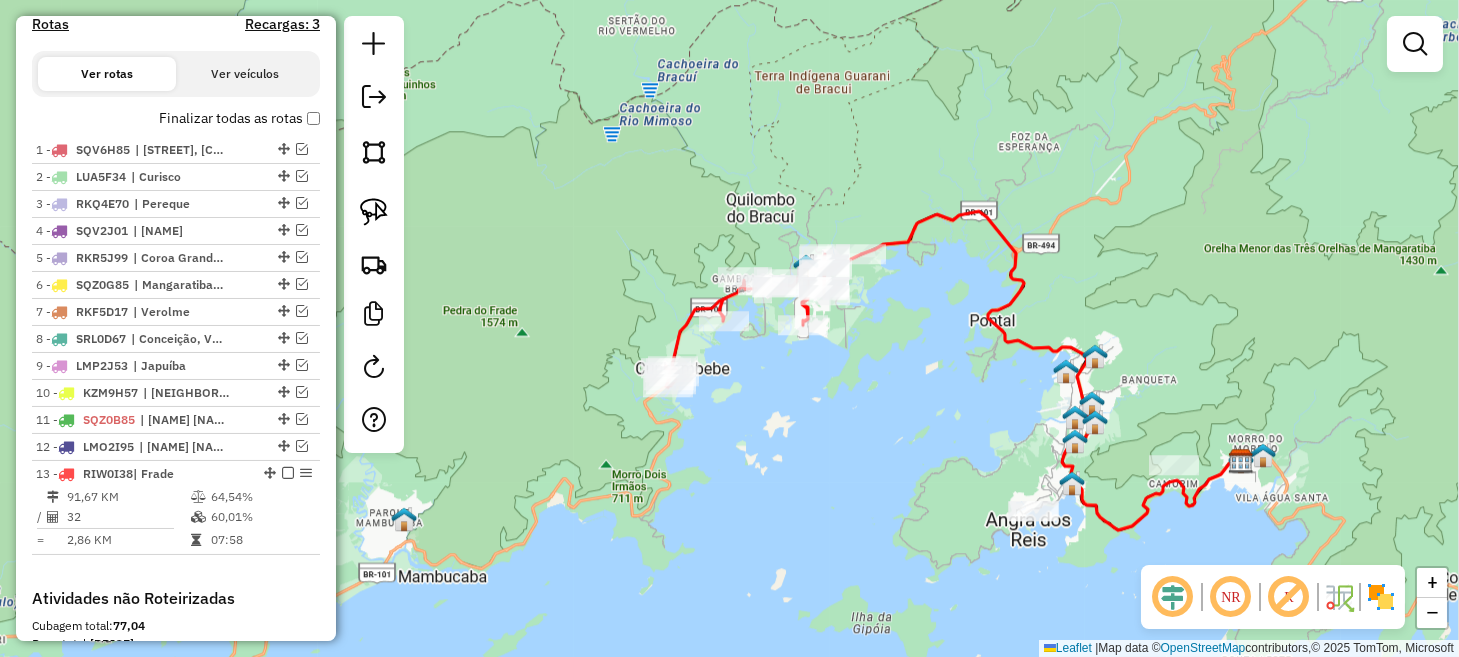 drag, startPoint x: 742, startPoint y: 313, endPoint x: 437, endPoint y: 454, distance: 336.0149 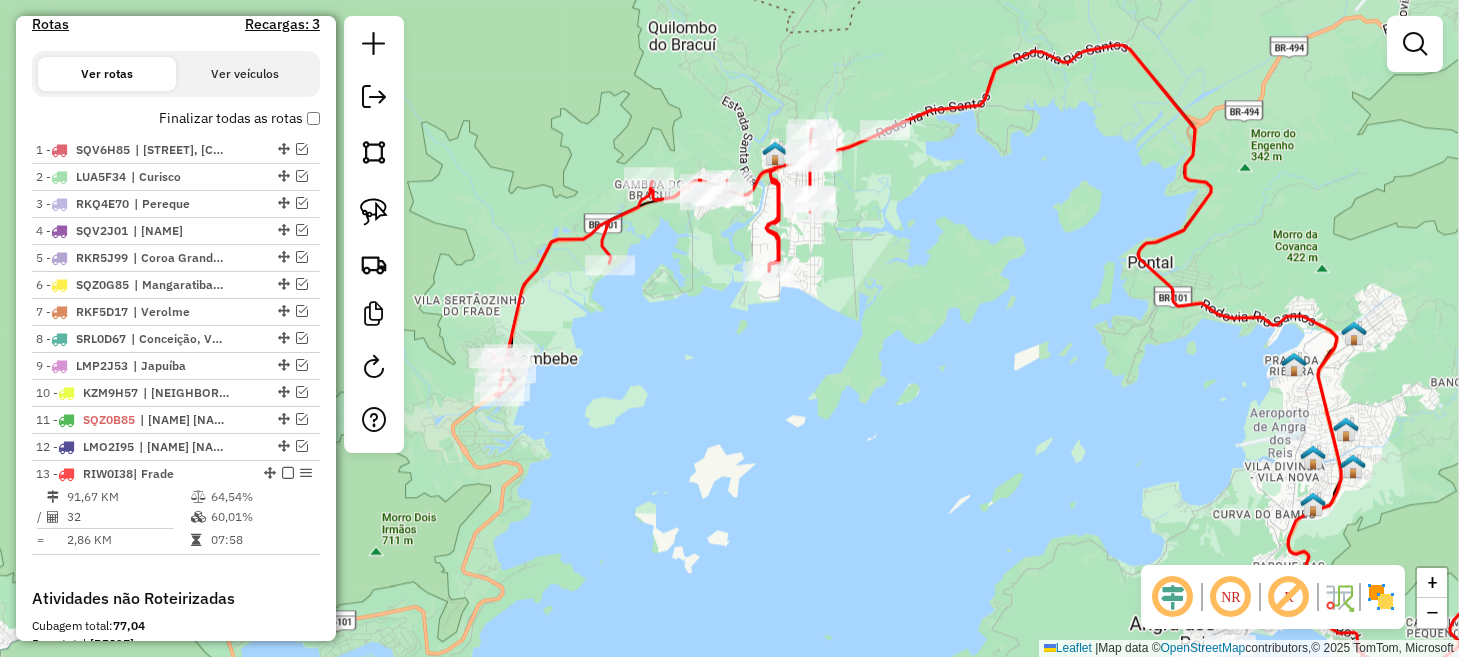 click on "Janela de atendimento Grade de atendimento Capacidade Transportadoras Veículos Cliente Pedidos  Rotas Selecione os dias de semana para filtrar as janelas de atendimento  Seg   Ter   Qua   Qui   Sex   Sáb   Dom  Informe o período da janela de atendimento: De: Até:  Filtrar exatamente a janela do cliente  Considerar janela de atendimento padrão  Selecione os dias de semana para filtrar as grades de atendimento  Seg   Ter   Qua   Qui   Sex   Sáb   Dom   Considerar clientes sem dia de atendimento cadastrado  Clientes fora do dia de atendimento selecionado Filtrar as atividades entre os valores definidos abaixo:  Peso mínimo:   Peso máximo:   Cubagem mínima:   Cubagem máxima:   De:   Até:  Filtrar as atividades entre o tempo de atendimento definido abaixo:  De:   Até:   Considerar capacidade total dos clientes não roteirizados Transportadora: Selecione um ou mais itens Tipo de veículo: Selecione um ou mais itens Veículo: Selecione um ou mais itens Motorista: Selecione um ou mais itens Nome: Rótulo:" 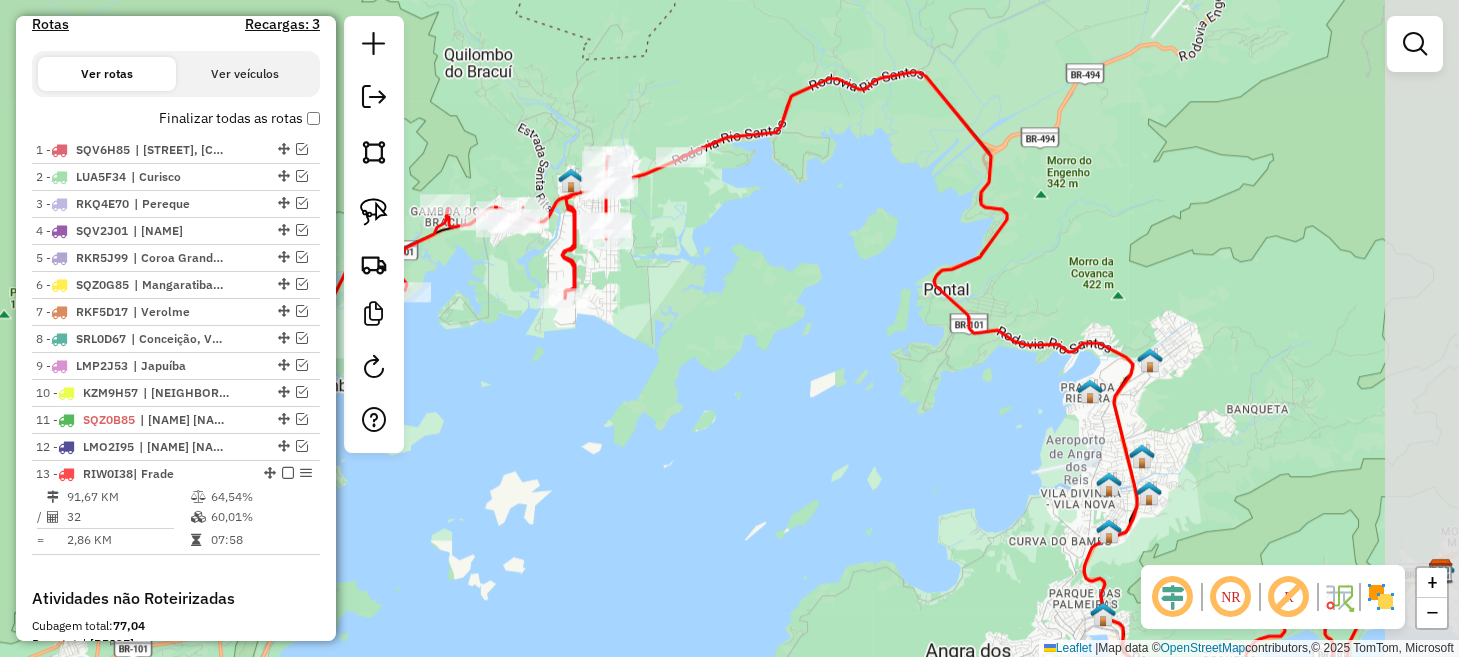 drag, startPoint x: 825, startPoint y: 350, endPoint x: 530, endPoint y: 332, distance: 295.54865 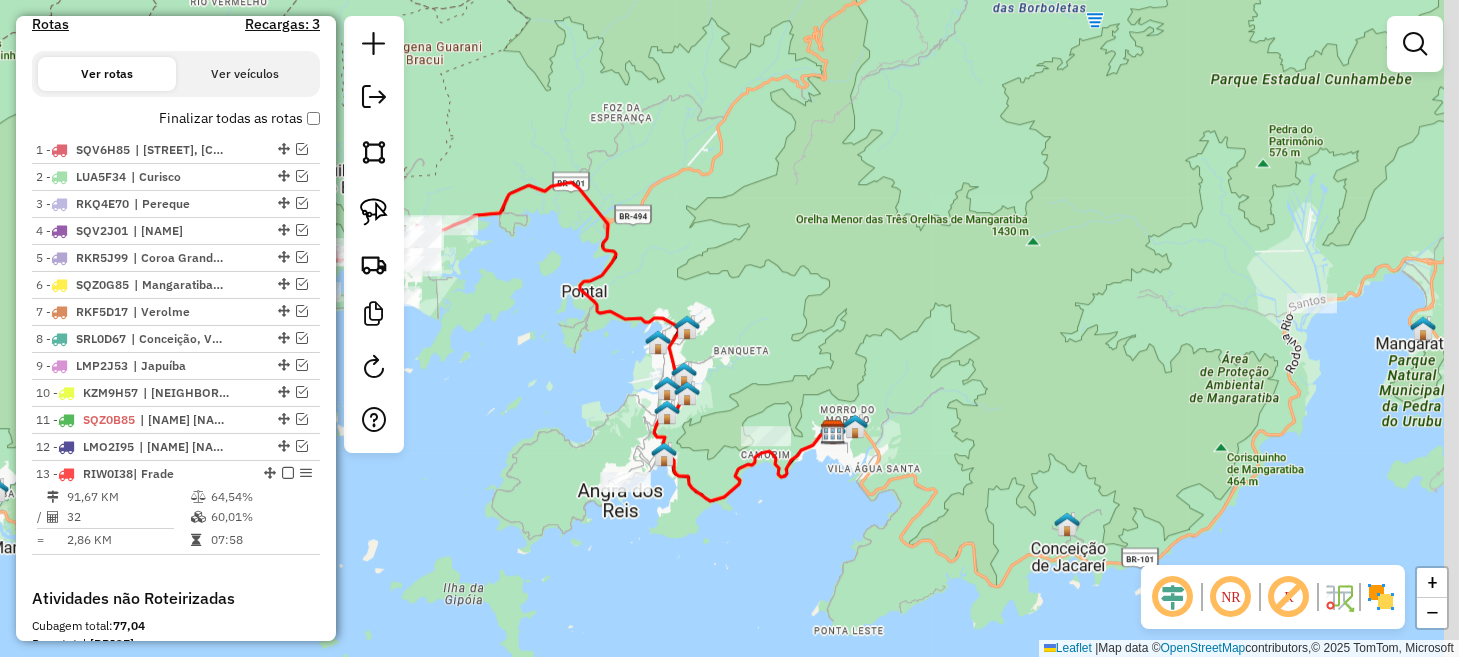 drag, startPoint x: 752, startPoint y: 432, endPoint x: 518, endPoint y: 392, distance: 237.39418 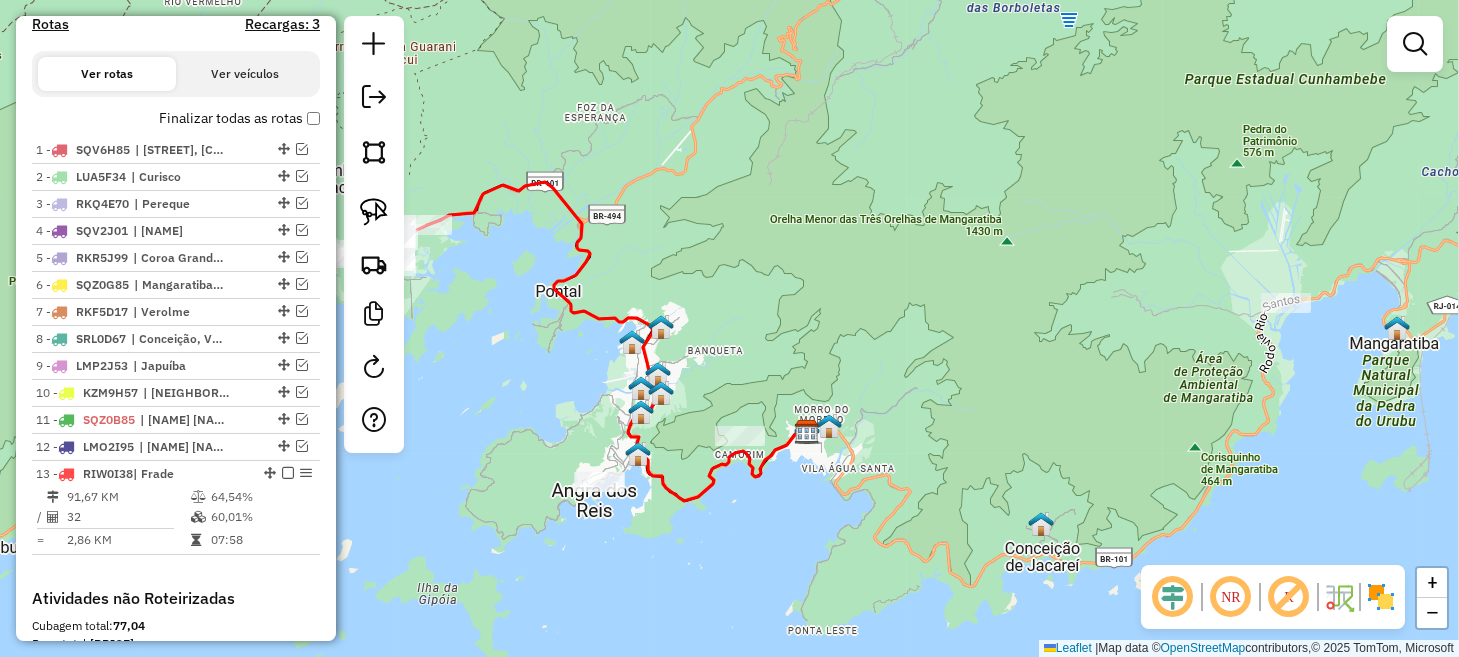 drag, startPoint x: 487, startPoint y: 338, endPoint x: 752, endPoint y: 434, distance: 281.85278 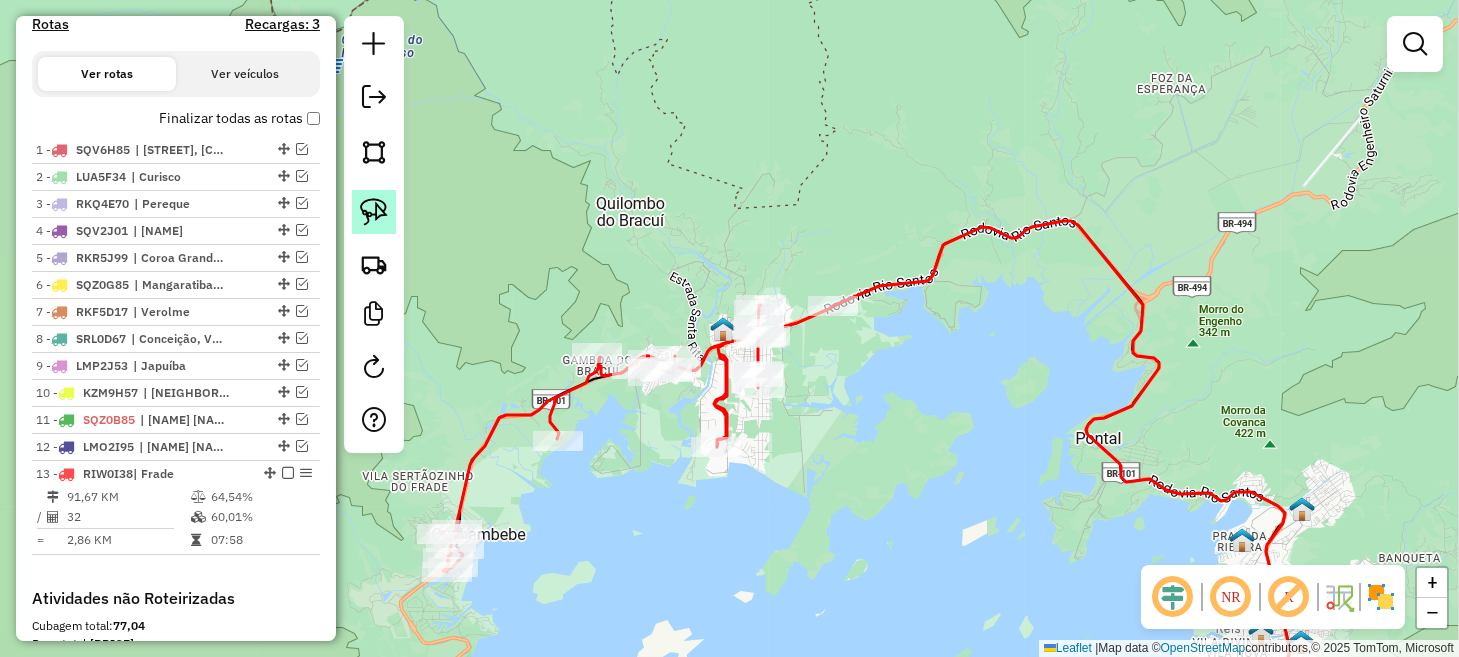 click 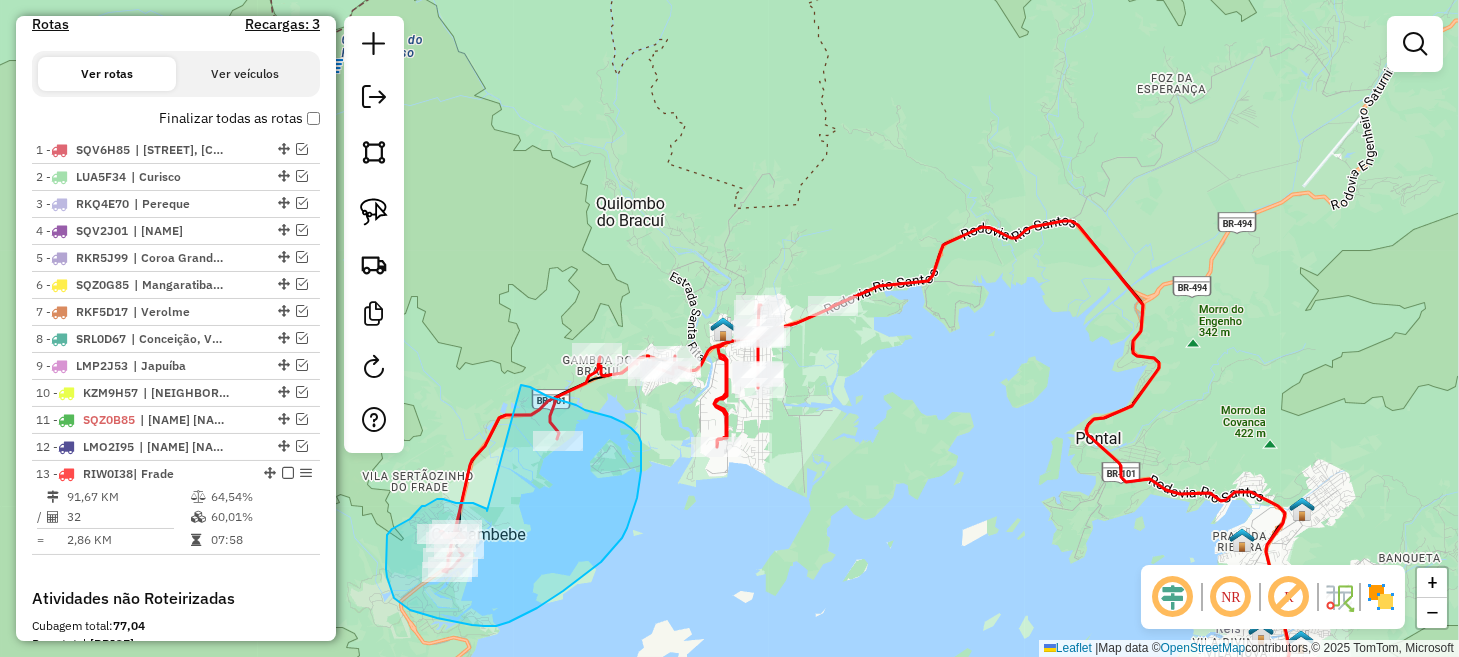 drag, startPoint x: 487, startPoint y: 511, endPoint x: 504, endPoint y: 380, distance: 132.09845 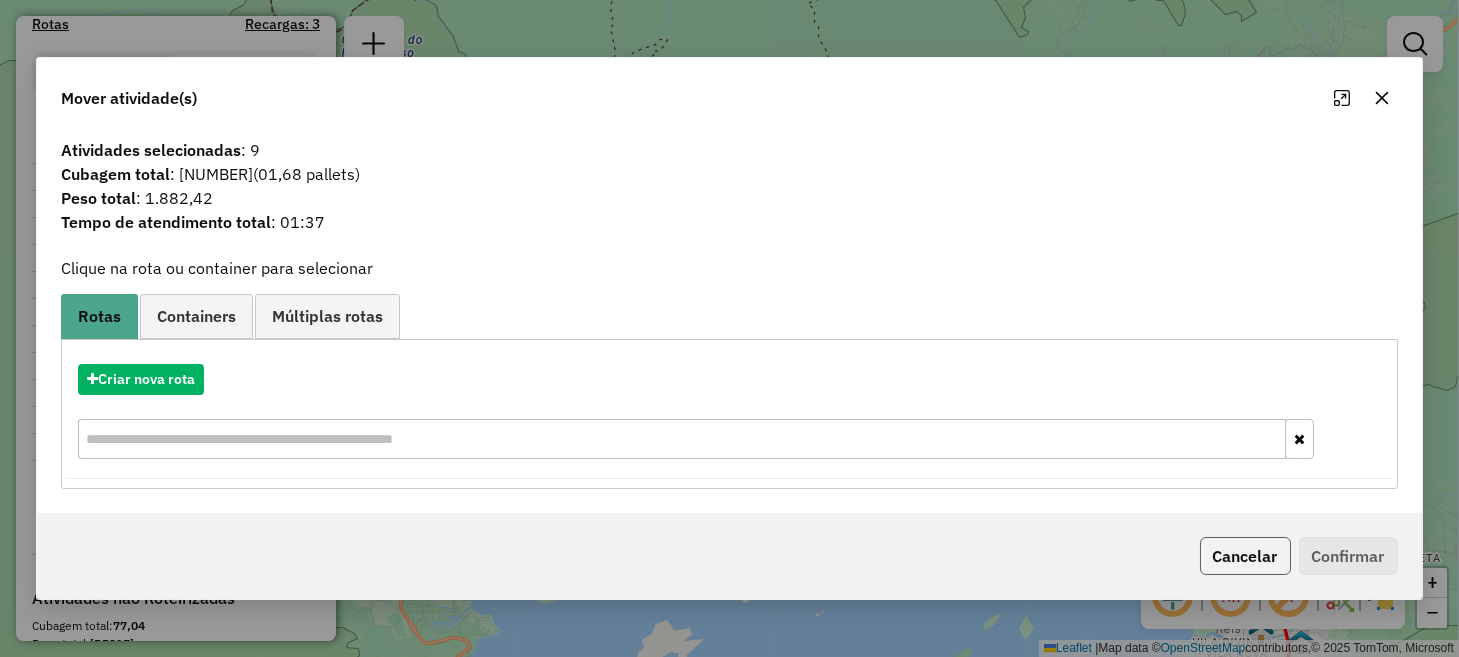 click on "Cancelar" 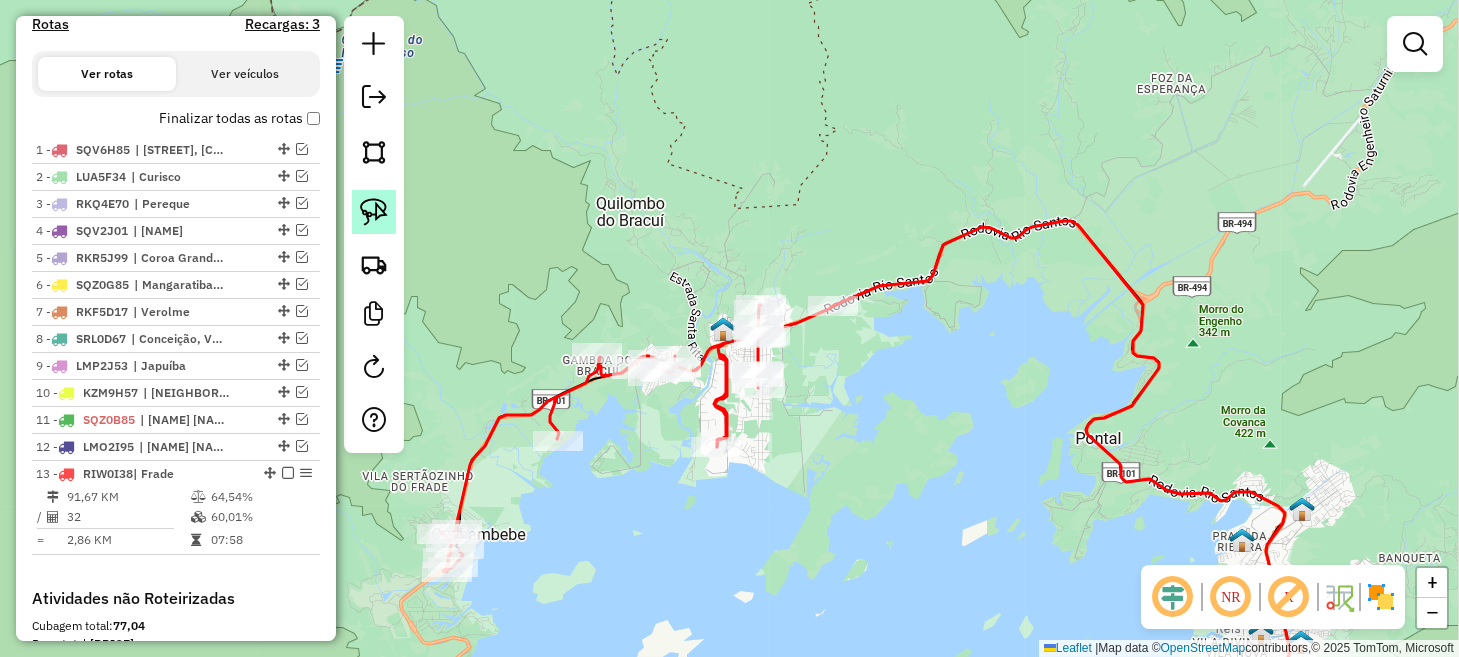 click 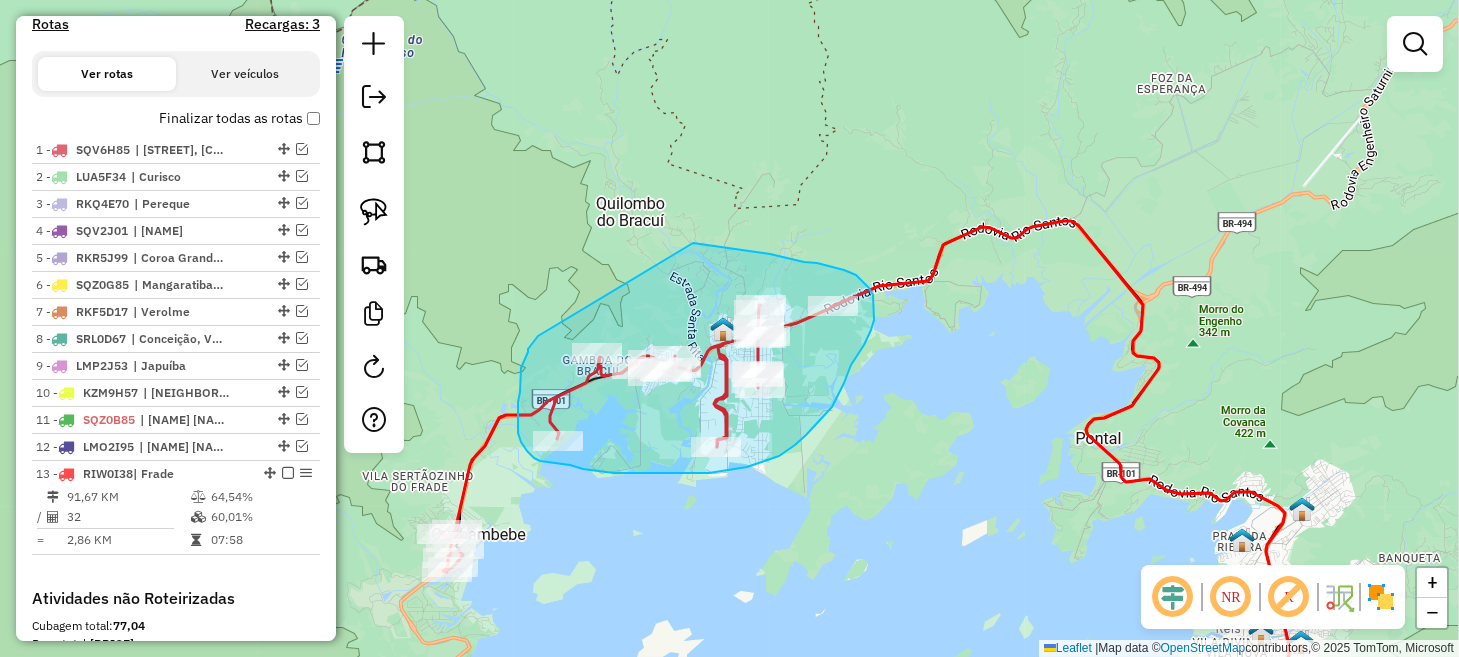 drag, startPoint x: 533, startPoint y: 342, endPoint x: 691, endPoint y: 243, distance: 186.45375 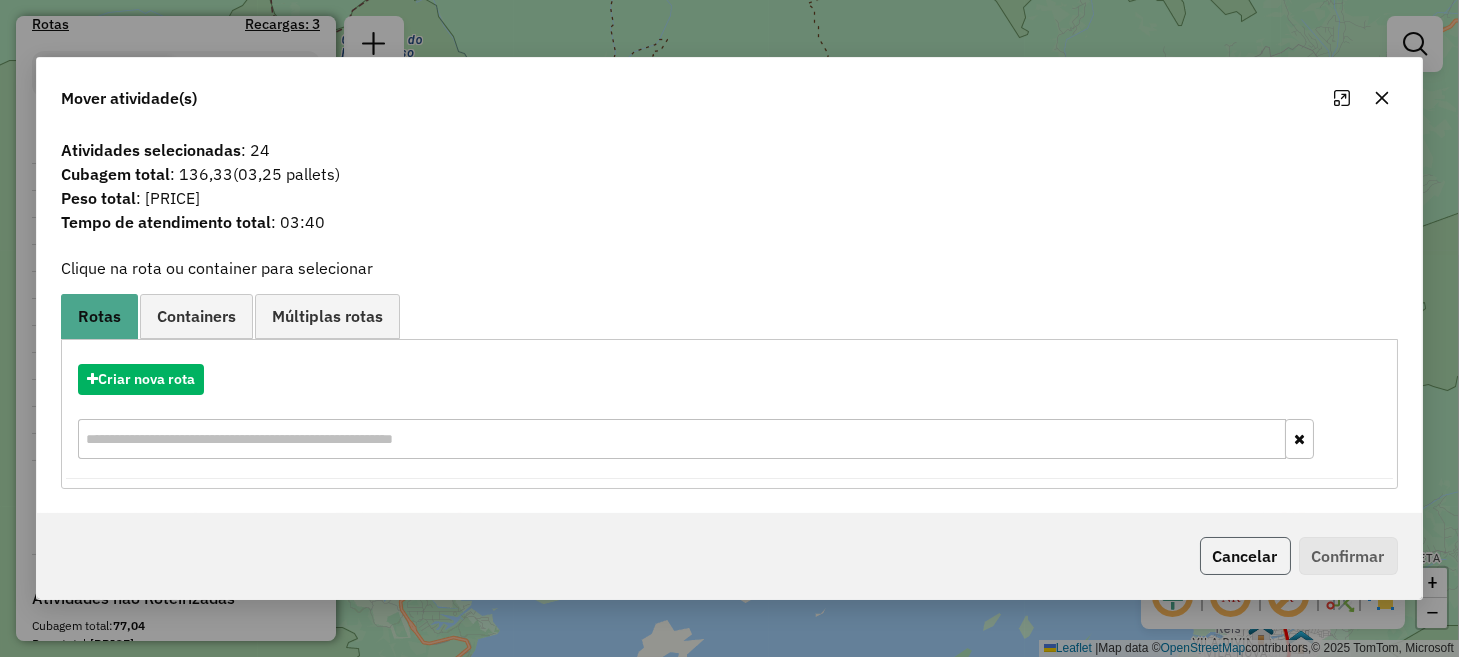 click on "Cancelar" 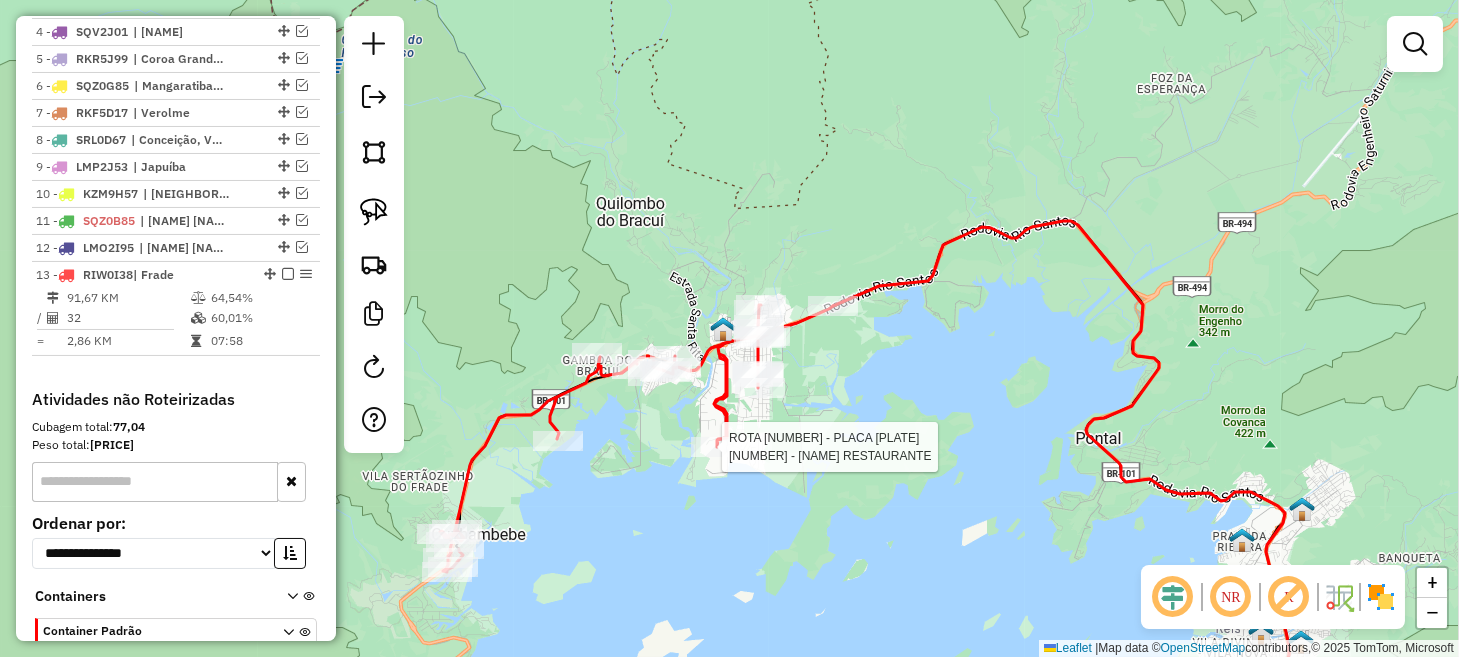 select on "*********" 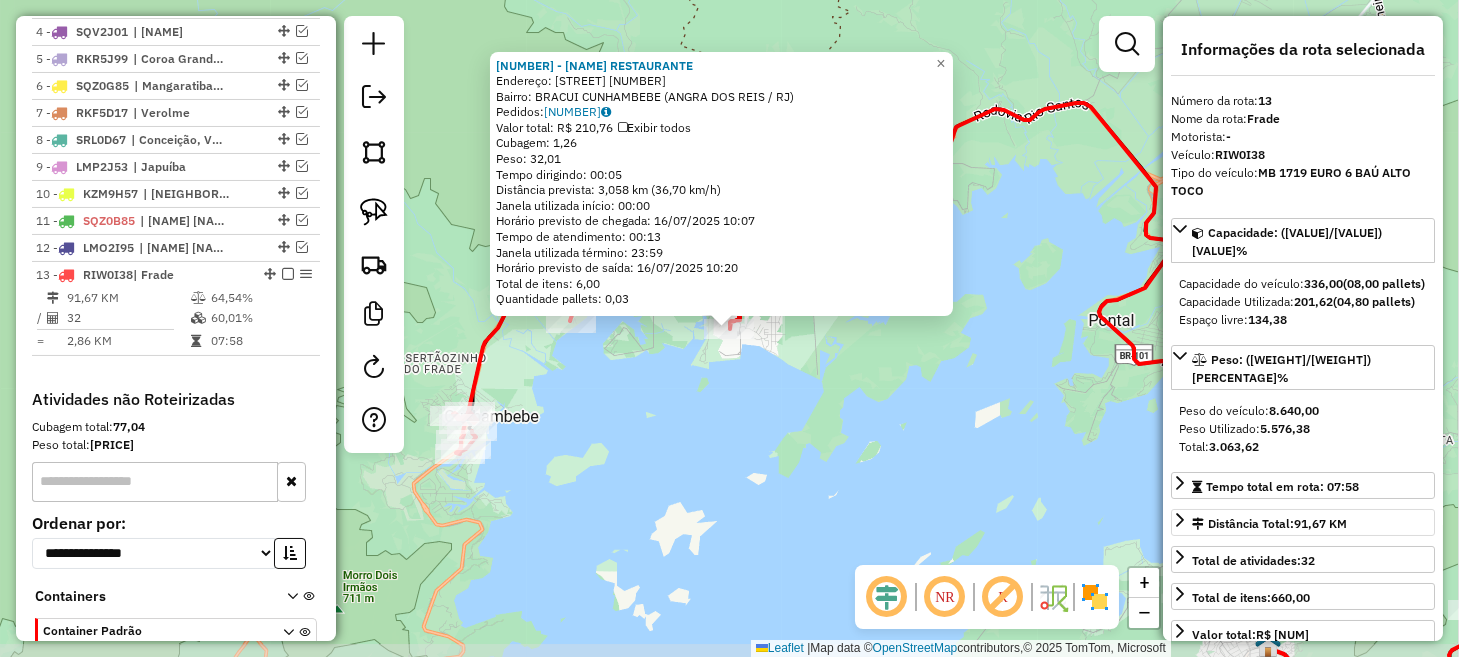 scroll, scrollTop: 956, scrollLeft: 0, axis: vertical 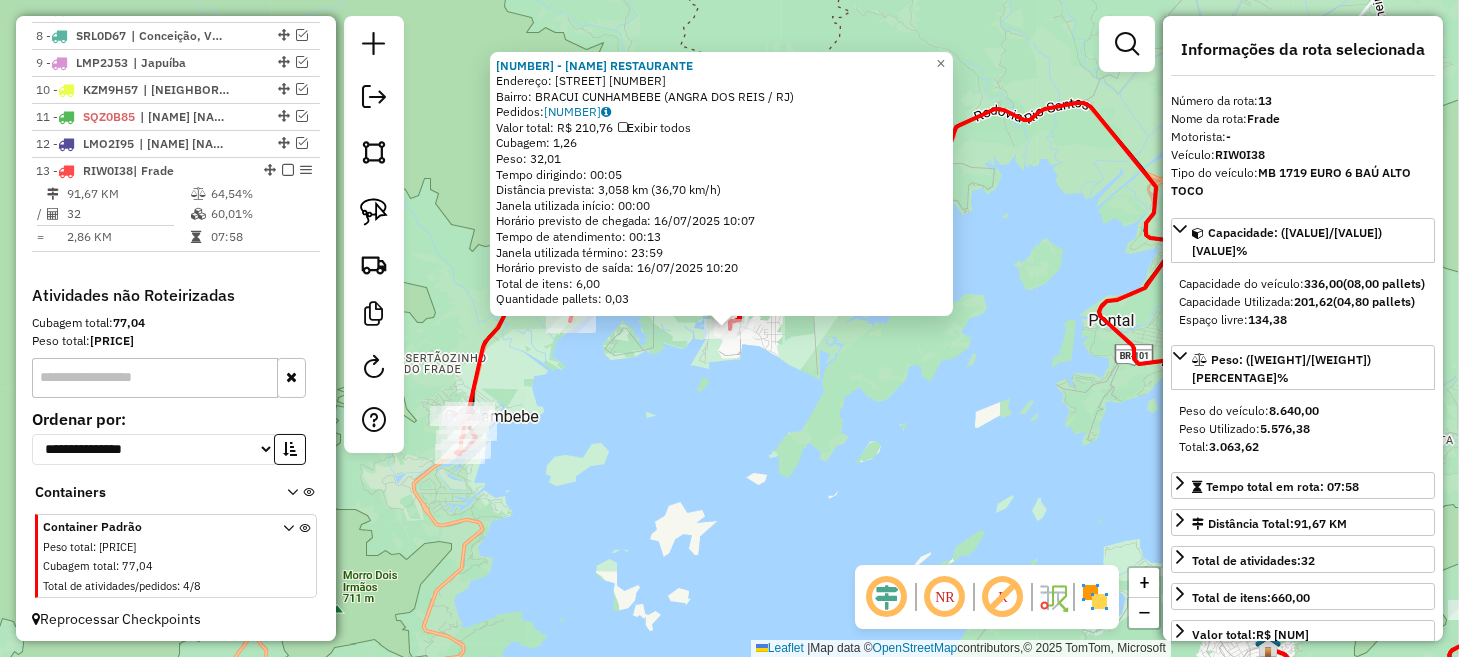 click on "7190 - ROBALLO RESTAURANTE  Endereço:  PROCURADOR HAROLDO FERNANDES D SN   Bairro: BRACUI  CUNHAMBEBE (ANGRA DOS REIS / RJ)   Pedidos:  15853081   Valor total: R$ 210,76   Exibir todos   Cubagem: 1,26  Peso: 32,01  Tempo dirigindo: 00:05   Distância prevista: 3,058 km (36,70 km/h)   Janela utilizada início: 00:00   Horário previsto de chegada: 16/07/2025 10:07   Tempo de atendimento: 00:13   Janela utilizada término: 23:59   Horário previsto de saída: 16/07/2025 10:20   Total de itens: 6,00   Quantidade pallets: 0,03  × Janela de atendimento Grade de atendimento Capacidade Transportadoras Veículos Cliente Pedidos  Rotas Selecione os dias de semana para filtrar as janelas de atendimento  Seg   Ter   Qua   Qui   Sex   Sáb   Dom  Informe o período da janela de atendimento: De: Até:  Filtrar exatamente a janela do cliente  Considerar janela de atendimento padrão  Selecione os dias de semana para filtrar as grades de atendimento  Seg   Ter   Qua   Qui   Sex   Sáb   Dom   Peso mínimo:   De:   Até:" 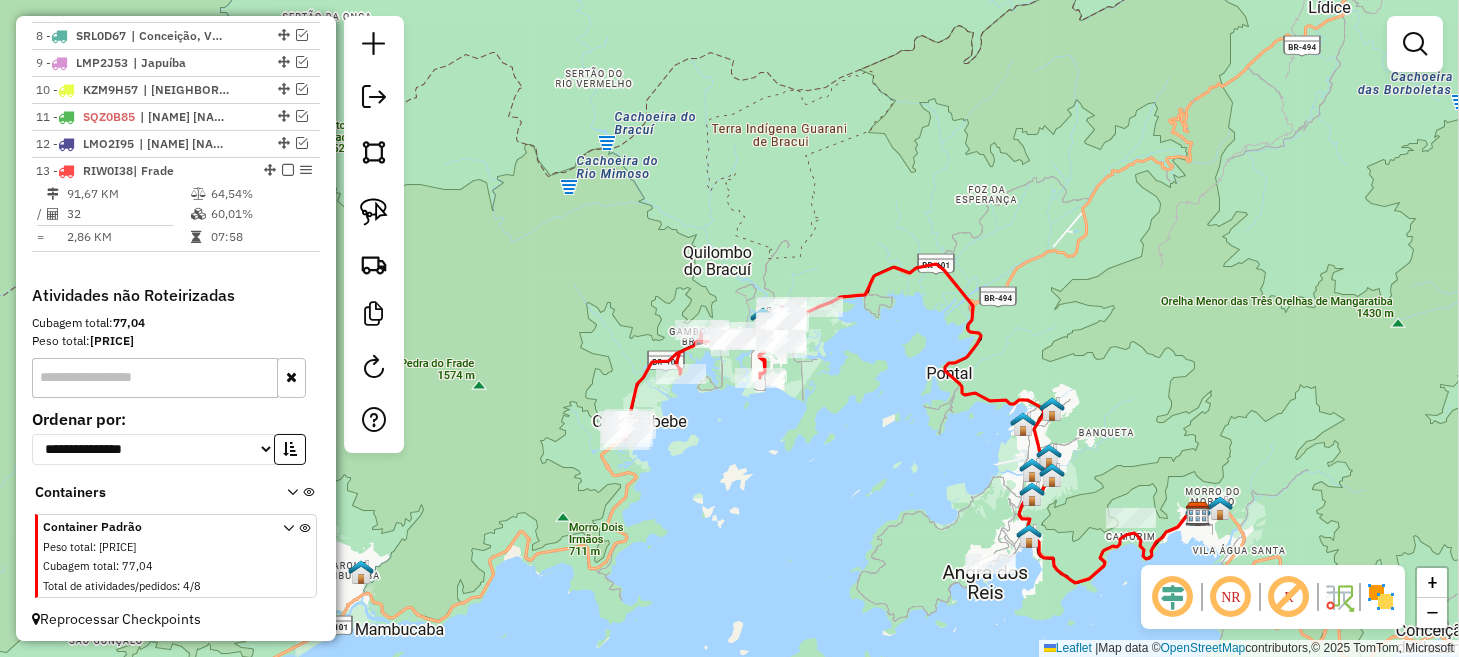 drag, startPoint x: 858, startPoint y: 453, endPoint x: 701, endPoint y: 363, distance: 180.96684 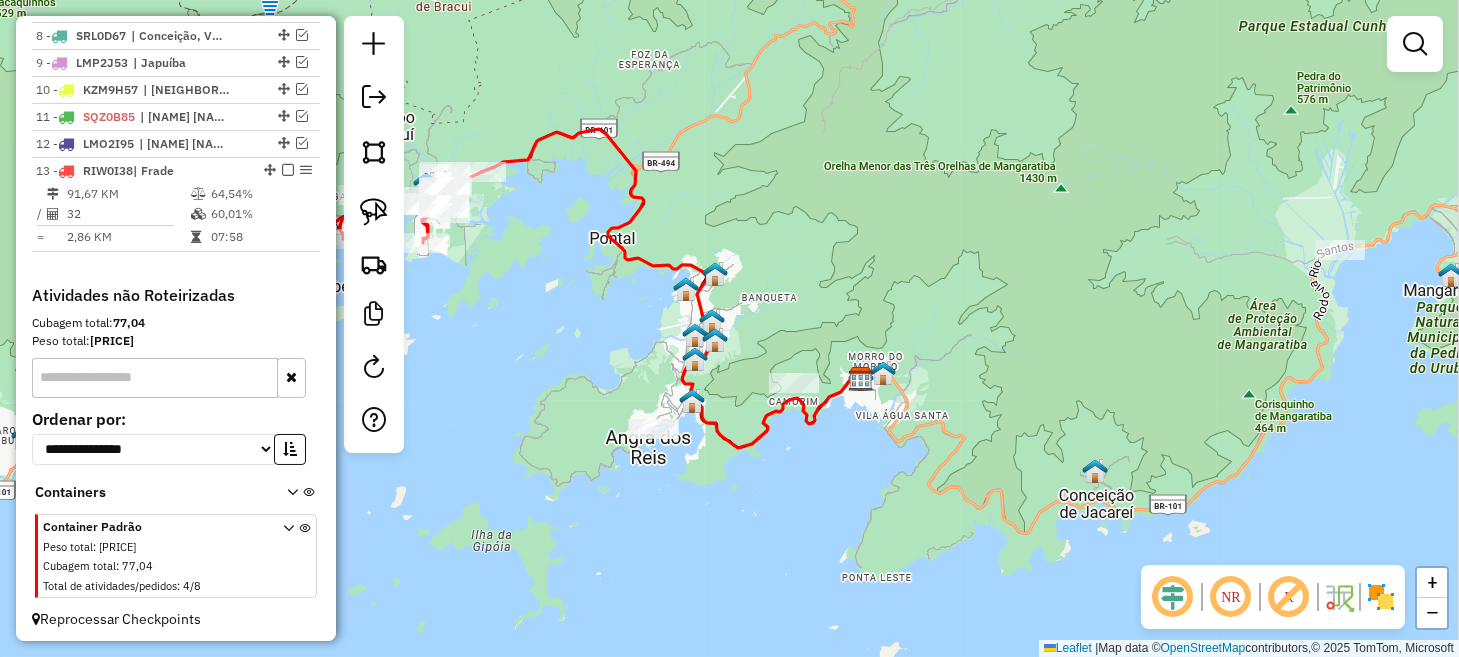 click 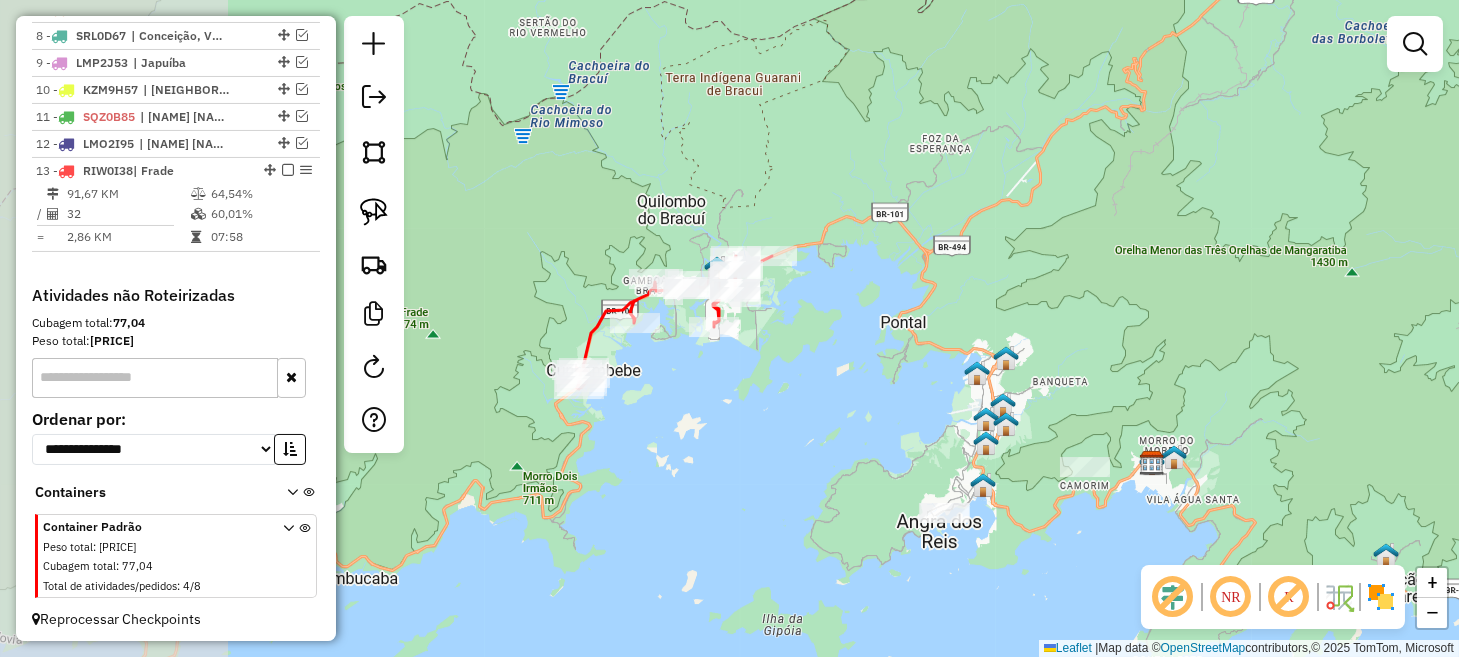 drag, startPoint x: 598, startPoint y: 387, endPoint x: 940, endPoint y: 483, distance: 355.21823 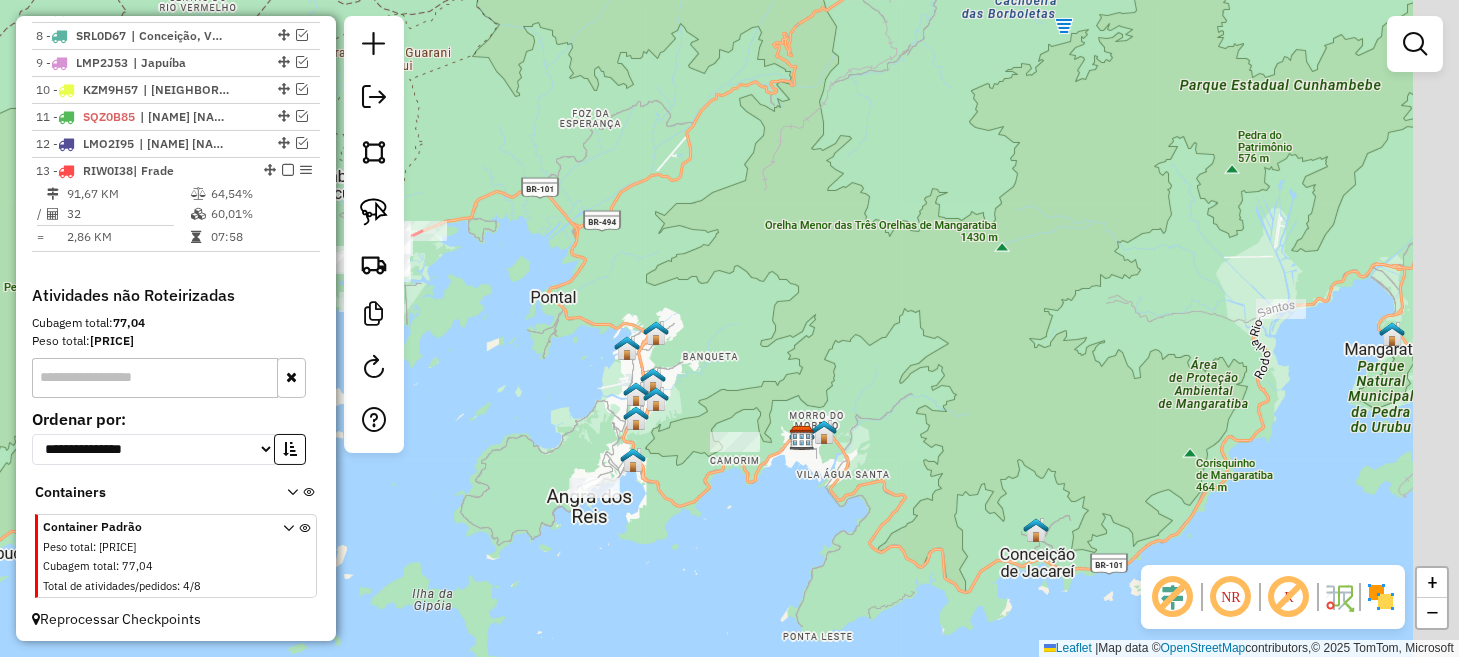 drag, startPoint x: 947, startPoint y: 426, endPoint x: 319, endPoint y: 279, distance: 644.9752 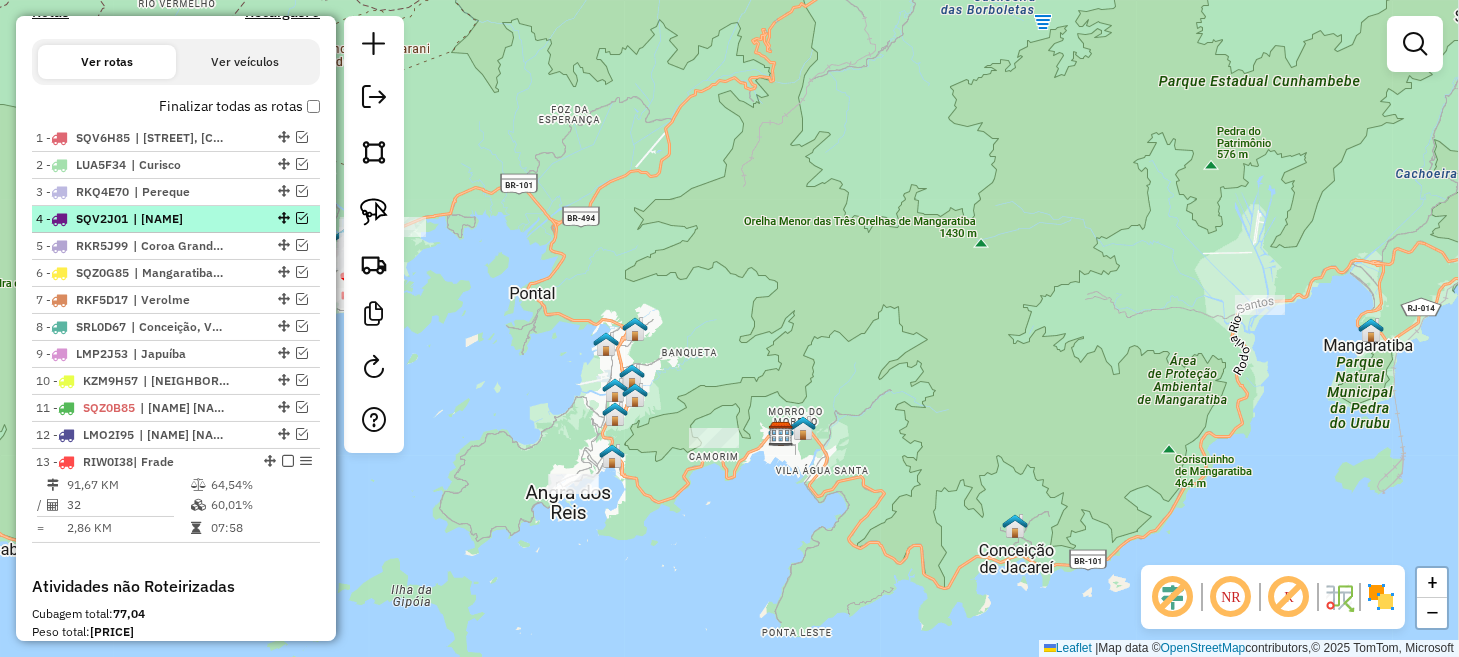 scroll, scrollTop: 656, scrollLeft: 0, axis: vertical 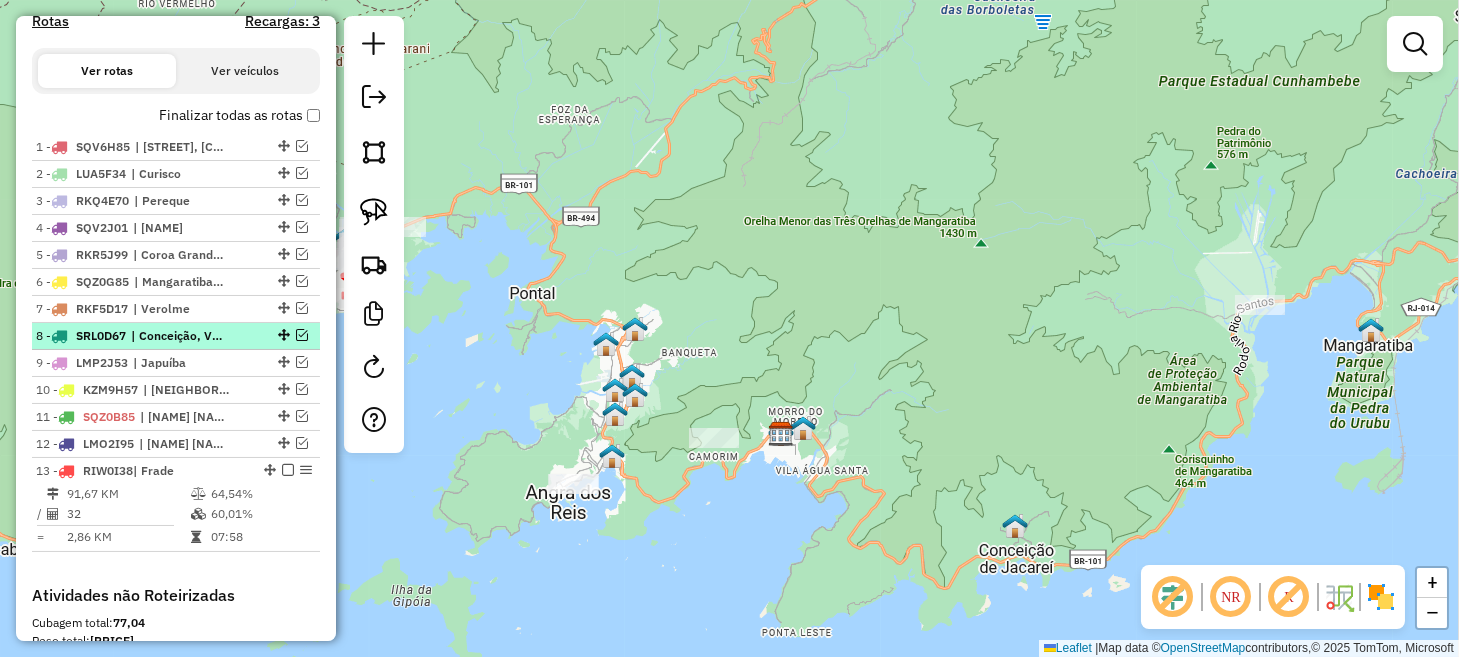 click at bounding box center [302, 335] 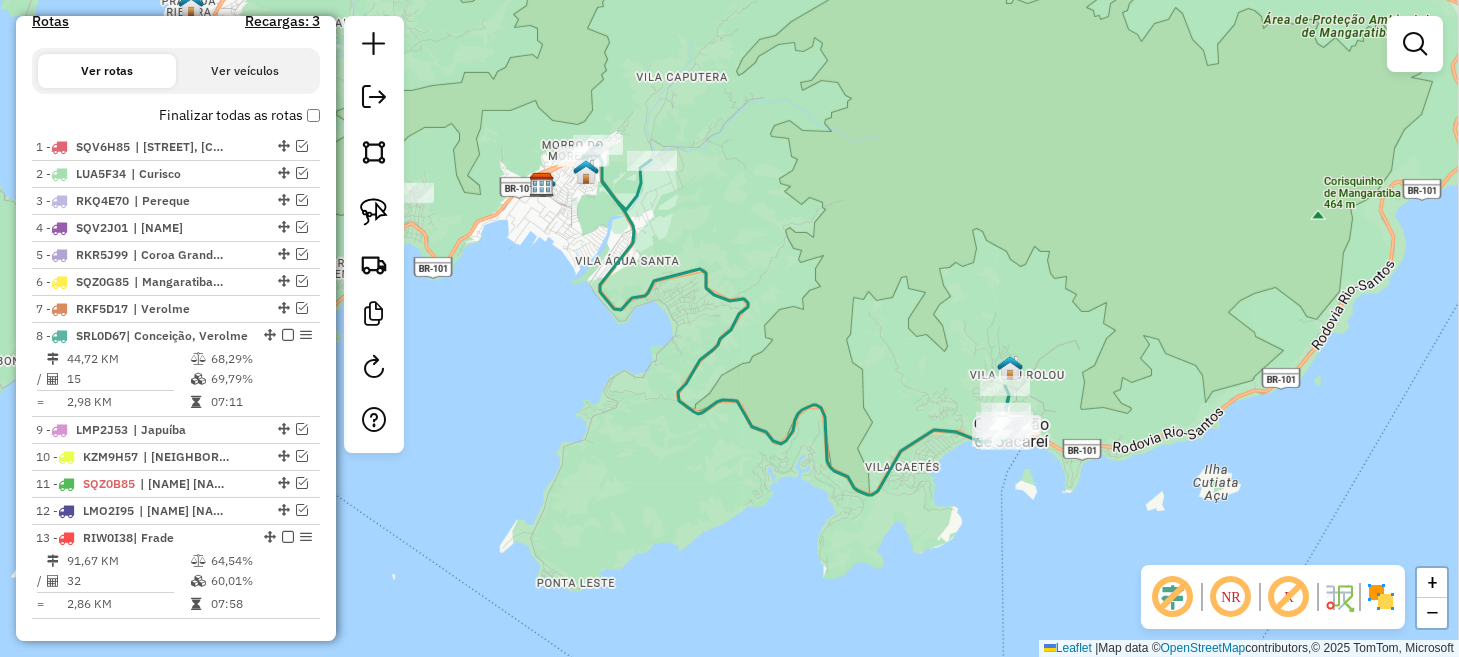 drag, startPoint x: 724, startPoint y: 547, endPoint x: 578, endPoint y: 376, distance: 224.84883 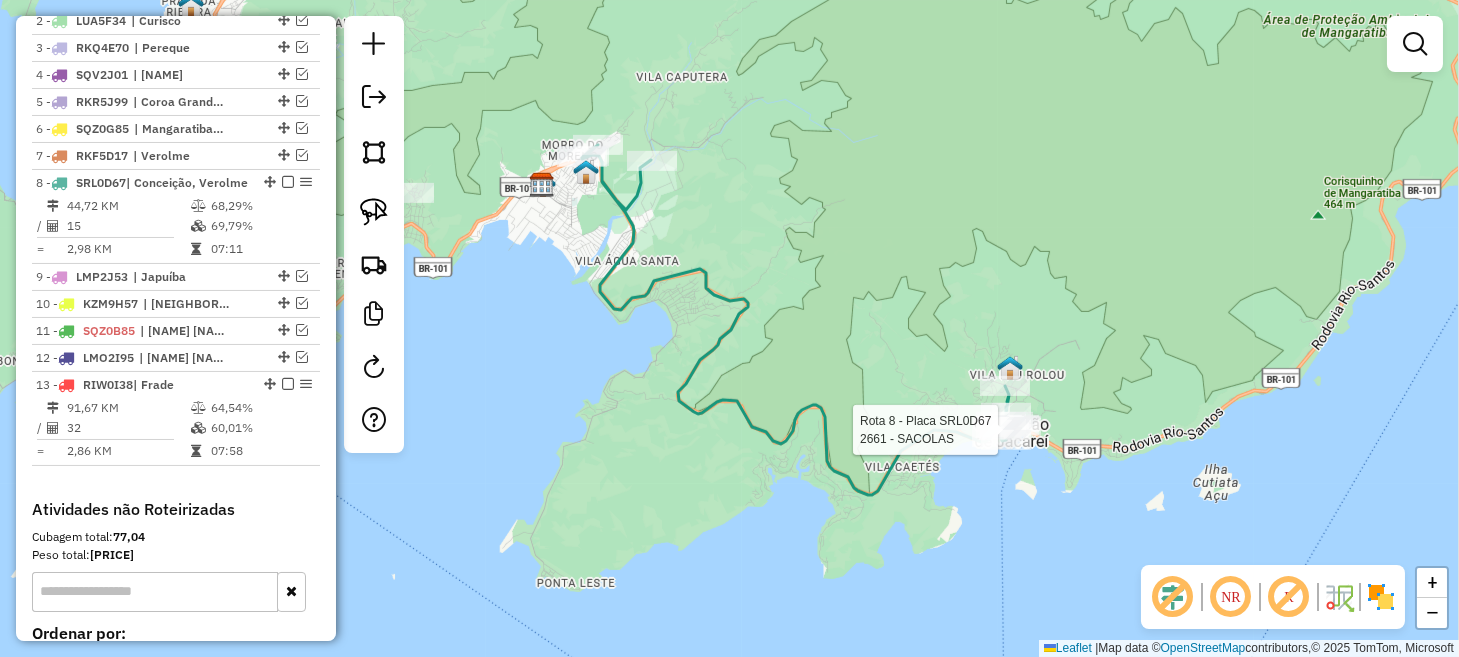 select on "*********" 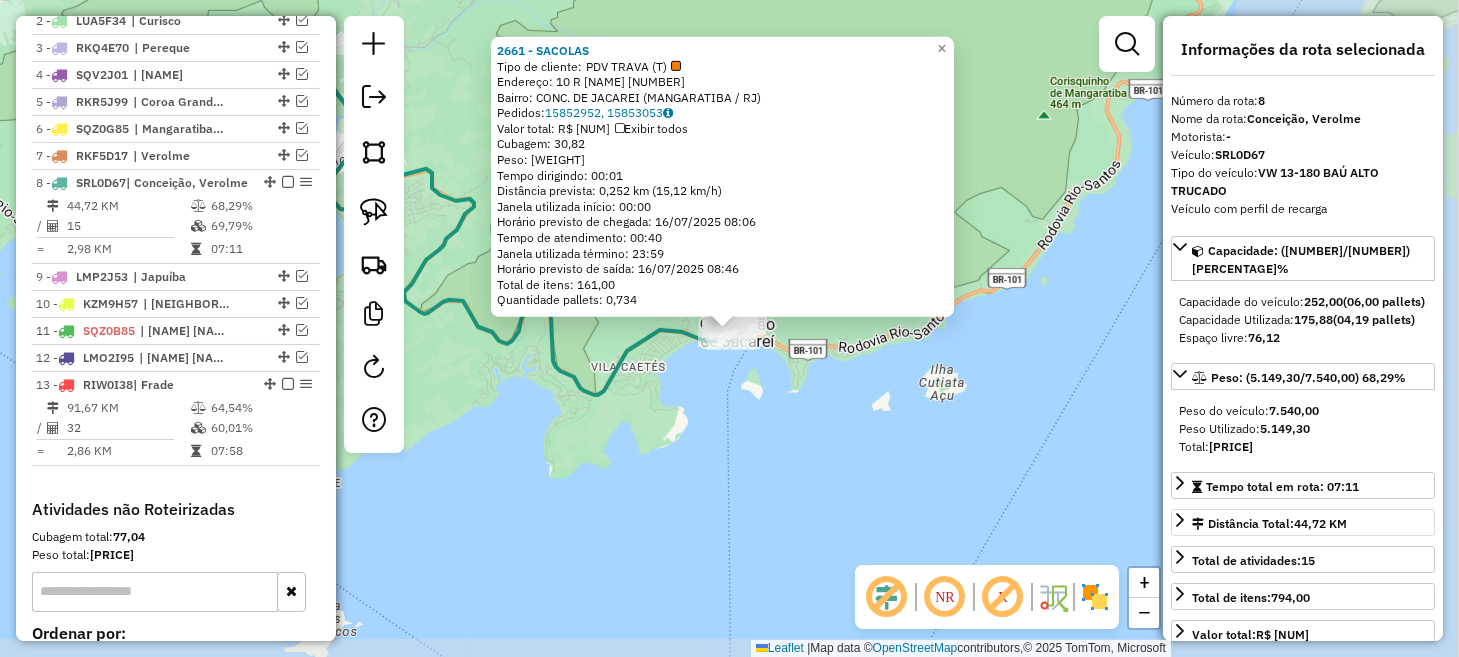 scroll, scrollTop: 960, scrollLeft: 0, axis: vertical 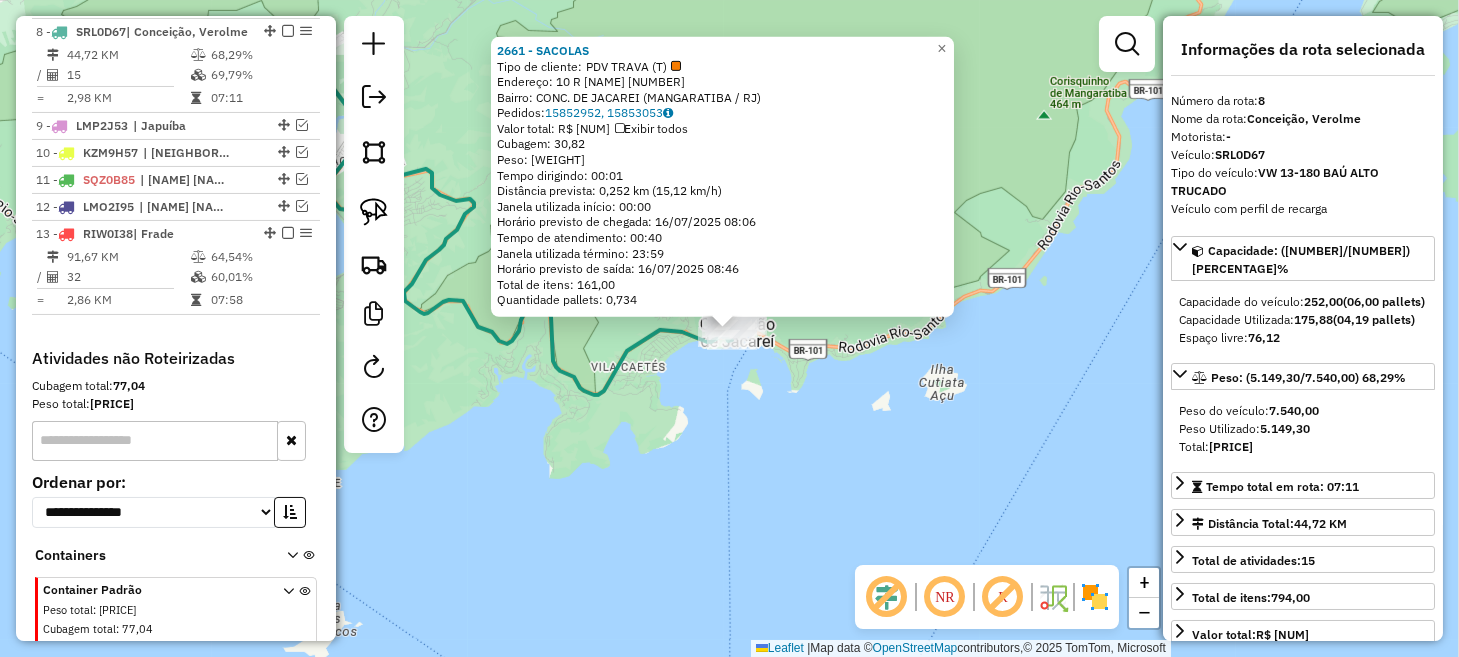 click on "2661 - SACOLAS  Tipo de cliente:   PDV TRAVA (T)   Endereço:  10 R ADALBERTO PEREIRA PINTO 70   Bairro: CONC. DE JACAREI (MANGARATIBA / RJ)   Pedidos:  15852952, 15853053   Valor total: R$ 6.729,18   Exibir todos   Cubagem: 30,82  Peso: 958,10  Tempo dirigindo: 00:01   Distância prevista: 0,252 km (15,12 km/h)   Janela utilizada início: 00:00   Horário previsto de chegada: 16/07/2025 08:06   Tempo de atendimento: 00:40   Janela utilizada término: 23:59   Horário previsto de saída: 16/07/2025 08:46   Total de itens: 161,00   Quantidade pallets: 0,734  × Janela de atendimento Grade de atendimento Capacidade Transportadoras Veículos Cliente Pedidos  Rotas Selecione os dias de semana para filtrar as janelas de atendimento  Seg   Ter   Qua   Qui   Sex   Sáb   Dom  Informe o período da janela de atendimento: De: Até:  Filtrar exatamente a janela do cliente  Considerar janela de atendimento padrão  Selecione os dias de semana para filtrar as grades de atendimento  Seg   Ter   Qua   Qui   Sex   Sáb  De:" 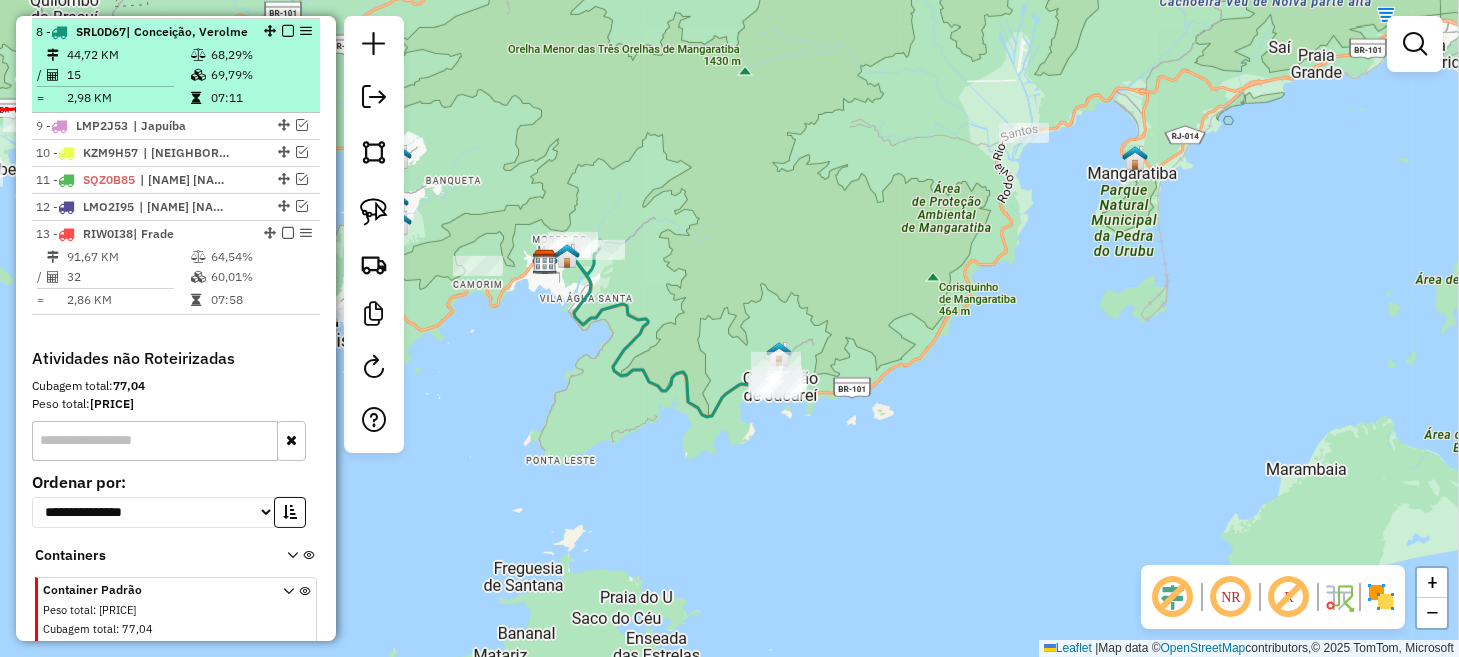 click at bounding box center (288, 31) 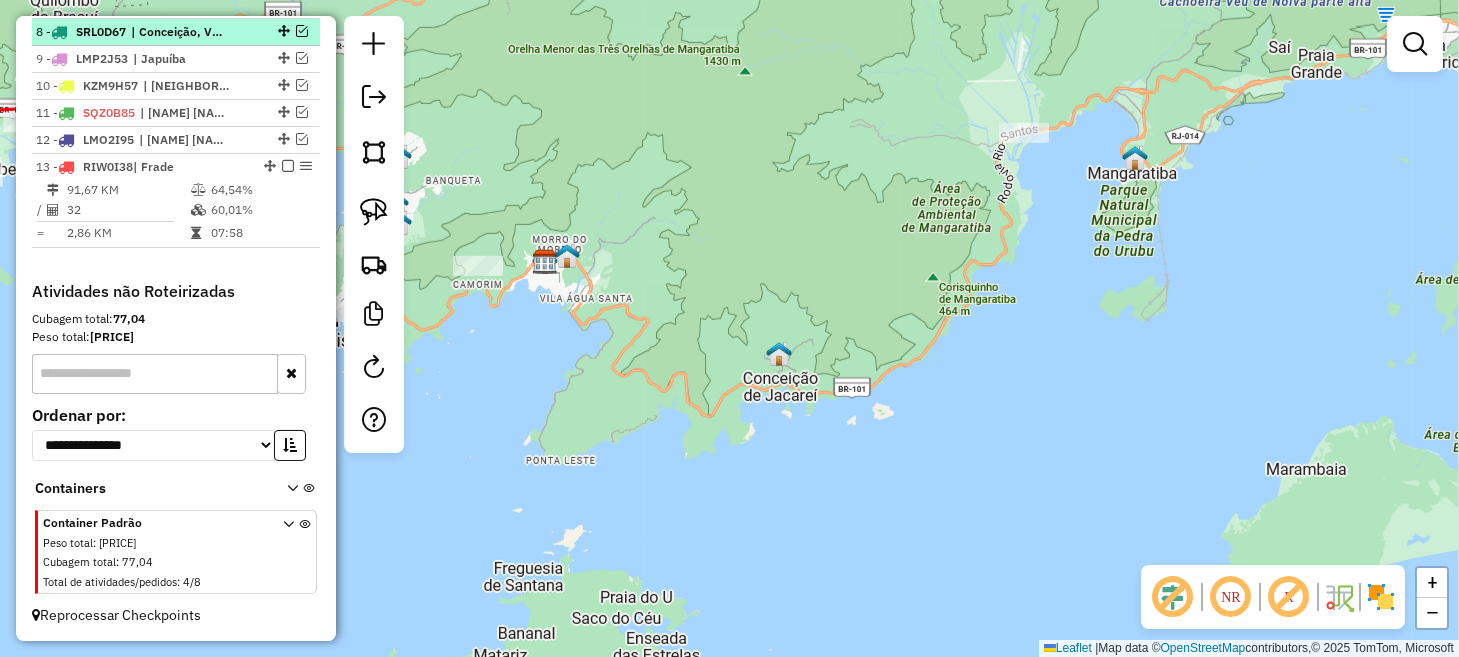 scroll, scrollTop: 956, scrollLeft: 0, axis: vertical 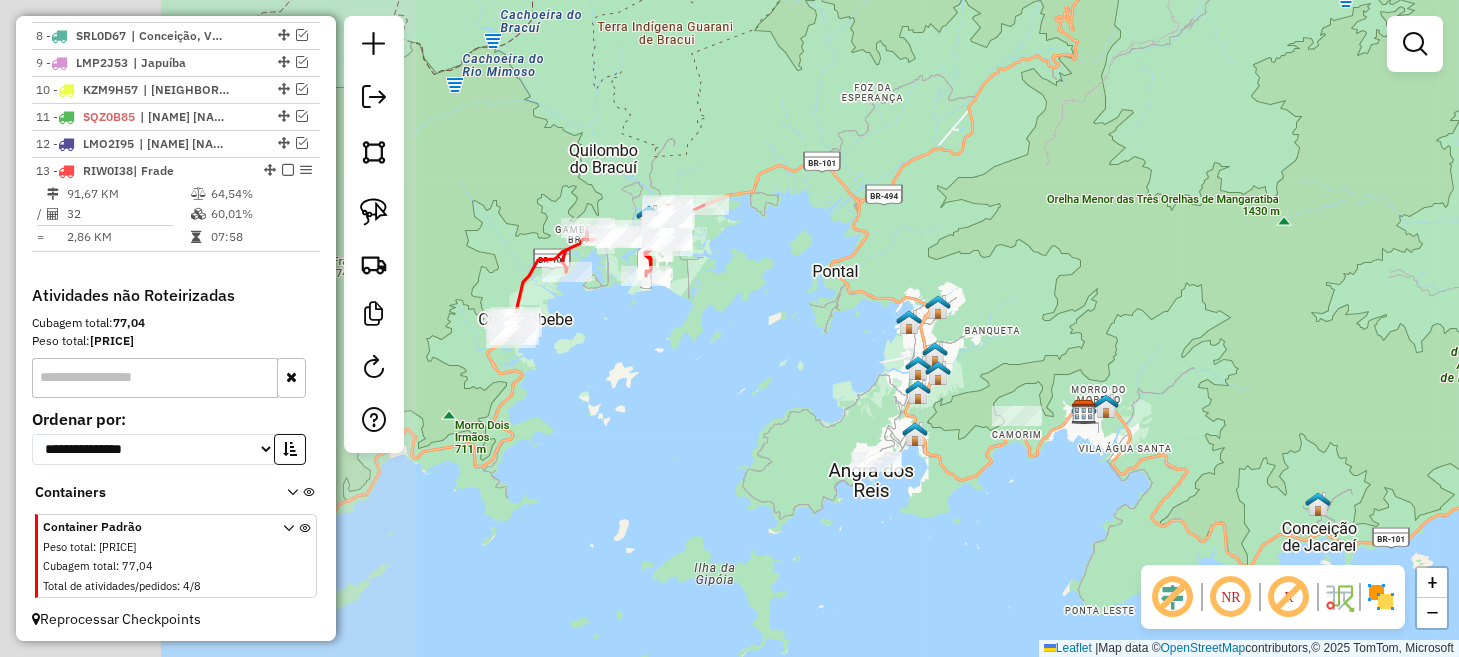 drag, startPoint x: 465, startPoint y: 423, endPoint x: 1143, endPoint y: 591, distance: 698.5041 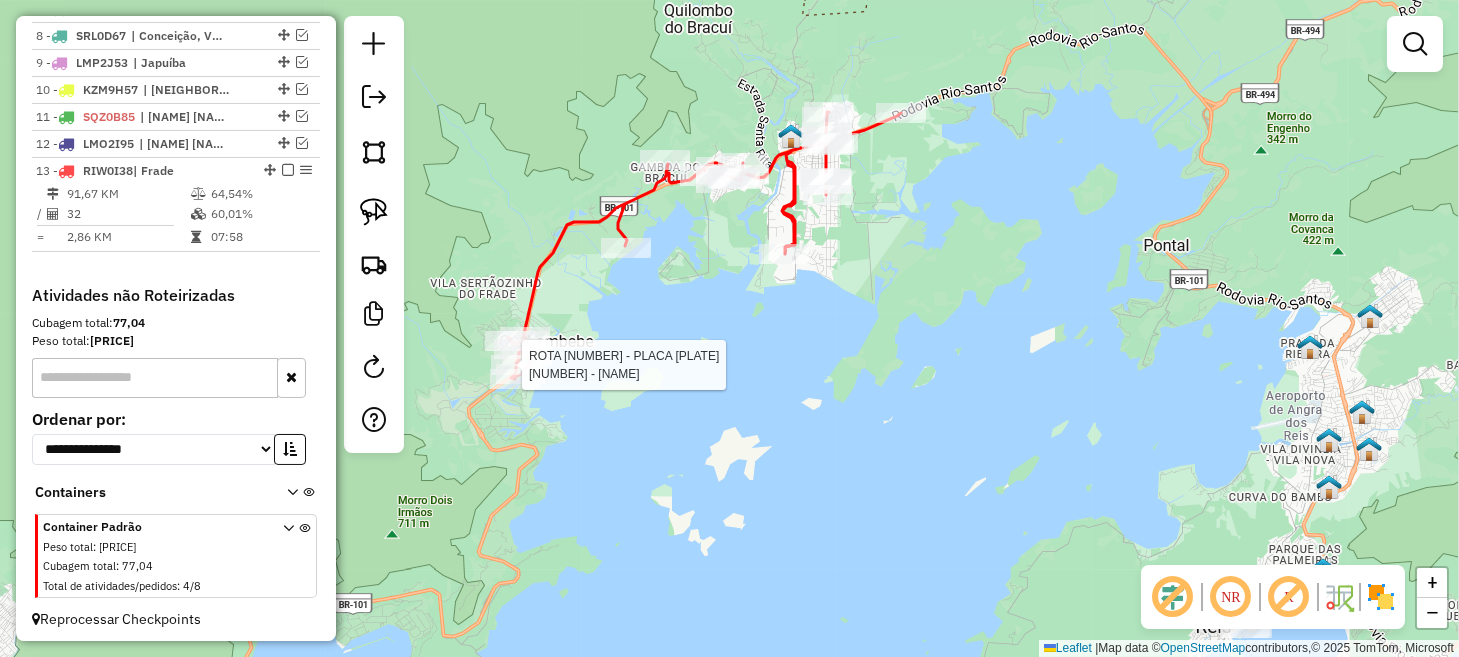 select on "*********" 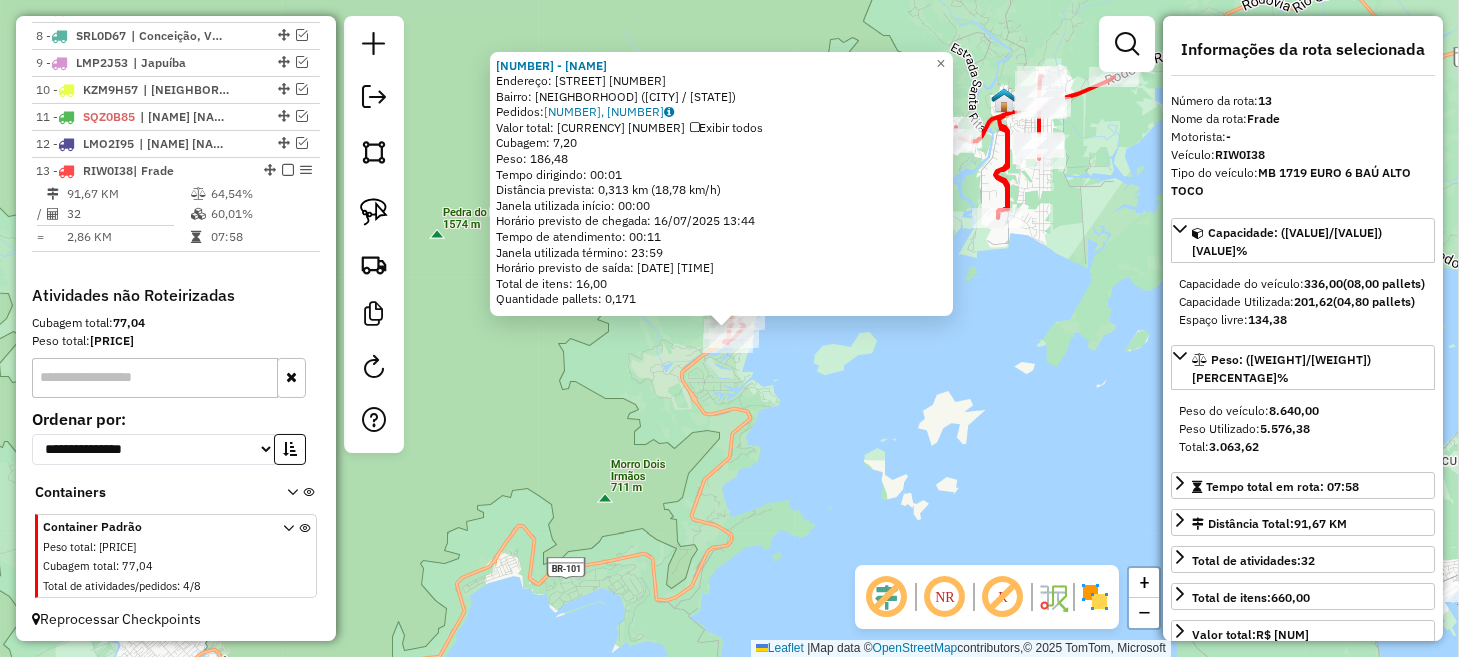 click on "97796 - DEPOSITO DO VB  Endereço:  ISIDORO DE CASTRO 7   Bairro: FRADE  CUNHAMBEBE (ANGRA DOS REIS / RJ)   Pedidos:  15853058, 15853059   Valor total: R$ 969,98   Exibir todos   Cubagem: 7,20  Peso: 186,48  Tempo dirigindo: 00:01   Distância prevista: 0,313 km (18,78 km/h)   Janela utilizada início: 00:00   Horário previsto de chegada: 16/07/2025 13:44   Tempo de atendimento: 00:11   Janela utilizada término: 23:59   Horário previsto de saída: 16/07/2025 13:55   Total de itens: 16,00   Quantidade pallets: 0,171  × Janela de atendimento Grade de atendimento Capacidade Transportadoras Veículos Cliente Pedidos  Rotas Selecione os dias de semana para filtrar as janelas de atendimento  Seg   Ter   Qua   Qui   Sex   Sáb   Dom  Informe o período da janela de atendimento: De: Até:  Filtrar exatamente a janela do cliente  Considerar janela de atendimento padrão  Selecione os dias de semana para filtrar as grades de atendimento  Seg   Ter   Qua   Qui   Sex   Sáb   Dom   Peso mínimo:   Peso máximo:  De:" 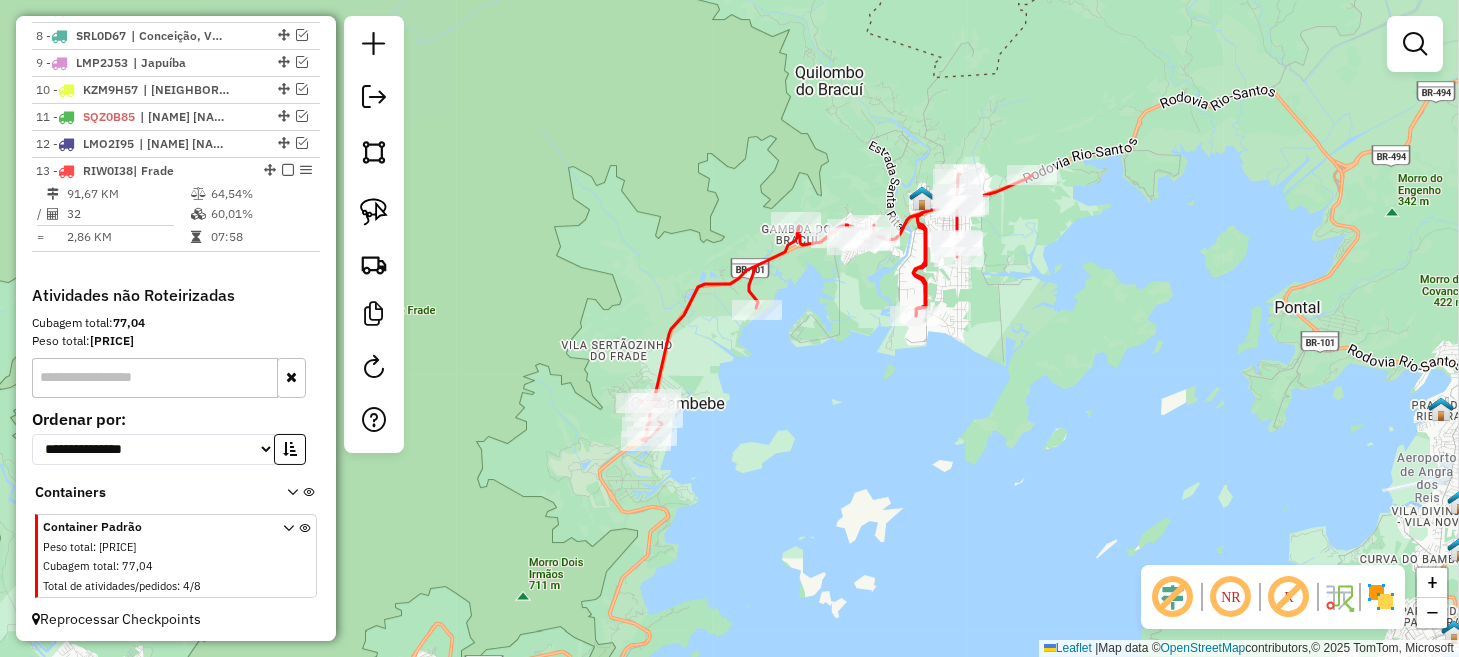 drag, startPoint x: 944, startPoint y: 295, endPoint x: 862, endPoint y: 393, distance: 127.78106 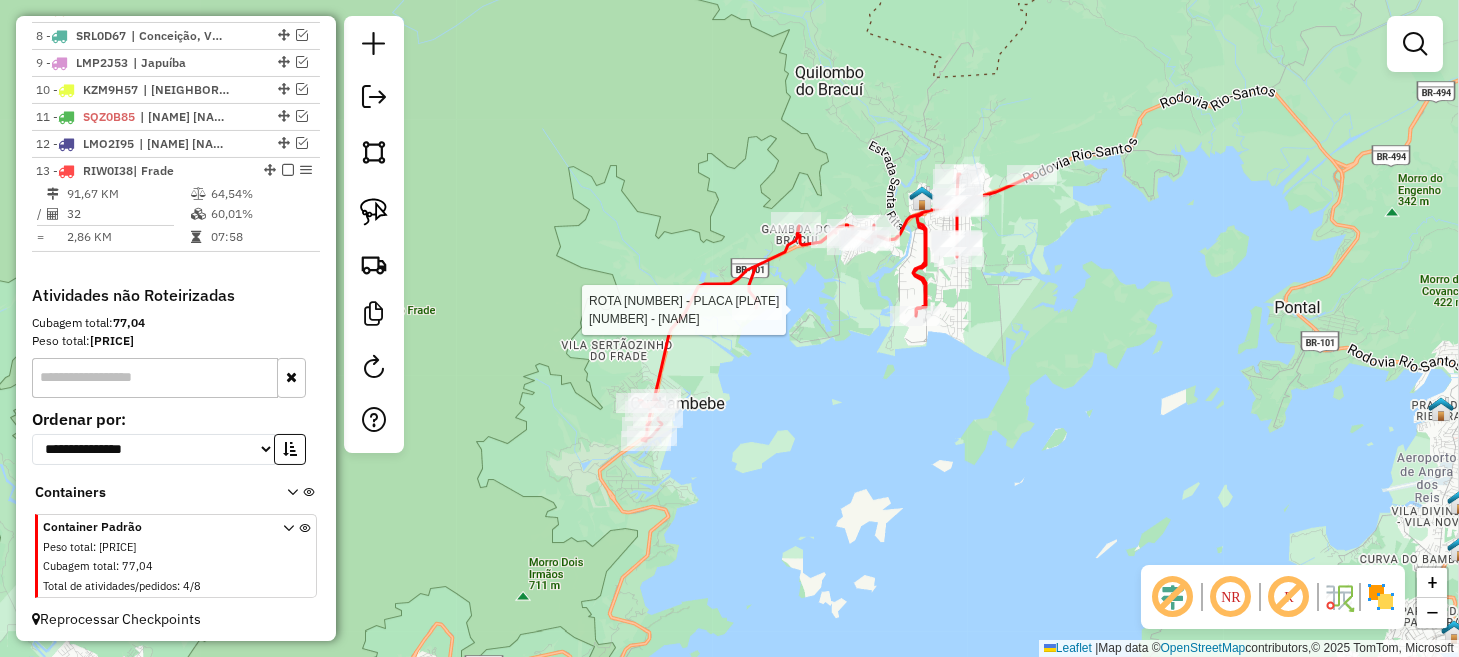 select on "*********" 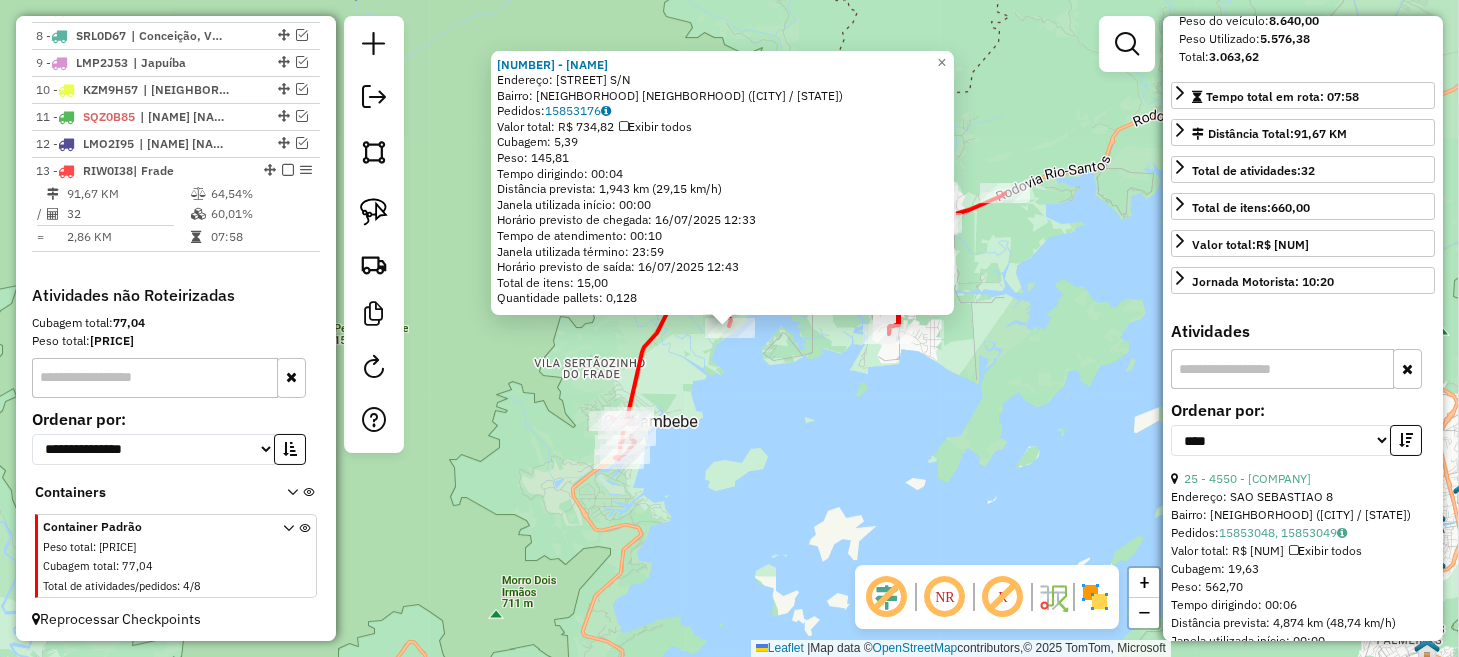 scroll, scrollTop: 400, scrollLeft: 0, axis: vertical 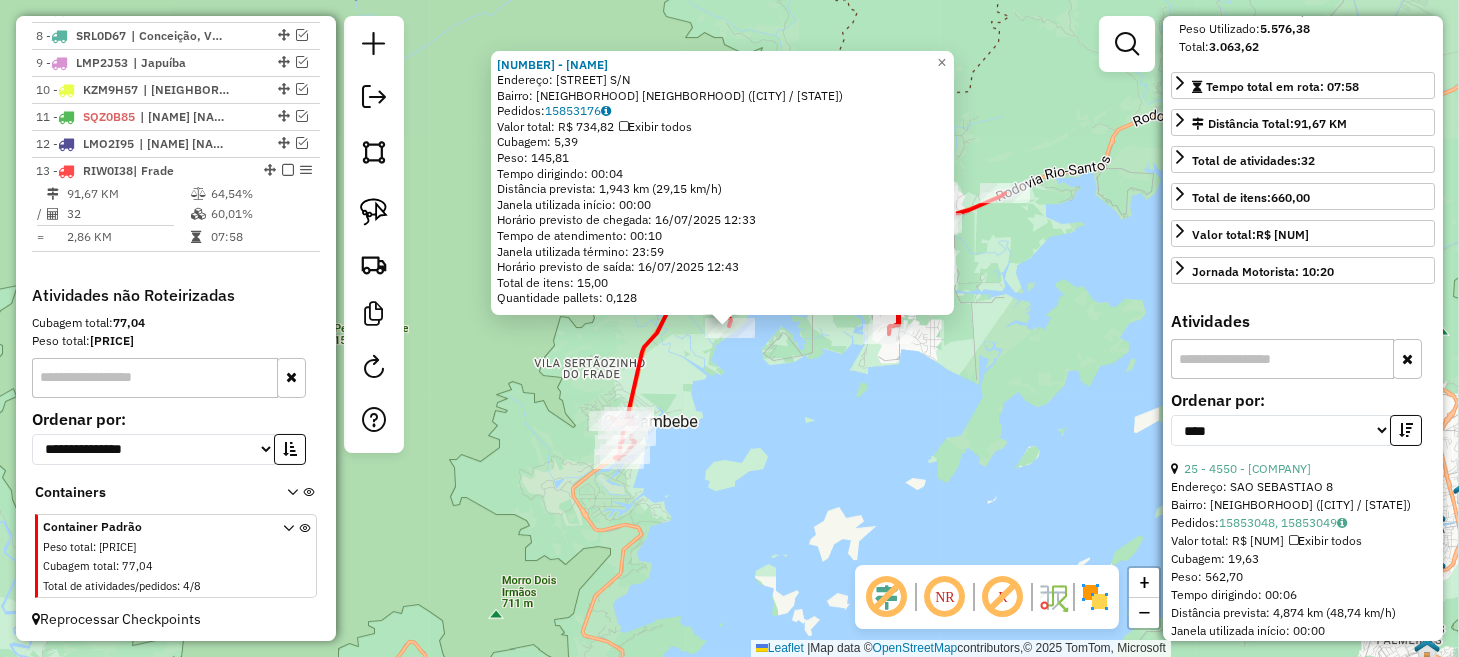 click on "6711 - BOTECO DO RECIFE  Endereço:  PROCURADOR HAROLDO FERNANDES D S/N   Bairro: GAMBOA DO BRACUI  CUNHAMBEBE (ANGRA DOS REIS / RJ)   Pedidos:  15853176   Valor total: R$ 734,82   Exibir todos   Cubagem: 5,39  Peso: 145,81  Tempo dirigindo: 00:04   Distância prevista: 1,943 km (29,15 km/h)   Janela utilizada início: 00:00   Horário previsto de chegada: 16/07/2025 12:33   Tempo de atendimento: 00:10   Janela utilizada término: 23:59   Horário previsto de saída: 16/07/2025 12:43   Total de itens: 15,00   Quantidade pallets: 0,128  × Janela de atendimento Grade de atendimento Capacidade Transportadoras Veículos Cliente Pedidos  Rotas Selecione os dias de semana para filtrar as janelas de atendimento  Seg   Ter   Qua   Qui   Sex   Sáb   Dom  Informe o período da janela de atendimento: De: Até:  Filtrar exatamente a janela do cliente  Considerar janela de atendimento padrão  Selecione os dias de semana para filtrar as grades de atendimento  Seg   Ter   Qua   Qui   Sex   Sáb   Dom   Peso mínimo:  De:" 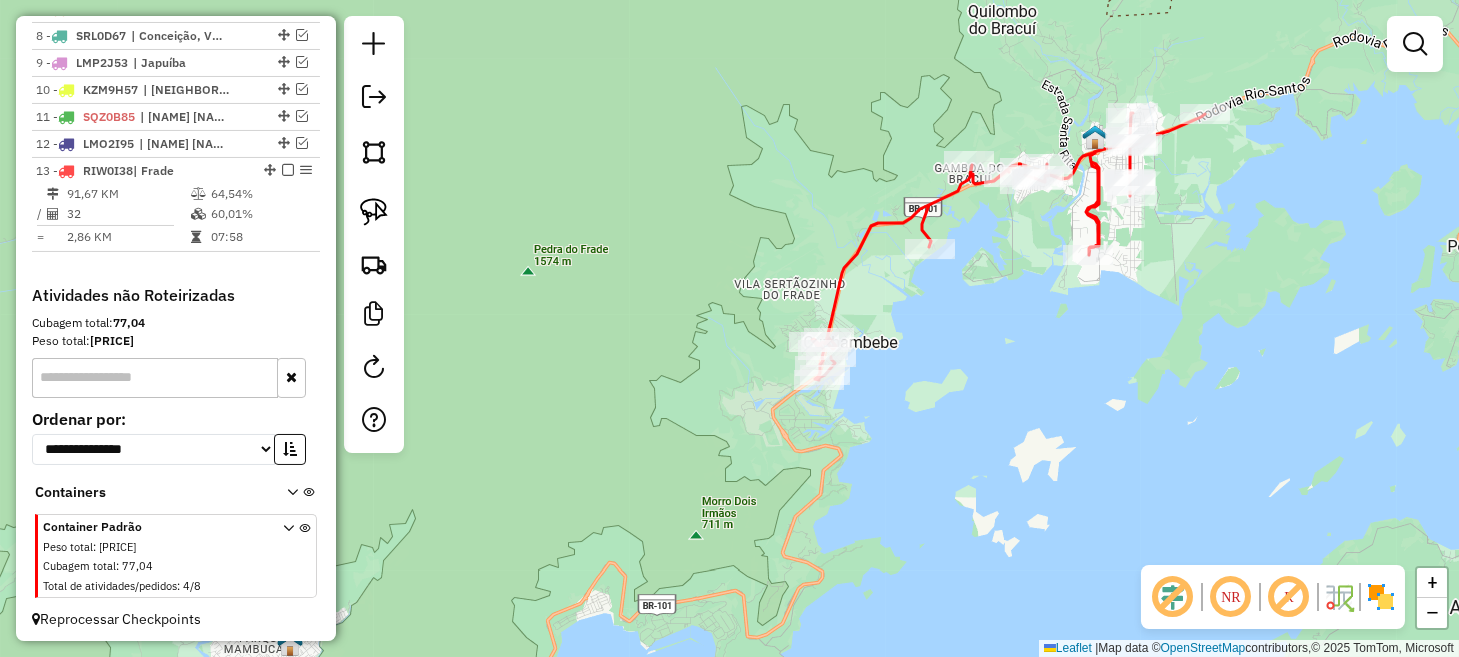 drag, startPoint x: 748, startPoint y: 426, endPoint x: 902, endPoint y: 363, distance: 166.3881 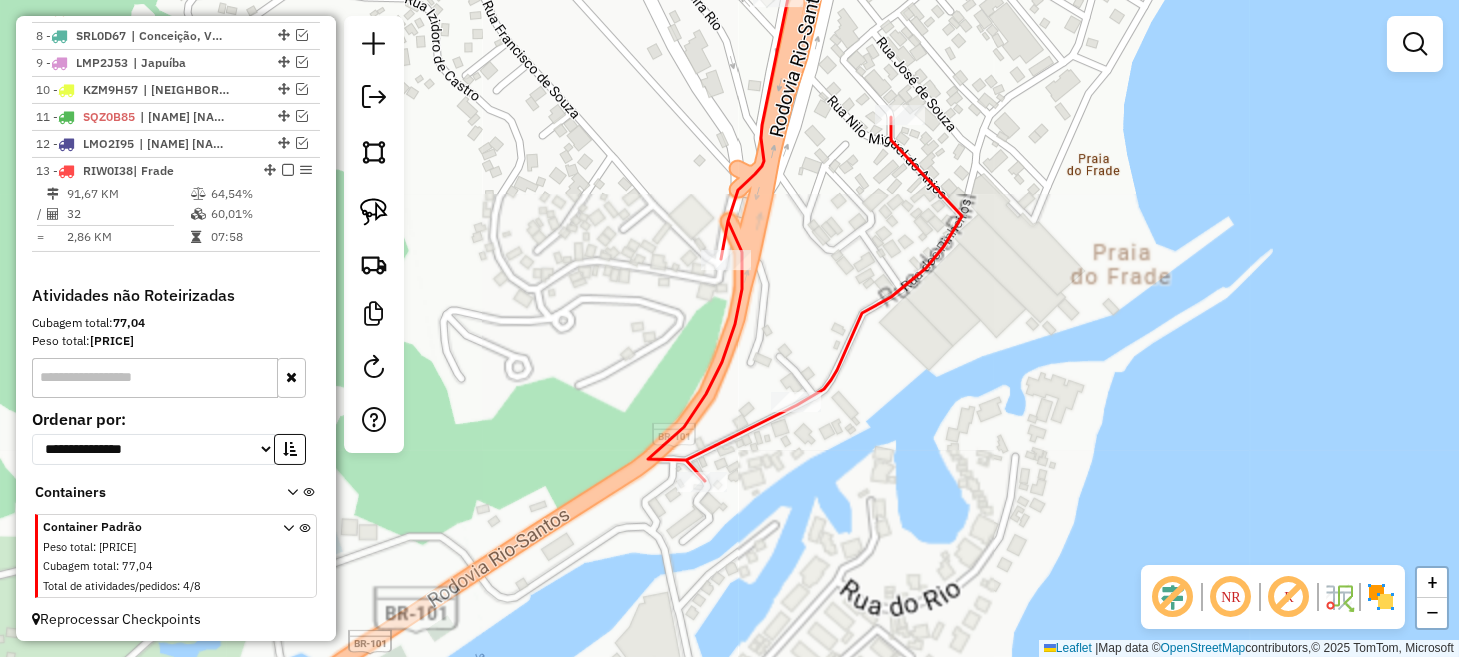 drag, startPoint x: 1081, startPoint y: 368, endPoint x: 1104, endPoint y: 405, distance: 43.56604 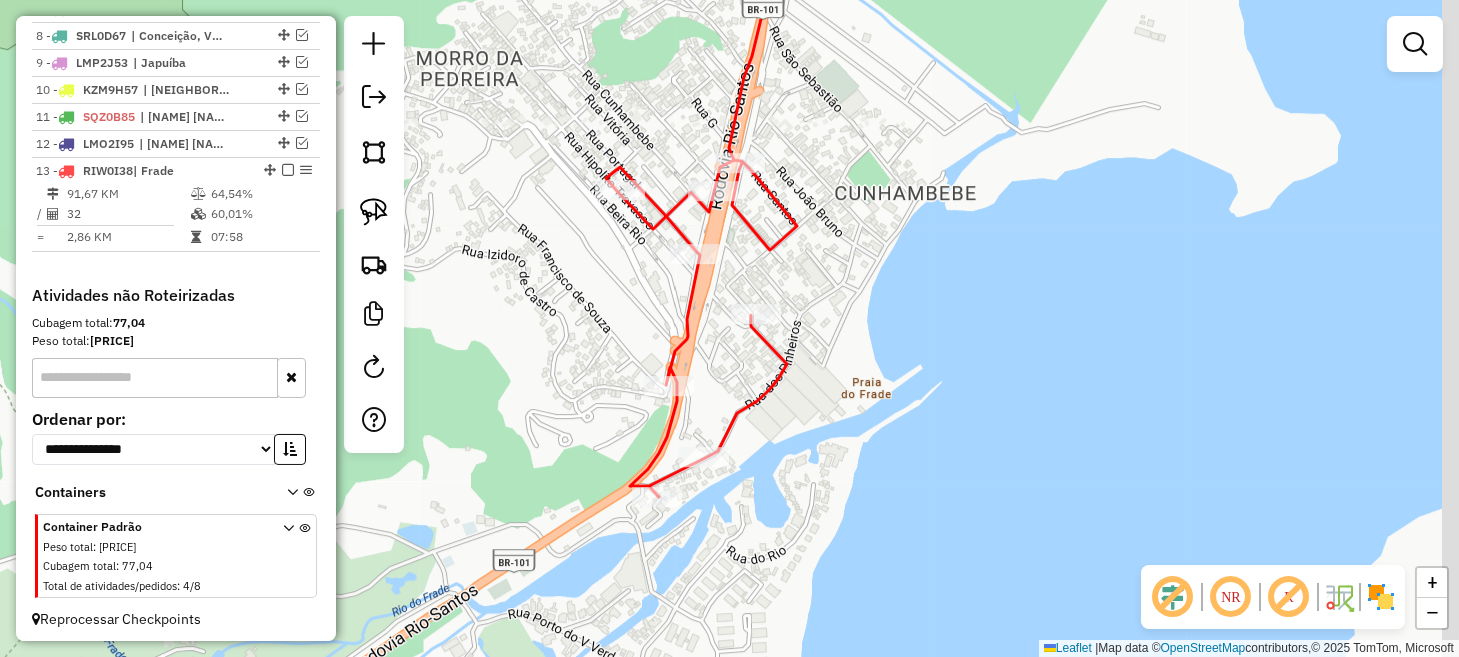 drag, startPoint x: 1081, startPoint y: 245, endPoint x: 912, endPoint y: 319, distance: 184.4912 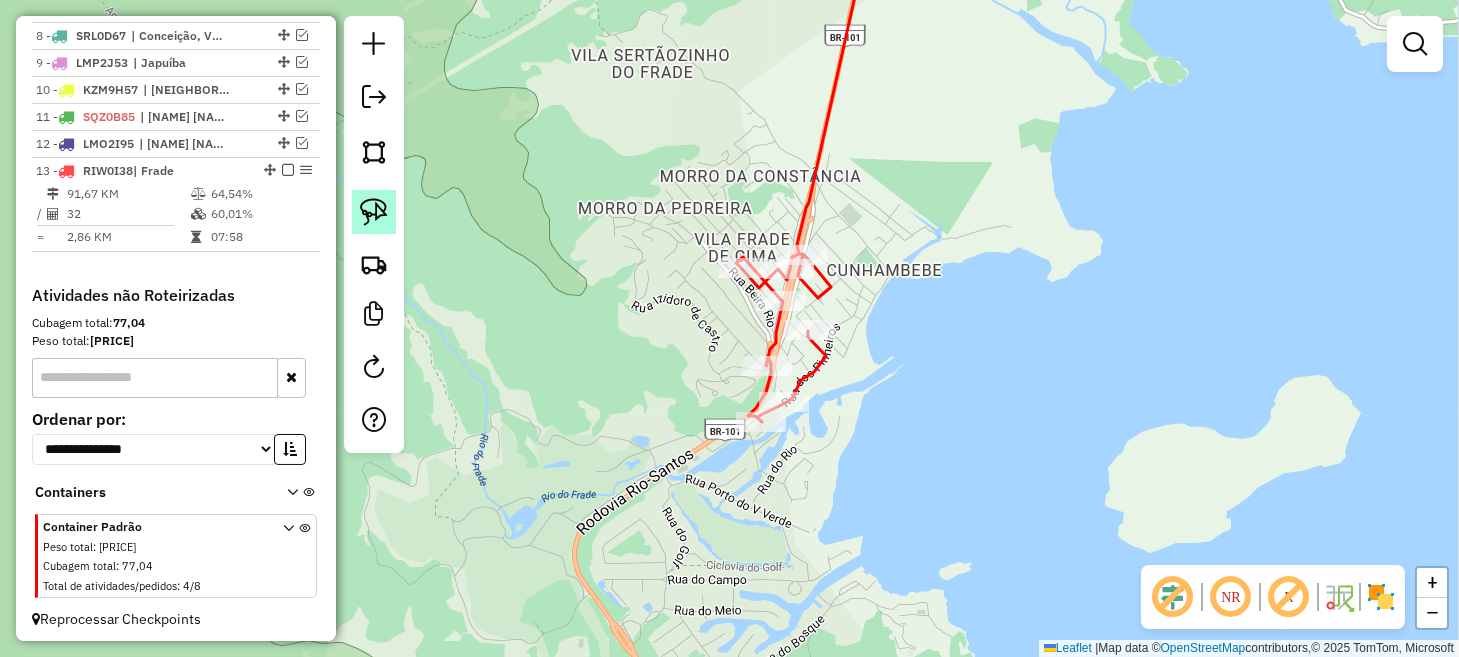 click 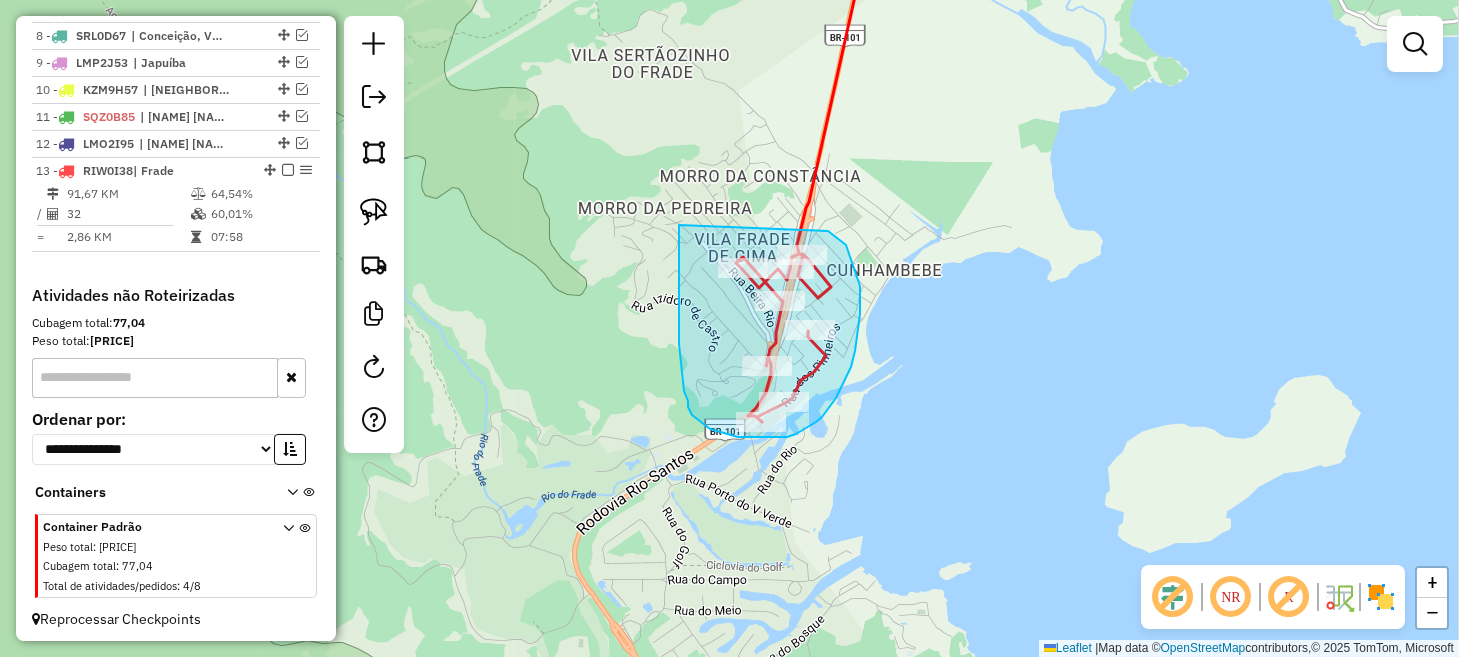 drag, startPoint x: 679, startPoint y: 225, endPoint x: 776, endPoint y: 247, distance: 99.46356 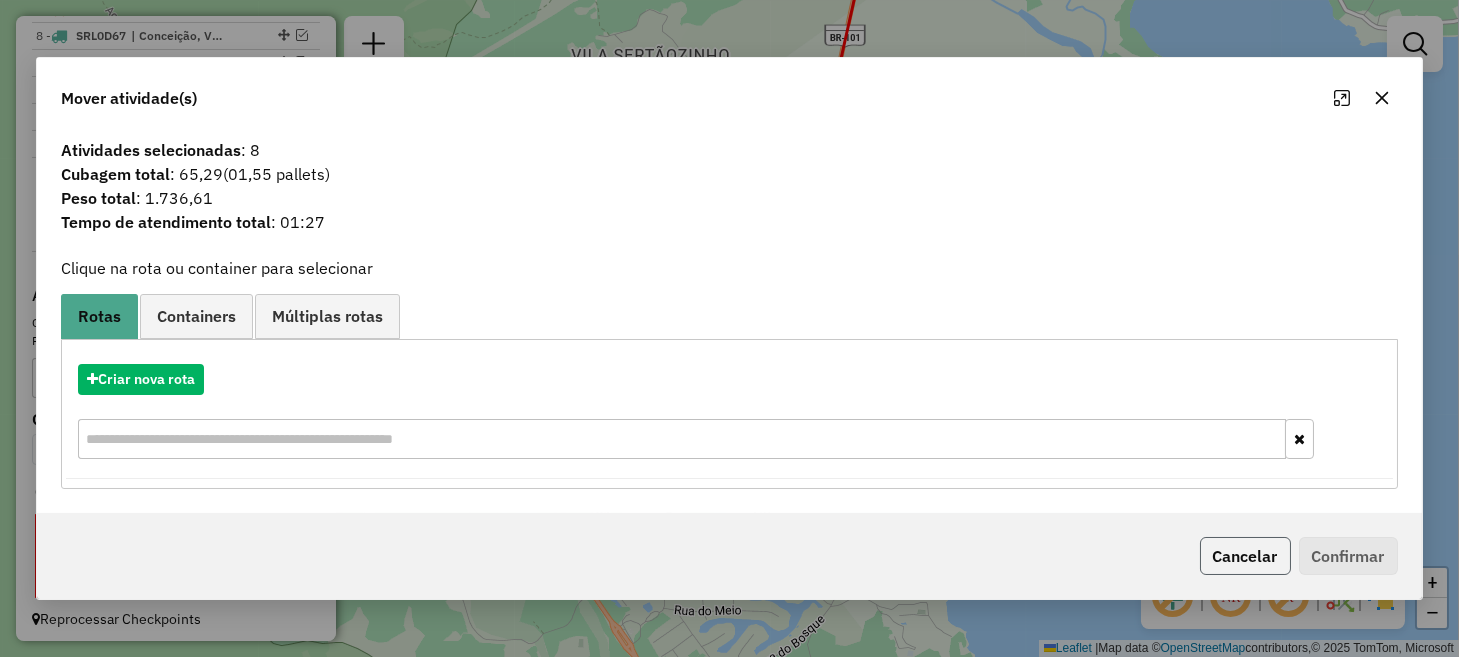 click on "Cancelar" 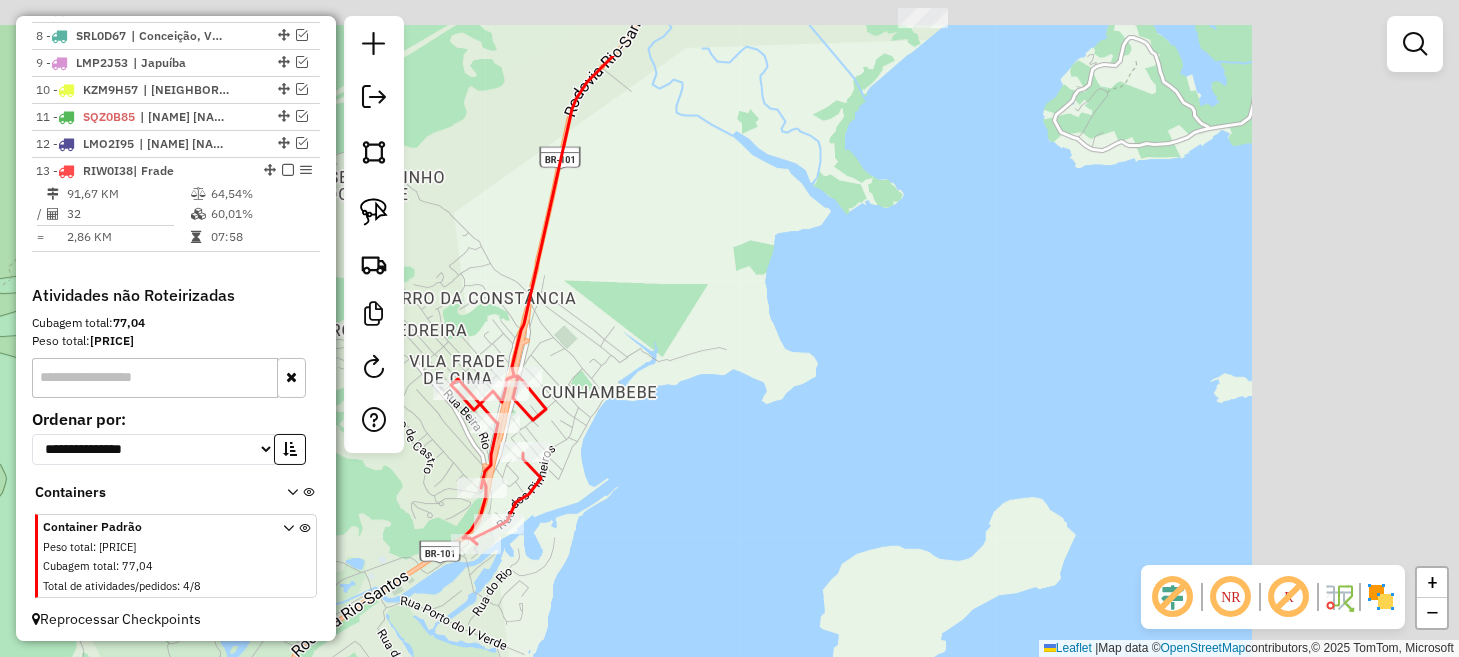 drag, startPoint x: 1087, startPoint y: 311, endPoint x: 735, endPoint y: 490, distance: 394.8987 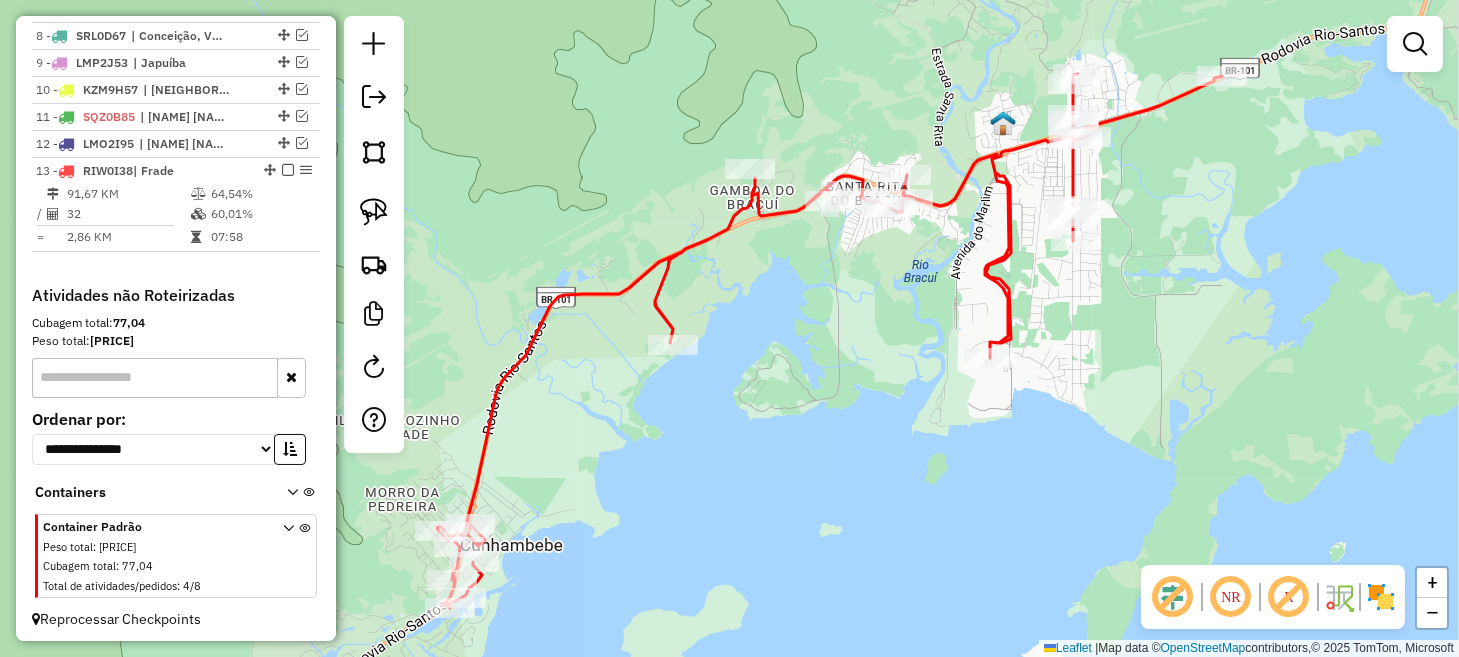 drag, startPoint x: 805, startPoint y: 389, endPoint x: 759, endPoint y: 446, distance: 73.24616 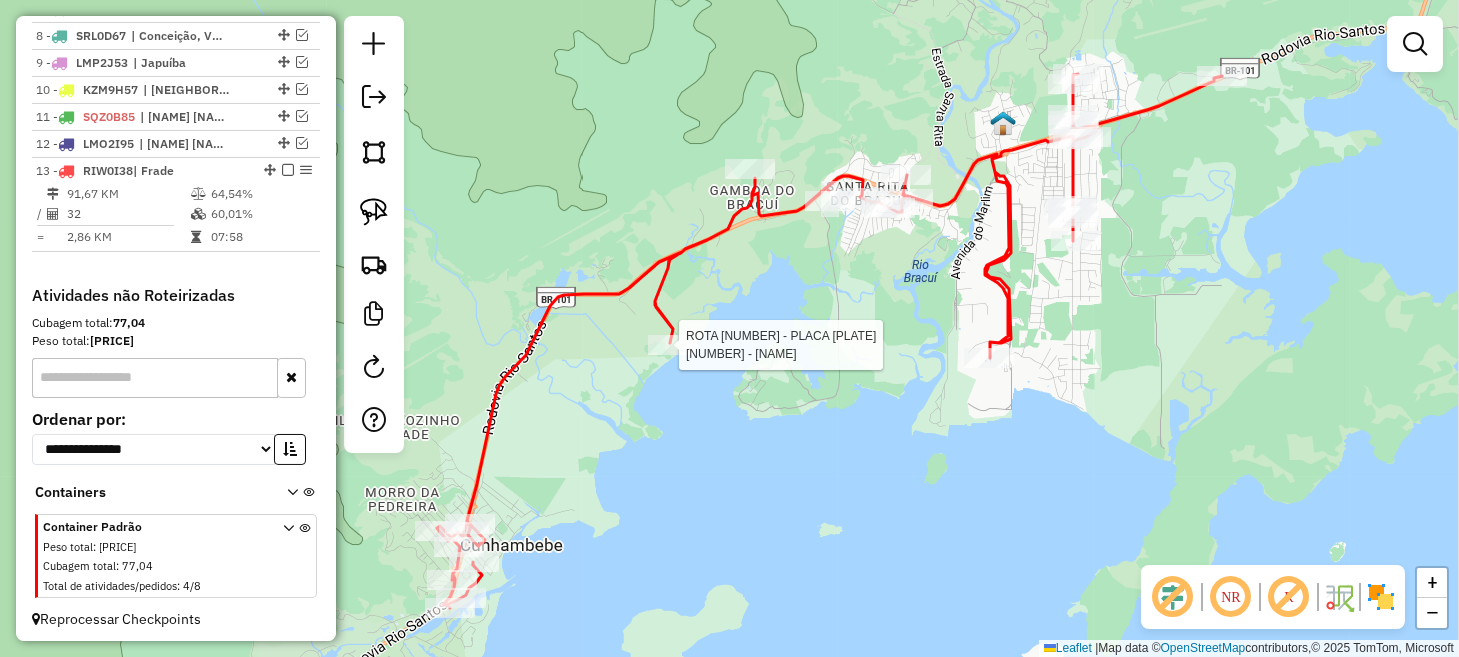 select on "*********" 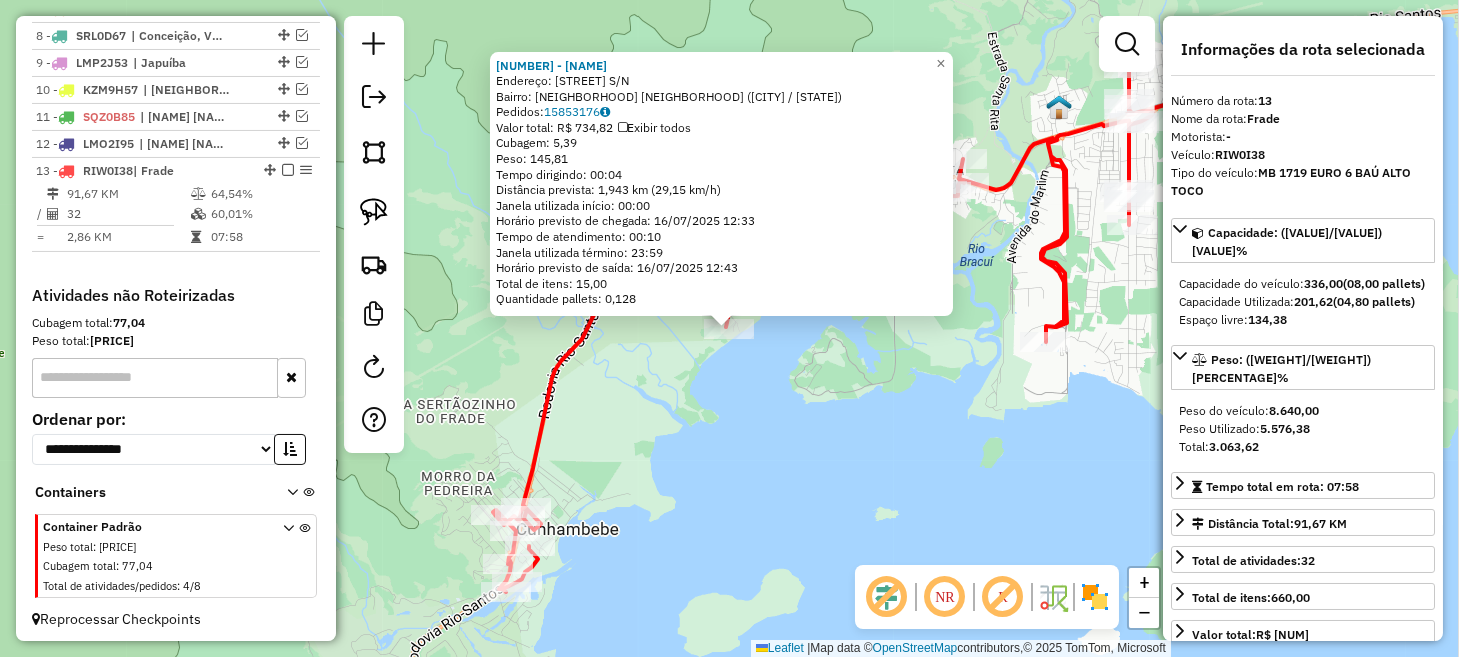click on "6711 - BOTECO DO RECIFE  Endereço:  PROCURADOR HAROLDO FERNANDES D S/N   Bairro: GAMBOA DO BRACUI  CUNHAMBEBE (ANGRA DOS REIS / RJ)   Pedidos:  15853176   Valor total: R$ 734,82   Exibir todos   Cubagem: 5,39  Peso: 145,81  Tempo dirigindo: 00:04   Distância prevista: 1,943 km (29,15 km/h)   Janela utilizada início: 00:00   Horário previsto de chegada: 16/07/2025 12:33   Tempo de atendimento: 00:10   Janela utilizada término: 23:59   Horário previsto de saída: 16/07/2025 12:43   Total de itens: 15,00   Quantidade pallets: 0,128  × Janela de atendimento Grade de atendimento Capacidade Transportadoras Veículos Cliente Pedidos  Rotas Selecione os dias de semana para filtrar as janelas de atendimento  Seg   Ter   Qua   Qui   Sex   Sáb   Dom  Informe o período da janela de atendimento: De: Até:  Filtrar exatamente a janela do cliente  Considerar janela de atendimento padrão  Selecione os dias de semana para filtrar as grades de atendimento  Seg   Ter   Qua   Qui   Sex   Sáb   Dom   Peso mínimo:  De:" 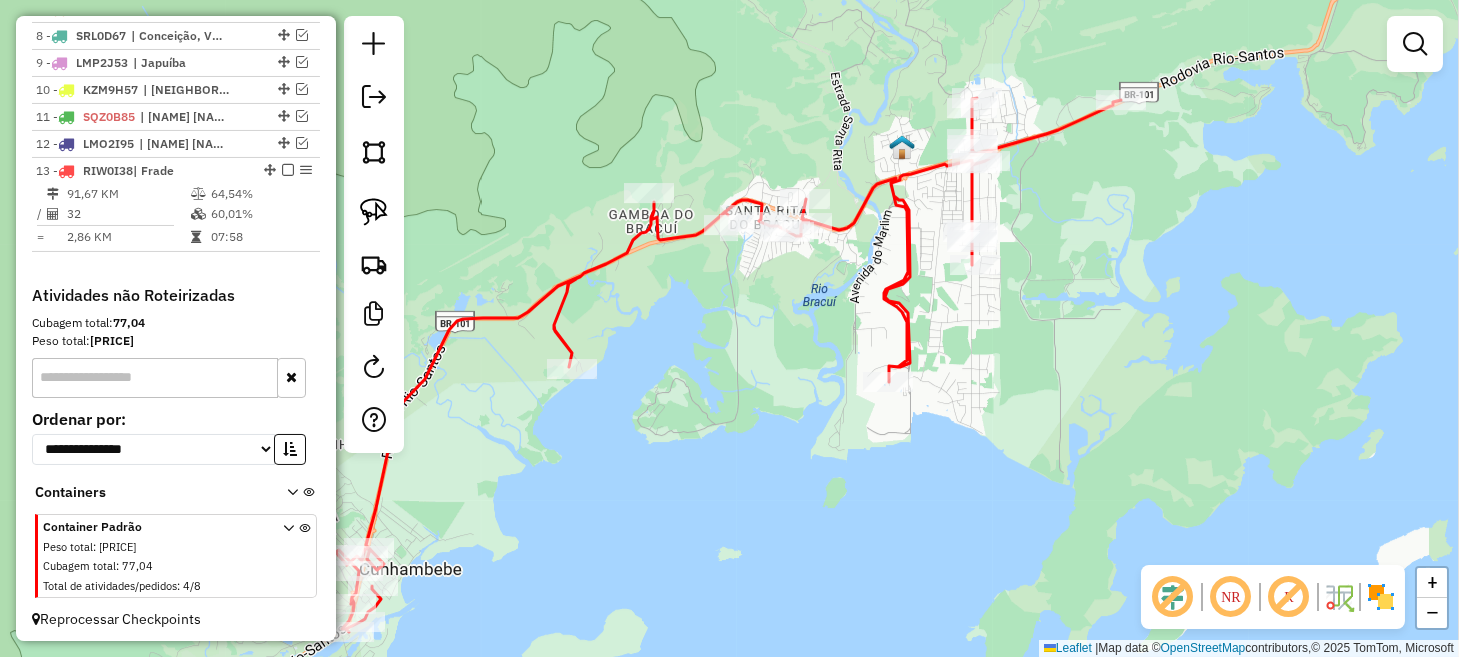 drag, startPoint x: 939, startPoint y: 392, endPoint x: 774, endPoint y: 435, distance: 170.511 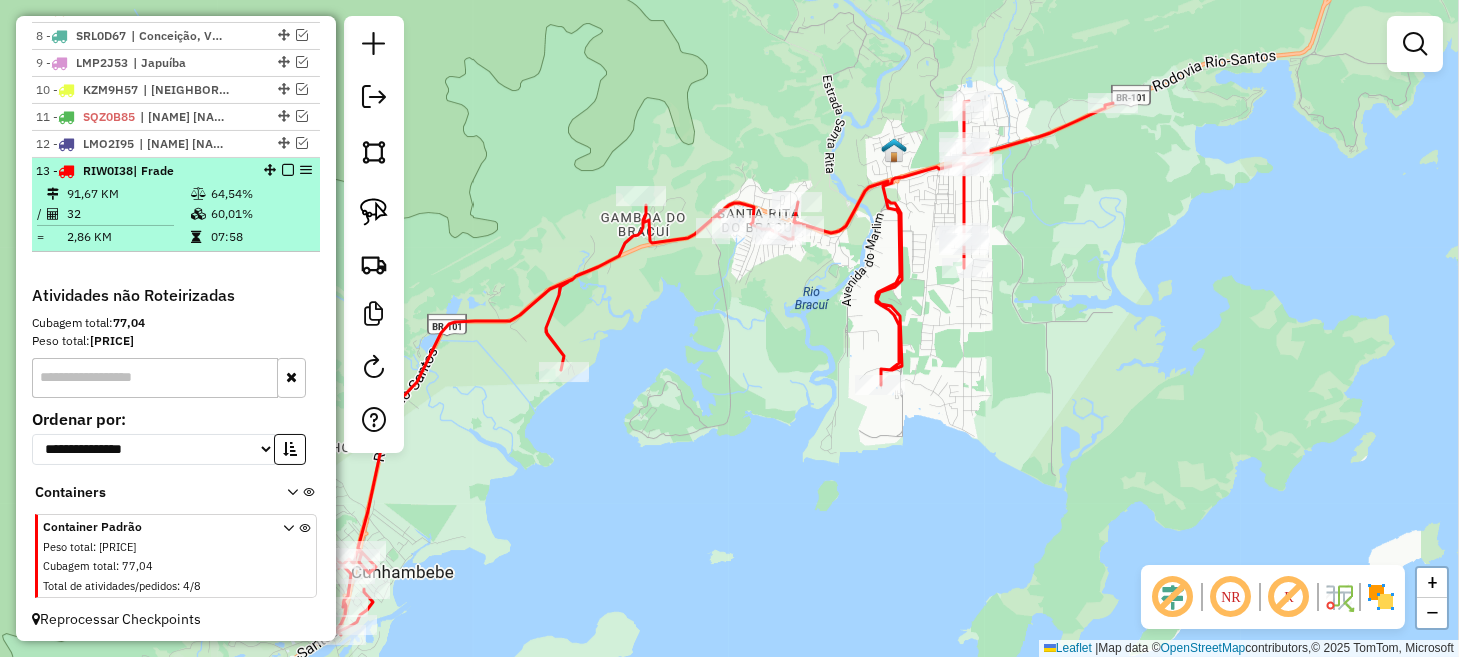 click at bounding box center (288, 170) 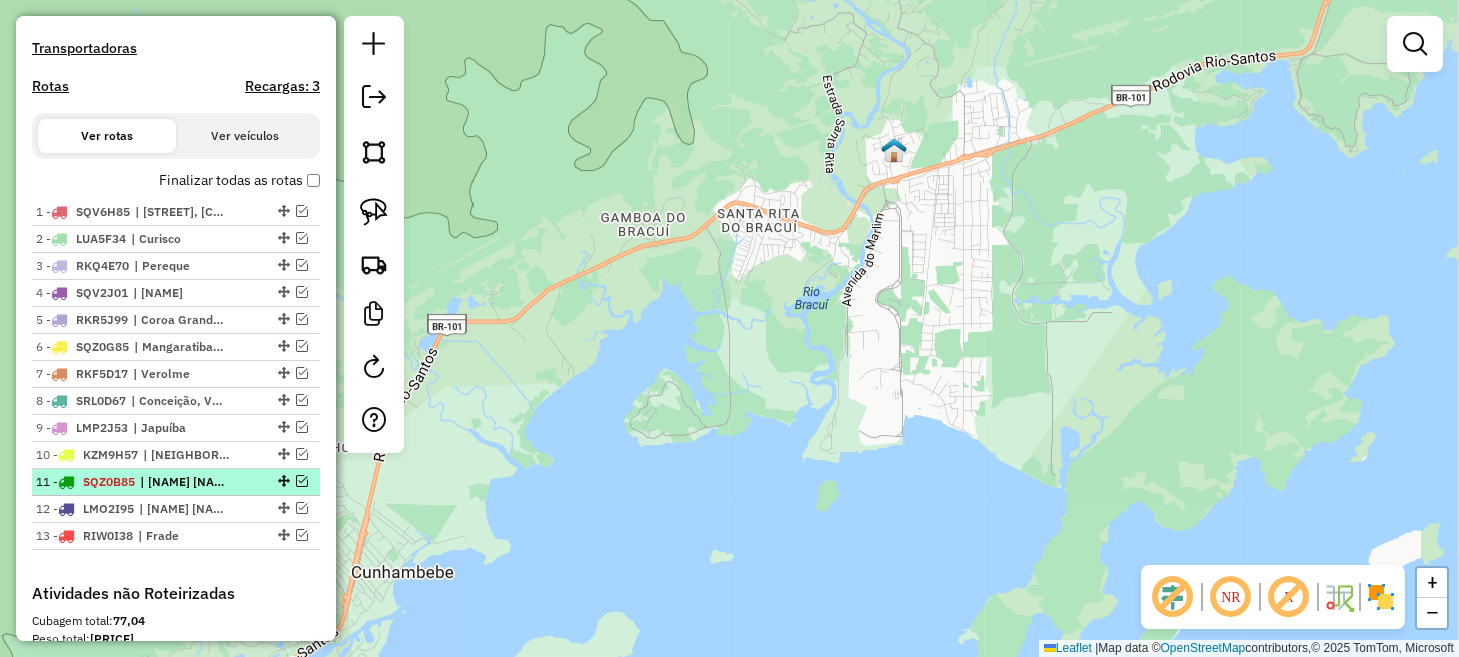 scroll, scrollTop: 588, scrollLeft: 0, axis: vertical 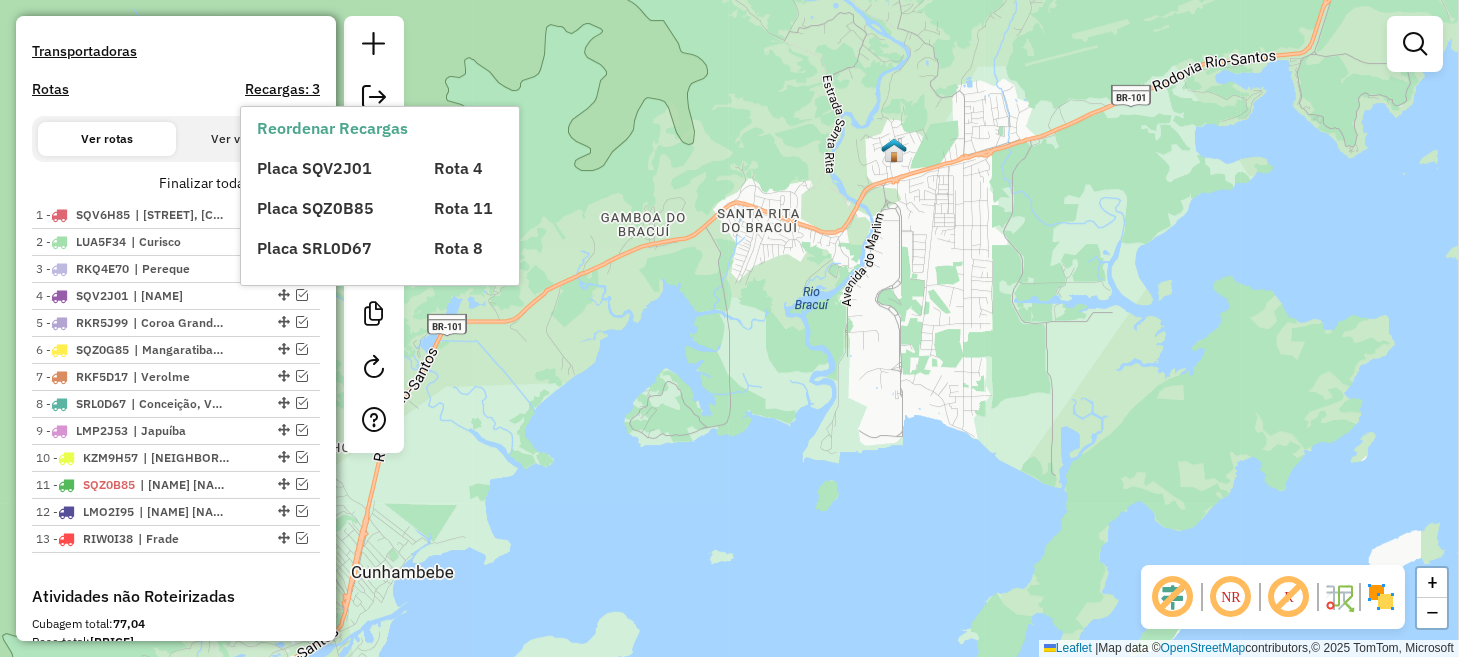 click on "Janela de atendimento Grade de atendimento Capacidade Transportadoras Veículos Cliente Pedidos  Rotas Selecione os dias de semana para filtrar as janelas de atendimento  Seg   Ter   Qua   Qui   Sex   Sáb   Dom  Informe o período da janela de atendimento: De: Até:  Filtrar exatamente a janela do cliente  Considerar janela de atendimento padrão  Selecione os dias de semana para filtrar as grades de atendimento  Seg   Ter   Qua   Qui   Sex   Sáb   Dom   Considerar clientes sem dia de atendimento cadastrado  Clientes fora do dia de atendimento selecionado Filtrar as atividades entre os valores definidos abaixo:  Peso mínimo:   Peso máximo:   Cubagem mínima:   Cubagem máxima:   De:   Até:  Filtrar as atividades entre o tempo de atendimento definido abaixo:  De:   Até:   Considerar capacidade total dos clientes não roteirizados Transportadora: Selecione um ou mais itens Tipo de veículo: Selecione um ou mais itens Veículo: Selecione um ou mais itens Motorista: Selecione um ou mais itens Nome: Rótulo:" 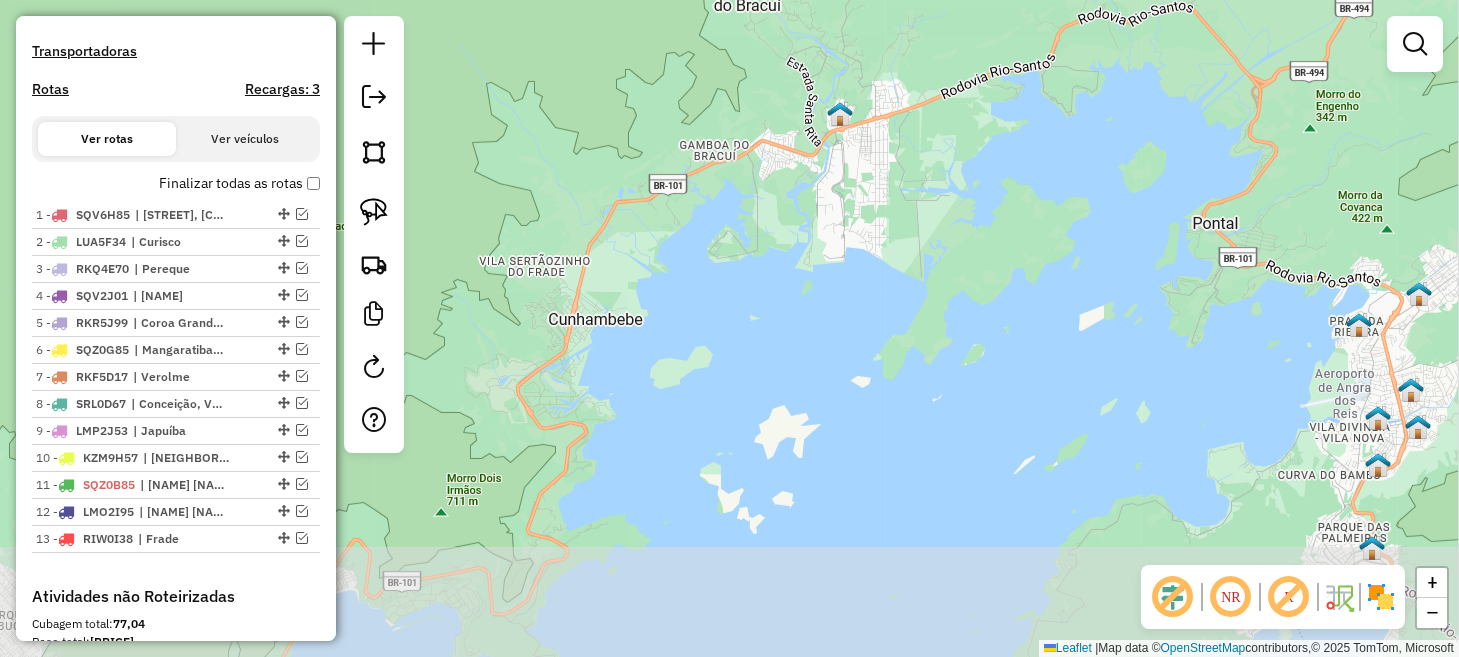 drag, startPoint x: 560, startPoint y: 495, endPoint x: 621, endPoint y: 333, distance: 173.10402 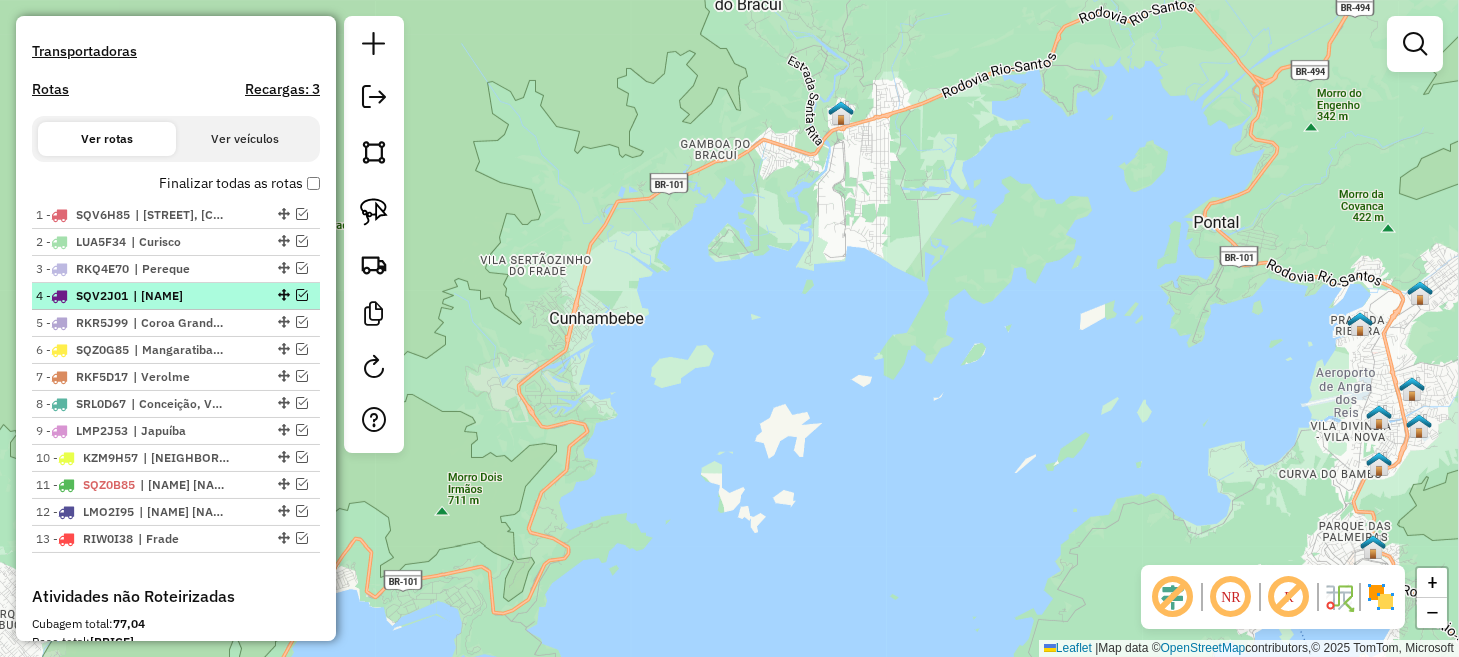 click at bounding box center (302, 295) 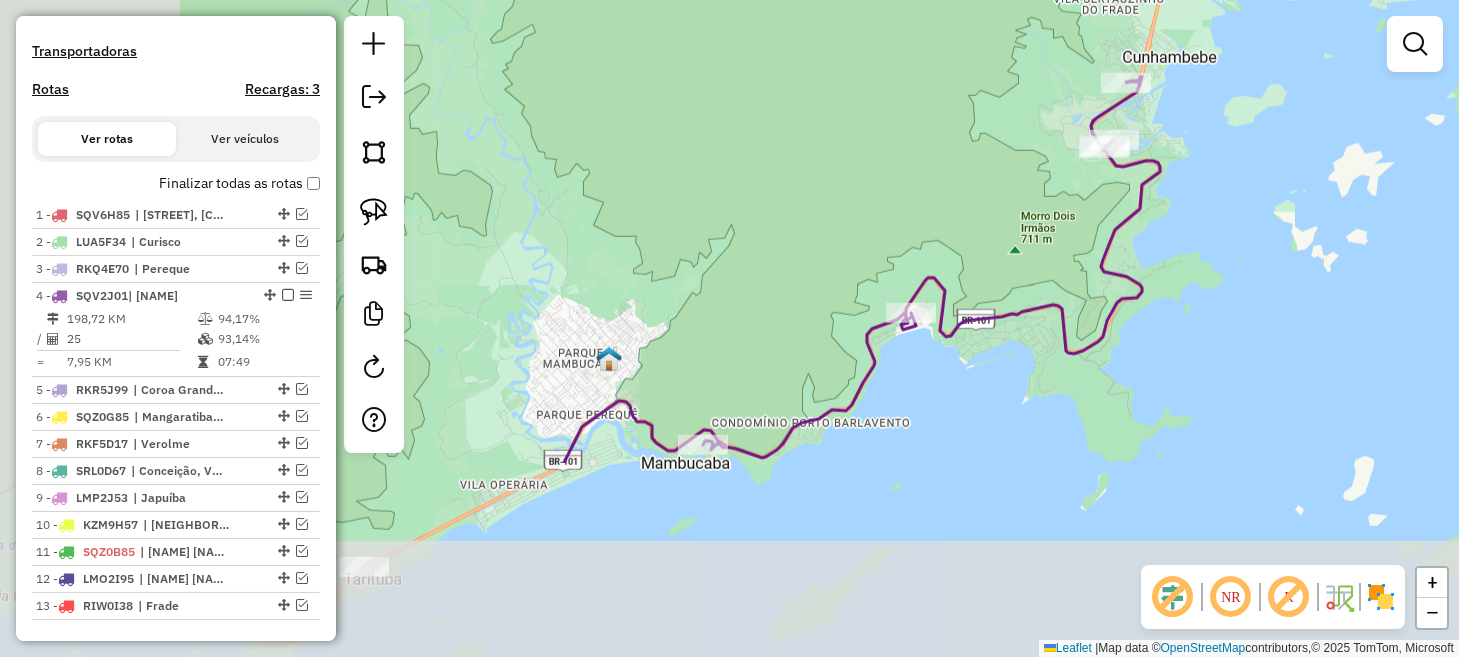 drag, startPoint x: 662, startPoint y: 501, endPoint x: 1257, endPoint y: 214, distance: 660.60126 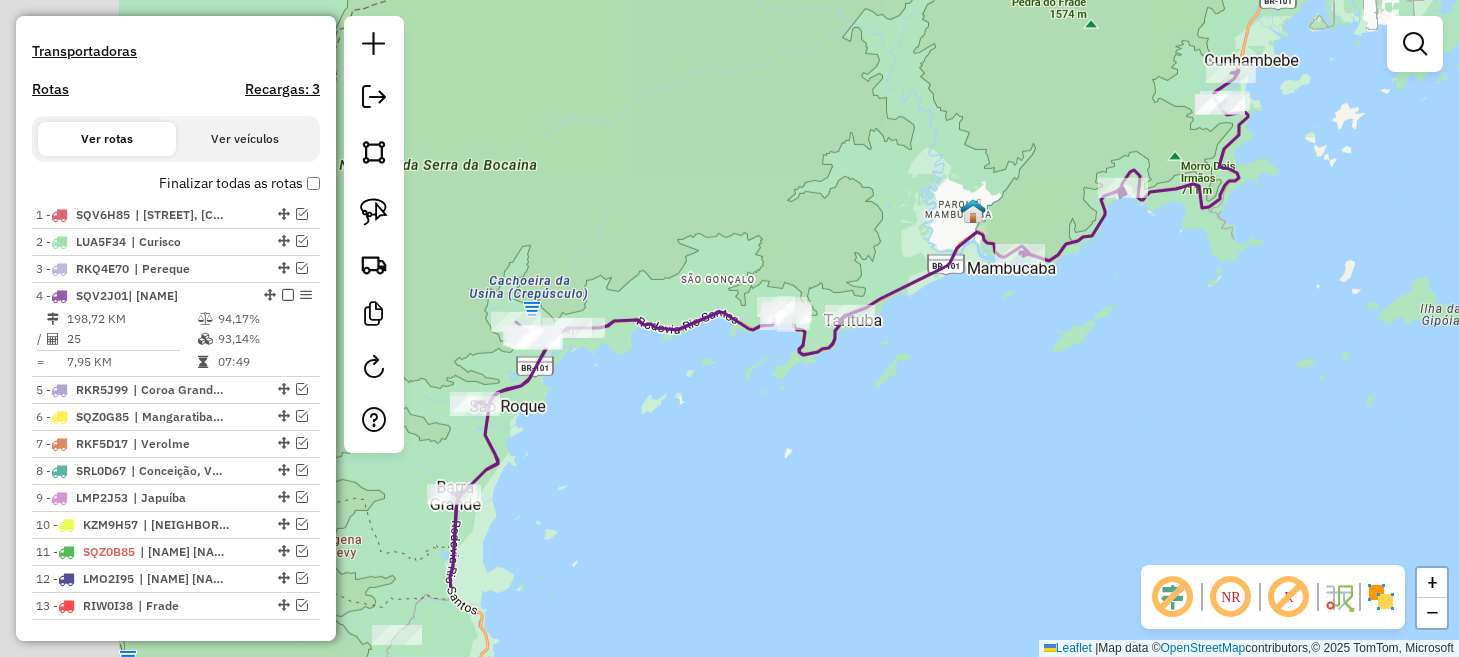 drag, startPoint x: 816, startPoint y: 499, endPoint x: 1100, endPoint y: 295, distance: 349.67413 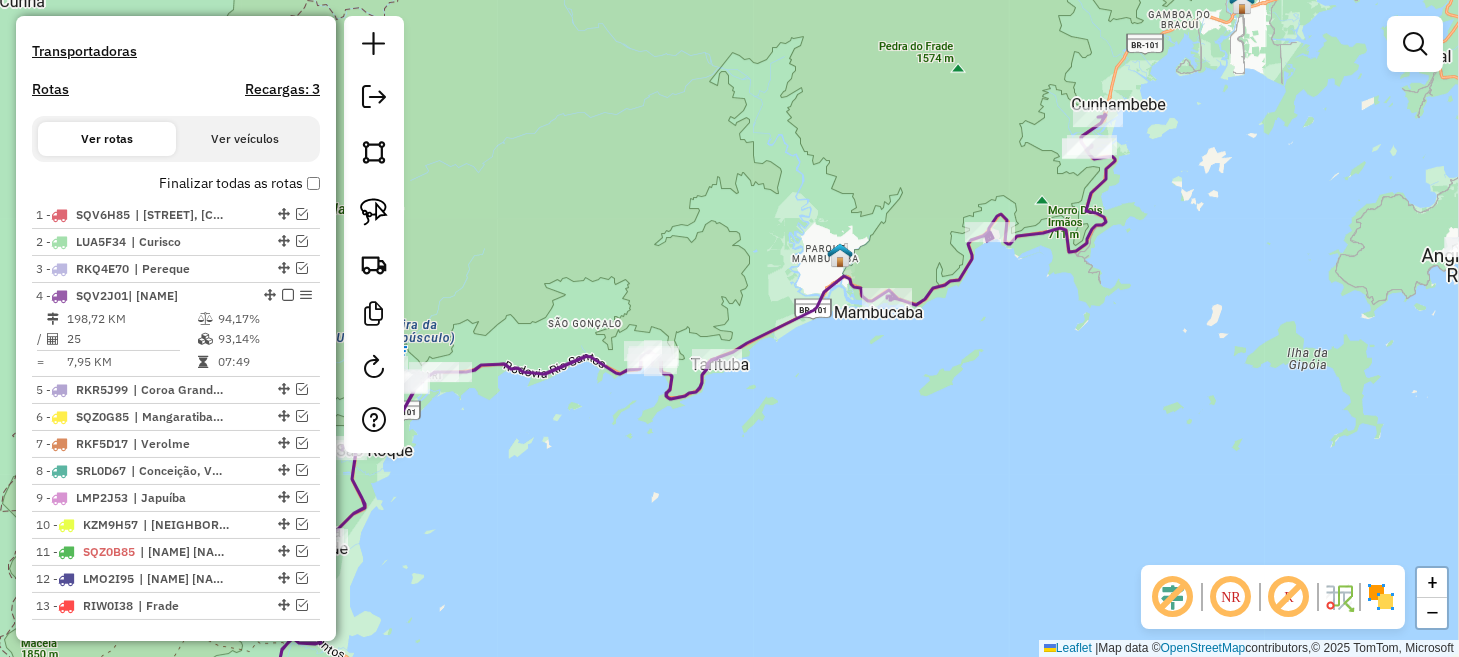 drag, startPoint x: 968, startPoint y: 396, endPoint x: 744, endPoint y: 509, distance: 250.88843 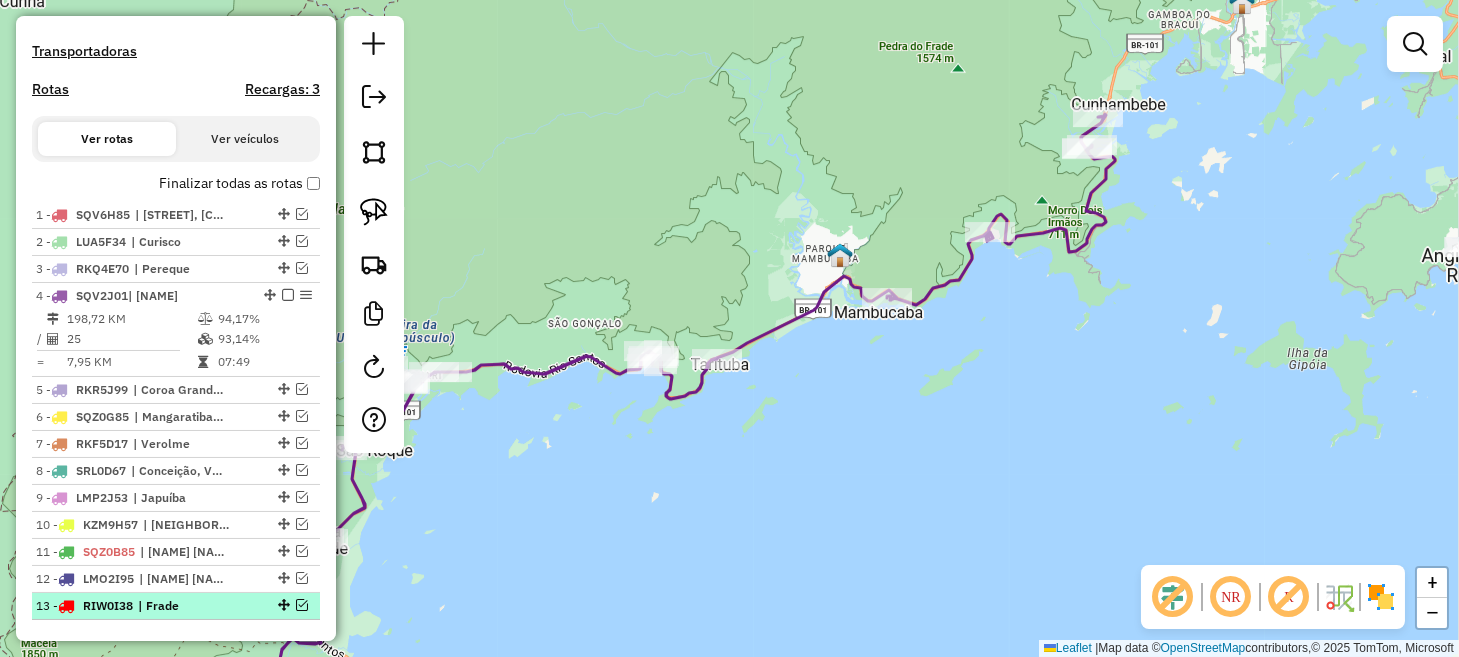 click at bounding box center [302, 605] 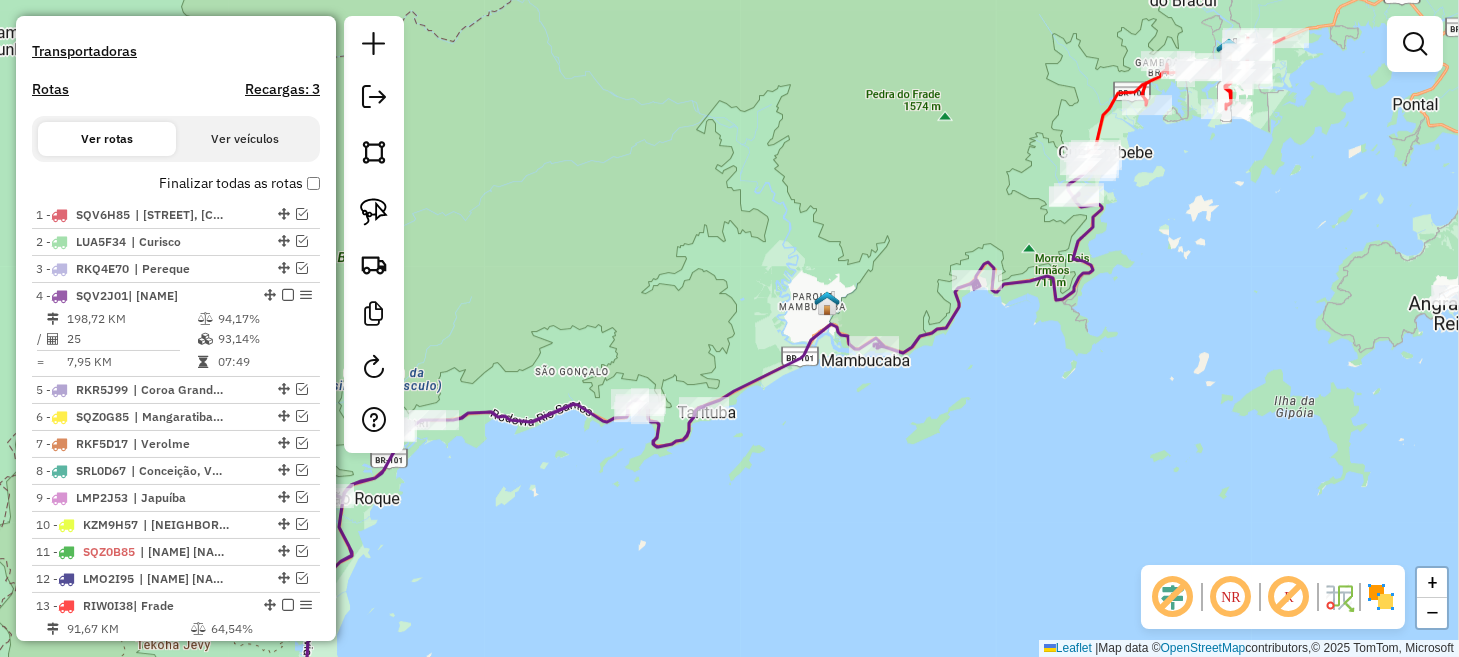drag, startPoint x: 1054, startPoint y: 351, endPoint x: 1003, endPoint y: 442, distance: 104.316826 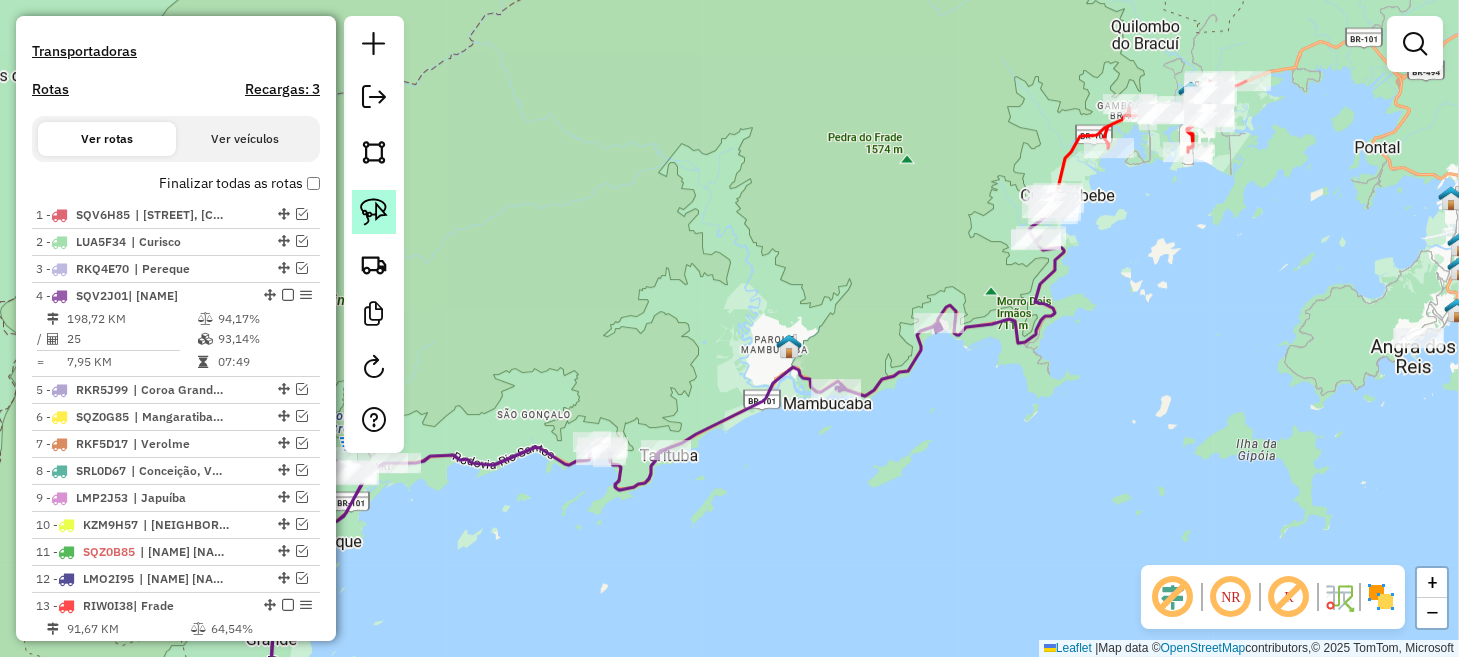 click 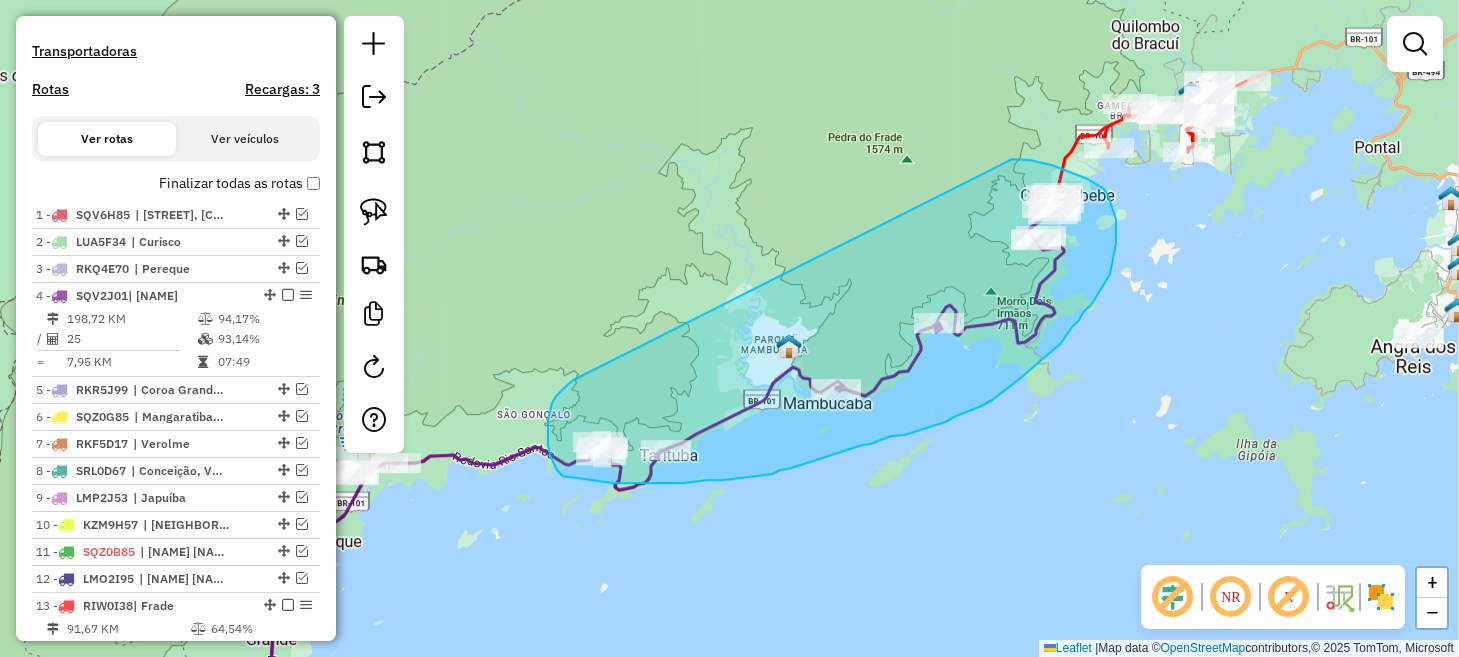 drag, startPoint x: 577, startPoint y: 378, endPoint x: 973, endPoint y: 159, distance: 452.52292 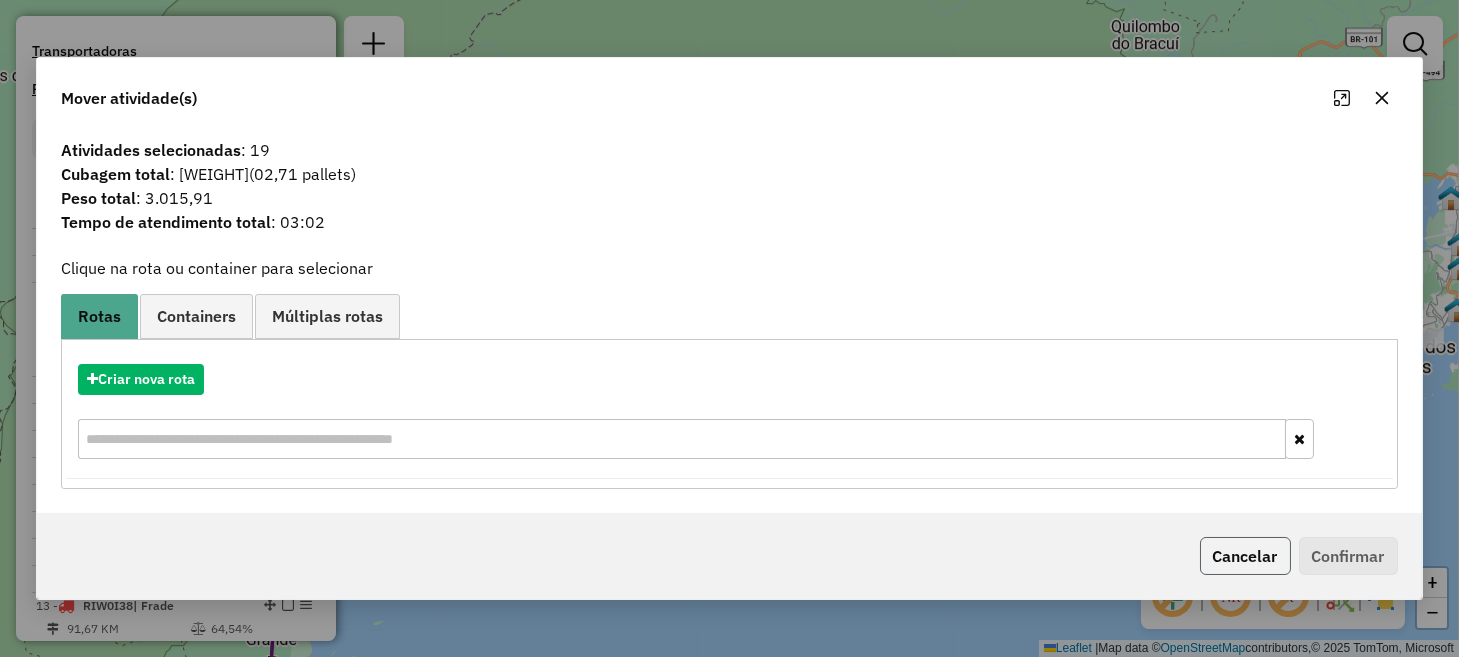click on "Cancelar" 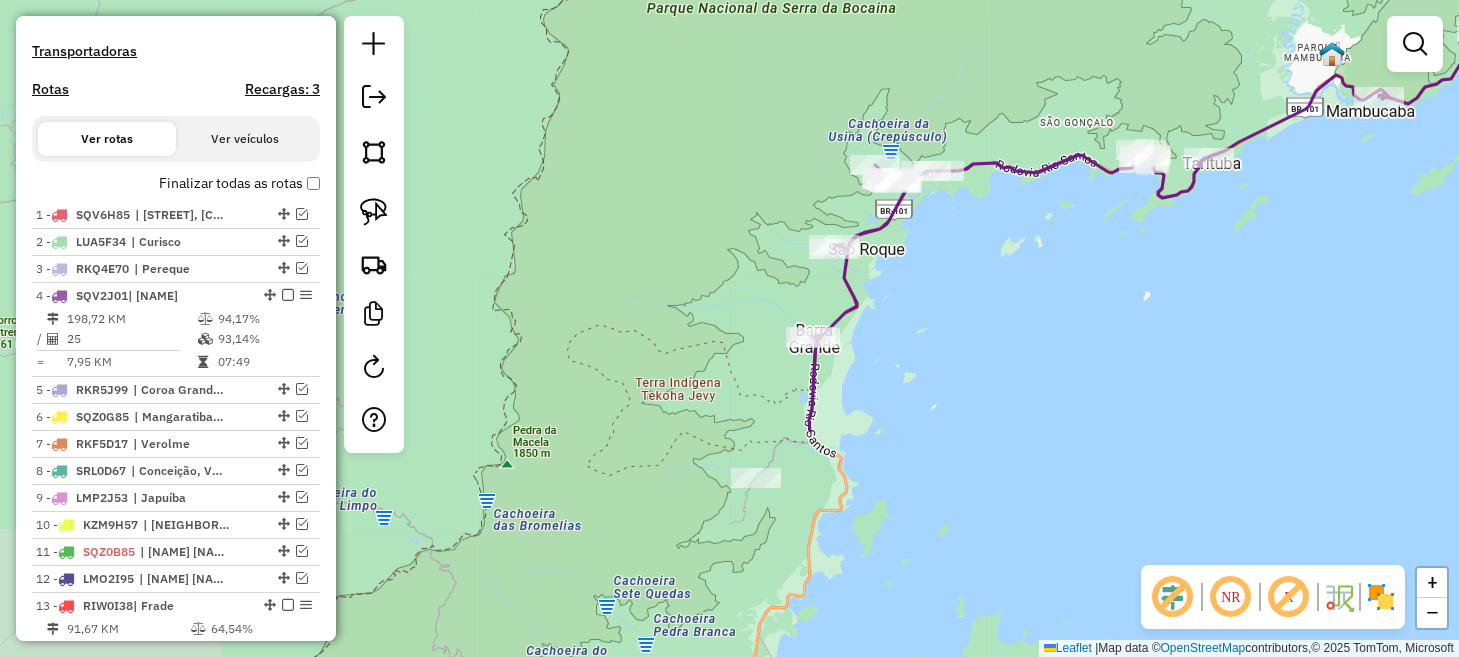 drag, startPoint x: 707, startPoint y: 545, endPoint x: 1250, endPoint y: 250, distance: 617.95953 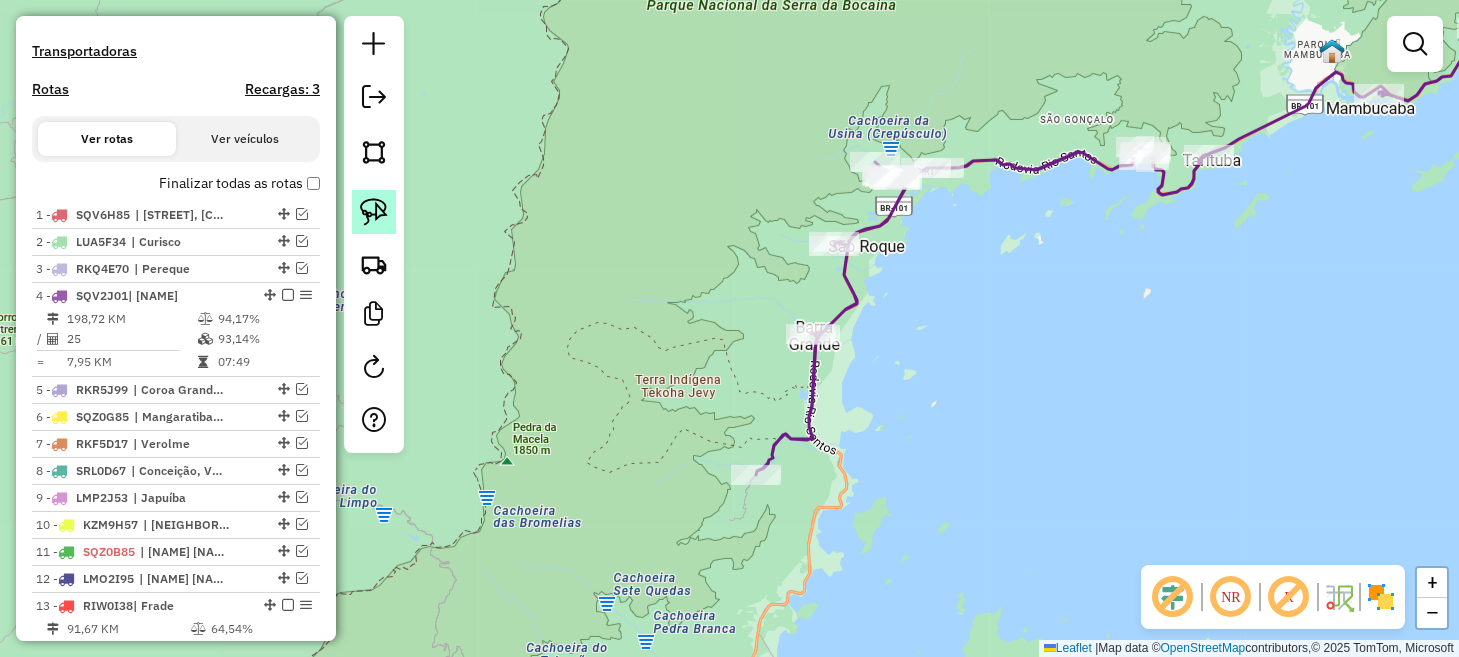 click 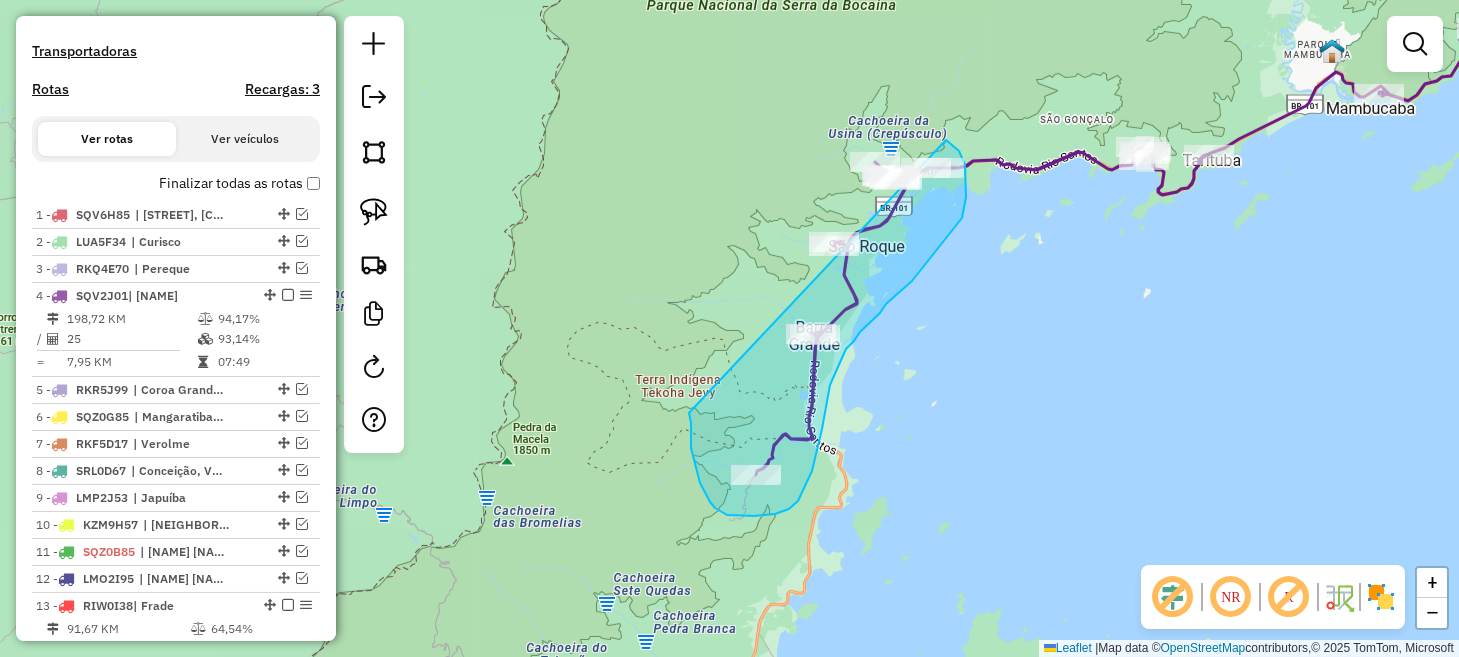 drag, startPoint x: 695, startPoint y: 461, endPoint x: 844, endPoint y: 119, distance: 373.04825 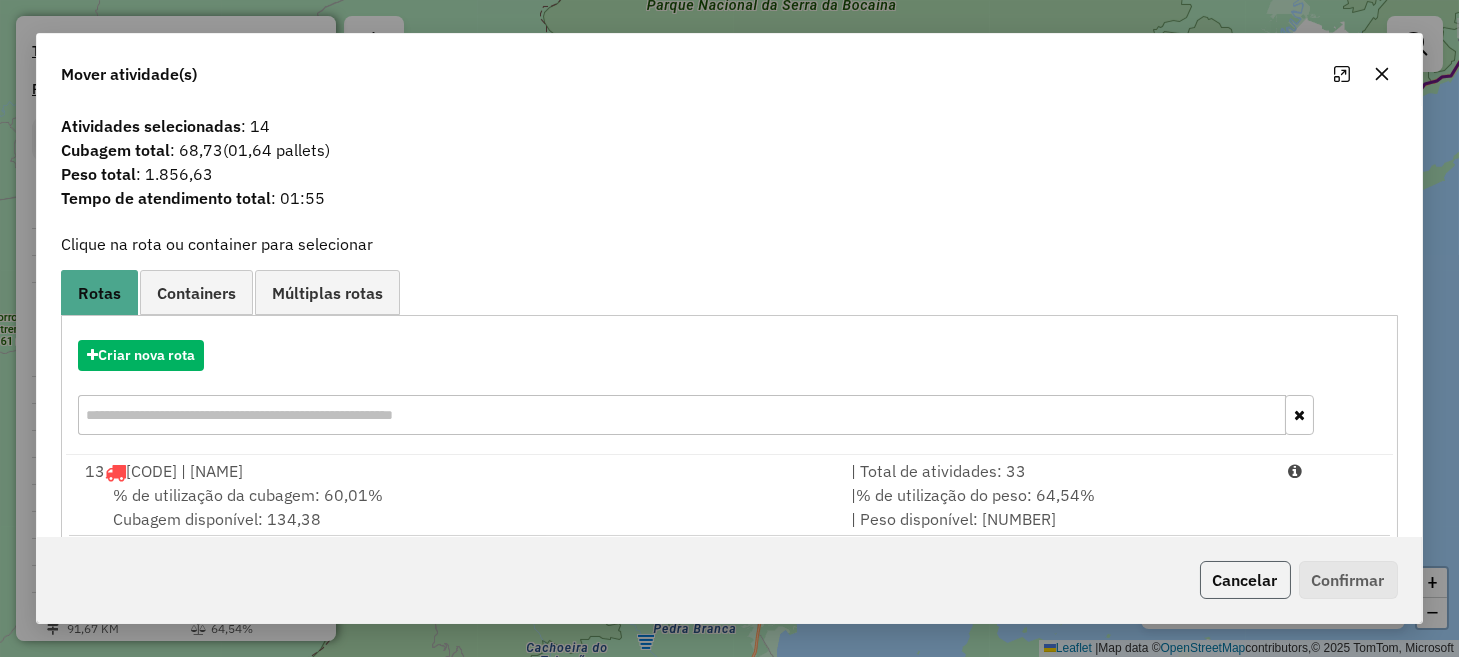 click on "Cancelar" 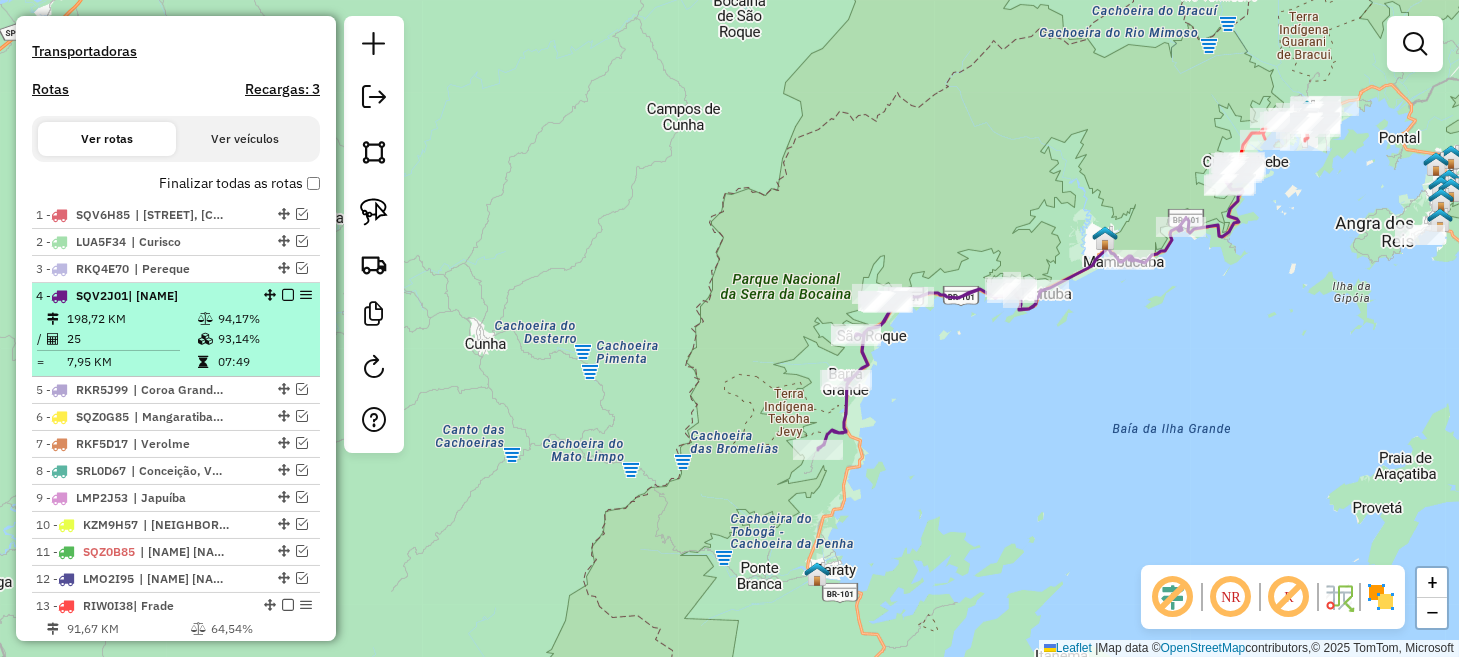 click at bounding box center (288, 295) 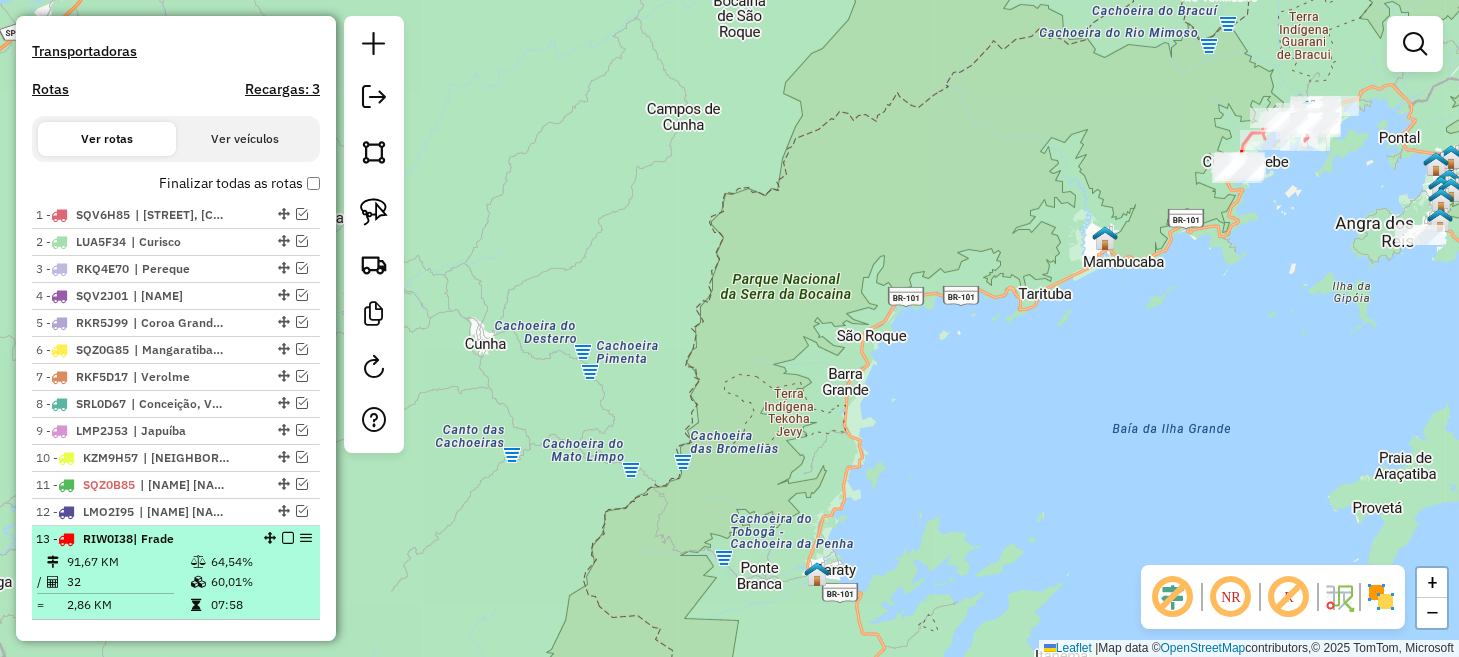 click at bounding box center [288, 538] 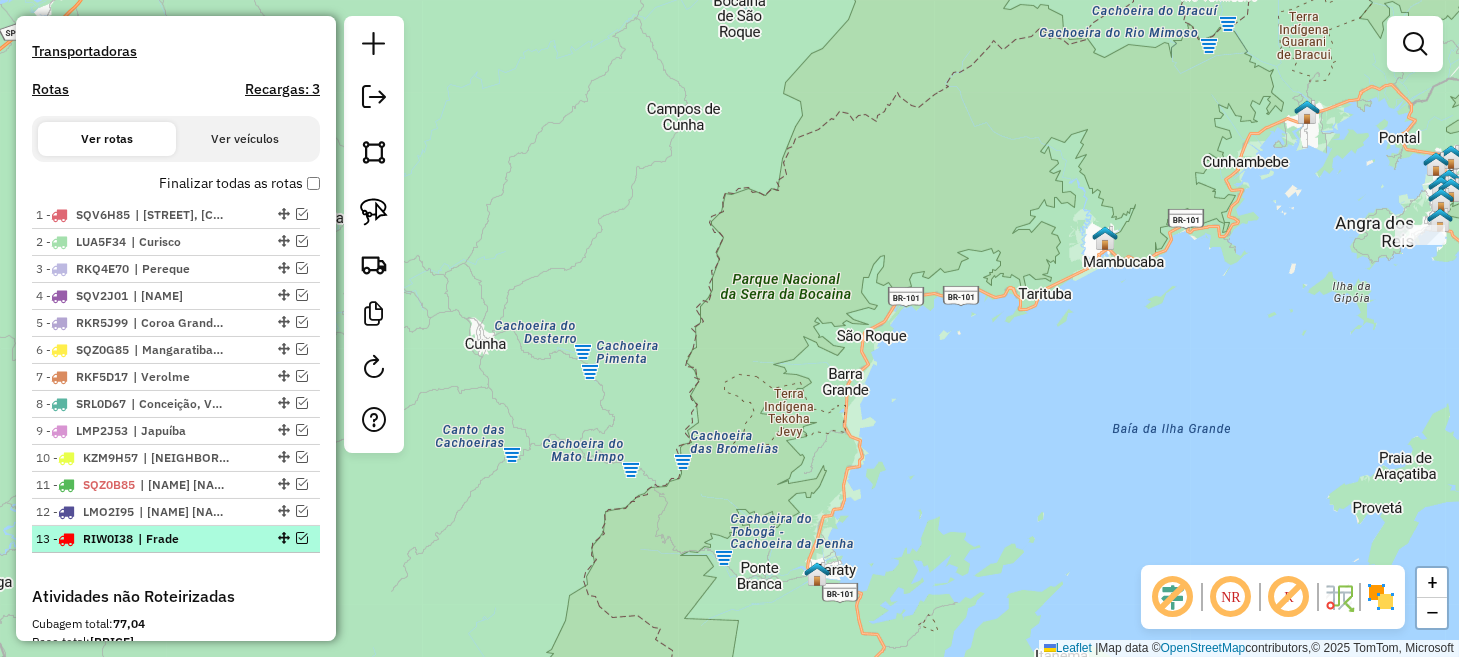 click at bounding box center [302, 538] 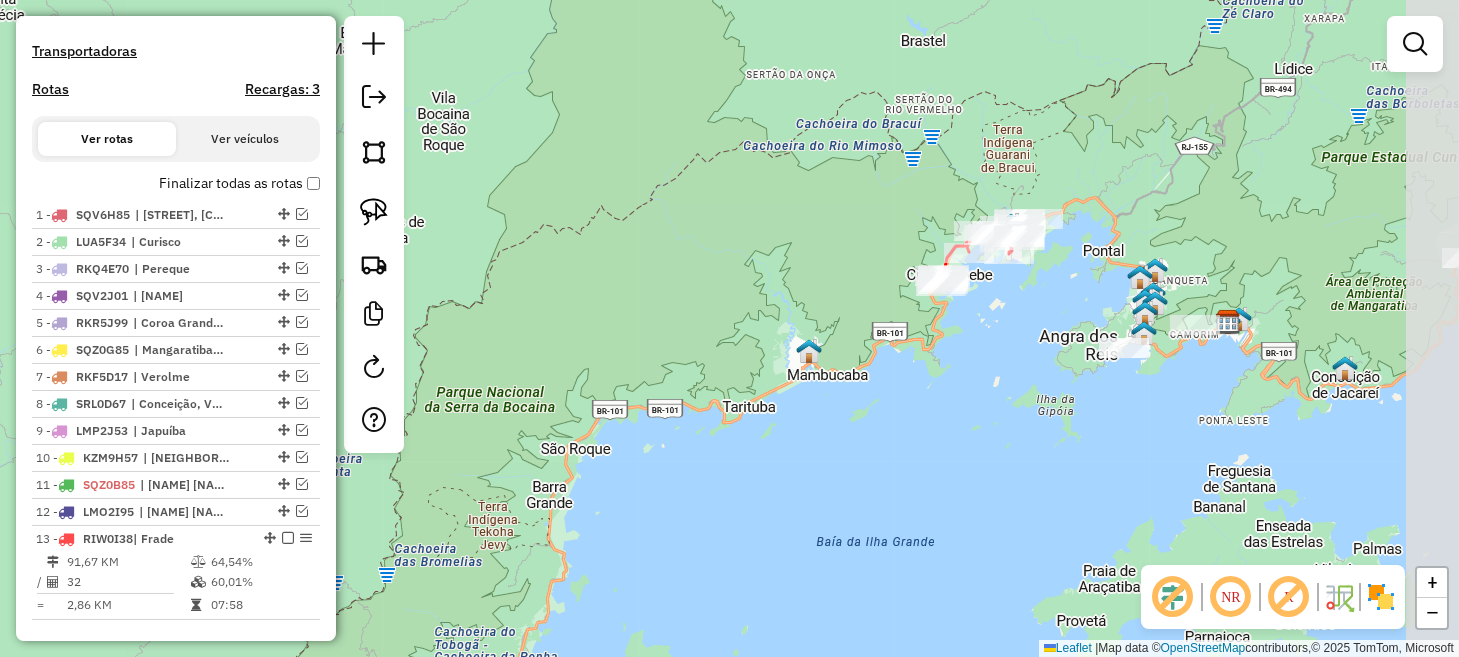 drag, startPoint x: 953, startPoint y: 415, endPoint x: 736, endPoint y: 503, distance: 234.16447 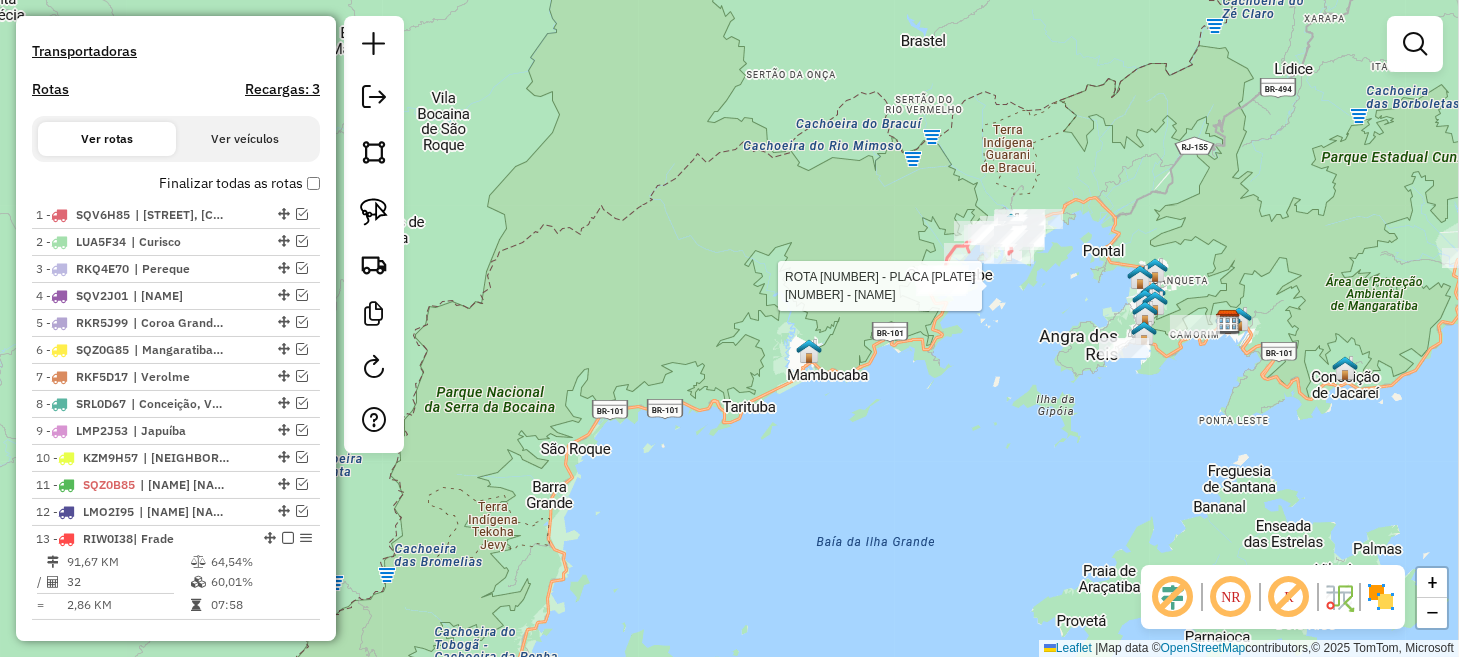 select on "*********" 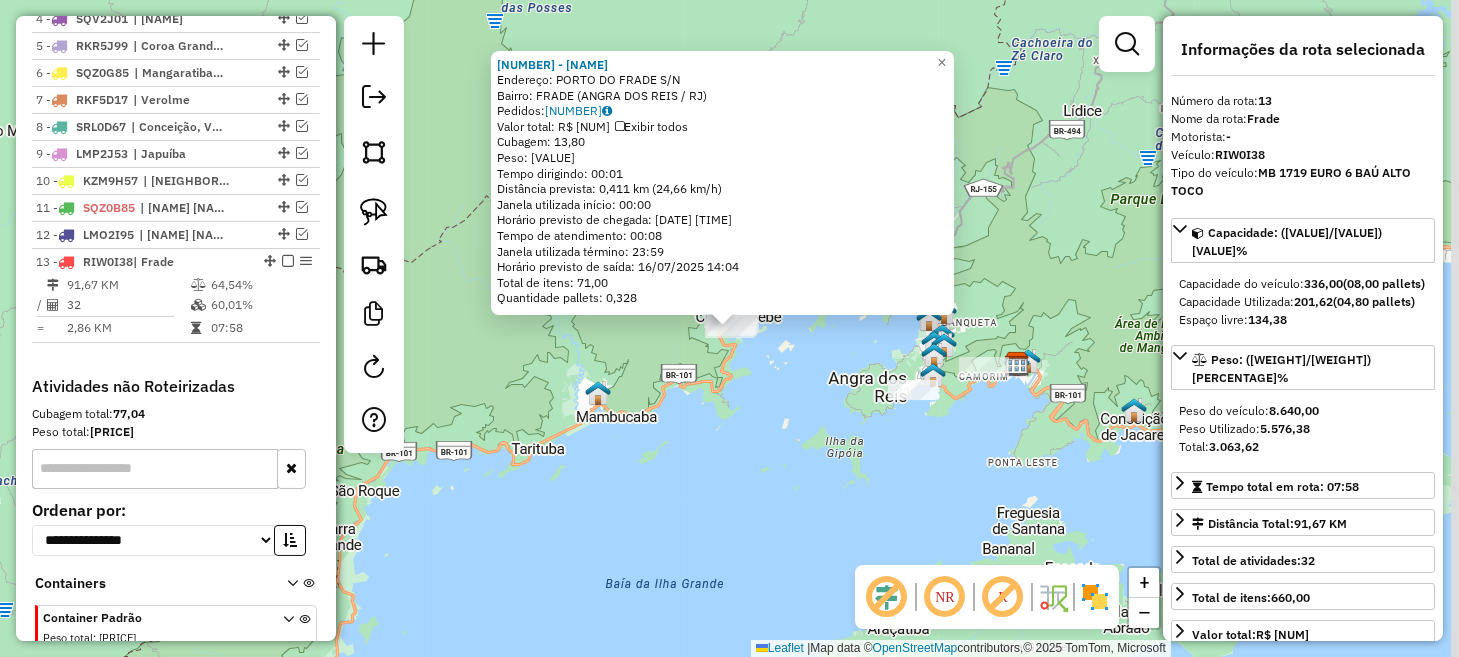 scroll, scrollTop: 956, scrollLeft: 0, axis: vertical 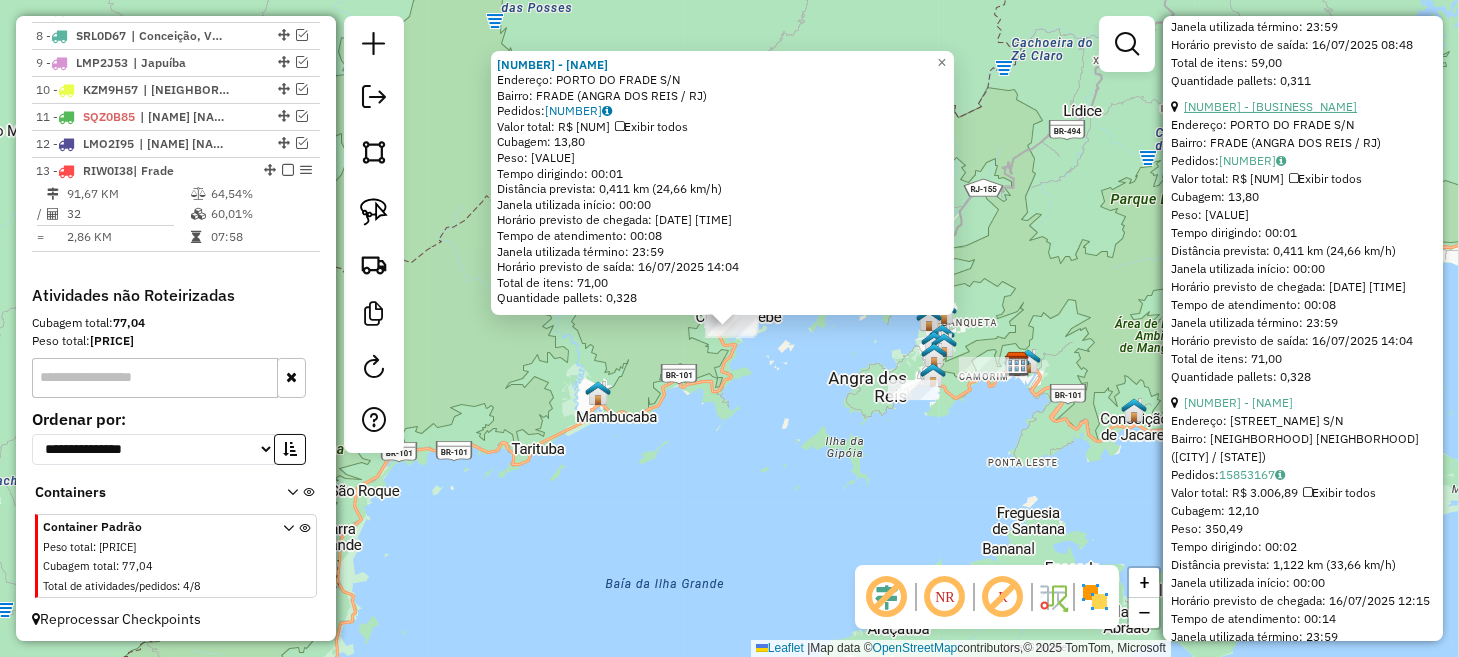 click on "30 - 4964 - HSC-FRADE SPOT" at bounding box center [1270, 106] 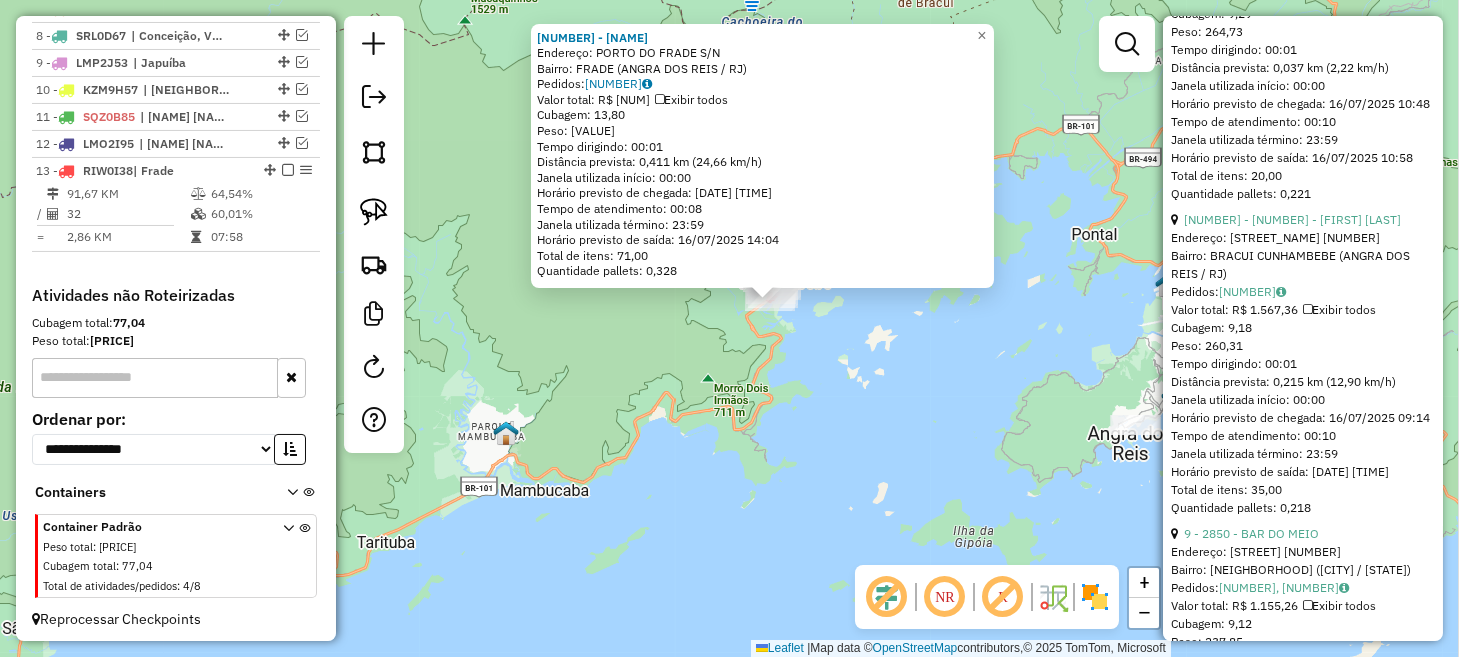 scroll, scrollTop: 2800, scrollLeft: 0, axis: vertical 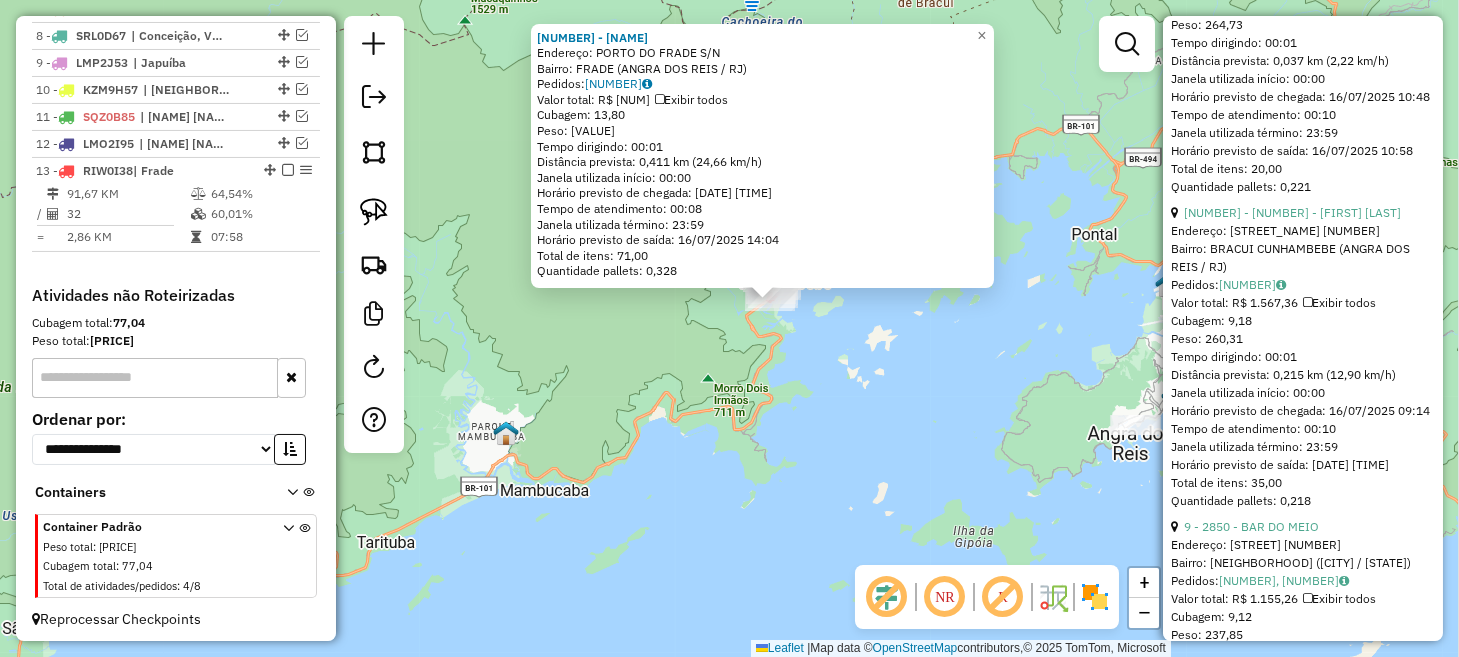 click on "4964 - HSC-FRADE SPOT  Endereço:  PORTO DO FRADE S/N   Bairro: FRADE (ANGRA DOS REIS / RJ)   Pedidos:  15852977   Valor total: R$ 2.286,21   Exibir todos   Cubagem: 13,80  Peso: 353,19  Tempo dirigindo: 00:01   Distância prevista: 0,411 km (24,66 km/h)   Janela utilizada início: 00:00   Horário previsto de chegada: 16/07/2025 13:56   Tempo de atendimento: 00:08   Janela utilizada término: 23:59   Horário previsto de saída: 16/07/2025 14:04   Total de itens: 71,00   Quantidade pallets: 0,328  × Janela de atendimento Grade de atendimento Capacidade Transportadoras Veículos Cliente Pedidos  Rotas Selecione os dias de semana para filtrar as janelas de atendimento  Seg   Ter   Qua   Qui   Sex   Sáb   Dom  Informe o período da janela de atendimento: De: Até:  Filtrar exatamente a janela do cliente  Considerar janela de atendimento padrão  Selecione os dias de semana para filtrar as grades de atendimento  Seg   Ter   Qua   Qui   Sex   Sáb   Dom   Considerar clientes sem dia de atendimento cadastrado +" 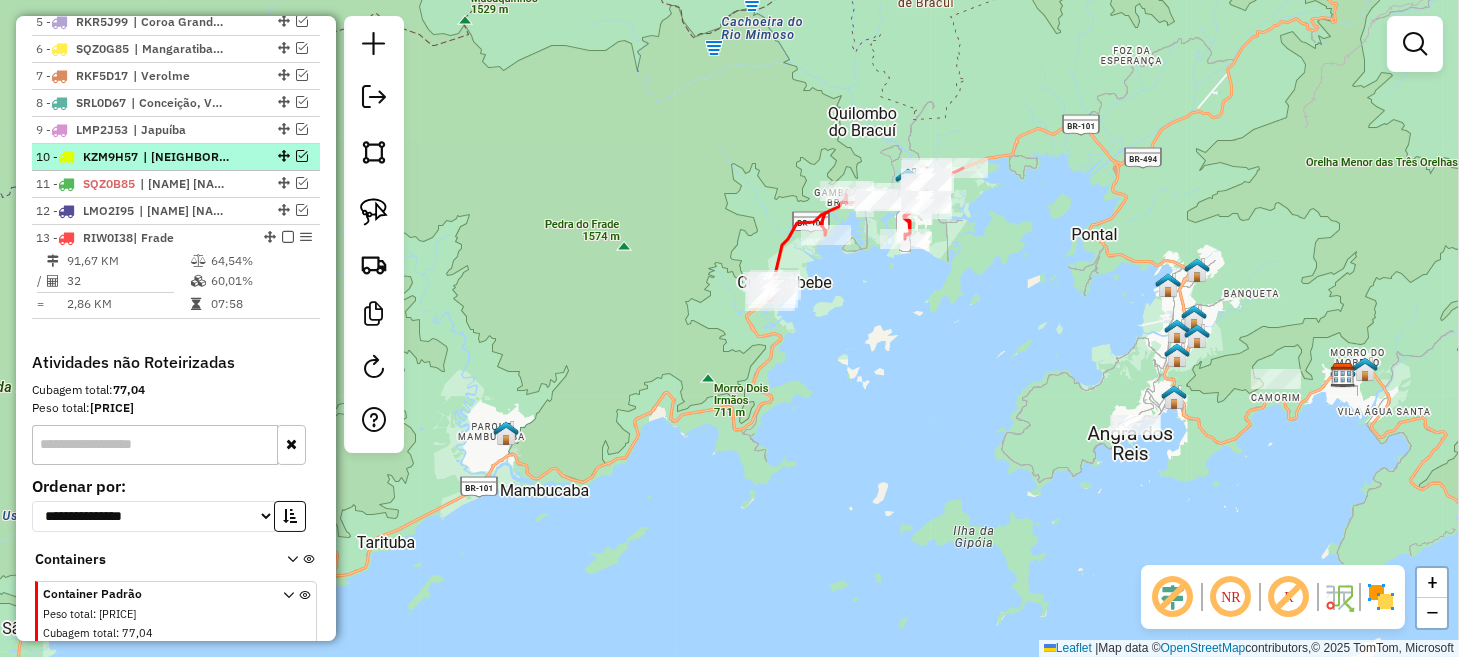 scroll, scrollTop: 856, scrollLeft: 0, axis: vertical 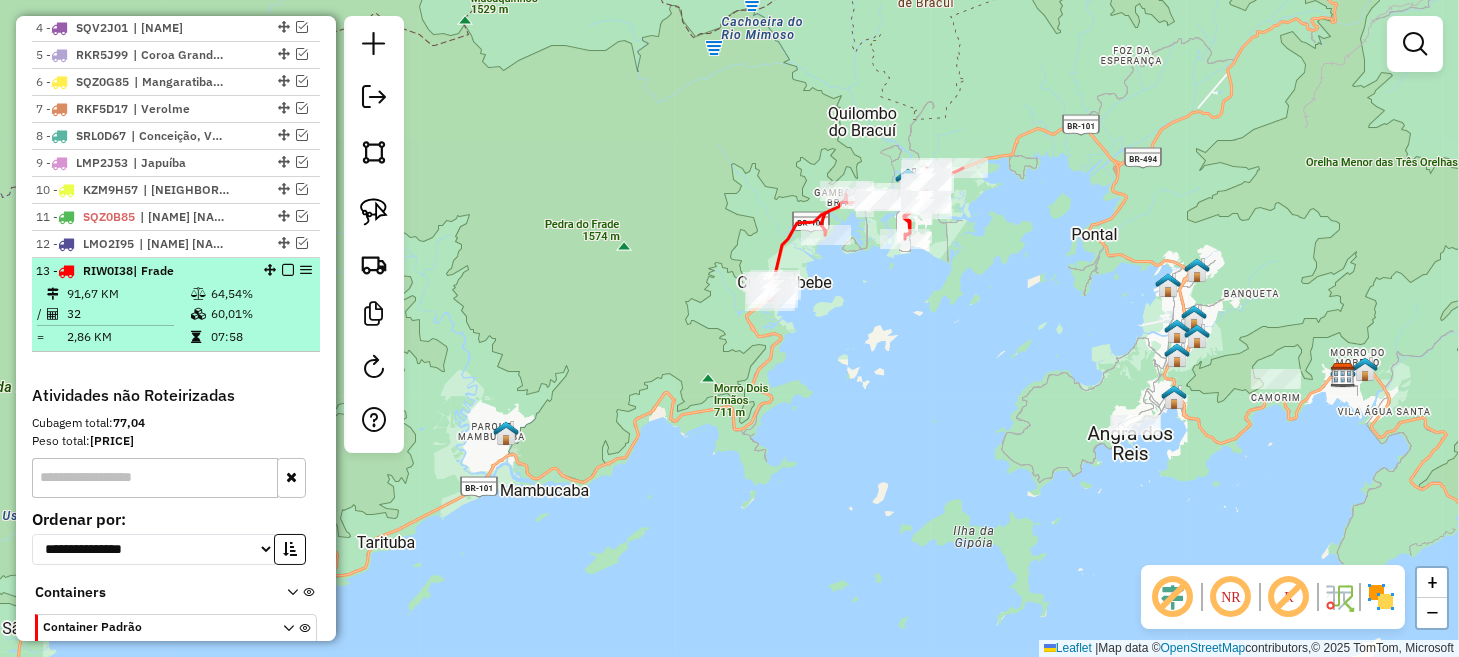 click at bounding box center [288, 270] 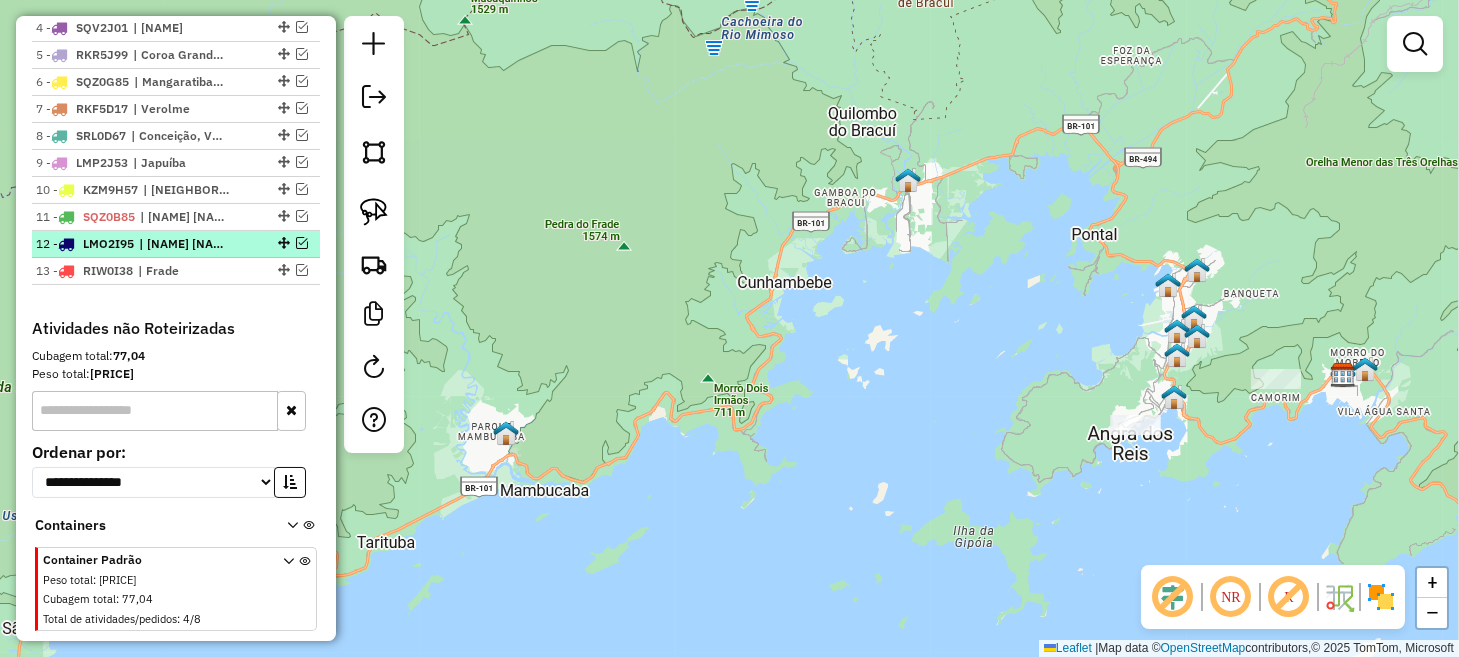 scroll, scrollTop: 656, scrollLeft: 0, axis: vertical 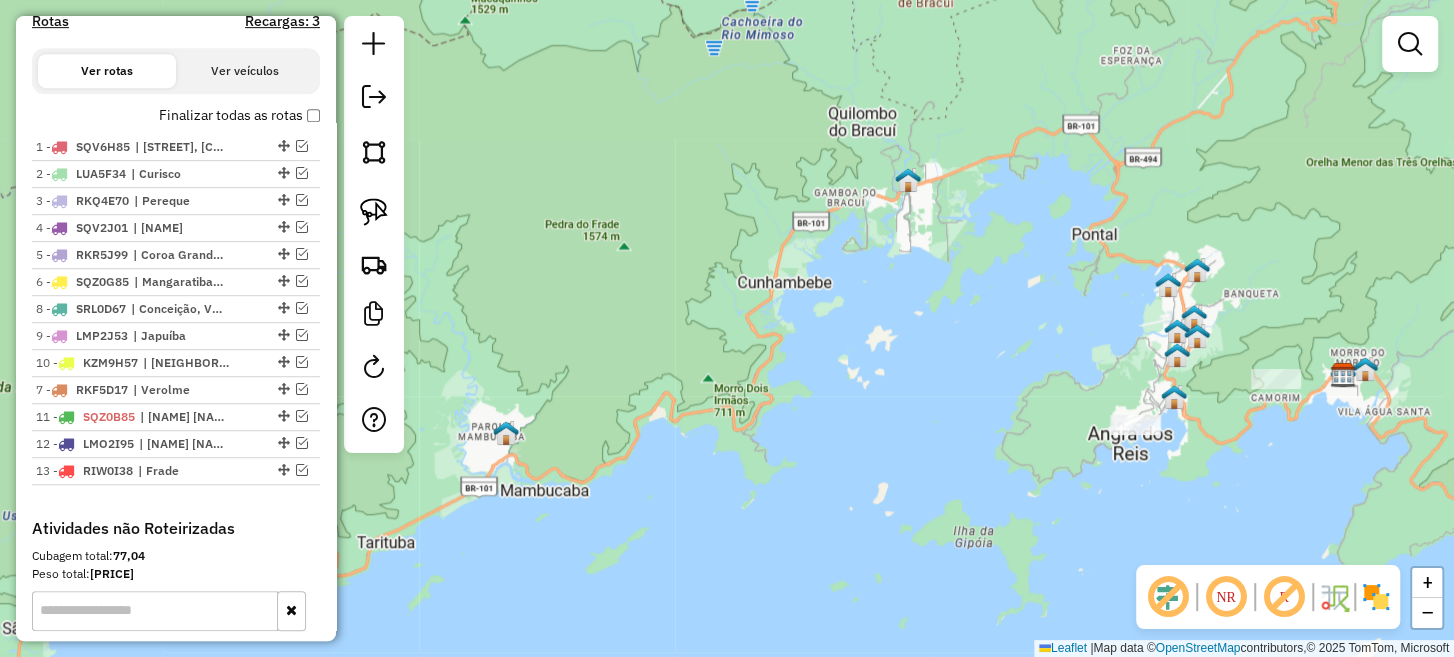 drag, startPoint x: 275, startPoint y: 305, endPoint x: 272, endPoint y: 399, distance: 94.04786 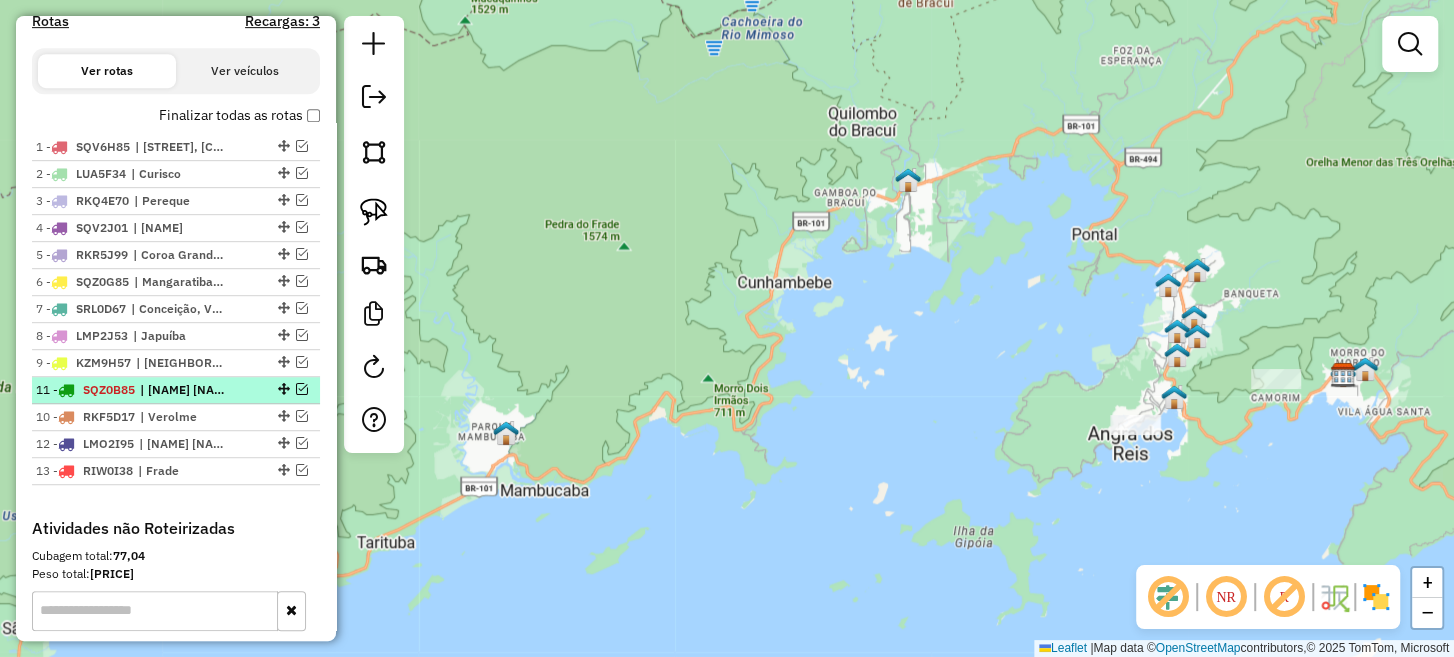 drag, startPoint x: 278, startPoint y: 410, endPoint x: 278, endPoint y: 377, distance: 33 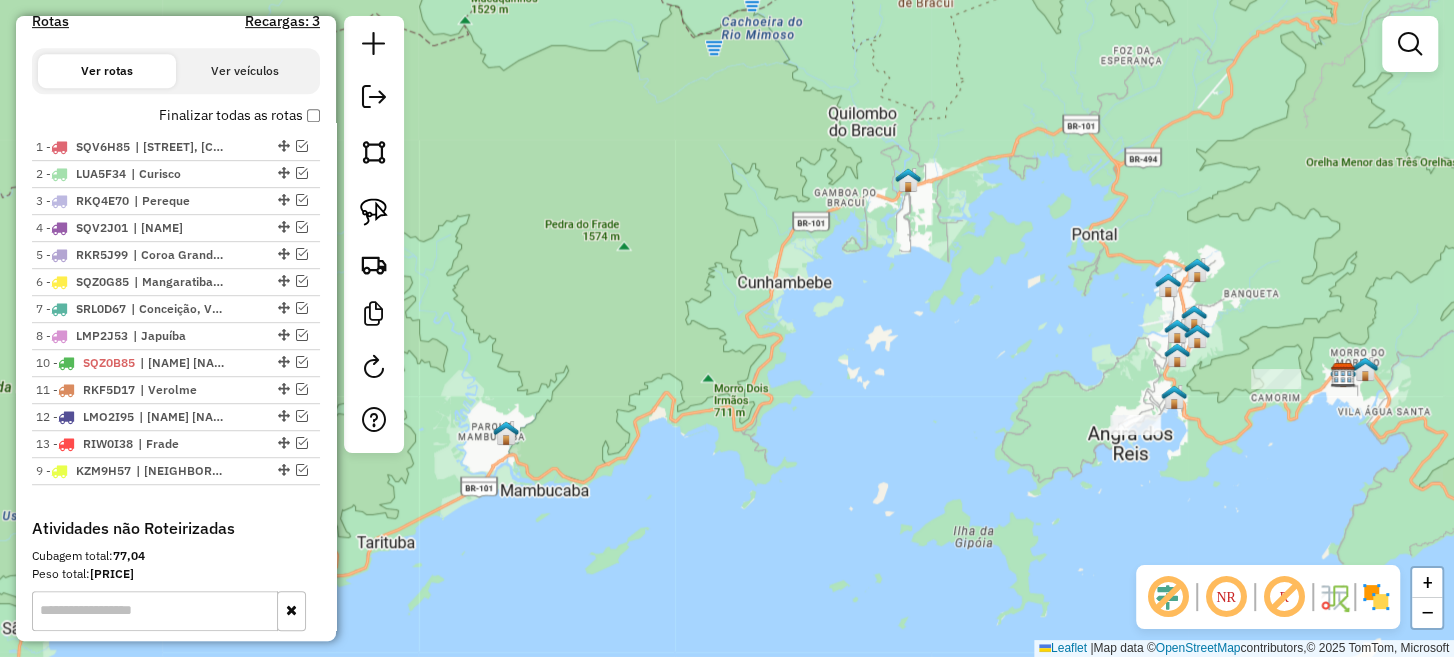 drag, startPoint x: 278, startPoint y: 361, endPoint x: 276, endPoint y: 483, distance: 122.016396 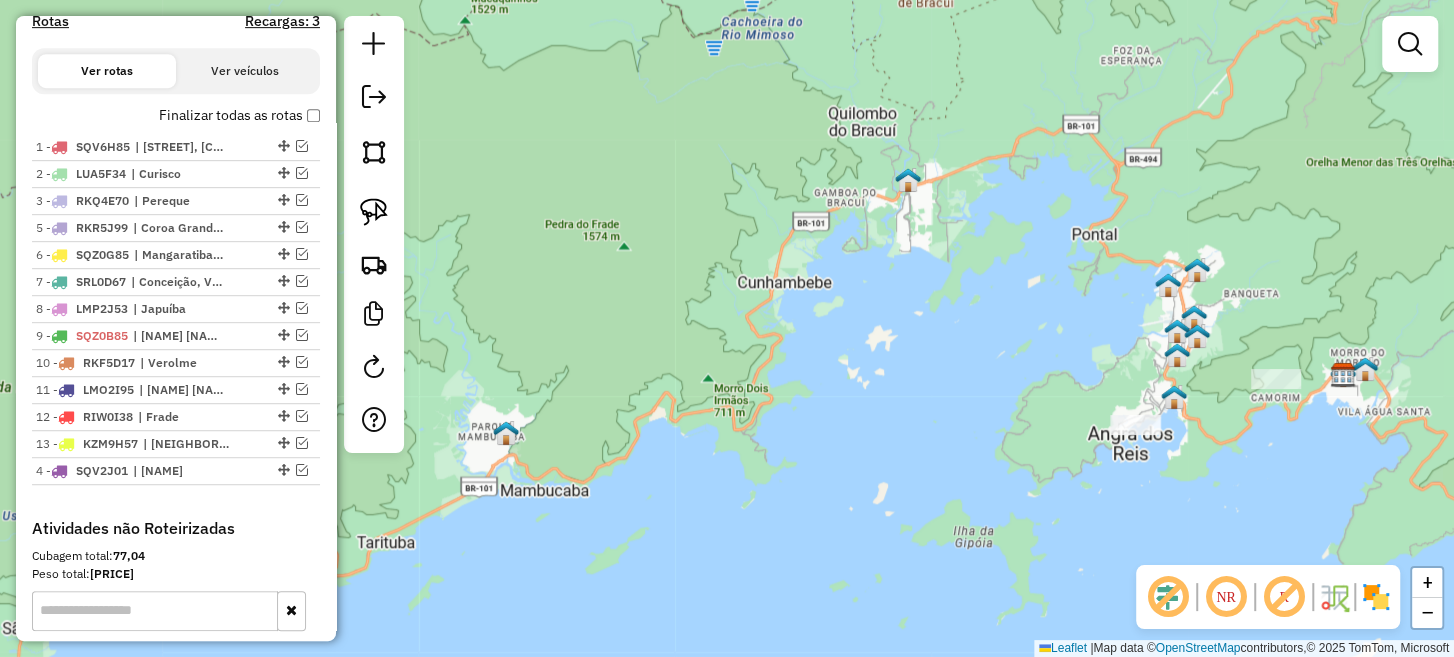 drag, startPoint x: 275, startPoint y: 228, endPoint x: 273, endPoint y: 512, distance: 284.00705 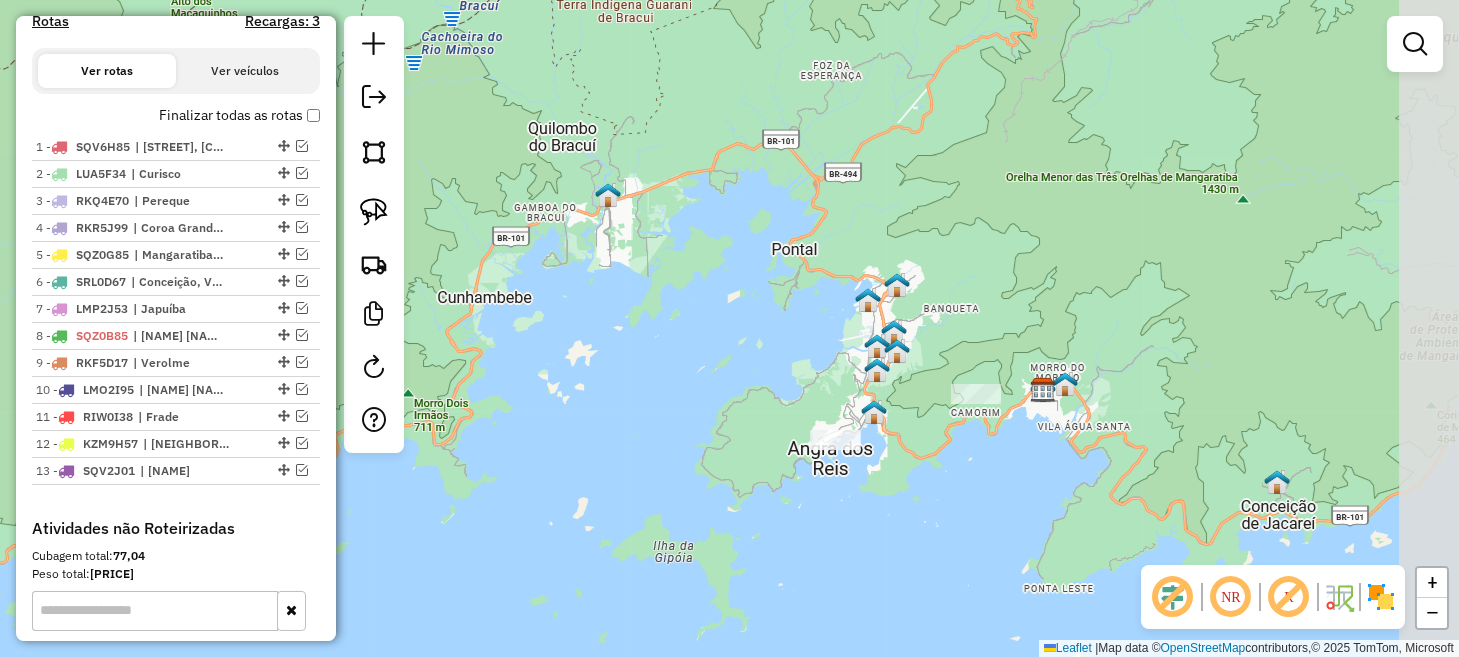 drag, startPoint x: 1297, startPoint y: 447, endPoint x: 997, endPoint y: 467, distance: 300.66592 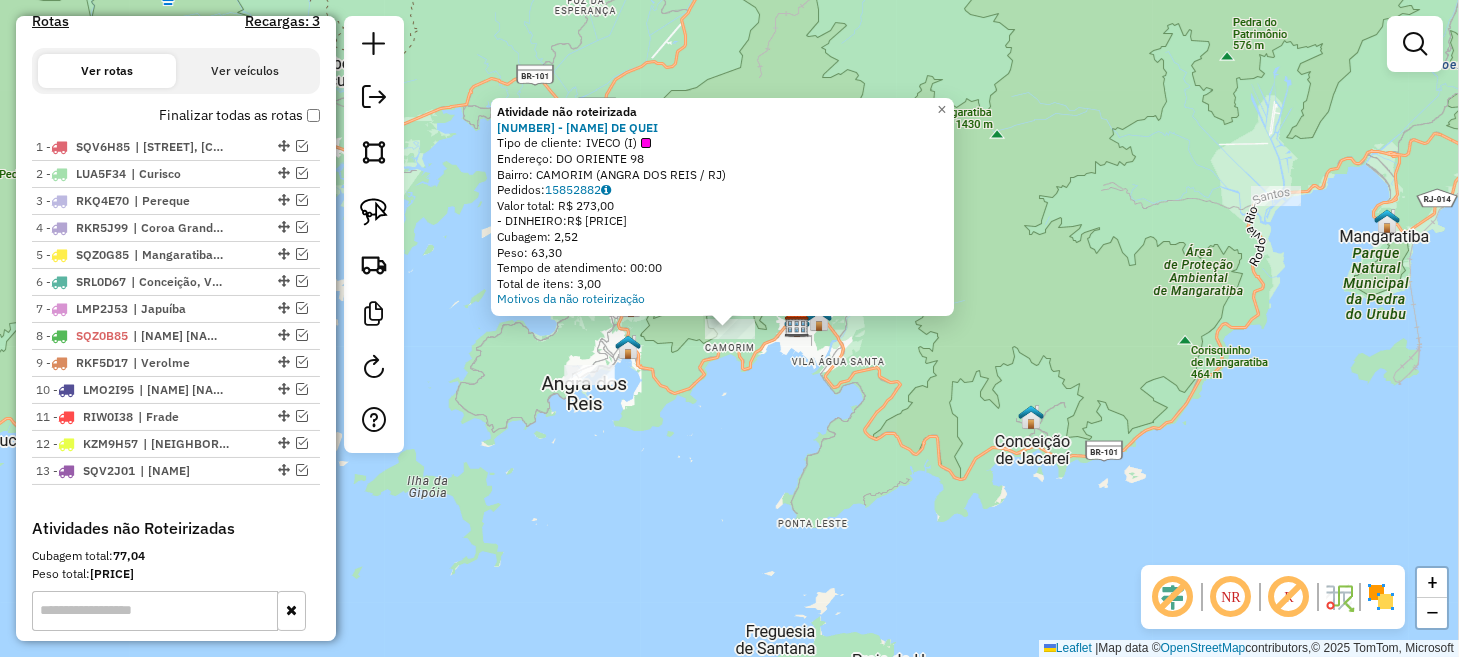 click on "Atividade não roteirizada 11166 - SIMONE SILVA DE QUEI  Tipo de cliente:   IVECO (I)   Endereço:  DO ORIENTE 98   Bairro: CAMORIM (ANGRA DOS REIS / RJ)   Pedidos:  15852882   Valor total: R$ 273,00   - DINHEIRO:  R$ 273,00   Cubagem: 2,52   Peso: 63,30   Tempo de atendimento: 00:00   Total de itens: 3,00  Motivos da não roteirização × Janela de atendimento Grade de atendimento Capacidade Transportadoras Veículos Cliente Pedidos  Rotas Selecione os dias de semana para filtrar as janelas de atendimento  Seg   Ter   Qua   Qui   Sex   Sáb   Dom  Informe o período da janela de atendimento: De: Até:  Filtrar exatamente a janela do cliente  Considerar janela de atendimento padrão  Selecione os dias de semana para filtrar as grades de atendimento  Seg   Ter   Qua   Qui   Sex   Sáb   Dom   Considerar clientes sem dia de atendimento cadastrado  Clientes fora do dia de atendimento selecionado Filtrar as atividades entre os valores definidos abaixo:  Peso mínimo:   Peso máximo:   Cubagem mínima:   De:  De:" 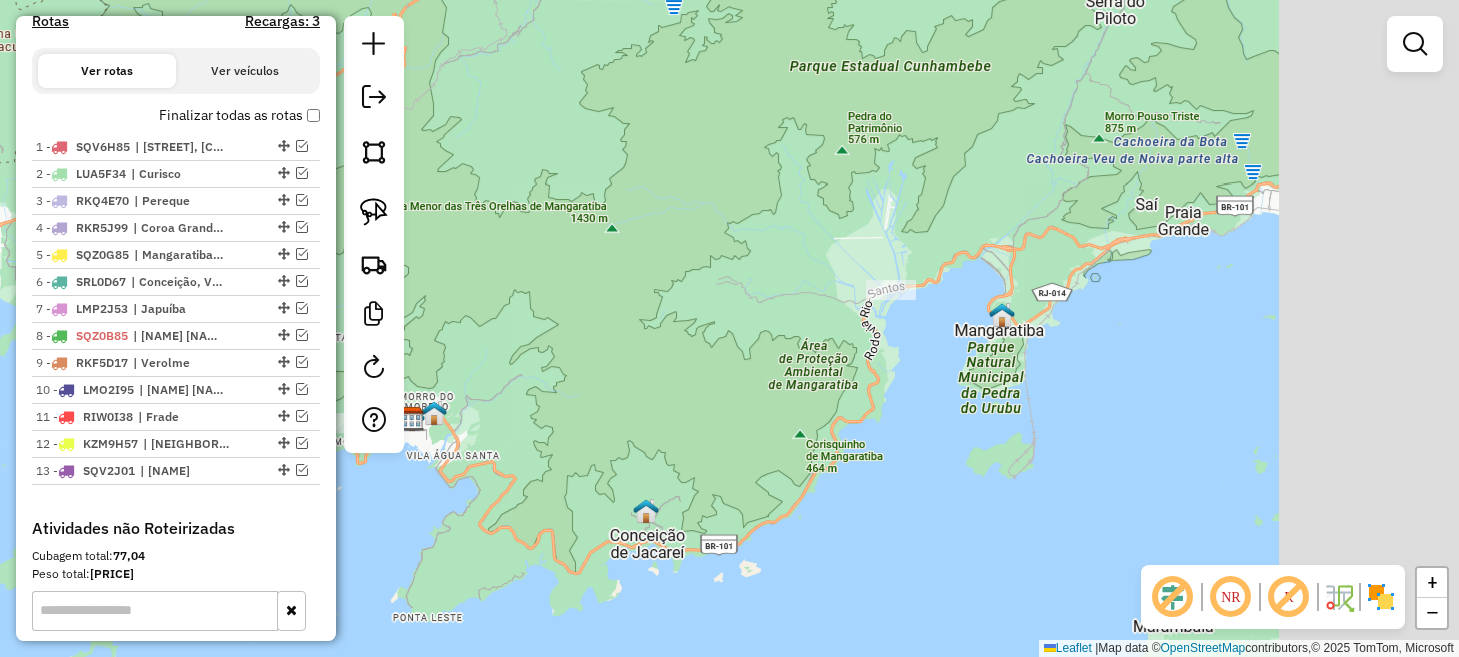 drag, startPoint x: 1062, startPoint y: 303, endPoint x: 677, endPoint y: 397, distance: 396.30923 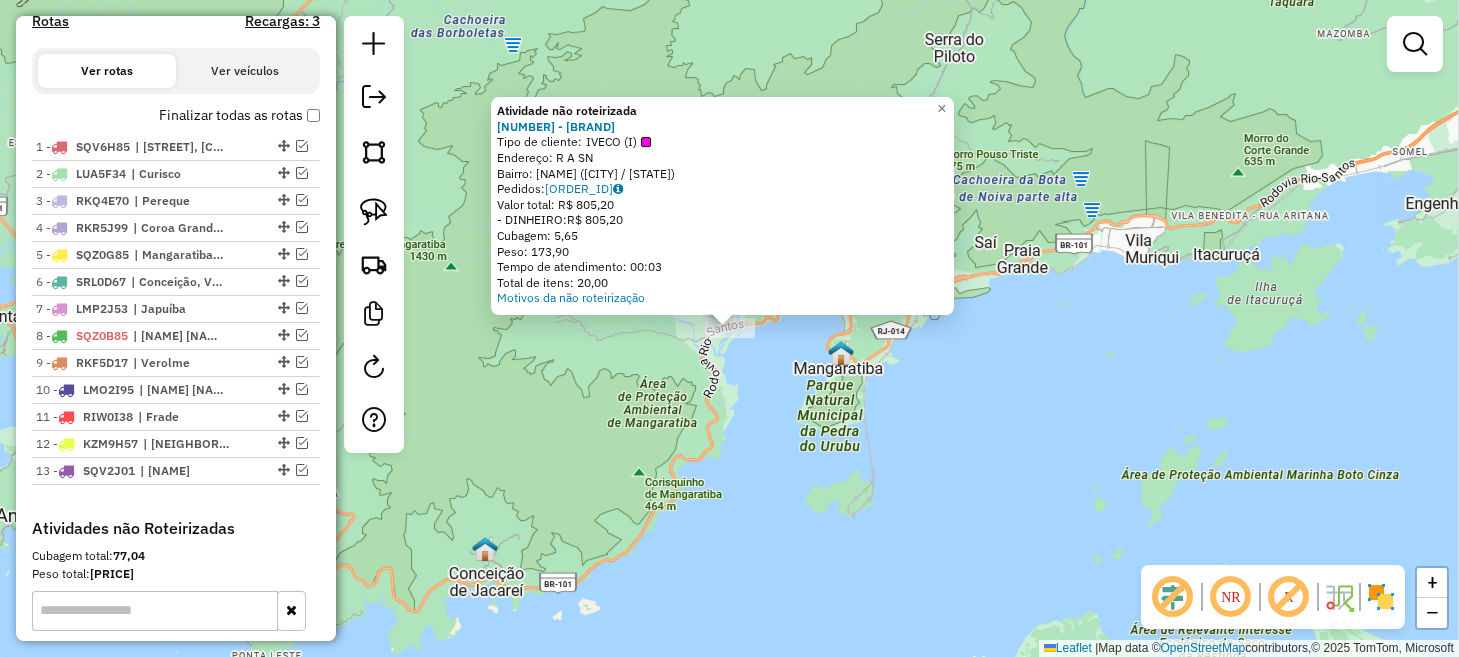 click on "Atividade não roteirizada 10709 - LIGA LIGA BEACH CLUB  Tipo de cliente:   IVECO (I)   Endereço:  R A SN   Bairro: CENTRO (MANGARATIBA / RJ)   Pedidos:  15852857   Valor total: R$ 805,20   - DINHEIRO:  R$ 805,20   Cubagem: 5,65   Peso: 173,90   Tempo de atendimento: 00:03   Total de itens: 20,00  Motivos da não roteirização × Janela de atendimento Grade de atendimento Capacidade Transportadoras Veículos Cliente Pedidos  Rotas Selecione os dias de semana para filtrar as janelas de atendimento  Seg   Ter   Qua   Qui   Sex   Sáb   Dom  Informe o período da janela de atendimento: De: Até:  Filtrar exatamente a janela do cliente  Considerar janela de atendimento padrão  Selecione os dias de semana para filtrar as grades de atendimento  Seg   Ter   Qua   Qui   Sex   Sáb   Dom   Considerar clientes sem dia de atendimento cadastrado  Clientes fora do dia de atendimento selecionado Filtrar as atividades entre os valores definidos abaixo:  Peso mínimo:   Peso máximo:   Cubagem mínima:   Cubagem máxima:" 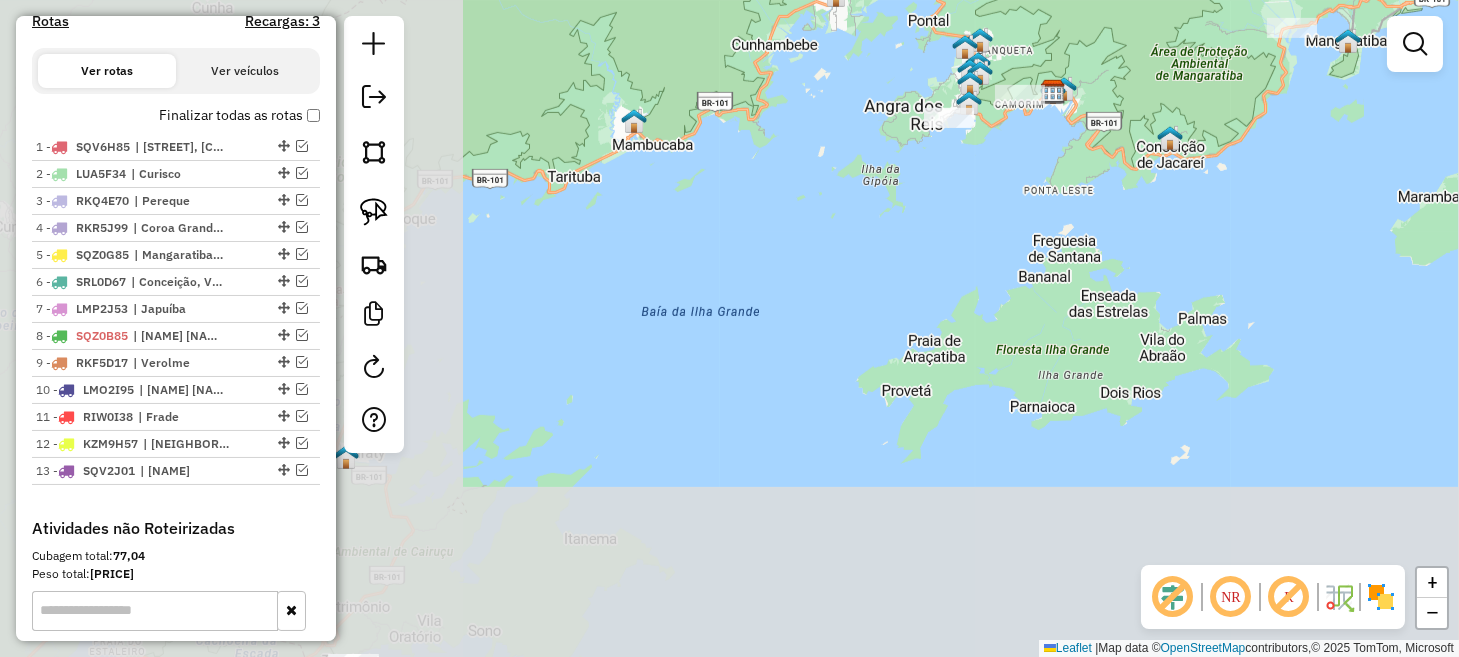 drag, startPoint x: 525, startPoint y: 466, endPoint x: 1206, endPoint y: 105, distance: 770.76715 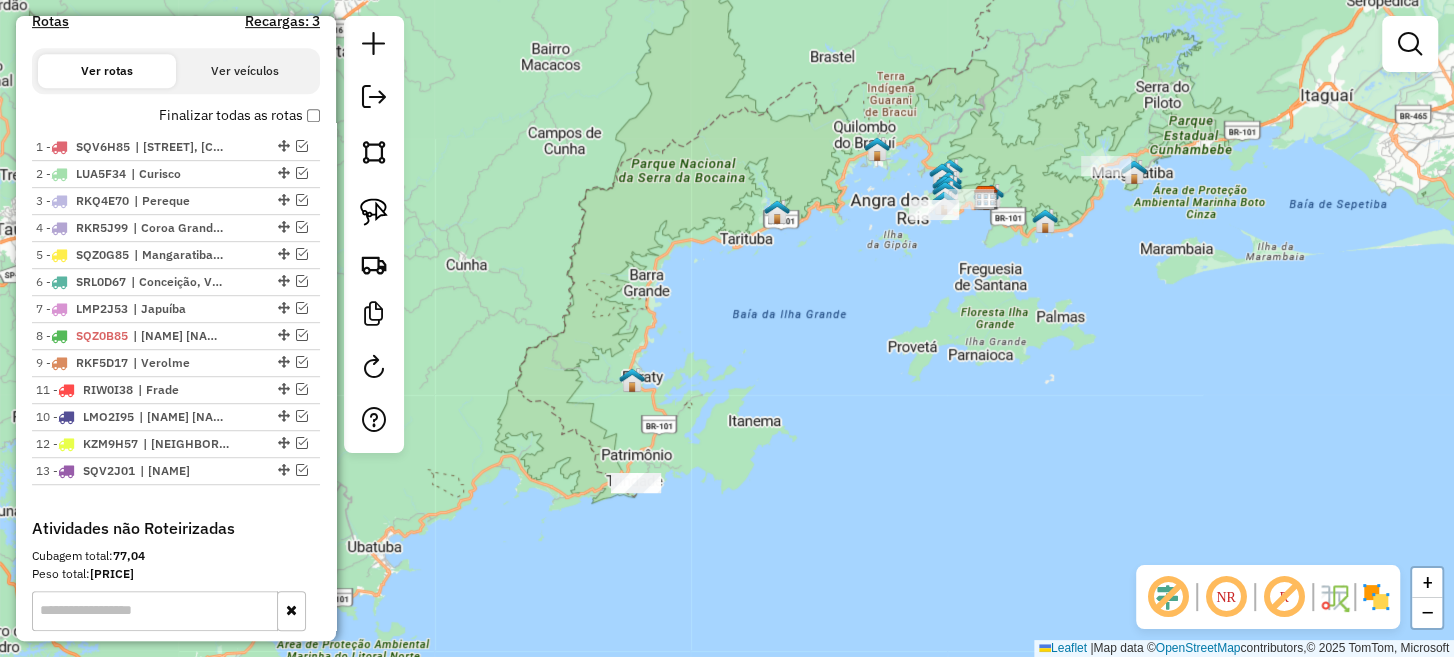 drag, startPoint x: 276, startPoint y: 385, endPoint x: 275, endPoint y: 418, distance: 33.01515 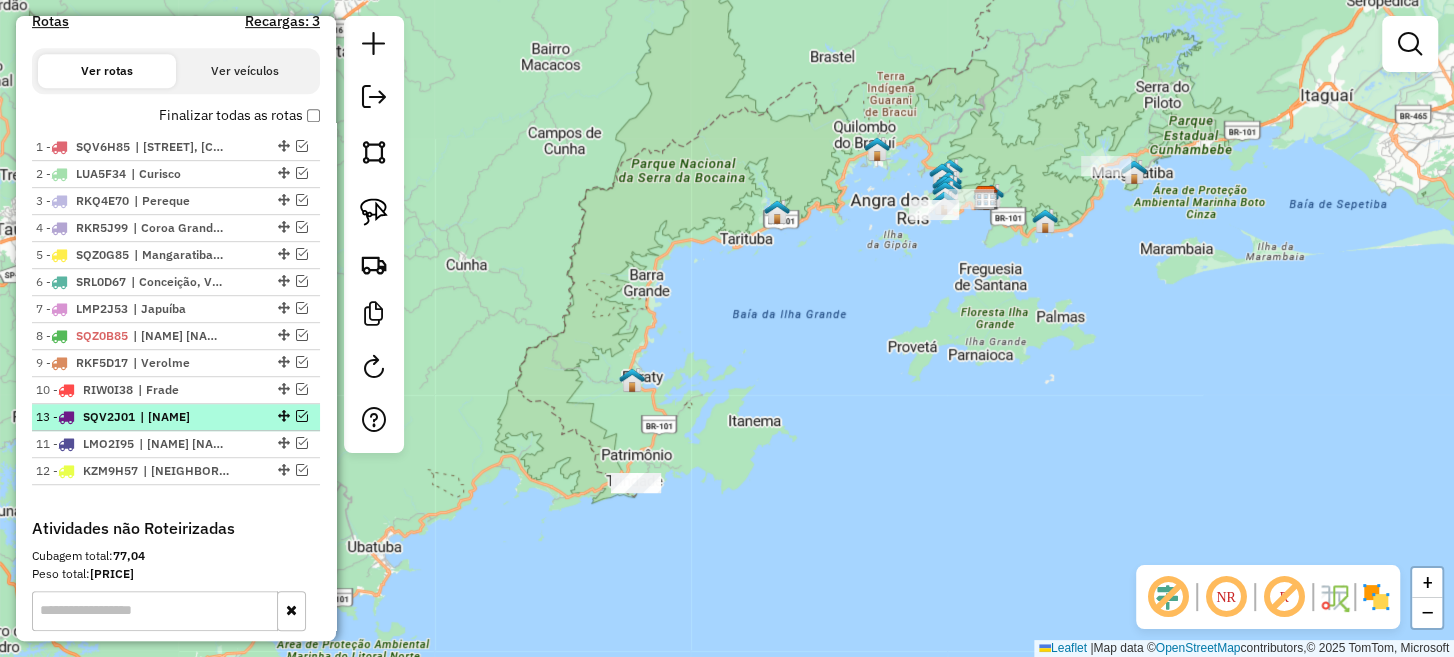 drag, startPoint x: 275, startPoint y: 464, endPoint x: 272, endPoint y: 403, distance: 61.073727 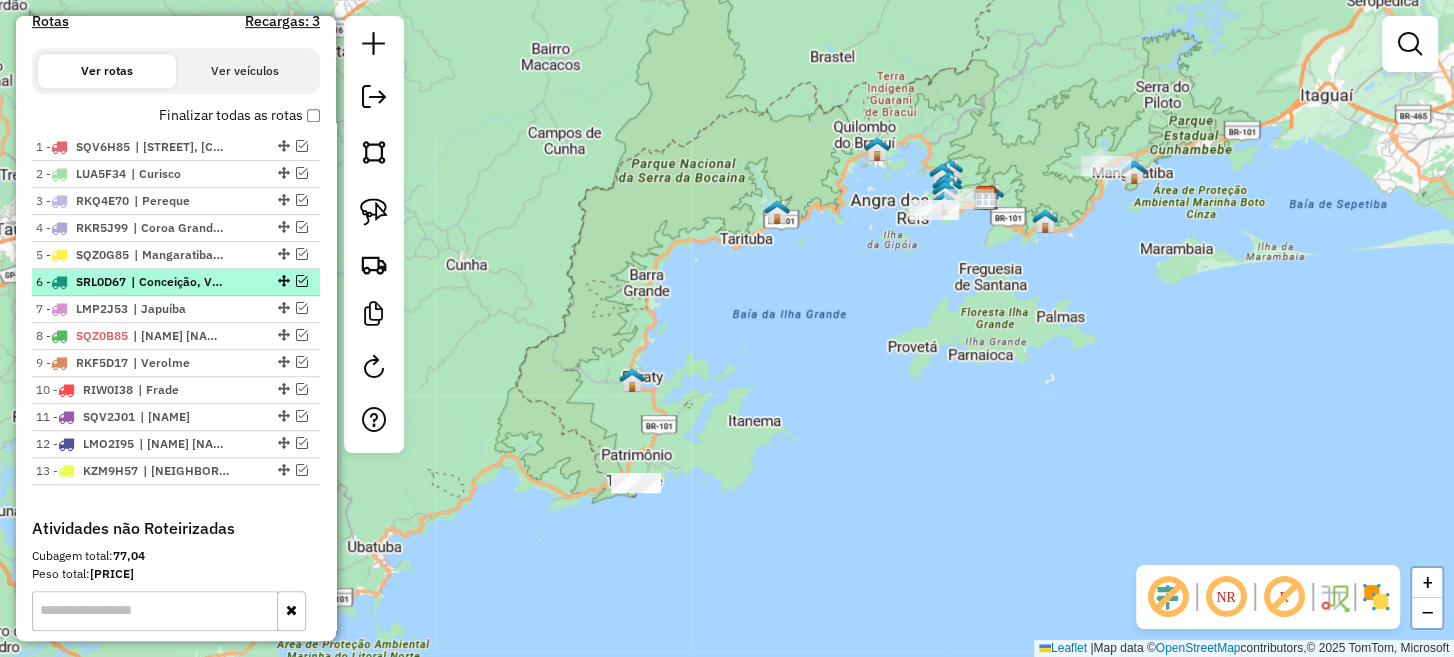 click at bounding box center (284, 281) 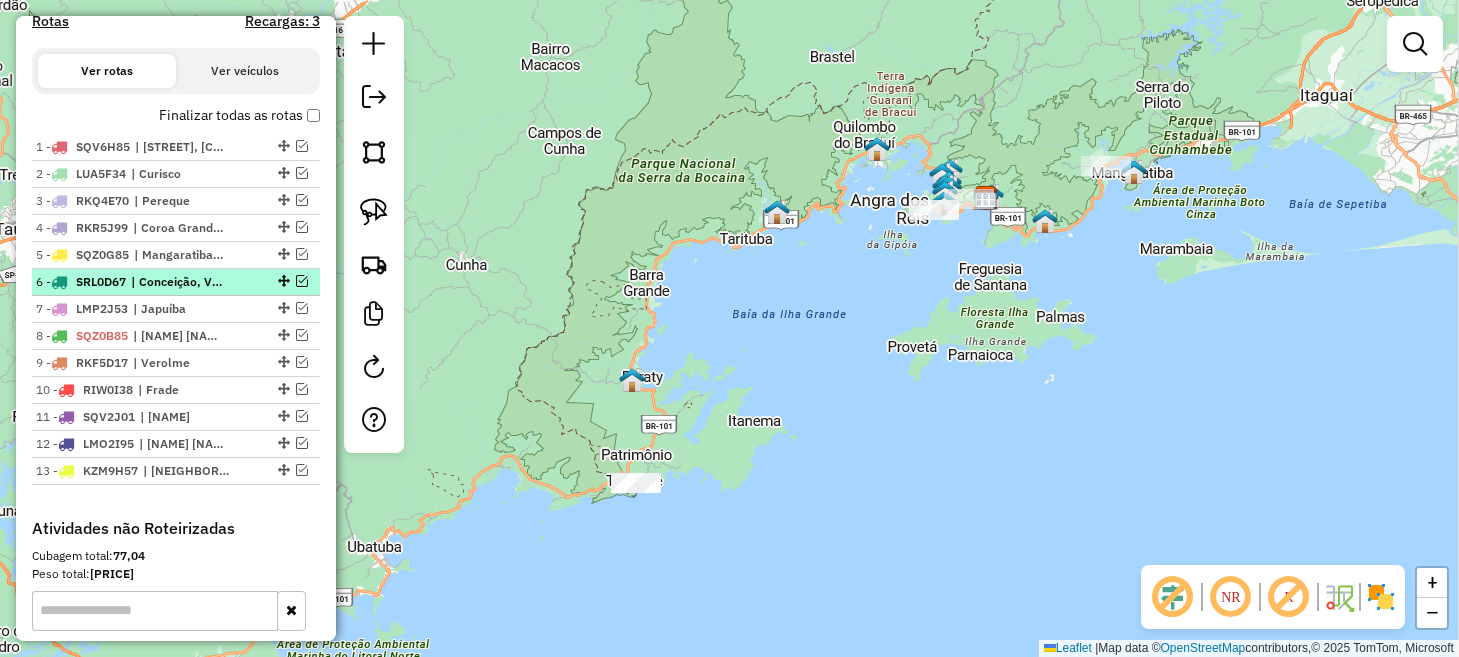 select on "*********" 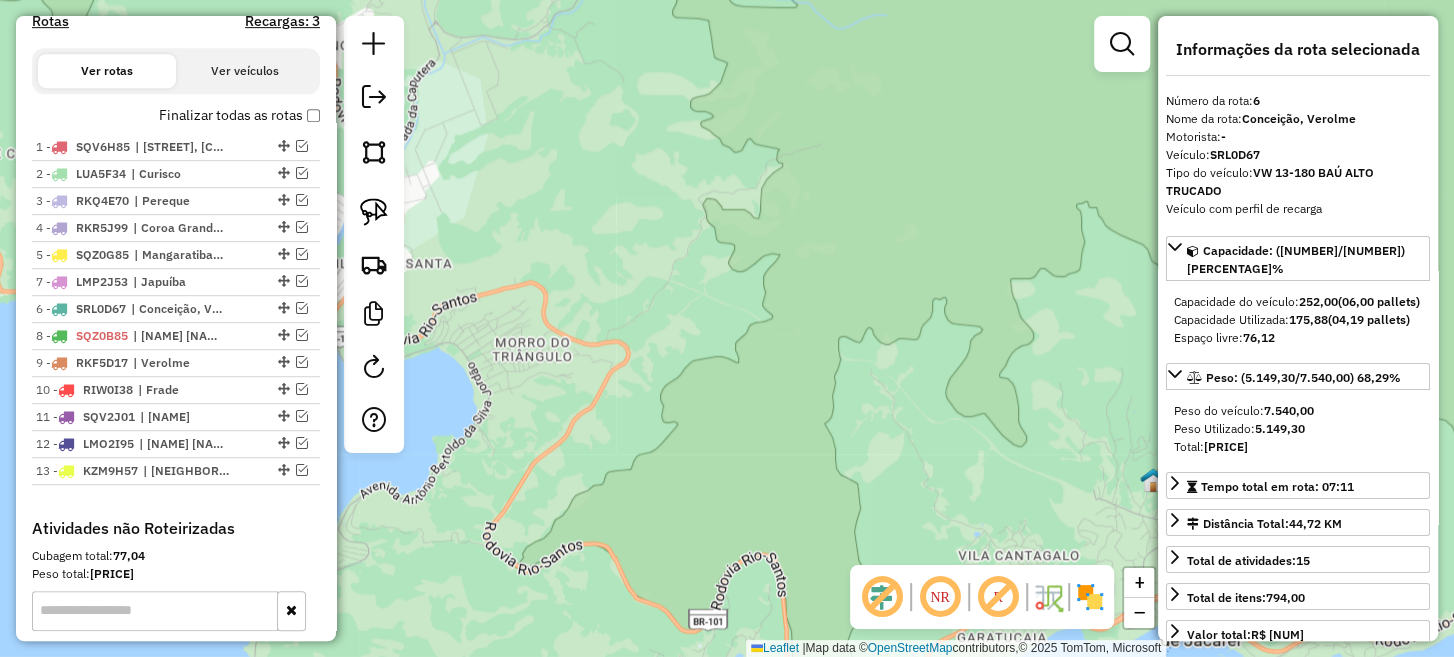 drag, startPoint x: 277, startPoint y: 304, endPoint x: 277, endPoint y: 277, distance: 27 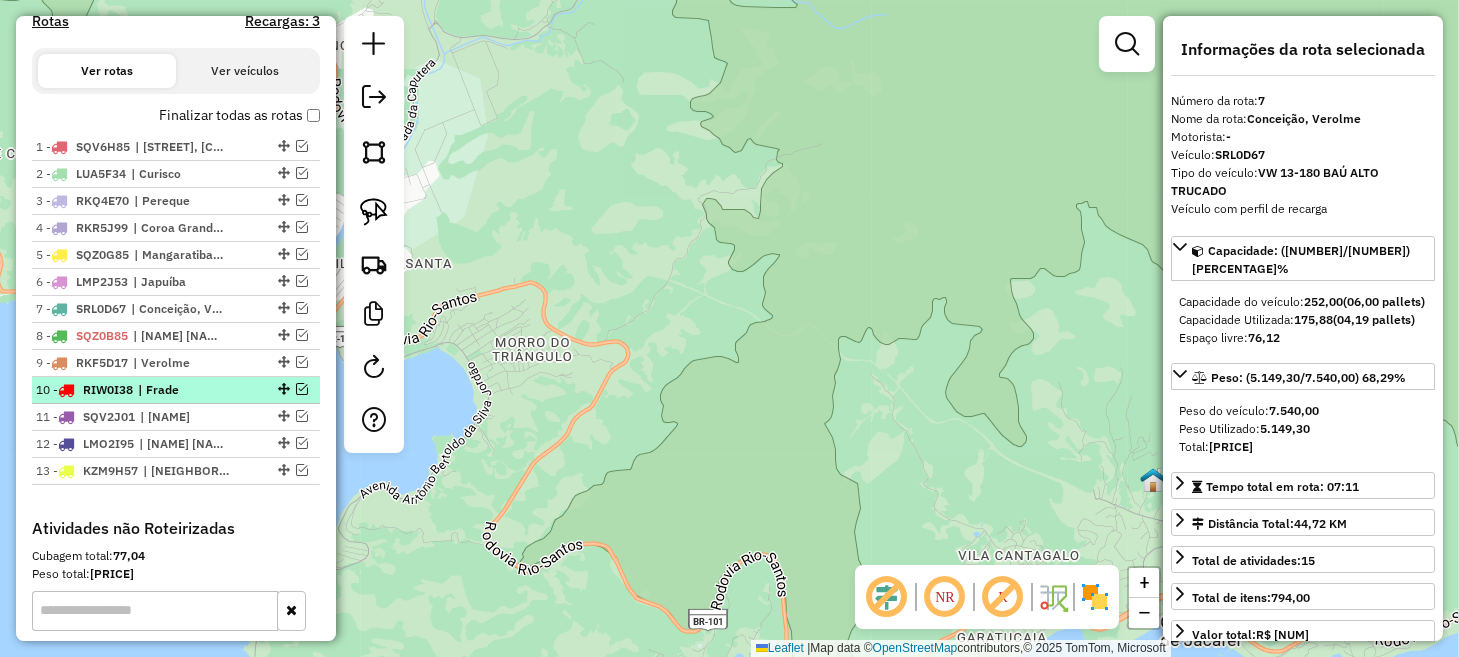 click at bounding box center [302, 389] 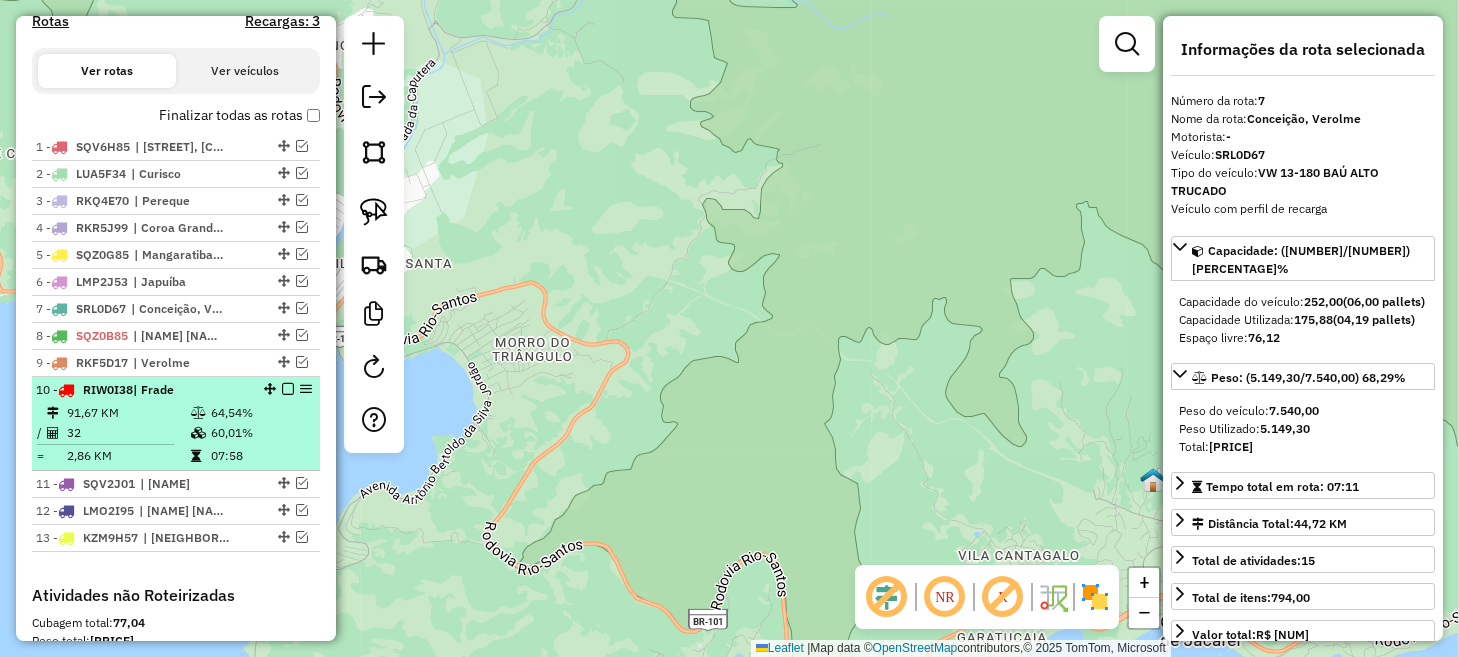 click at bounding box center (198, 413) 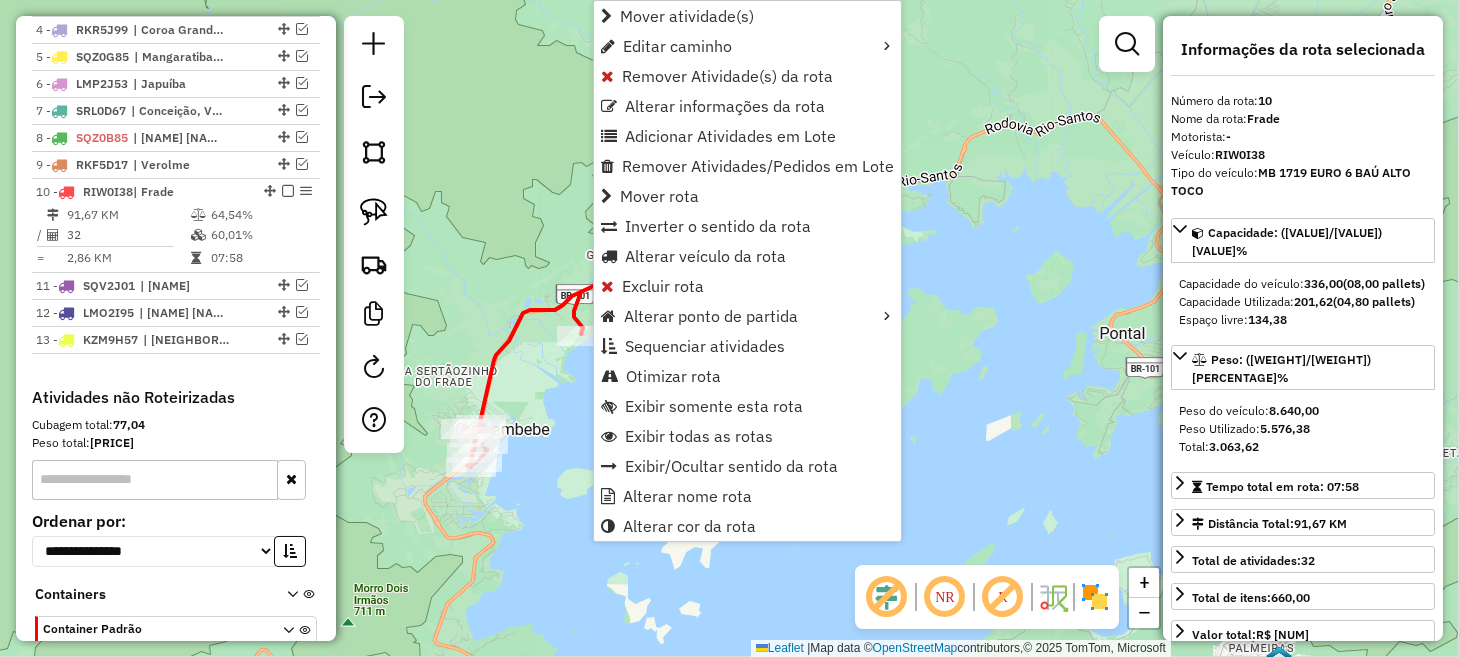 scroll, scrollTop: 956, scrollLeft: 0, axis: vertical 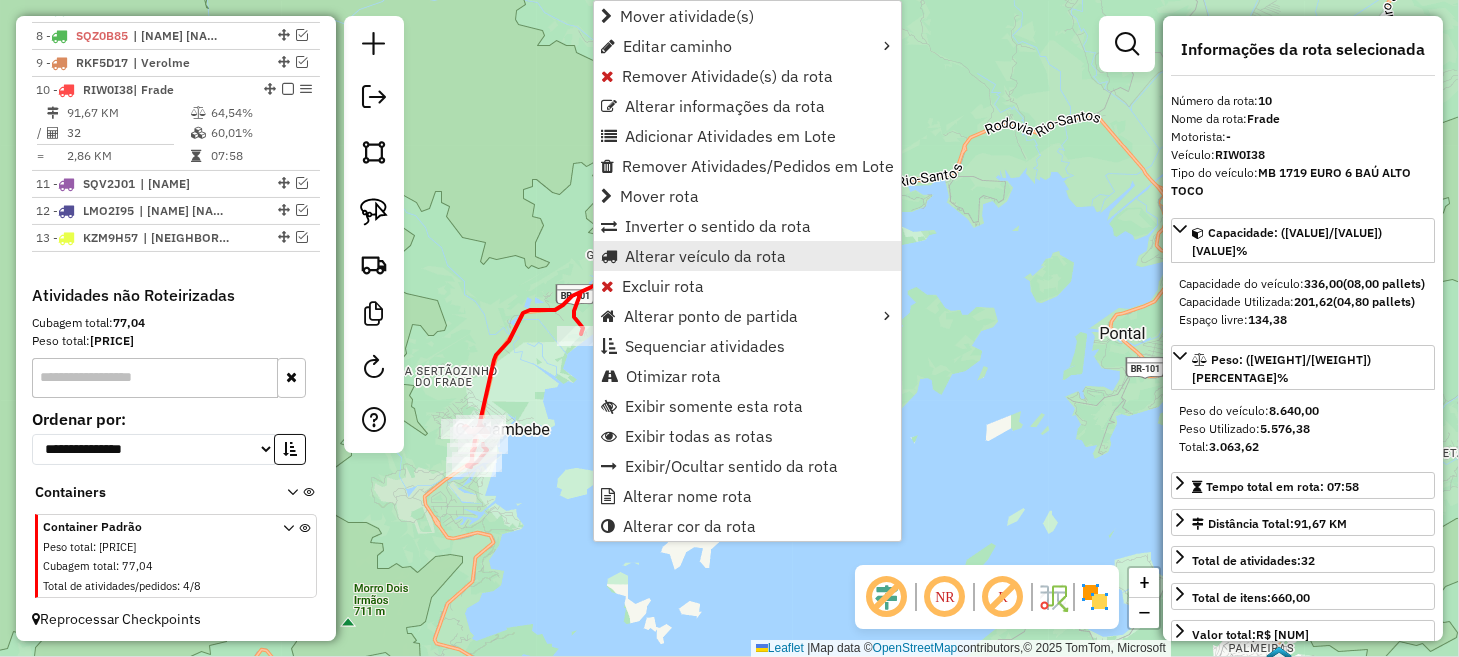 click on "Alterar veículo da rota" at bounding box center [705, 256] 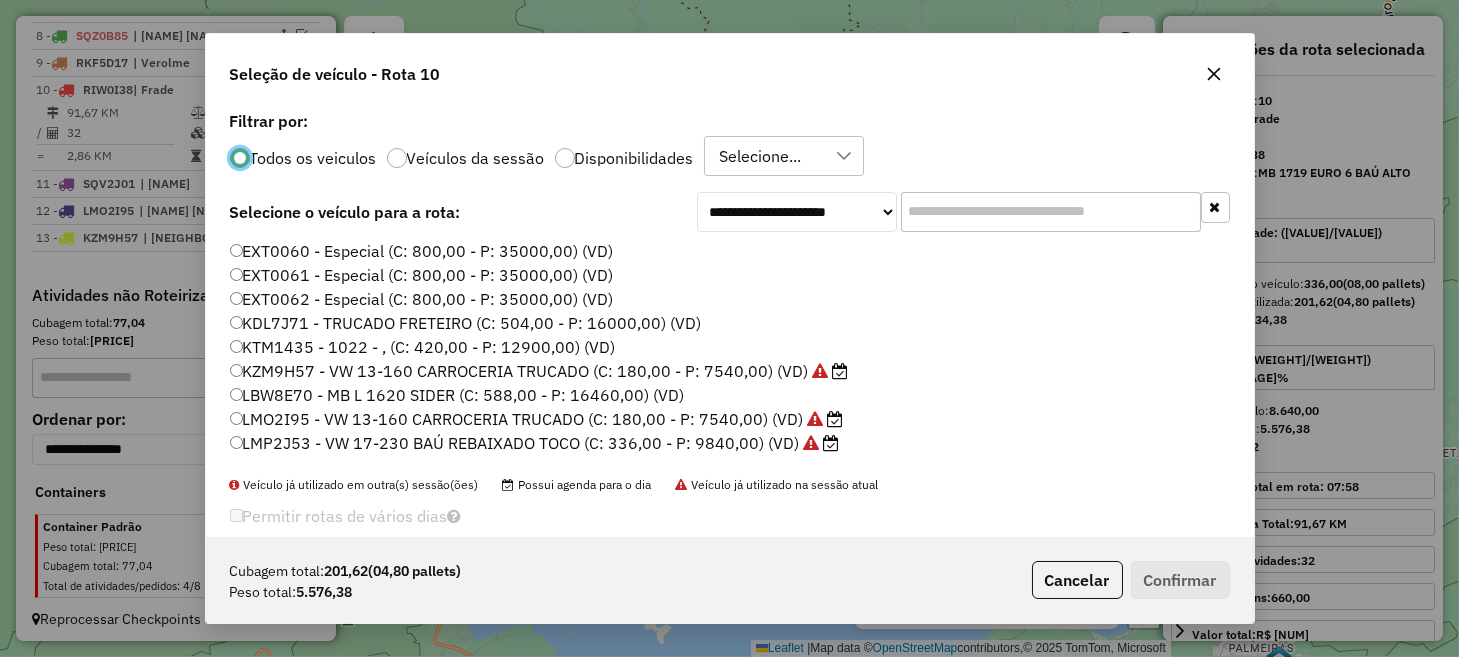 scroll, scrollTop: 10, scrollLeft: 6, axis: both 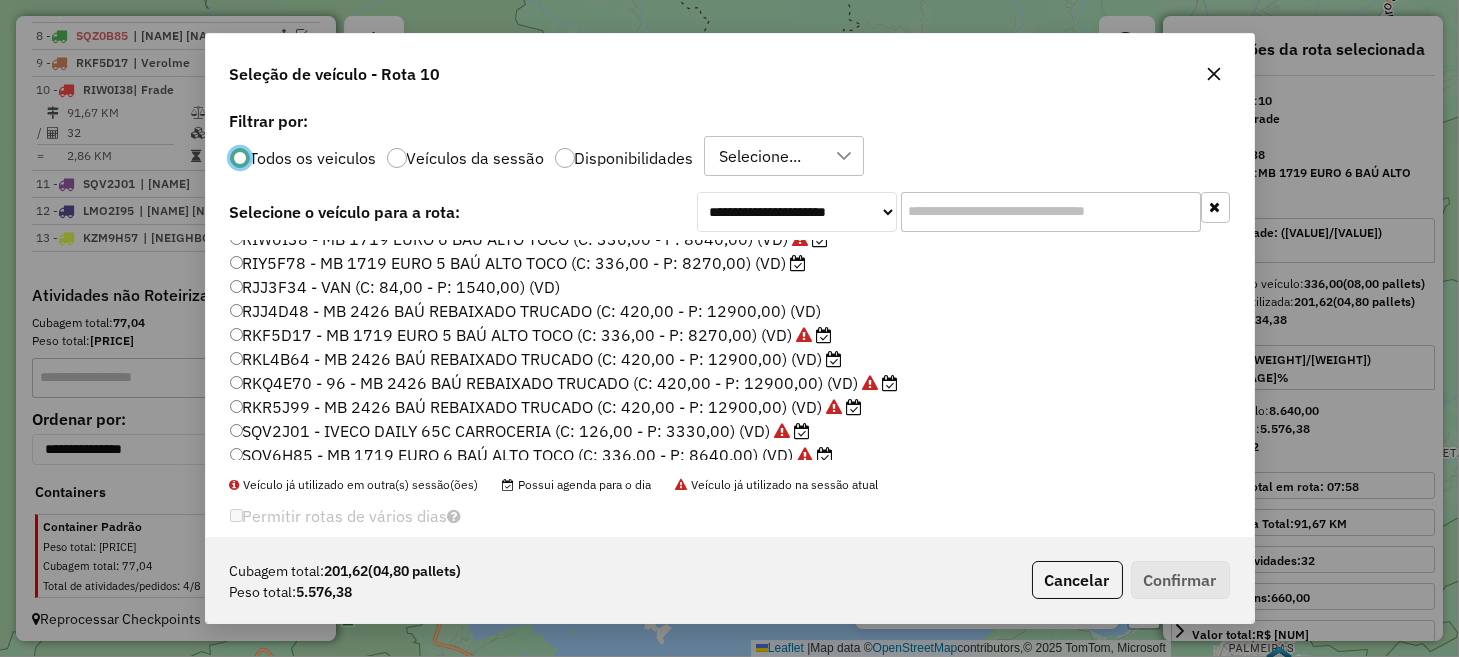 click on "RKF5D17 - MB 1719 EURO 5 BAÚ ALTO TOCO (C: 336,00 - P: 8270,00) (VD)" 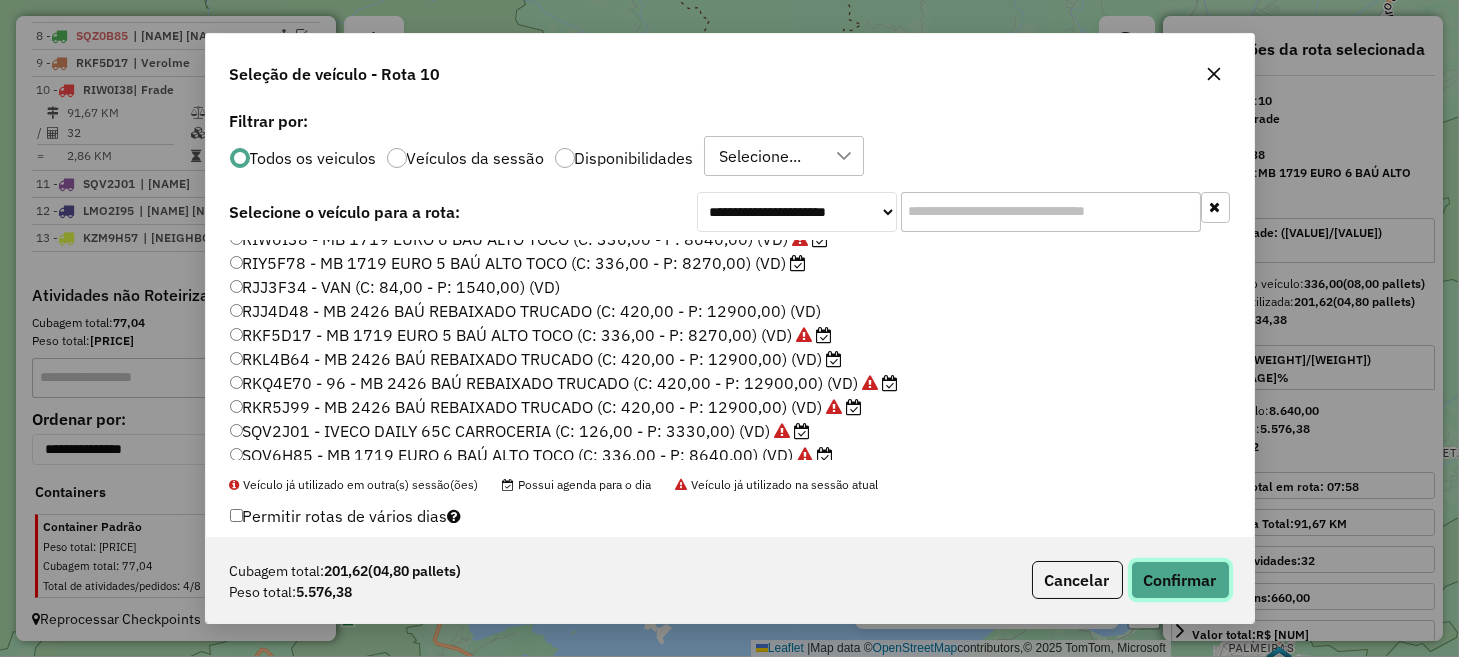 click on "Confirmar" 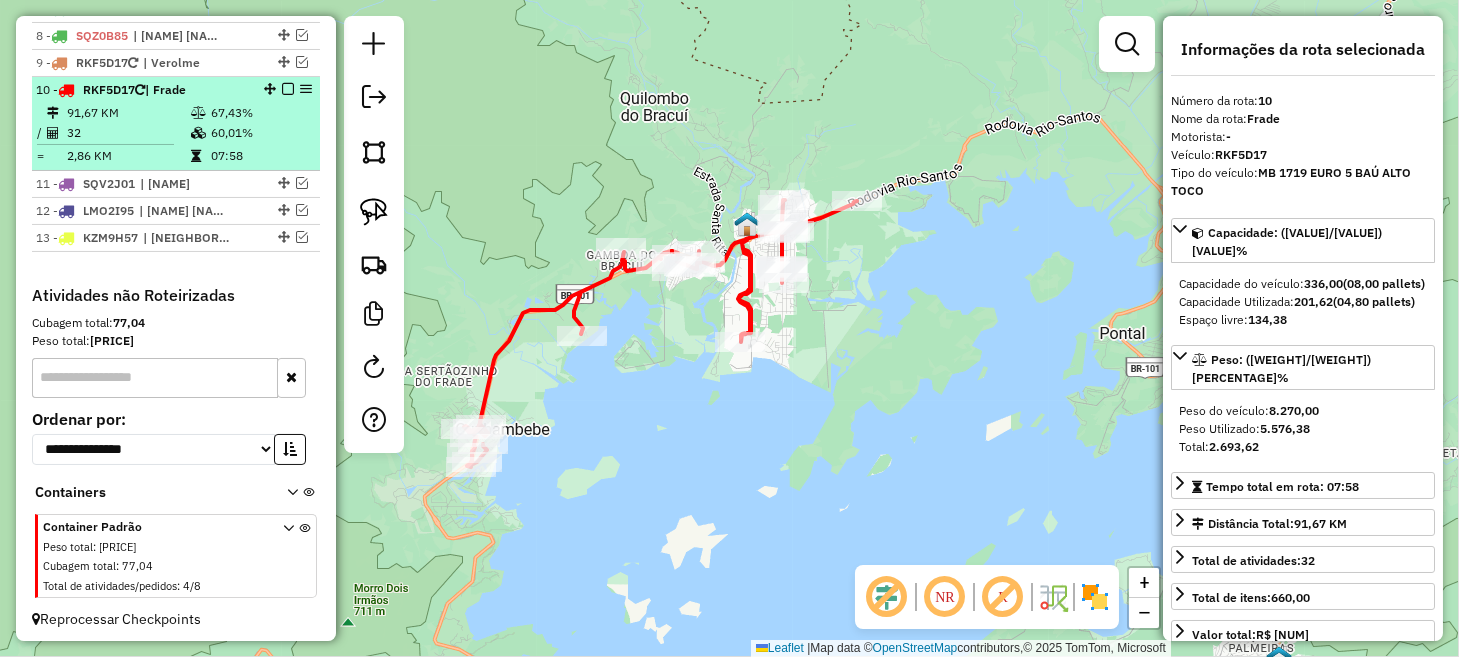 click at bounding box center (288, 89) 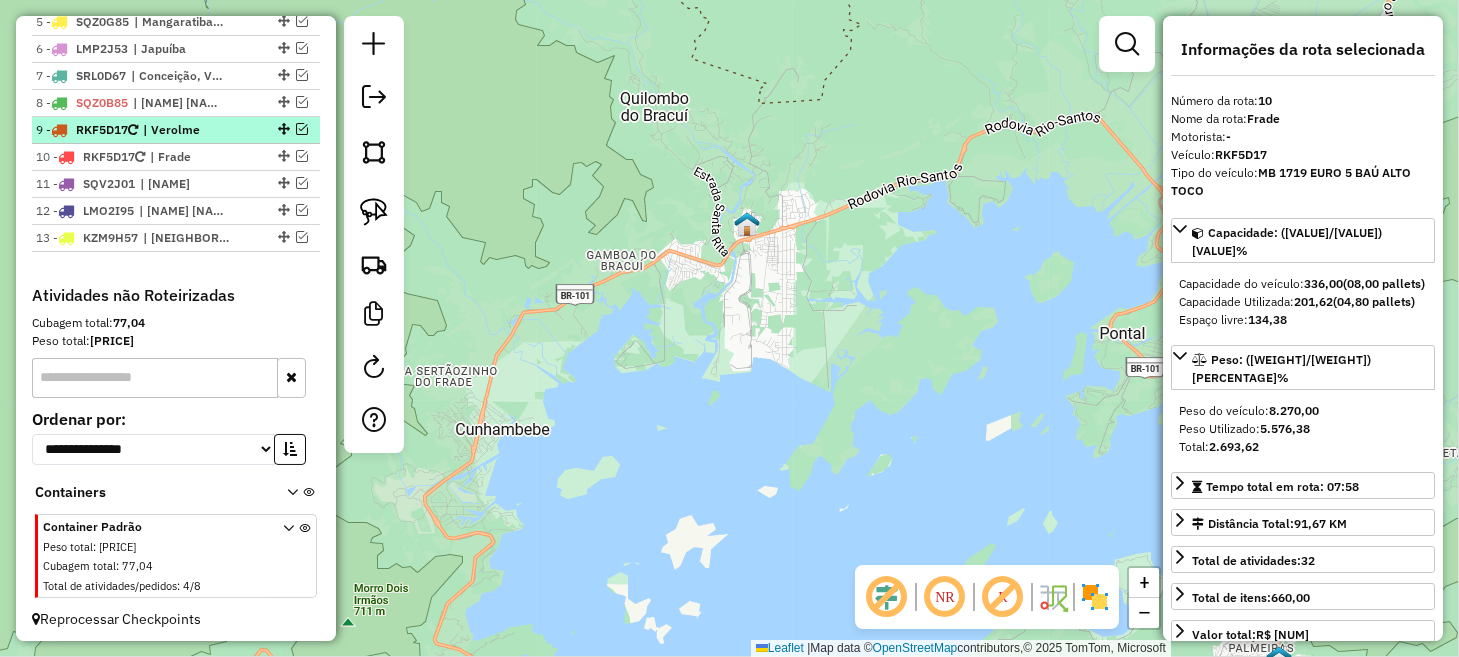 click at bounding box center [302, 129] 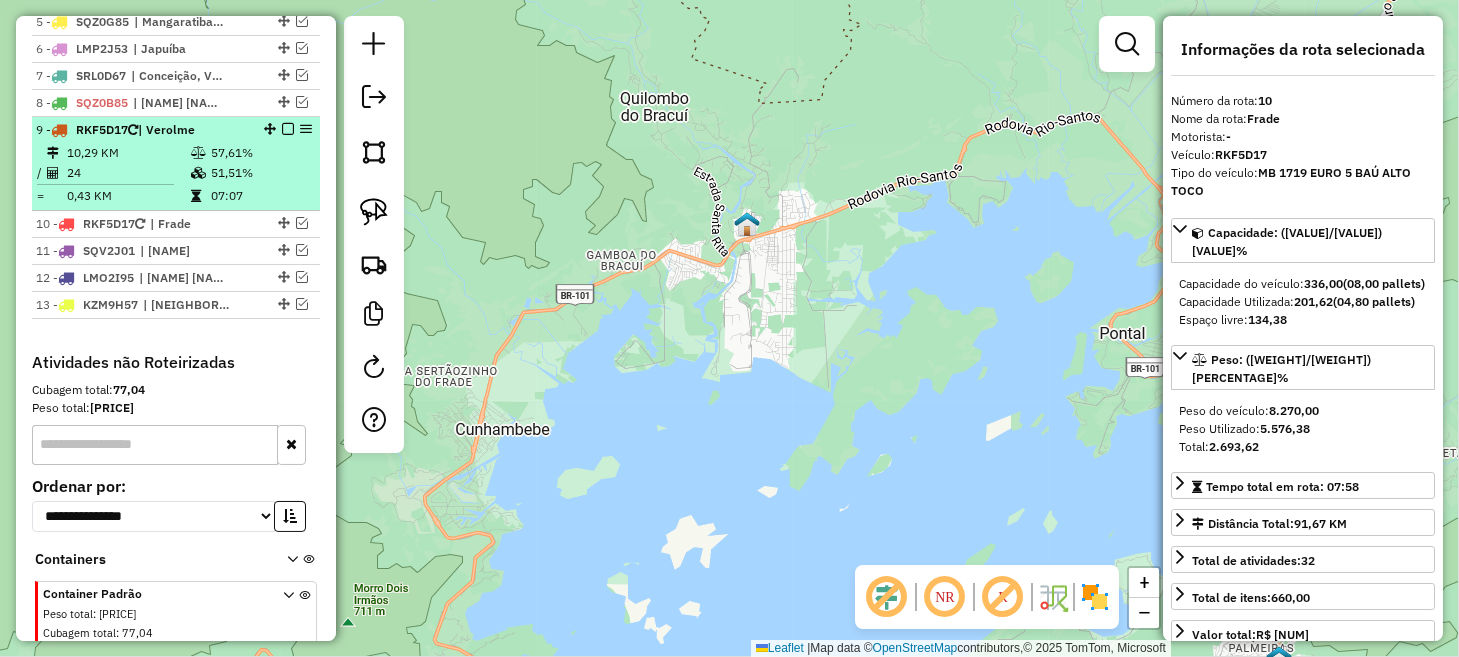 scroll, scrollTop: 956, scrollLeft: 0, axis: vertical 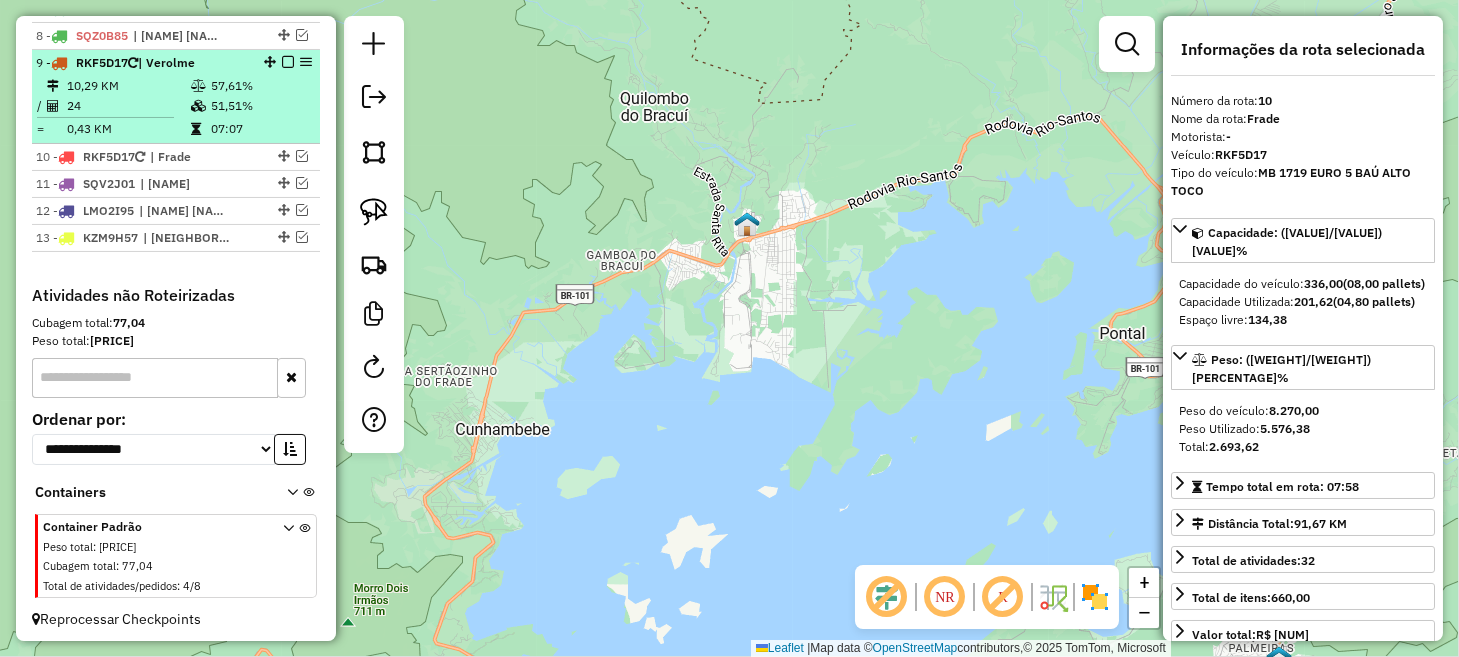 click at bounding box center (198, 106) 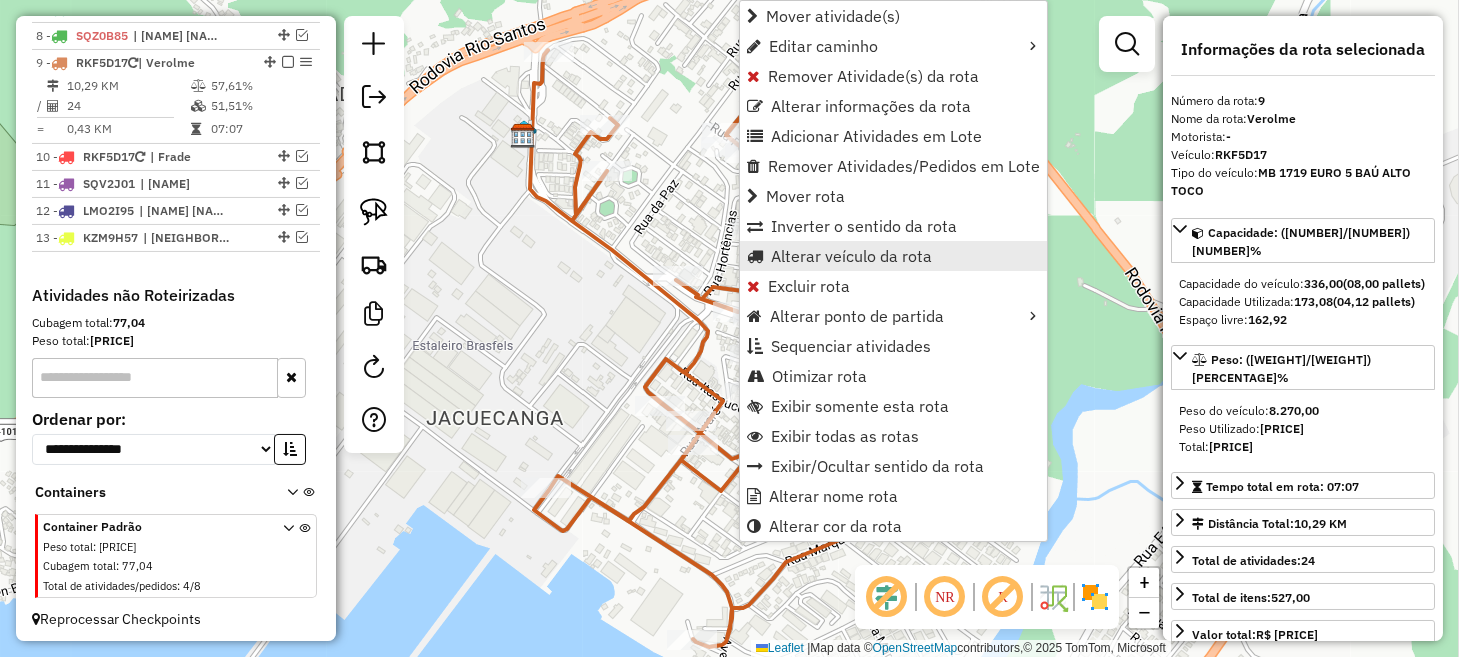 click on "Alterar veículo da rota" at bounding box center [851, 256] 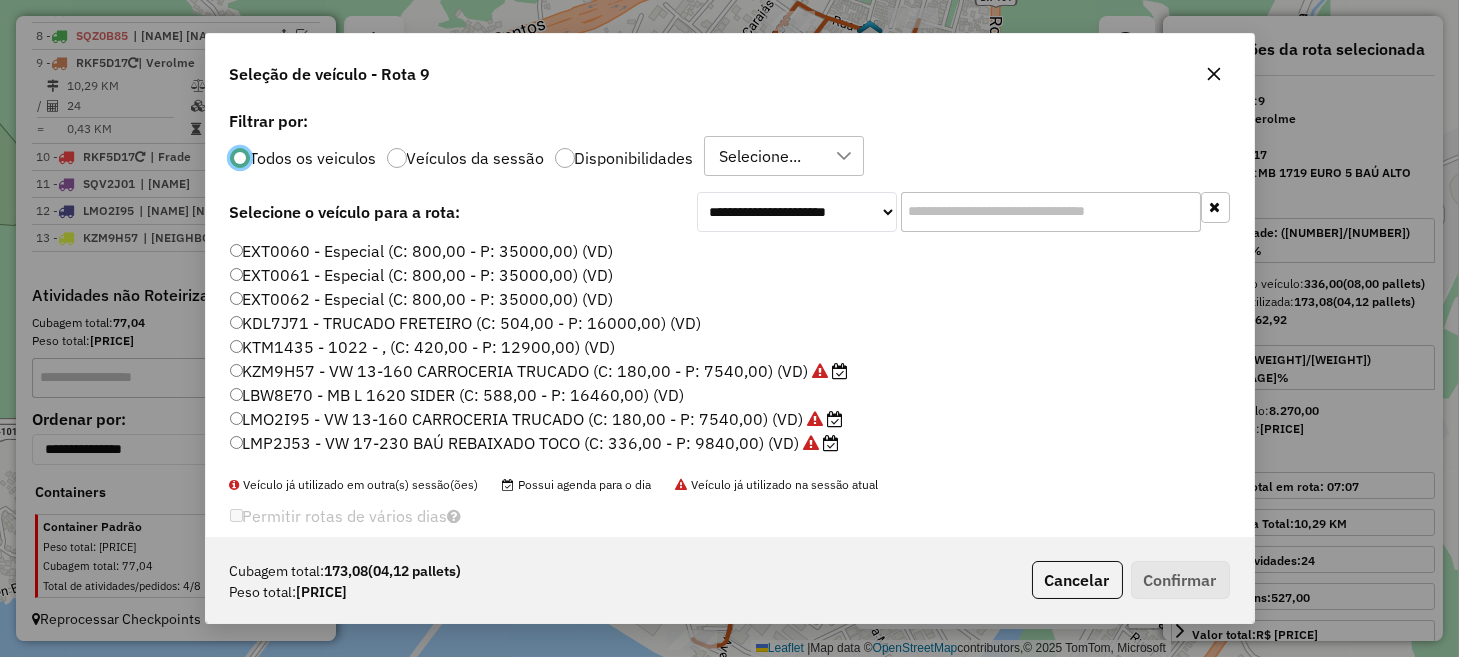 scroll, scrollTop: 10, scrollLeft: 6, axis: both 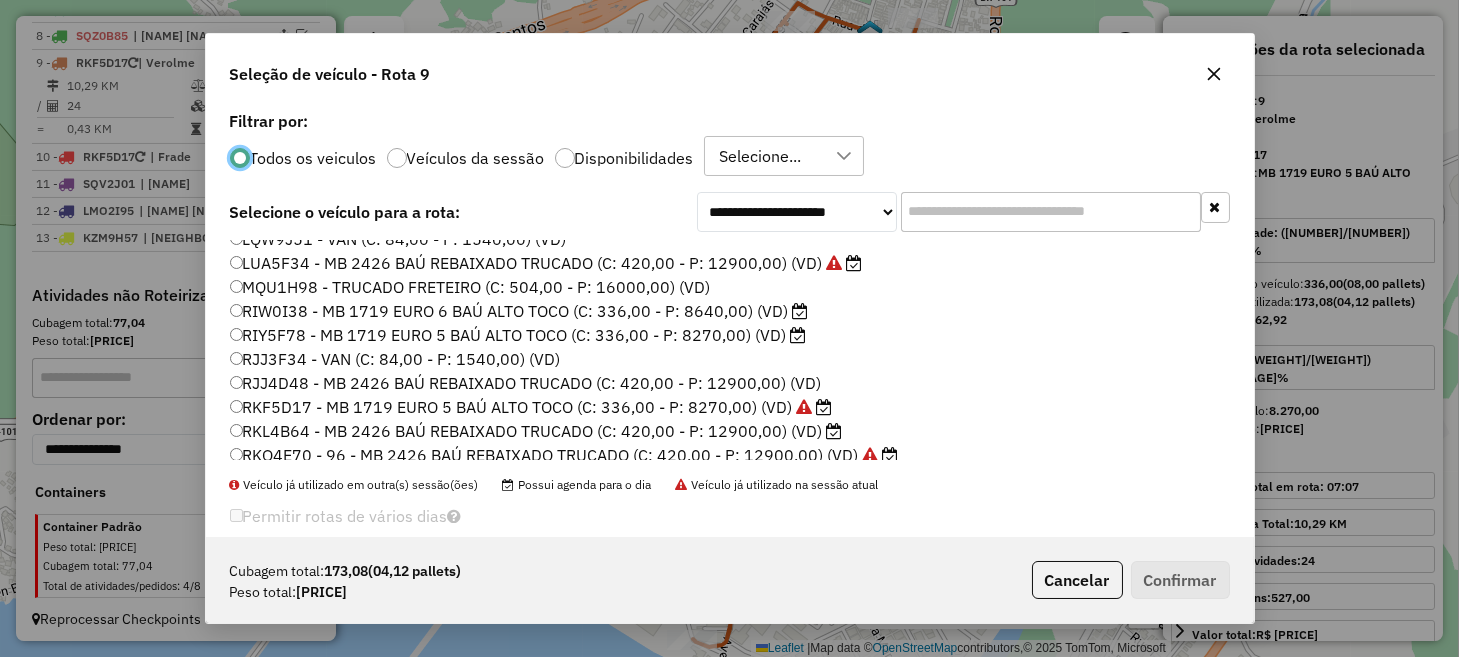 click on "RIW0I38 - MB 1719 EURO 6 BAÚ ALTO TOCO (C: 336,00 - P: 8640,00) (VD)" 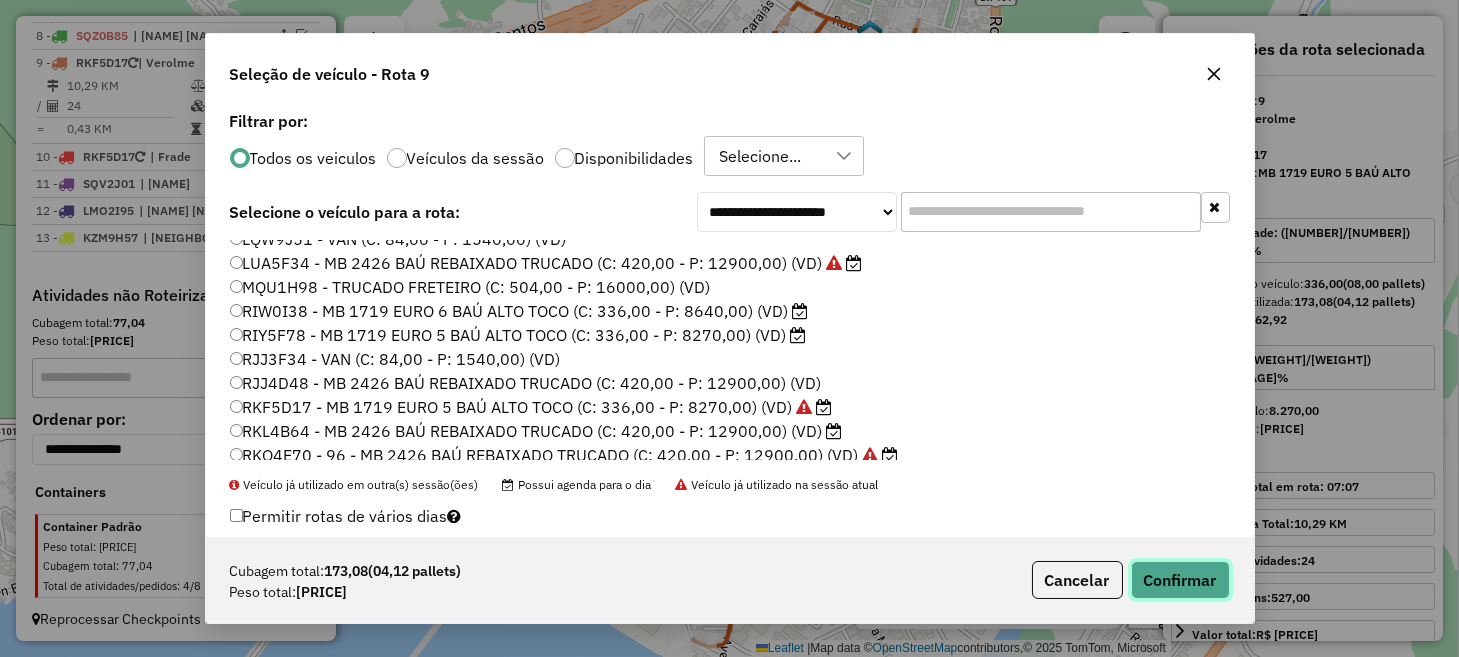 click on "Confirmar" 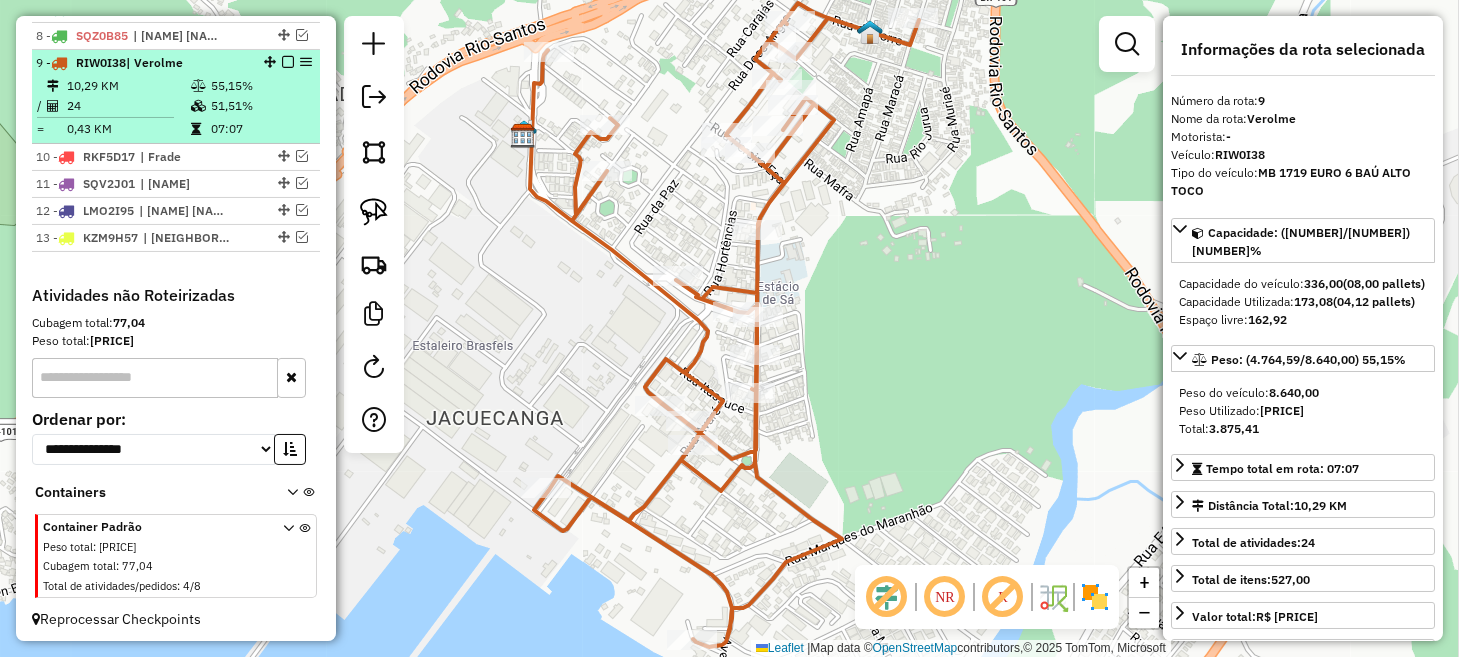 click at bounding box center [288, 62] 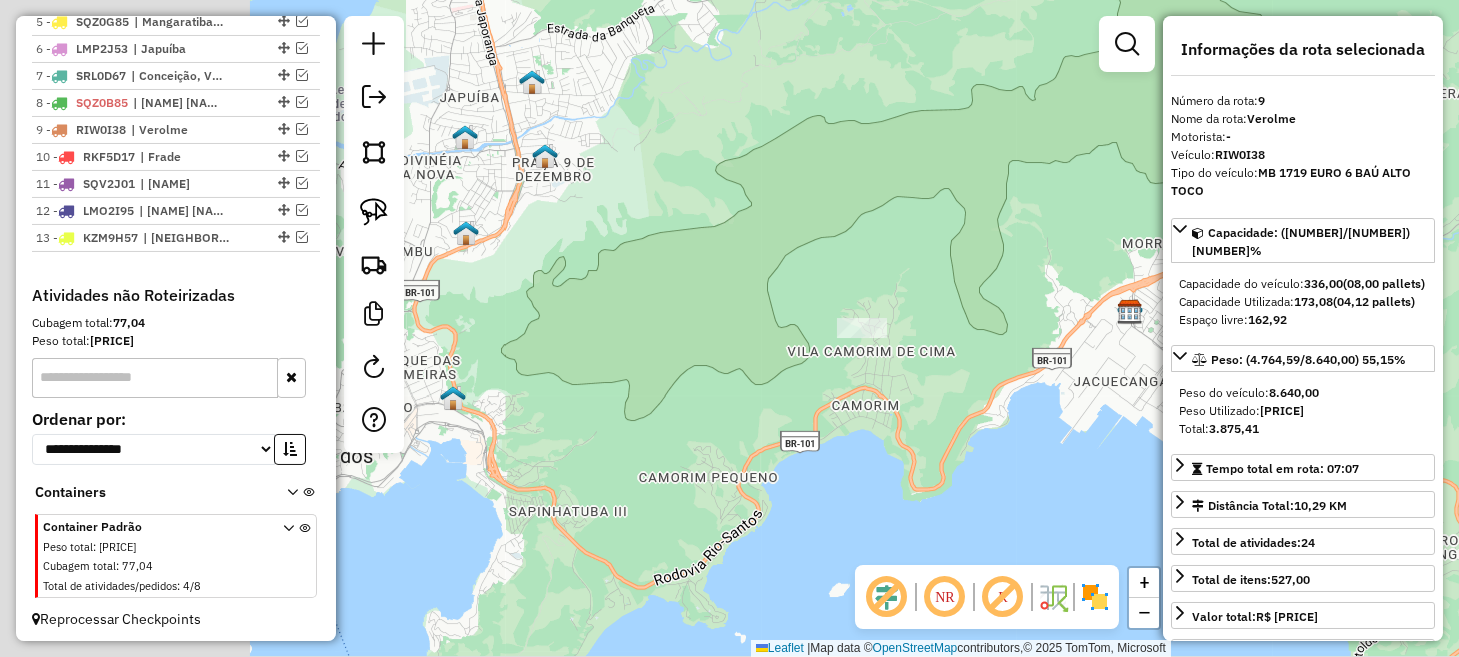 drag, startPoint x: 709, startPoint y: 319, endPoint x: 1253, endPoint y: 417, distance: 552.7567 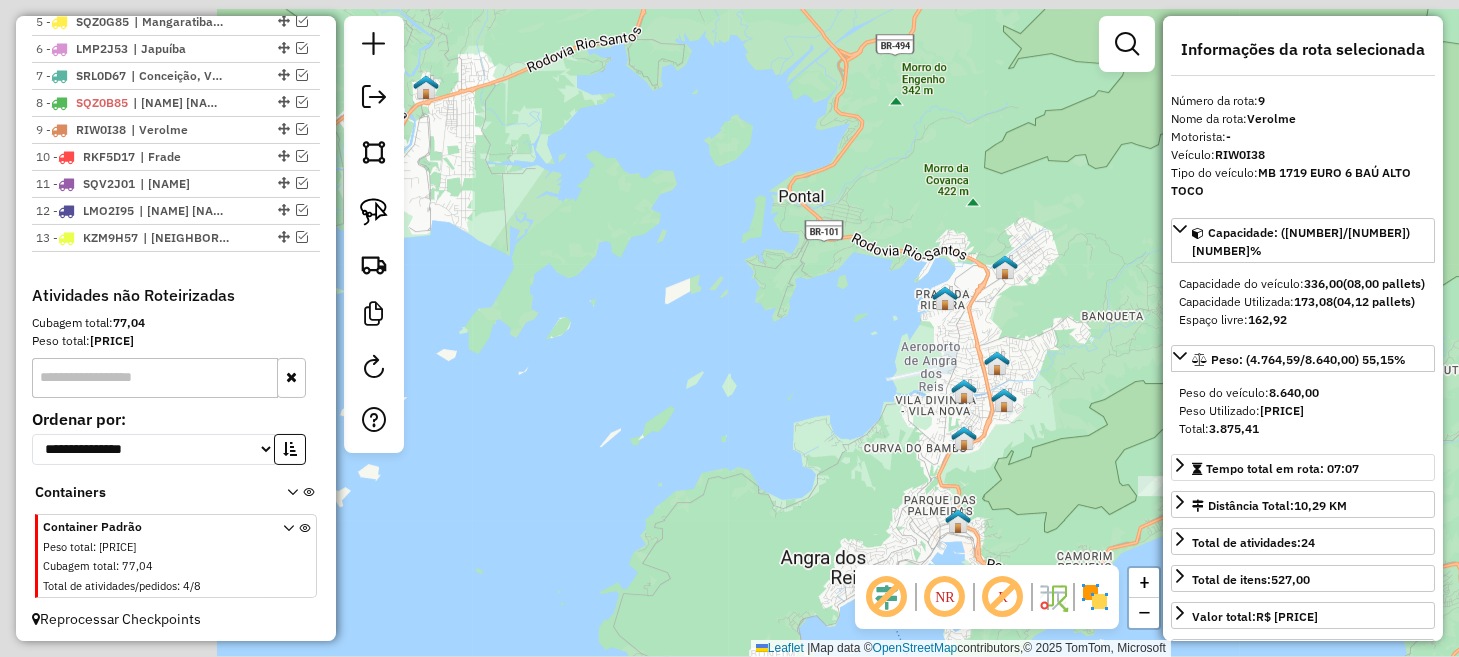 drag, startPoint x: 703, startPoint y: 213, endPoint x: 1206, endPoint y: 490, distance: 574.22815 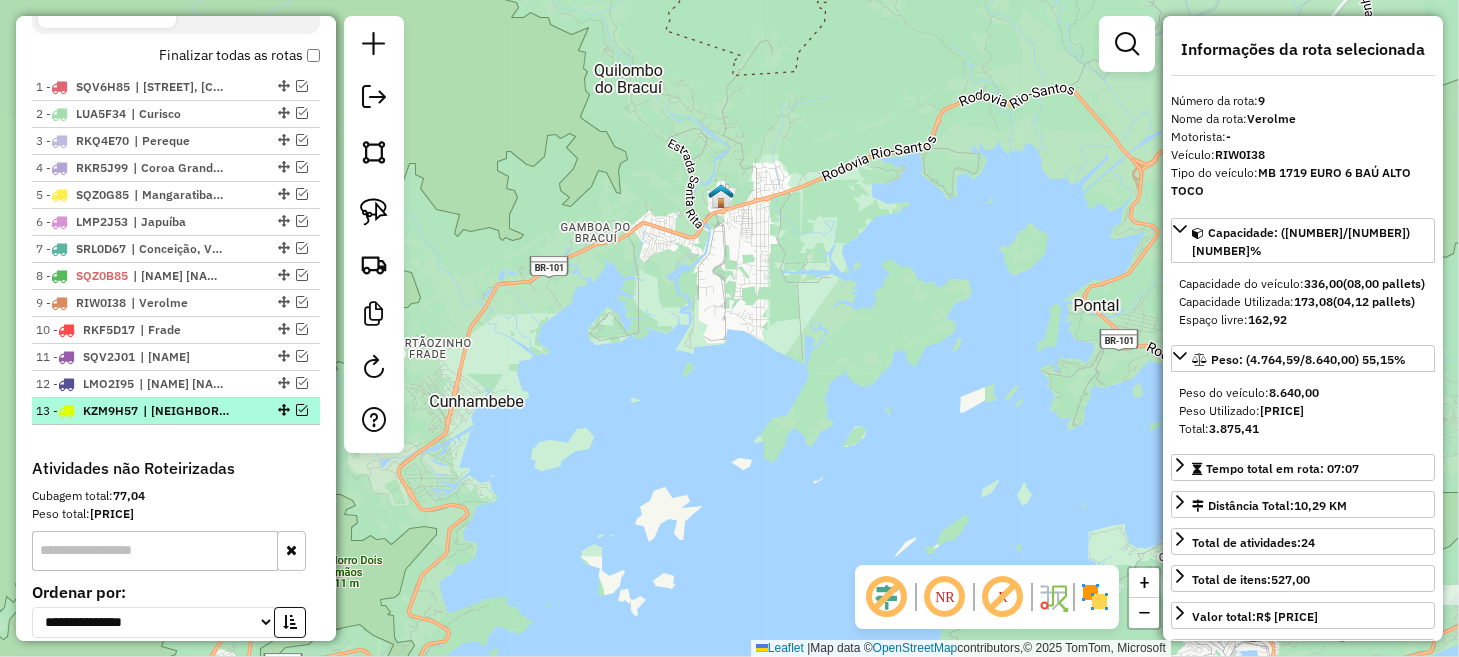 scroll, scrollTop: 689, scrollLeft: 0, axis: vertical 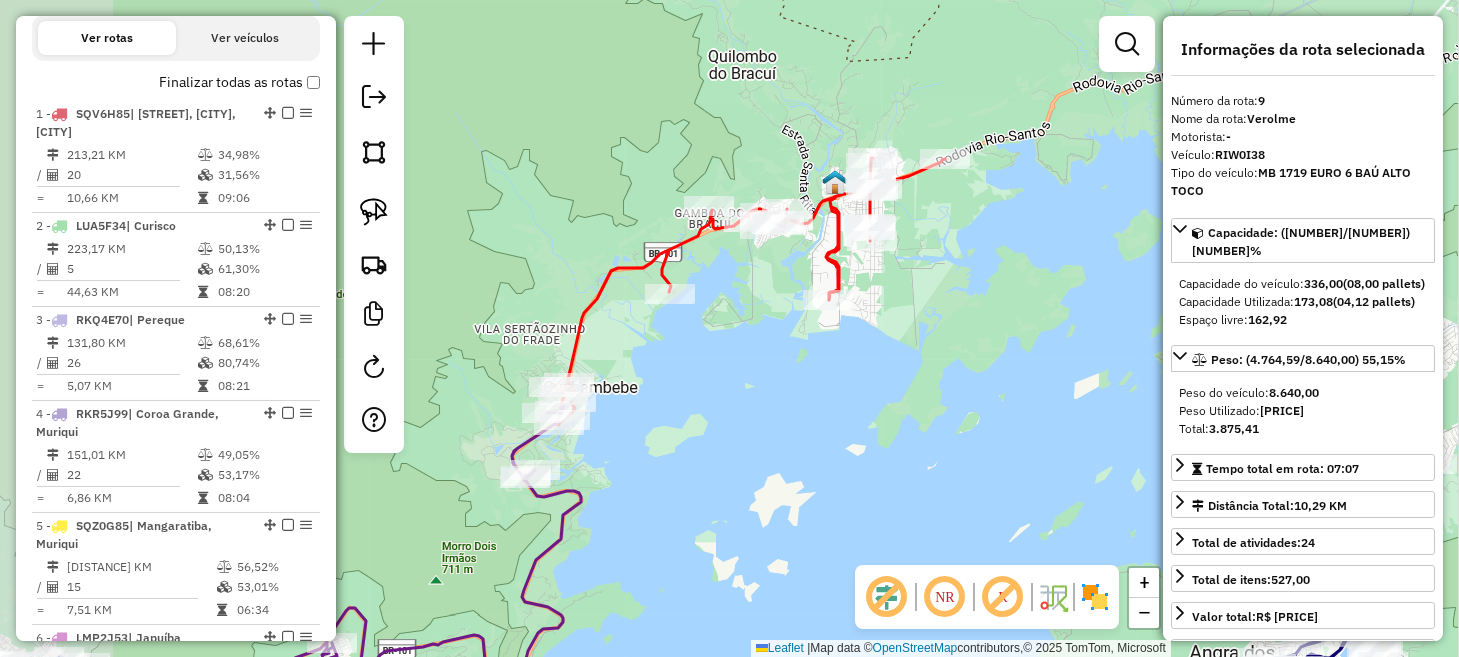 drag, startPoint x: 479, startPoint y: 488, endPoint x: 677, endPoint y: 470, distance: 198.8165 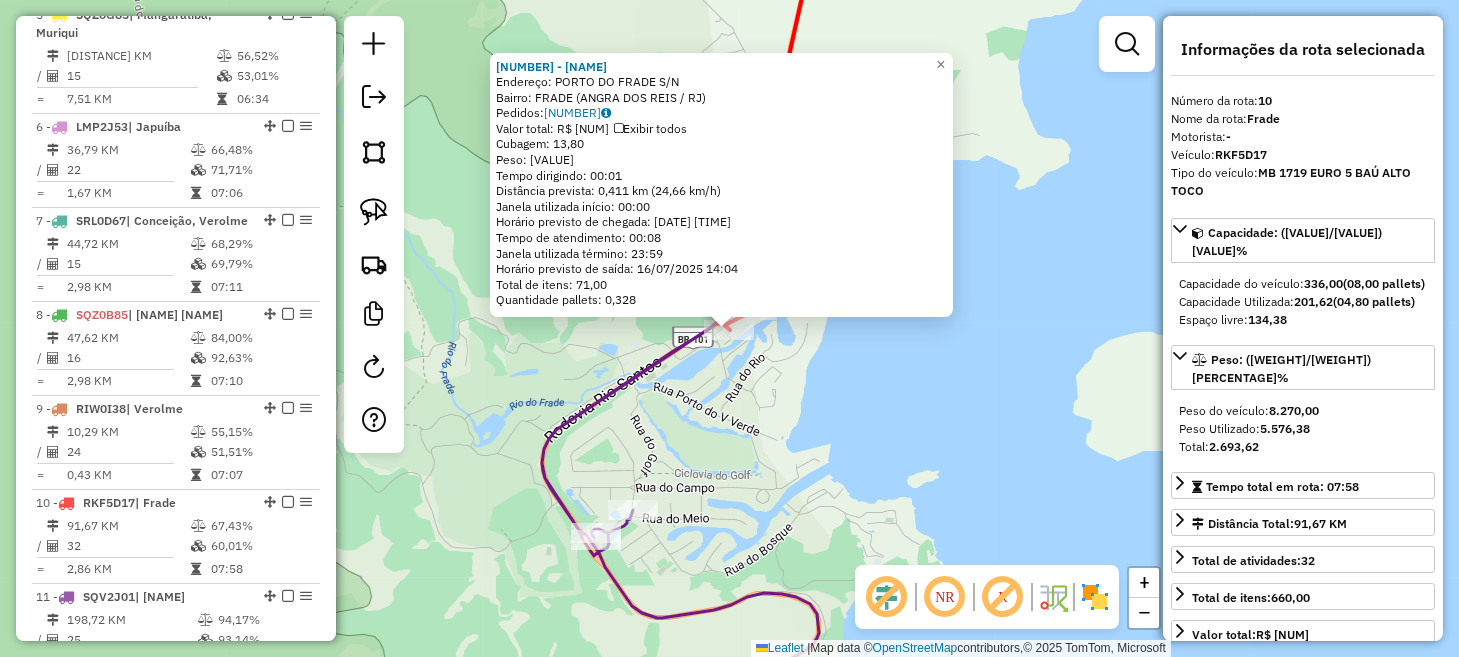 scroll, scrollTop: 1708, scrollLeft: 0, axis: vertical 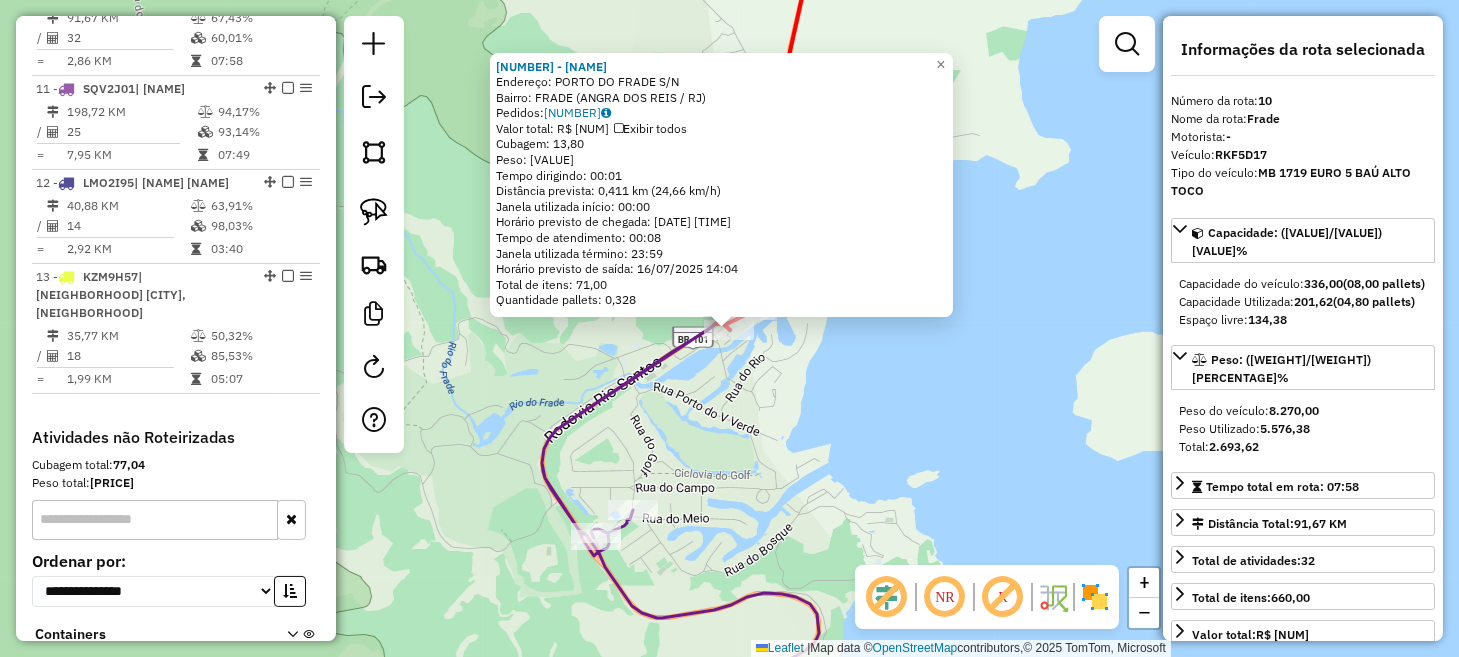 click on "4964 - HSC-FRADE SPOT  Endereço:  PORTO DO FRADE S/N   Bairro: FRADE (ANGRA DOS REIS / RJ)   Pedidos:  15852977   Valor total: R$ 2.286,21   Exibir todos   Cubagem: 13,80  Peso: 353,19  Tempo dirigindo: 00:01   Distância prevista: 0,411 km (24,66 km/h)   Janela utilizada início: 00:00   Horário previsto de chegada: 16/07/2025 13:56   Tempo de atendimento: 00:08   Janela utilizada término: 23:59   Horário previsto de saída: 16/07/2025 14:04   Total de itens: 71,00   Quantidade pallets: 0,328  × Janela de atendimento Grade de atendimento Capacidade Transportadoras Veículos Cliente Pedidos  Rotas Selecione os dias de semana para filtrar as janelas de atendimento  Seg   Ter   Qua   Qui   Sex   Sáb   Dom  Informe o período da janela de atendimento: De: Até:  Filtrar exatamente a janela do cliente  Considerar janela de atendimento padrão  Selecione os dias de semana para filtrar as grades de atendimento  Seg   Ter   Qua   Qui   Sex   Sáb   Dom   Considerar clientes sem dia de atendimento cadastrado +" 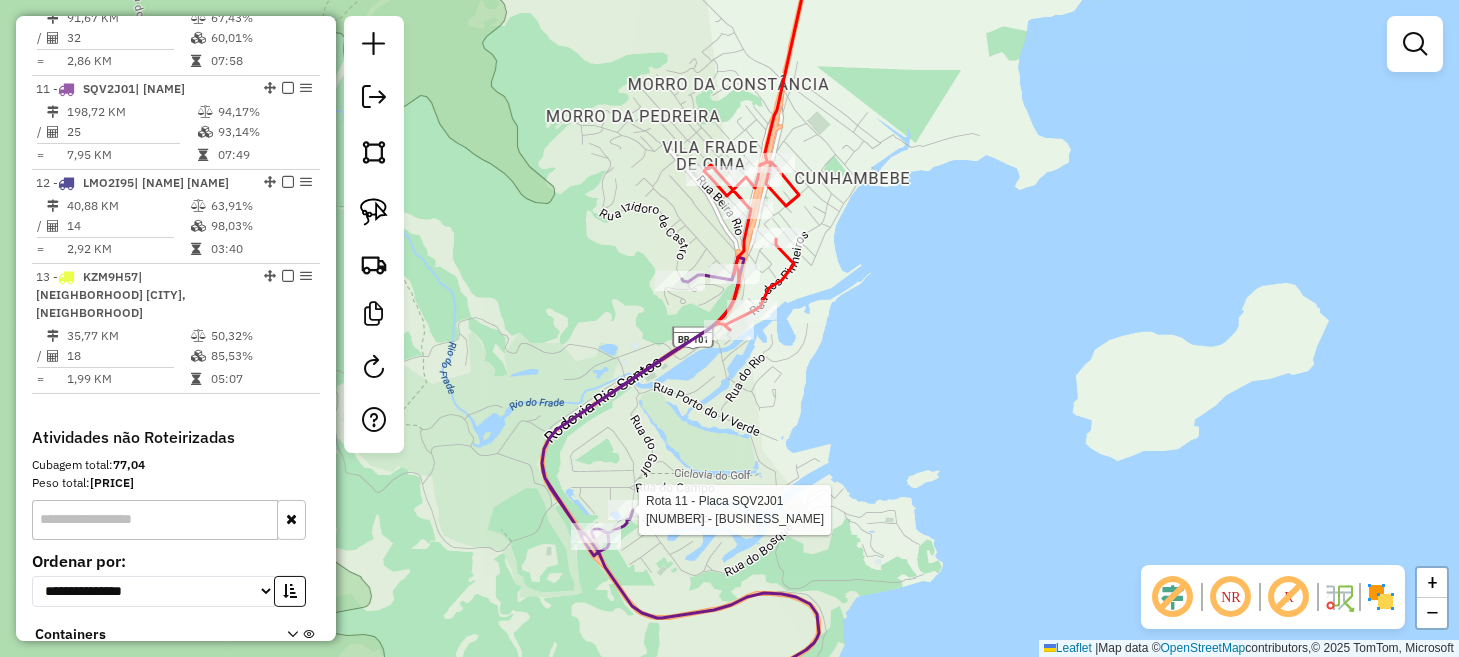 select on "*********" 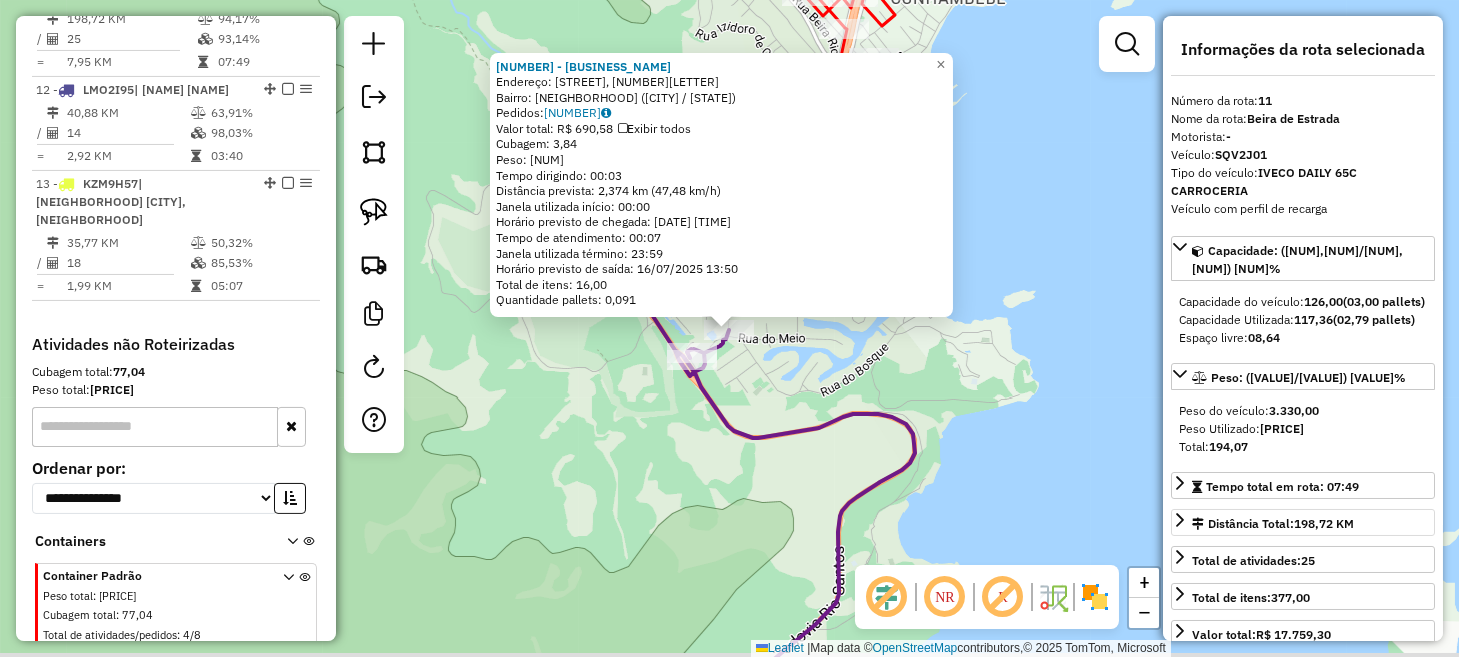 scroll, scrollTop: 1801, scrollLeft: 0, axis: vertical 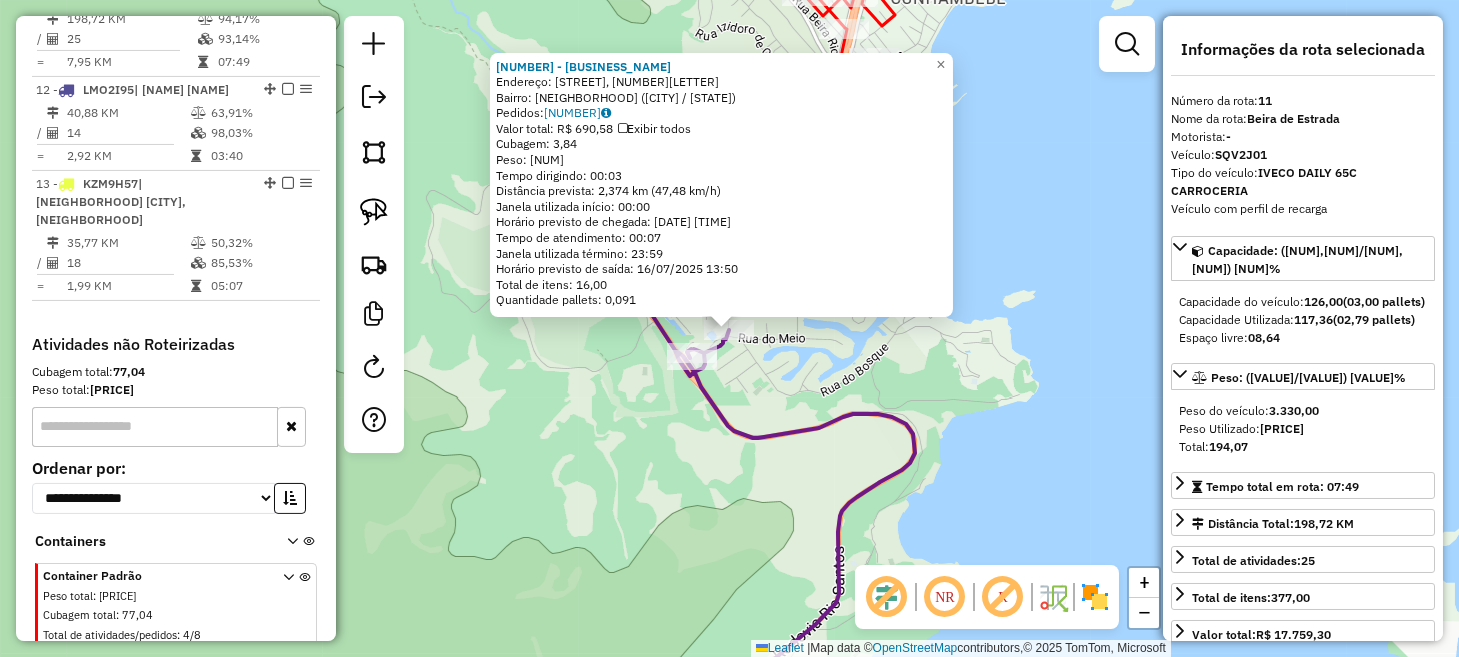 click on "6530 - A BELLA DO PEDACO  Endereço: Rua do Campo, 10A   Bairro: Porto Frade (Angra dos Reis / RJ)   Pedidos:  15852987   Valor total: R$ 690,58   Exibir todos   Cubagem: 3,84  Peso: 99,12  Tempo dirigindo: 00:03   Distância prevista: 2,374 km (47,48 km/h)   Janela utilizada início: 00:00   Horário previsto de chegada: 16/07/2025 13:43   Tempo de atendimento: 00:07   Janela utilizada término: 23:59   Horário previsto de saída: 16/07/2025 13:50   Total de itens: 16,00   Quantidade pallets: 0,091  × Janela de atendimento Grade de atendimento Capacidade Transportadoras Veículos Cliente Pedidos  Rotas Selecione os dias de semana para filtrar as janelas de atendimento  Seg   Ter   Qua   Qui   Sex   Sáb   Dom  Informe o período da janela de atendimento: De: Até:  Filtrar exatamente a janela do cliente  Considerar janela de atendimento padrão  Selecione os dias de semana para filtrar as grades de atendimento  Seg   Ter   Qua   Qui   Sex   Sáb   Dom   Considerar clientes sem dia de atendimento cadastrado" 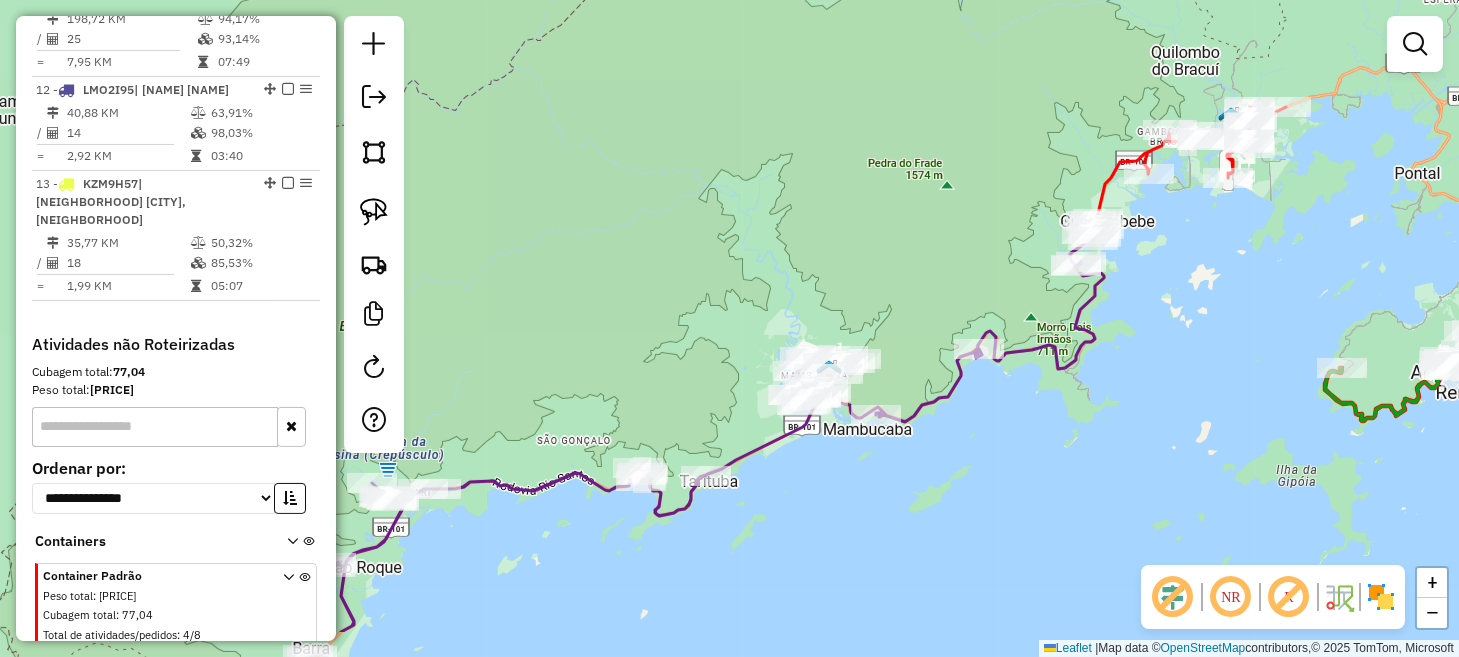 drag, startPoint x: 747, startPoint y: 528, endPoint x: 945, endPoint y: 439, distance: 217.08293 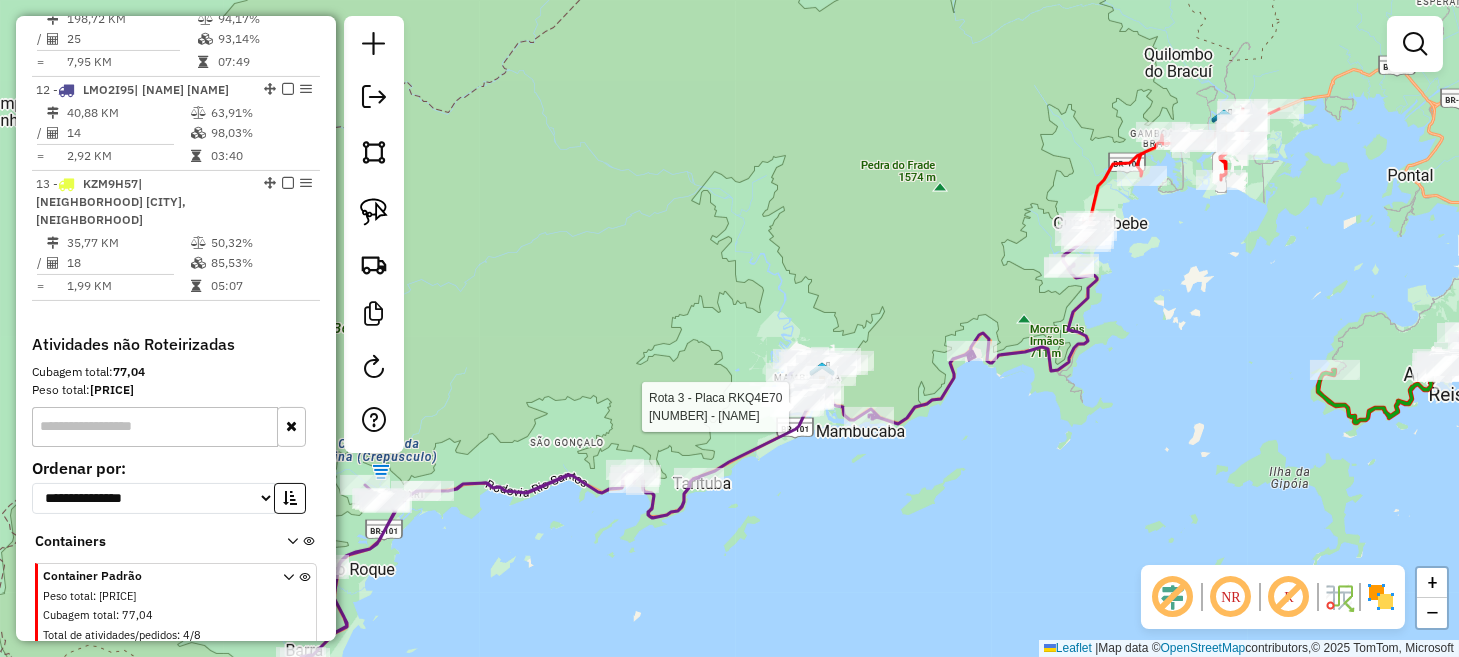 select on "*********" 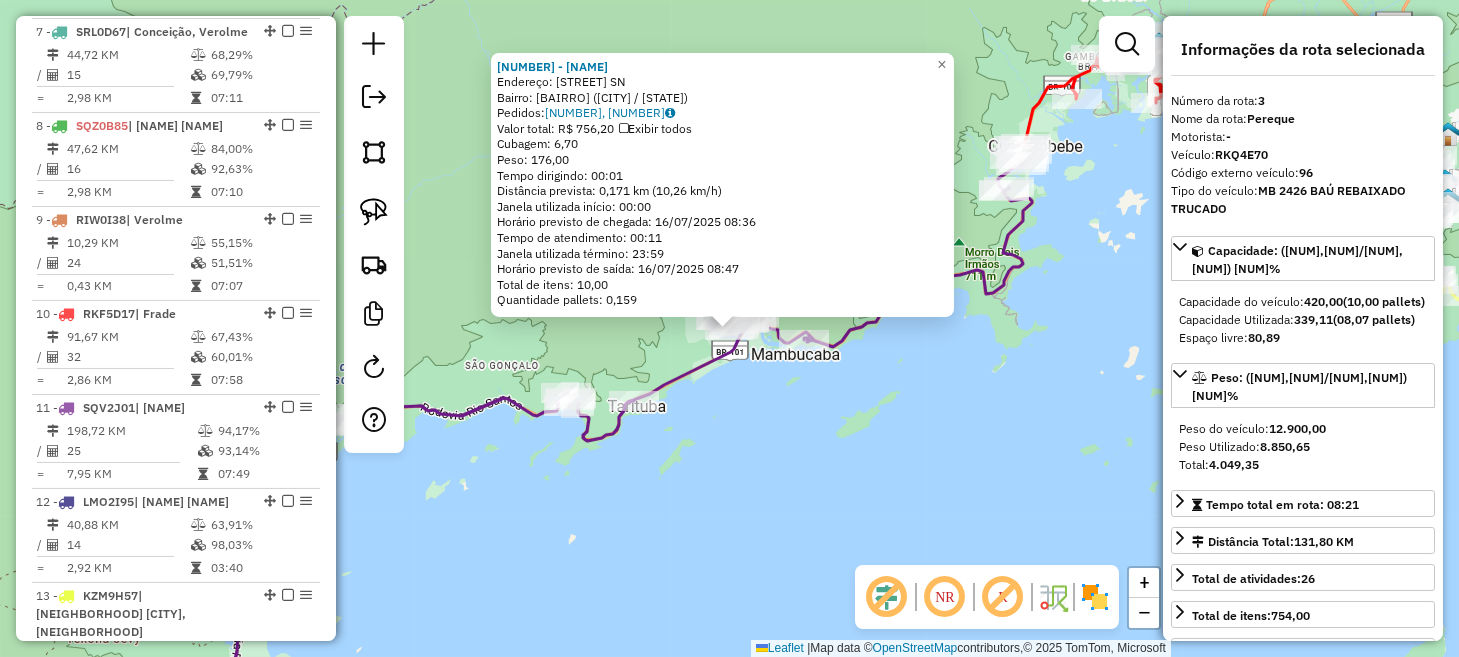 scroll, scrollTop: 979, scrollLeft: 0, axis: vertical 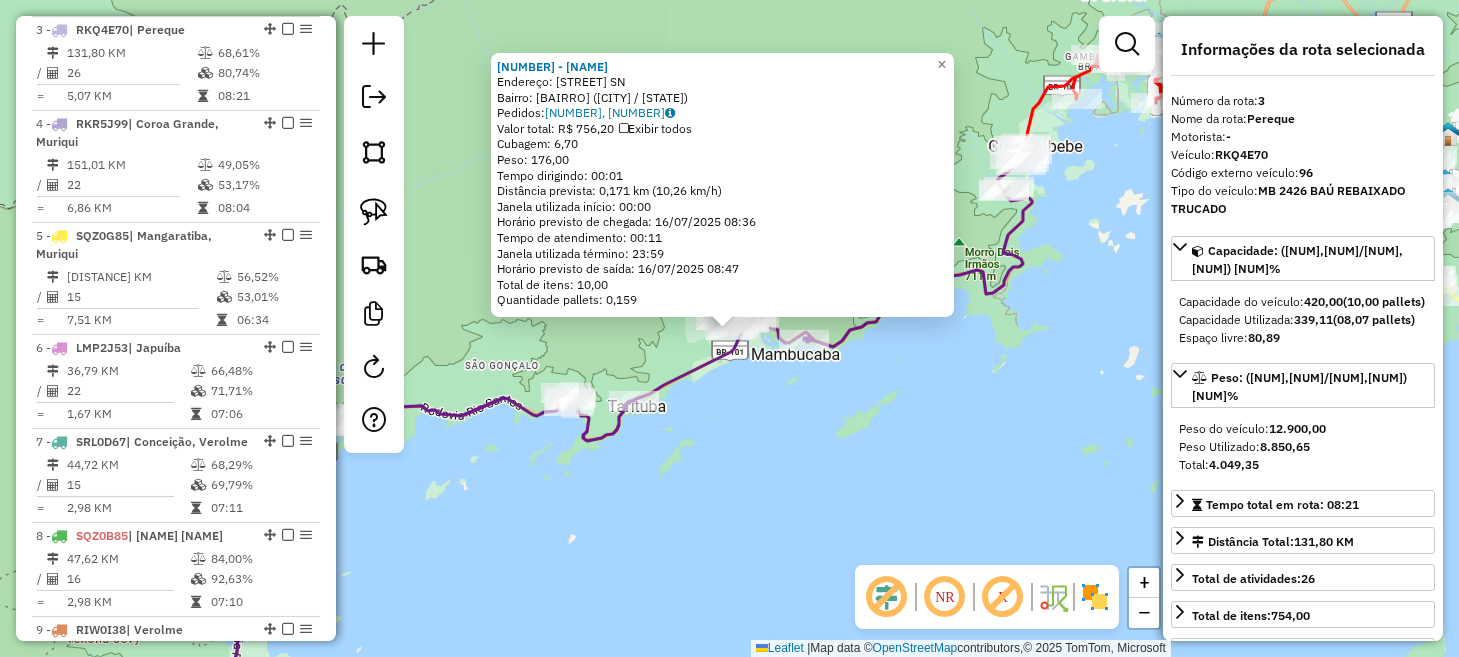 click on "[NUMBER] - [BRAND]  Endereço:  [STREET]   Bairro: [NEIGHBORHOOD] ([CITY] / [STATE])   Pedidos:  [NUMBER], [NUMBER]   Valor total: [CURRENCY] [PRICE]   Exibir todos   Cubagem: [PRICE]  Peso: [PRICE]  Tempo dirigindo: [TIME]   Distância prevista: [PRICE] km ([PRICE] km/h)   Janela utilizada início: [TIME]   Horário previsto de chegada: [DATE] [TIME]   Tempo de atendimento: [TIME]   Janela utilizada término: [TIME]   Horário previsto de saída: [DATE] [TIME]   Total de itens: [PRICE]   Quantidade pallets: [PRICE]  × Janela de atendimento Grade de atendimento Capacidade Transportadoras Veículos Cliente Pedidos  Rotas Selecione os dias de semana para filtrar as janelas de atendimento  Seg   Ter   Qua   Qui   Sex   Sáb   Dom  Informe o período da janela de atendimento: De: Até:  Filtrar exatamente a janela do cliente  Considerar janela de atendimento padrão  Selecione os dias de semana para filtrar as grades de atendimento  Seg   Ter   Qua   Qui   Sex   Sáb   Dom   Peso mínimo:   Peso máximo:   De:   Até:" 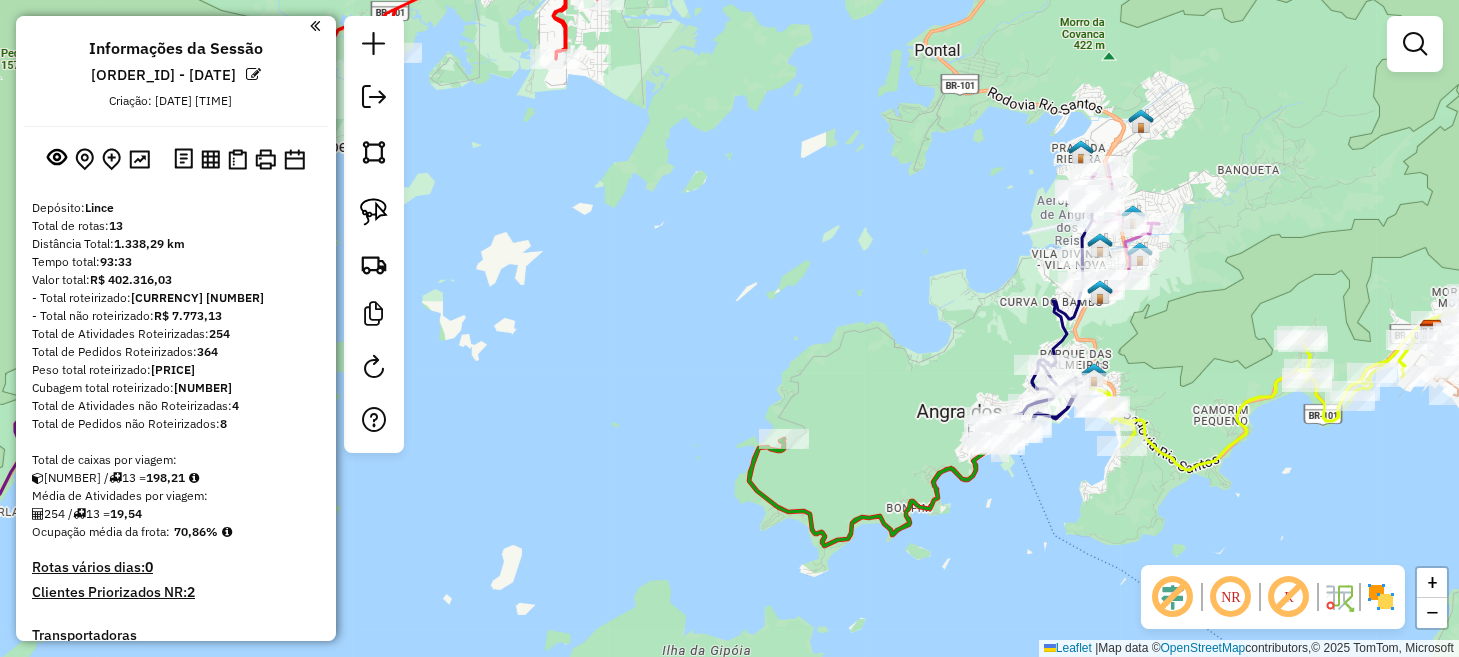 scroll, scrollTop: 0, scrollLeft: 0, axis: both 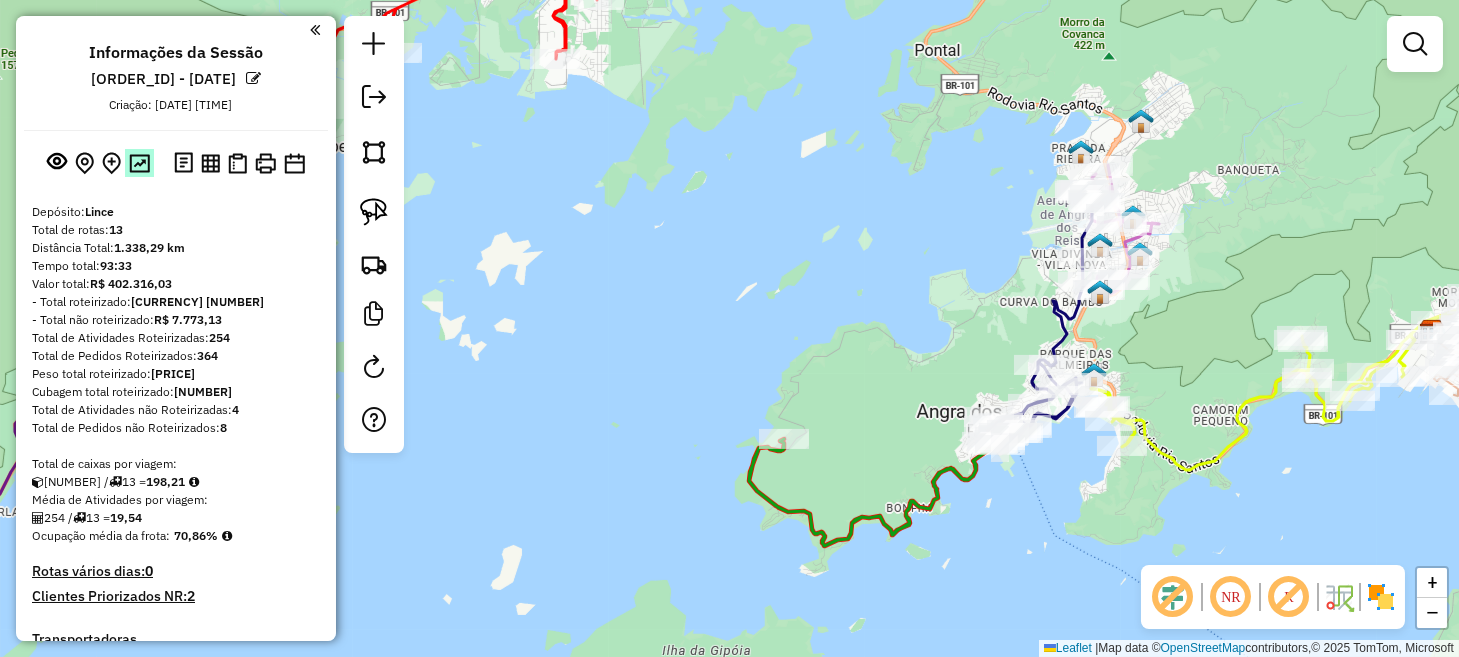 click at bounding box center (139, 163) 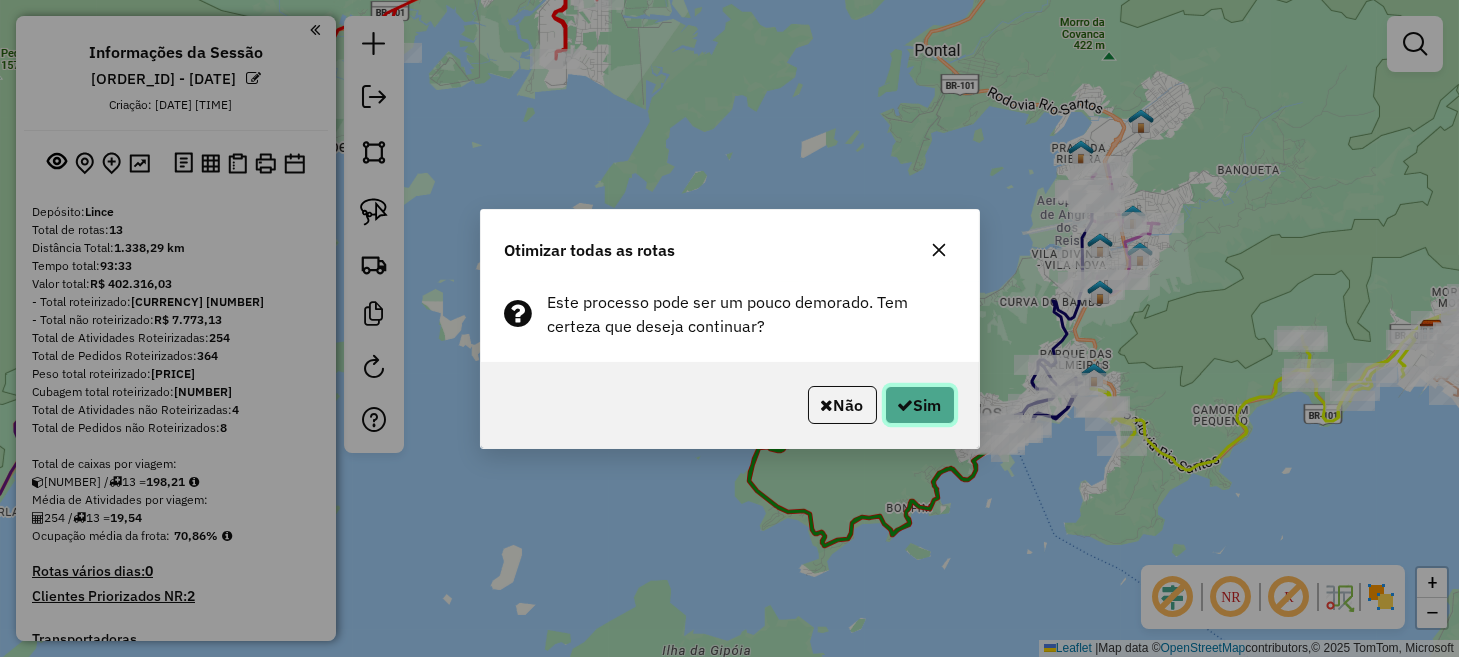 click 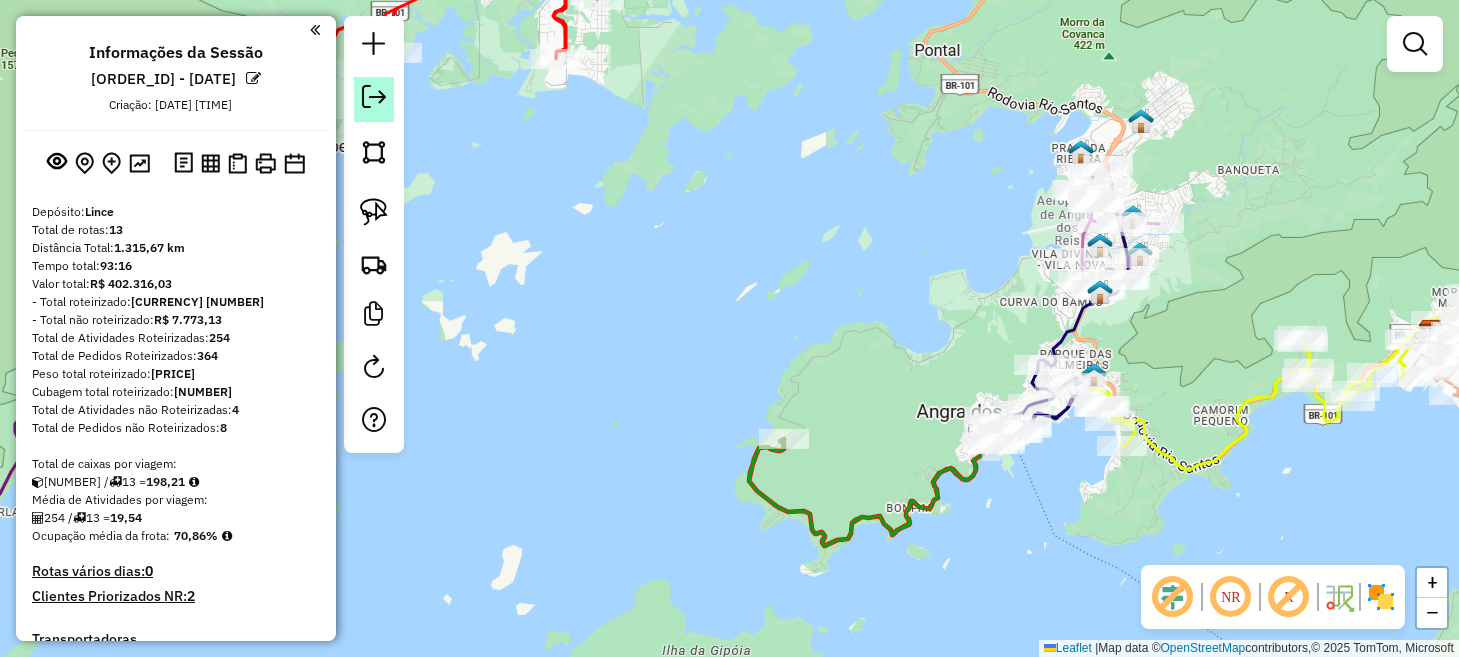 click 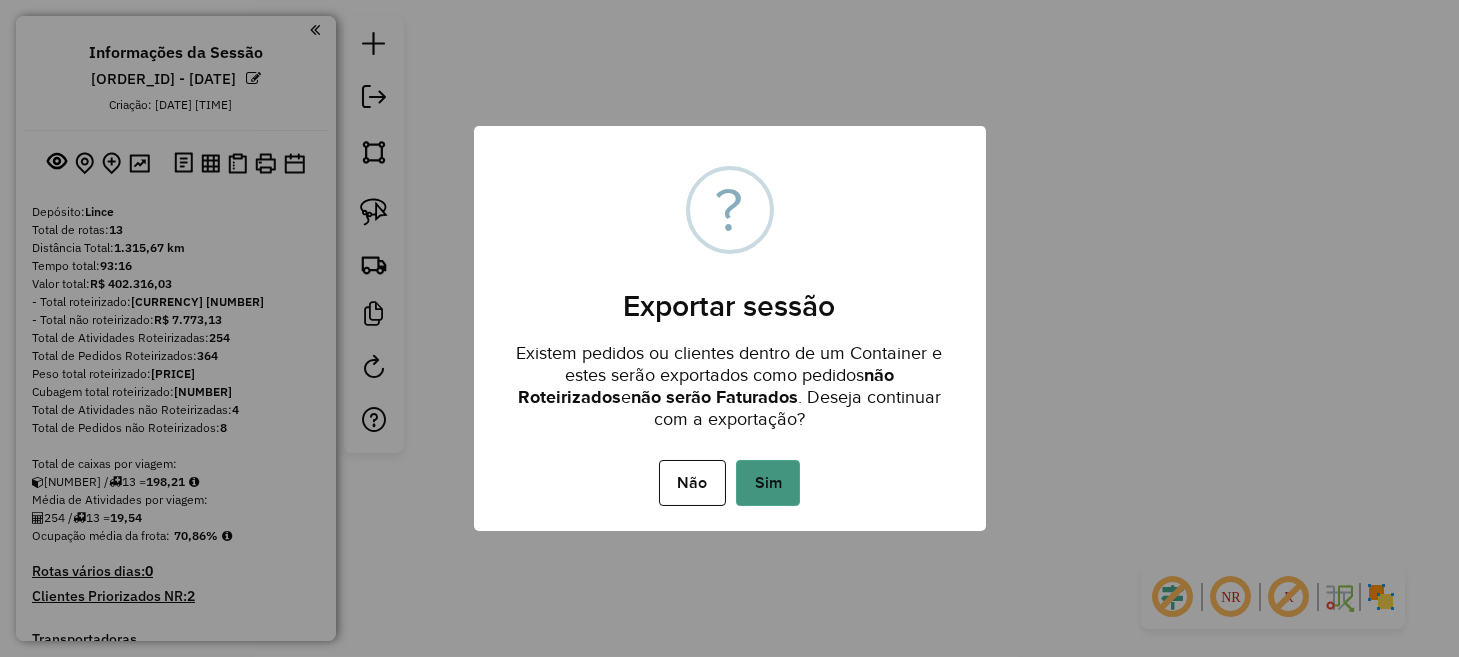 click on "Sim" at bounding box center (768, 483) 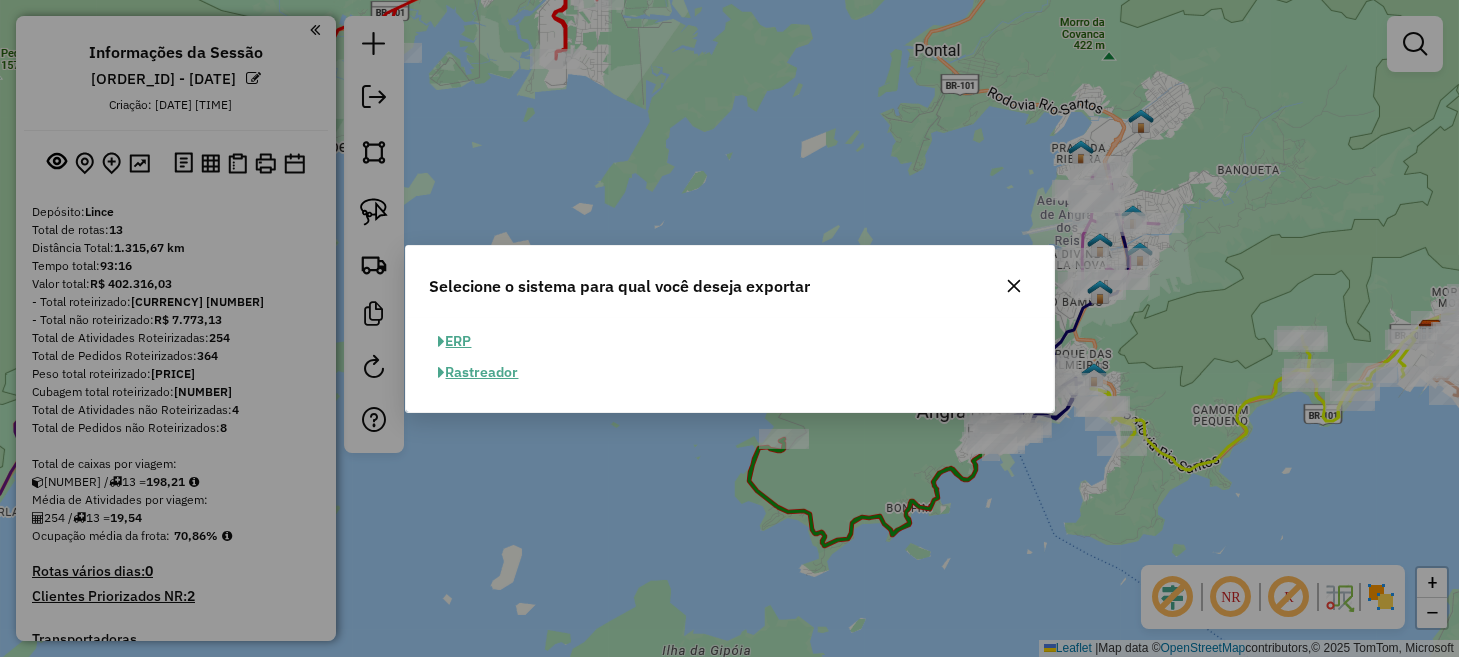 click on "ERP" 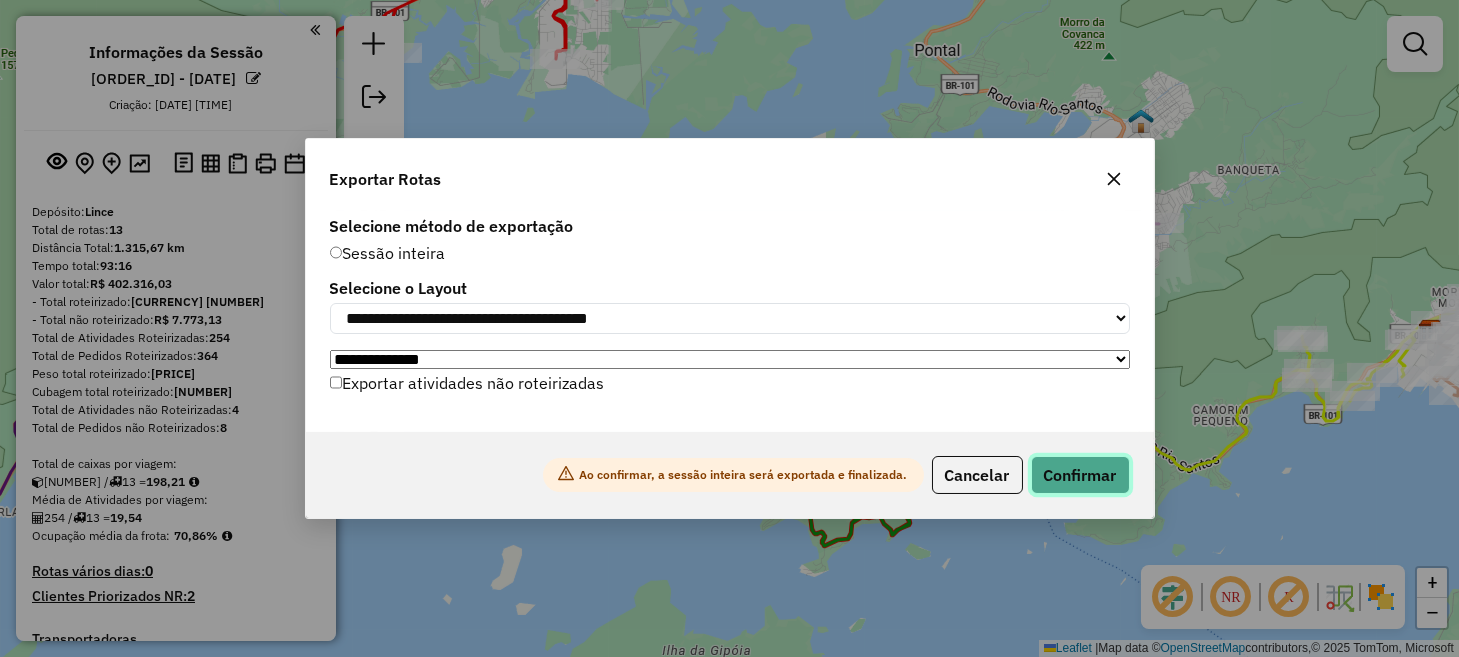 click on "Confirmar" 